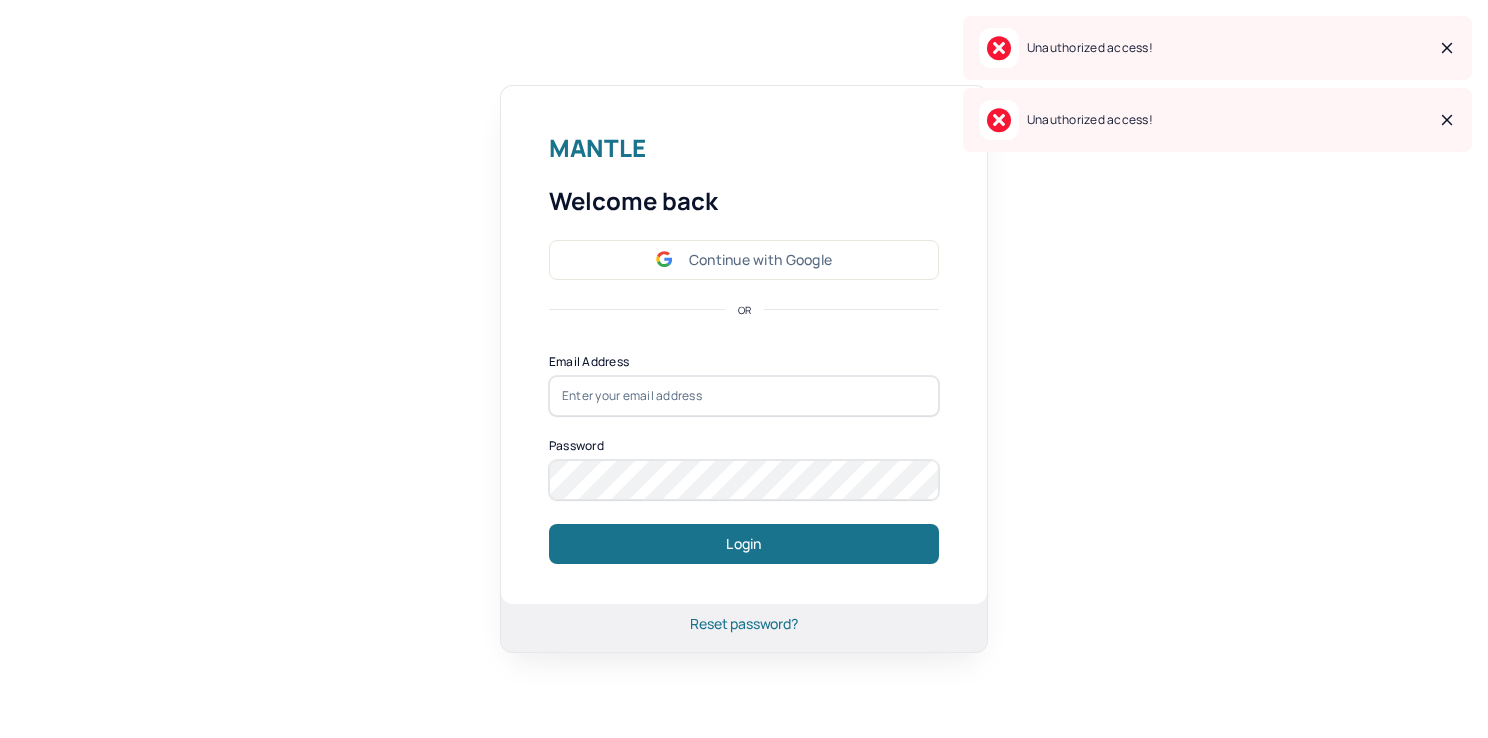 scroll, scrollTop: 0, scrollLeft: 0, axis: both 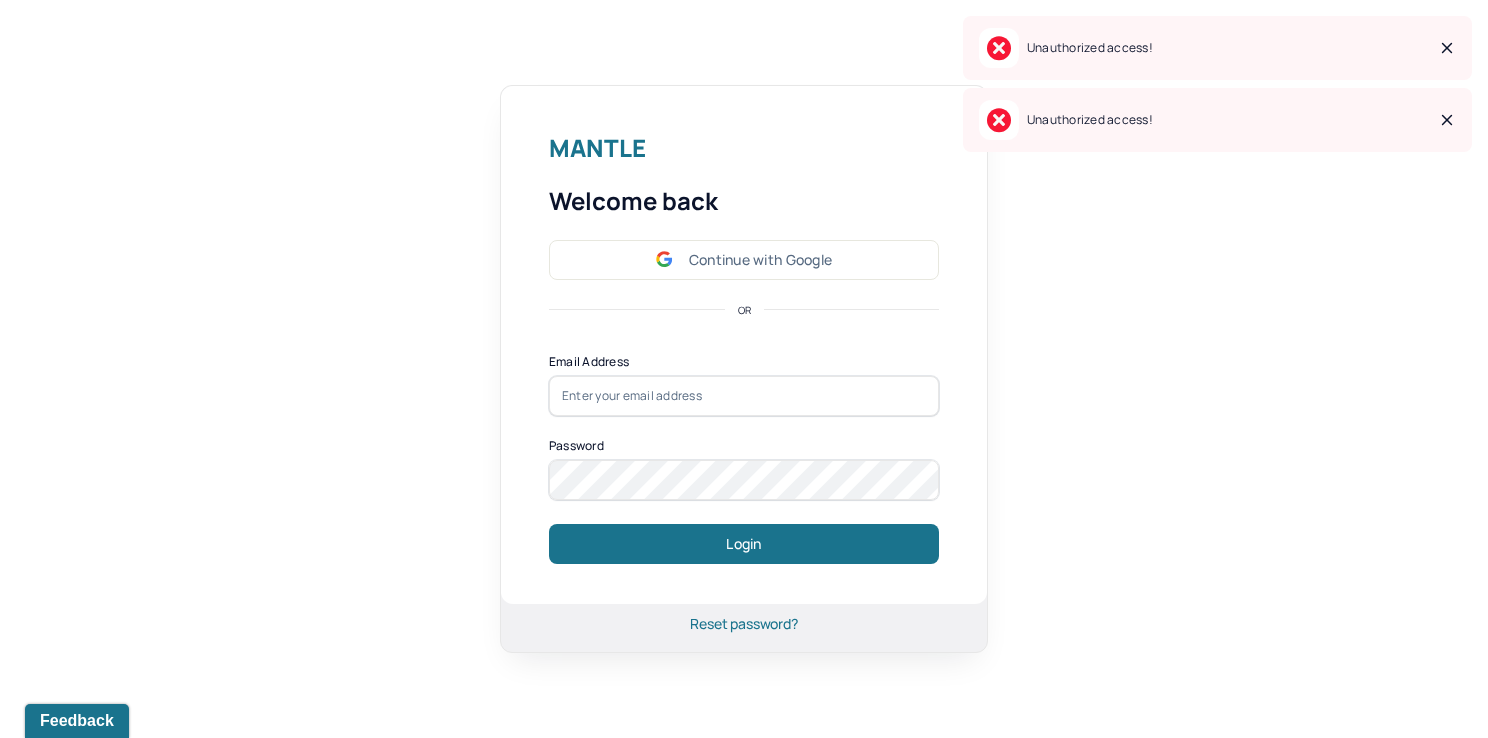 type on "[EMAIL]" 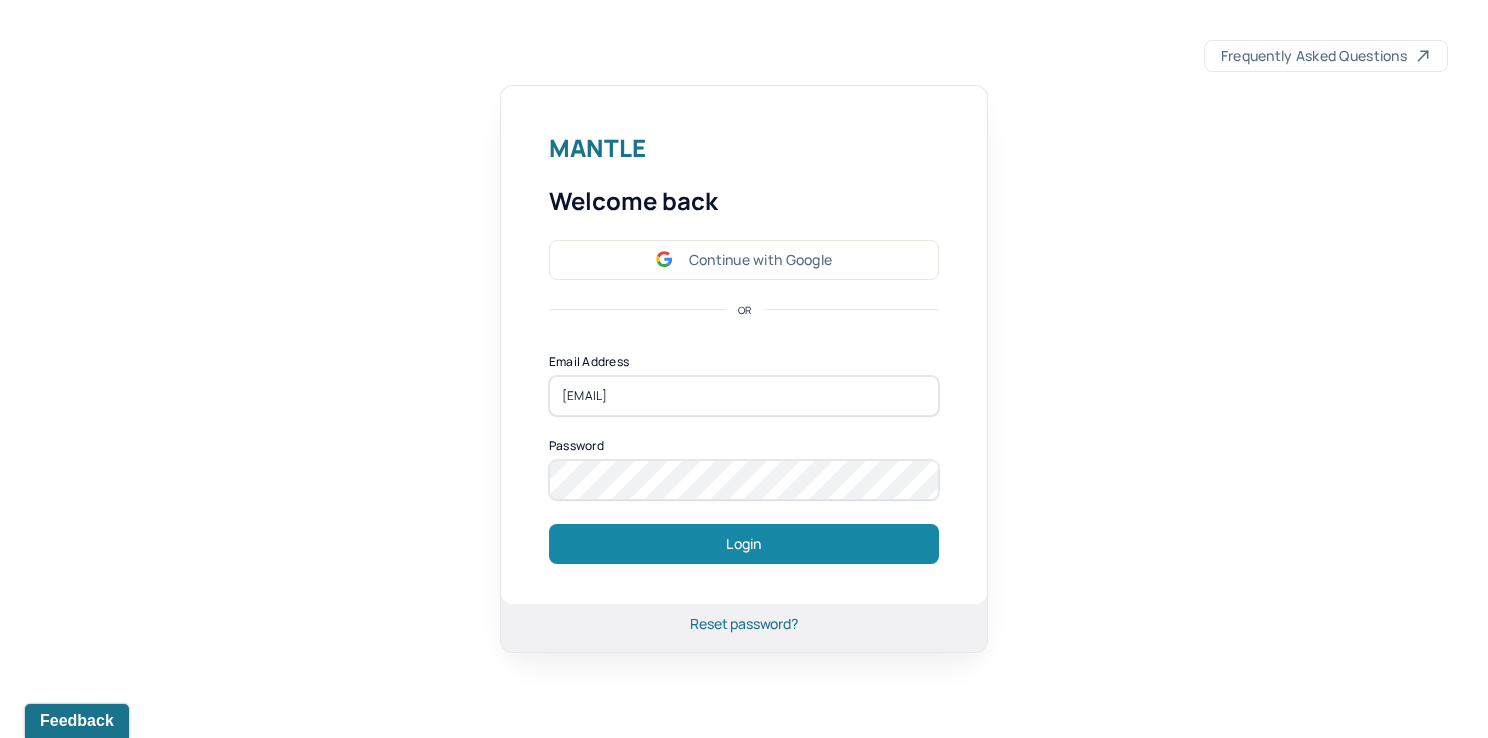 click on "Login" at bounding box center [744, 544] 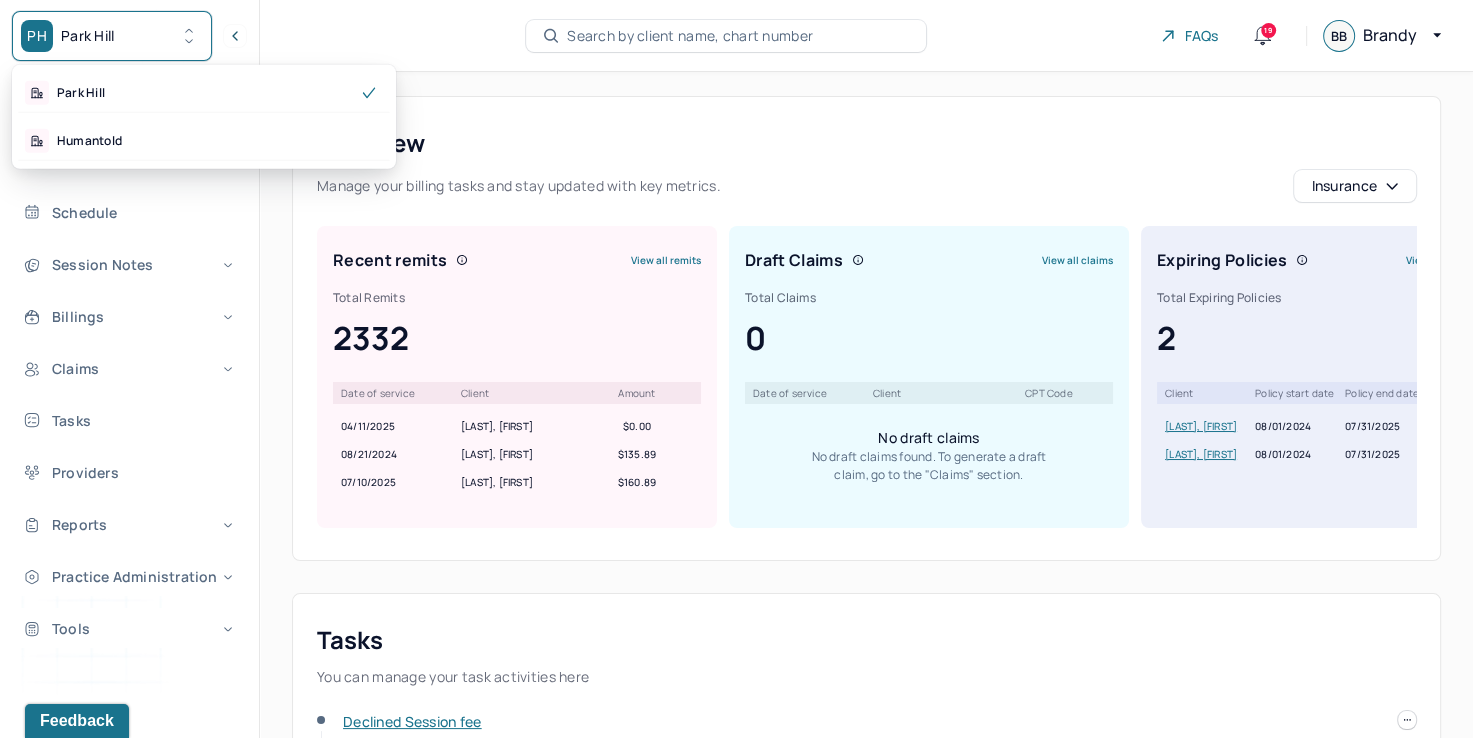 click on "PH Park Hill" at bounding box center (112, 36) 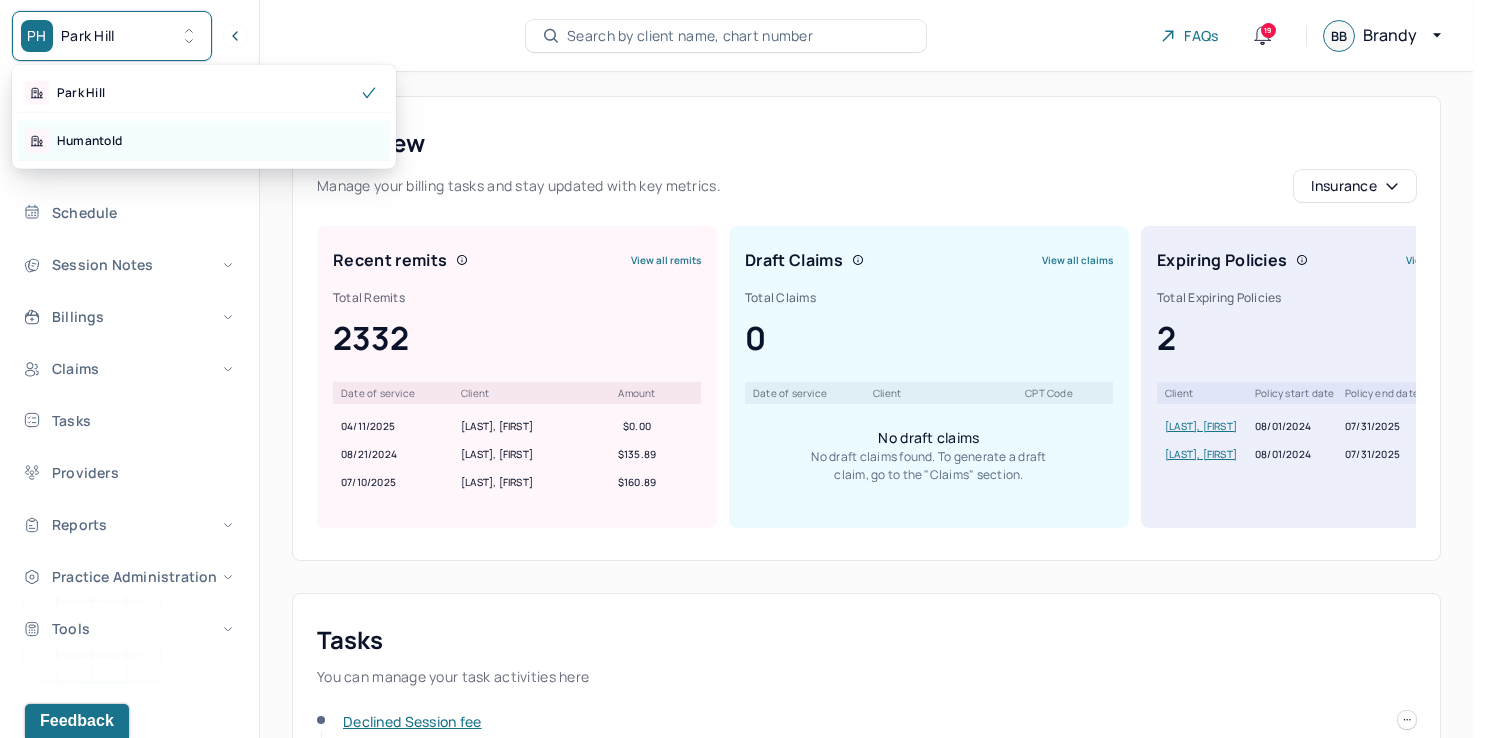 click on "Humantold" at bounding box center (204, 141) 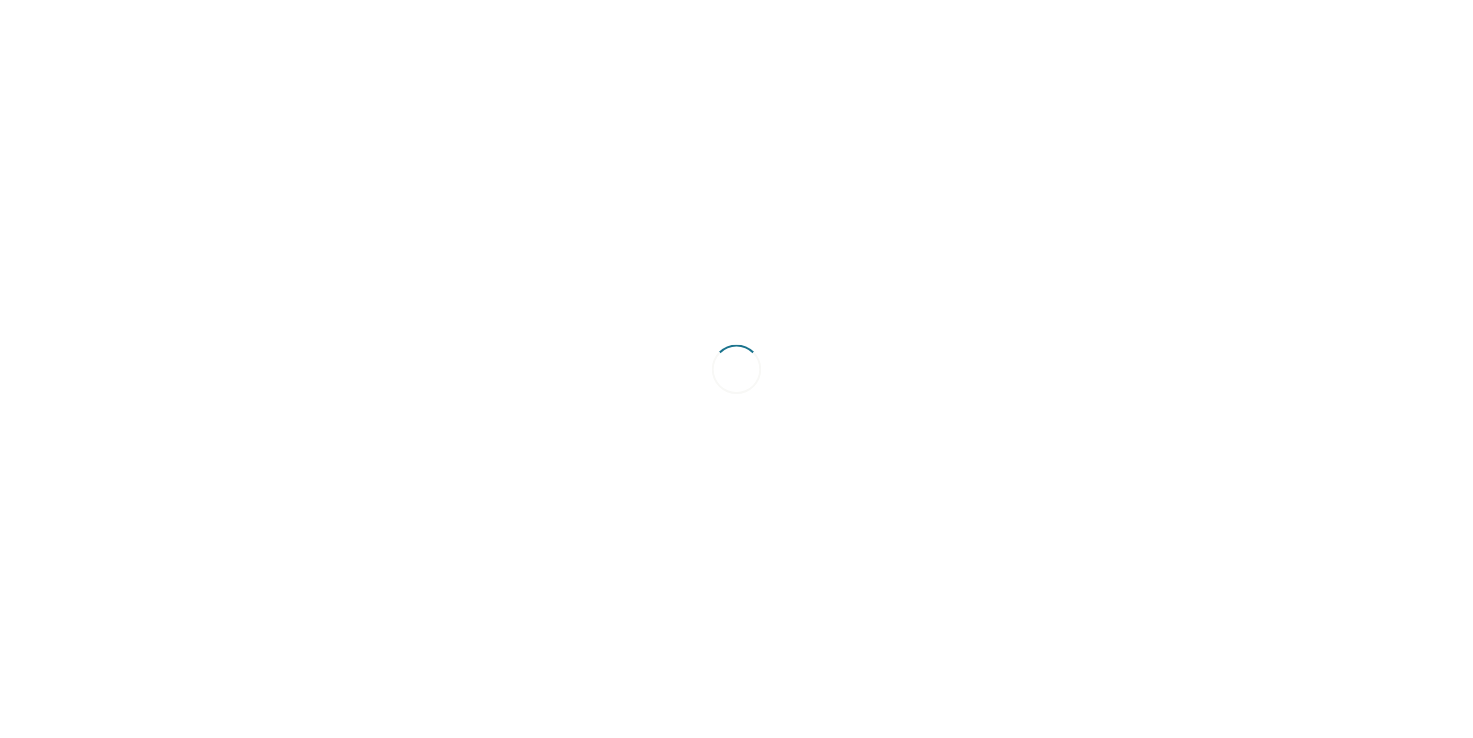 scroll, scrollTop: 0, scrollLeft: 0, axis: both 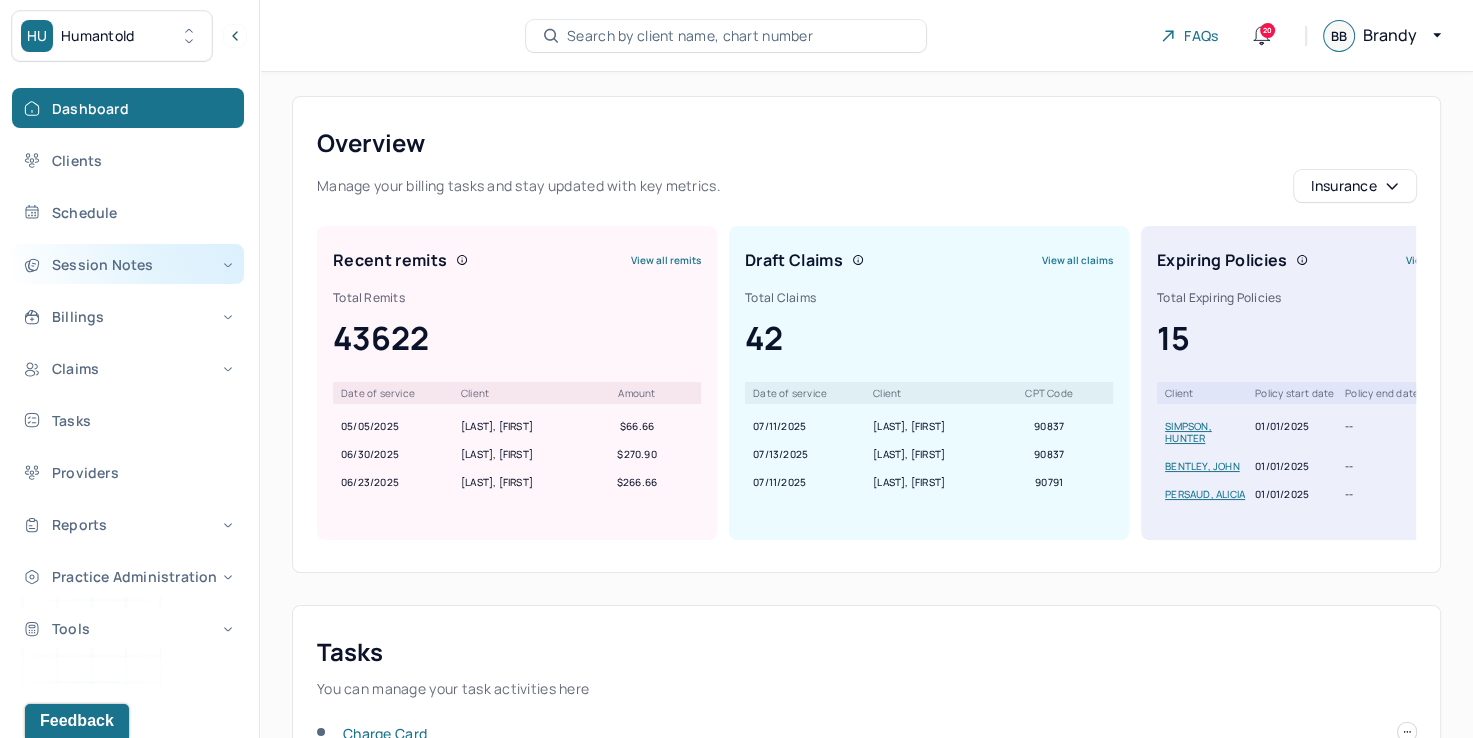 click on "Session Notes" at bounding box center (128, 264) 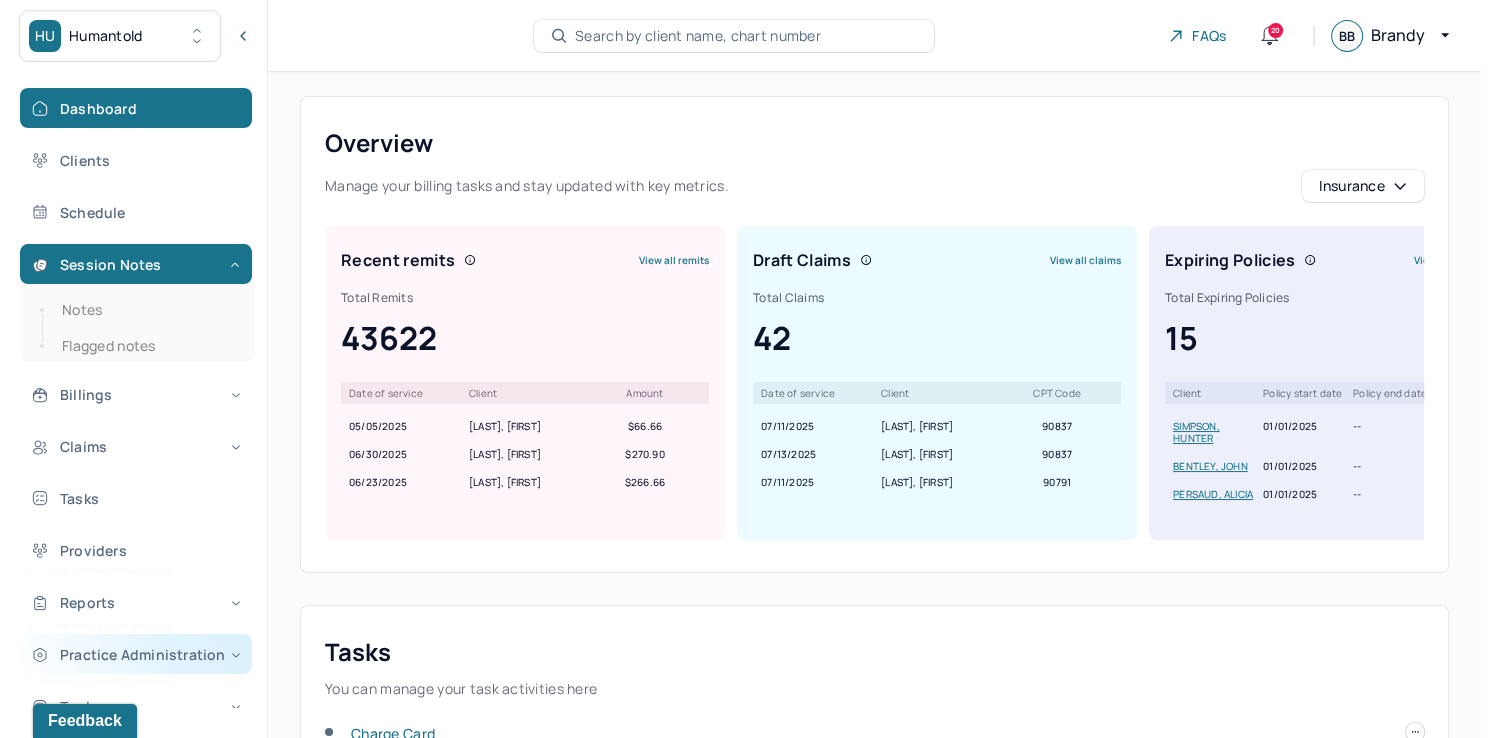 scroll, scrollTop: 203, scrollLeft: 0, axis: vertical 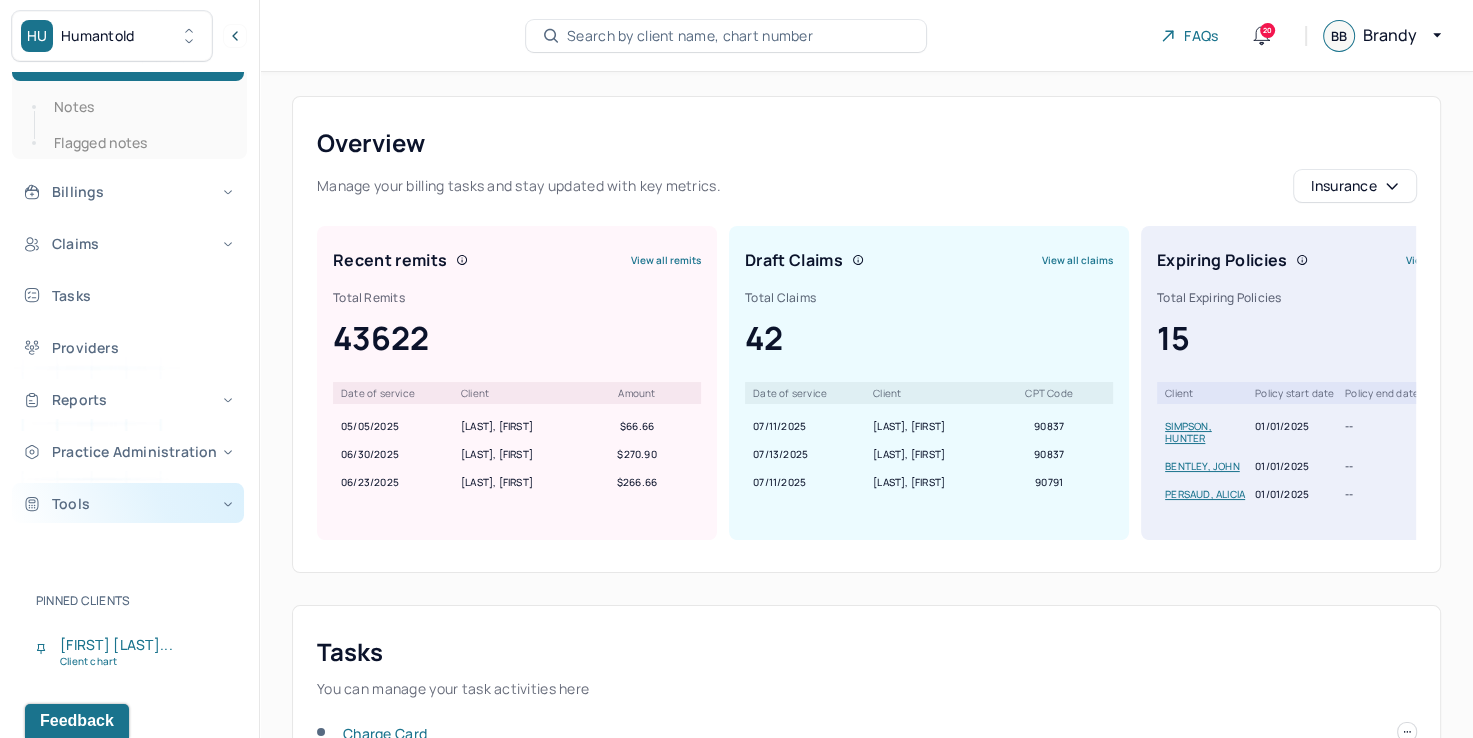click on "Tools" at bounding box center (128, 503) 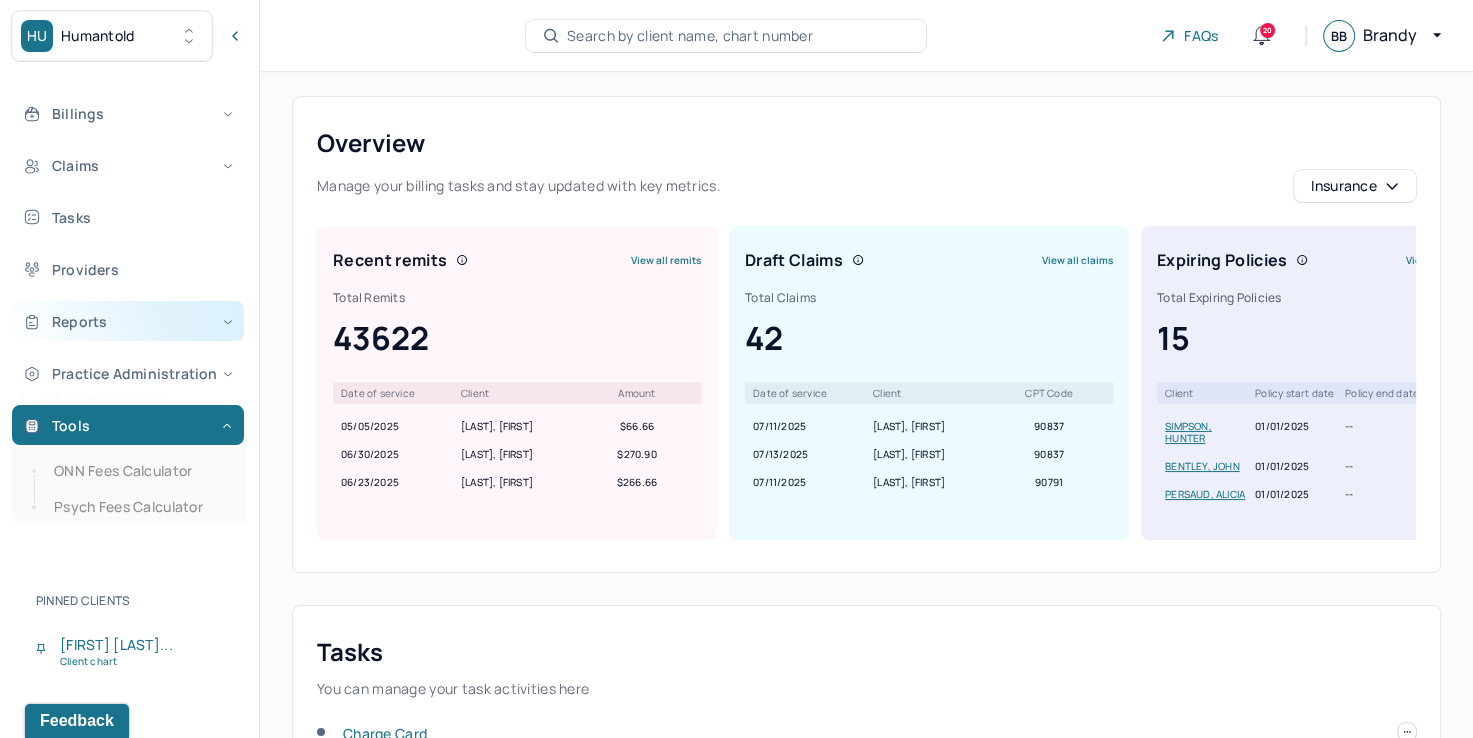 click on "Reports" at bounding box center (128, 321) 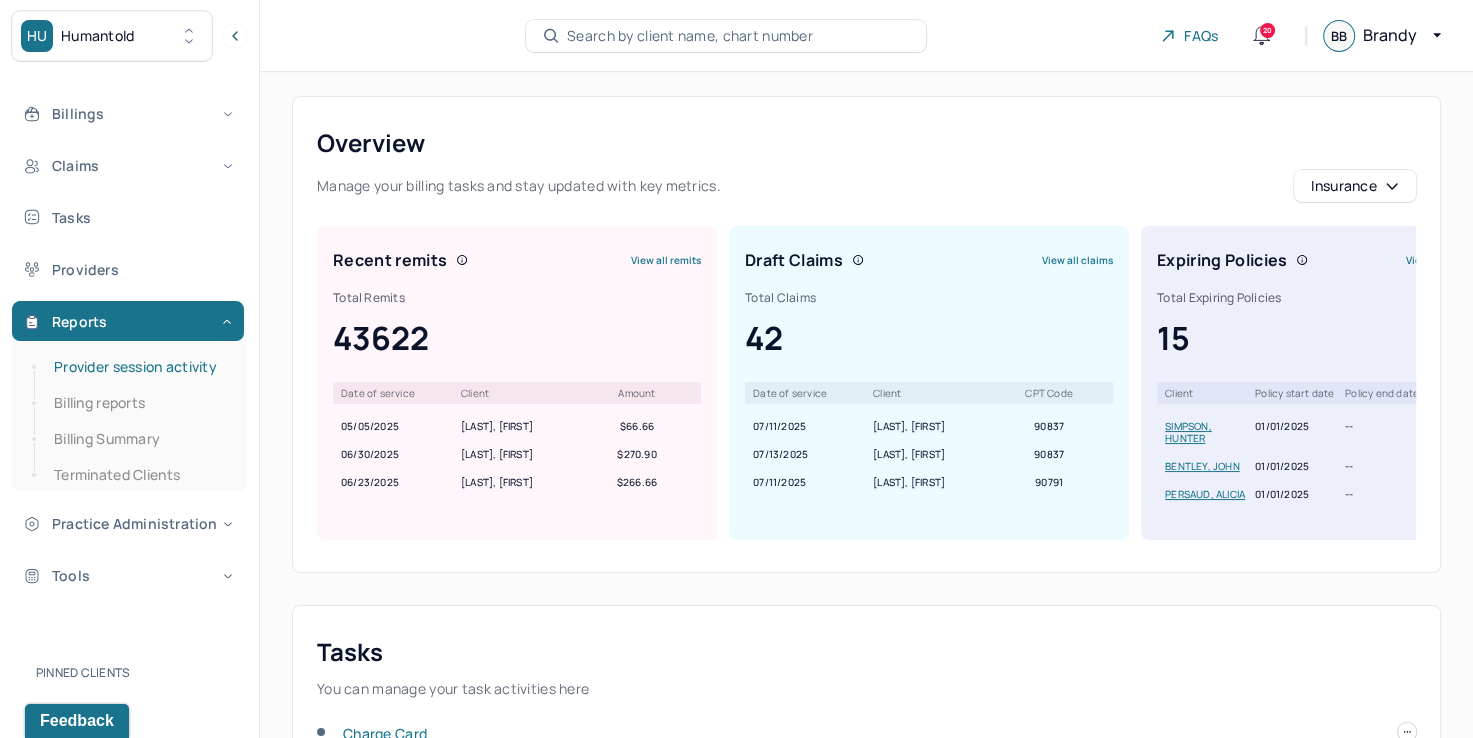 click on "Provider session activity" at bounding box center (139, 367) 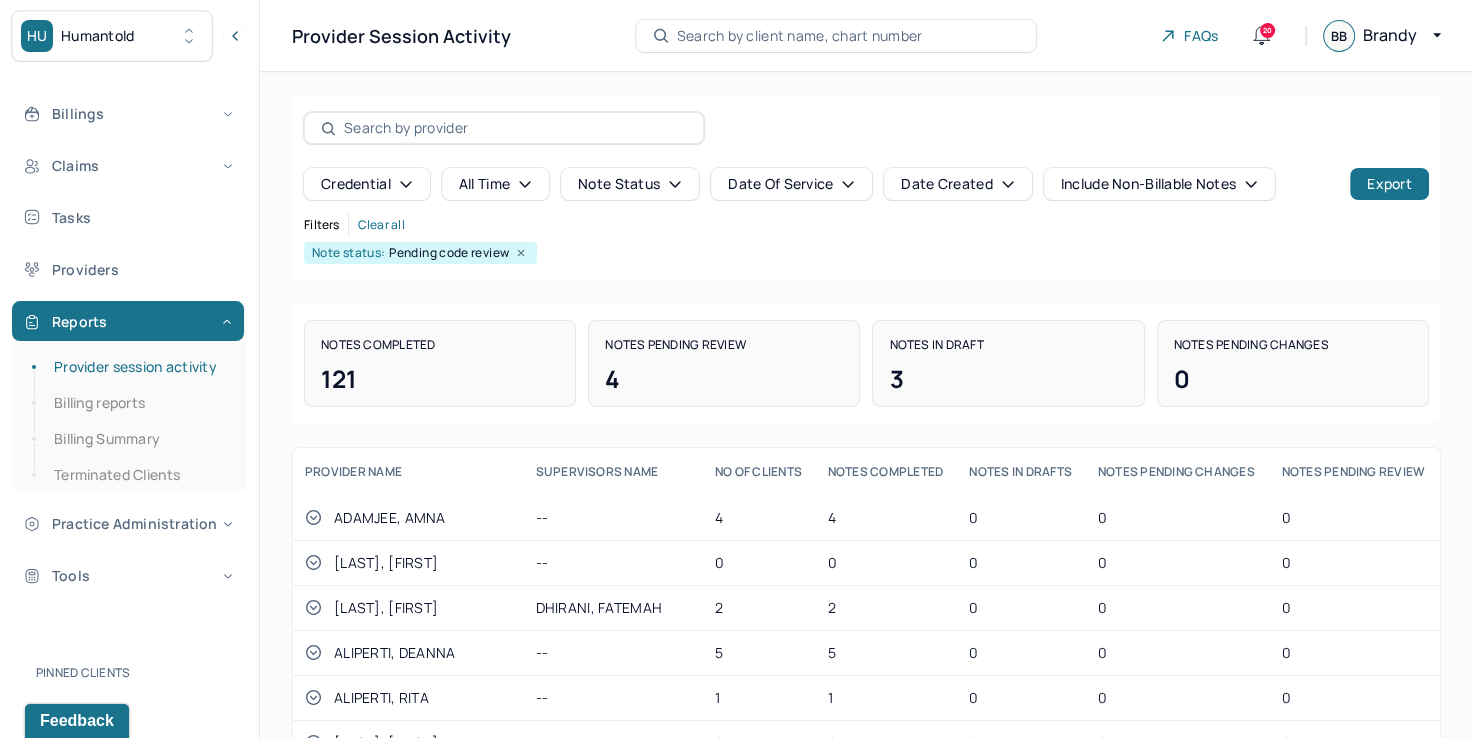 click 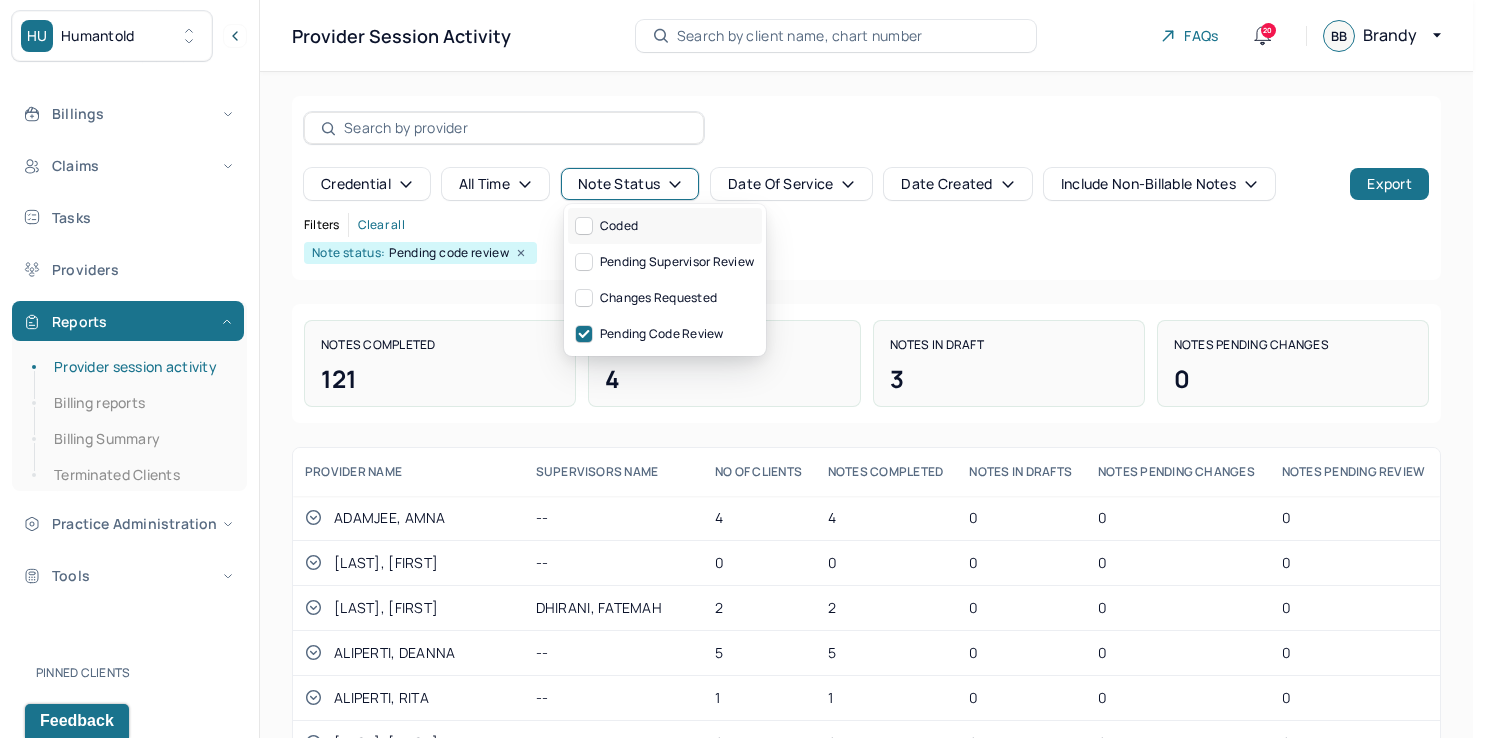 click at bounding box center [584, 226] 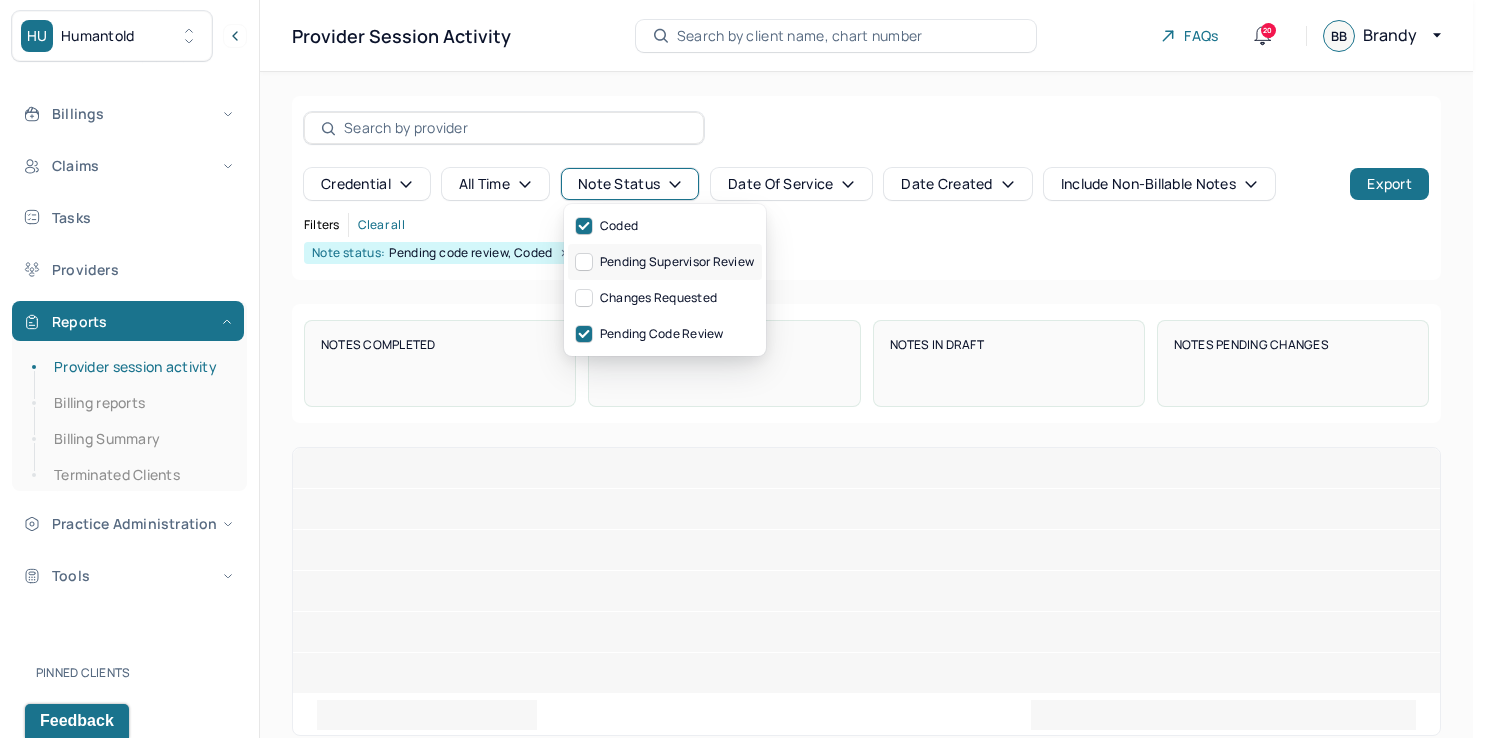 click on "Pending supervisor review" at bounding box center (665, 262) 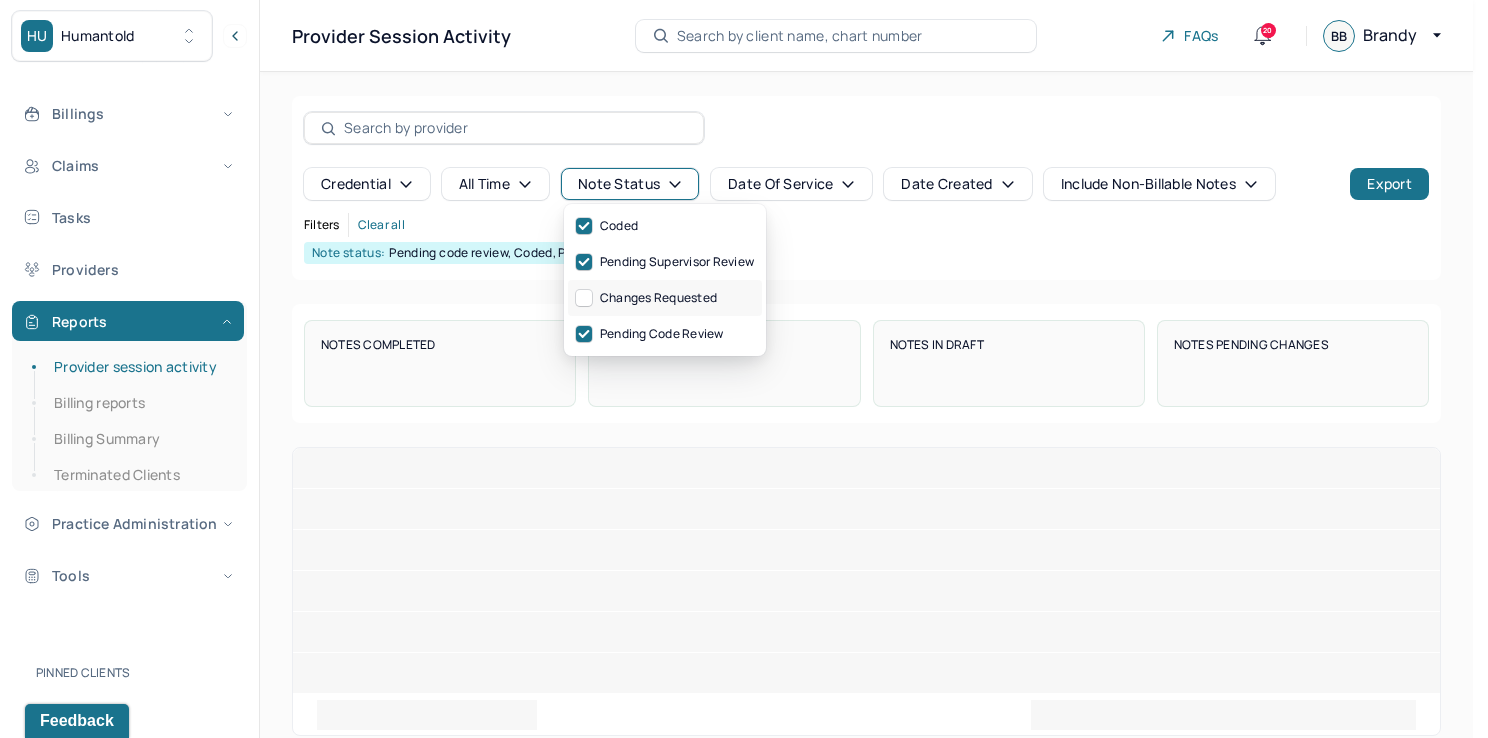 click on "Changes requested" at bounding box center [646, 298] 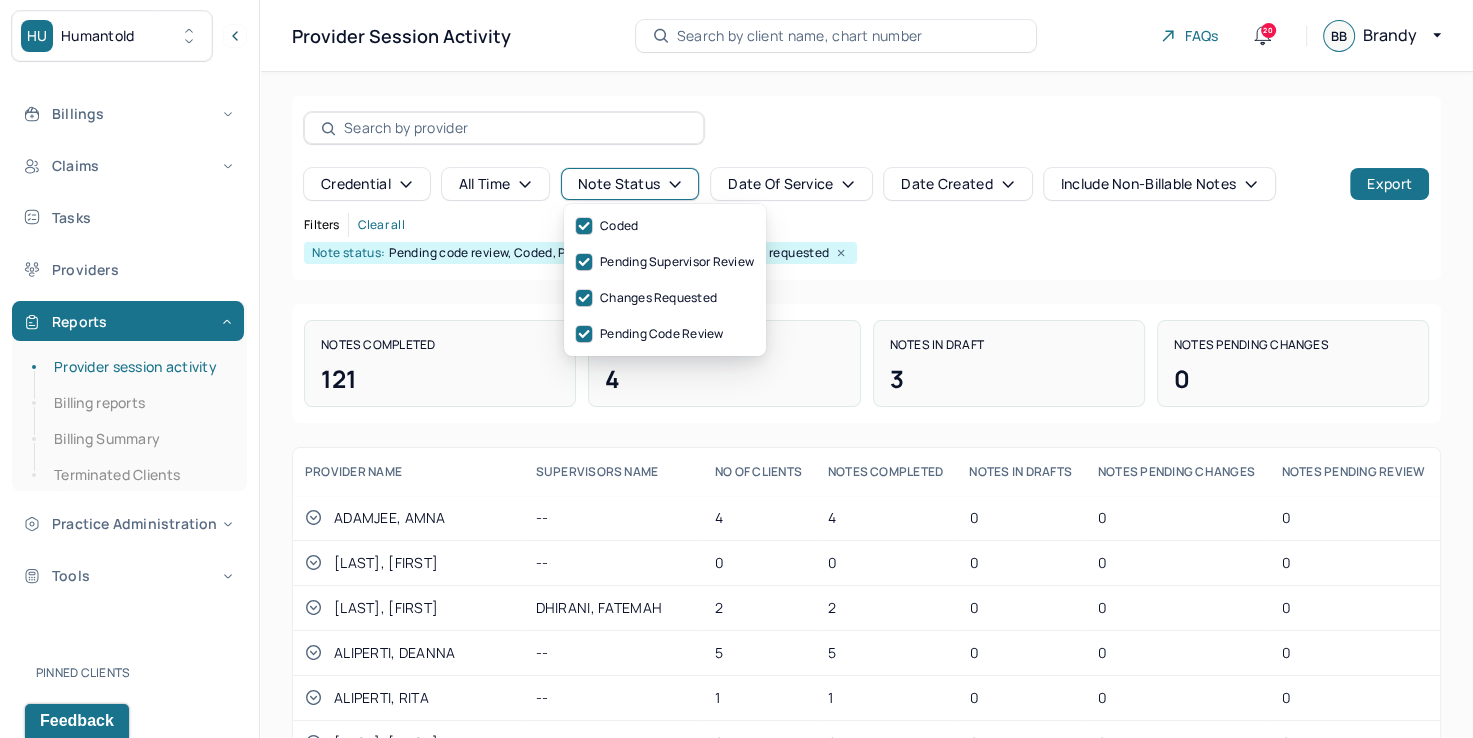 click on "Date Created" at bounding box center (957, 184) 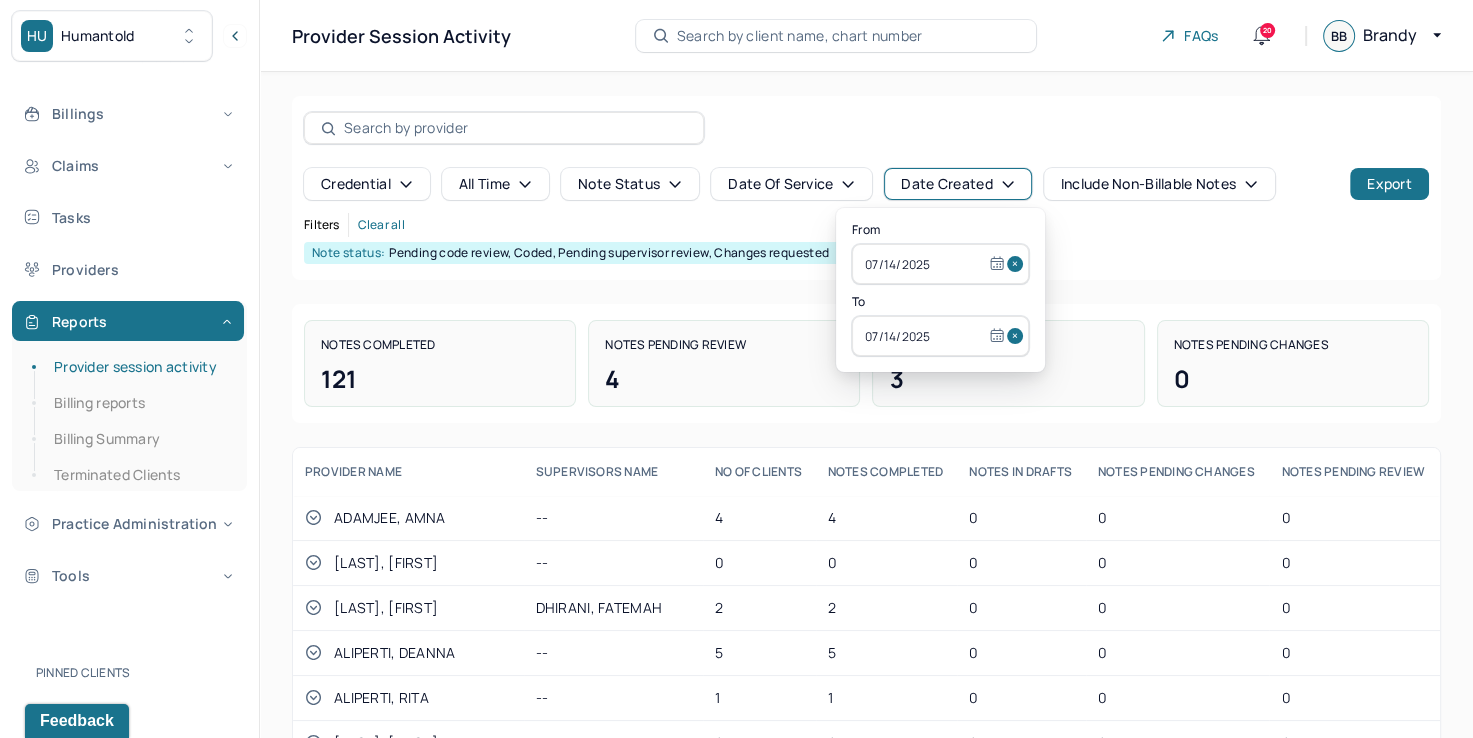 click at bounding box center (1018, 264) 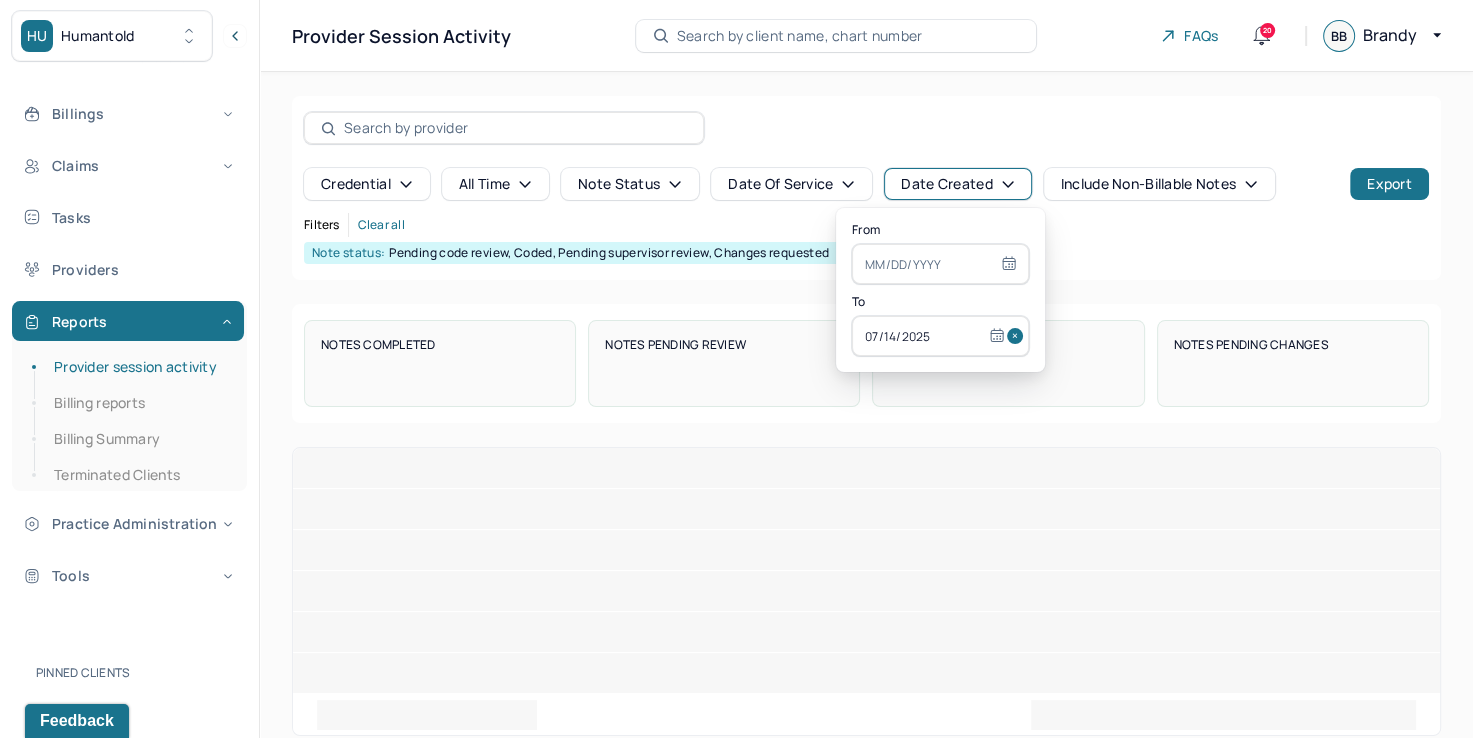 click at bounding box center [1018, 336] 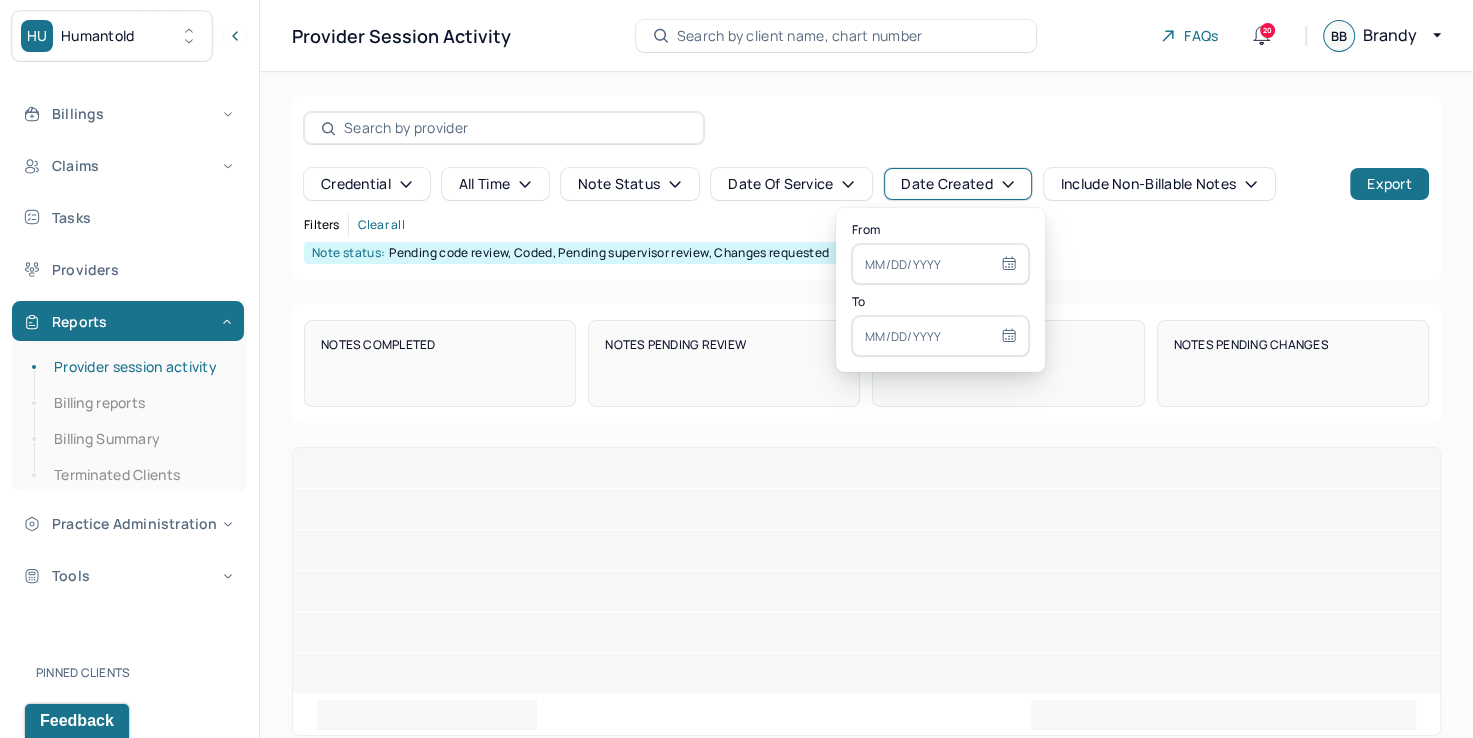 click at bounding box center [940, 264] 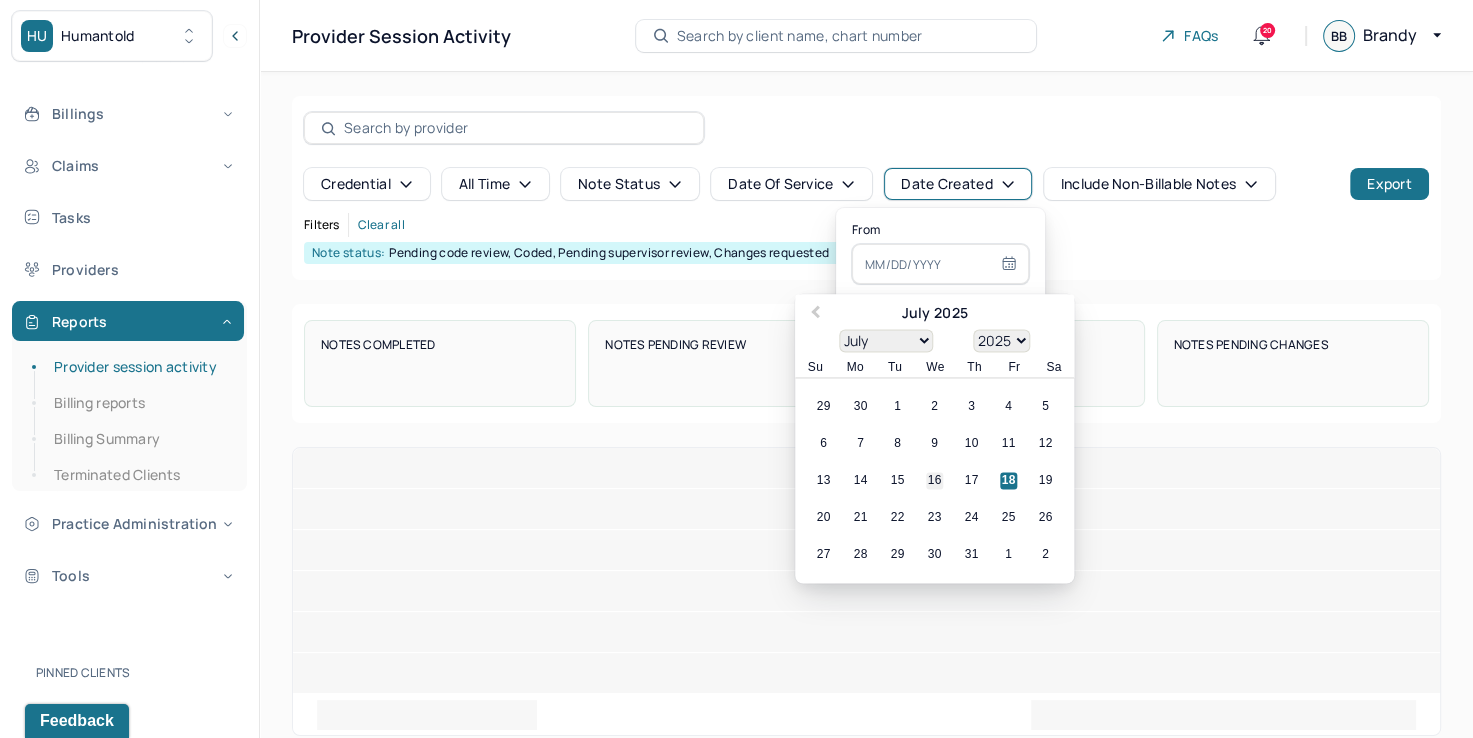 click on "16" at bounding box center (934, 481) 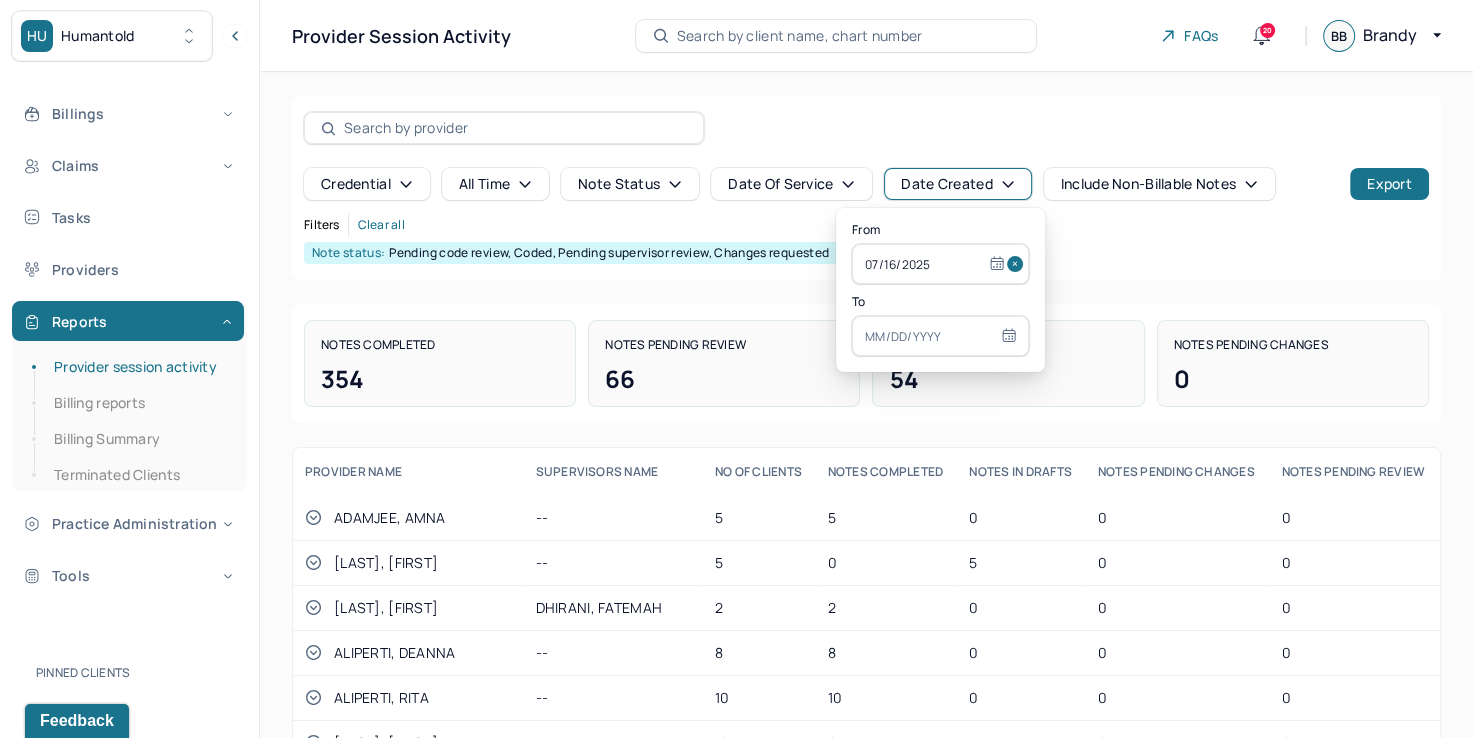 click at bounding box center [940, 336] 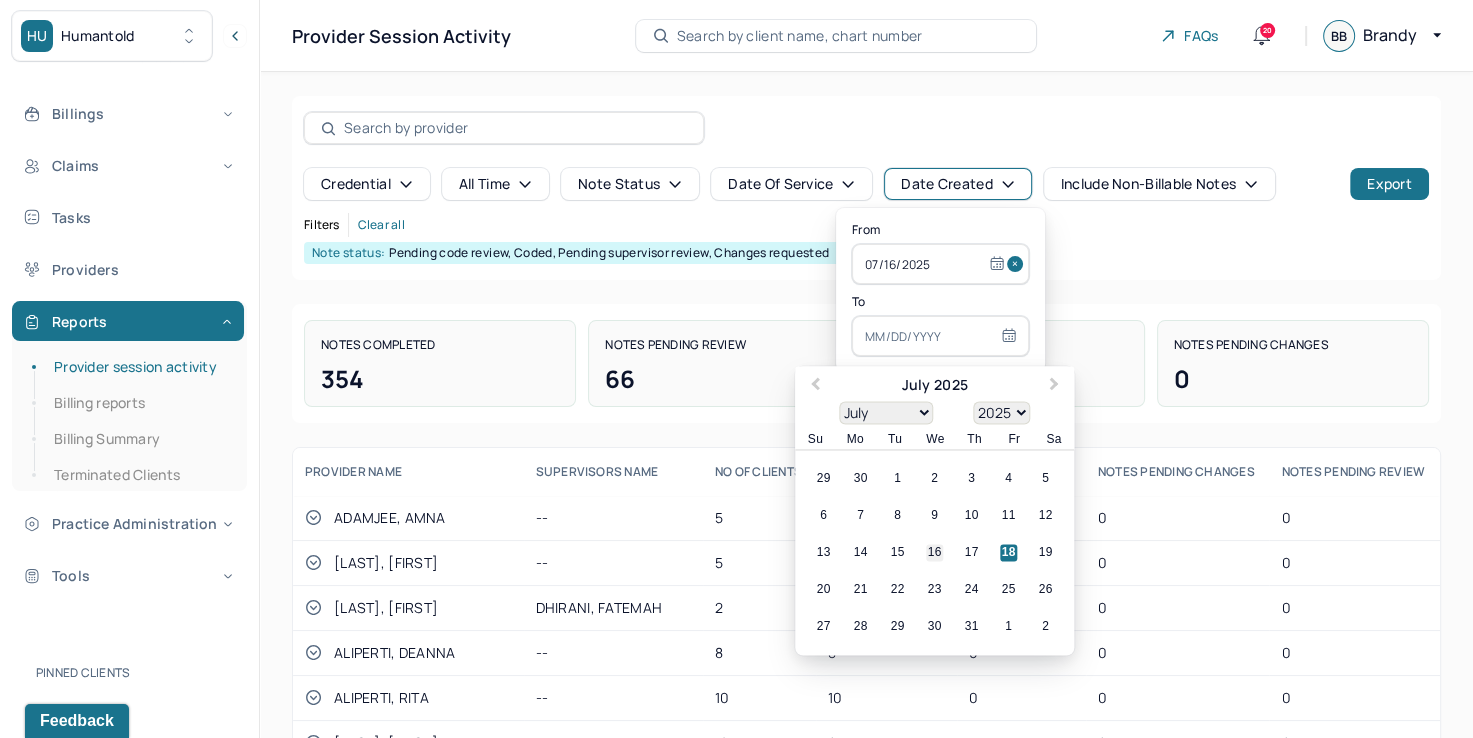 click on "16" at bounding box center (934, 553) 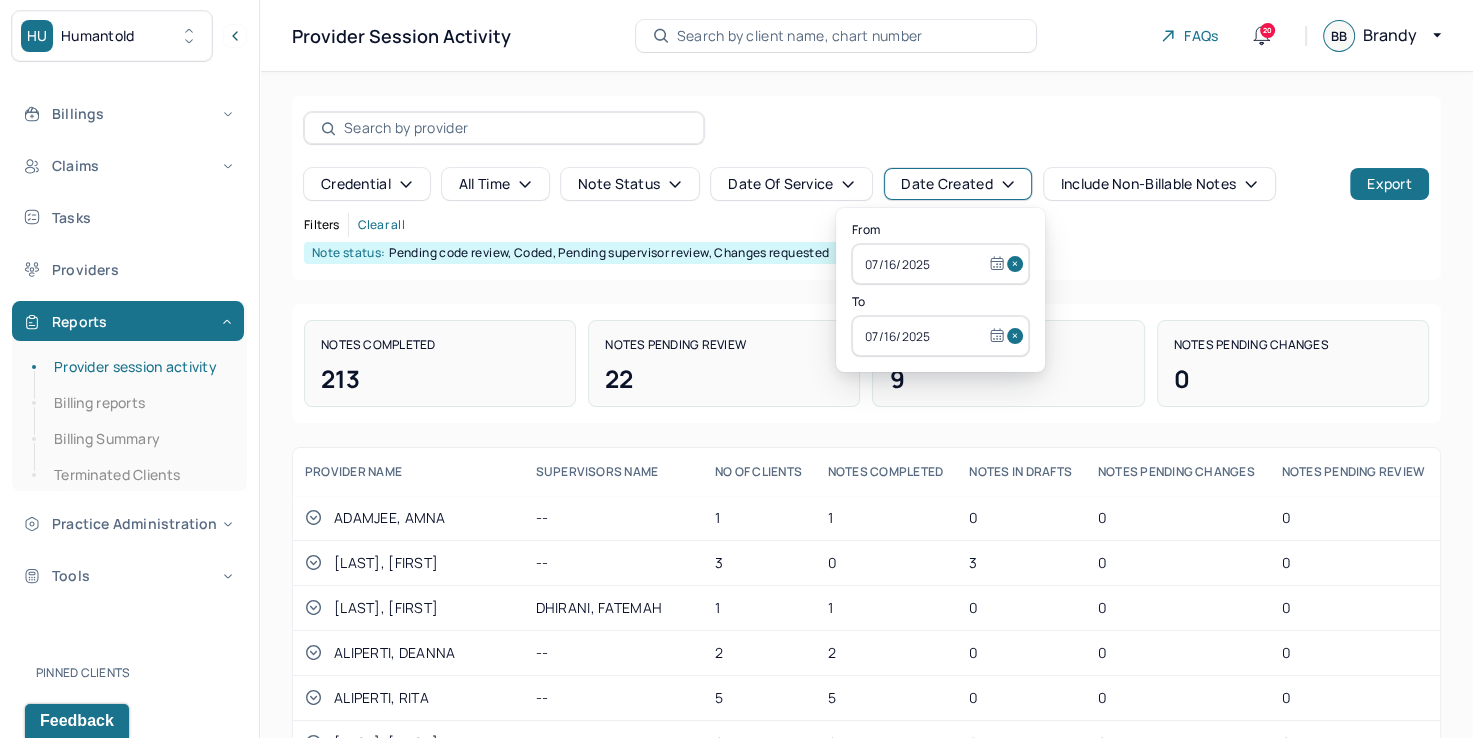 click on "Credential     all time     Note status     Date Of Service     Date Created     Include non-billable notes     Export   Filters   Clear all   Note status: Pending code review, Coded, Pending supervisor review, Changes requested     Notes Completed 213 Notes pending review 22 Notes in draft 9 Notes pending changes 0 Provider name SUPERVISORS NAME NO OF CLIENTS NOTES COMPLETED NOTES IN DRAFTS NOTES PENDING CHANGES NOTES PENDING REVIEW     ADAMJEE, AMNA -- 1 1 0 0 0     AKCHAYAN, STEVE -- 3 0 3 0 0     ALGHAMDI, DANAH DHIRANI, FATEMAH 1 1 0 0 0     ALIPERTI, DEANNA -- 2 2 0 0 0     ALIPERTI, RITA -- 5 5 0 0 0     ANDERSON, TASHAY ALIPERTI, RITA 9 9 0 0 0     ANG, ANNABELLE BRUNETTI, ANDREA 0 0 0 0 0     ANTIGUA, RANDY MOREIRA, JAVIER 0 0 0 0 0     ARCERI, CHRISTINA -- 0 0 0 0 0     ARMSTRONG, CAITLIN -- 0 0 0 0 0     AULESTIA, ASHLEY LEE, DANIEL 0 0 0 0 0     AZIEVA, GULSANAM BAILEY, JANAY 1 1 0 0 0     BAILEY, JANAY -- 2 2 0 0 0     BASCOMBE, SHERIDAN BELL, GOMATTIE 1 1 0 0 0     BASS, MARGARET ADAMJEE, AMNA" at bounding box center [866, 566] 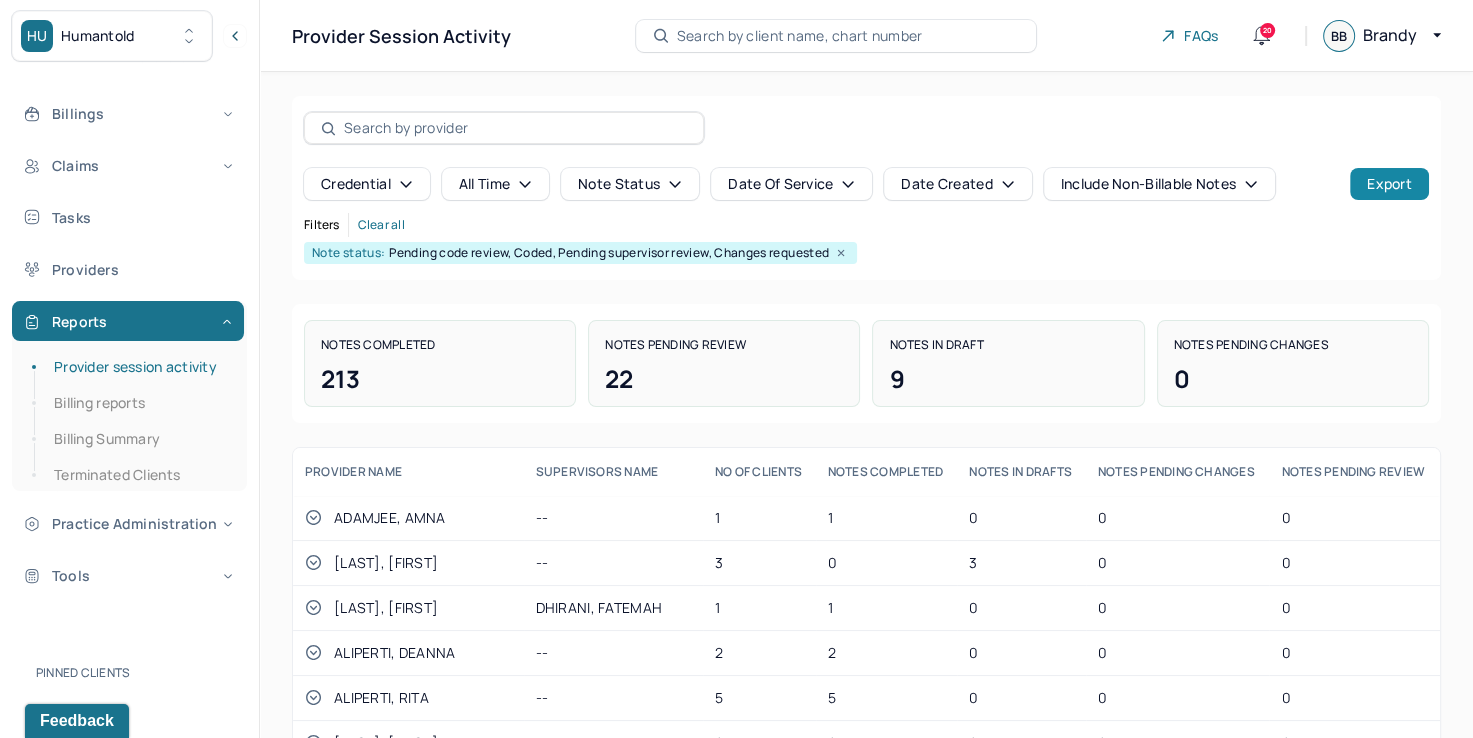 click on "Export" at bounding box center (1389, 184) 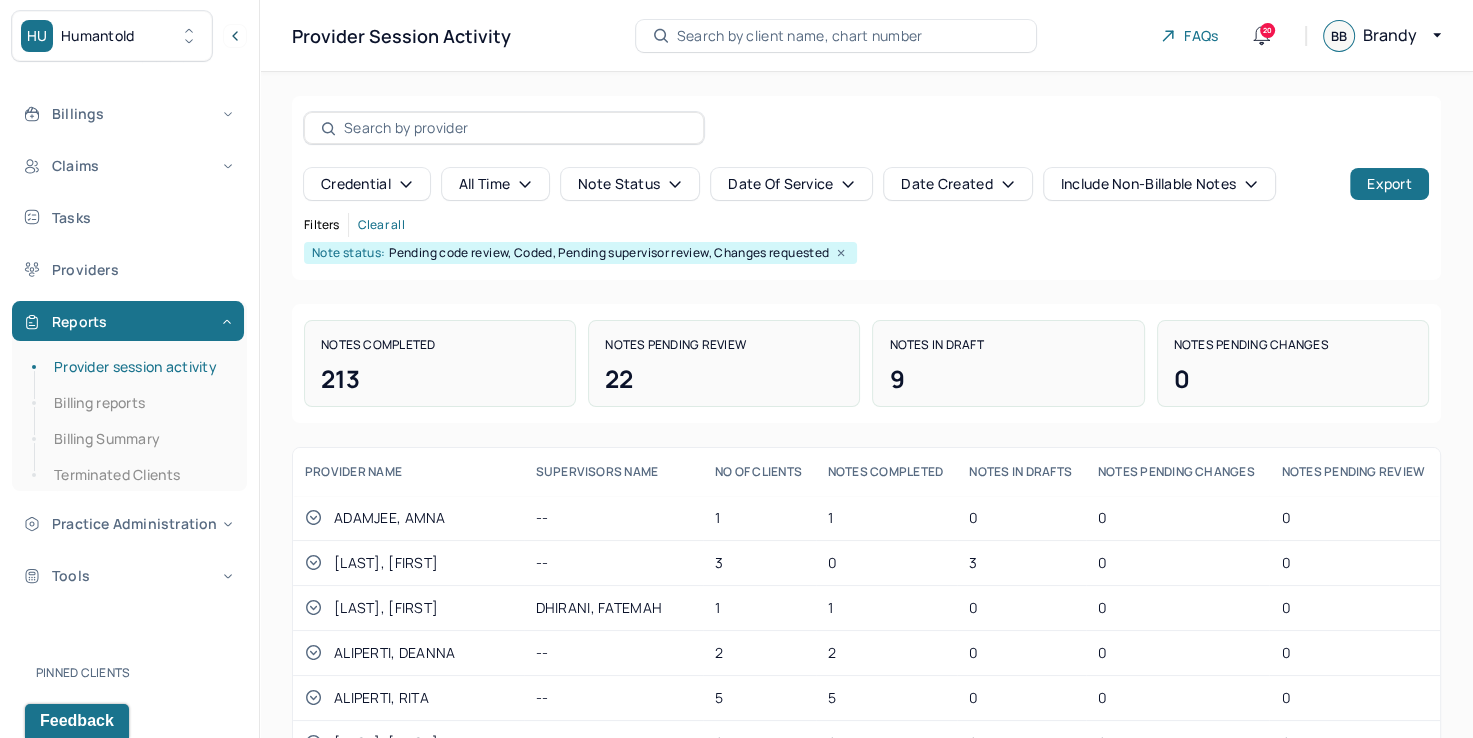 drag, startPoint x: 839, startPoint y: 107, endPoint x: 426, endPoint y: 107, distance: 413 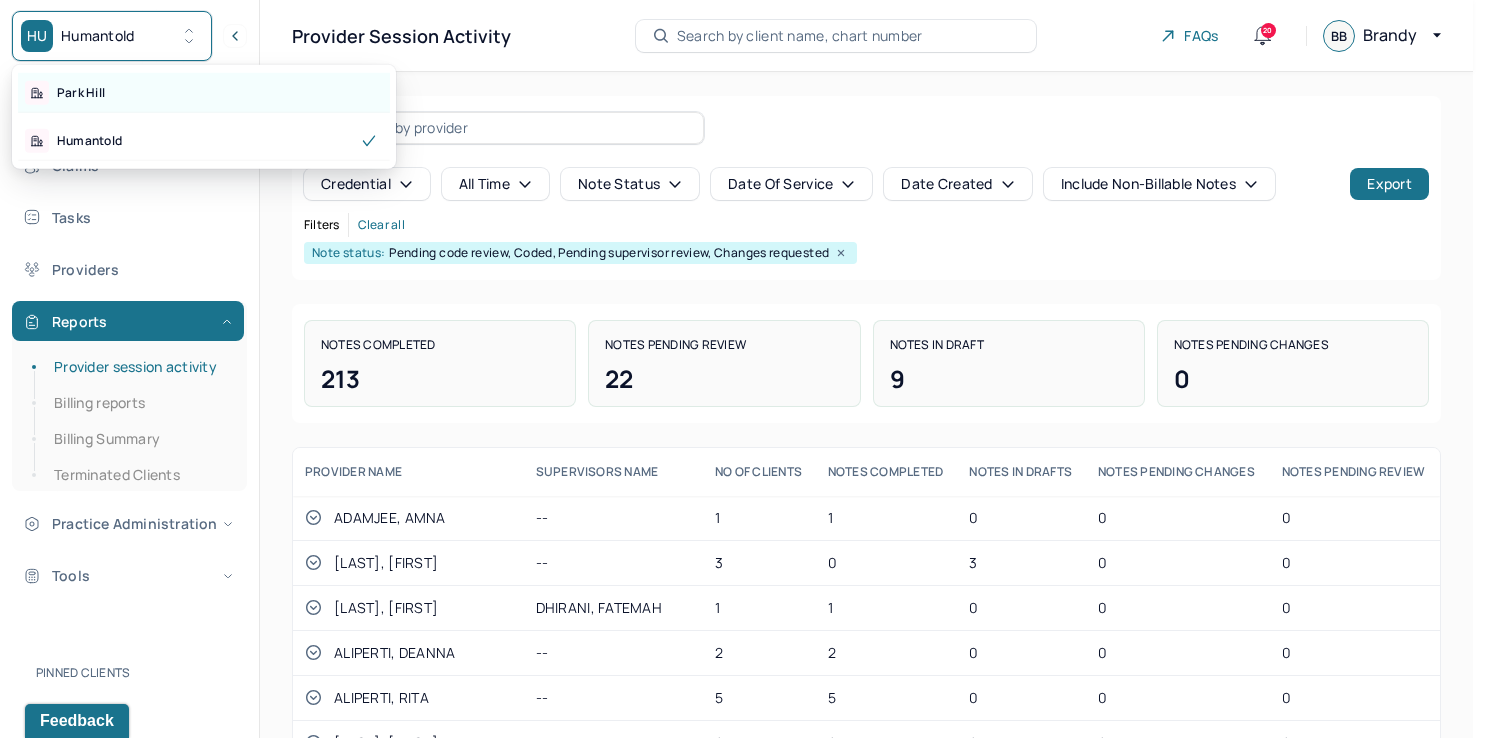 click on "Park Hill" at bounding box center (204, 93) 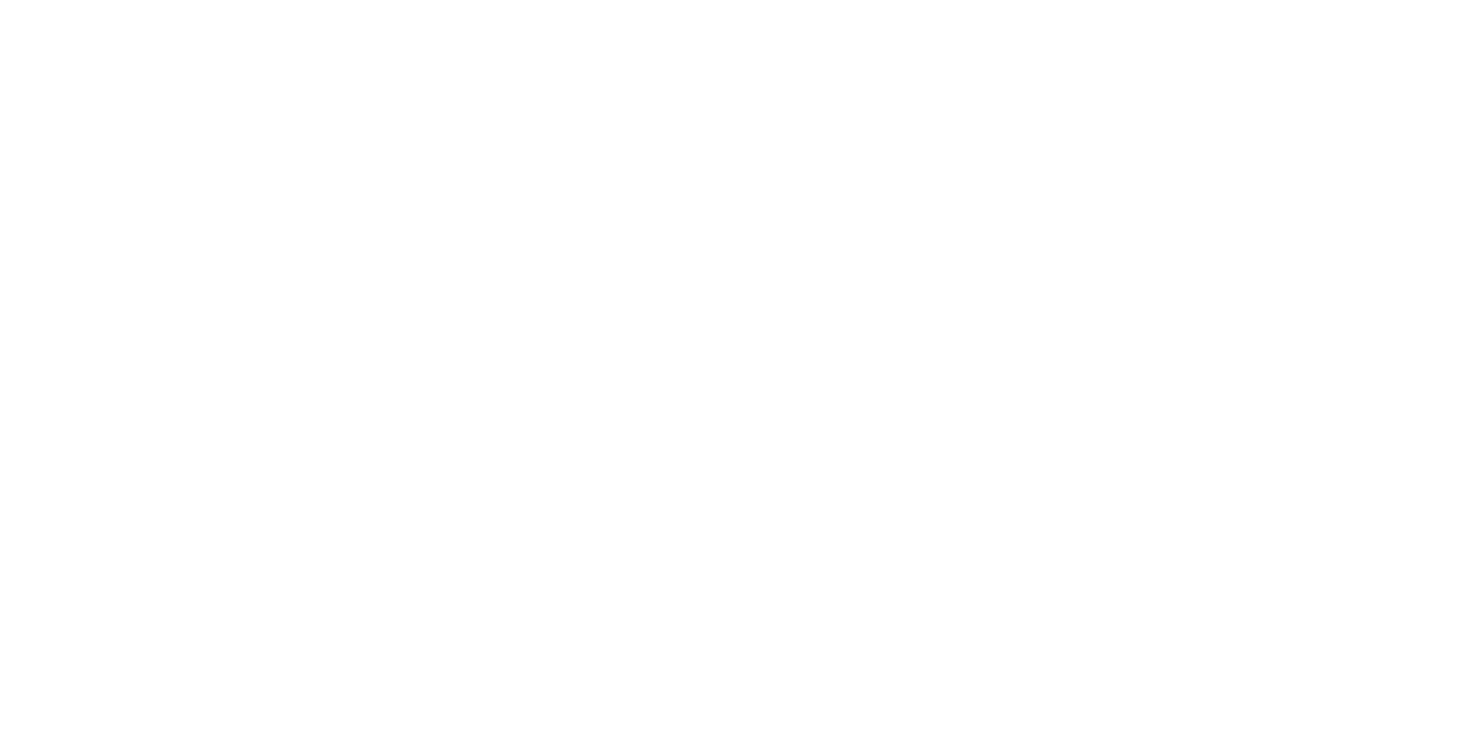 scroll, scrollTop: 0, scrollLeft: 0, axis: both 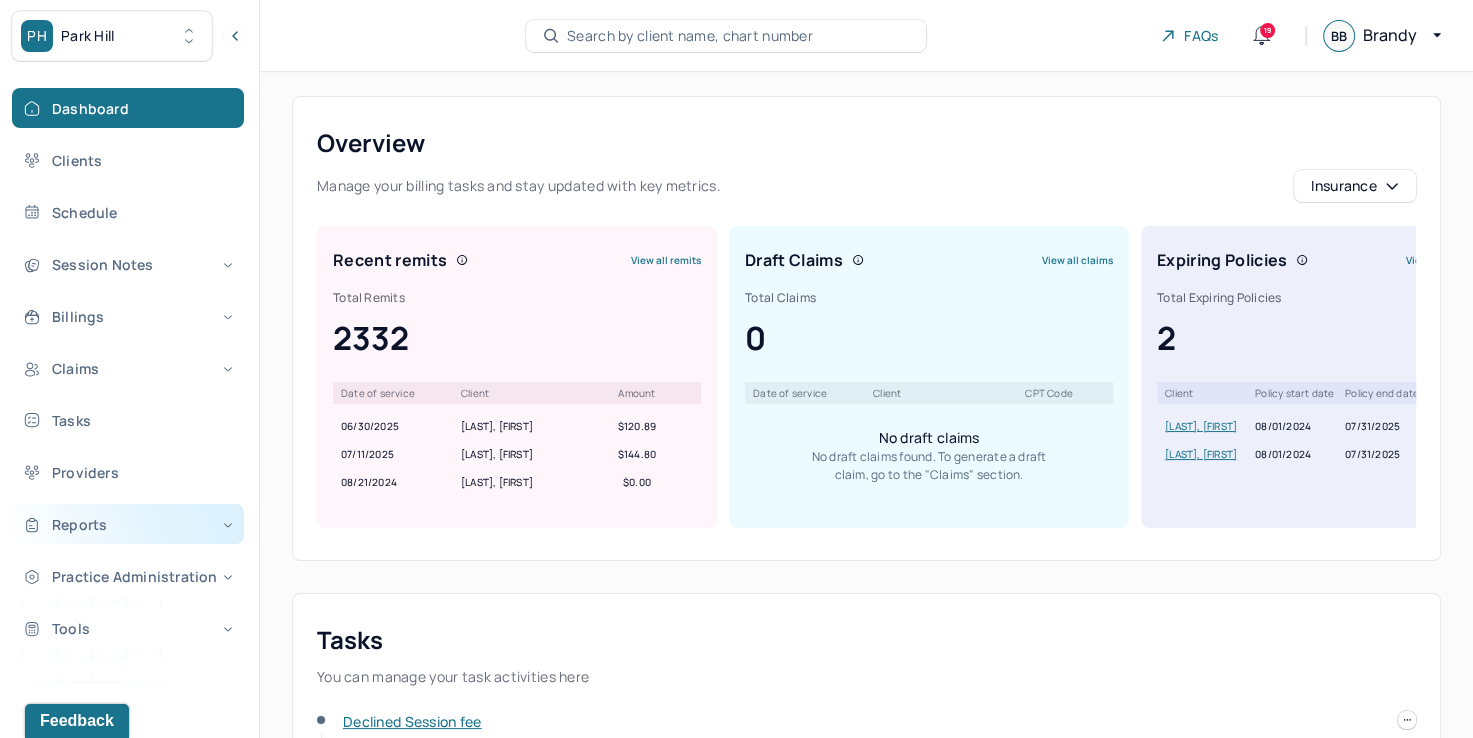 click on "Reports" at bounding box center (128, 524) 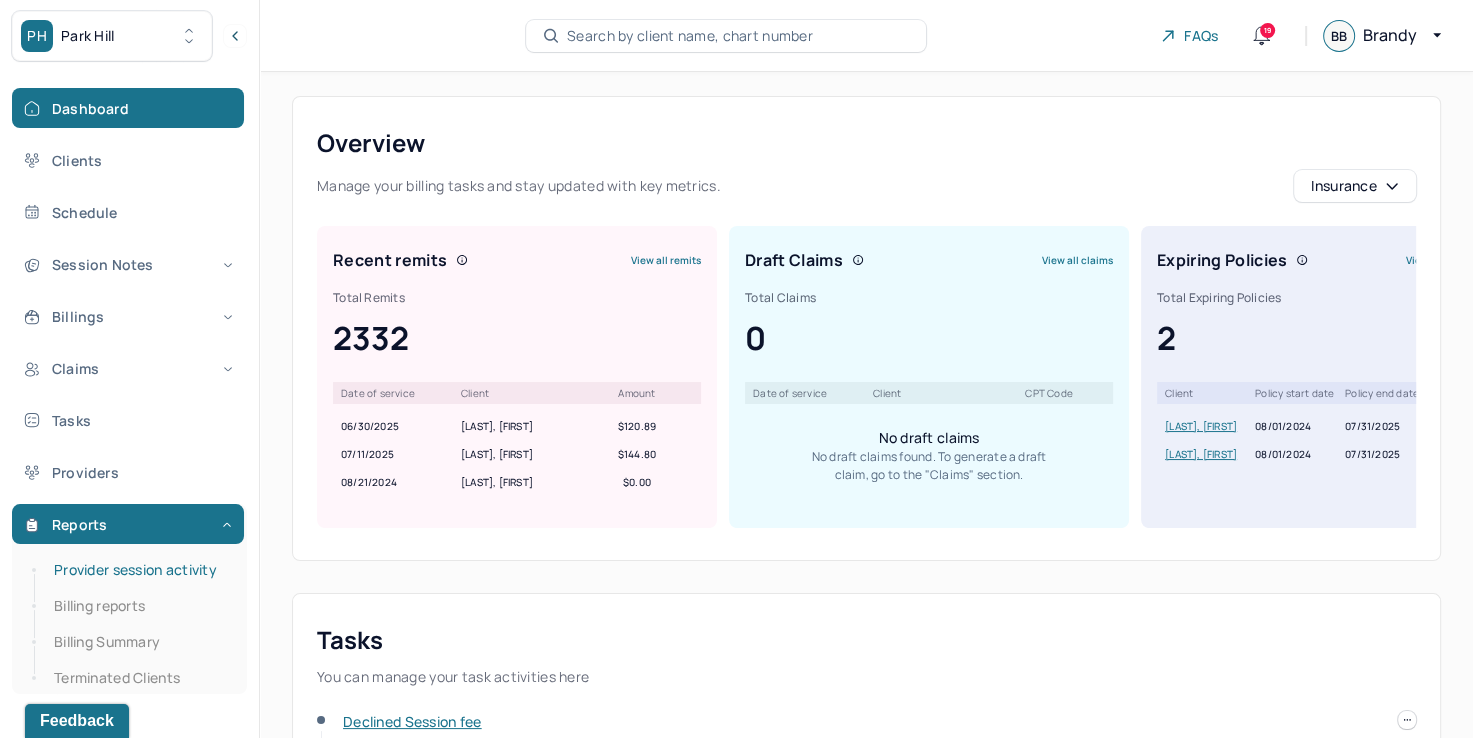 click on "Provider session activity" at bounding box center [139, 570] 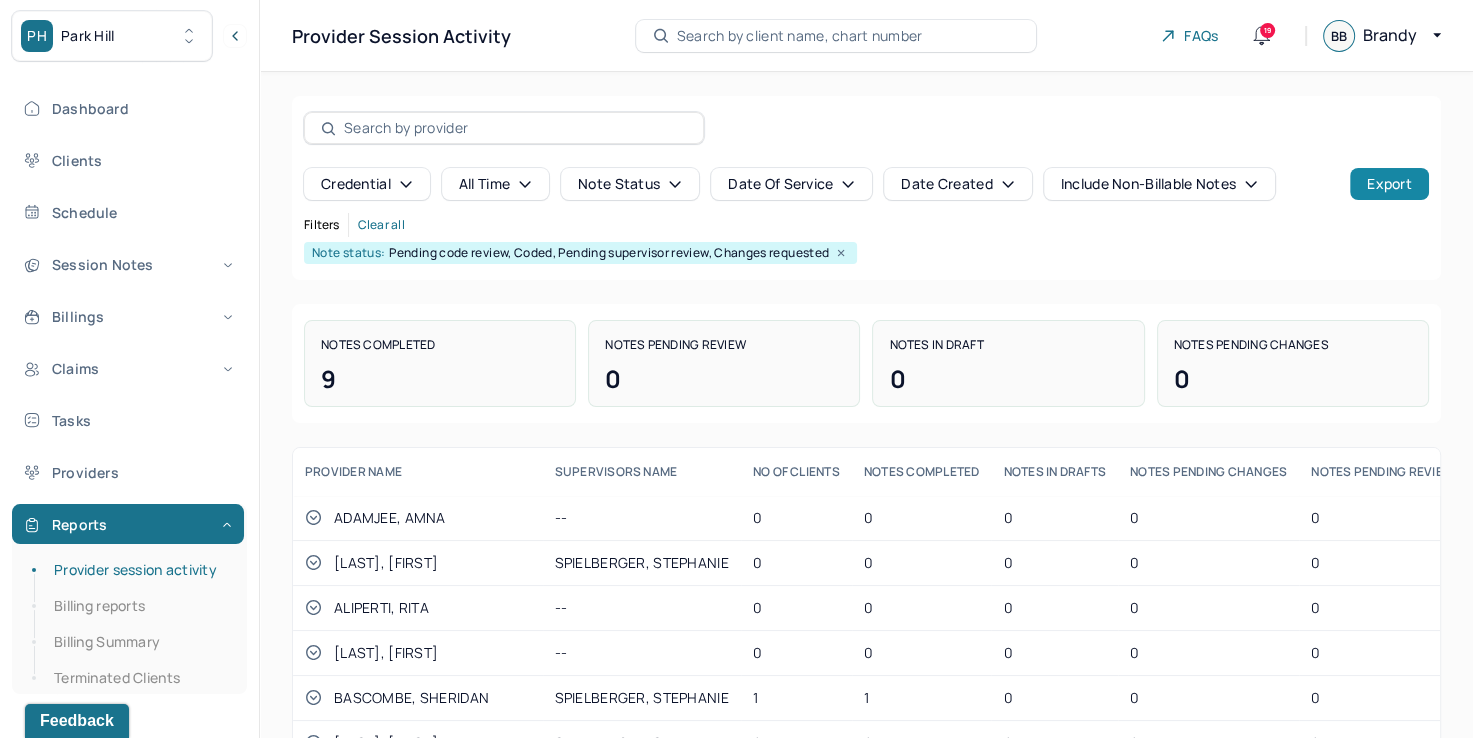 click on "Export" at bounding box center (1389, 184) 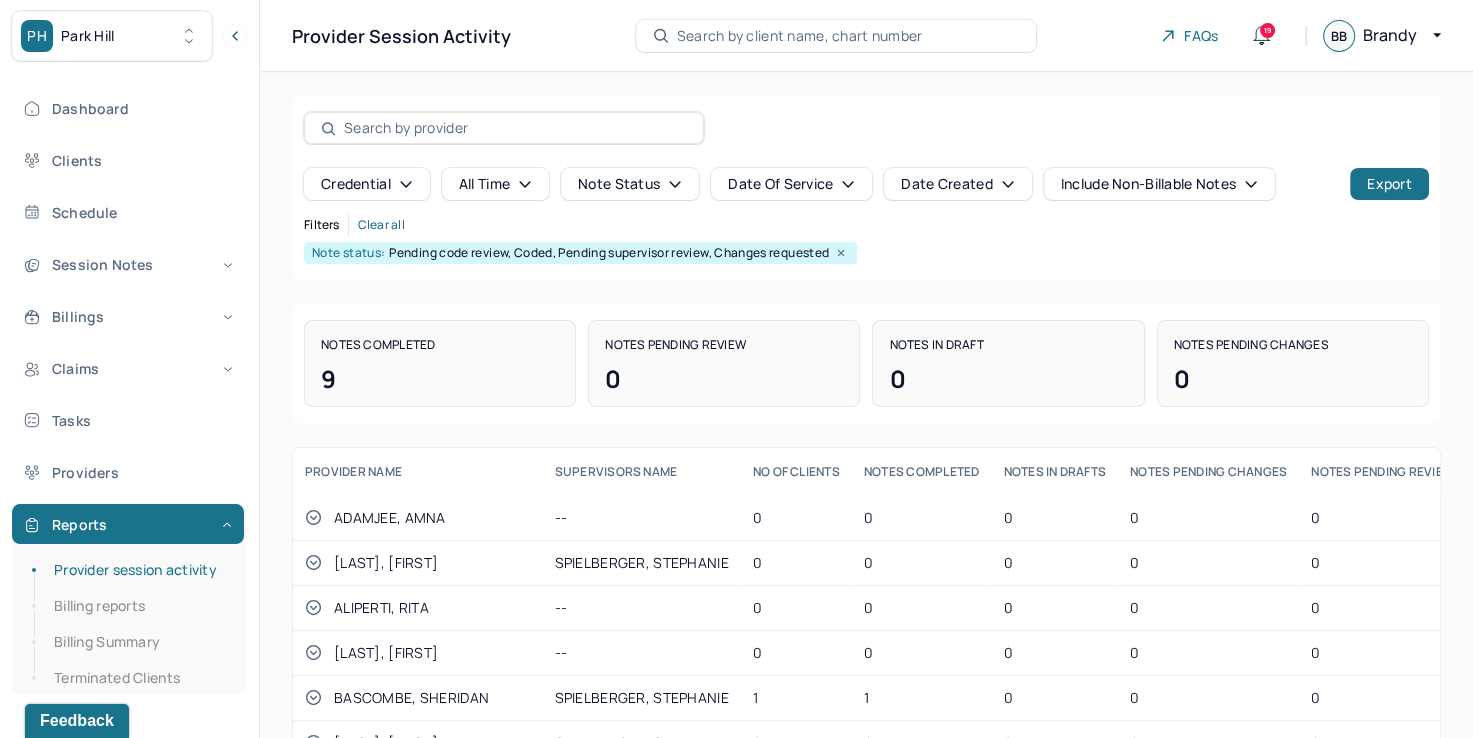 click 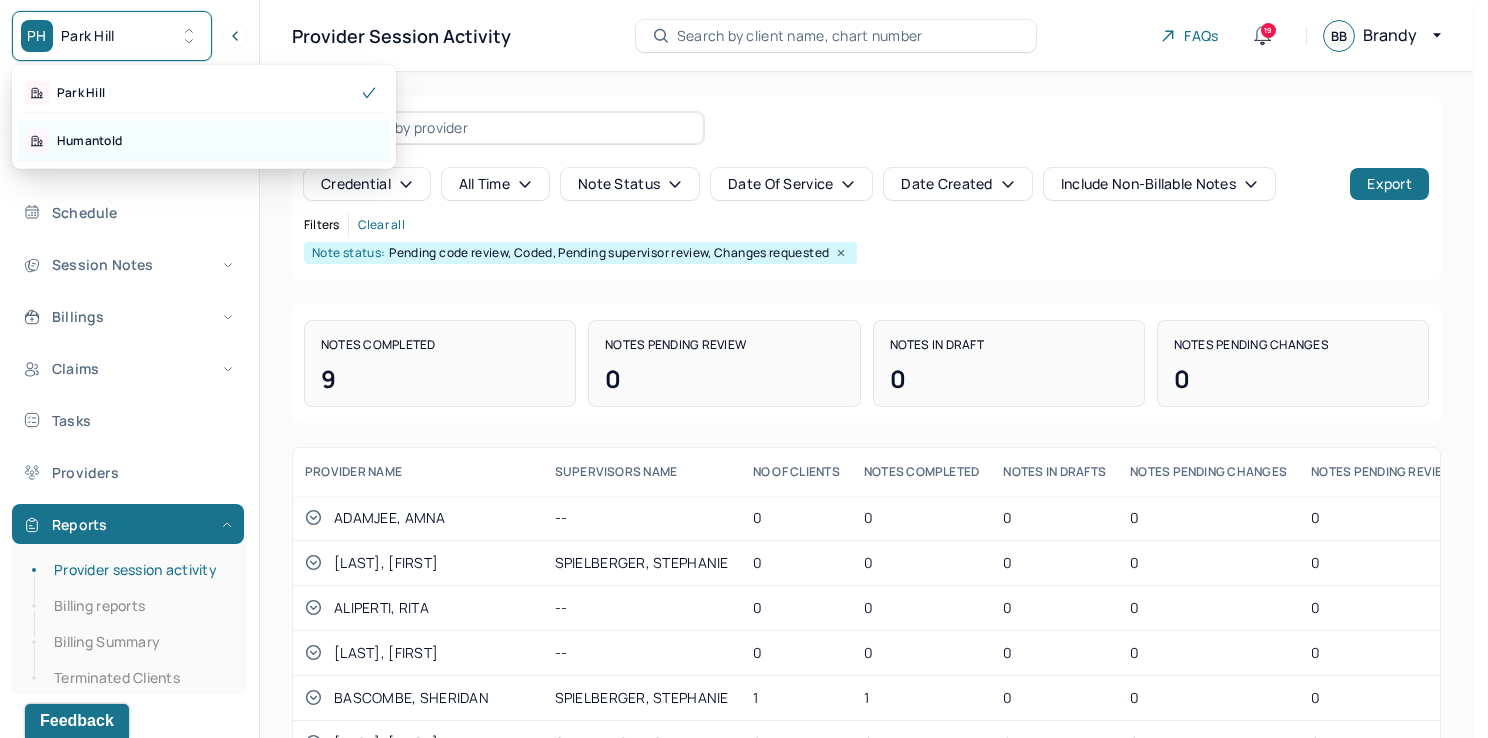 click on "Humantold" at bounding box center [204, 141] 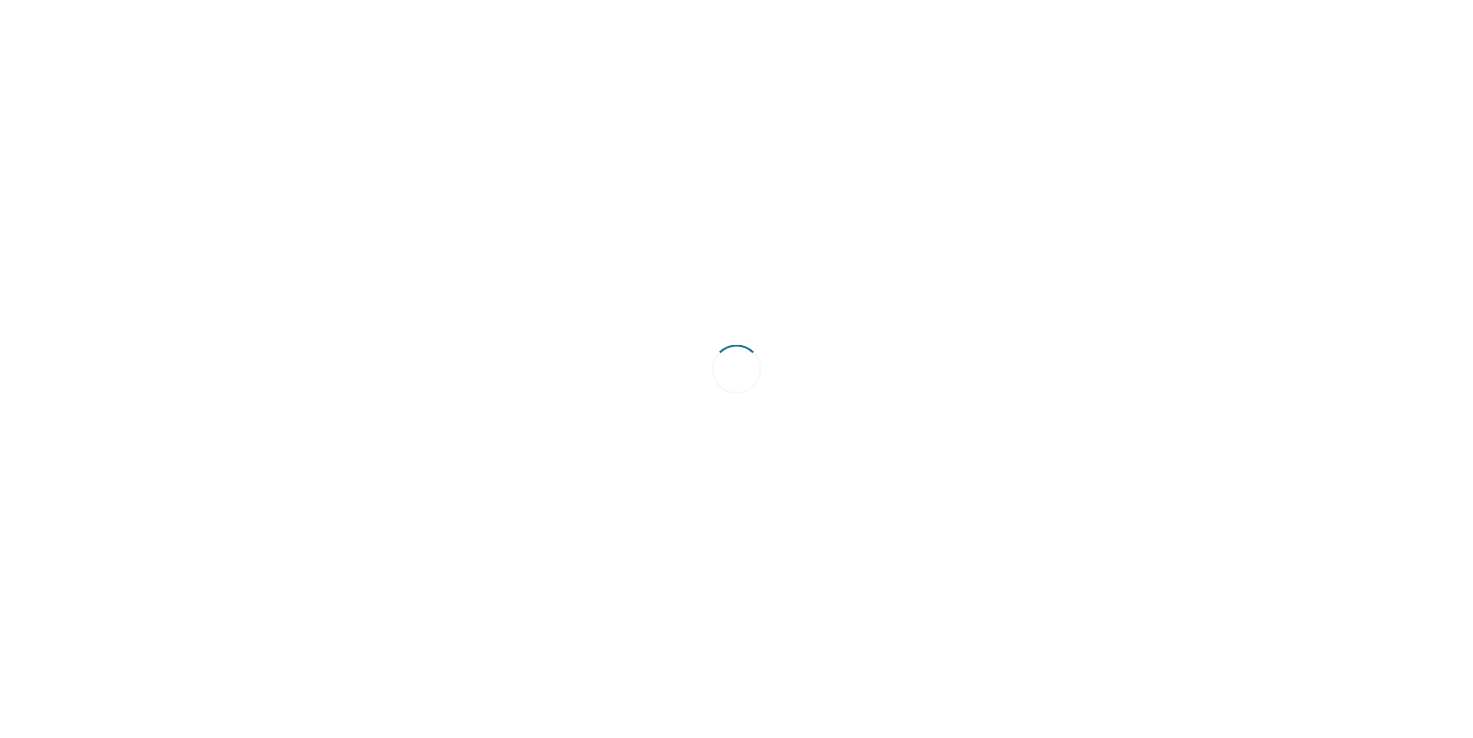 scroll, scrollTop: 0, scrollLeft: 0, axis: both 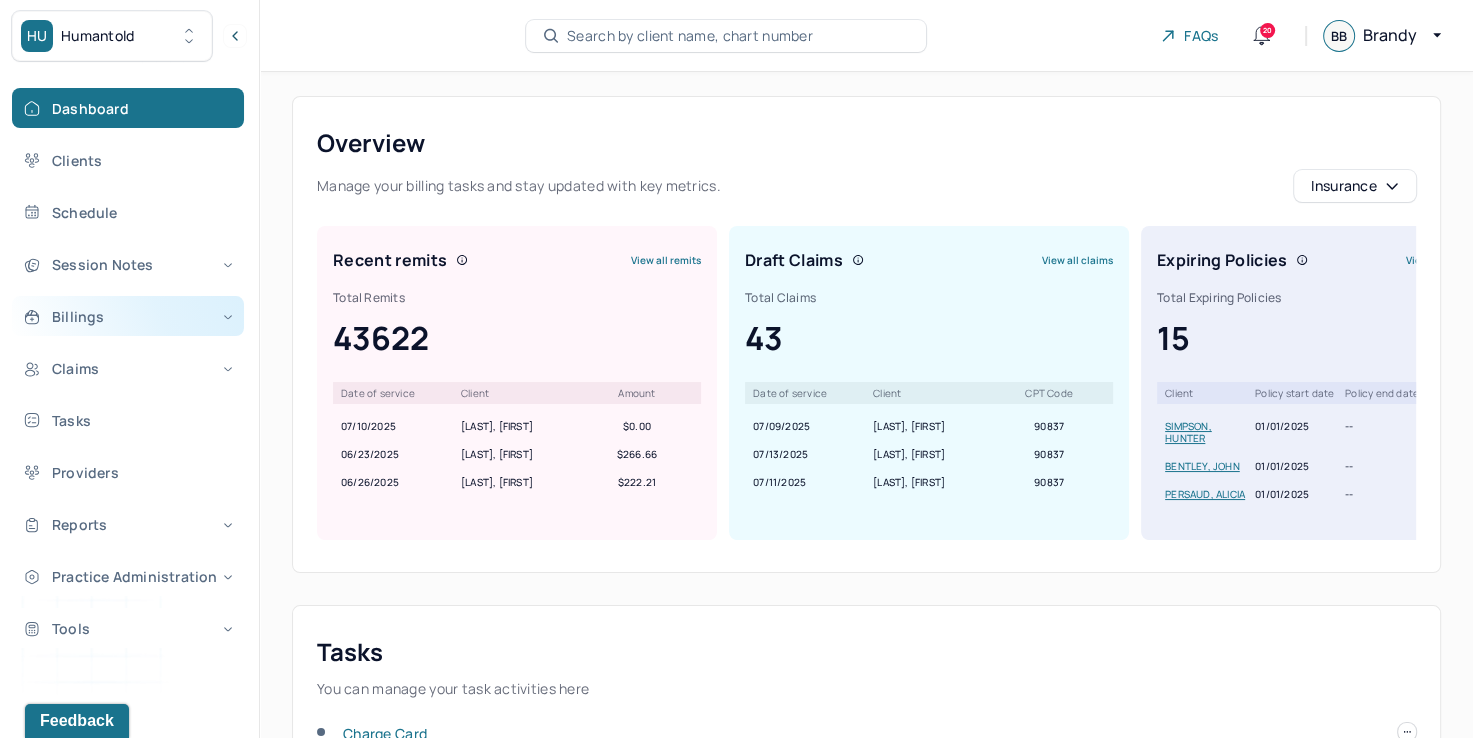 click on "Billings" at bounding box center [128, 316] 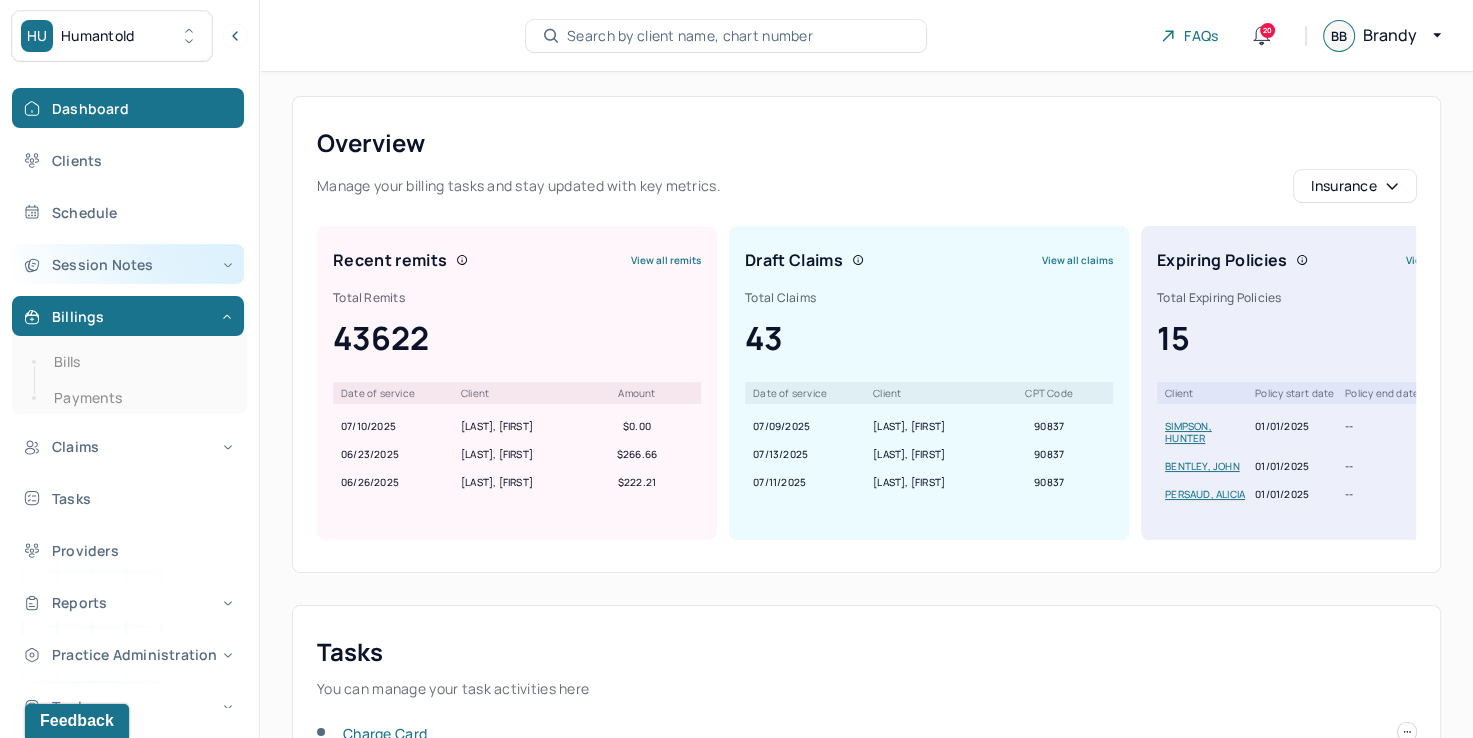 click on "Session Notes" at bounding box center [128, 264] 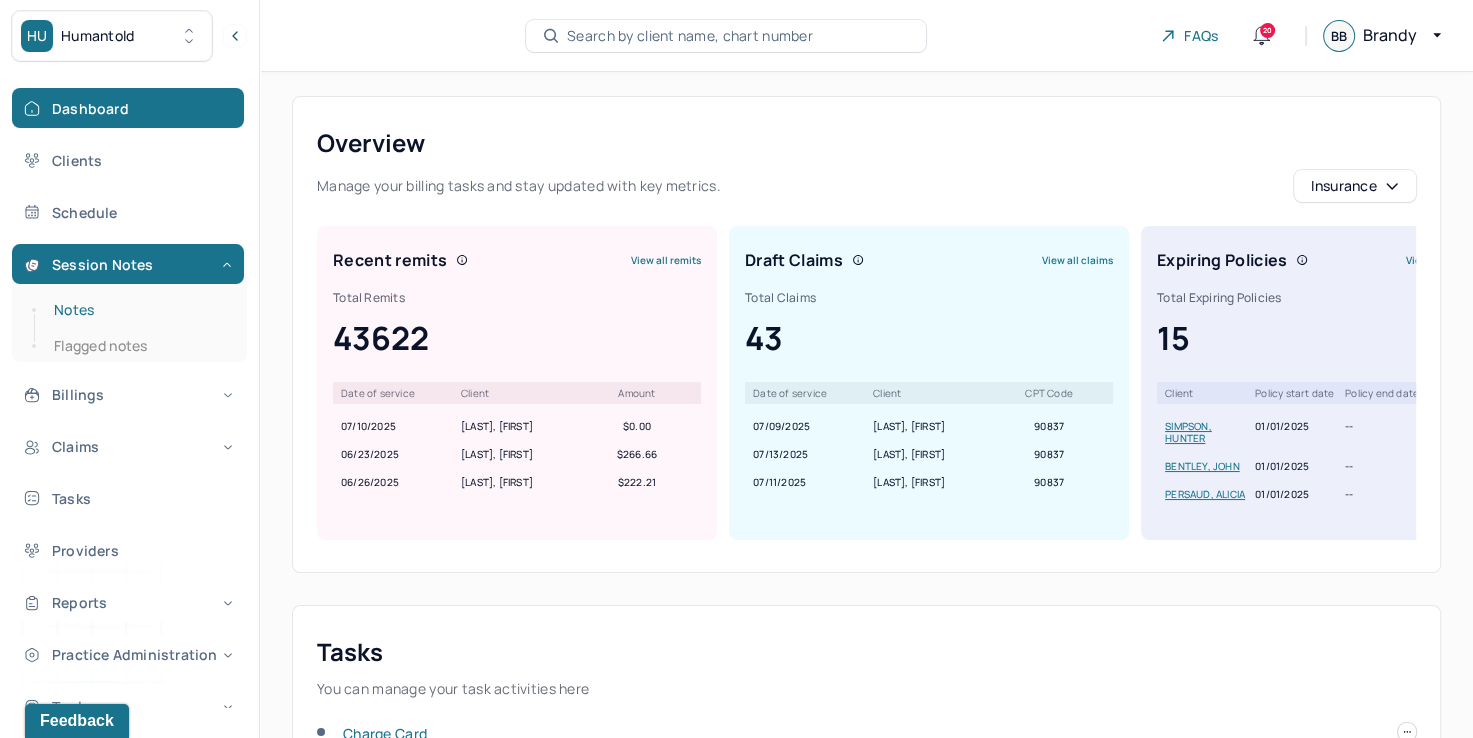 click on "Notes" at bounding box center (139, 310) 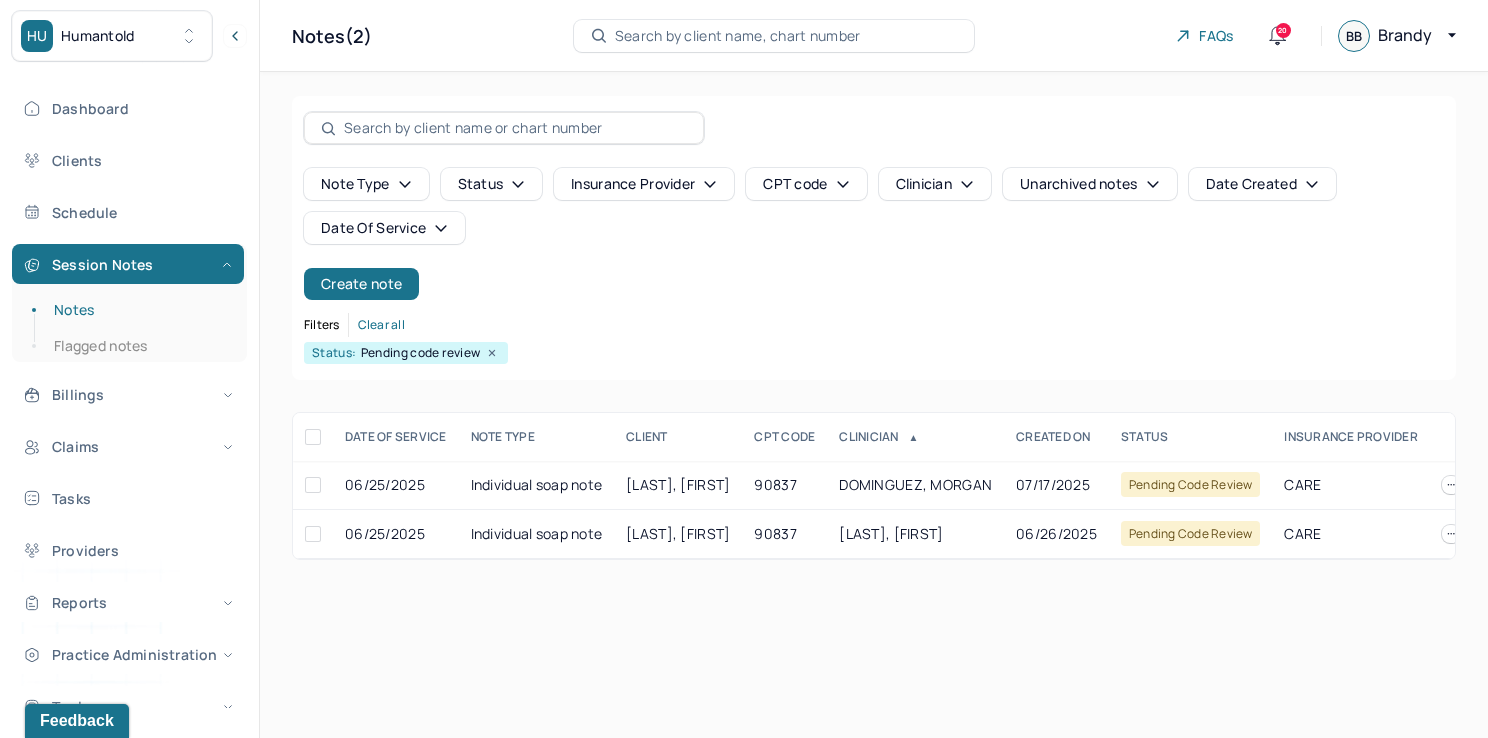 click 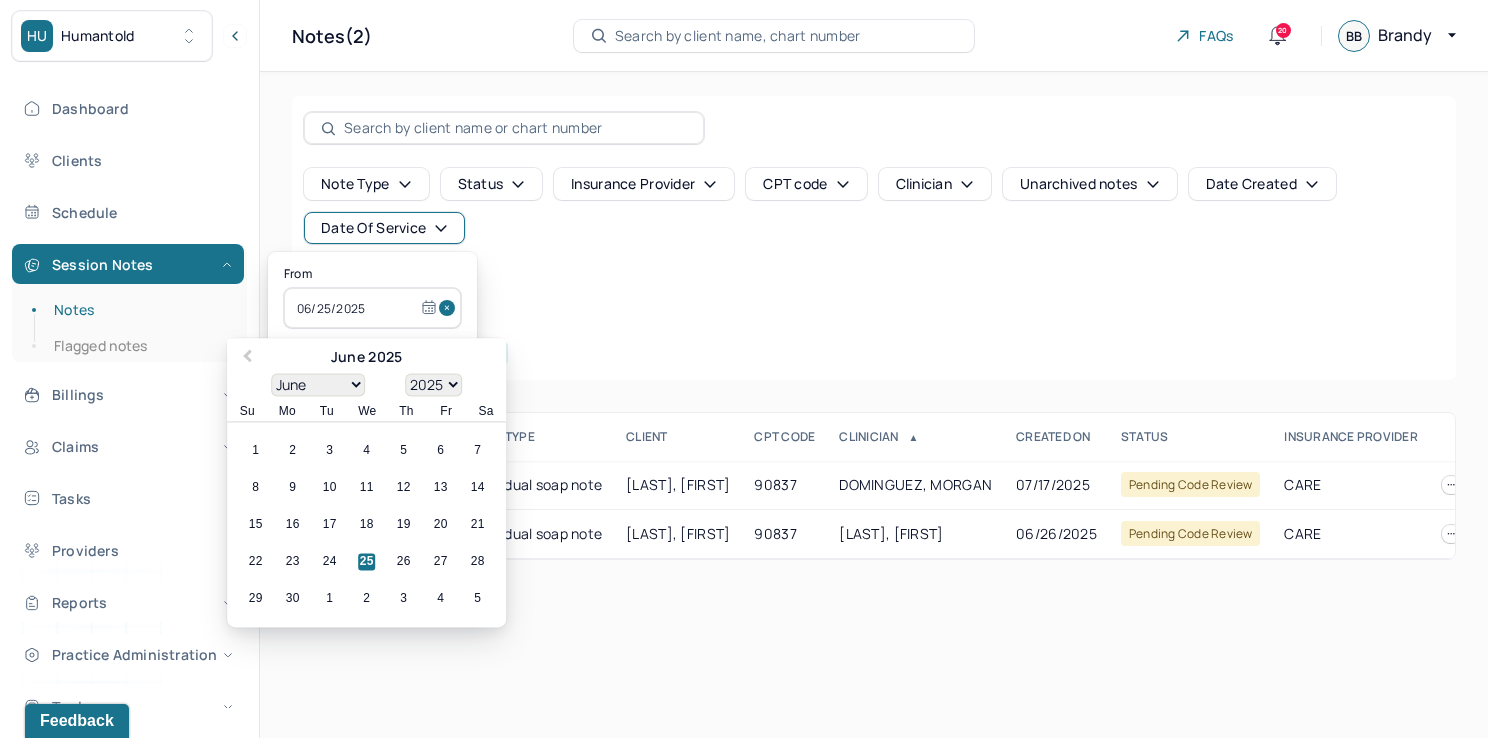 click at bounding box center [450, 308] 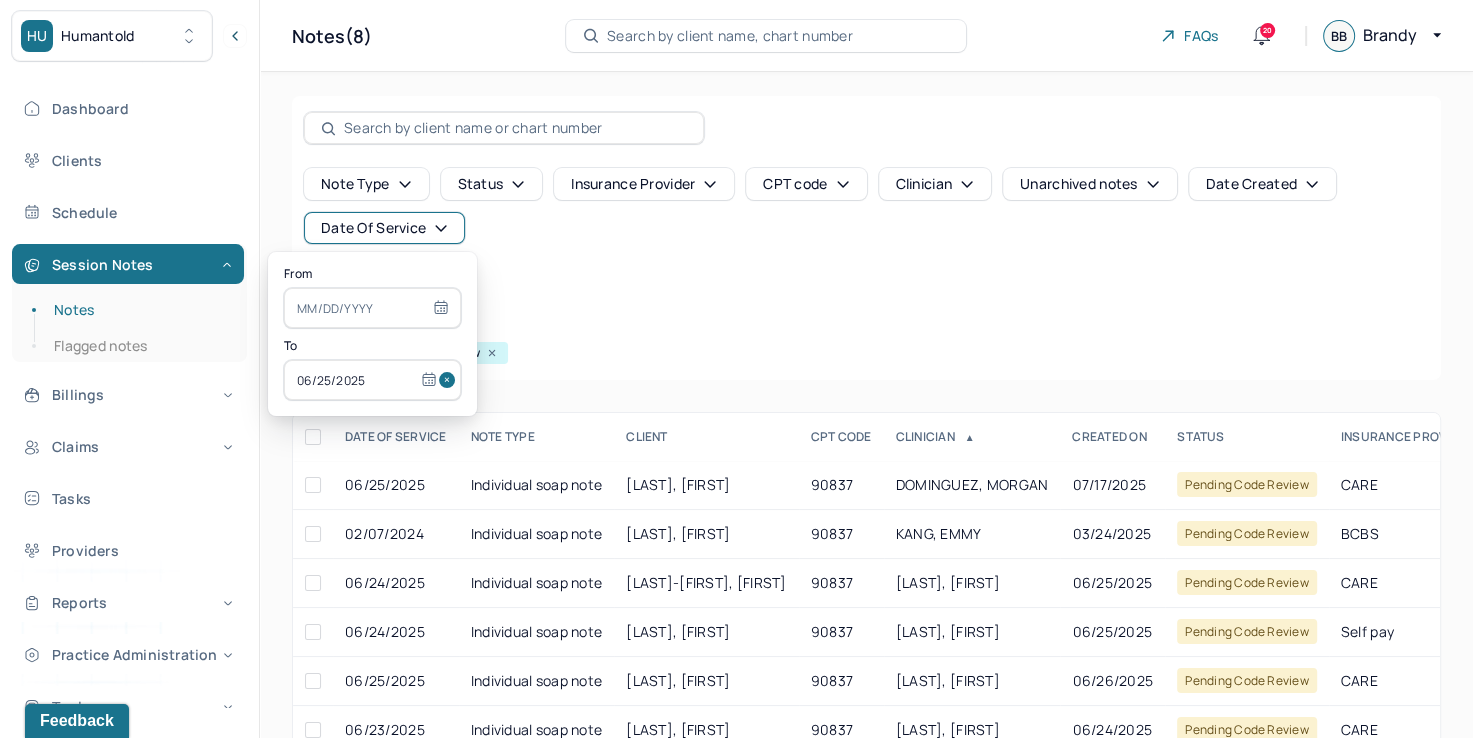 click at bounding box center [450, 380] 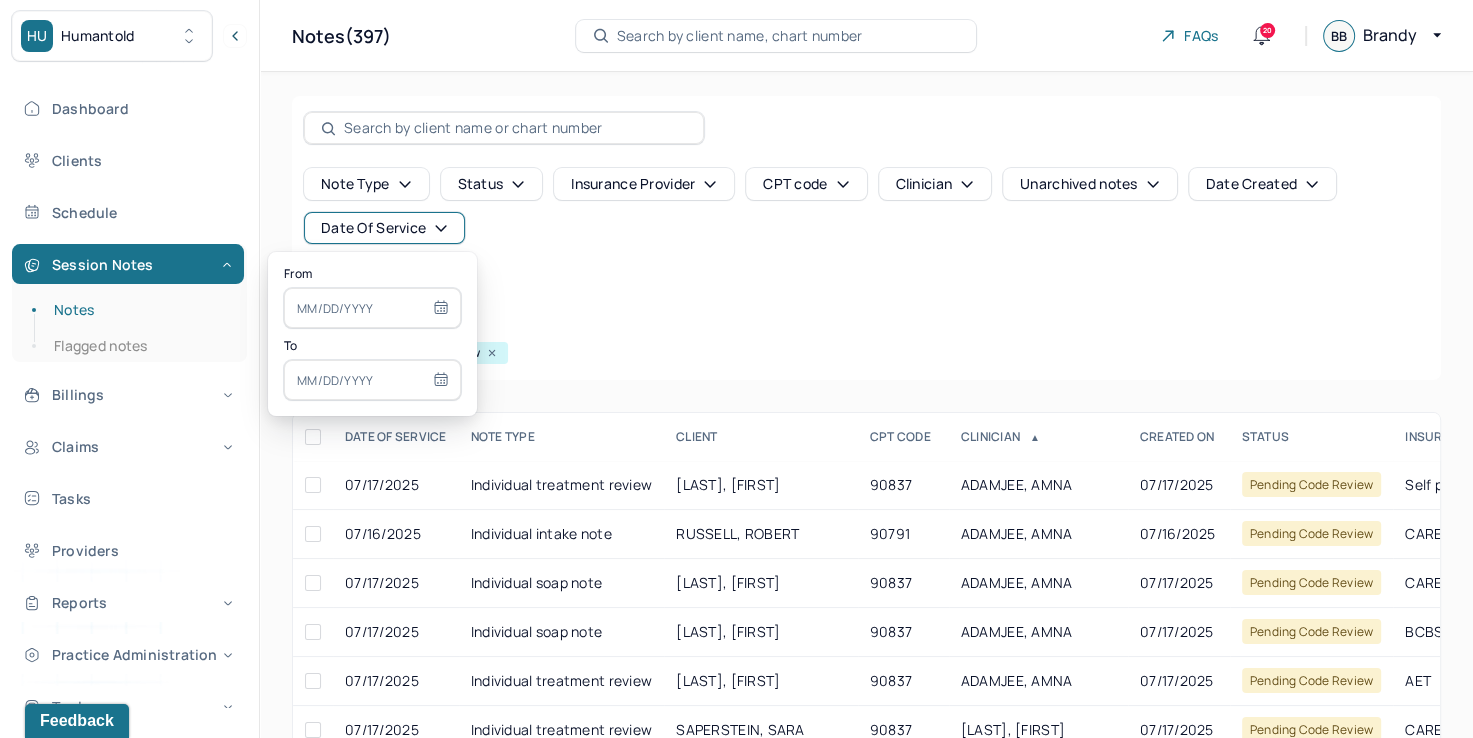 click at bounding box center [372, 308] 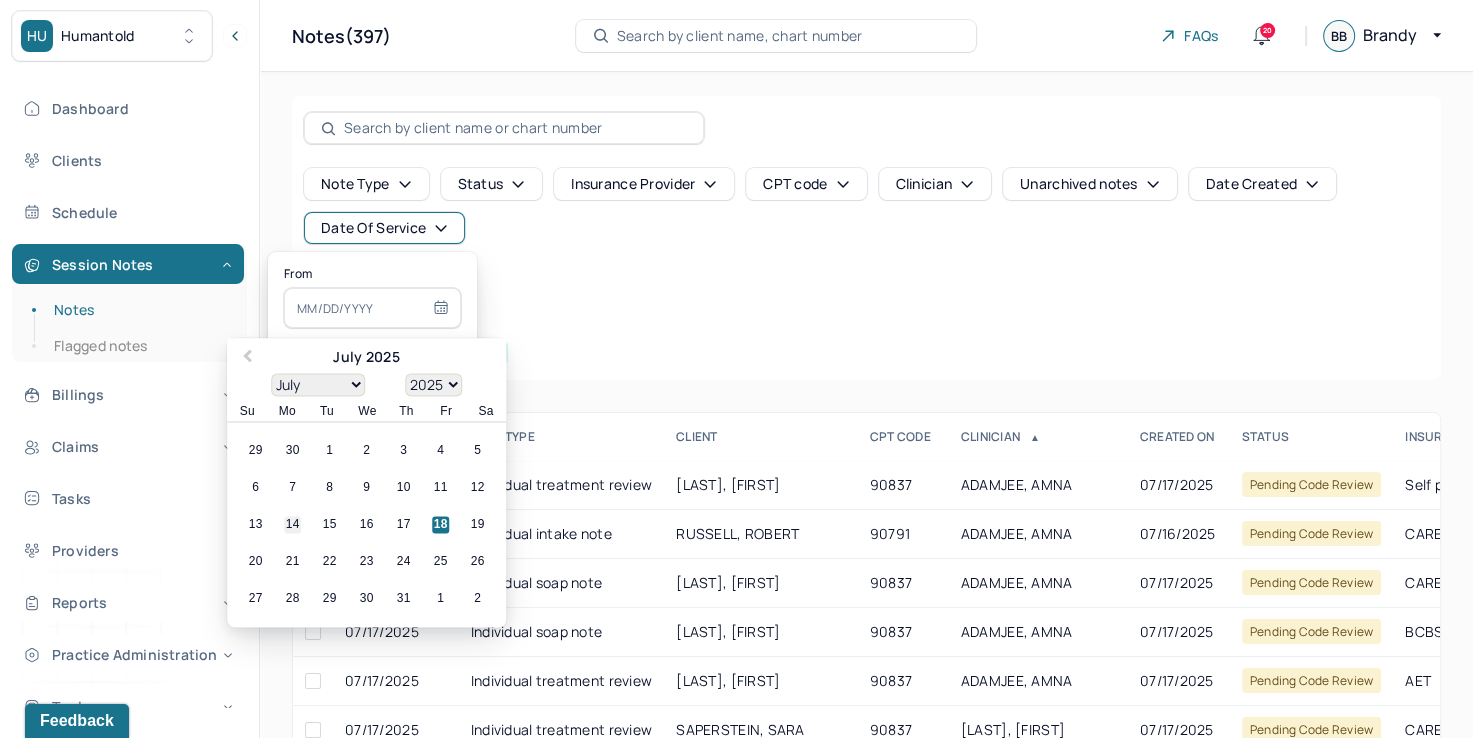 click on "14" at bounding box center (292, 525) 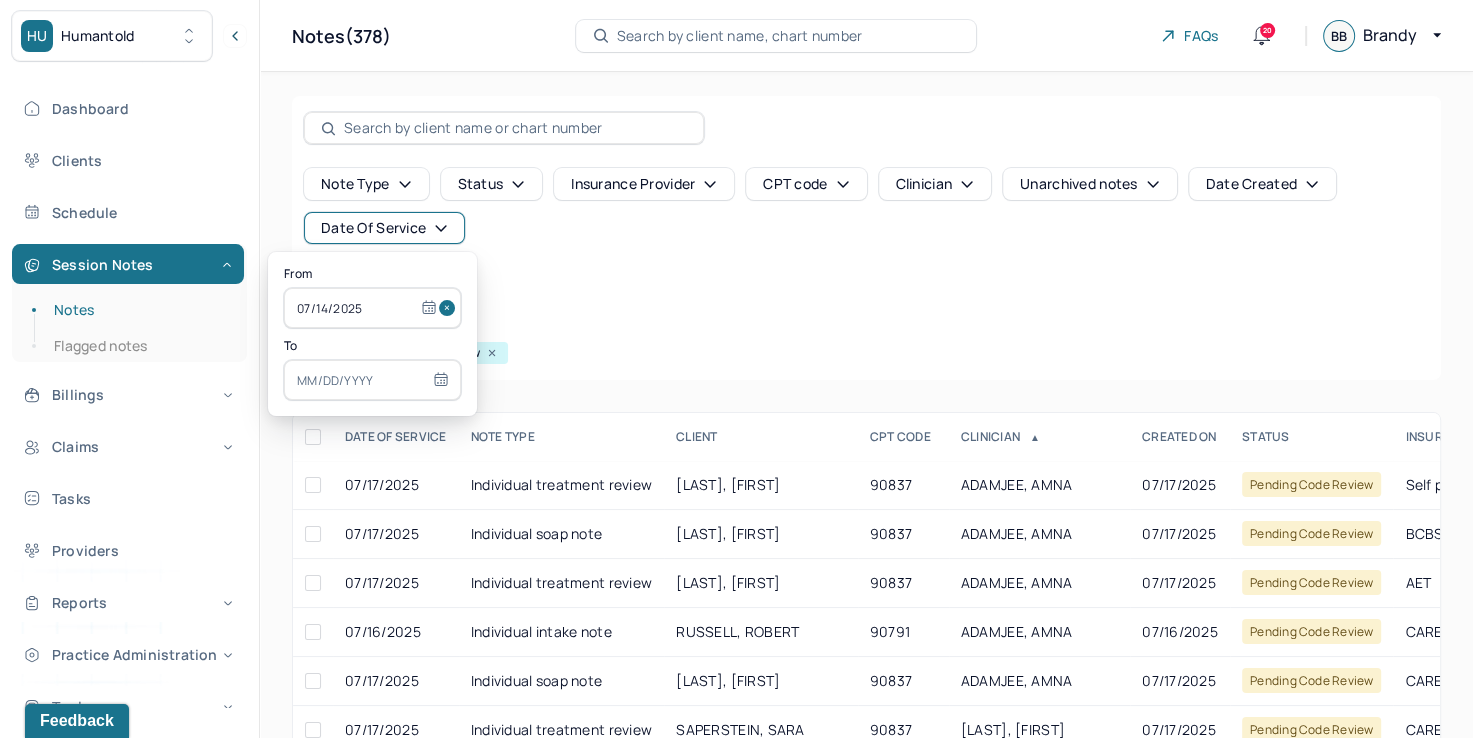 click at bounding box center (372, 380) 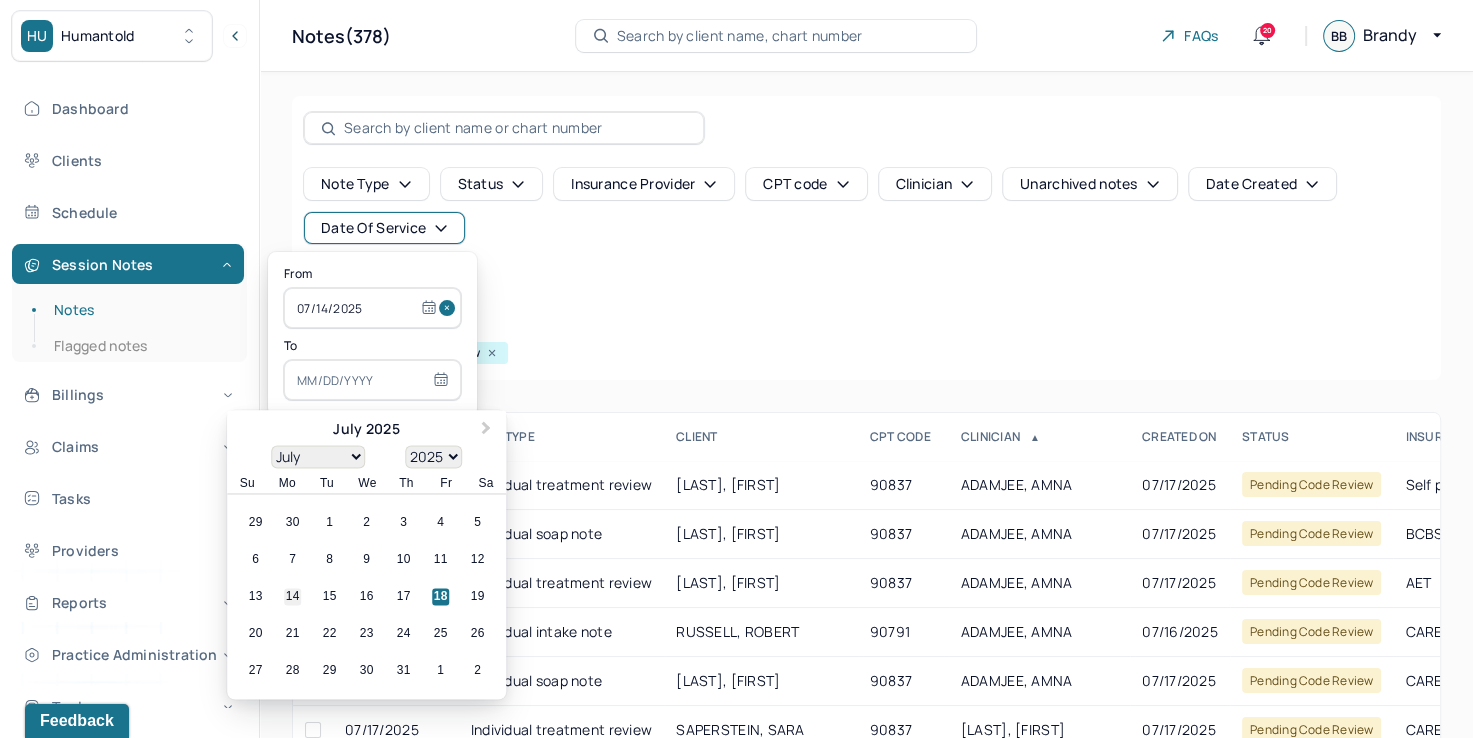 click on "14" at bounding box center (292, 597) 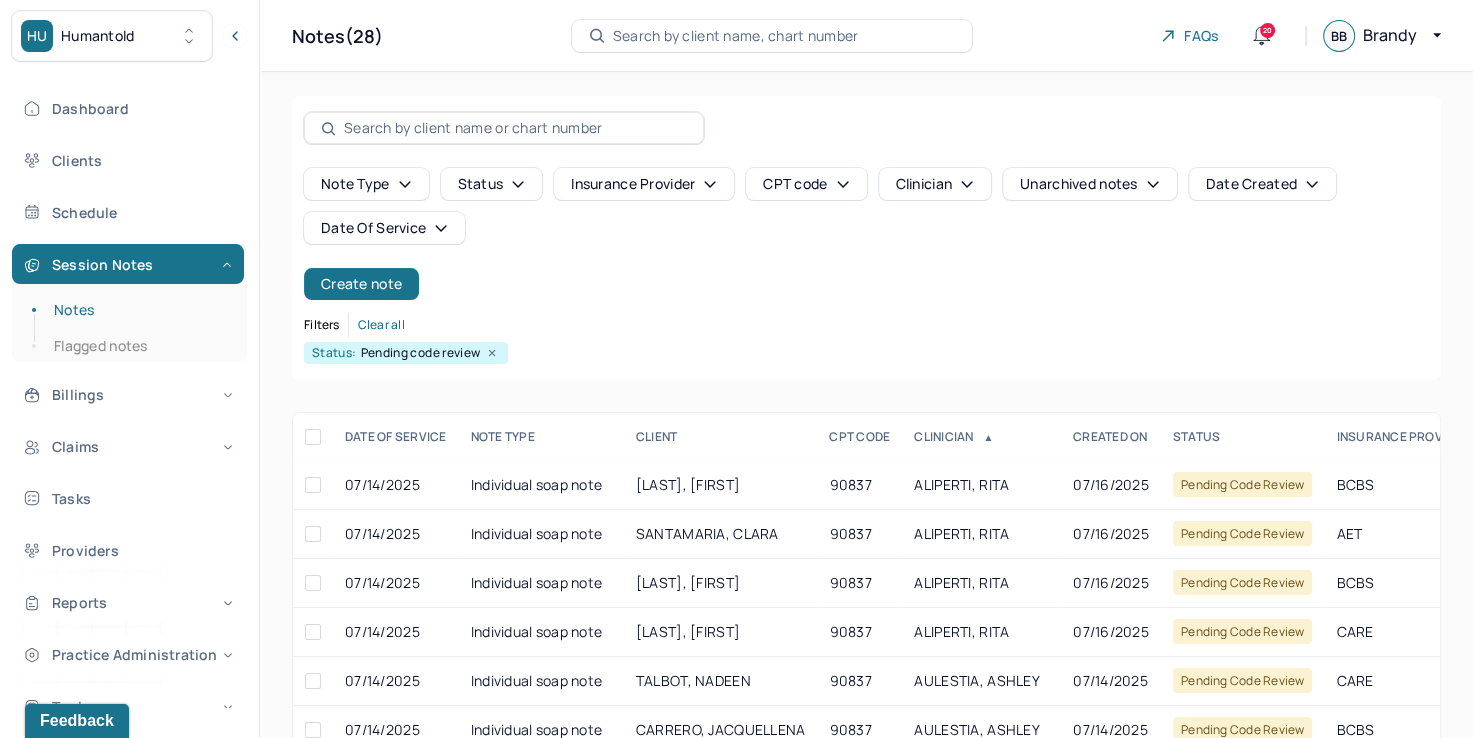 click on "Filters   Clear all" at bounding box center (866, 325) 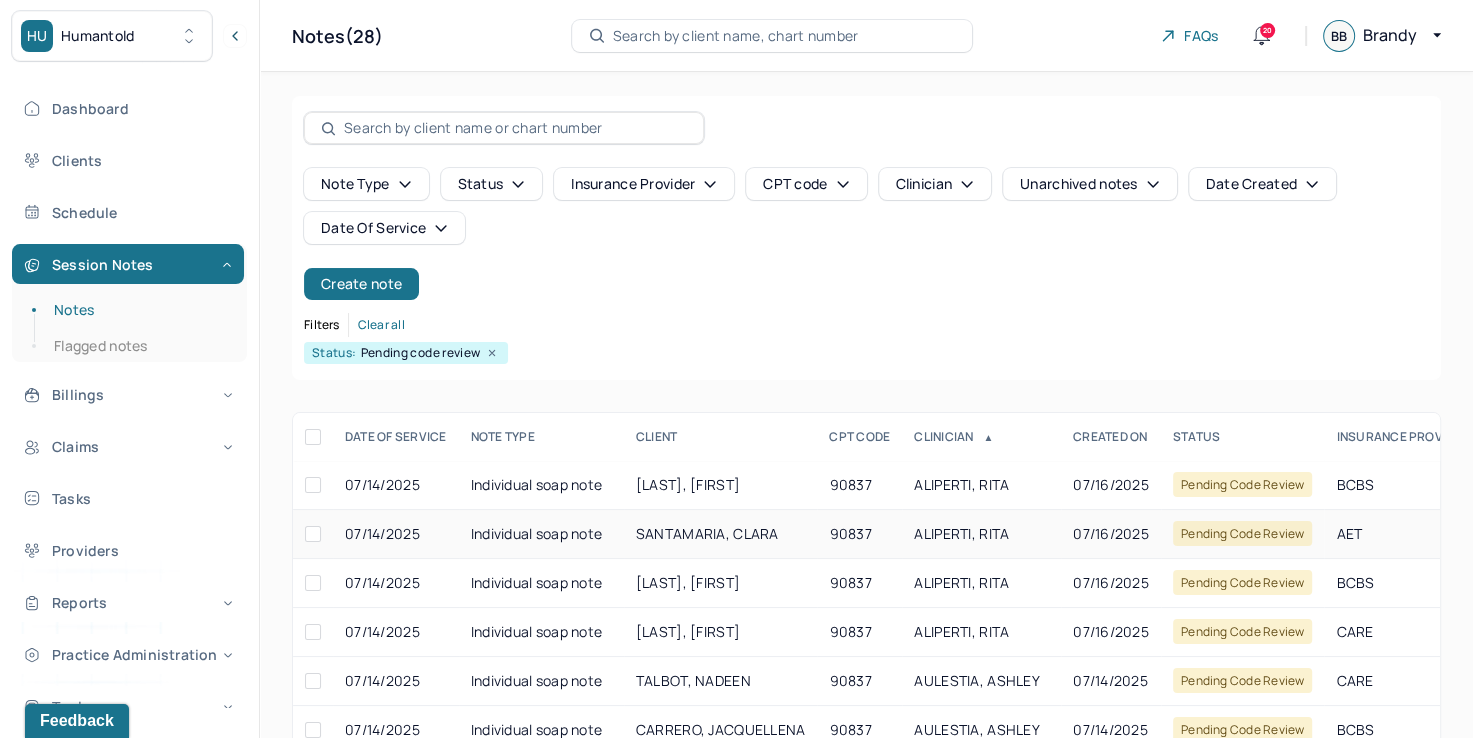 click on "ALIPERTI, RITA" at bounding box center [961, 533] 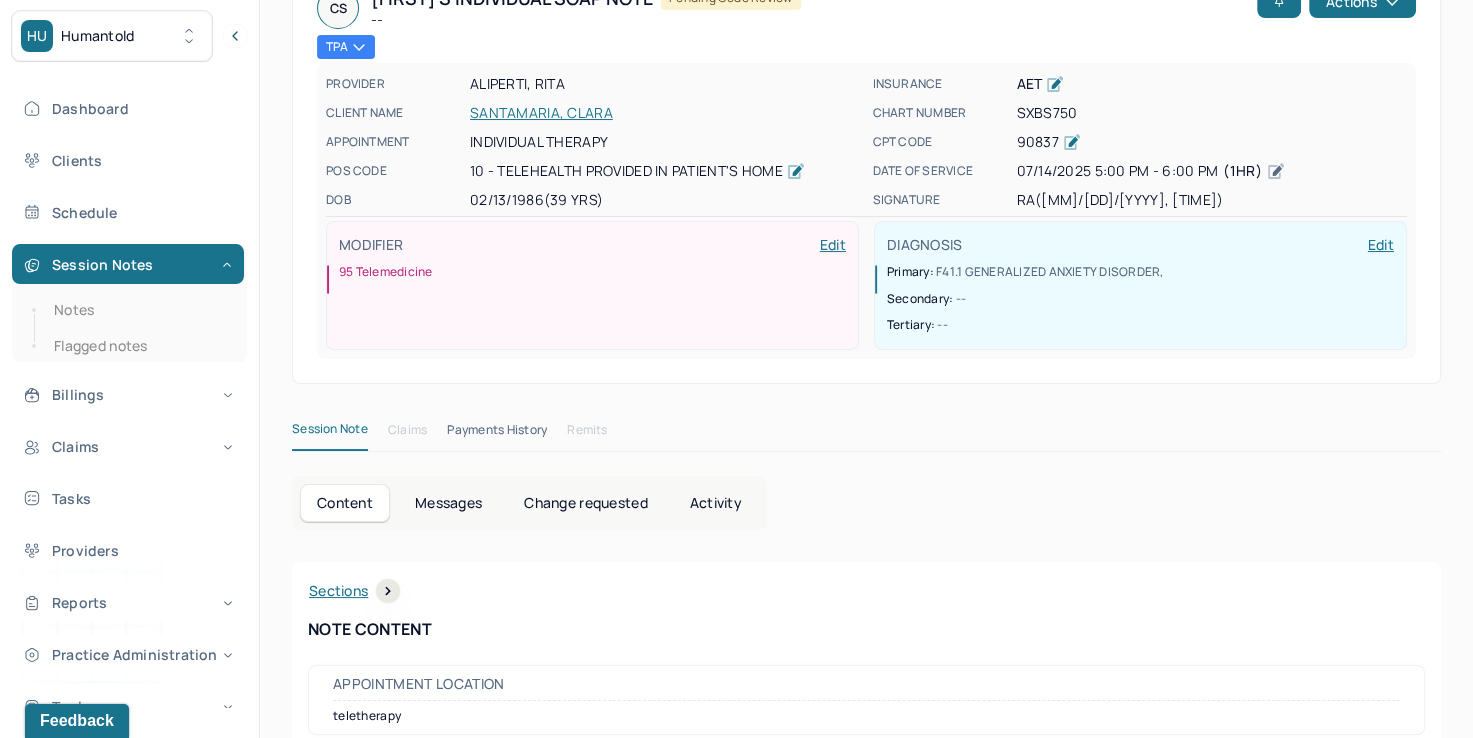 scroll, scrollTop: 0, scrollLeft: 0, axis: both 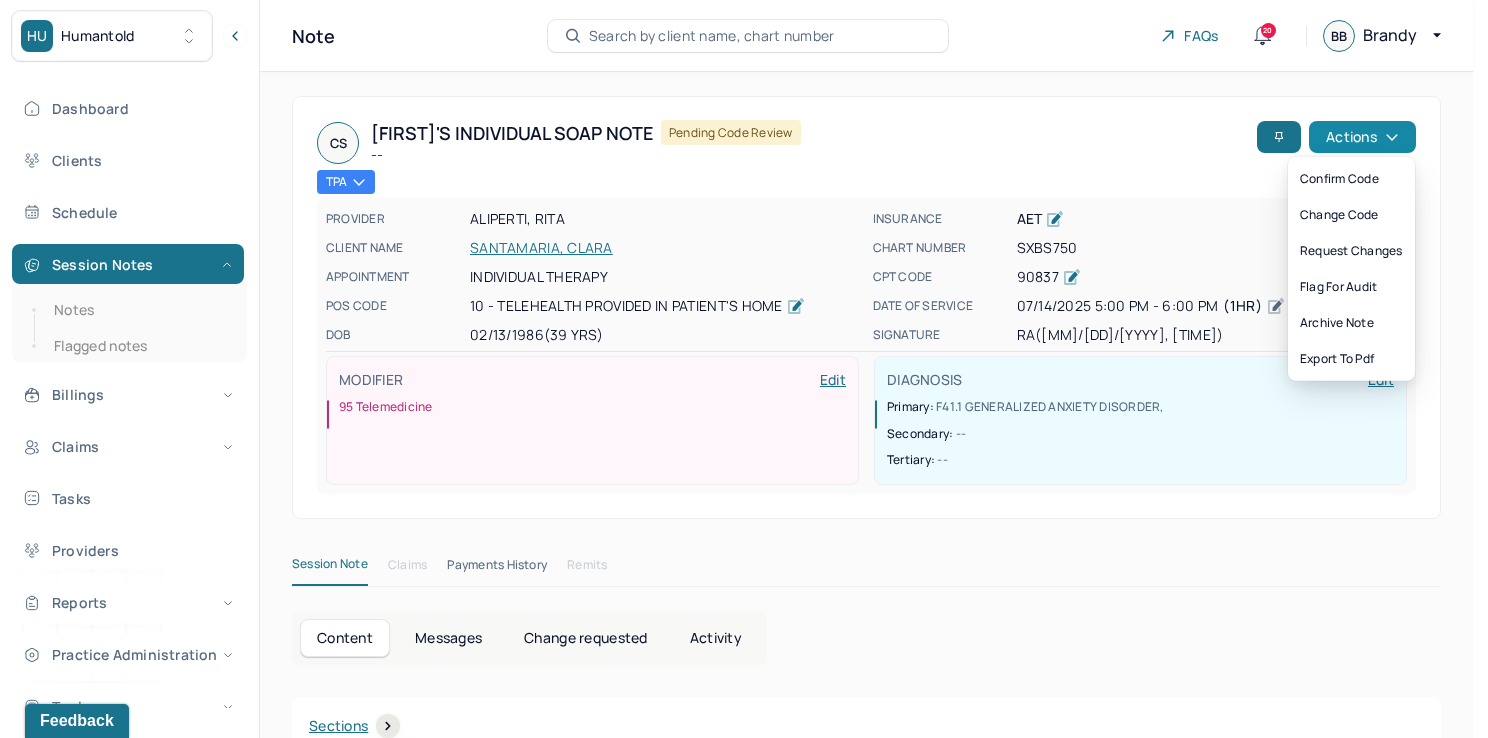 click 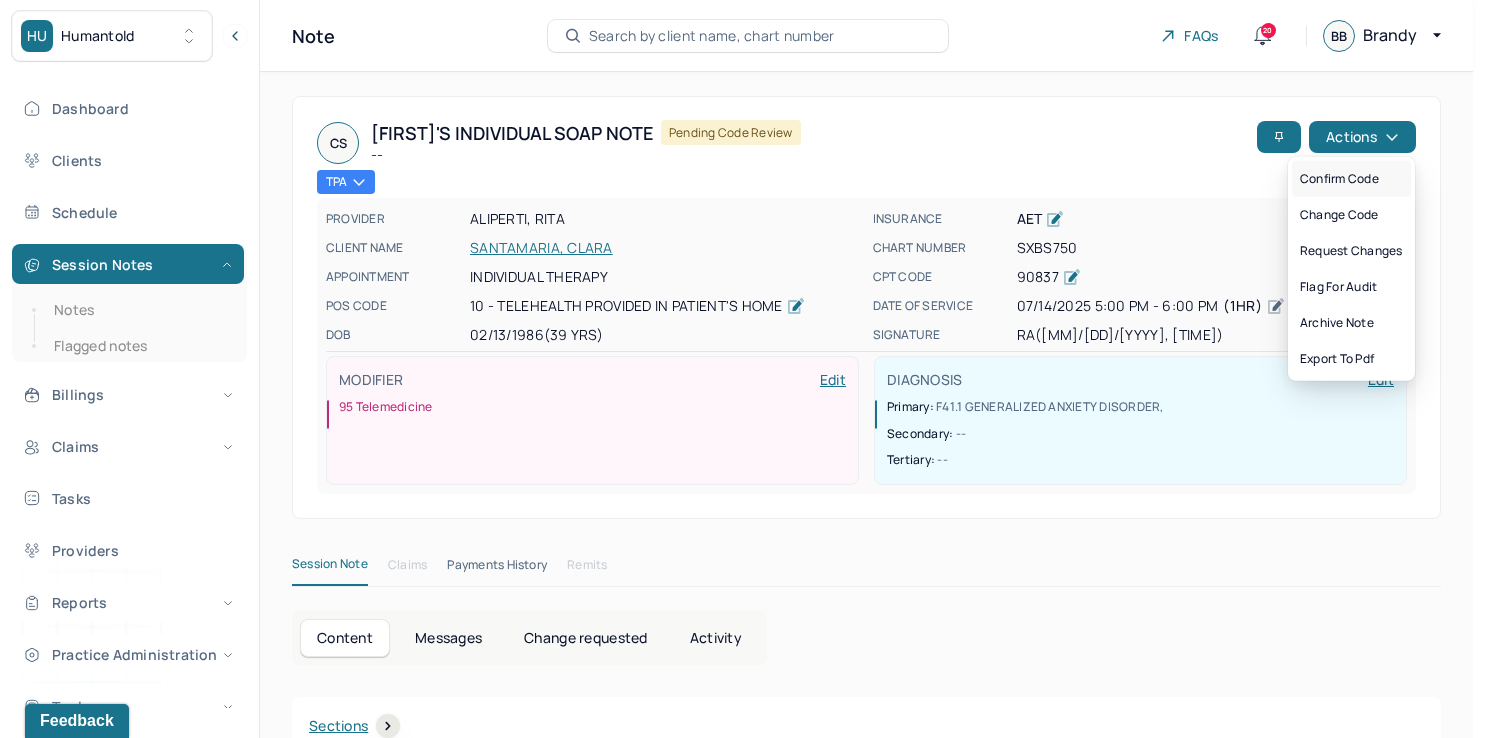 drag, startPoint x: 1364, startPoint y: 177, endPoint x: 1116, endPoint y: 188, distance: 248.24384 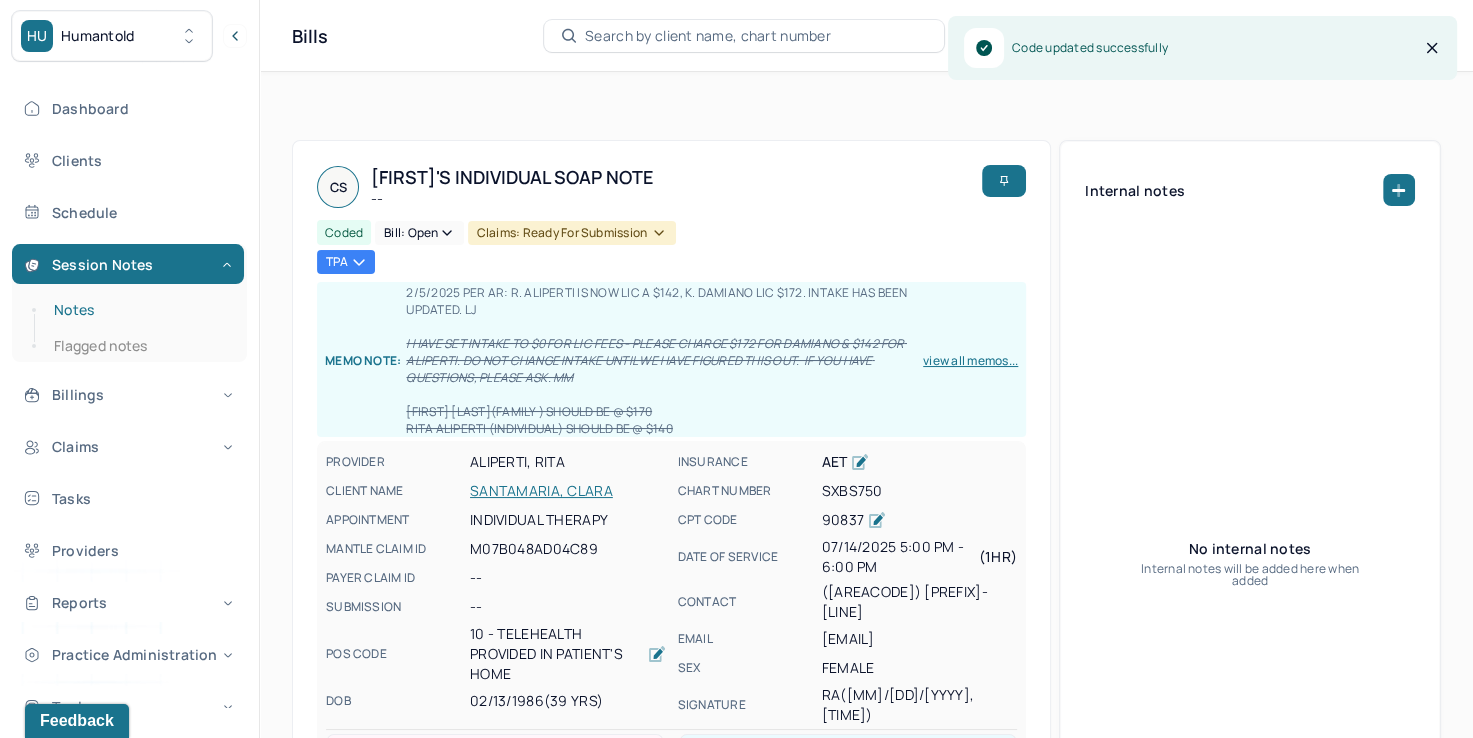 click on "Notes" at bounding box center [139, 310] 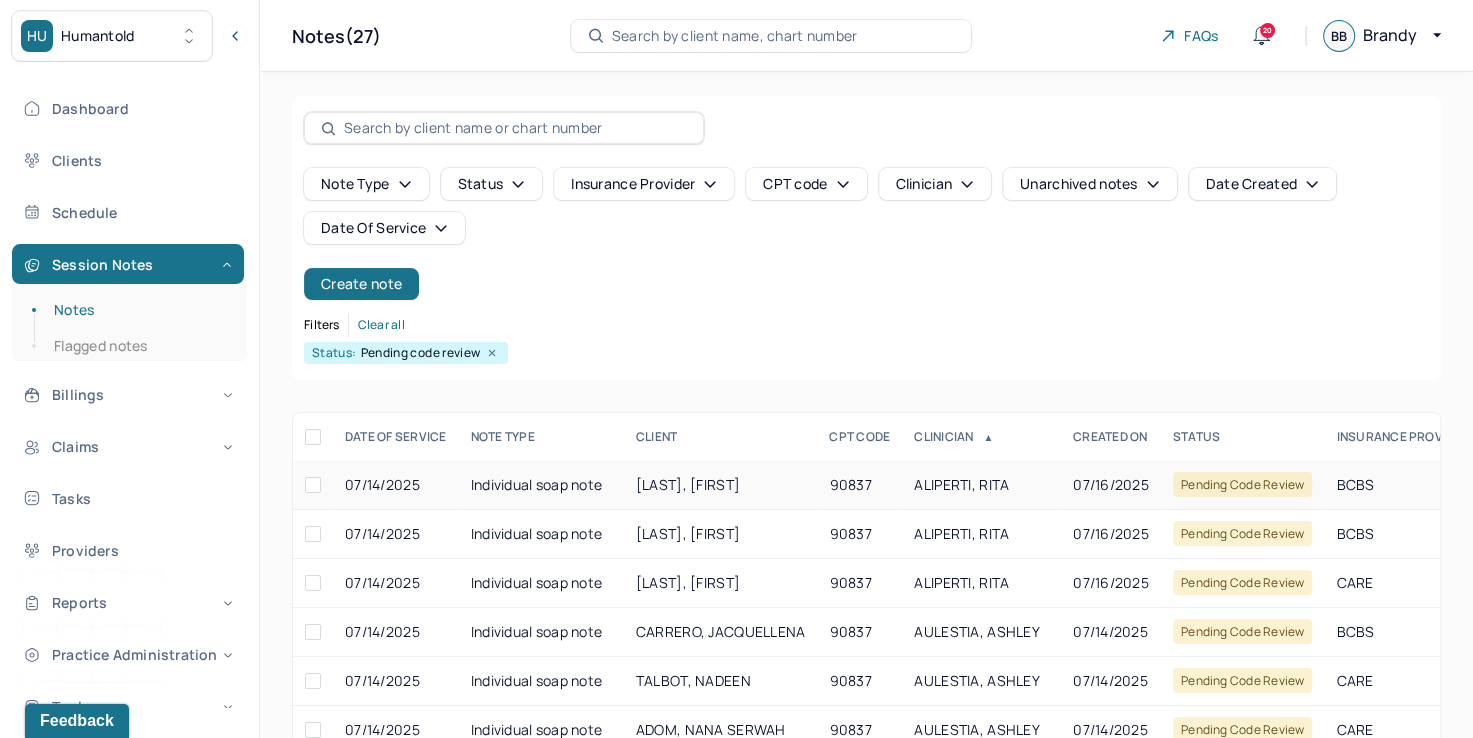 click on "ALIPERTI, RITA" at bounding box center [961, 484] 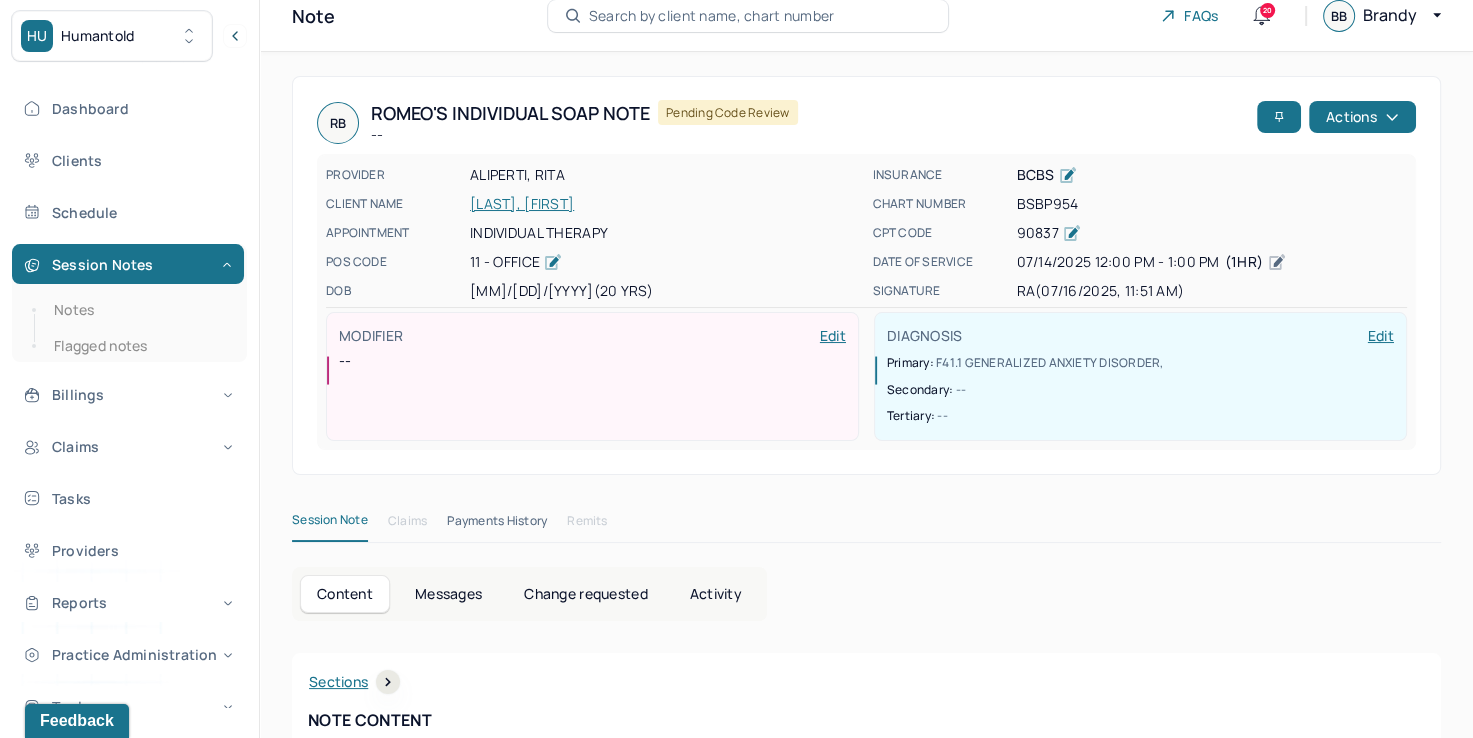 scroll, scrollTop: 0, scrollLeft: 0, axis: both 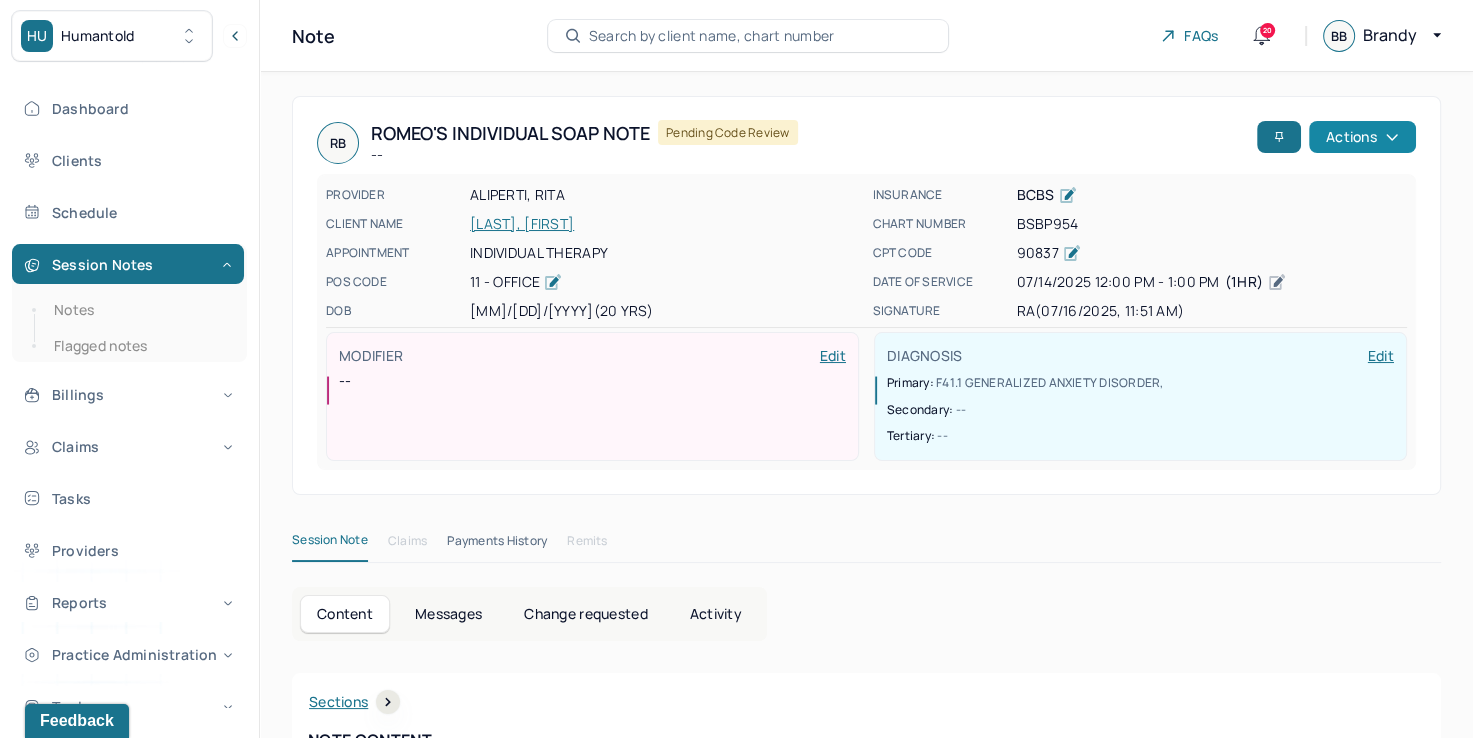 click 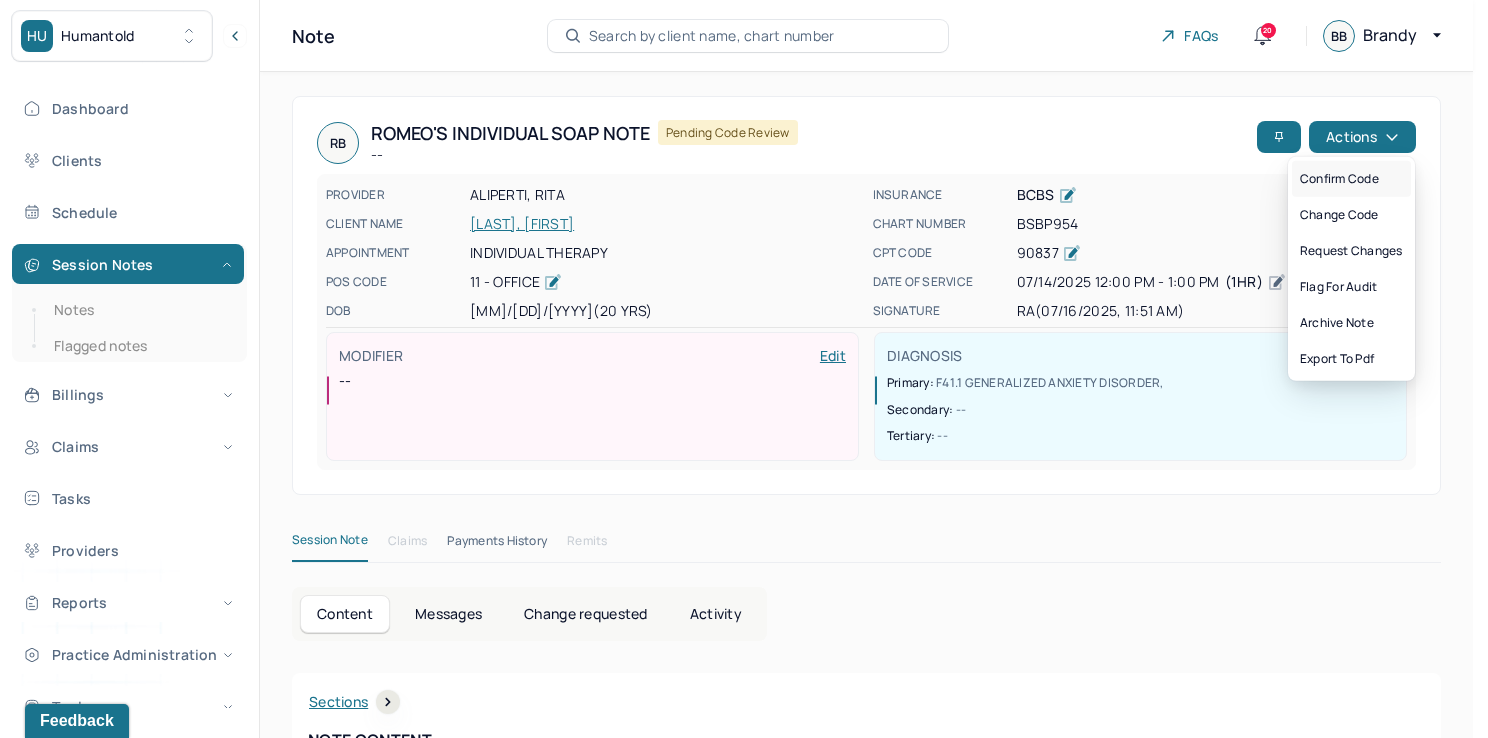 click on "Confirm code" at bounding box center [1351, 179] 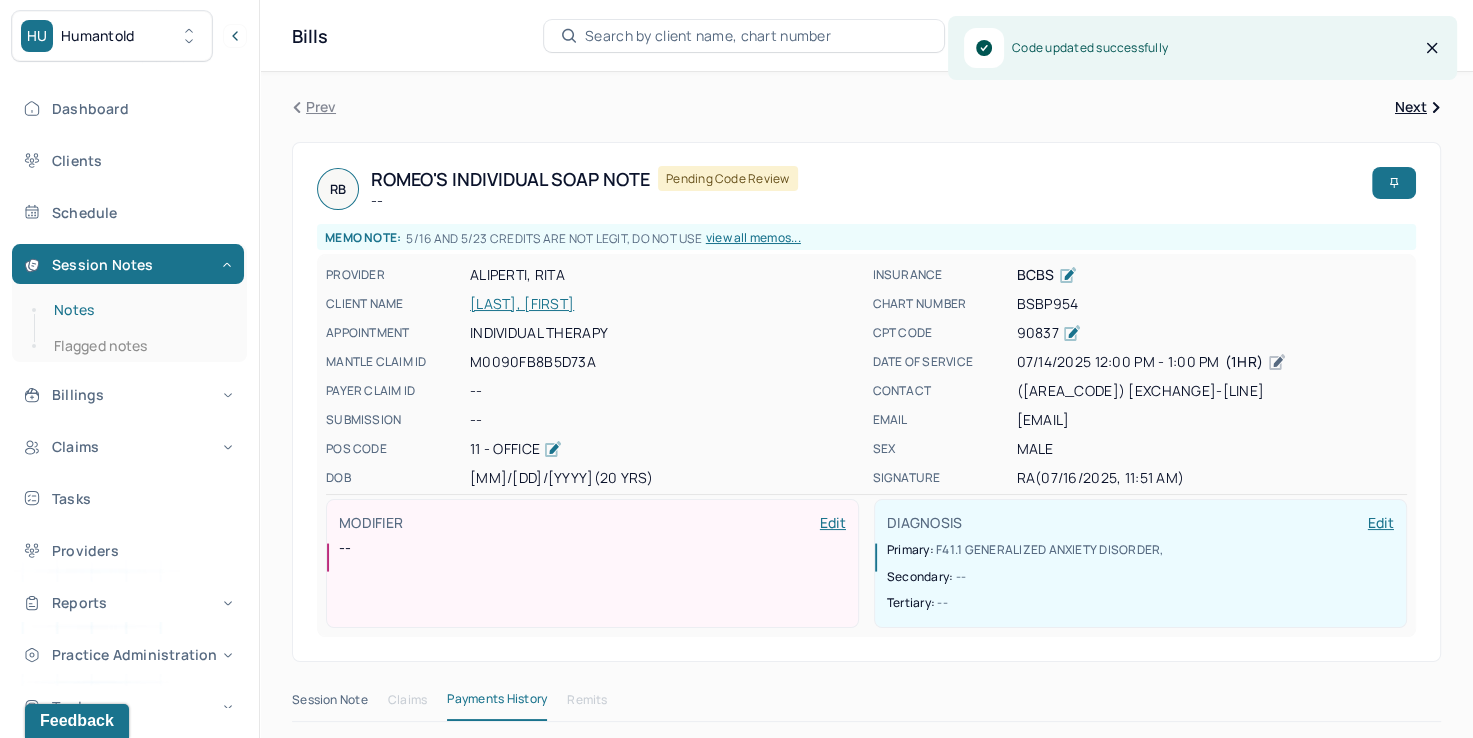 click on "Notes" at bounding box center (139, 310) 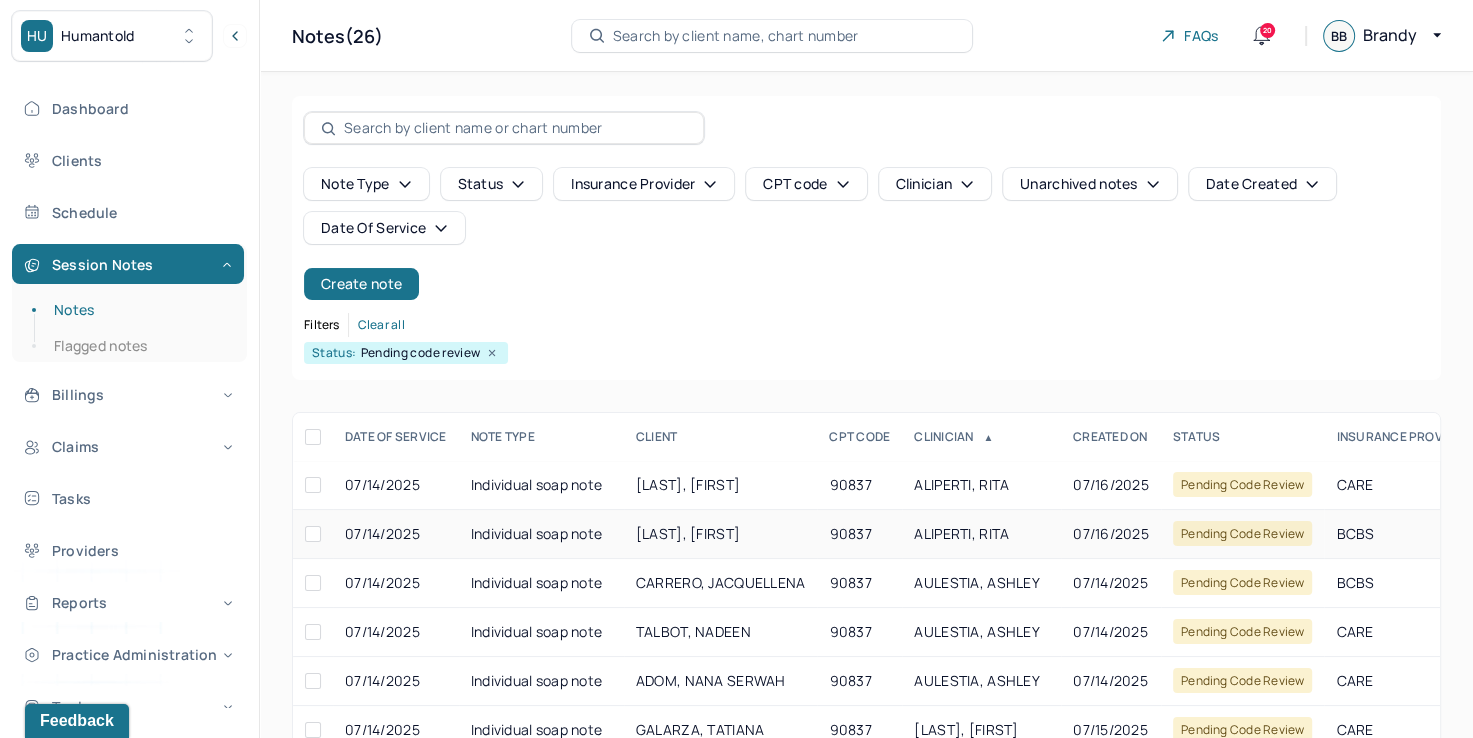click on "90837" at bounding box center (859, 534) 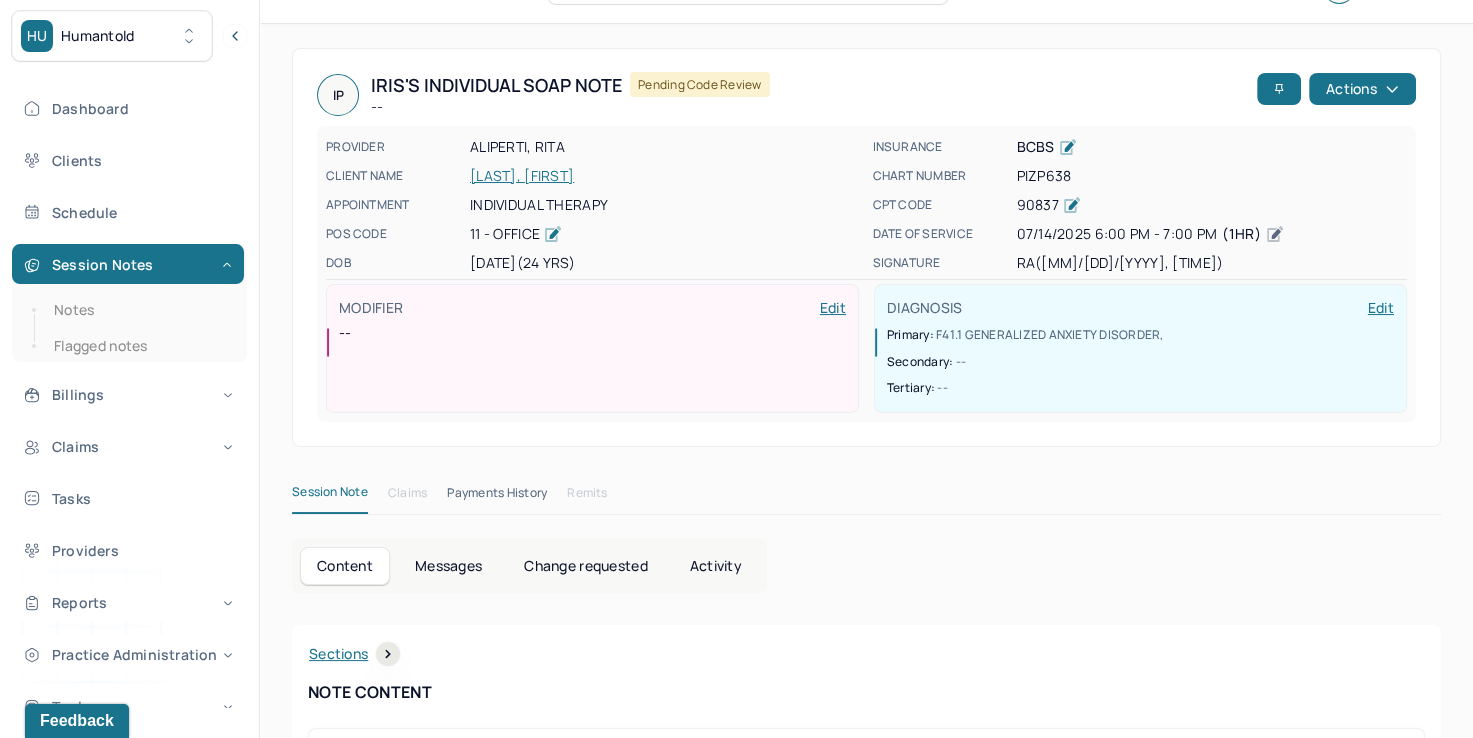 scroll, scrollTop: 32, scrollLeft: 0, axis: vertical 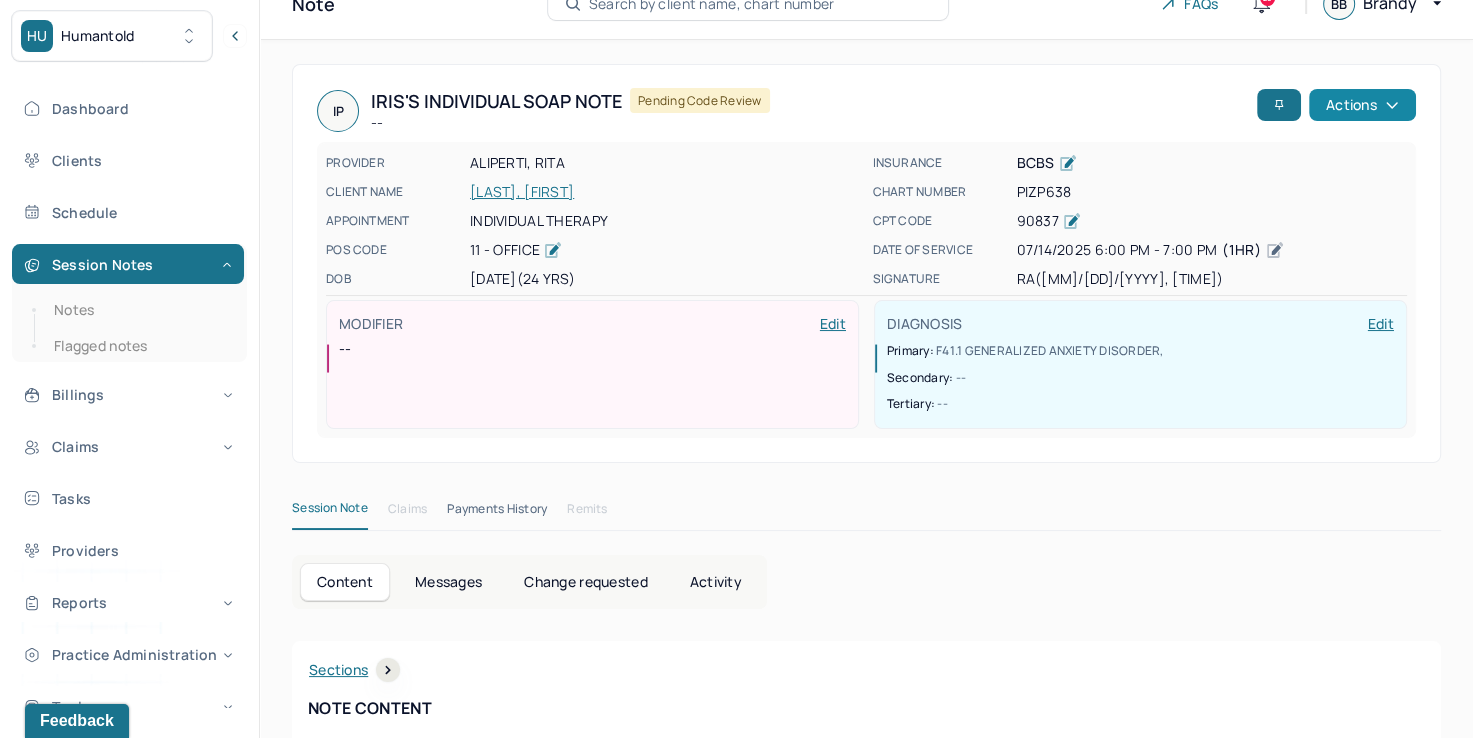 click on "Actions" at bounding box center [1362, 105] 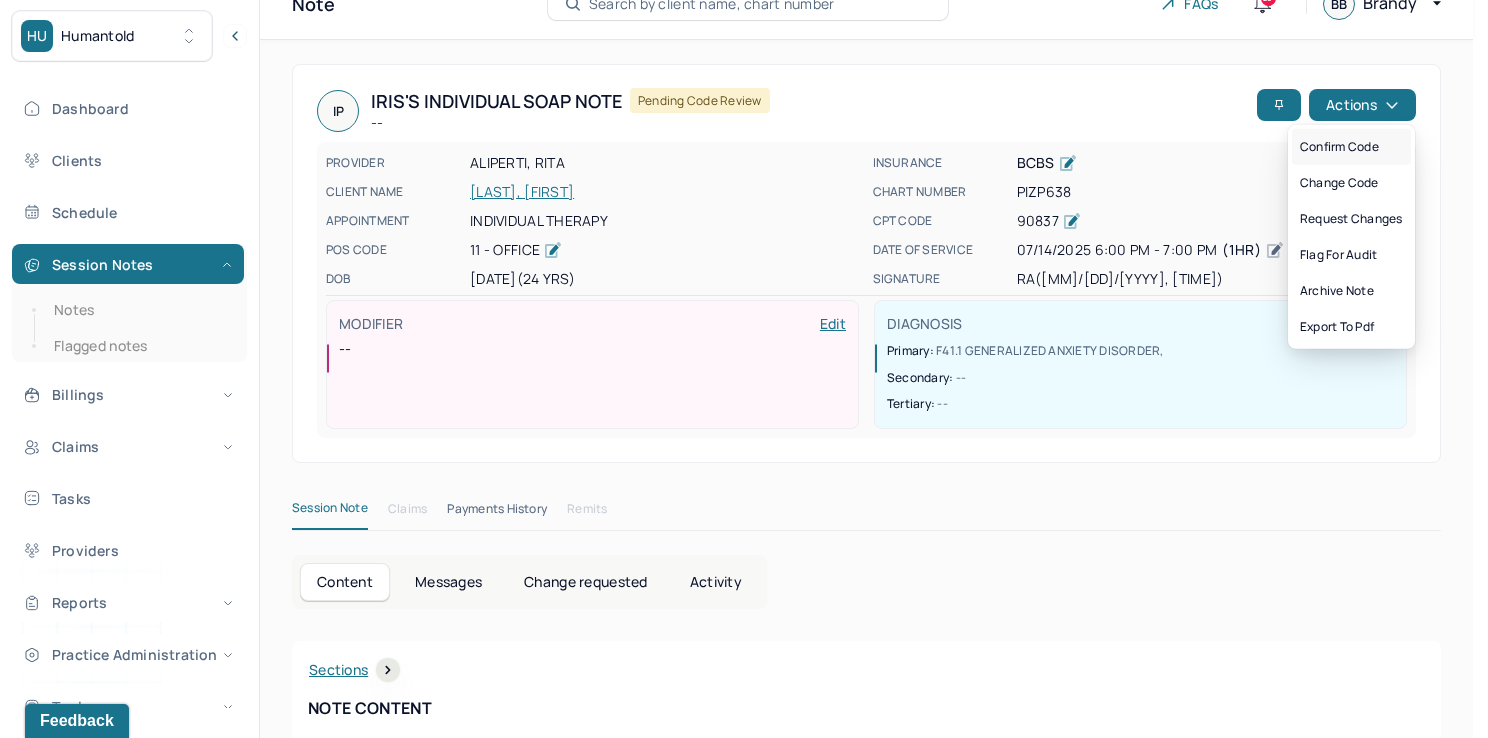 click on "Confirm code" at bounding box center [1351, 147] 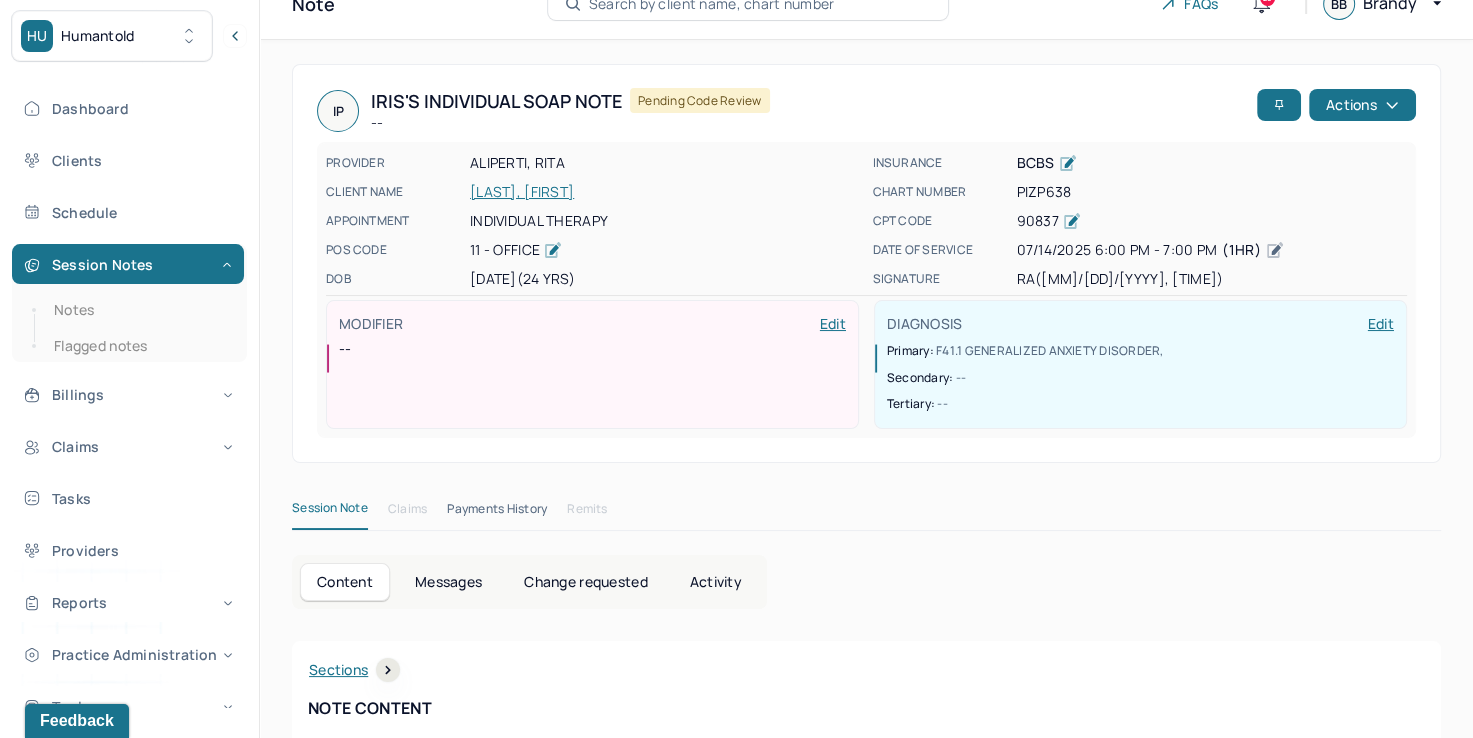 scroll, scrollTop: 0, scrollLeft: 0, axis: both 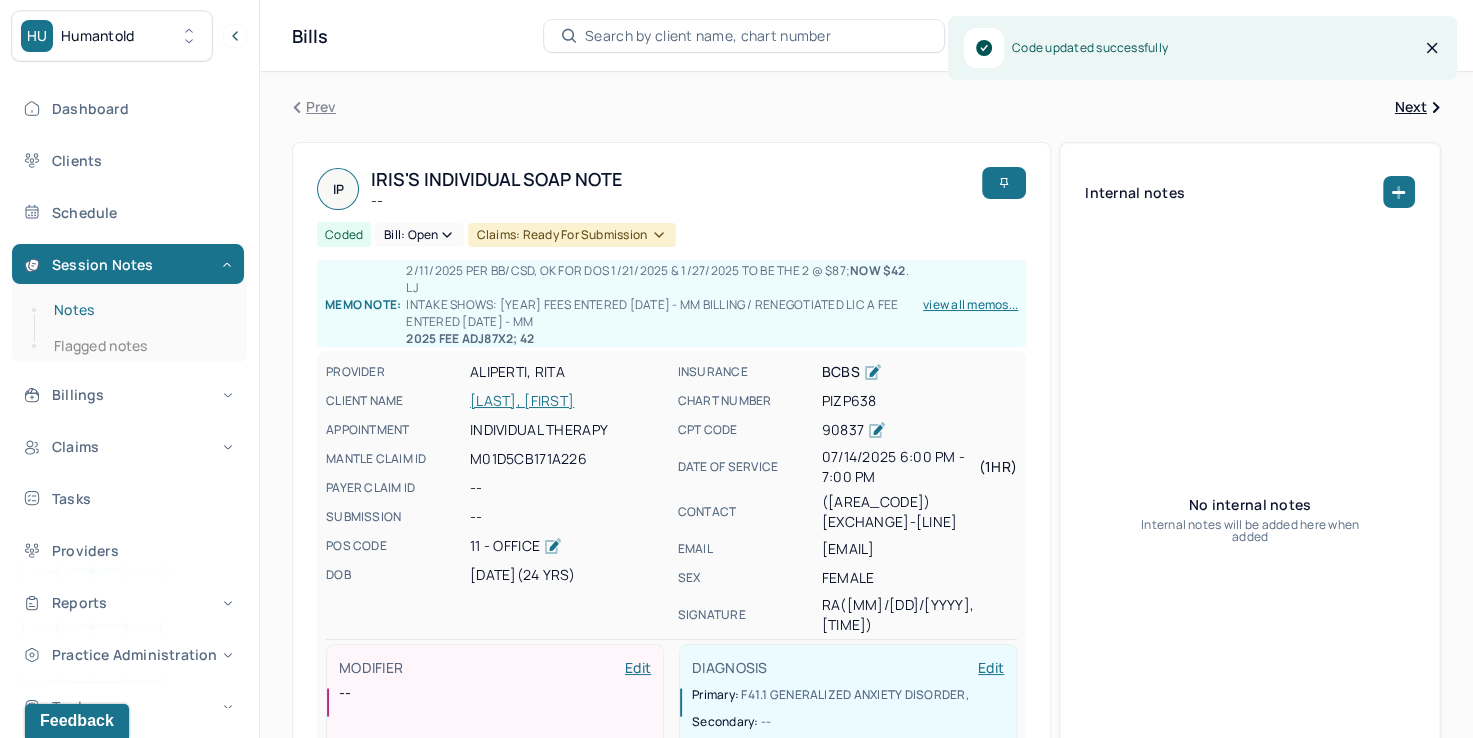 click on "Notes" at bounding box center [139, 310] 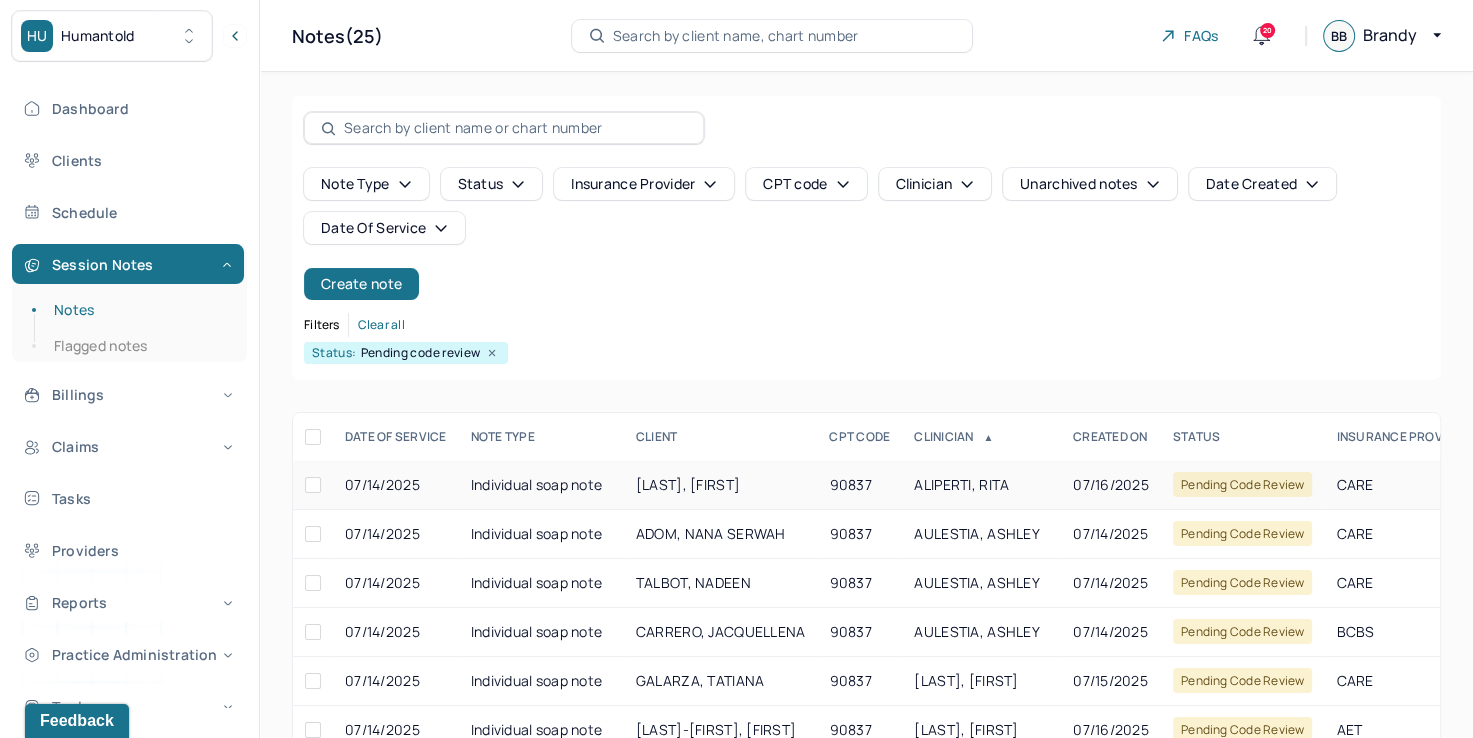 click on "ALIPERTI, RITA" at bounding box center (961, 484) 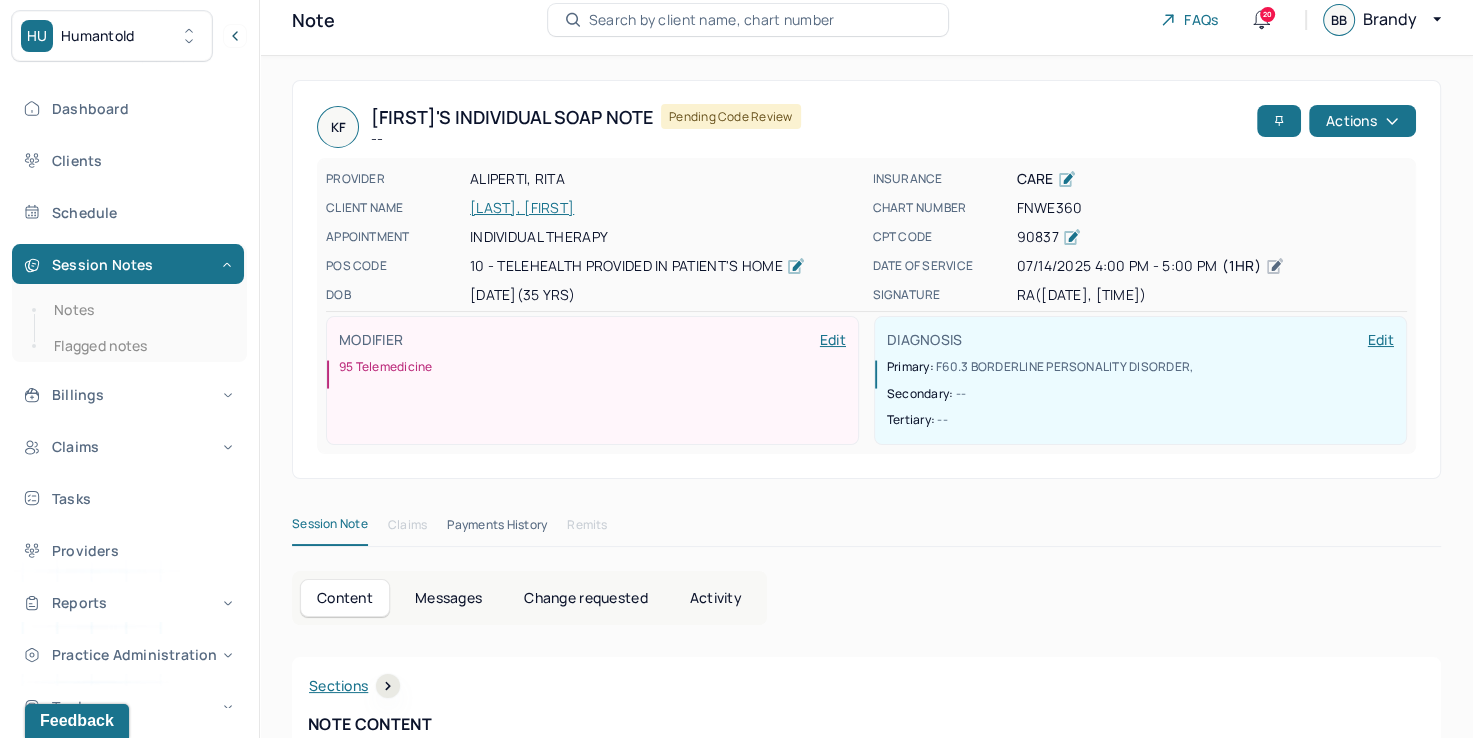 scroll, scrollTop: 0, scrollLeft: 0, axis: both 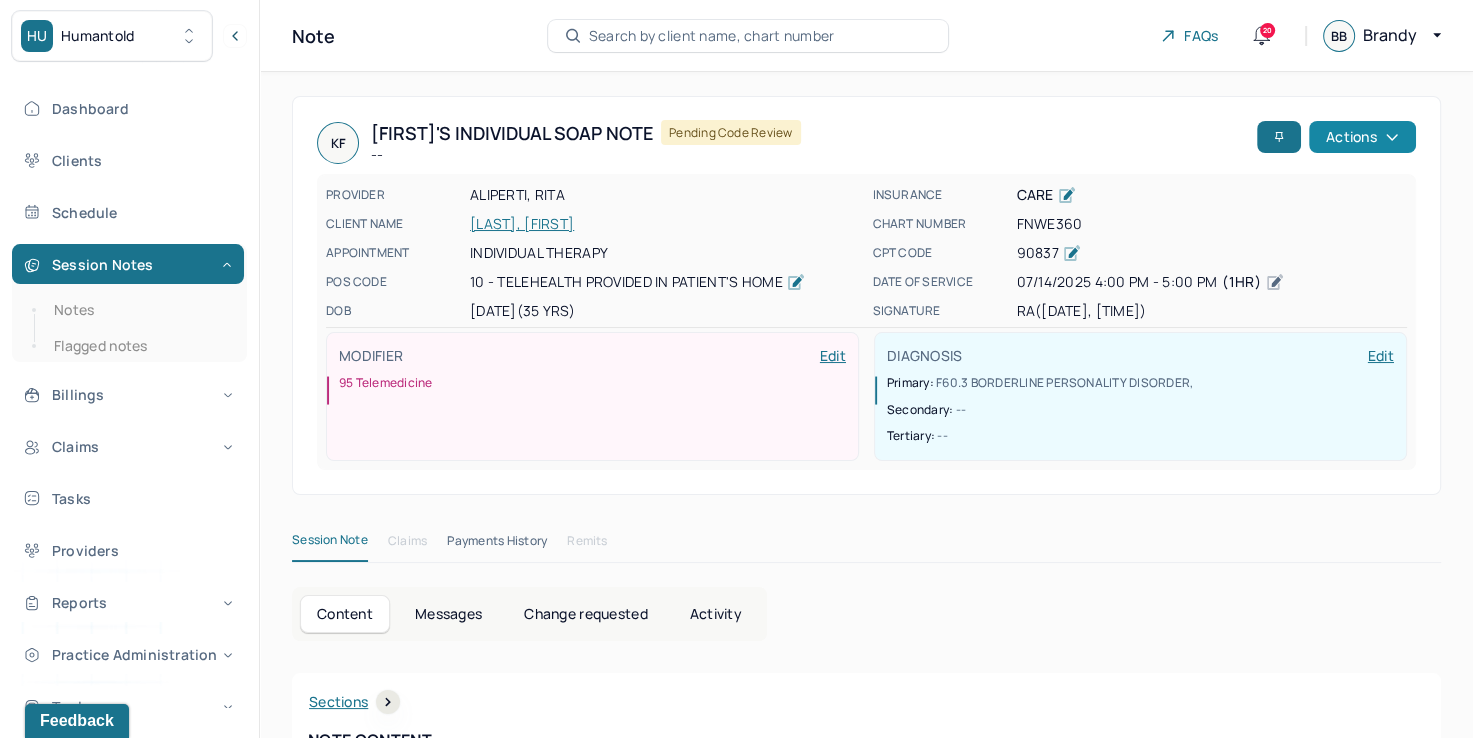 click 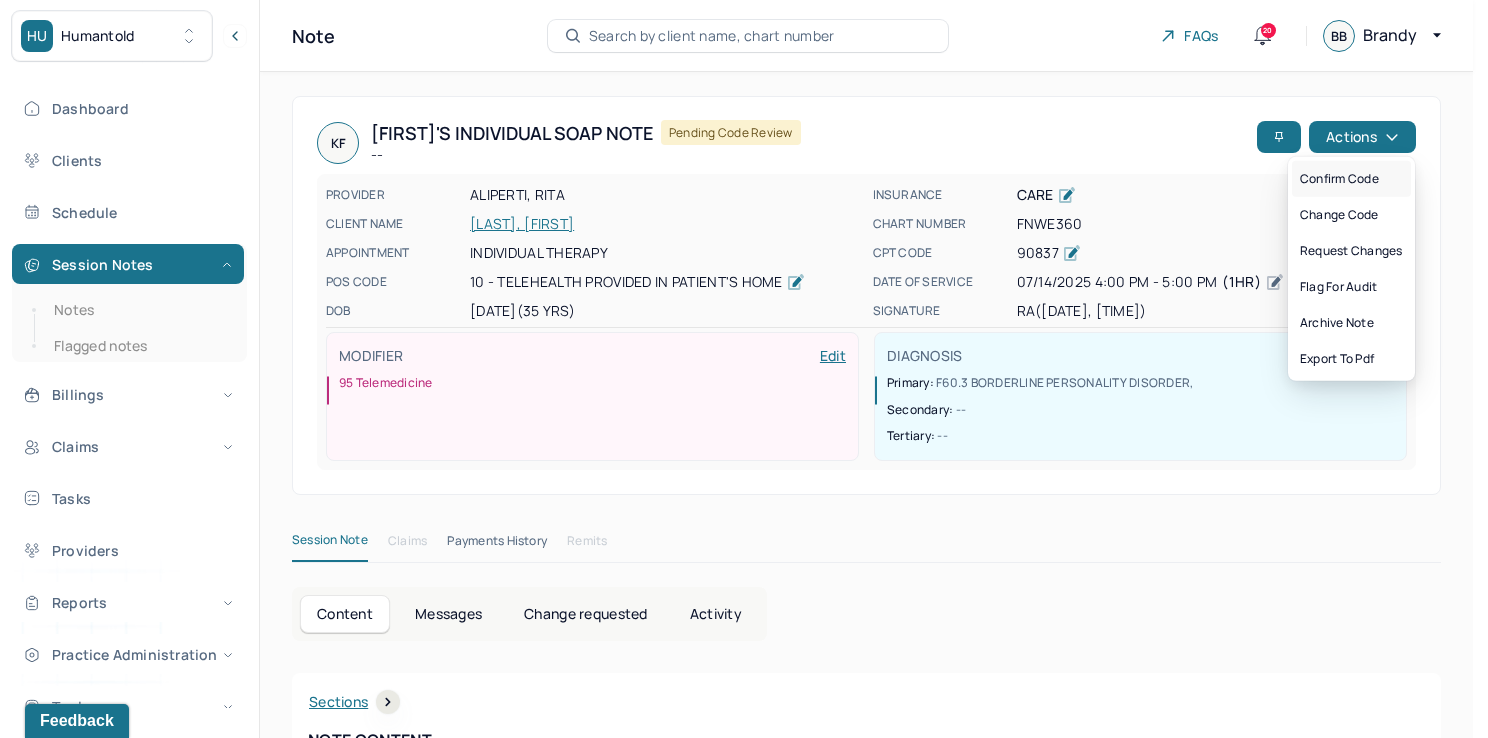 click on "Confirm code" at bounding box center [1351, 179] 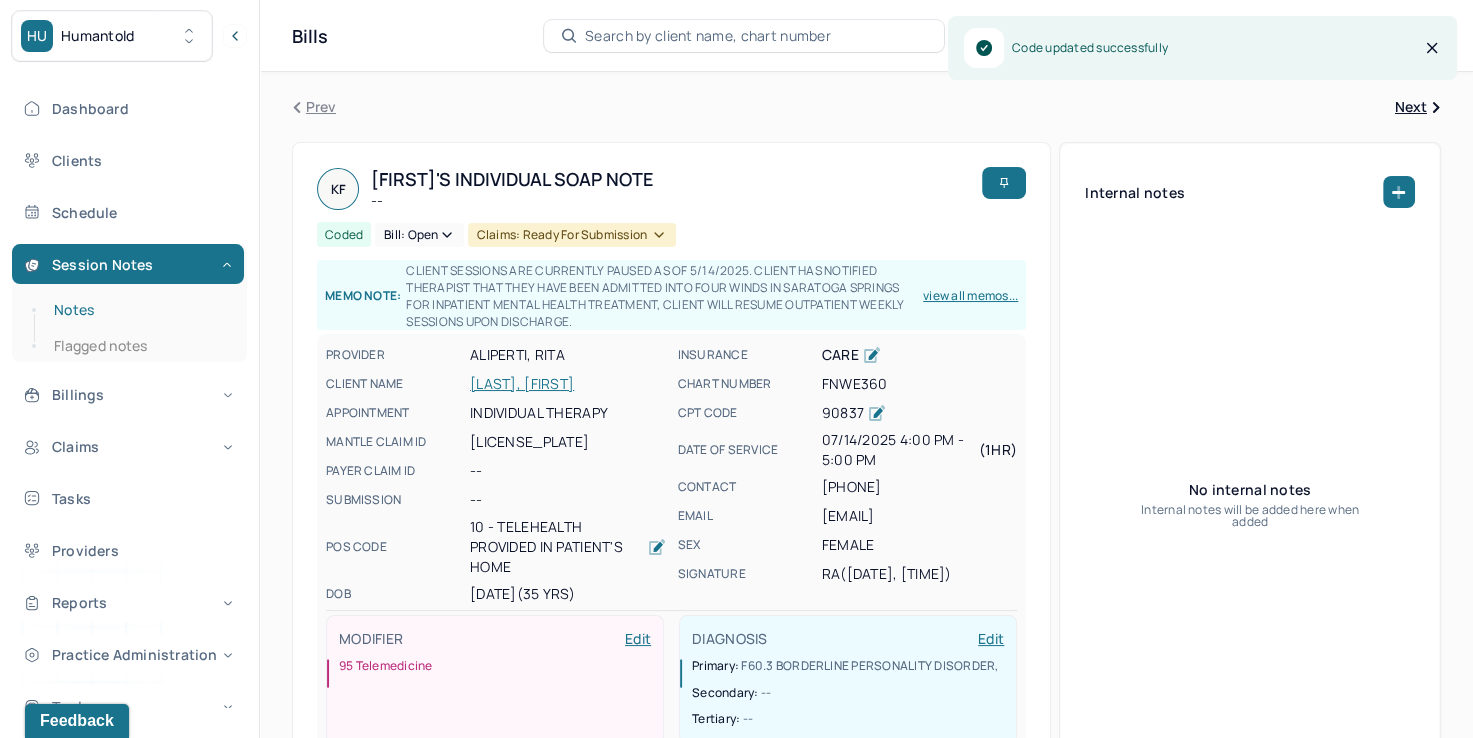 click on "Notes" at bounding box center [139, 310] 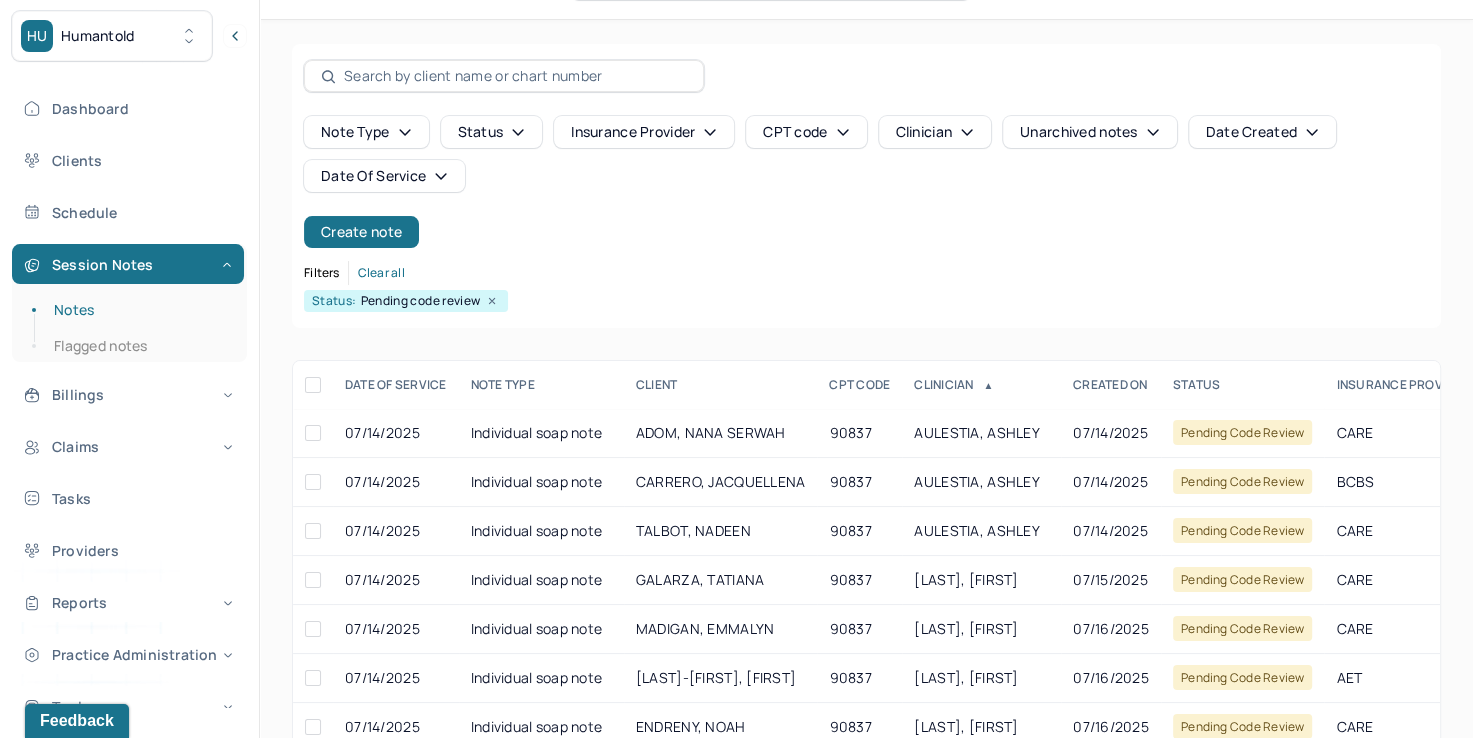 scroll, scrollTop: 100, scrollLeft: 0, axis: vertical 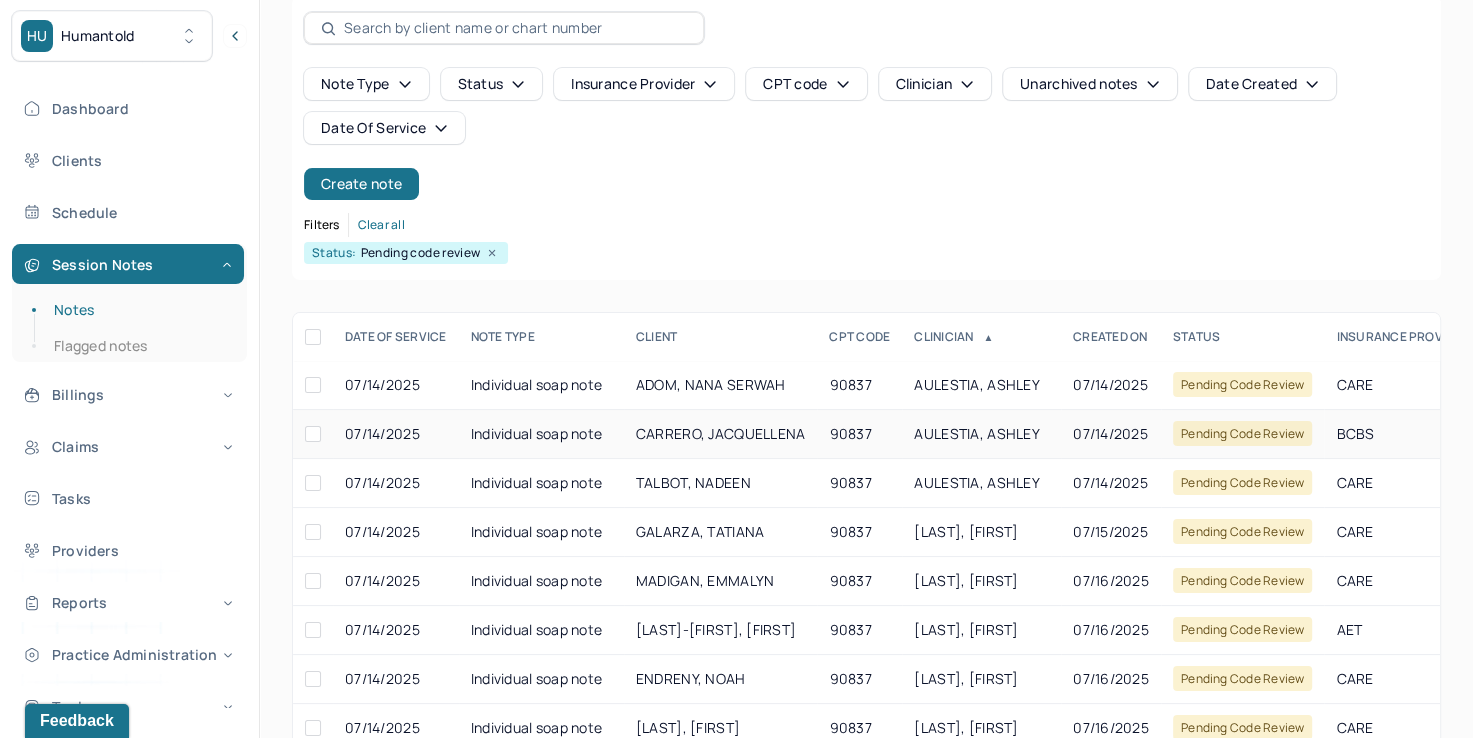 click on "AULESTIA, ASHLEY" at bounding box center [976, 433] 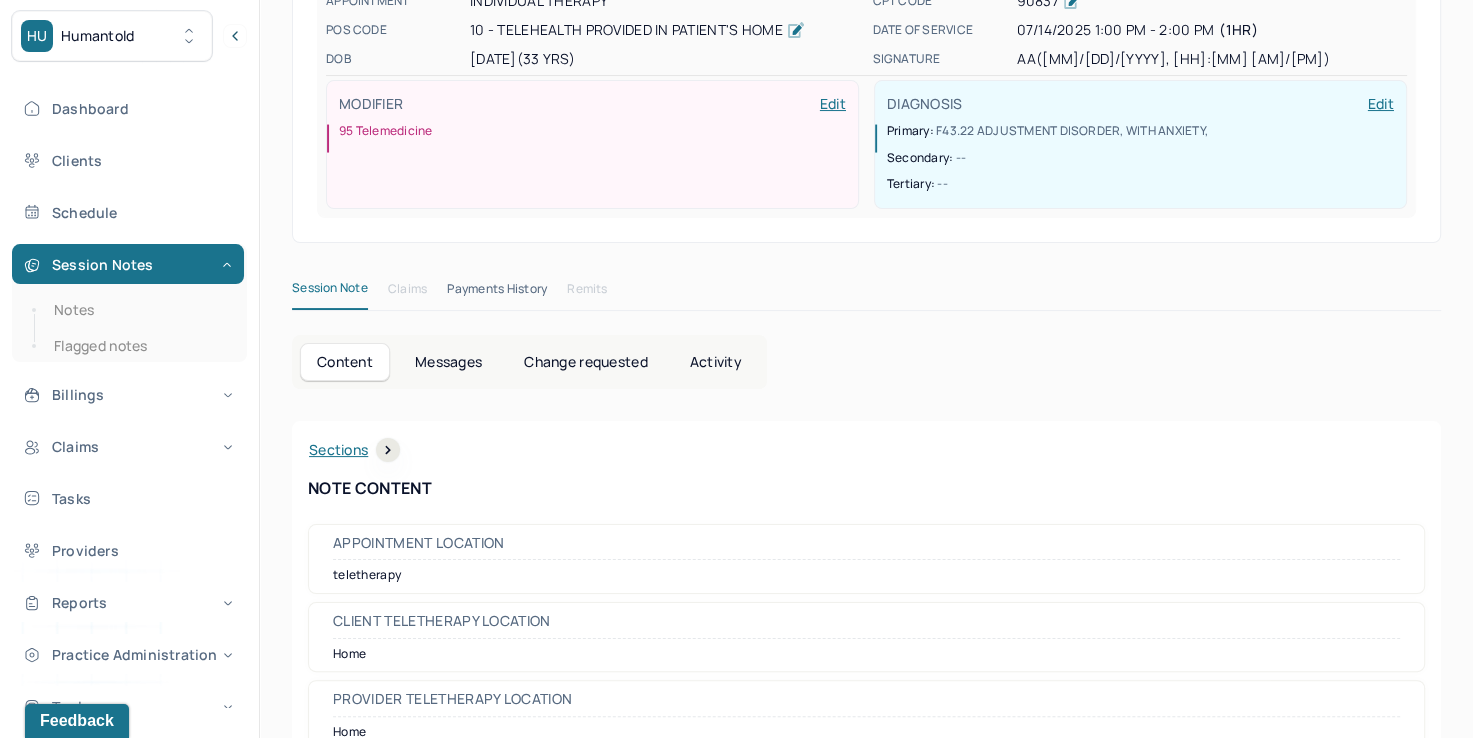 scroll, scrollTop: 0, scrollLeft: 0, axis: both 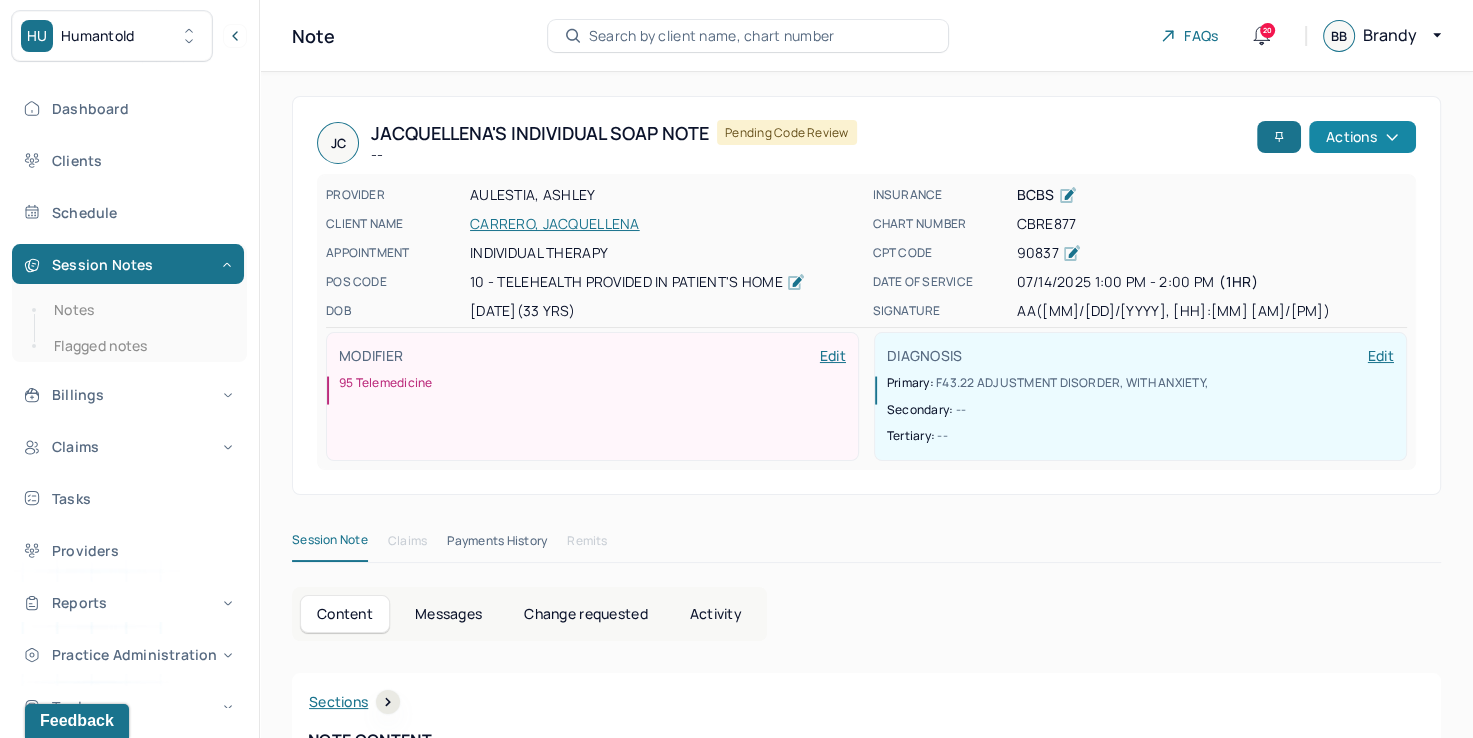click on "Actions" at bounding box center [1362, 137] 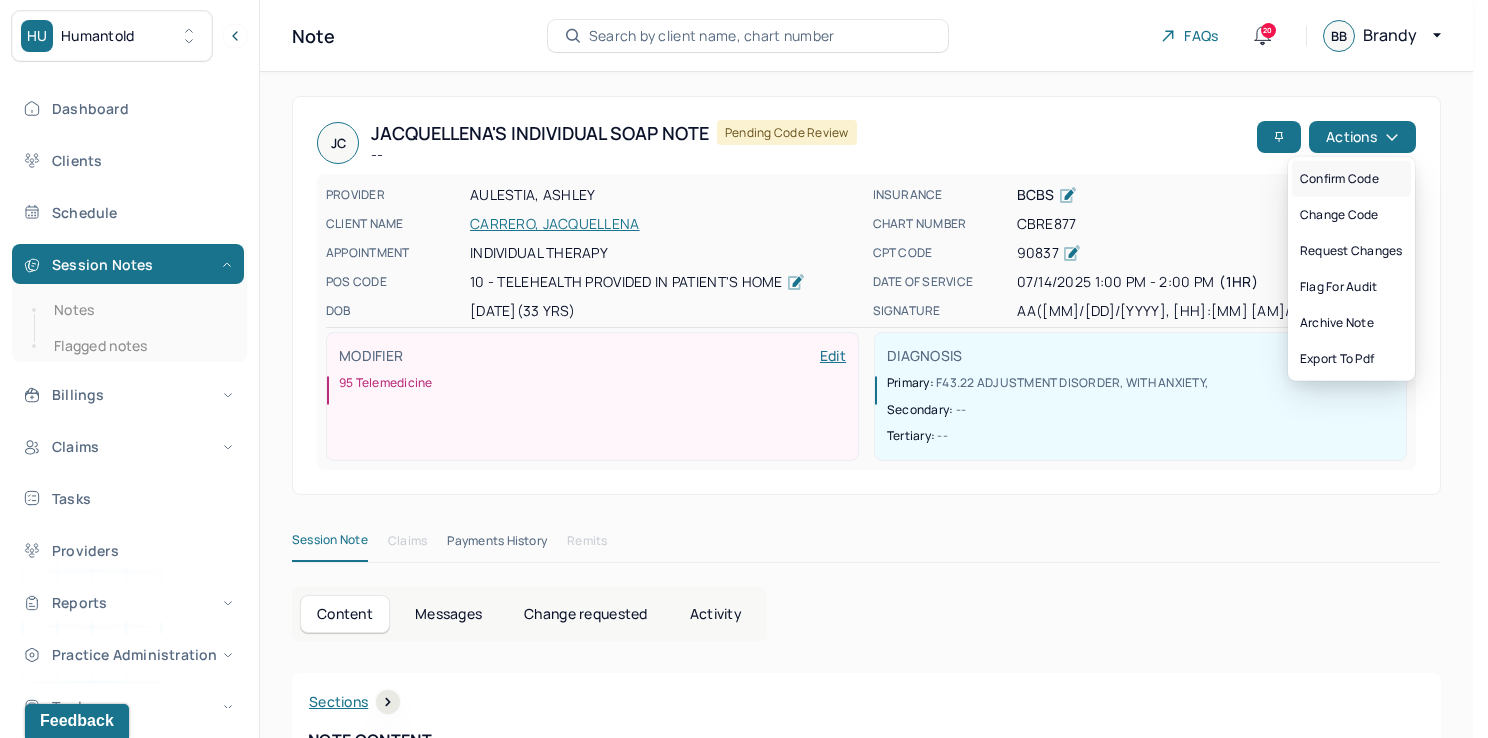 click on "Confirm code" at bounding box center (1351, 179) 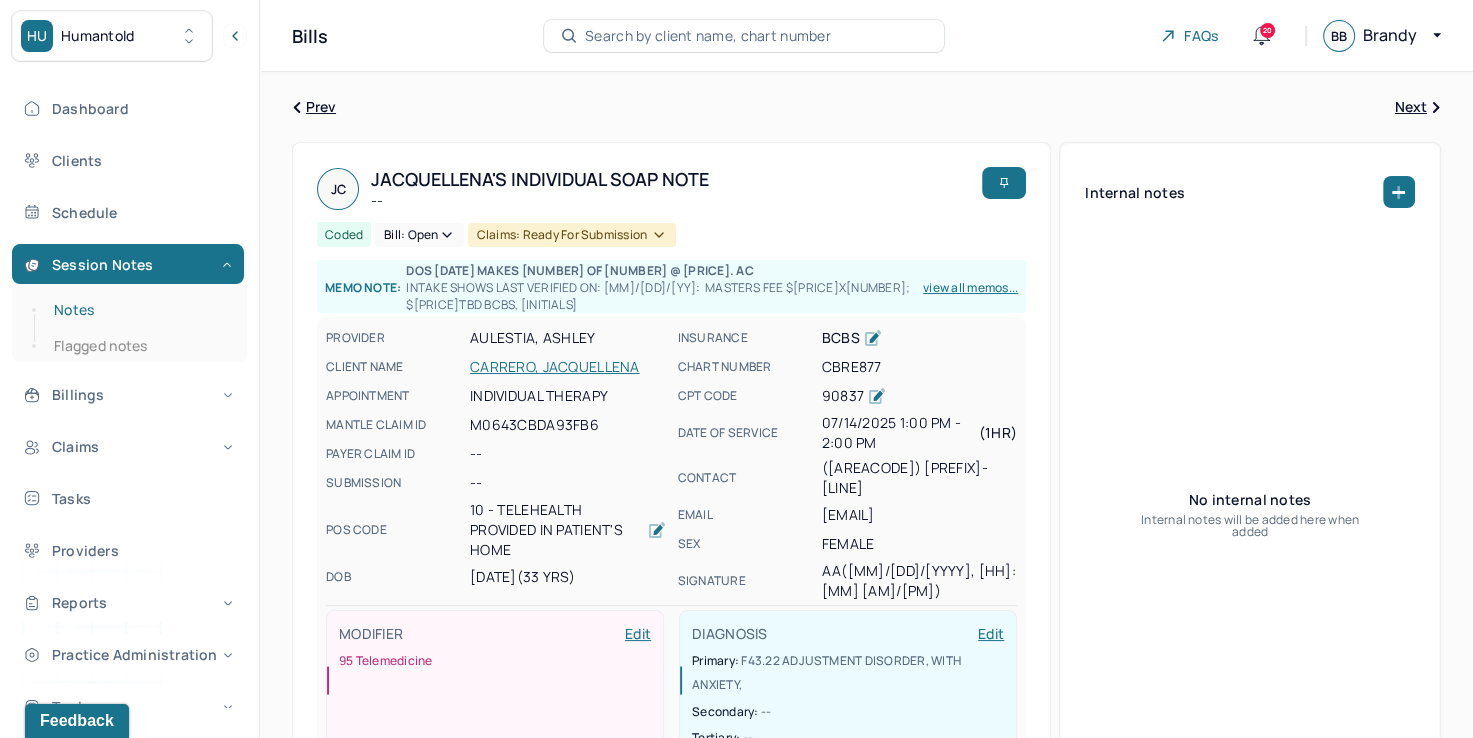 click on "Notes" at bounding box center [139, 310] 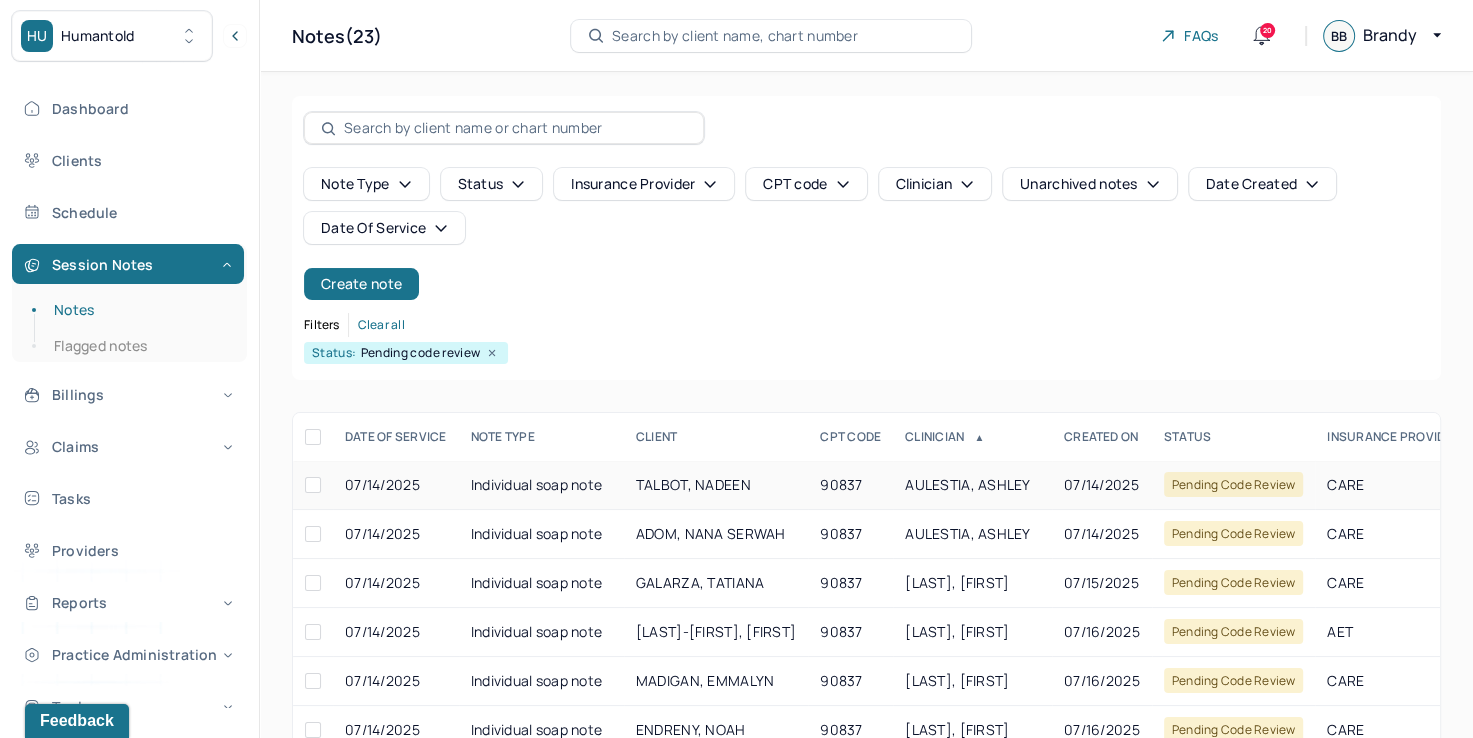 click on "AULESTIA, ASHLEY" at bounding box center (967, 484) 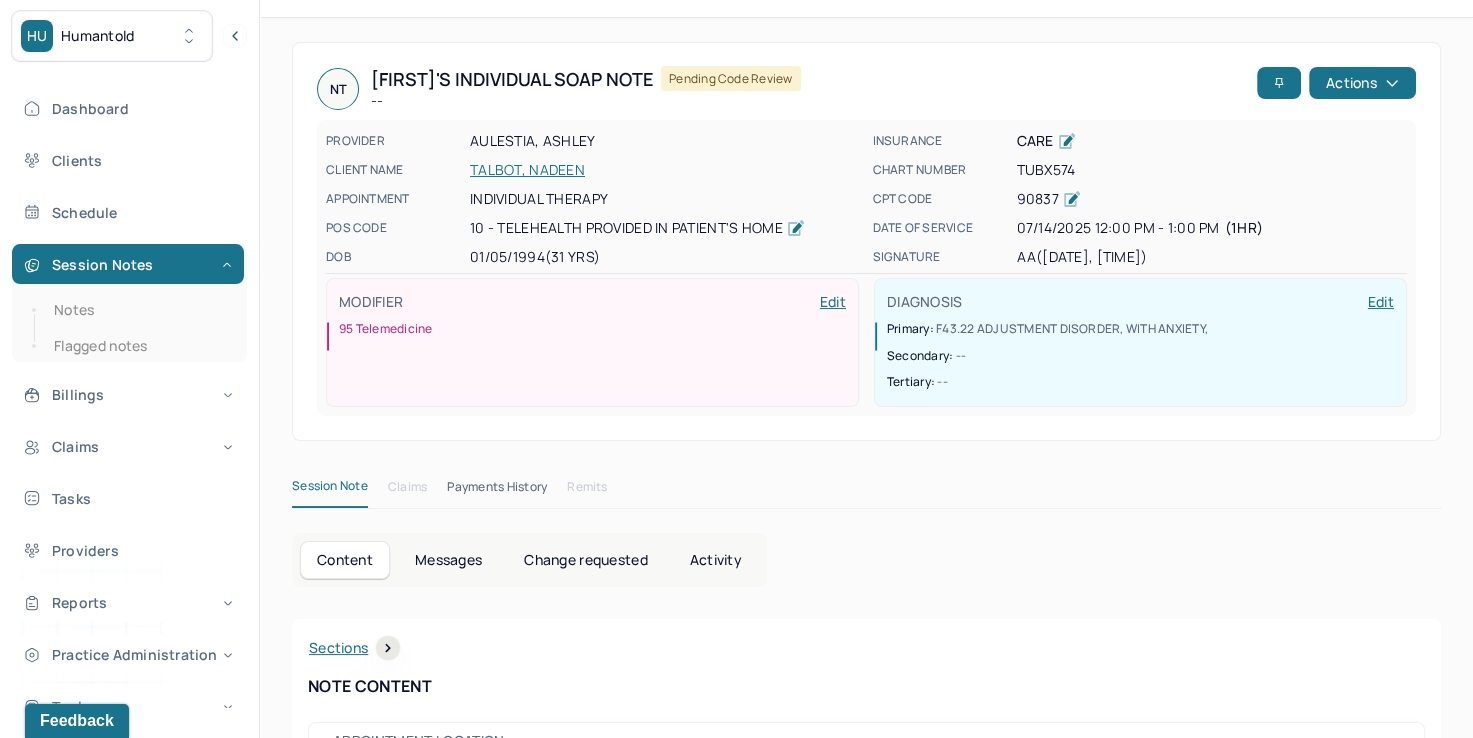 scroll, scrollTop: 0, scrollLeft: 0, axis: both 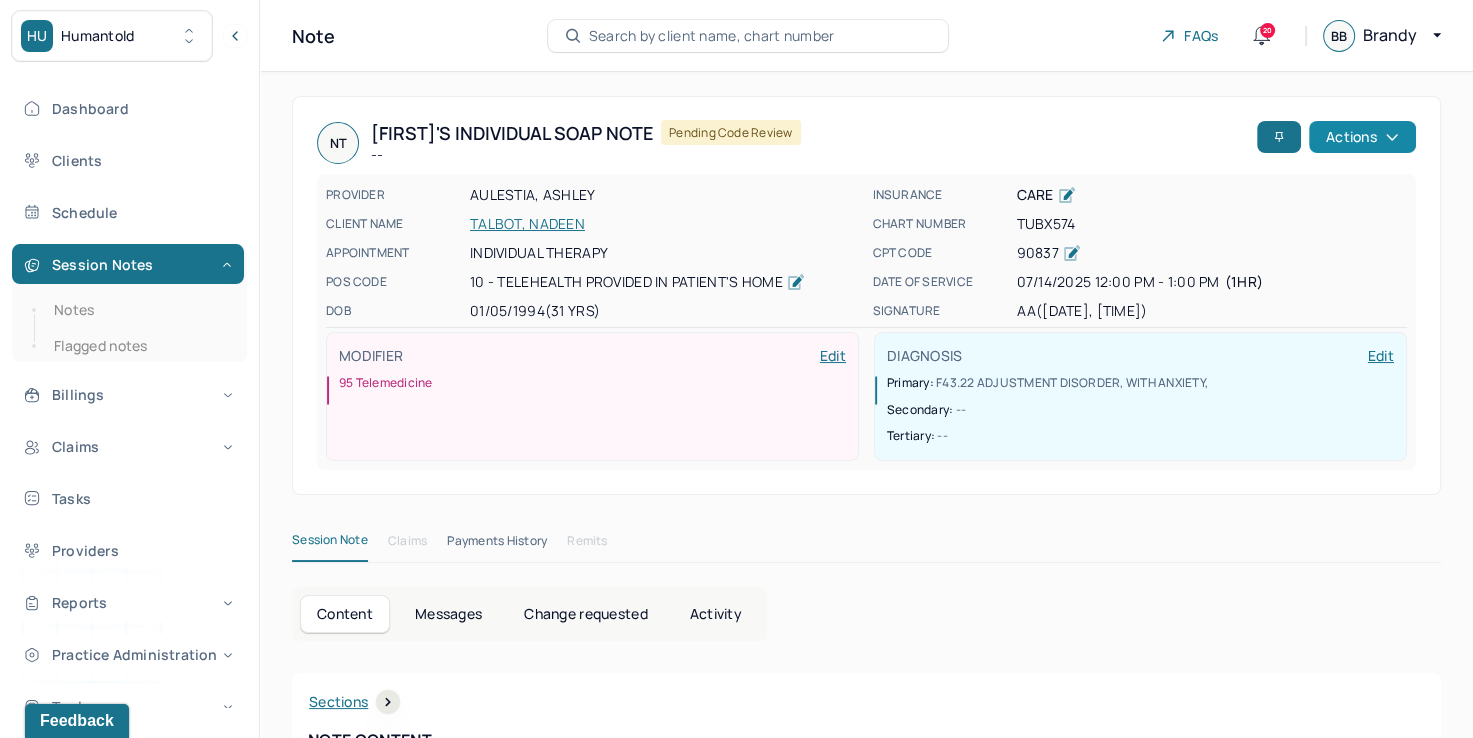 click on "Actions" at bounding box center [1362, 137] 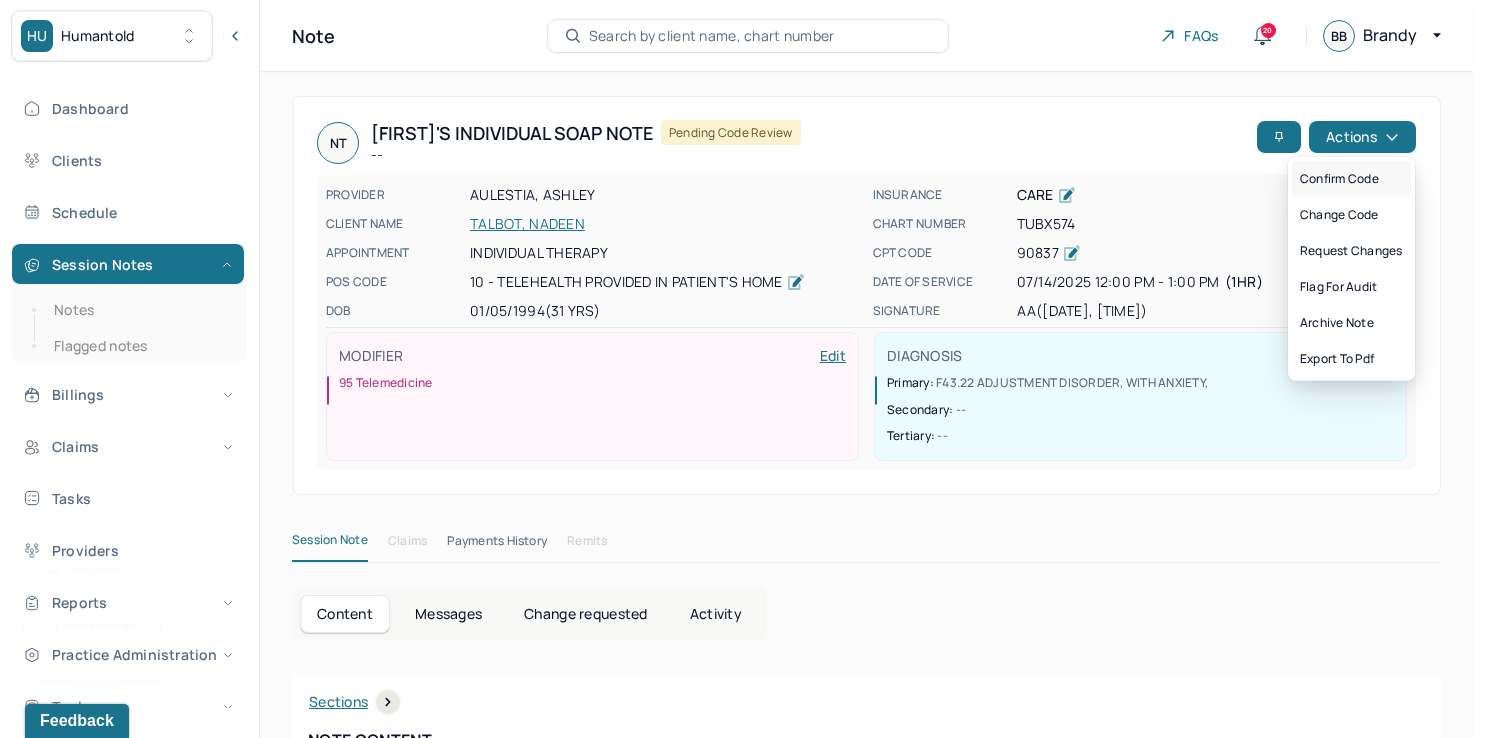 click on "Confirm code" at bounding box center (1351, 179) 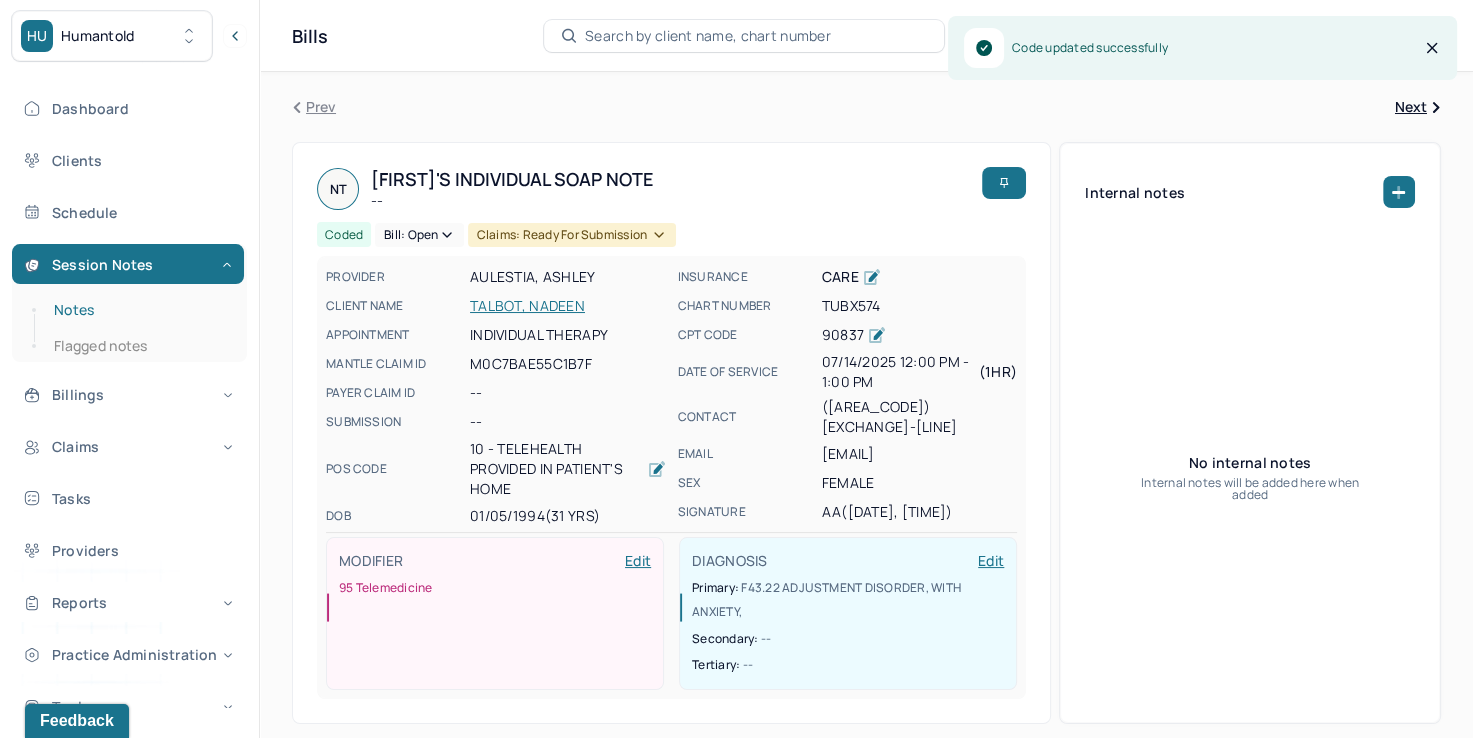 click on "Notes" at bounding box center (139, 310) 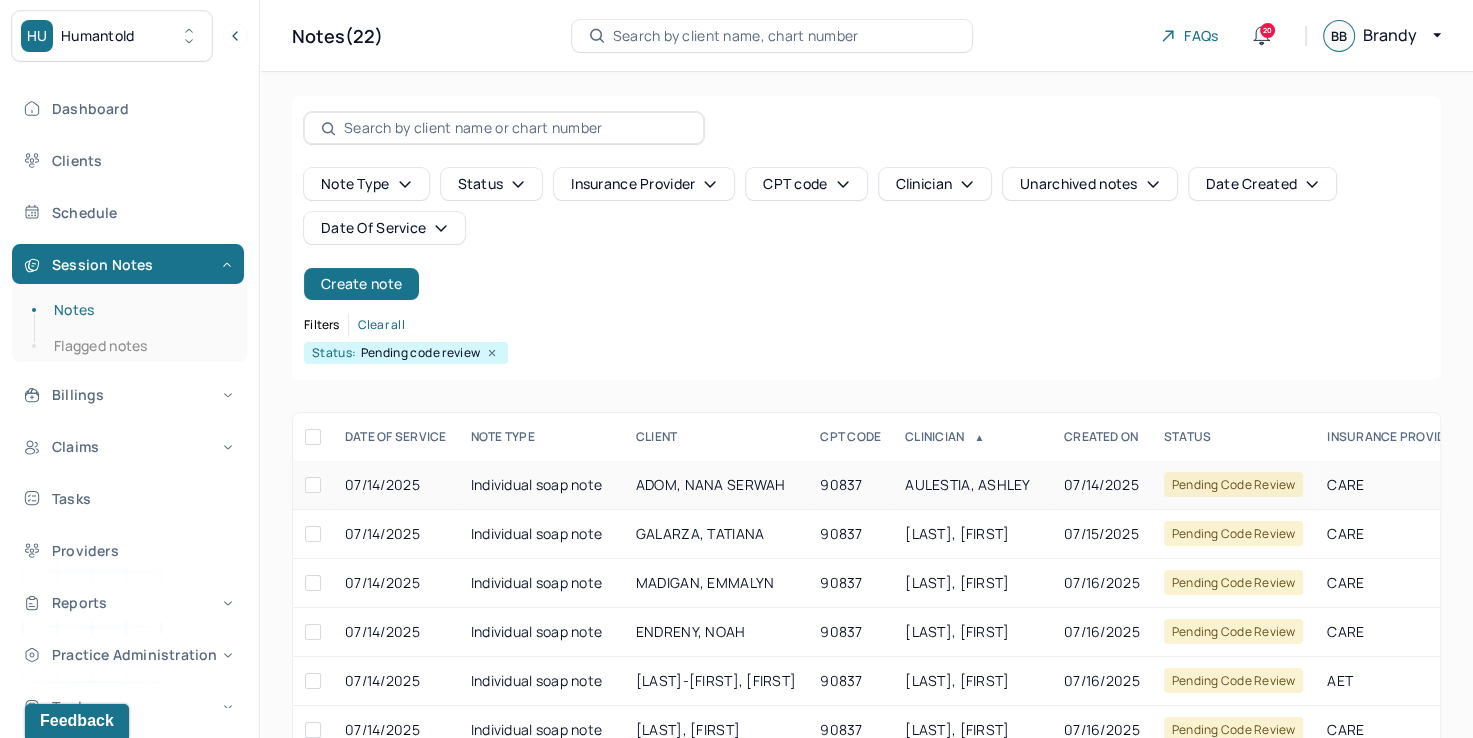 click on "AULESTIA, ASHLEY" at bounding box center (967, 484) 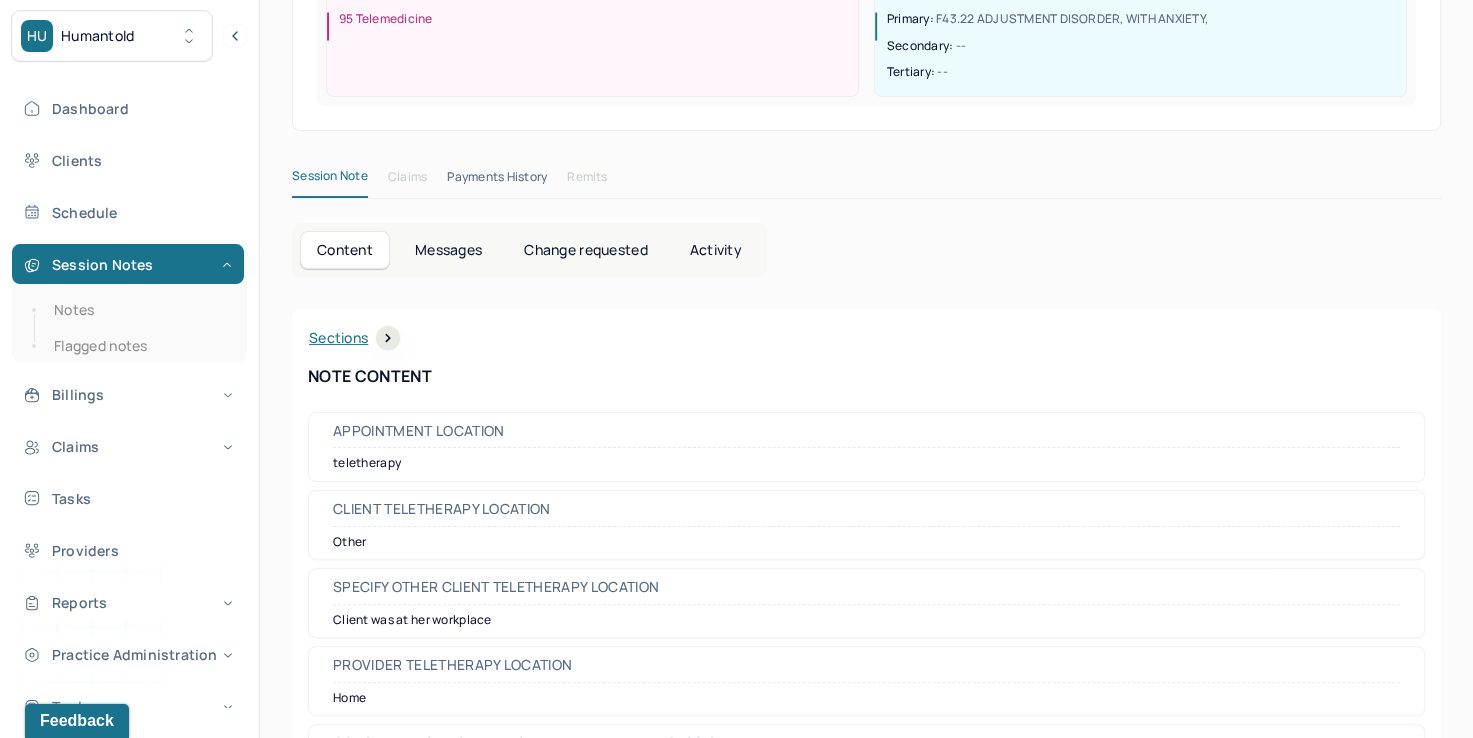 scroll, scrollTop: 0, scrollLeft: 0, axis: both 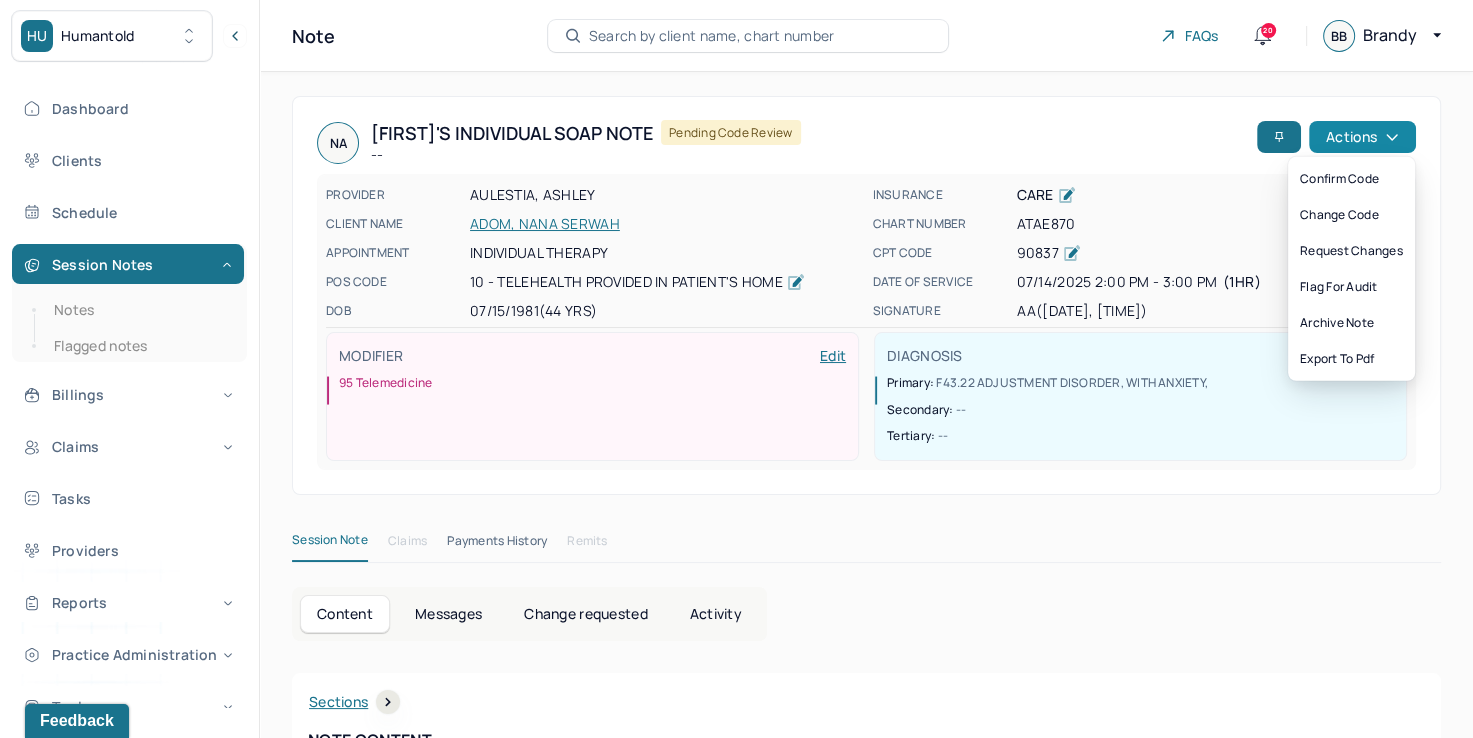 click 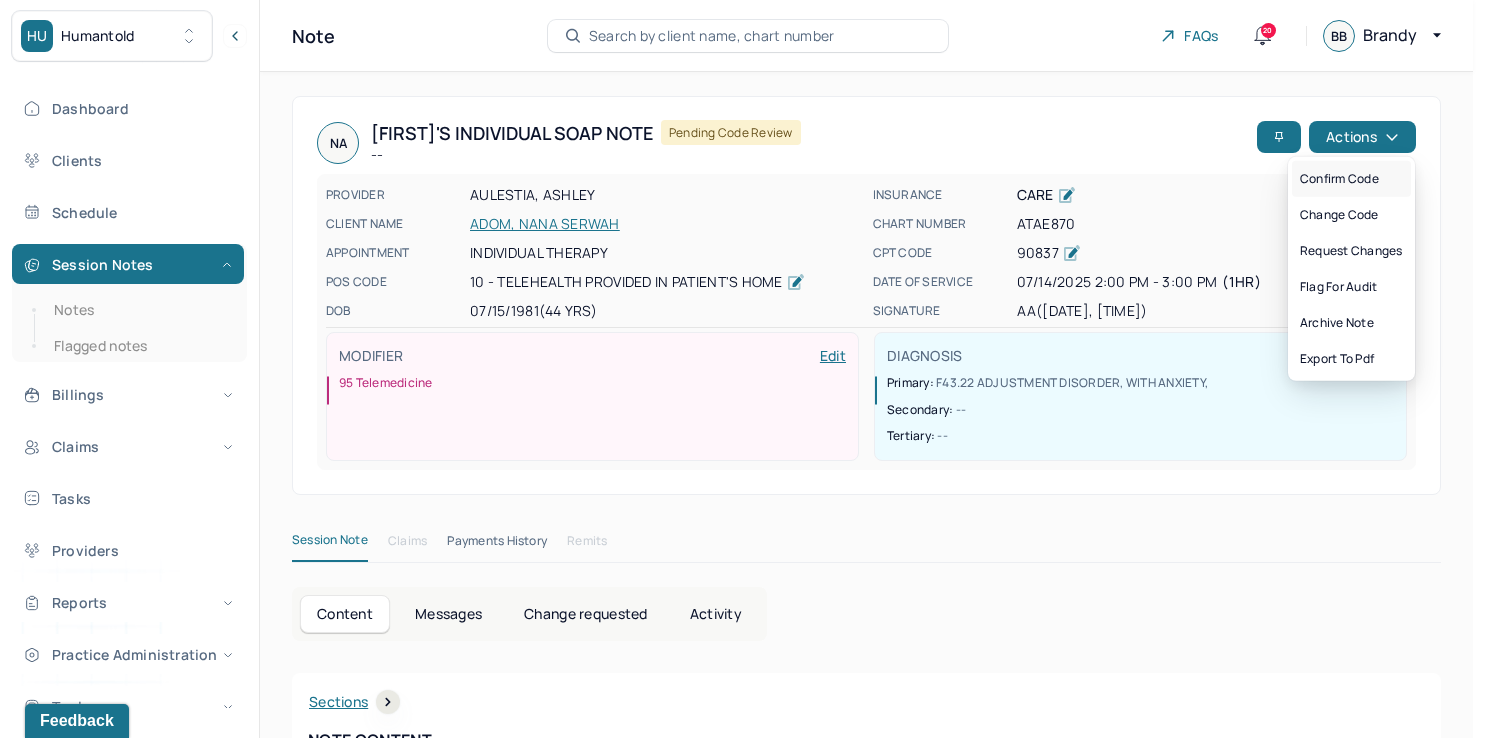 click on "Confirm code" at bounding box center [1351, 179] 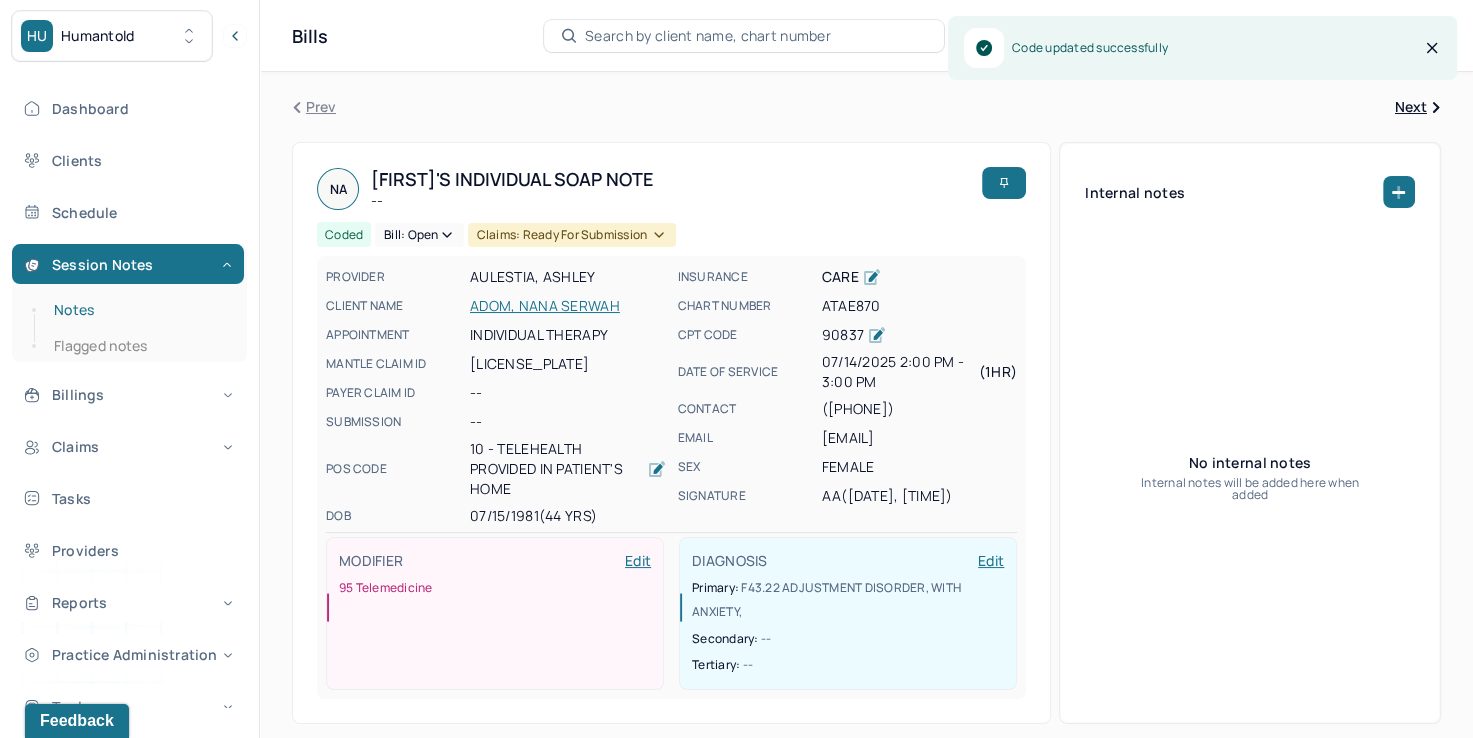 click on "Notes" at bounding box center [139, 310] 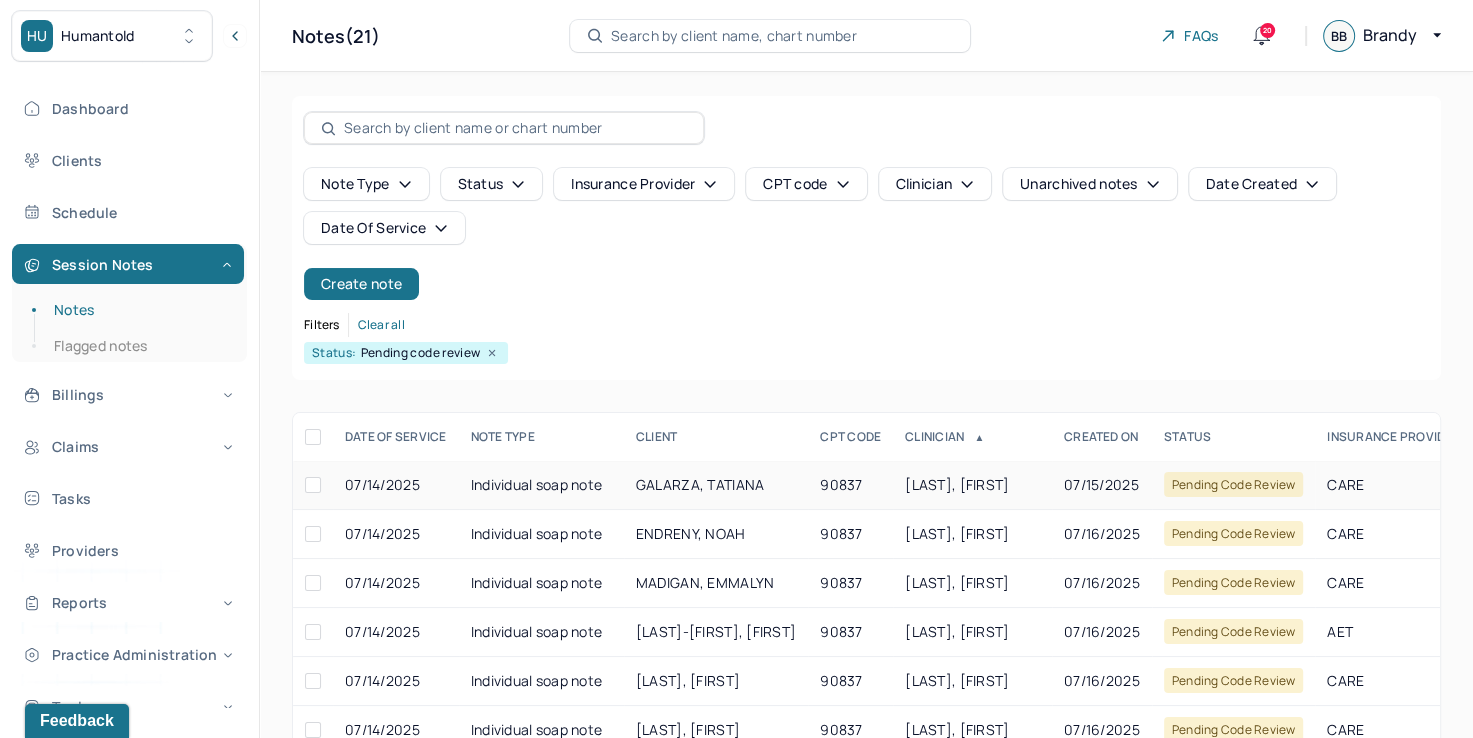 click on "[LAST], [FIRST]" at bounding box center [957, 484] 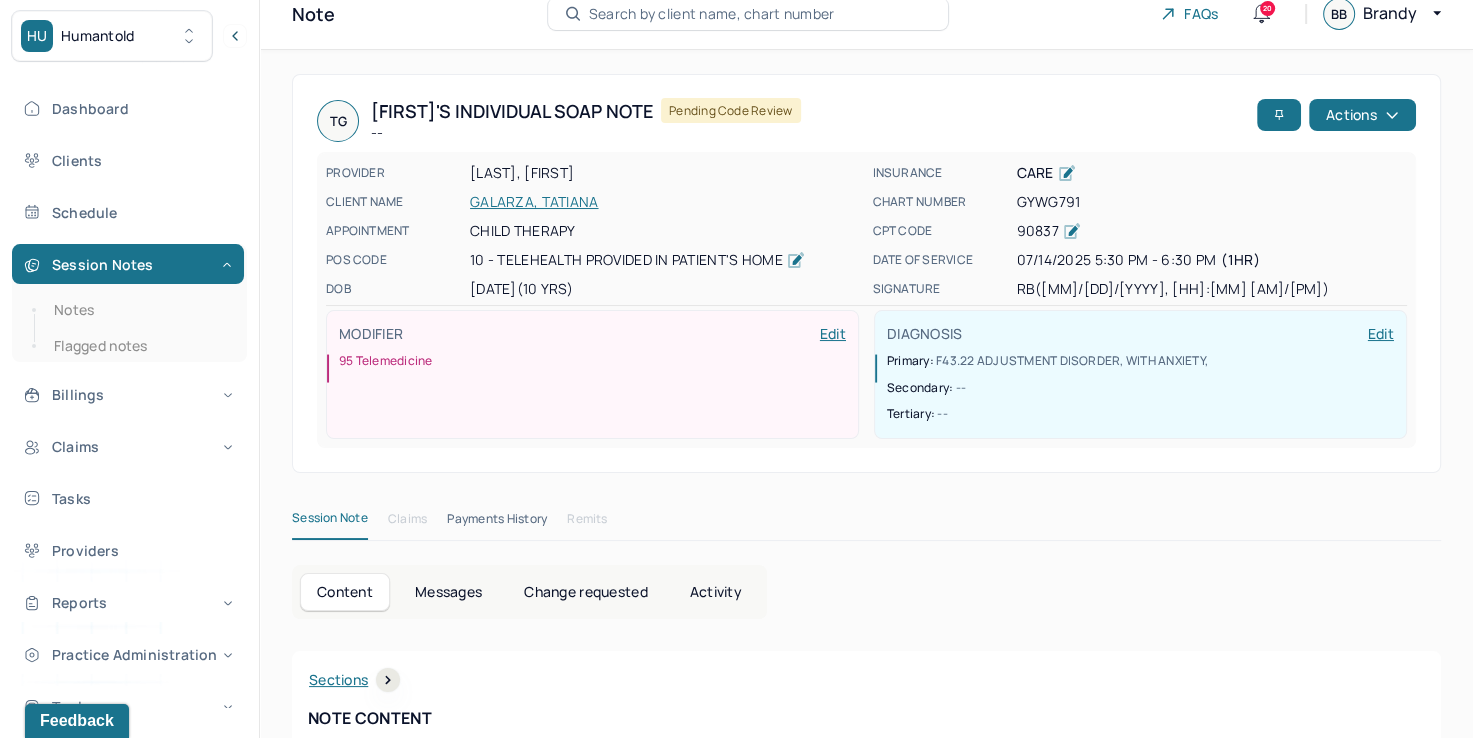 scroll, scrollTop: 0, scrollLeft: 0, axis: both 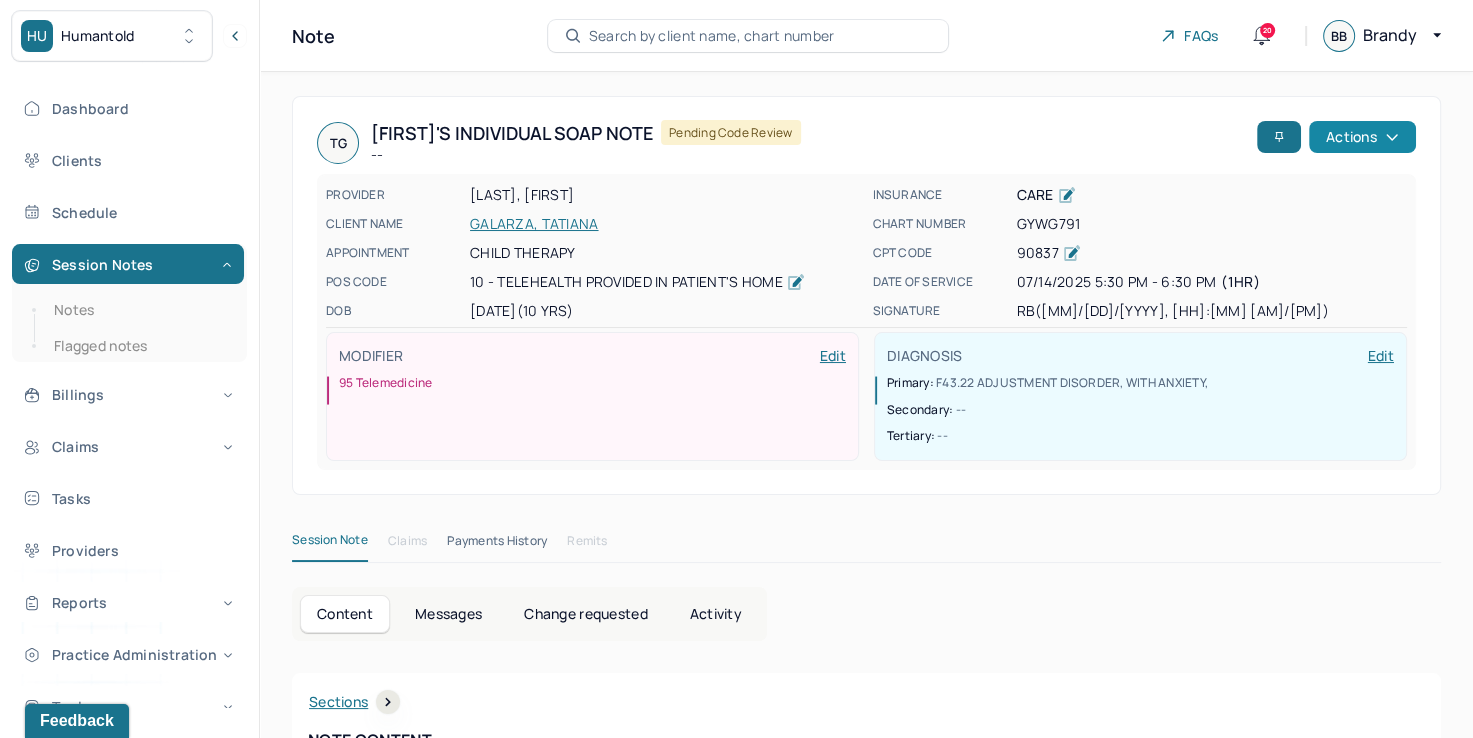click 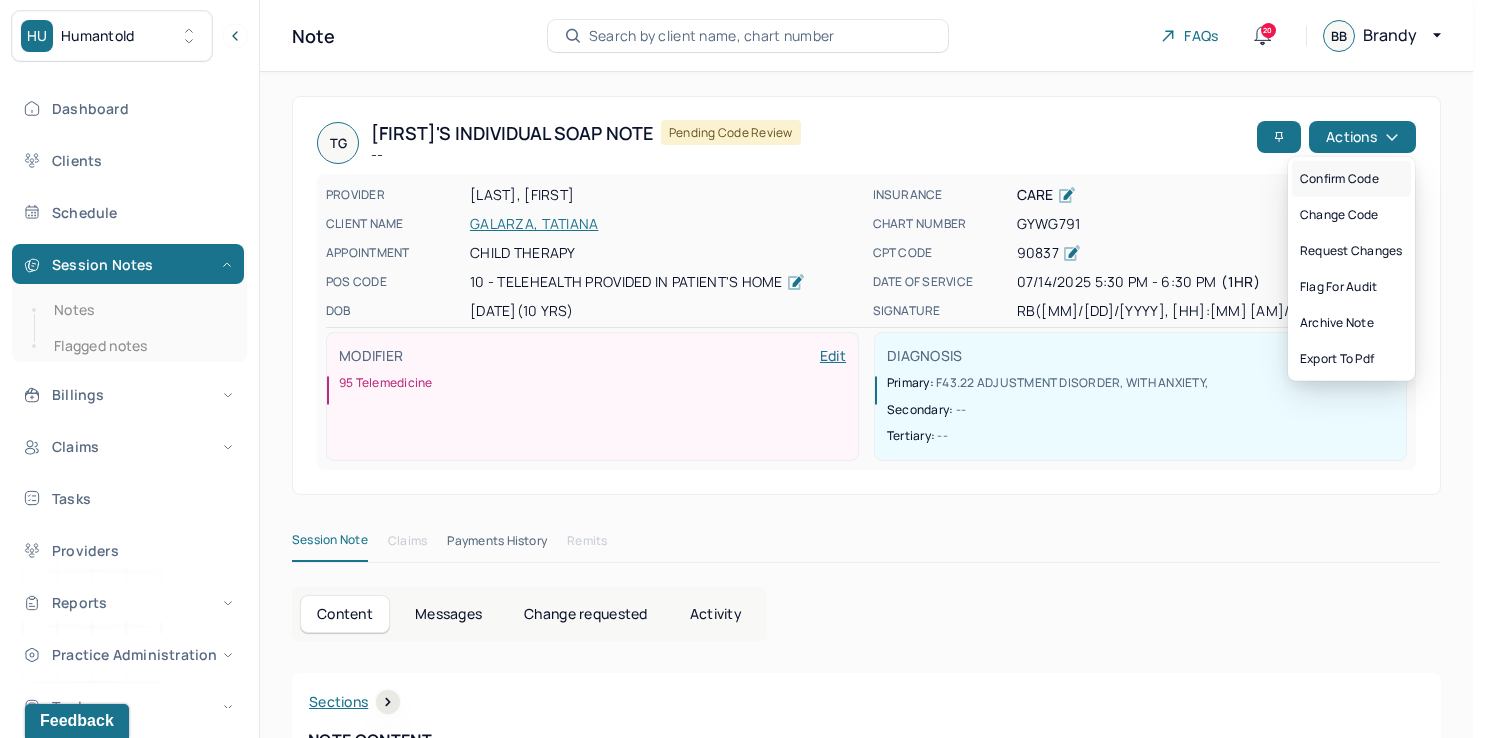 click on "Confirm code" at bounding box center (1351, 179) 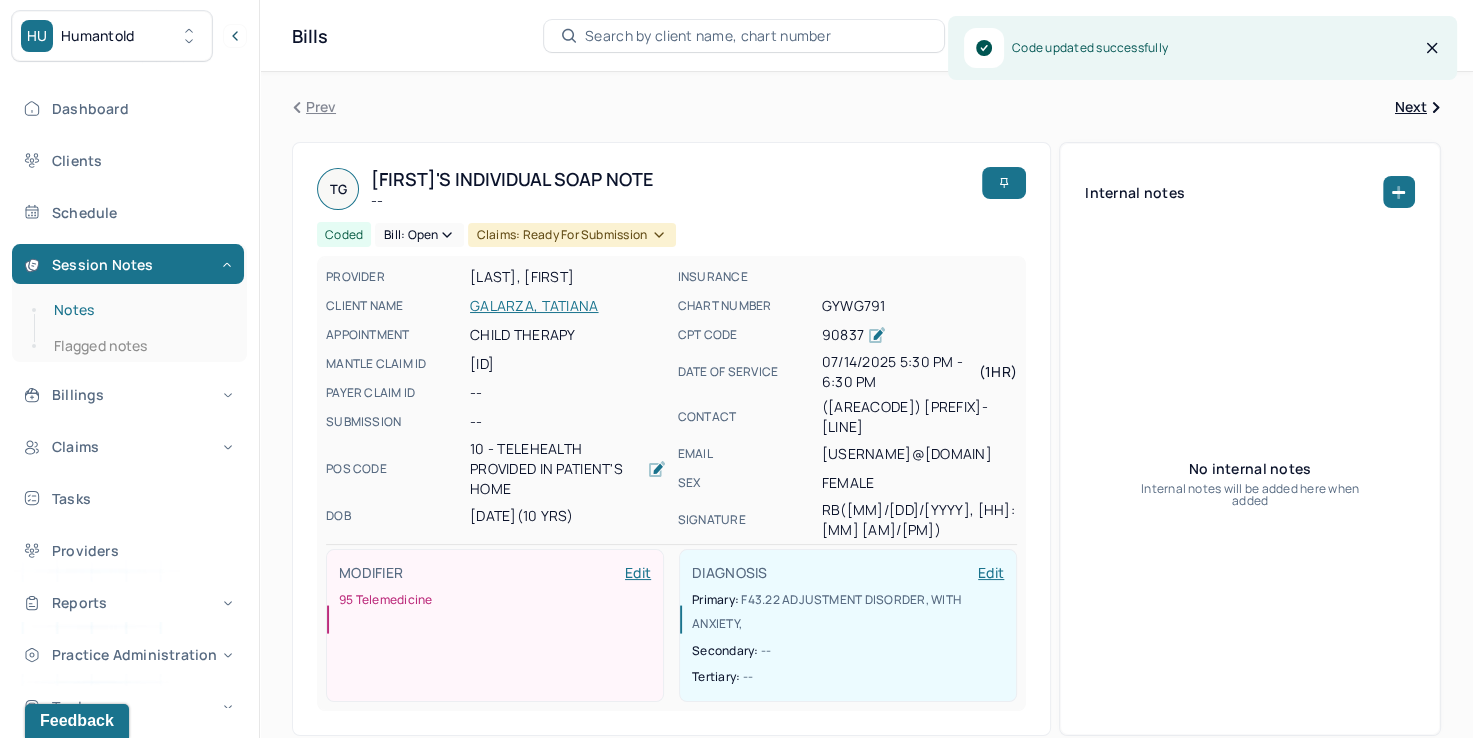 click on "Notes" at bounding box center [139, 310] 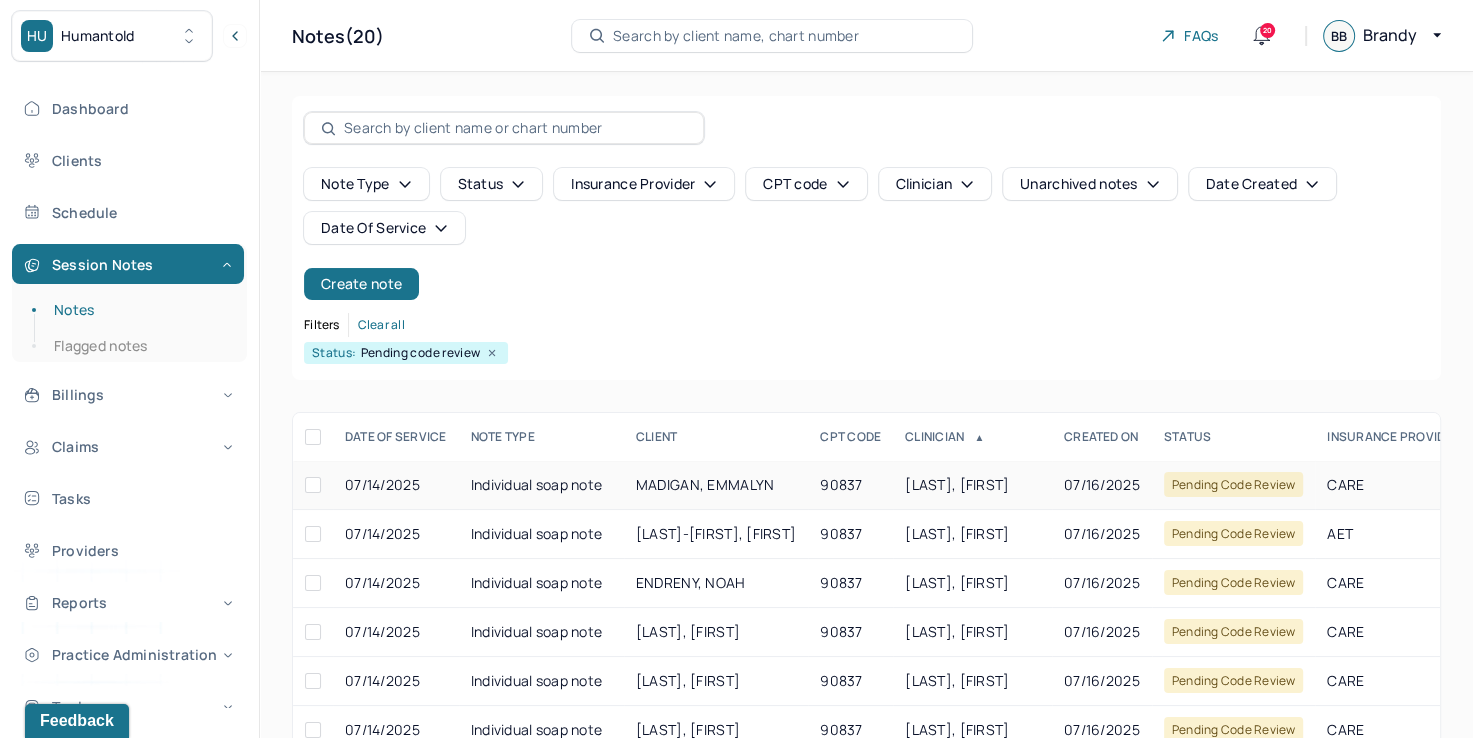 click on "[LAST], [FIRST]" at bounding box center (972, 485) 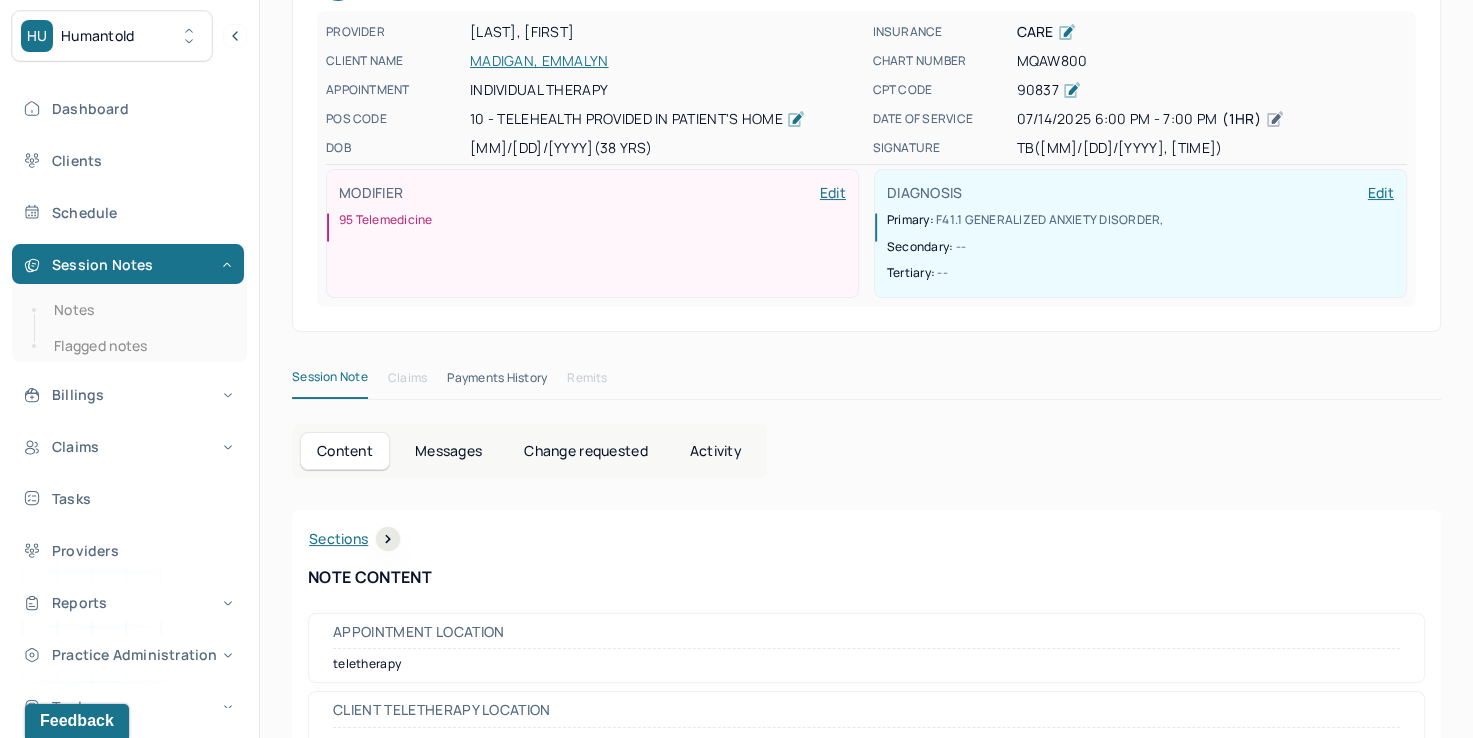 scroll, scrollTop: 0, scrollLeft: 0, axis: both 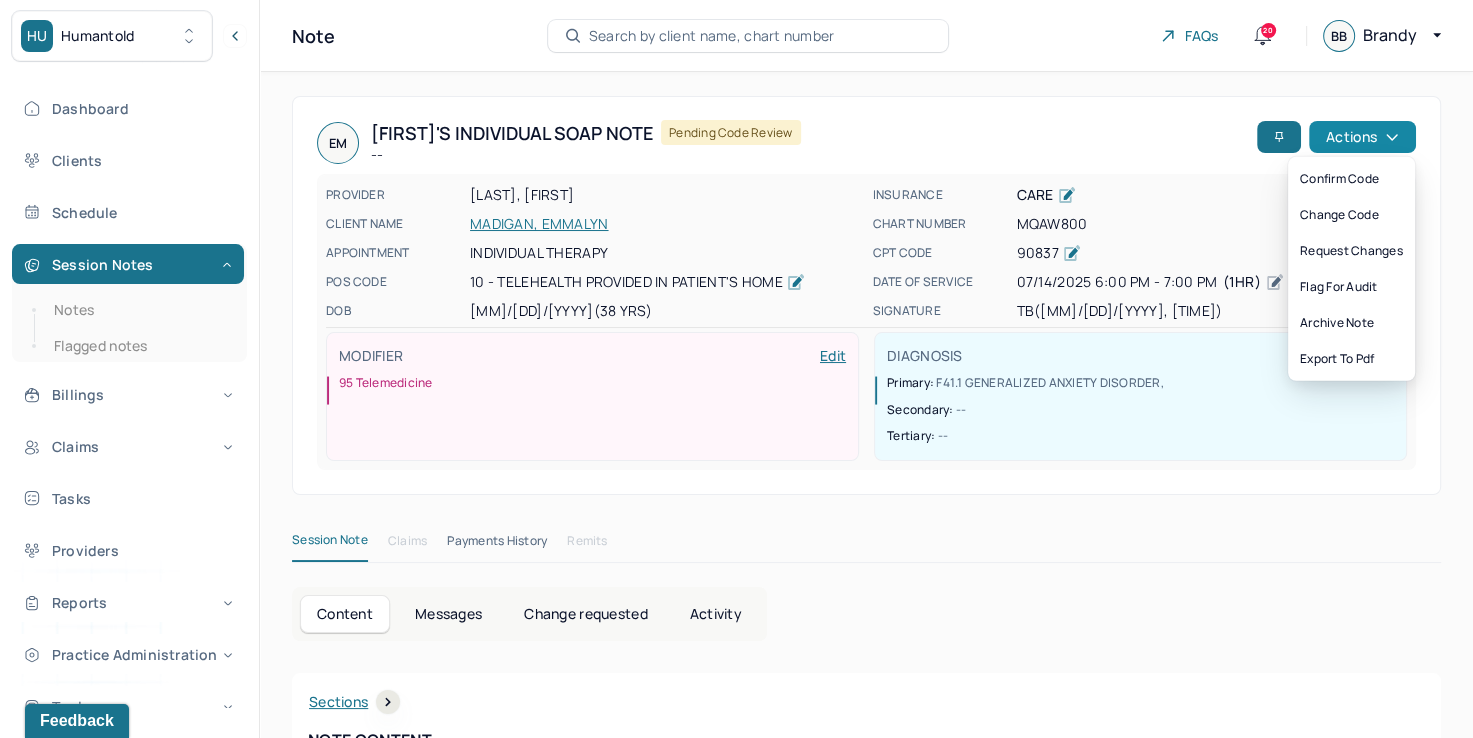 click 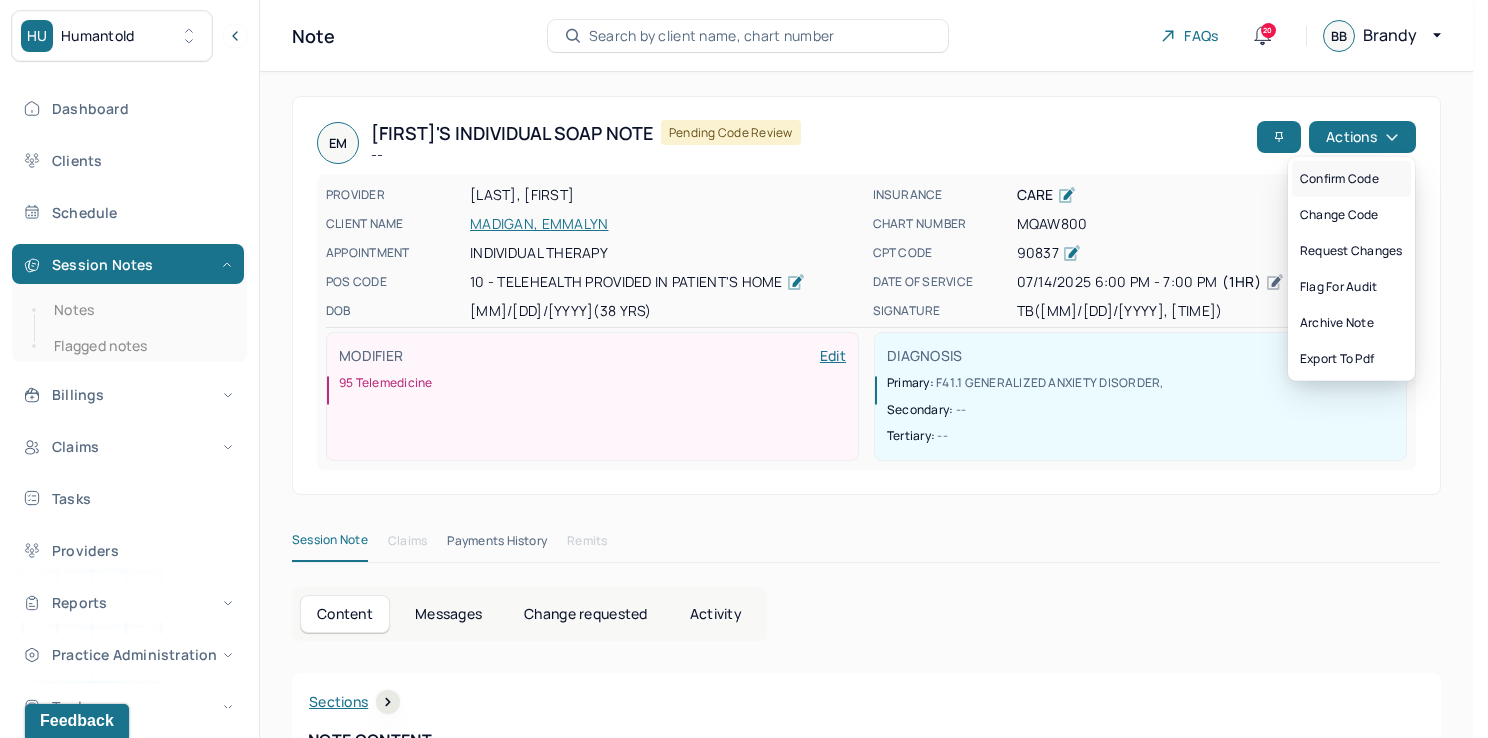 click on "Confirm code" at bounding box center (1351, 179) 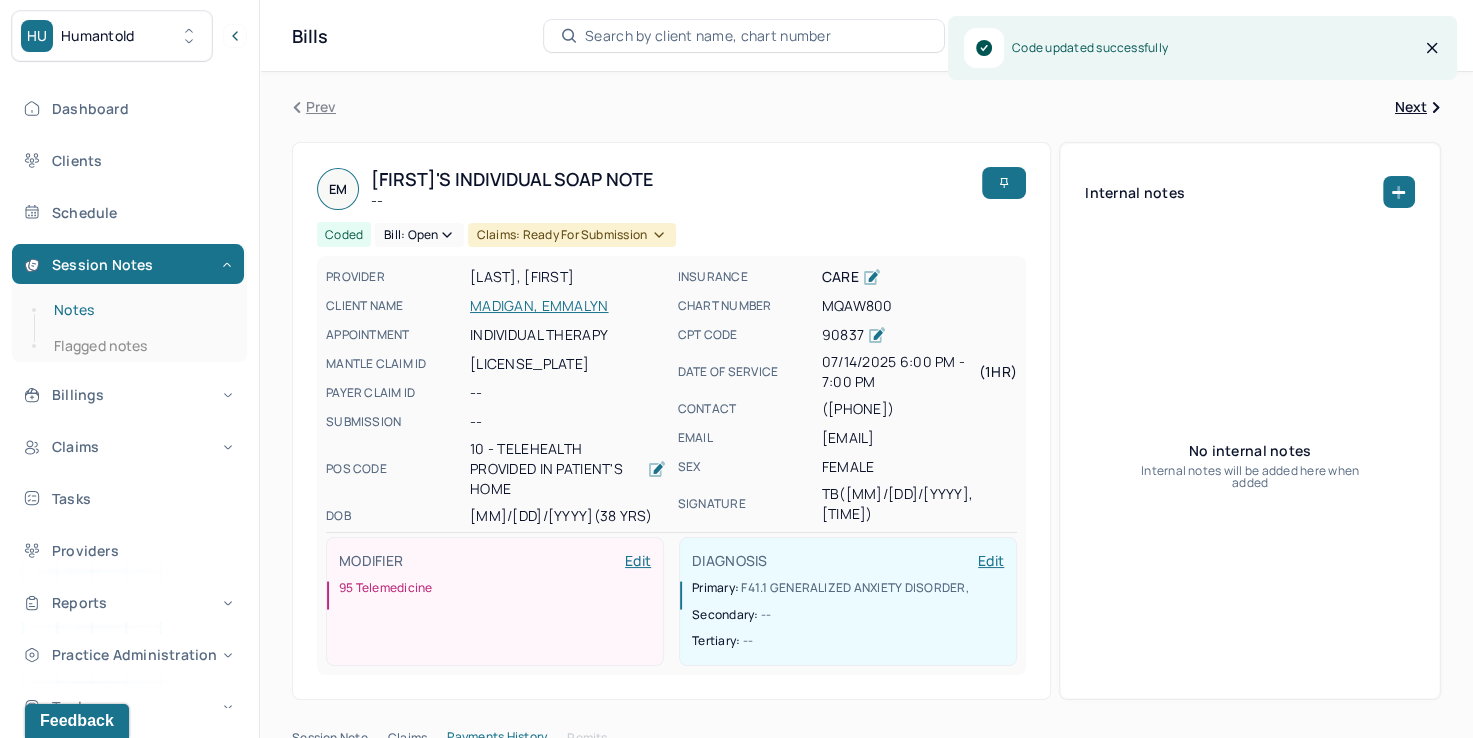 click on "Notes" at bounding box center [139, 310] 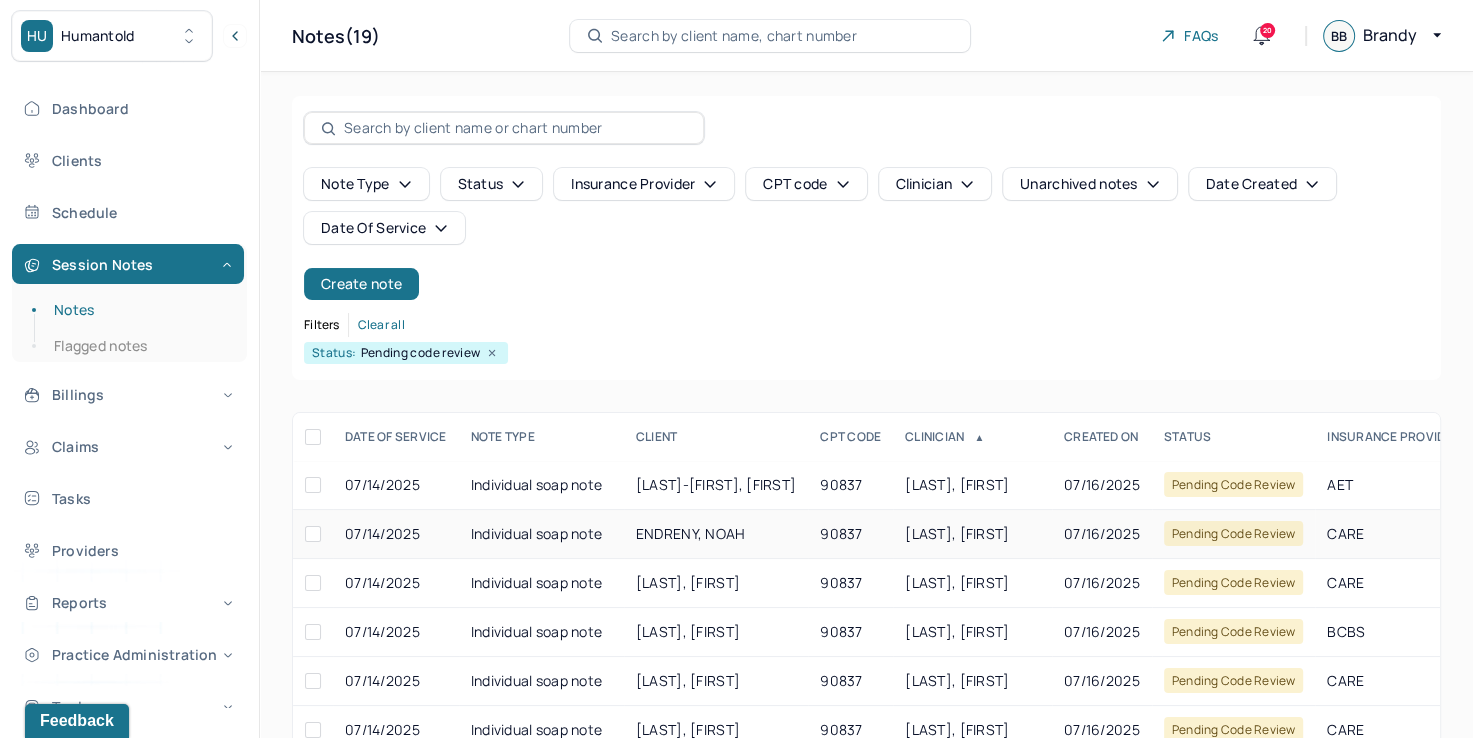 click on "[LAST], [FIRST]" at bounding box center (957, 533) 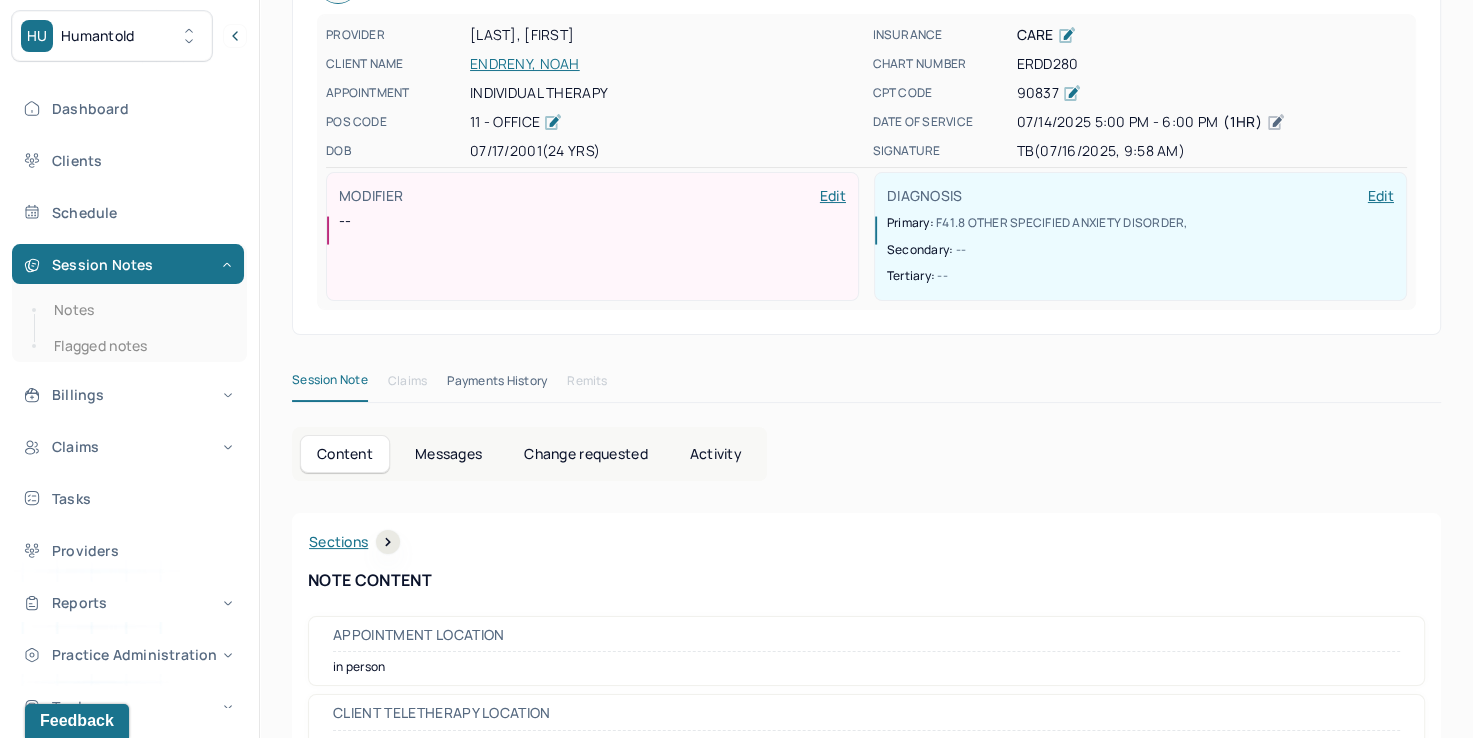 scroll, scrollTop: 0, scrollLeft: 0, axis: both 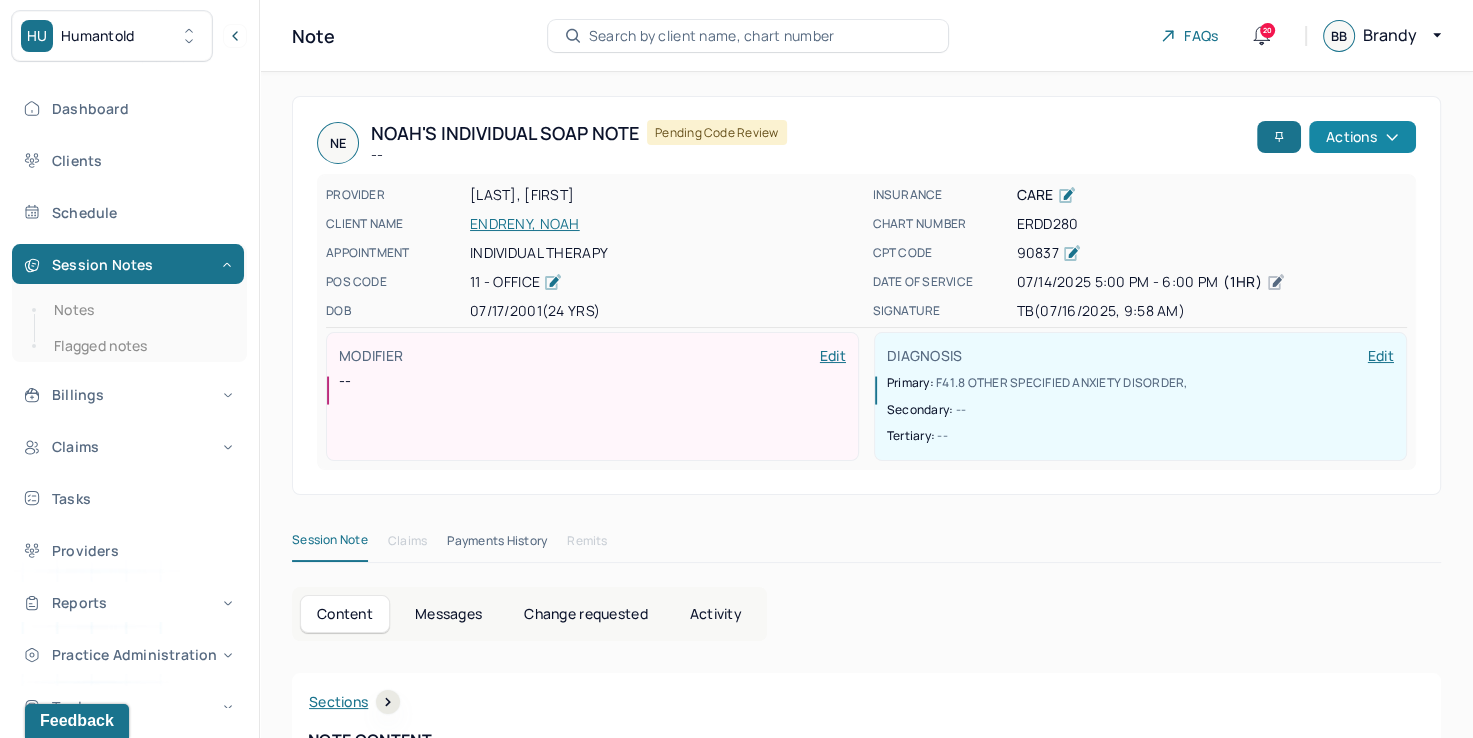 click on "Actions" at bounding box center [1362, 137] 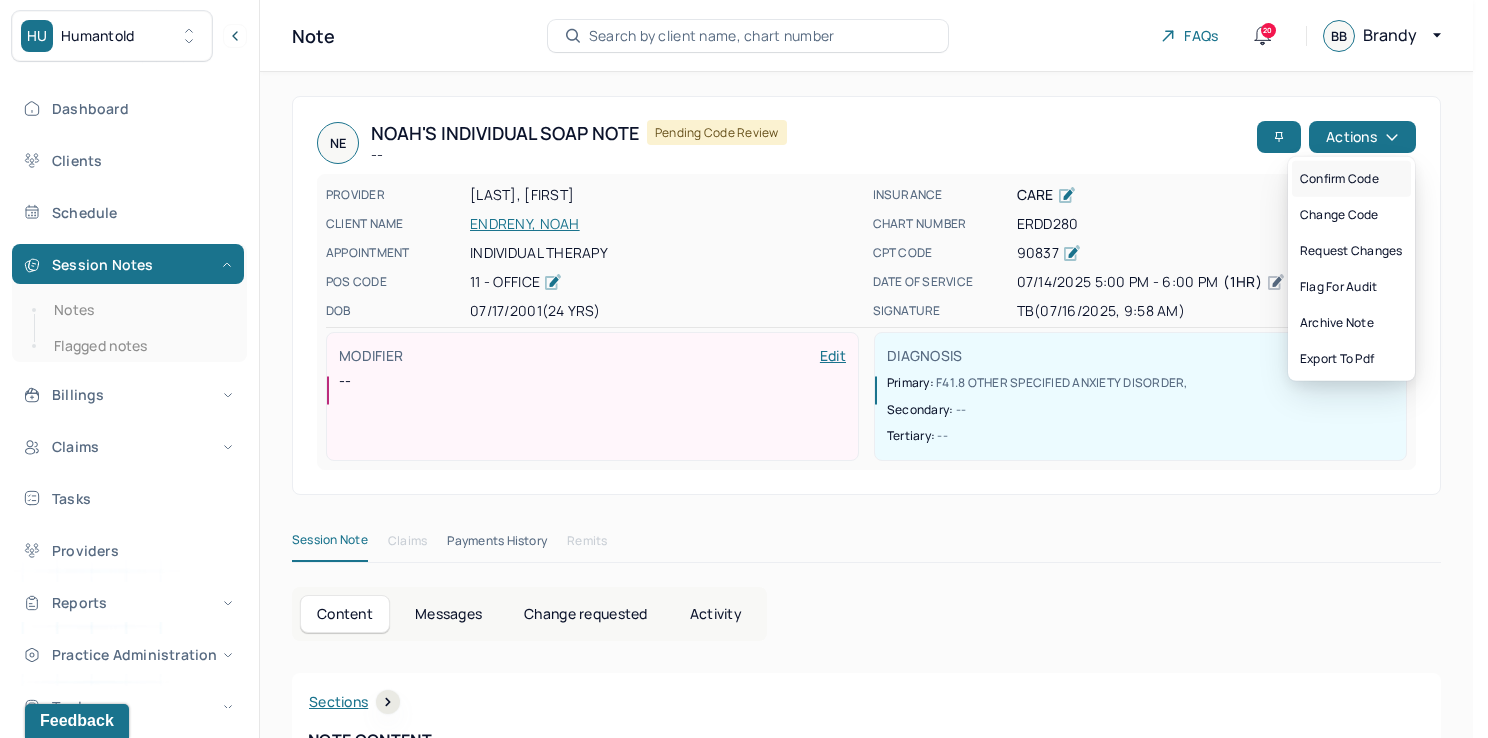 click on "Confirm code" at bounding box center [1351, 179] 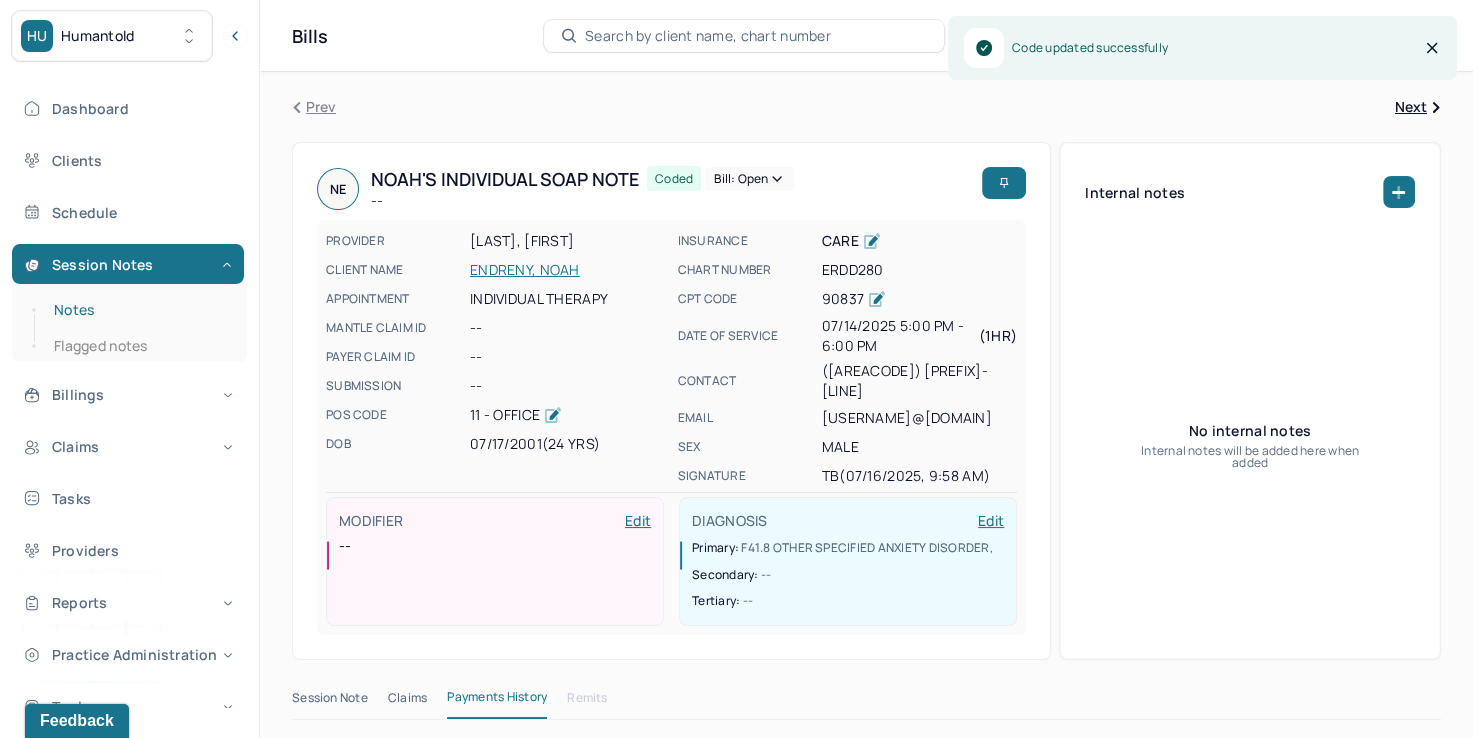 drag, startPoint x: 107, startPoint y: 309, endPoint x: 118, endPoint y: 310, distance: 11.045361 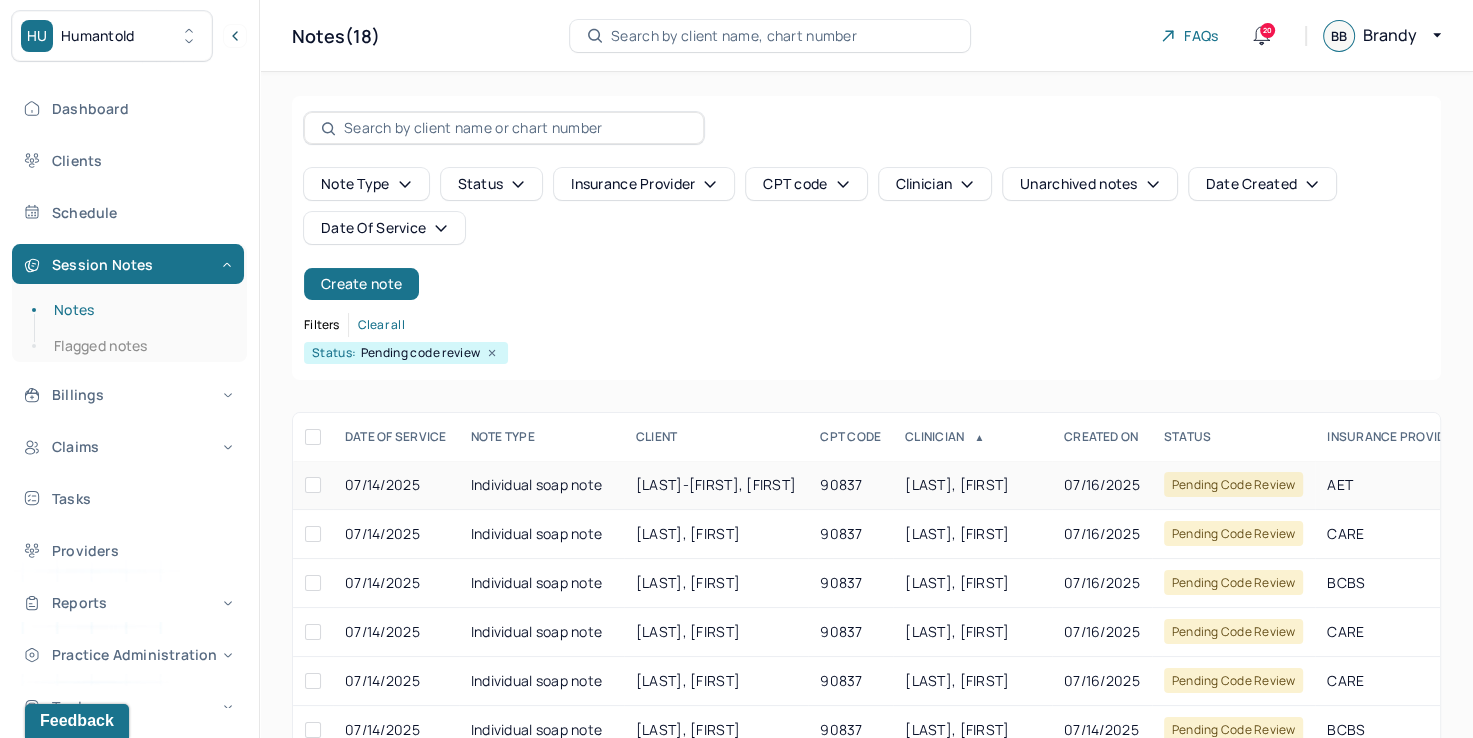 click on "[LAST], [FIRST]" at bounding box center [957, 484] 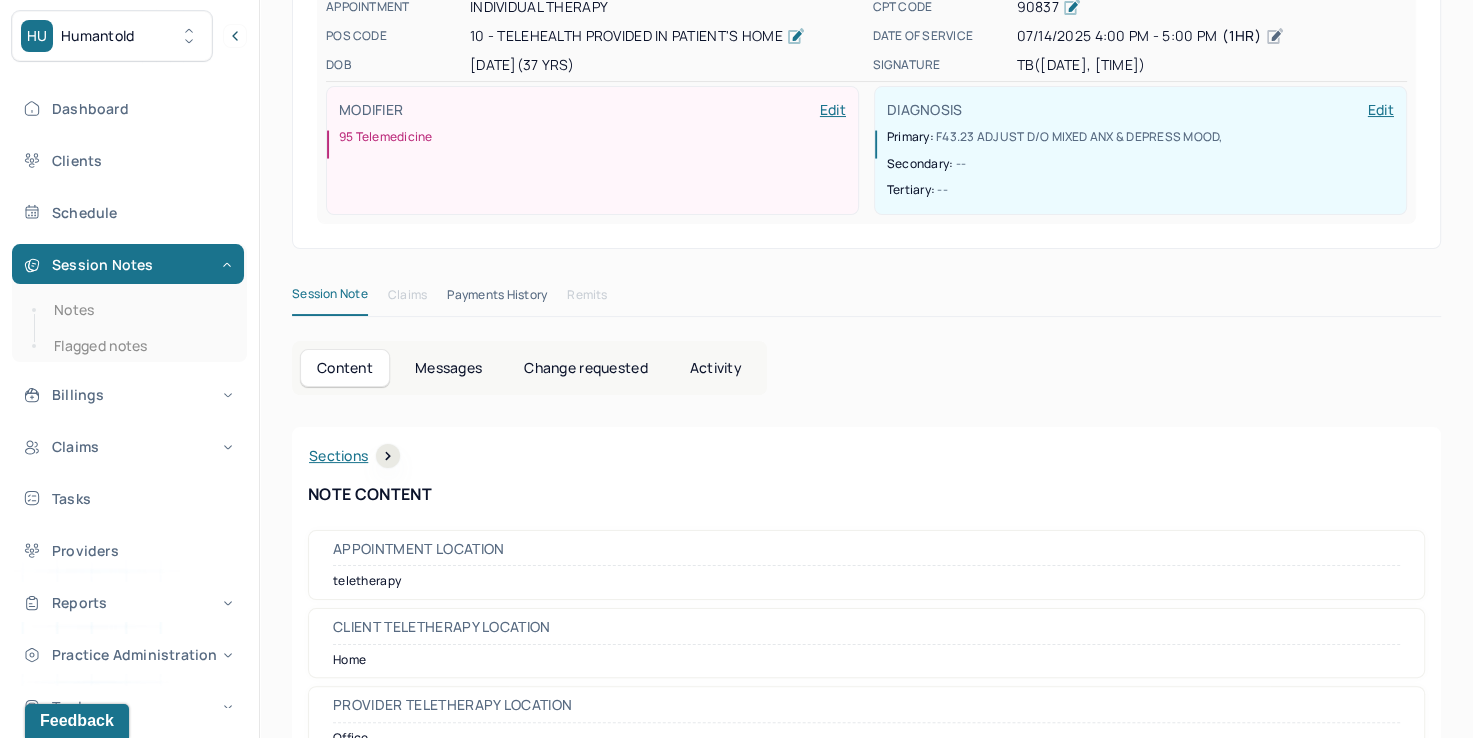 scroll, scrollTop: 0, scrollLeft: 0, axis: both 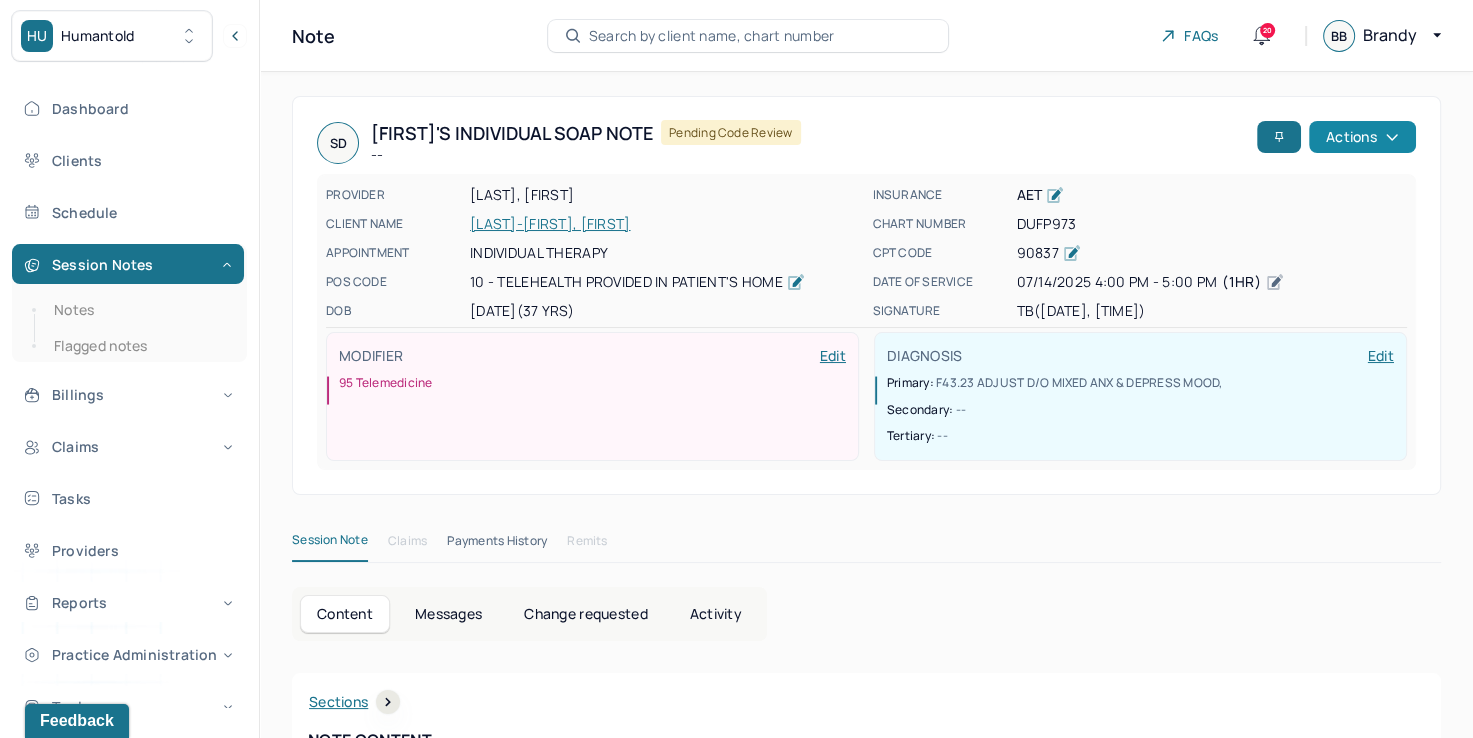 click on "Actions" at bounding box center [1362, 137] 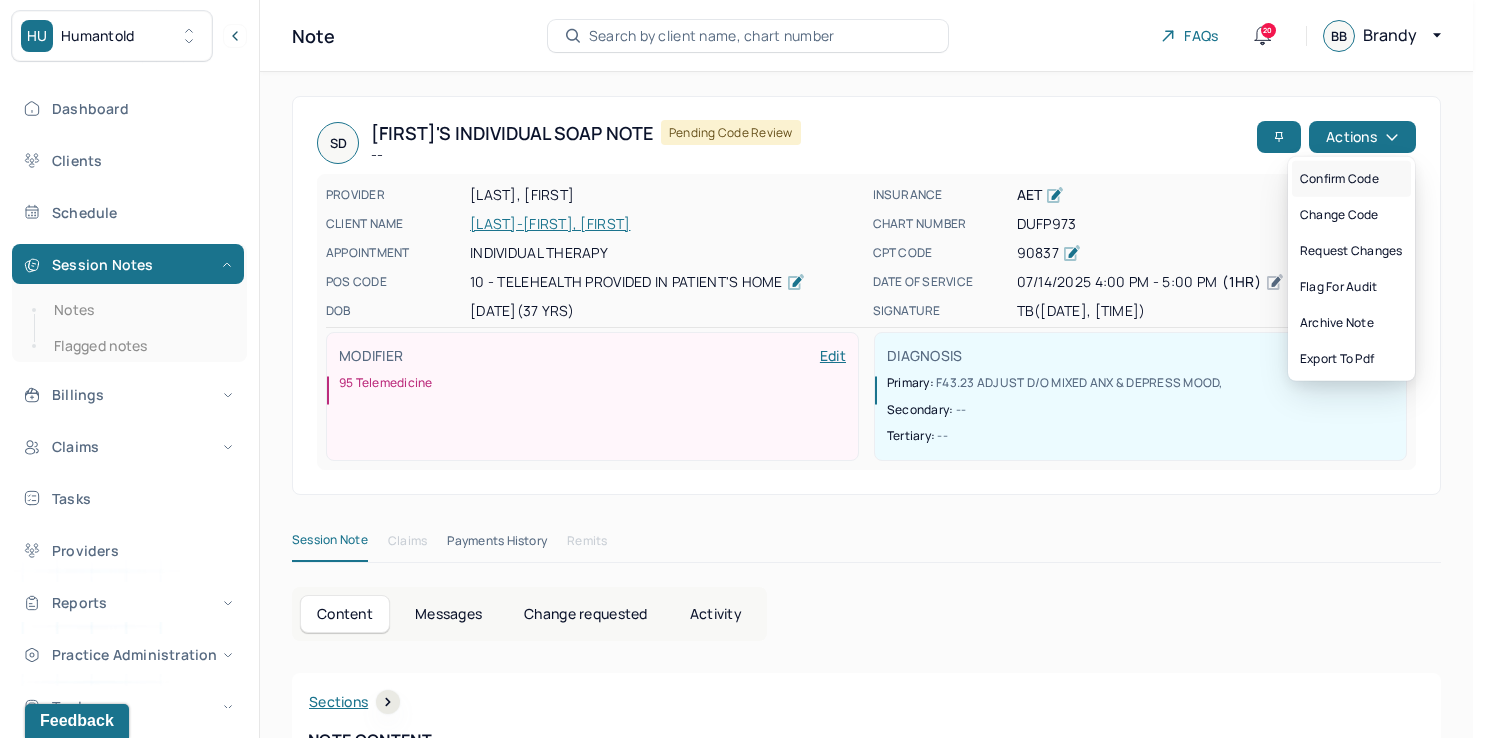click on "Confirm code" at bounding box center [1351, 179] 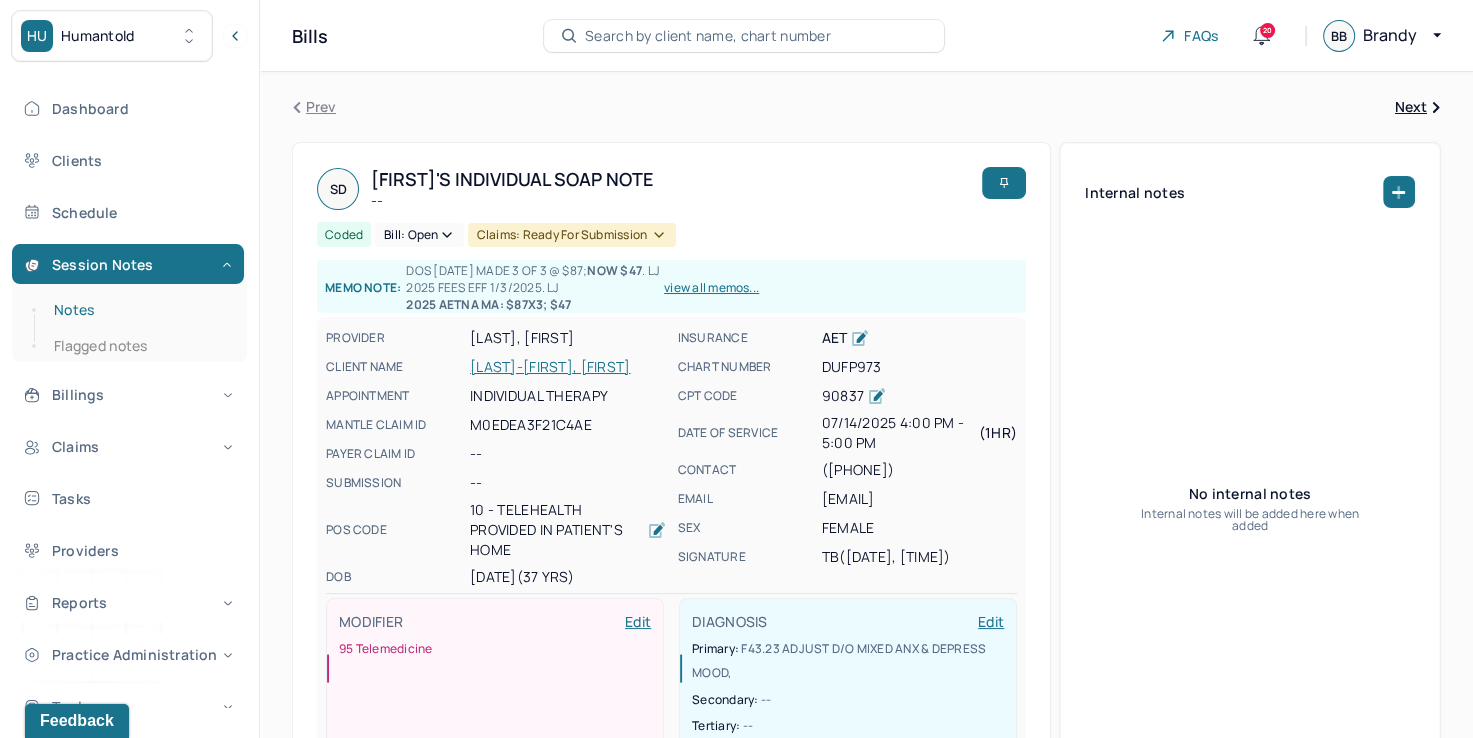 click on "Notes" at bounding box center (139, 310) 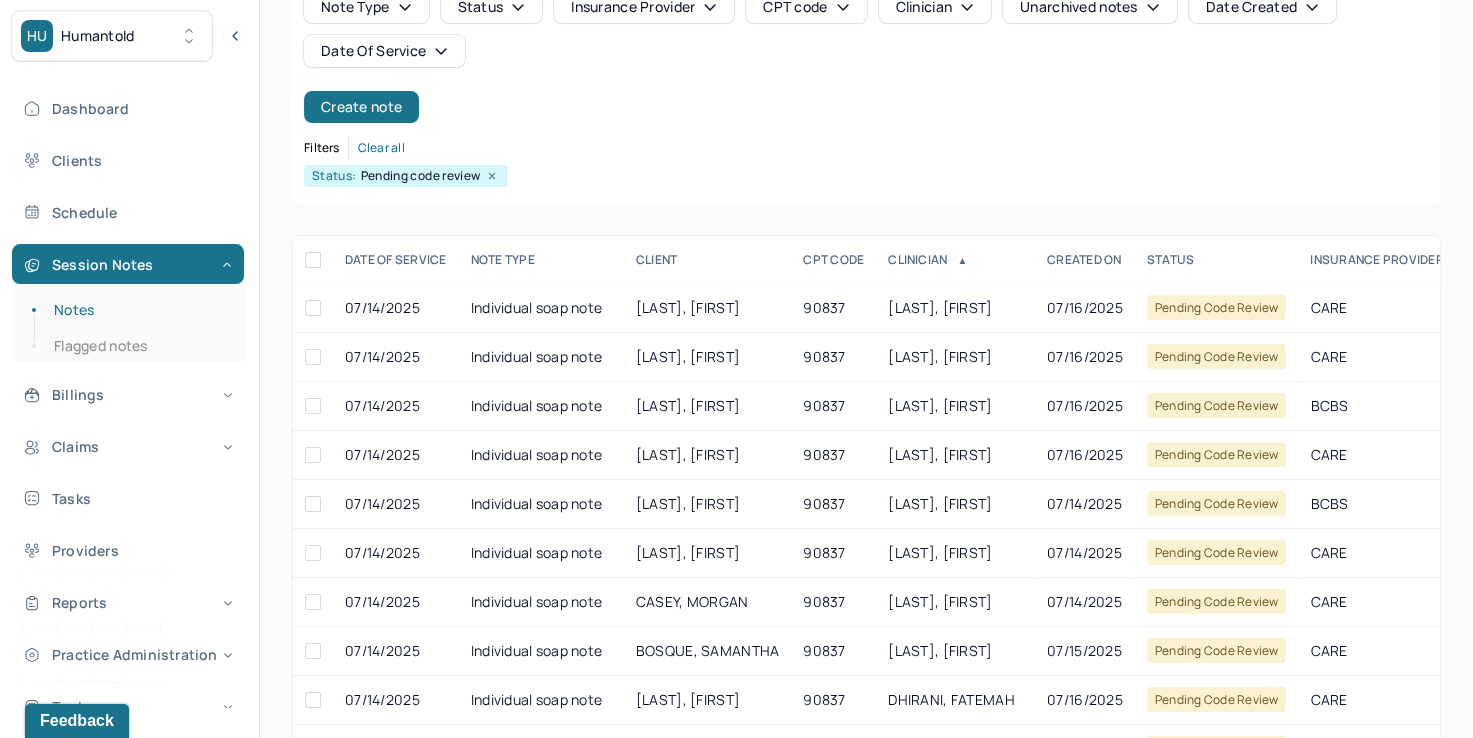 scroll, scrollTop: 200, scrollLeft: 0, axis: vertical 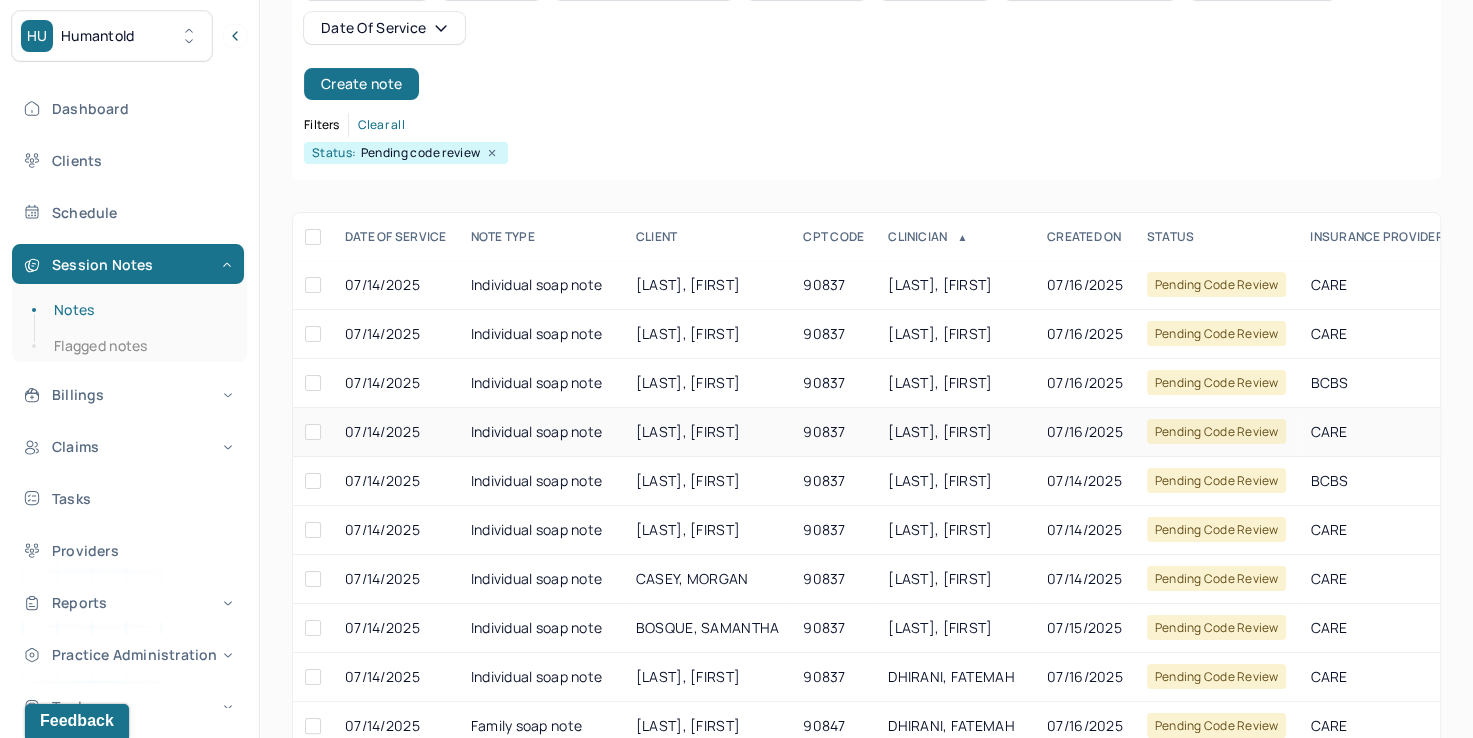 click on "[LAST], [FIRST]" at bounding box center [940, 431] 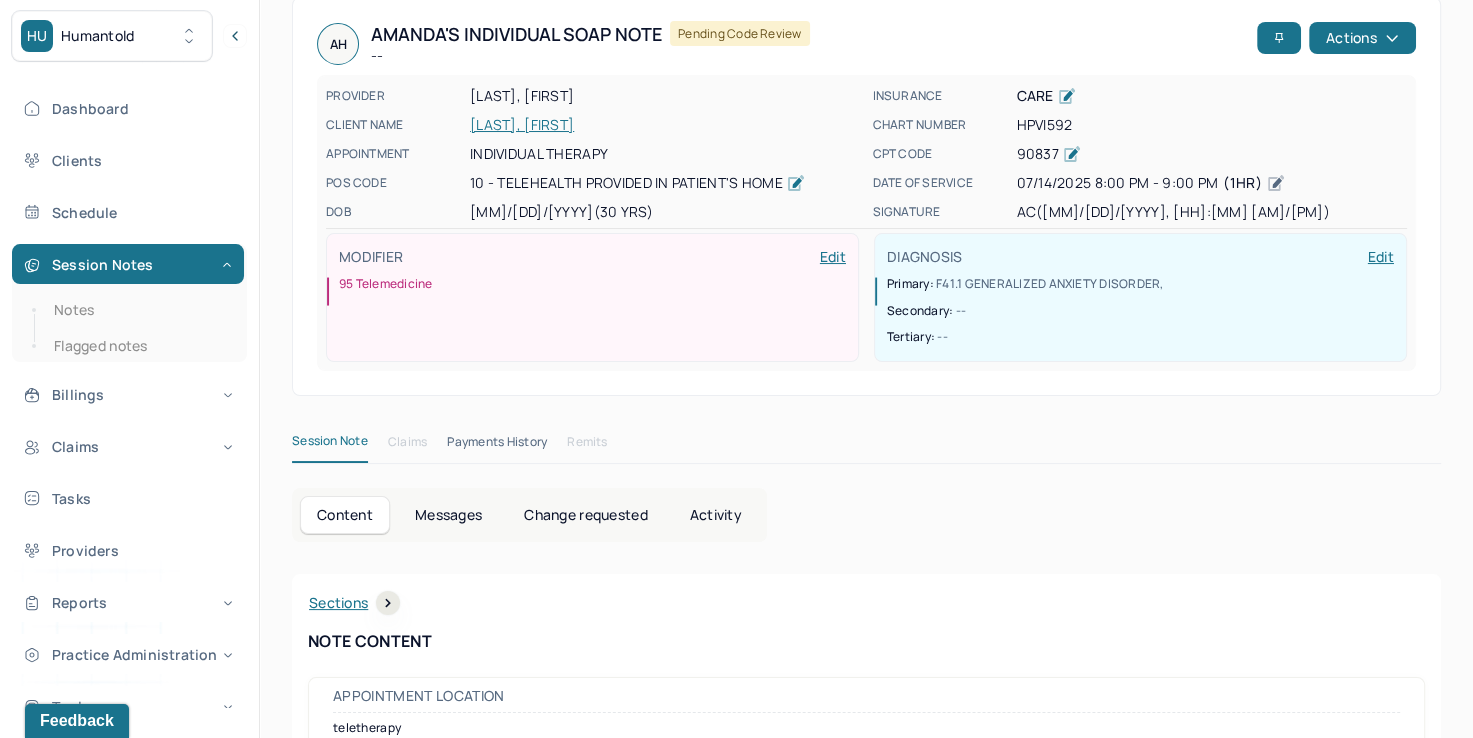 scroll, scrollTop: 0, scrollLeft: 0, axis: both 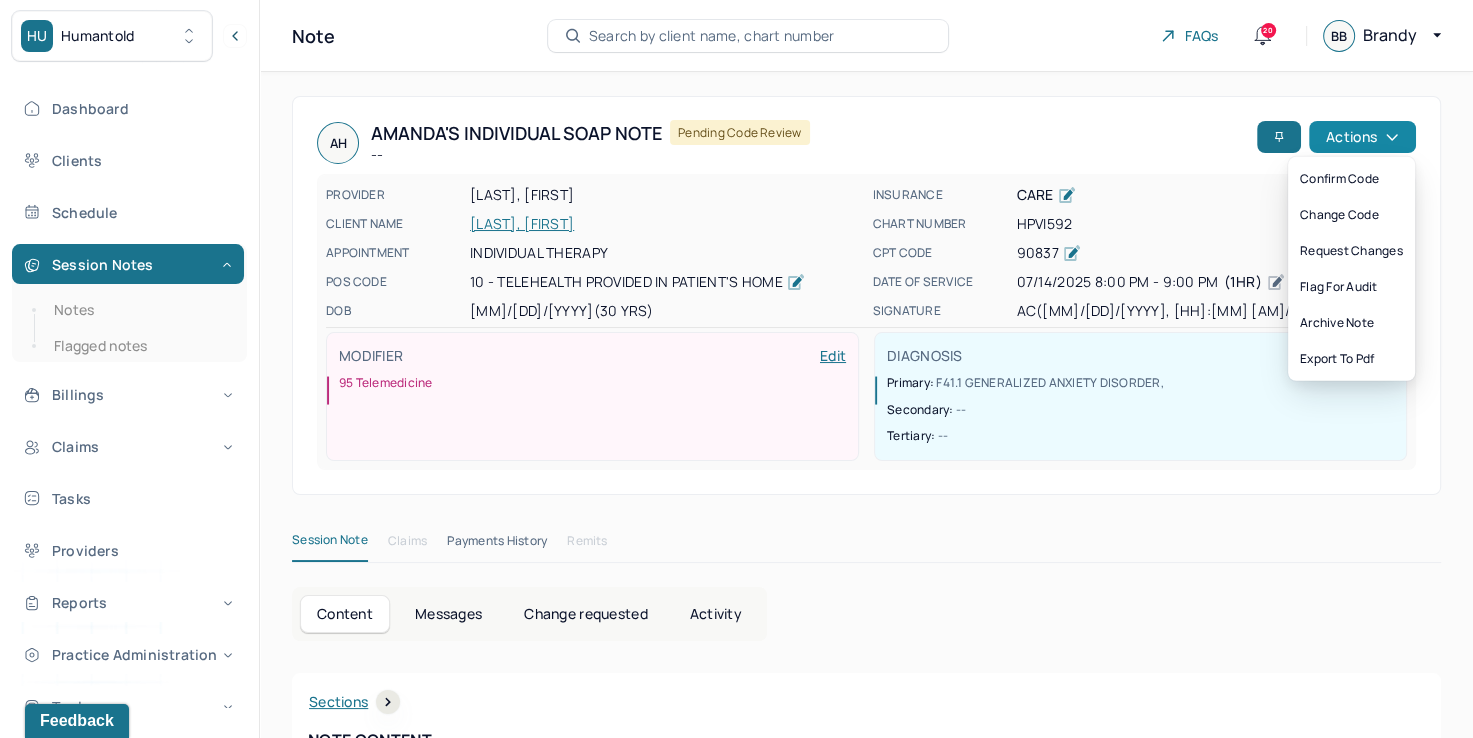 click on "Actions" at bounding box center [1362, 137] 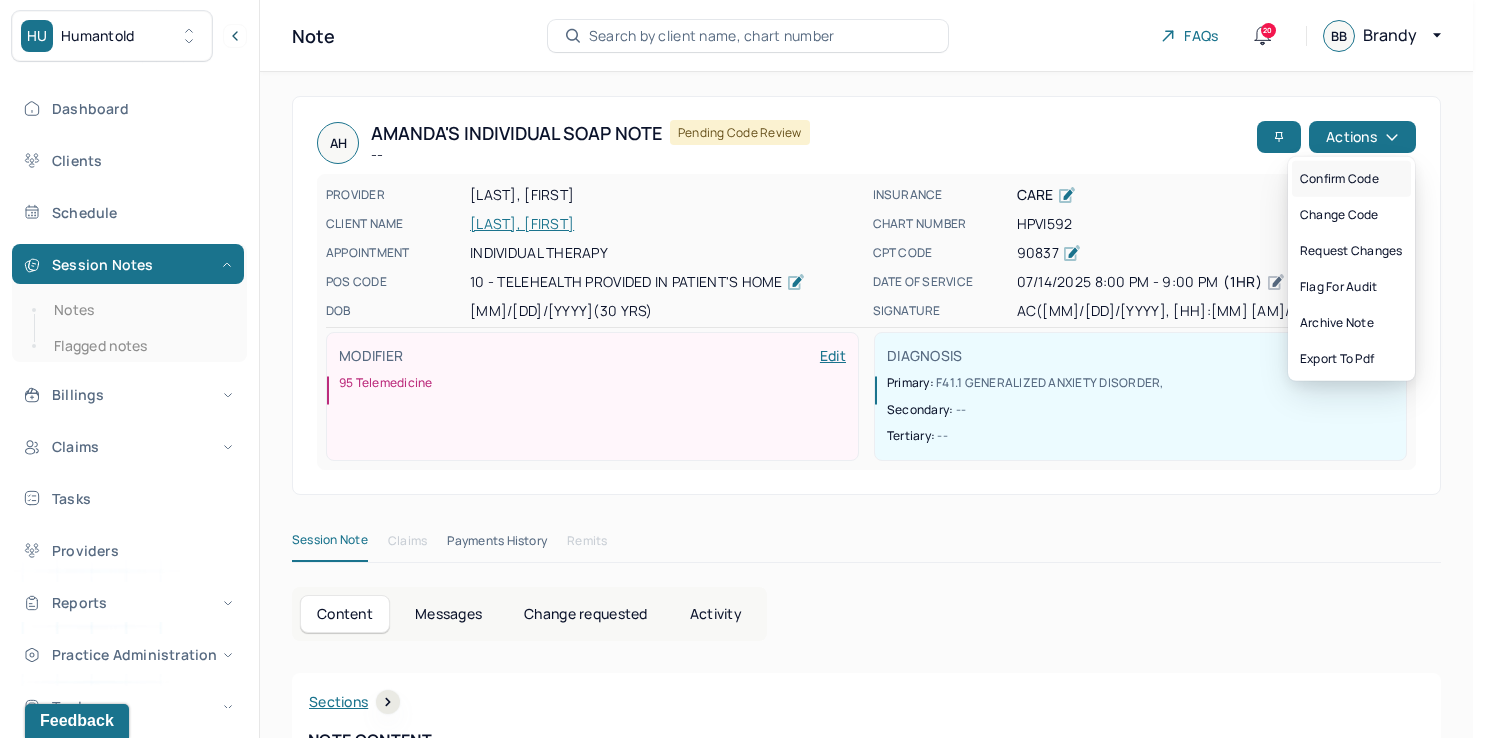 click on "Confirm code" at bounding box center [1351, 179] 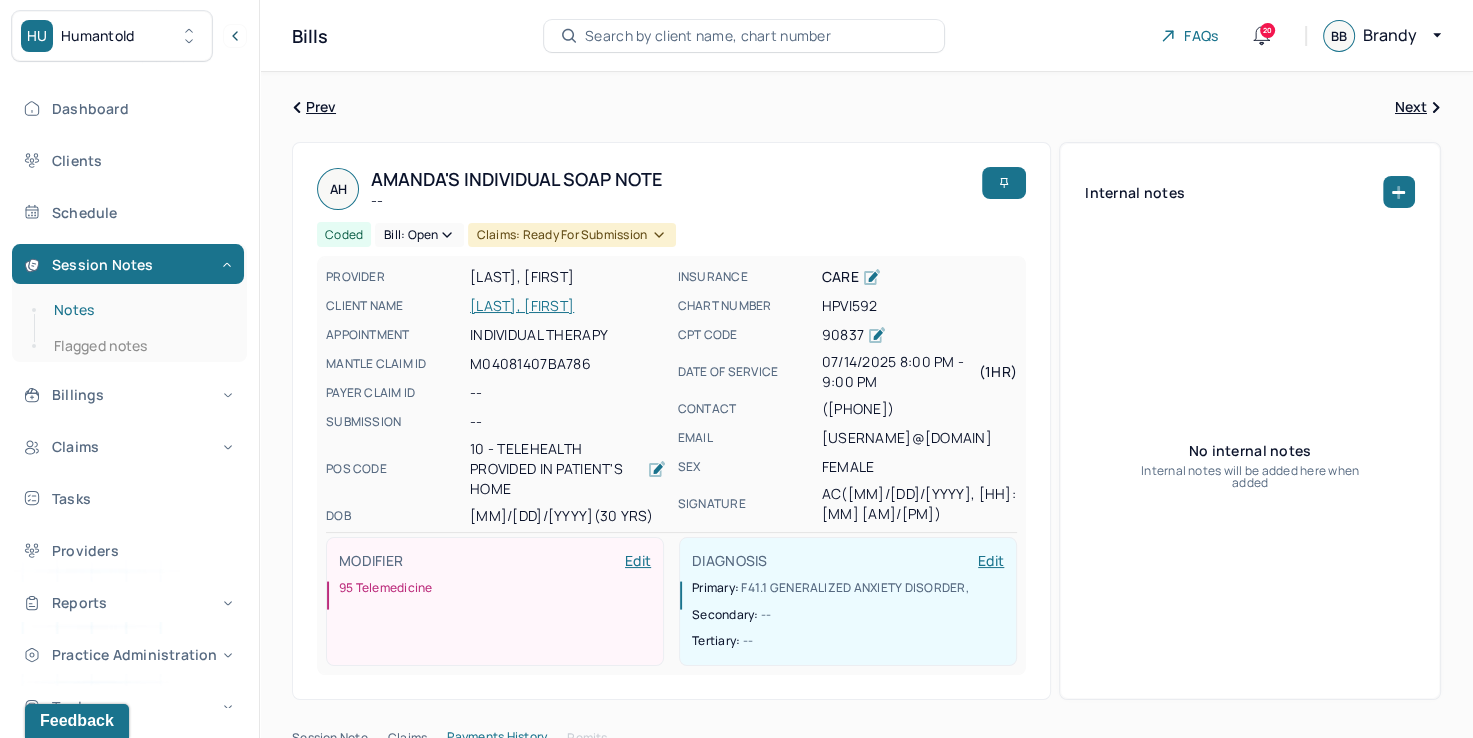 click on "Notes" at bounding box center [139, 310] 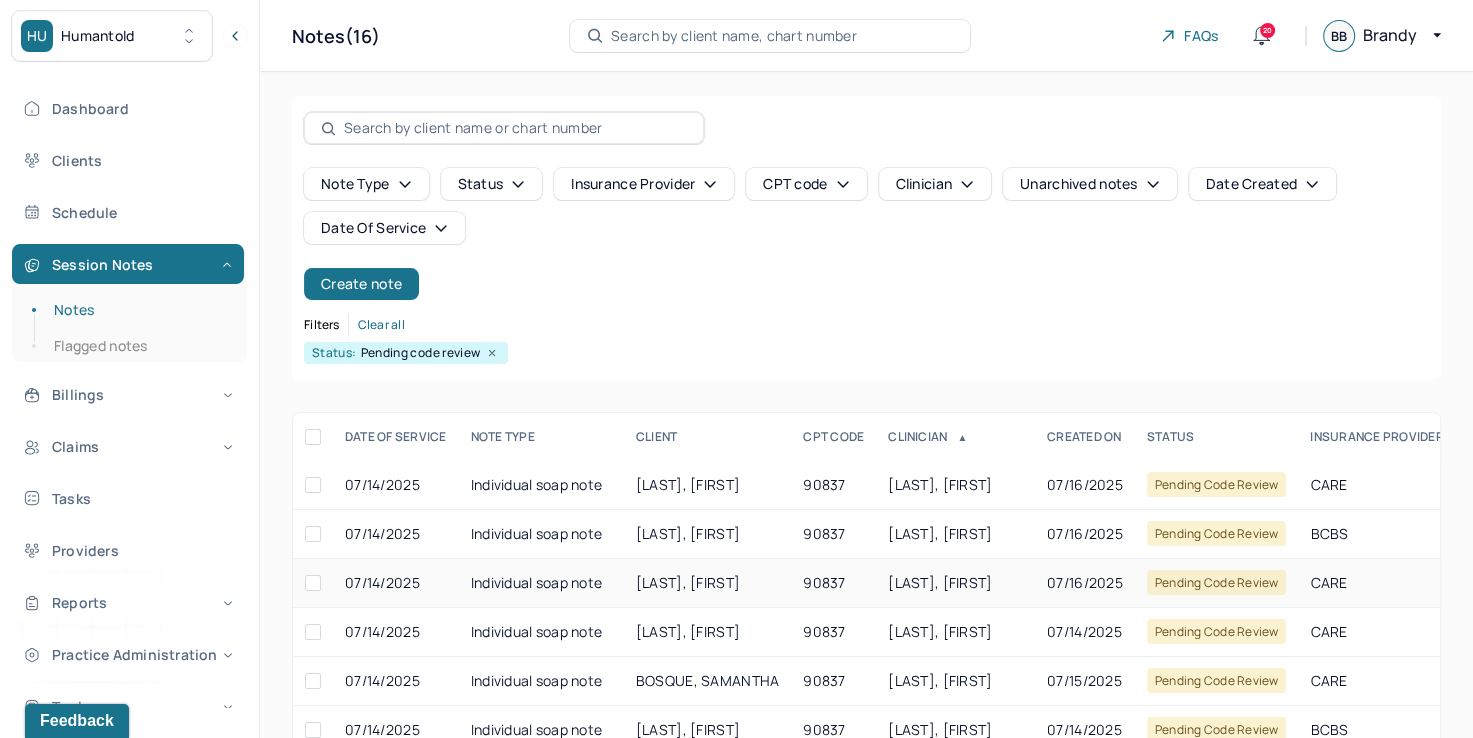 click on "[LAST], [FIRST]" at bounding box center [940, 582] 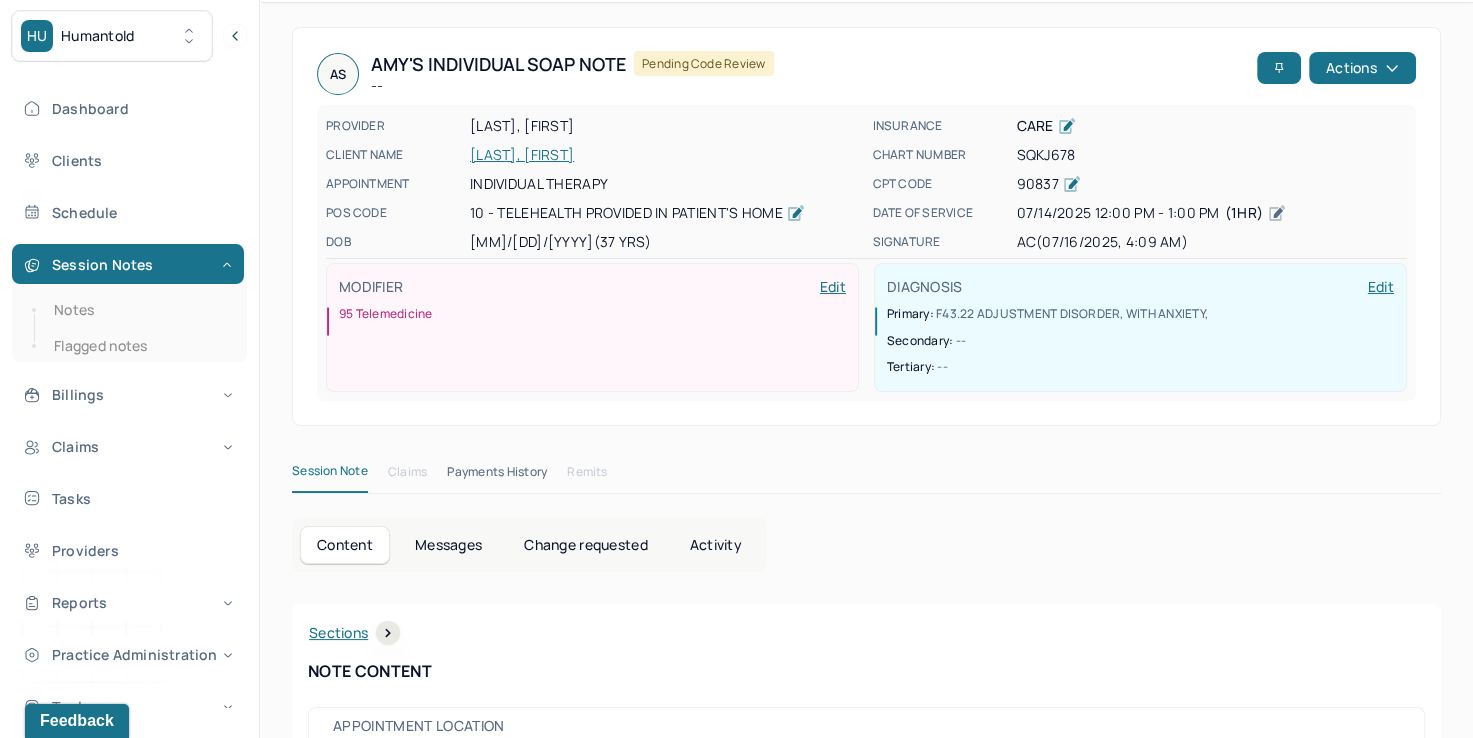 scroll, scrollTop: 0, scrollLeft: 0, axis: both 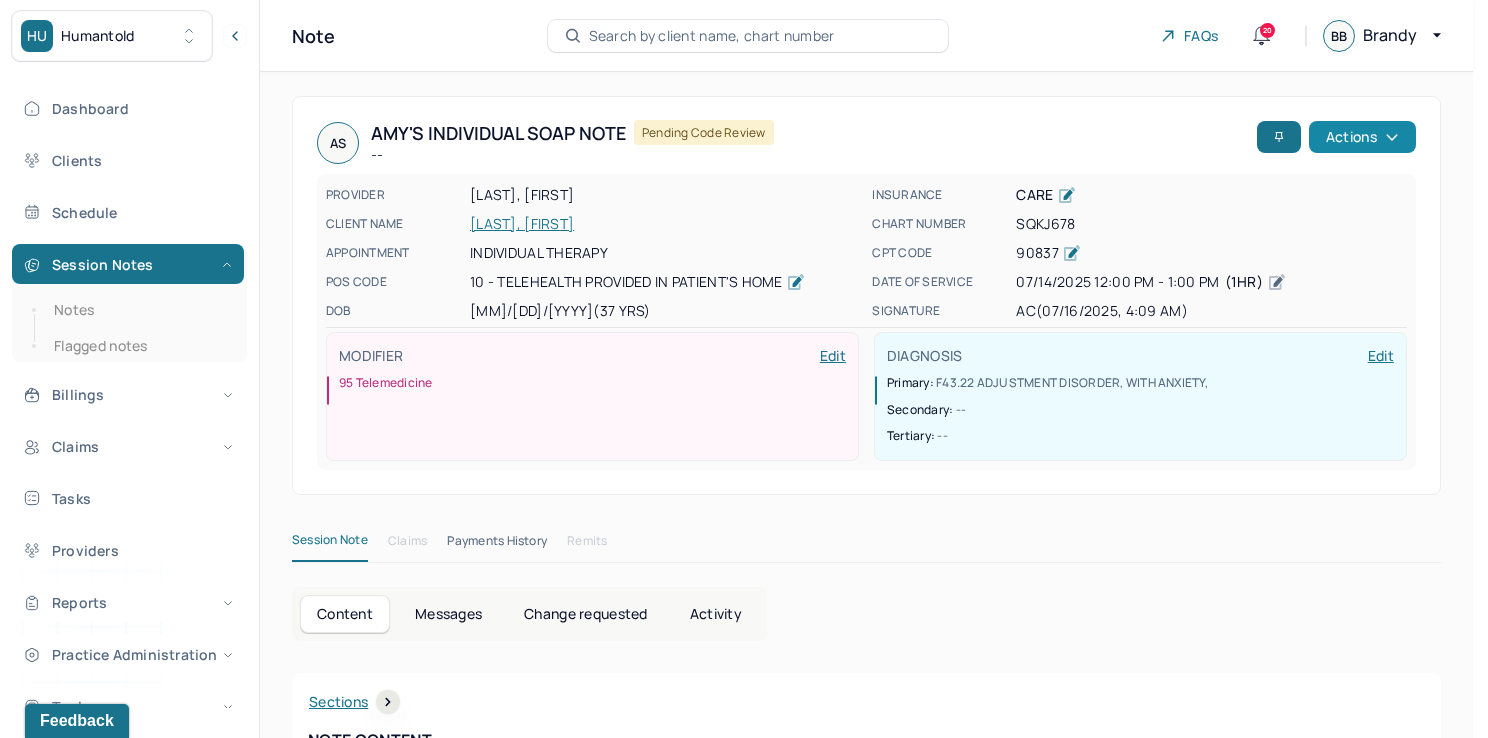 click 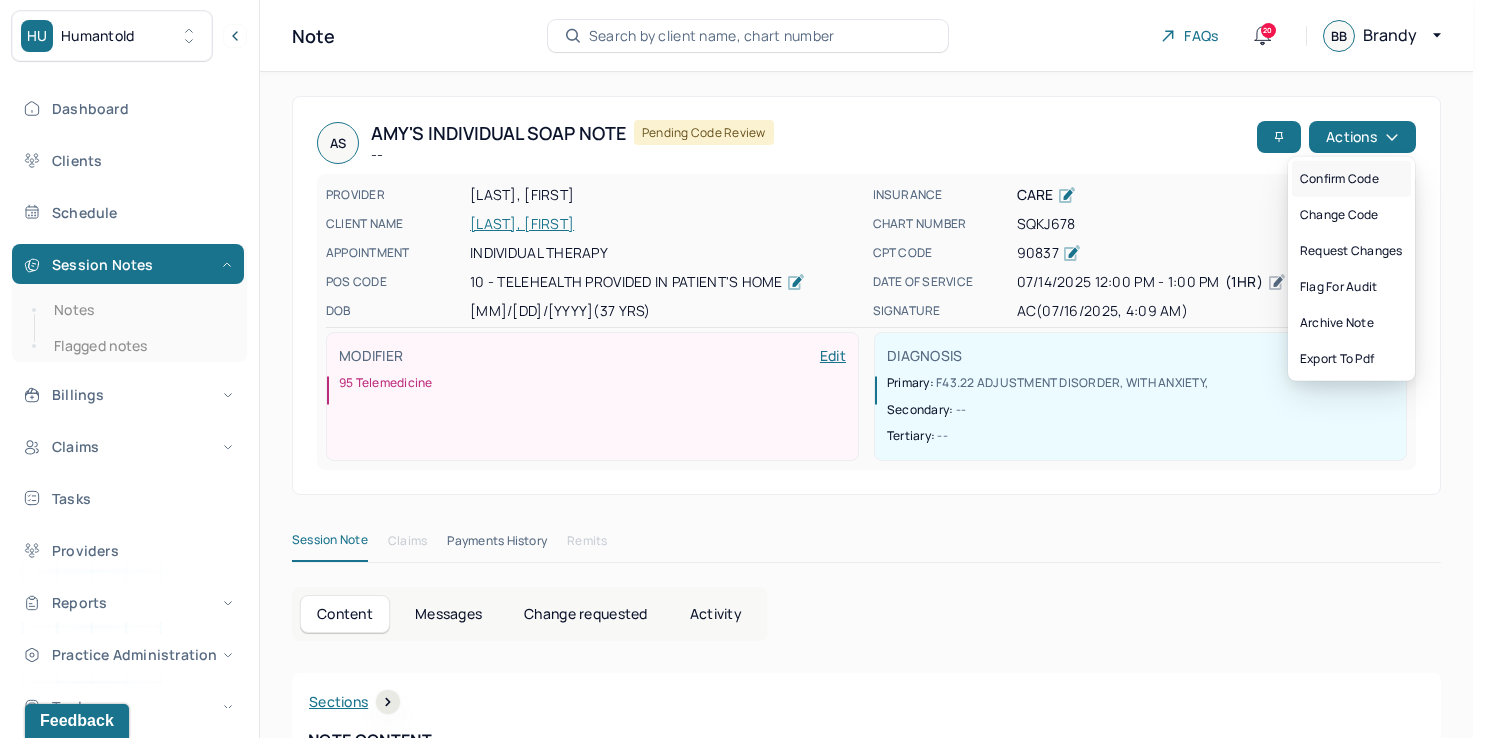 click on "Confirm code" at bounding box center (1351, 179) 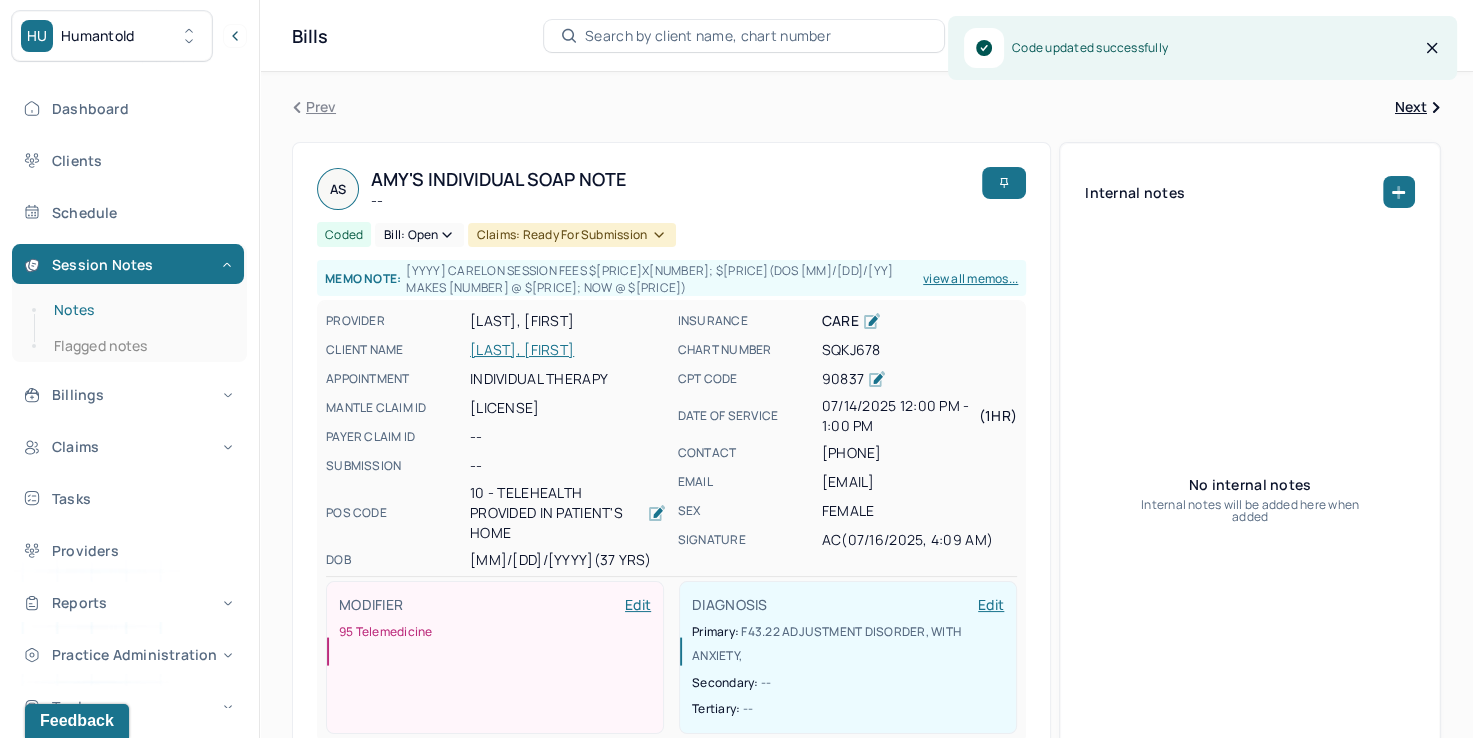click on "Notes" at bounding box center (139, 310) 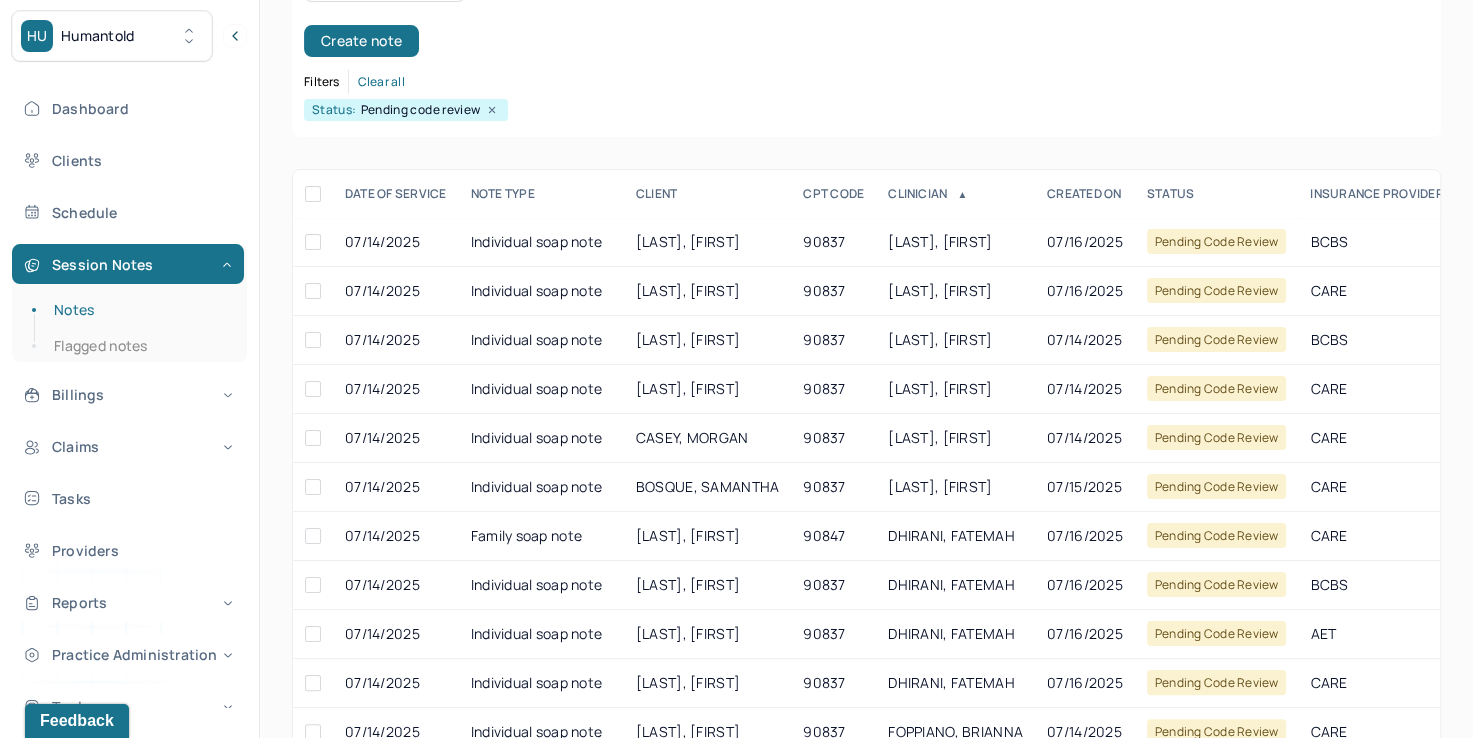 scroll, scrollTop: 288, scrollLeft: 0, axis: vertical 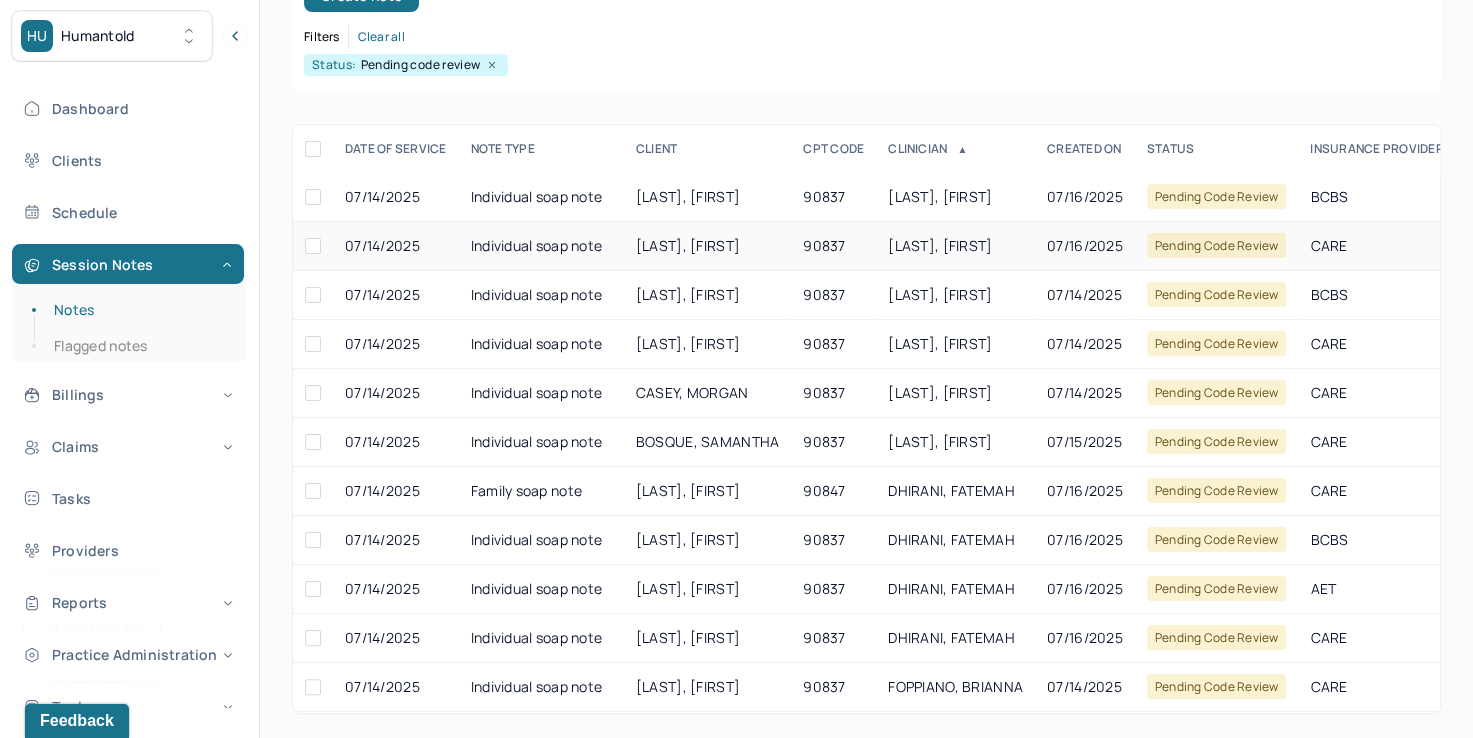 click on "[LAST], [FIRST]" at bounding box center [940, 245] 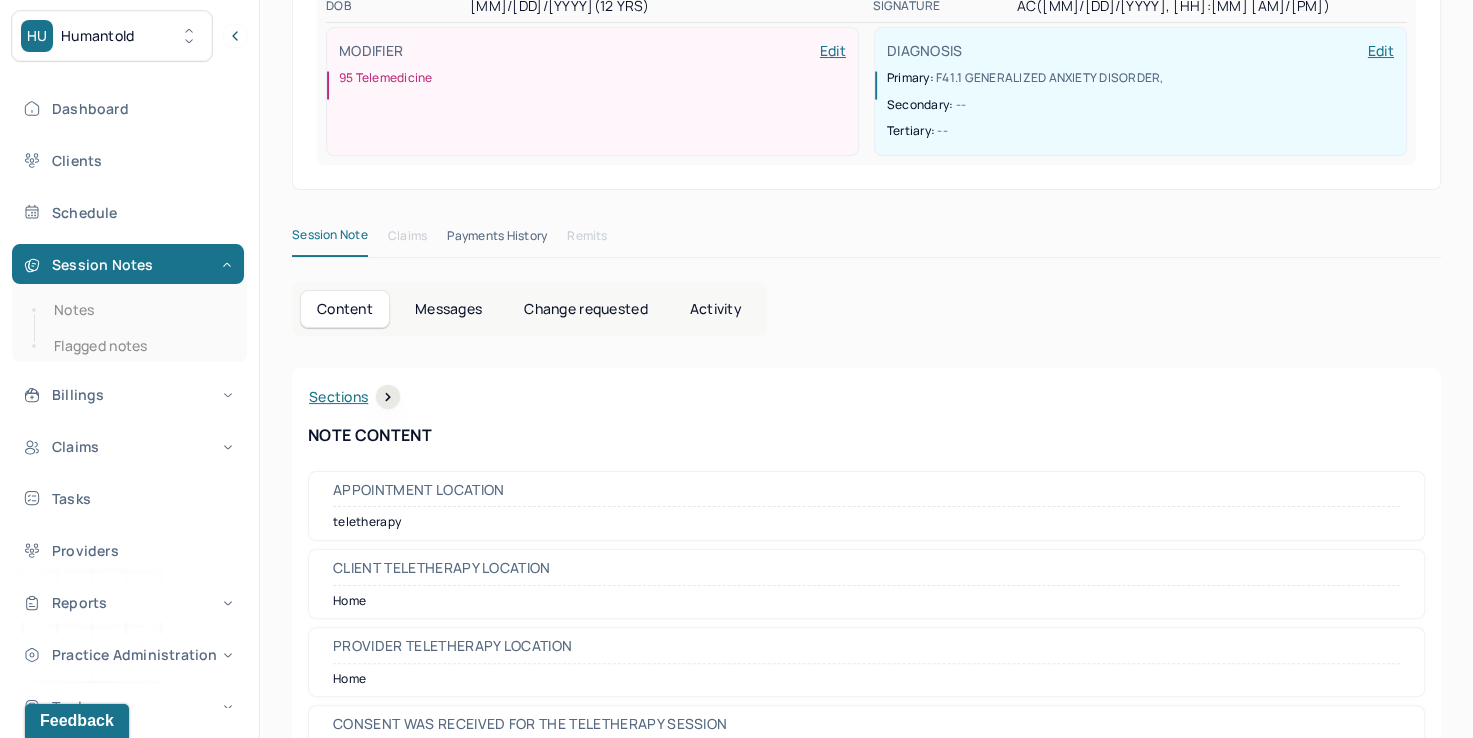 scroll, scrollTop: 0, scrollLeft: 0, axis: both 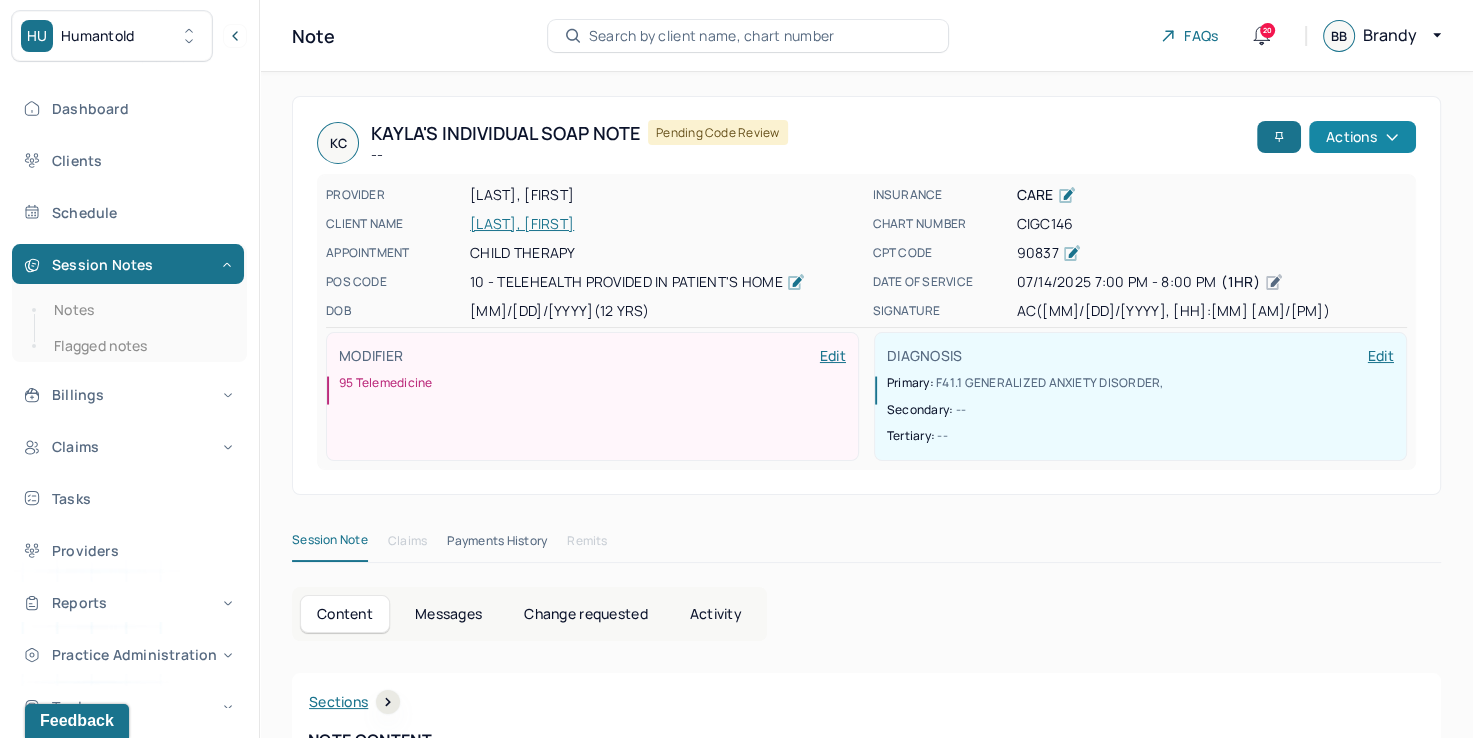 click 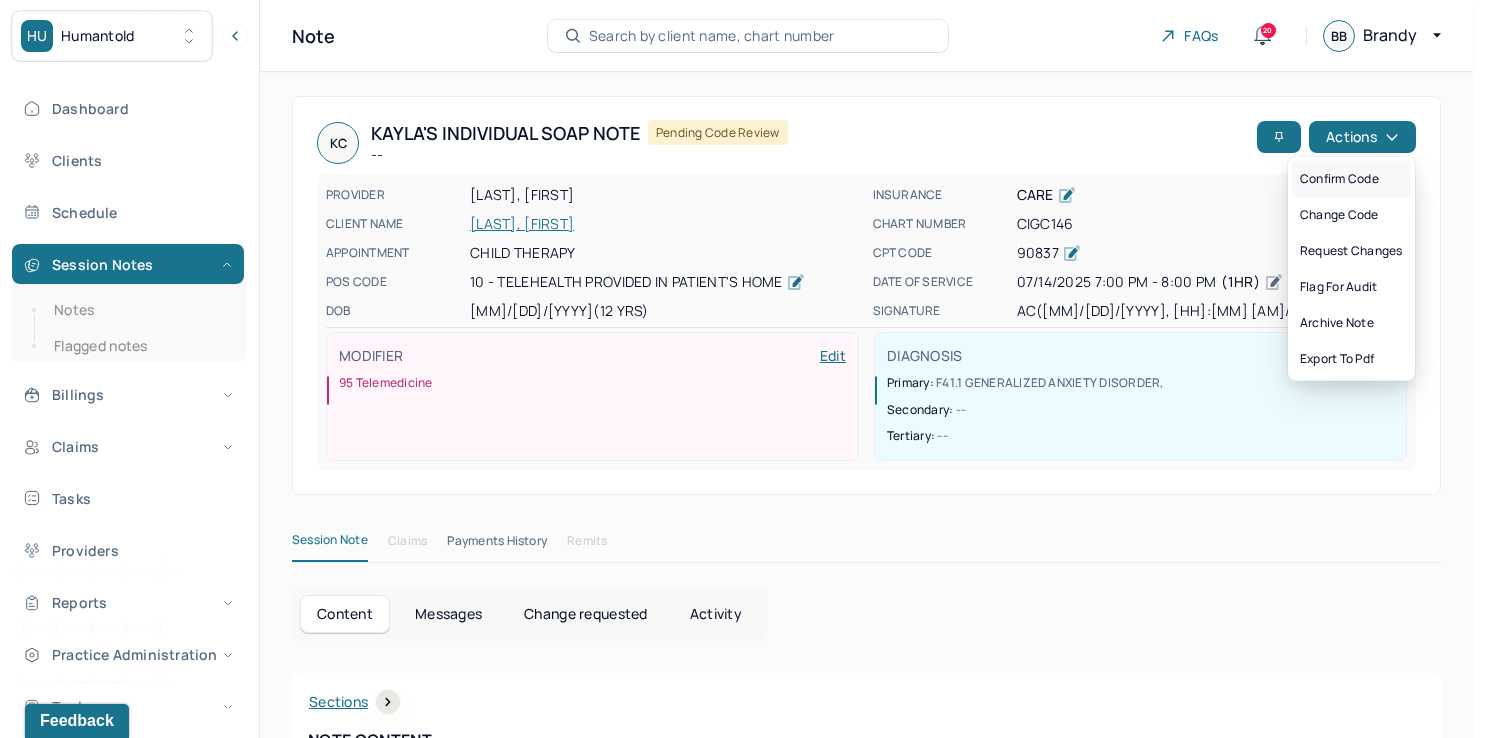 click on "Confirm code" at bounding box center [1351, 179] 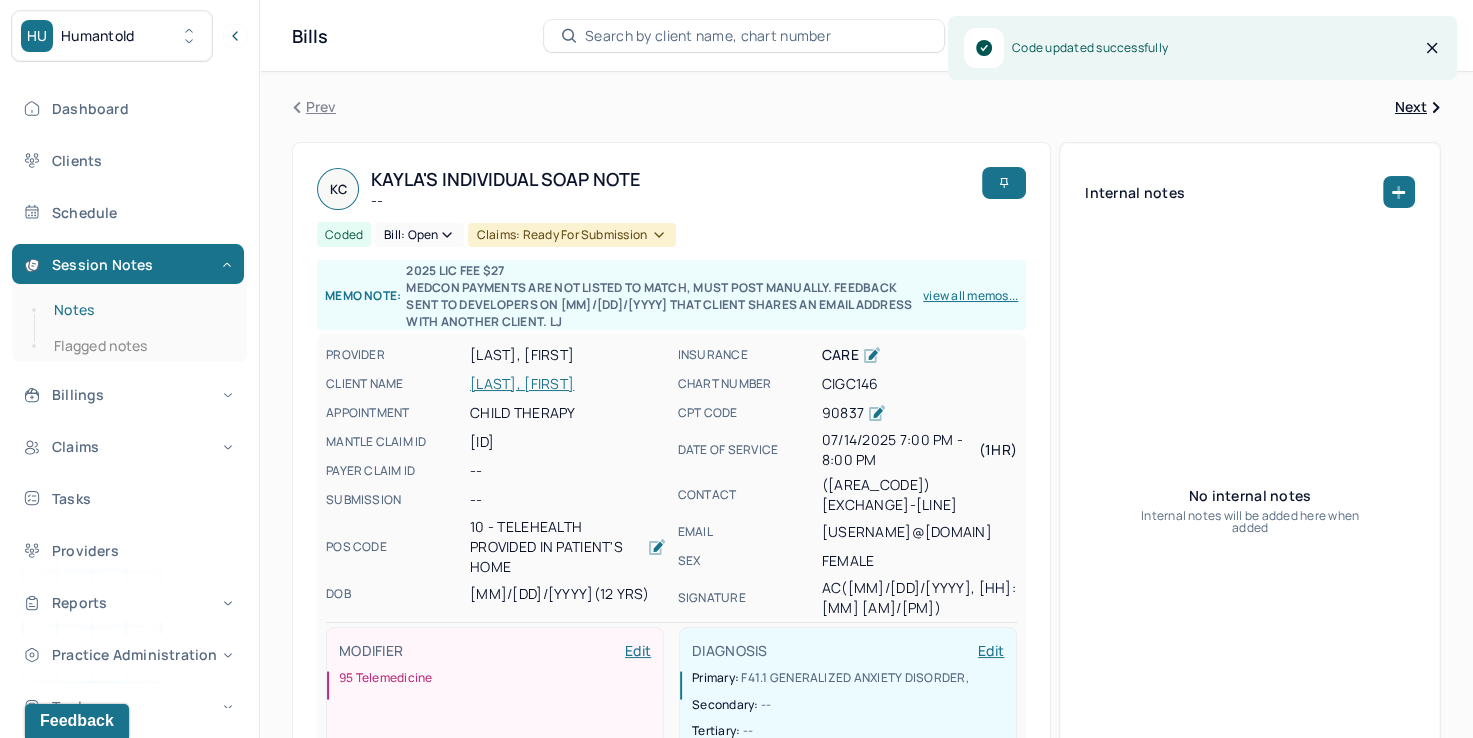 click on "Notes" at bounding box center [139, 310] 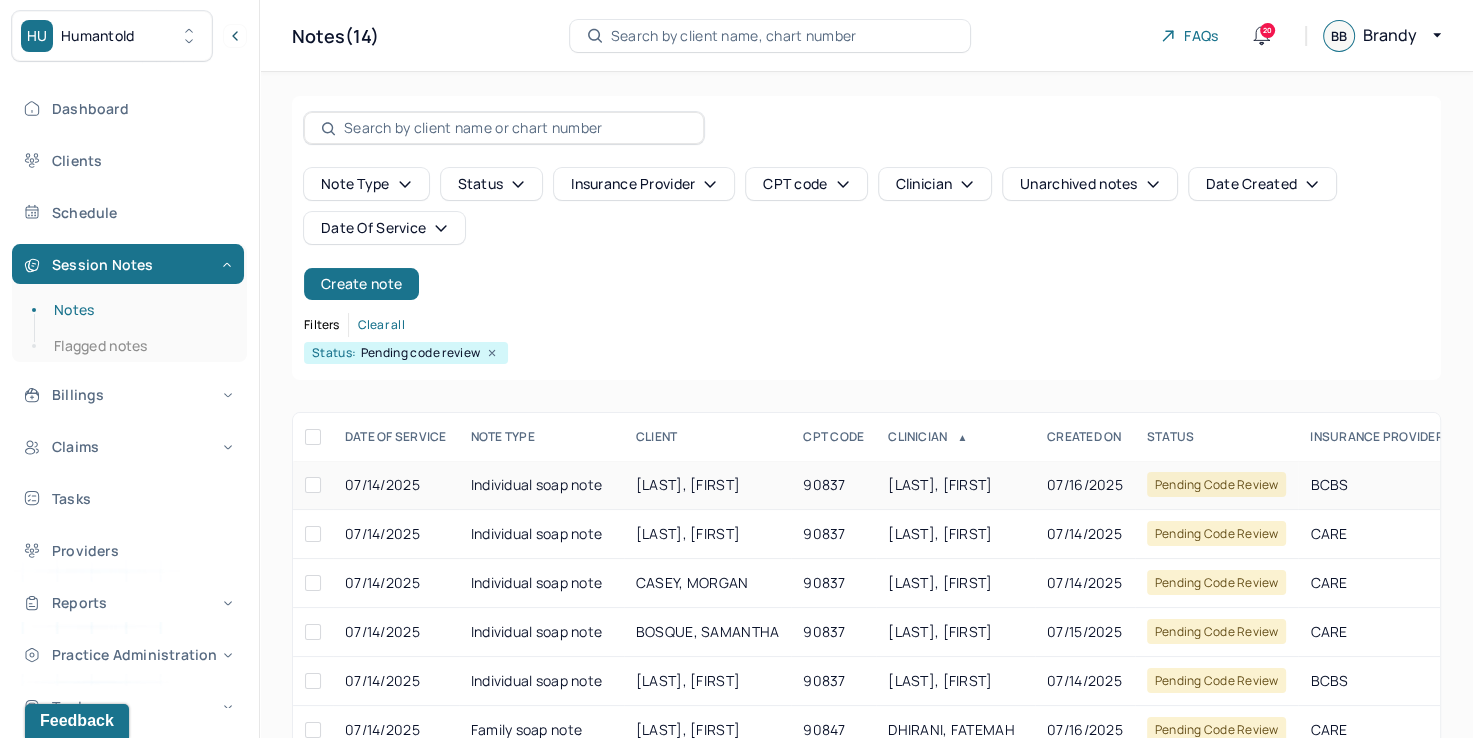 click on "[LAST], [FIRST]" at bounding box center (940, 484) 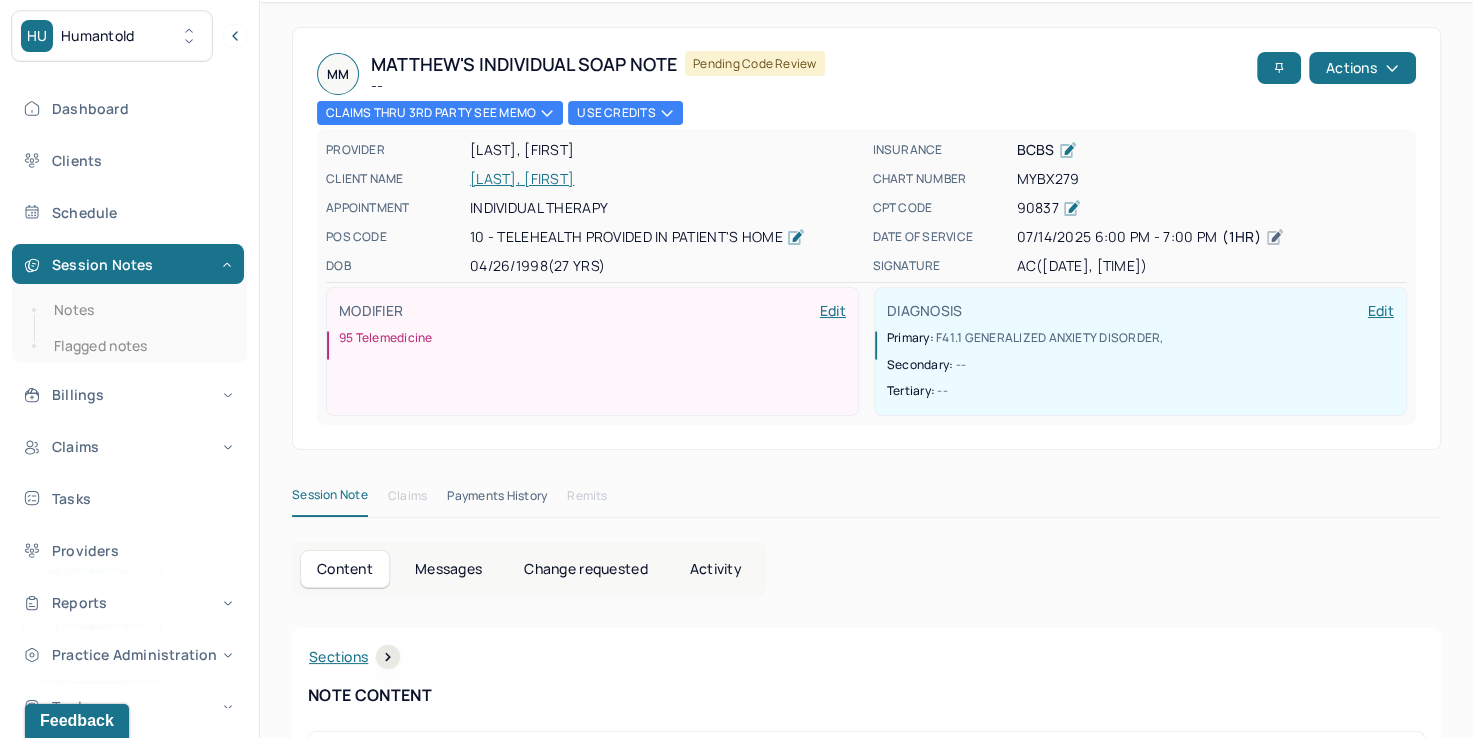 scroll, scrollTop: 0, scrollLeft: 0, axis: both 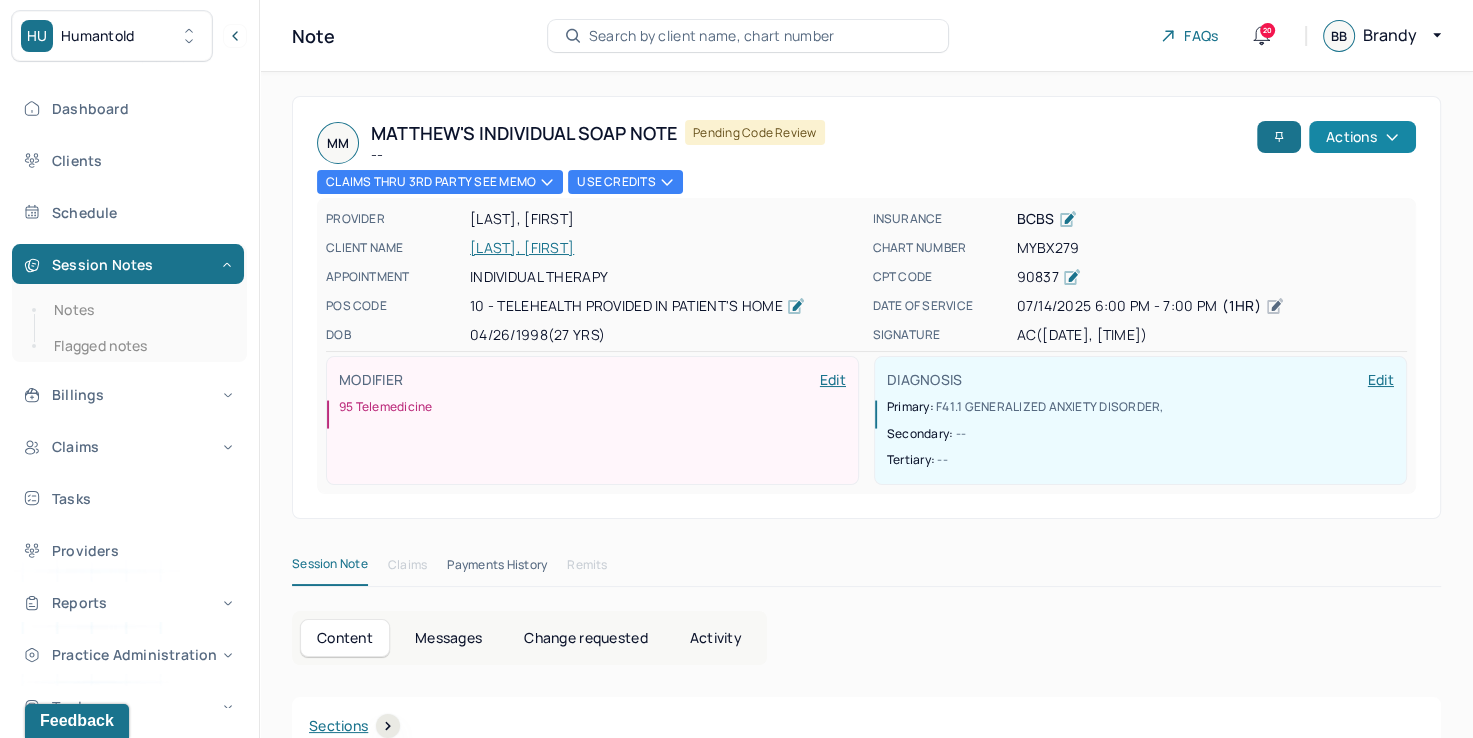 click on "Actions" at bounding box center [1362, 137] 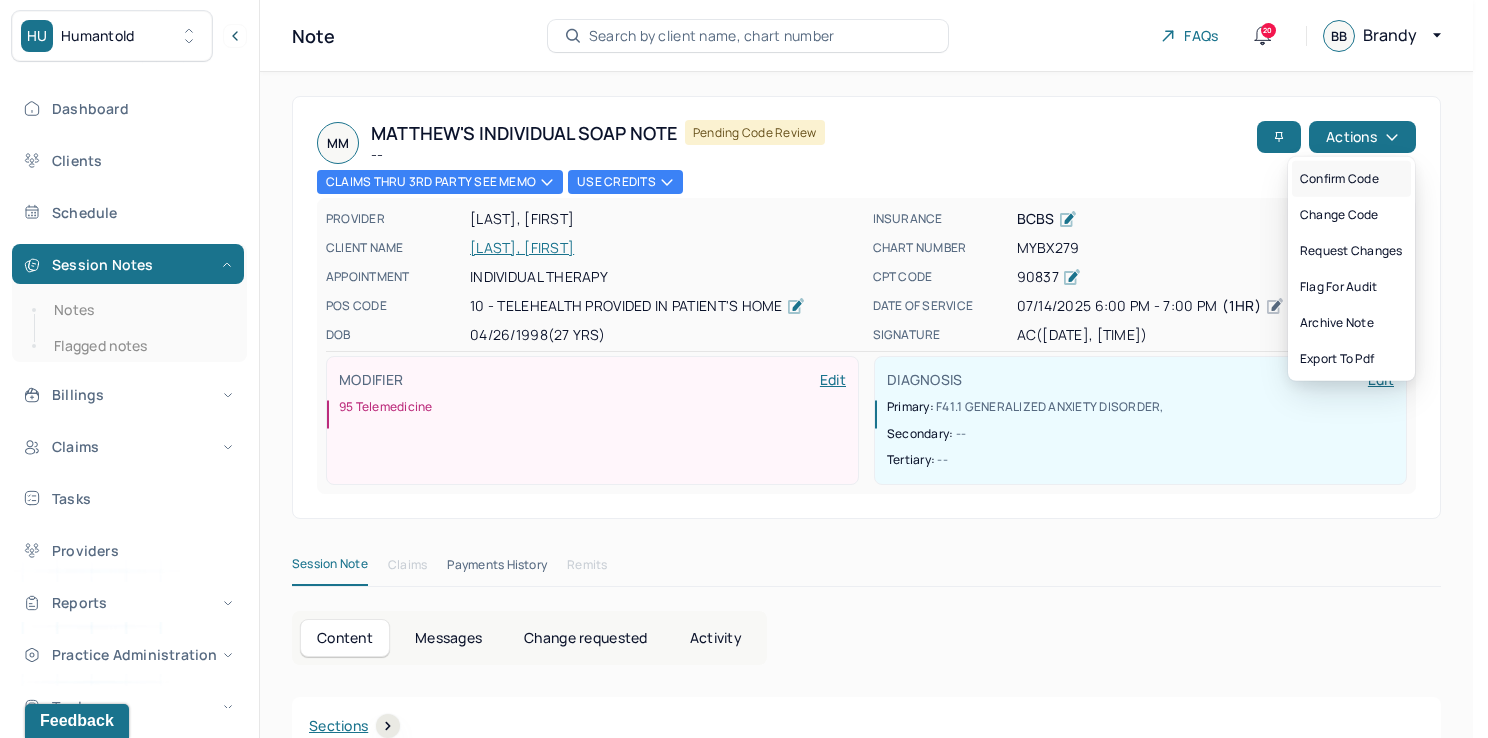 click on "Confirm code" at bounding box center (1351, 179) 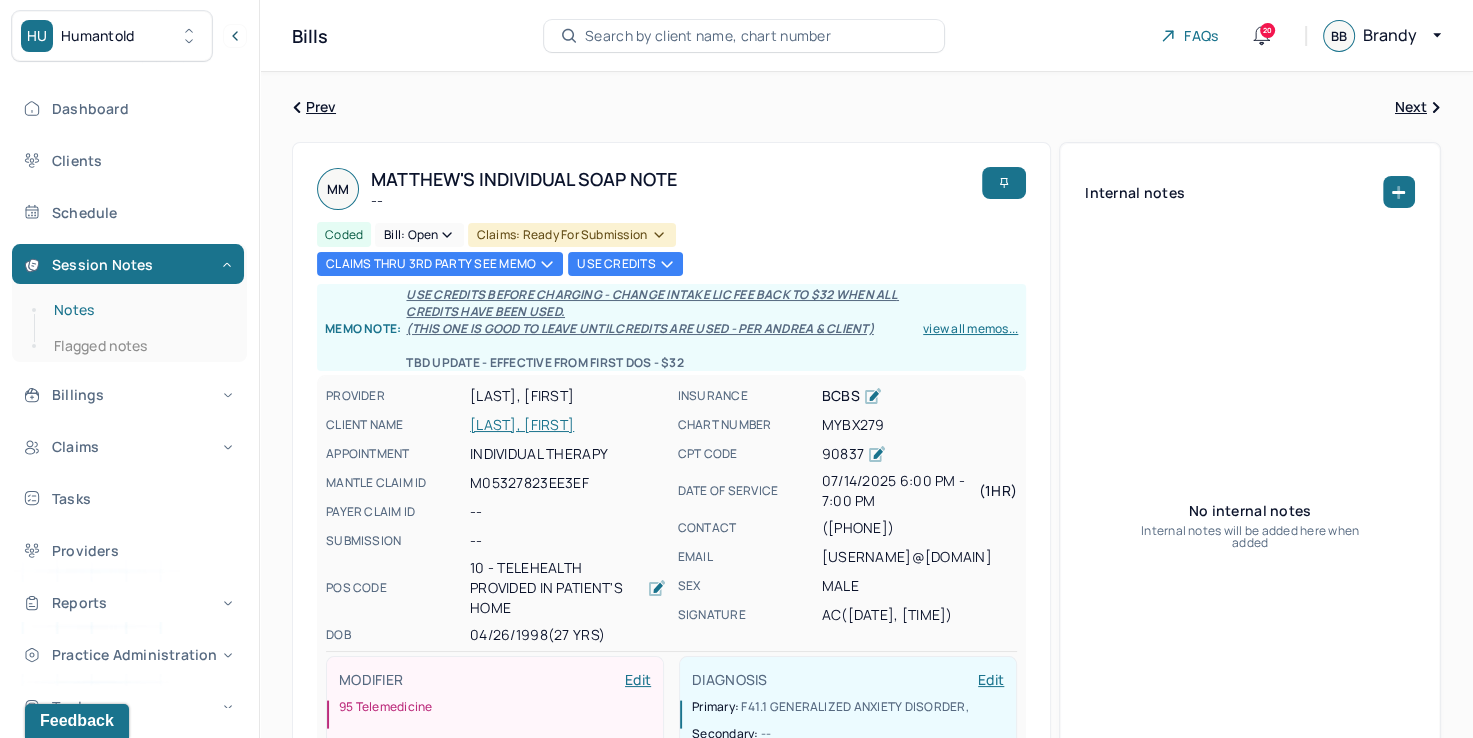 click on "Notes" at bounding box center [139, 310] 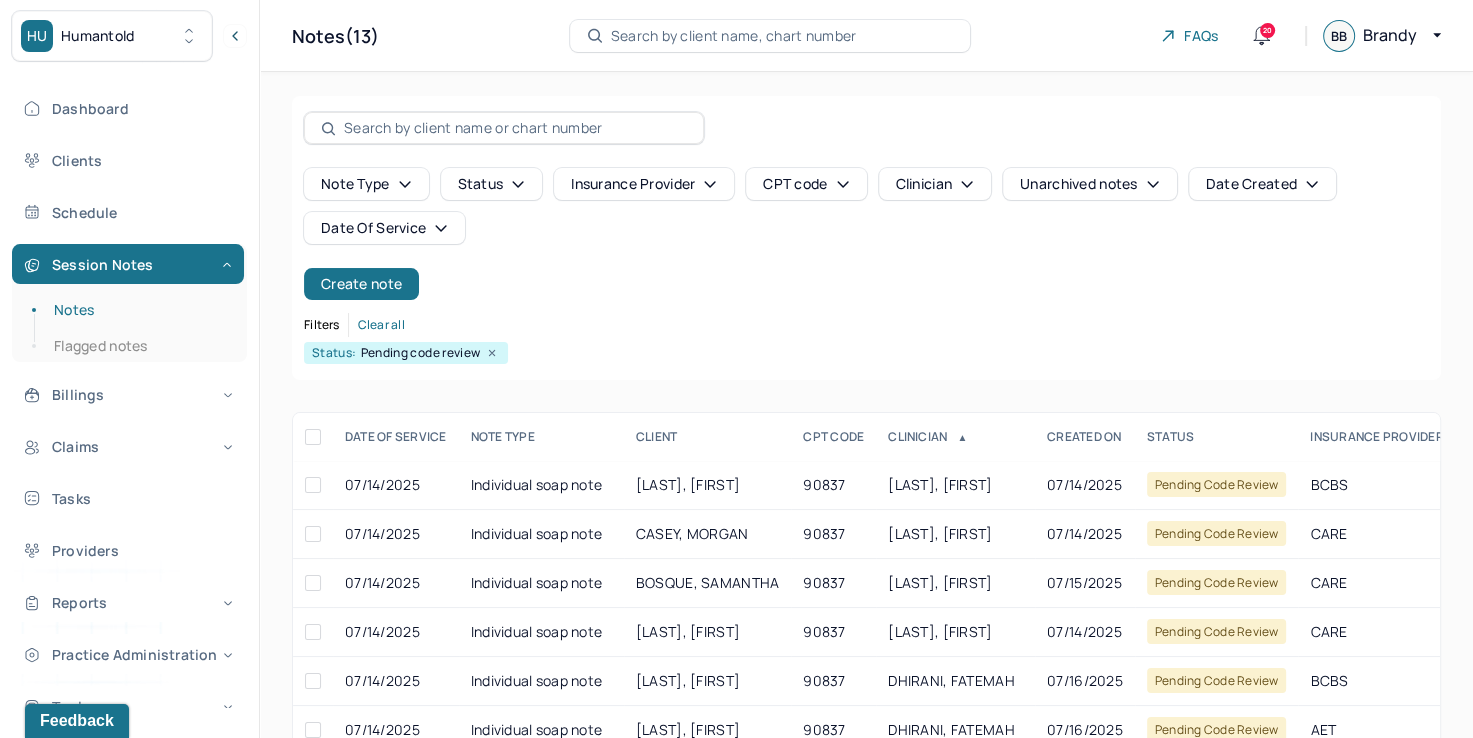 scroll, scrollTop: 100, scrollLeft: 0, axis: vertical 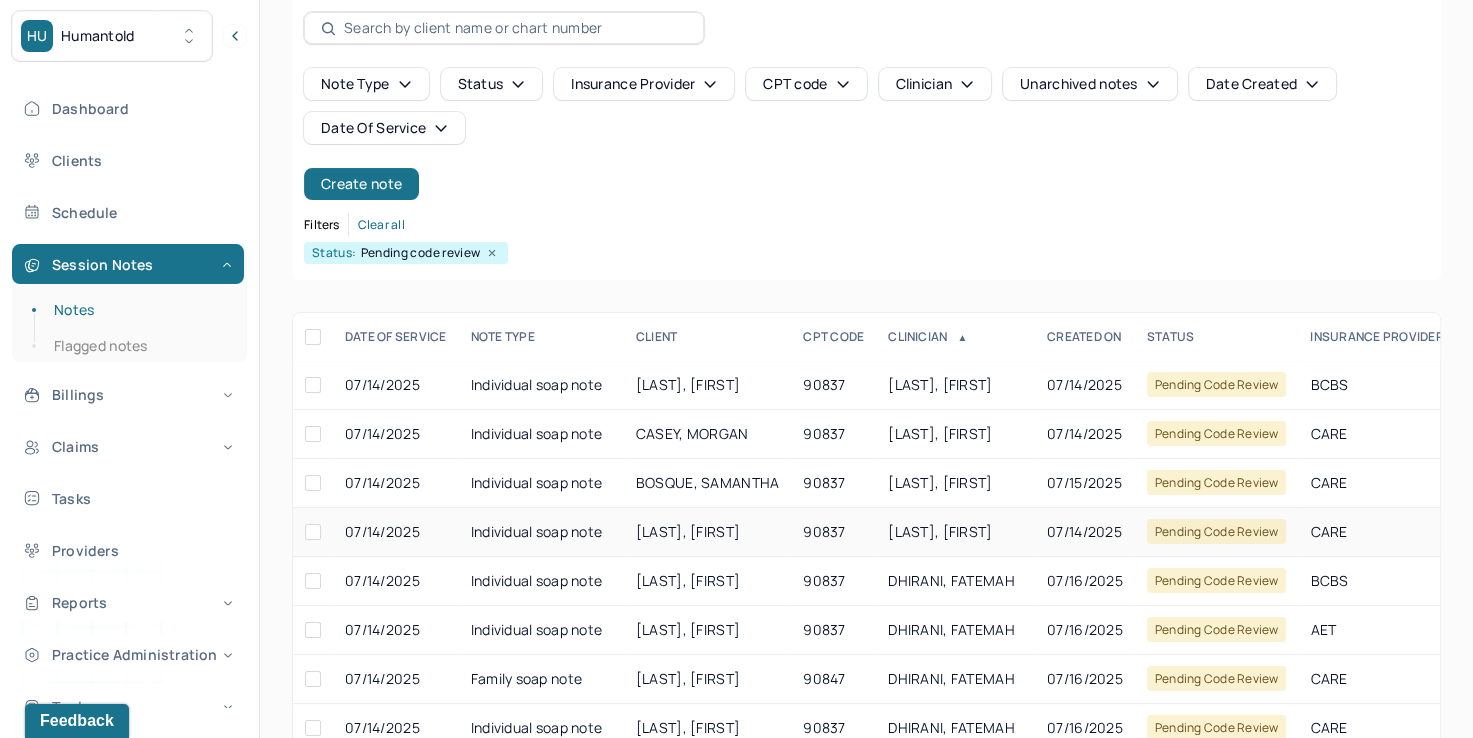 click on "[LAST], [FIRST]" at bounding box center [940, 531] 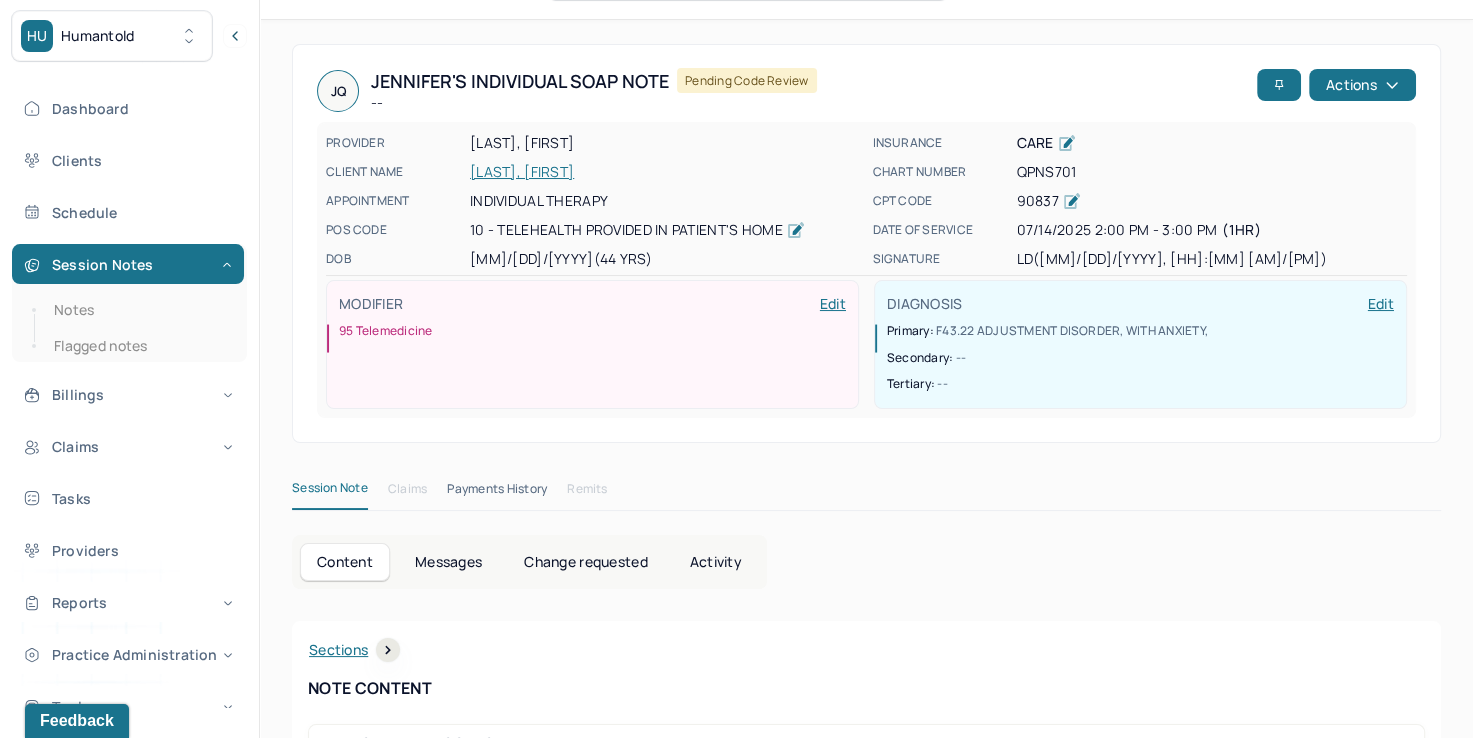 scroll, scrollTop: 0, scrollLeft: 0, axis: both 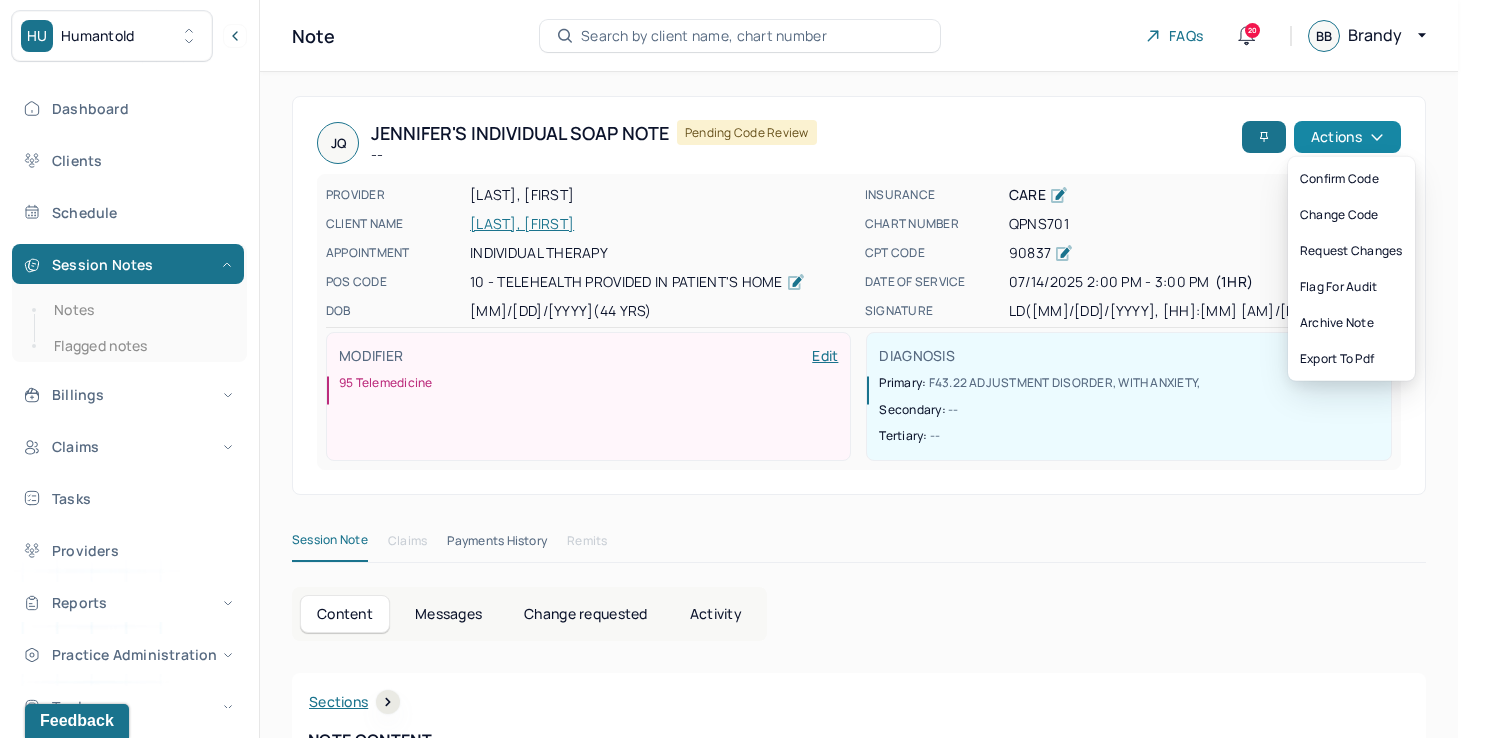 click on "Actions" at bounding box center (1347, 137) 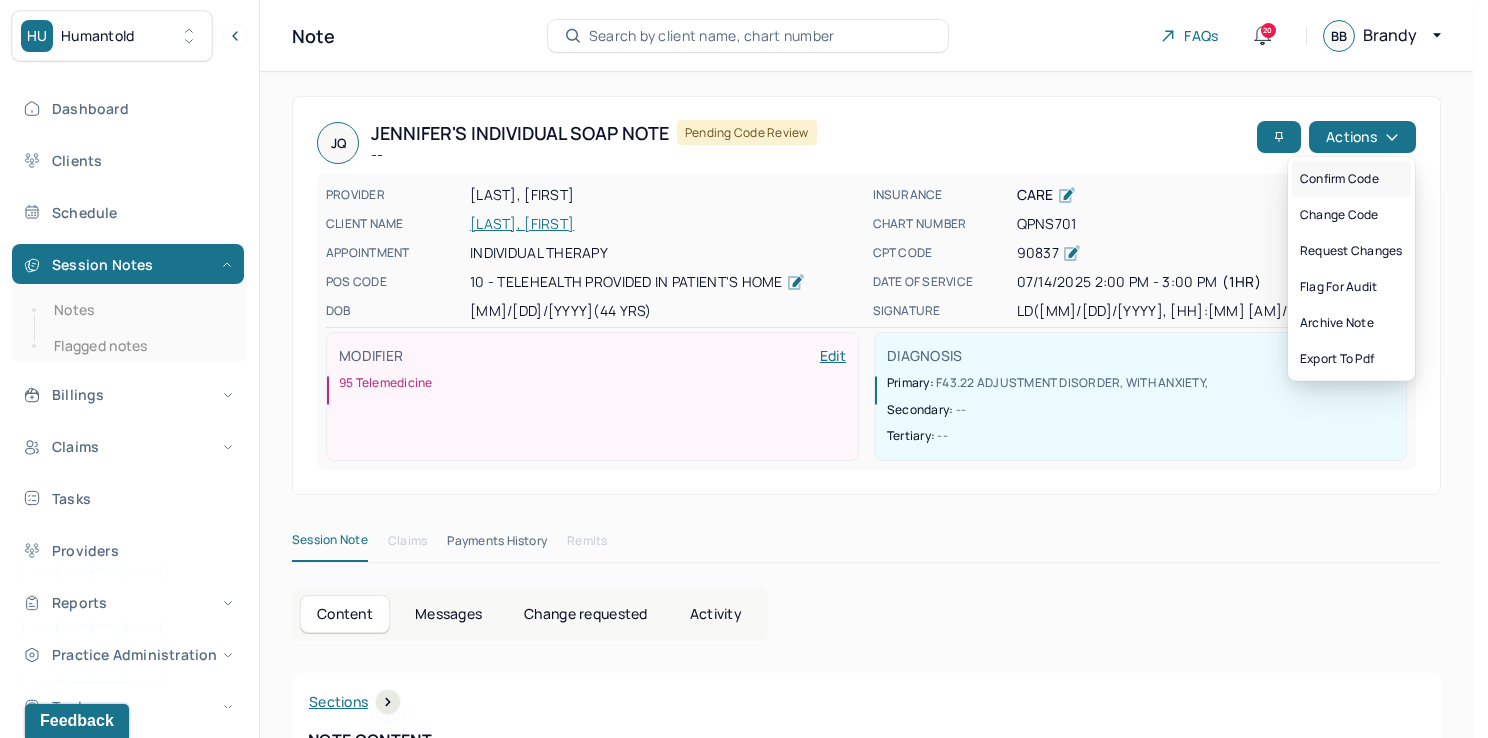 click on "Confirm code" at bounding box center (1351, 179) 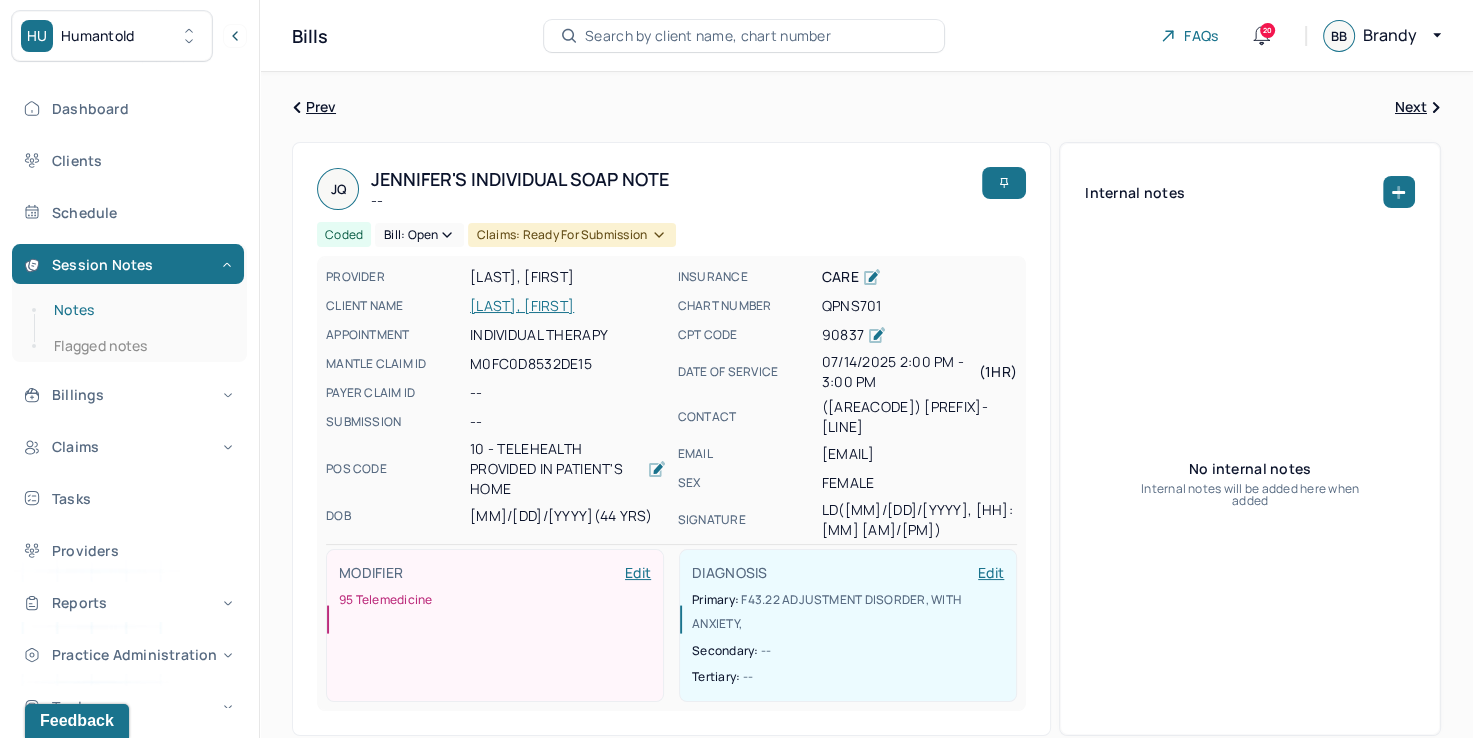 click on "Notes" at bounding box center [139, 310] 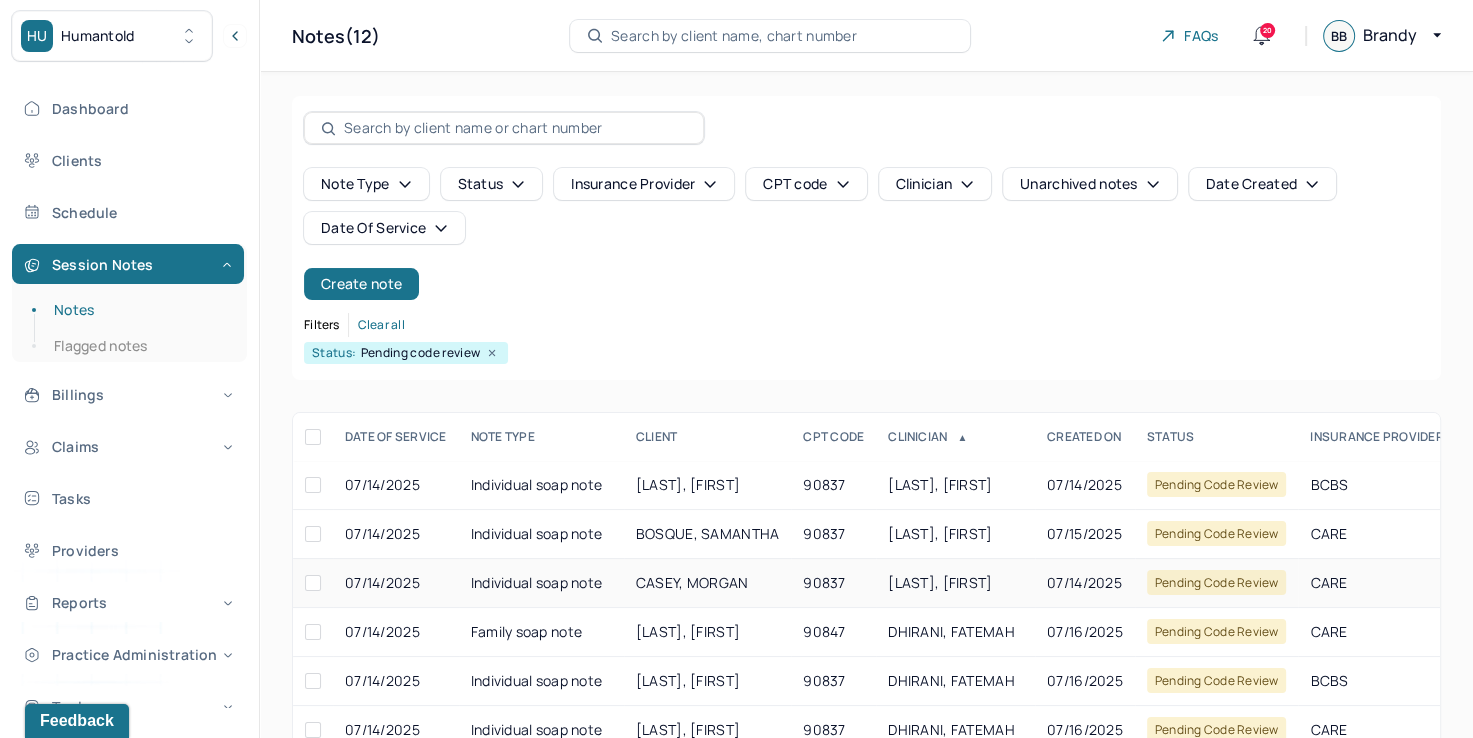 click on "[LAST], [FIRST]" at bounding box center (940, 582) 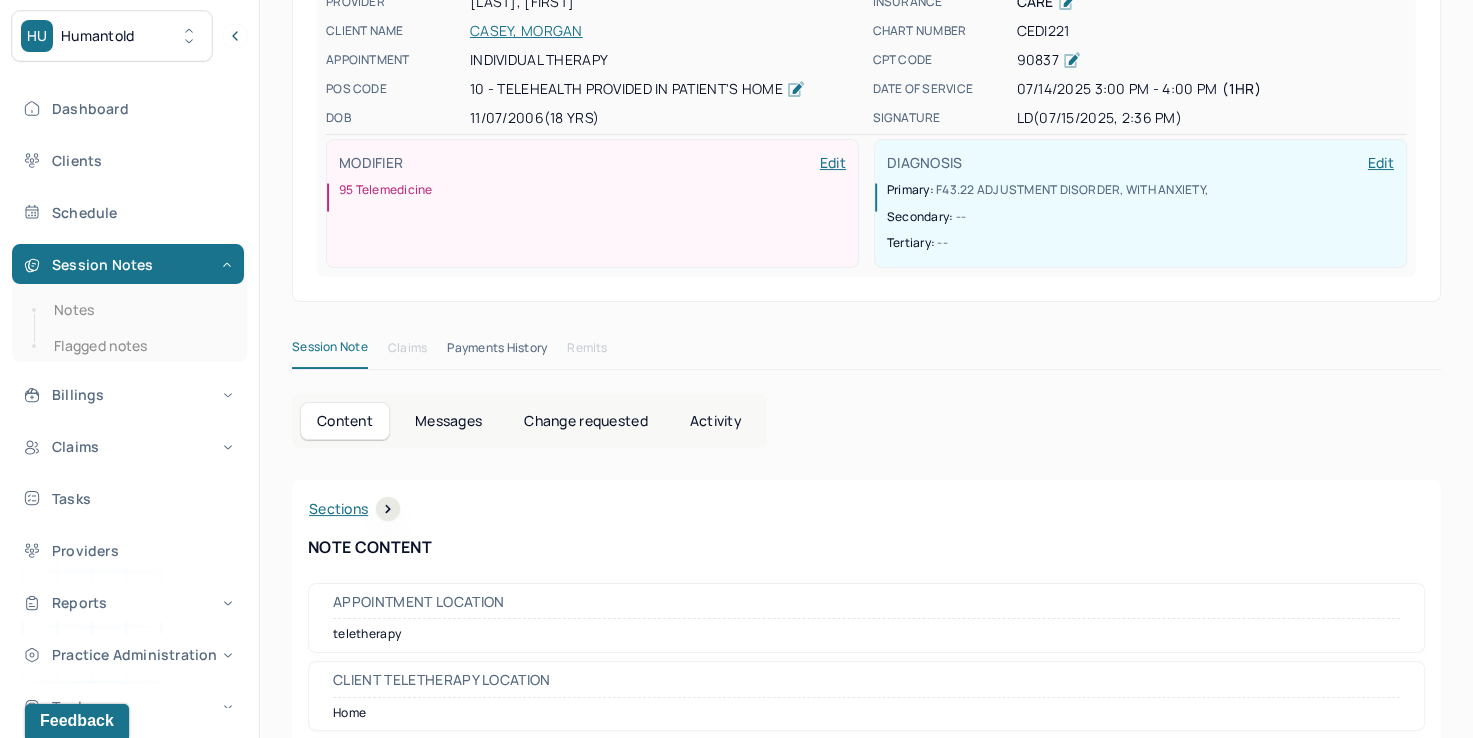 scroll, scrollTop: 0, scrollLeft: 0, axis: both 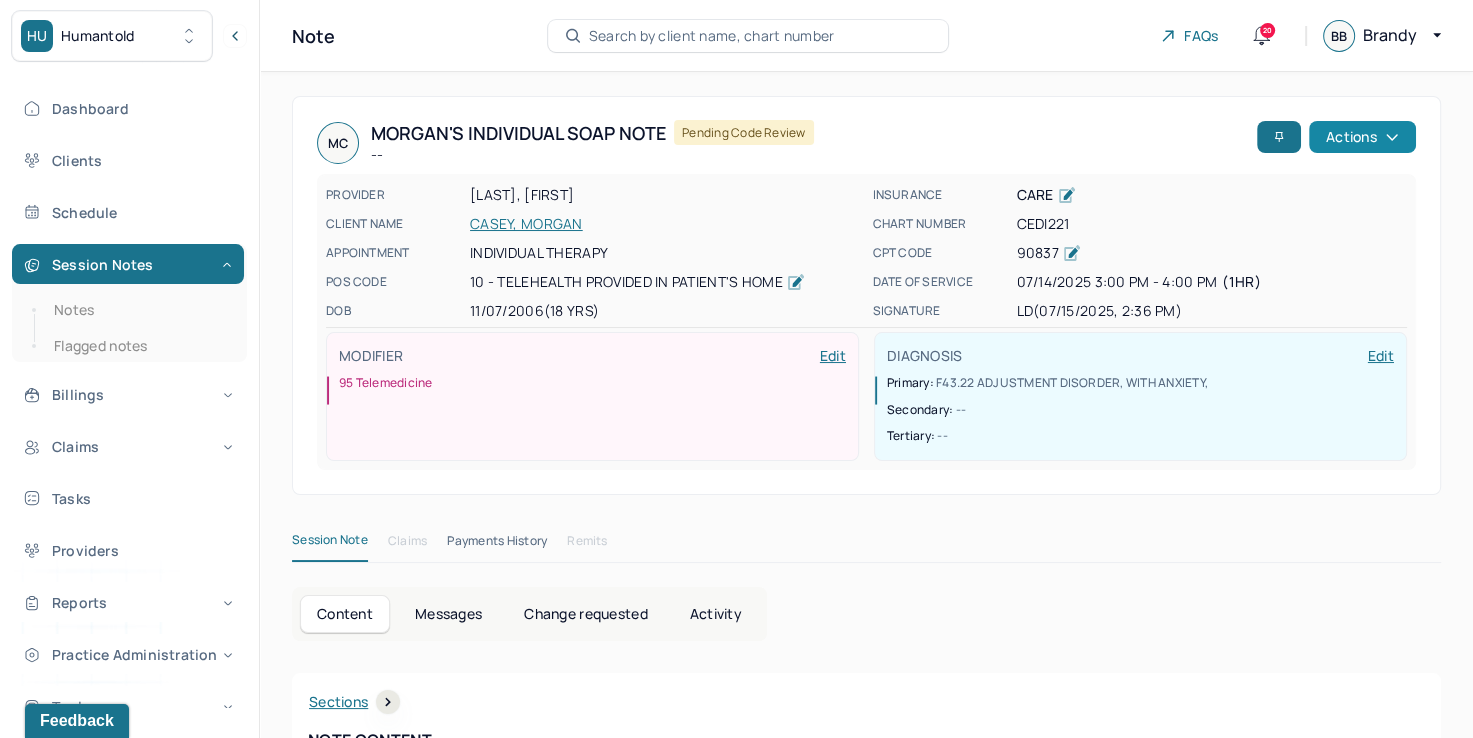 click 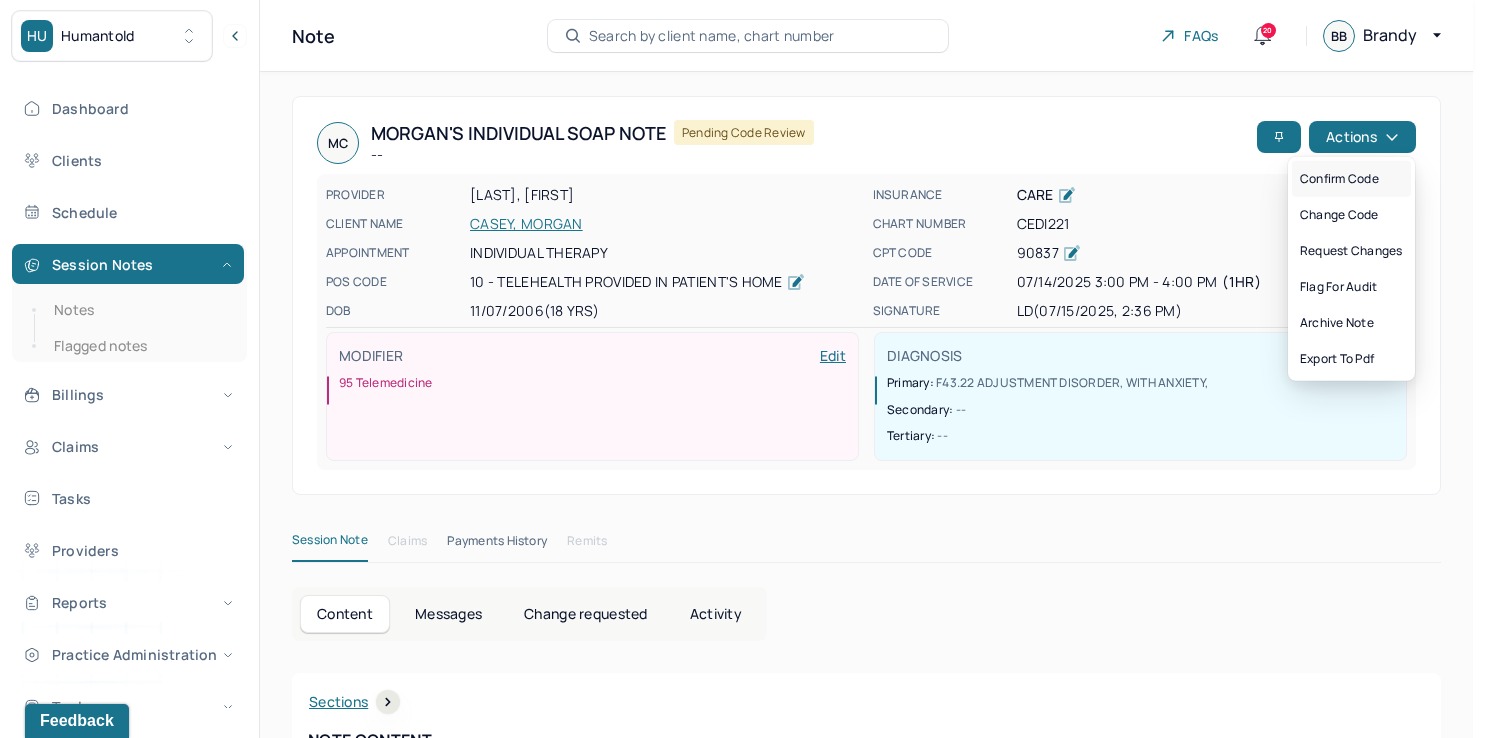 click on "Confirm code" at bounding box center (1351, 179) 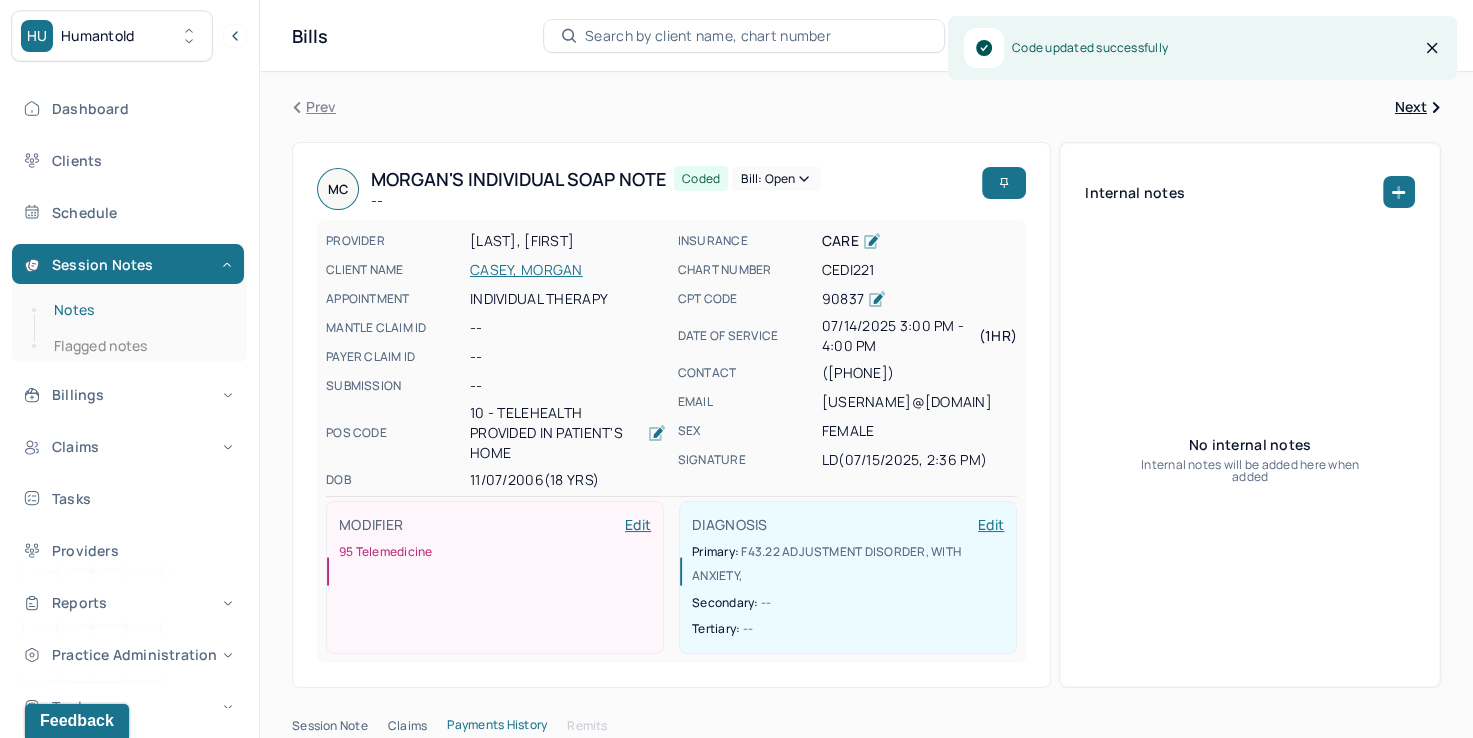 click on "Notes" at bounding box center (139, 310) 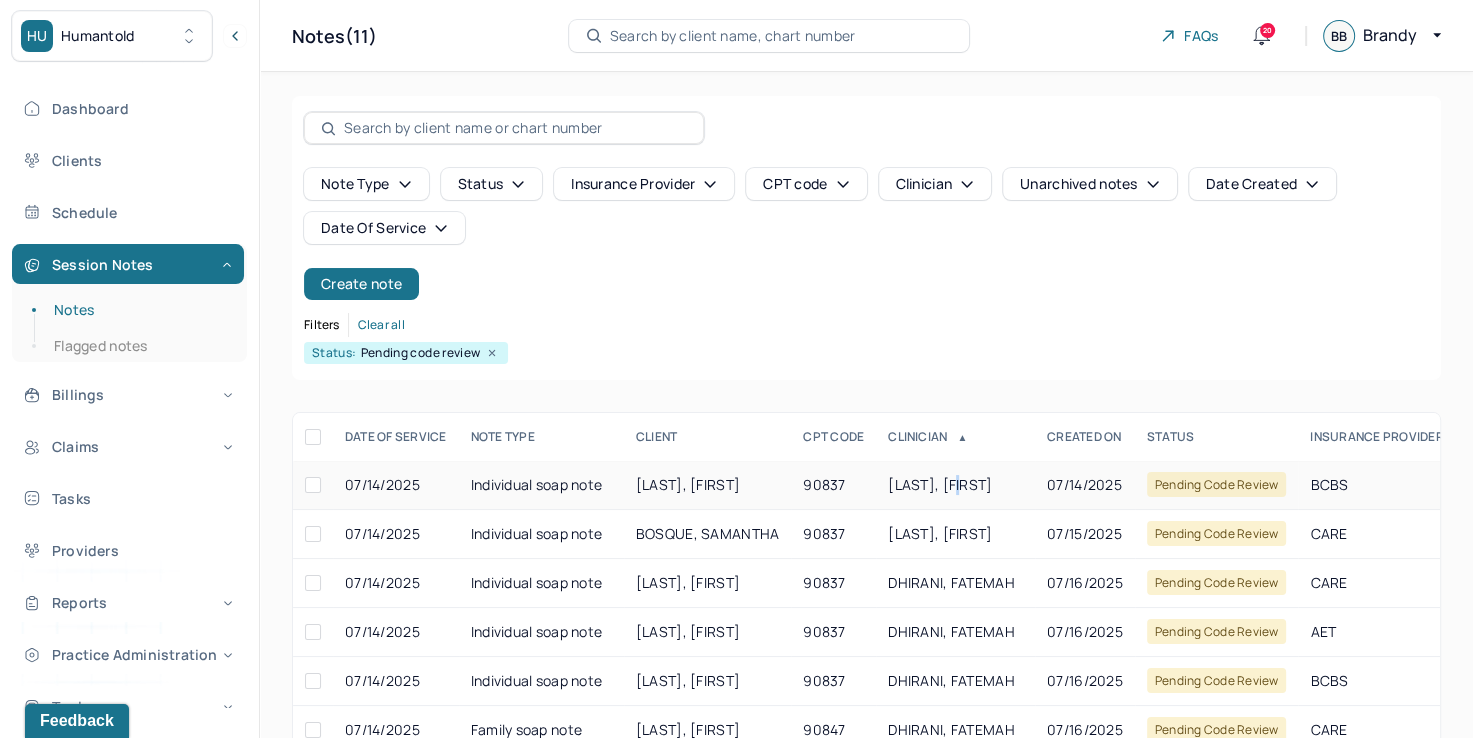 click on "[LAST], [FIRST]" at bounding box center [940, 484] 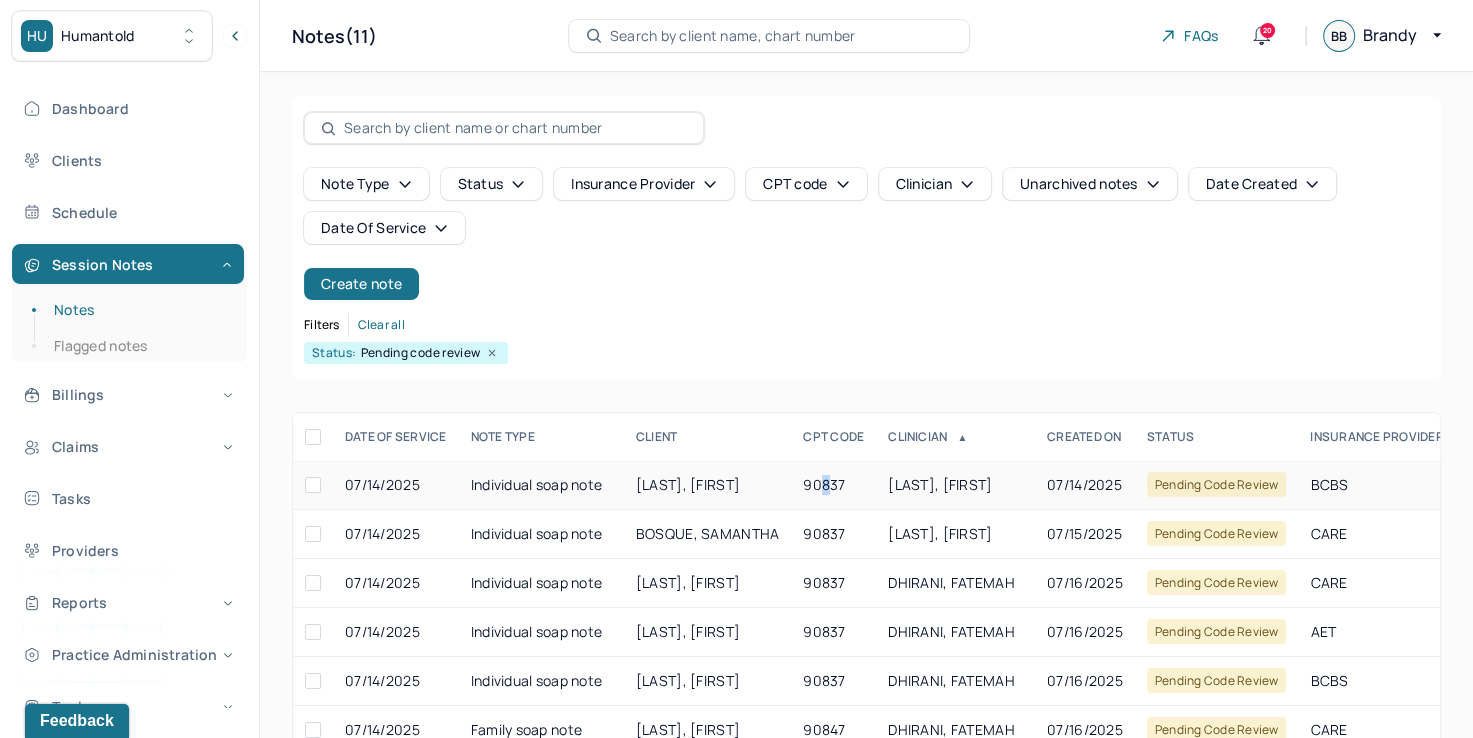 drag, startPoint x: 995, startPoint y: 480, endPoint x: 850, endPoint y: 484, distance: 145.05516 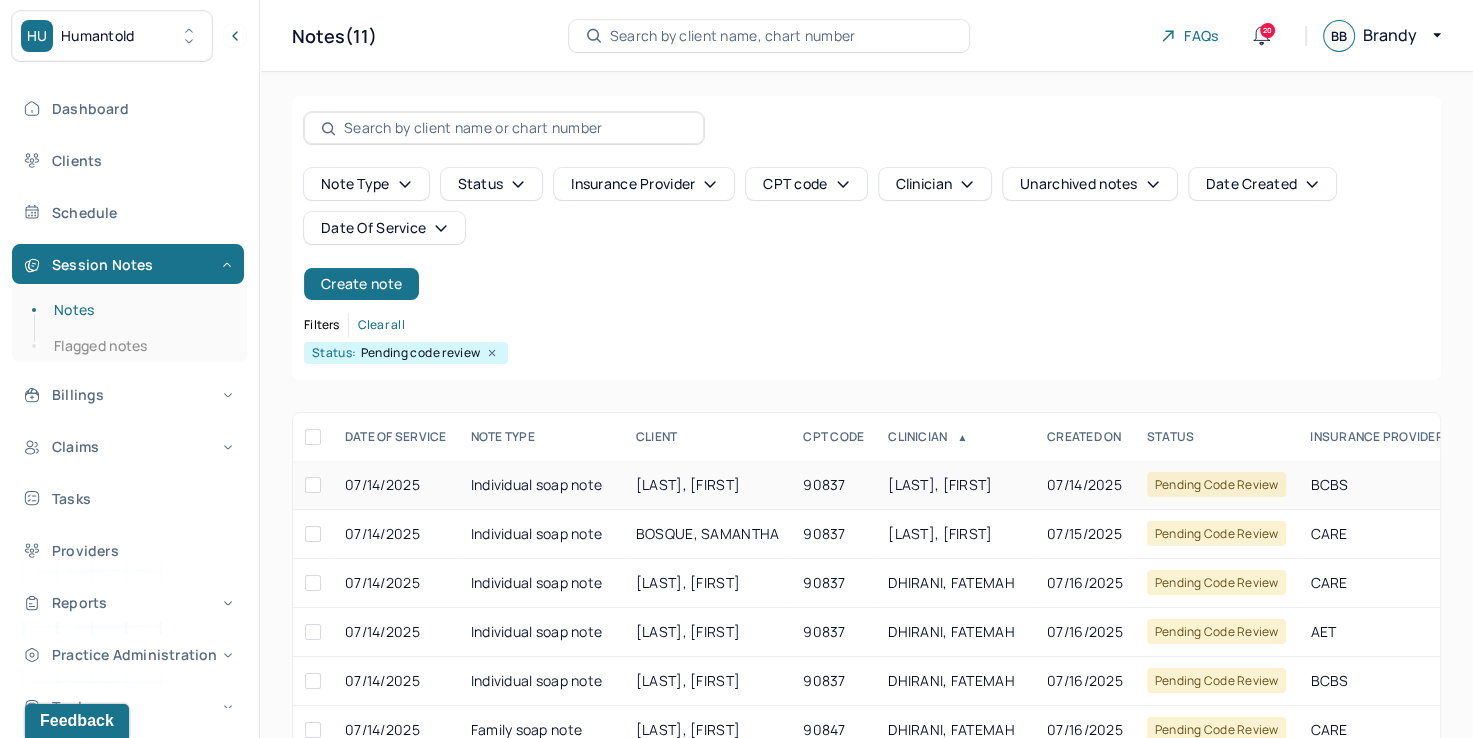drag, startPoint x: 850, startPoint y: 484, endPoint x: 910, endPoint y: 493, distance: 60.671246 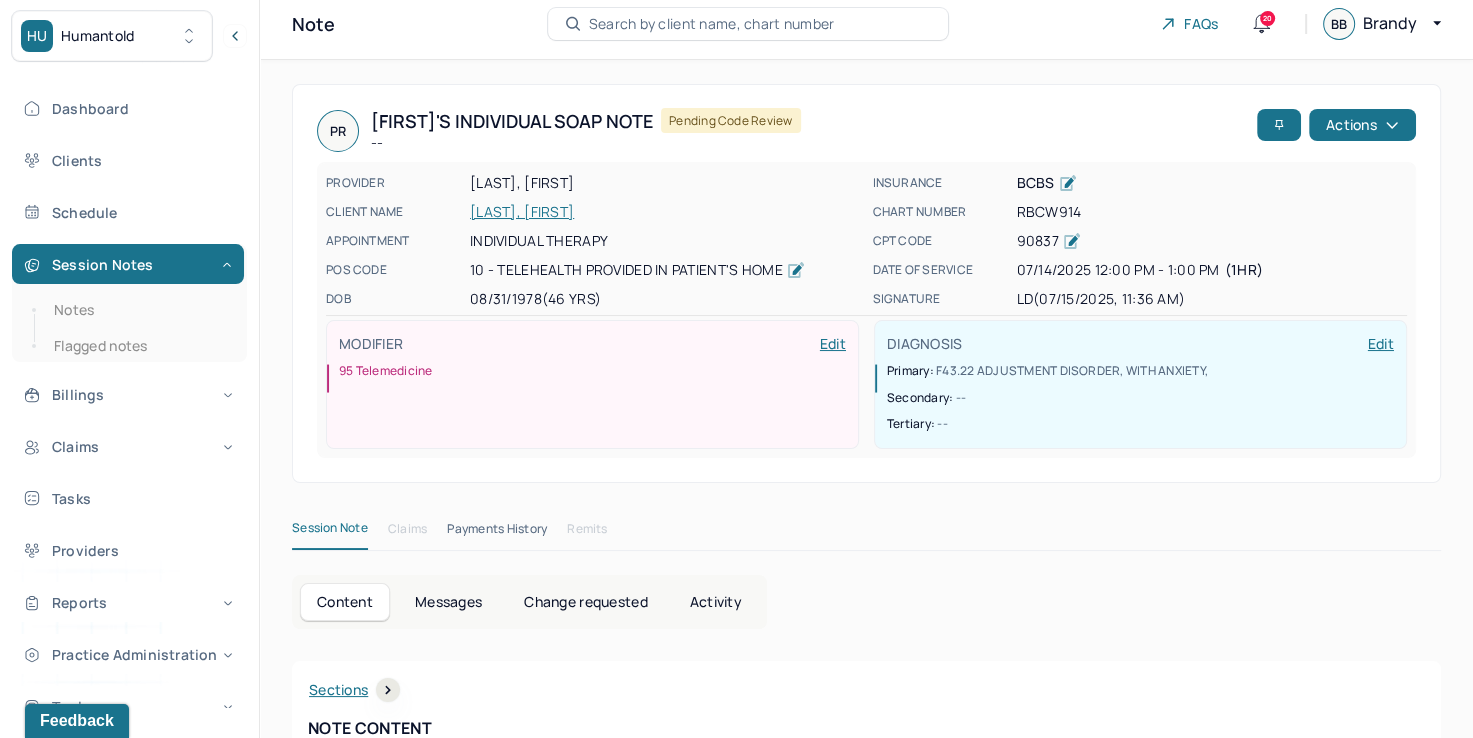 scroll, scrollTop: 0, scrollLeft: 0, axis: both 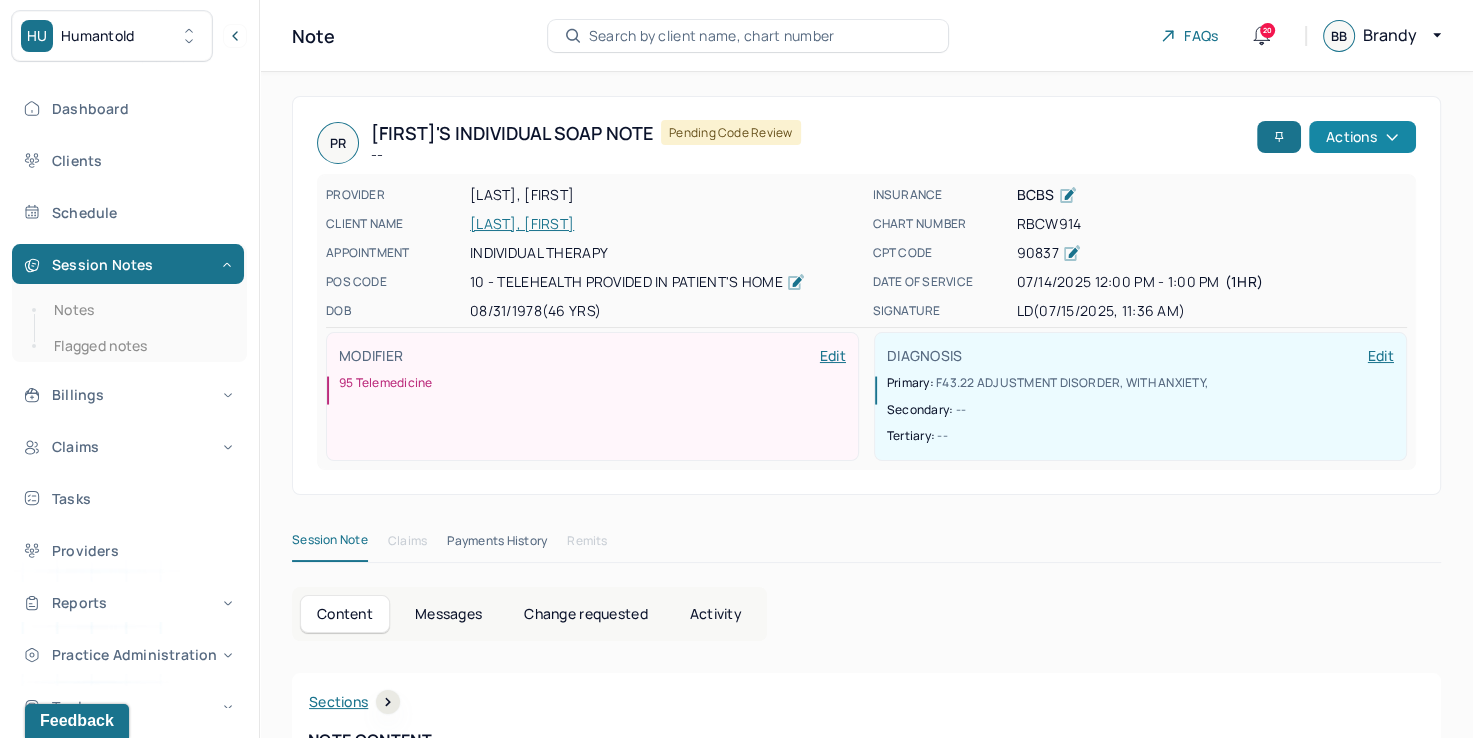 click on "Actions" at bounding box center [1362, 137] 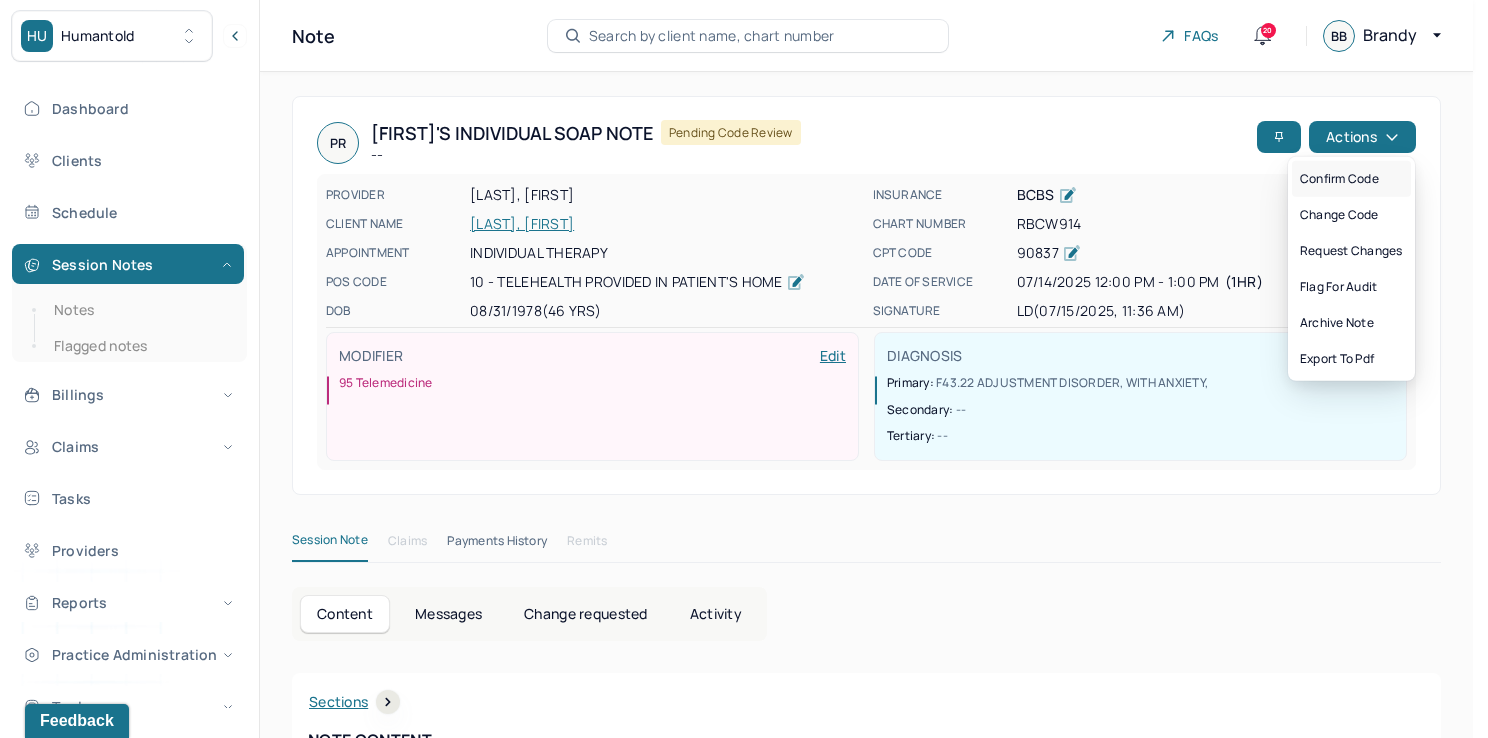 click on "Confirm code" at bounding box center [1351, 179] 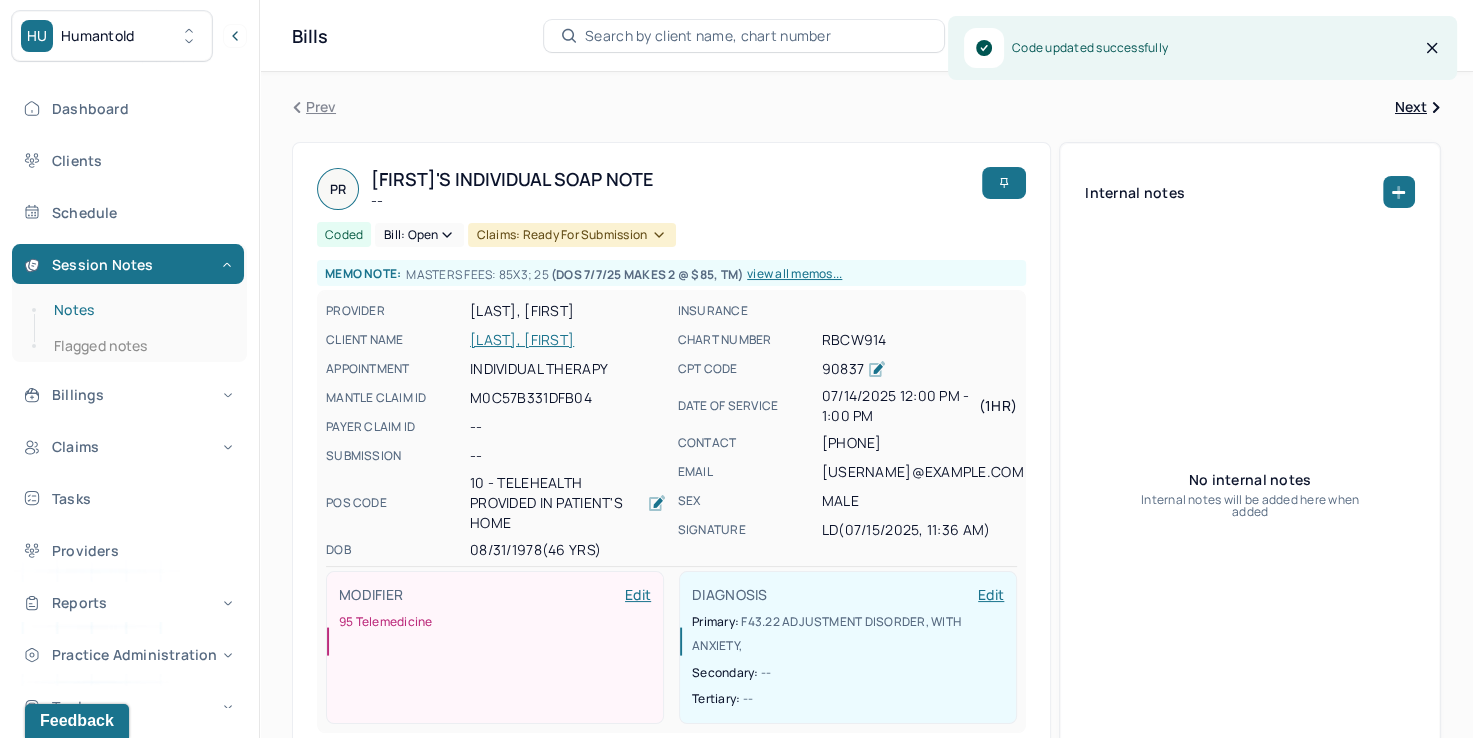 click on "Notes" at bounding box center (139, 310) 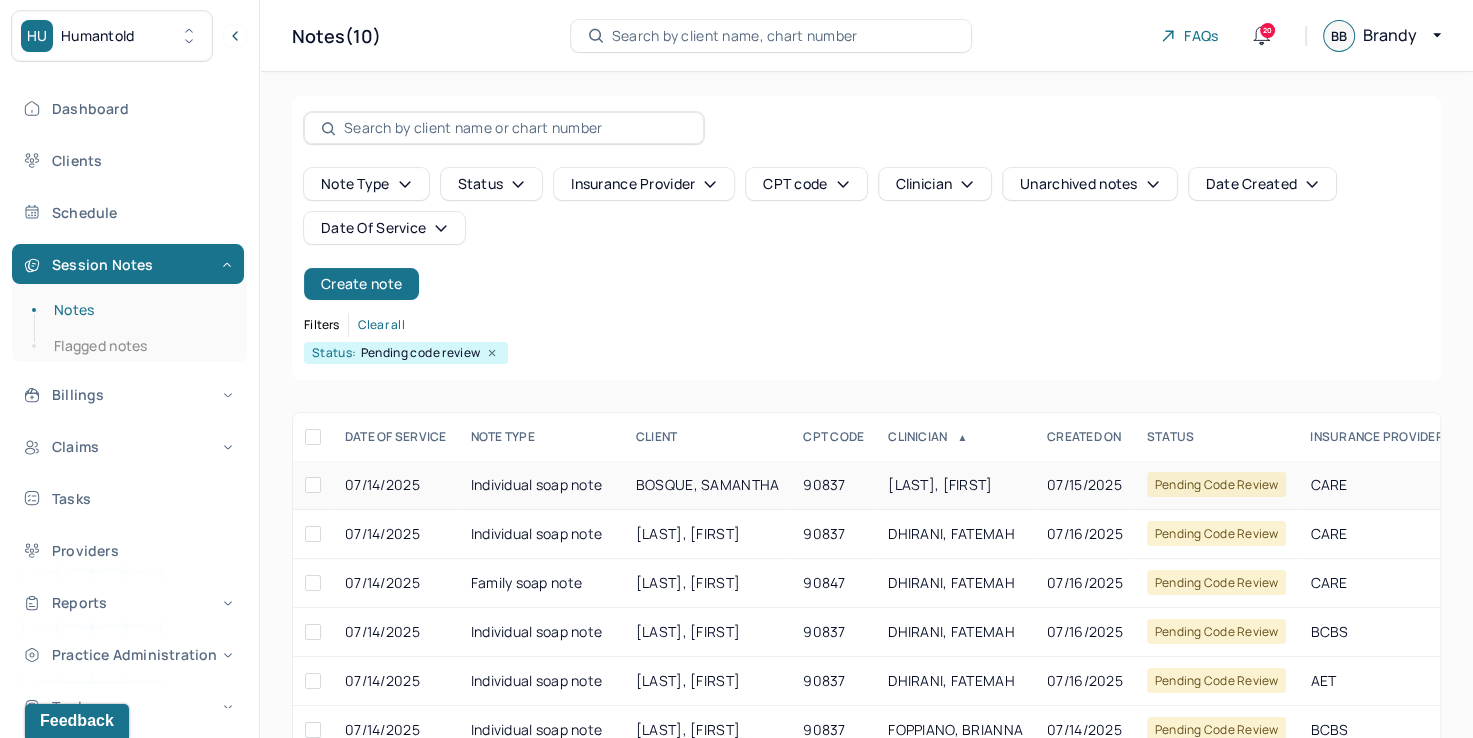 click on "[LAST], [FIRST]" at bounding box center [940, 484] 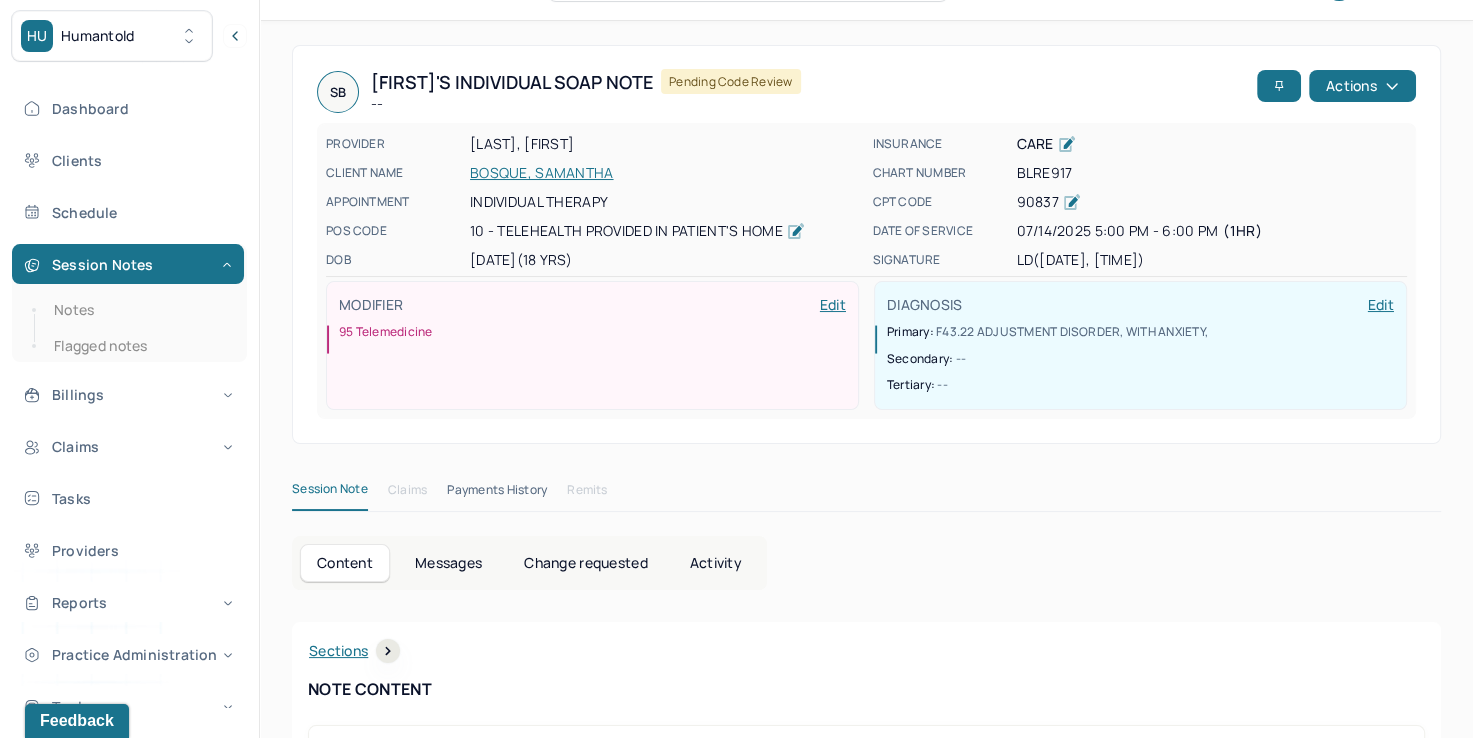 scroll, scrollTop: 0, scrollLeft: 0, axis: both 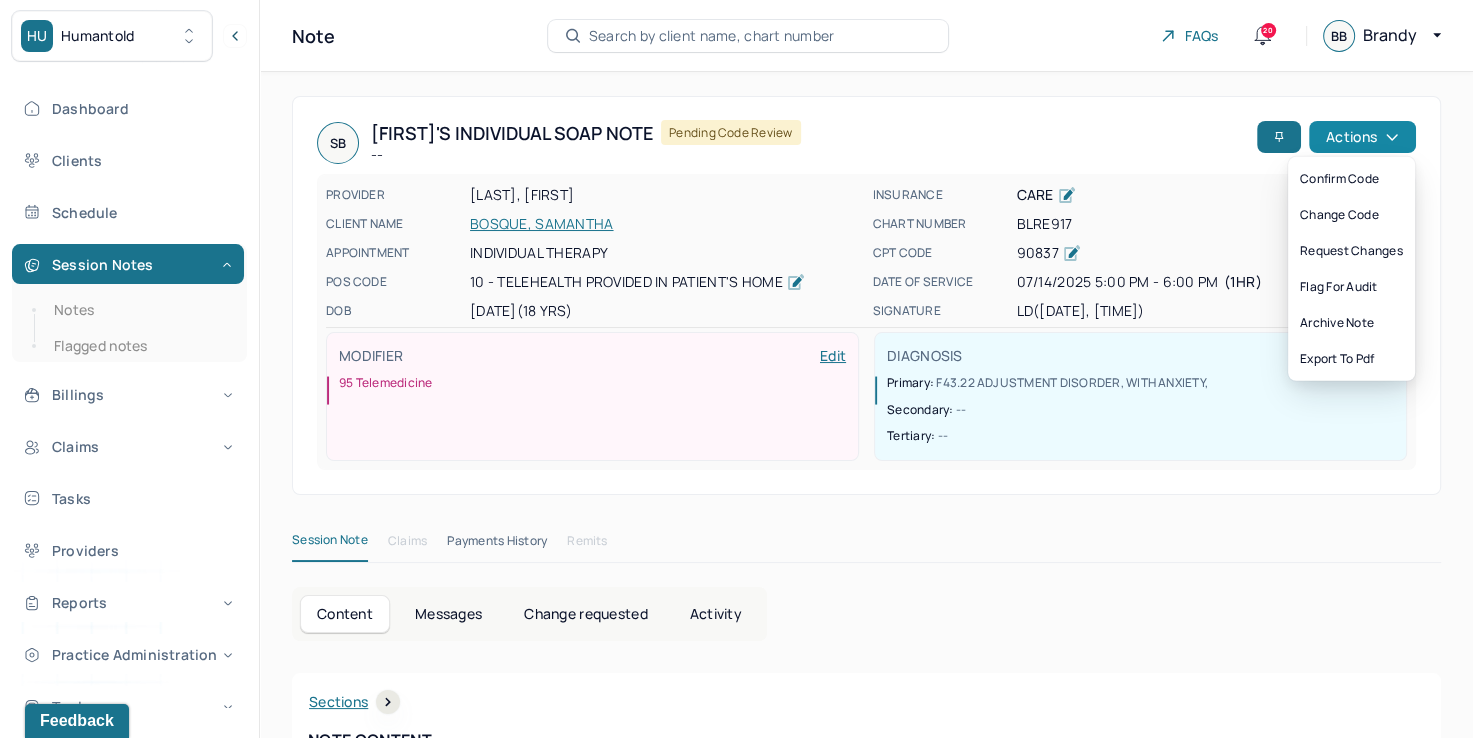 click 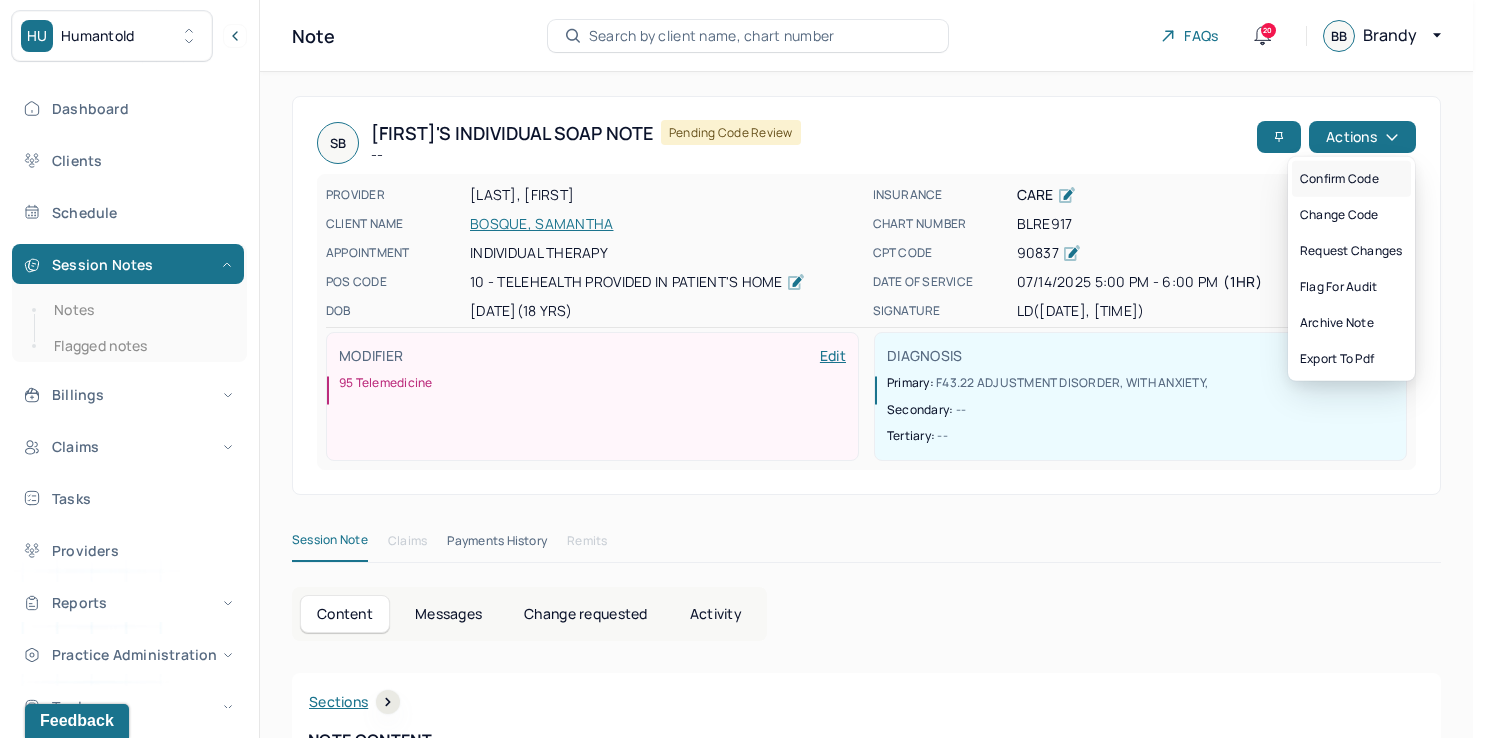 click on "Confirm code" at bounding box center (1351, 179) 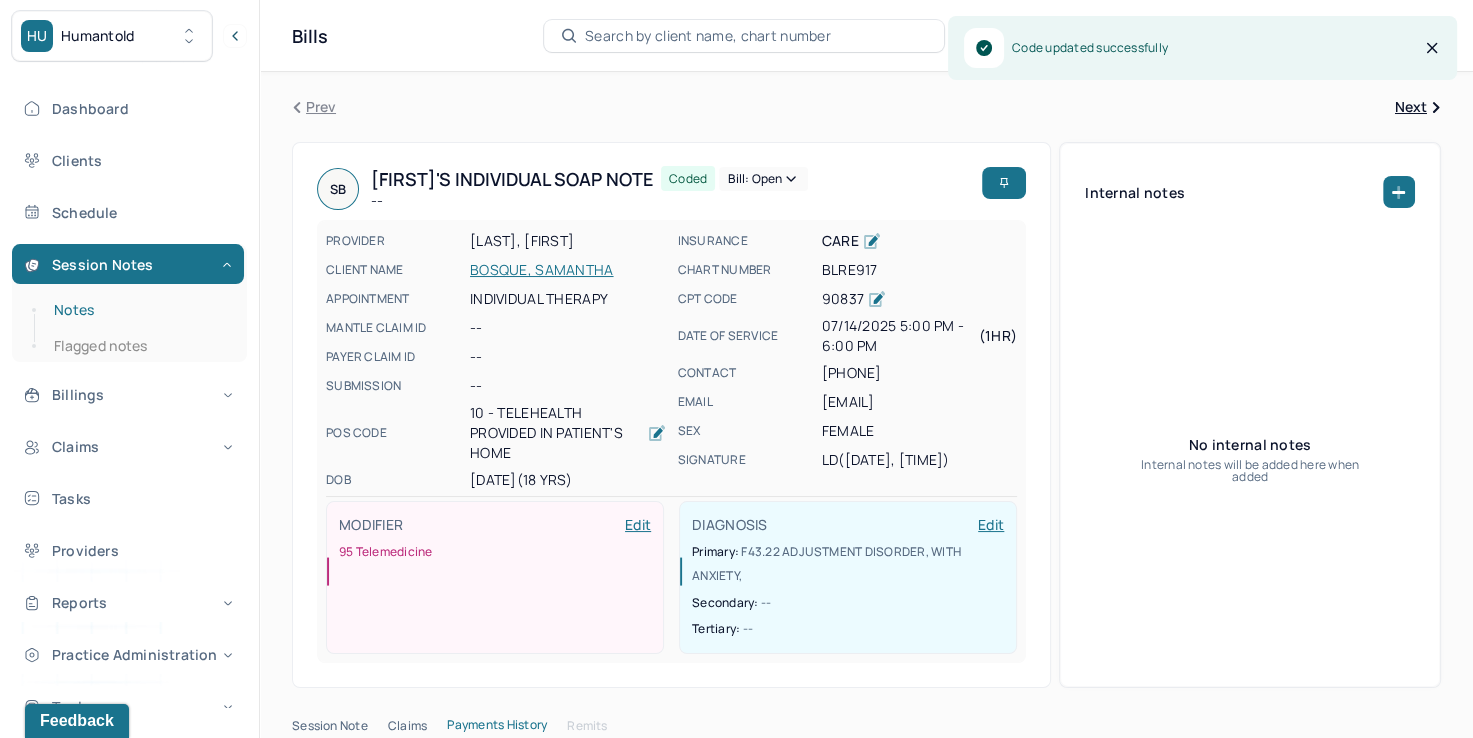 click on "Notes" at bounding box center [139, 310] 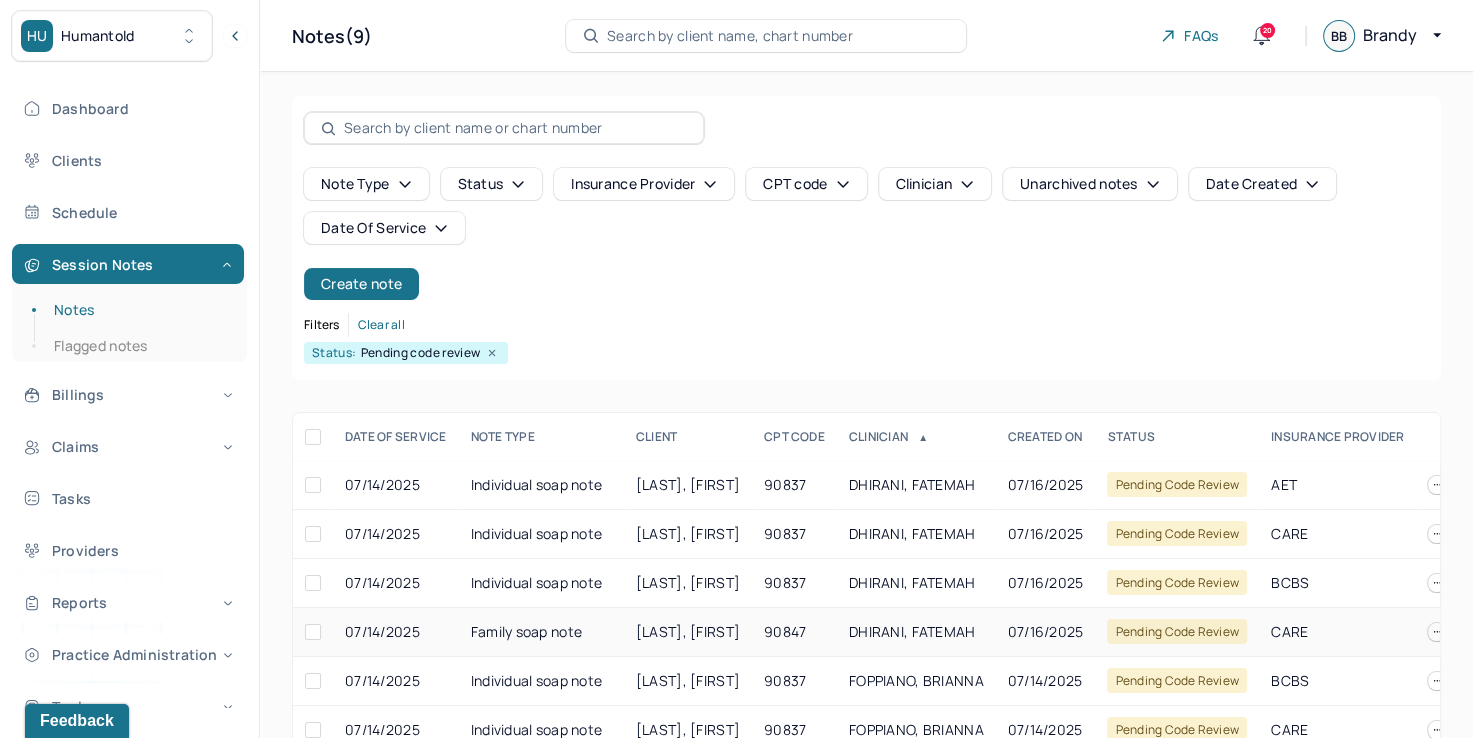click on "DHIRANI, FATEMAH" at bounding box center [912, 631] 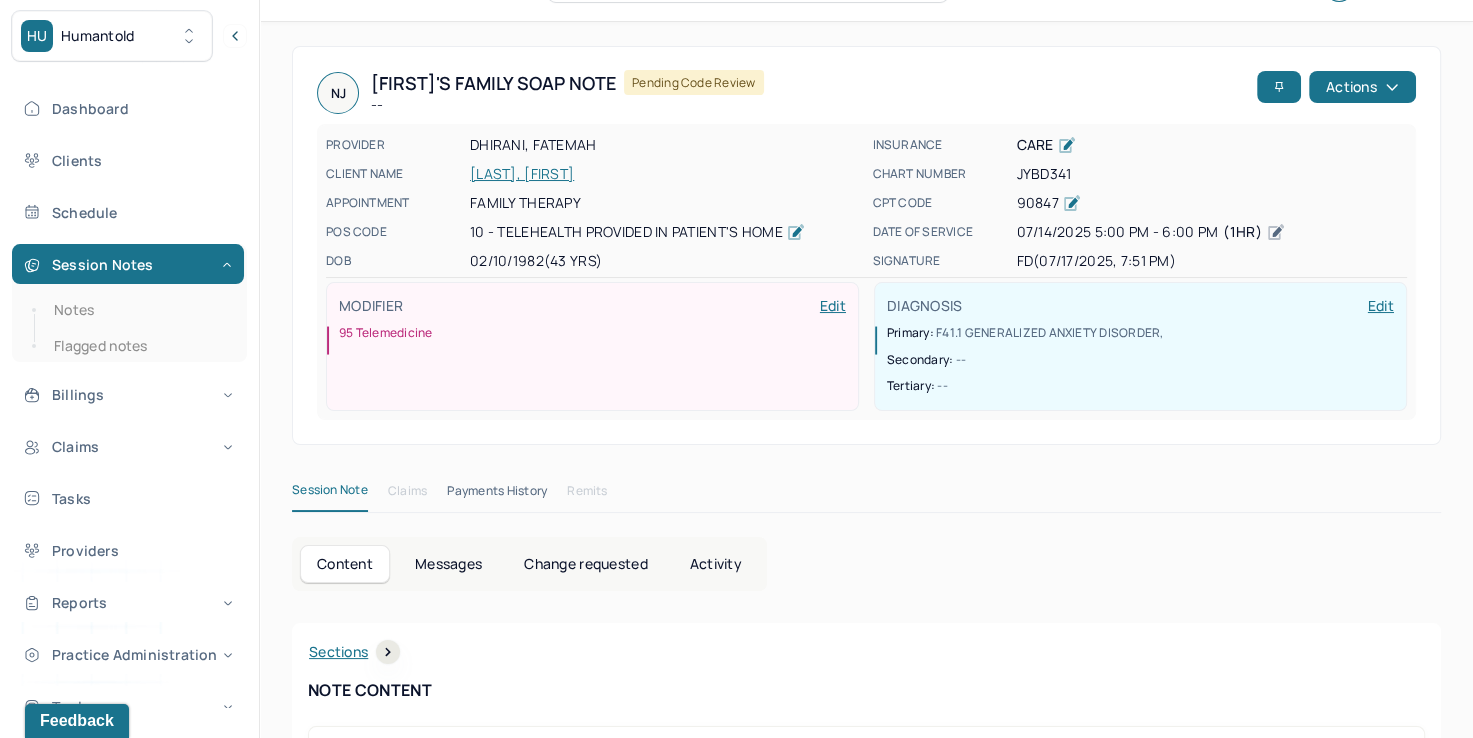 scroll, scrollTop: 0, scrollLeft: 0, axis: both 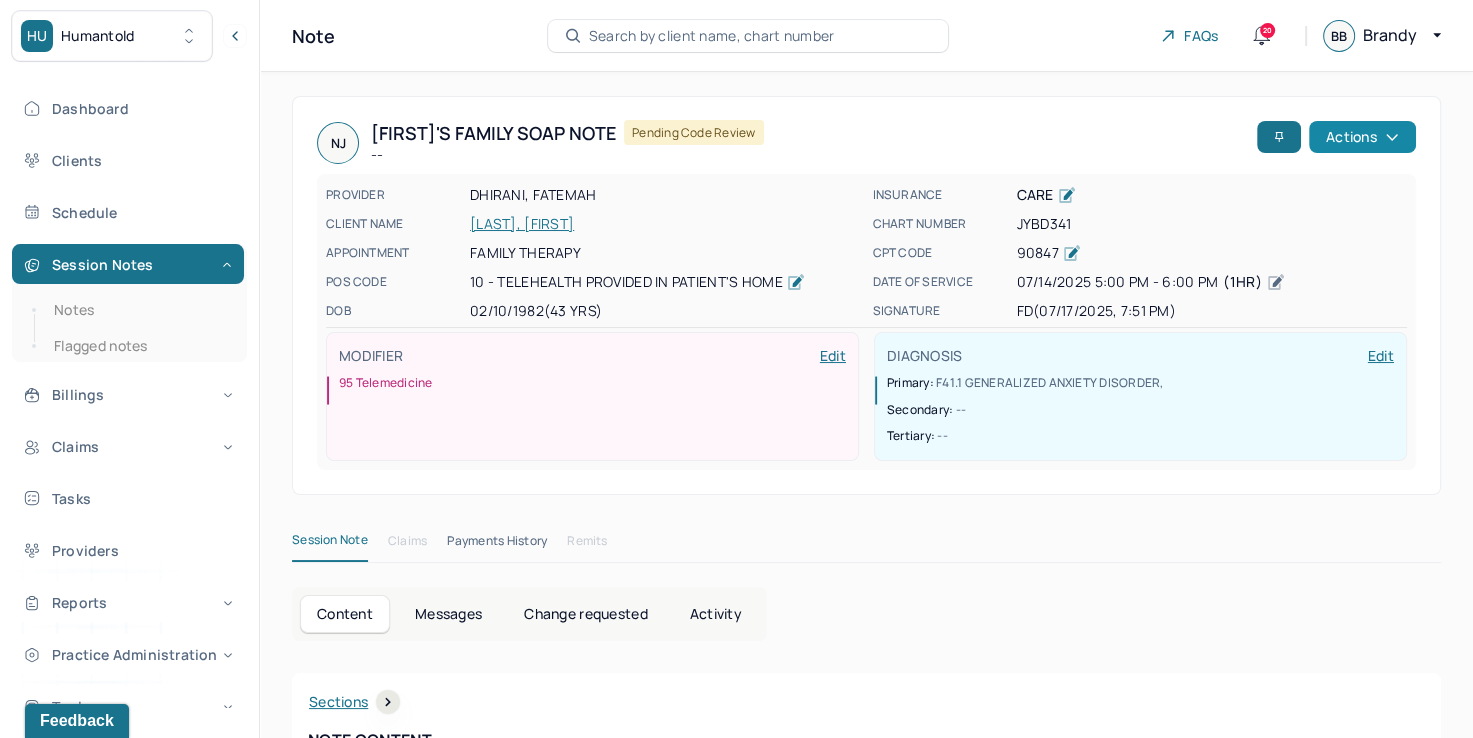 click 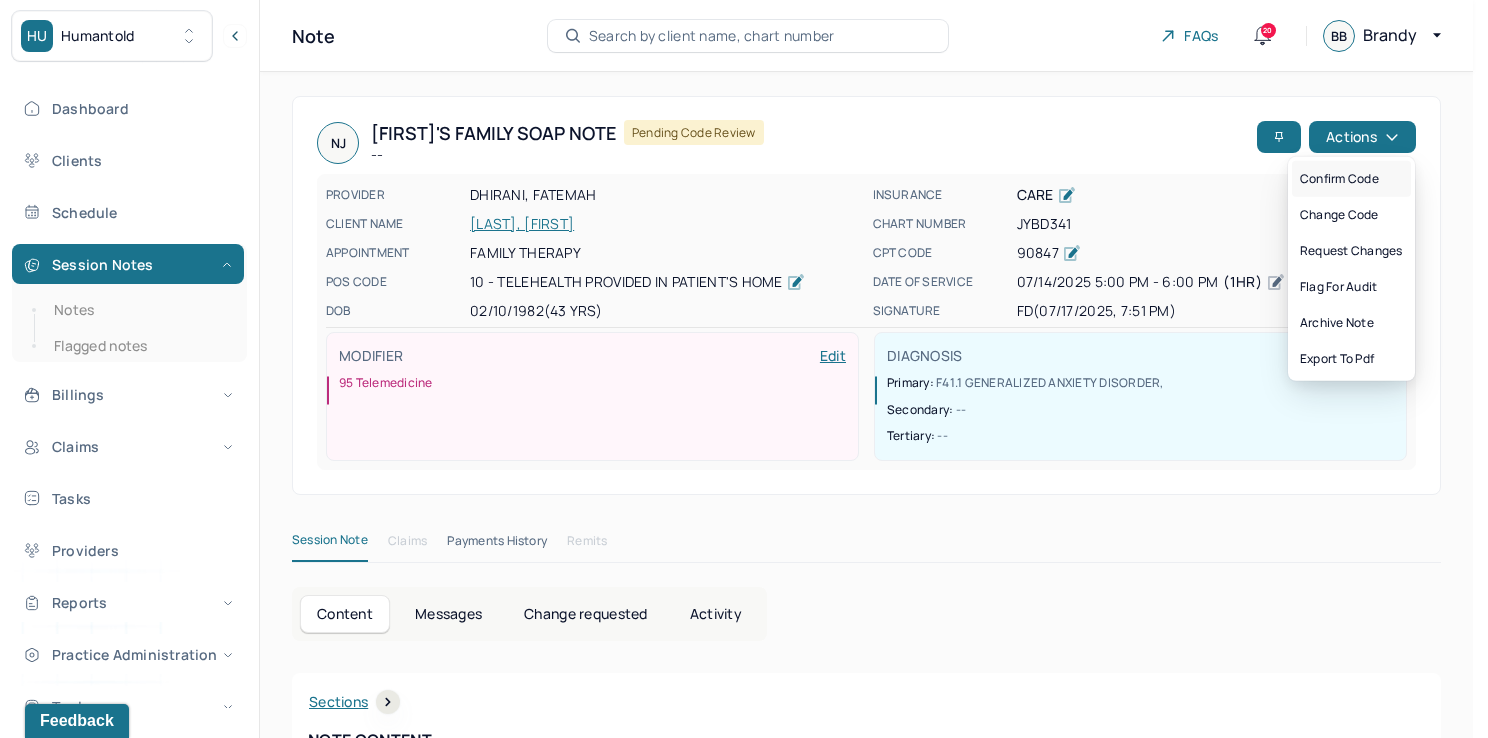 click on "Confirm code" at bounding box center [1351, 179] 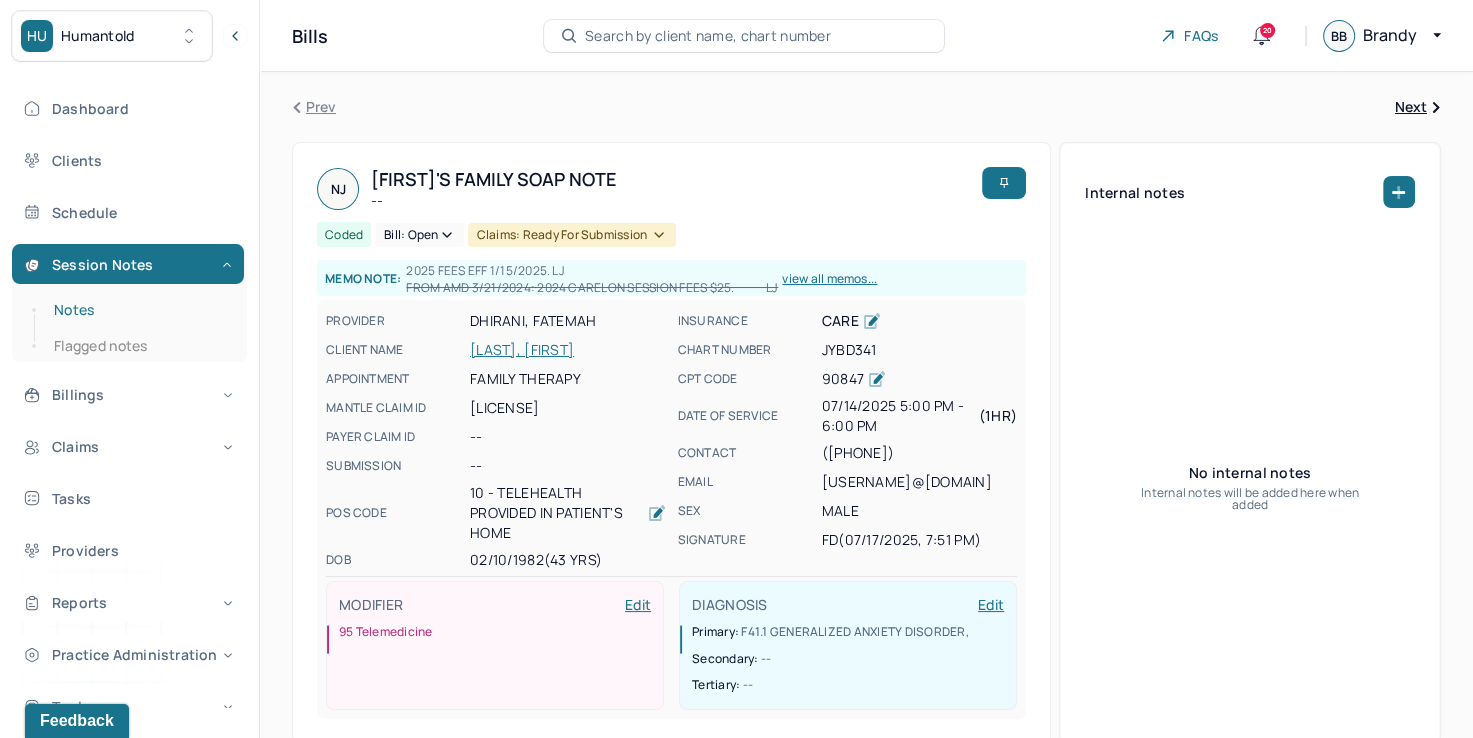 click on "Notes" at bounding box center [139, 310] 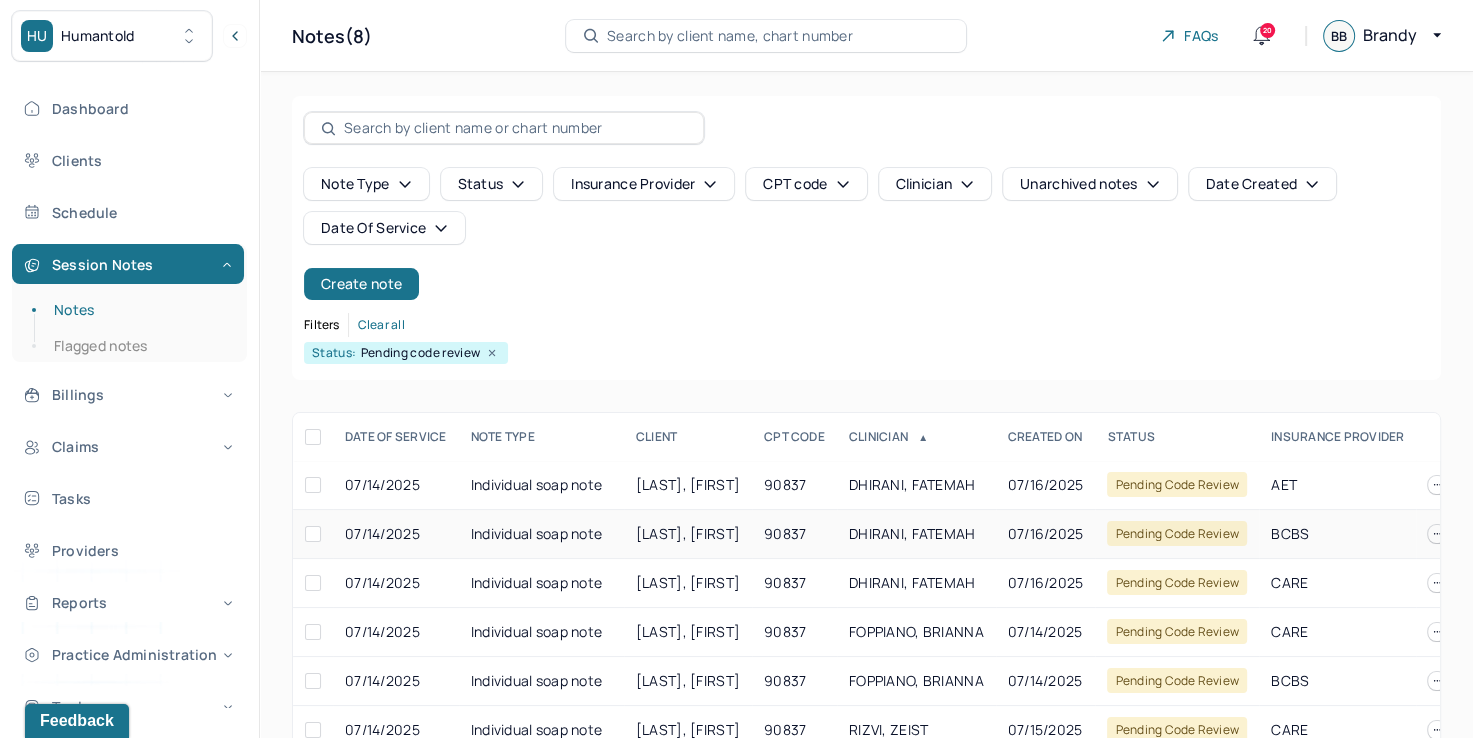 click on "DHIRANI, FATEMAH" at bounding box center [912, 533] 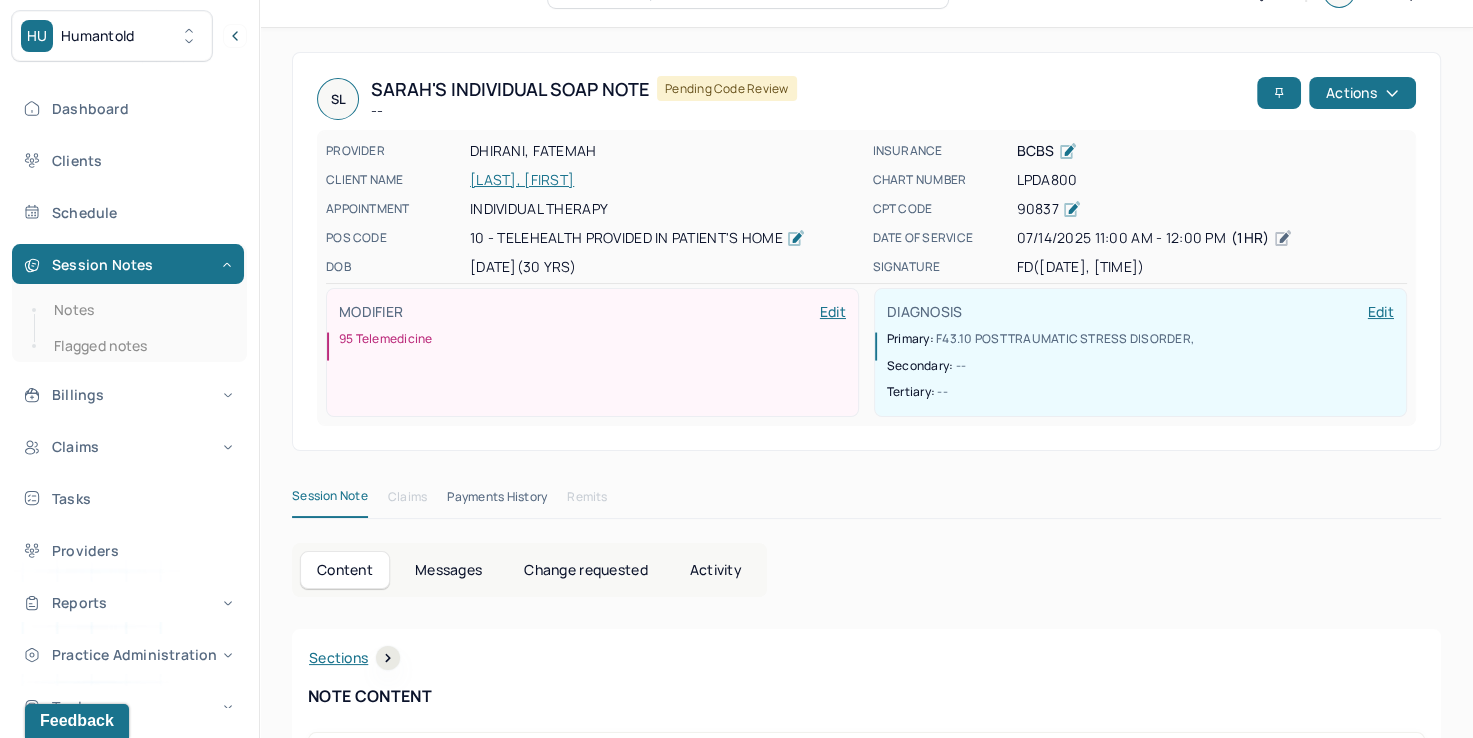 scroll, scrollTop: 0, scrollLeft: 0, axis: both 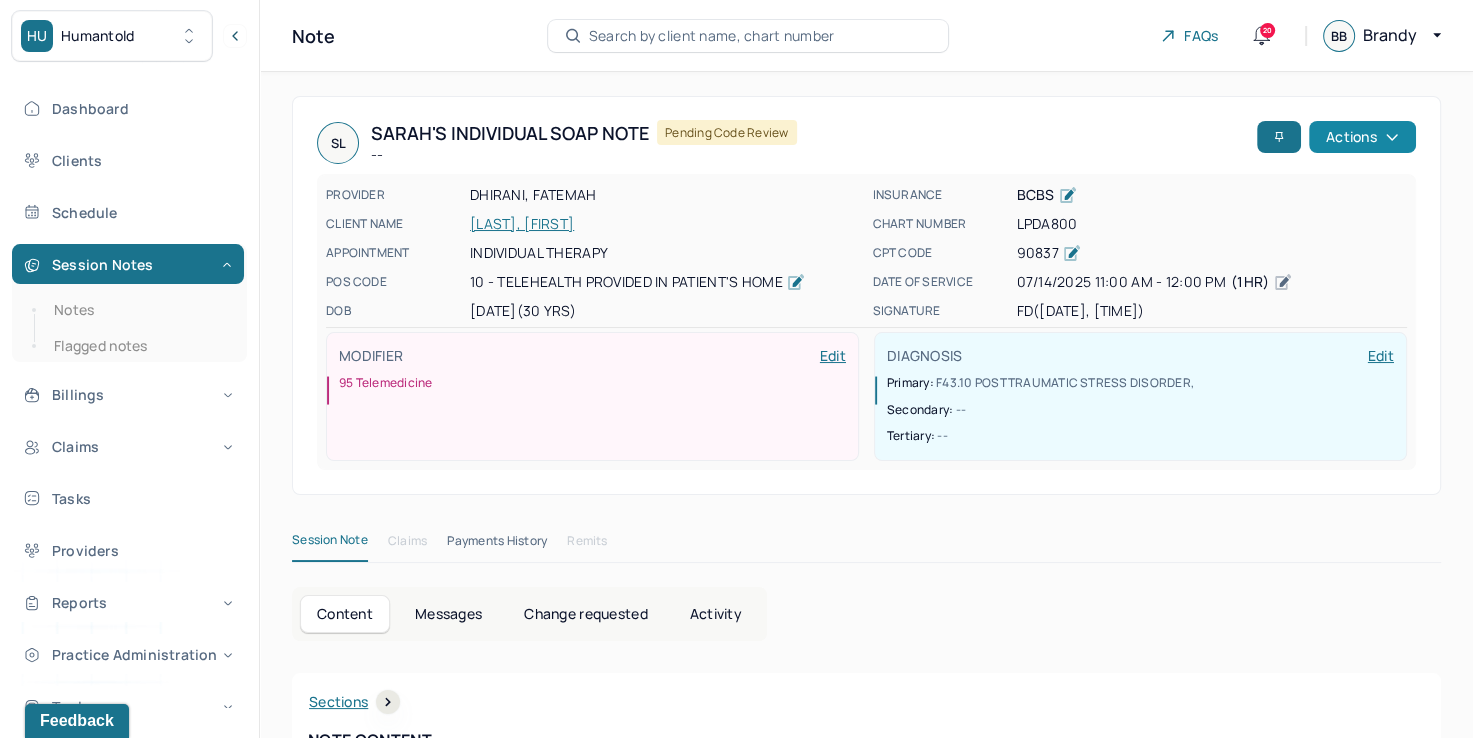 click on "Actions" at bounding box center (1362, 137) 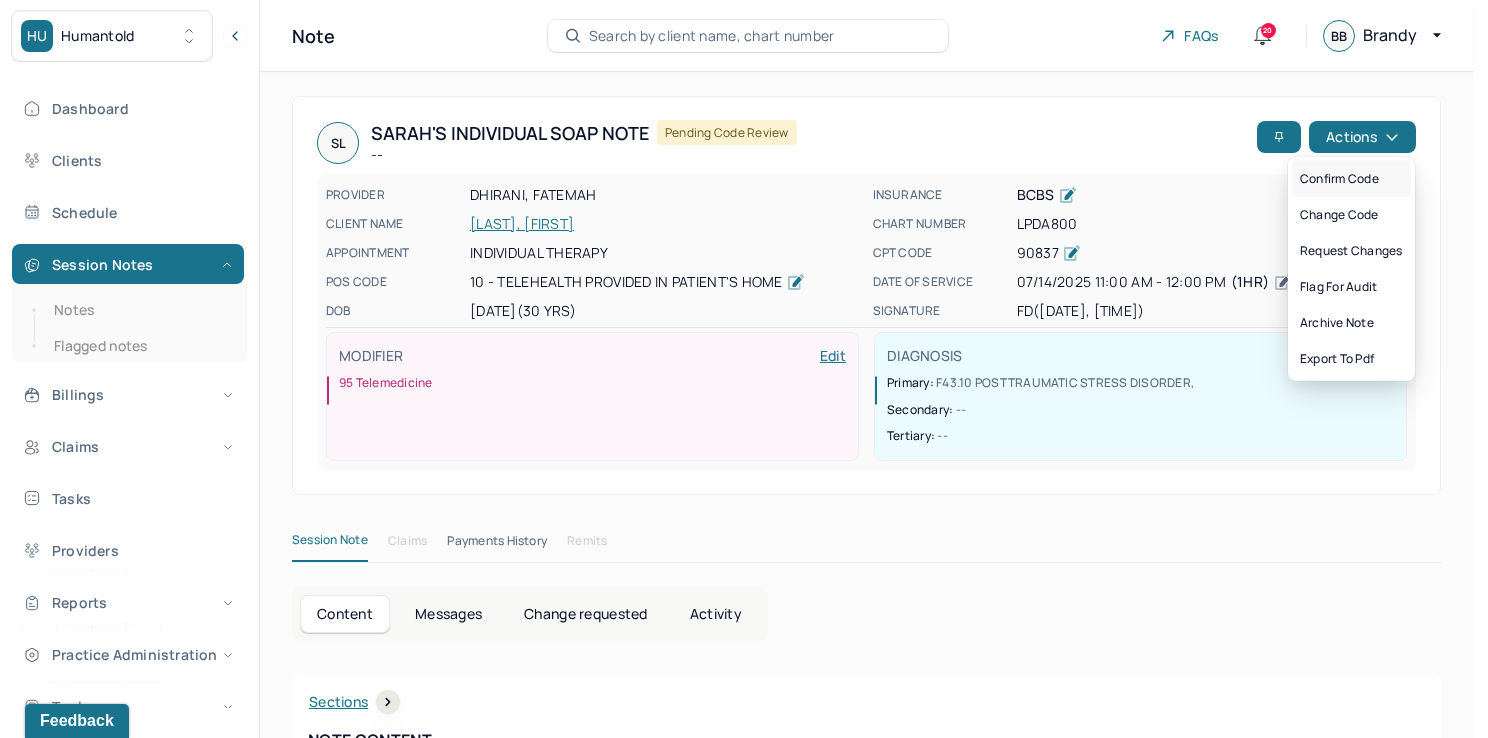 click on "Confirm code" at bounding box center (1351, 179) 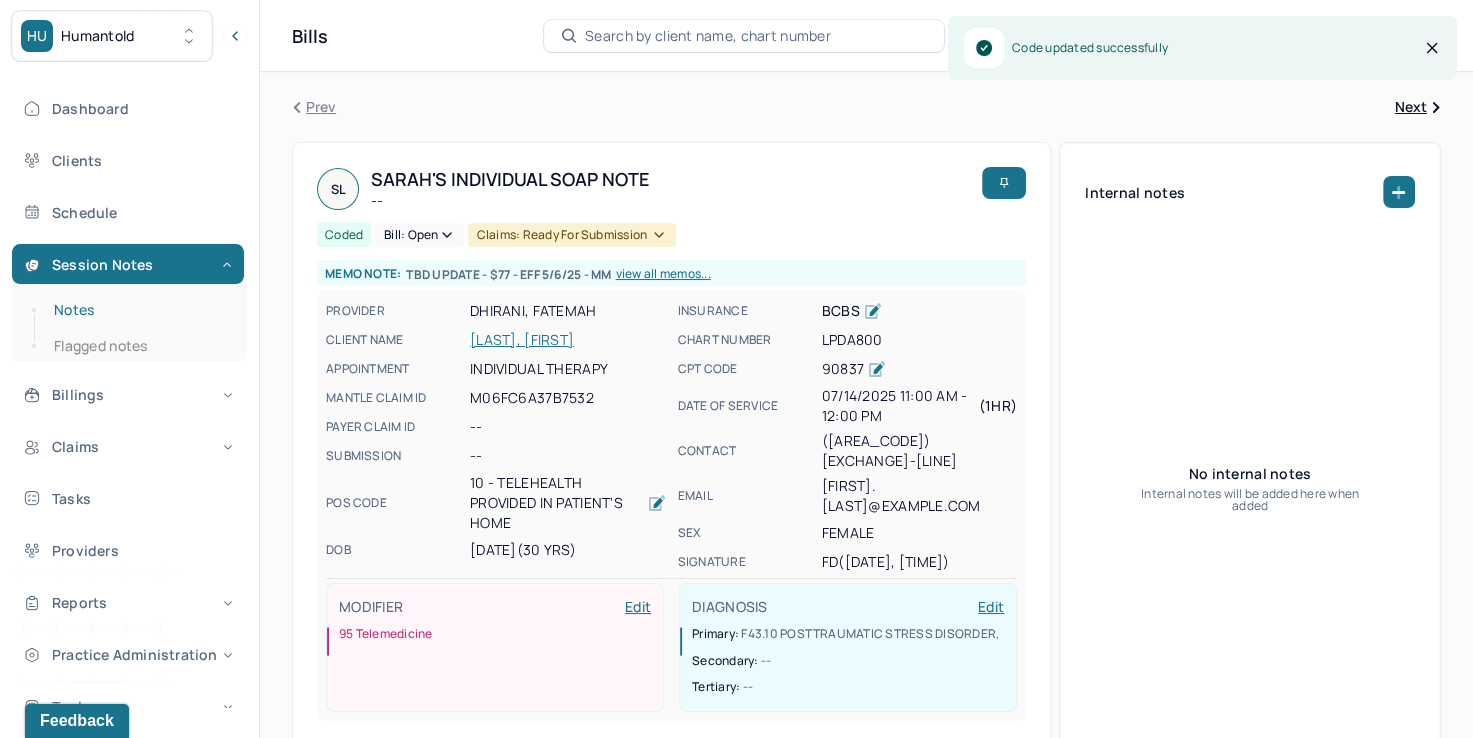 click on "Notes" at bounding box center [139, 310] 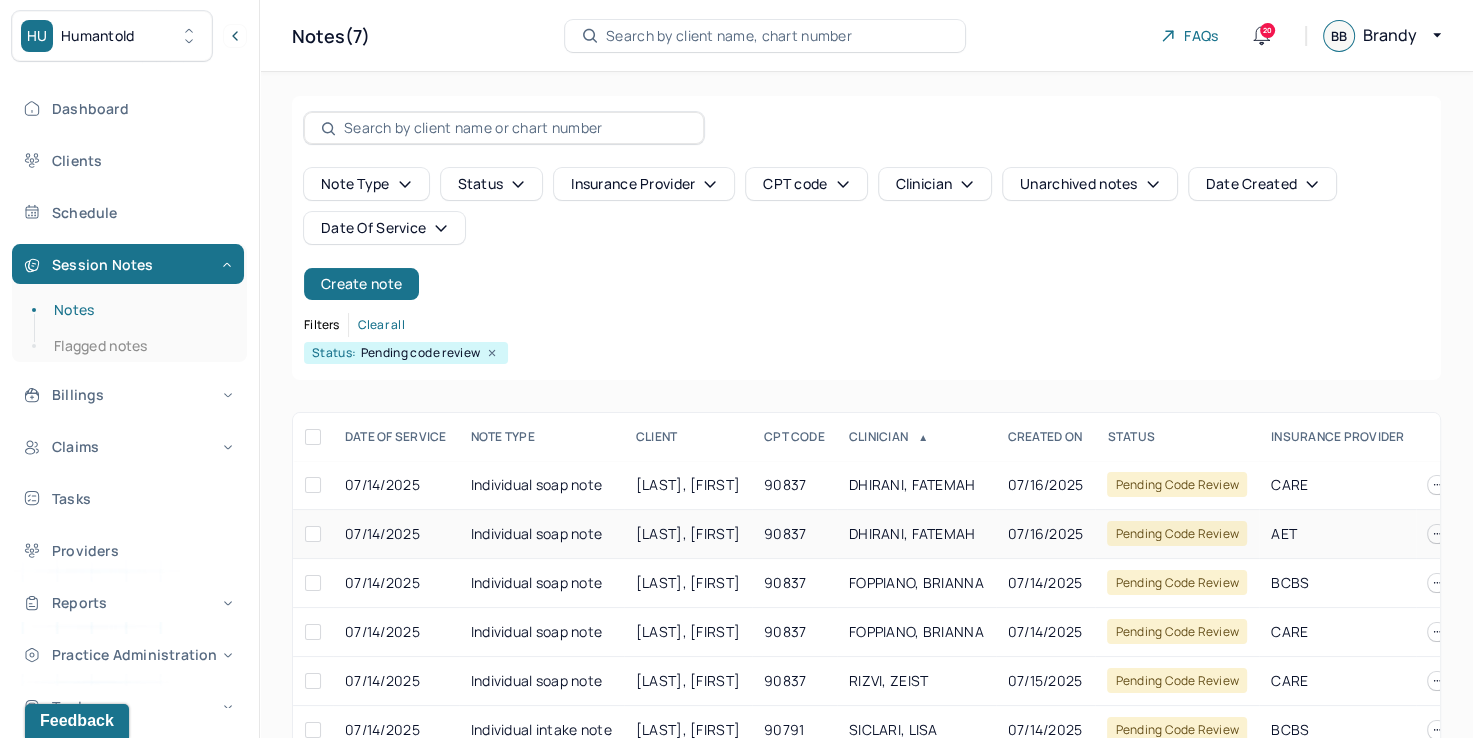 click on "DHIRANI, FATEMAH" at bounding box center (912, 533) 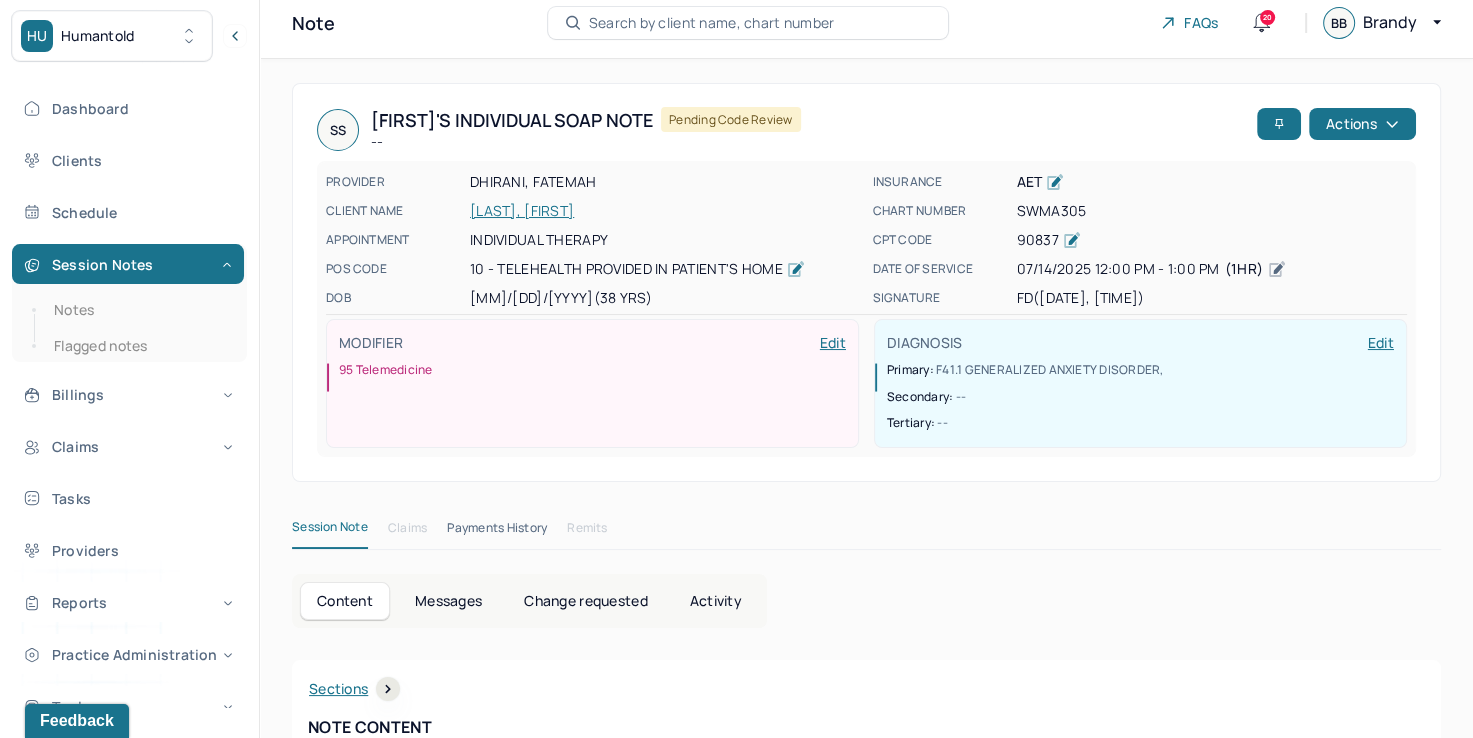 scroll, scrollTop: 0, scrollLeft: 0, axis: both 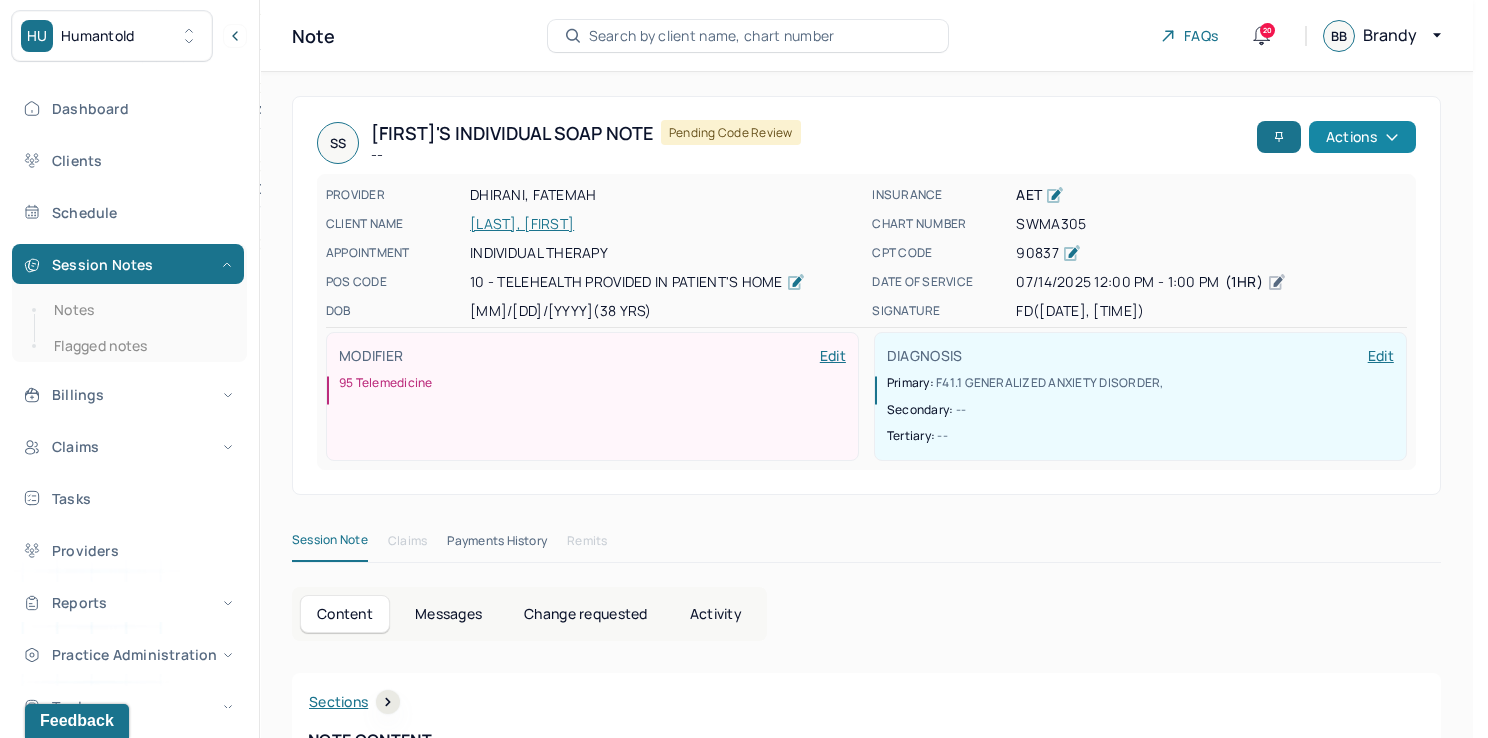 click 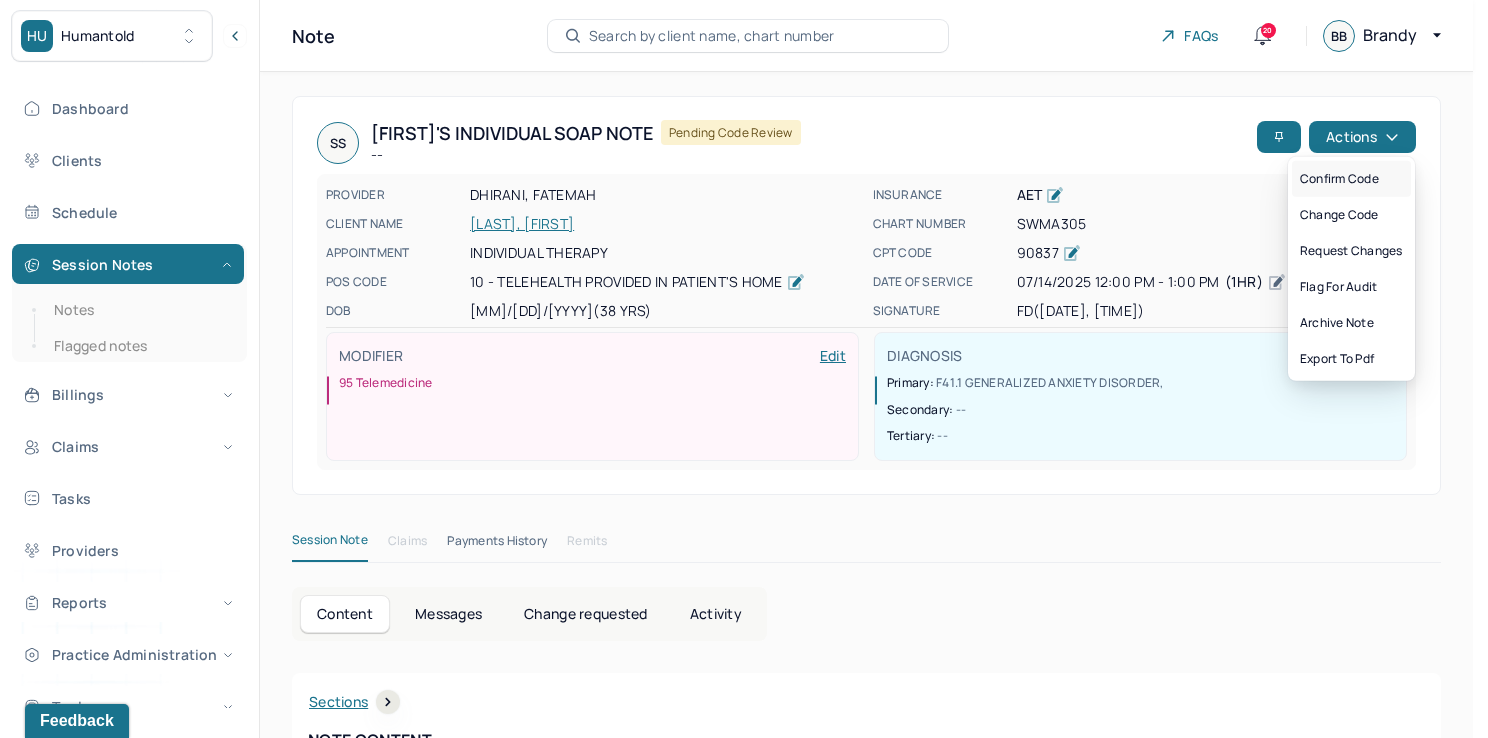 click on "Confirm code" at bounding box center [1351, 179] 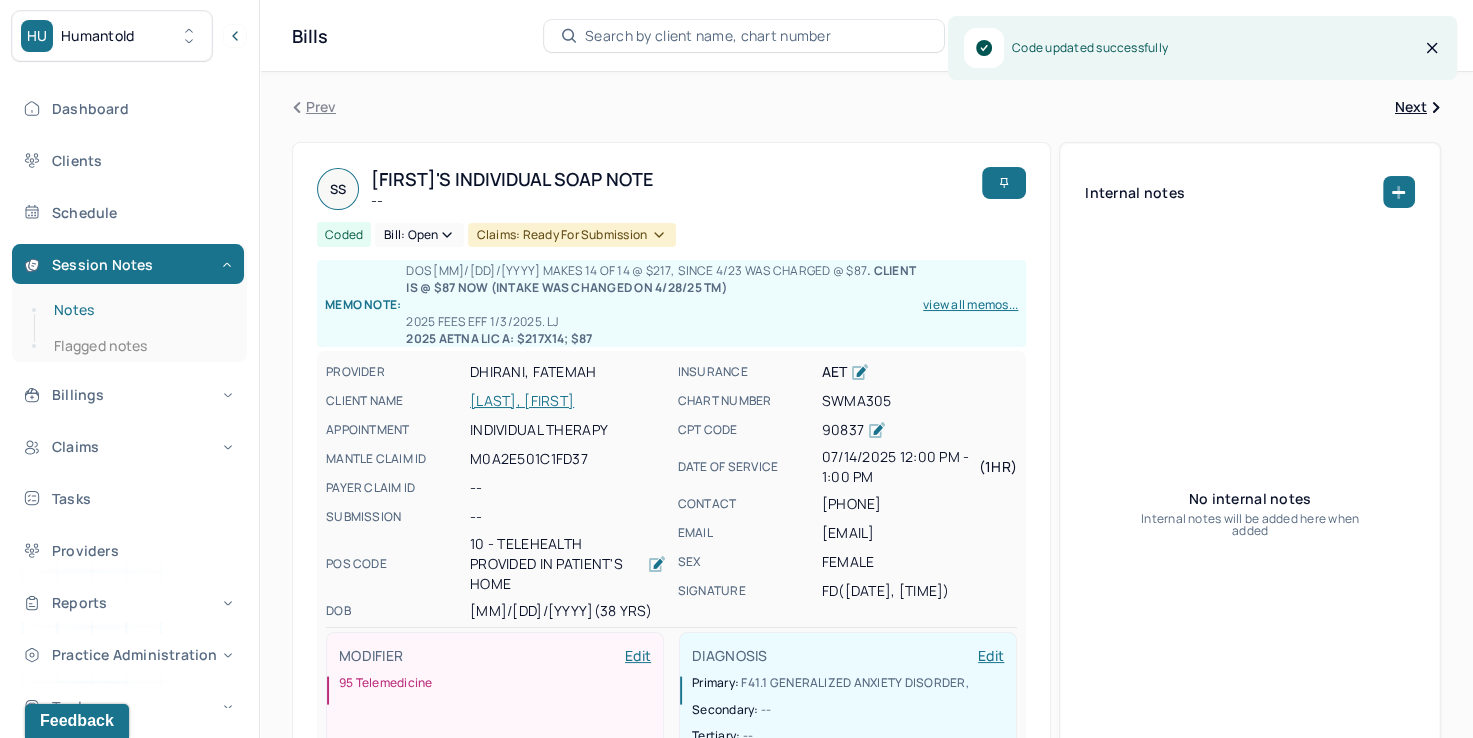 click on "Notes" at bounding box center [139, 310] 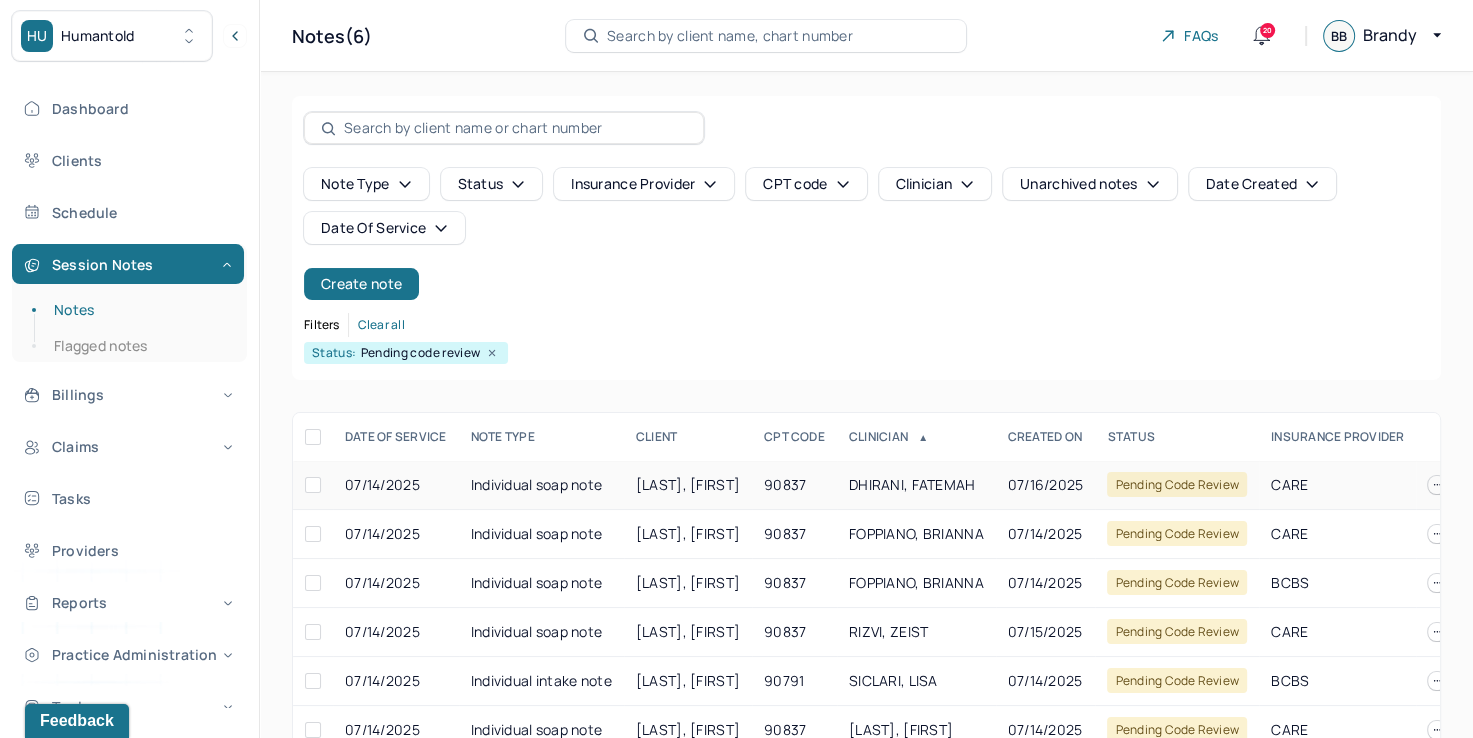 click on "DHIRANI, FATEMAH" at bounding box center [912, 484] 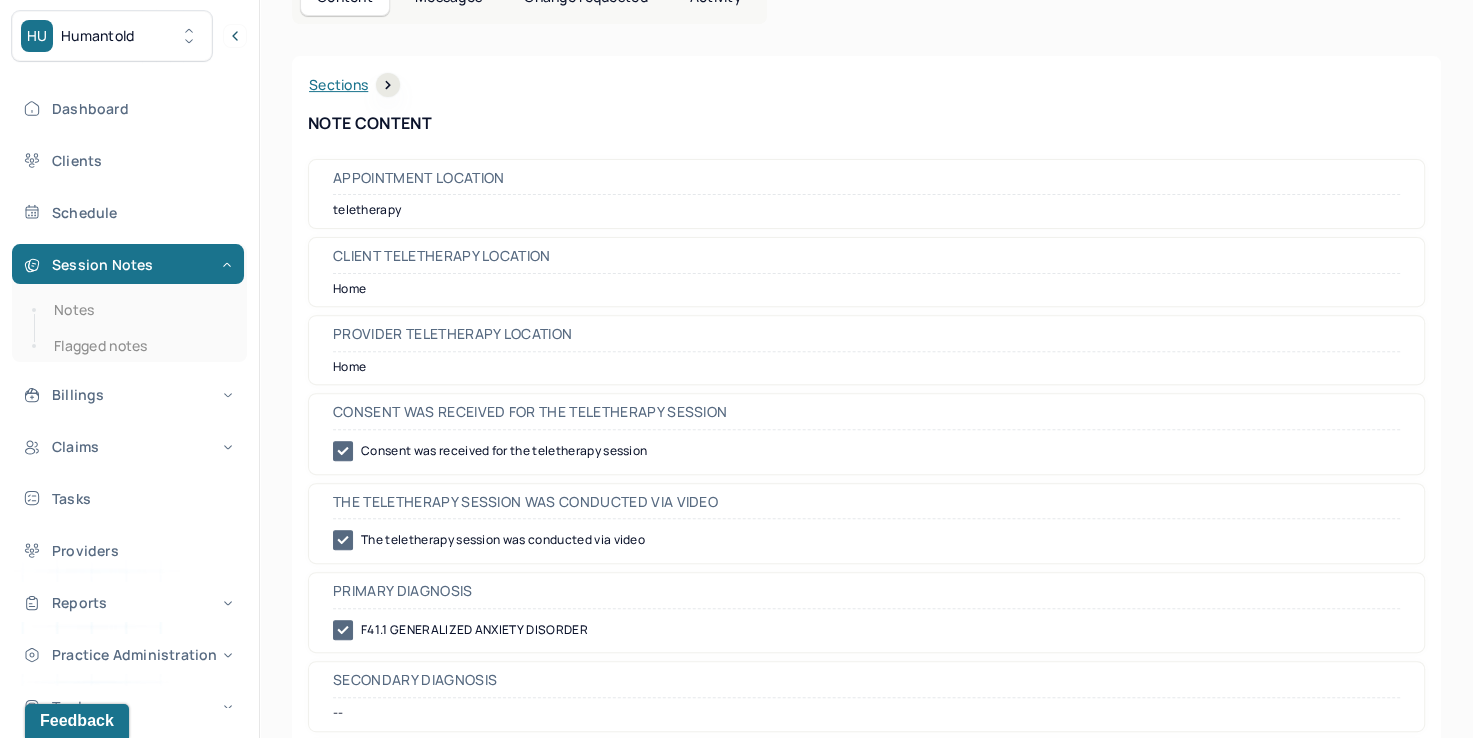 scroll, scrollTop: 0, scrollLeft: 0, axis: both 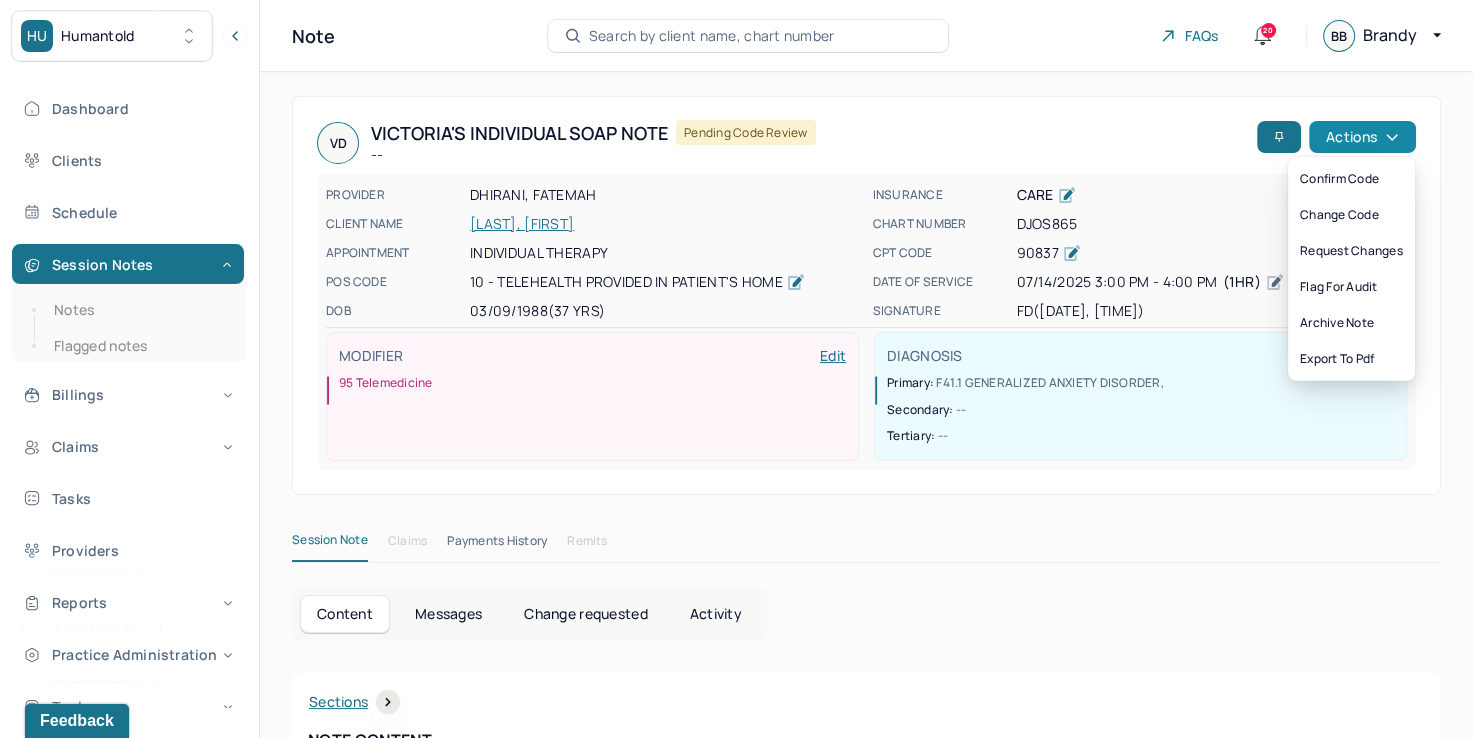 click 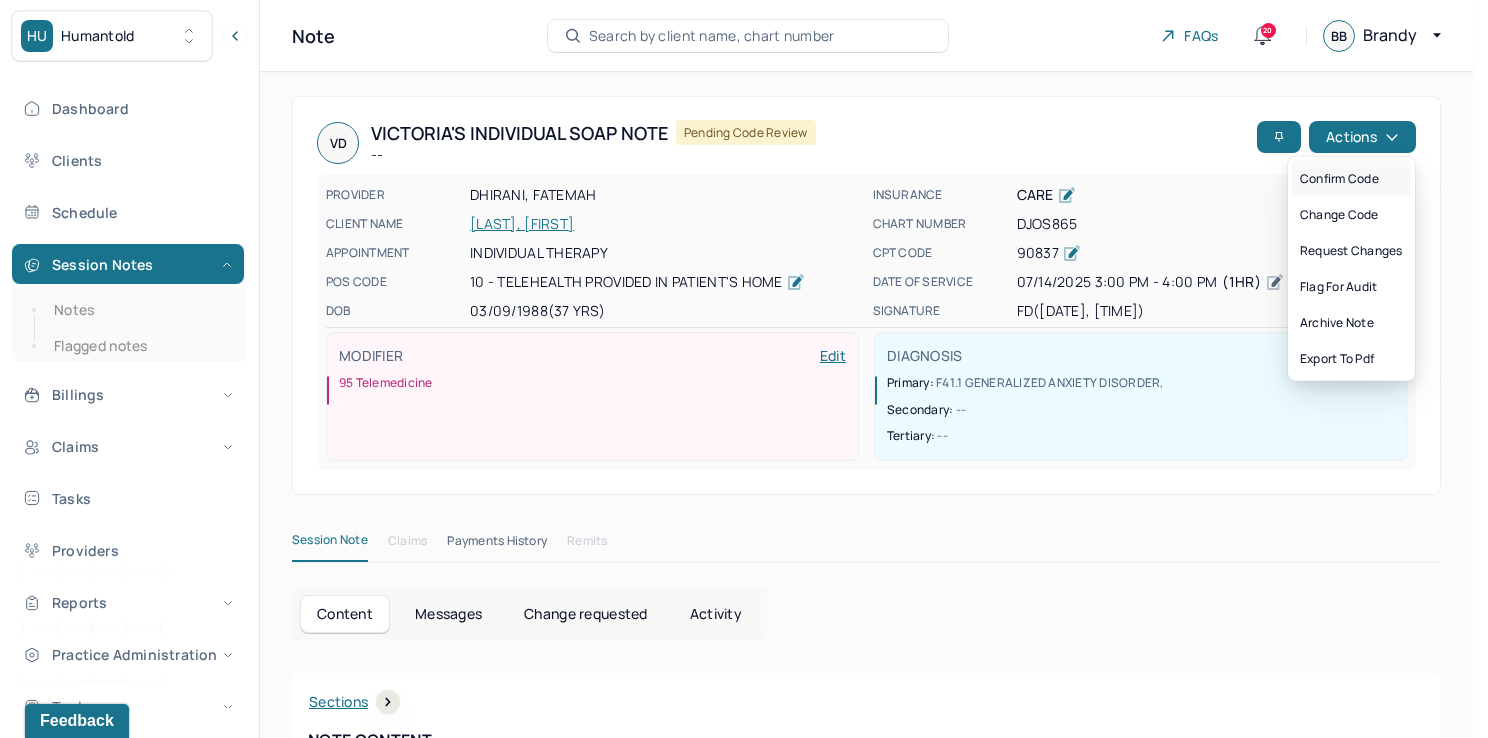 click on "Confirm code" at bounding box center [1351, 179] 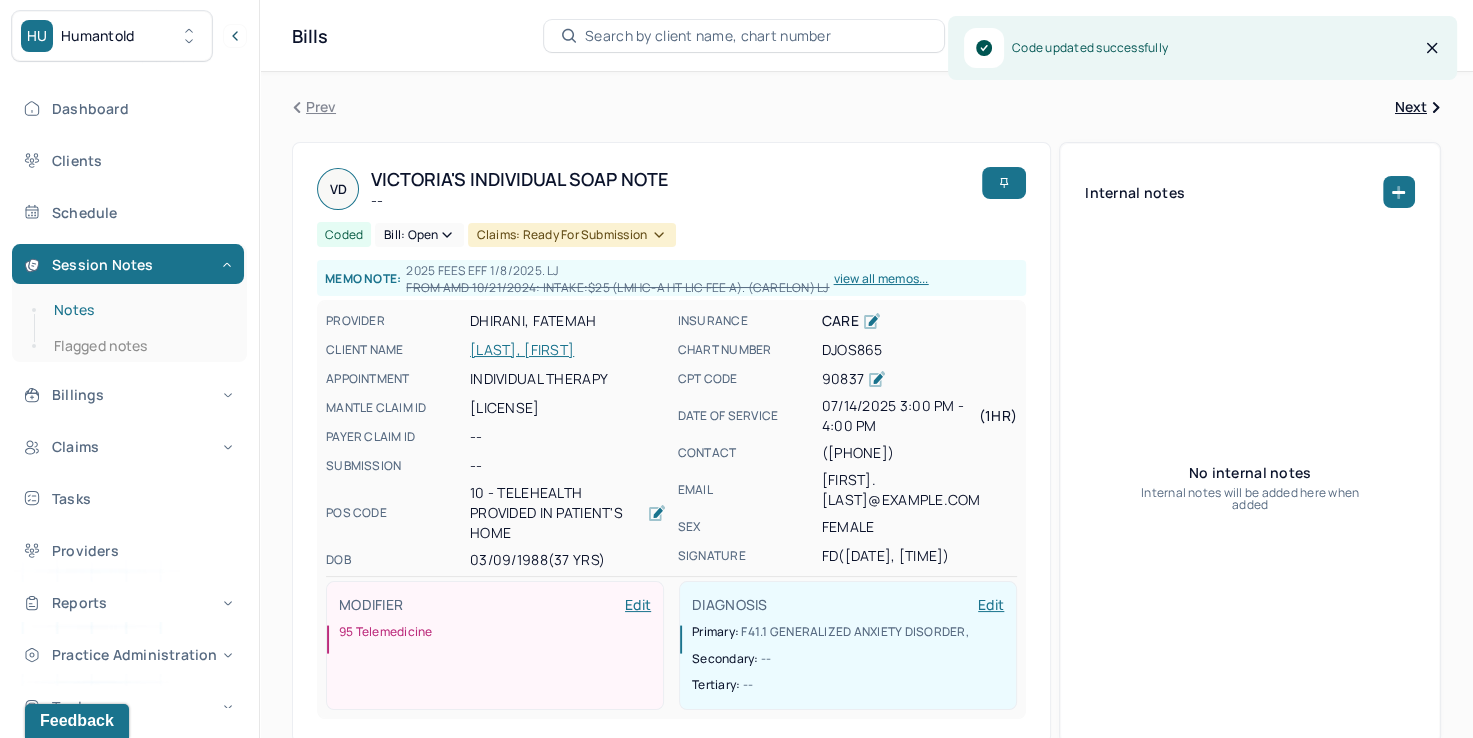 click on "Notes" at bounding box center [139, 310] 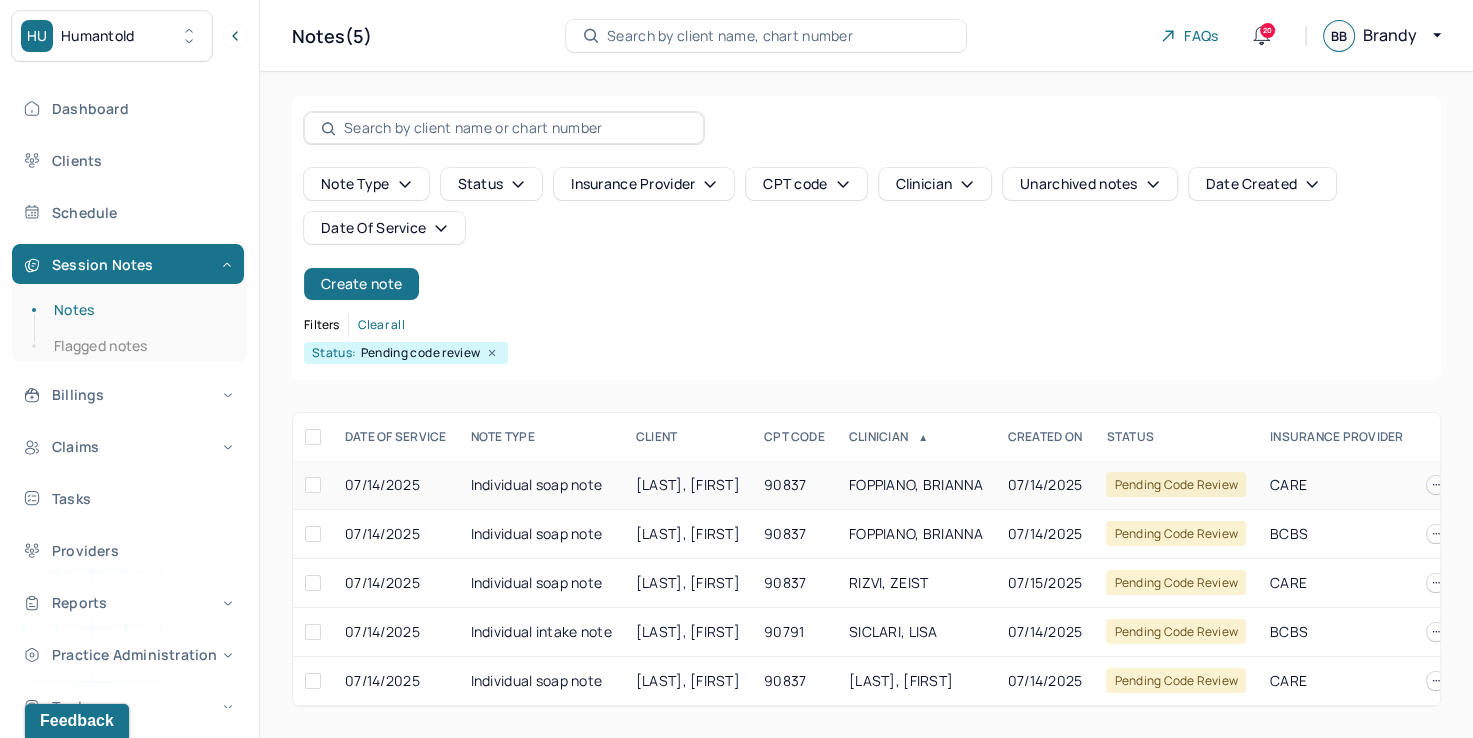 click on "FOPPIANO, BRIANNA" at bounding box center [916, 484] 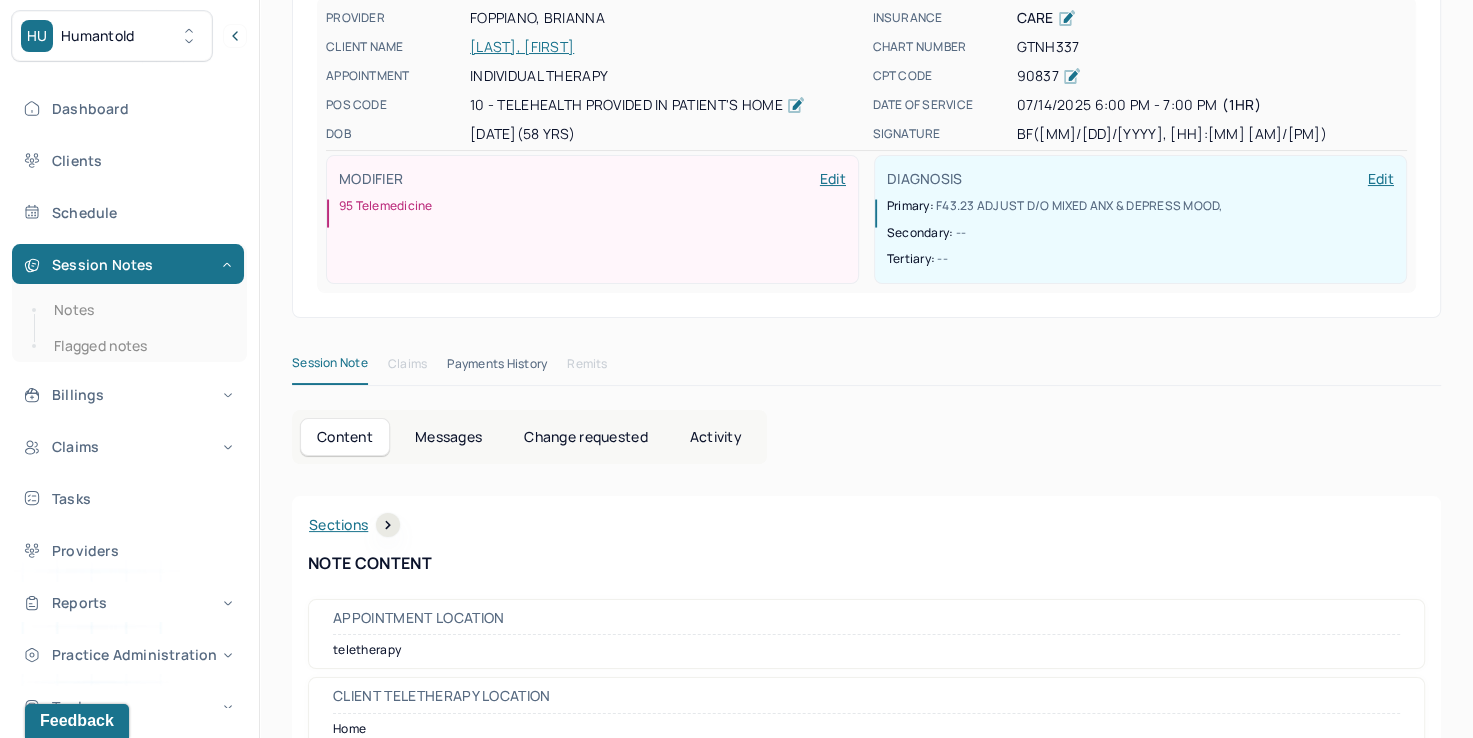 scroll, scrollTop: 0, scrollLeft: 0, axis: both 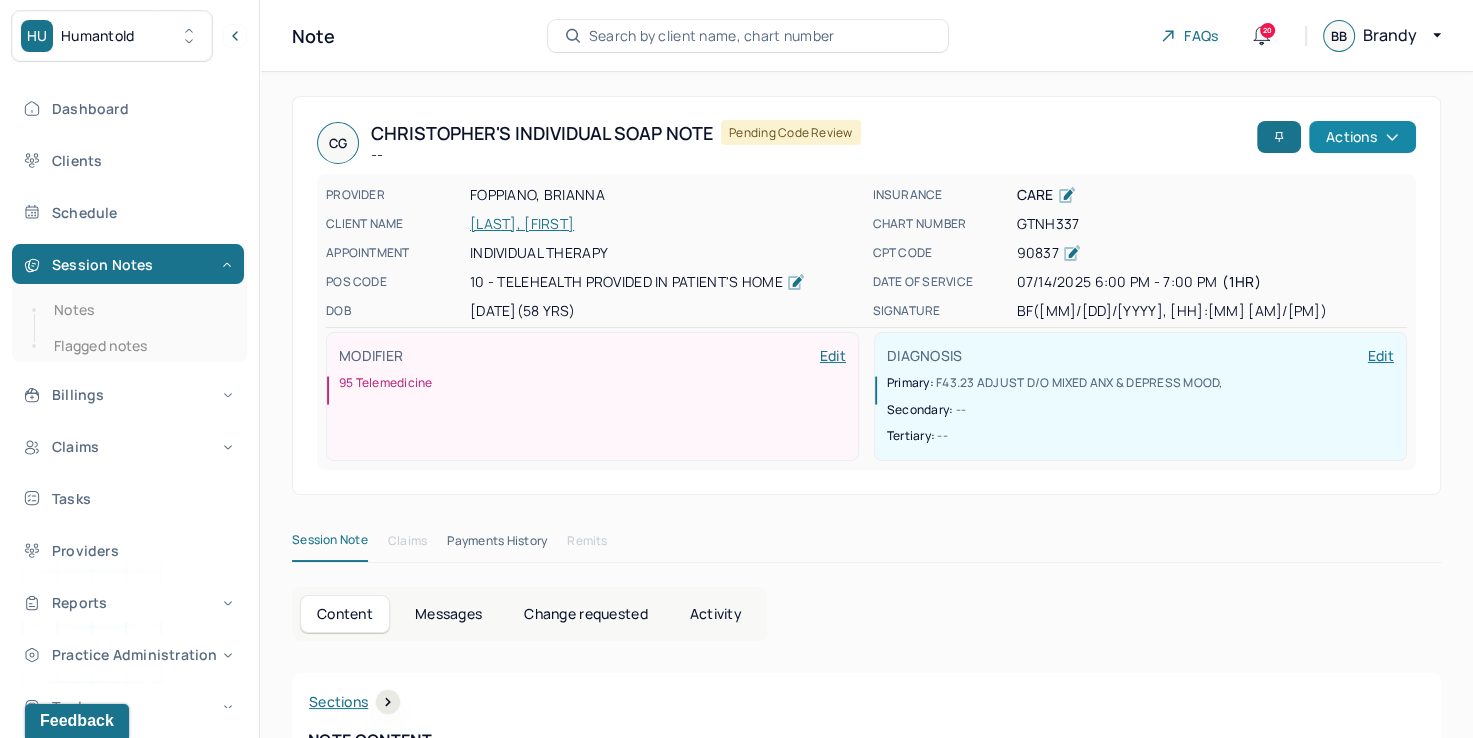 click 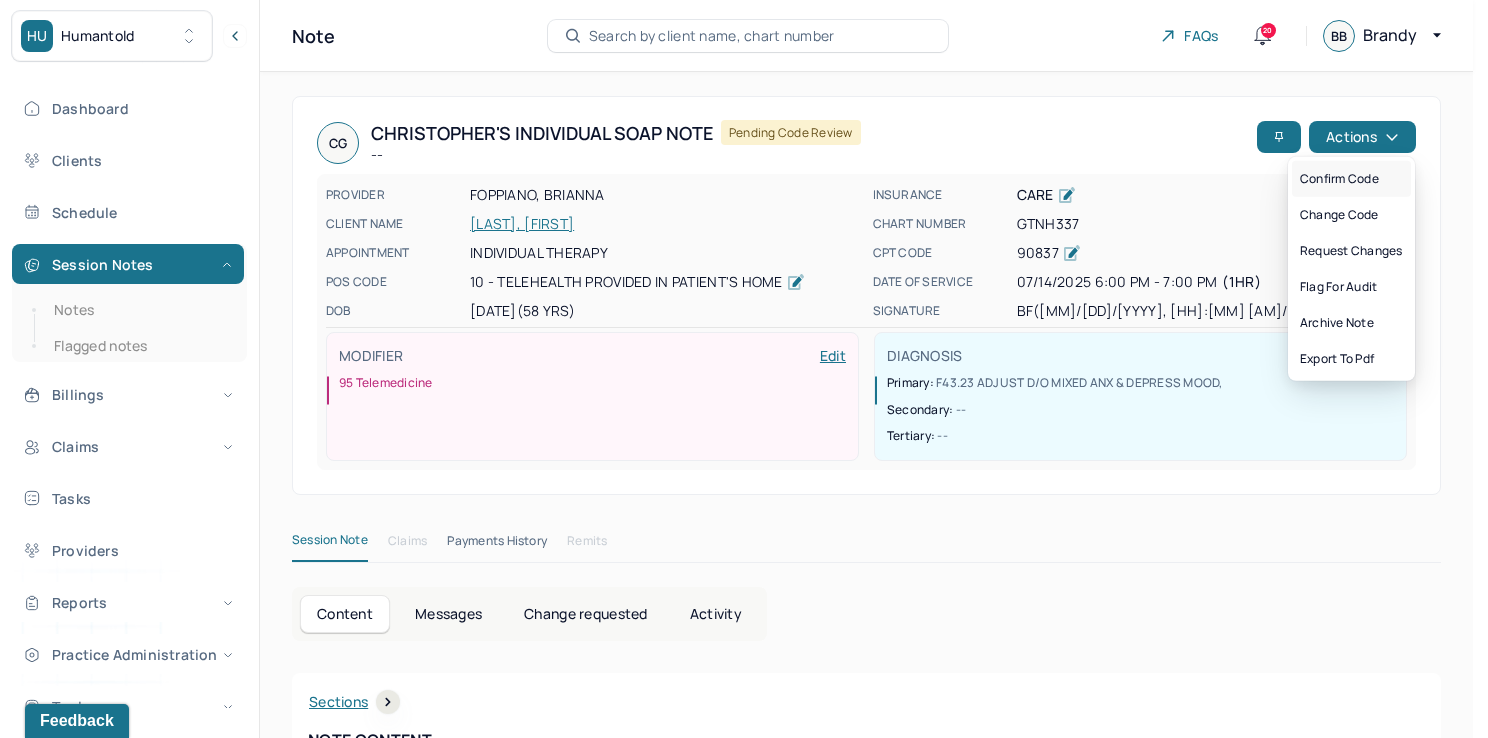 click on "Confirm code" at bounding box center [1351, 179] 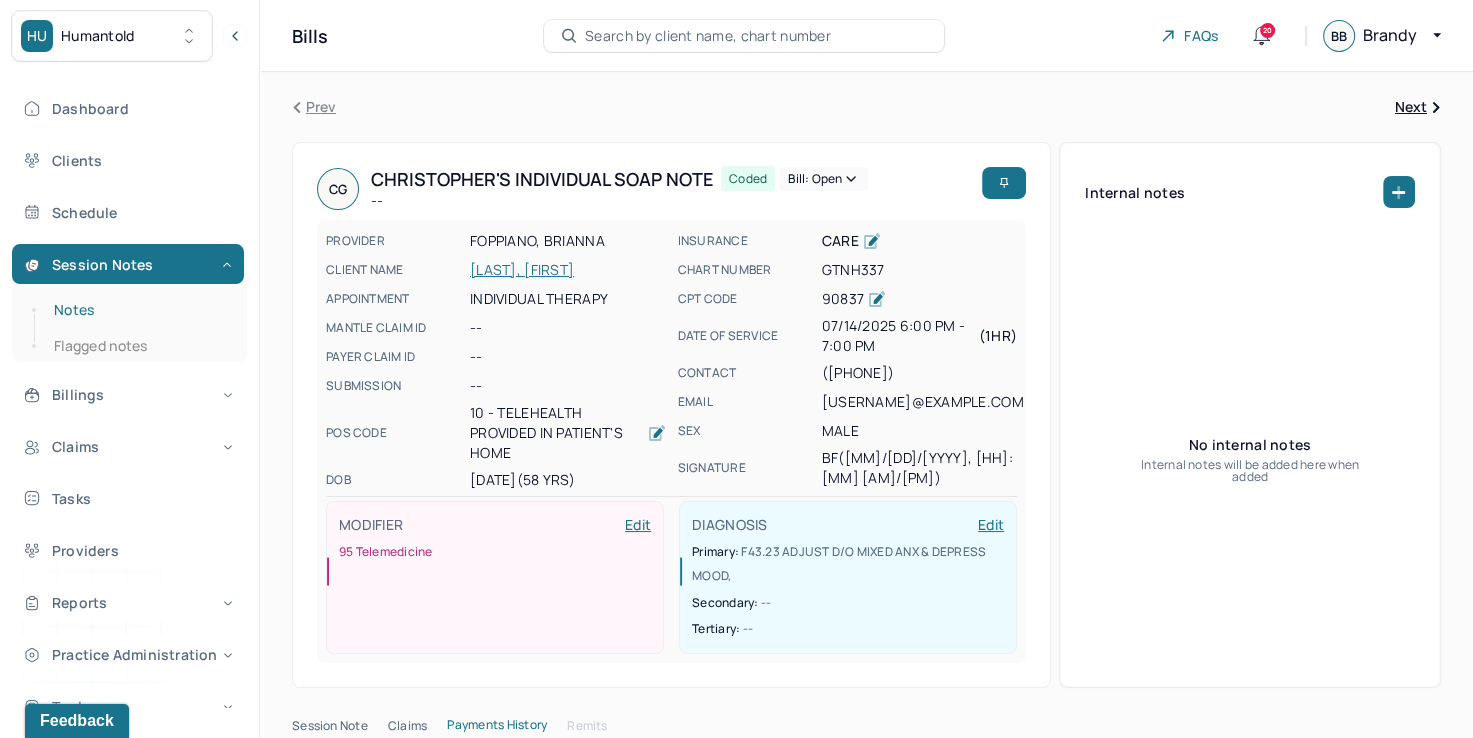 click on "Notes" at bounding box center (139, 310) 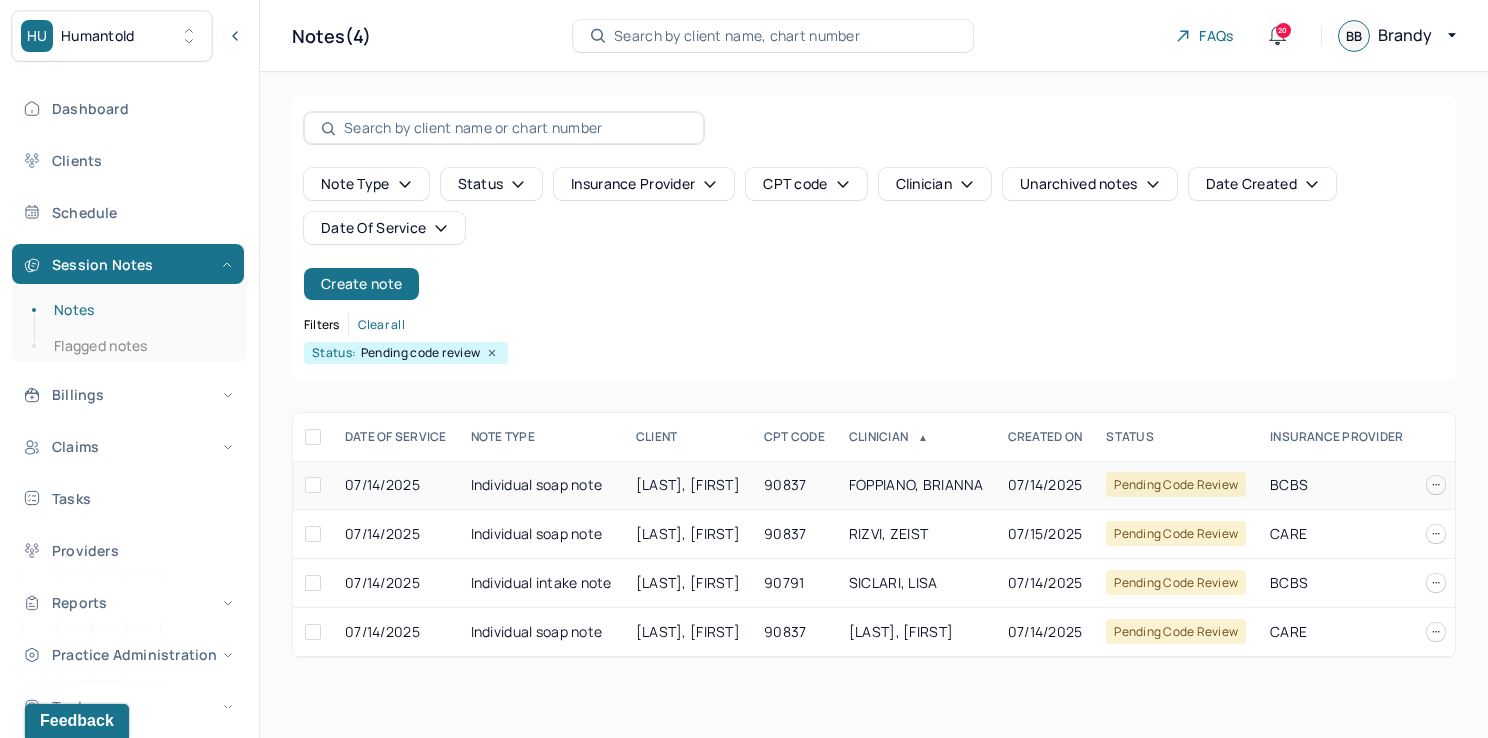 click on "FOPPIANO, BRIANNA" at bounding box center [916, 485] 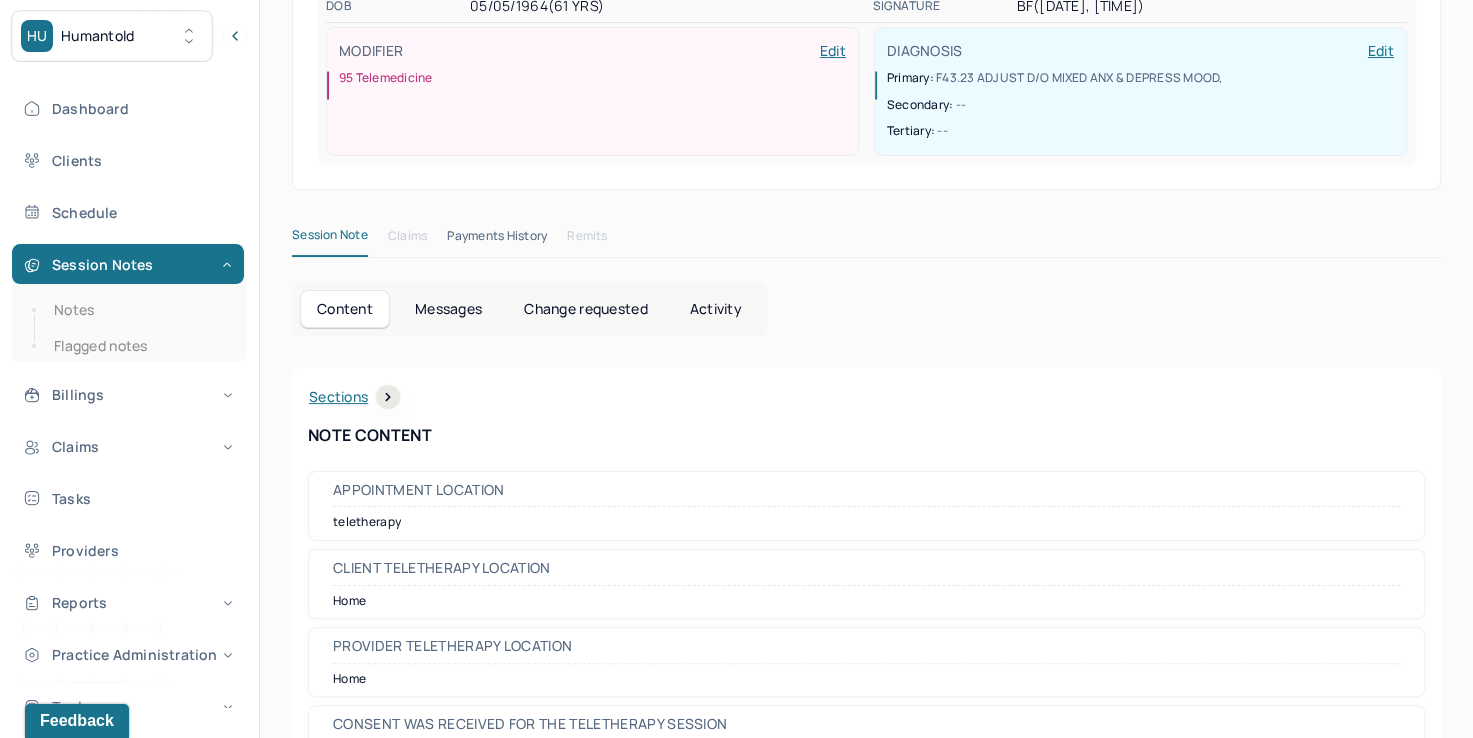 scroll, scrollTop: 0, scrollLeft: 0, axis: both 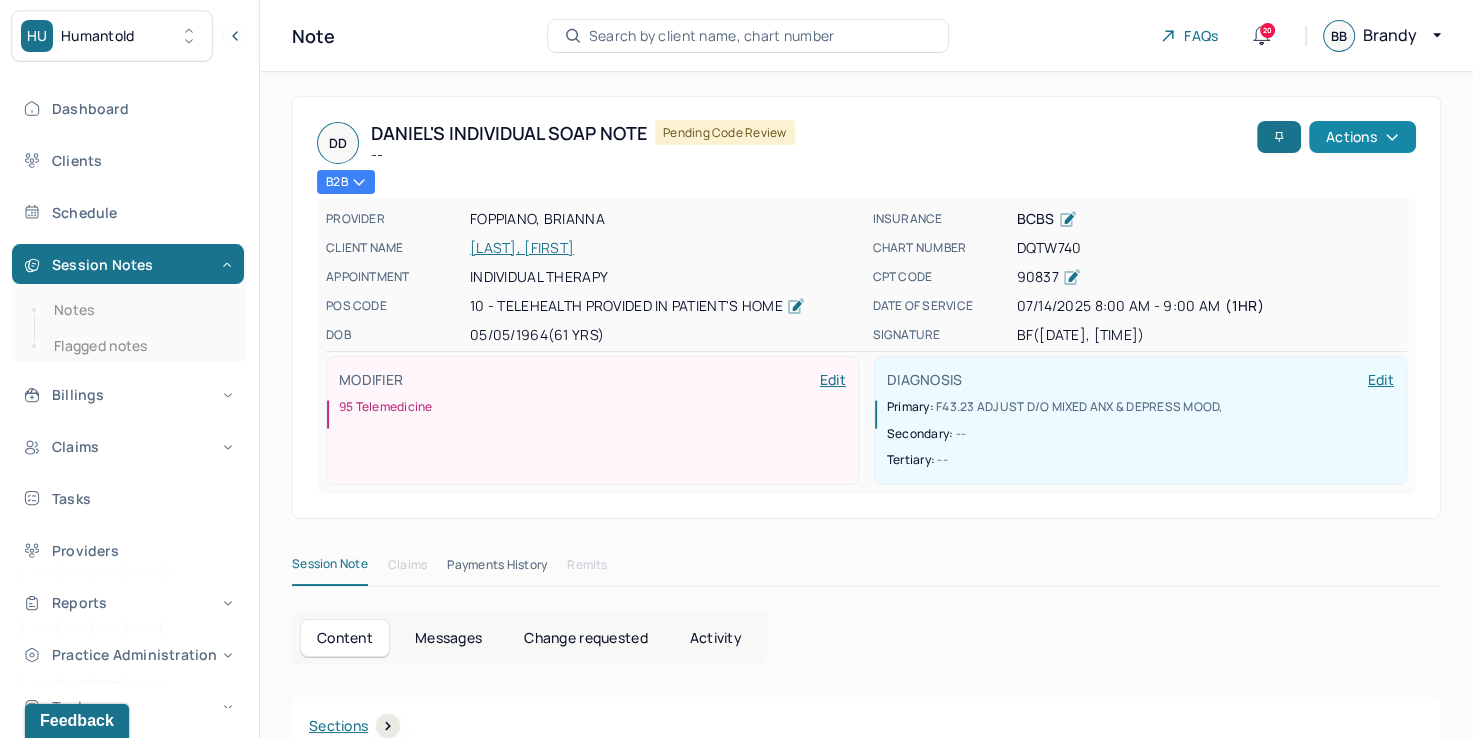 click on "Actions" at bounding box center [1362, 137] 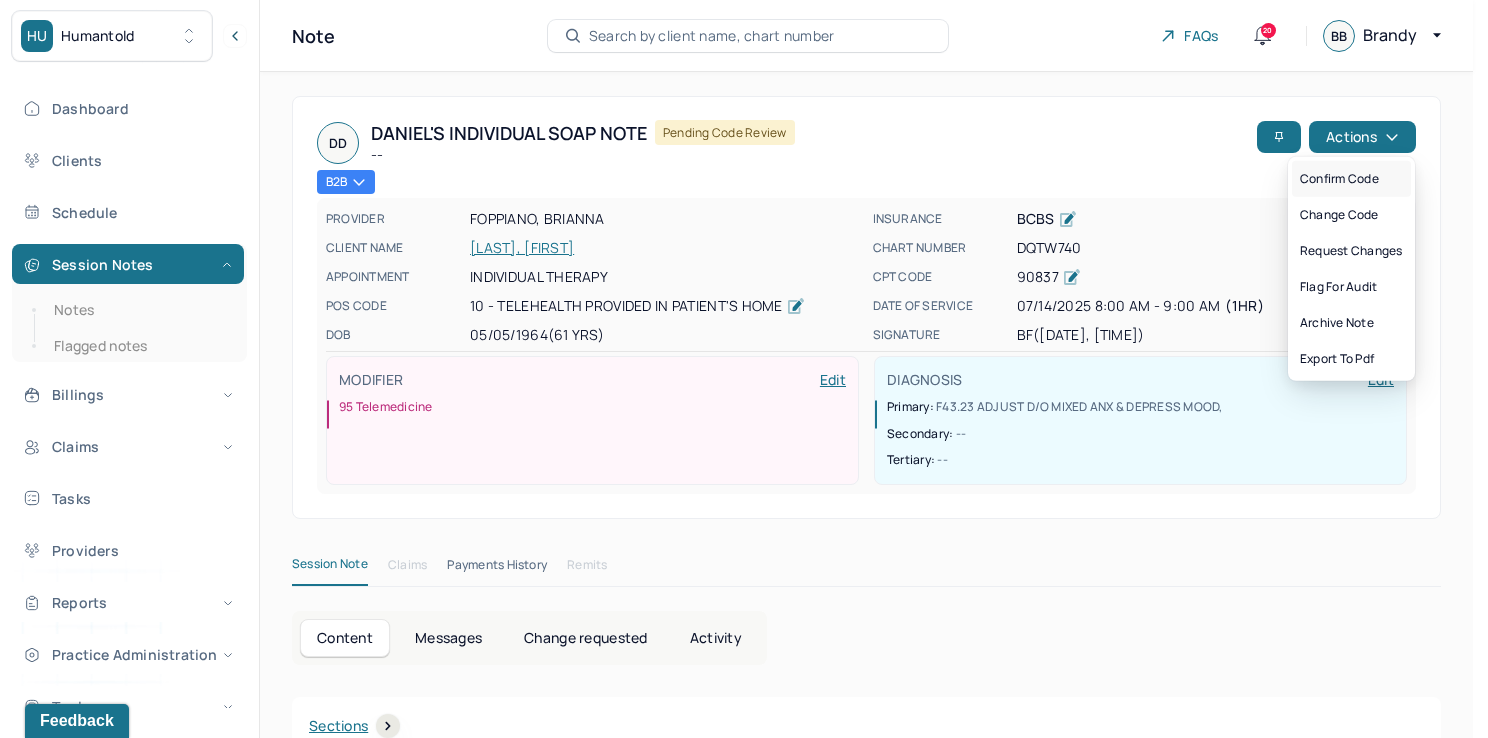 click on "Confirm code" at bounding box center (1351, 179) 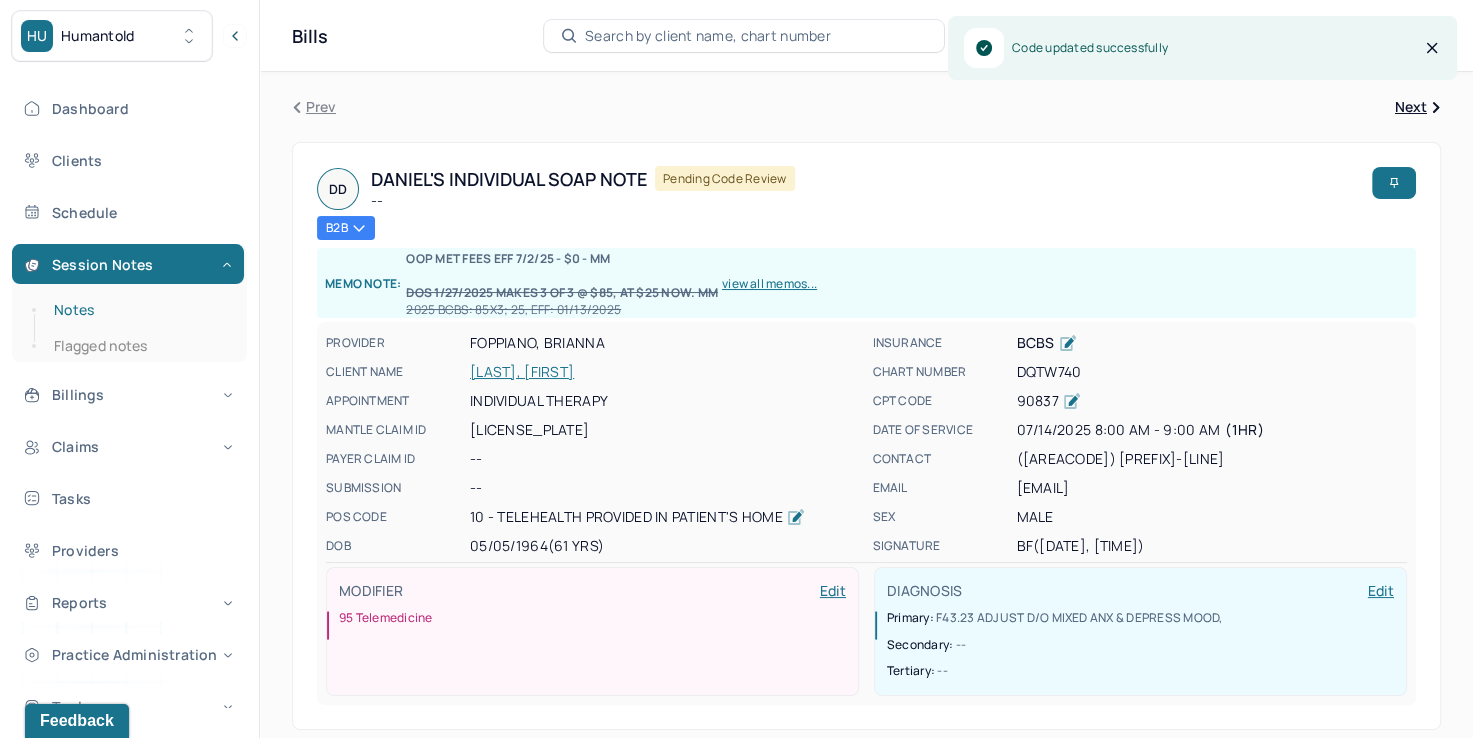 click on "Notes" at bounding box center (139, 310) 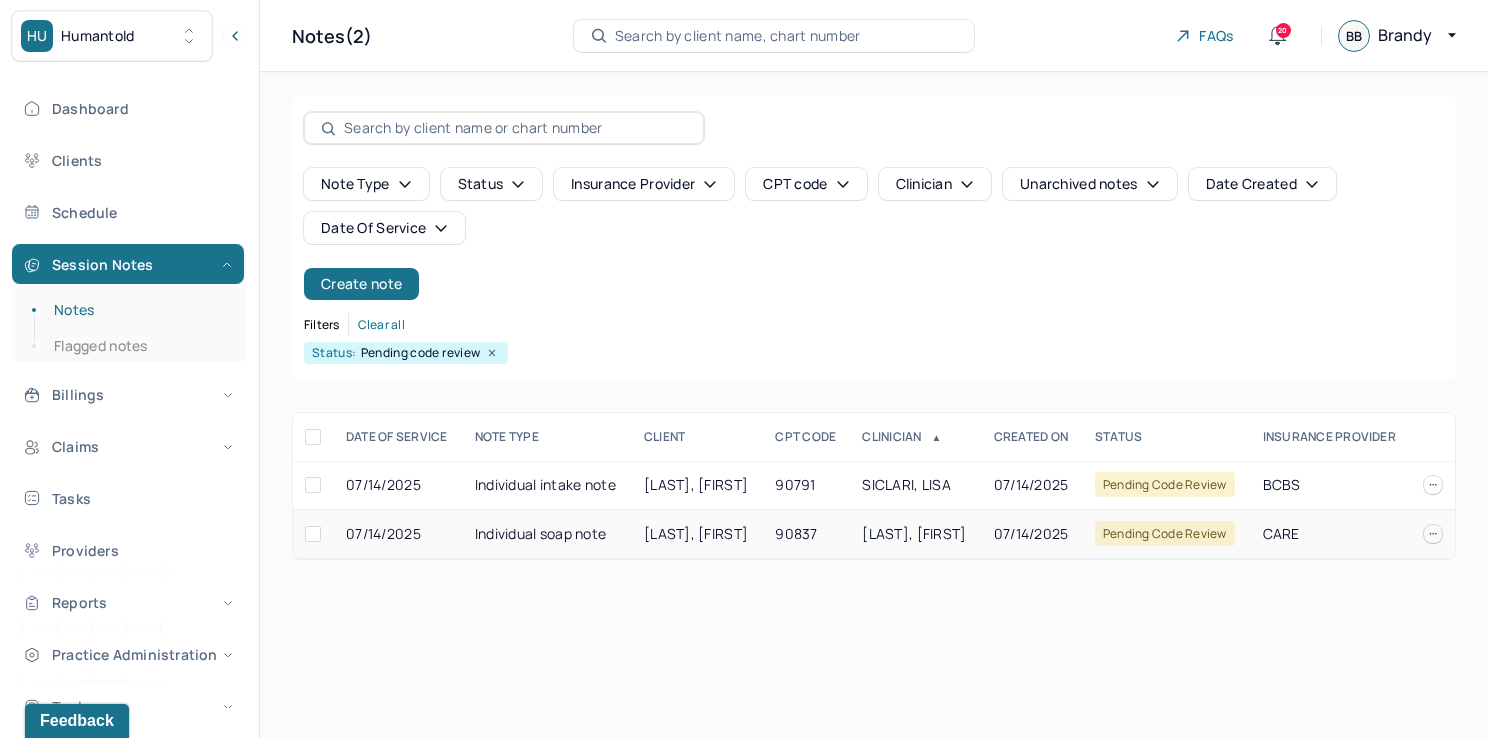 click on "Individual soap note" at bounding box center [547, 534] 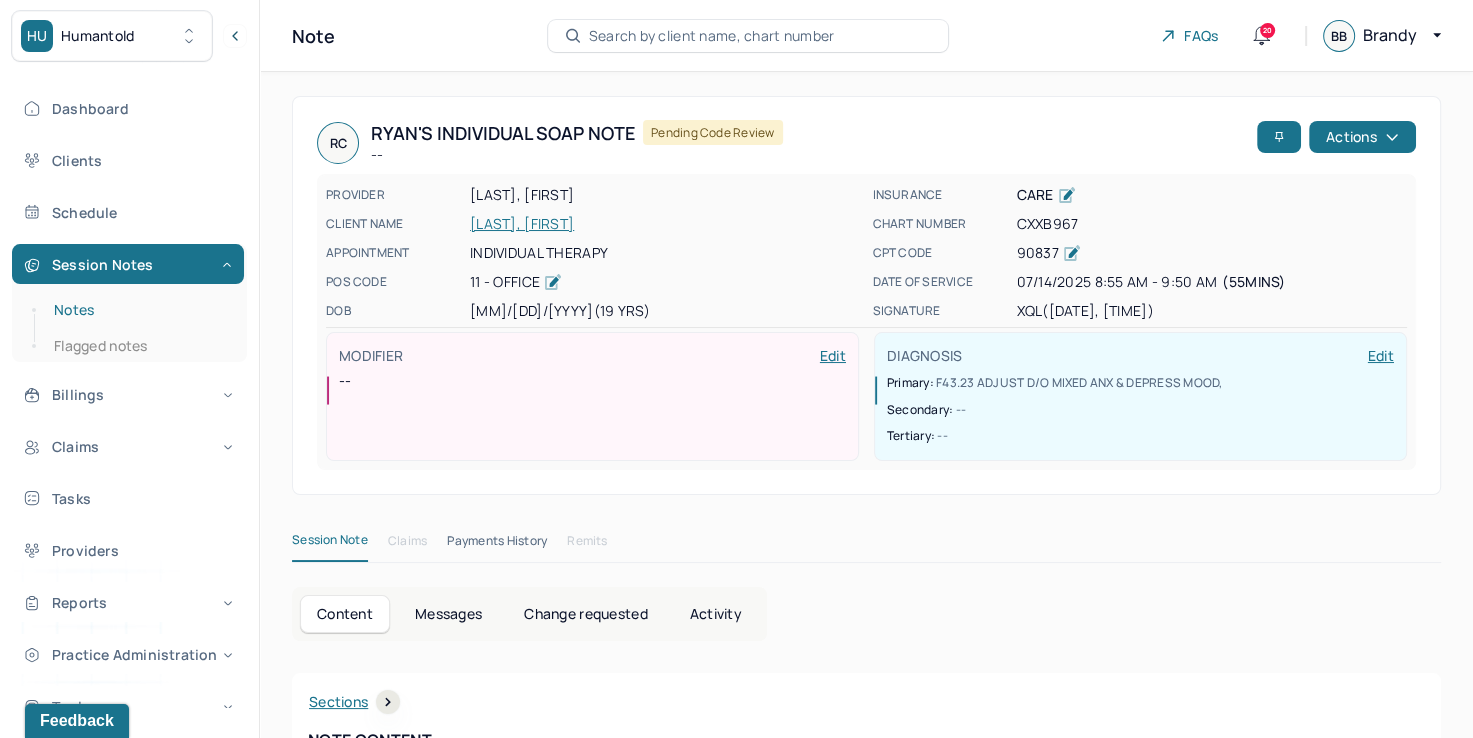 click on "Notes" at bounding box center [139, 310] 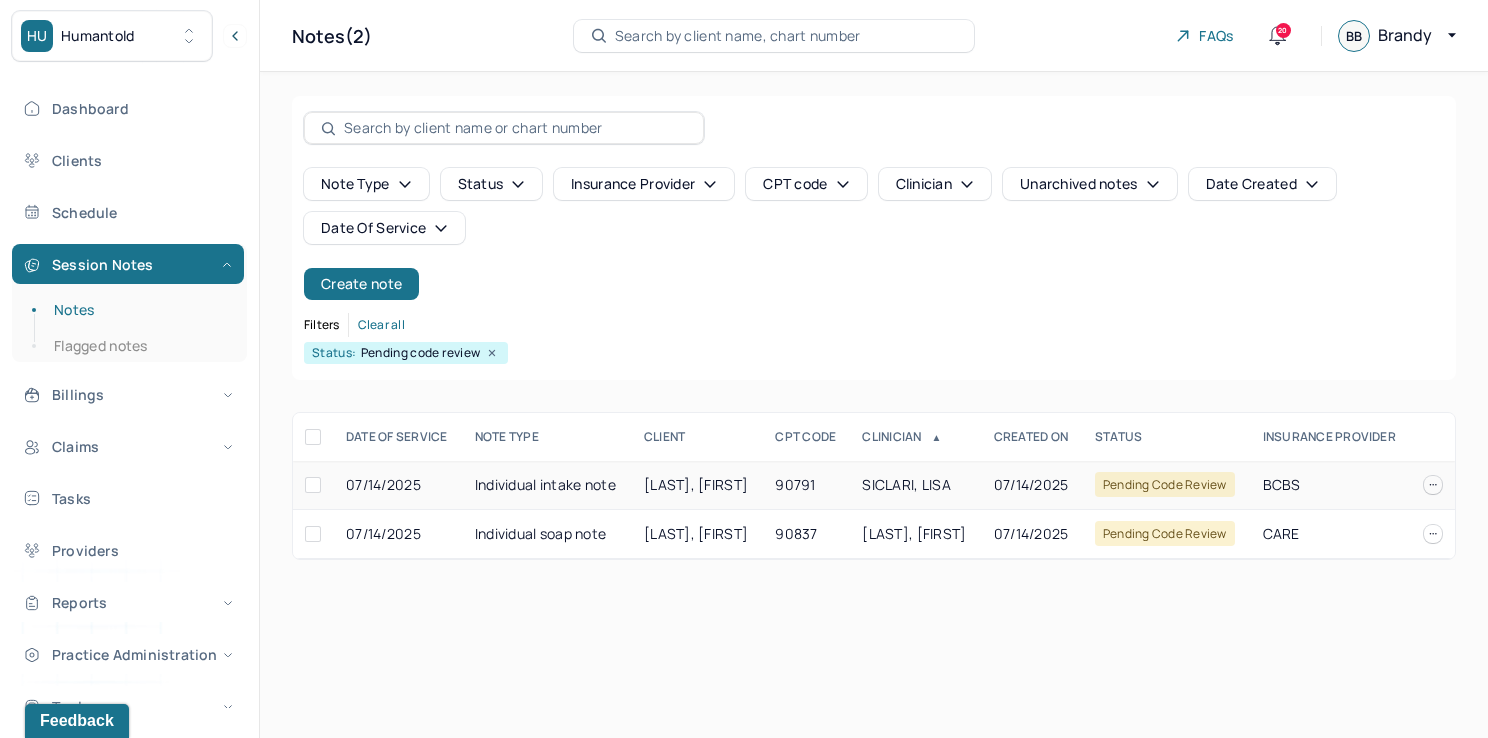 click on "07/14/2025" at bounding box center (1032, 485) 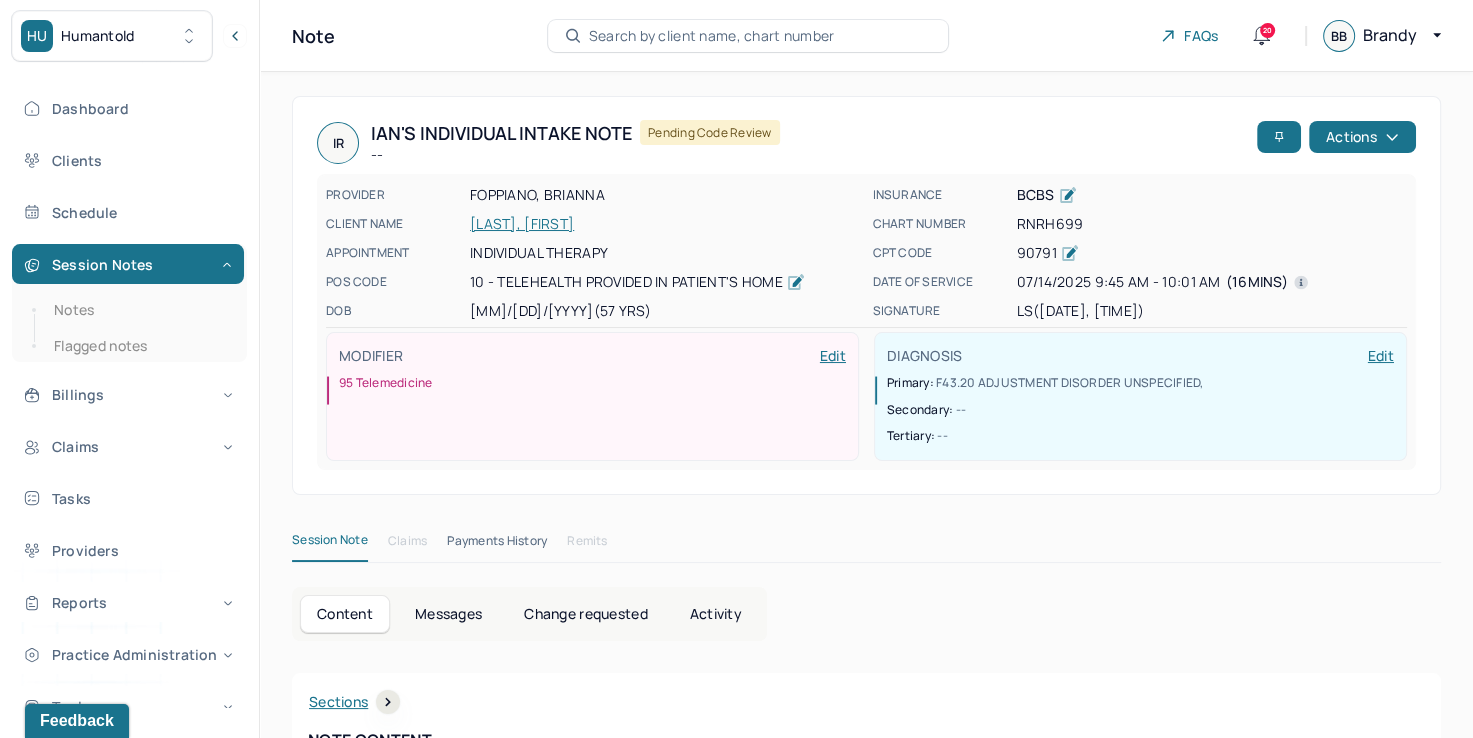 click on "RNRH699" at bounding box center [1211, 224] 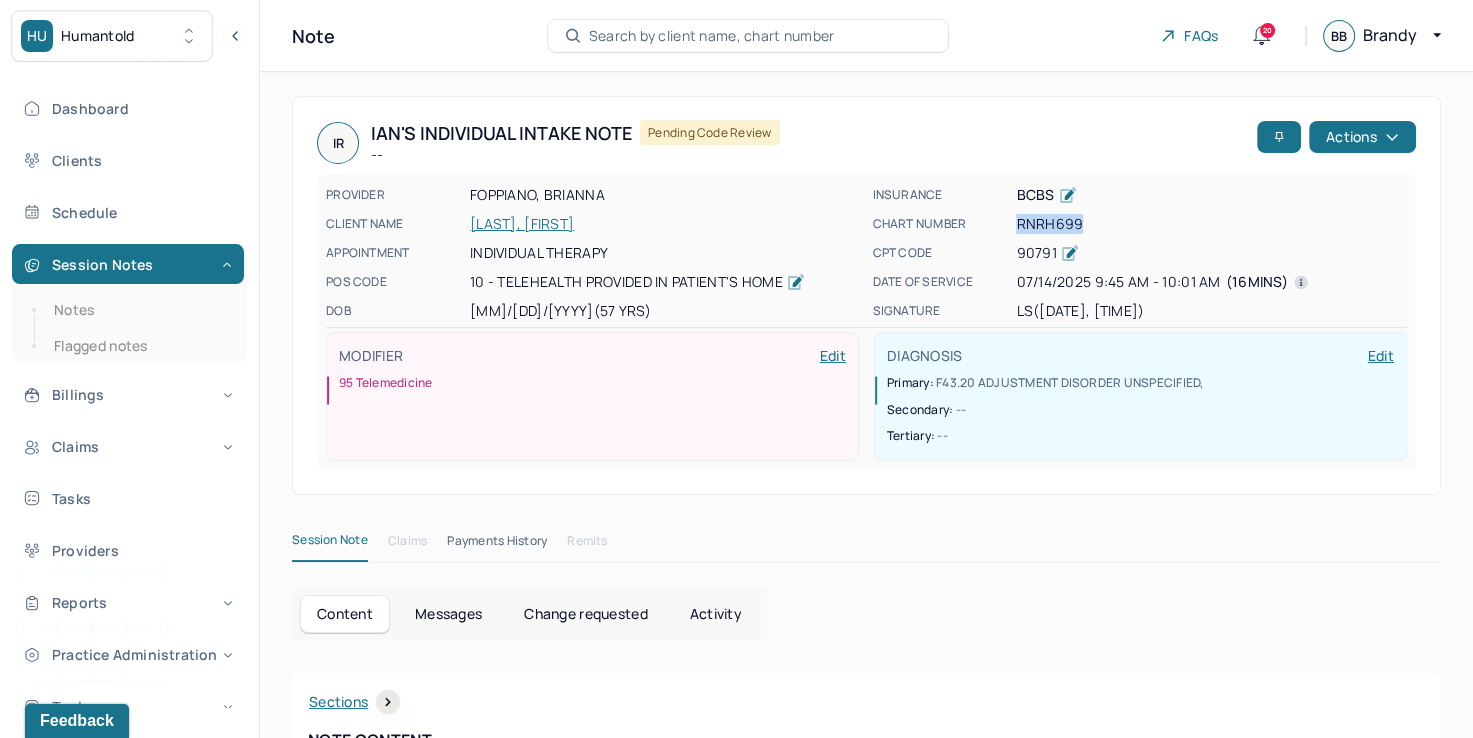 click on "RNRH699" at bounding box center [1211, 224] 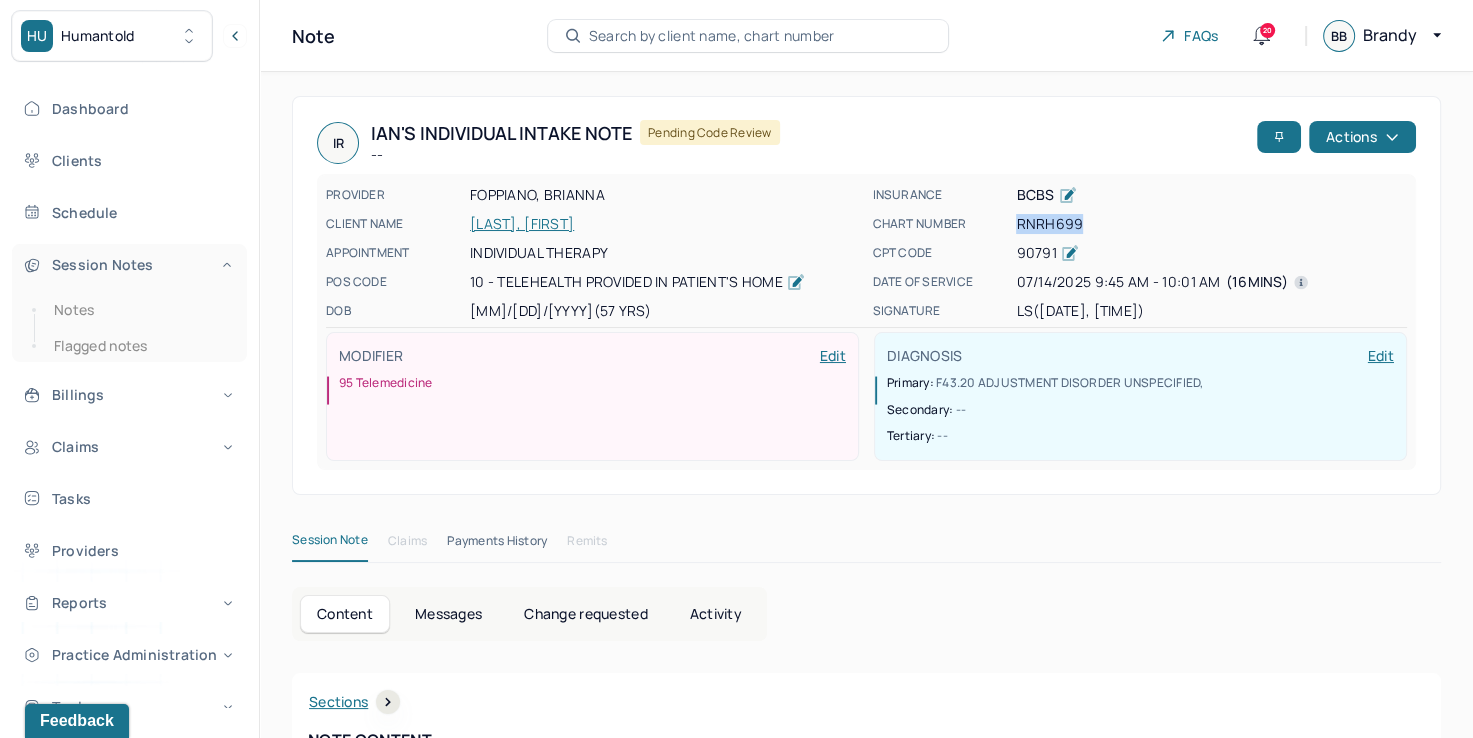 copy on "RNRH699" 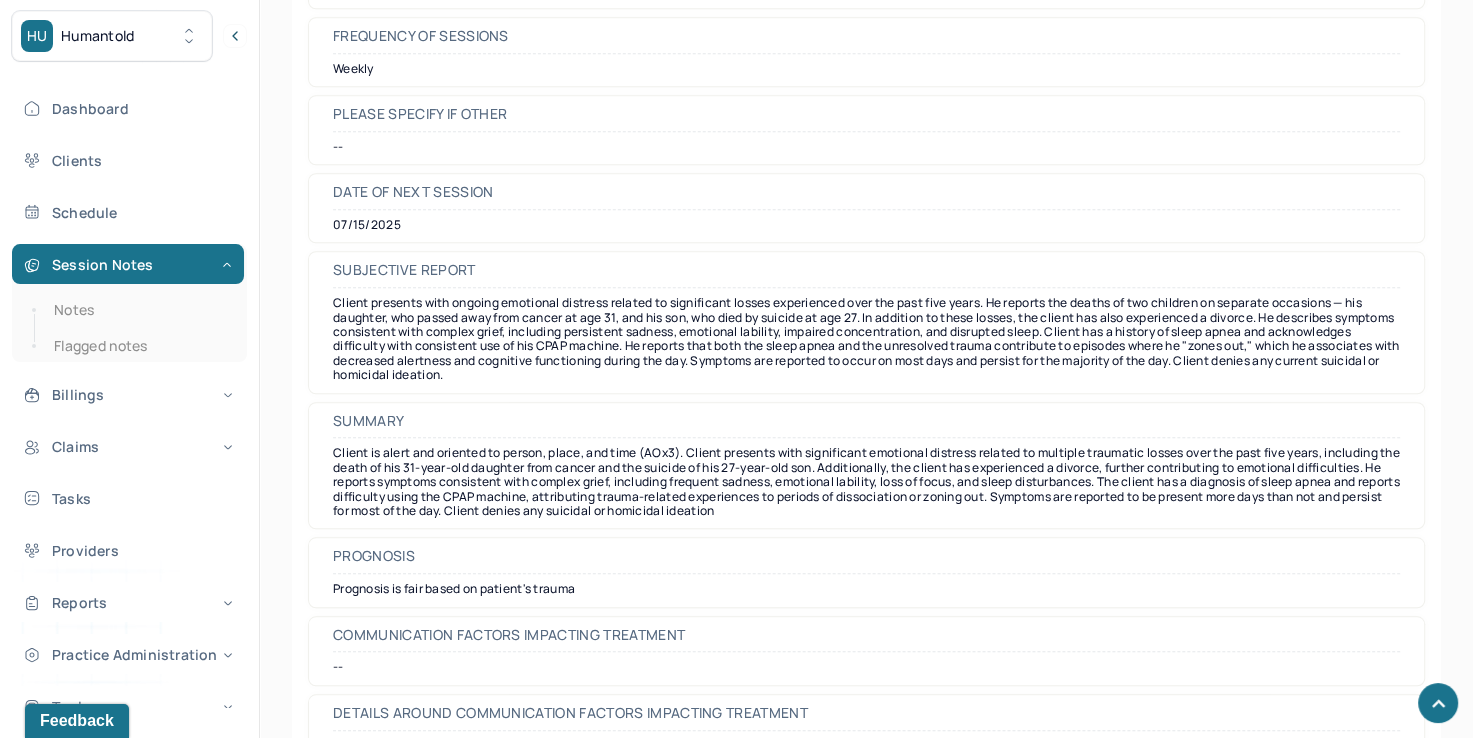 scroll, scrollTop: 9019, scrollLeft: 0, axis: vertical 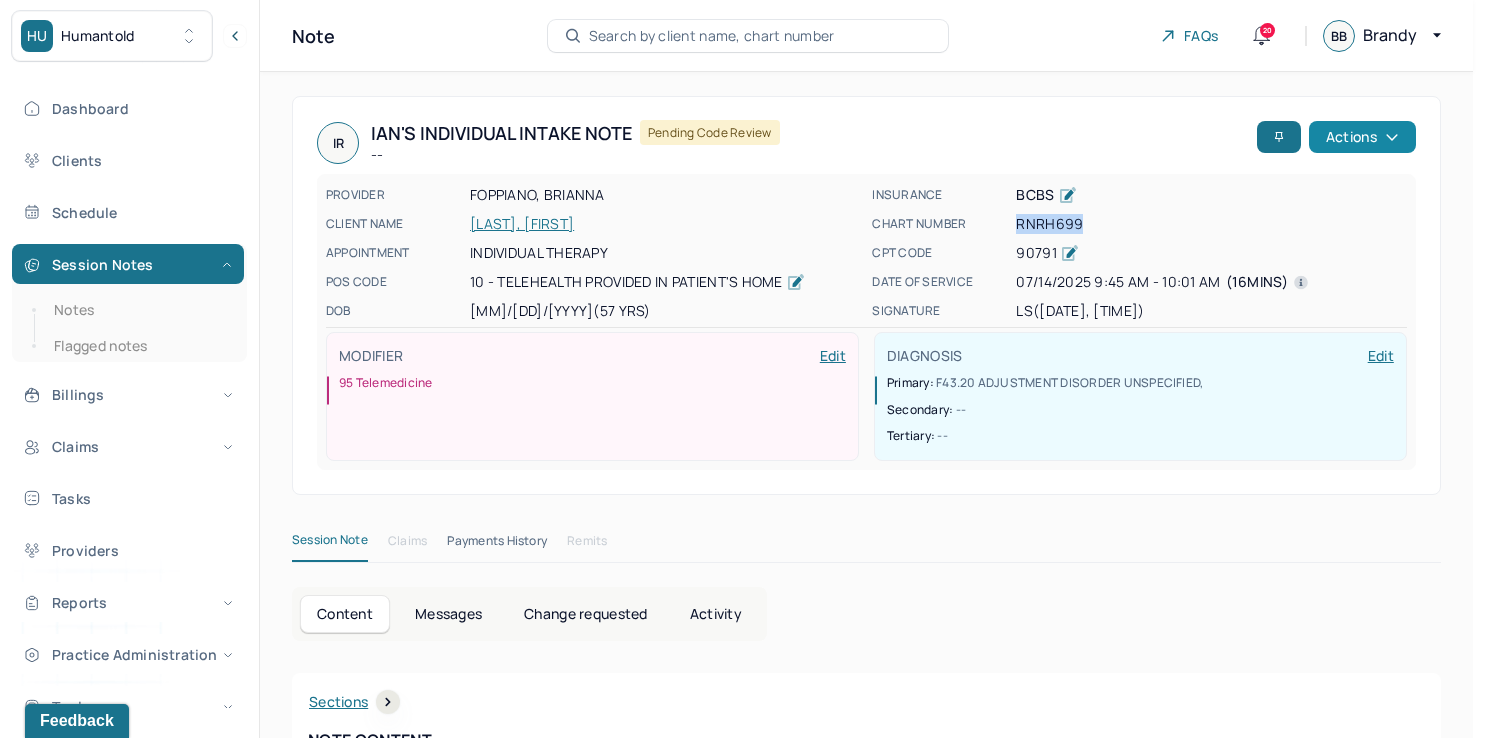 click on "Actions" at bounding box center [1362, 137] 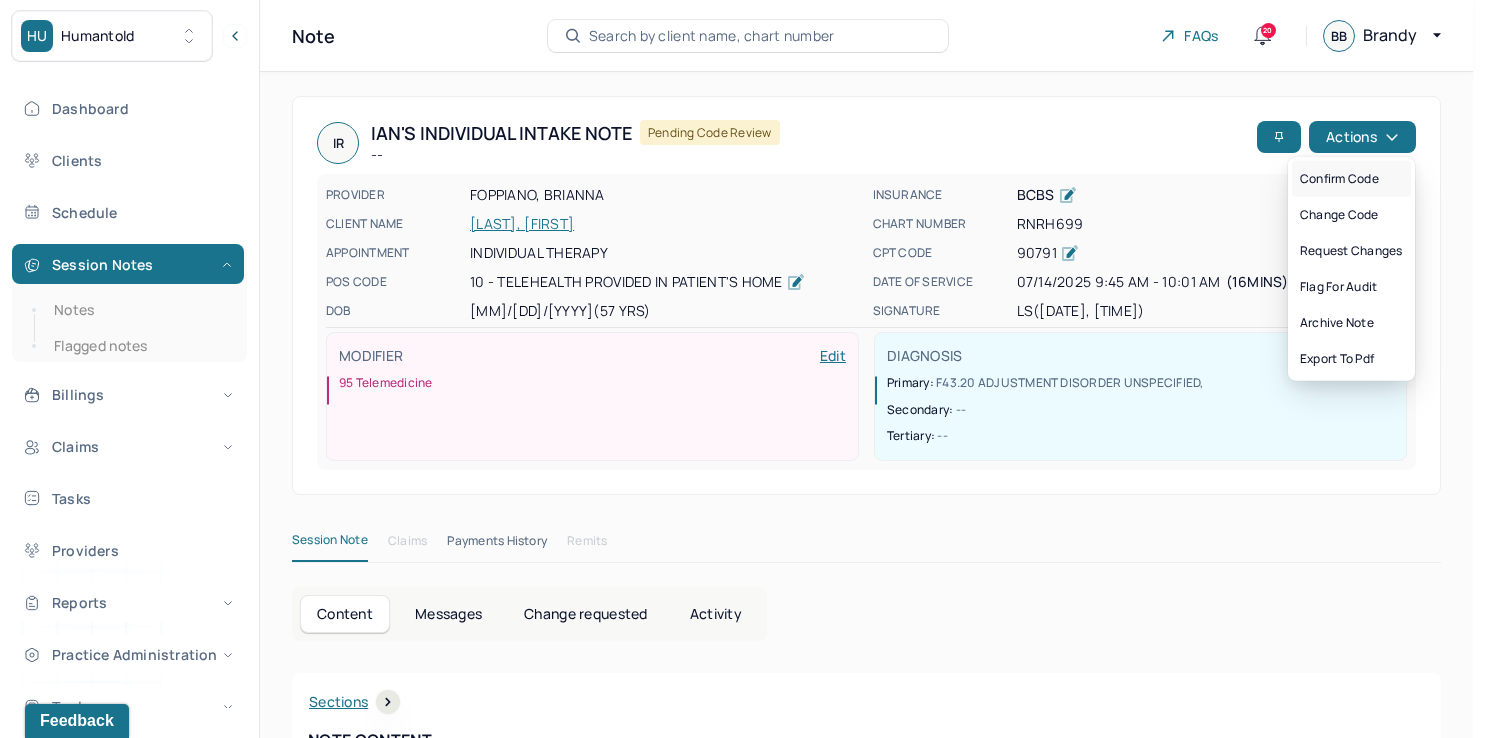 click on "Confirm code" at bounding box center [1351, 179] 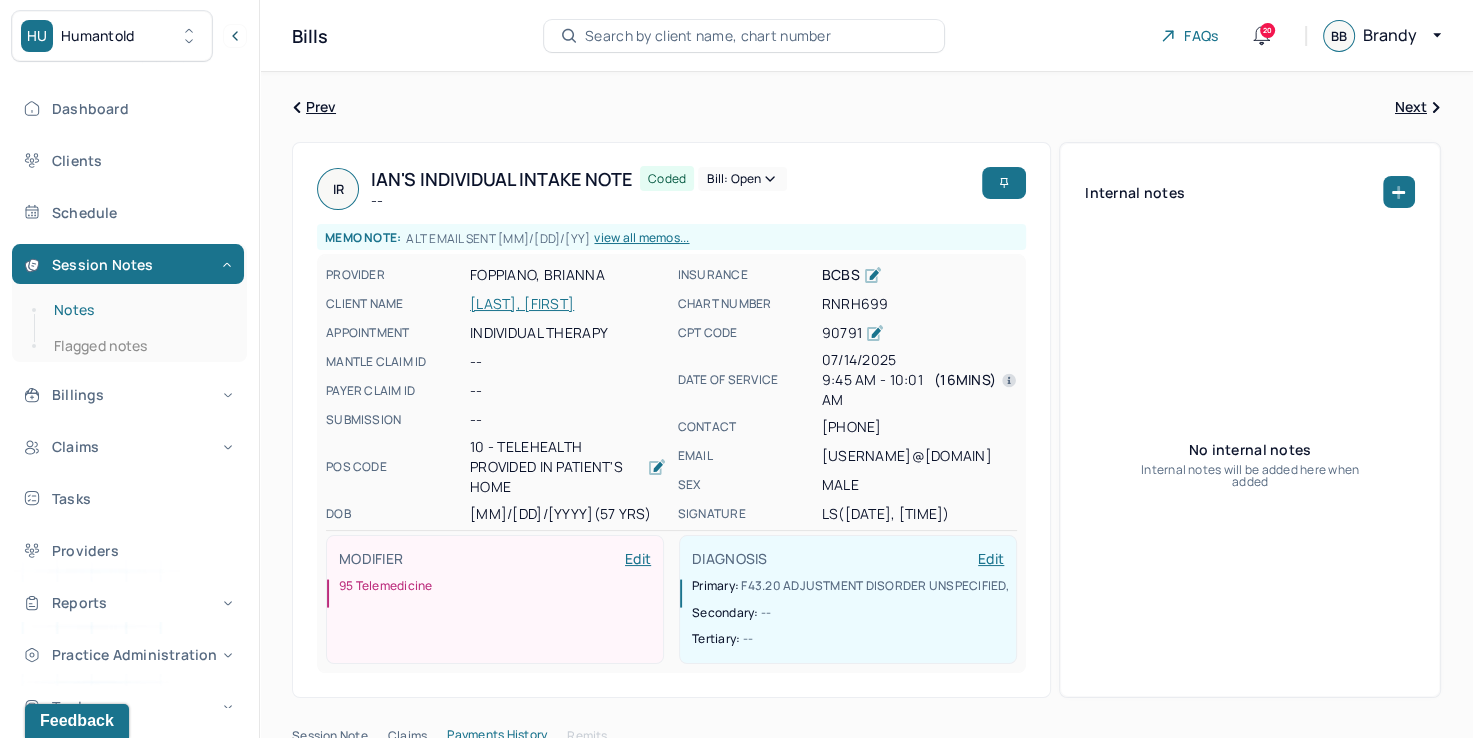 click on "Notes" at bounding box center [139, 310] 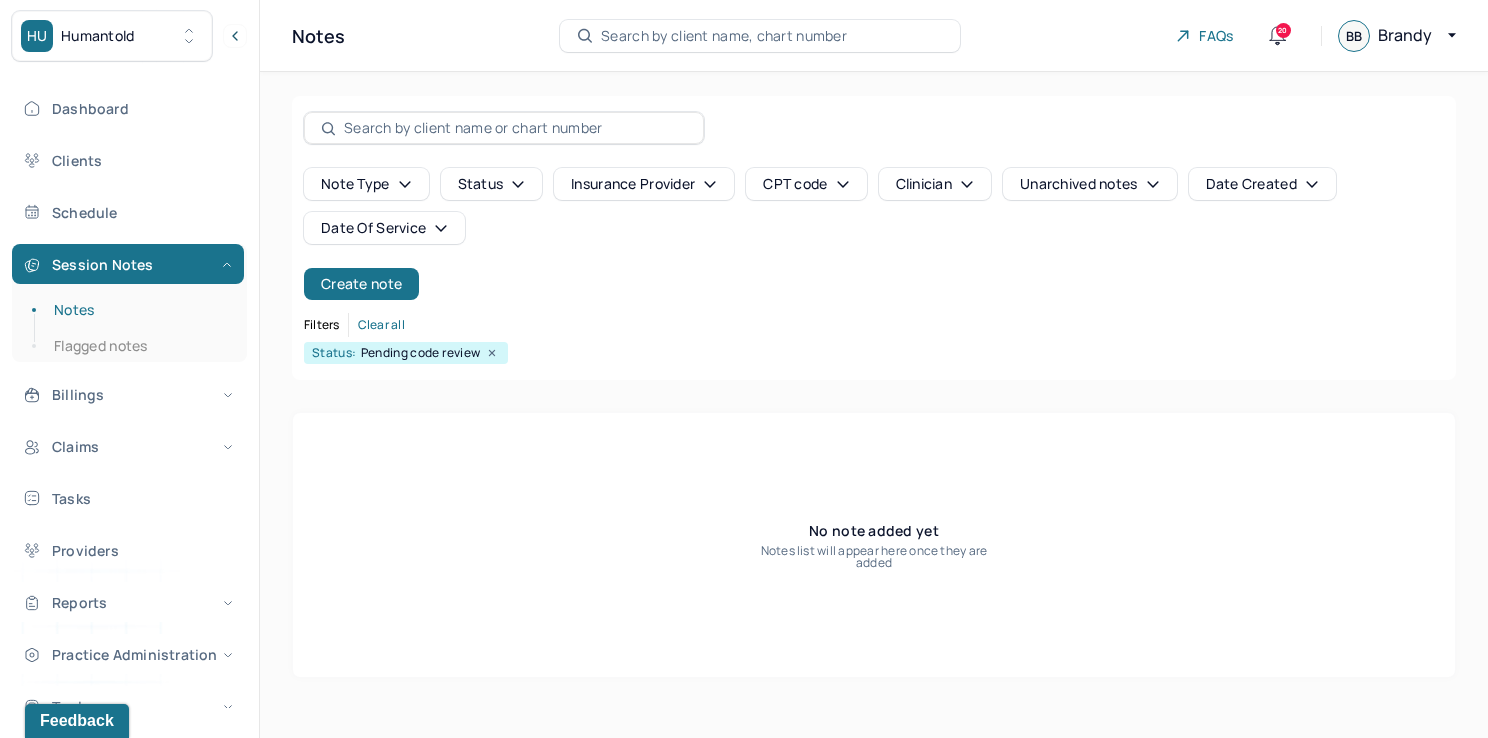 click on "Date Of Service" at bounding box center [384, 228] 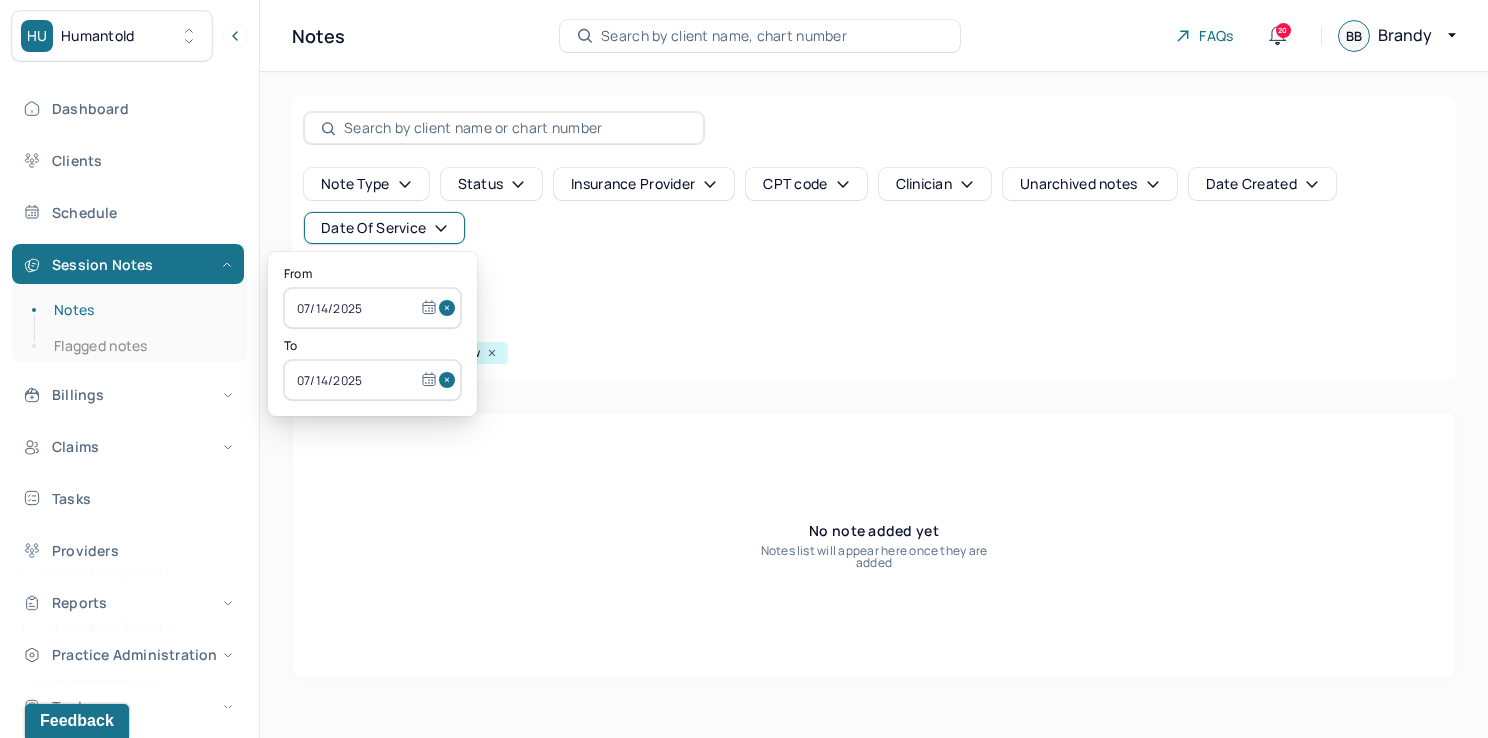 click at bounding box center [450, 308] 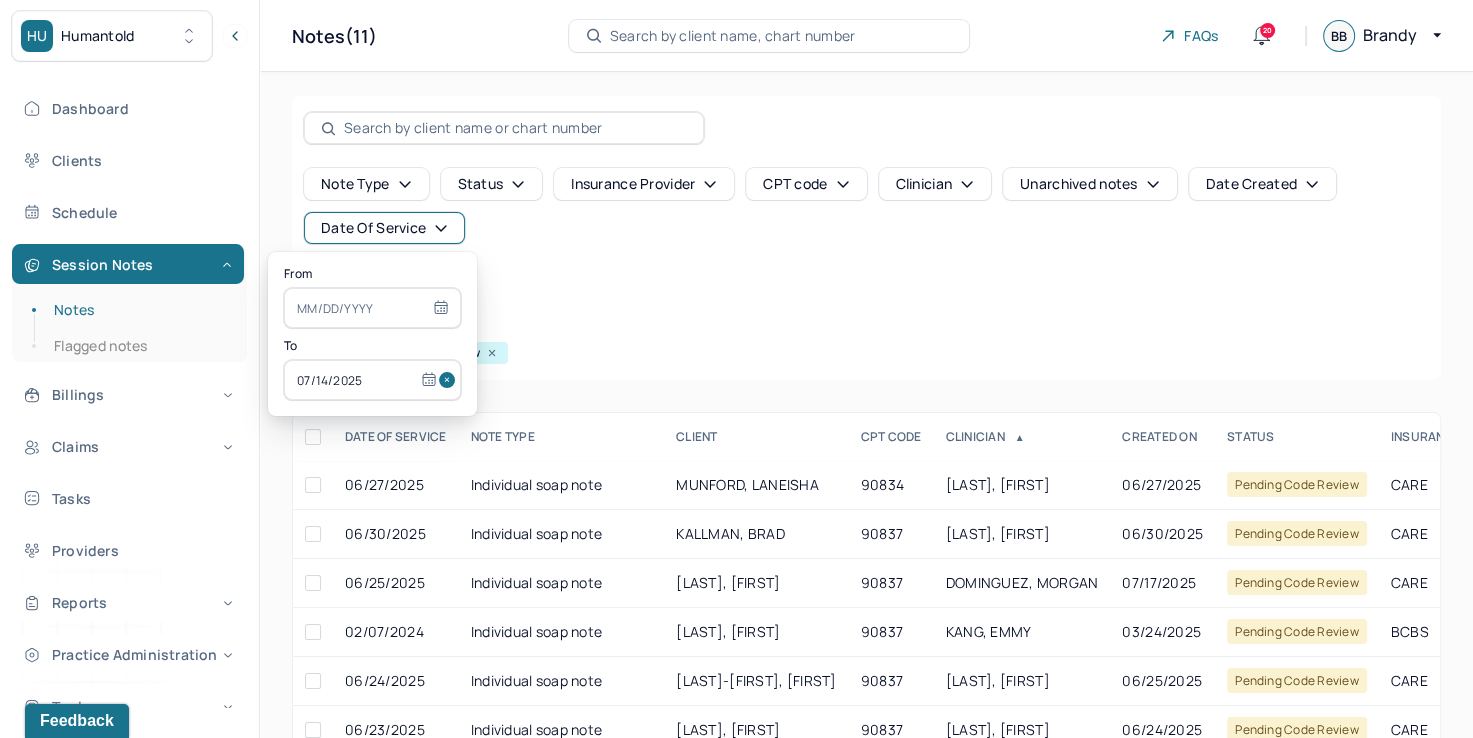 click at bounding box center [450, 380] 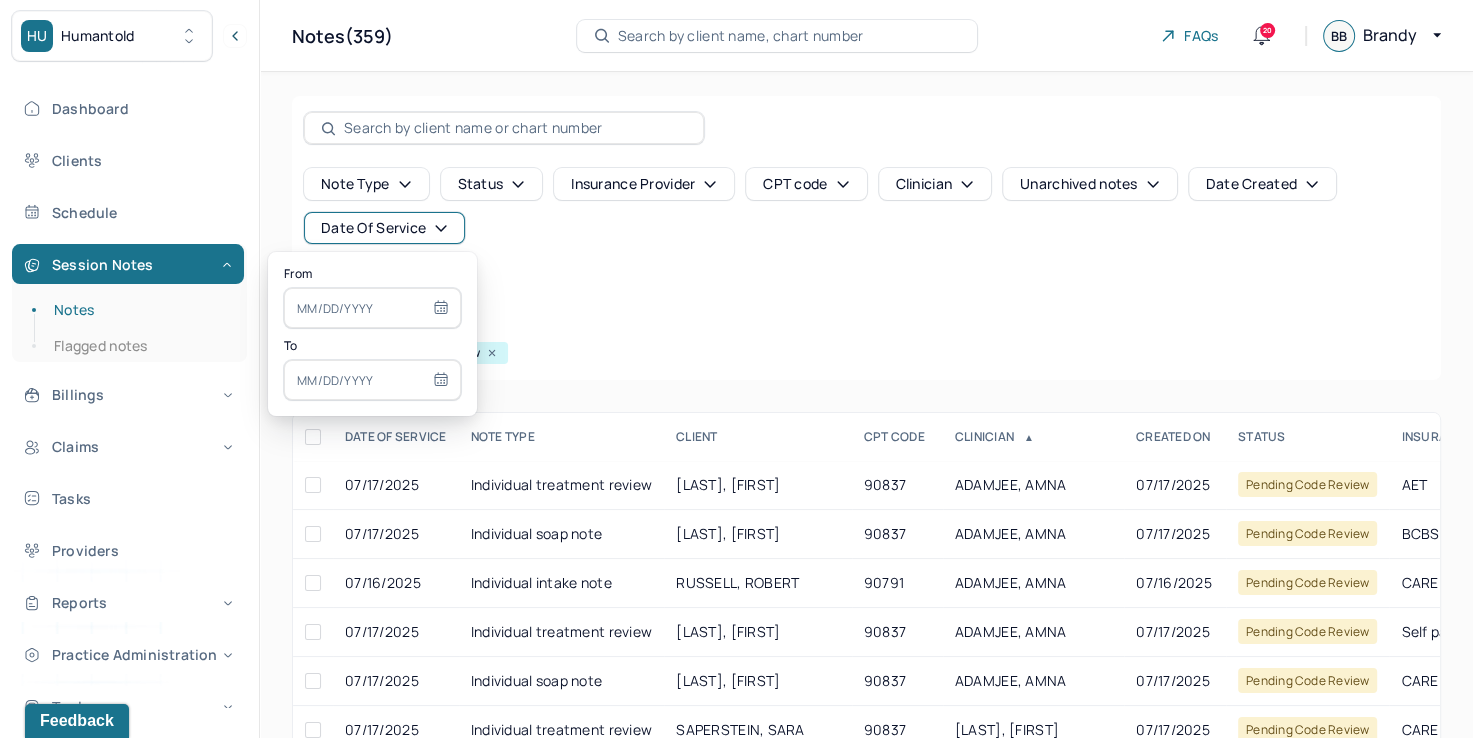 click at bounding box center [372, 308] 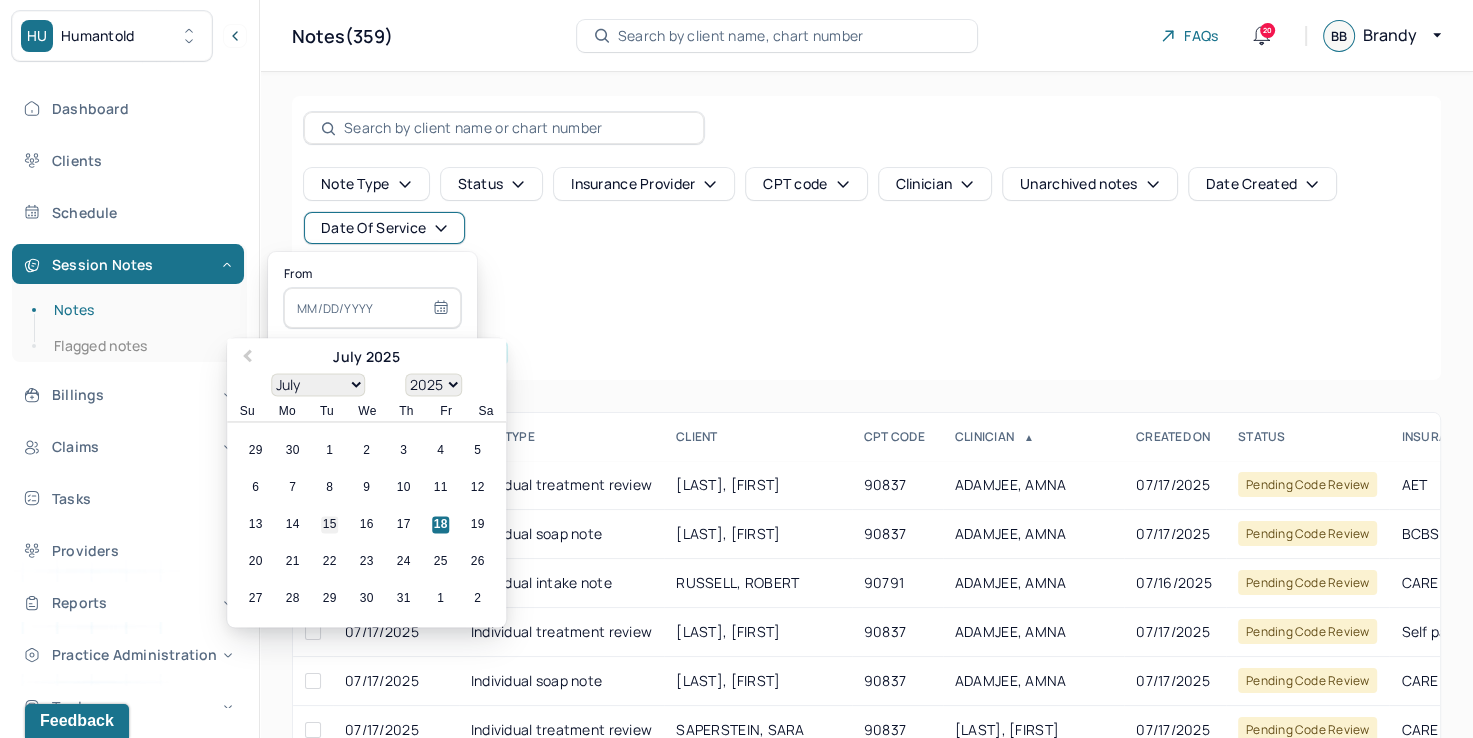 click on "15" at bounding box center [329, 525] 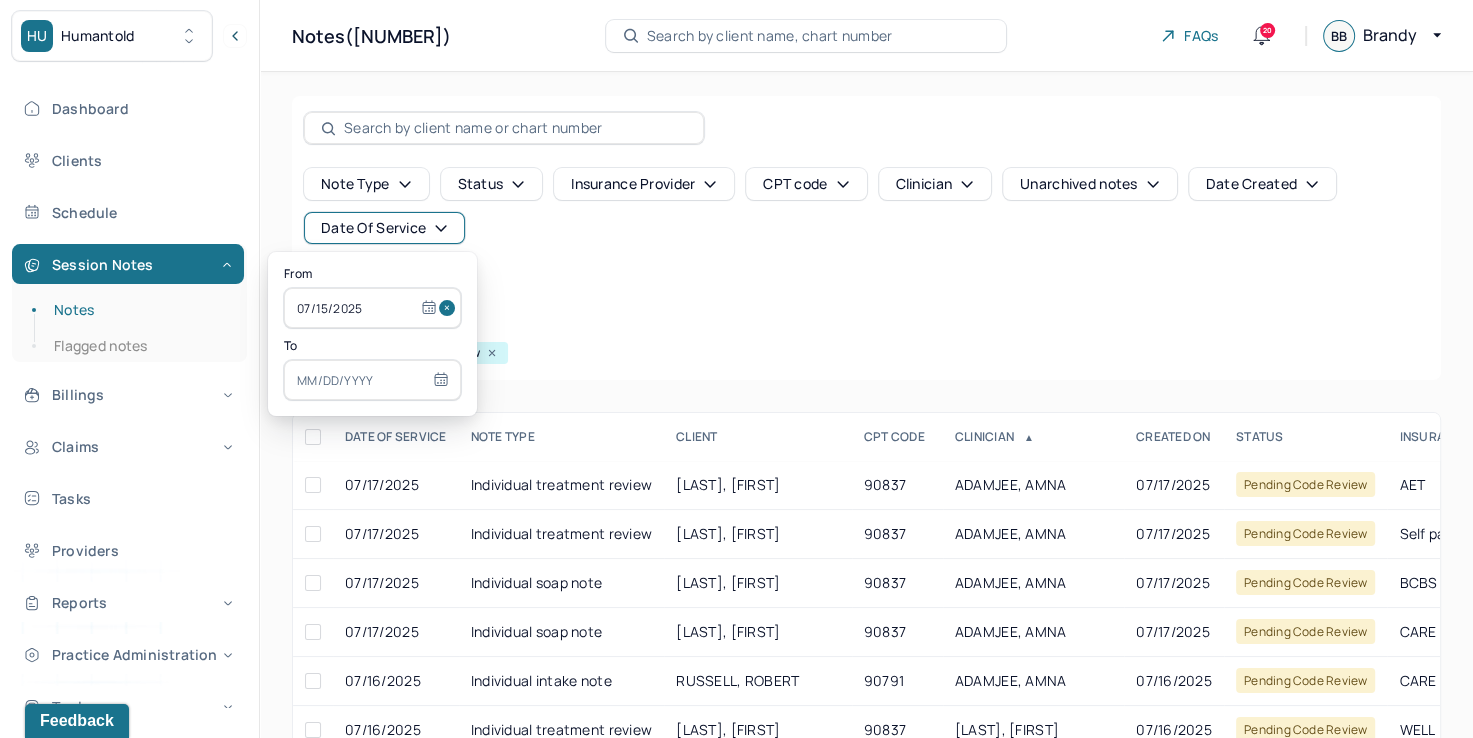 click at bounding box center [372, 380] 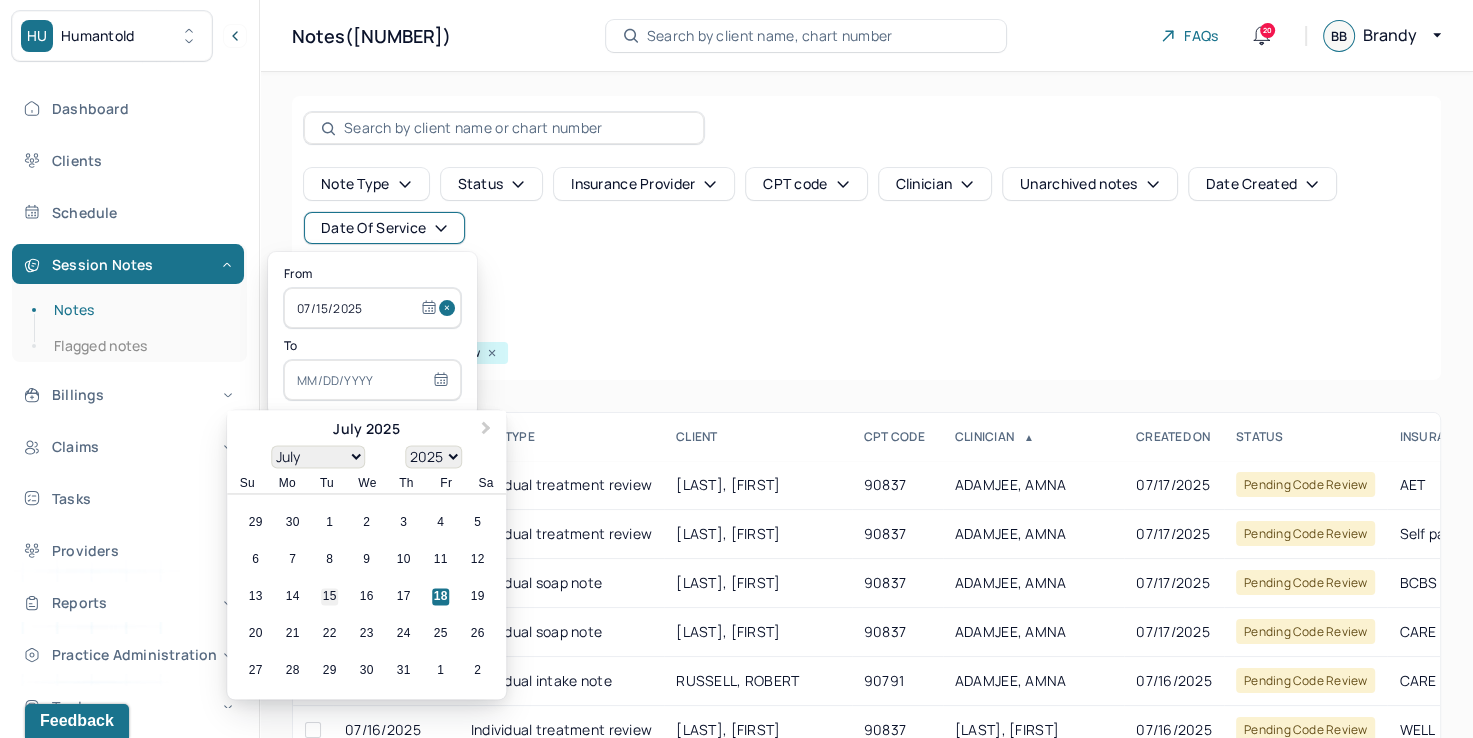 click on "15" at bounding box center [329, 597] 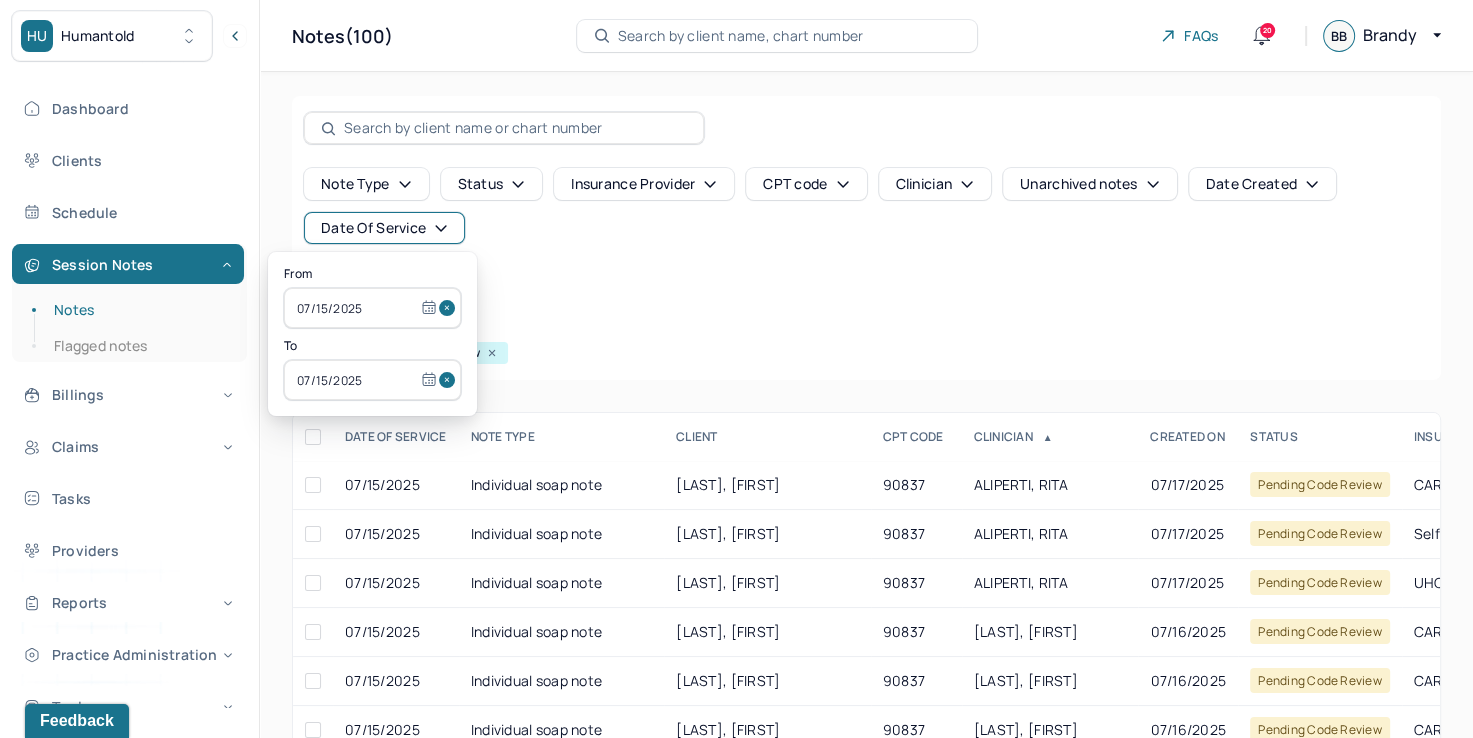 click on "Note type     Status     Insurance provider     CPT code     Clinician     Unarchived notes     Date Created     Date Of Service     Create note" at bounding box center (866, 234) 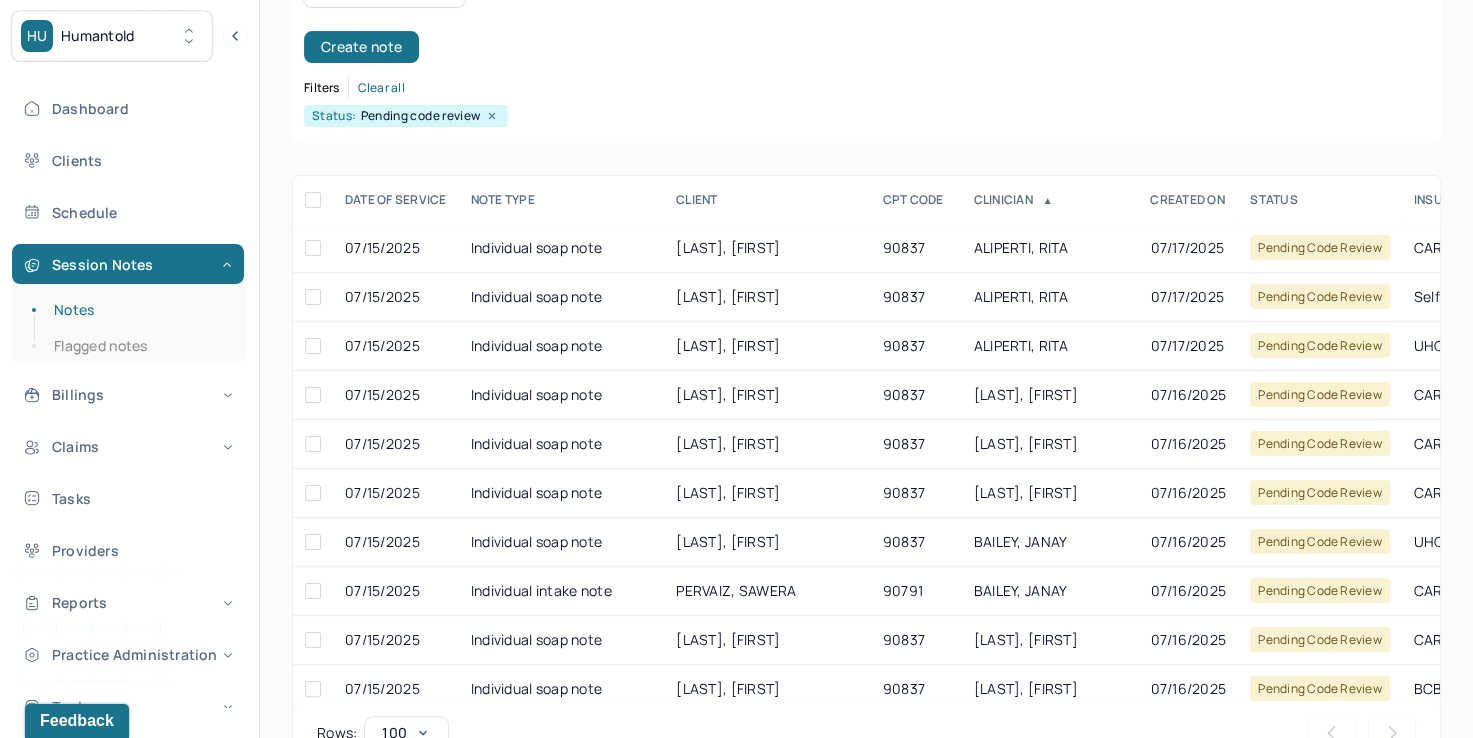 scroll, scrollTop: 288, scrollLeft: 0, axis: vertical 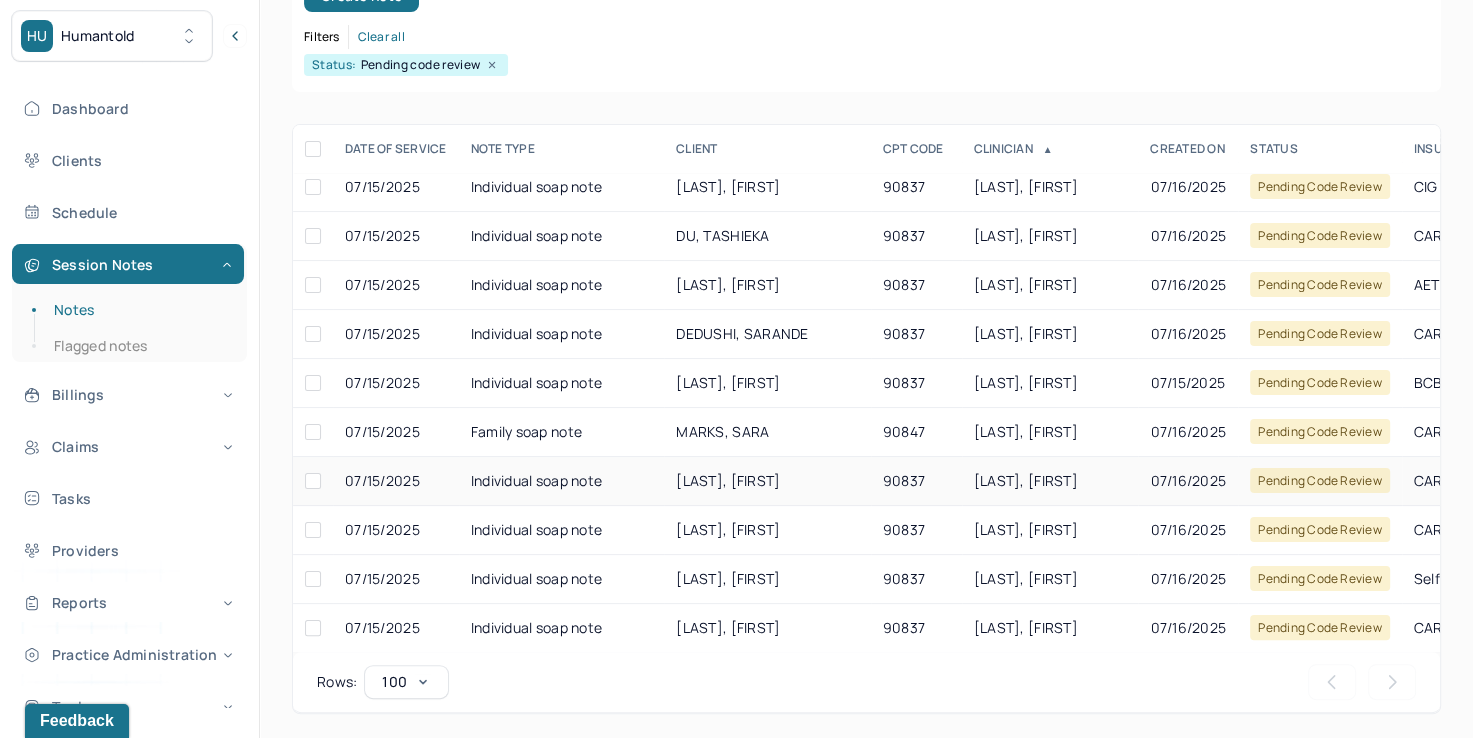 click on "[LAST], [FIRST]" at bounding box center (1050, 481) 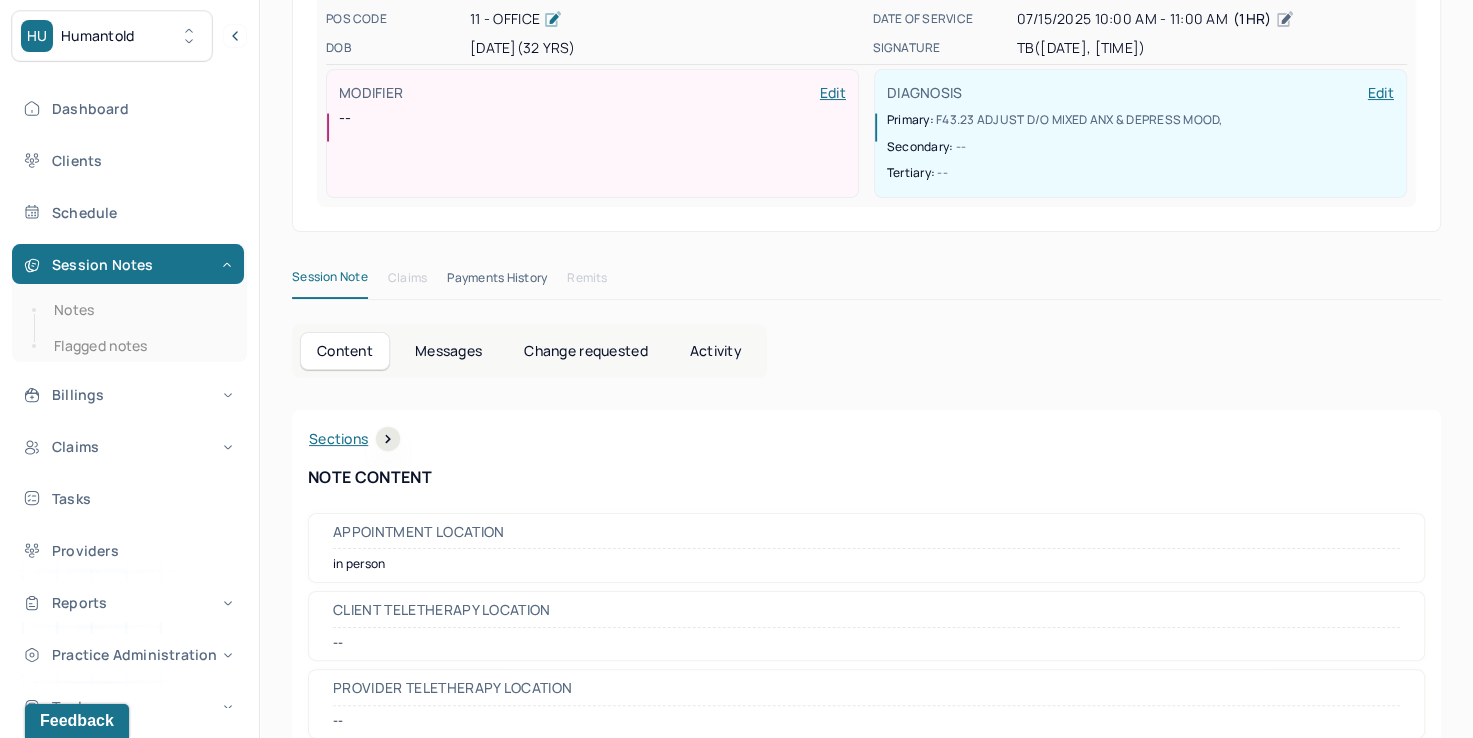 scroll, scrollTop: 0, scrollLeft: 0, axis: both 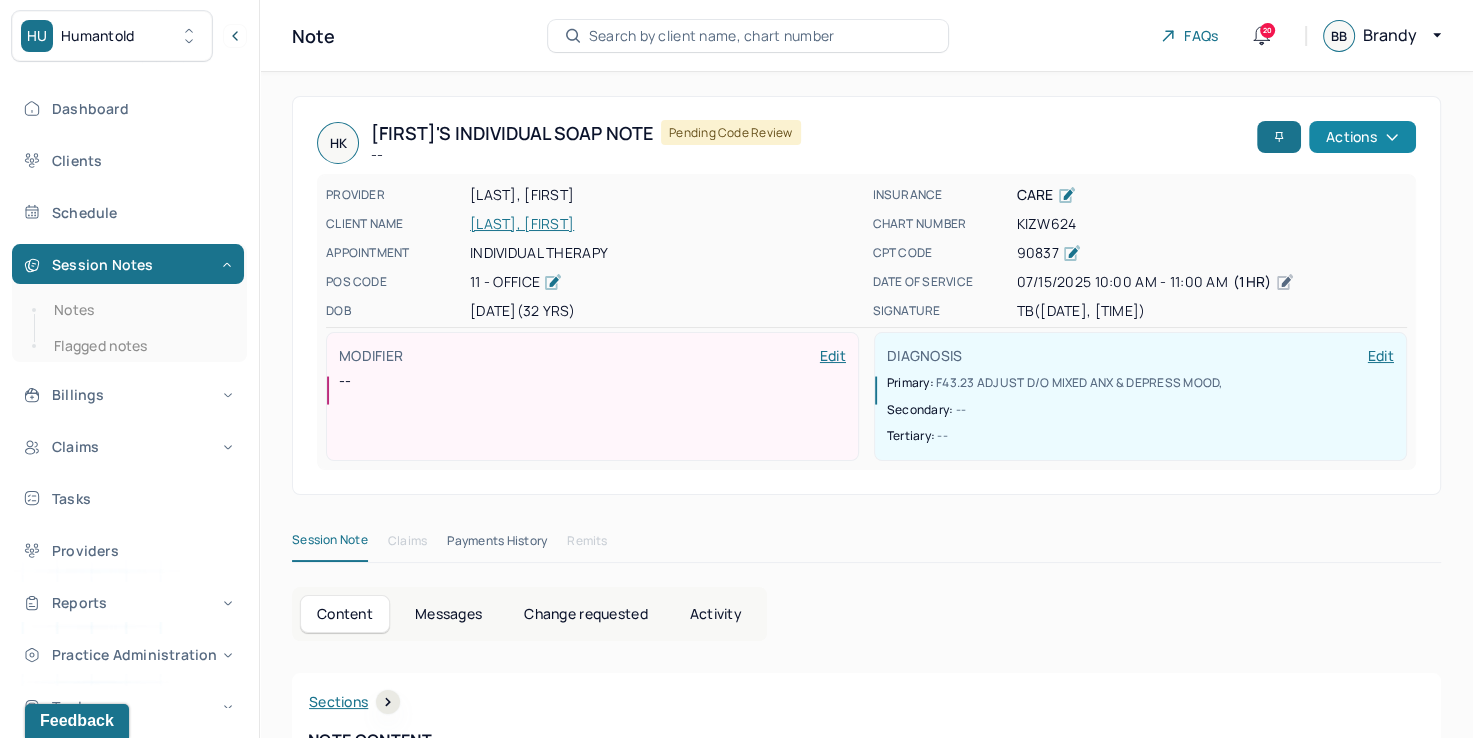 click 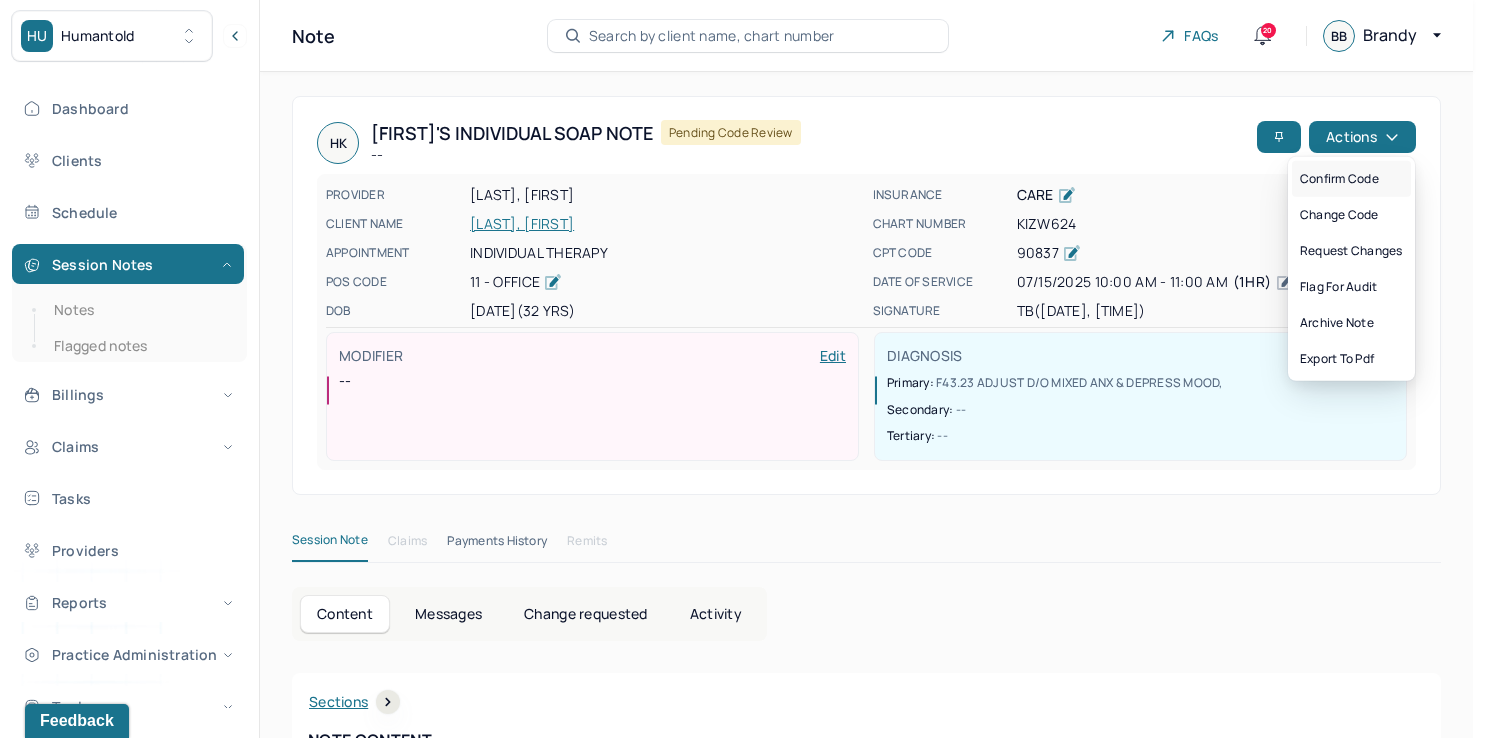 click on "Confirm code" at bounding box center [1351, 179] 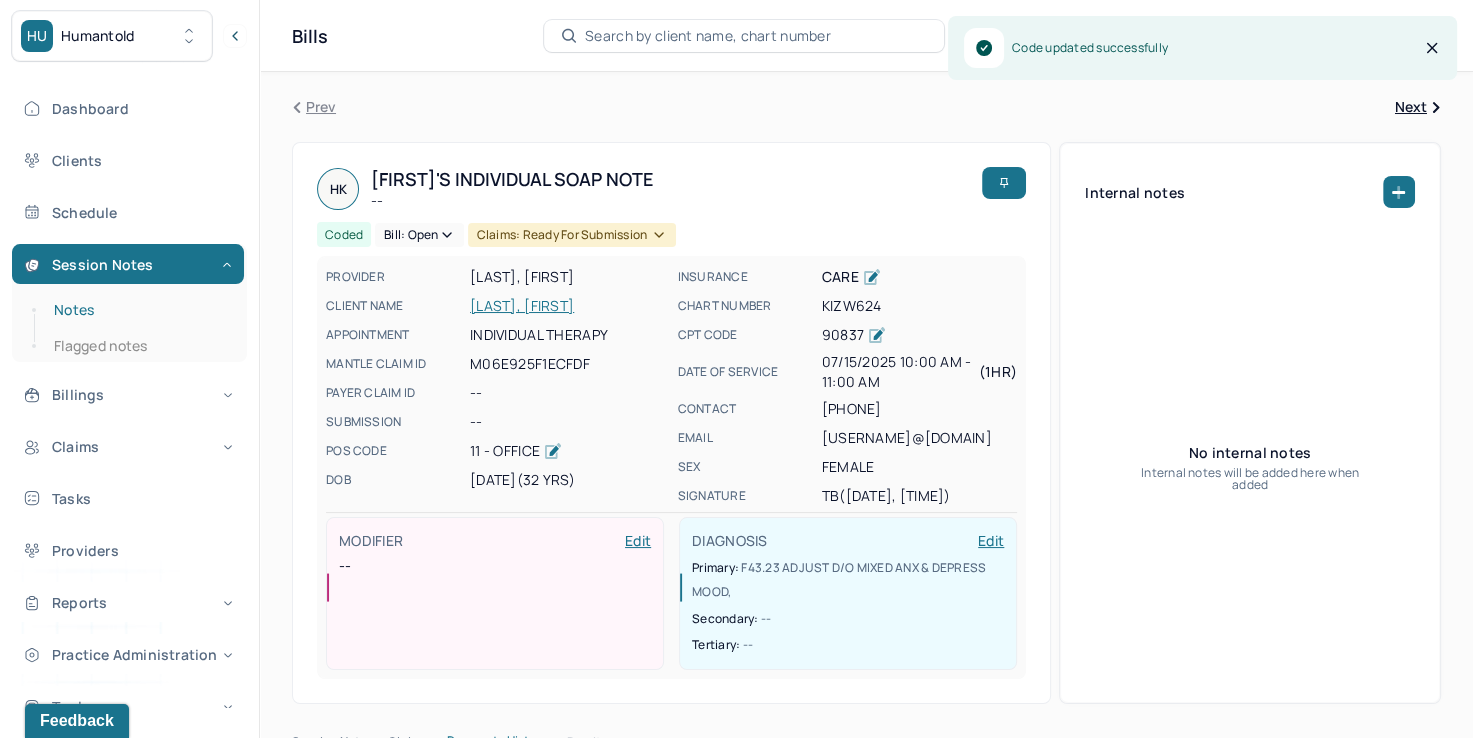 drag, startPoint x: 78, startPoint y: 314, endPoint x: 131, endPoint y: 316, distance: 53.037724 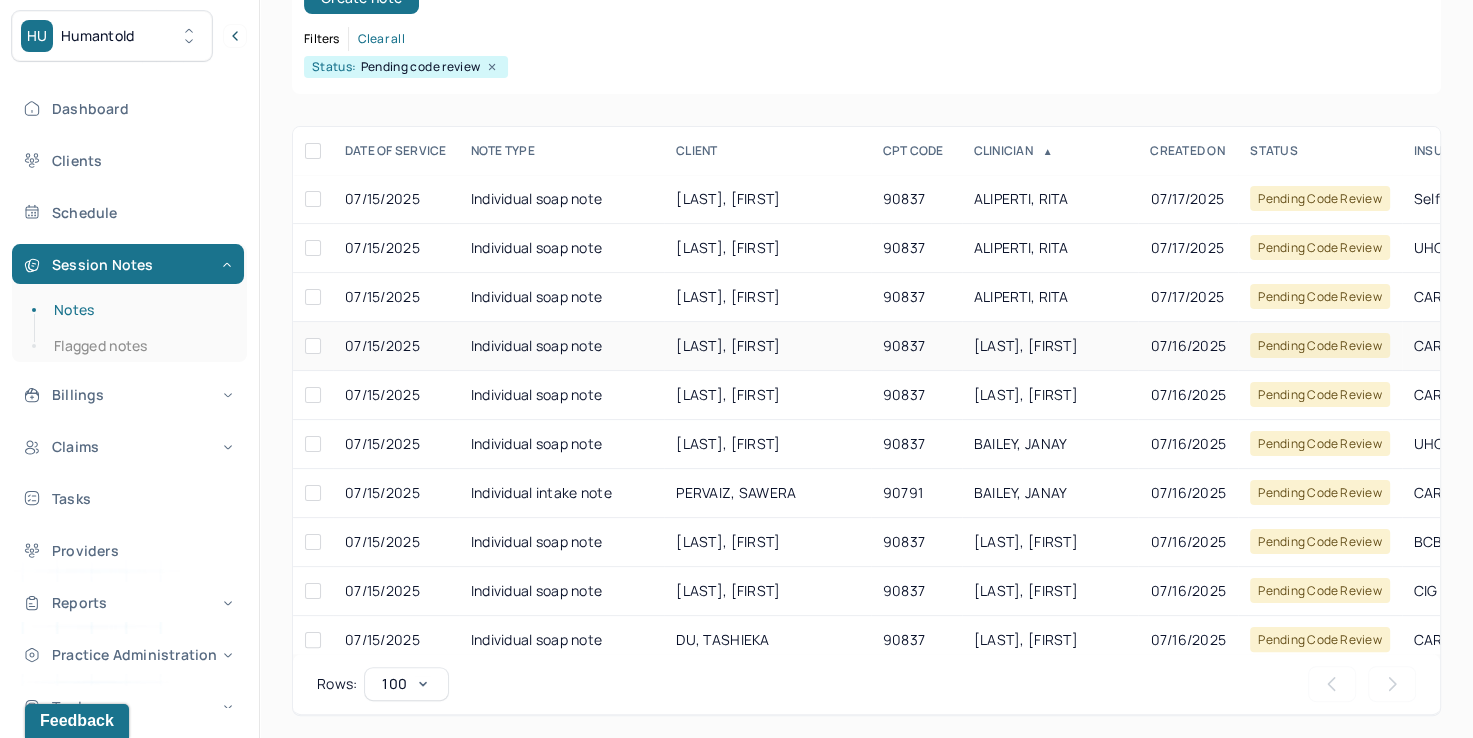 scroll, scrollTop: 288, scrollLeft: 0, axis: vertical 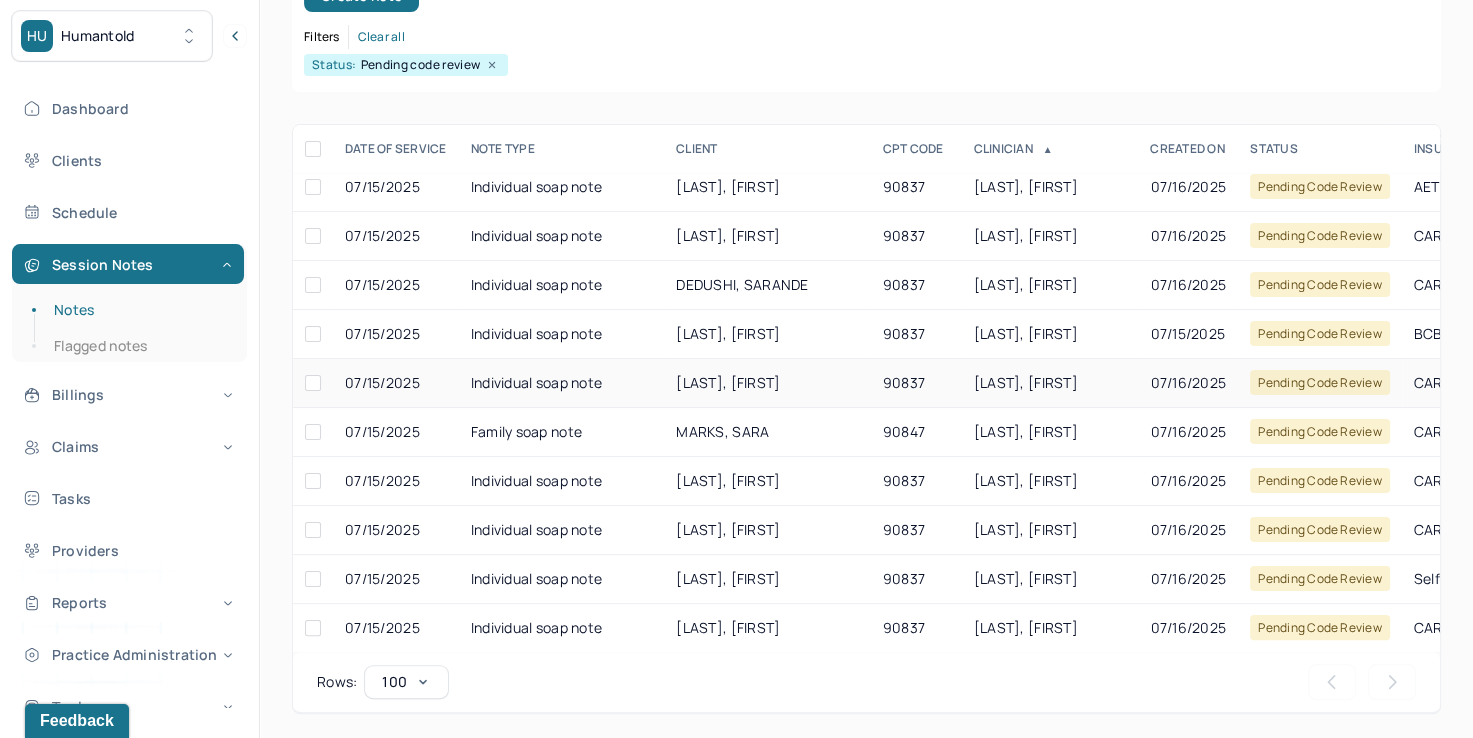 click on "[LAST], [FIRST]" at bounding box center [1026, 382] 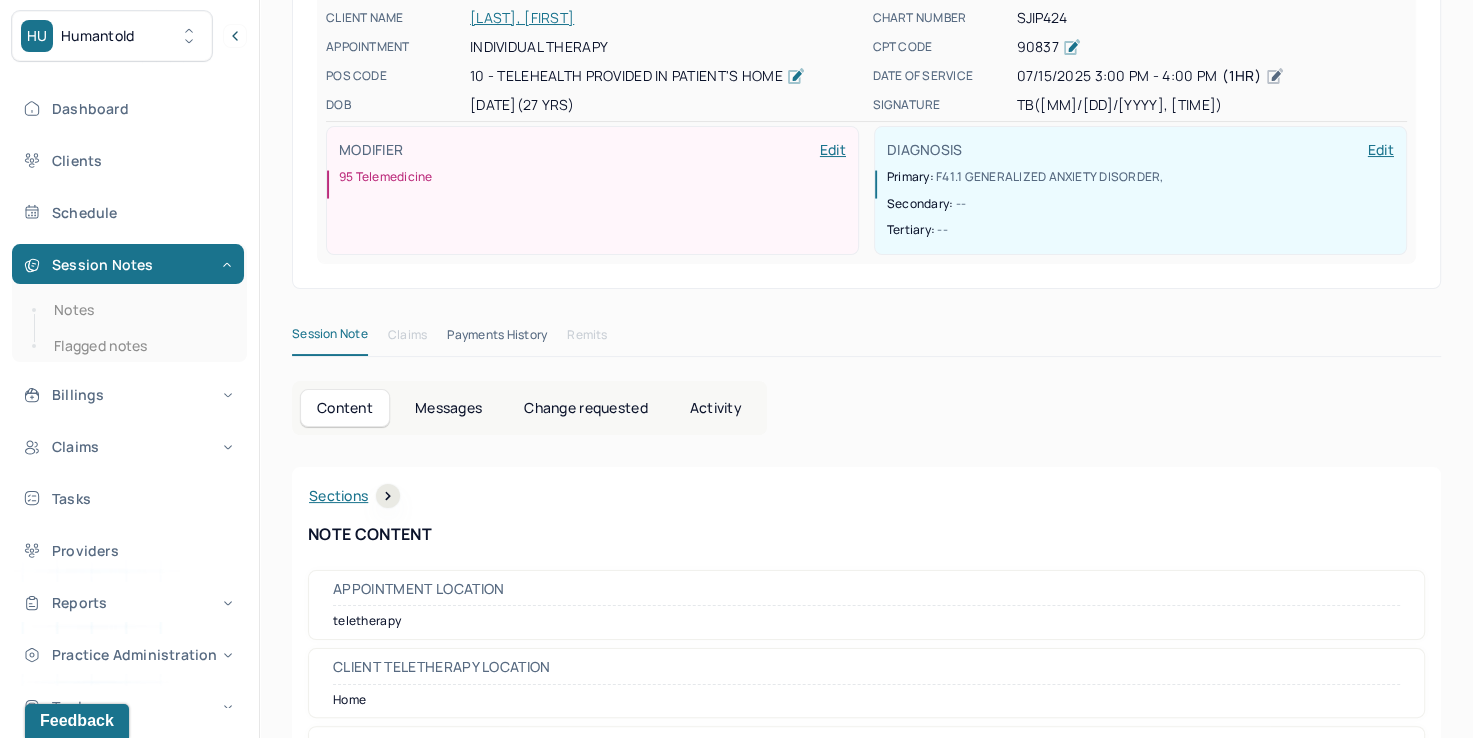 scroll, scrollTop: 0, scrollLeft: 0, axis: both 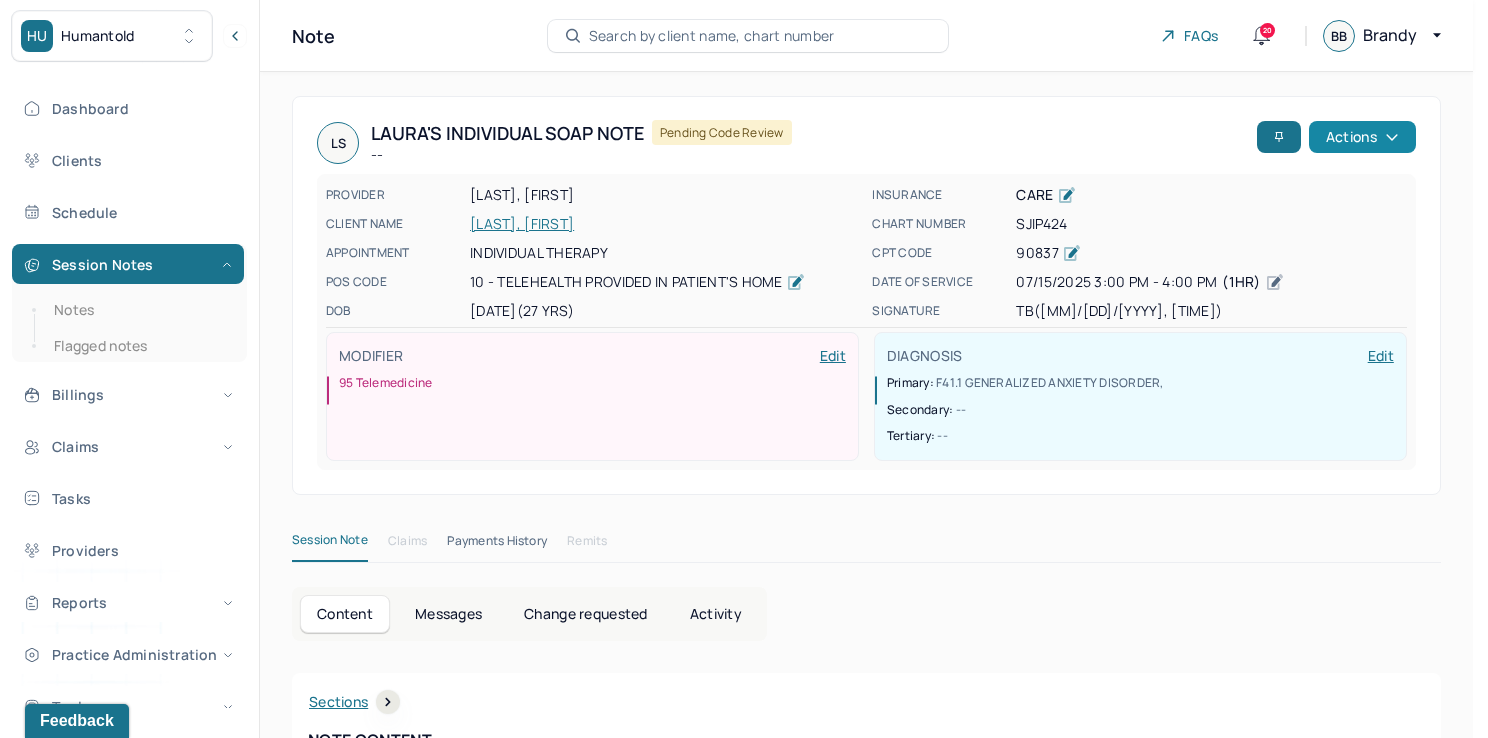 click 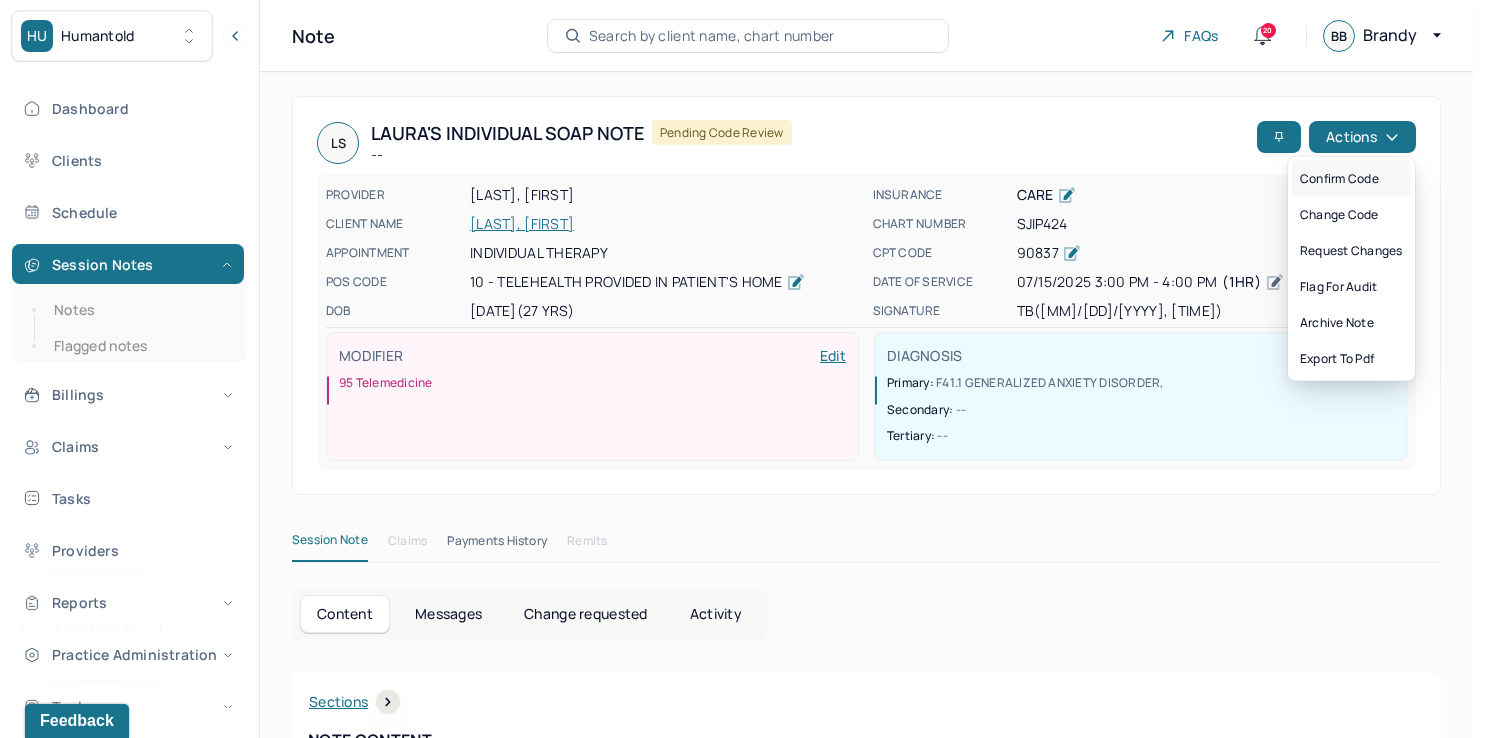 click on "Confirm code" at bounding box center [1351, 179] 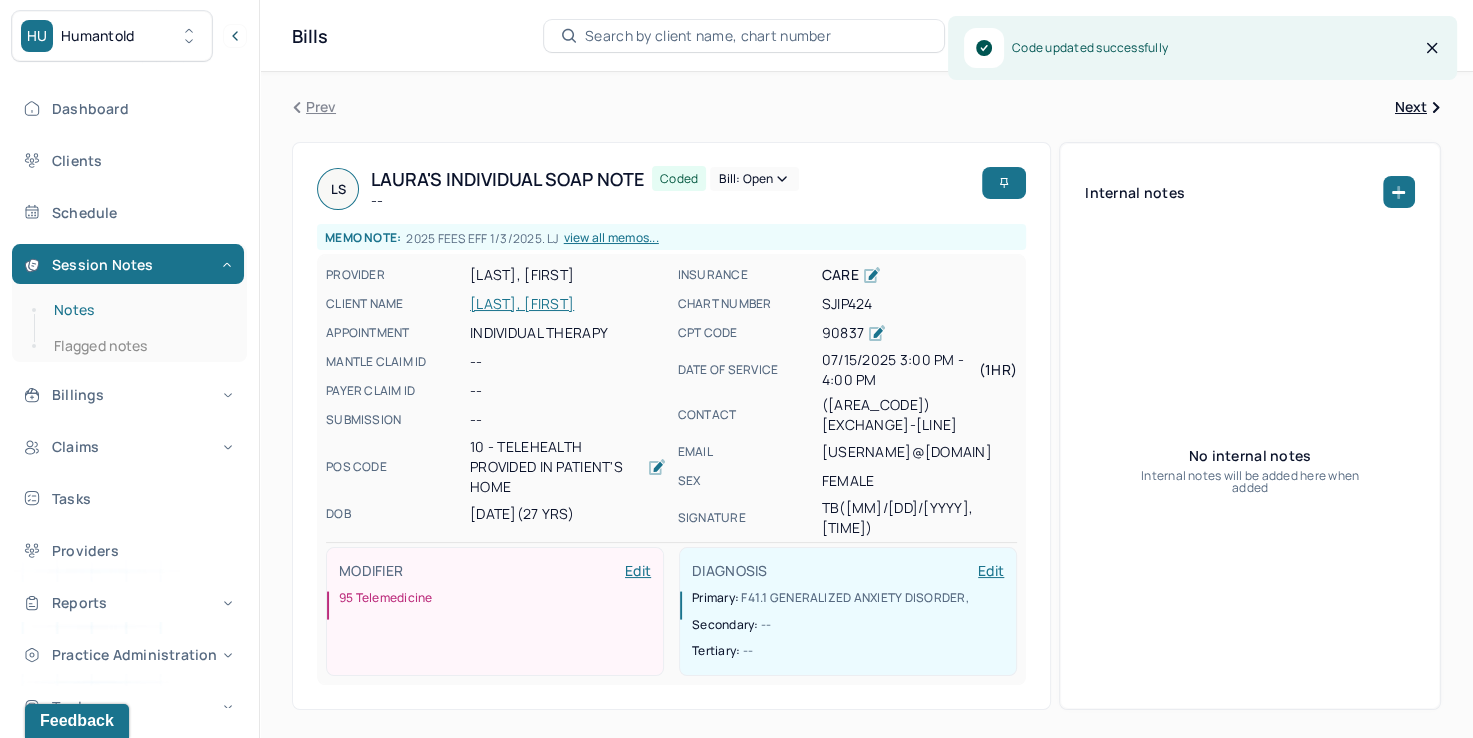 click on "Notes" at bounding box center [139, 310] 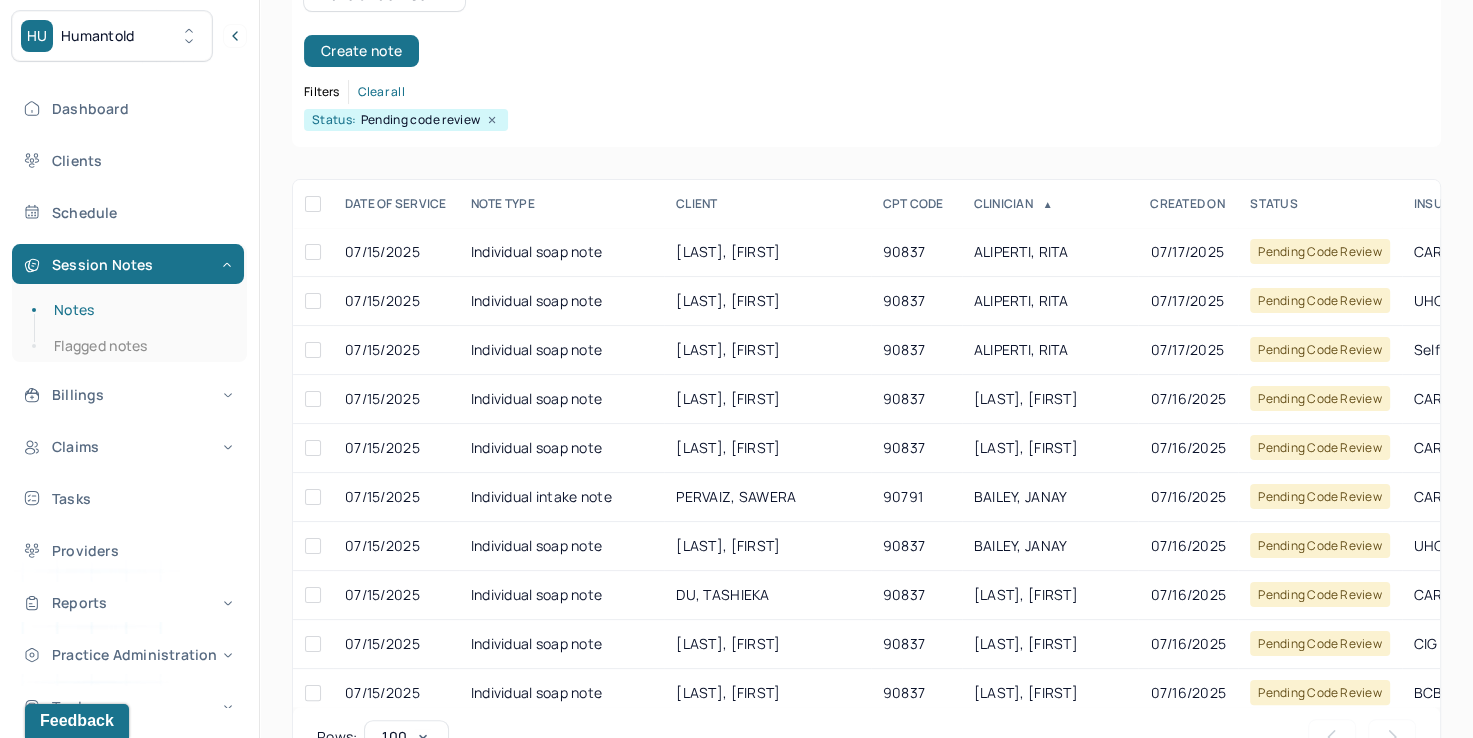scroll, scrollTop: 288, scrollLeft: 0, axis: vertical 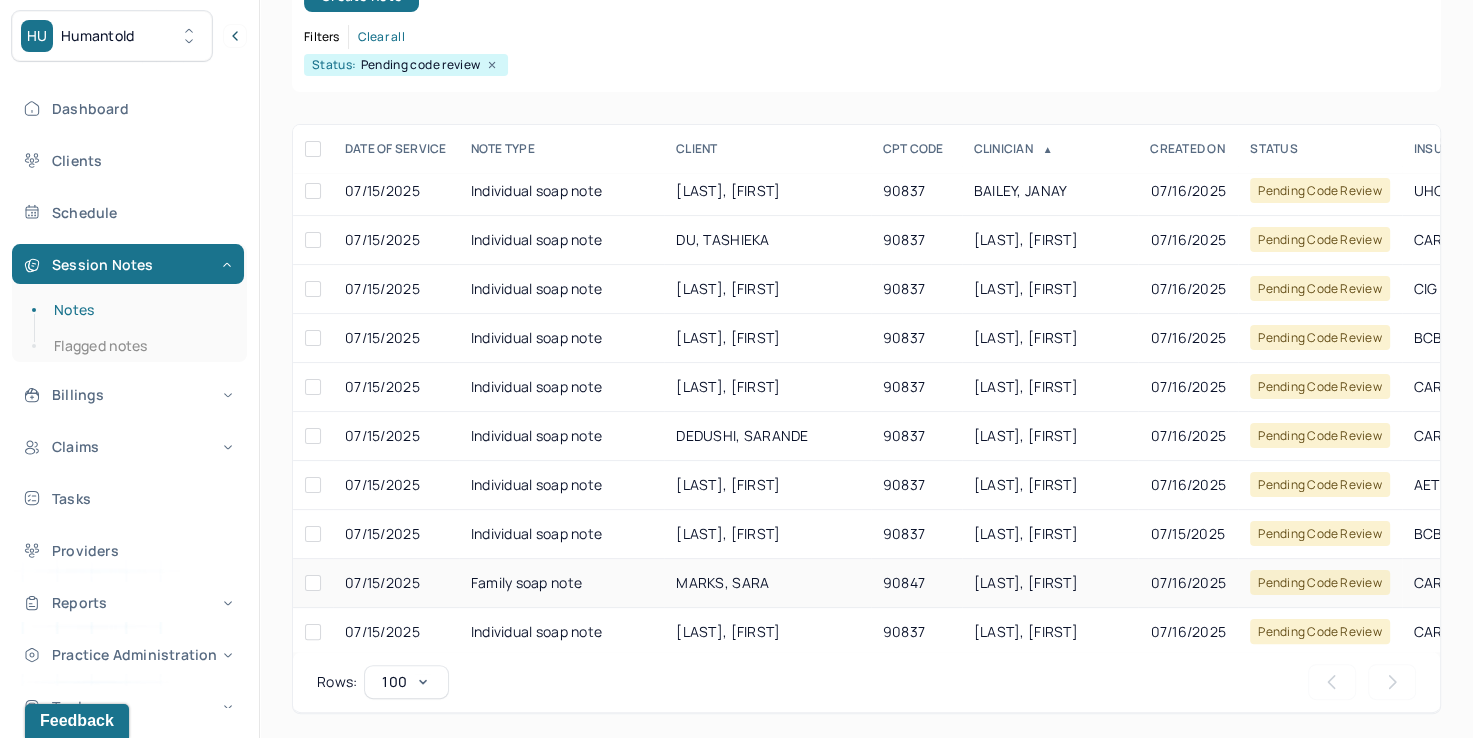 click on "[LAST], [FIRST]" at bounding box center [1050, 583] 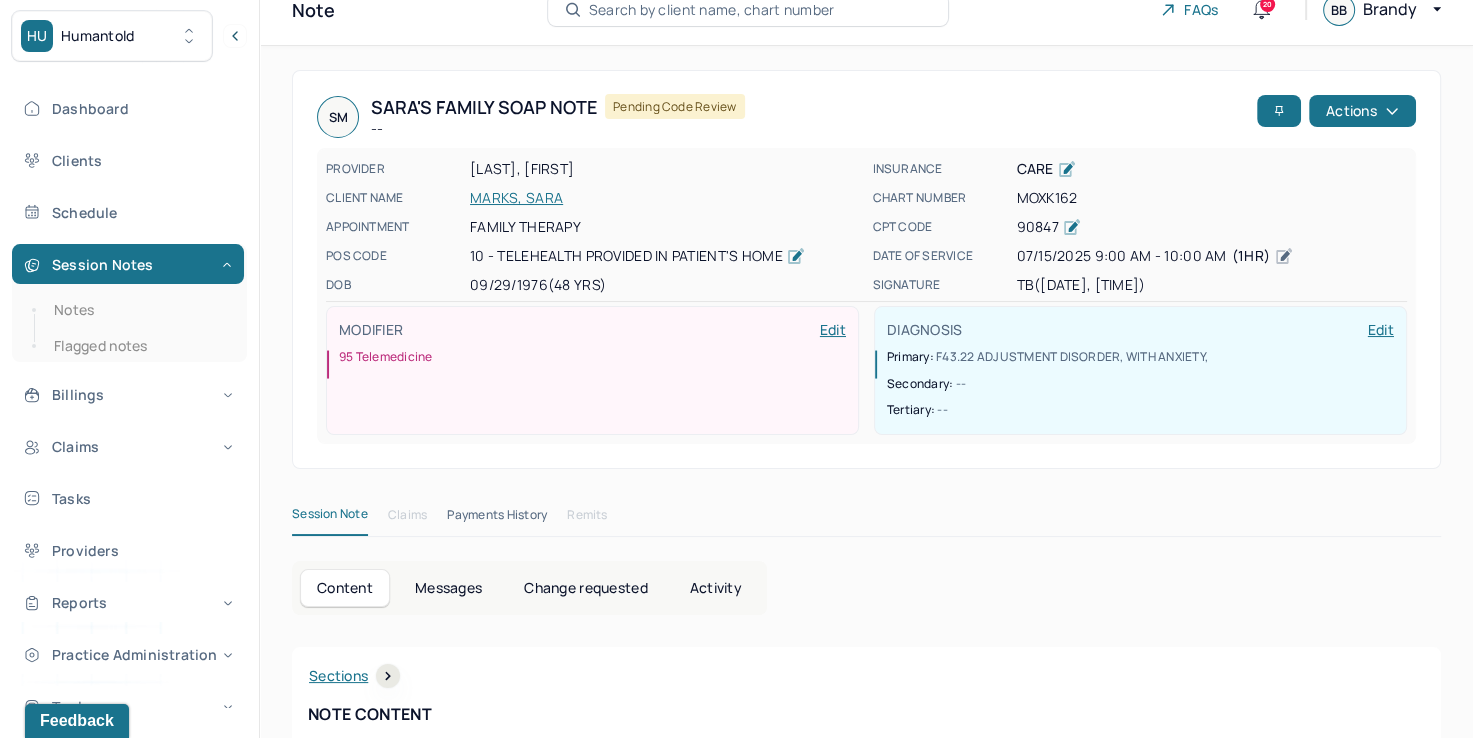 scroll, scrollTop: 0, scrollLeft: 0, axis: both 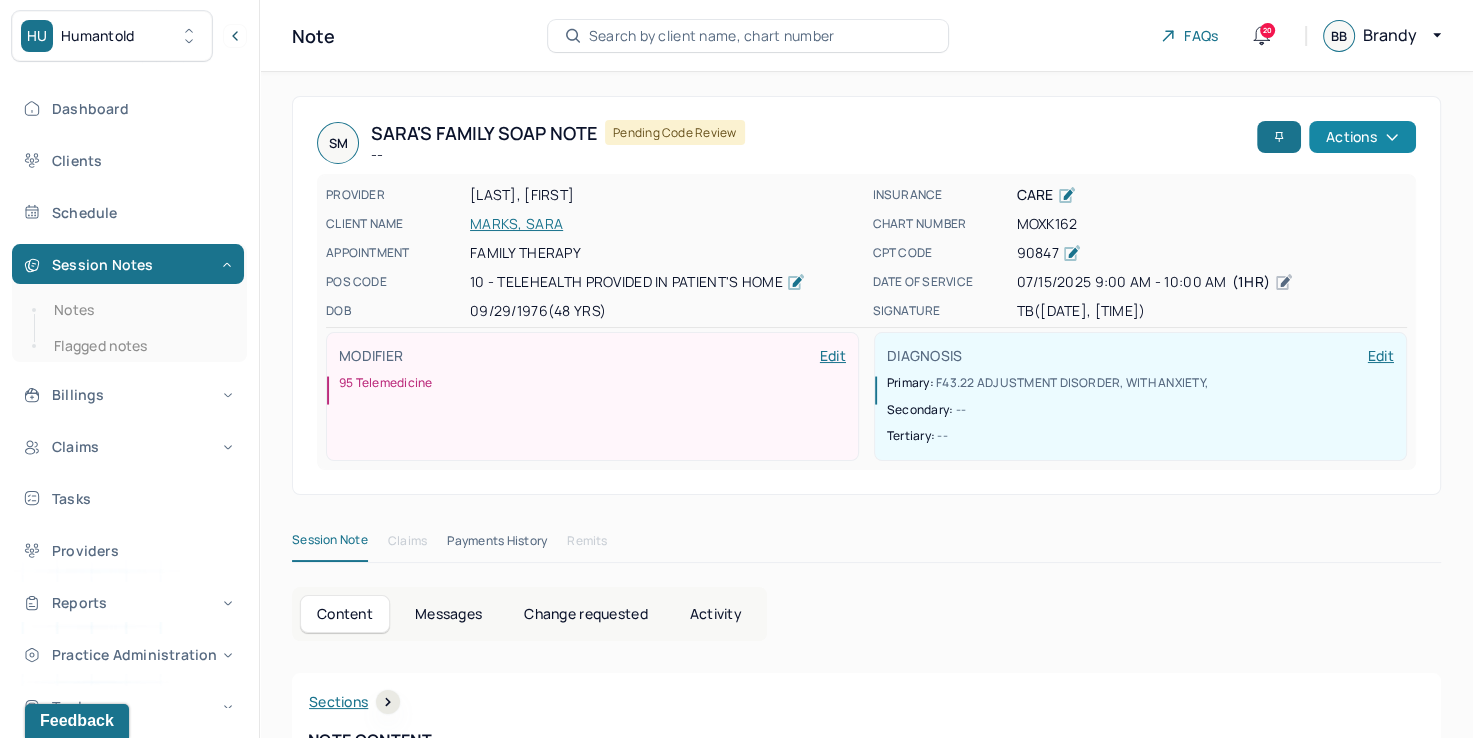 click on "Actions" at bounding box center [1362, 137] 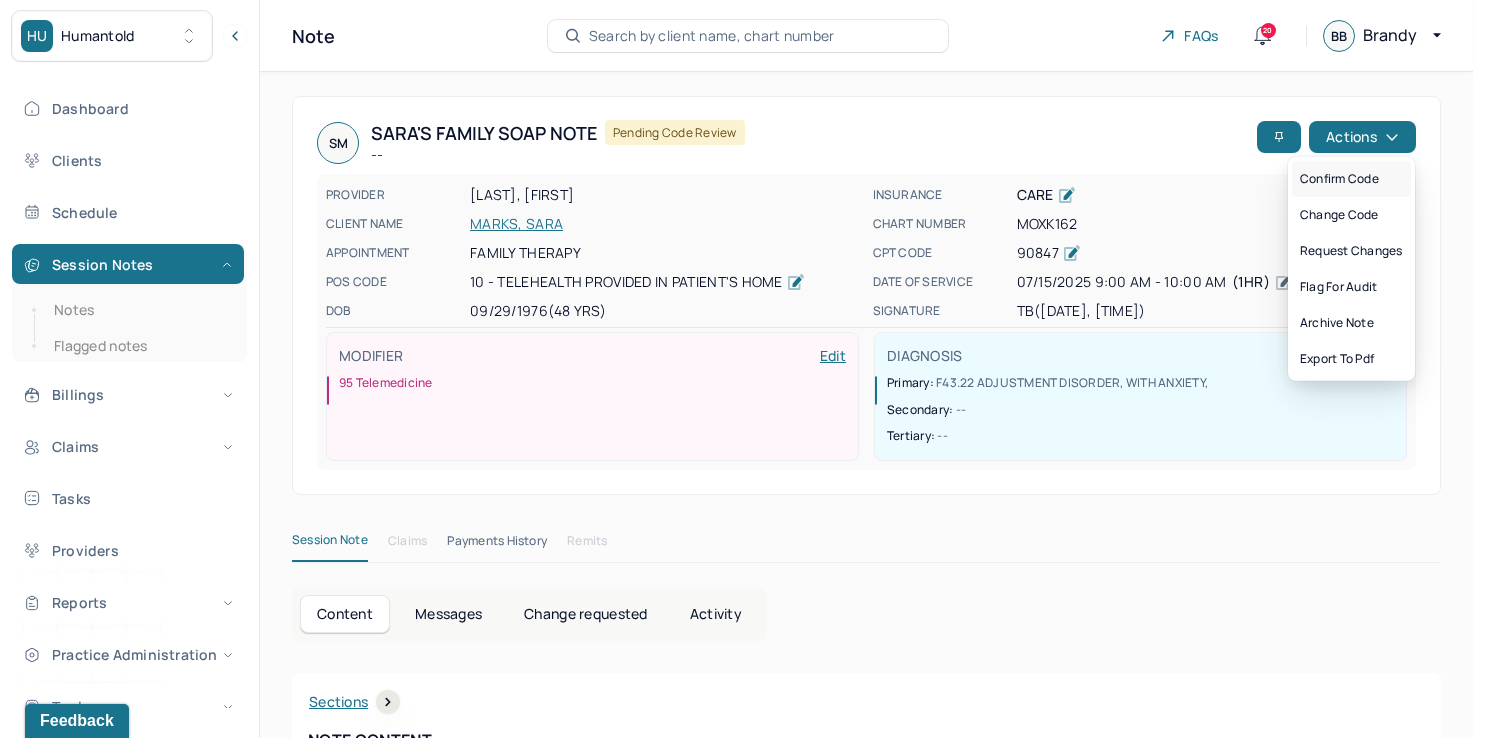 click on "Confirm code" at bounding box center [1351, 179] 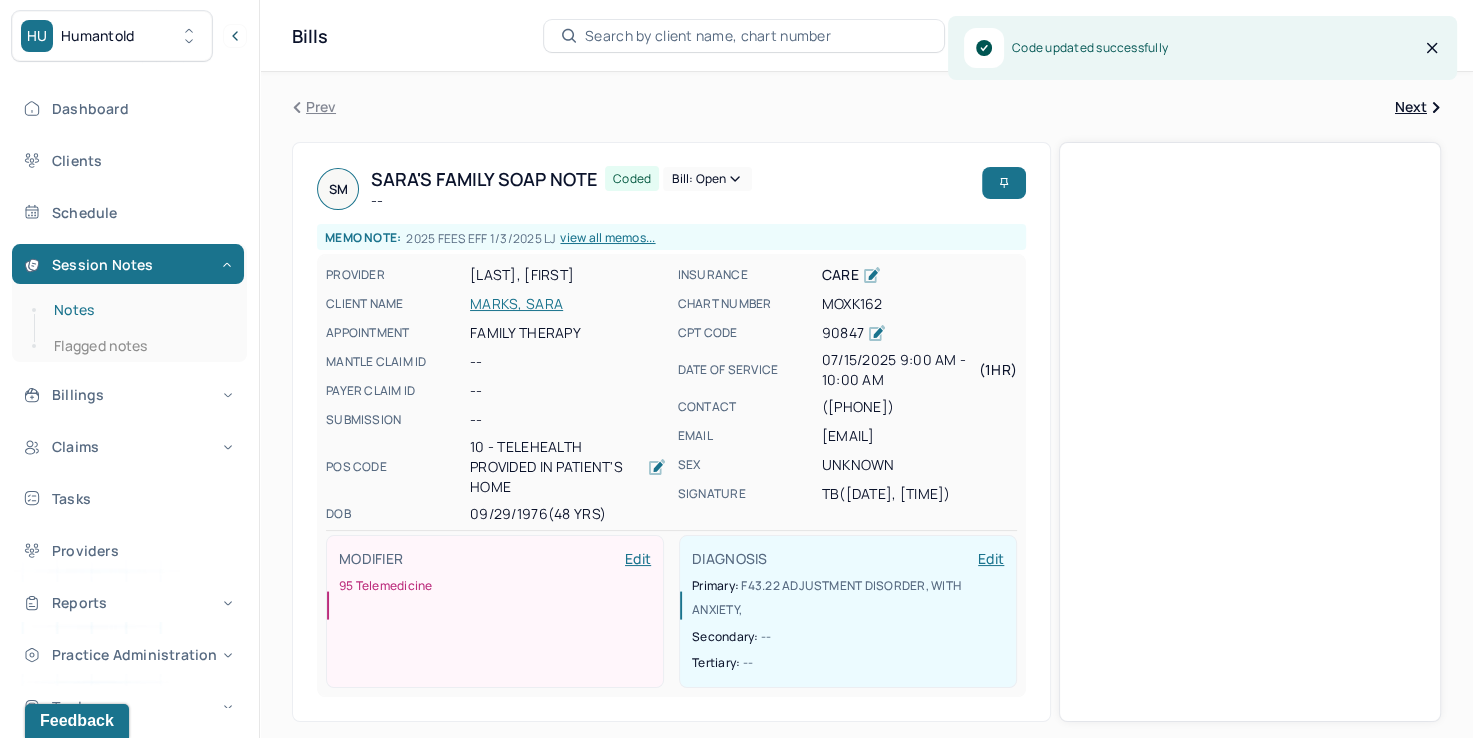 click on "Notes" at bounding box center [139, 310] 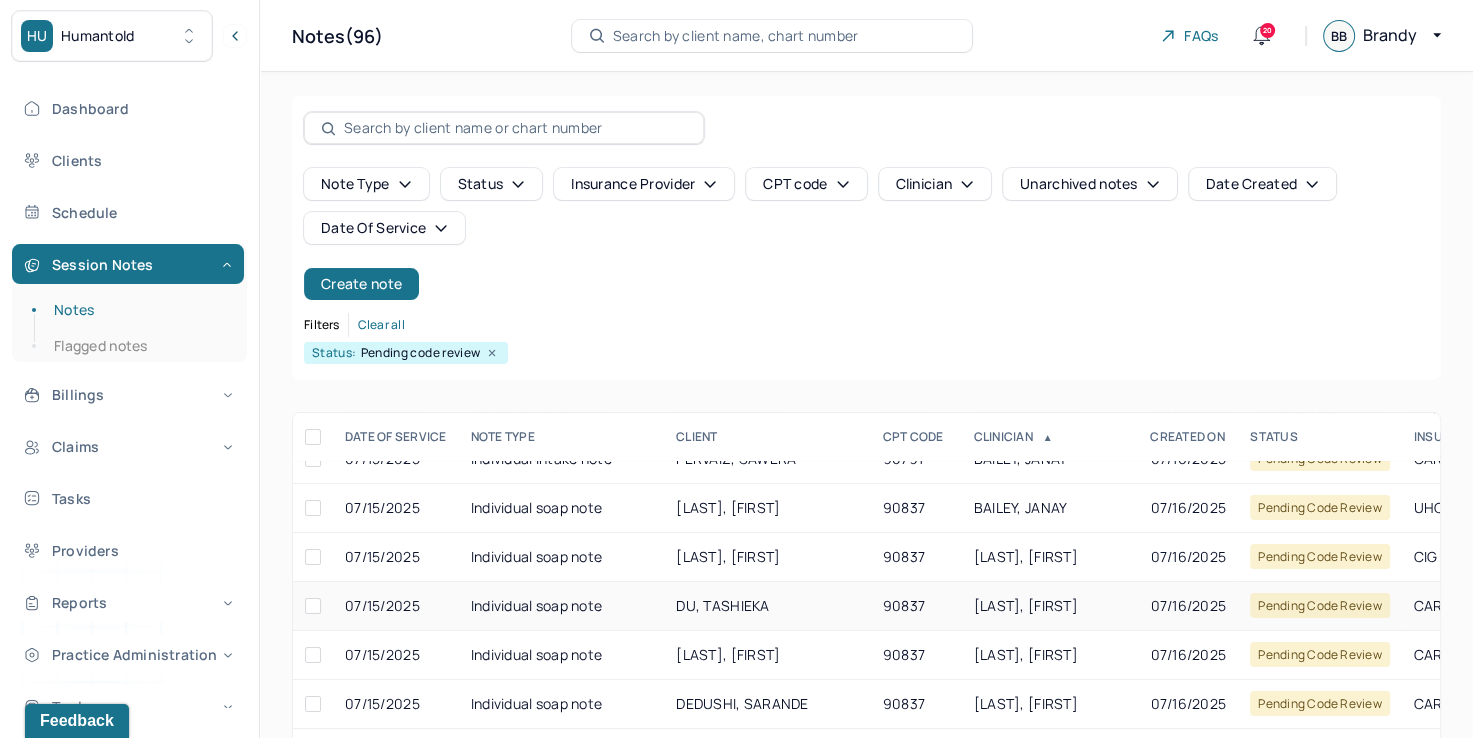 scroll, scrollTop: 400, scrollLeft: 0, axis: vertical 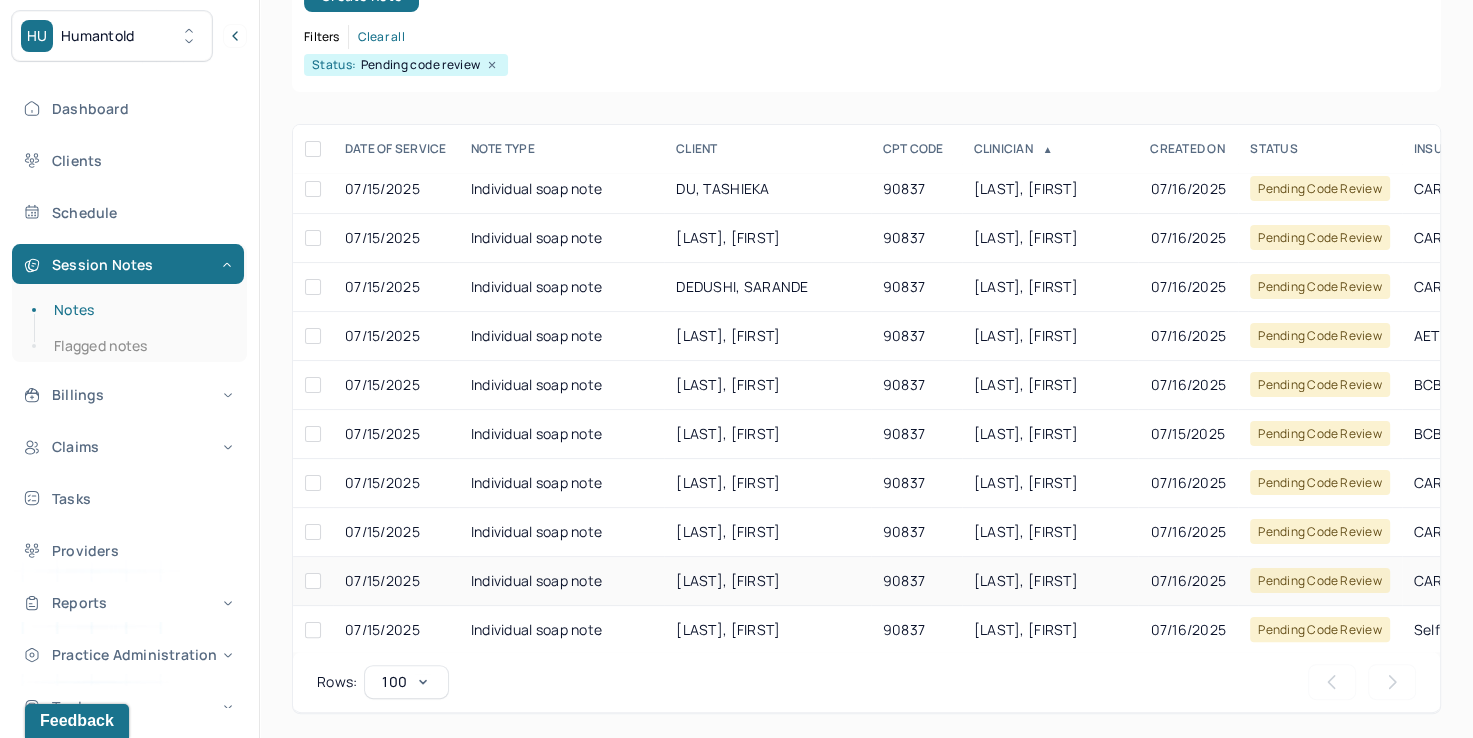 click on "[LAST], [FIRST]" at bounding box center (1026, 580) 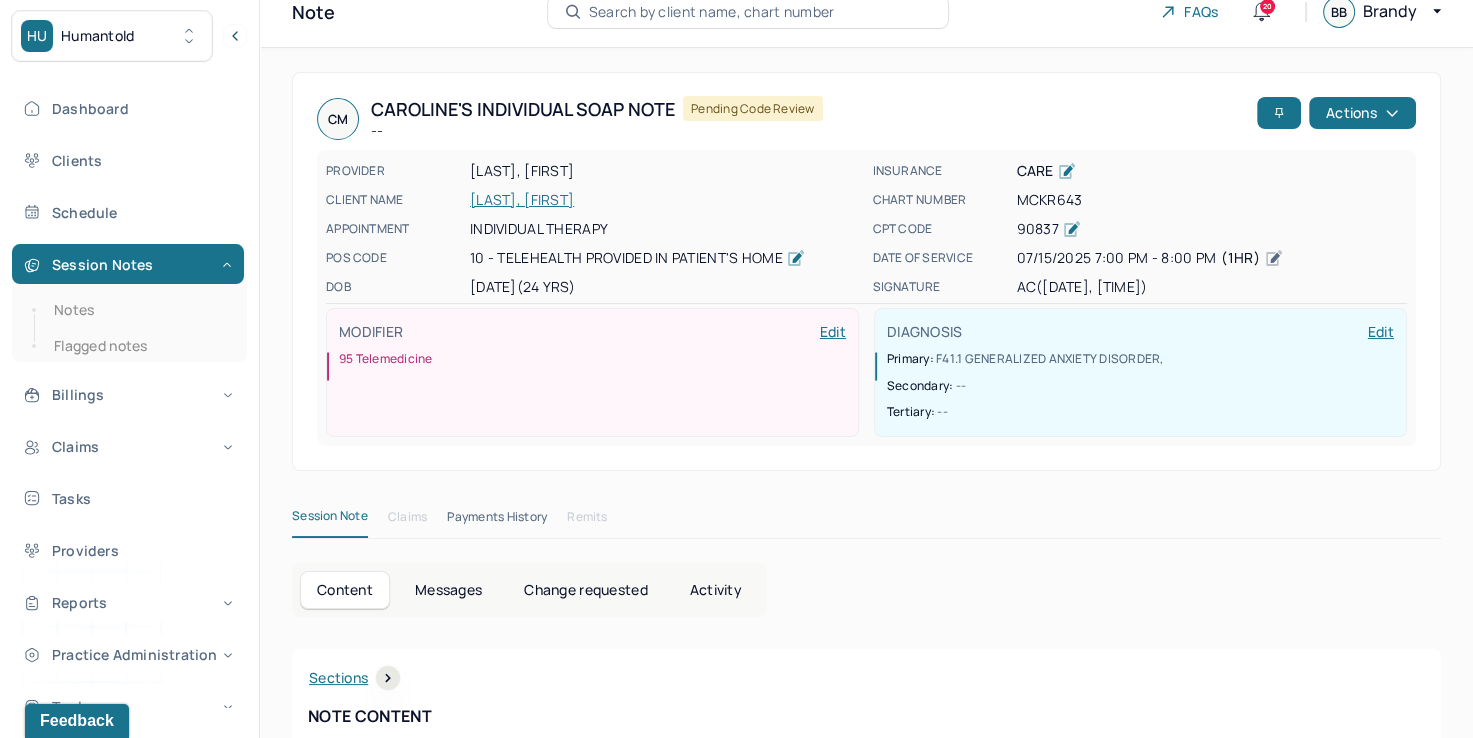 scroll, scrollTop: 0, scrollLeft: 0, axis: both 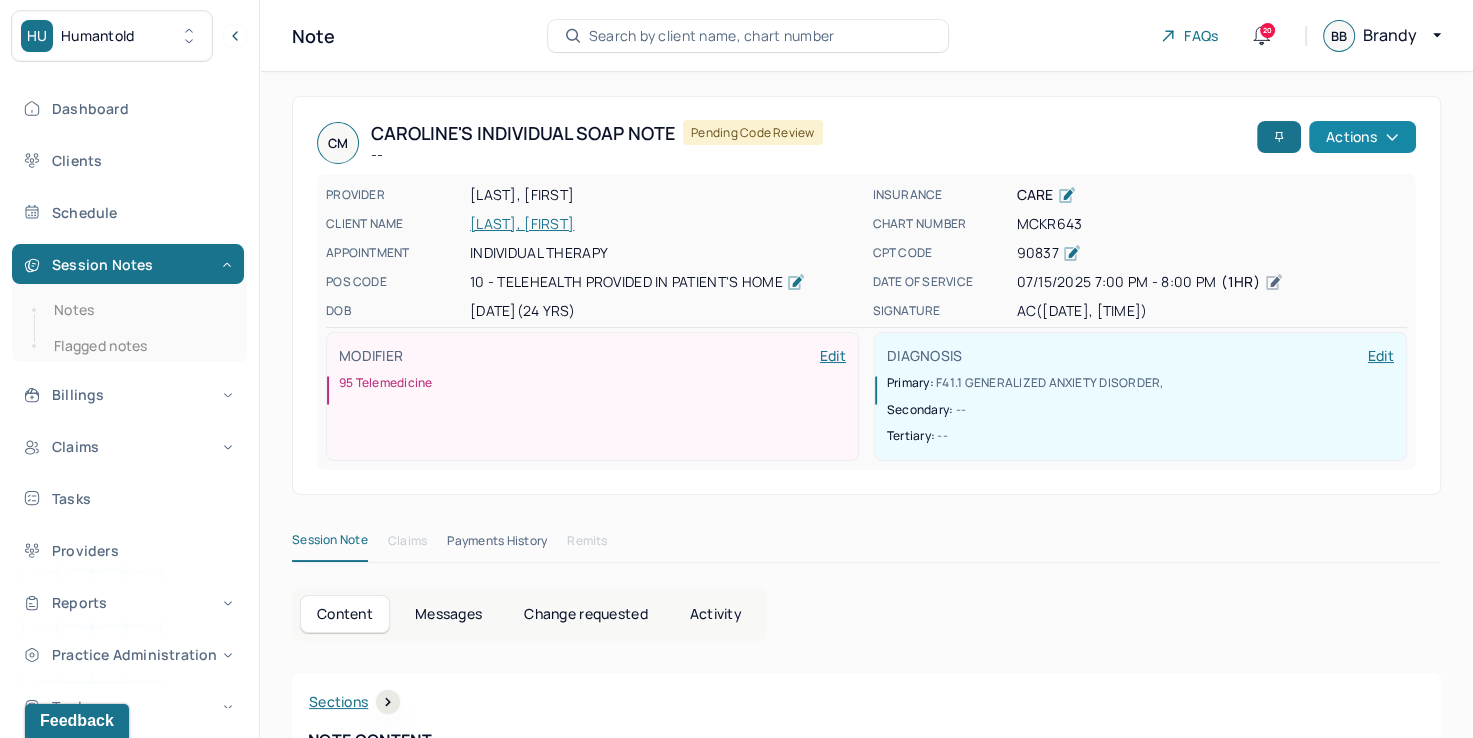 click on "Actions" at bounding box center (1362, 137) 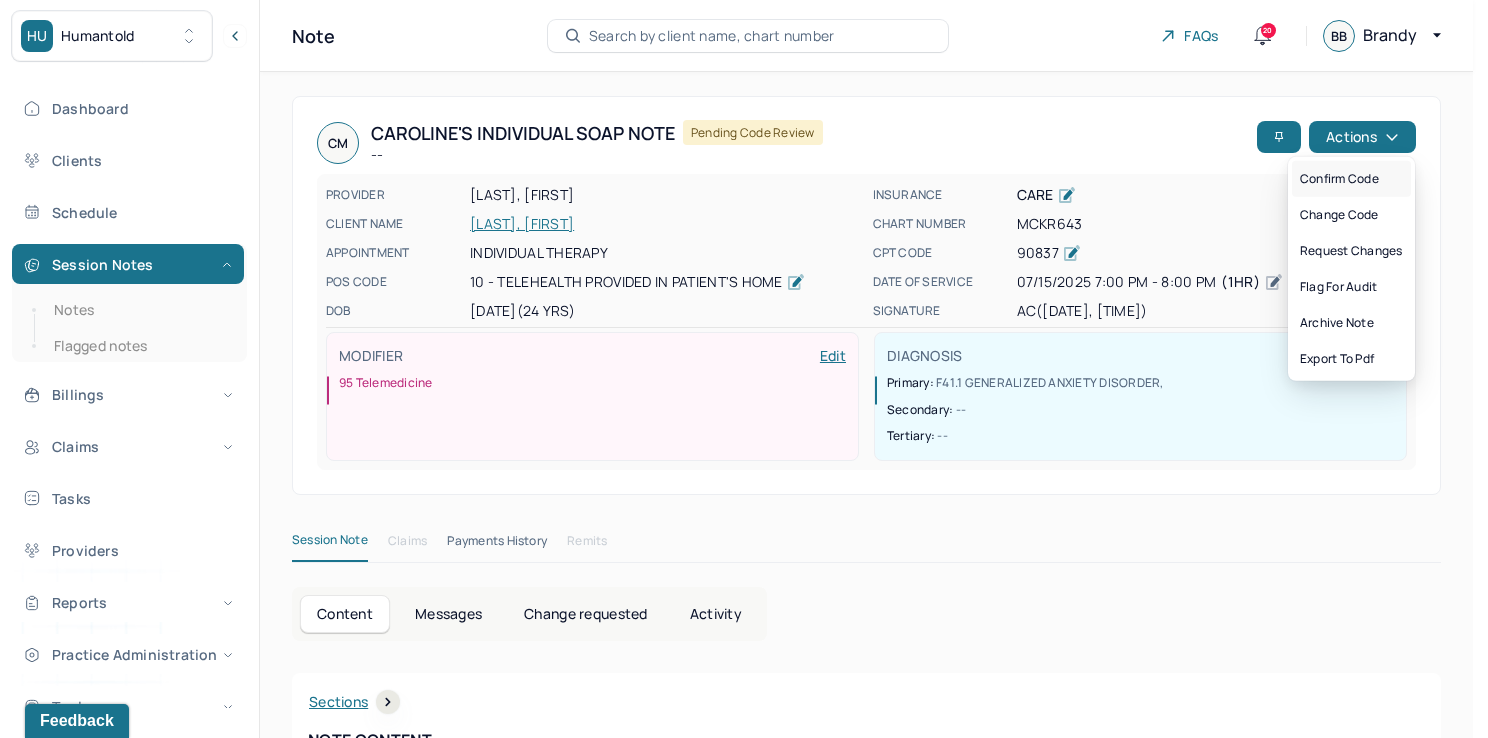 click on "Confirm code" at bounding box center [1351, 179] 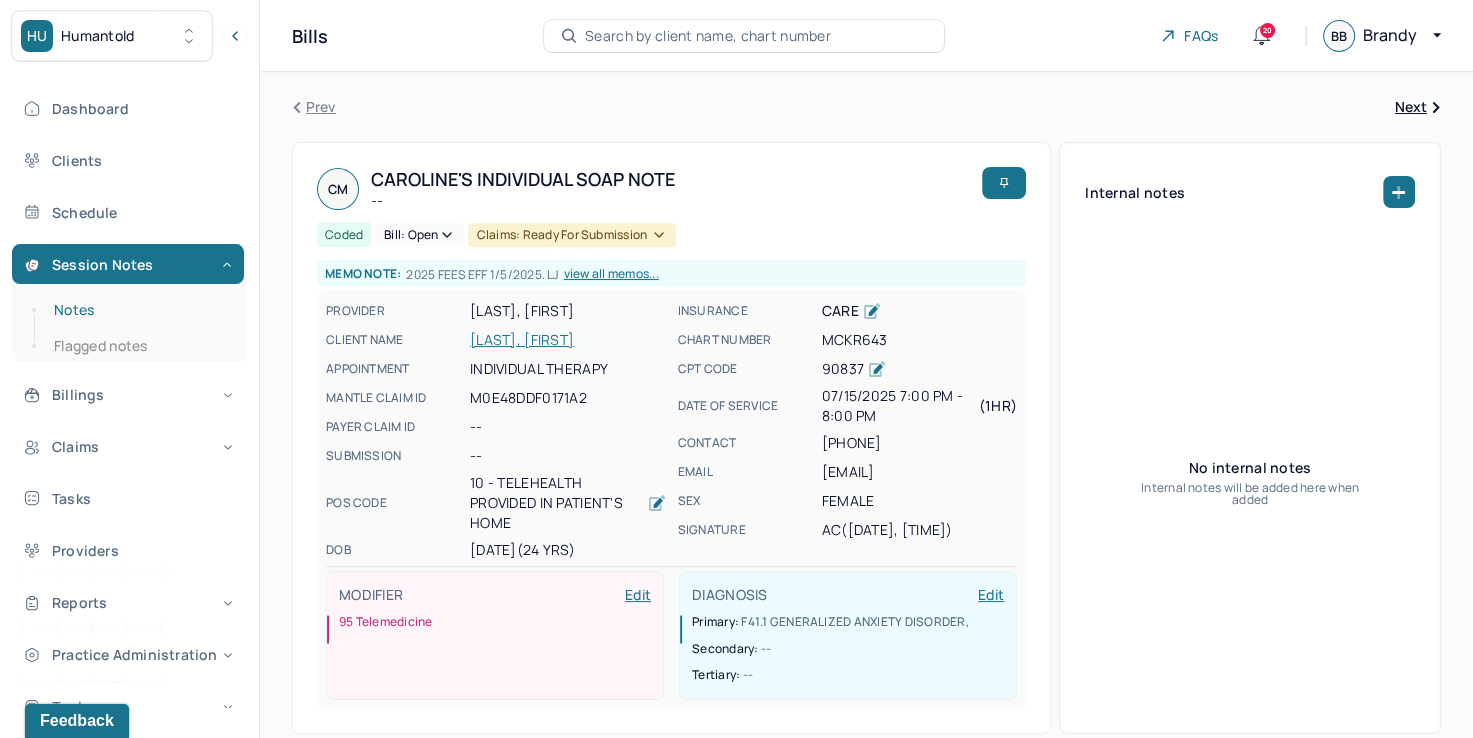 click on "Notes" at bounding box center (139, 310) 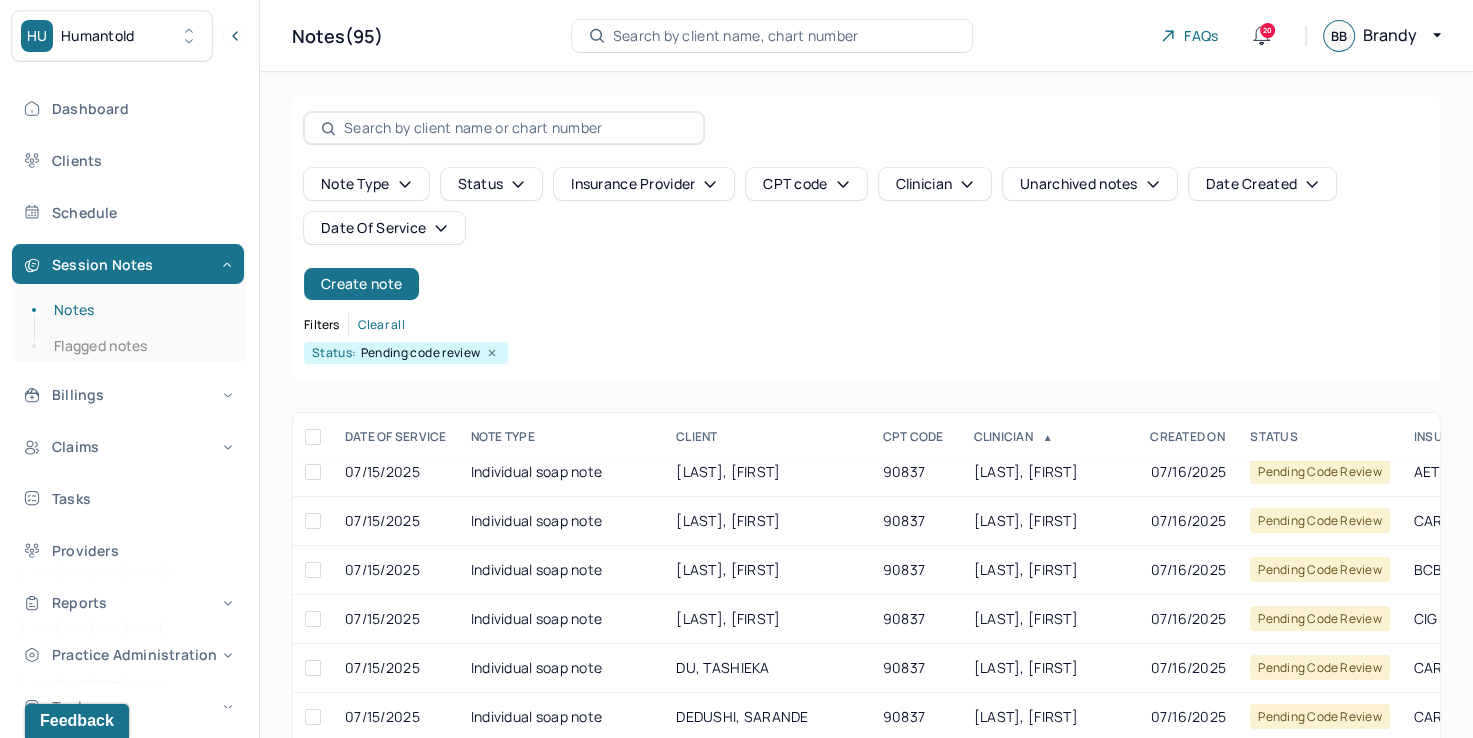 scroll, scrollTop: 400, scrollLeft: 0, axis: vertical 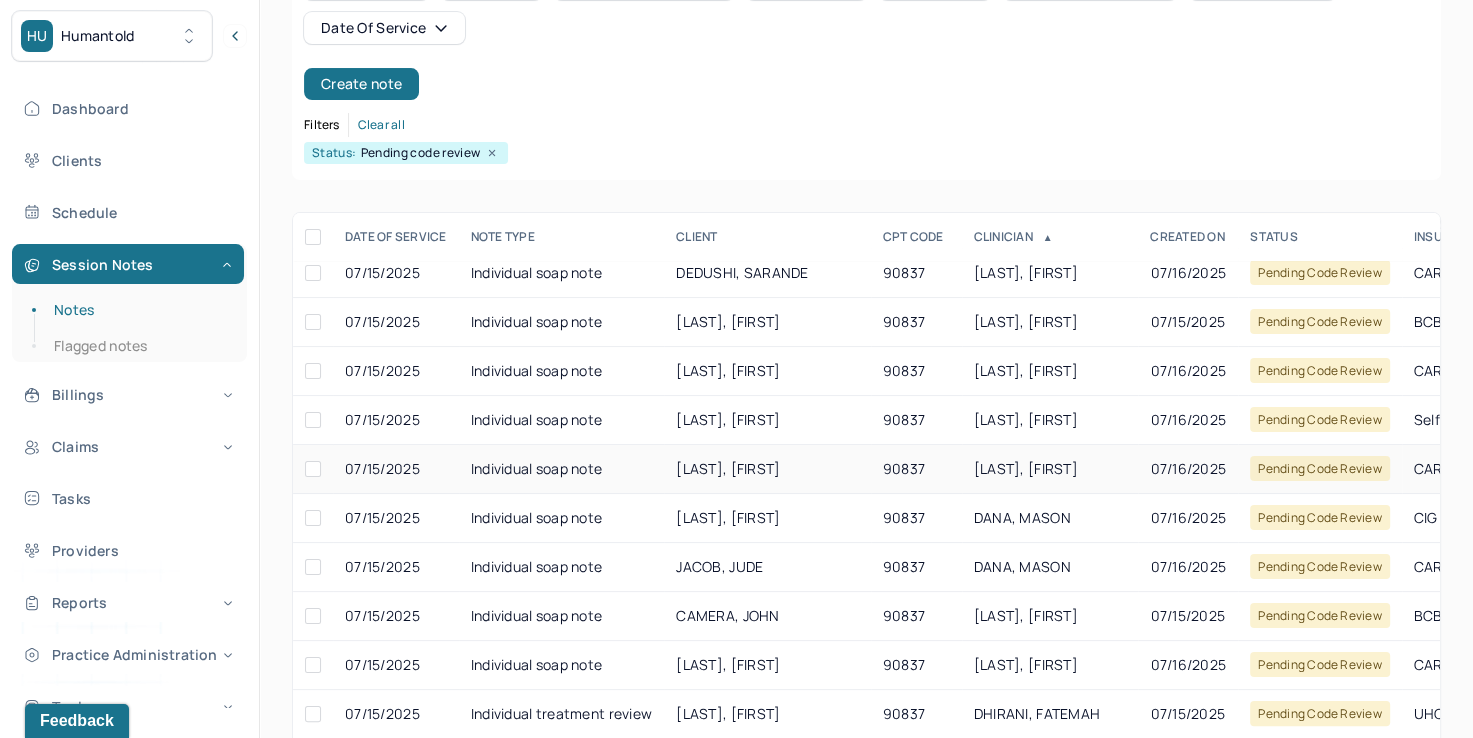 click on "[LAST], [FIRST]" at bounding box center (1026, 468) 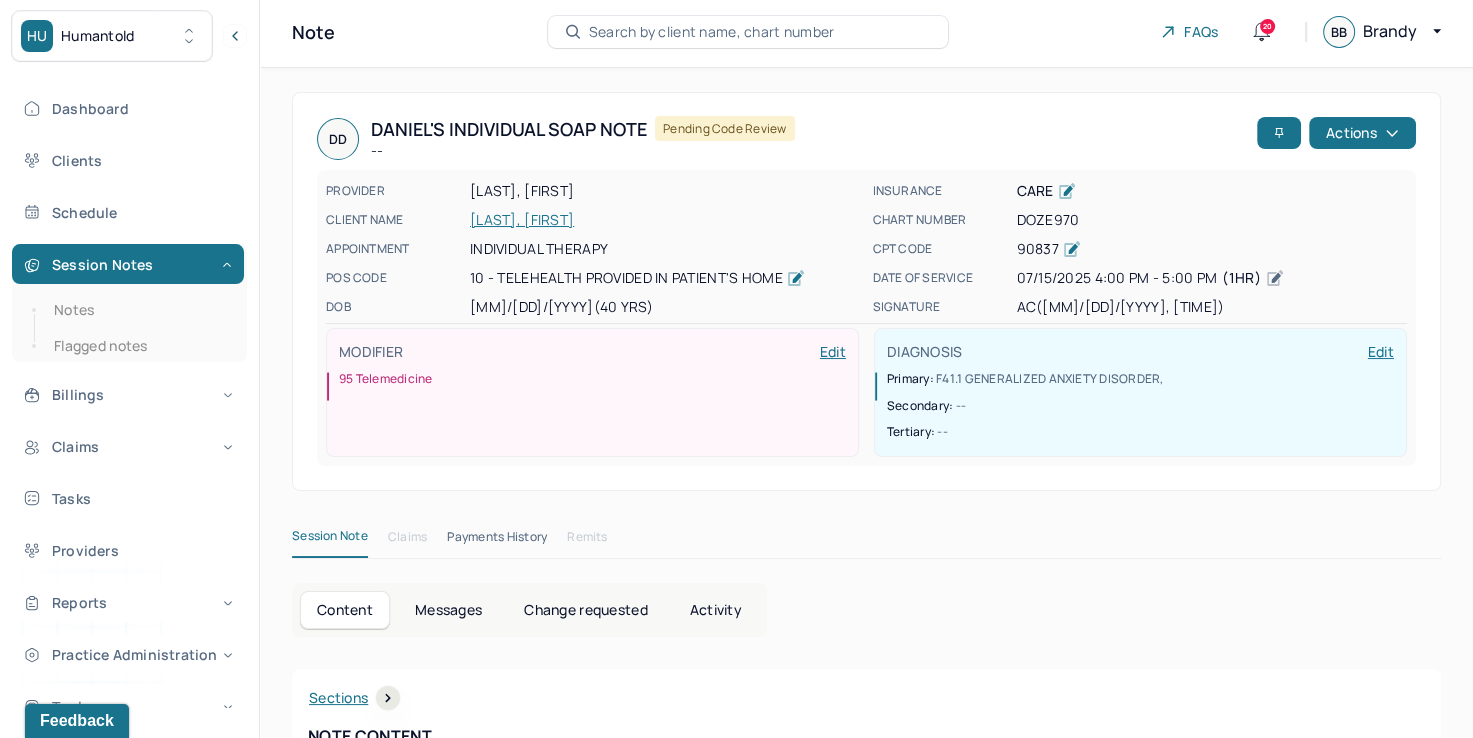 scroll, scrollTop: 0, scrollLeft: 0, axis: both 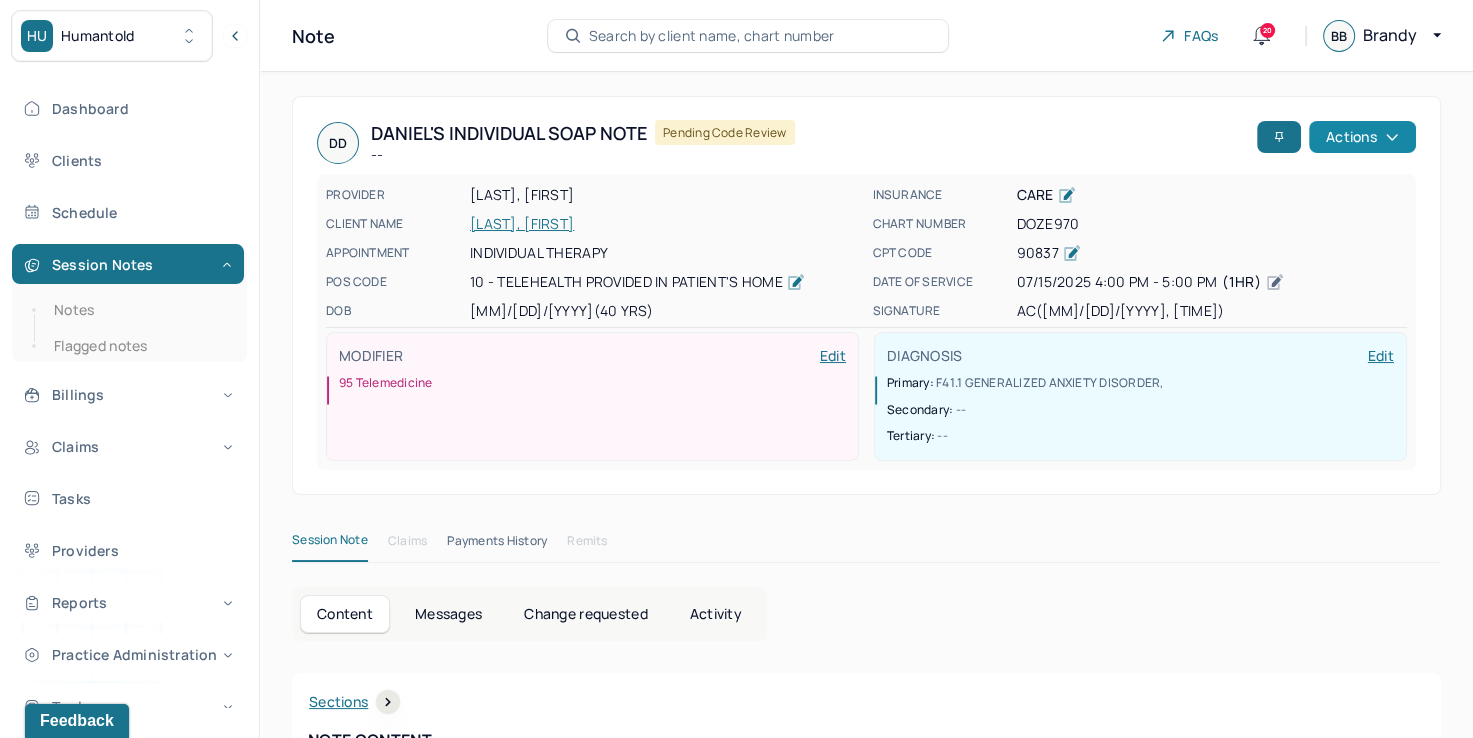 click 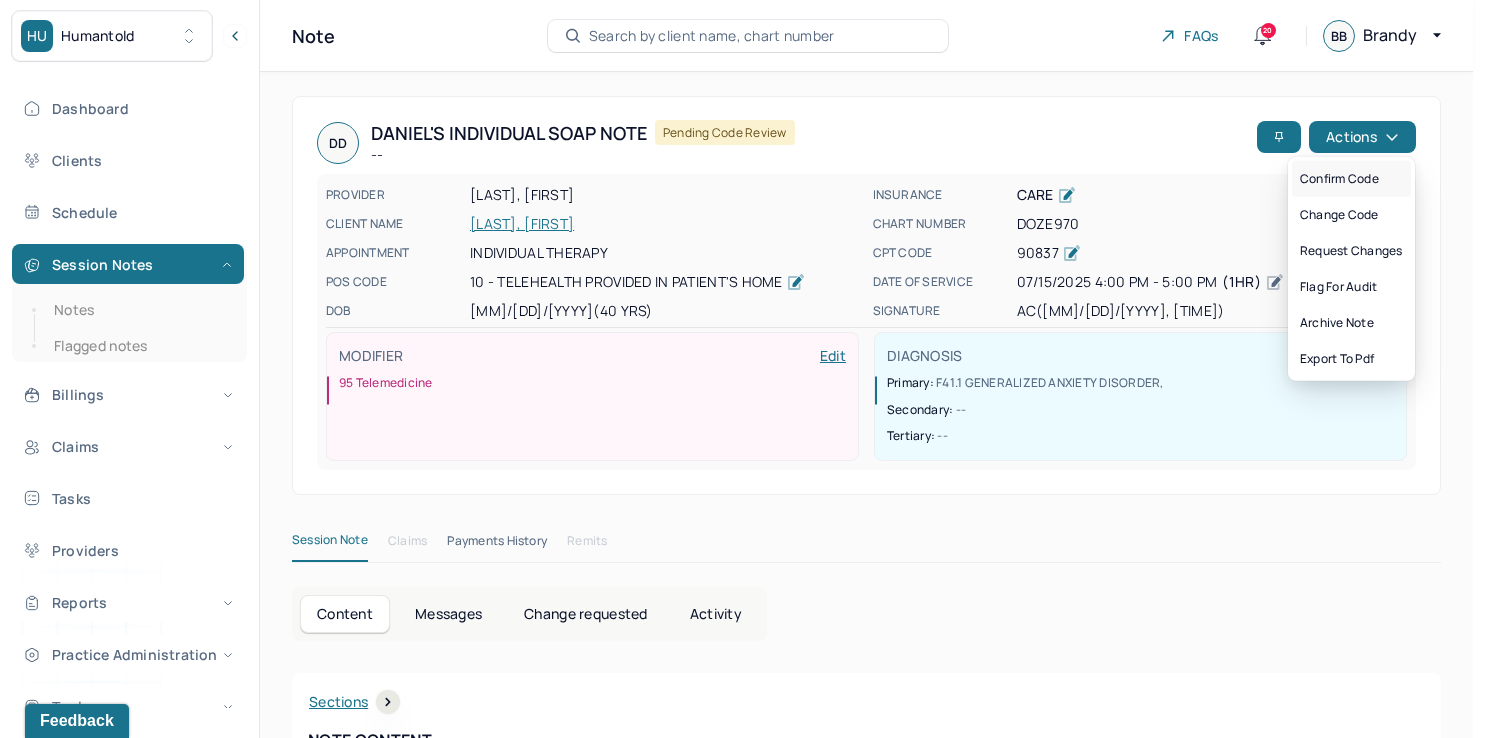 click on "Confirm code" at bounding box center [1351, 179] 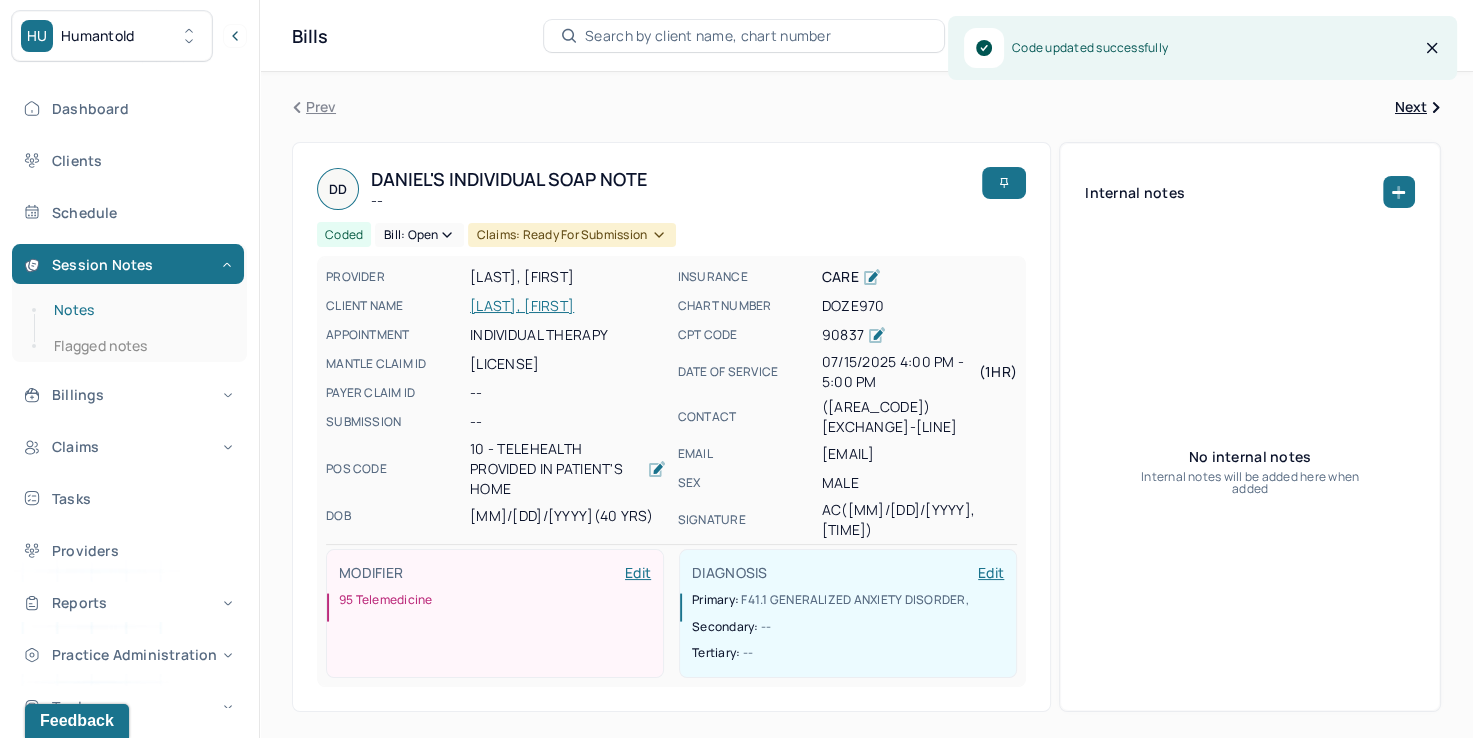 click on "Notes" at bounding box center (139, 310) 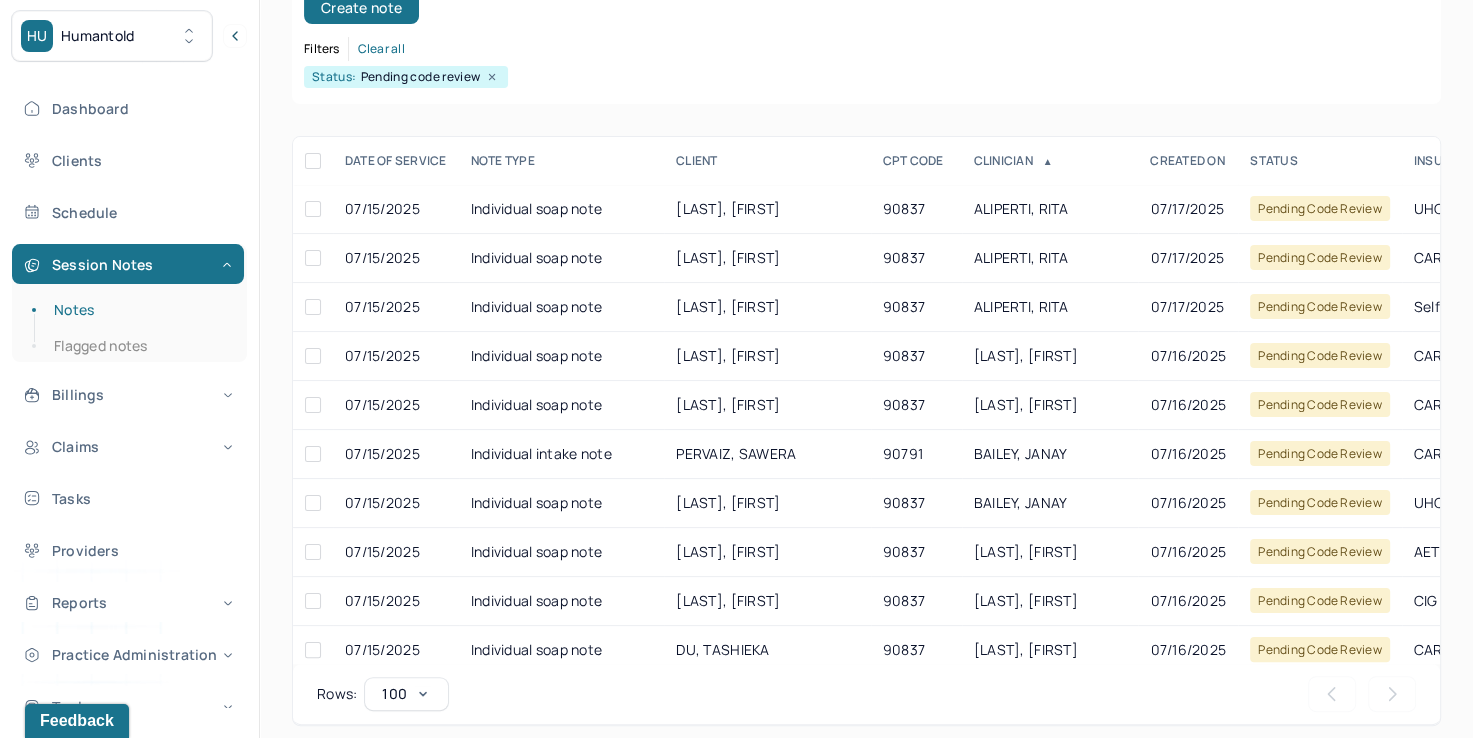 scroll, scrollTop: 288, scrollLeft: 0, axis: vertical 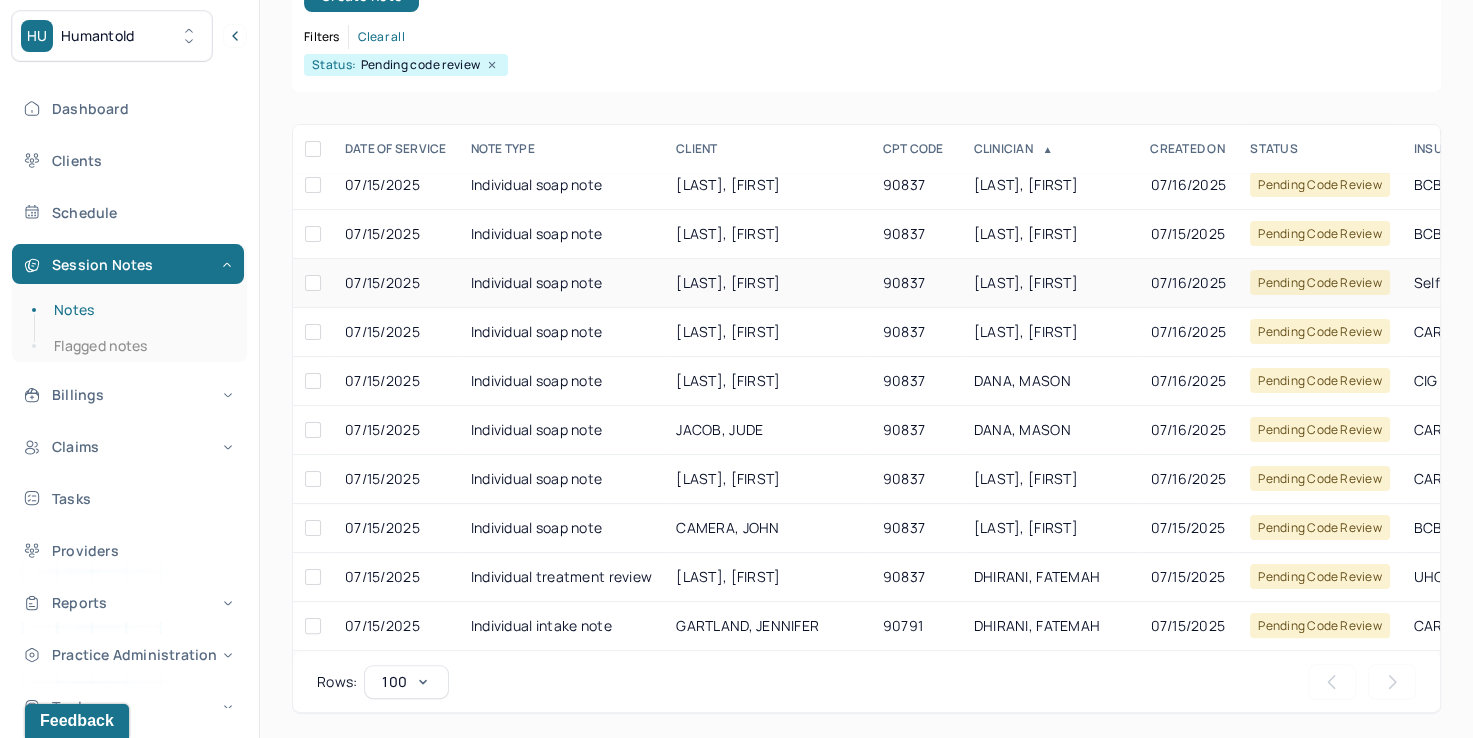 click on "[LAST], [FIRST]" at bounding box center (1050, 283) 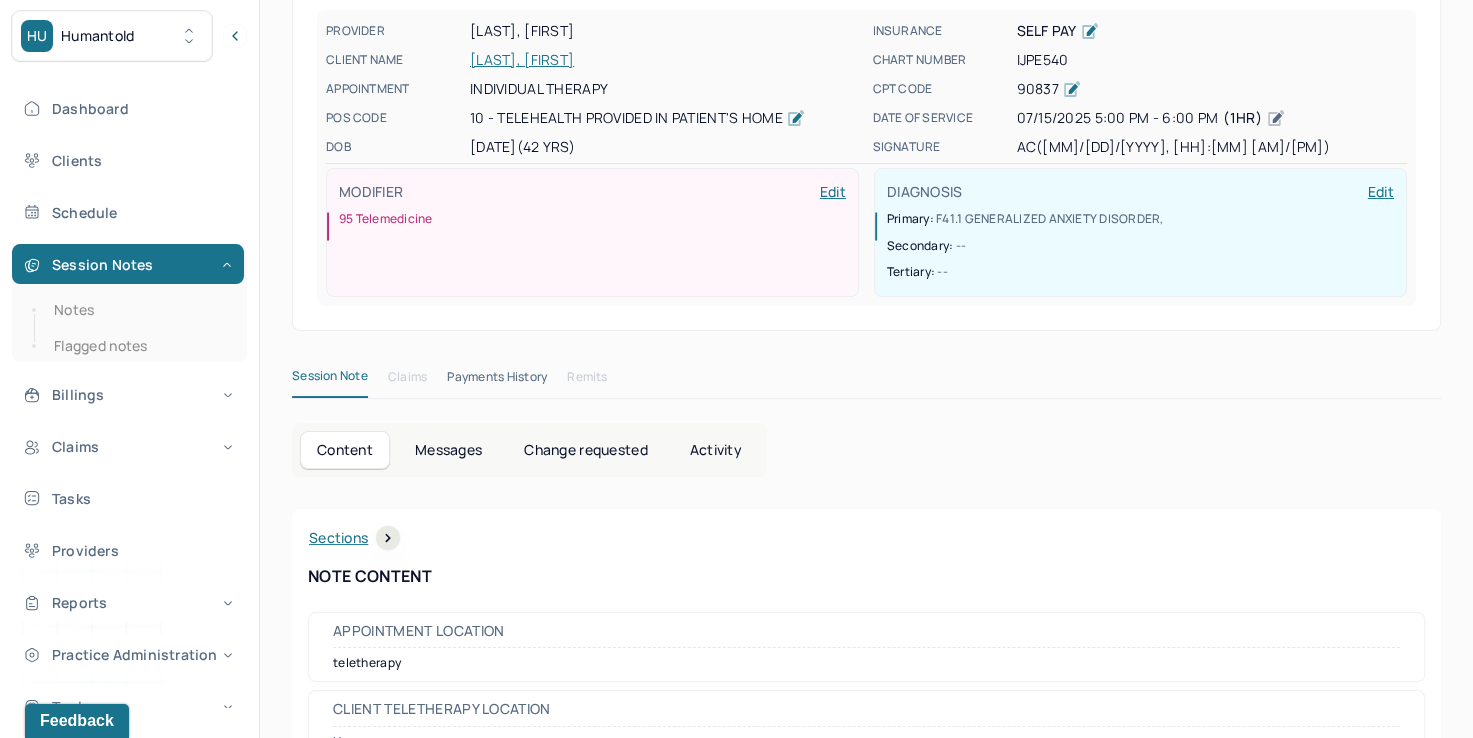 scroll, scrollTop: 0, scrollLeft: 0, axis: both 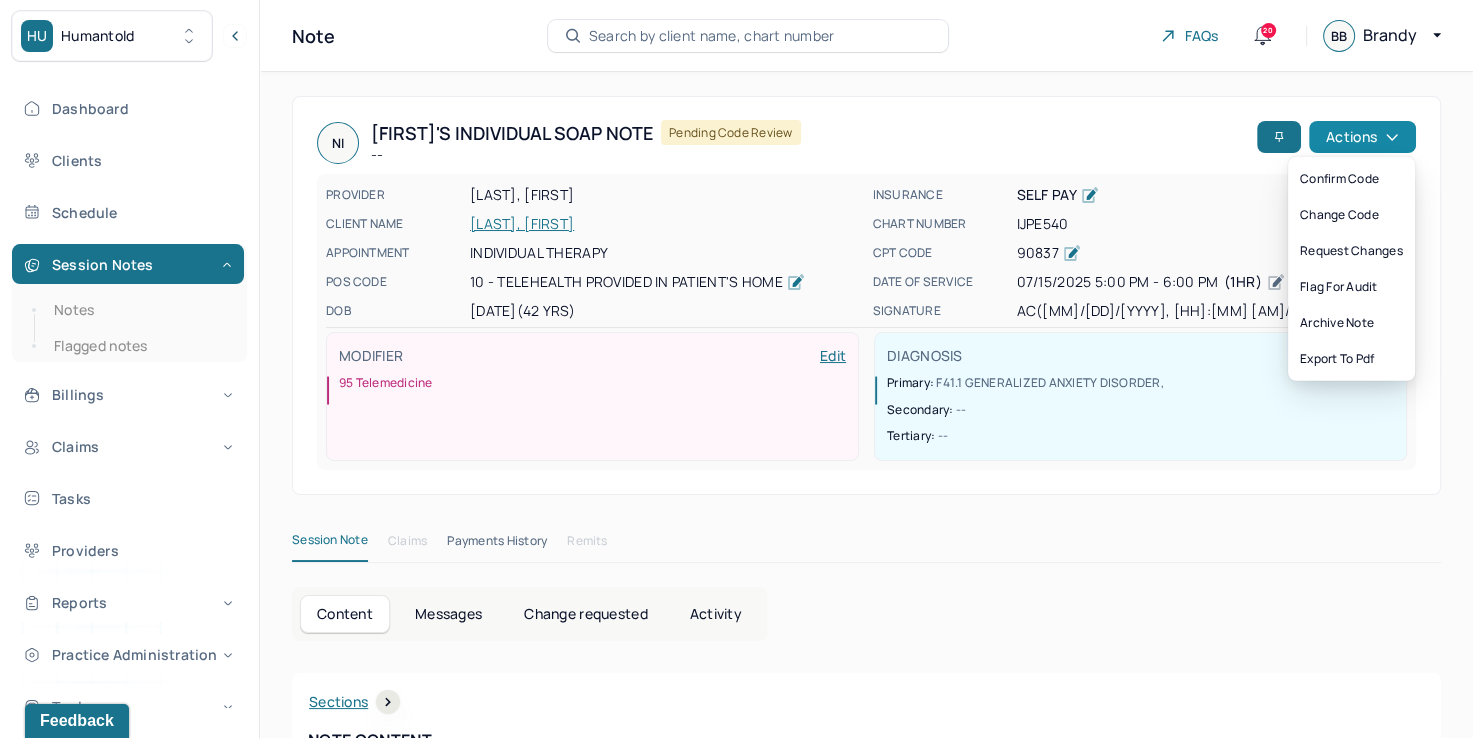 click on "Actions" at bounding box center [1362, 137] 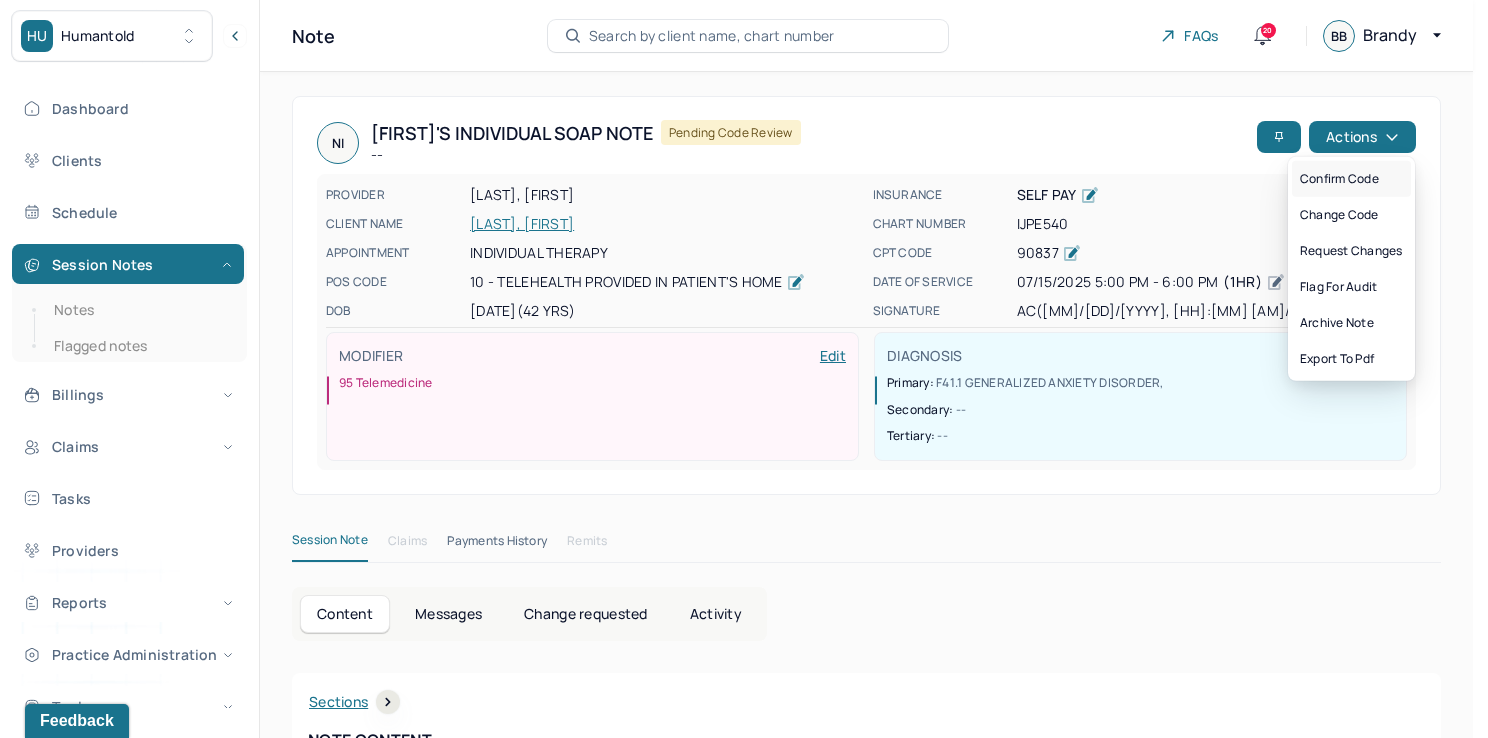 click on "Confirm code" at bounding box center [1351, 179] 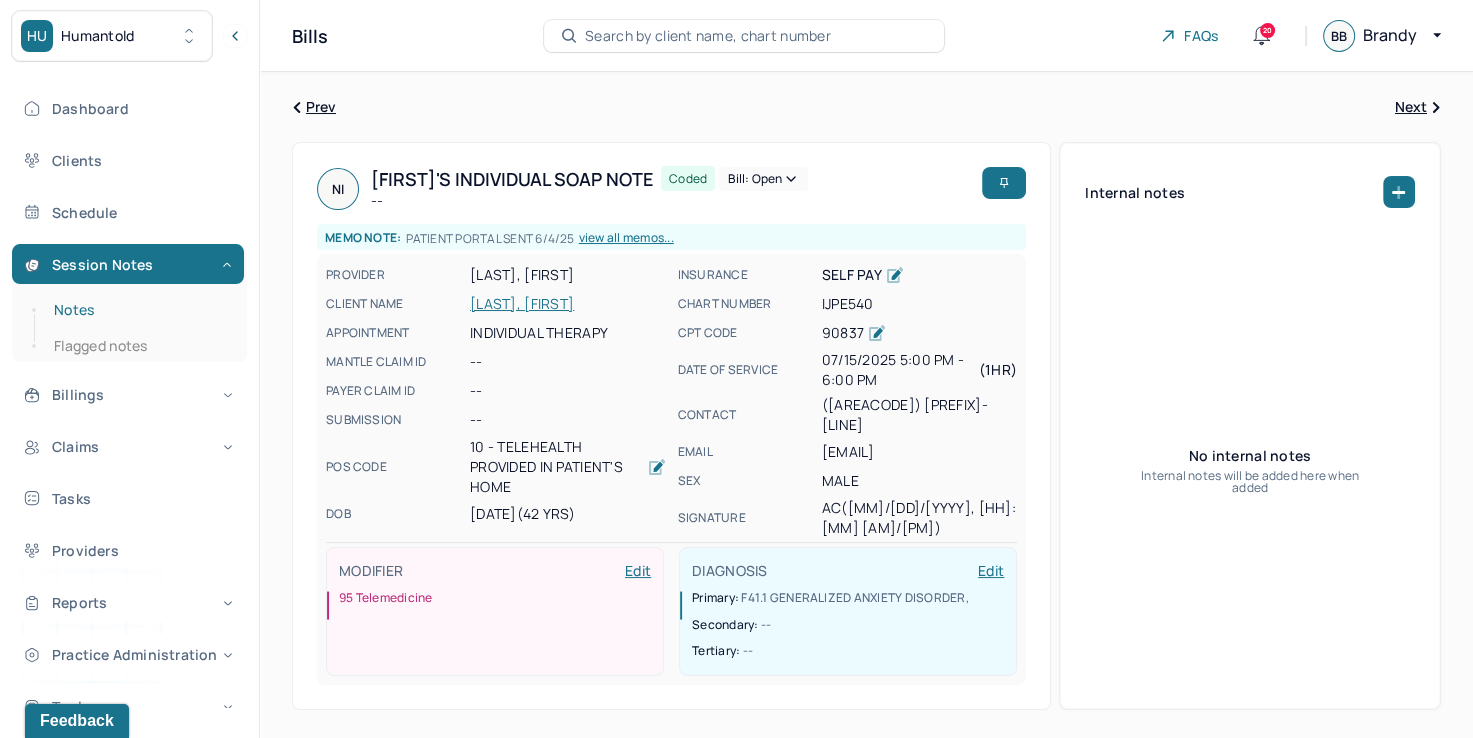click on "Notes" at bounding box center (139, 310) 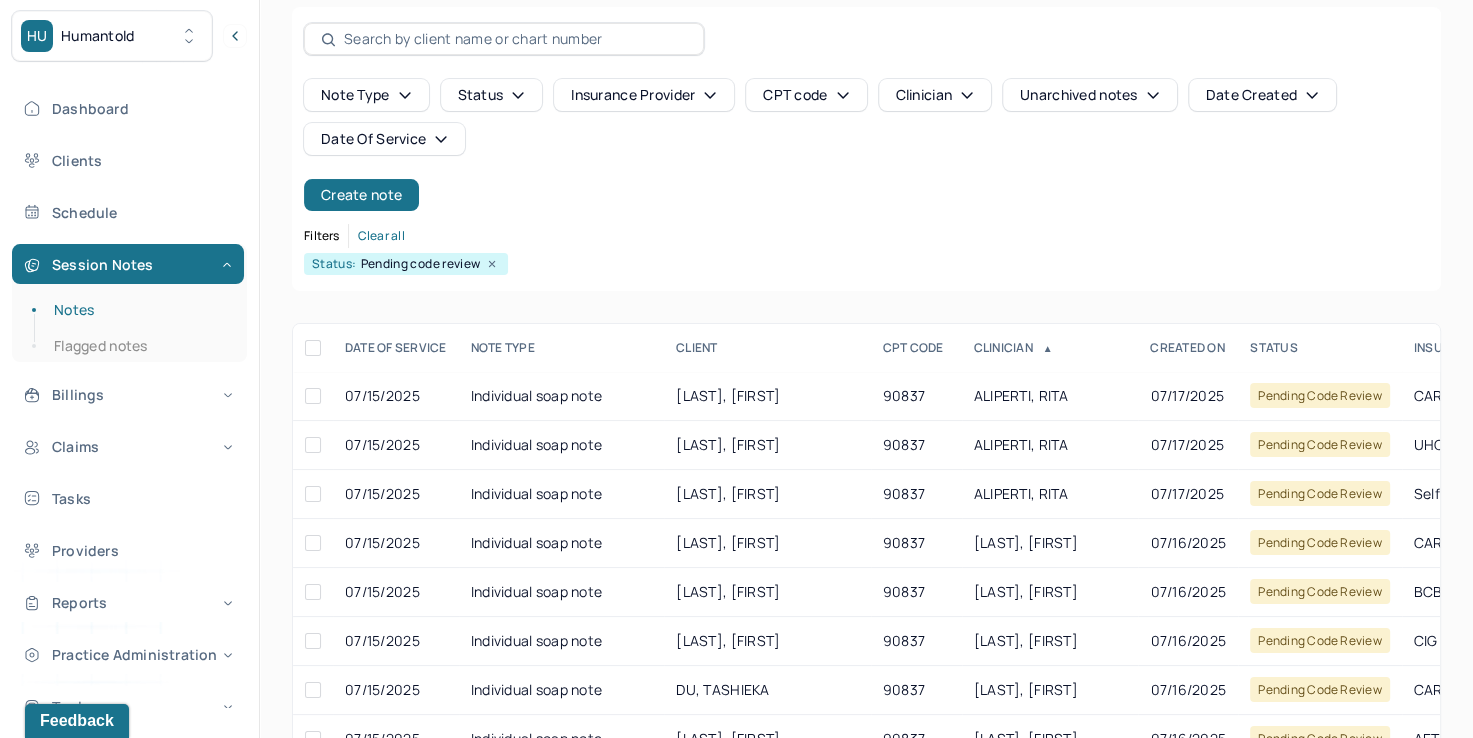 scroll, scrollTop: 288, scrollLeft: 0, axis: vertical 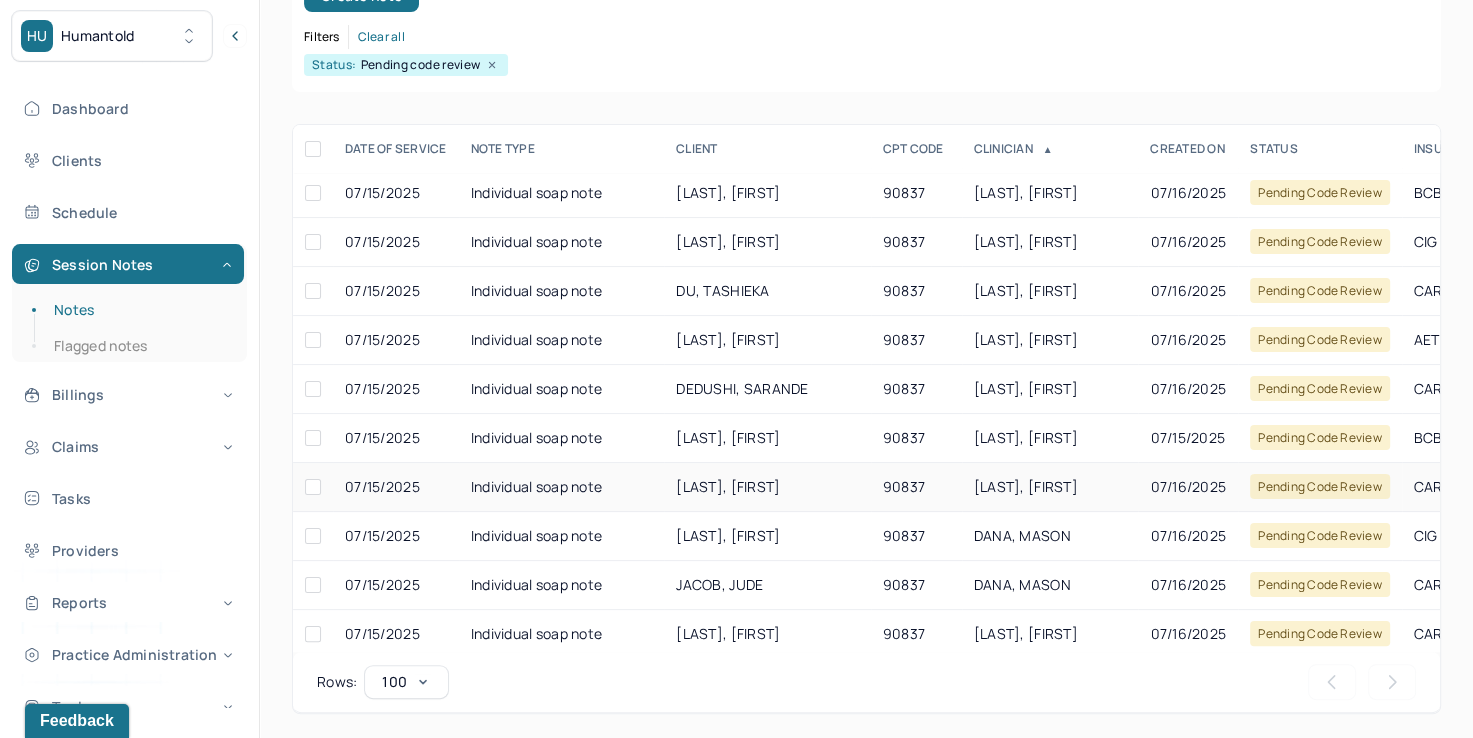 click on "[LAST], [FIRST]" at bounding box center [1026, 486] 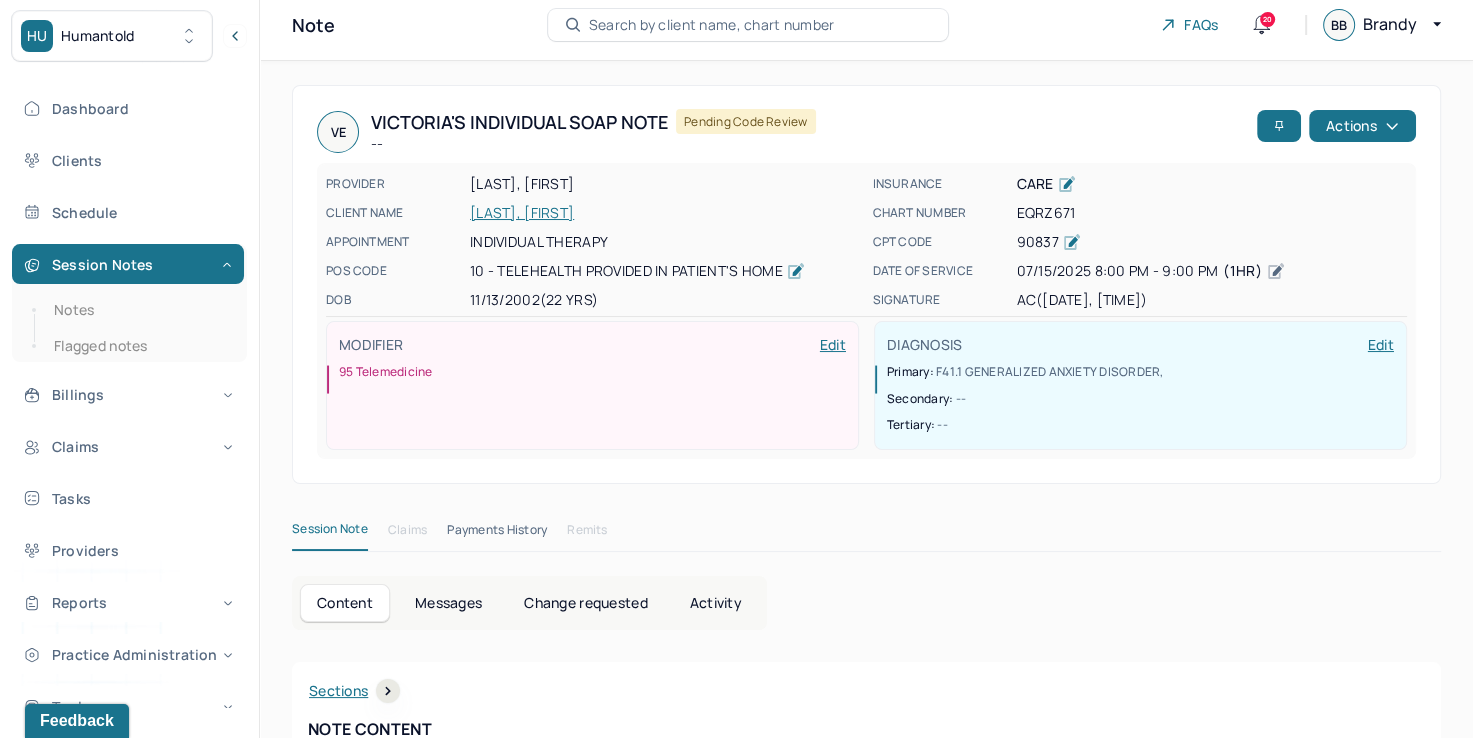 scroll, scrollTop: 0, scrollLeft: 0, axis: both 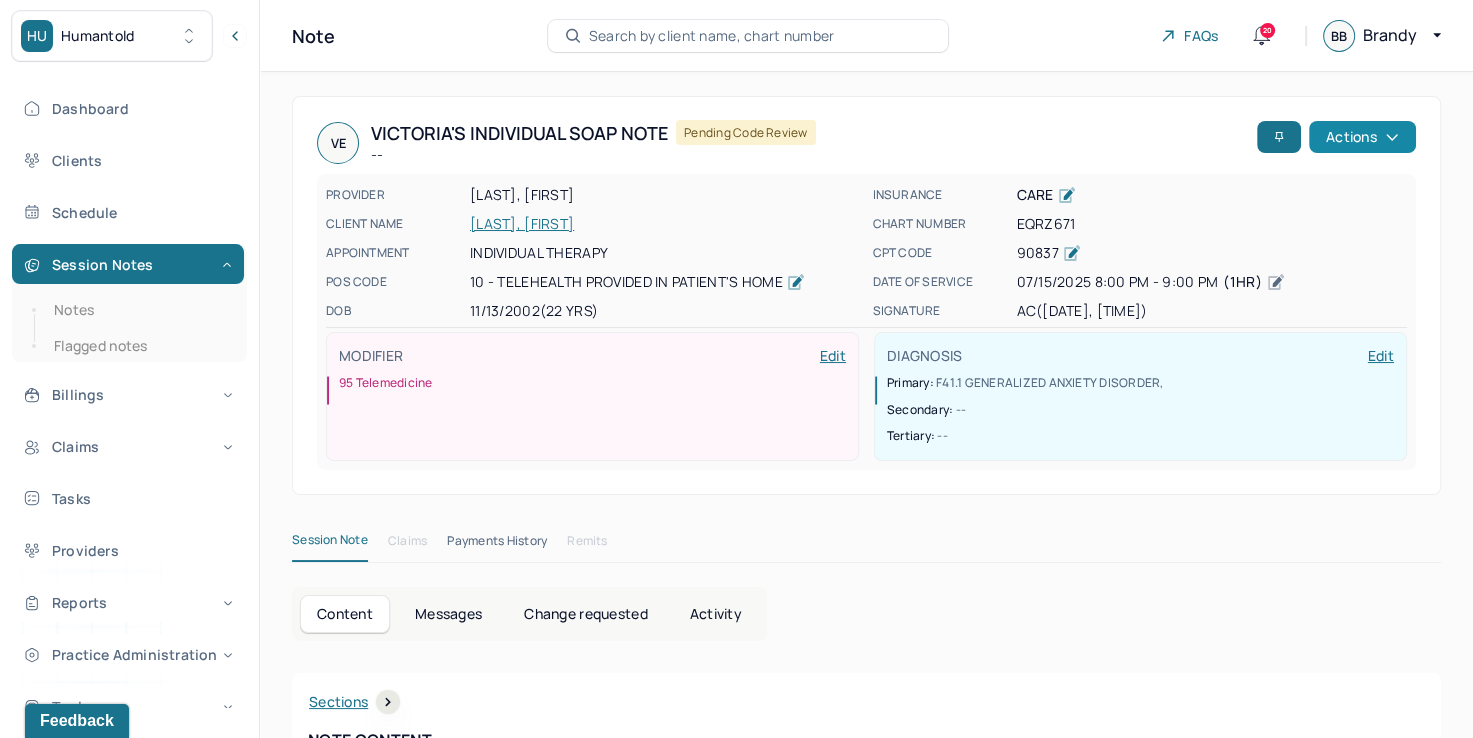 click 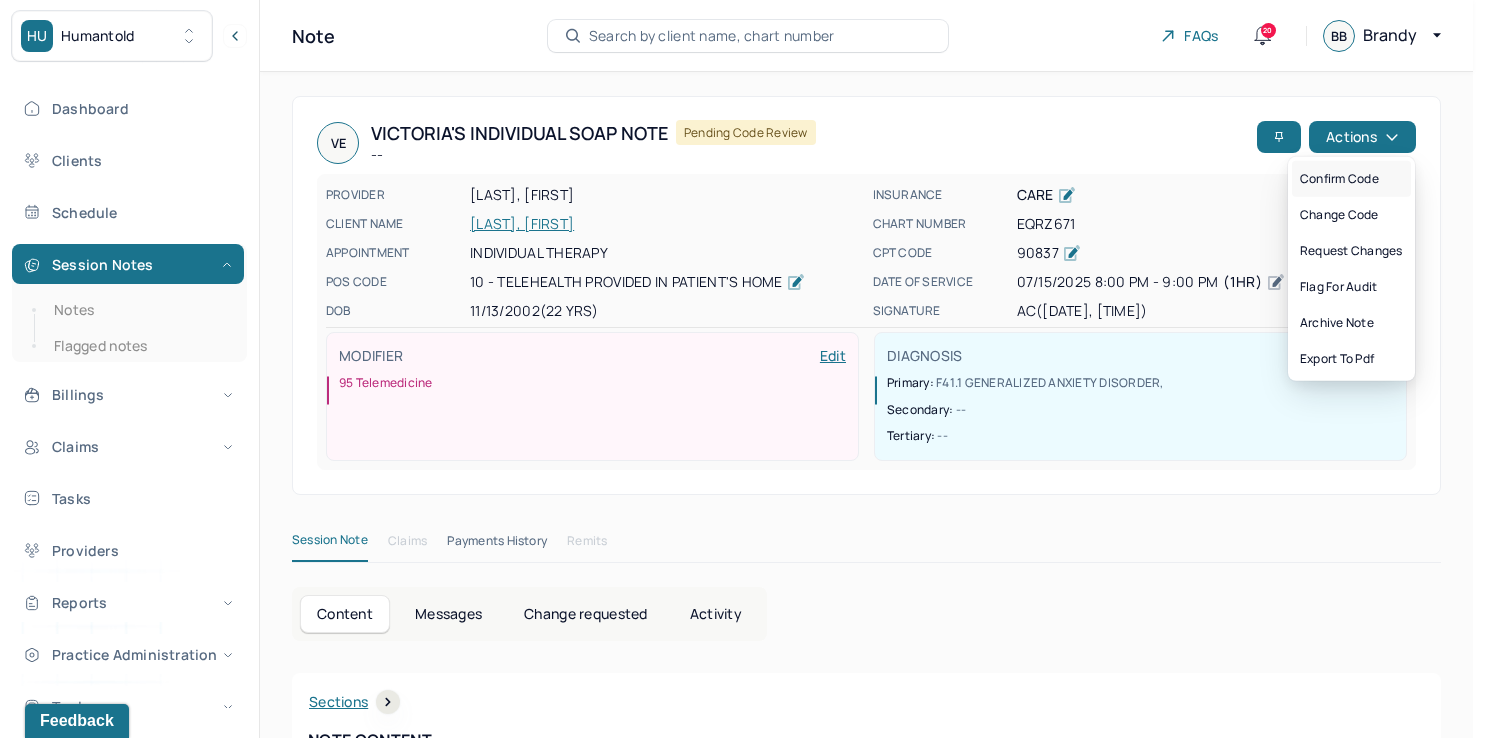 click on "Confirm code" at bounding box center (1351, 179) 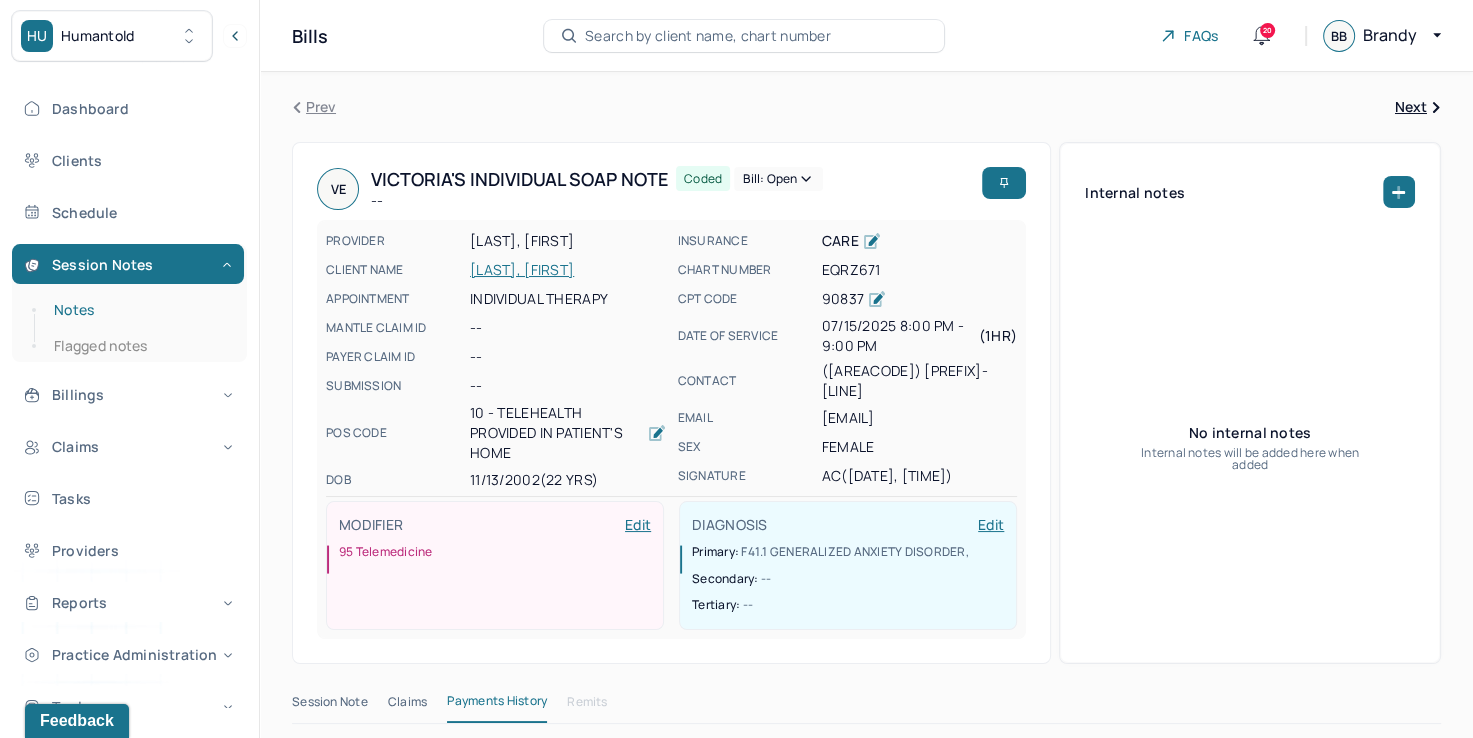 click on "Notes" at bounding box center [139, 310] 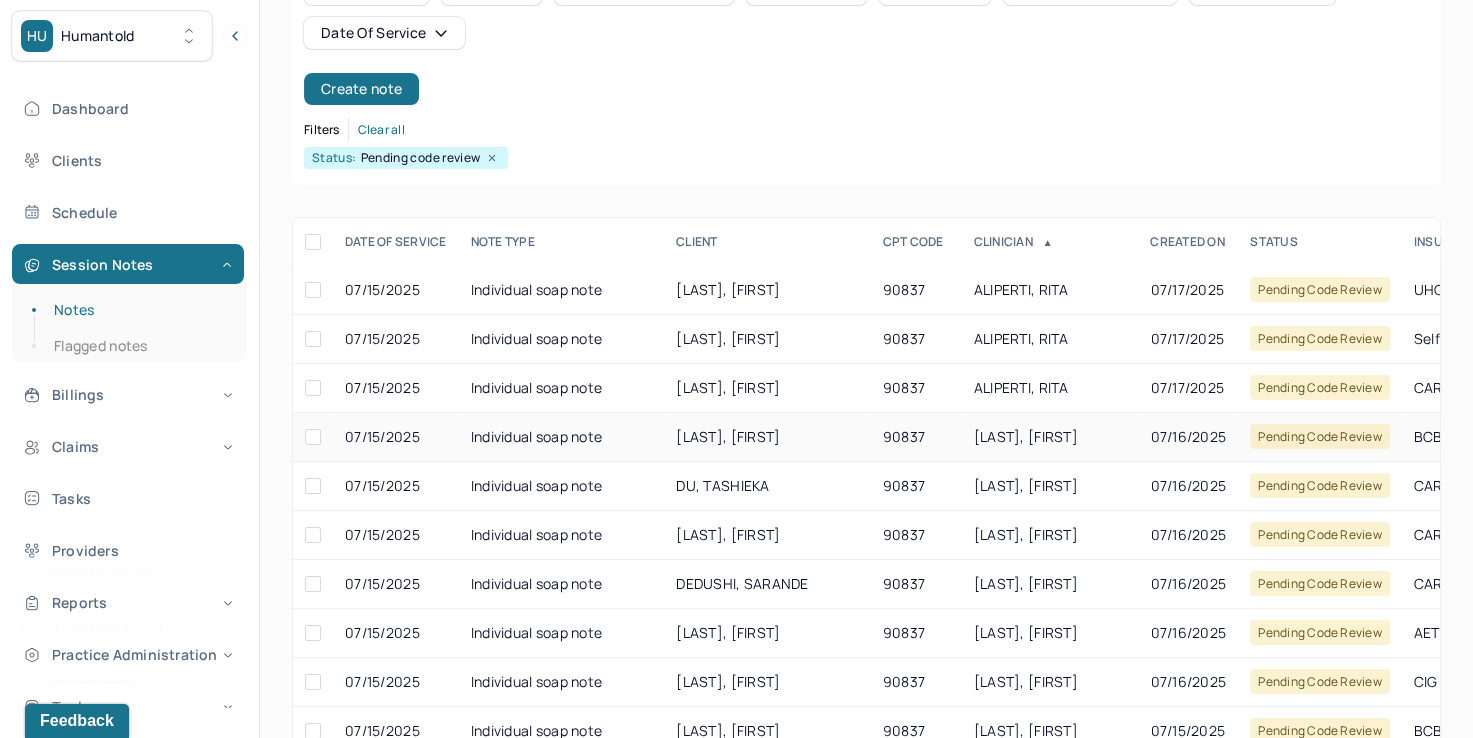 scroll, scrollTop: 288, scrollLeft: 0, axis: vertical 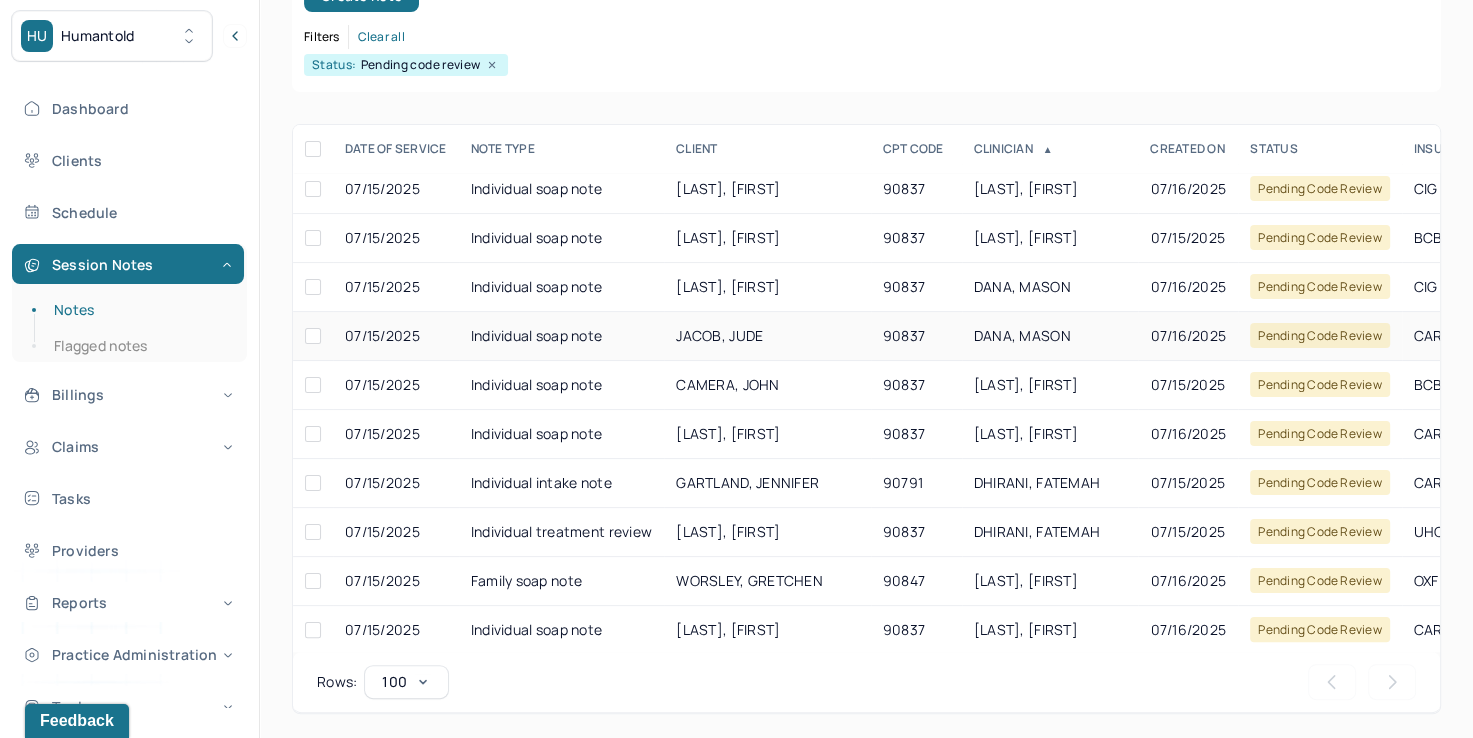 click on "DANA, MASON" at bounding box center (1022, 335) 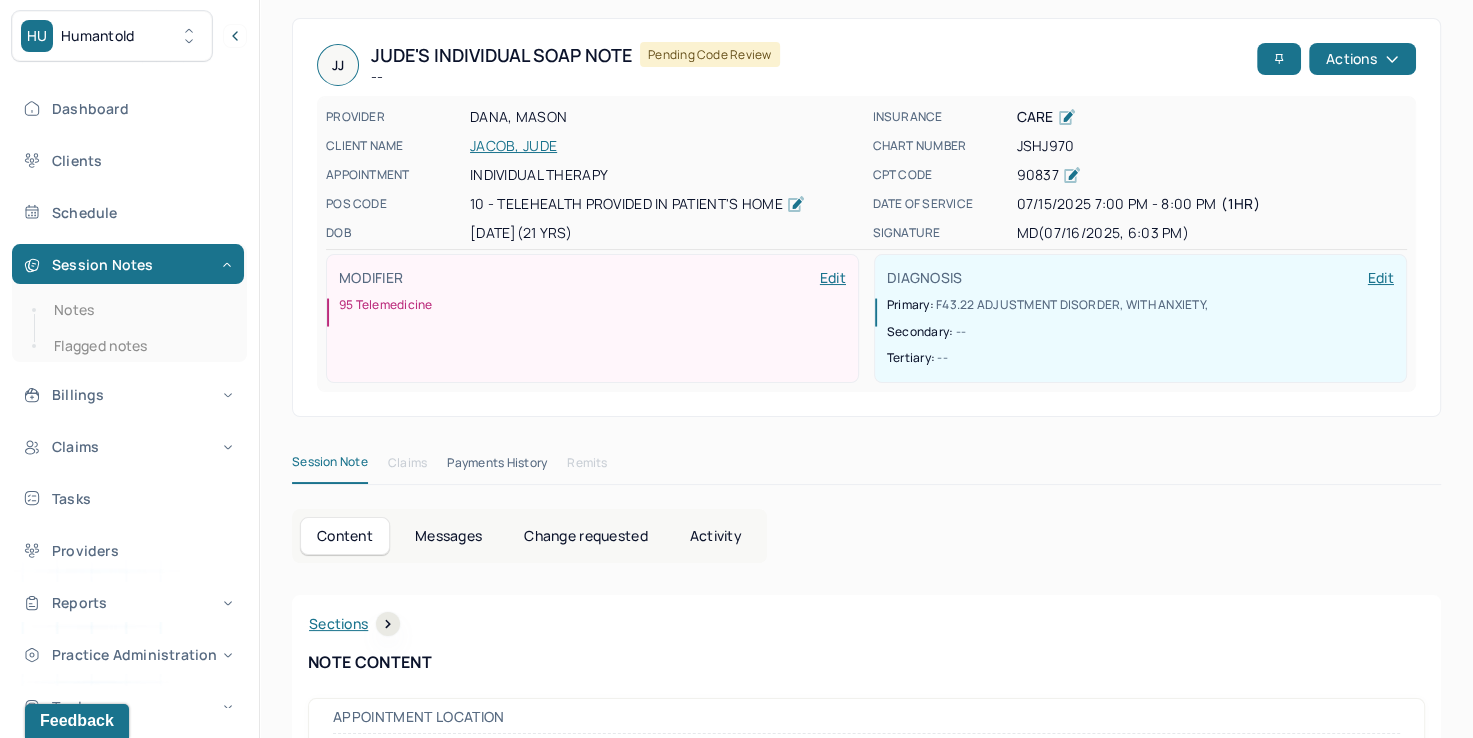 scroll, scrollTop: 0, scrollLeft: 0, axis: both 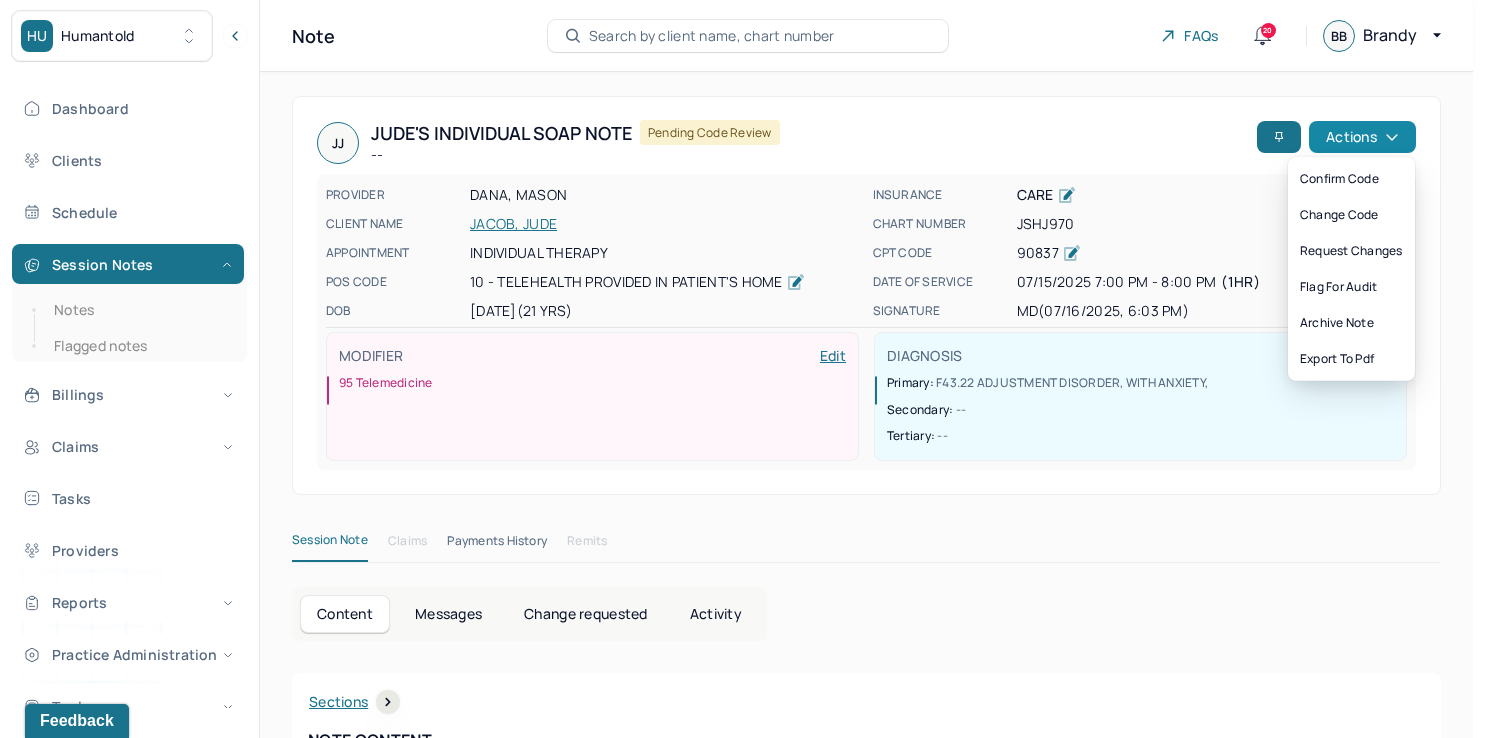 click on "Actions" at bounding box center (1362, 137) 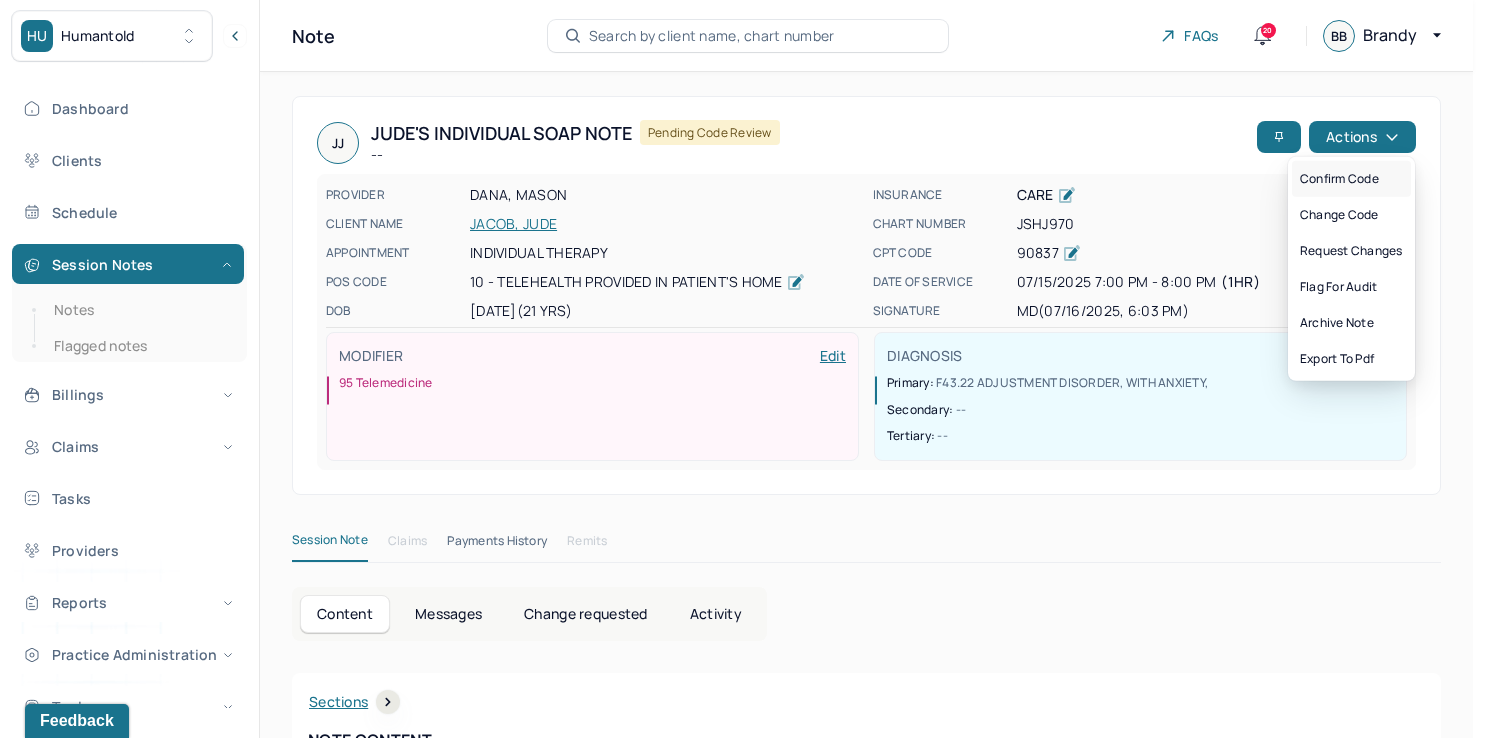 click on "Confirm code" at bounding box center (1351, 179) 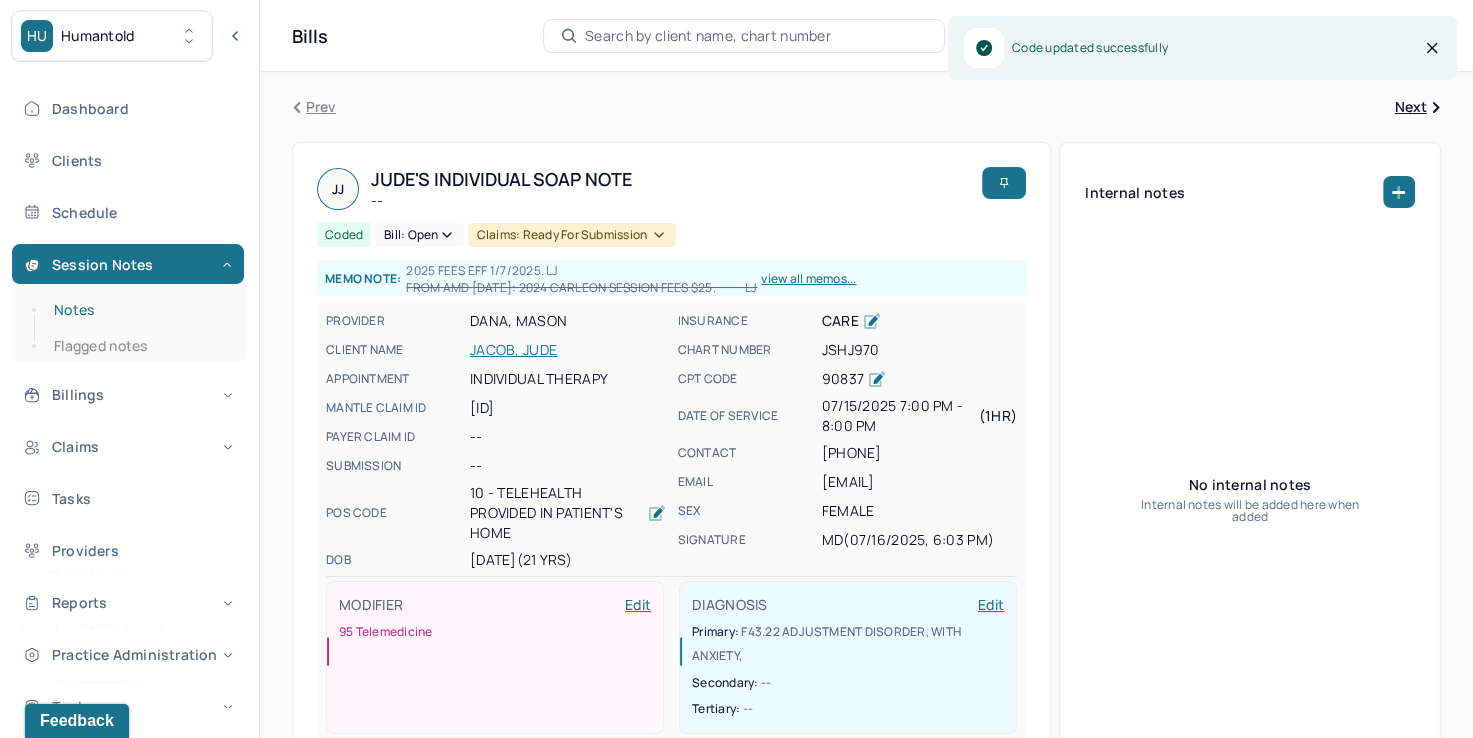 click on "Notes" at bounding box center (139, 310) 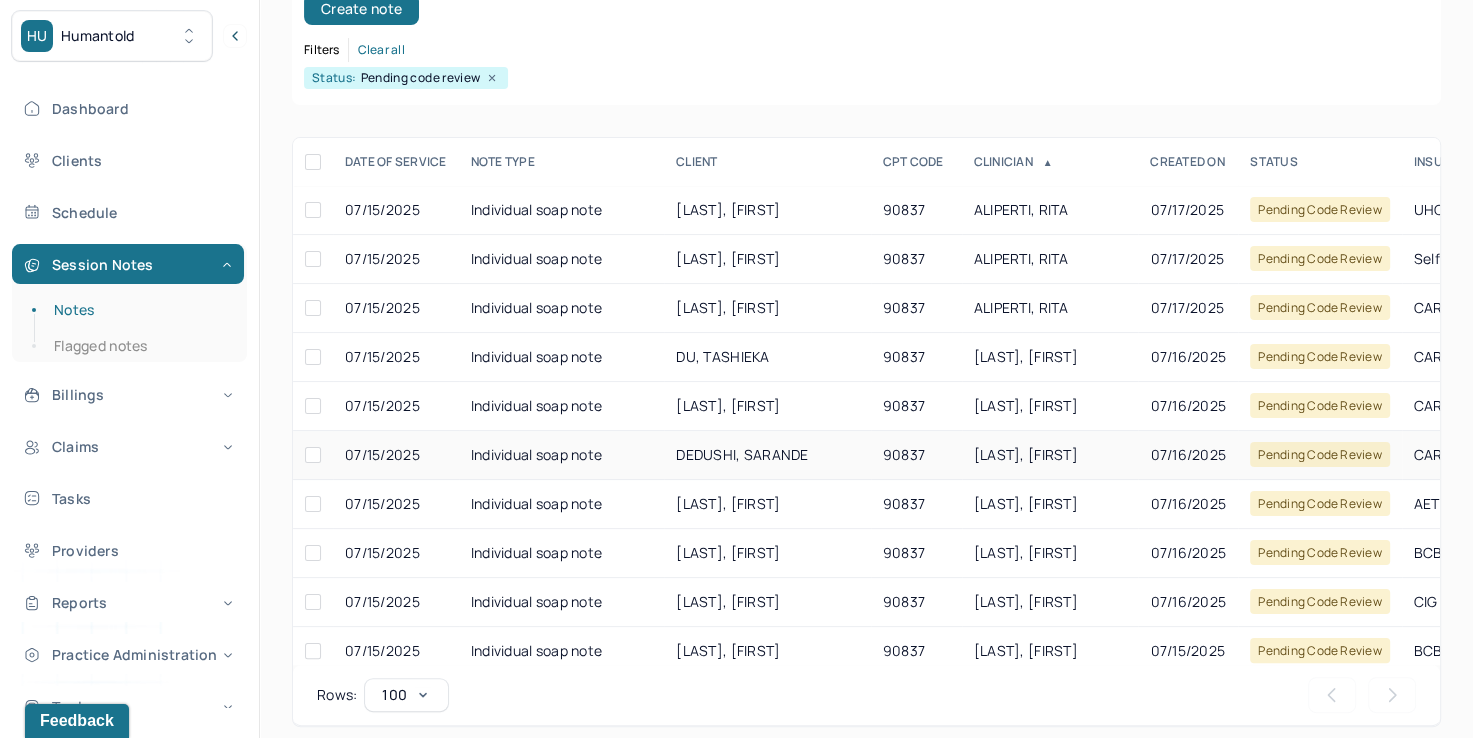 scroll, scrollTop: 288, scrollLeft: 0, axis: vertical 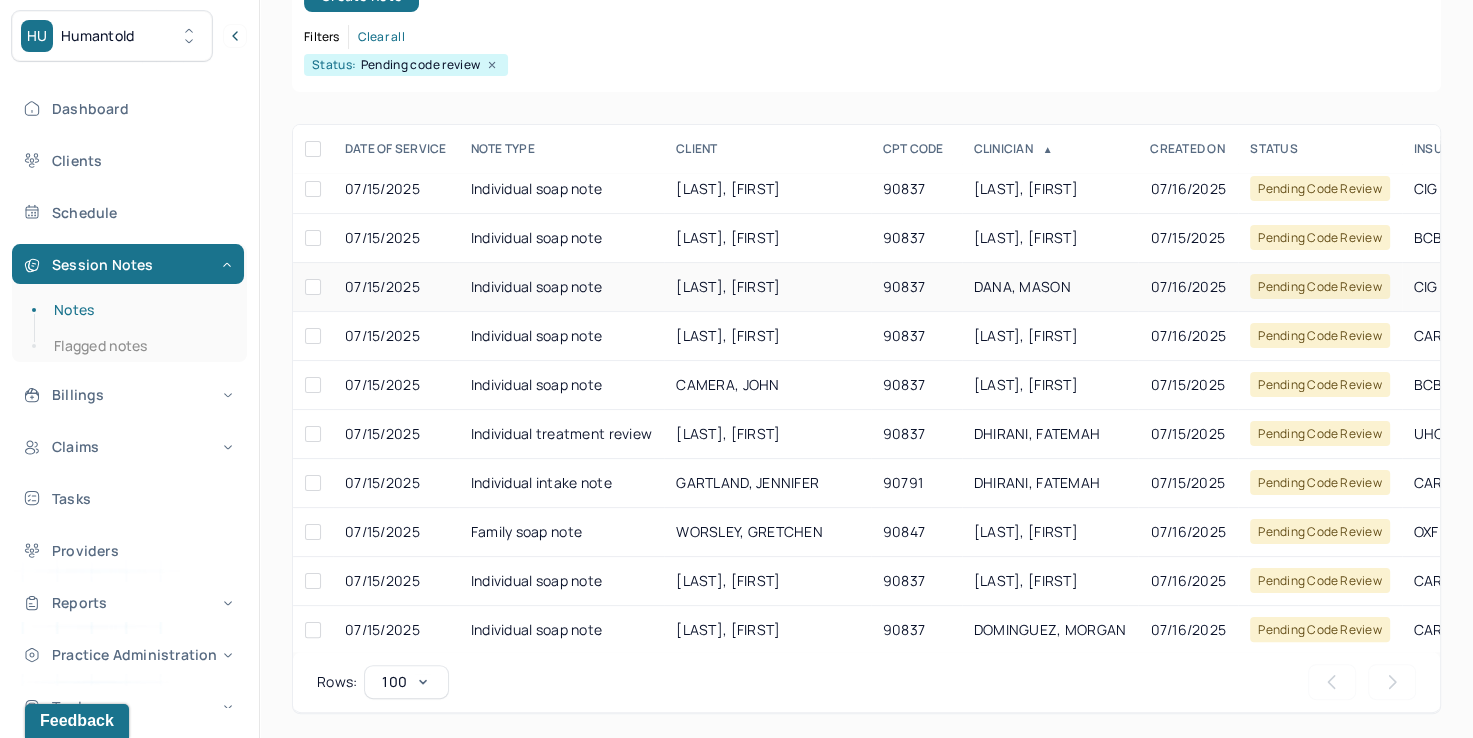 click on "DANA, MASON" at bounding box center [1022, 286] 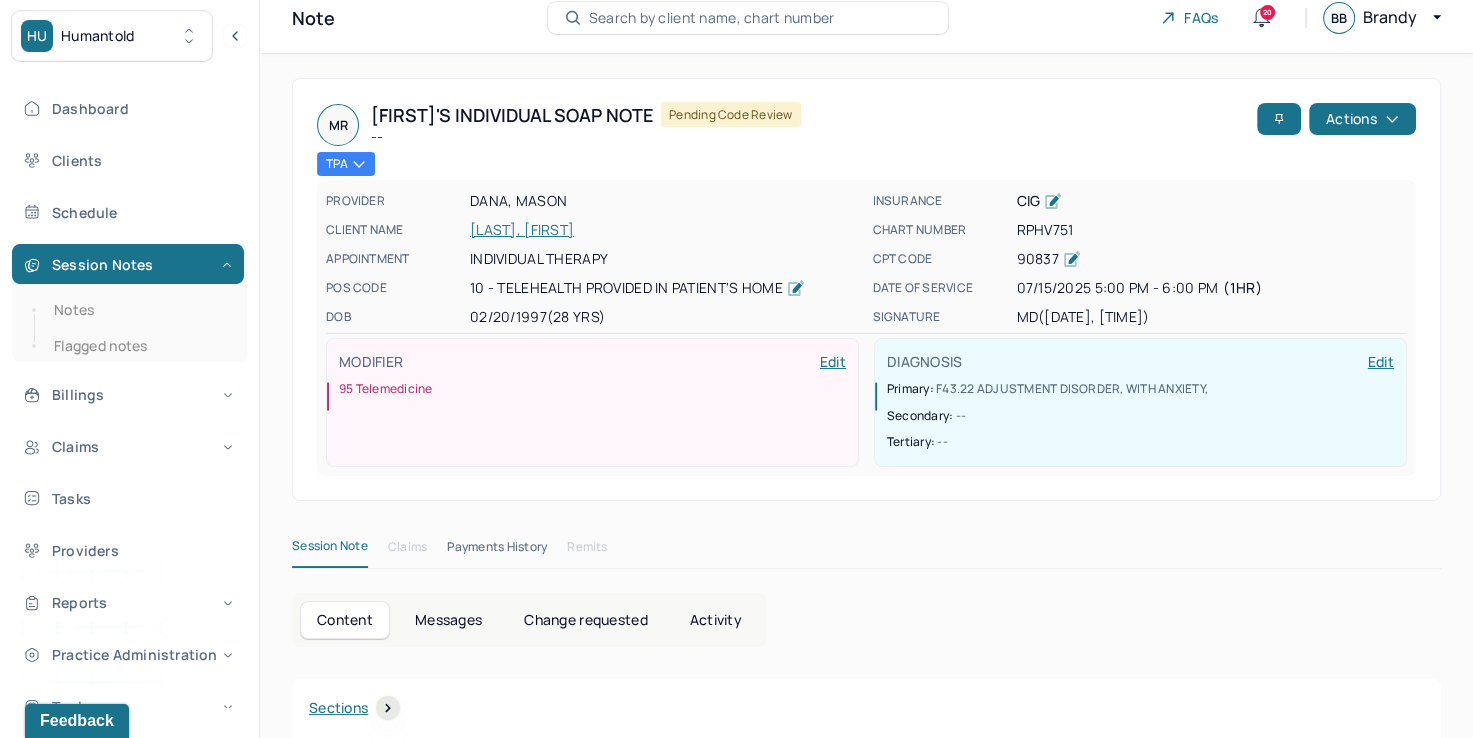 scroll, scrollTop: 0, scrollLeft: 0, axis: both 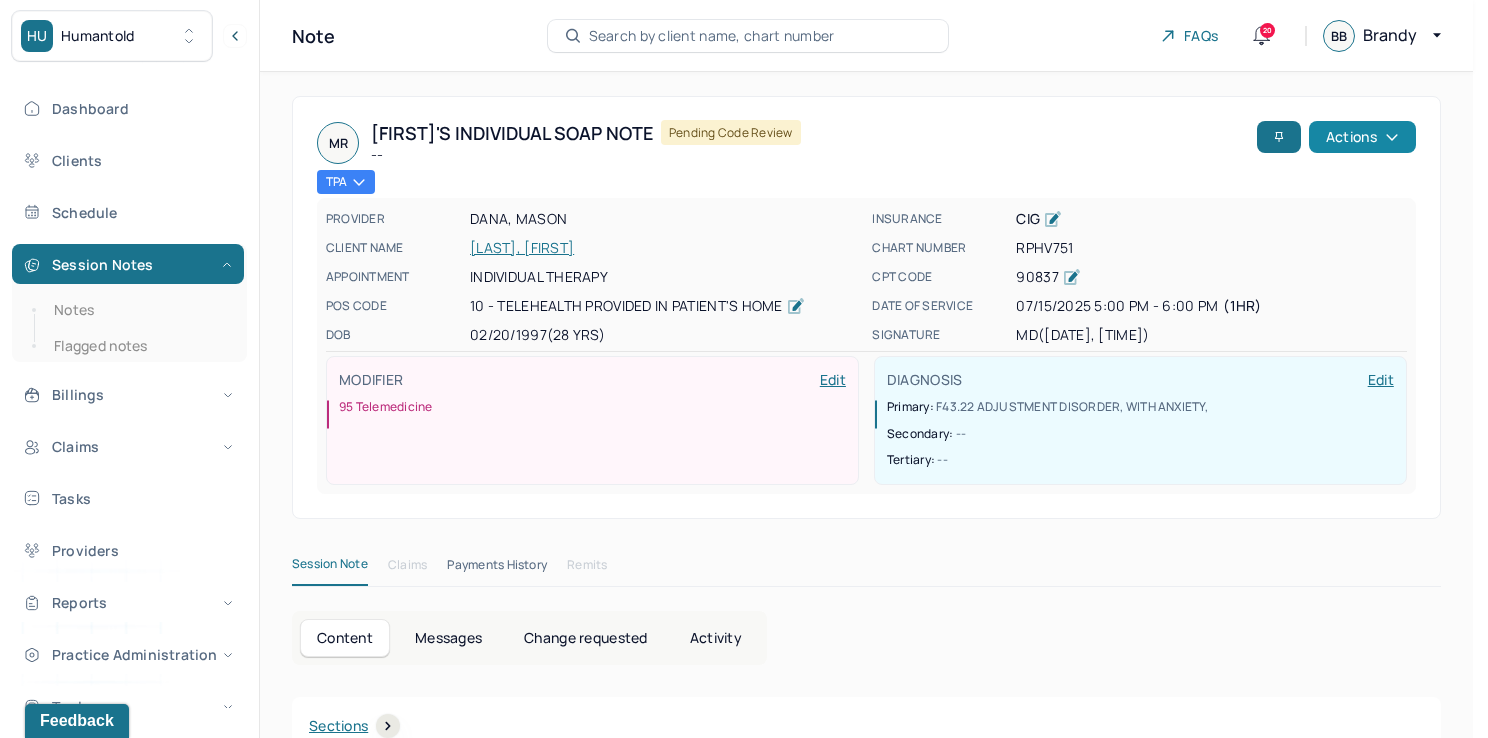 click on "Actions" at bounding box center [1362, 137] 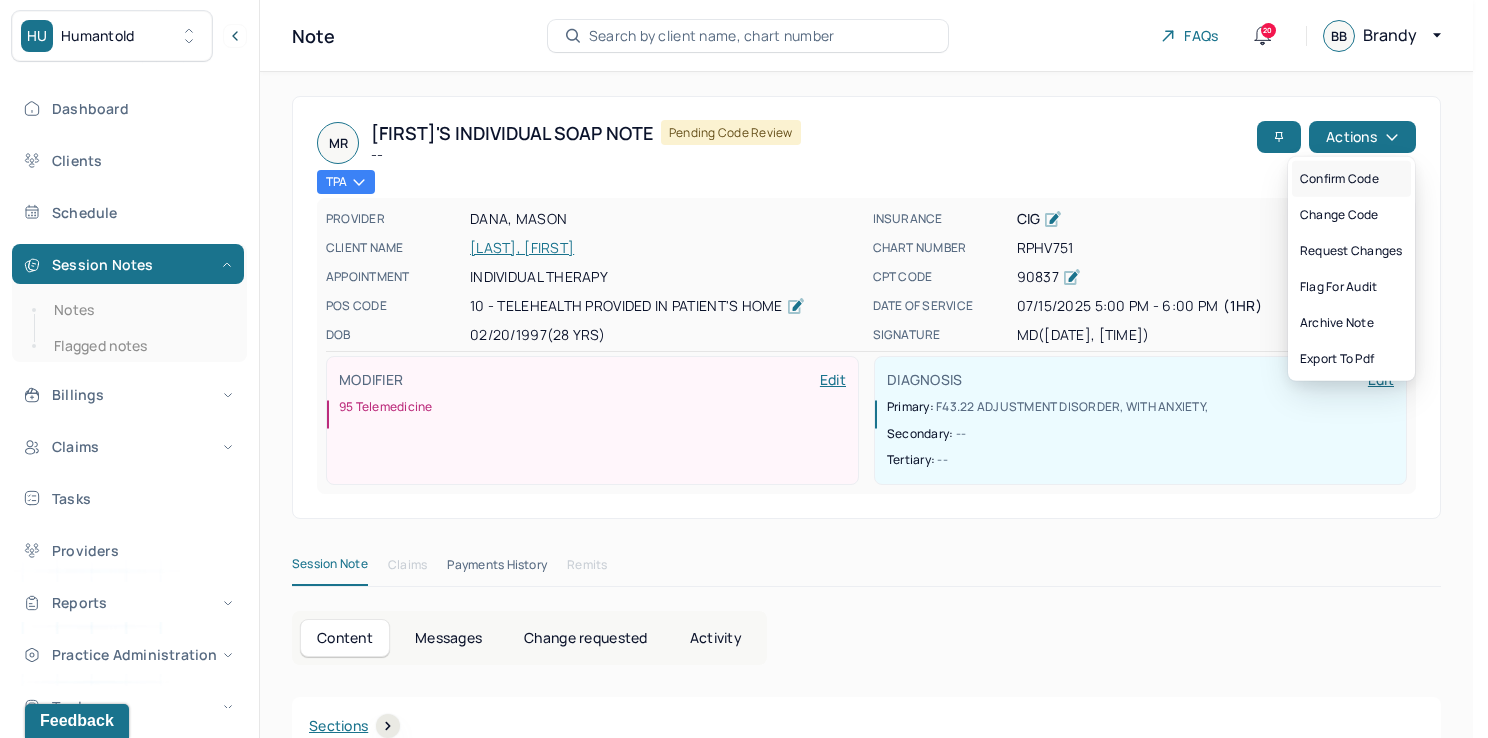 click on "Confirm code" at bounding box center (1351, 179) 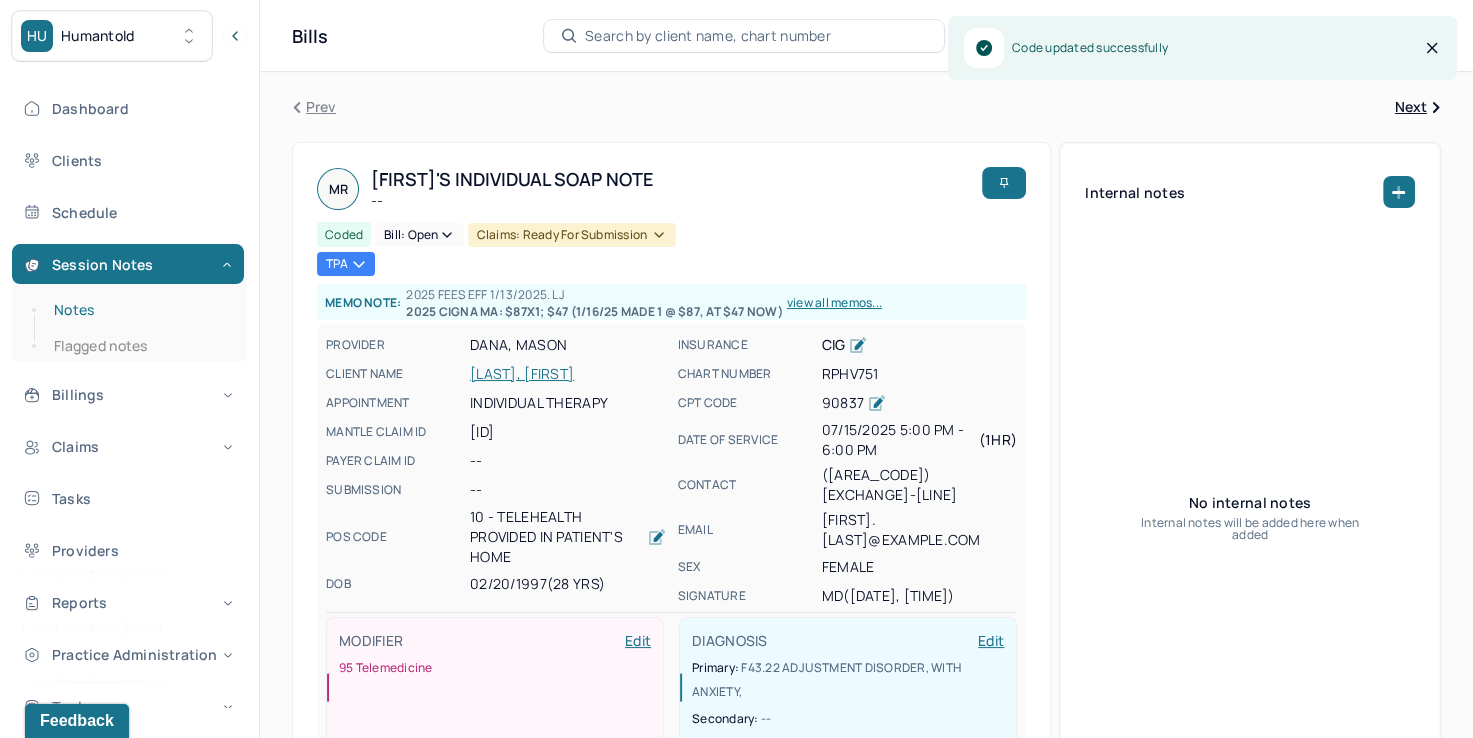 click on "Notes" at bounding box center (139, 310) 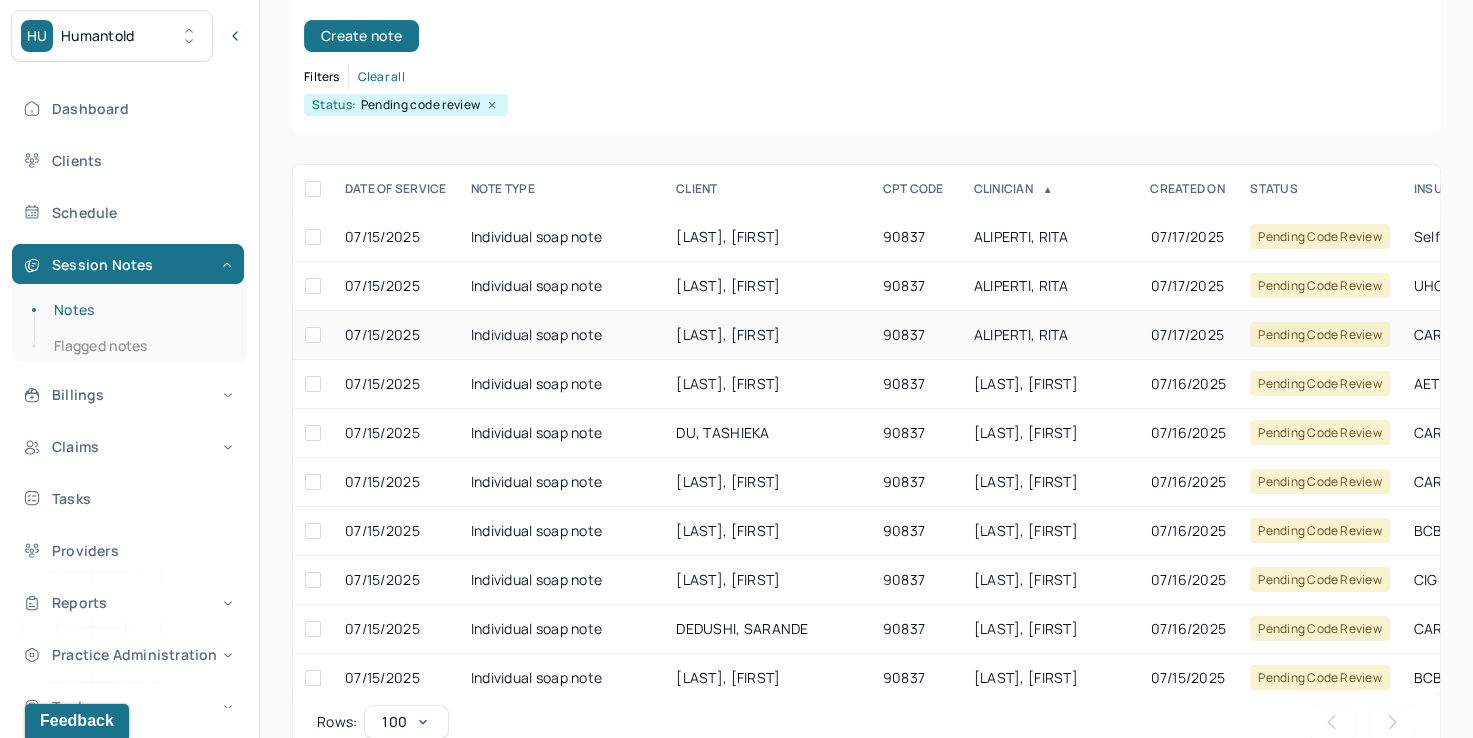 scroll, scrollTop: 288, scrollLeft: 0, axis: vertical 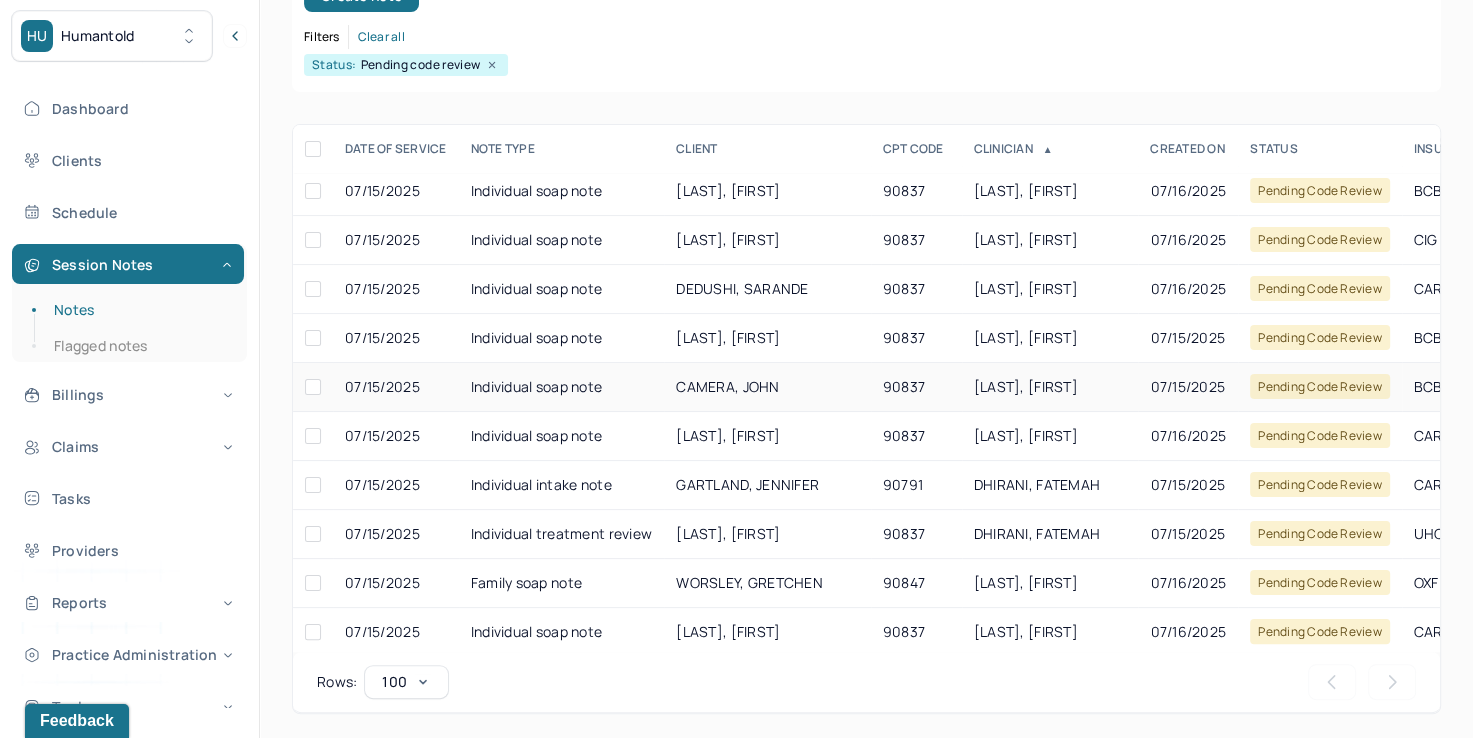 click on "[LAST], [FIRST]" at bounding box center [1026, 386] 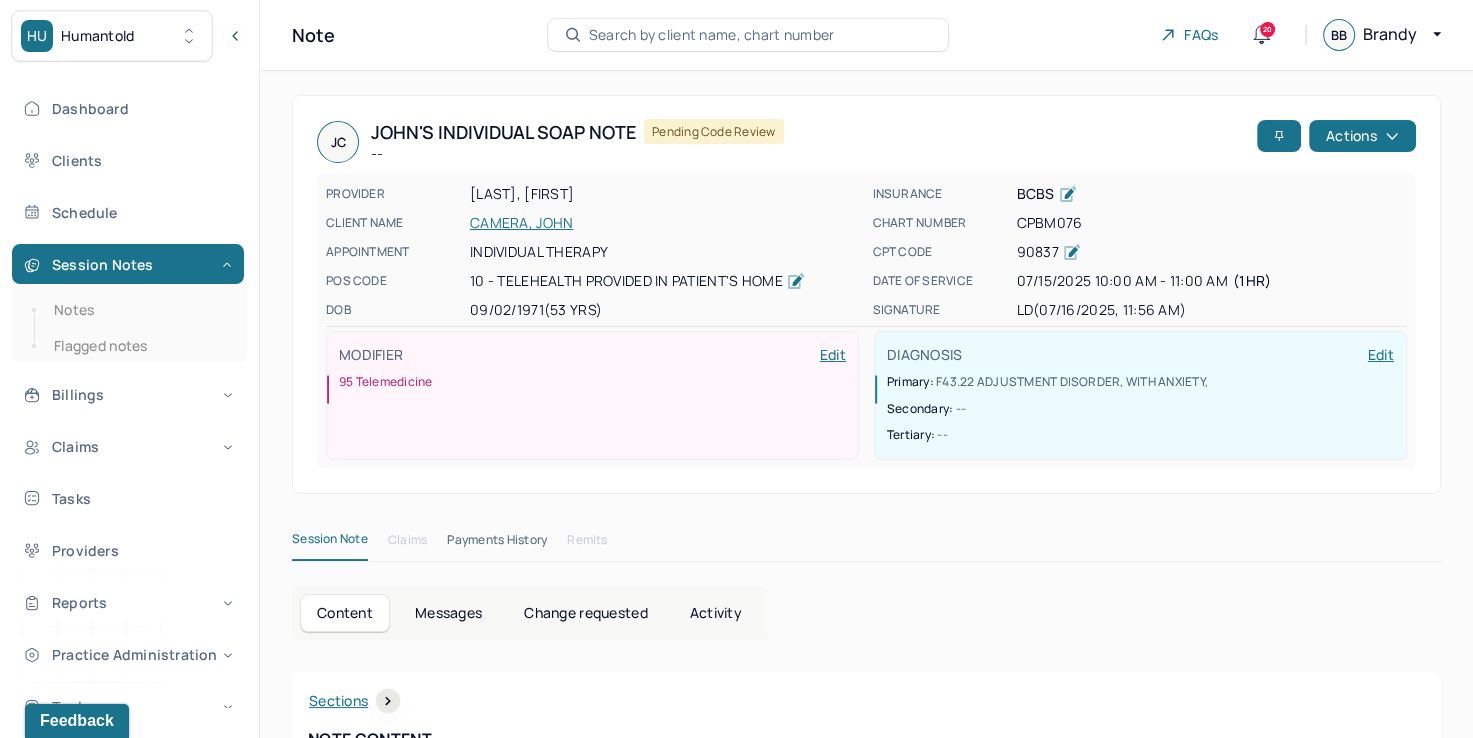 scroll, scrollTop: 0, scrollLeft: 0, axis: both 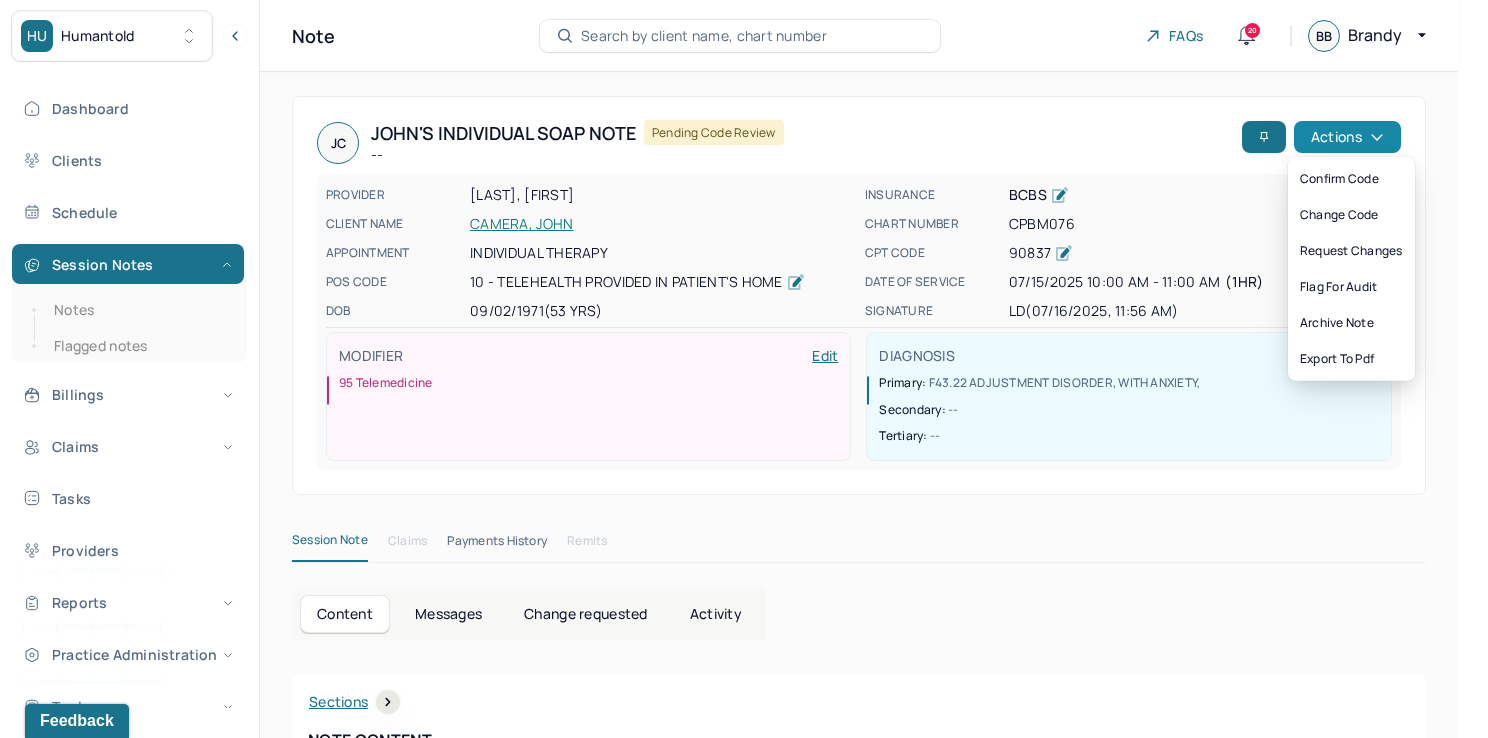 click 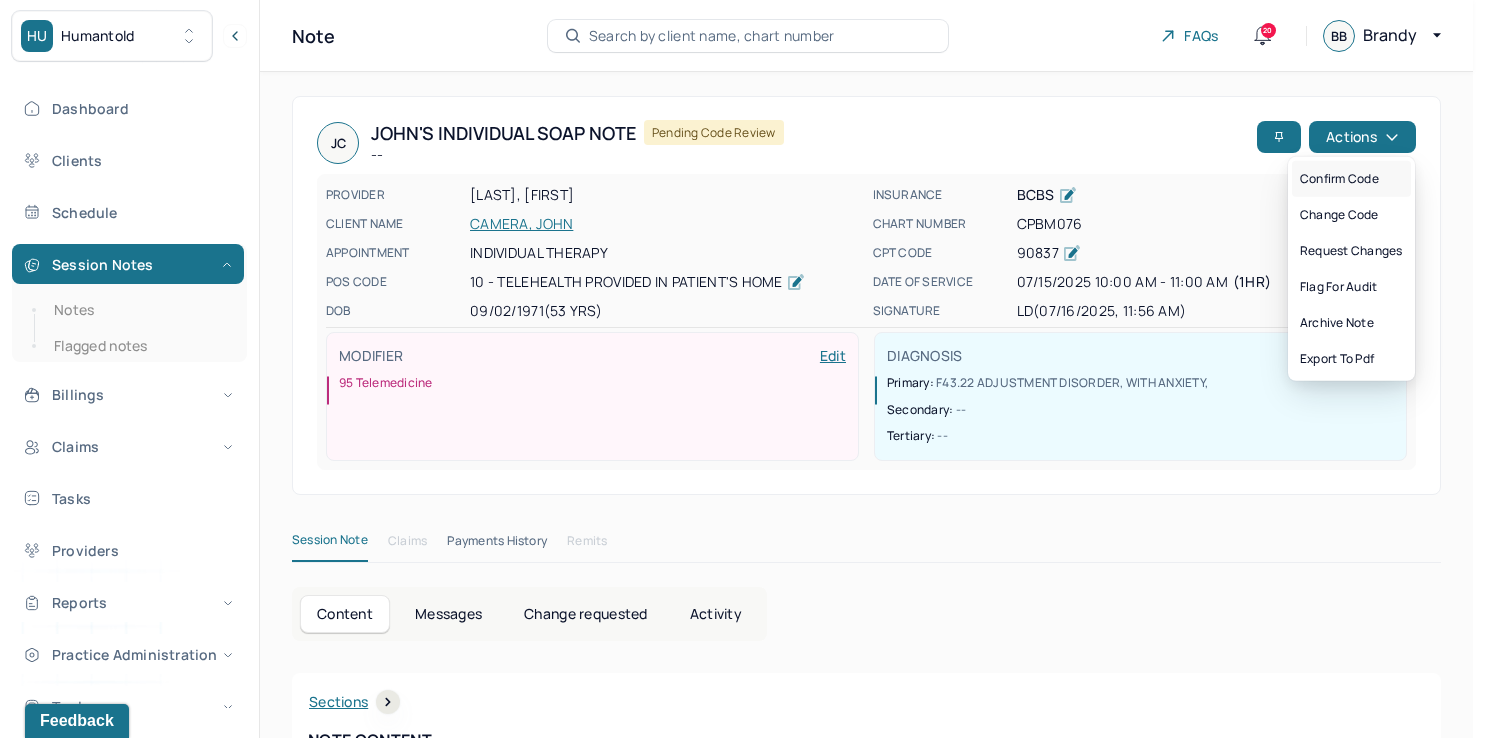 click on "Confirm code" at bounding box center [1351, 179] 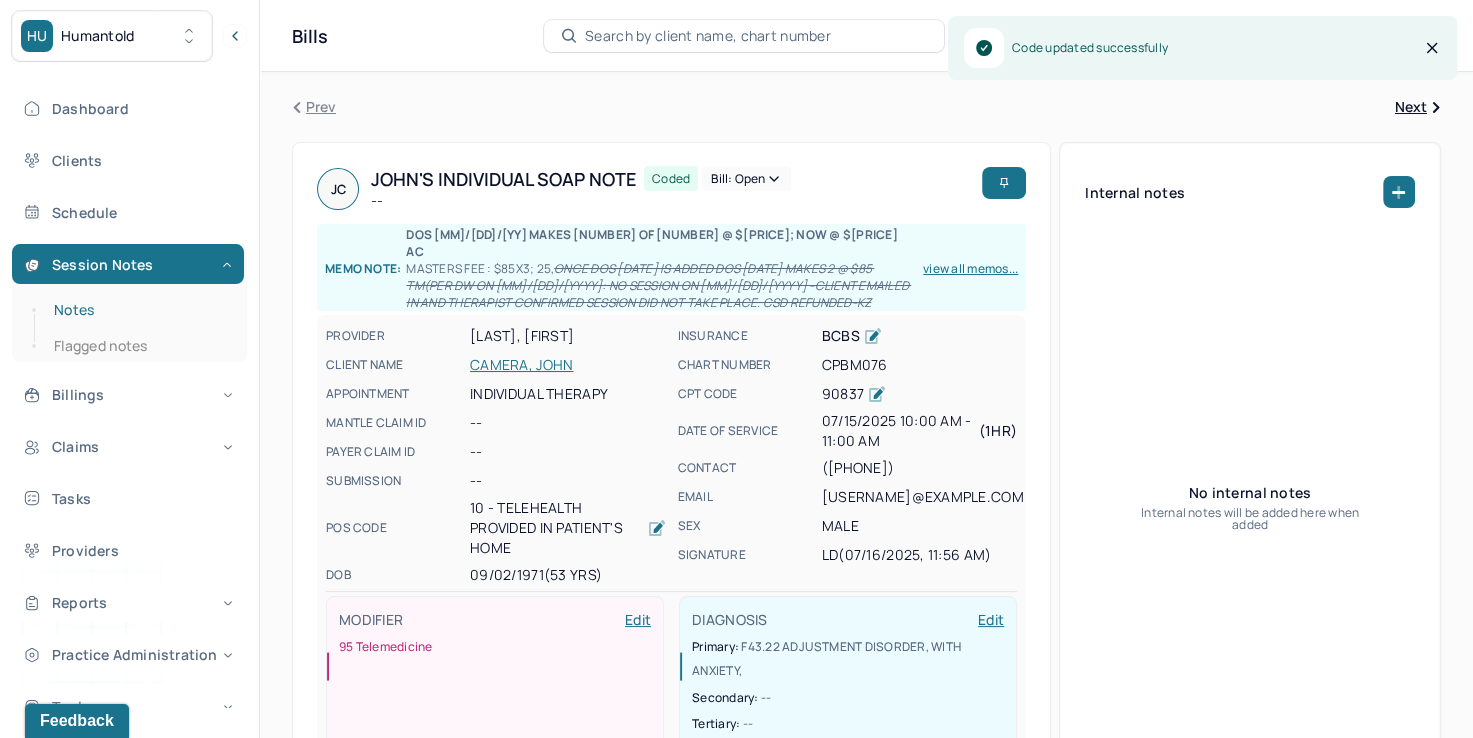 click on "Notes" at bounding box center (139, 310) 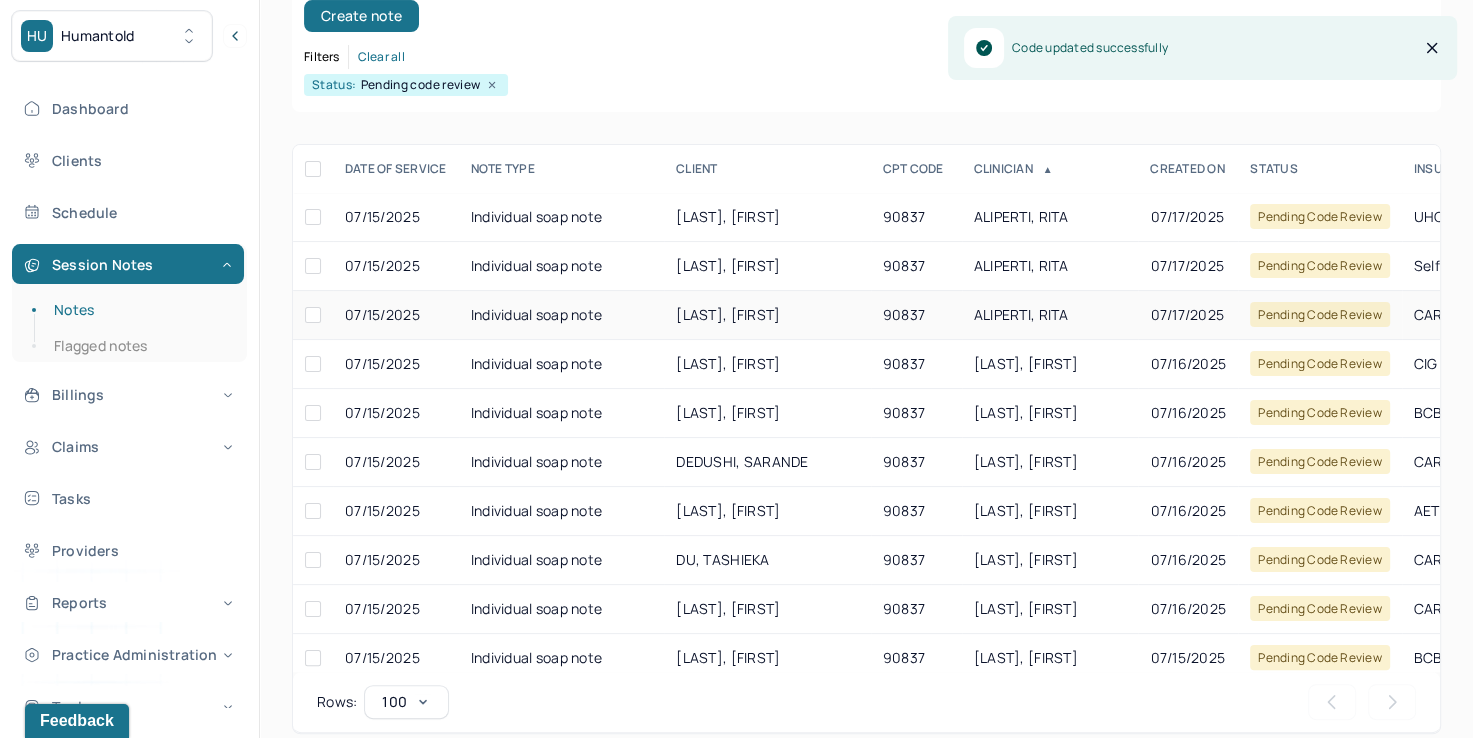 scroll, scrollTop: 288, scrollLeft: 0, axis: vertical 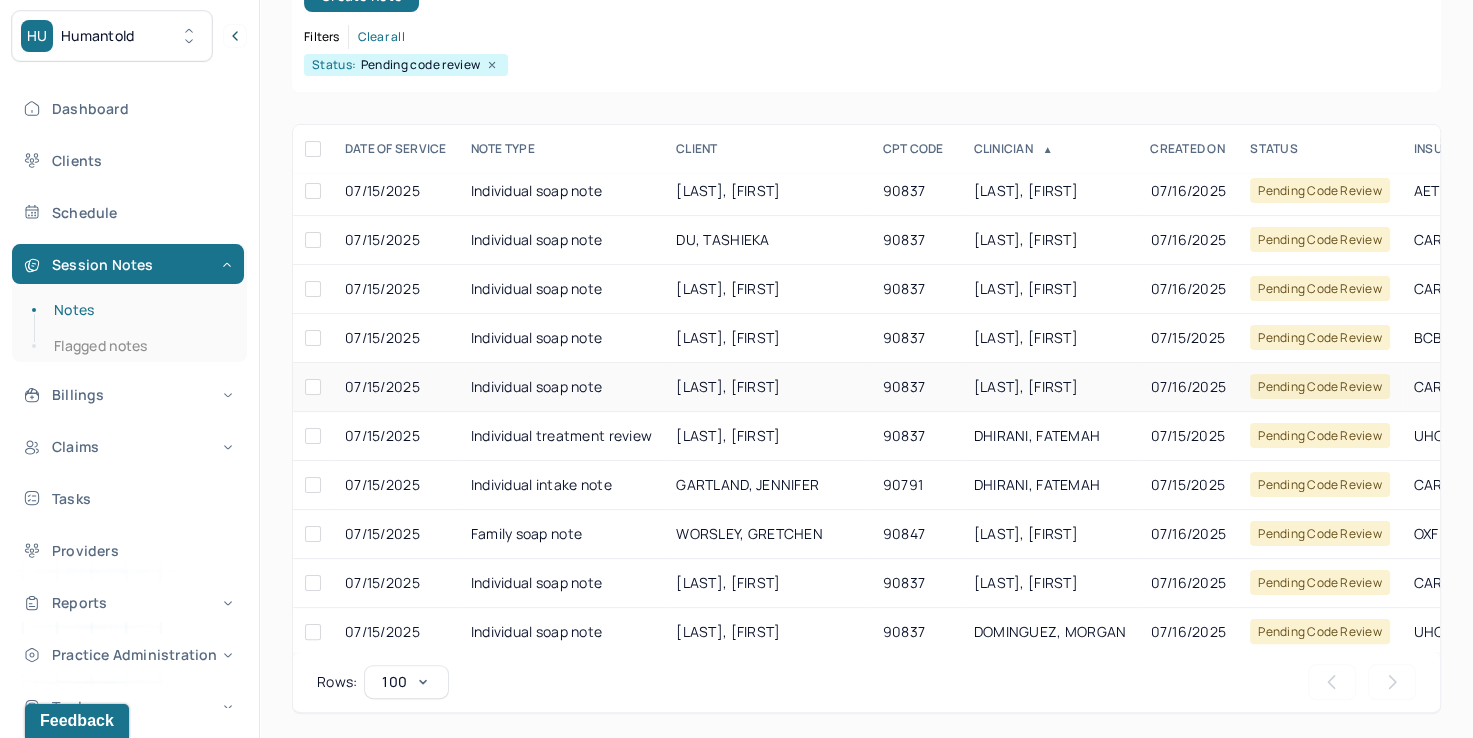 click on "[LAST], [FIRST]" at bounding box center [1050, 387] 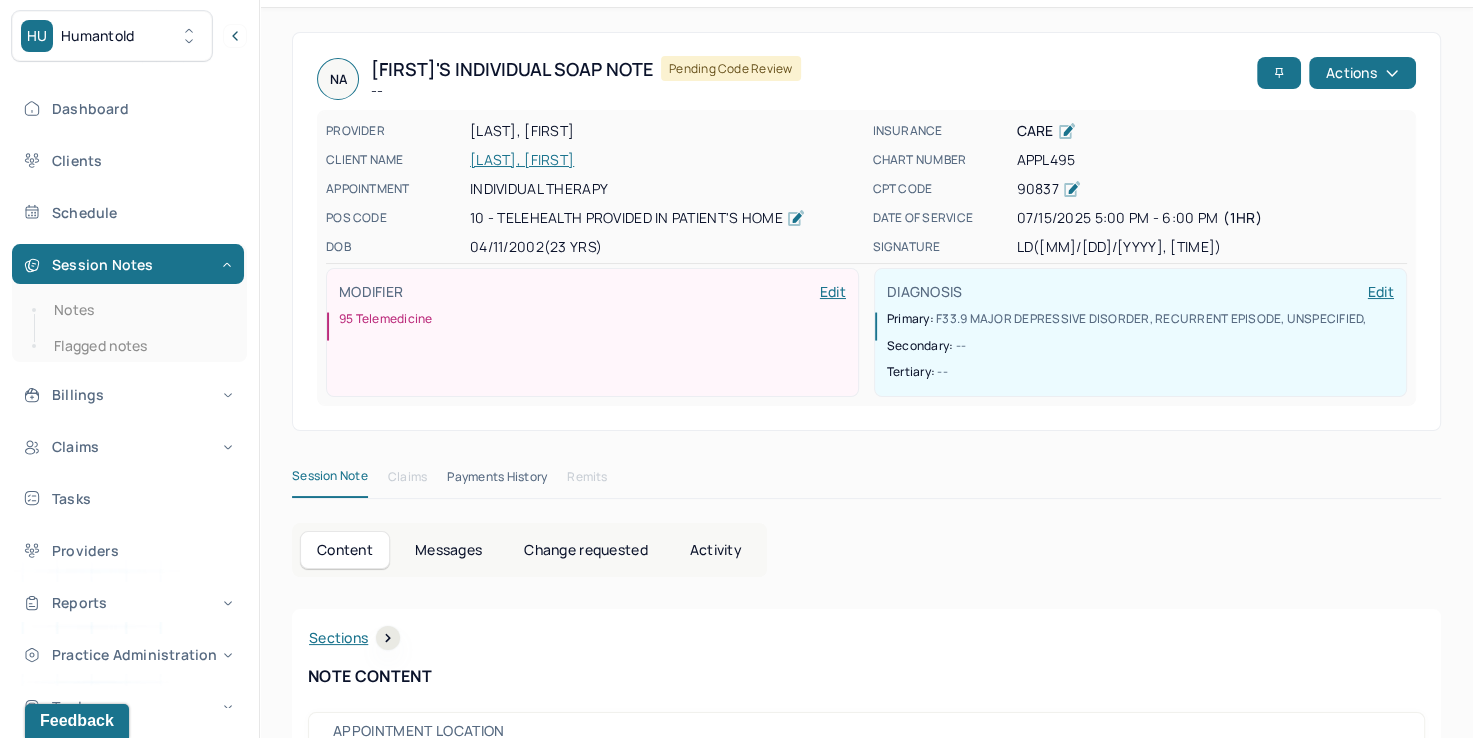 scroll, scrollTop: 0, scrollLeft: 0, axis: both 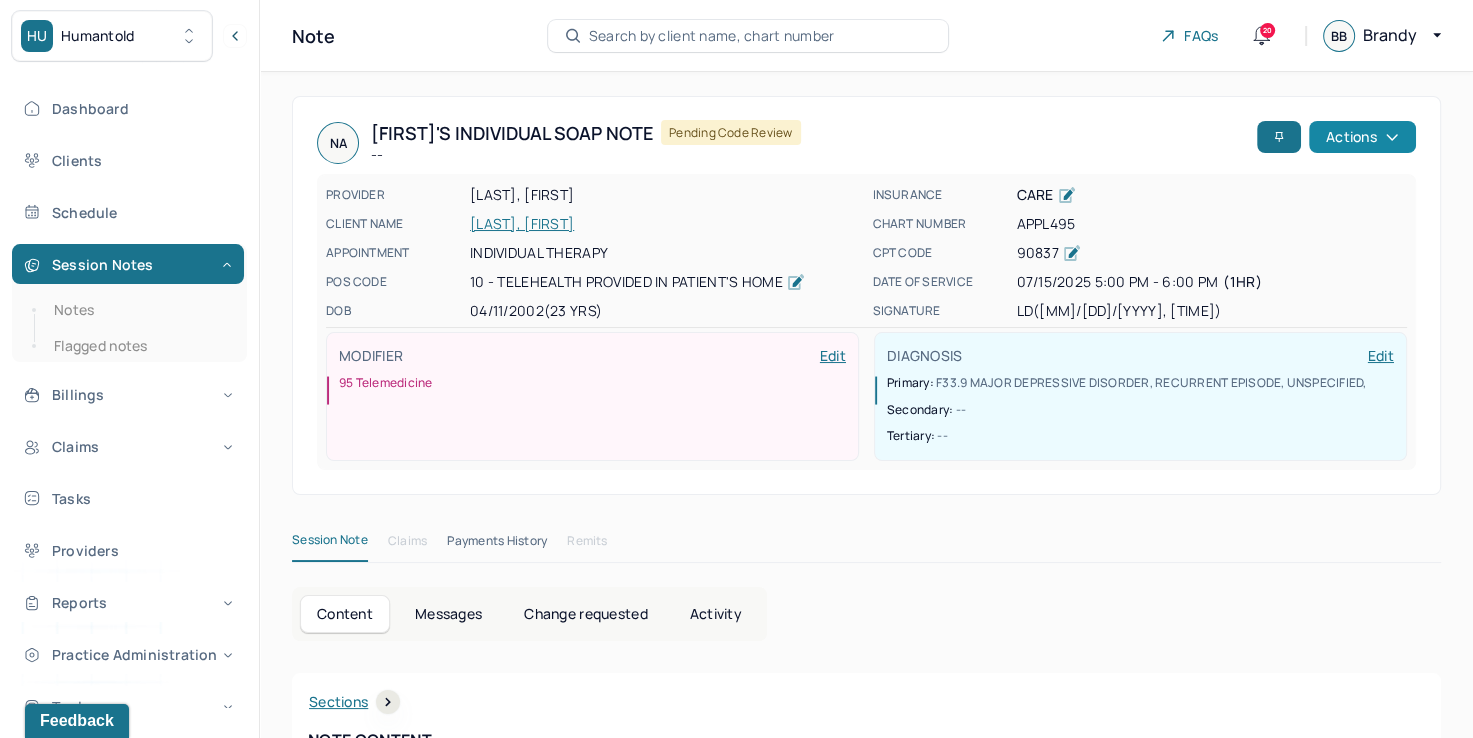 click on "Actions" at bounding box center (1362, 137) 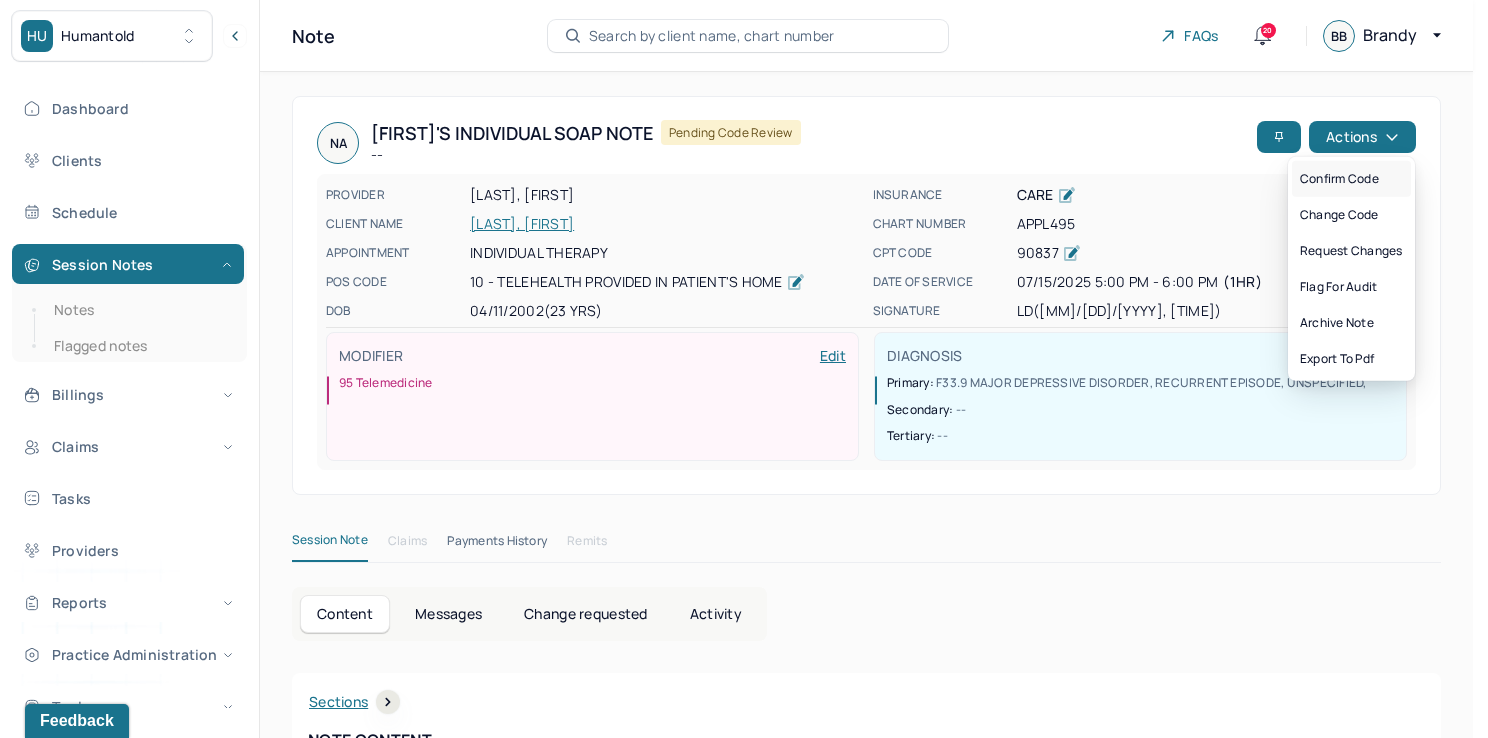 click on "Confirm code" at bounding box center [1351, 179] 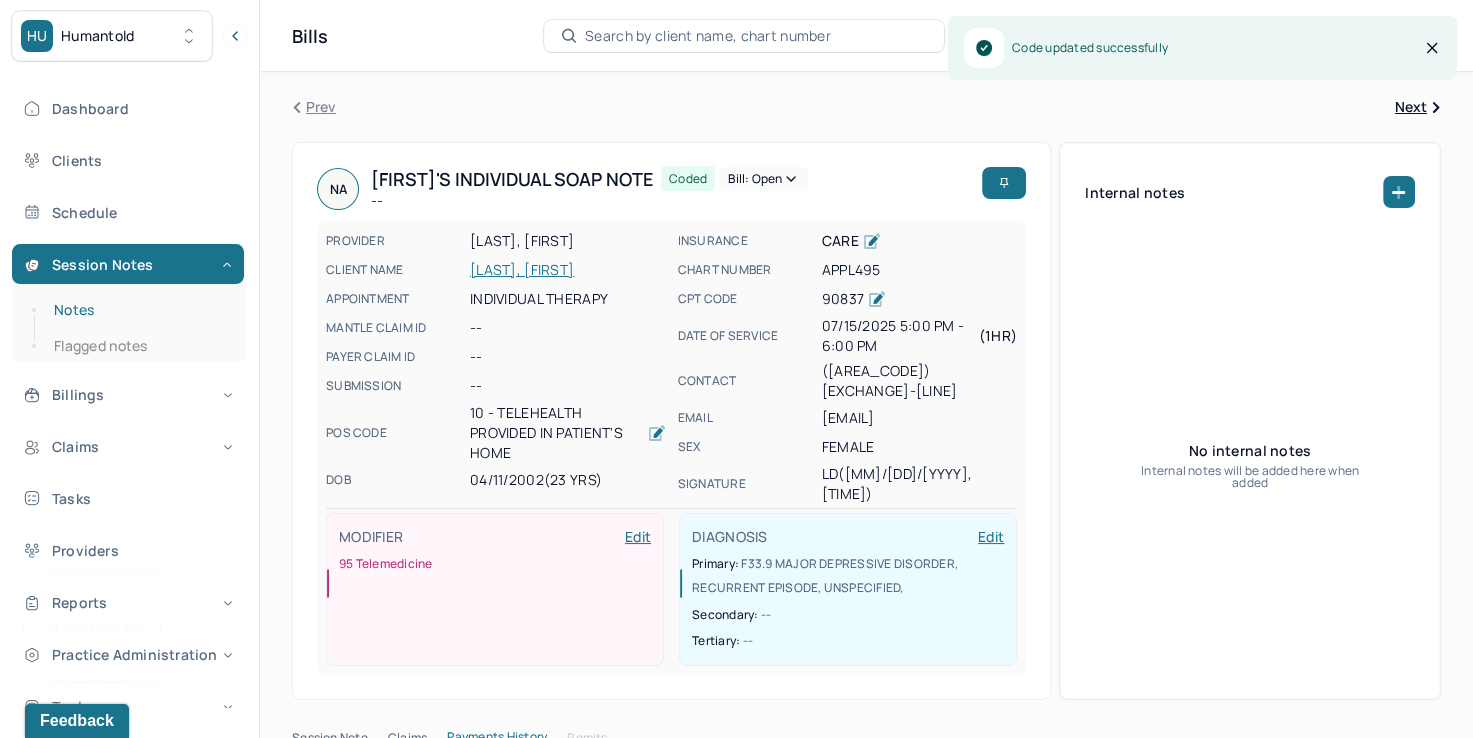 click on "Notes" at bounding box center [139, 310] 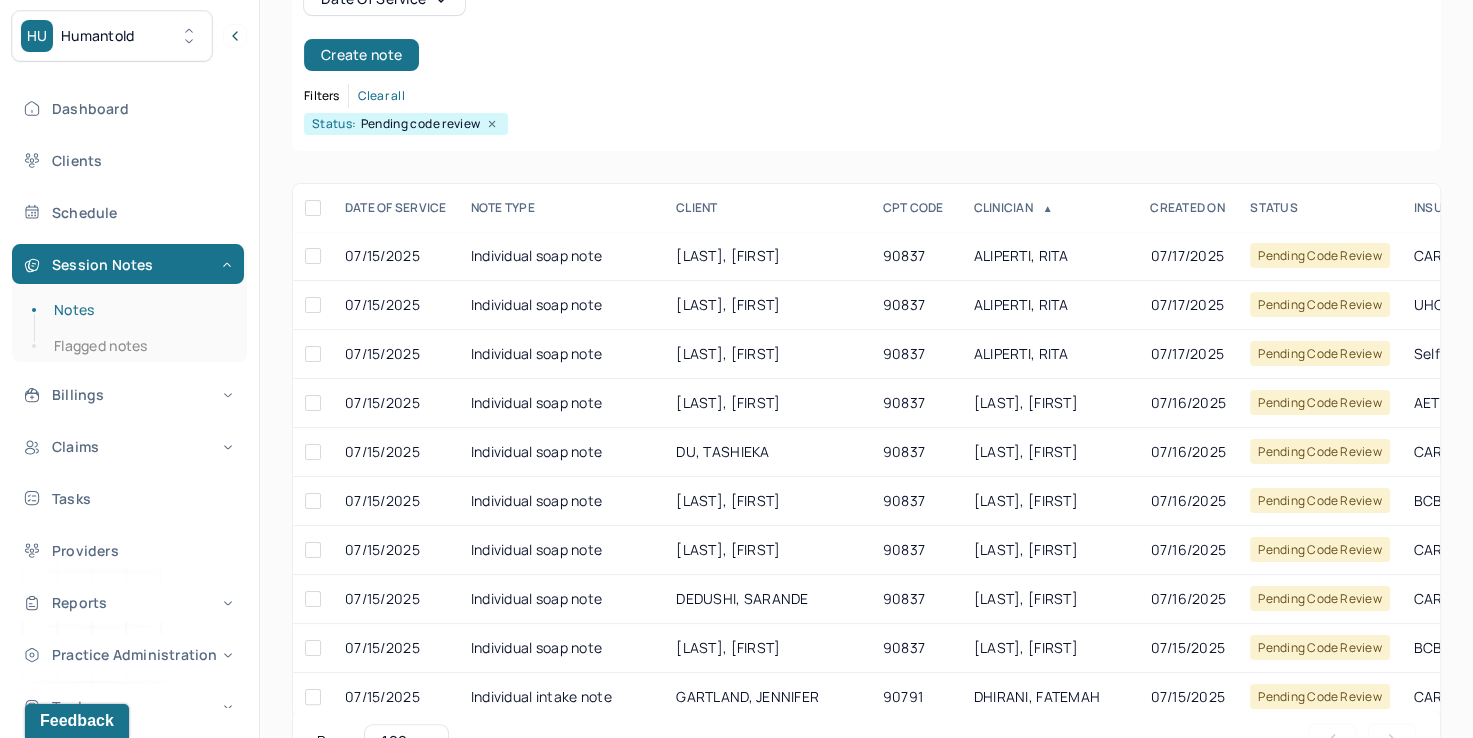 scroll, scrollTop: 288, scrollLeft: 0, axis: vertical 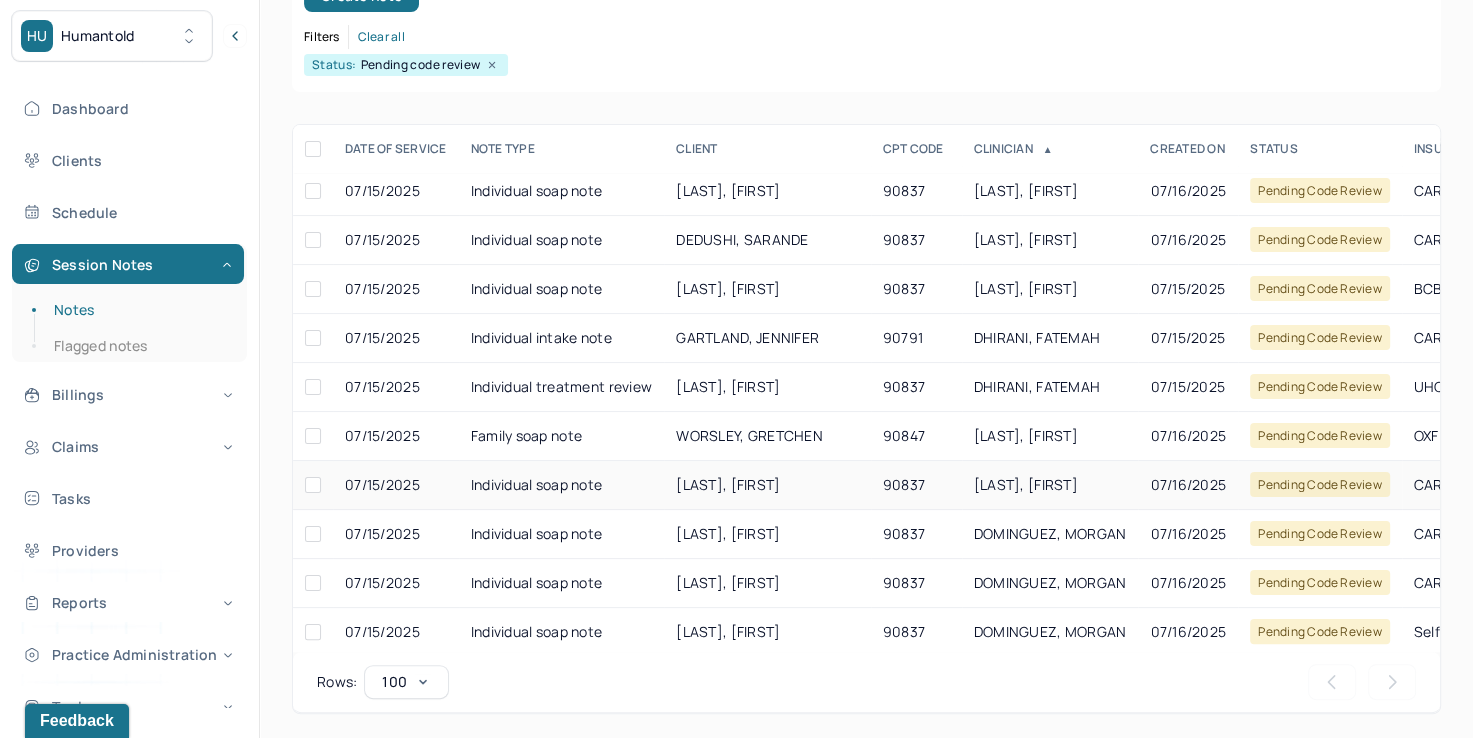 click on "[LAST], [FIRST]" at bounding box center (1026, 484) 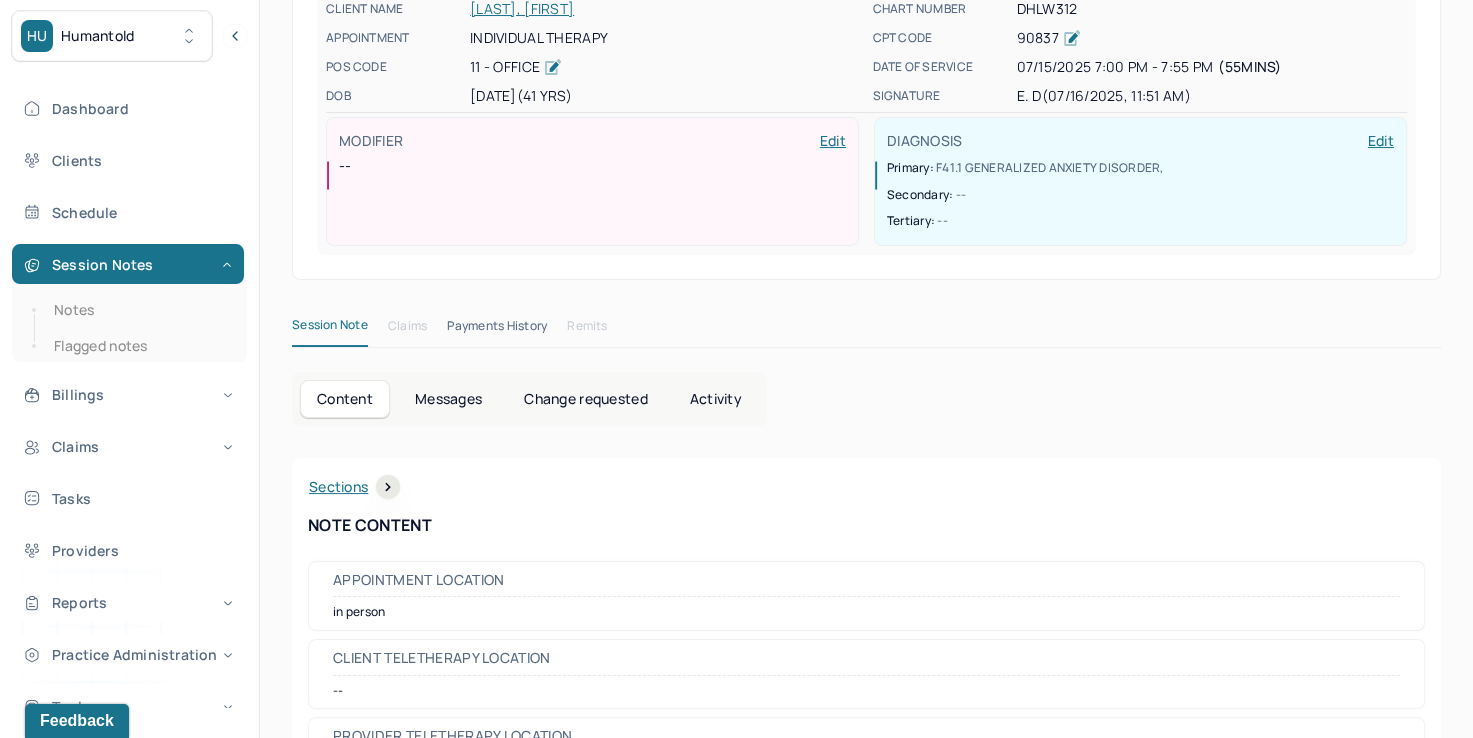 scroll, scrollTop: 0, scrollLeft: 0, axis: both 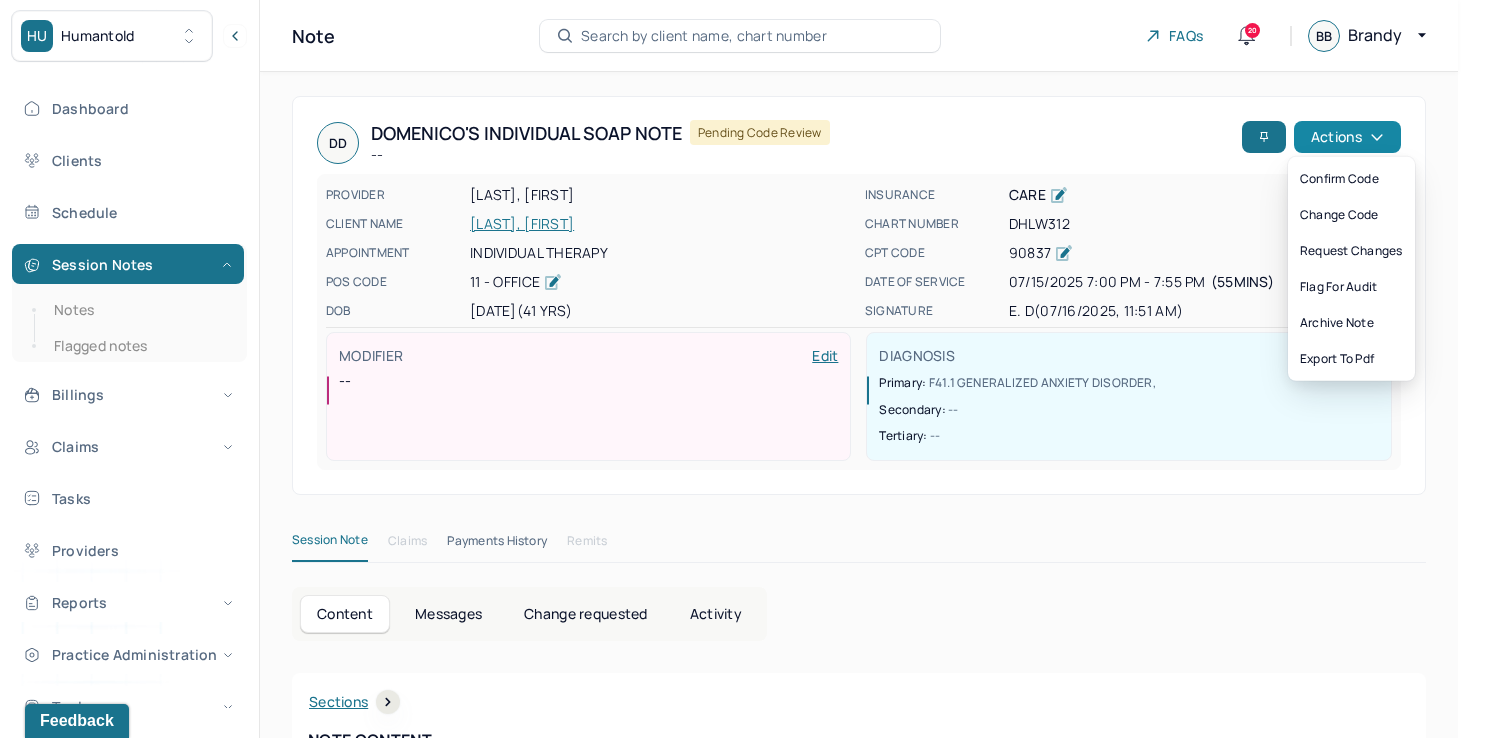 click 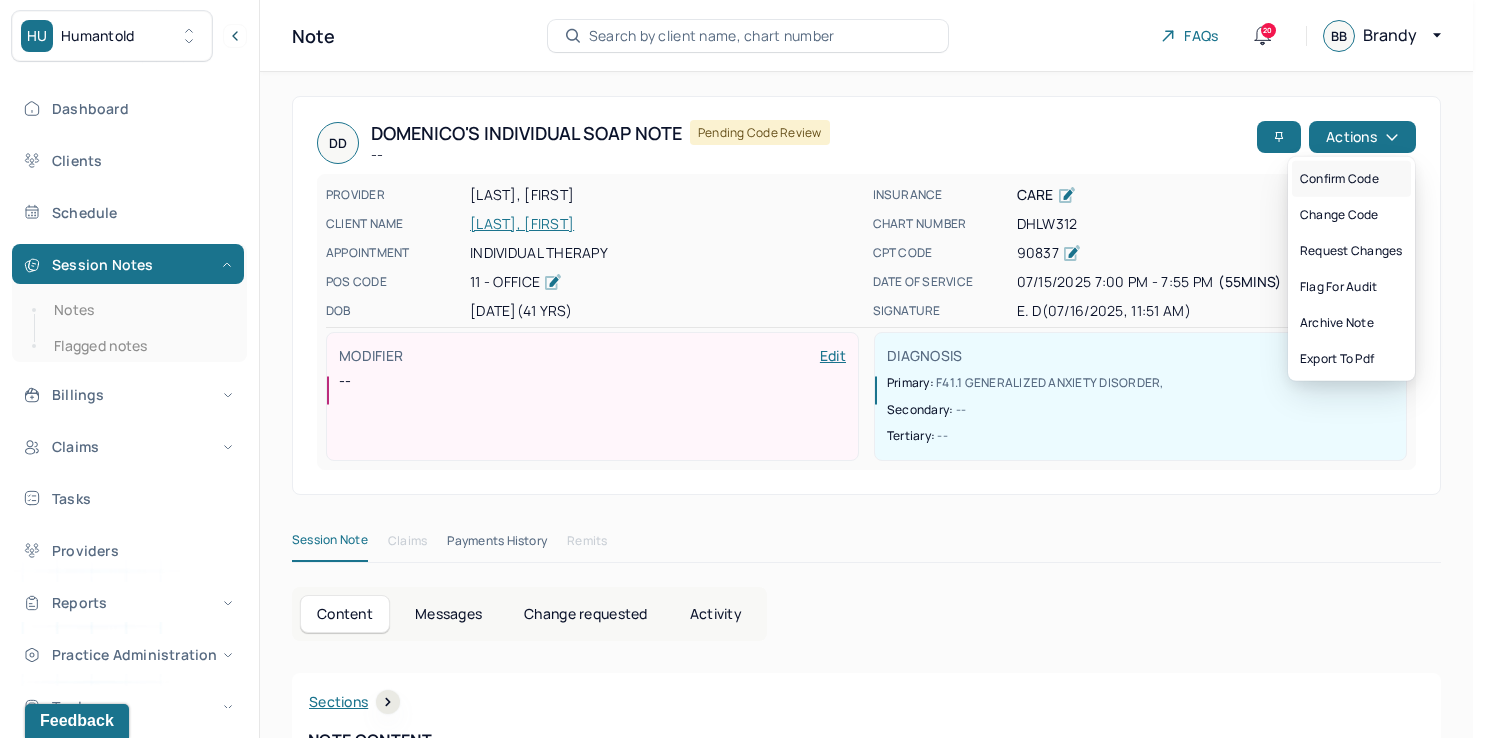 click on "Confirm code" at bounding box center (1351, 179) 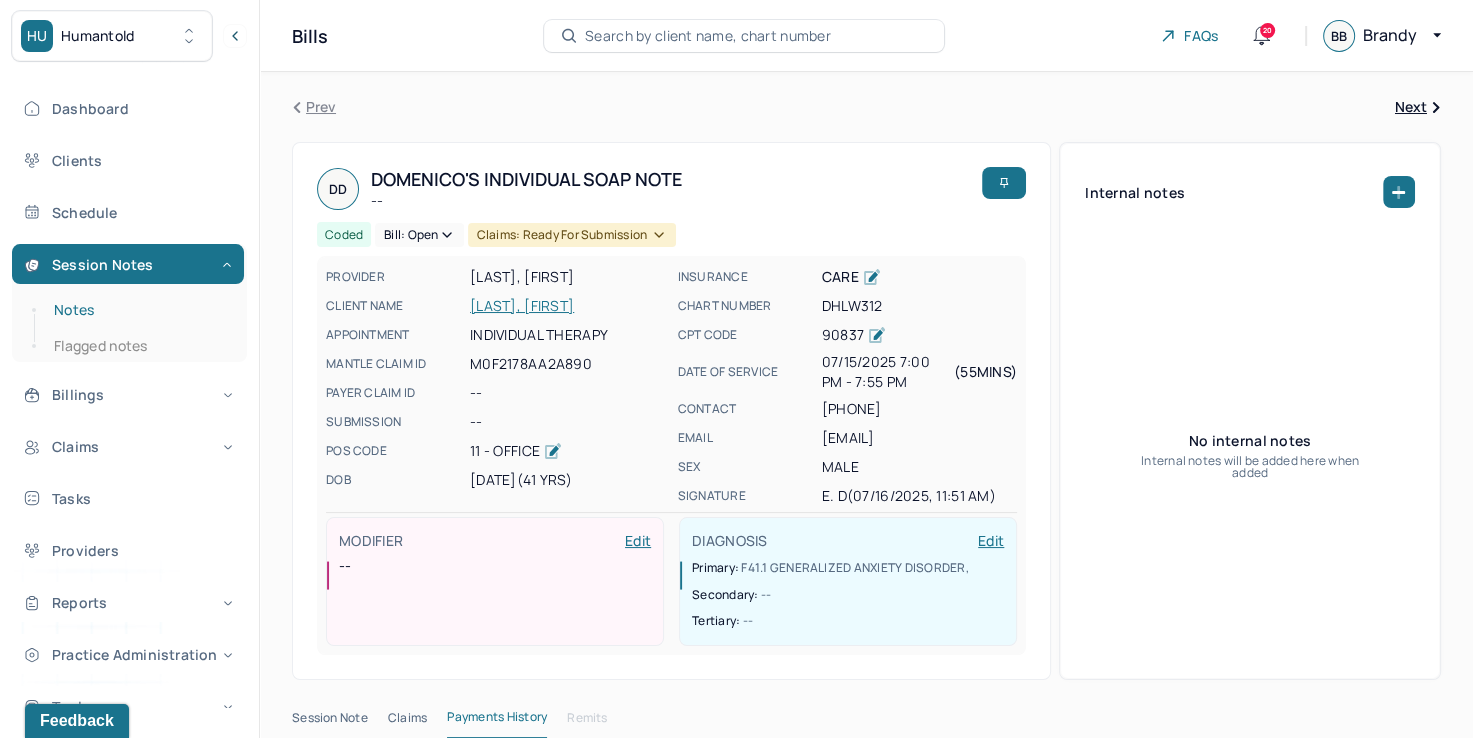 drag, startPoint x: 108, startPoint y: 311, endPoint x: 141, endPoint y: 309, distance: 33.06055 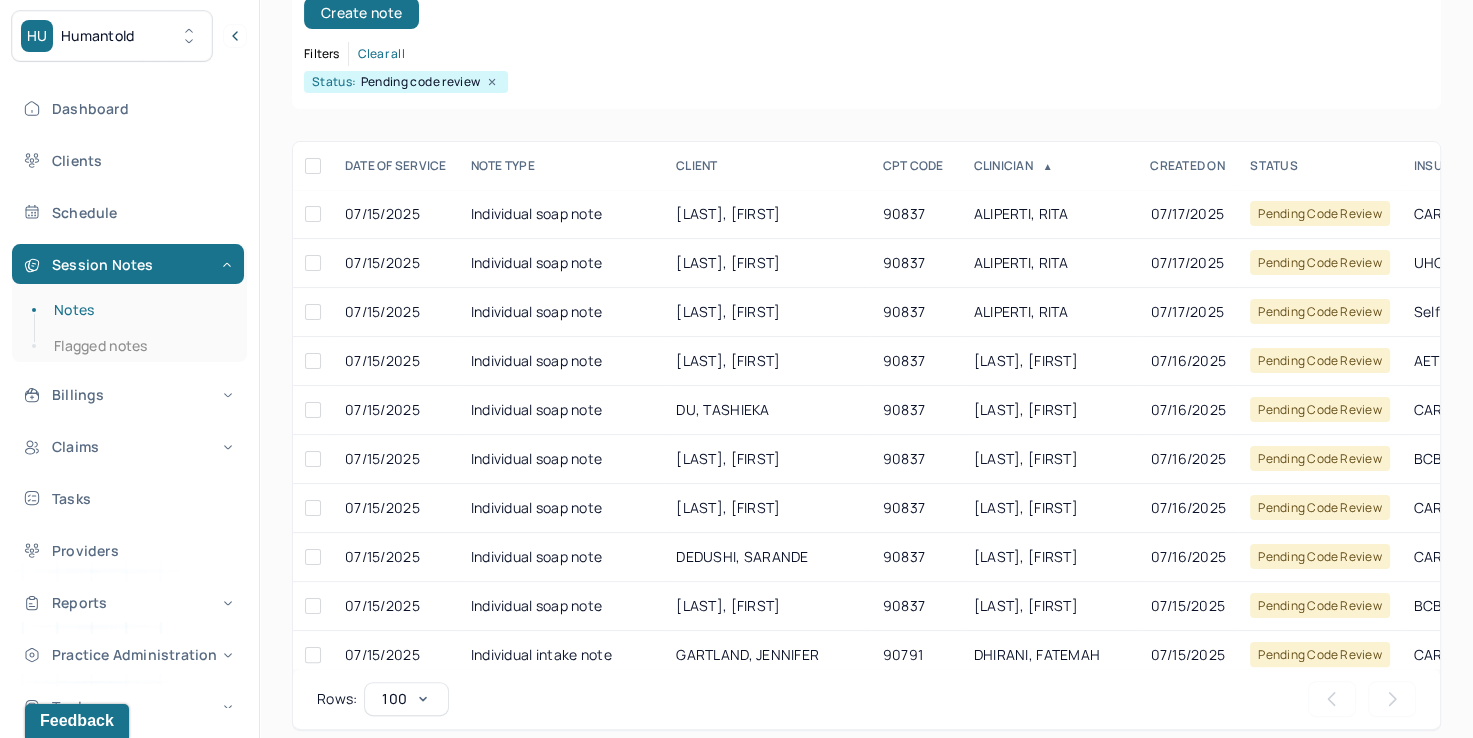 scroll, scrollTop: 288, scrollLeft: 0, axis: vertical 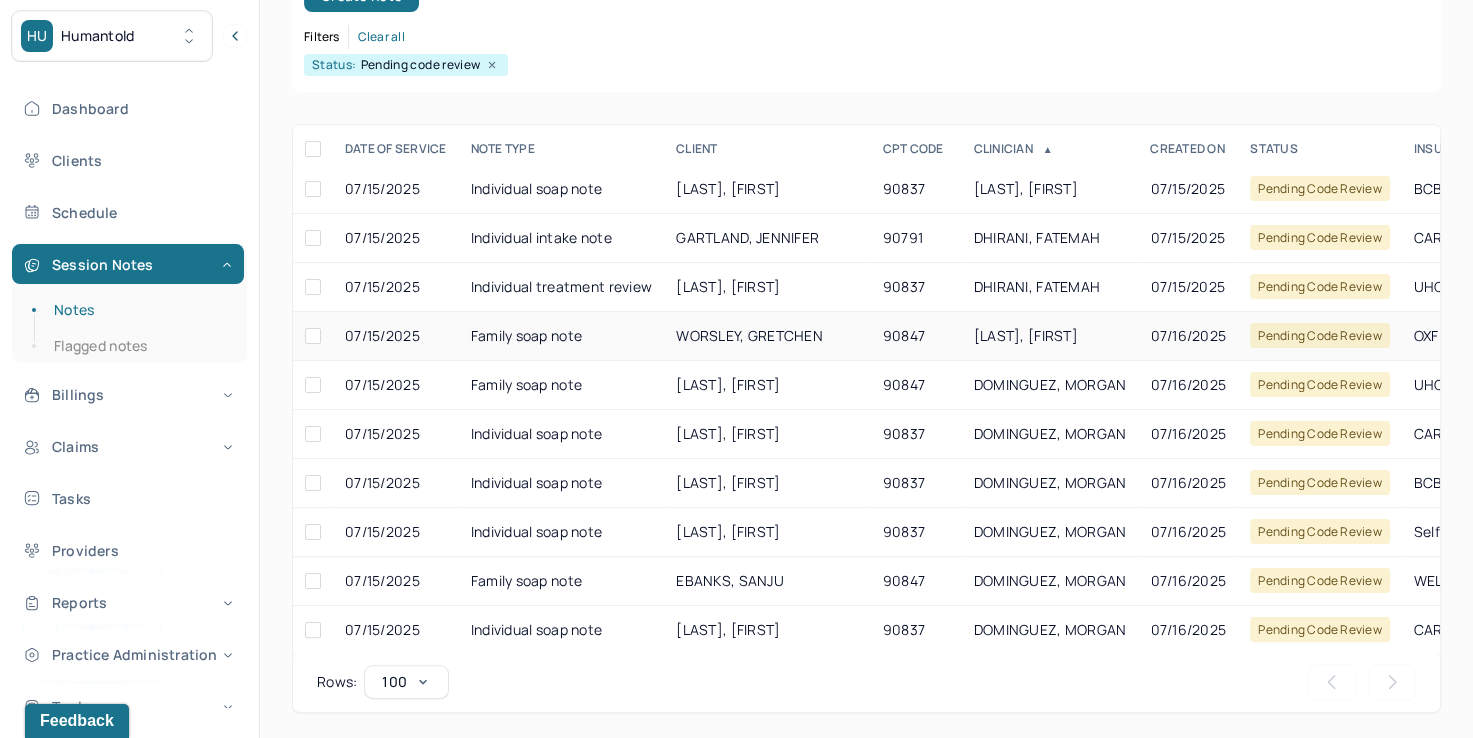 click on "[LAST], [FIRST]" at bounding box center [1026, 335] 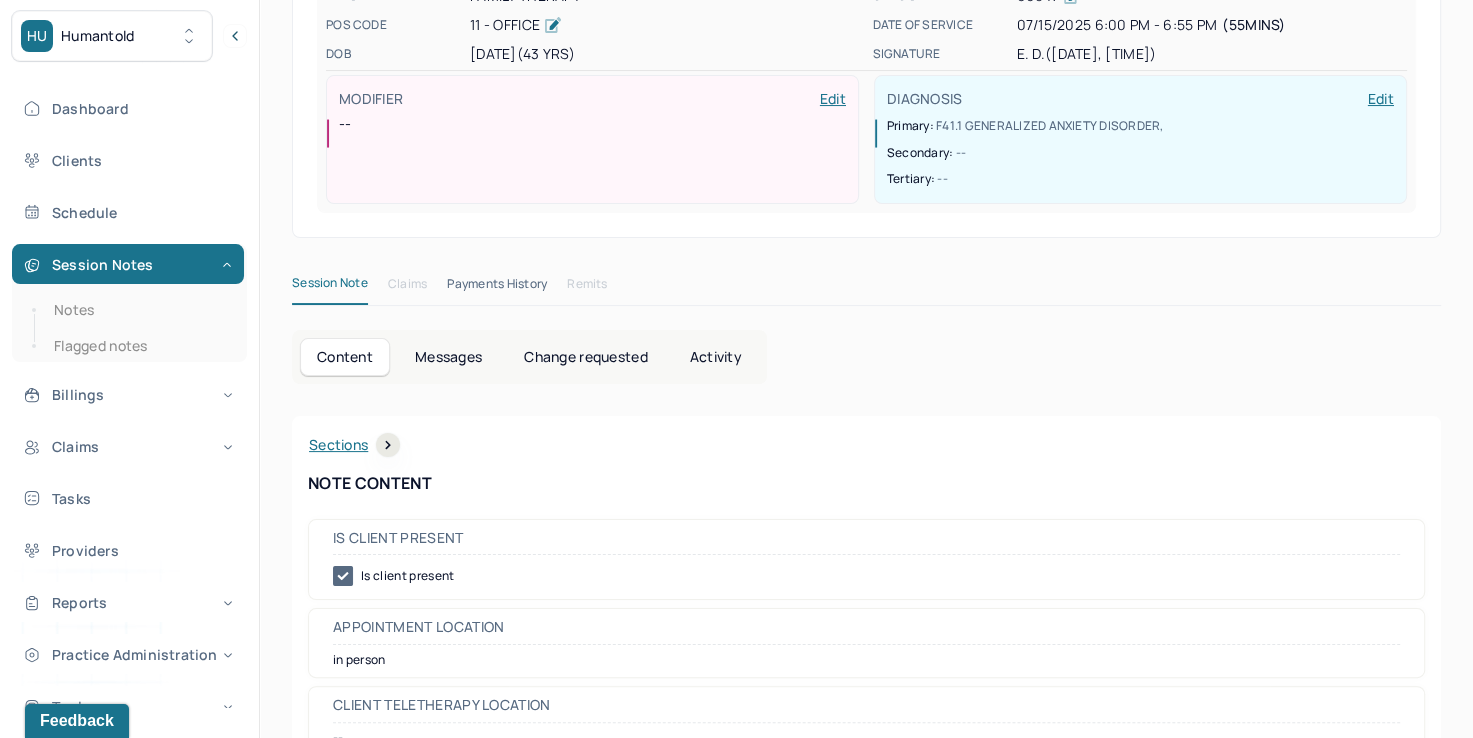 scroll, scrollTop: 0, scrollLeft: 0, axis: both 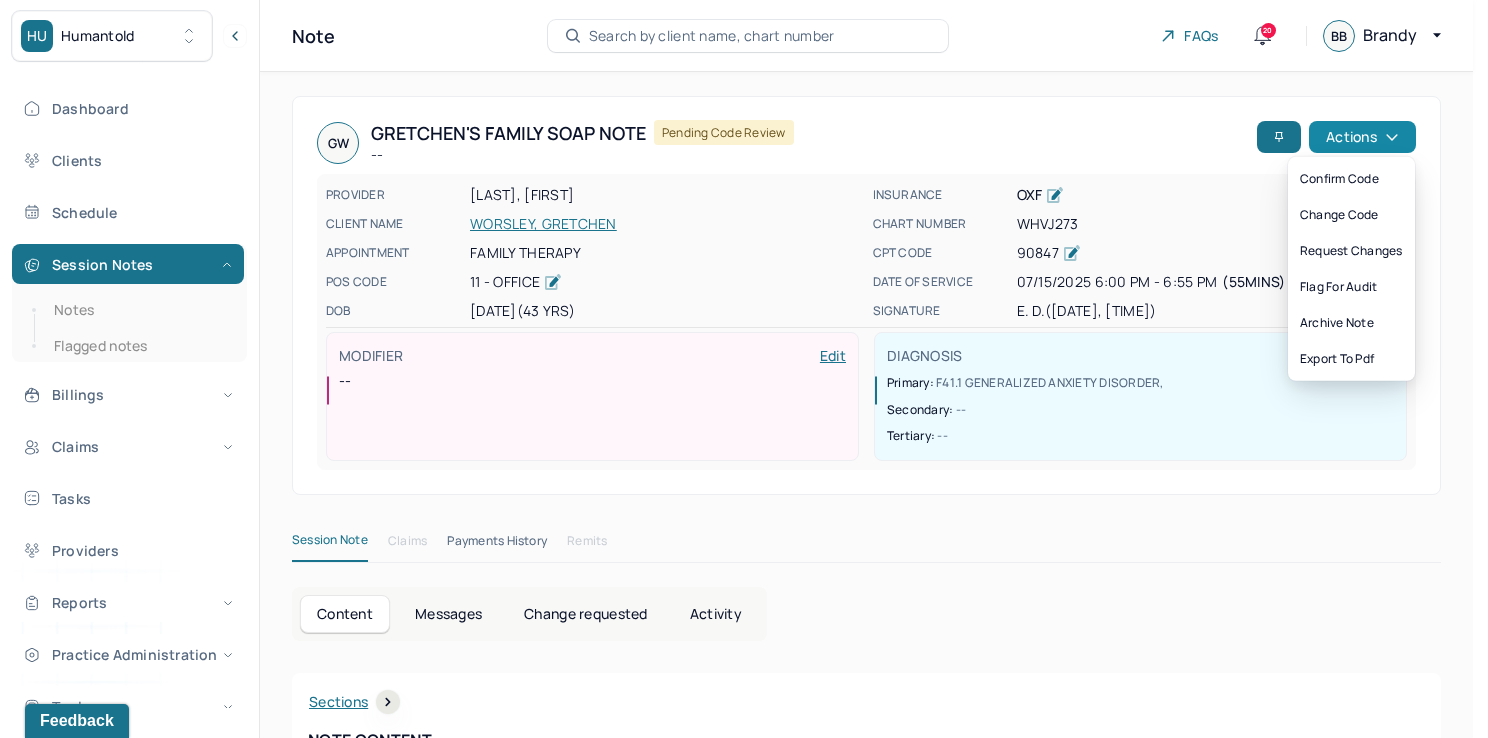 click on "Actions" at bounding box center (1362, 137) 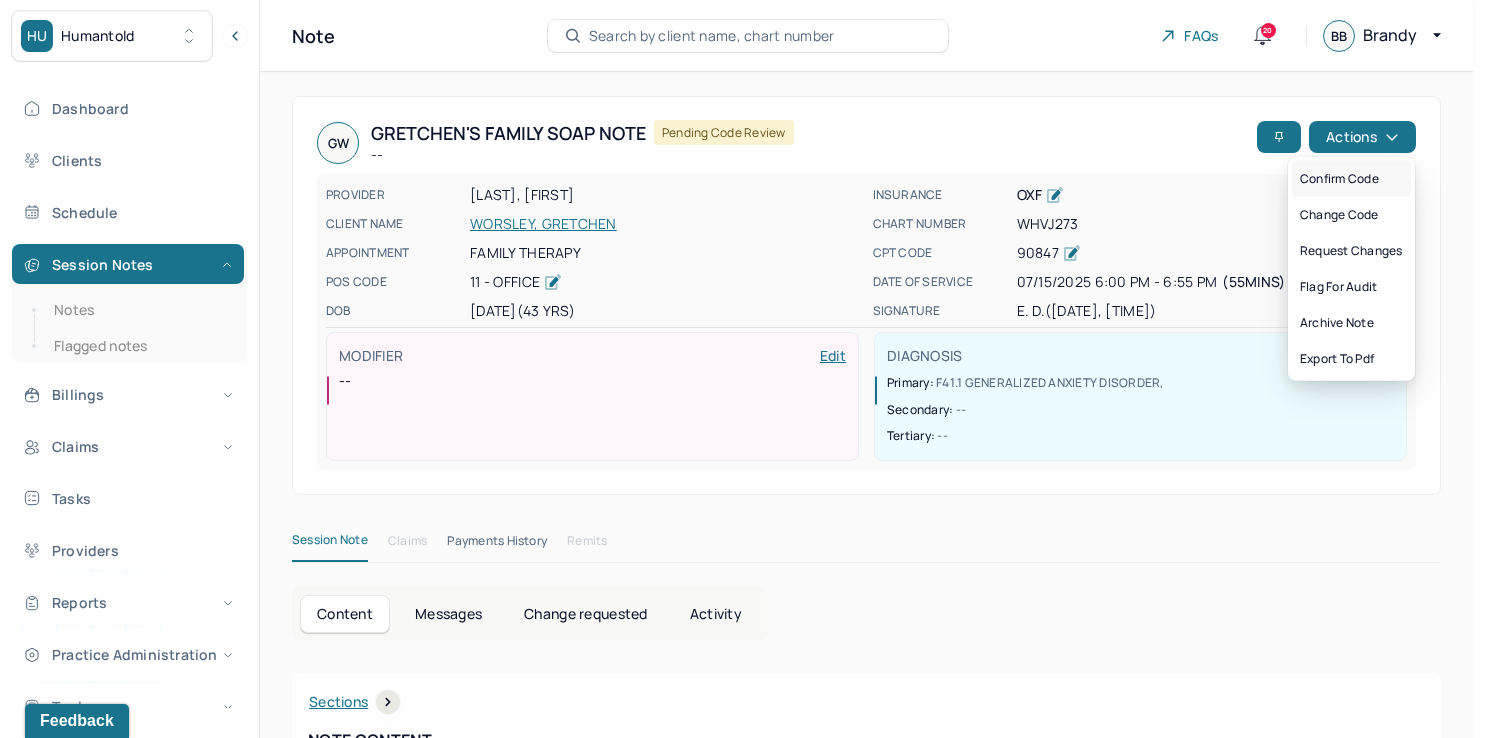 click on "Confirm code" at bounding box center [1351, 179] 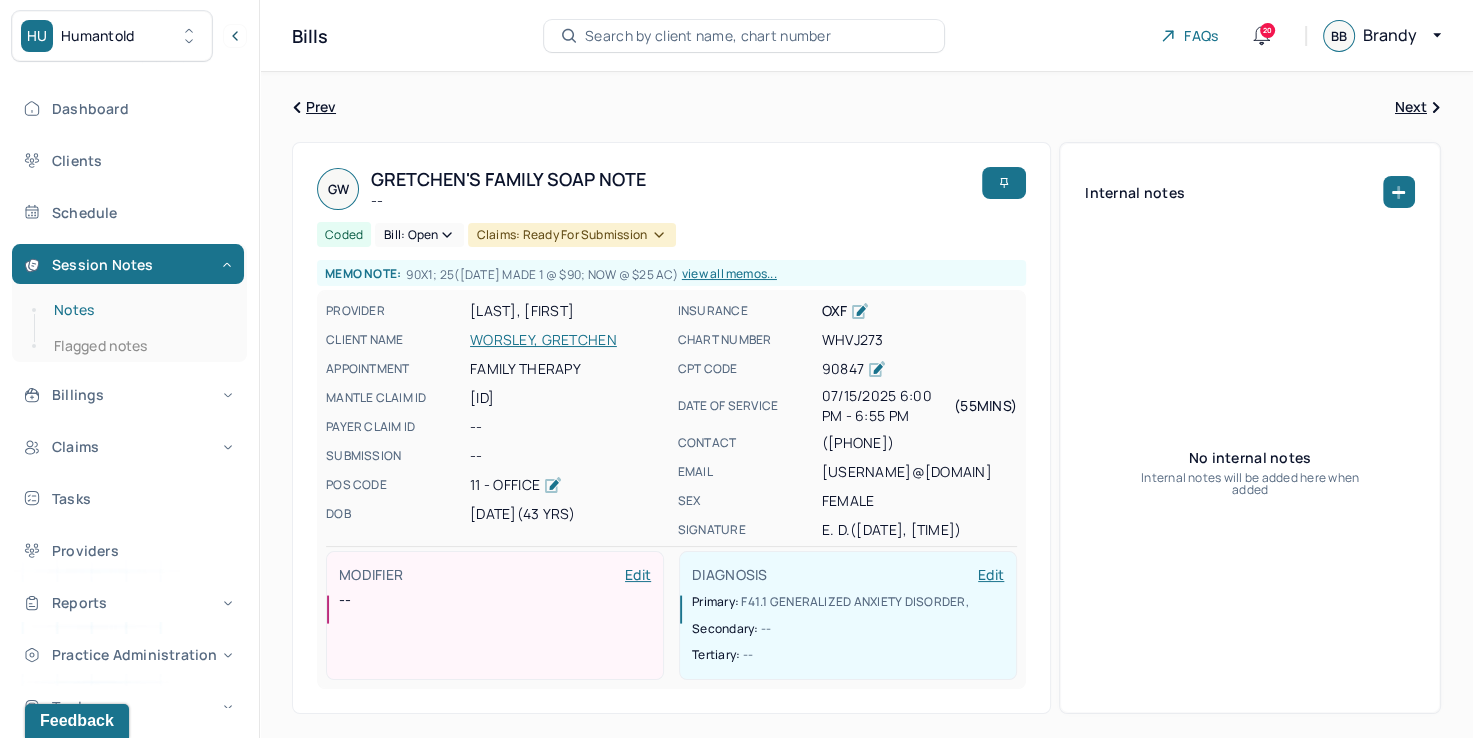 click on "Notes" at bounding box center [139, 310] 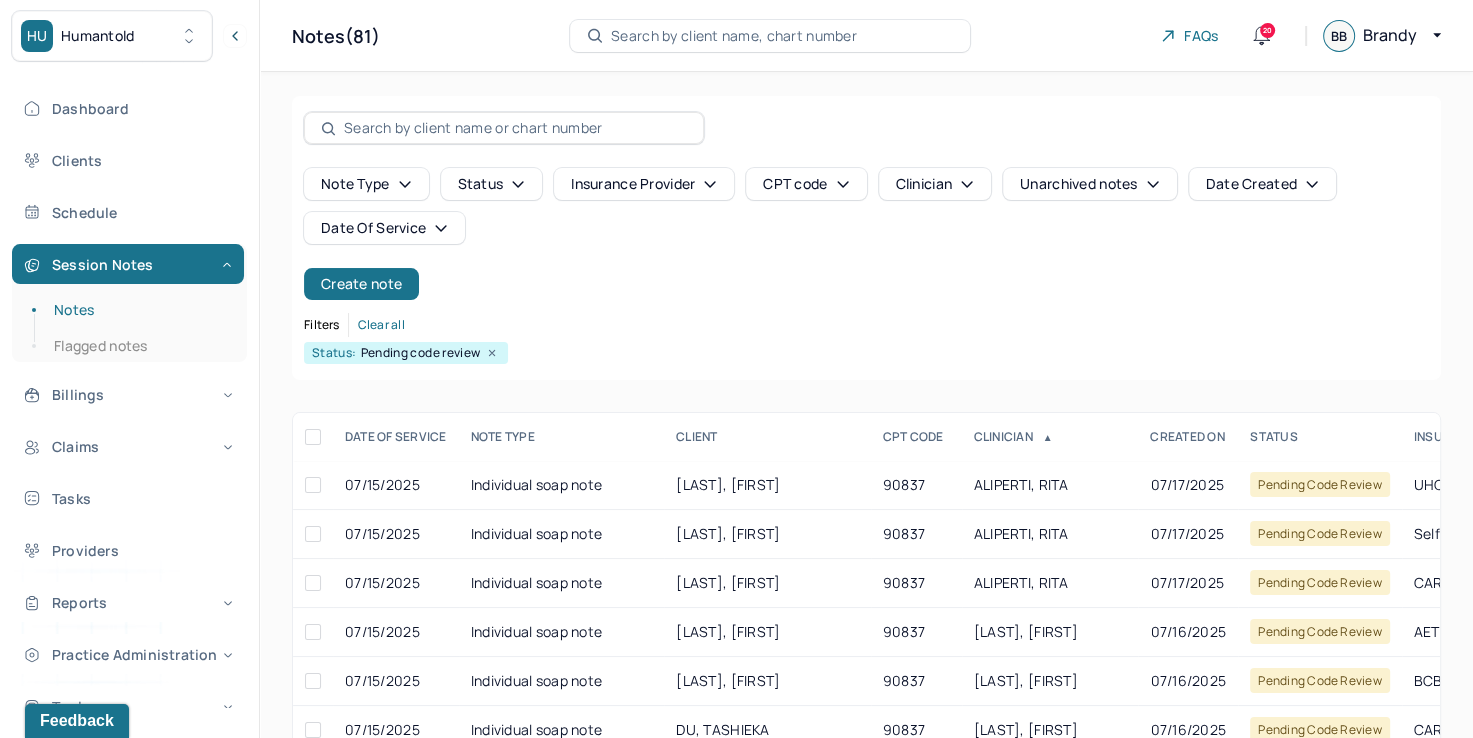 scroll, scrollTop: 288, scrollLeft: 0, axis: vertical 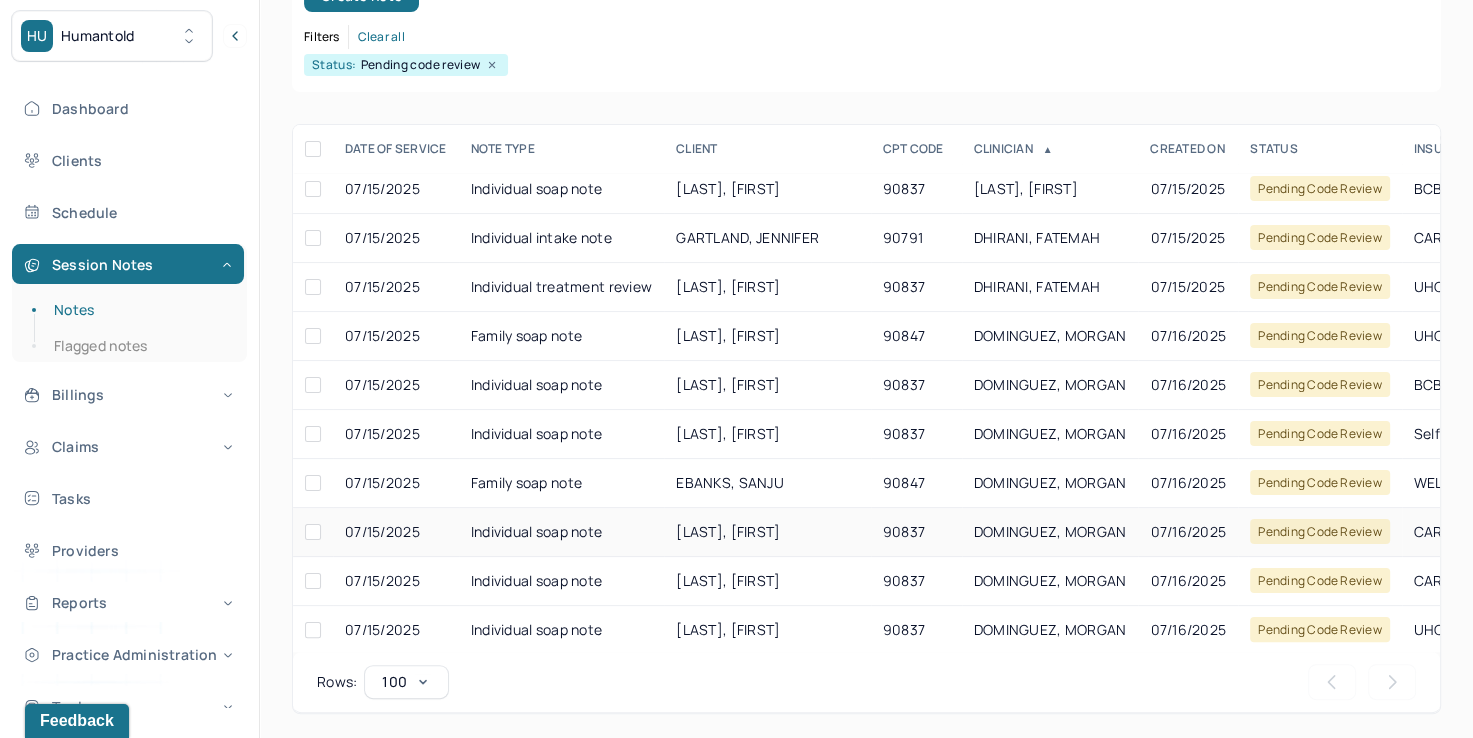 click on "DOMINGUEZ, MORGAN" at bounding box center (1050, 531) 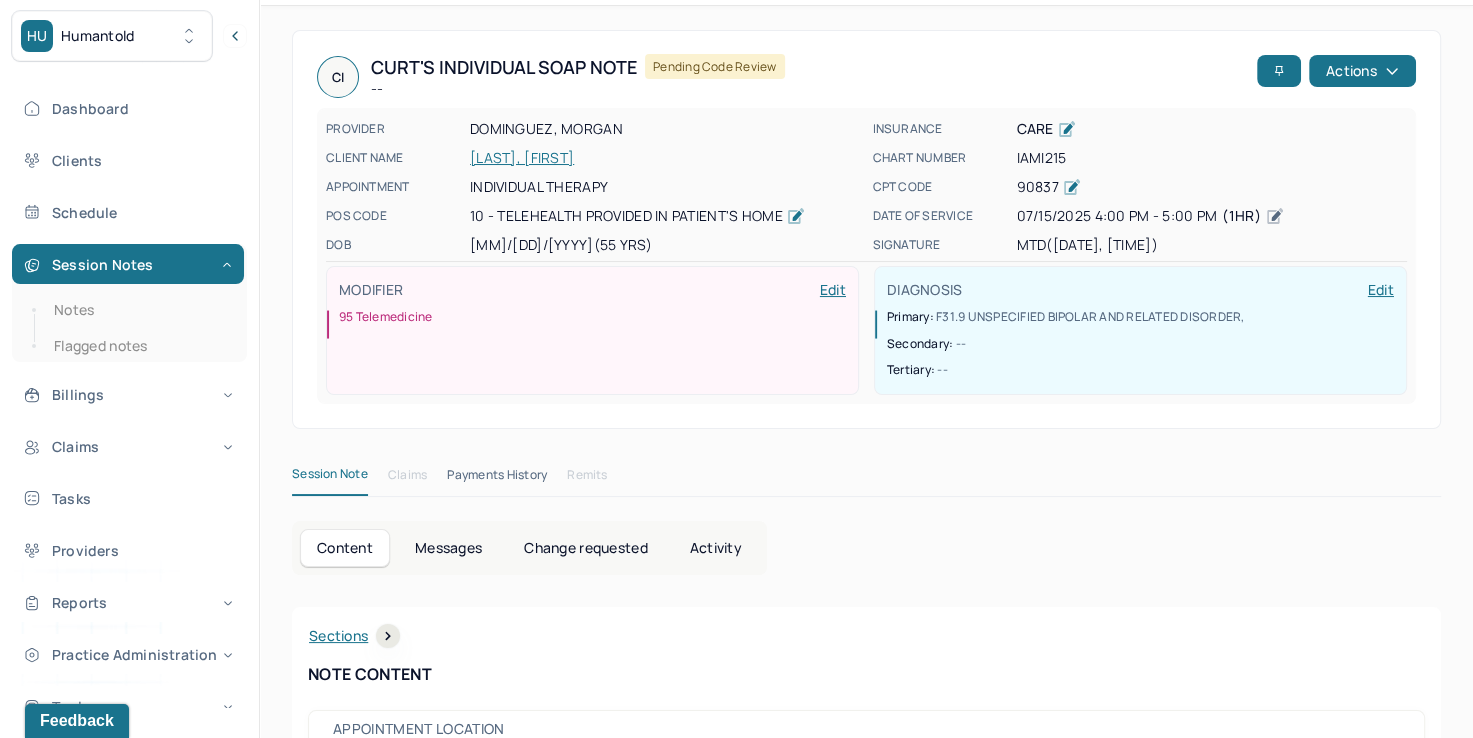 scroll, scrollTop: 0, scrollLeft: 0, axis: both 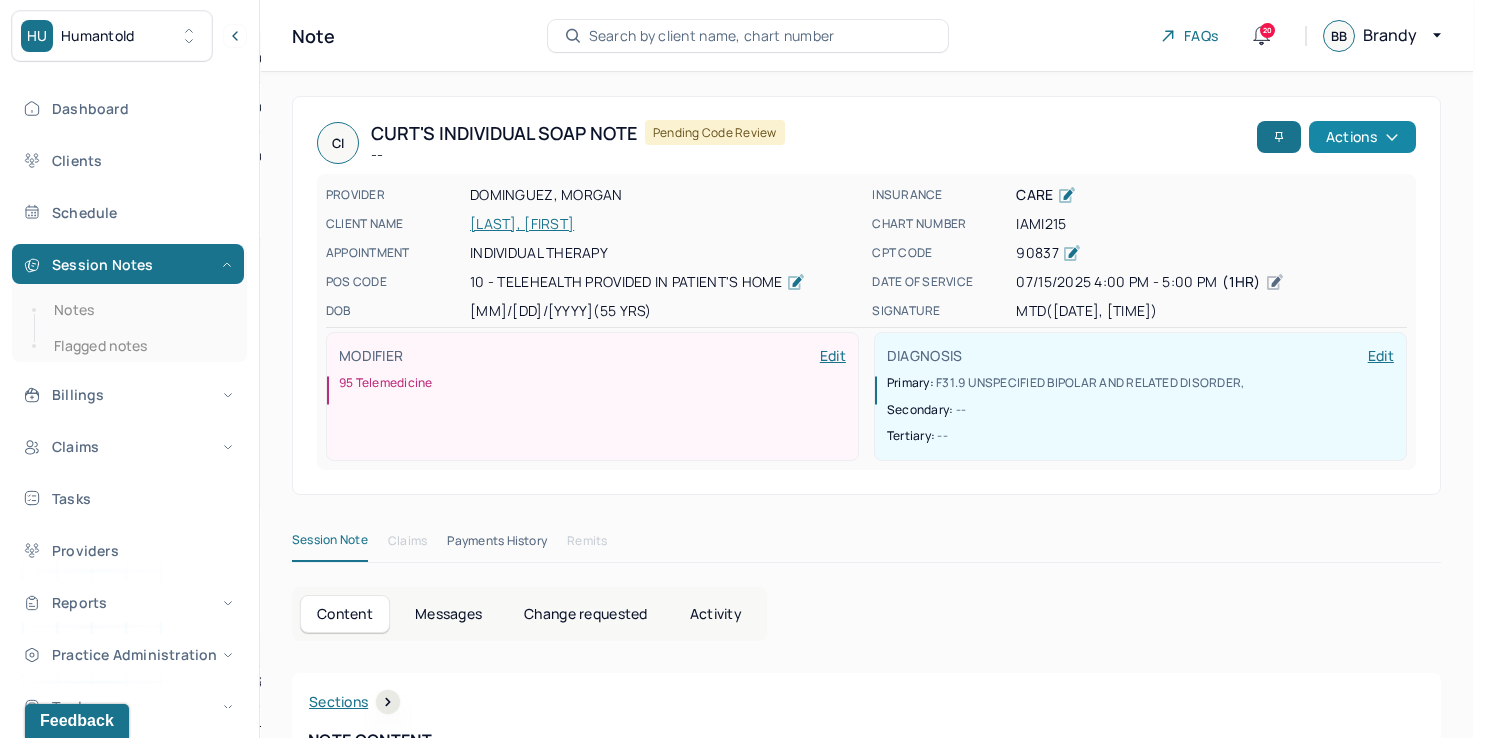 click on "Actions" at bounding box center (1362, 137) 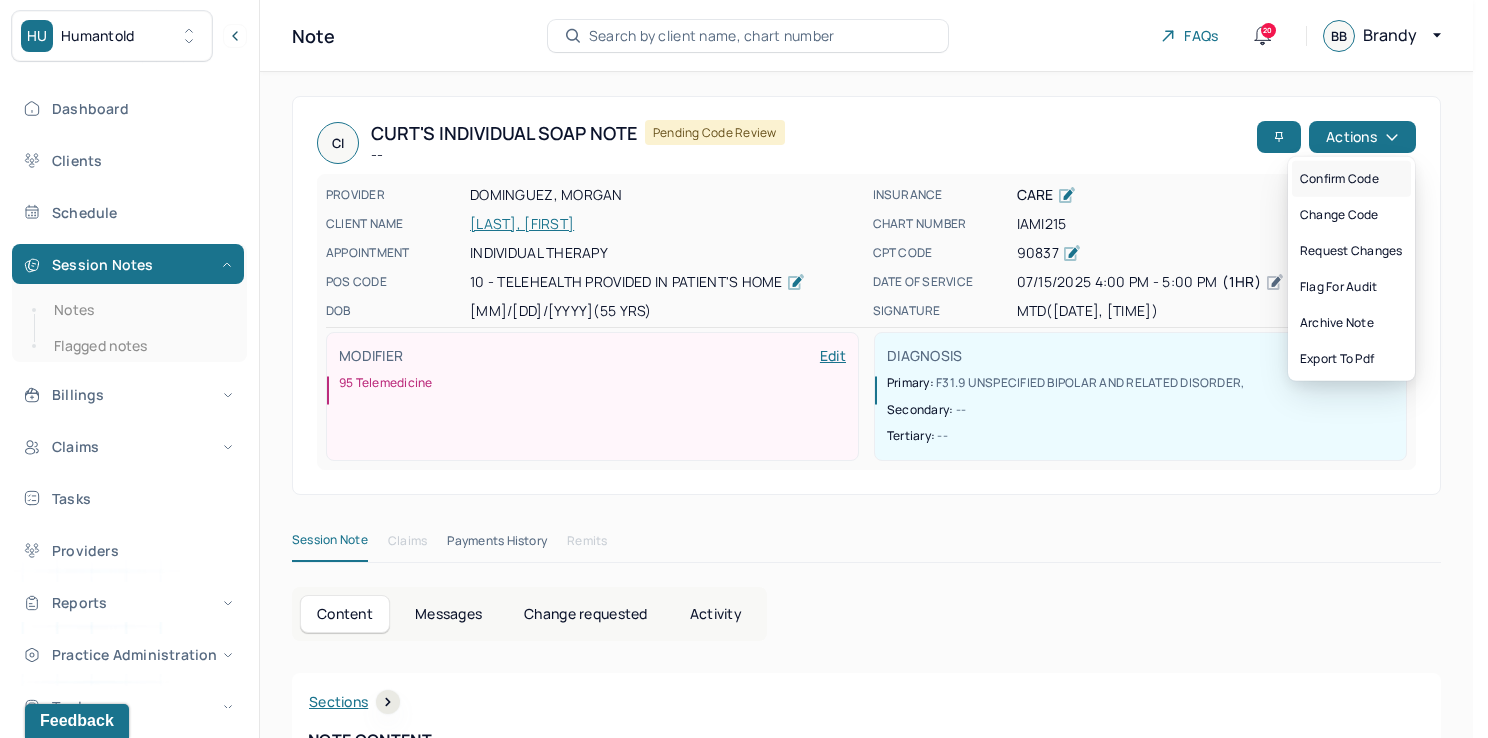 click on "Confirm code" at bounding box center [1351, 179] 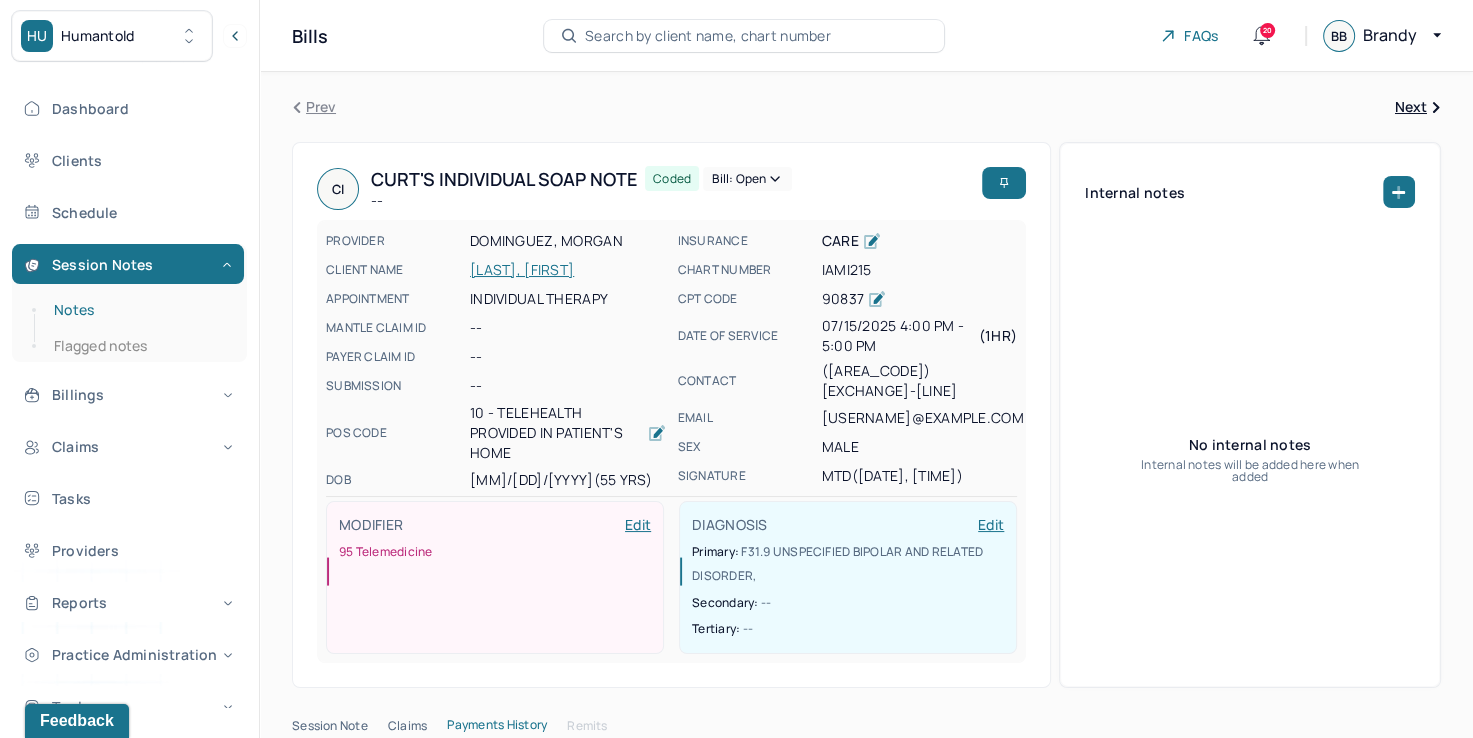 click on "Notes" at bounding box center [139, 310] 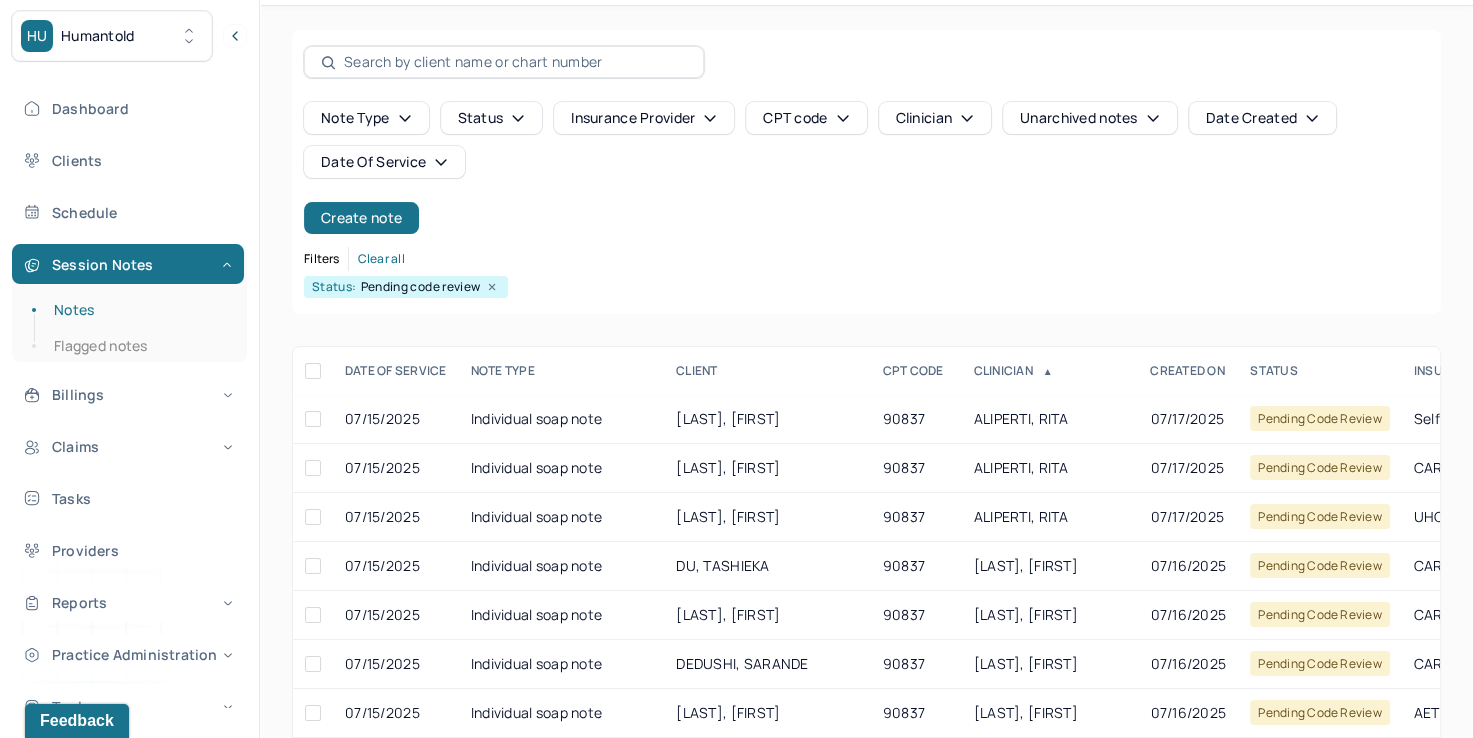 scroll, scrollTop: 288, scrollLeft: 0, axis: vertical 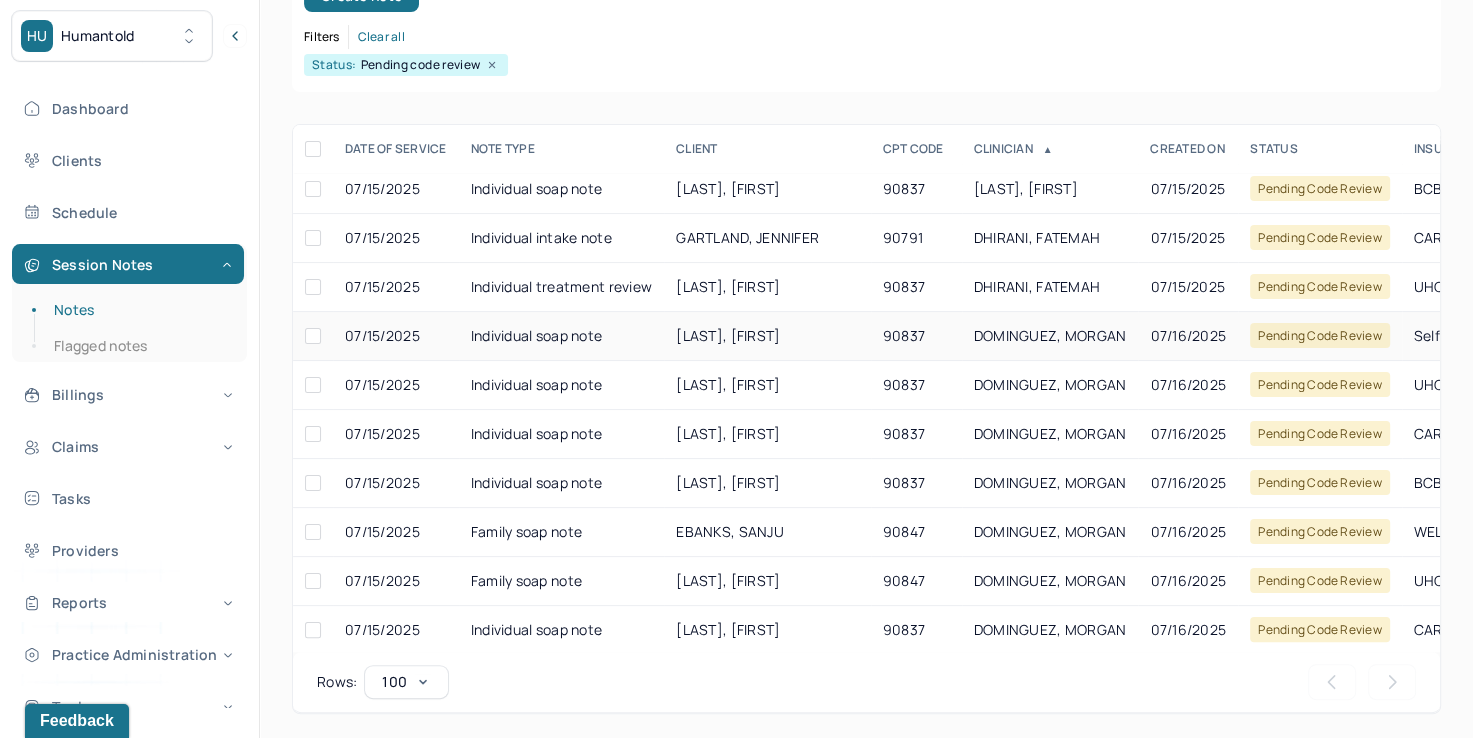 click on "DOMINGUEZ, MORGAN" at bounding box center (1050, 335) 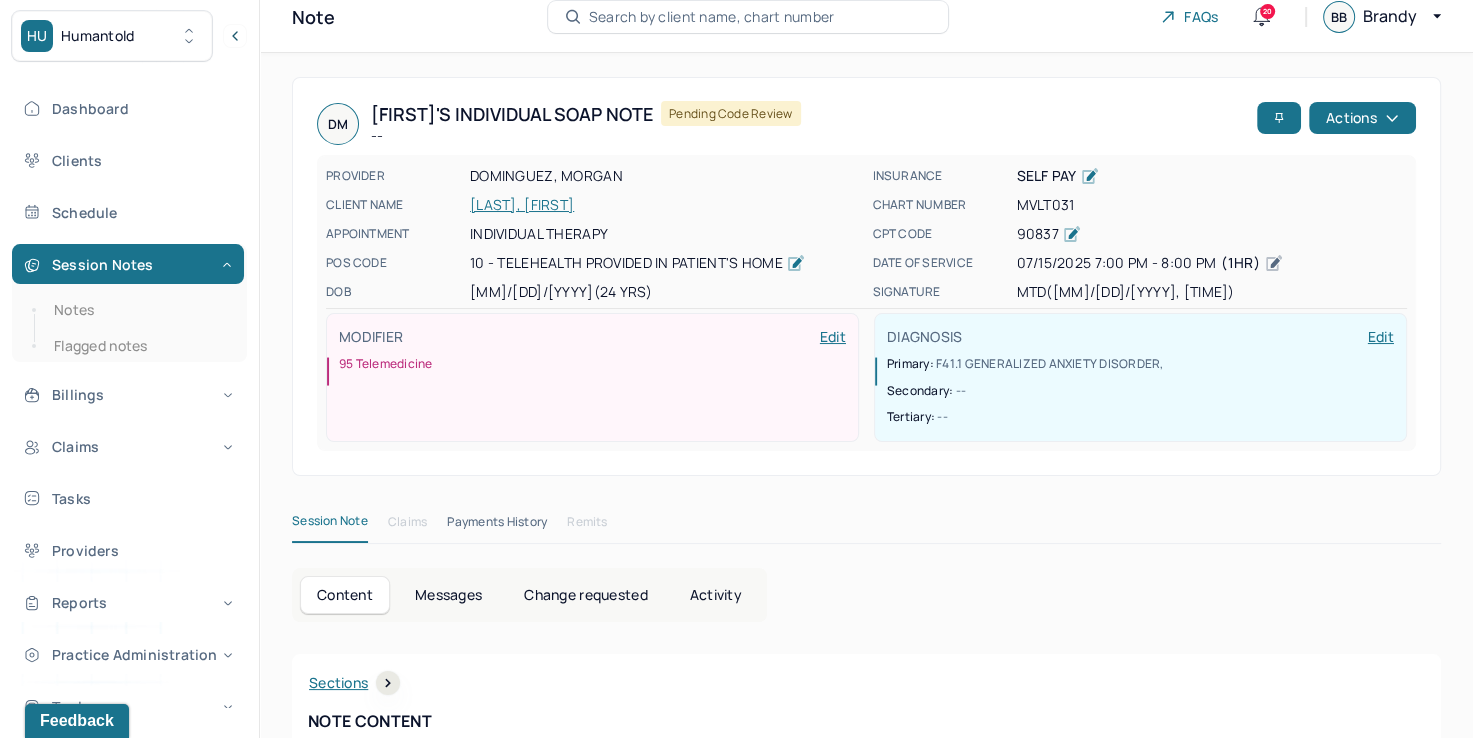 scroll, scrollTop: 0, scrollLeft: 0, axis: both 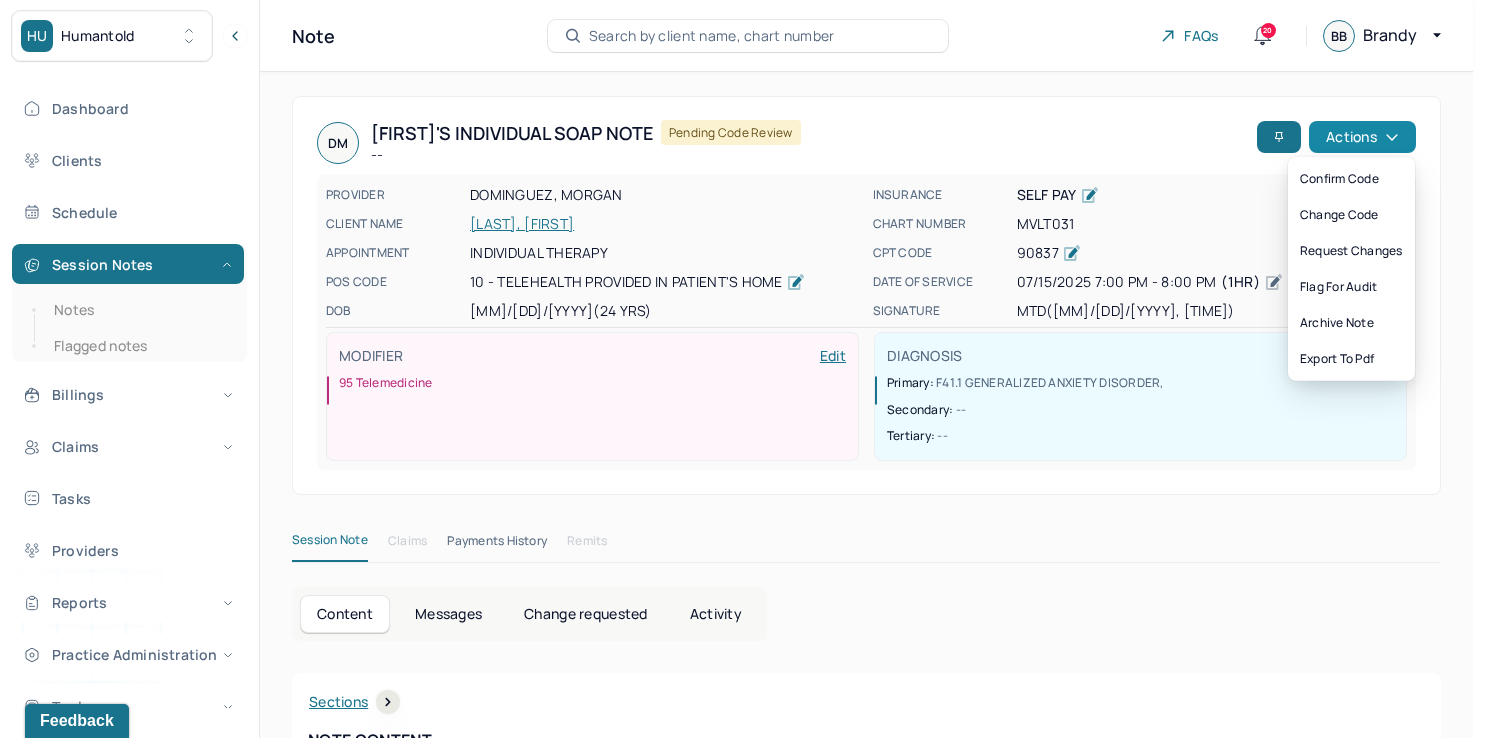 click 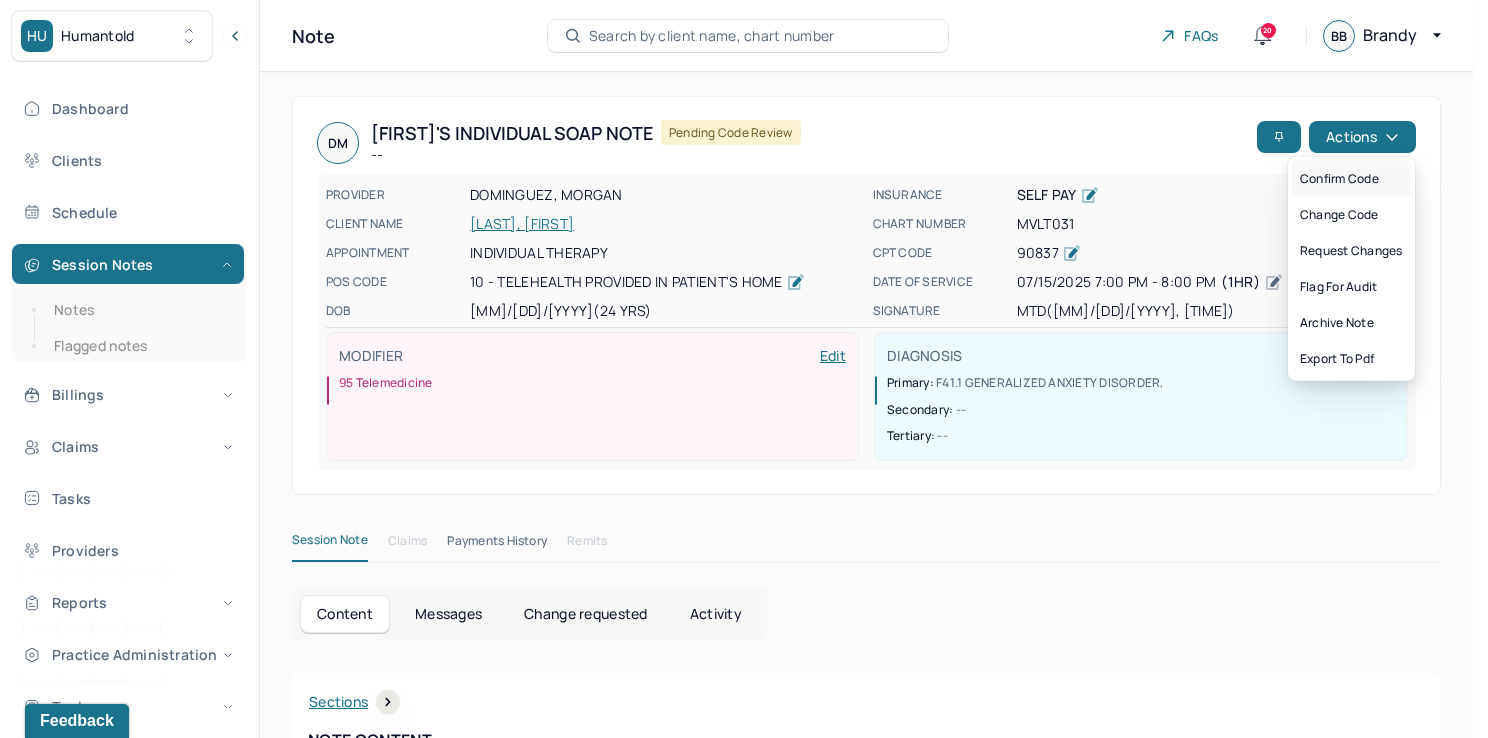 click on "Confirm code" at bounding box center [1351, 179] 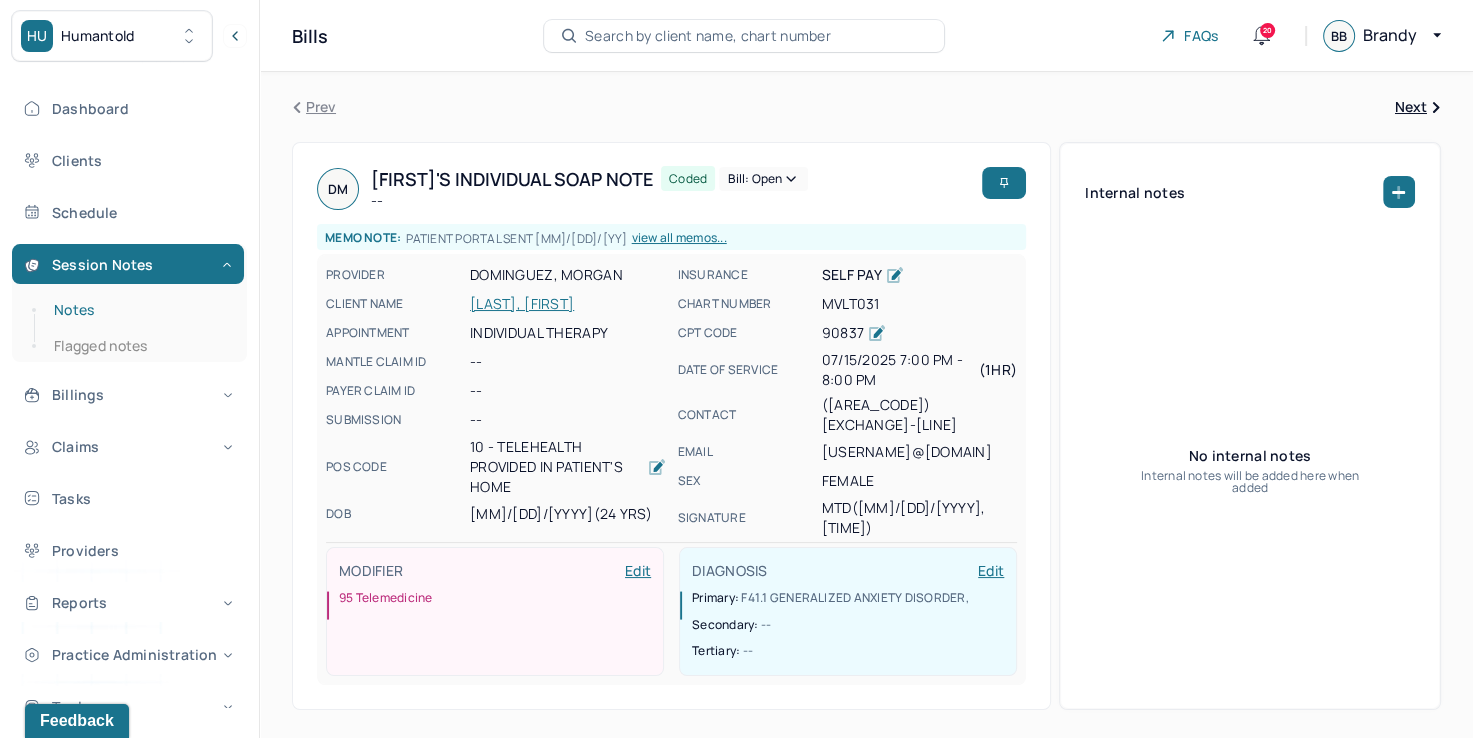 click on "Notes" at bounding box center [139, 310] 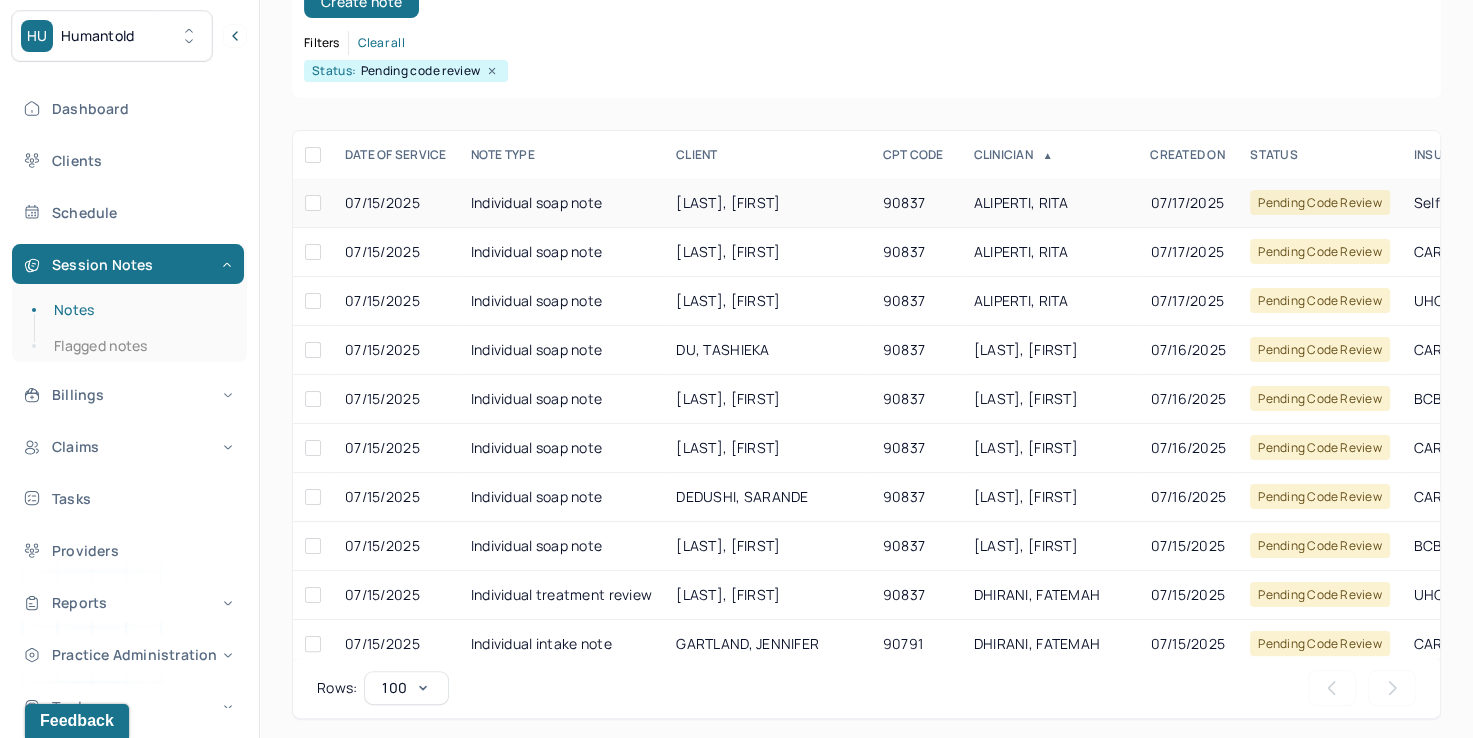 scroll, scrollTop: 288, scrollLeft: 0, axis: vertical 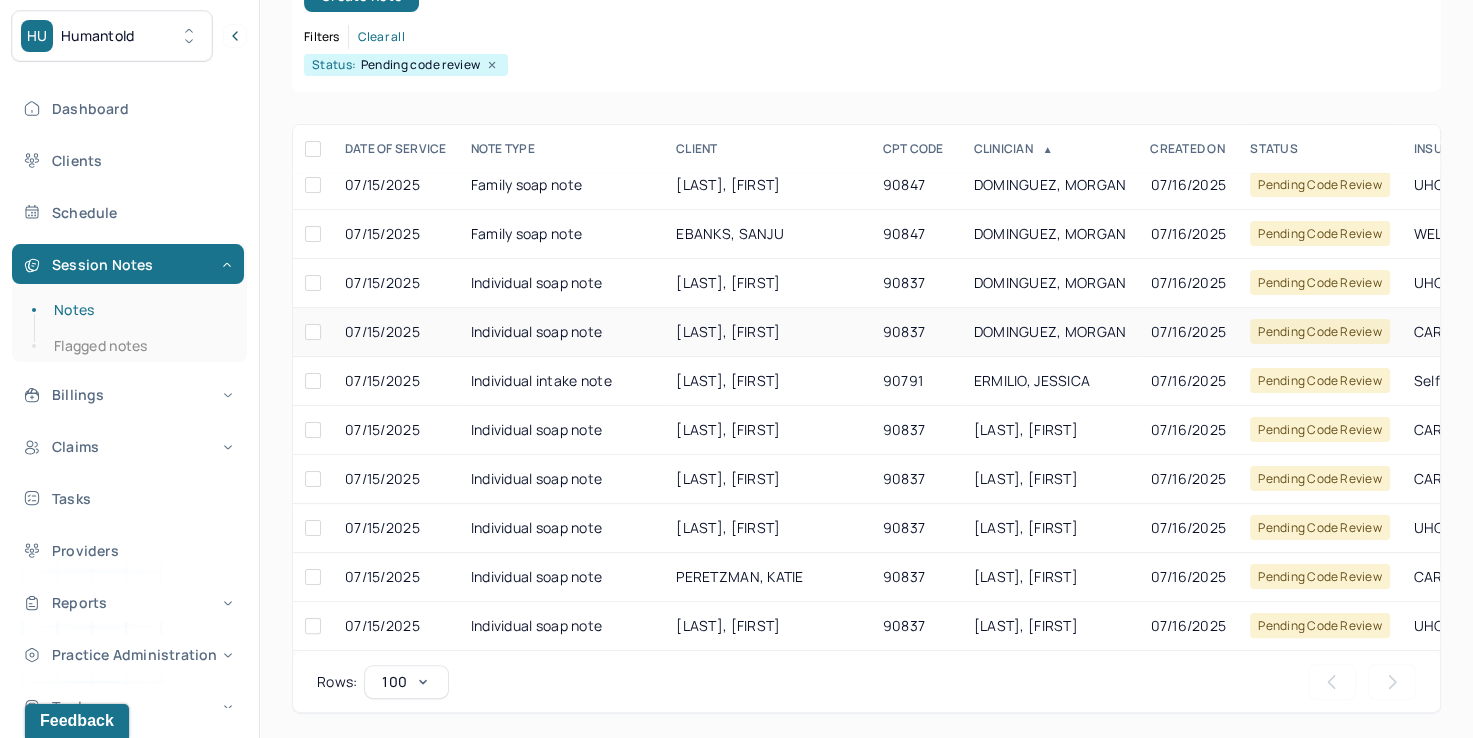 click on "DOMINGUEZ, MORGAN" at bounding box center (1050, 331) 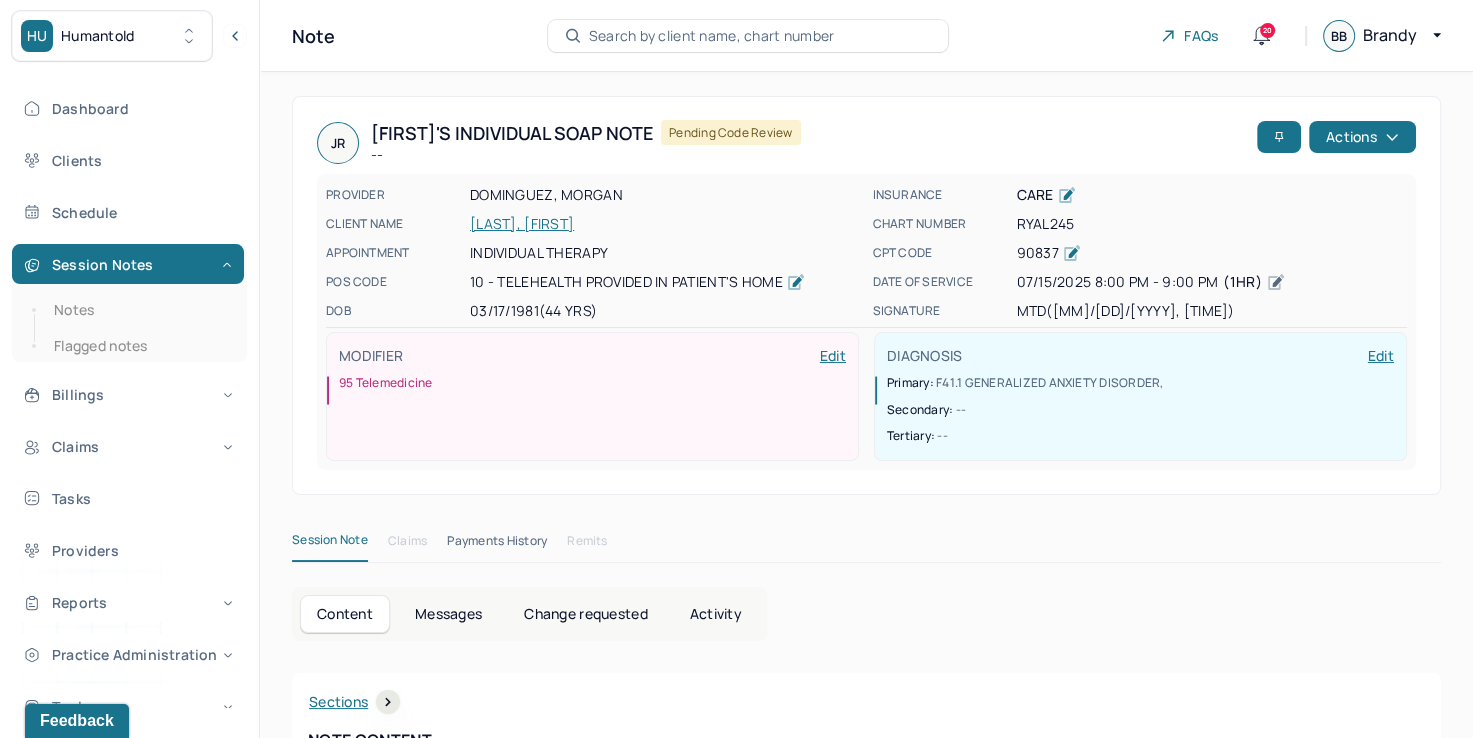 scroll, scrollTop: 0, scrollLeft: 0, axis: both 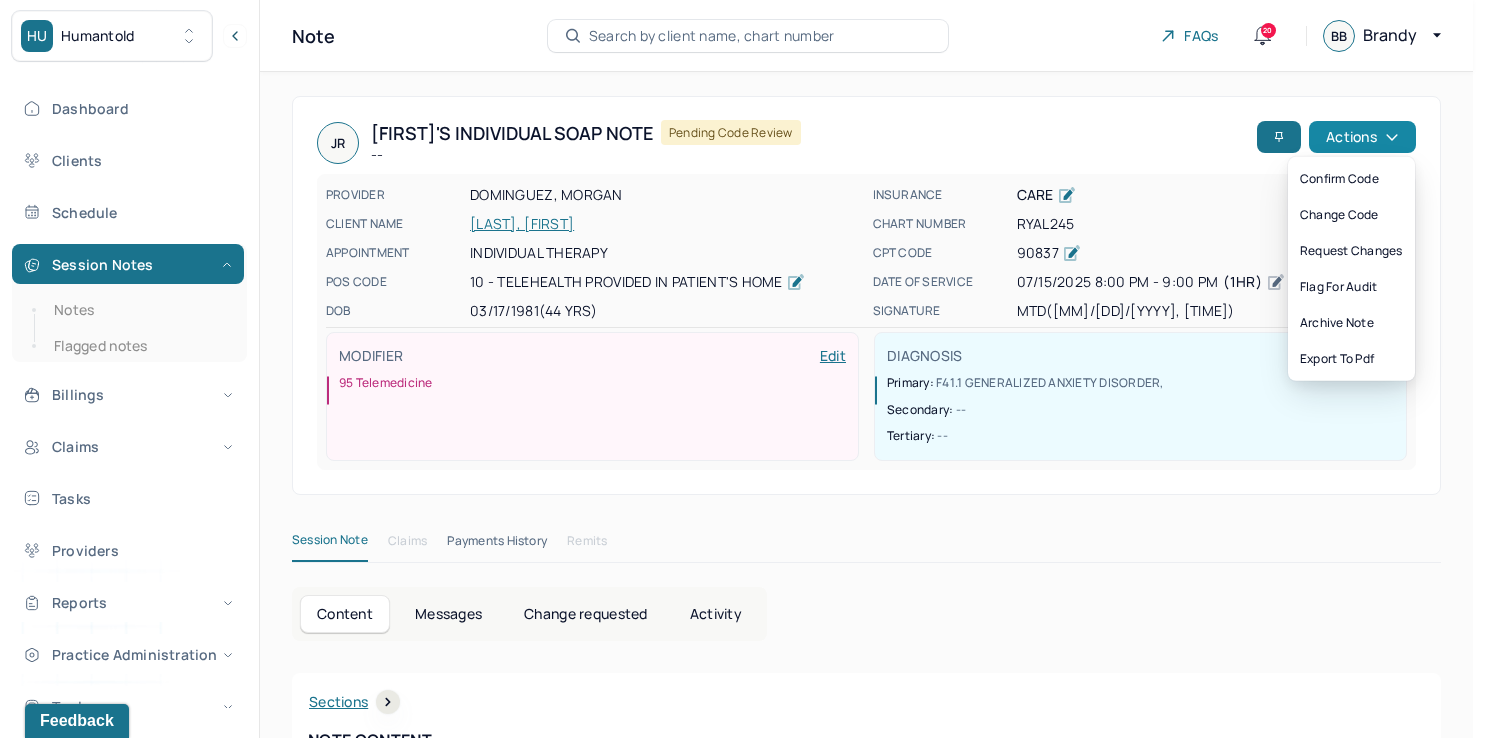 click 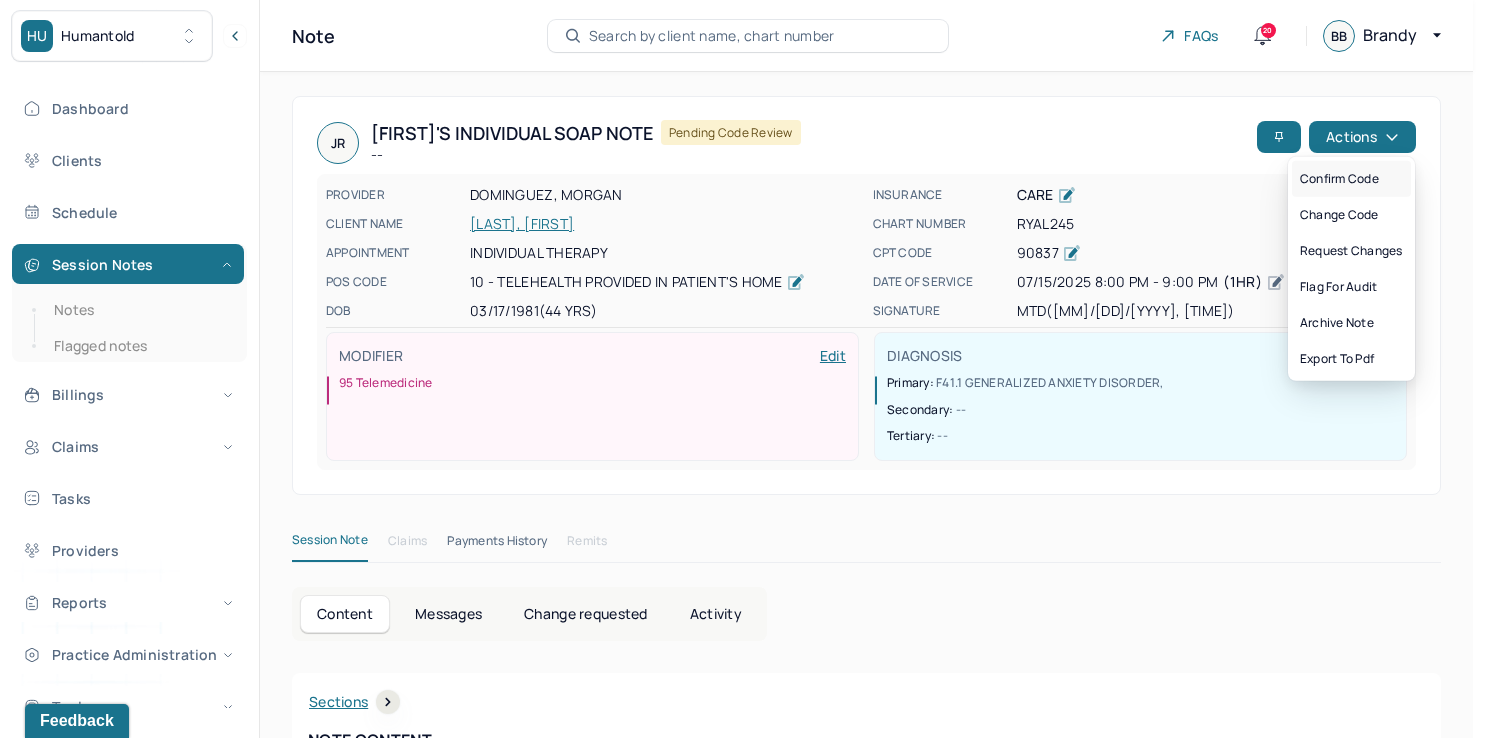 click on "Confirm code" at bounding box center (1351, 179) 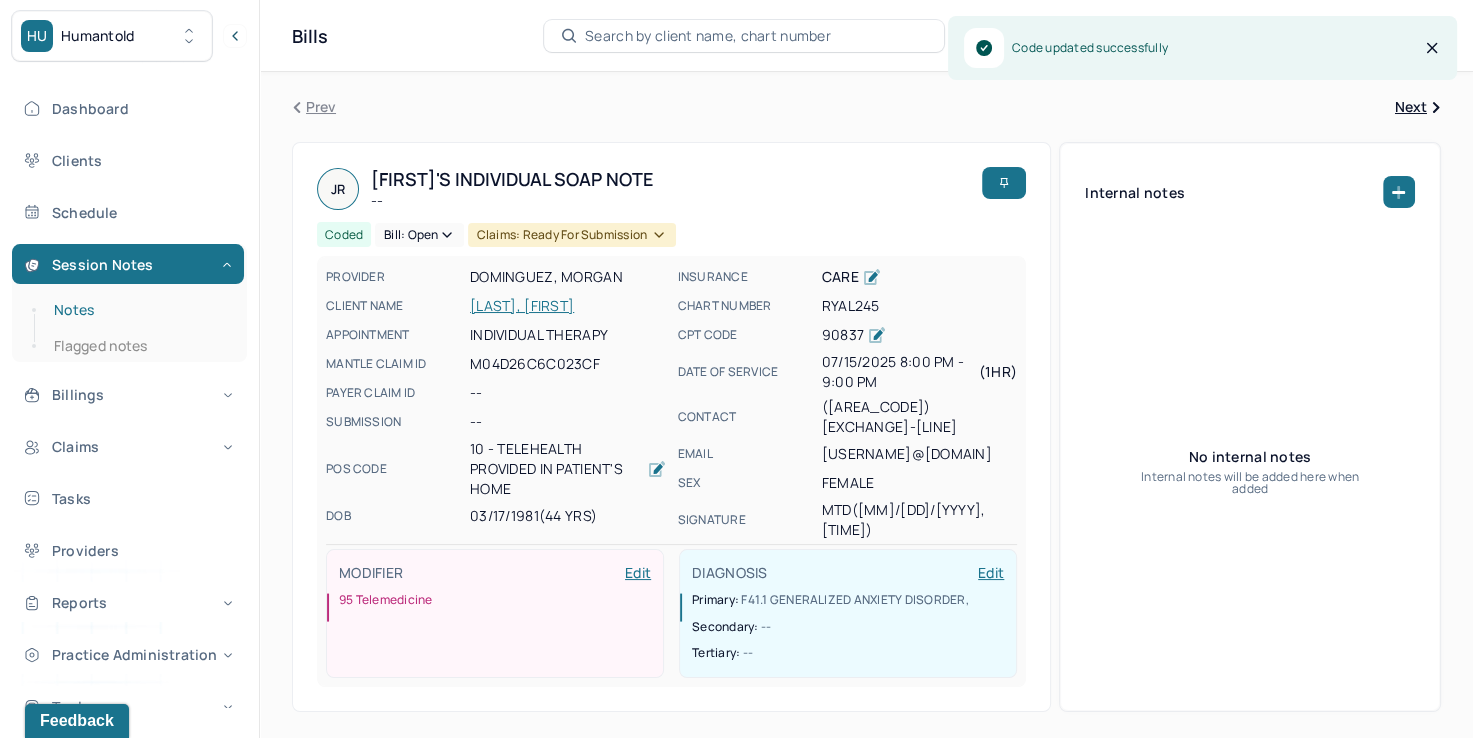 click on "Notes" at bounding box center (139, 310) 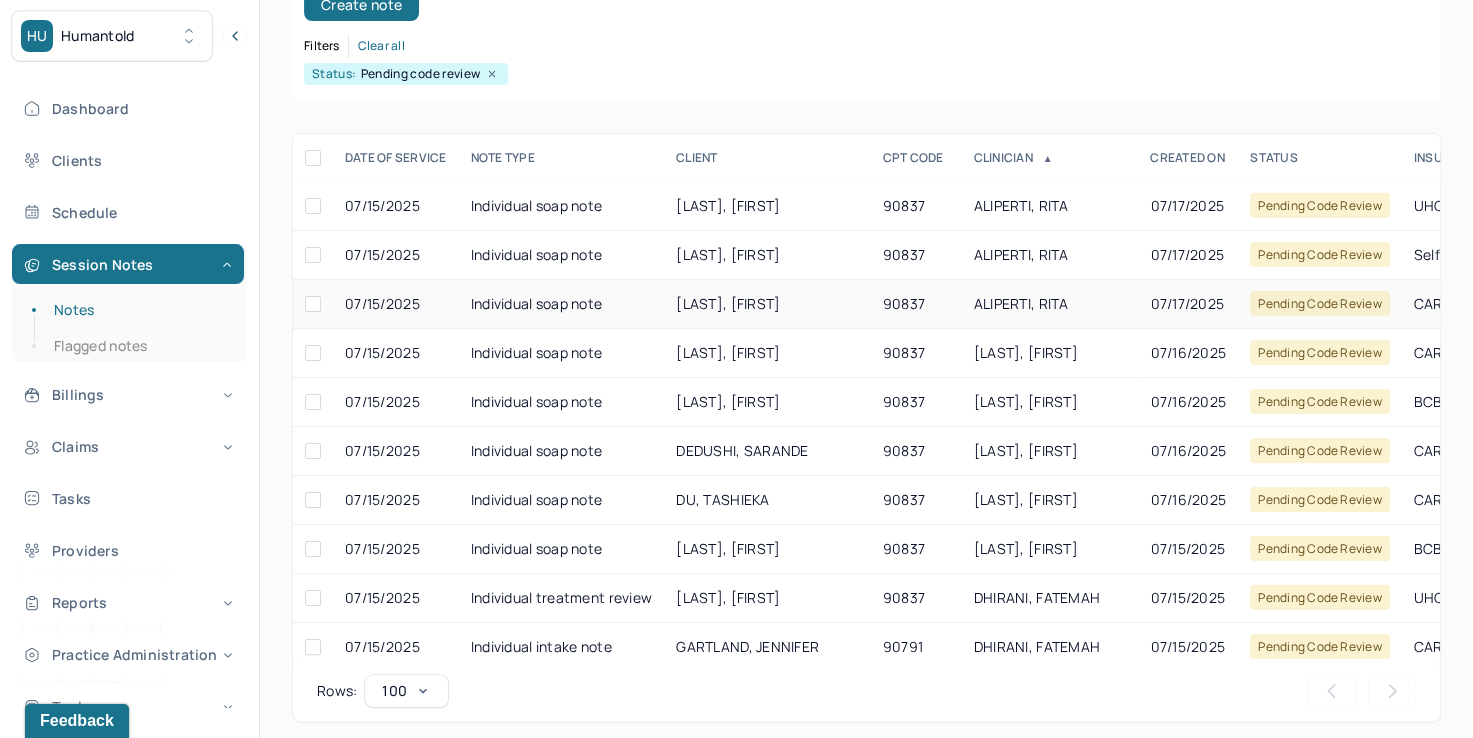 scroll, scrollTop: 288, scrollLeft: 0, axis: vertical 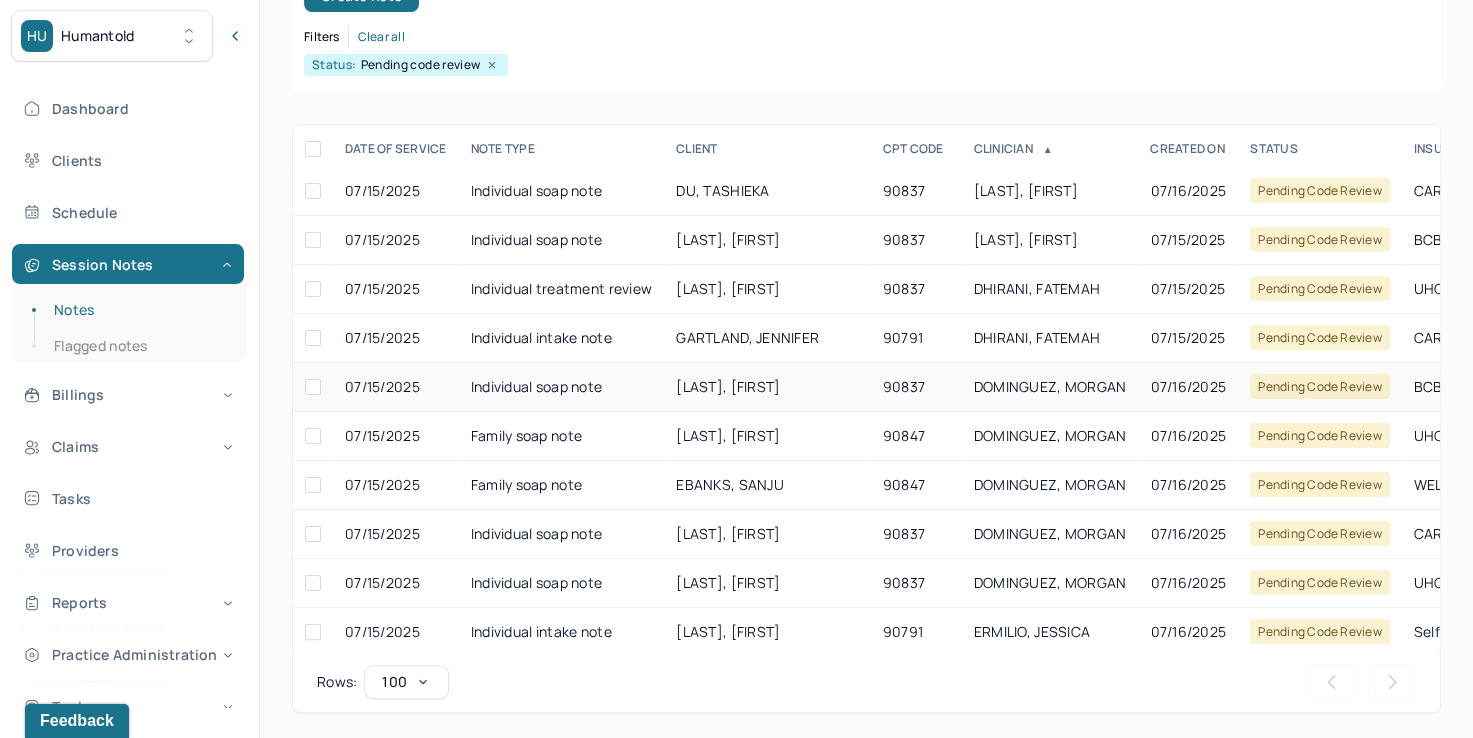 click on "DOMINGUEZ, MORGAN" at bounding box center (1050, 386) 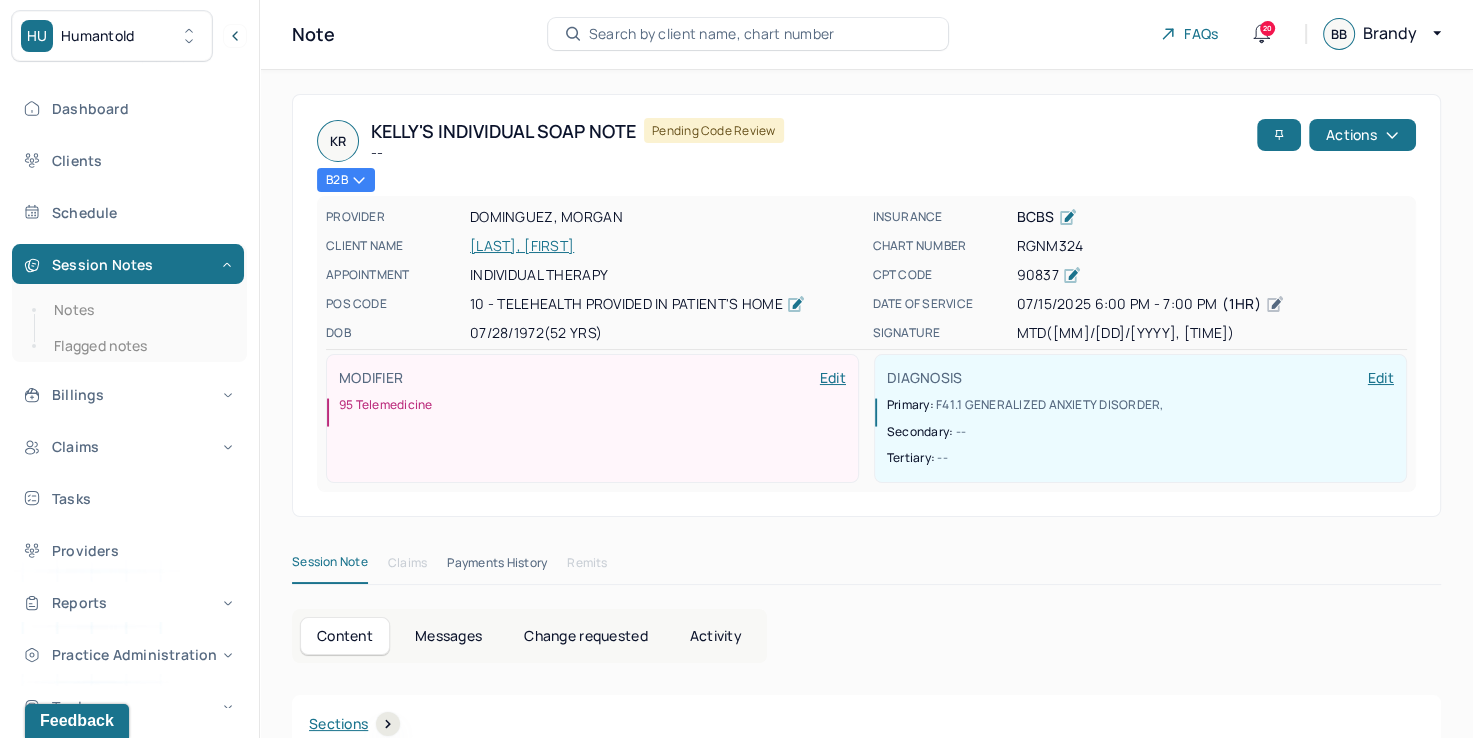 scroll, scrollTop: 0, scrollLeft: 0, axis: both 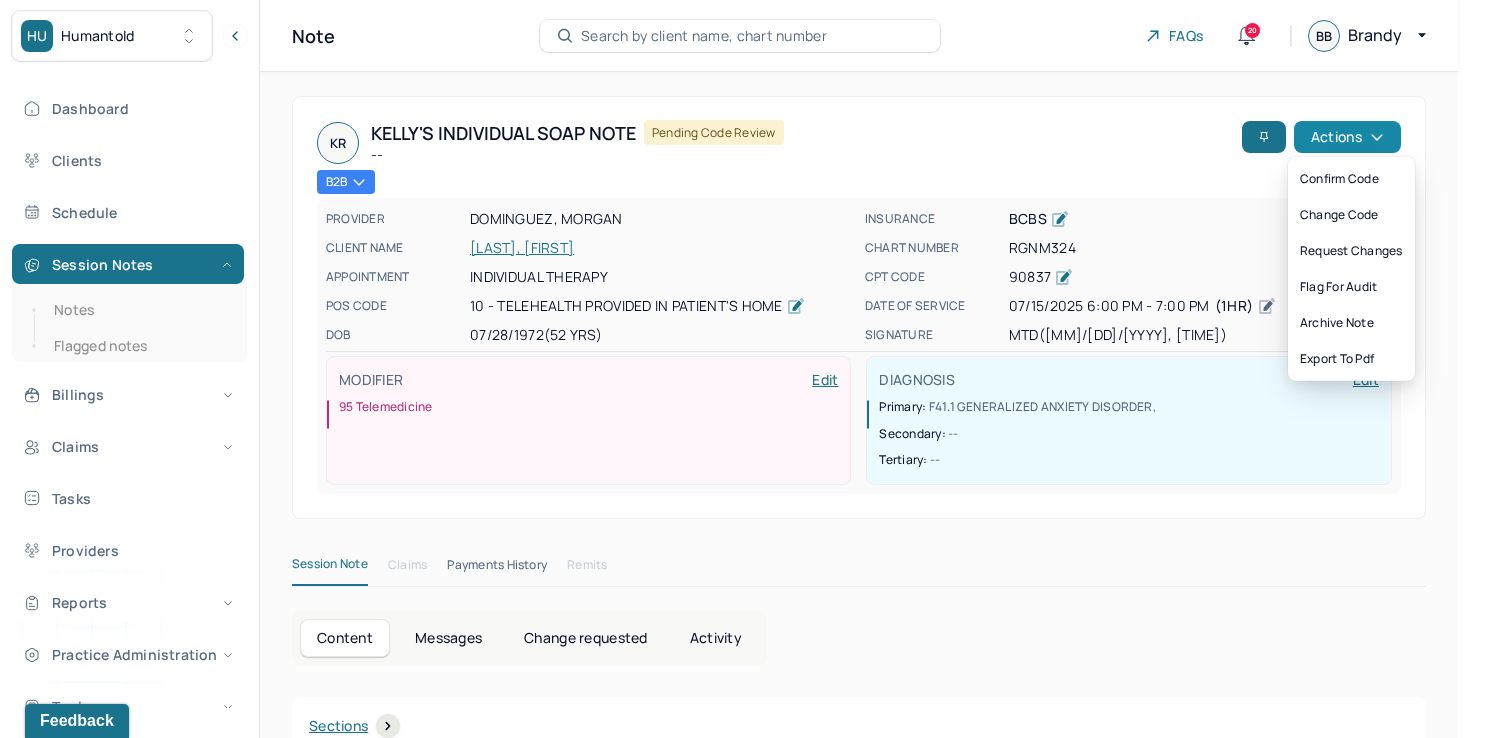 click 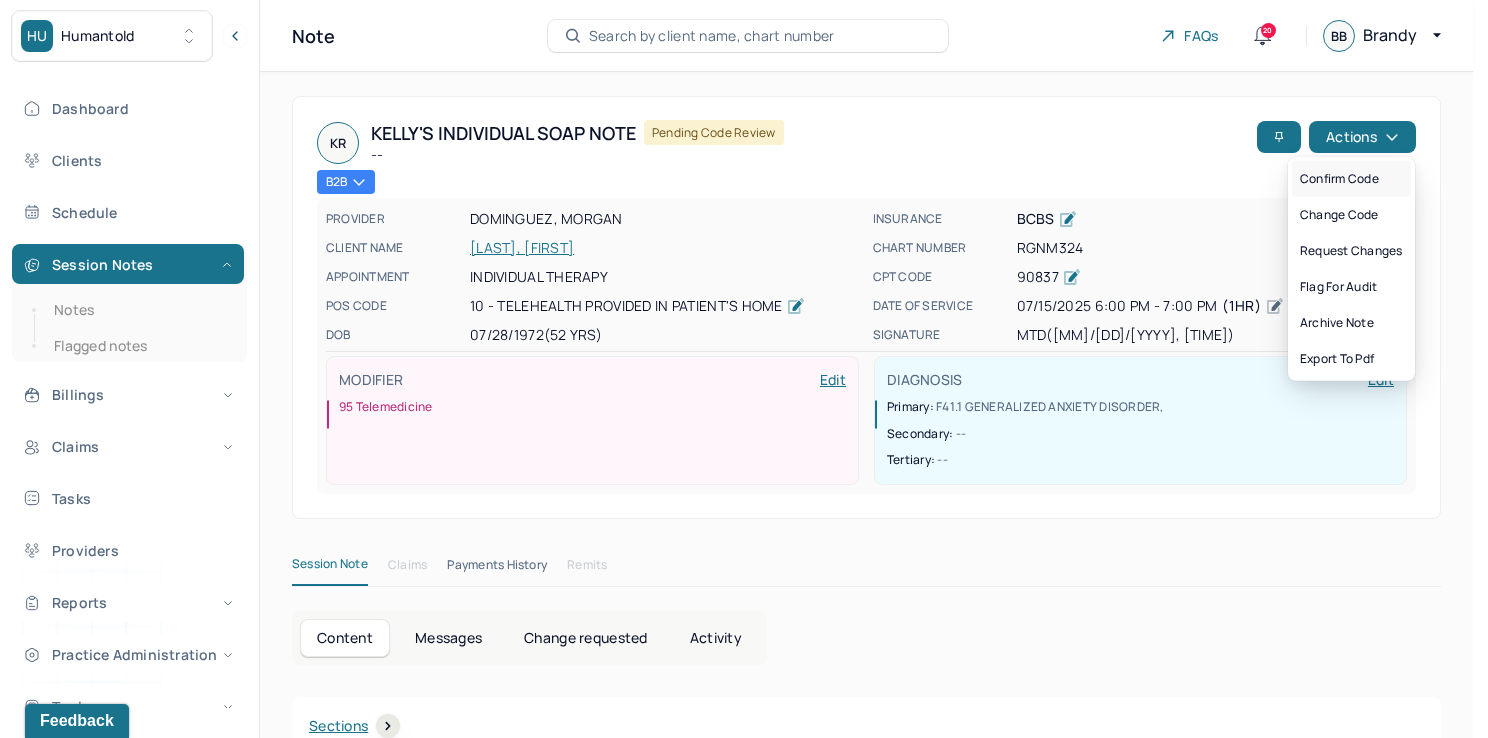 click on "Confirm code" at bounding box center (1351, 179) 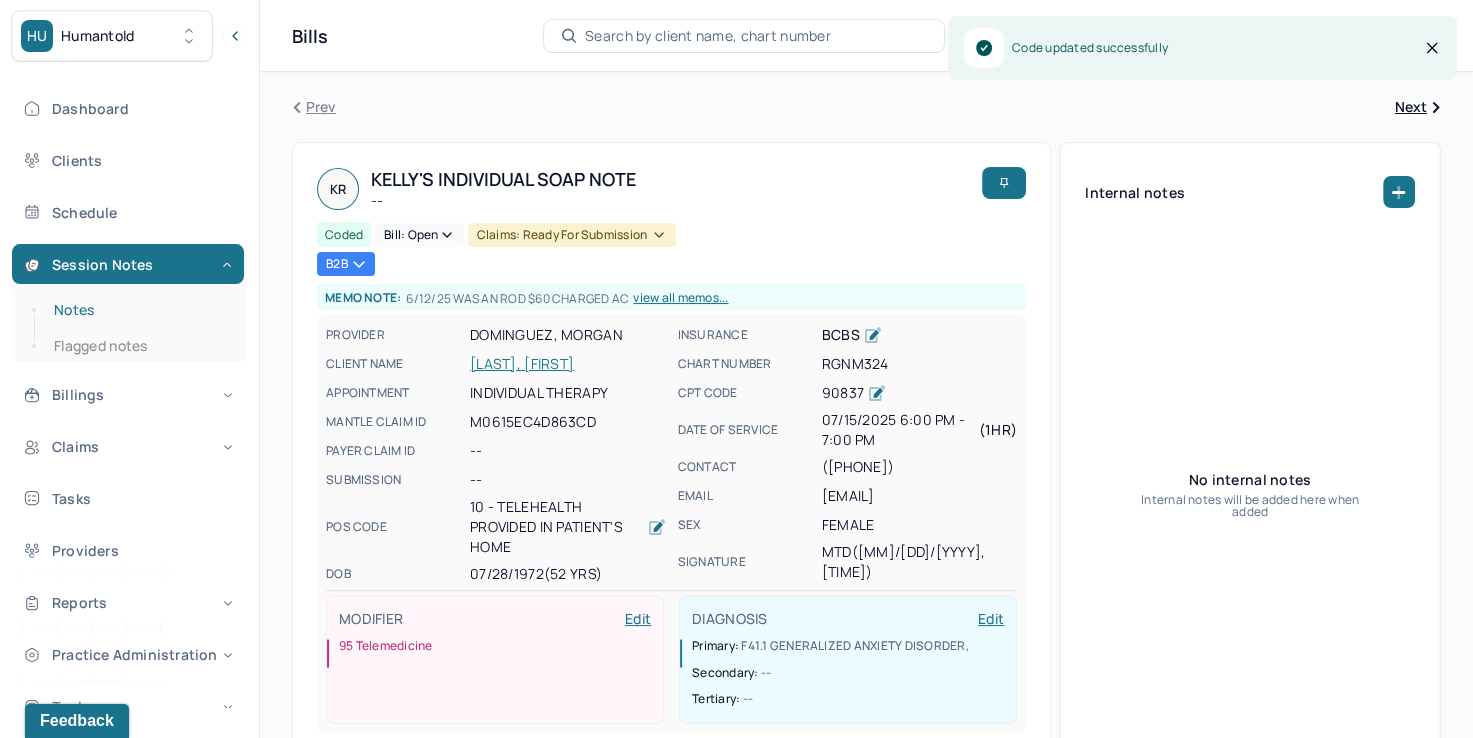 click on "Notes" at bounding box center [139, 310] 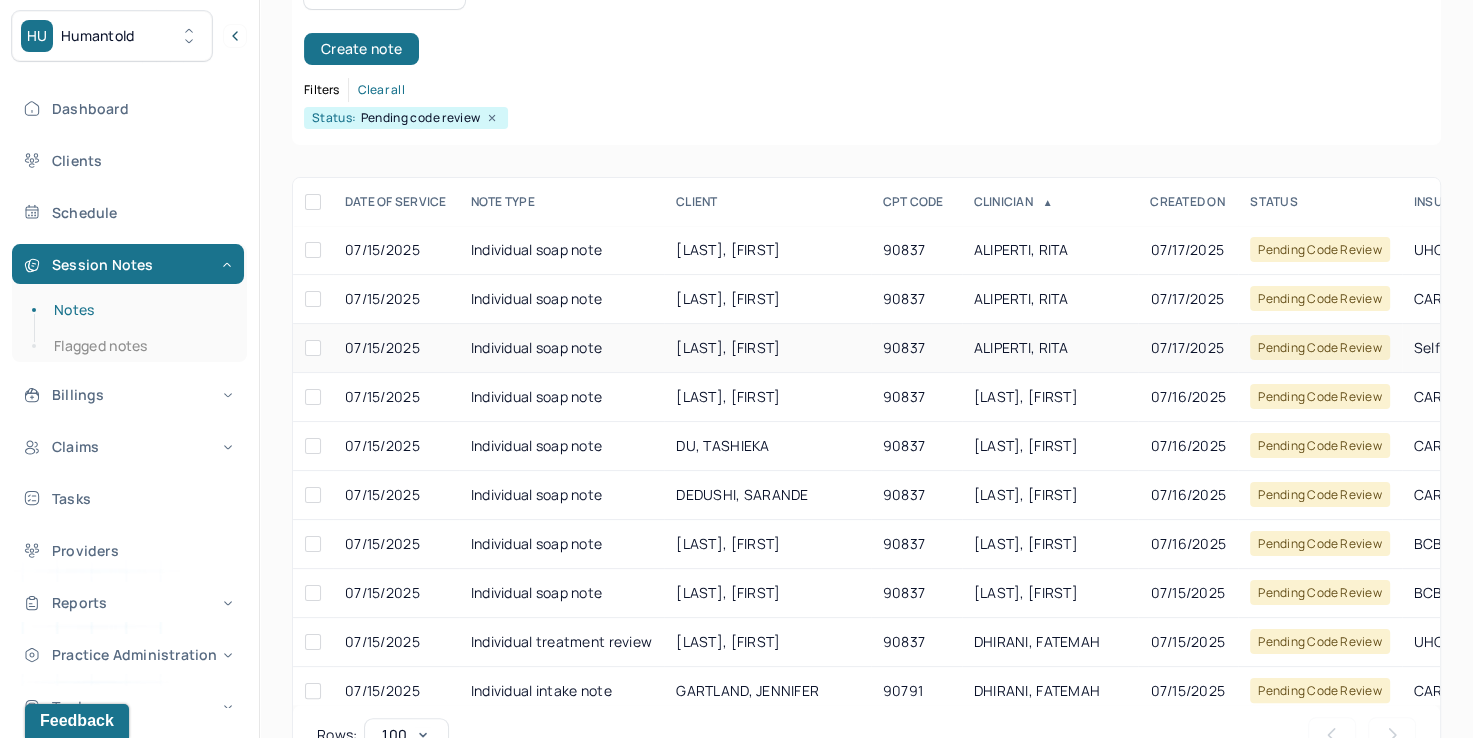 scroll, scrollTop: 288, scrollLeft: 0, axis: vertical 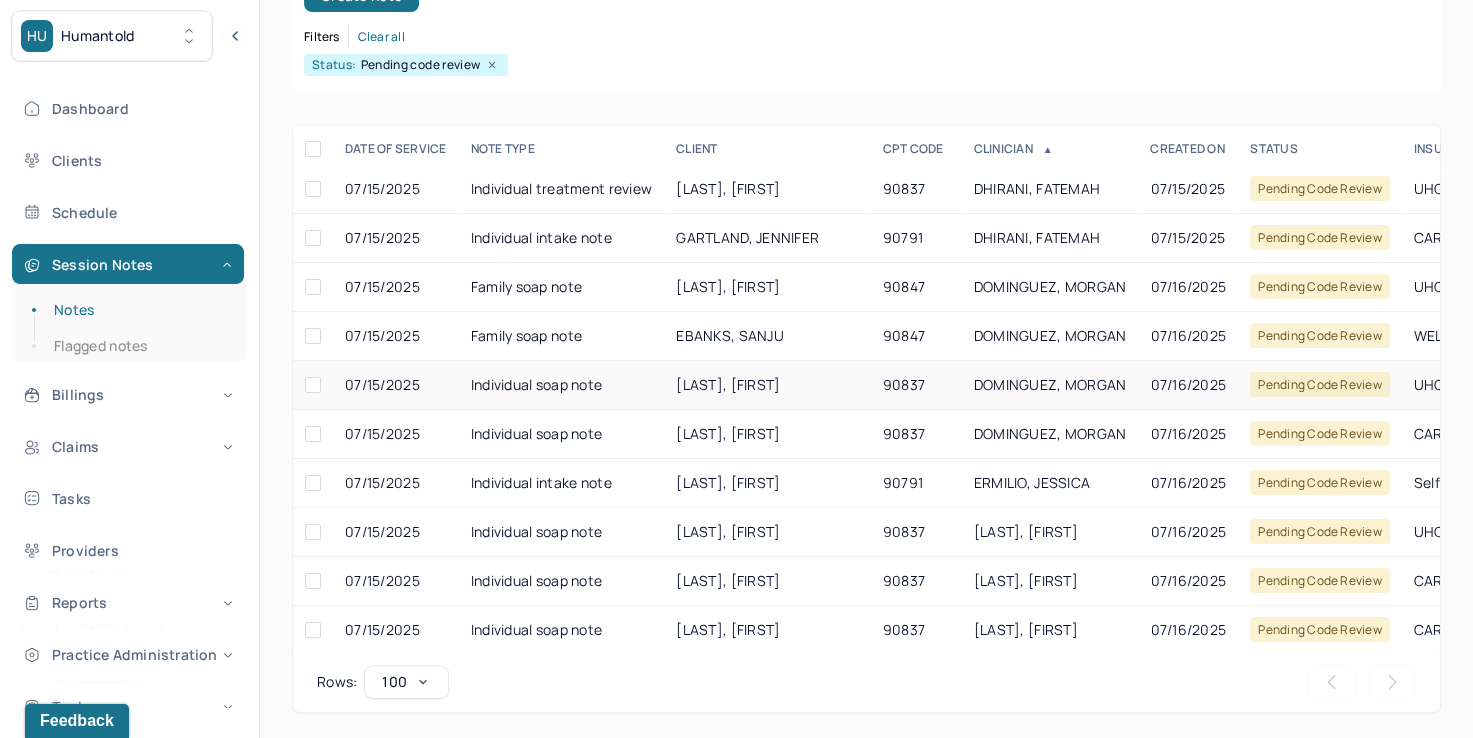click on "DOMINGUEZ, MORGAN" at bounding box center (1050, 385) 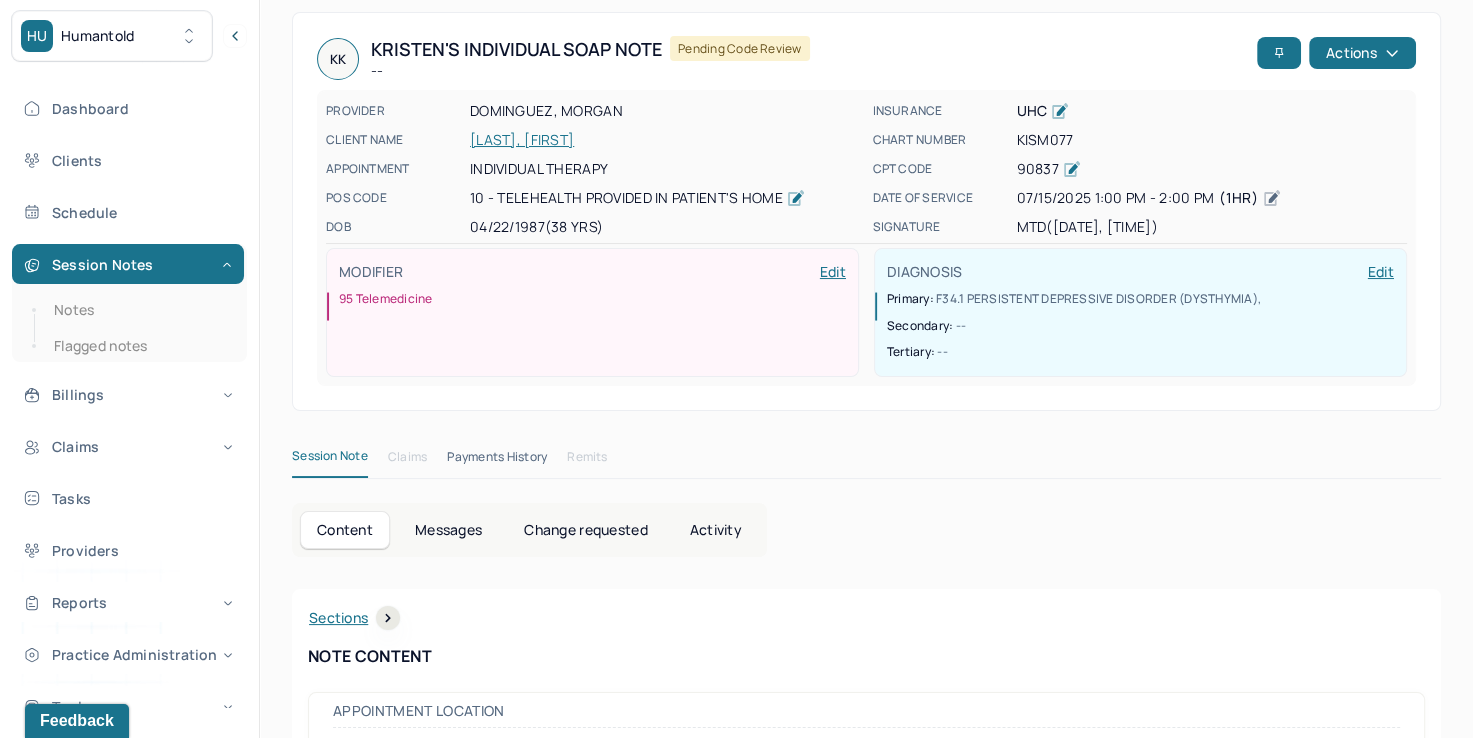 scroll, scrollTop: 0, scrollLeft: 0, axis: both 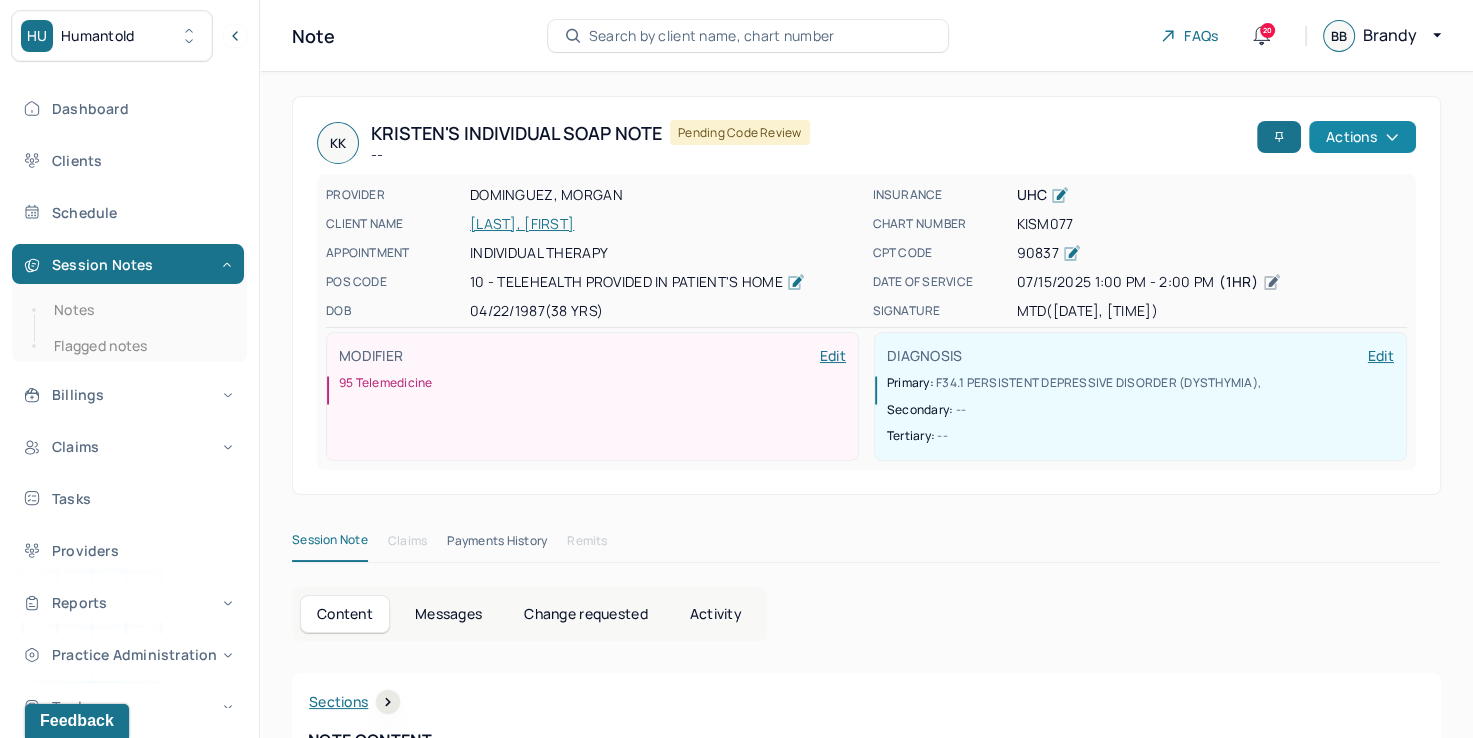 click on "Actions" at bounding box center (1362, 137) 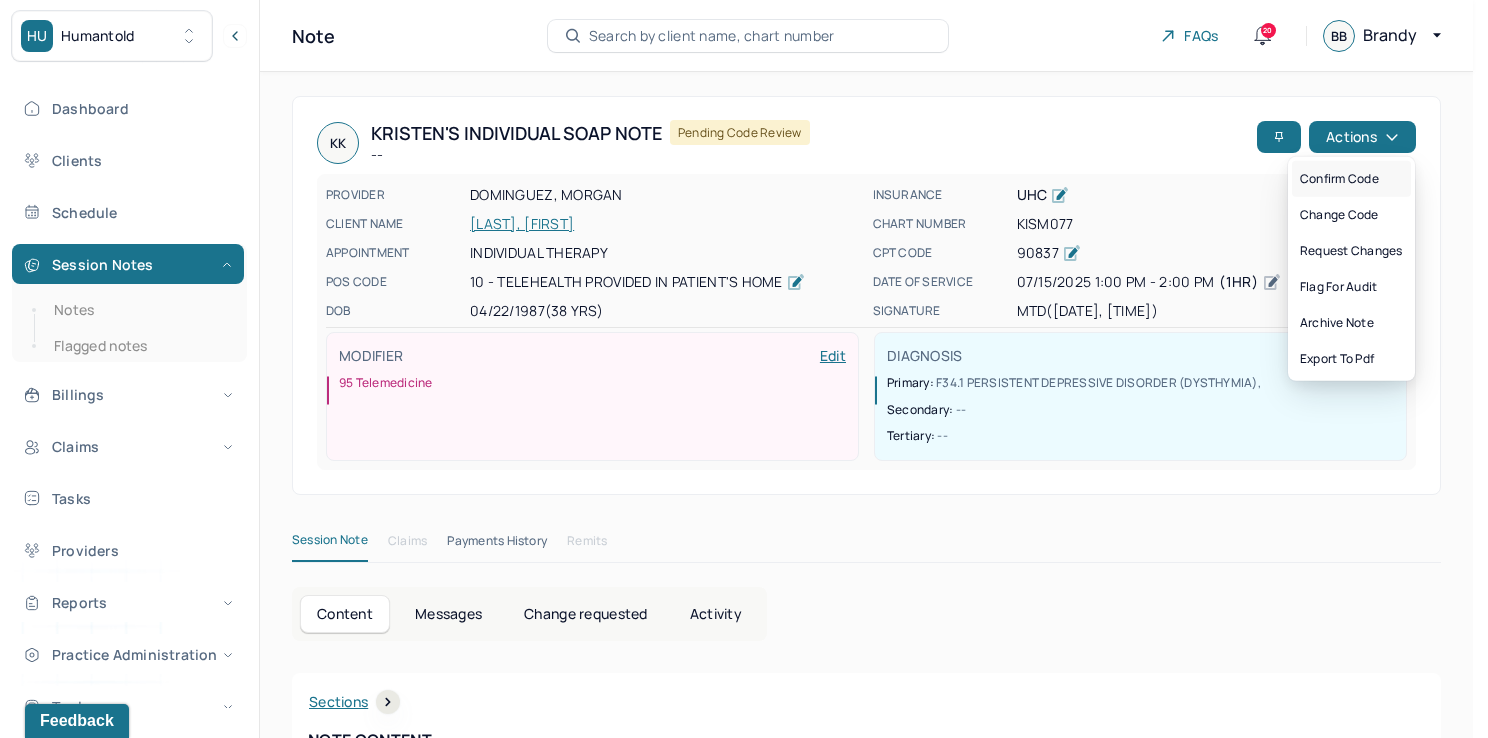 click on "Confirm code" at bounding box center [1351, 179] 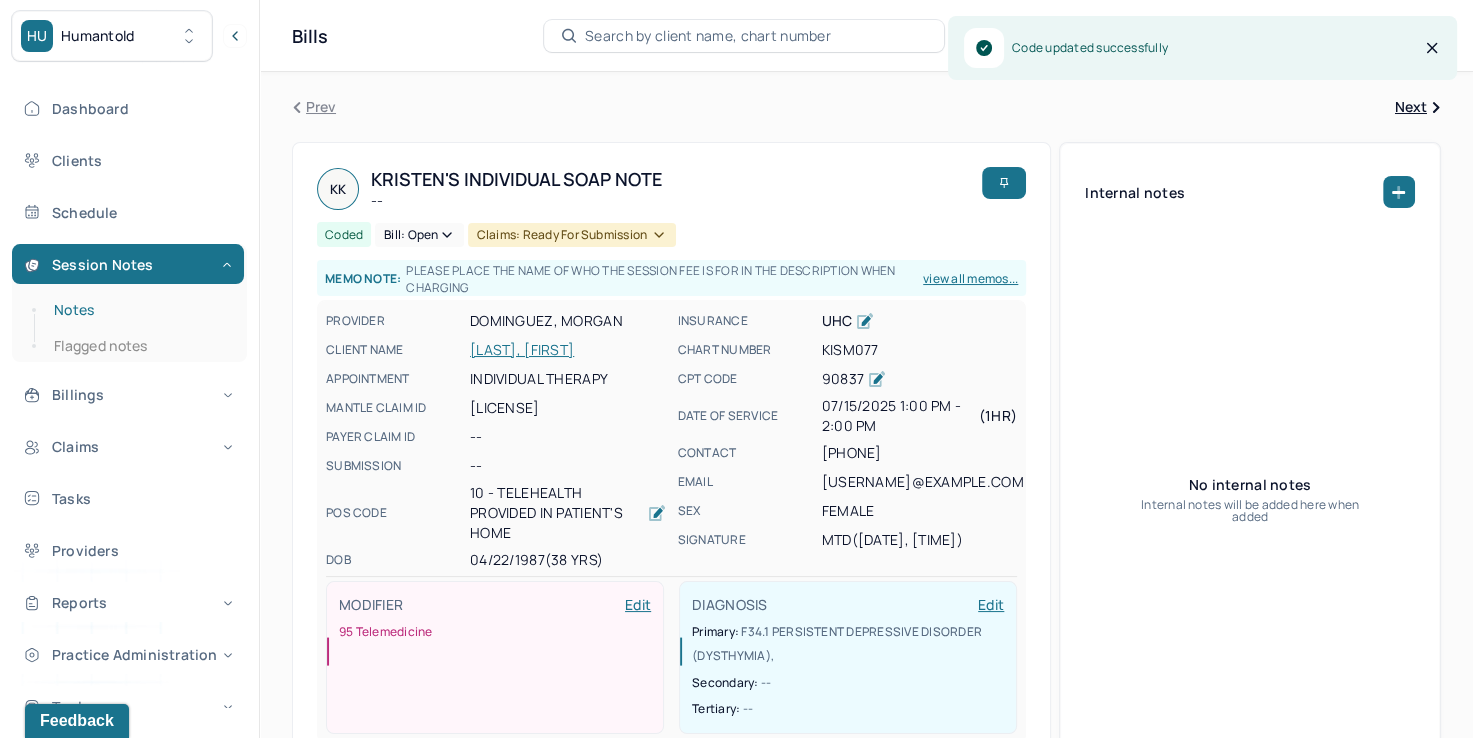 click on "Notes" at bounding box center (139, 310) 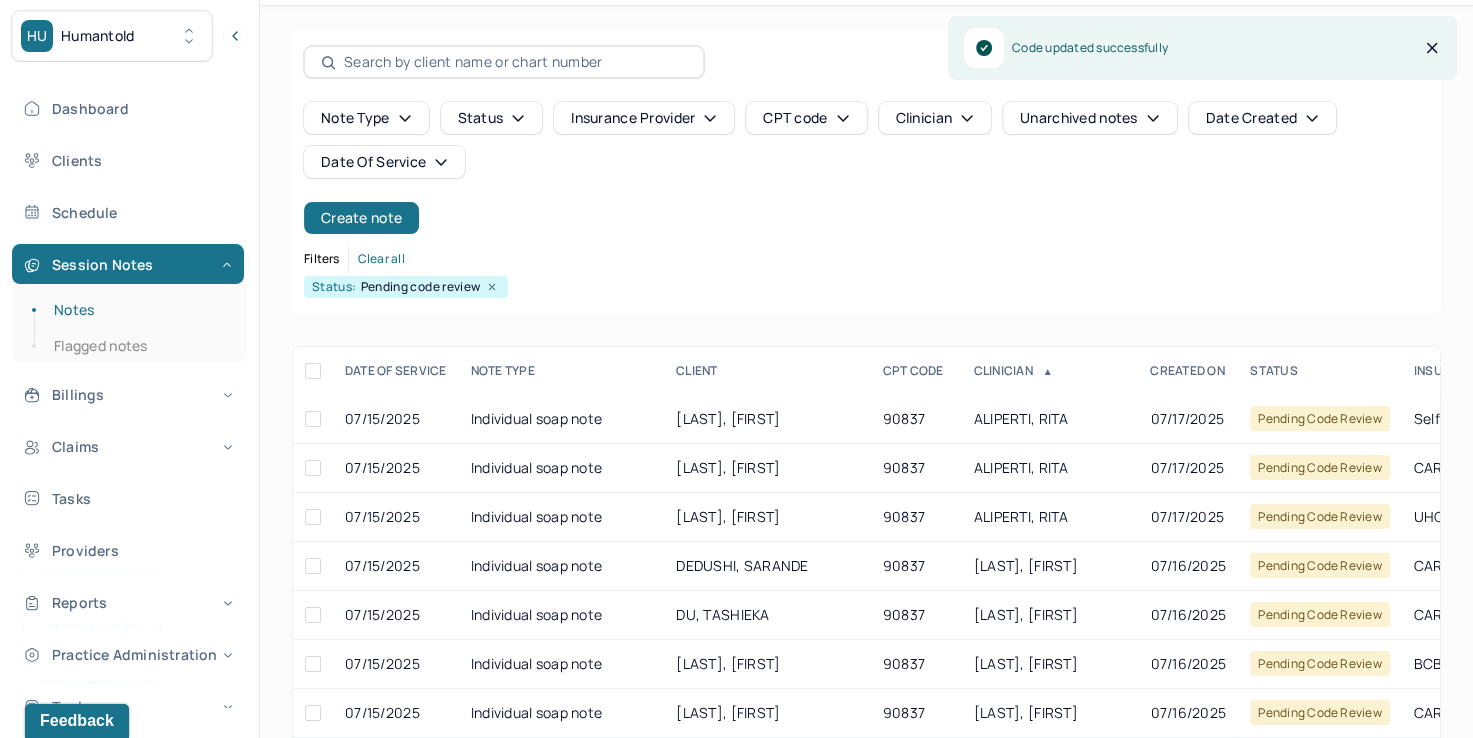 scroll, scrollTop: 288, scrollLeft: 0, axis: vertical 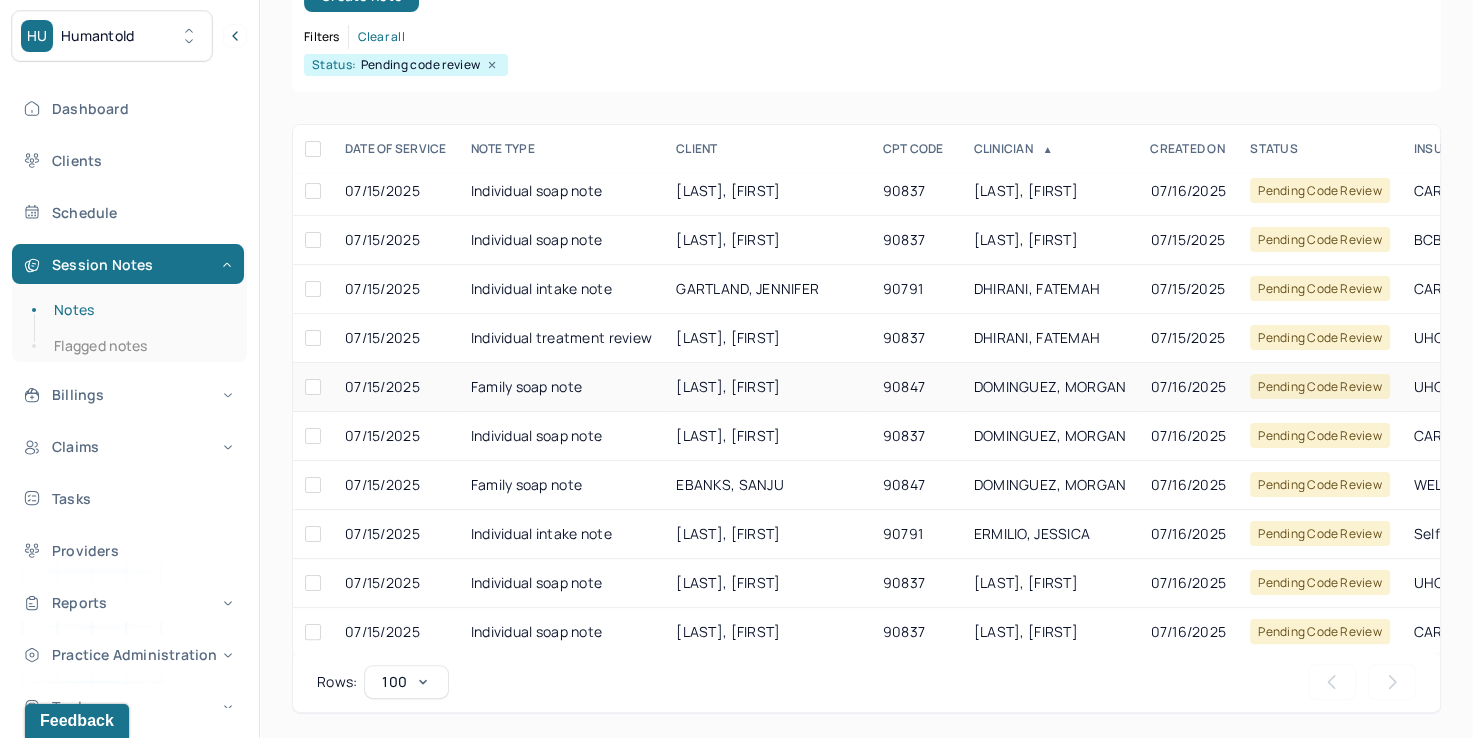 click on "DOMINGUEZ, MORGAN" at bounding box center [1050, 386] 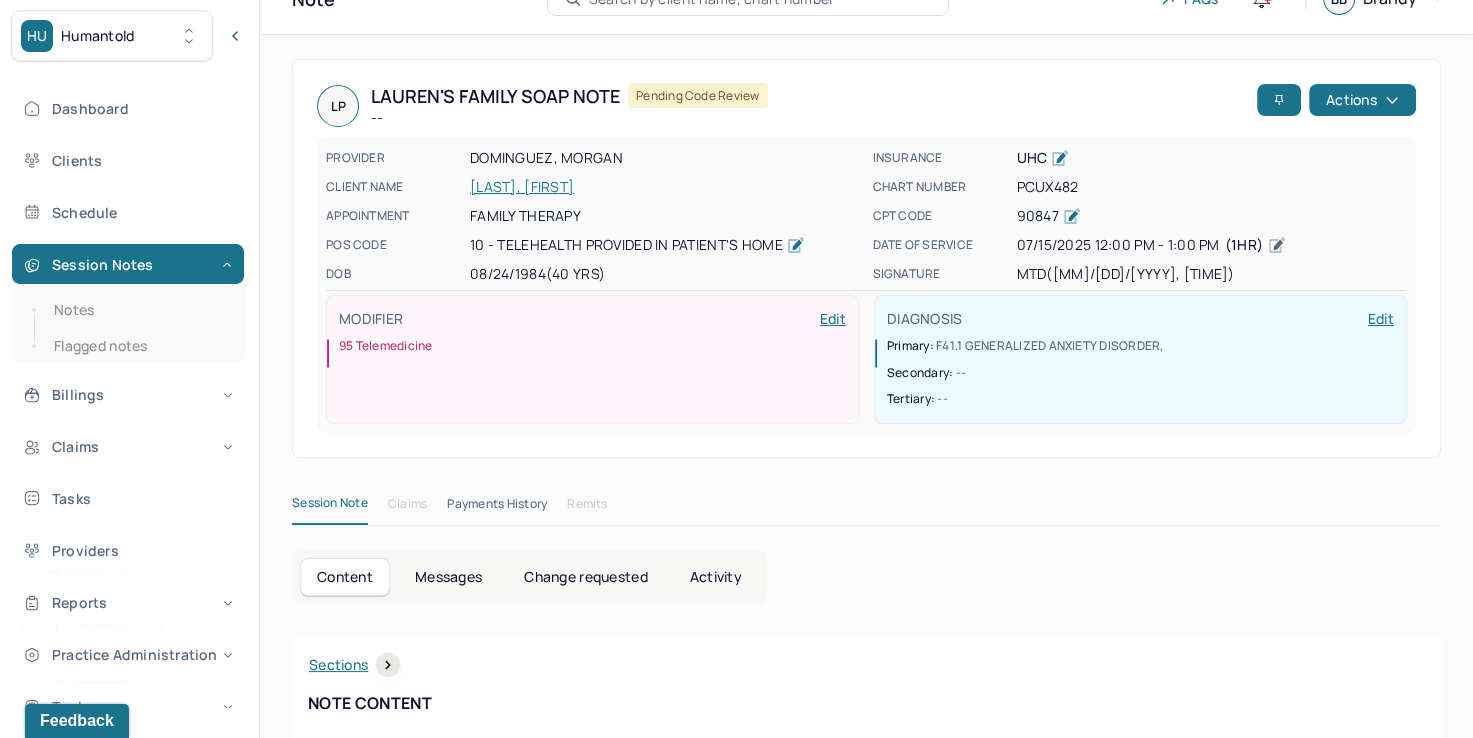 scroll, scrollTop: 0, scrollLeft: 0, axis: both 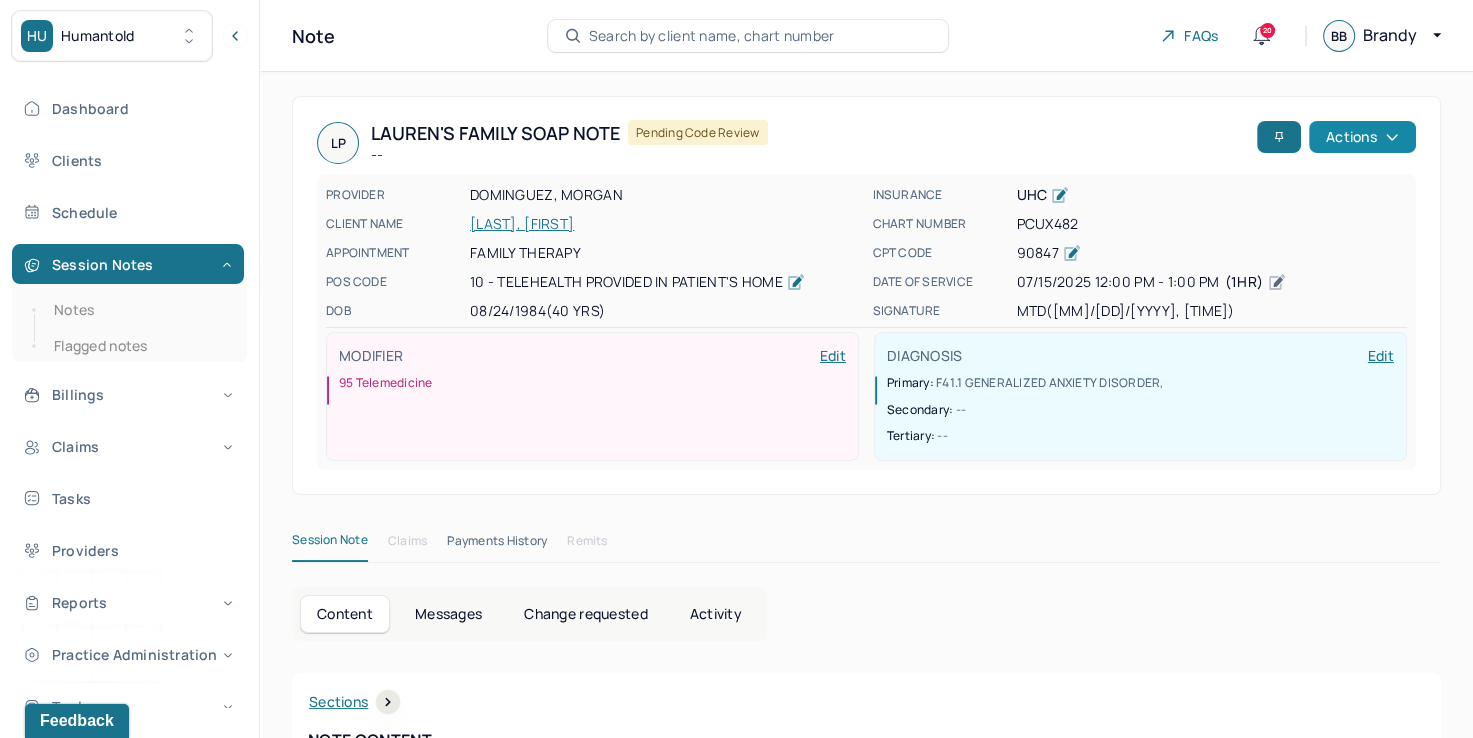 click on "Actions" at bounding box center (1362, 137) 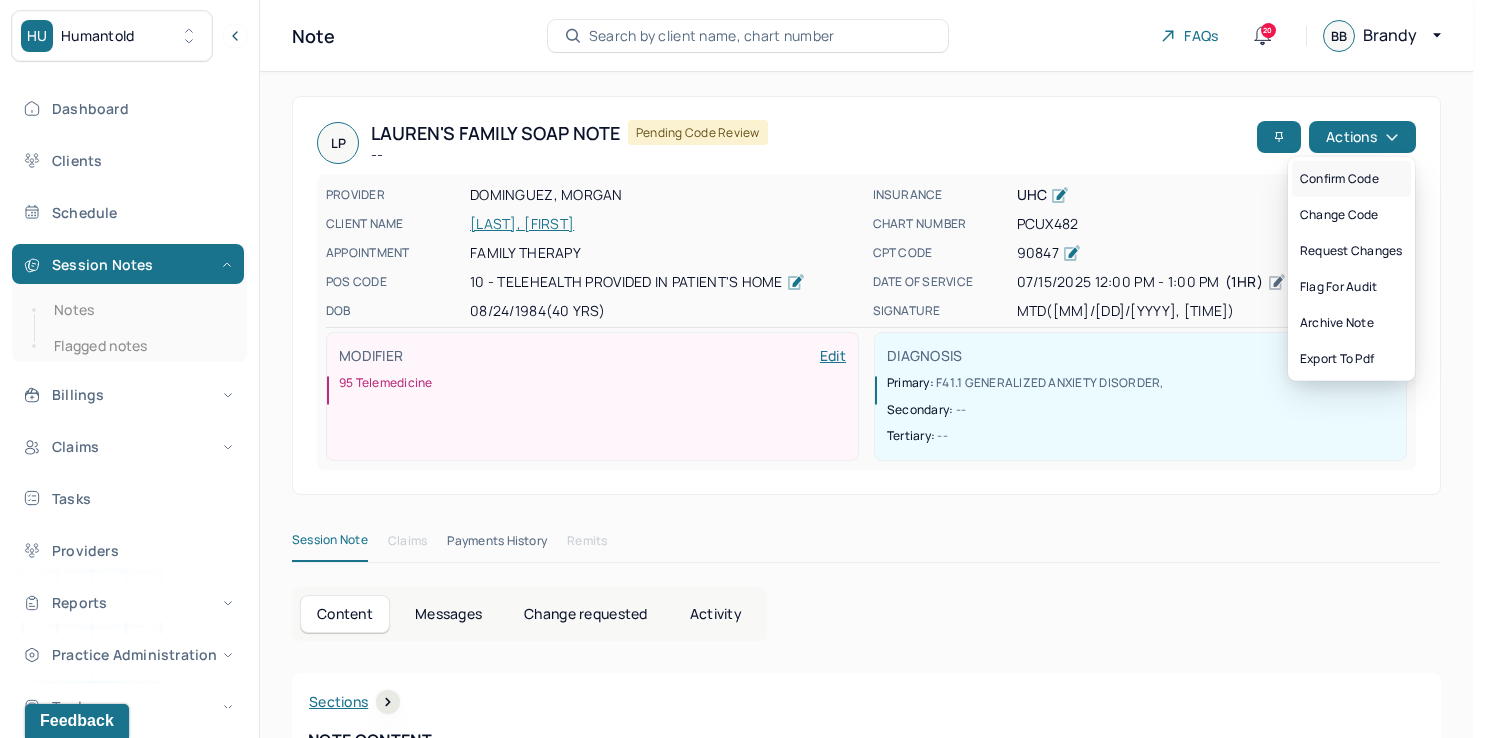 click on "Confirm code" at bounding box center (1351, 179) 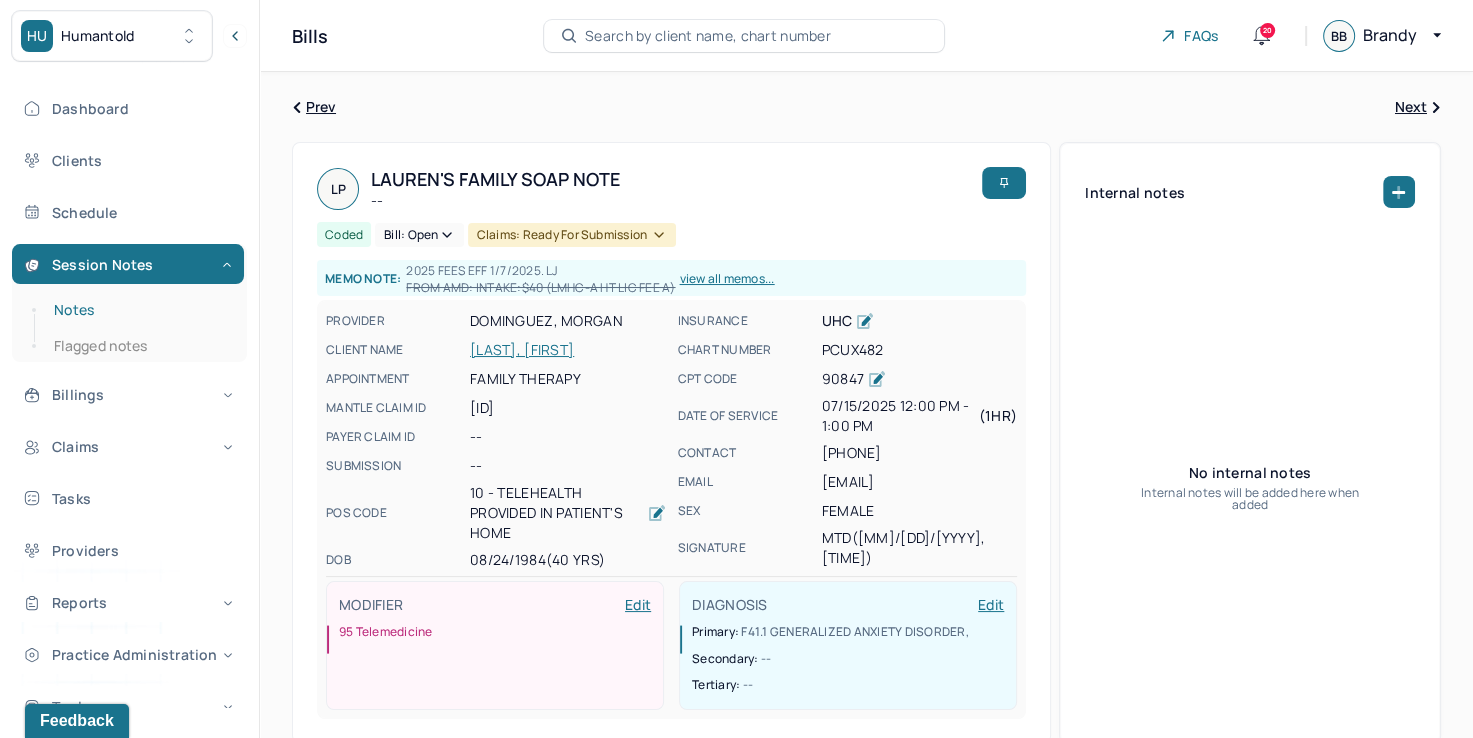 click on "Notes" at bounding box center [139, 310] 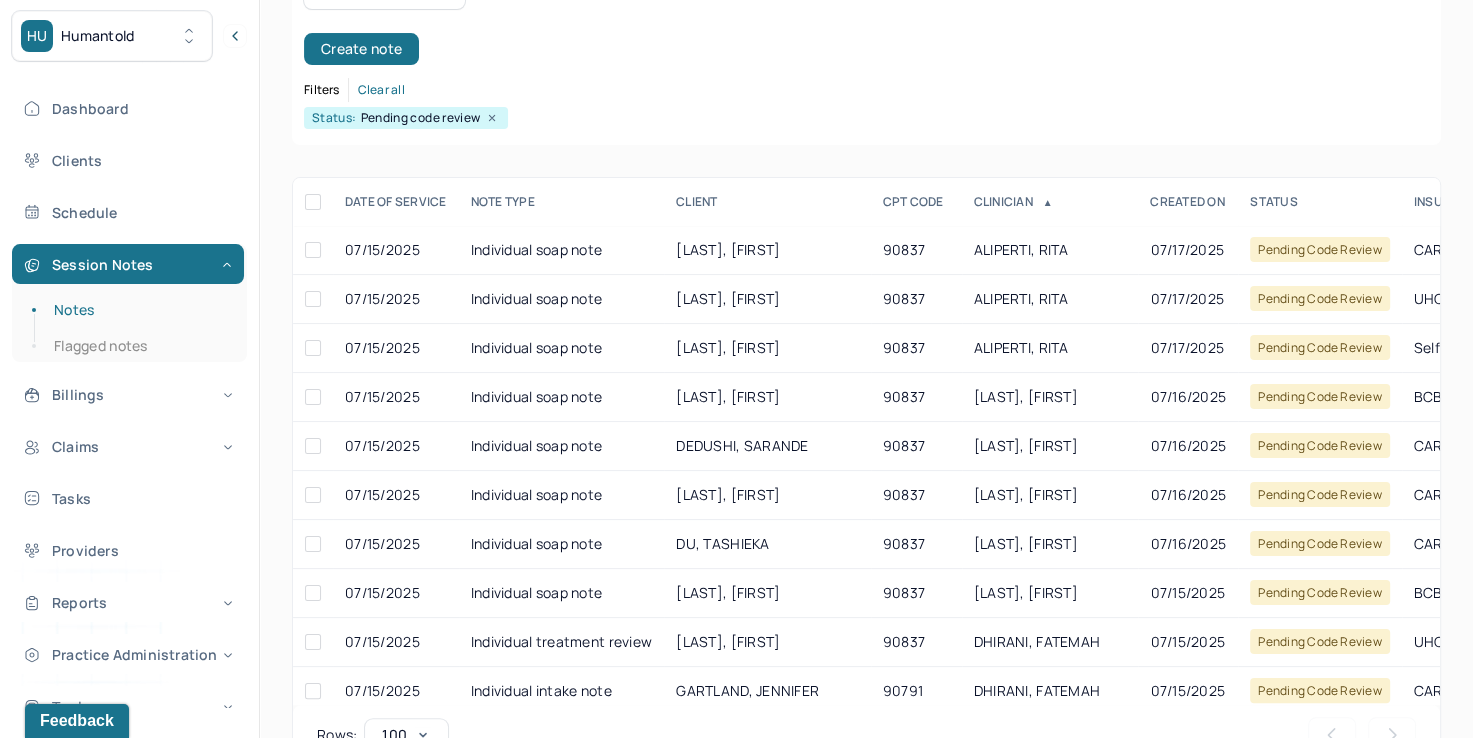 scroll, scrollTop: 288, scrollLeft: 0, axis: vertical 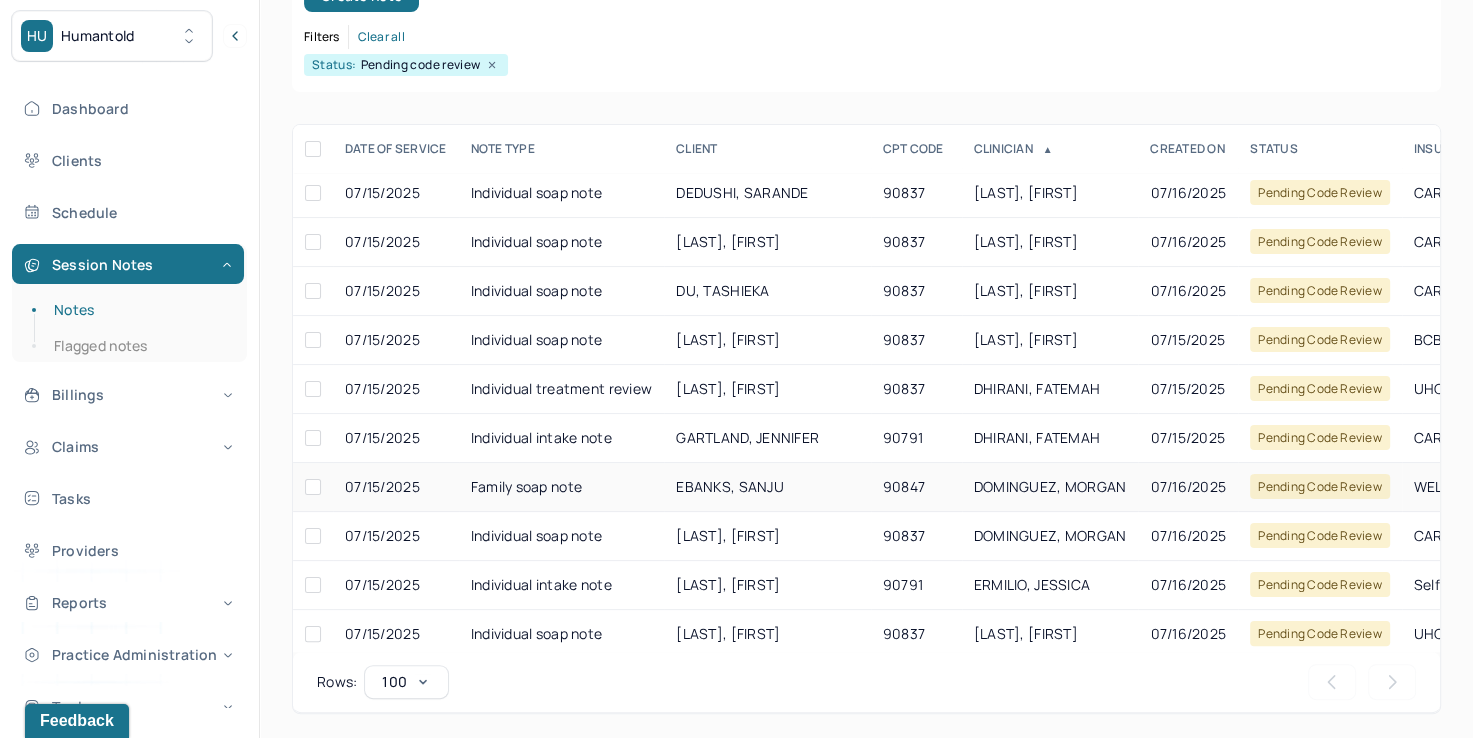 click on "DOMINGUEZ, MORGAN" at bounding box center (1050, 486) 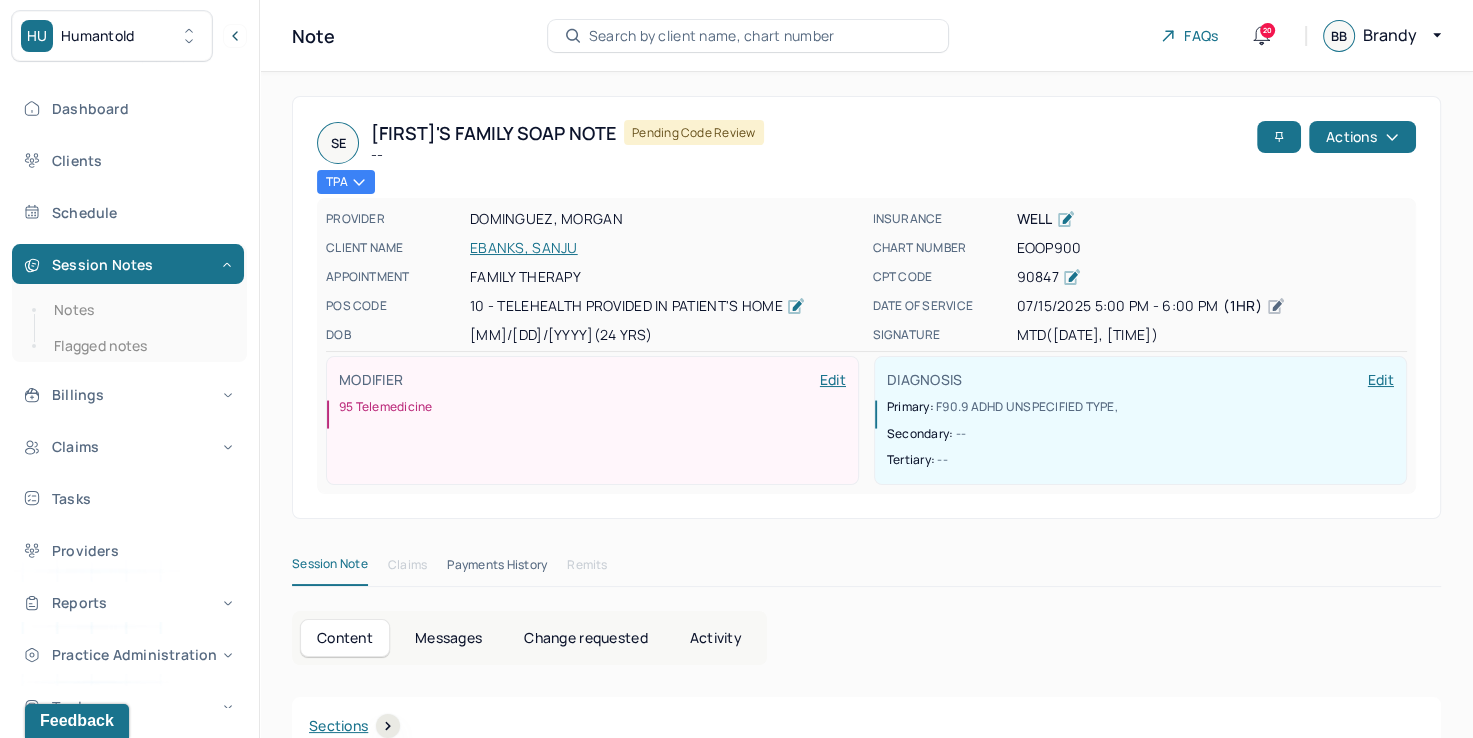 scroll, scrollTop: 0, scrollLeft: 0, axis: both 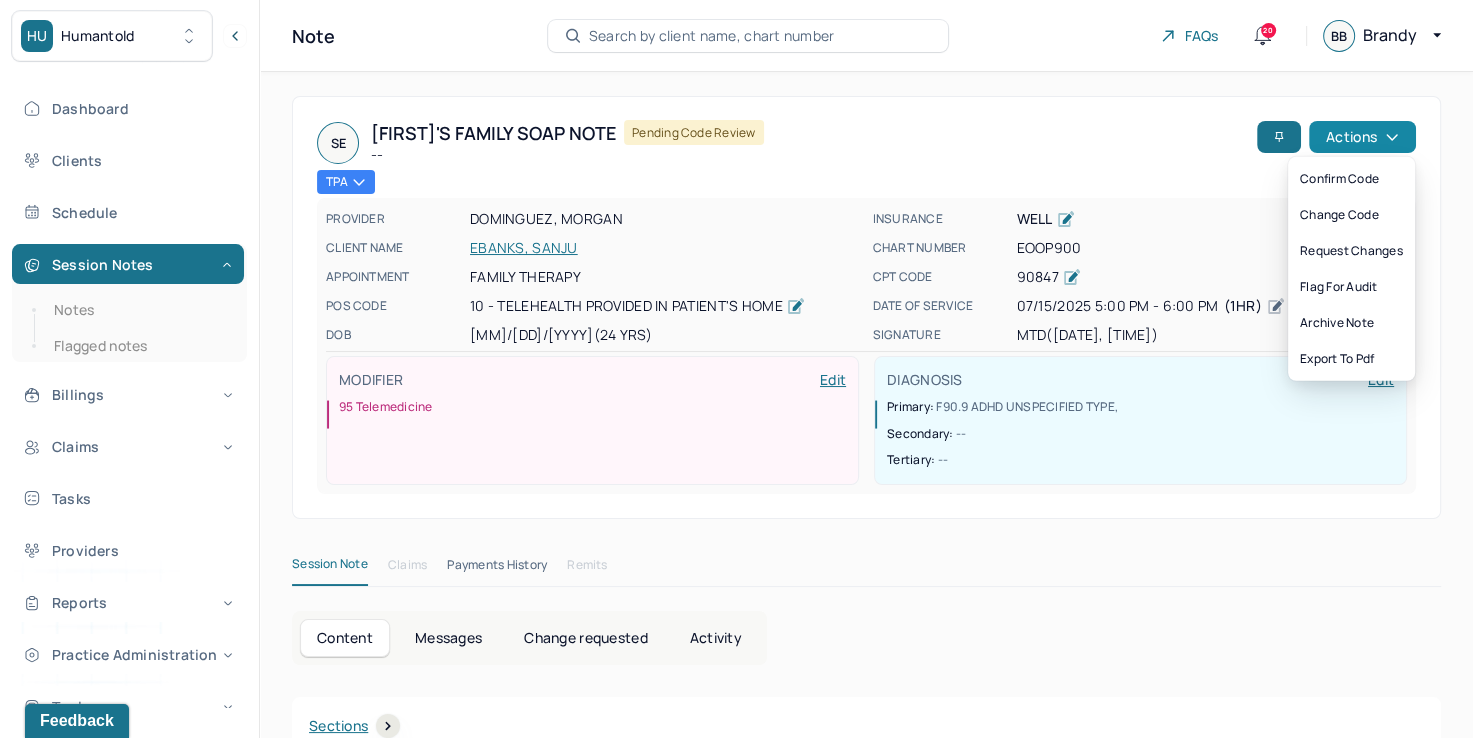 click 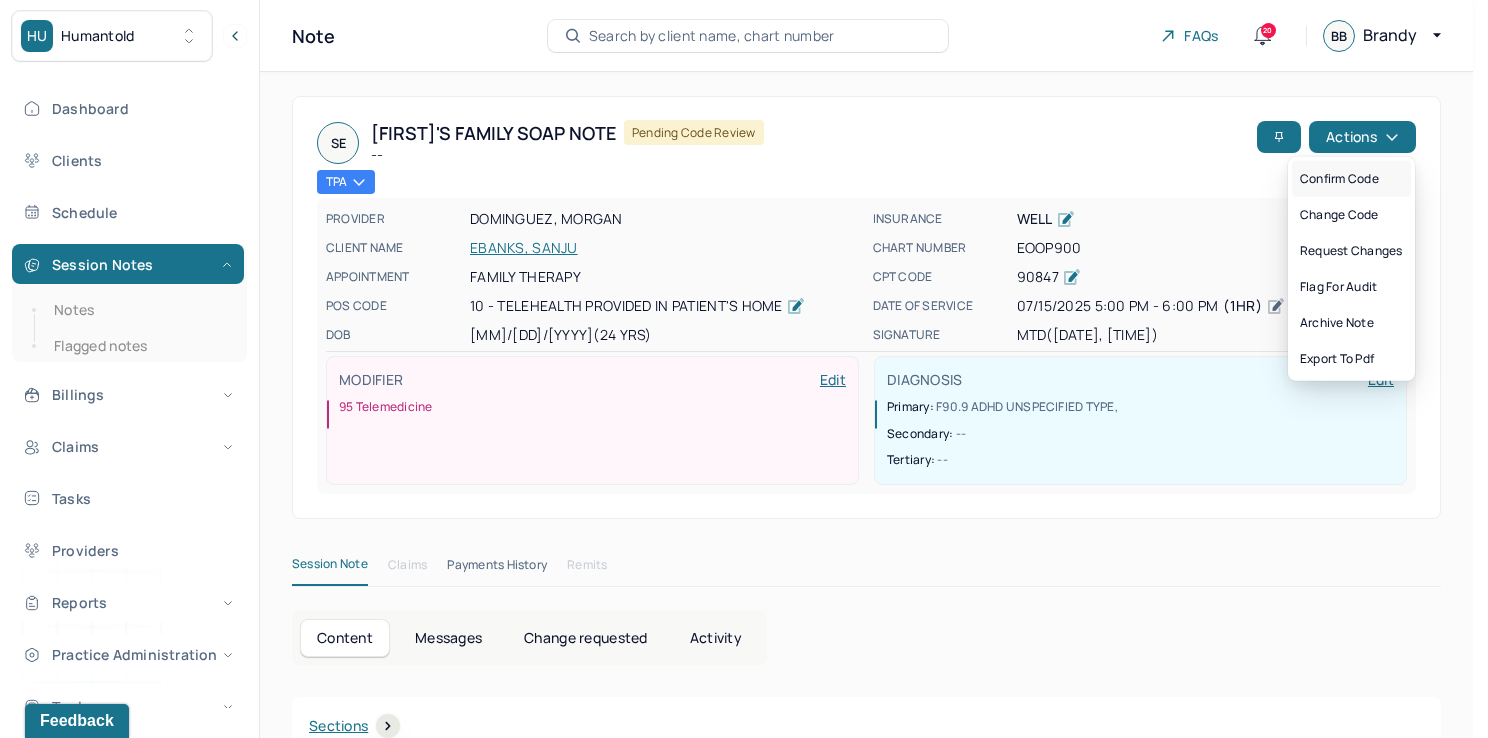 click on "Confirm code" at bounding box center (1351, 179) 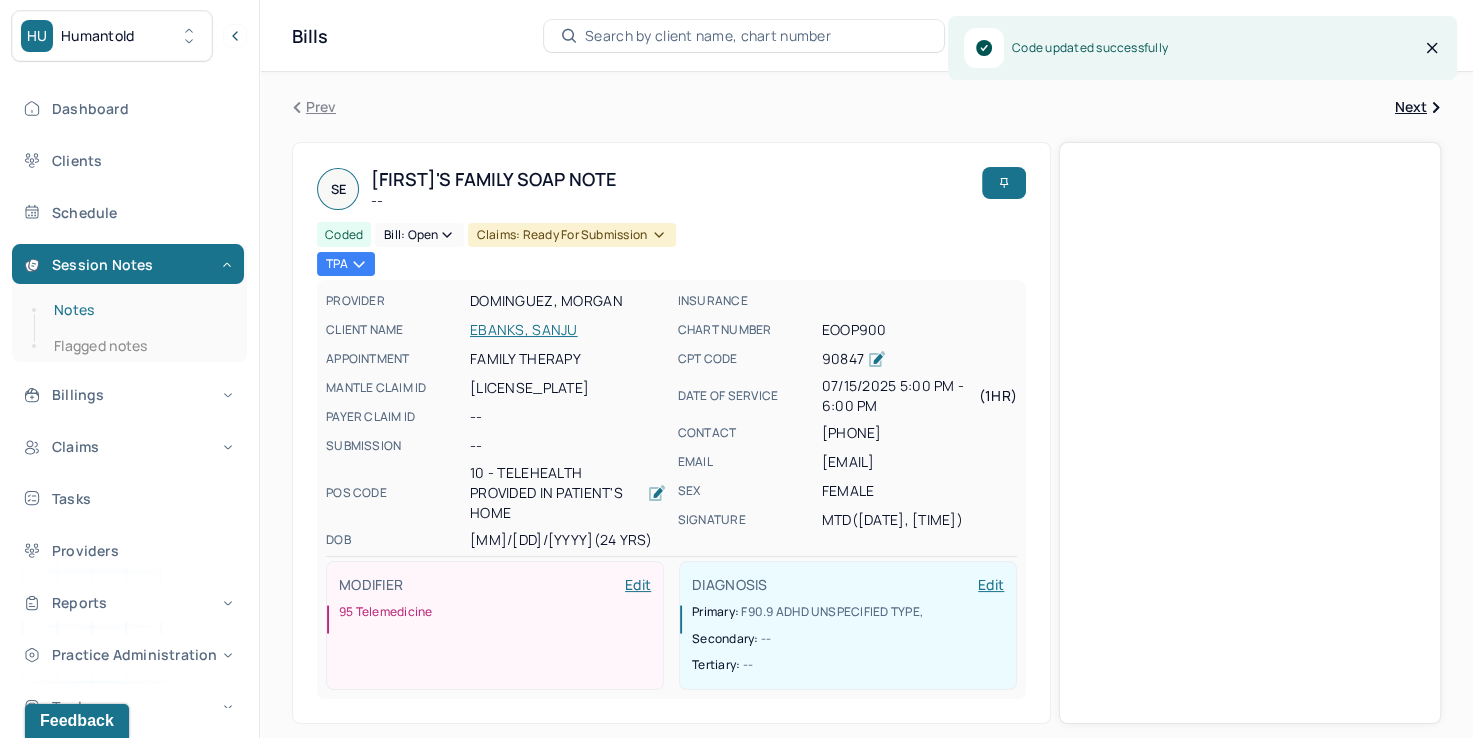 drag, startPoint x: 72, startPoint y: 303, endPoint x: 123, endPoint y: 304, distance: 51.009804 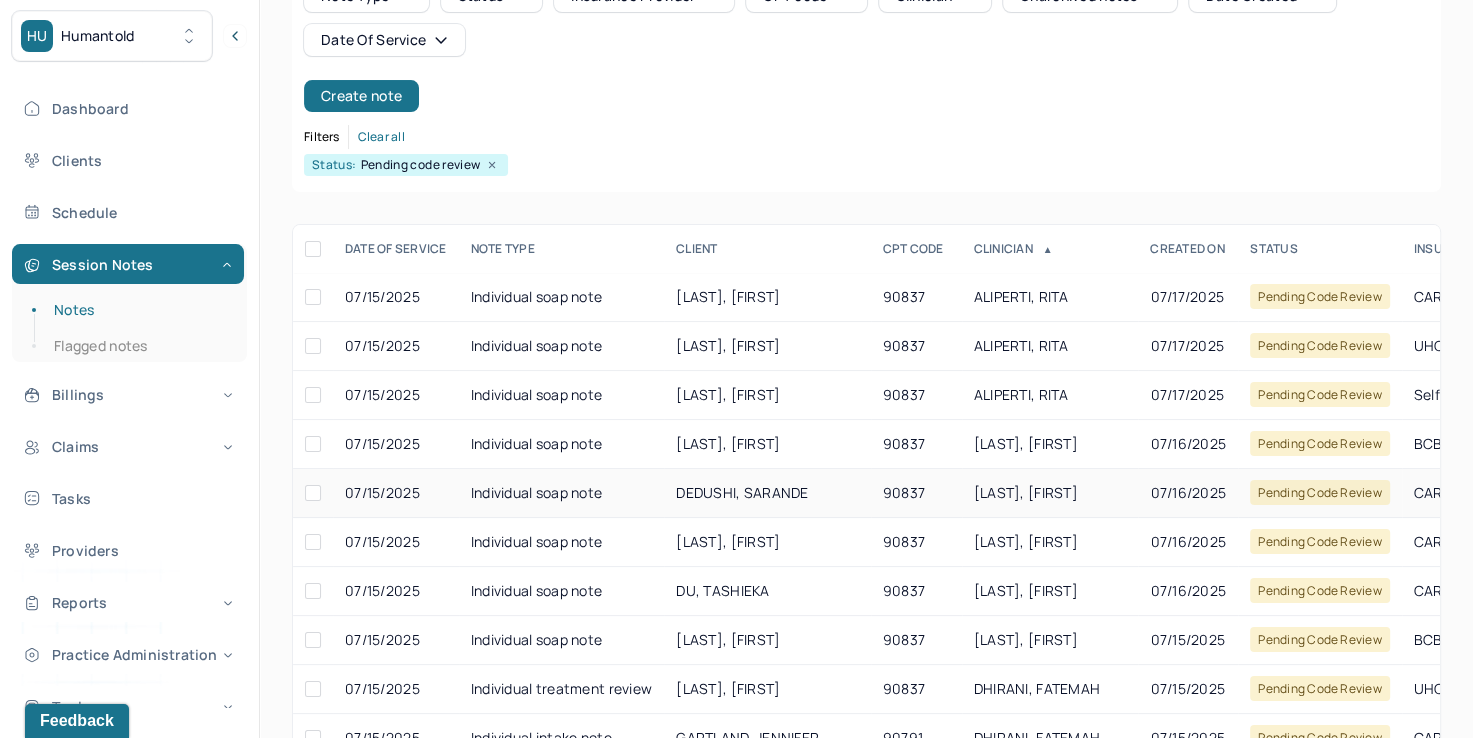 scroll, scrollTop: 288, scrollLeft: 0, axis: vertical 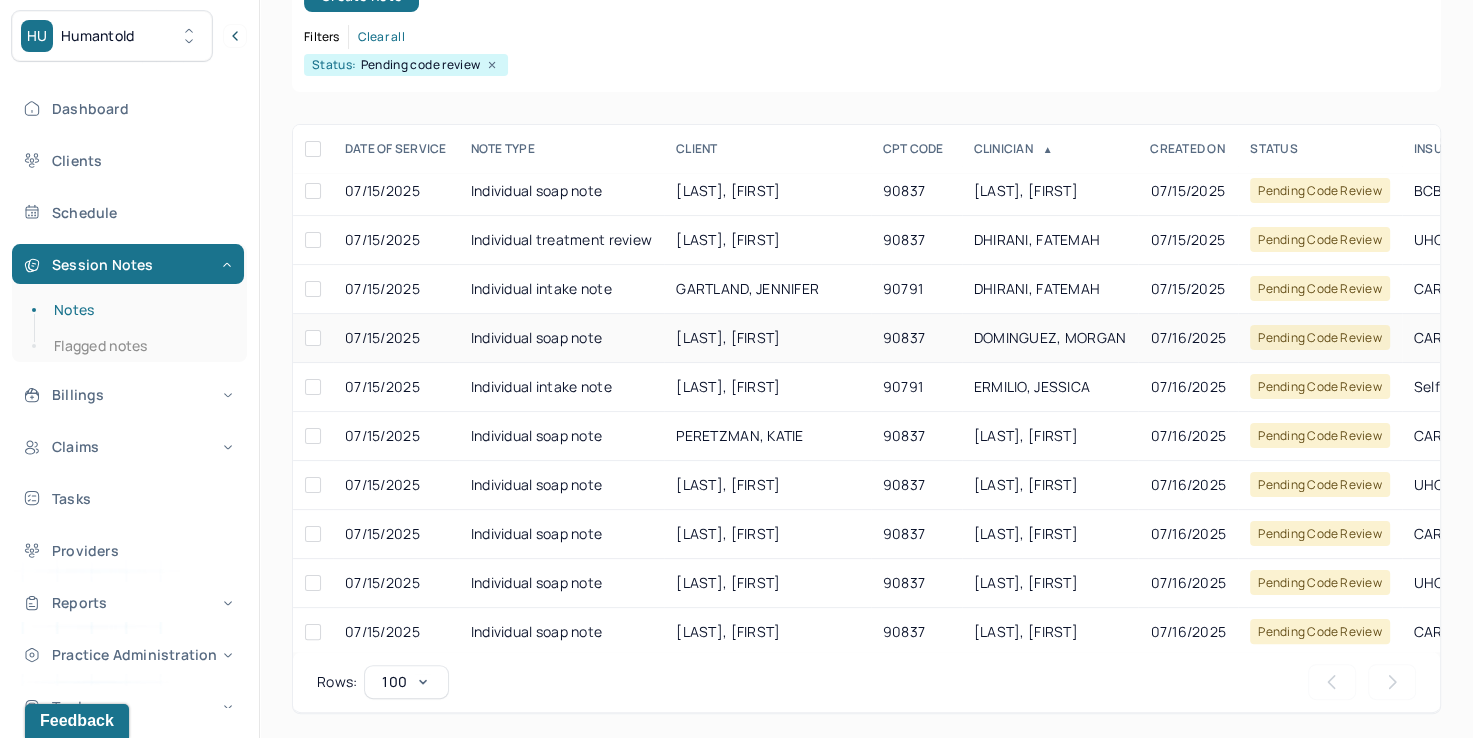 click on "DOMINGUEZ, MORGAN" at bounding box center [1050, 337] 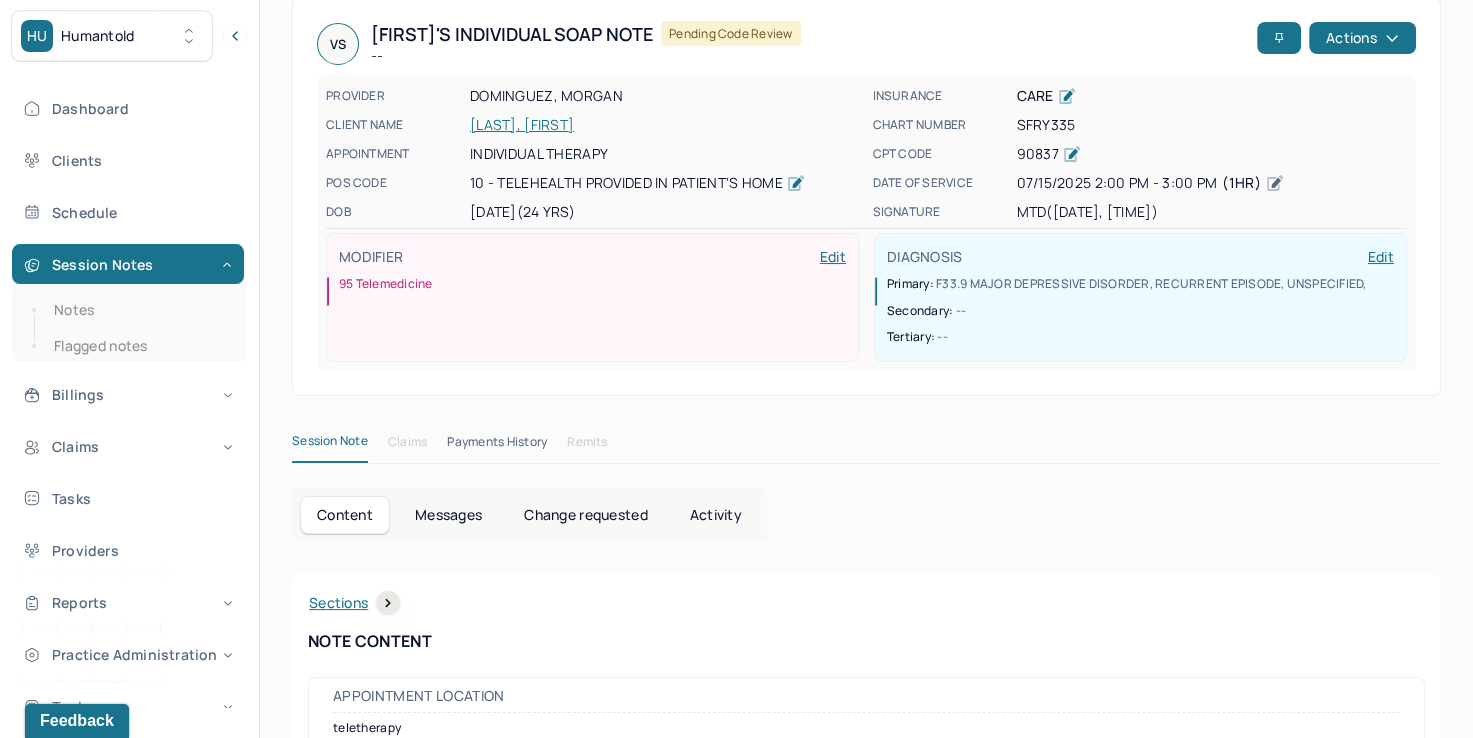 scroll, scrollTop: 0, scrollLeft: 0, axis: both 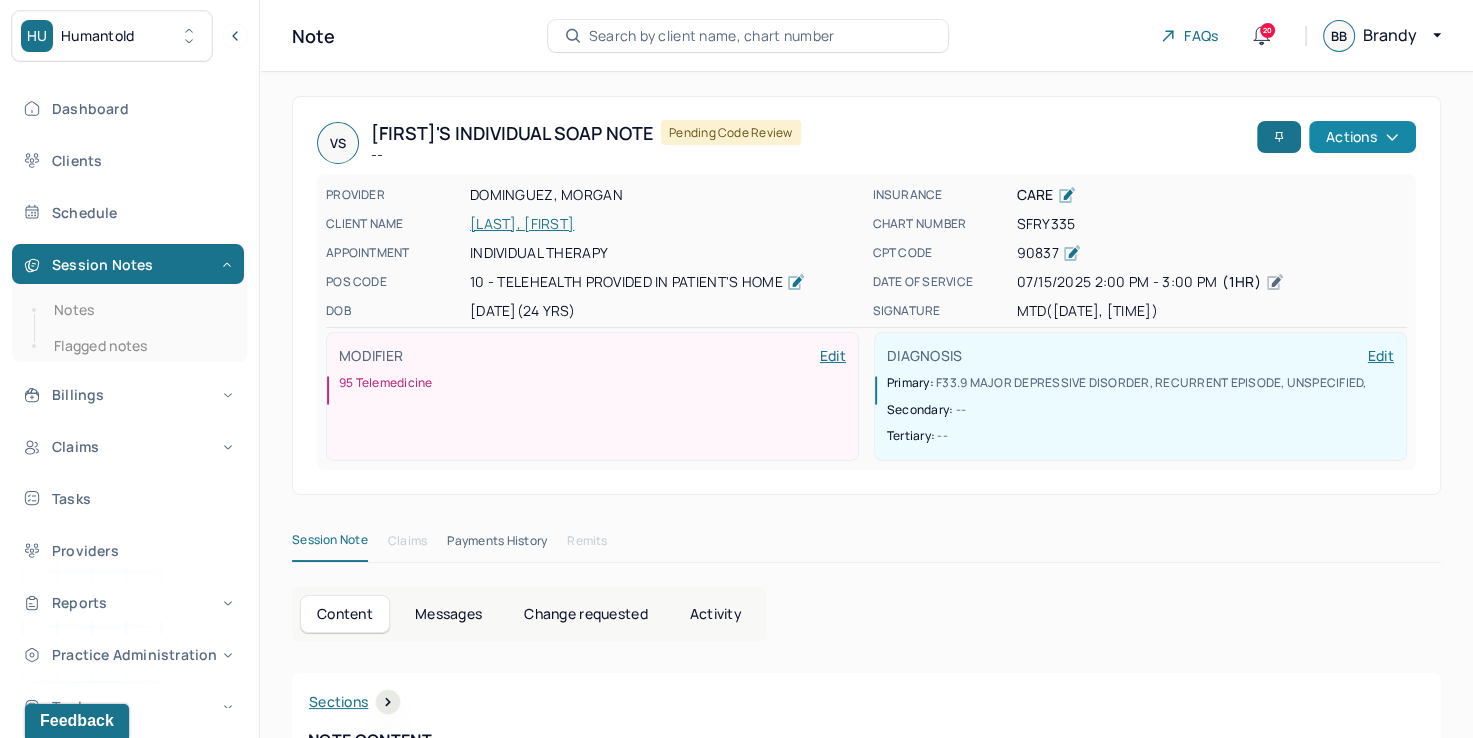 click on "Actions" at bounding box center [1362, 137] 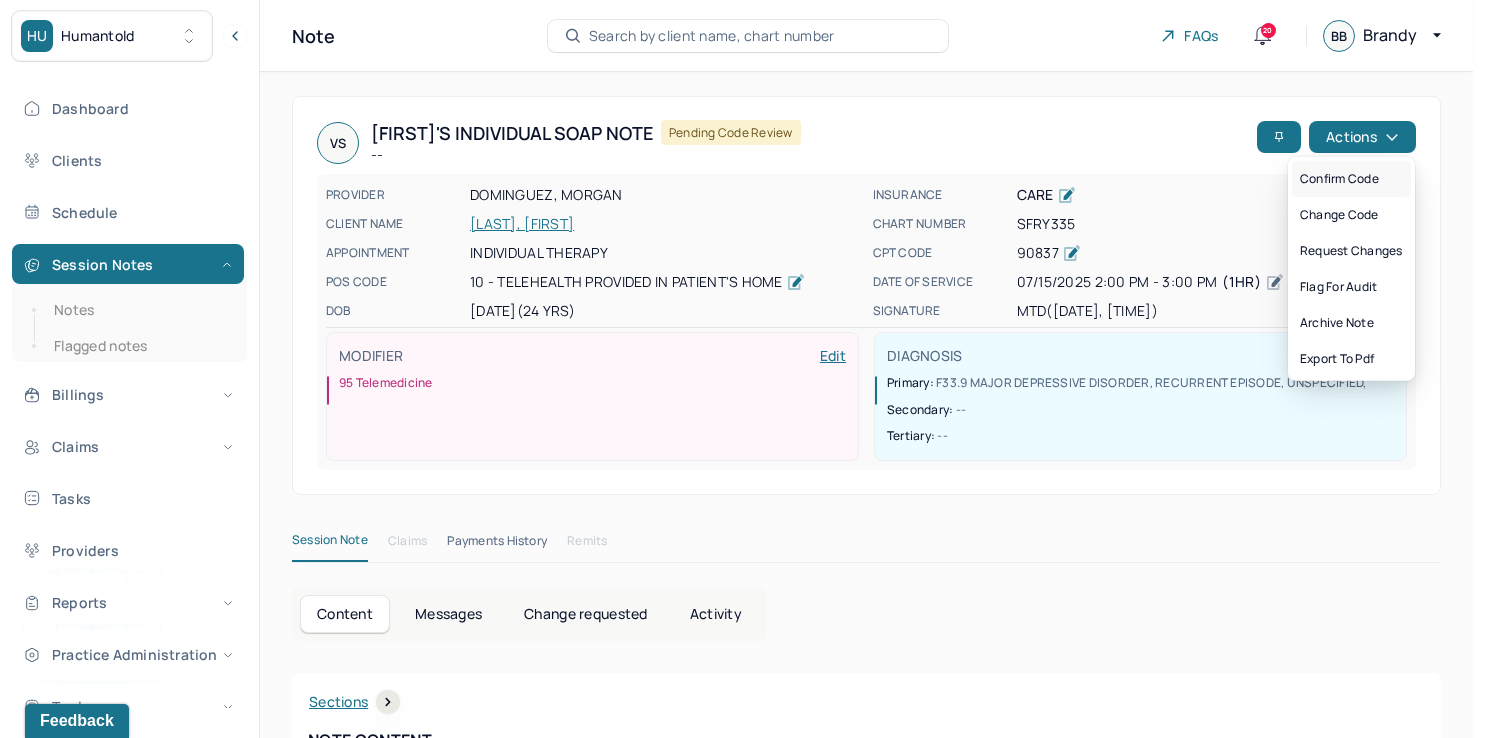 click on "Confirm code" at bounding box center (1351, 179) 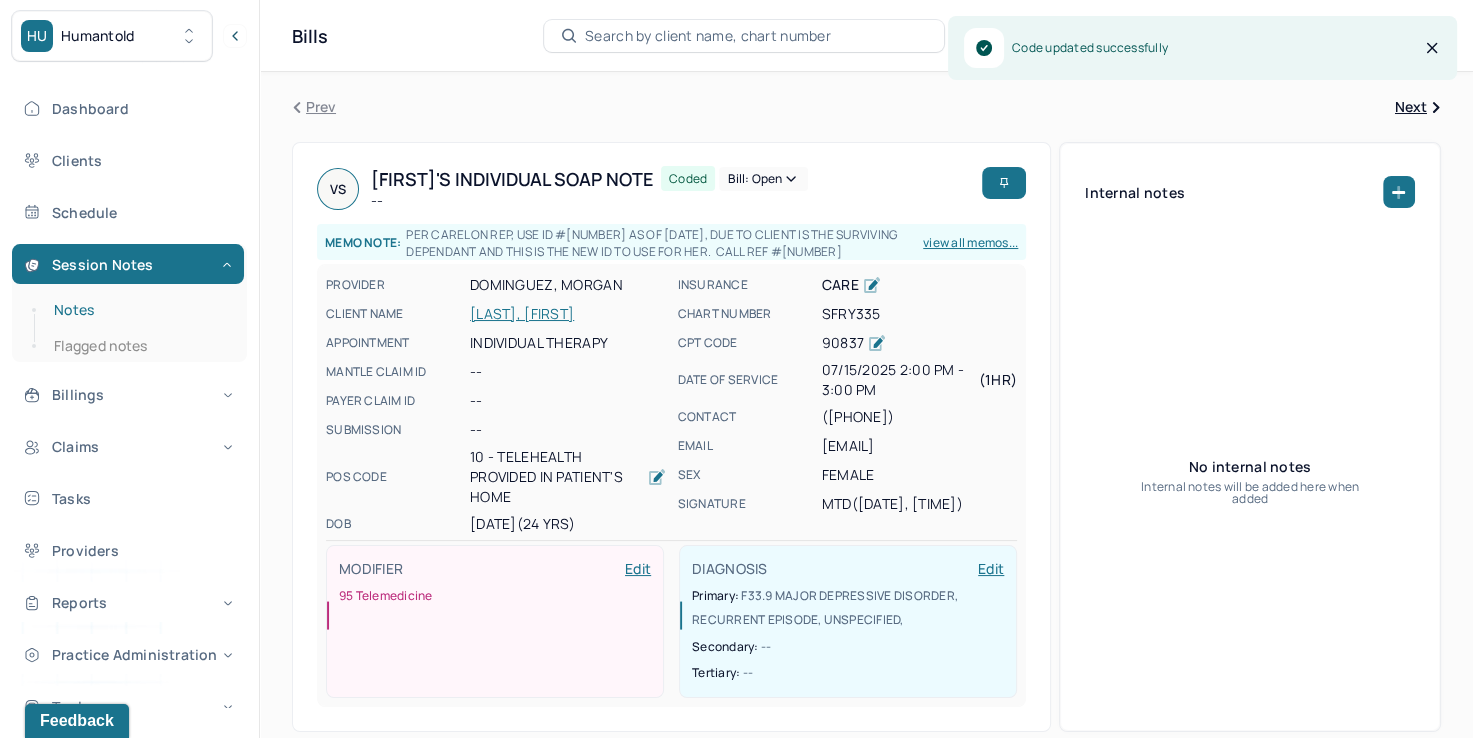 click on "Notes" at bounding box center [139, 310] 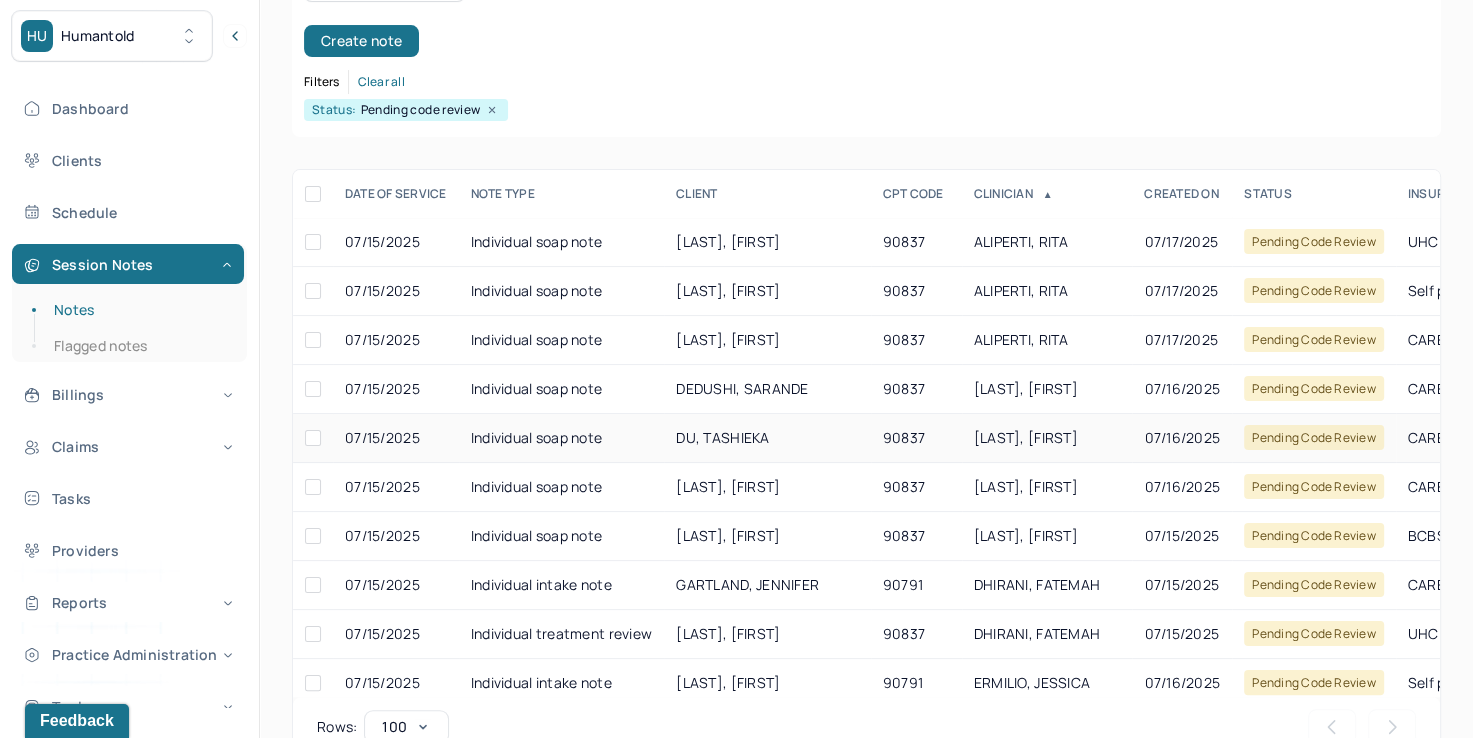 scroll, scrollTop: 288, scrollLeft: 0, axis: vertical 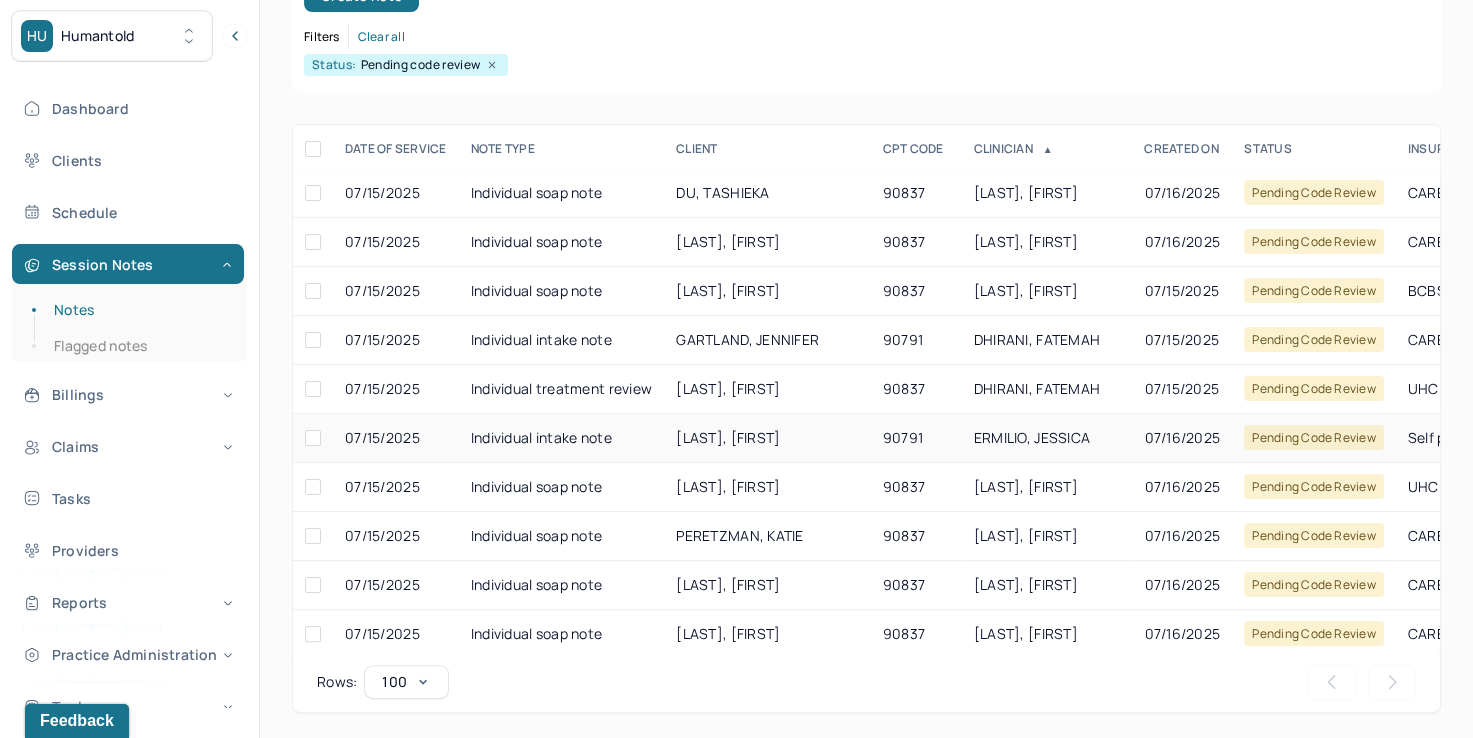 click on "ERMILIO, JESSICA" at bounding box center [1032, 437] 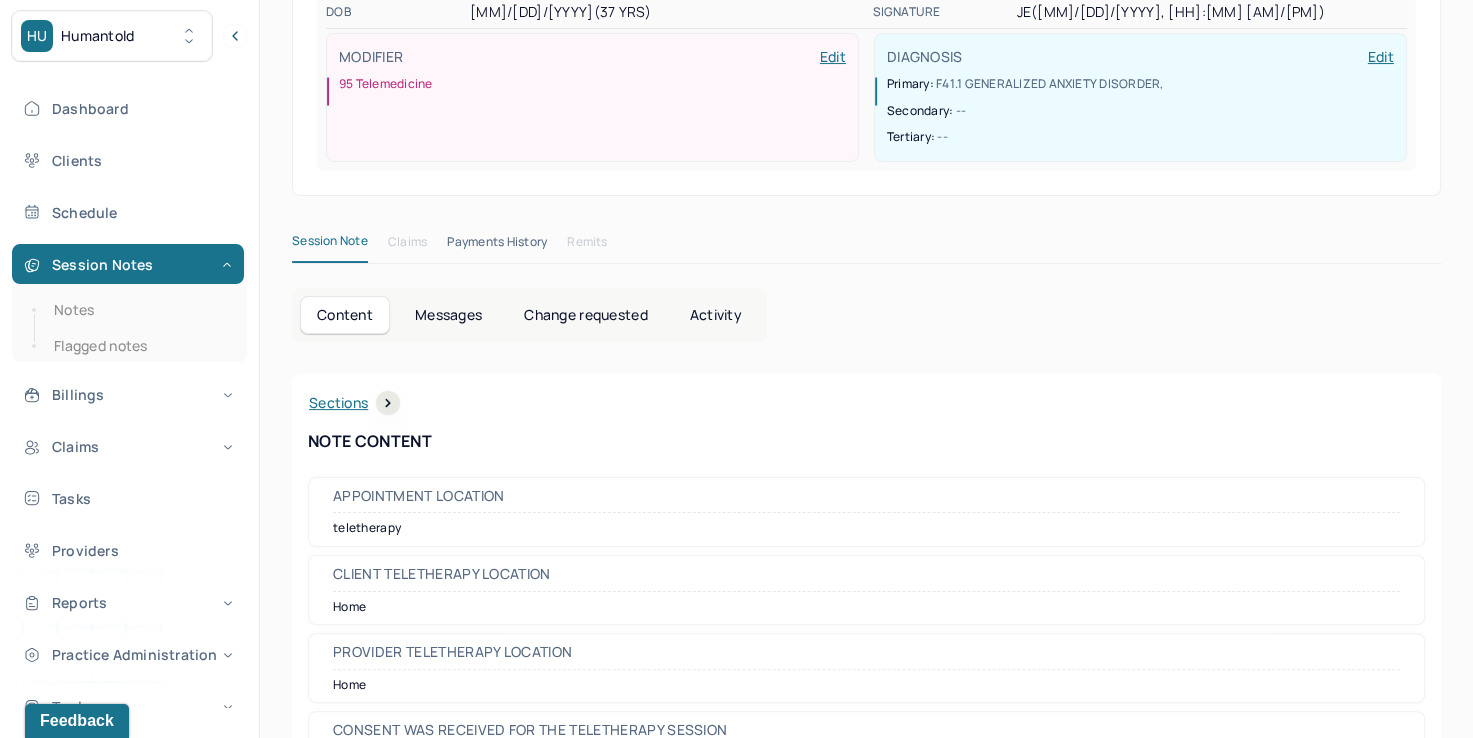 scroll, scrollTop: 0, scrollLeft: 0, axis: both 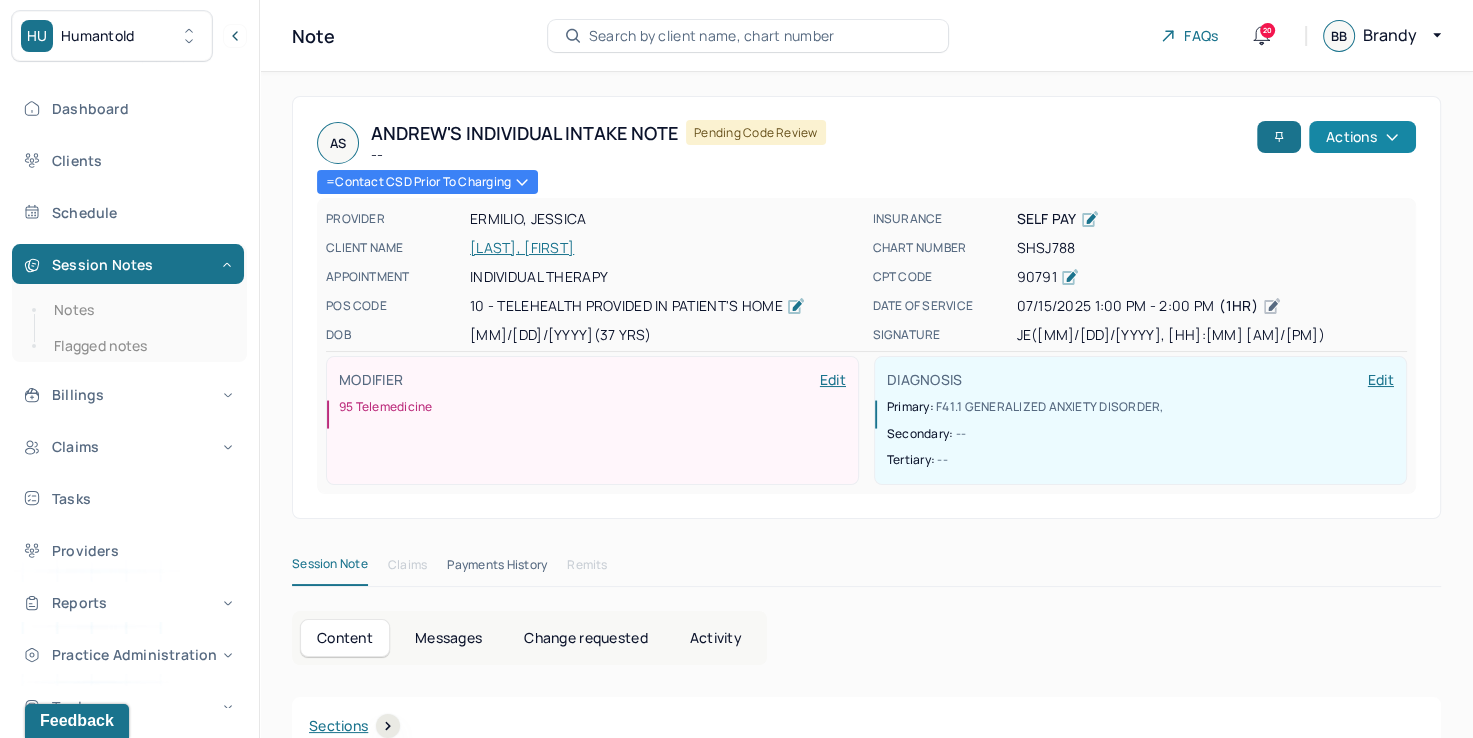 click on "Actions" at bounding box center [1362, 137] 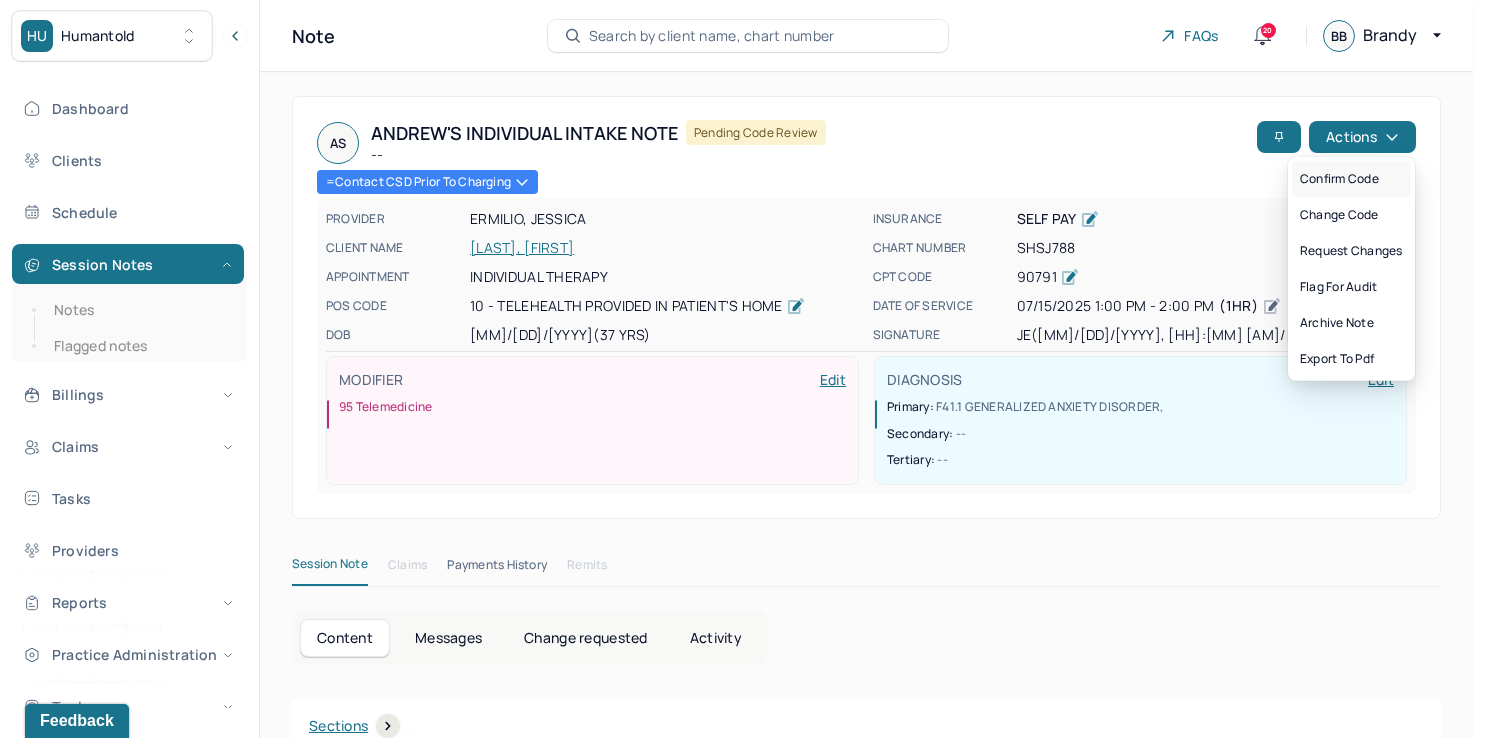 click on "Confirm code" at bounding box center (1351, 179) 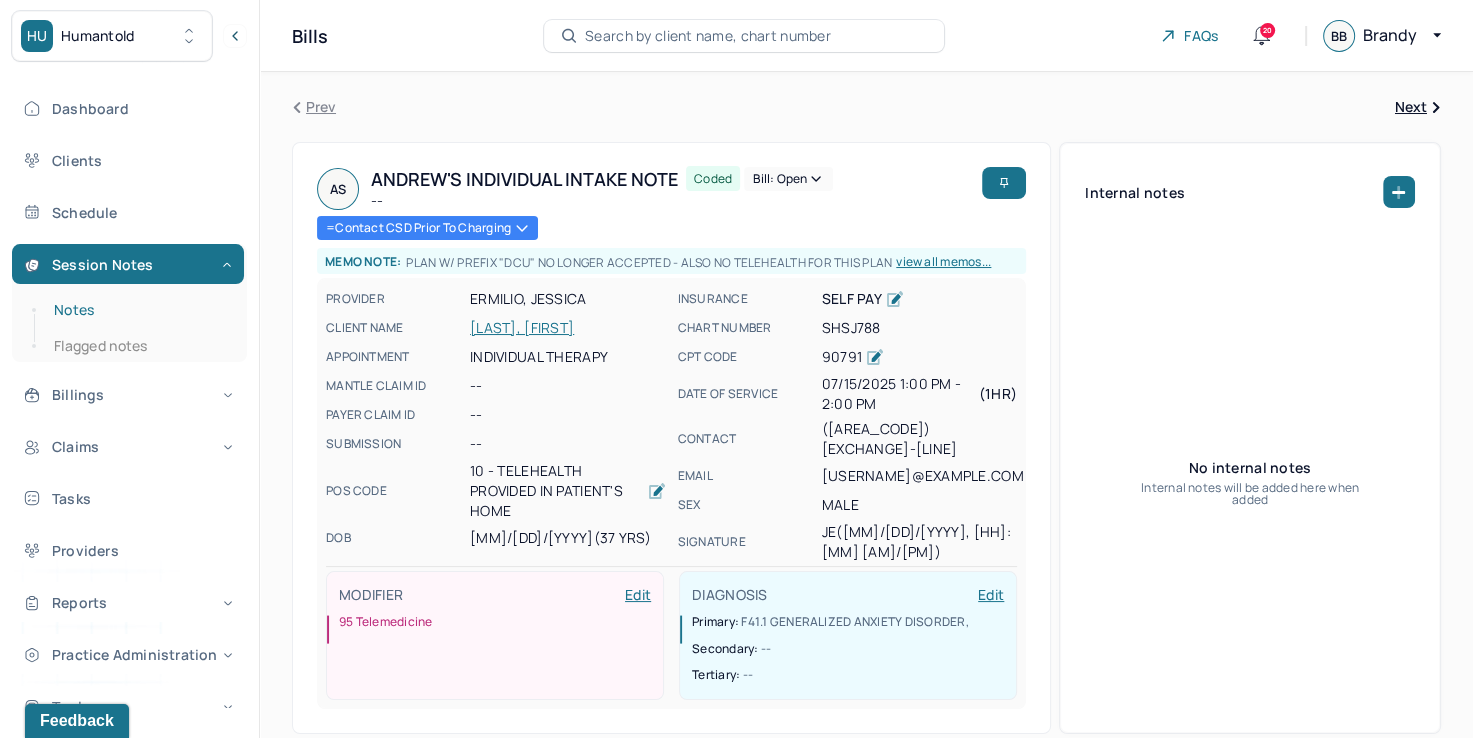 click on "Notes" at bounding box center [139, 310] 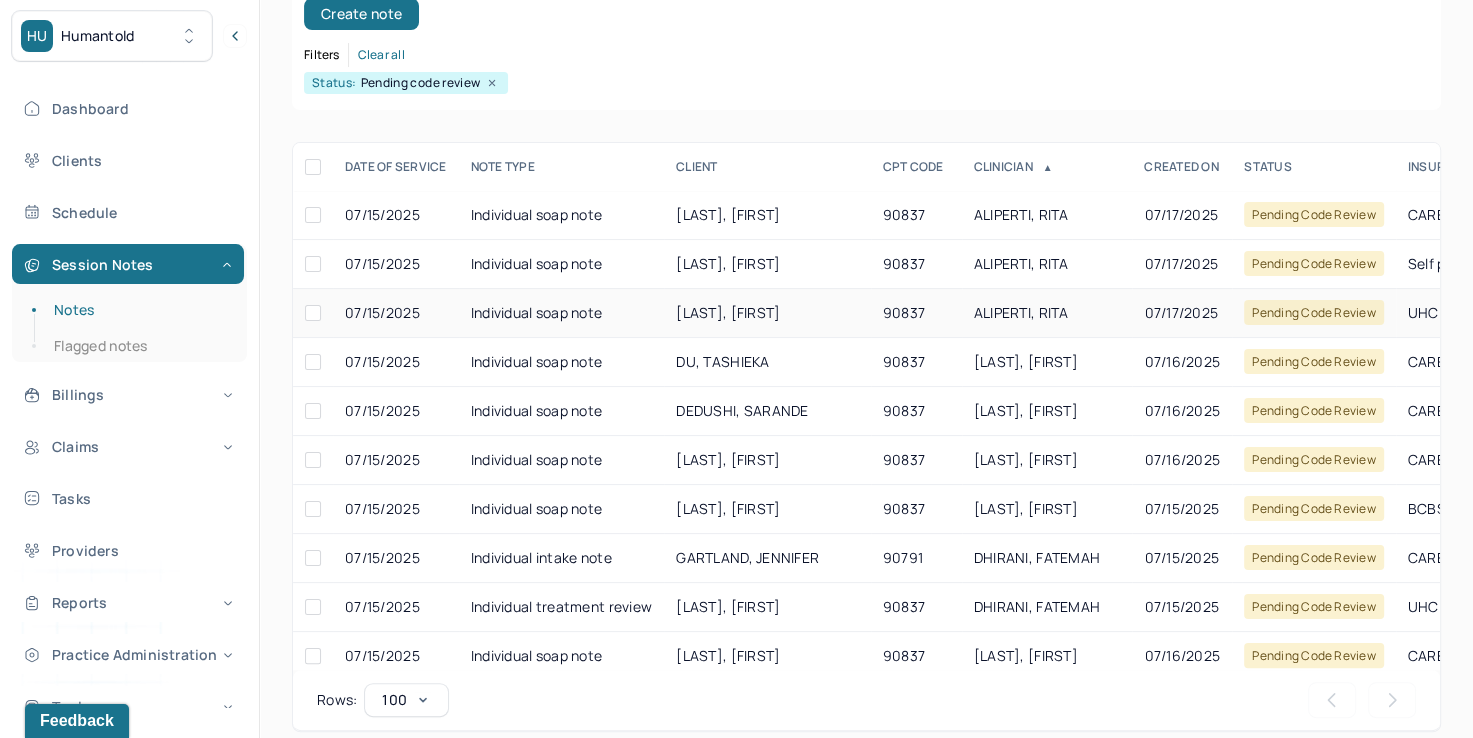 scroll, scrollTop: 288, scrollLeft: 0, axis: vertical 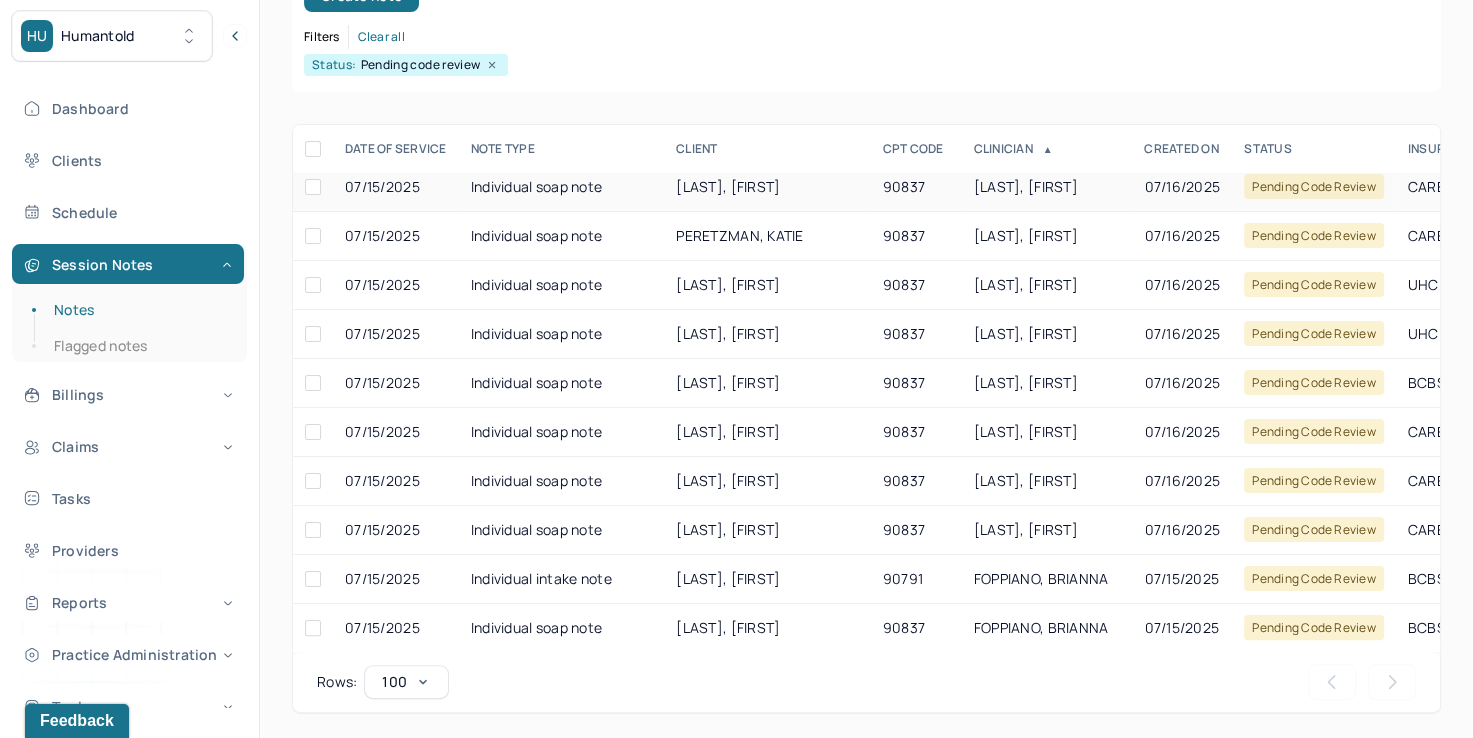 click on "90837" at bounding box center [916, 187] 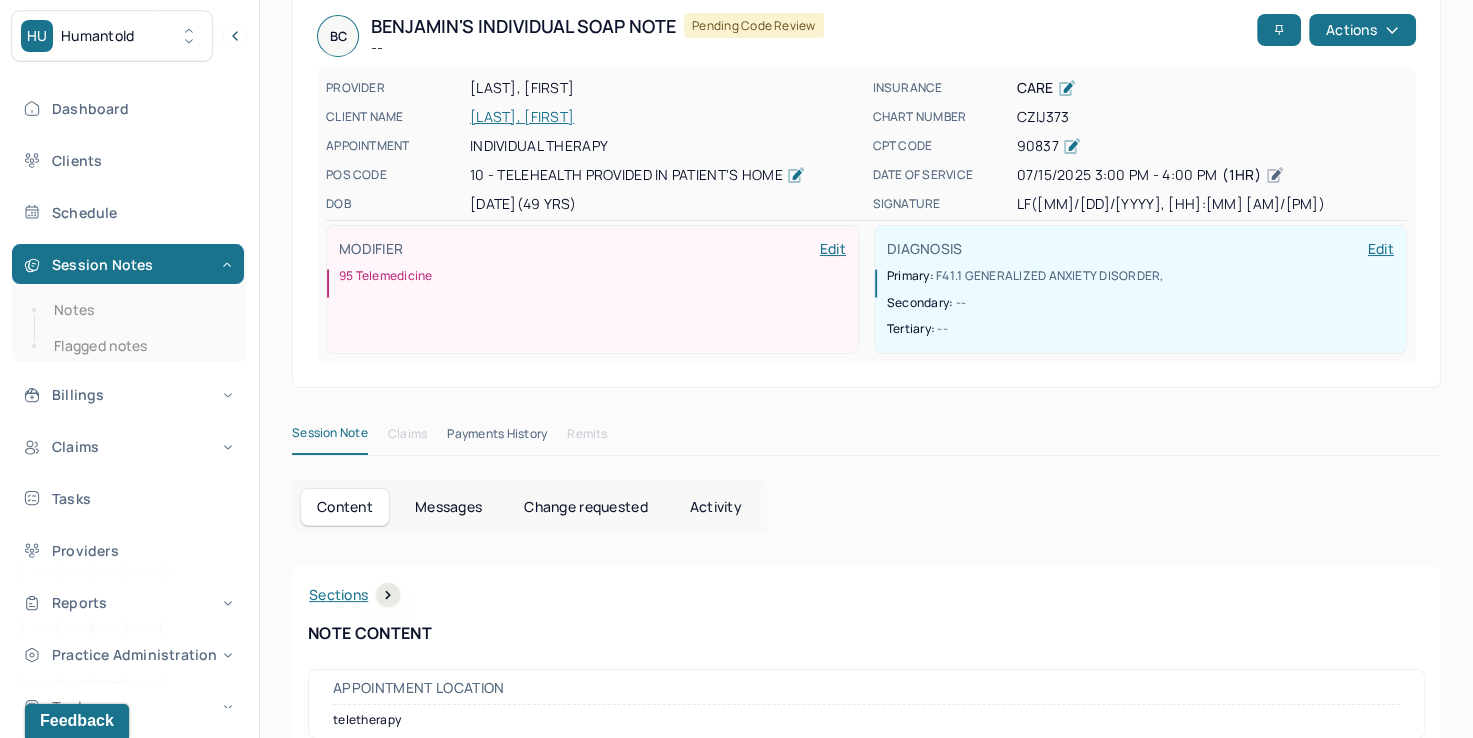 scroll, scrollTop: 0, scrollLeft: 0, axis: both 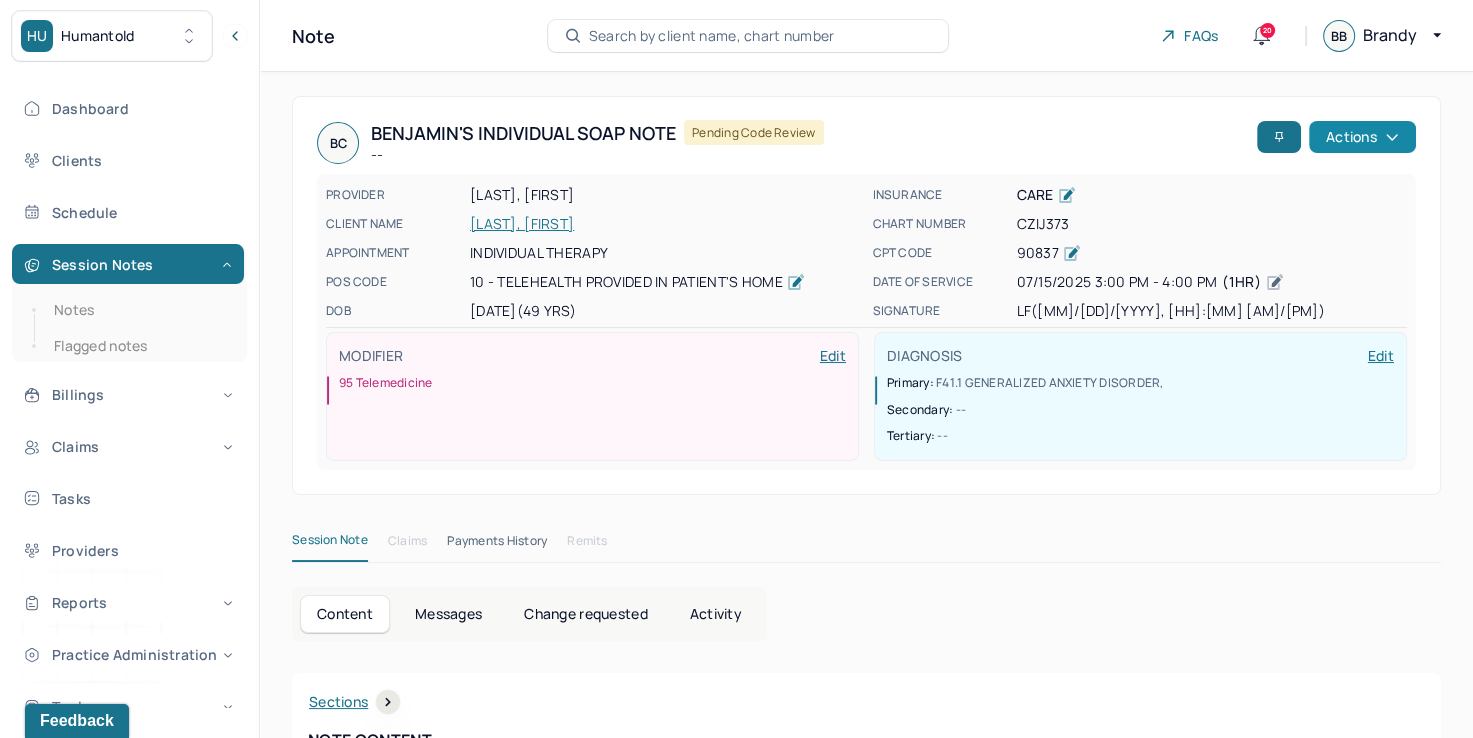 click on "Actions" at bounding box center [1362, 137] 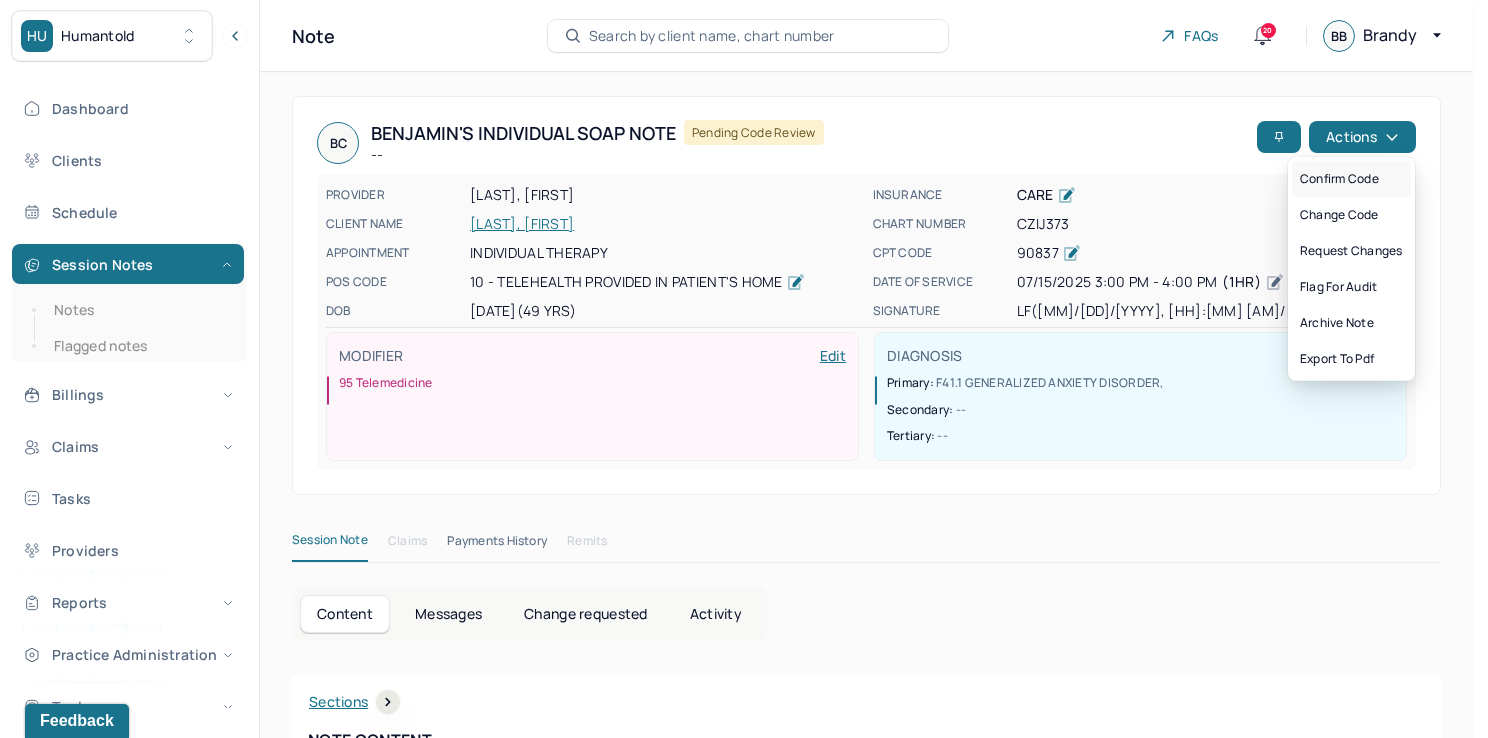 click on "Confirm code" at bounding box center (1351, 179) 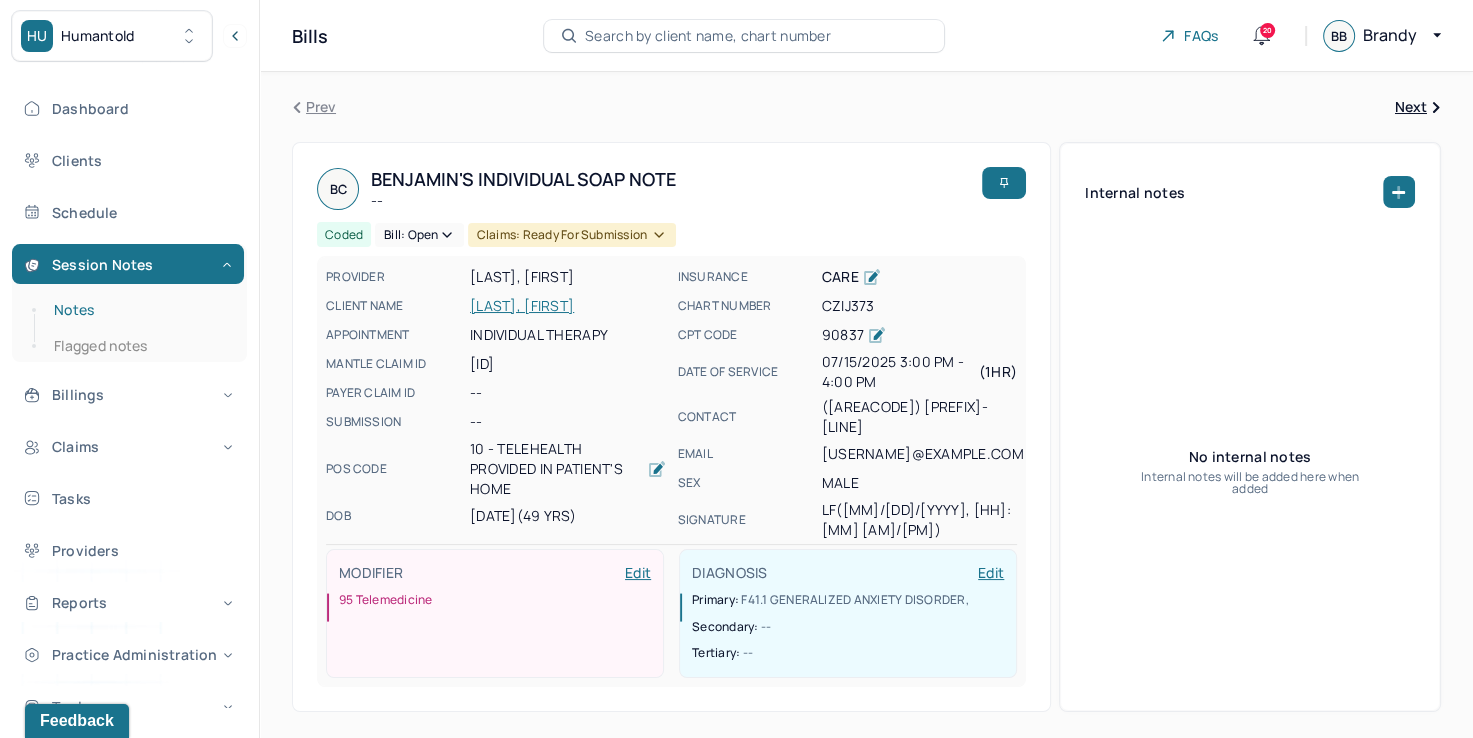 click on "Notes" at bounding box center [139, 310] 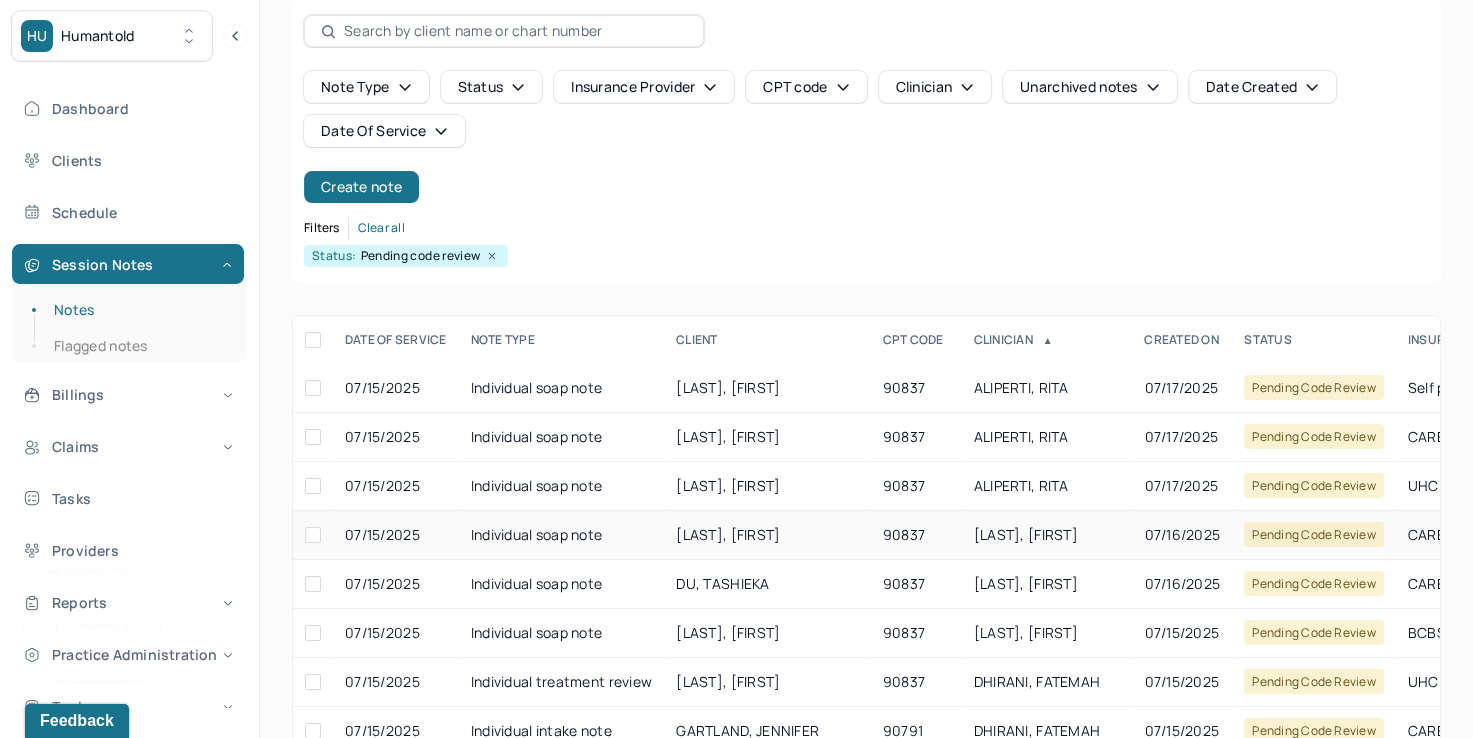 scroll, scrollTop: 288, scrollLeft: 0, axis: vertical 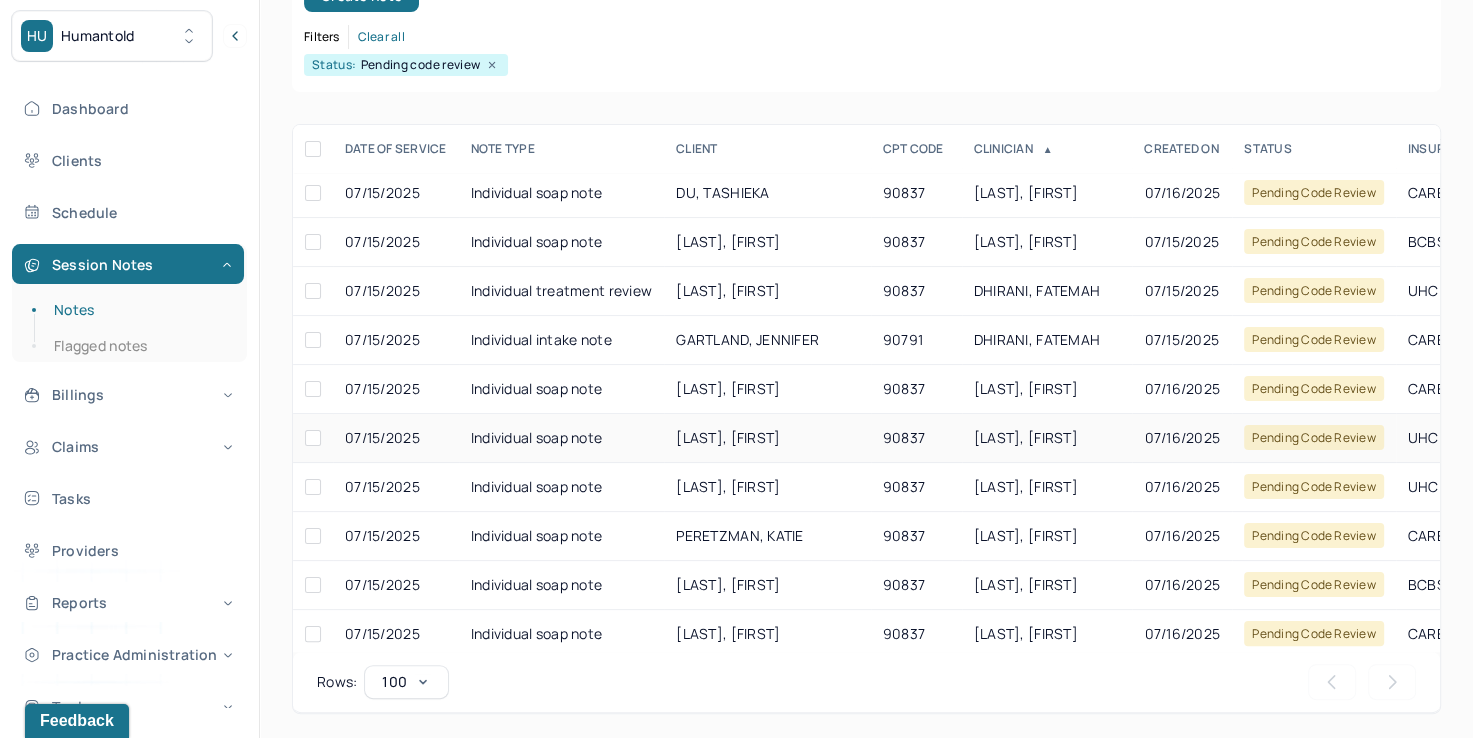 click on "[LAST], [FIRST]" at bounding box center [1047, 438] 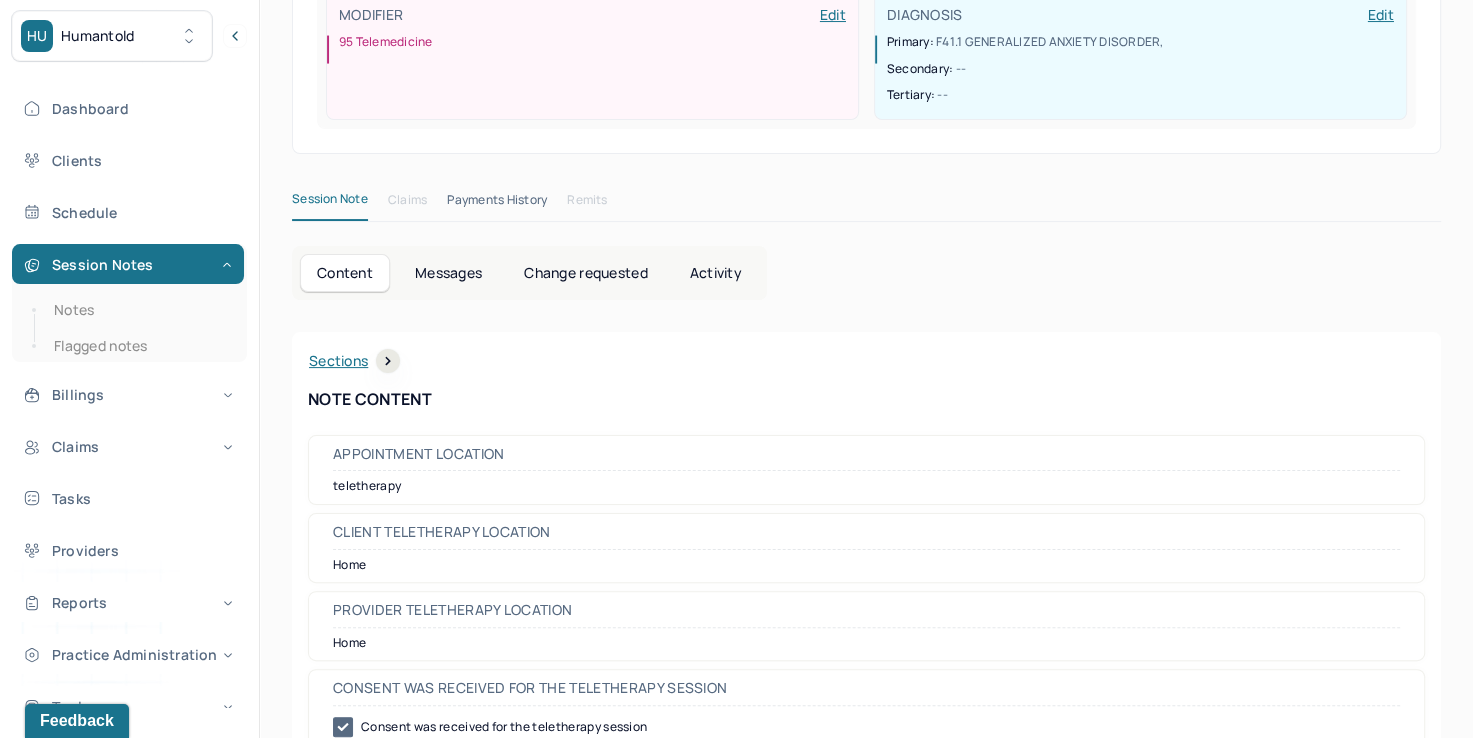 scroll, scrollTop: 0, scrollLeft: 0, axis: both 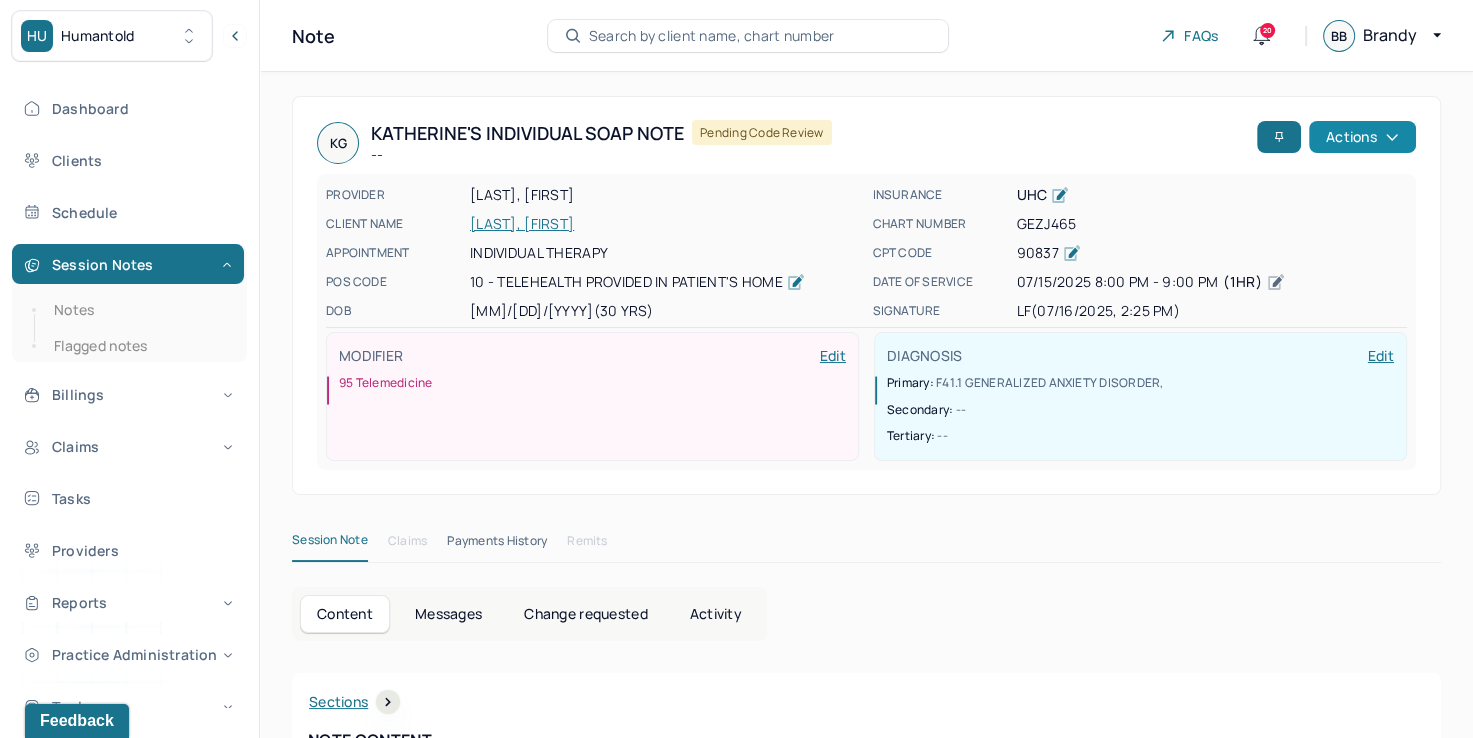 click 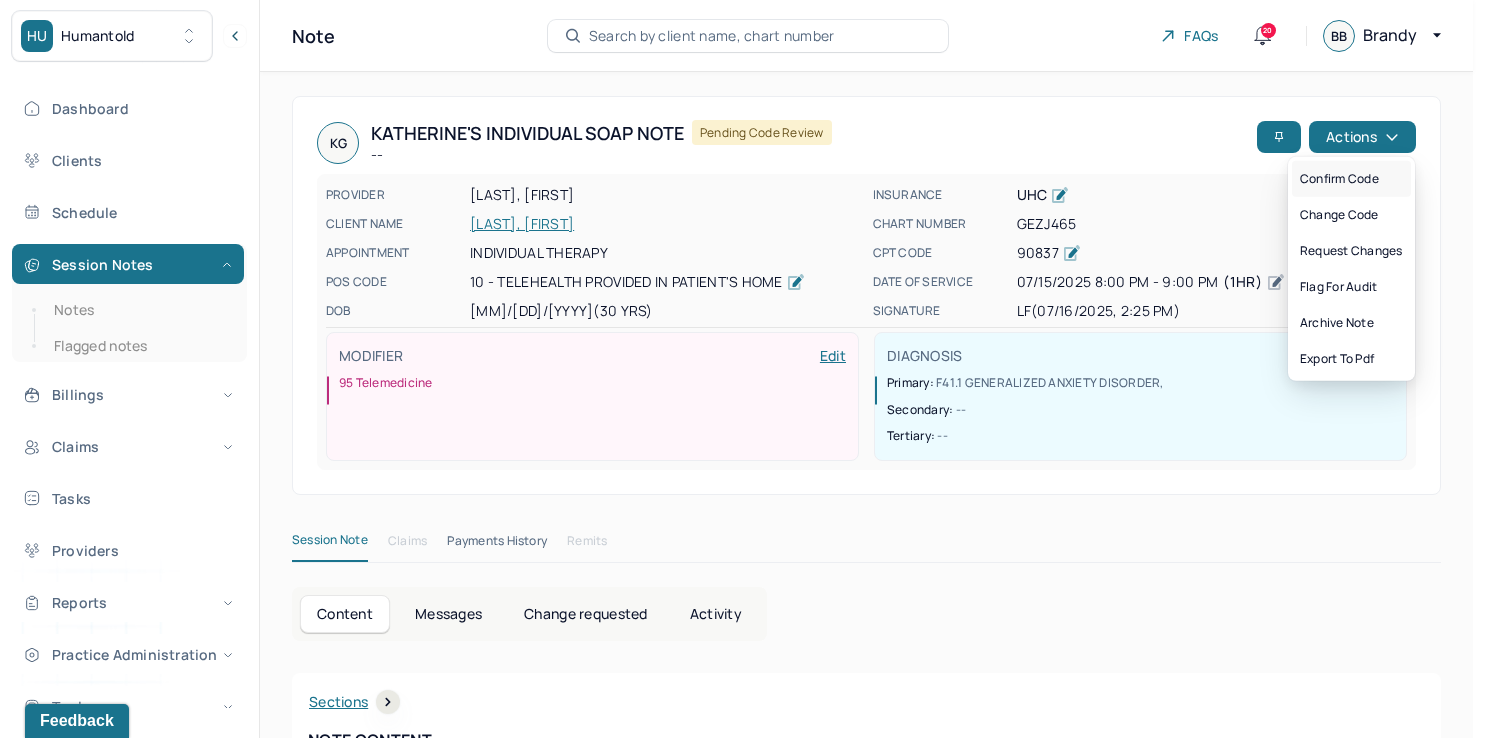 click on "Confirm code" at bounding box center [1351, 179] 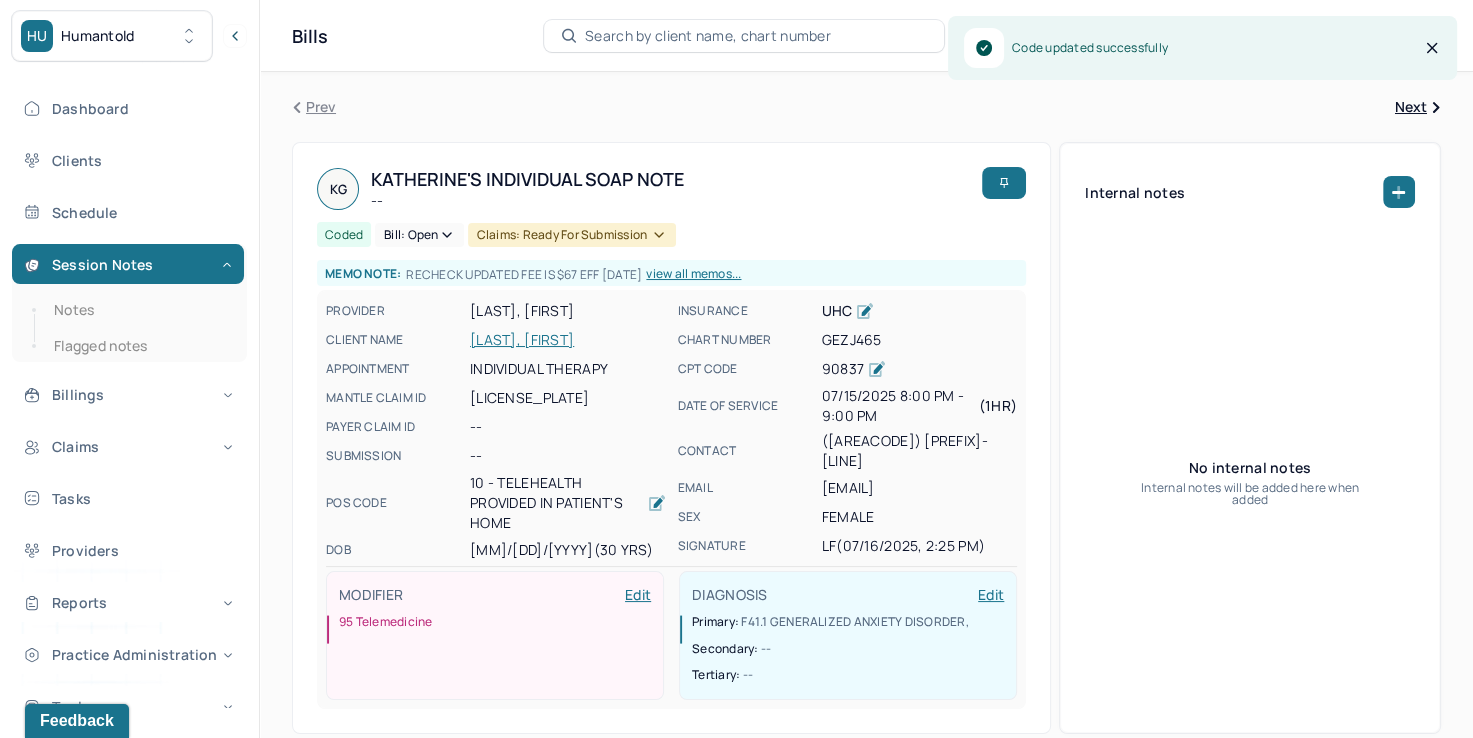 drag, startPoint x: 76, startPoint y: 310, endPoint x: 255, endPoint y: 315, distance: 179.06982 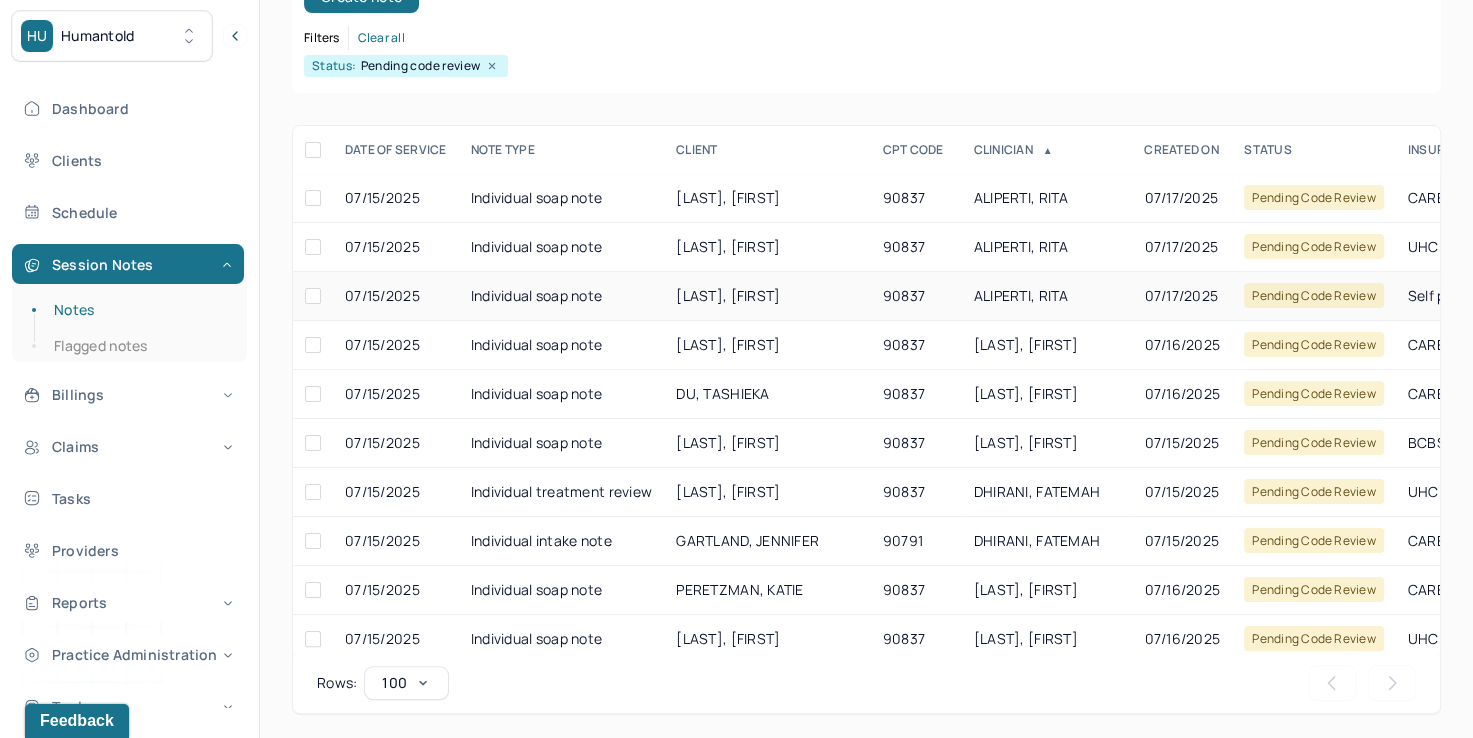 scroll, scrollTop: 288, scrollLeft: 0, axis: vertical 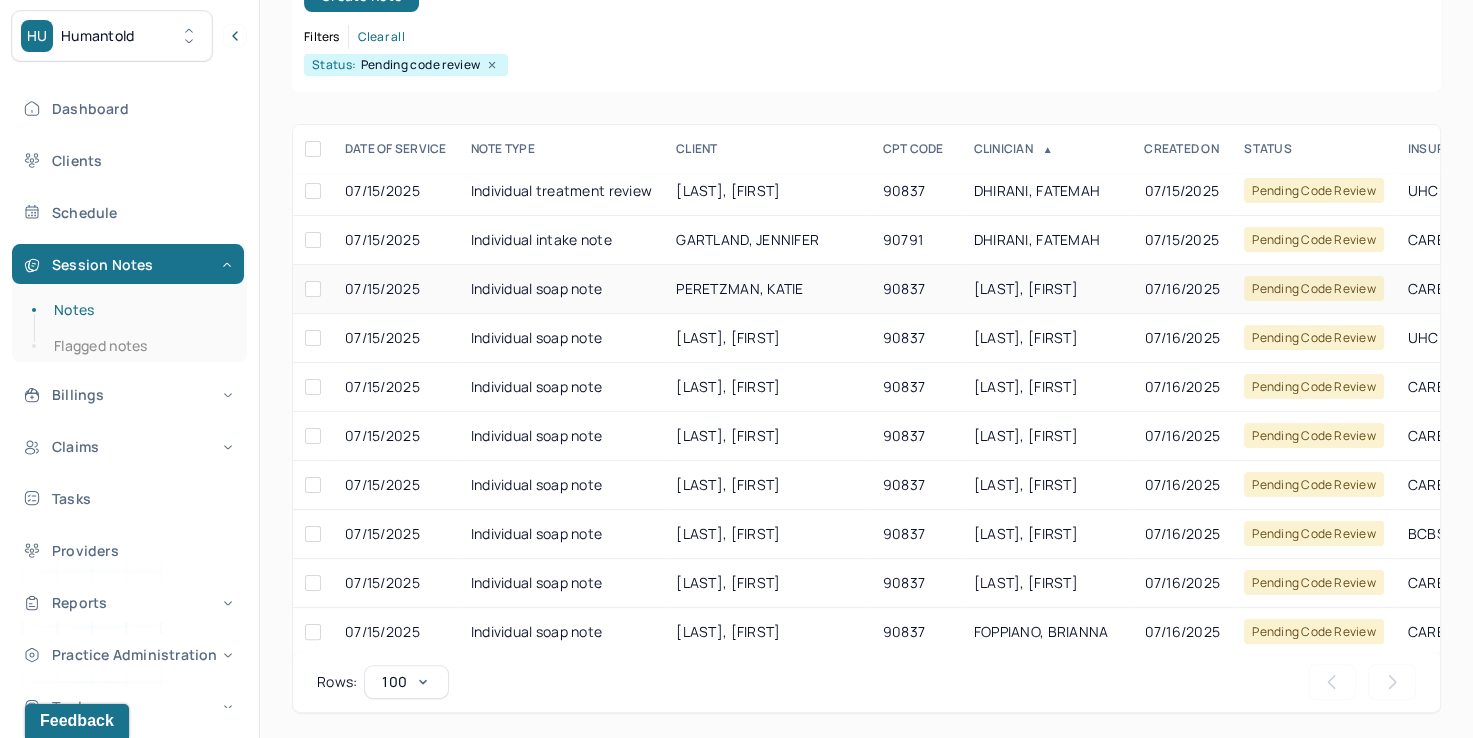 click on "[LAST], [FIRST]" at bounding box center [1026, 288] 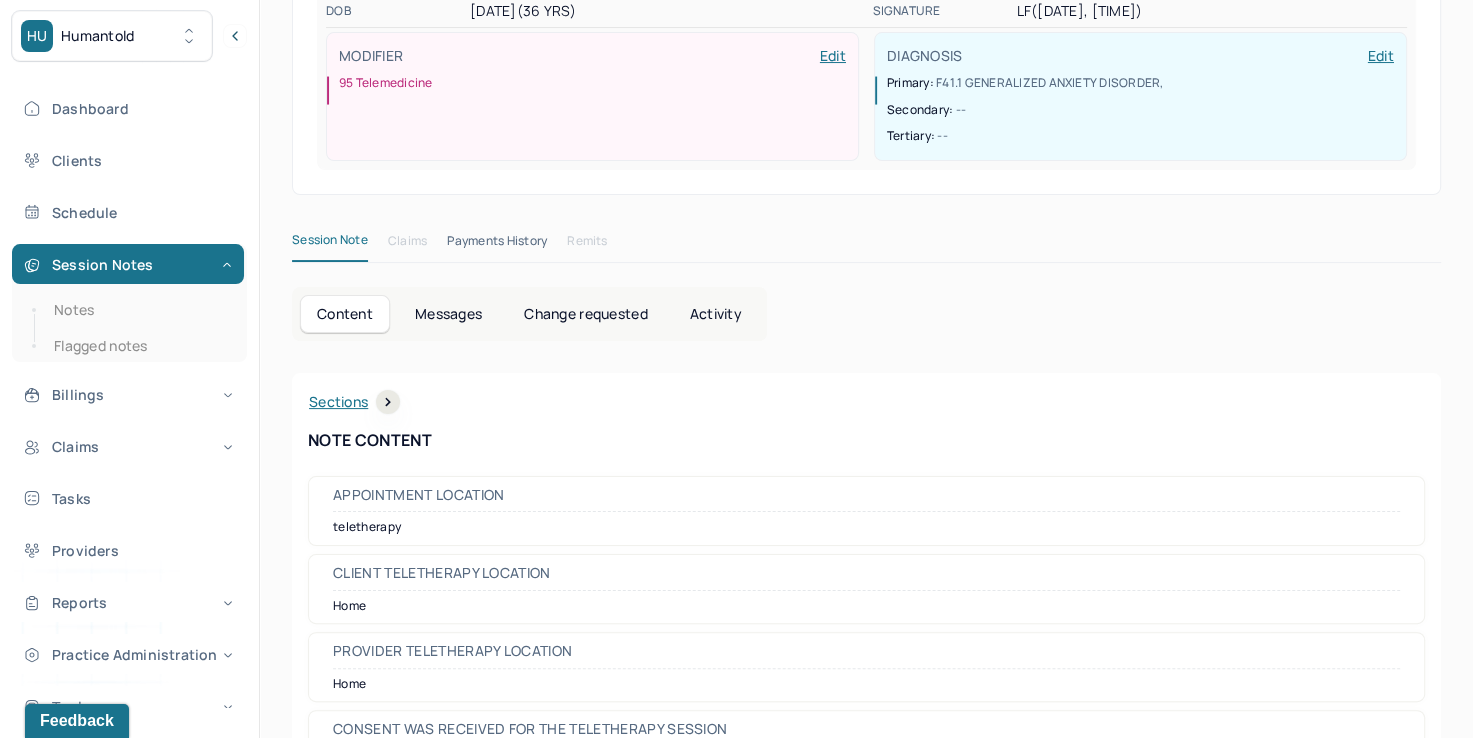 scroll, scrollTop: 0, scrollLeft: 0, axis: both 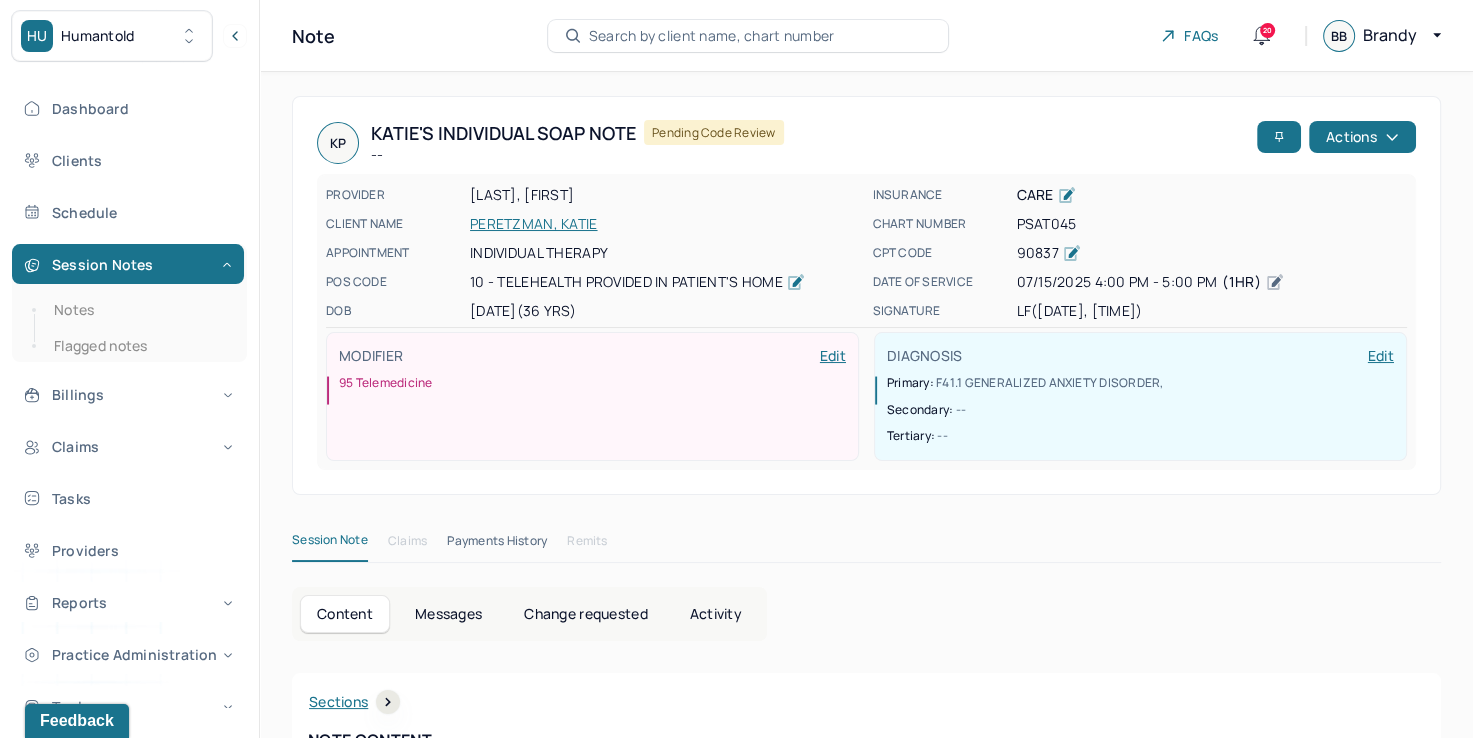click on "KP [FIRST]'s   Individual soap note -- Pending code review       Actions   PROVIDER FEE, [LAST] CLIENT NAME [LAST], [FIRST] APPOINTMENT Individual therapy POS CODE [NUMBER] - Telehealth Provided in Patient's Home     DOB [MM]/[DD]/[YYYY]  ([NUMBER] Yrs) INSURANCE CARE     CHART NUMBER [CODE] CPT CODE [CODE]     DATE OF SERVICE [MM]/[DD]/[YY]   [HH]:[MM] [AM]/[PM]   -   [HH]:[MM] [AM]/[PM] ( [NUMBER]hr )     SIGNATURE [INITIALS] ([MM]/[DD]/[YY], [HH]:[MM] [AM]/[PM]) MODIFIER   Edit   [NUMBER] Telemedicine DIAGNOSIS   Edit   Primary:   [CODE] GENERALIZED ANXIETY DISORDER ,  Secondary:   -- Tertiary:   --" at bounding box center (866, 295) 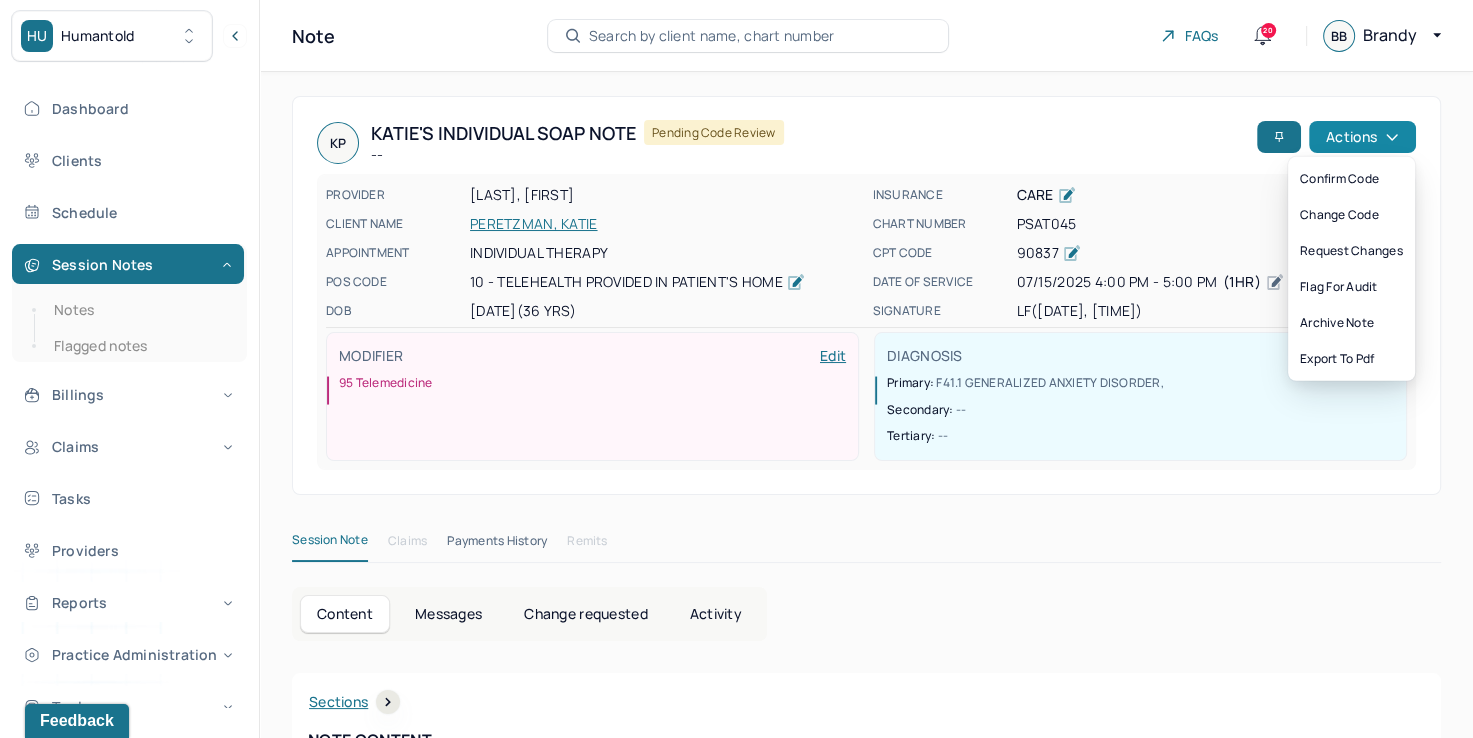click on "Actions" at bounding box center [1362, 137] 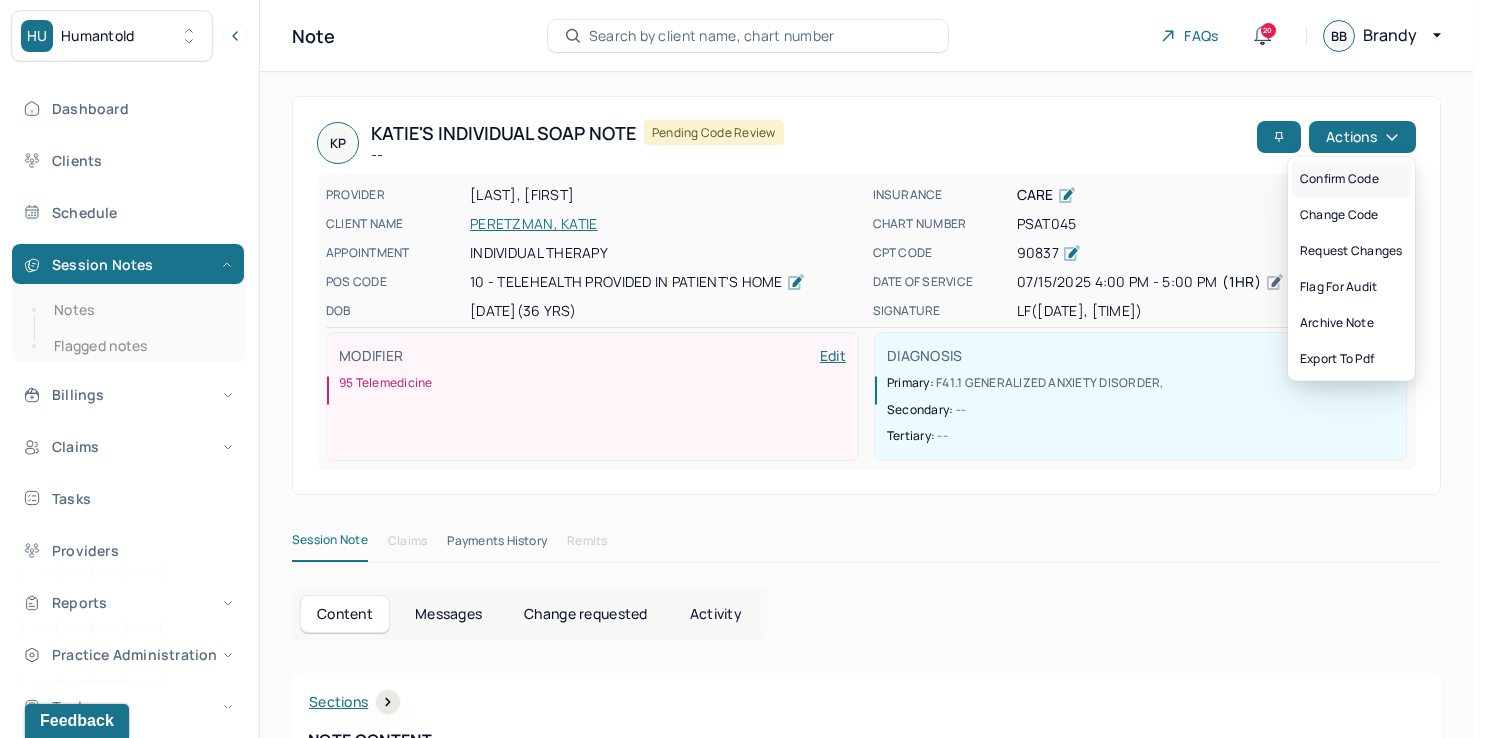 click on "Confirm code" at bounding box center (1351, 179) 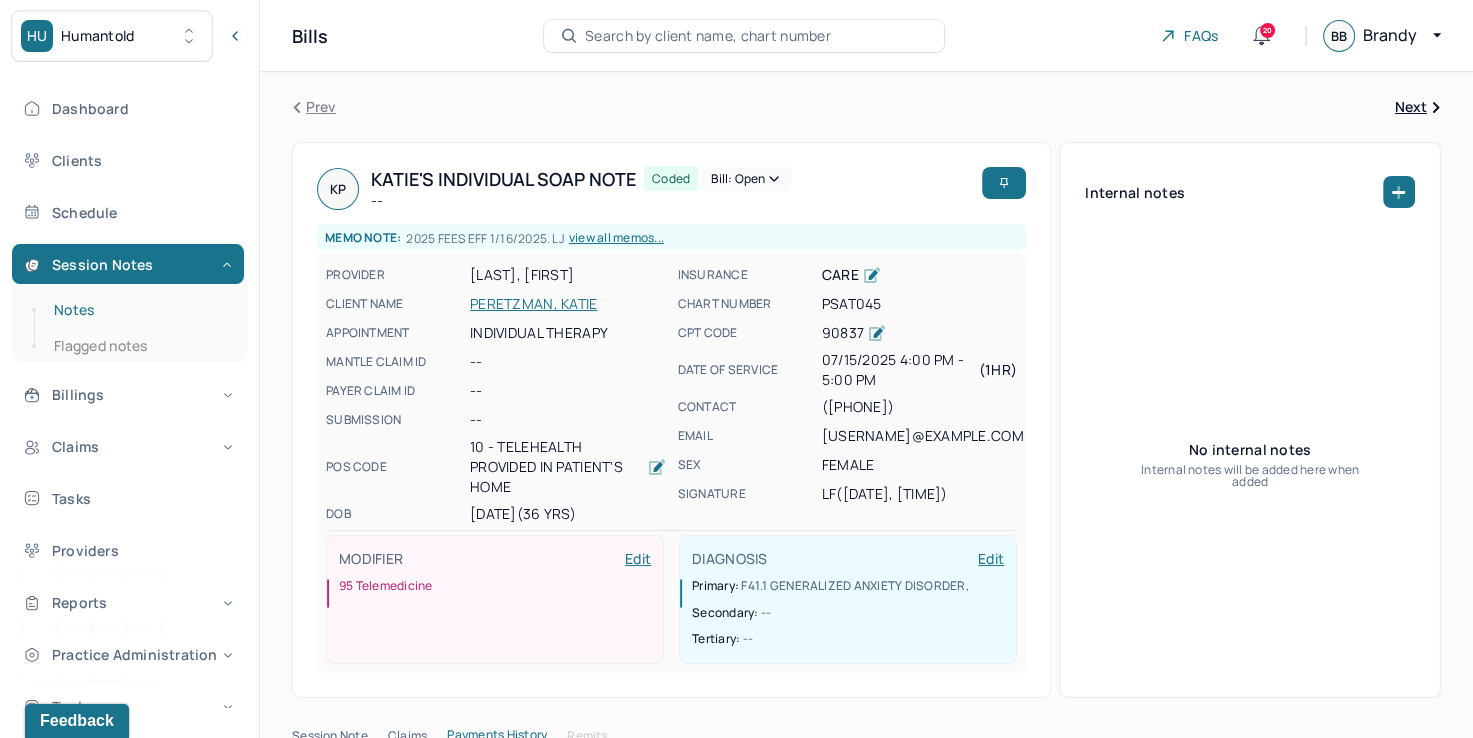 click on "Notes" at bounding box center [139, 310] 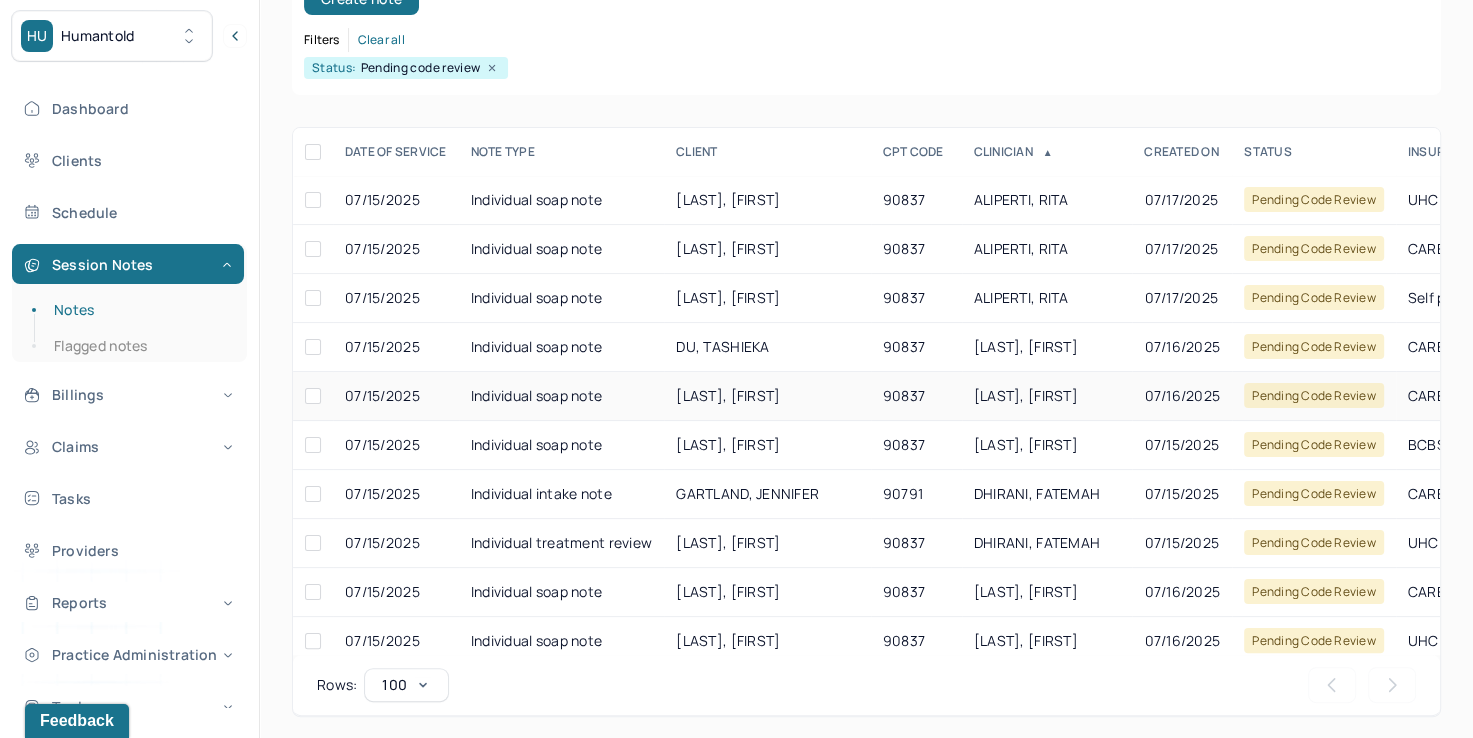 scroll, scrollTop: 288, scrollLeft: 0, axis: vertical 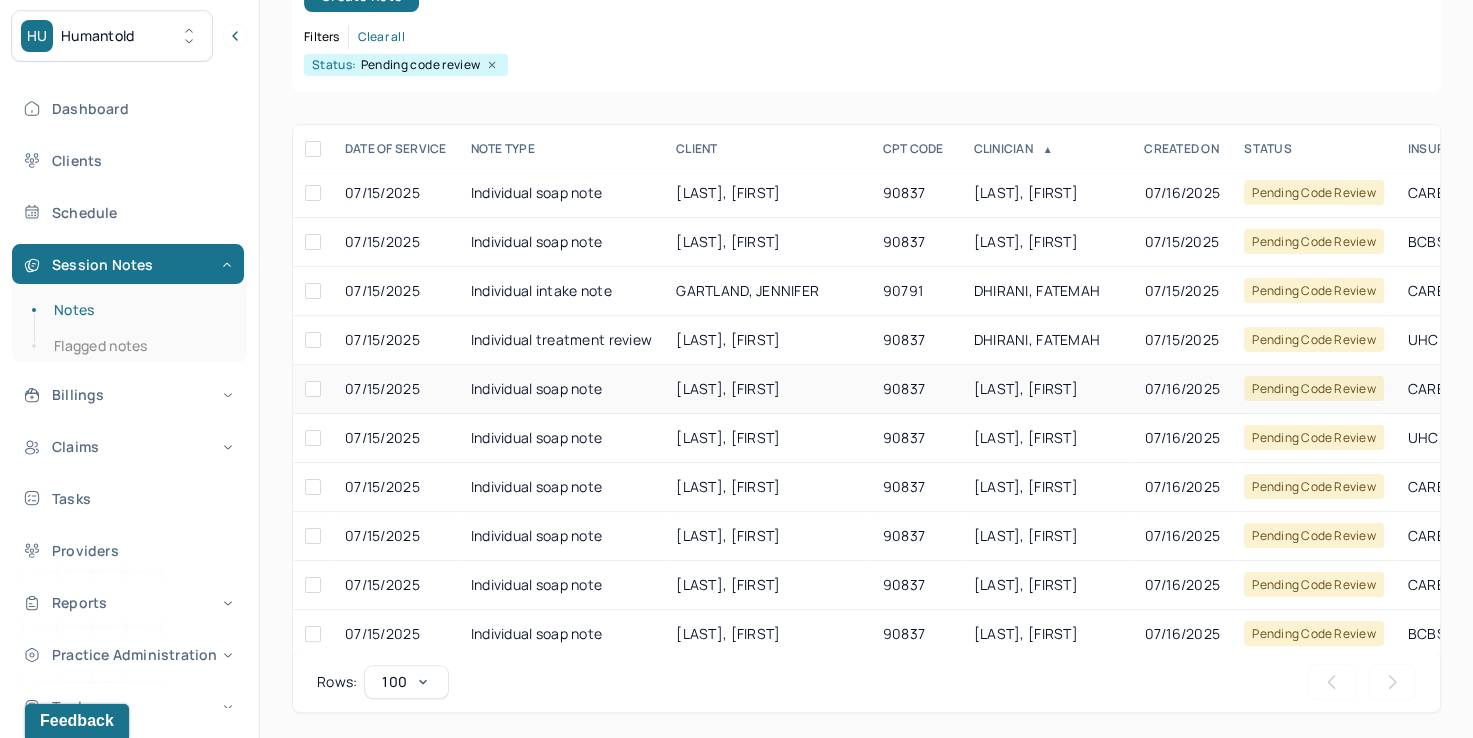 click on "[LAST], [FIRST]" at bounding box center [1026, 388] 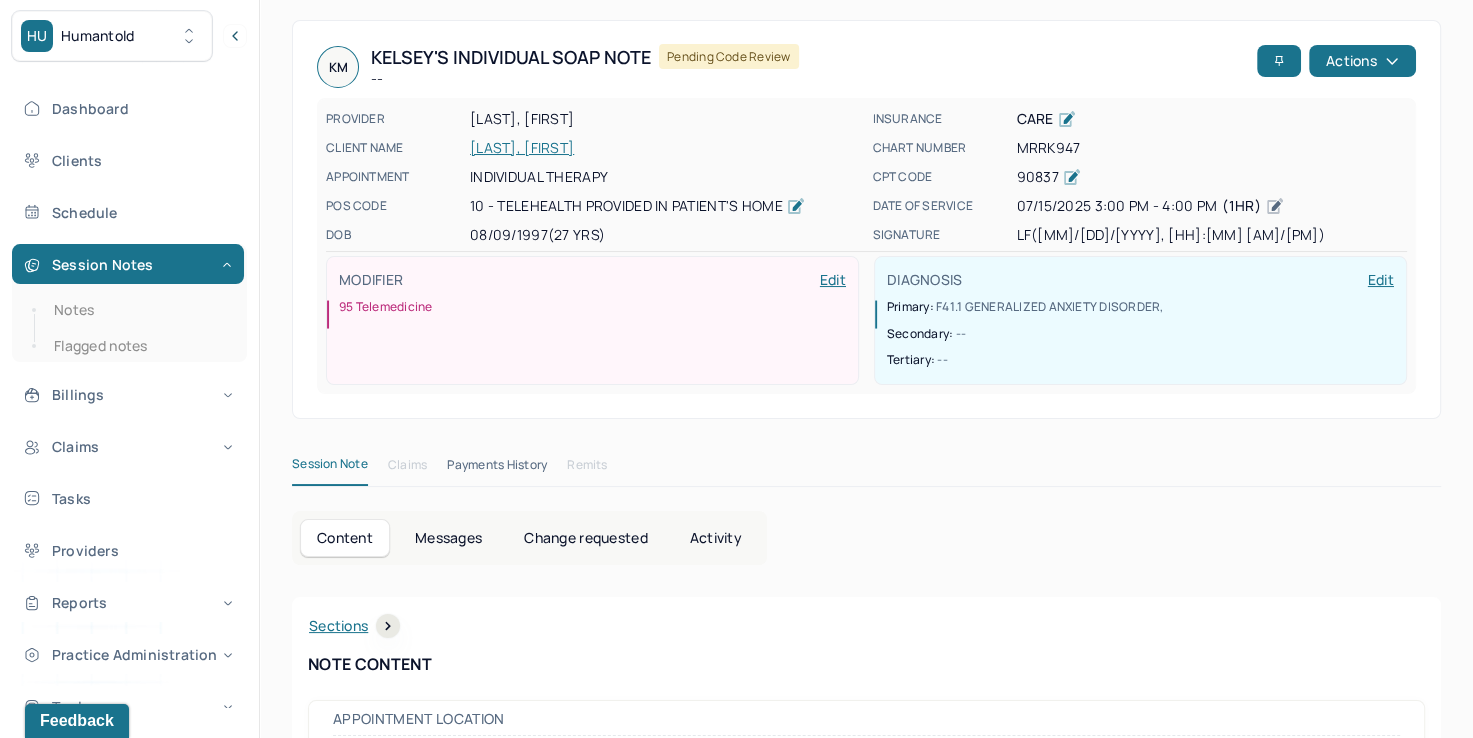 scroll, scrollTop: 0, scrollLeft: 0, axis: both 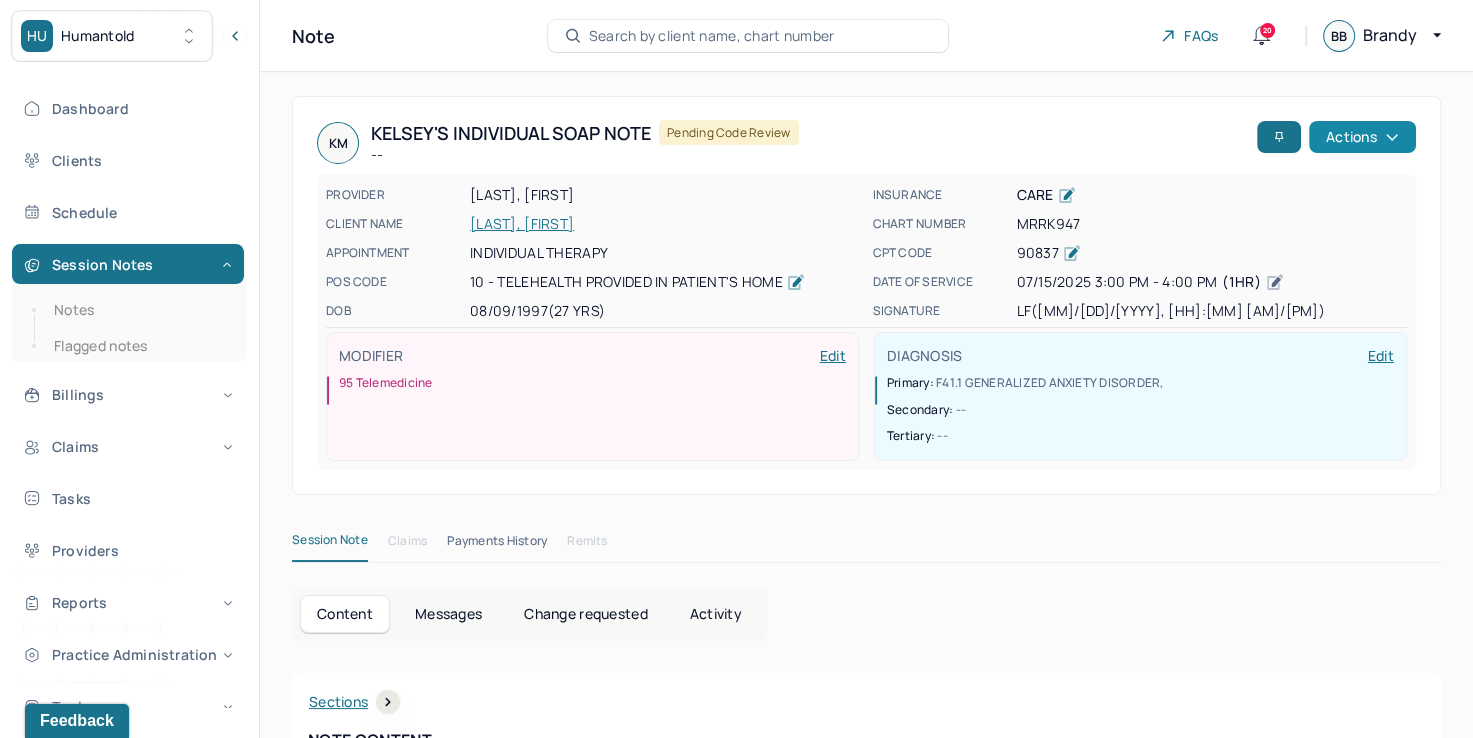 click on "Actions" at bounding box center [1362, 137] 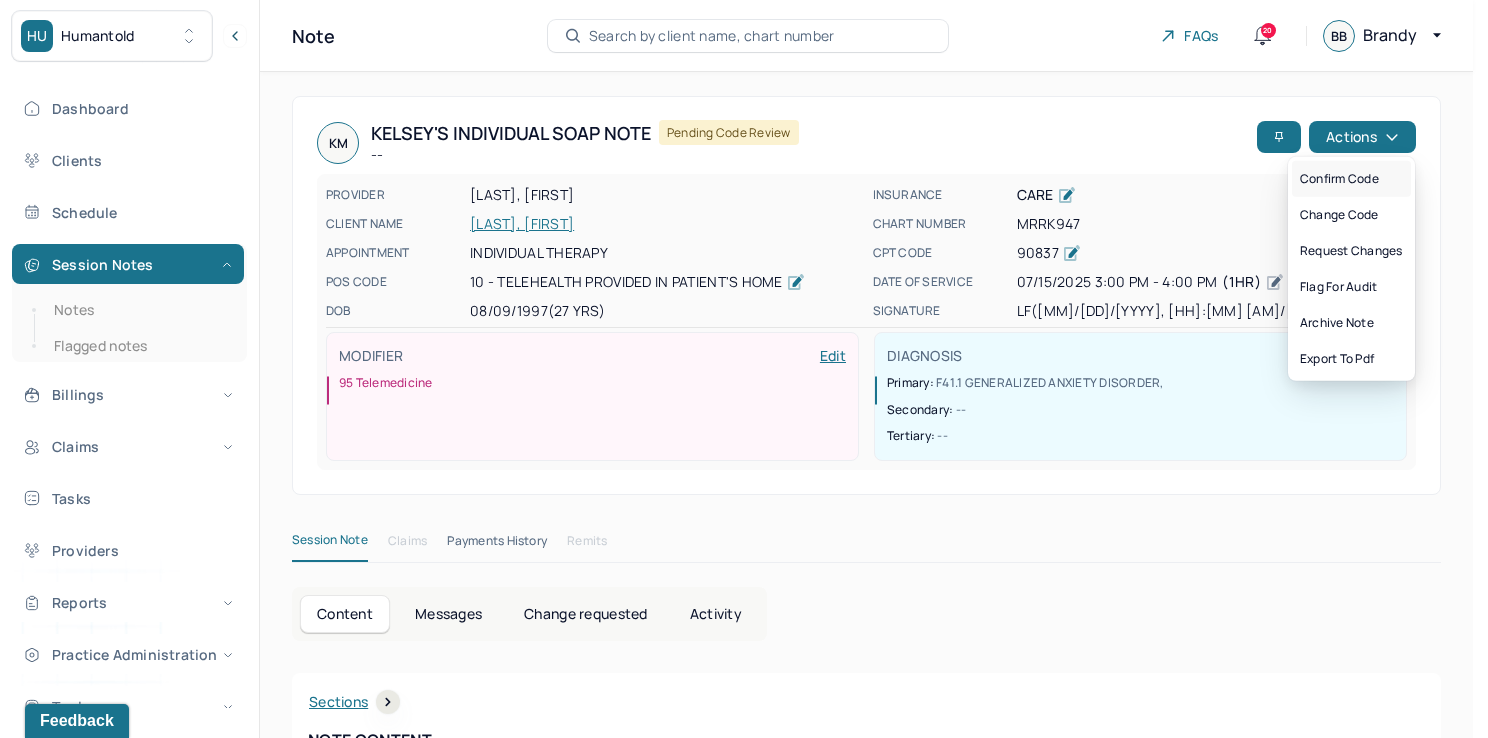 click on "Confirm code" at bounding box center (1351, 179) 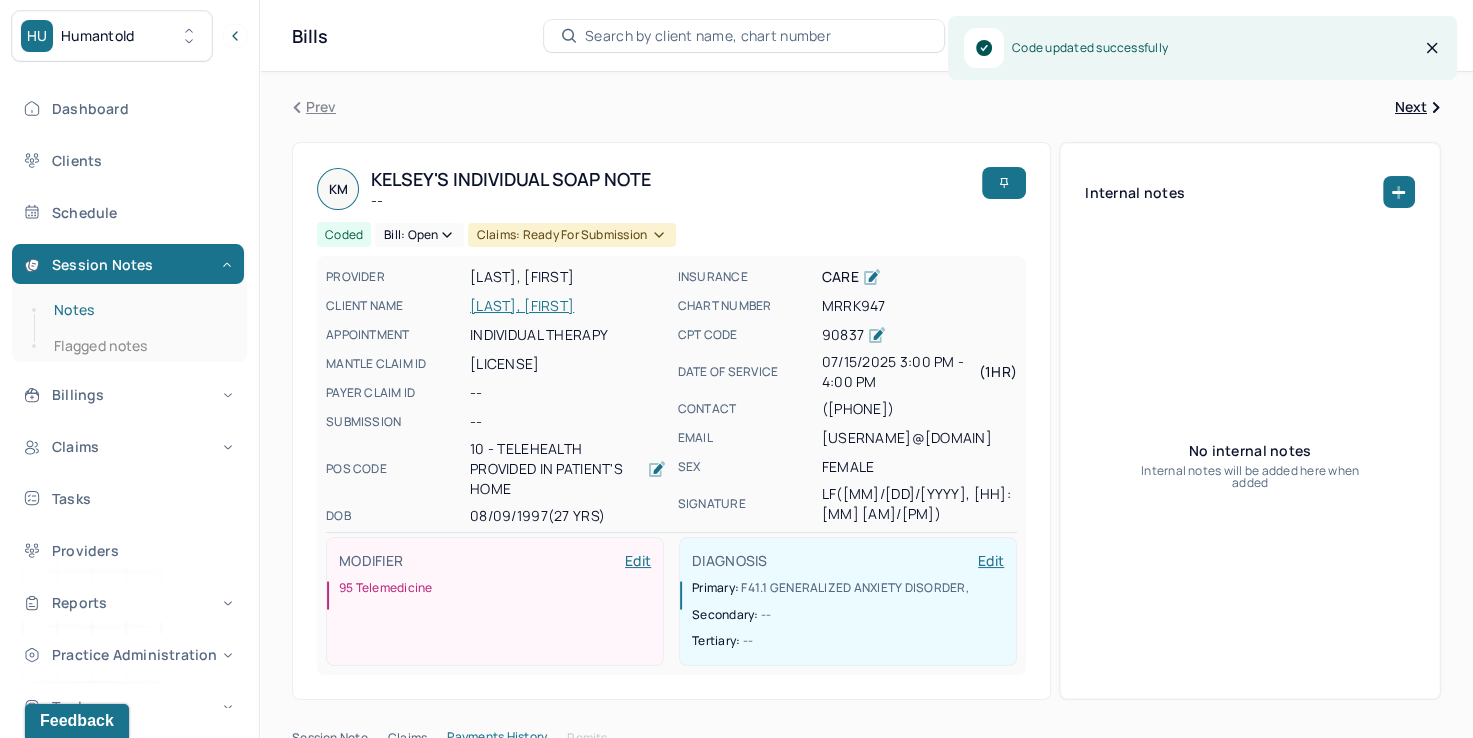 click on "Notes" at bounding box center (139, 310) 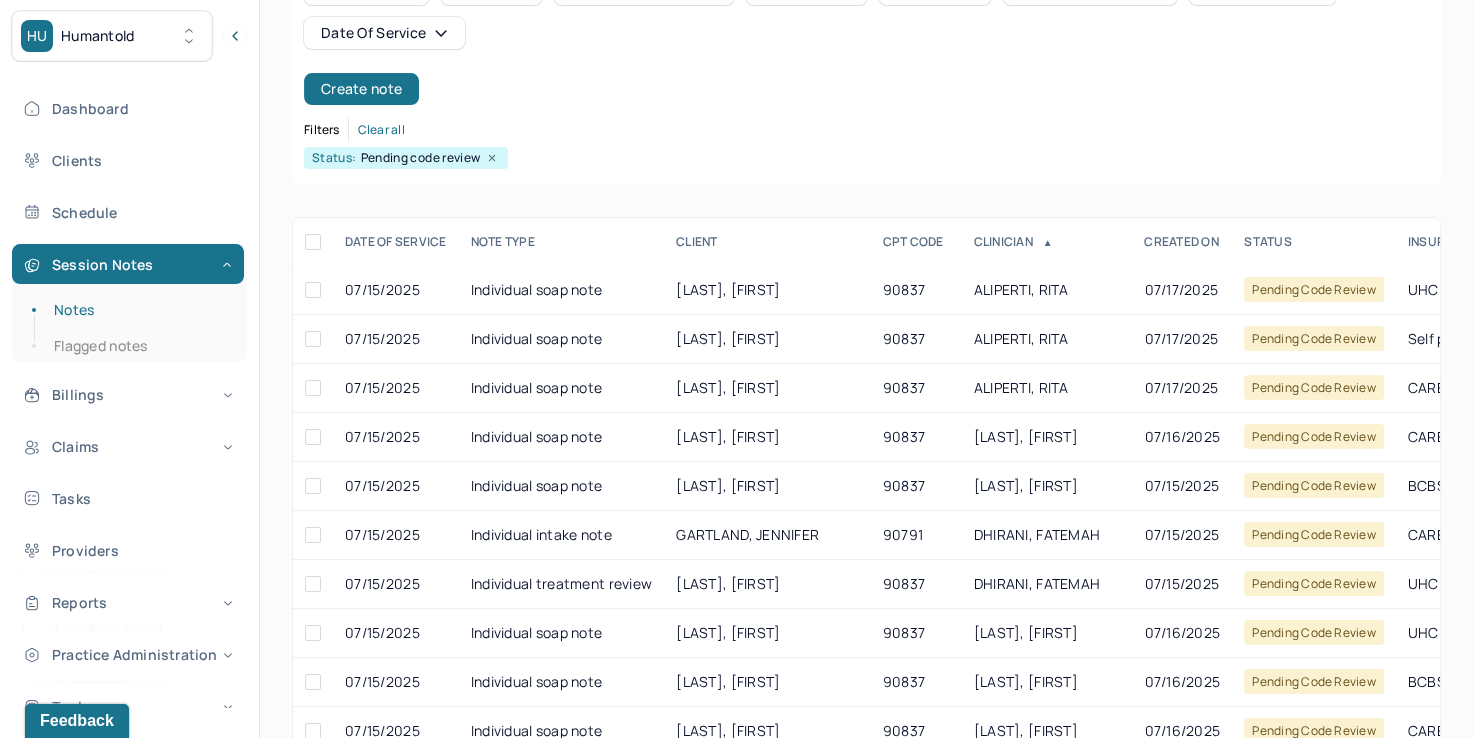 scroll, scrollTop: 288, scrollLeft: 0, axis: vertical 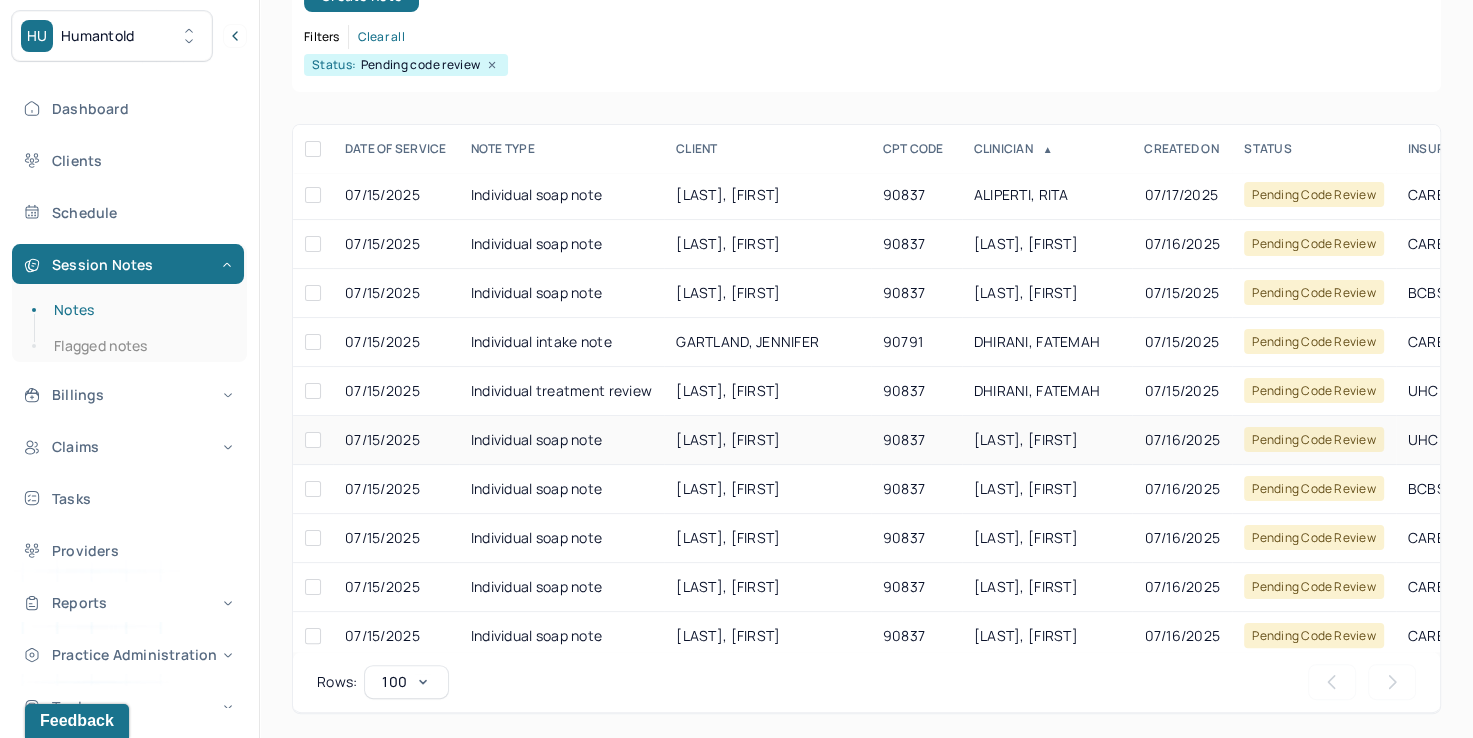 click on "[LAST], [FIRST]" at bounding box center [1026, 439] 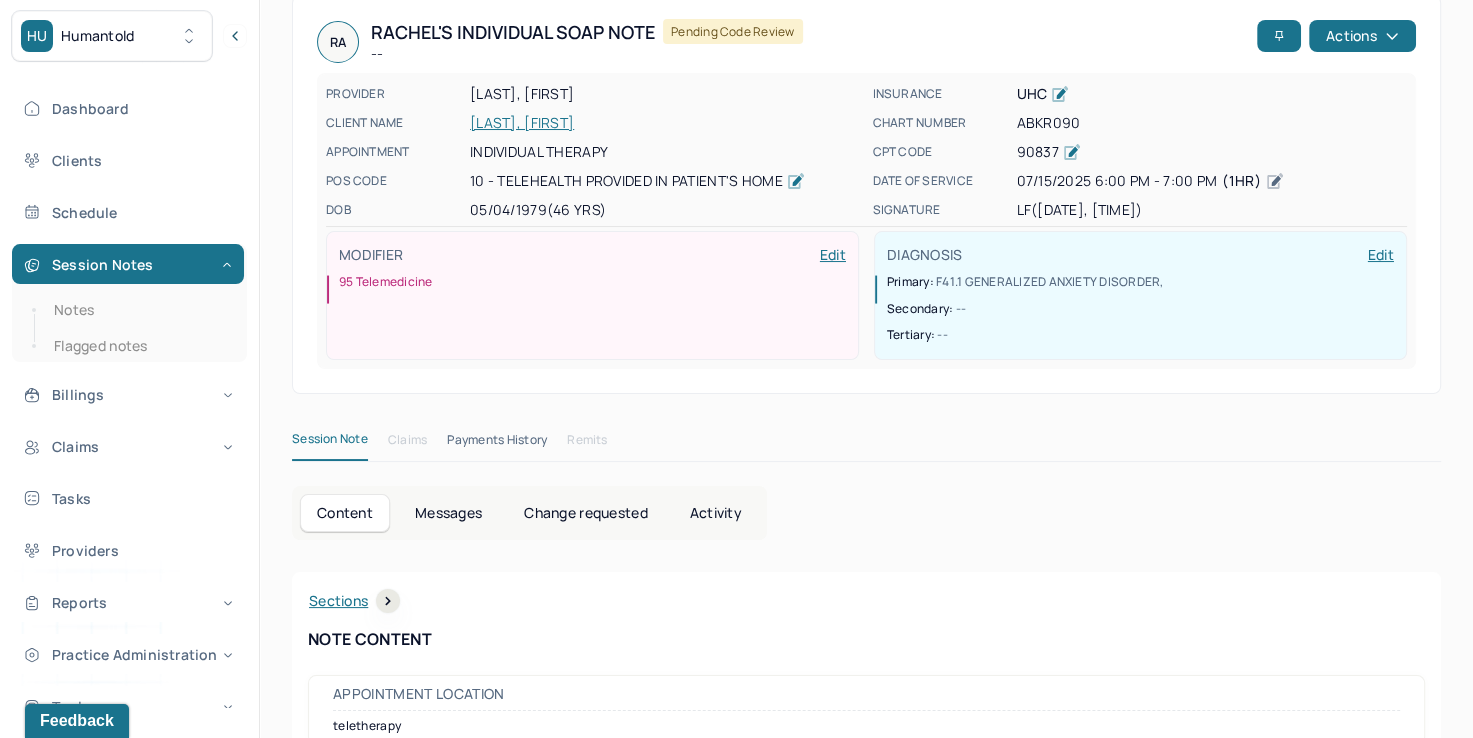 scroll, scrollTop: 0, scrollLeft: 0, axis: both 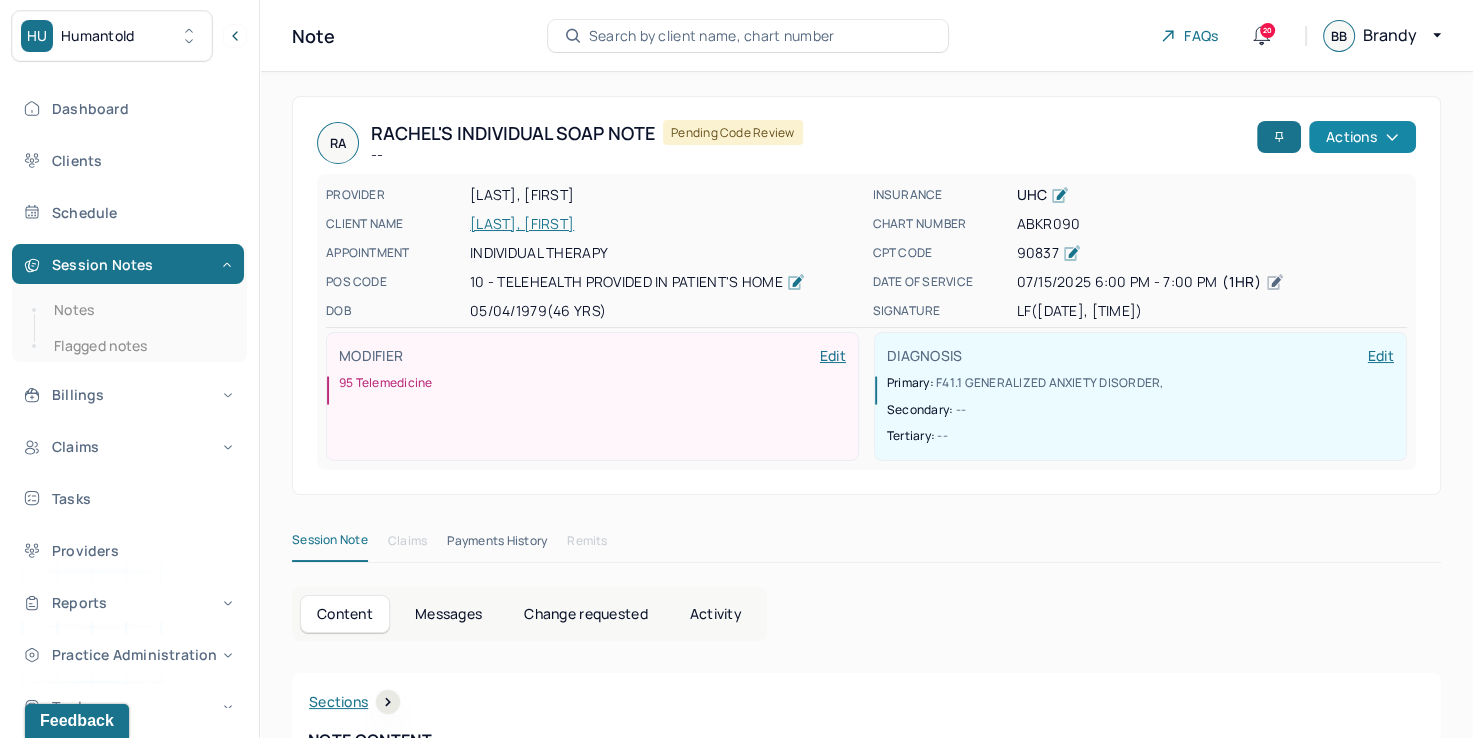 click 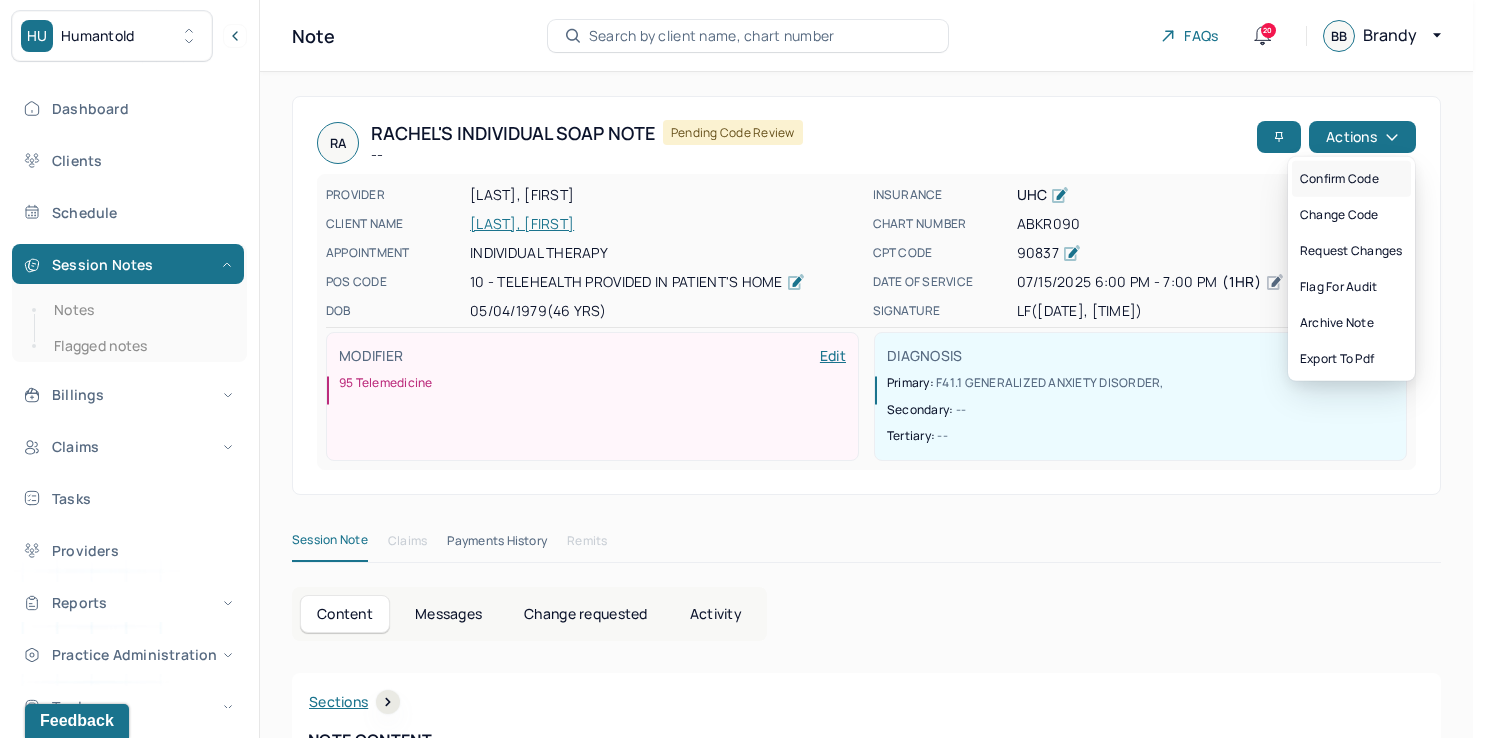 click on "Confirm code" at bounding box center (1351, 179) 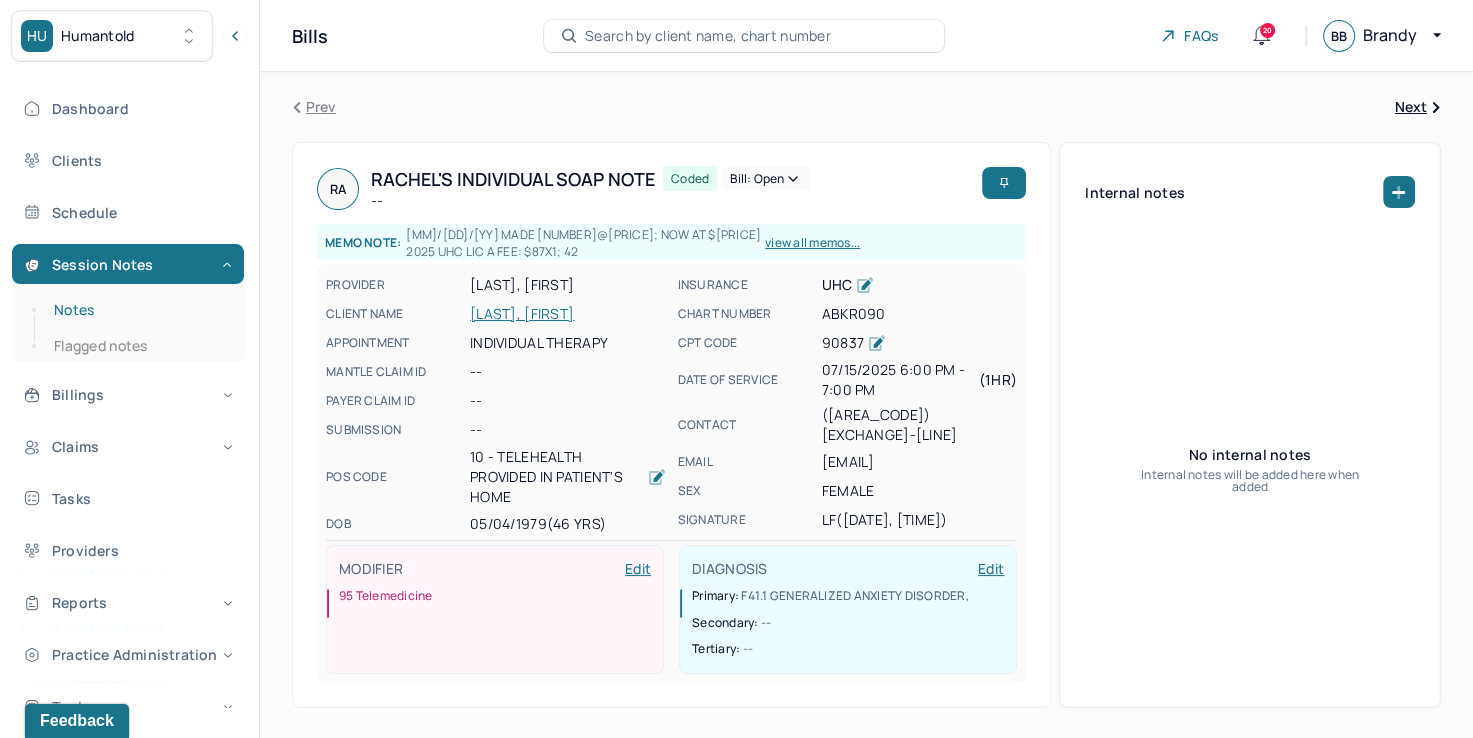 click on "Notes" at bounding box center [139, 310] 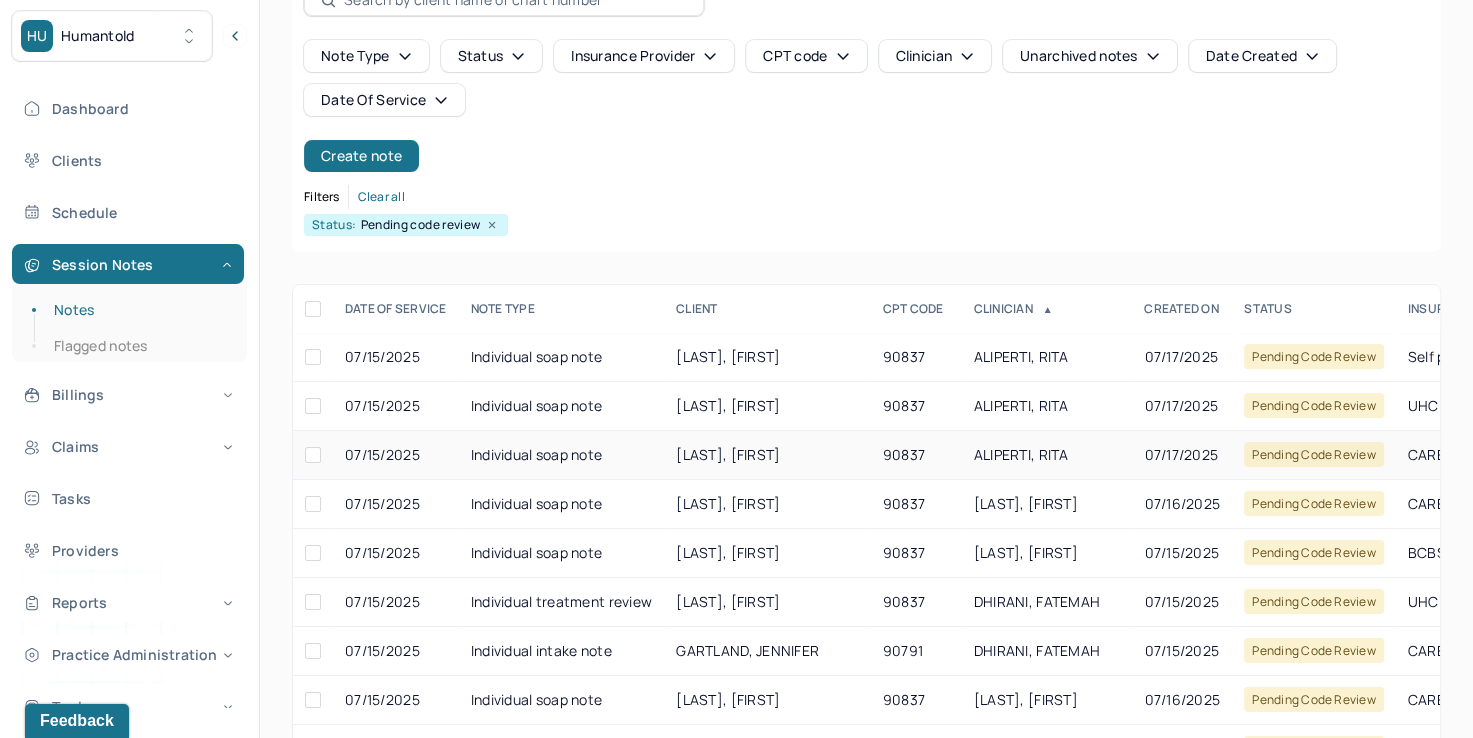 scroll, scrollTop: 288, scrollLeft: 0, axis: vertical 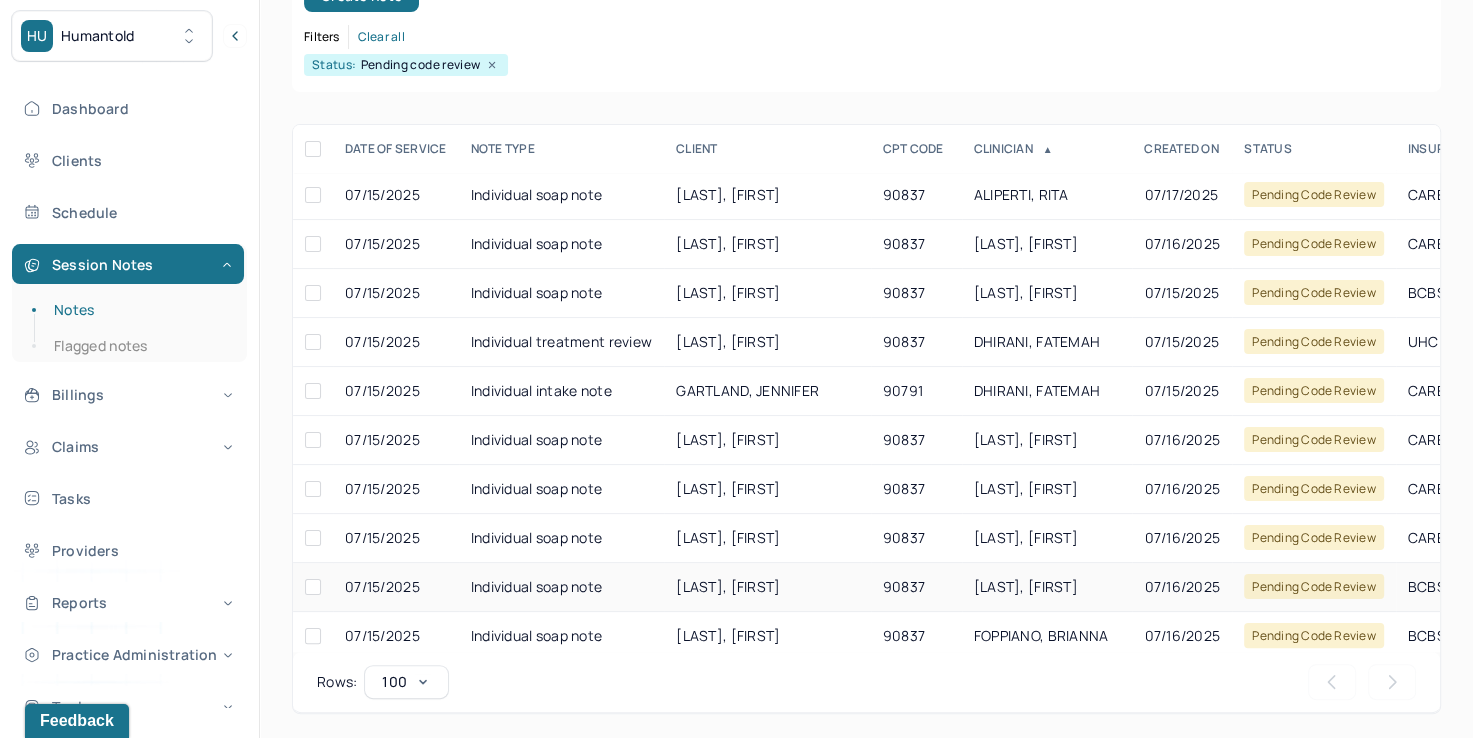 click on "[LAST], [FIRST]" at bounding box center (1047, 587) 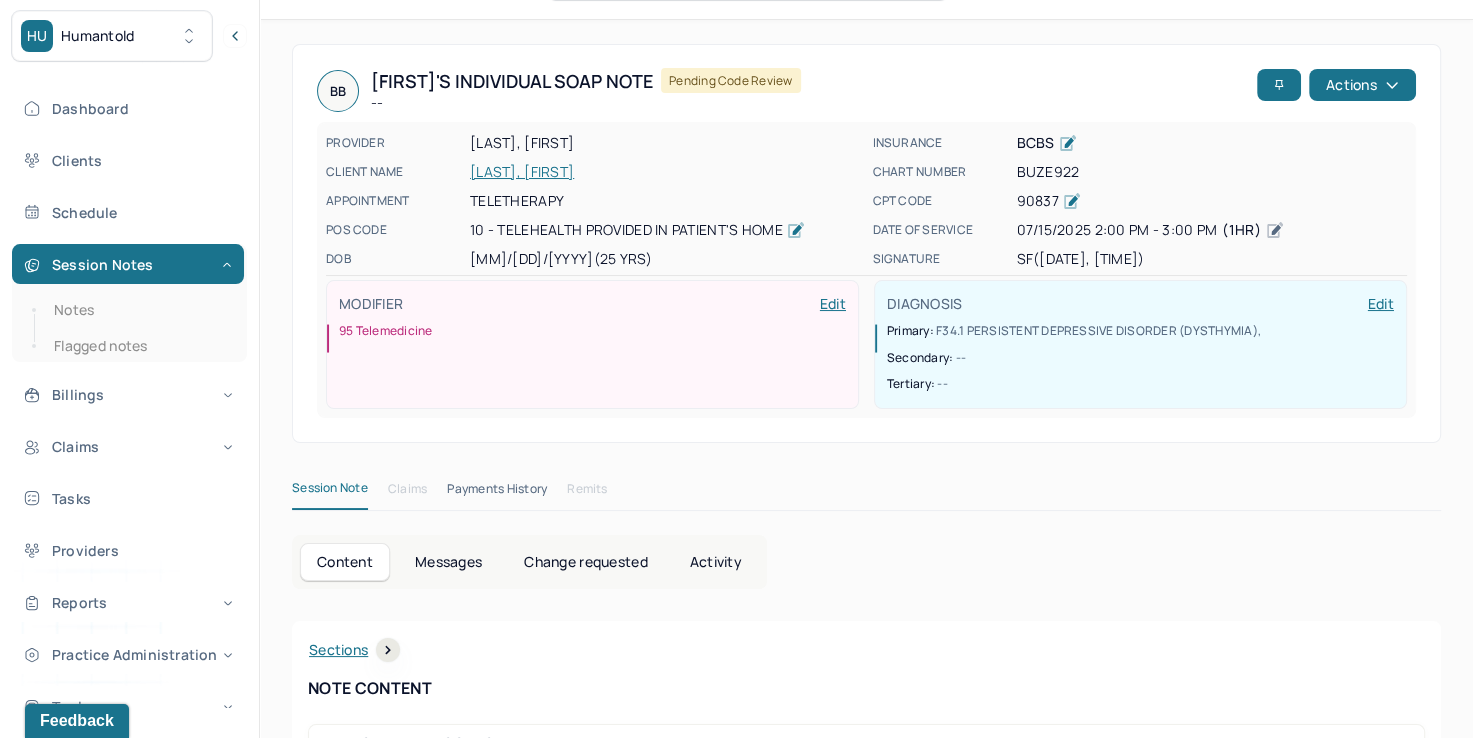 scroll, scrollTop: 44, scrollLeft: 0, axis: vertical 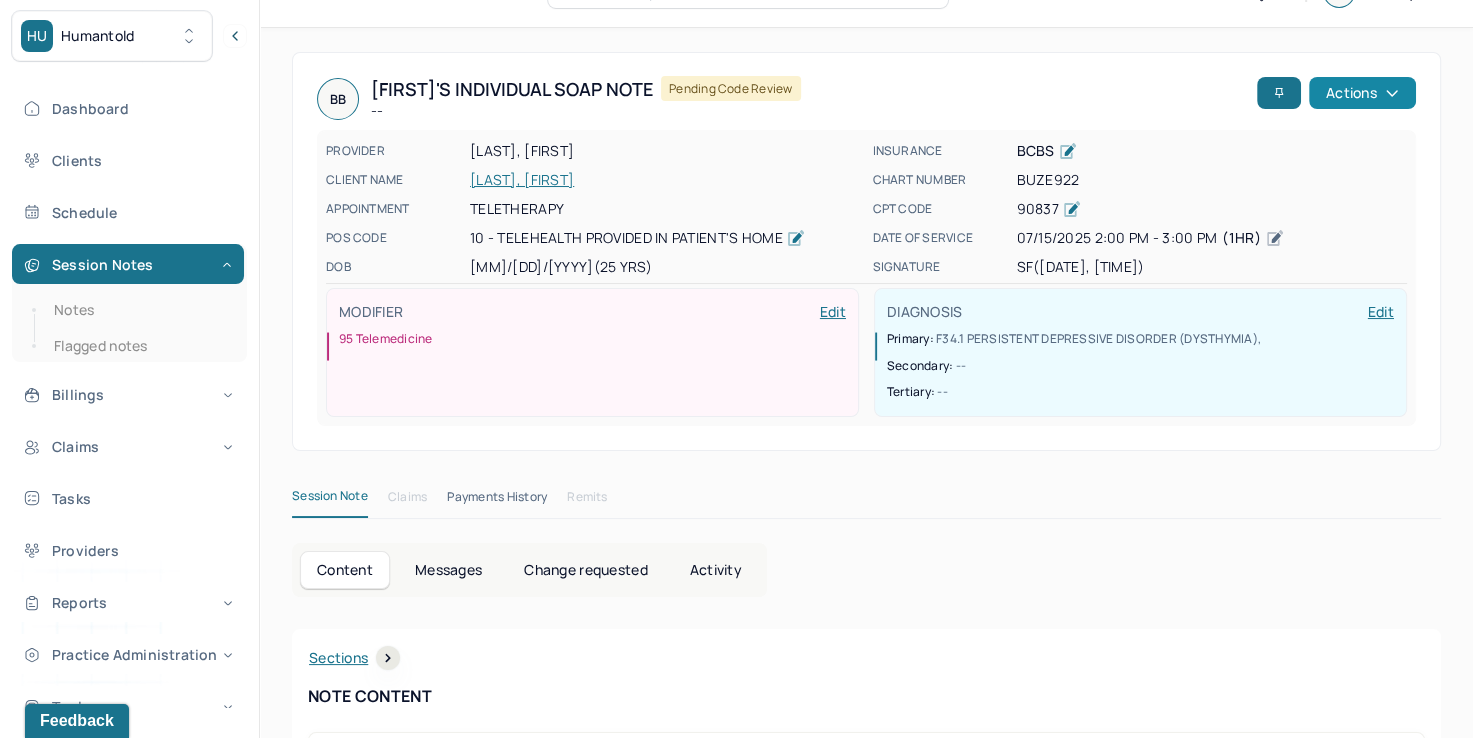 click on "Actions" at bounding box center [1362, 93] 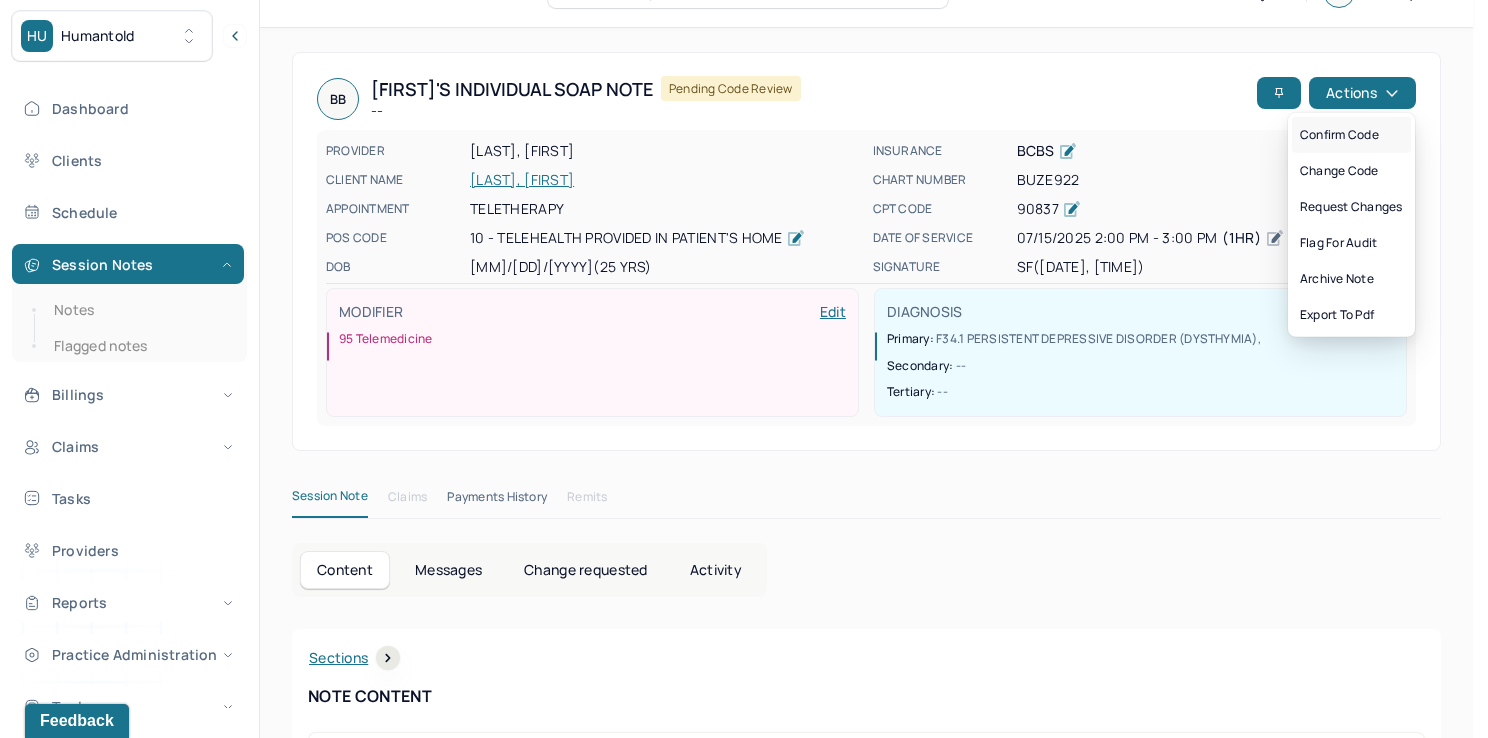 click on "Confirm code" at bounding box center [1351, 135] 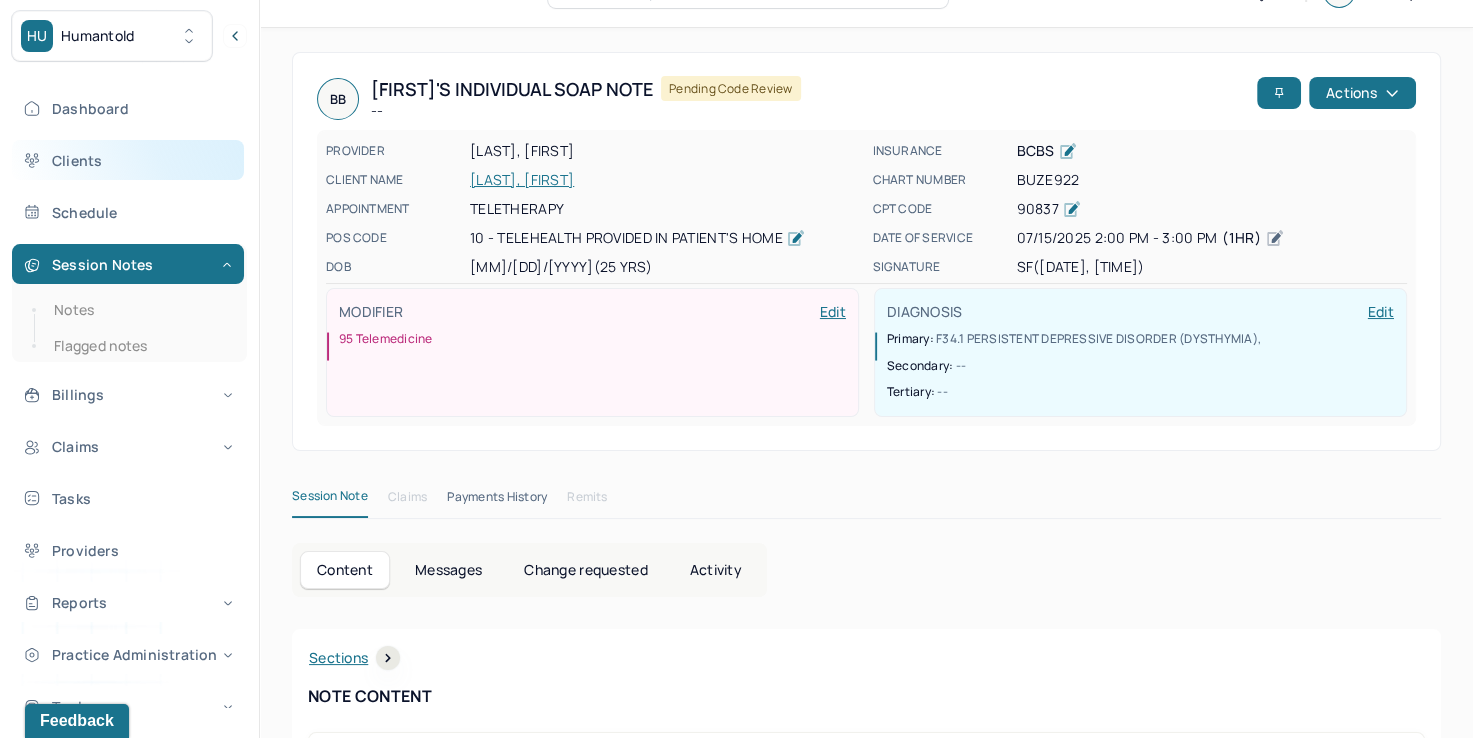 scroll, scrollTop: 0, scrollLeft: 0, axis: both 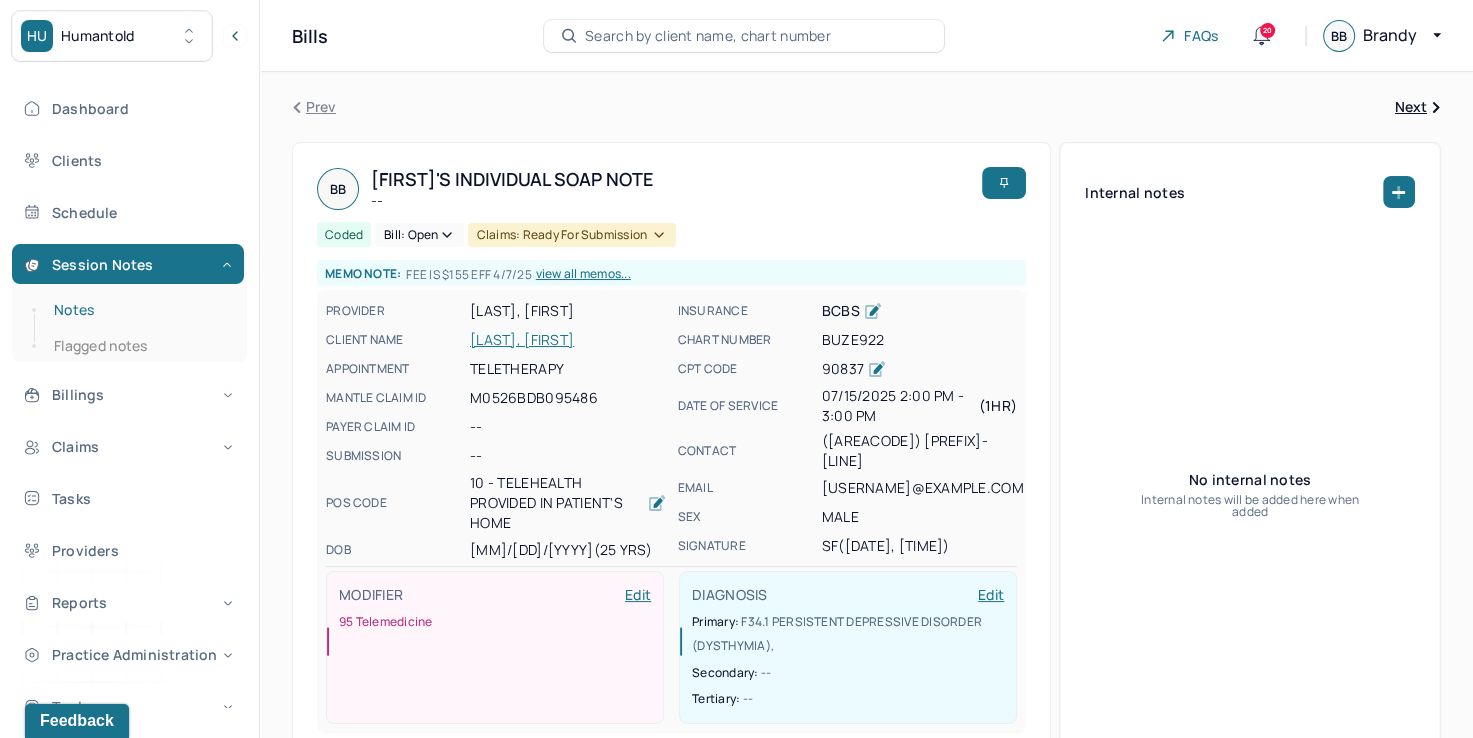 click on "Notes" at bounding box center (139, 310) 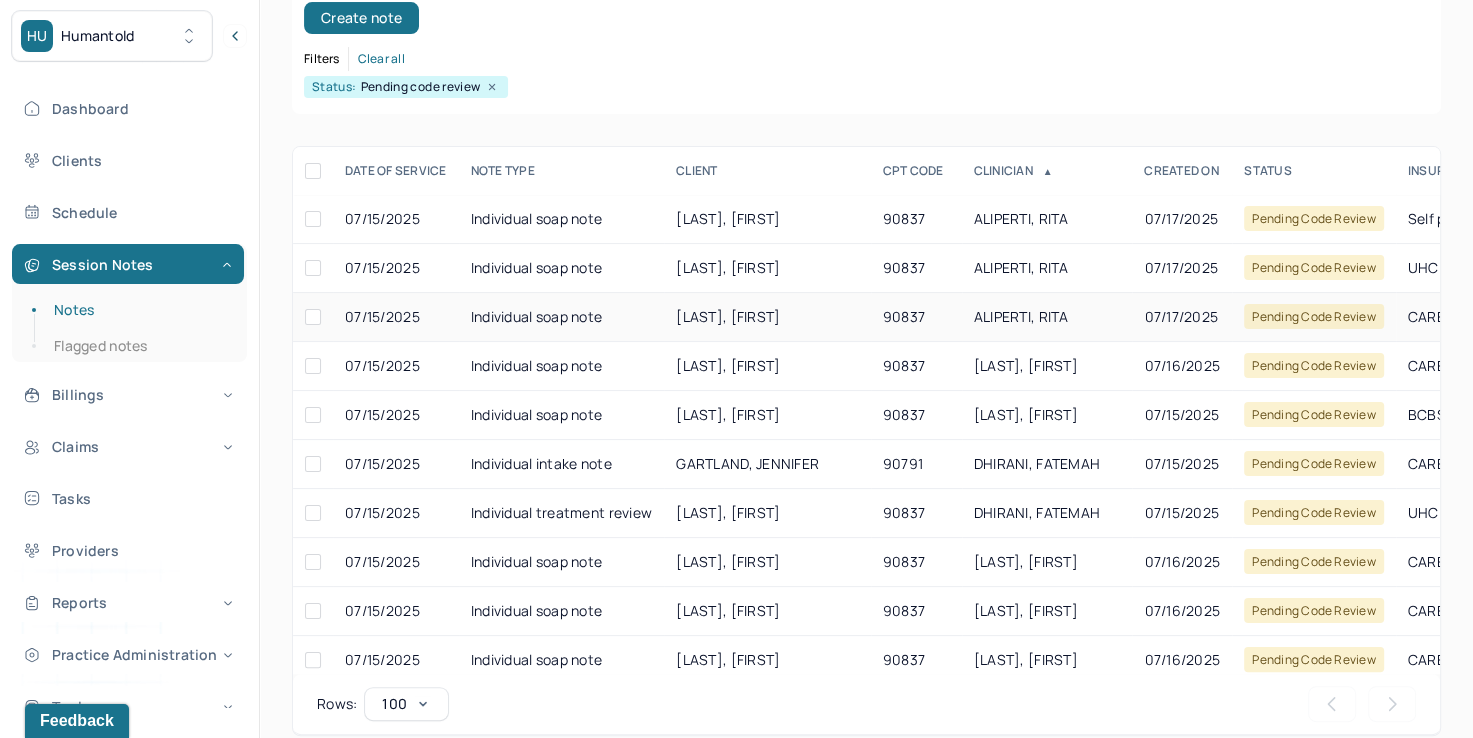 scroll, scrollTop: 288, scrollLeft: 0, axis: vertical 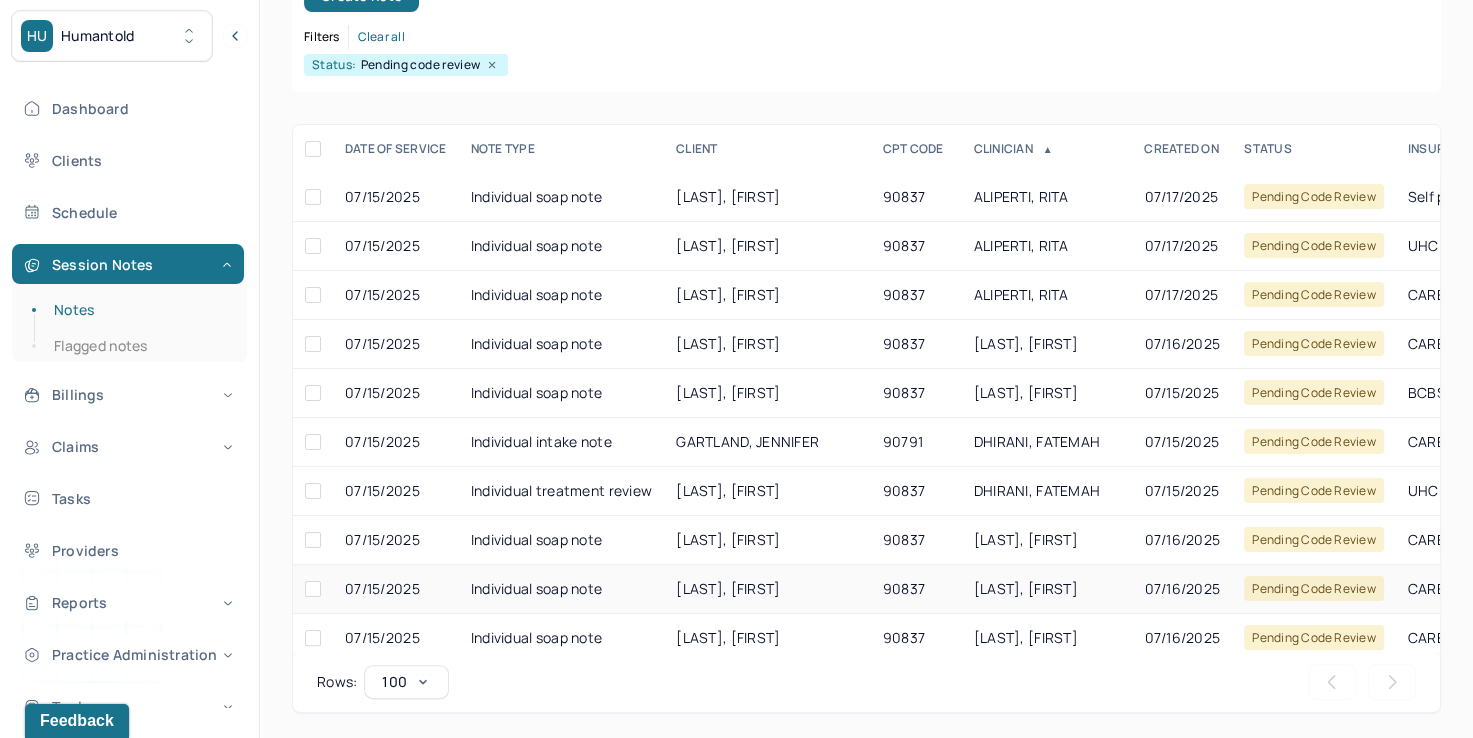 click on "[LAST], [FIRST]" at bounding box center (1026, 588) 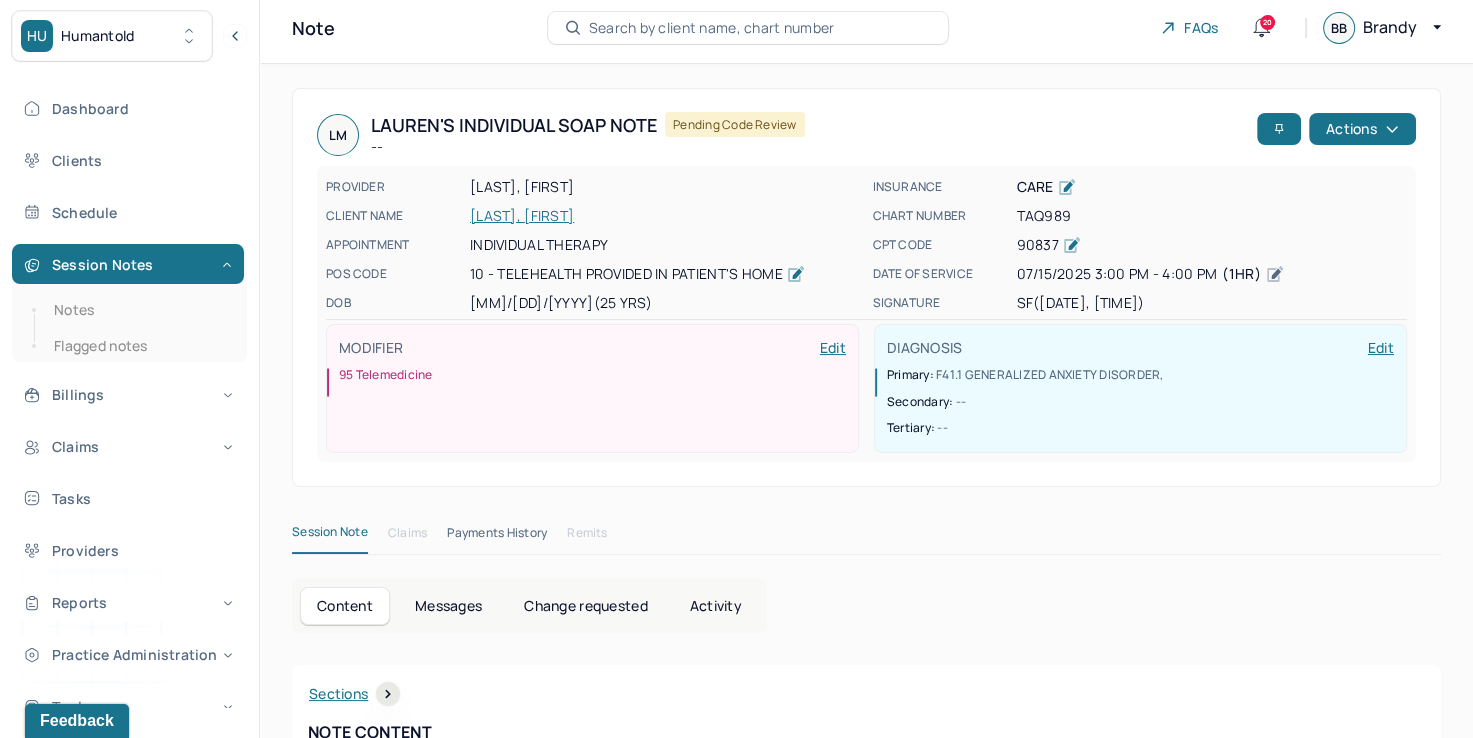 scroll, scrollTop: 0, scrollLeft: 0, axis: both 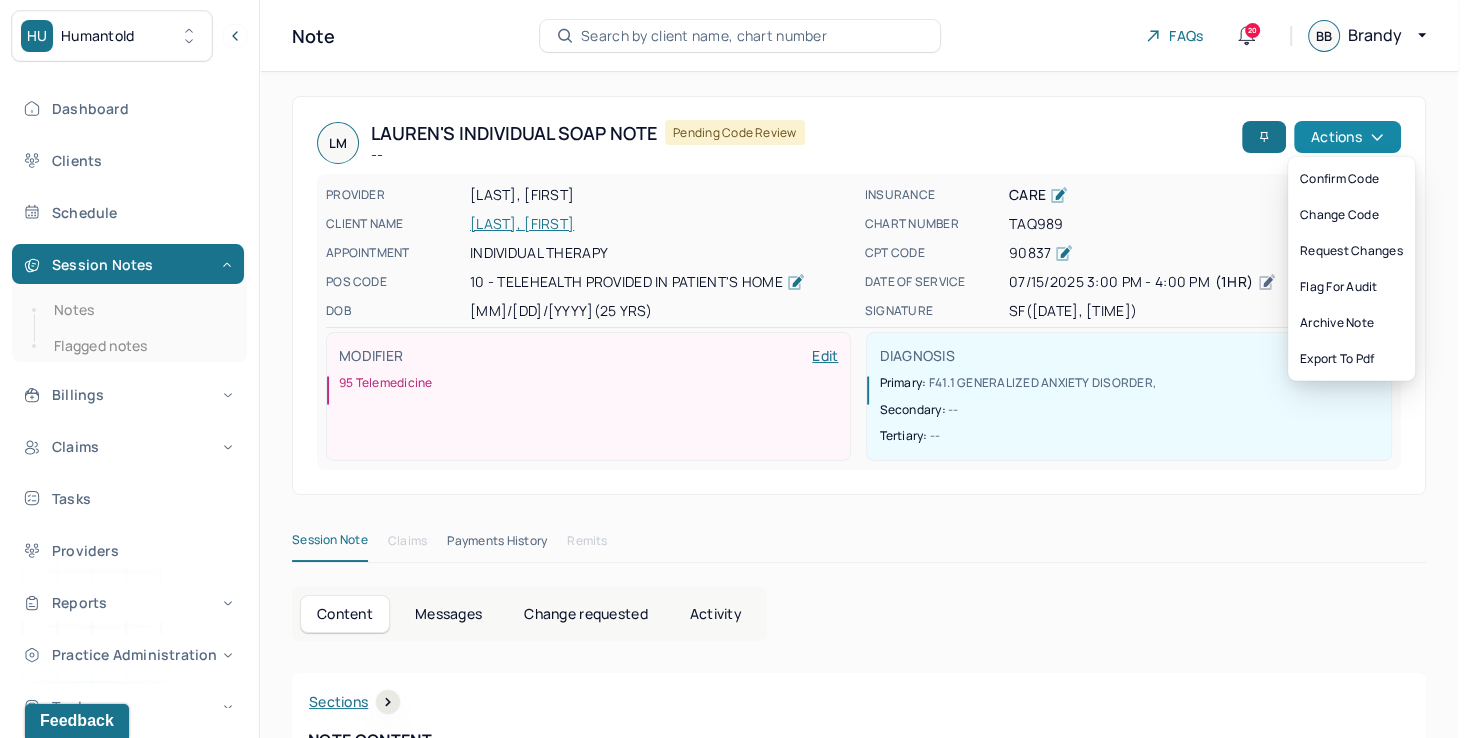click on "Actions" at bounding box center [1347, 137] 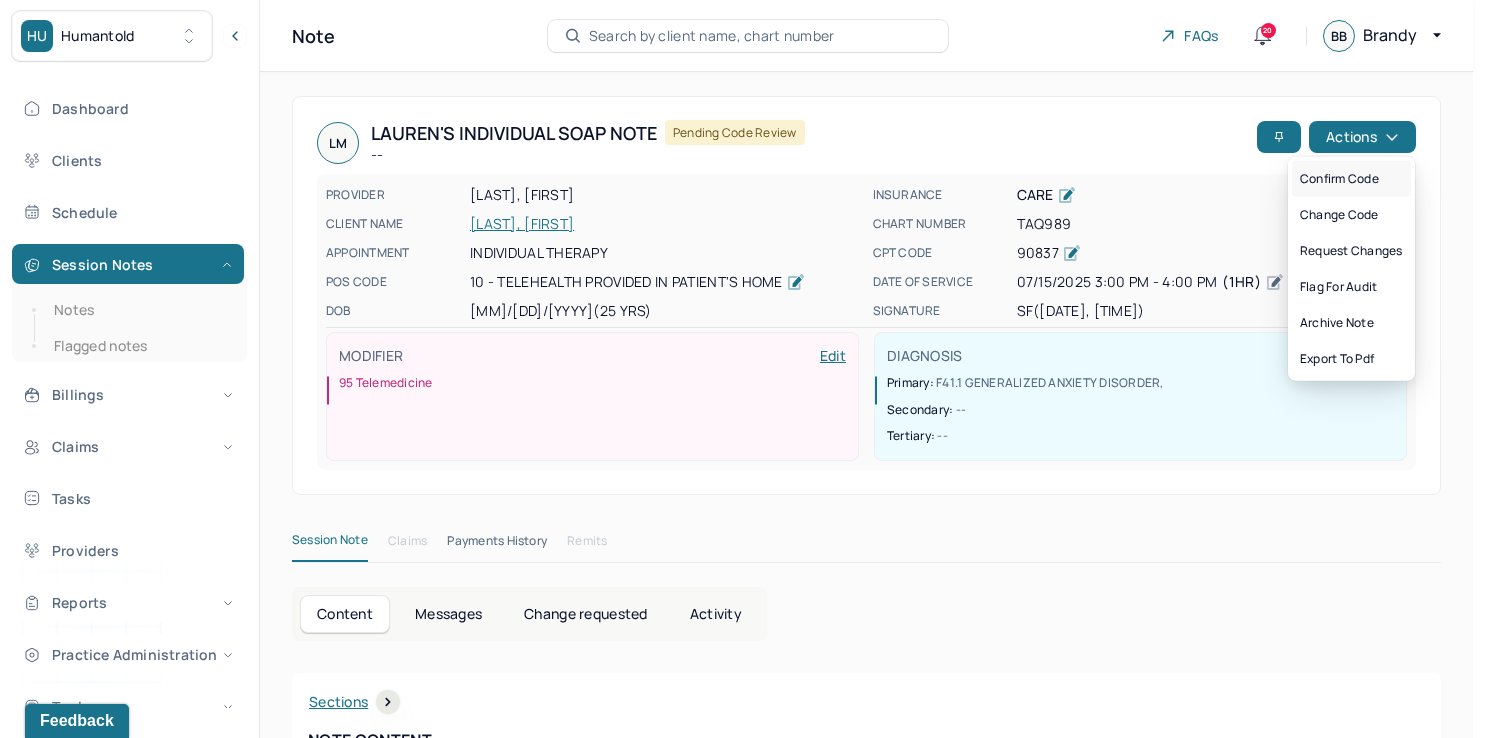 click on "Confirm code" at bounding box center (1351, 179) 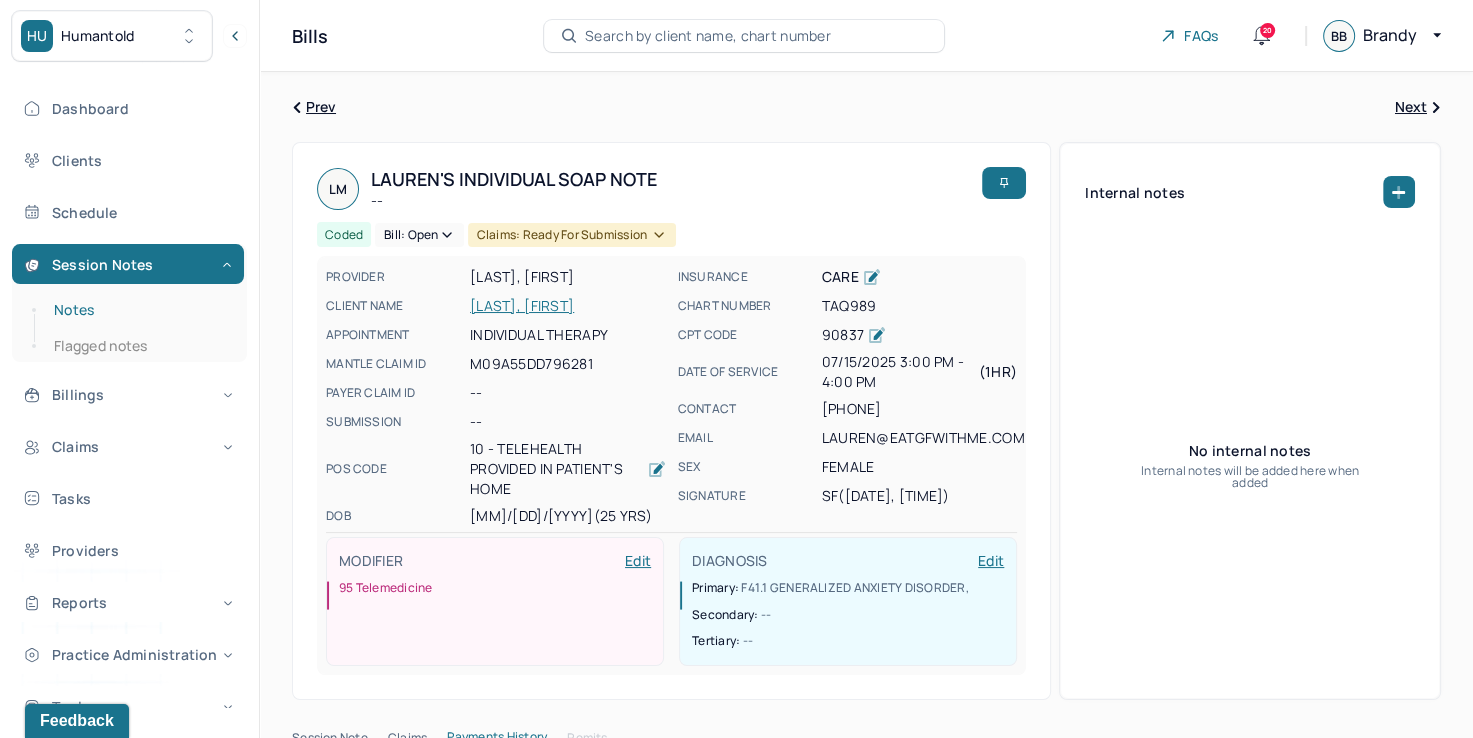 click on "Notes" at bounding box center [139, 310] 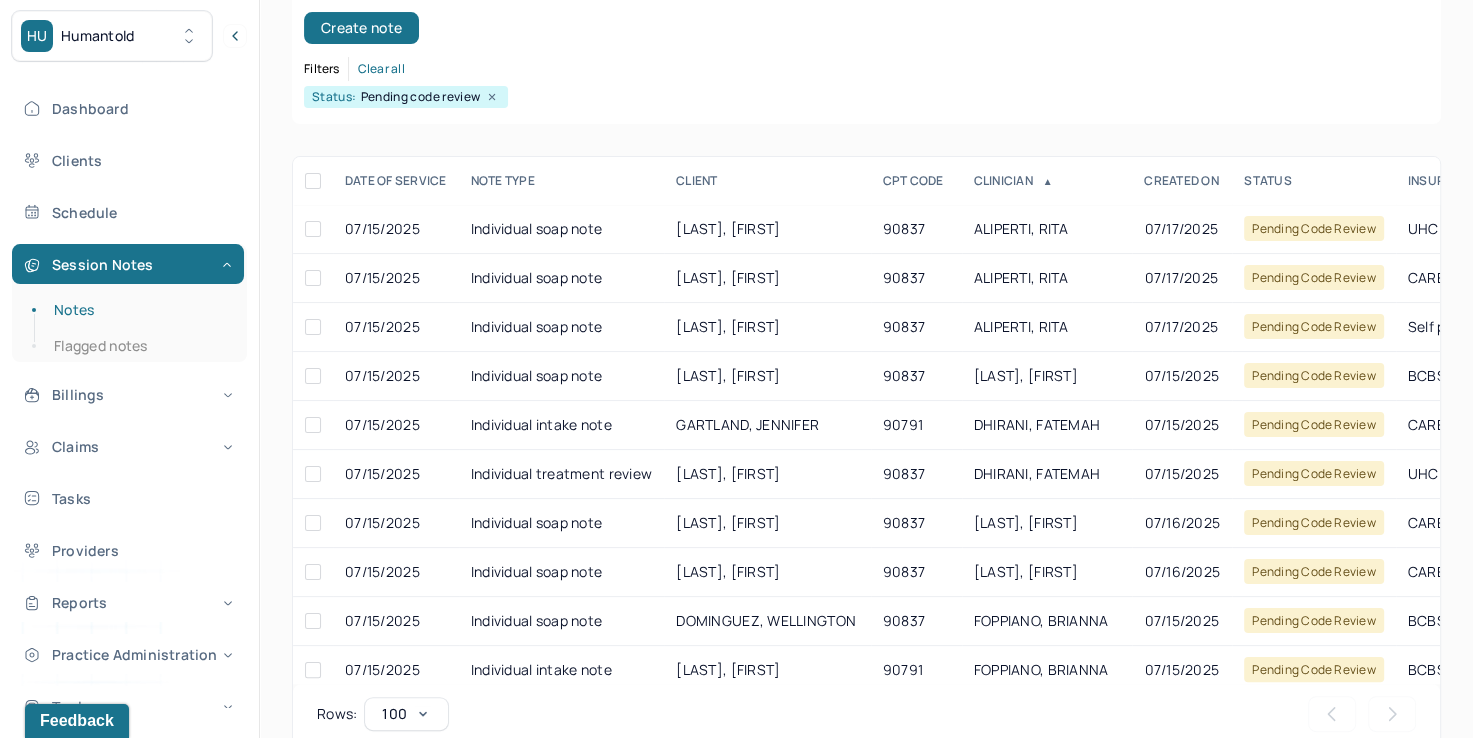 scroll, scrollTop: 288, scrollLeft: 0, axis: vertical 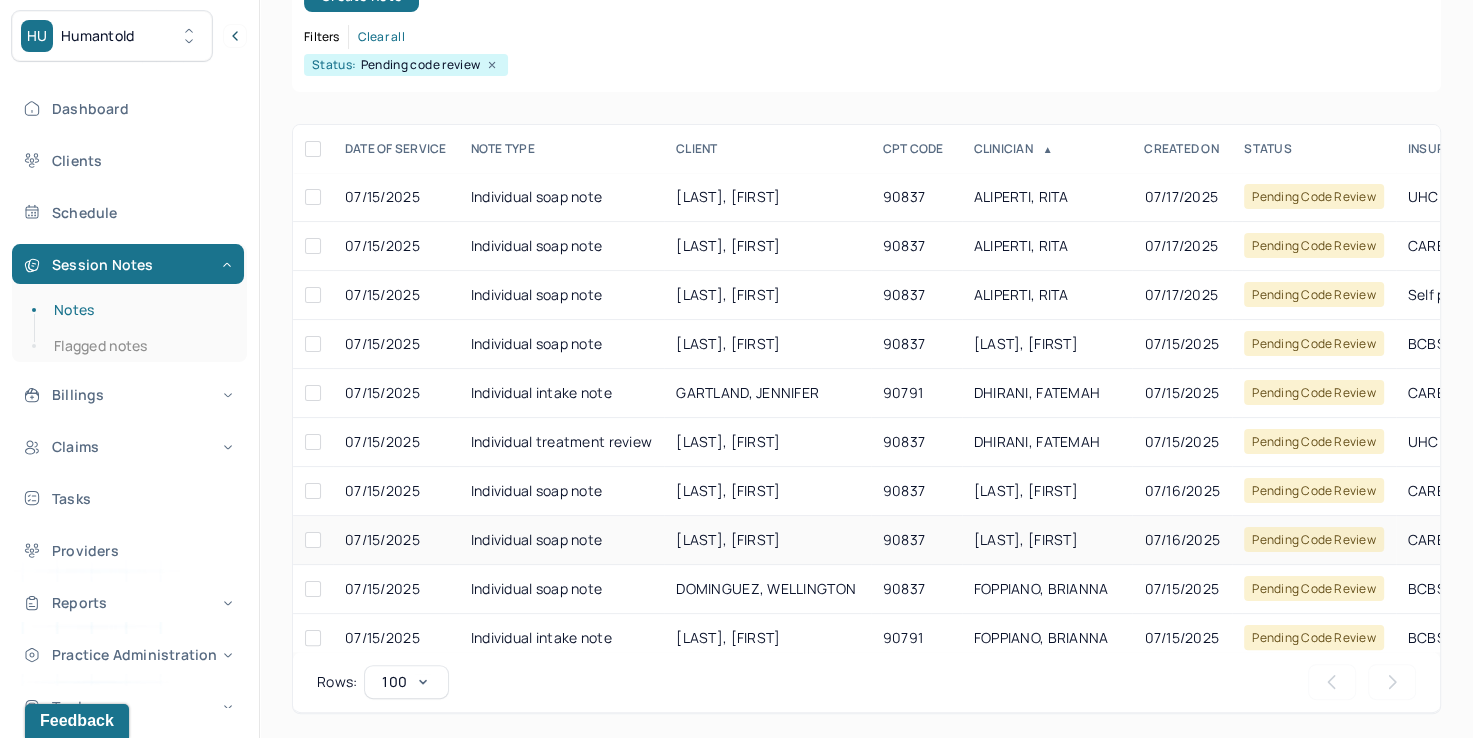 click on "[LAST], [FIRST]" at bounding box center (1026, 539) 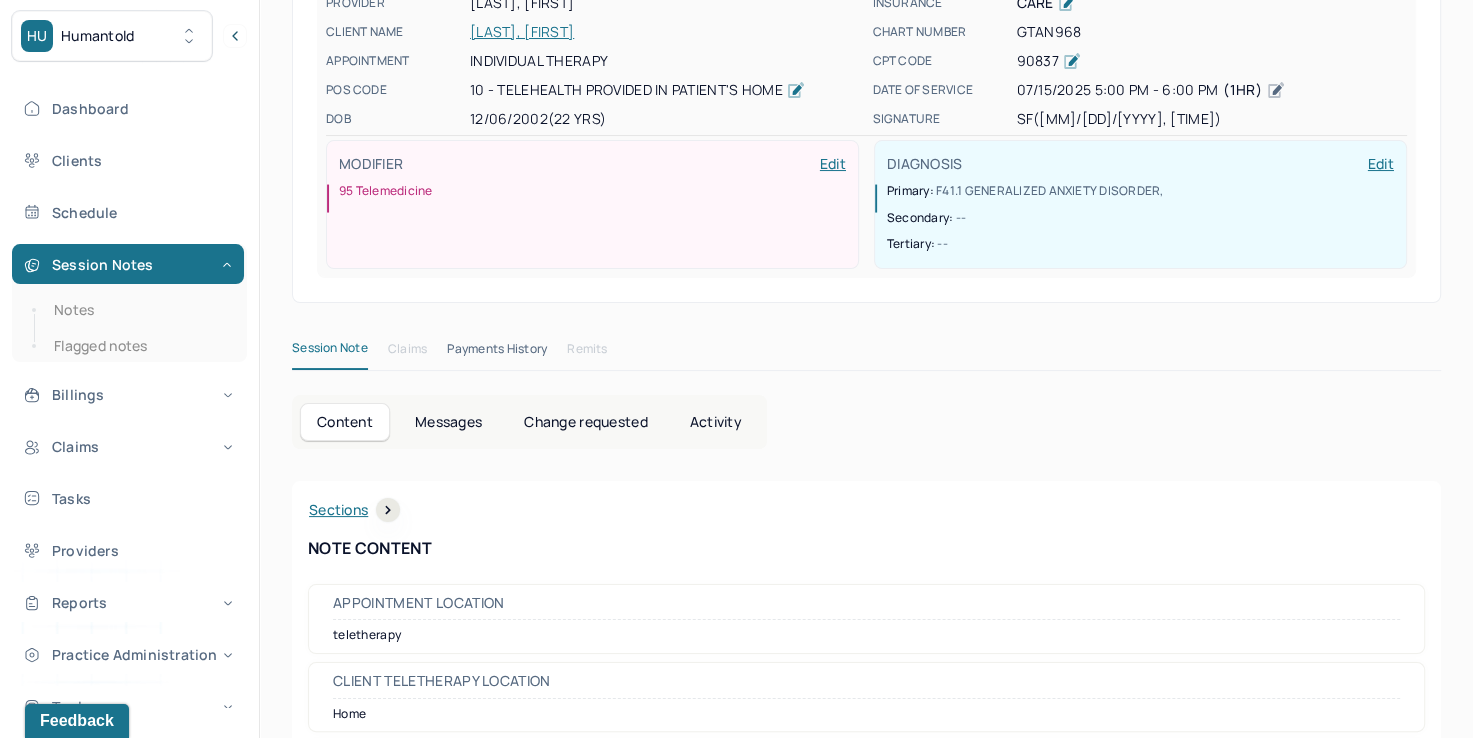 scroll, scrollTop: 0, scrollLeft: 0, axis: both 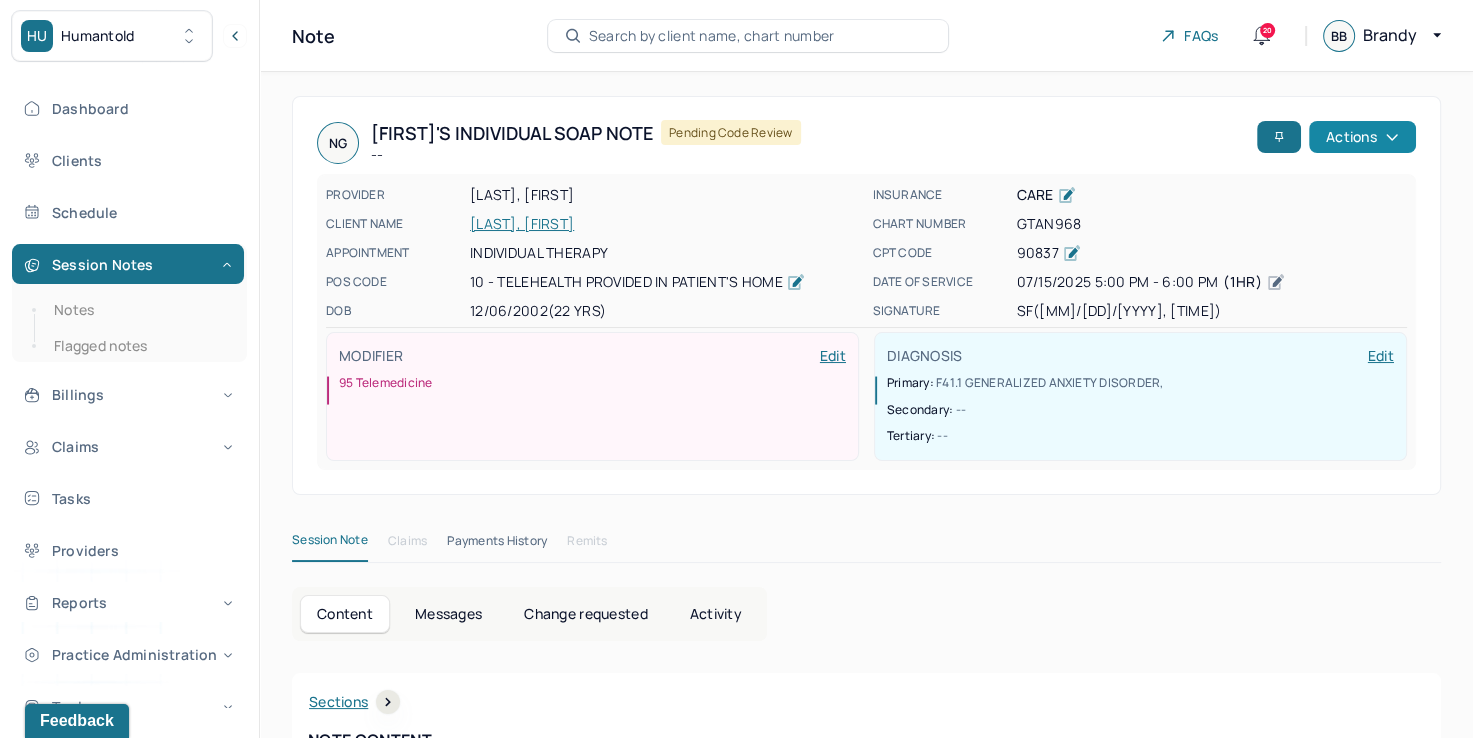 click on "Actions" at bounding box center (1362, 137) 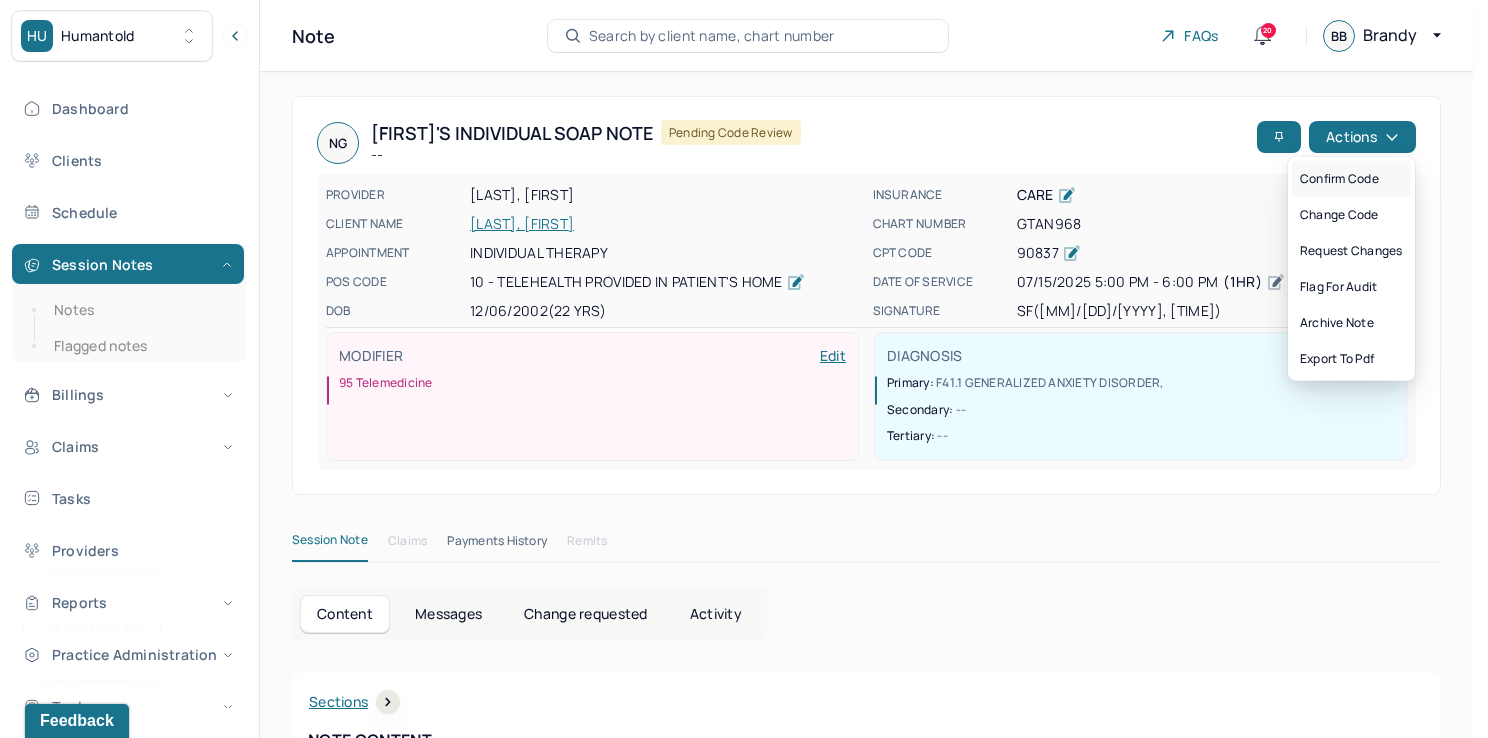 click on "Confirm code" at bounding box center (1351, 179) 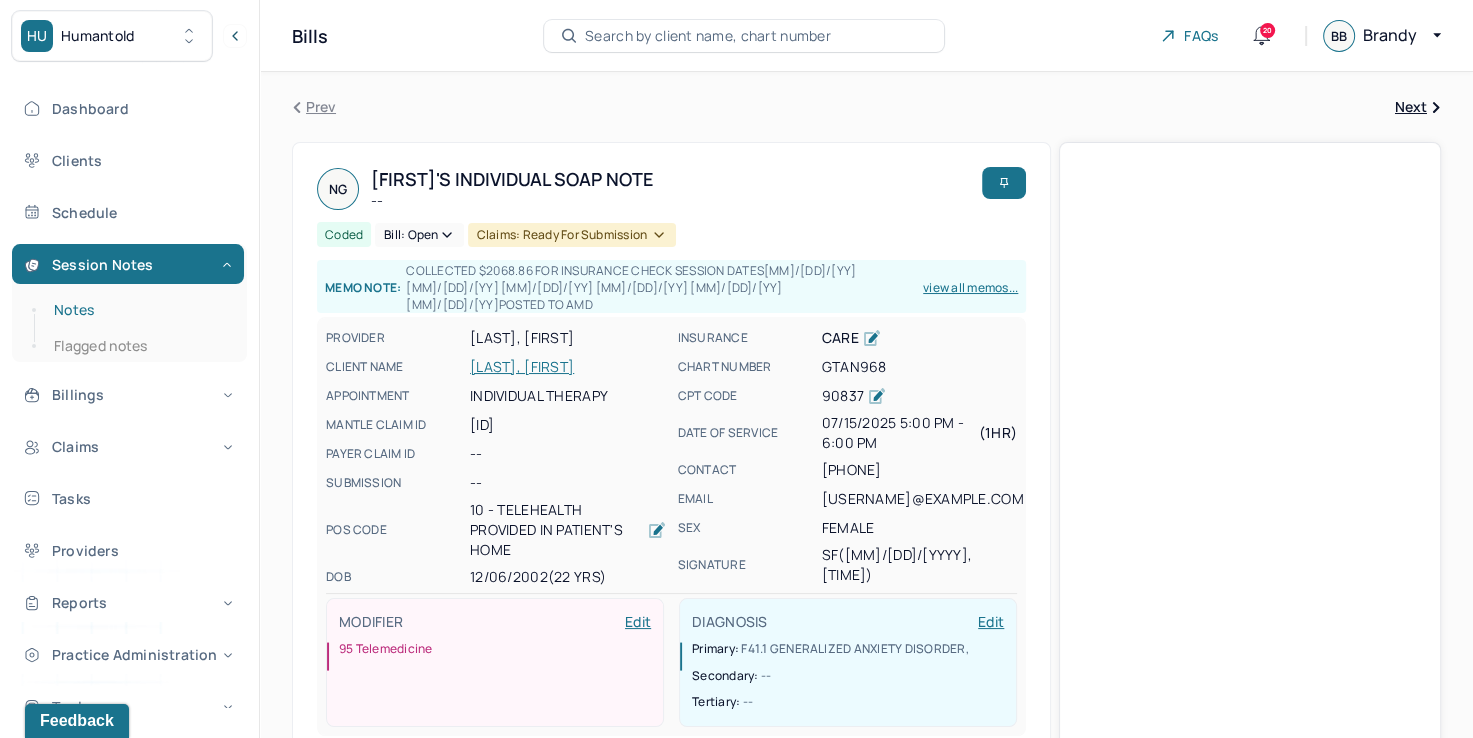 click on "Notes" at bounding box center [139, 310] 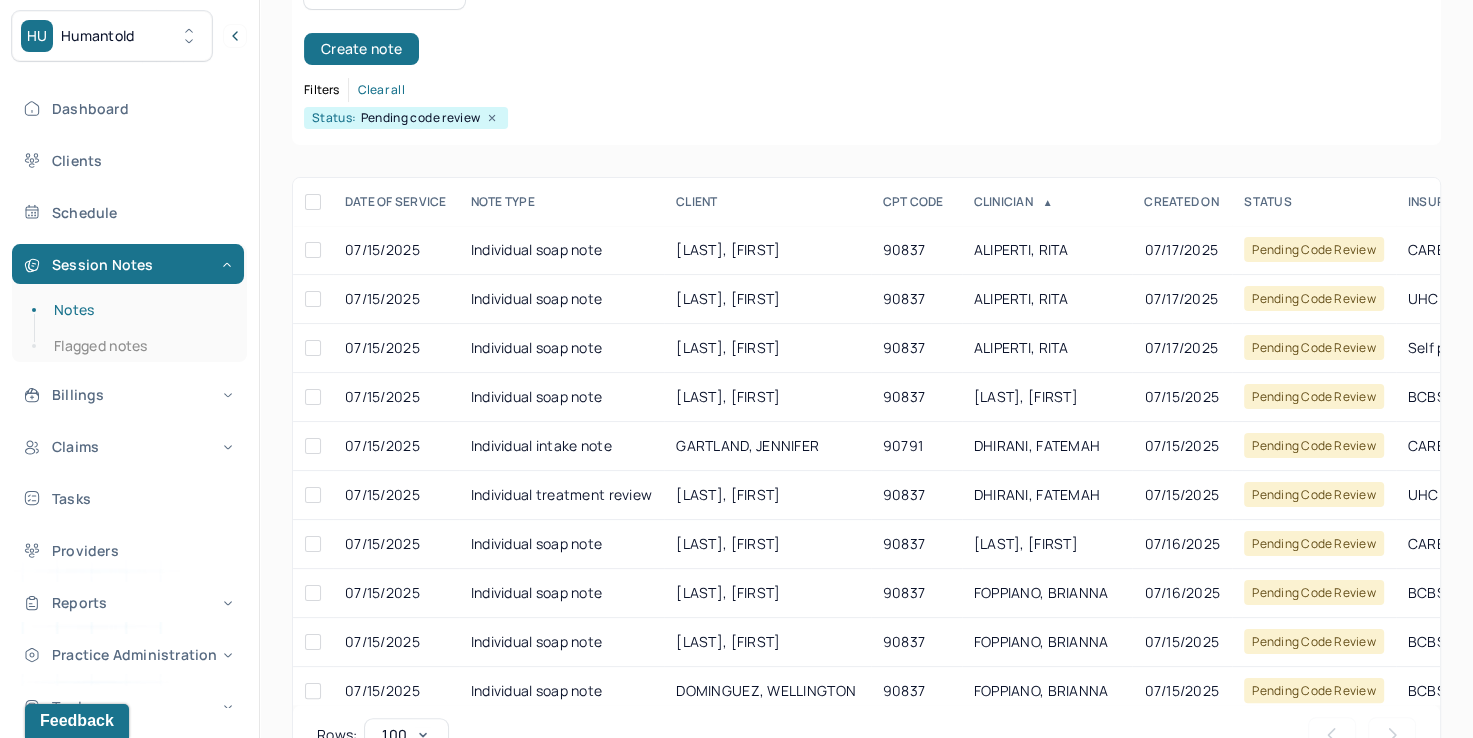scroll, scrollTop: 288, scrollLeft: 0, axis: vertical 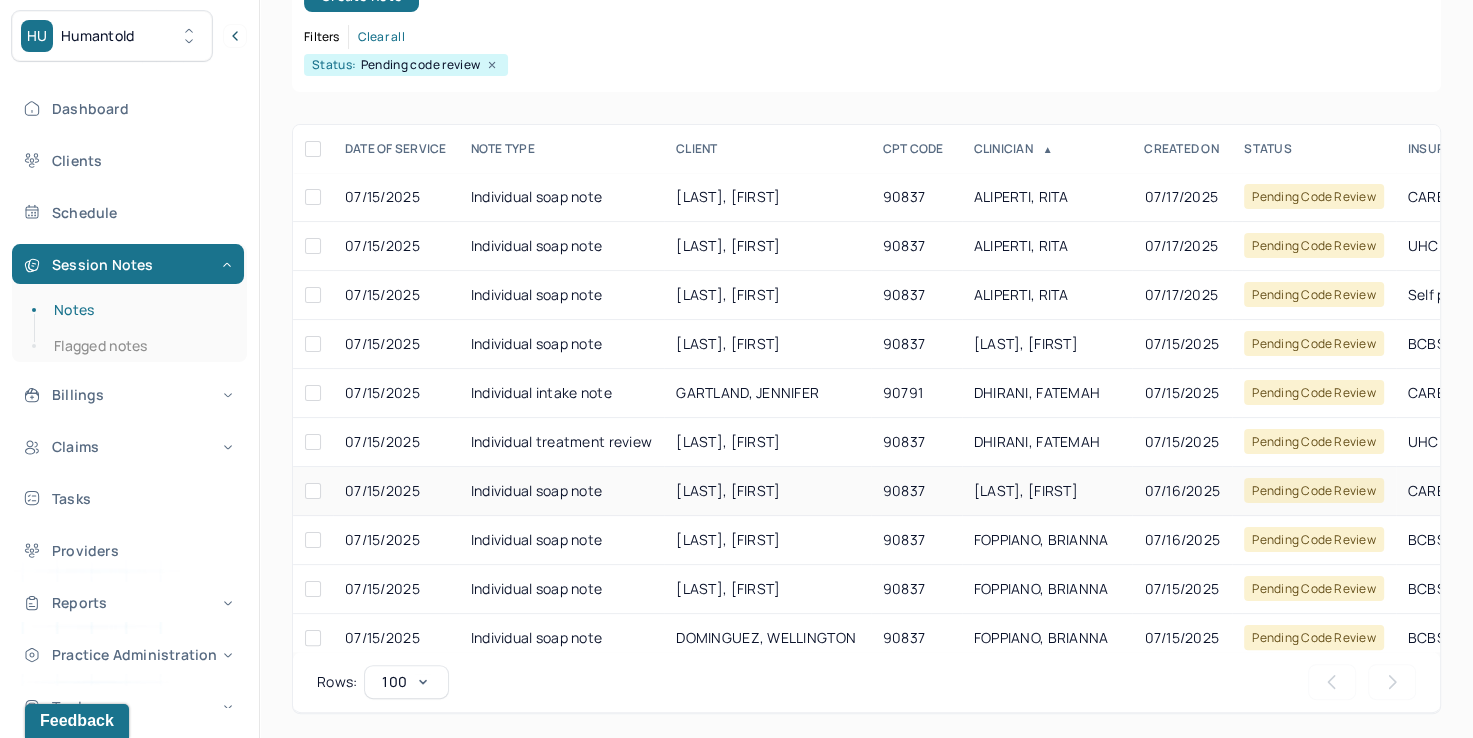 click on "[LAST], [FIRST]" at bounding box center [1026, 490] 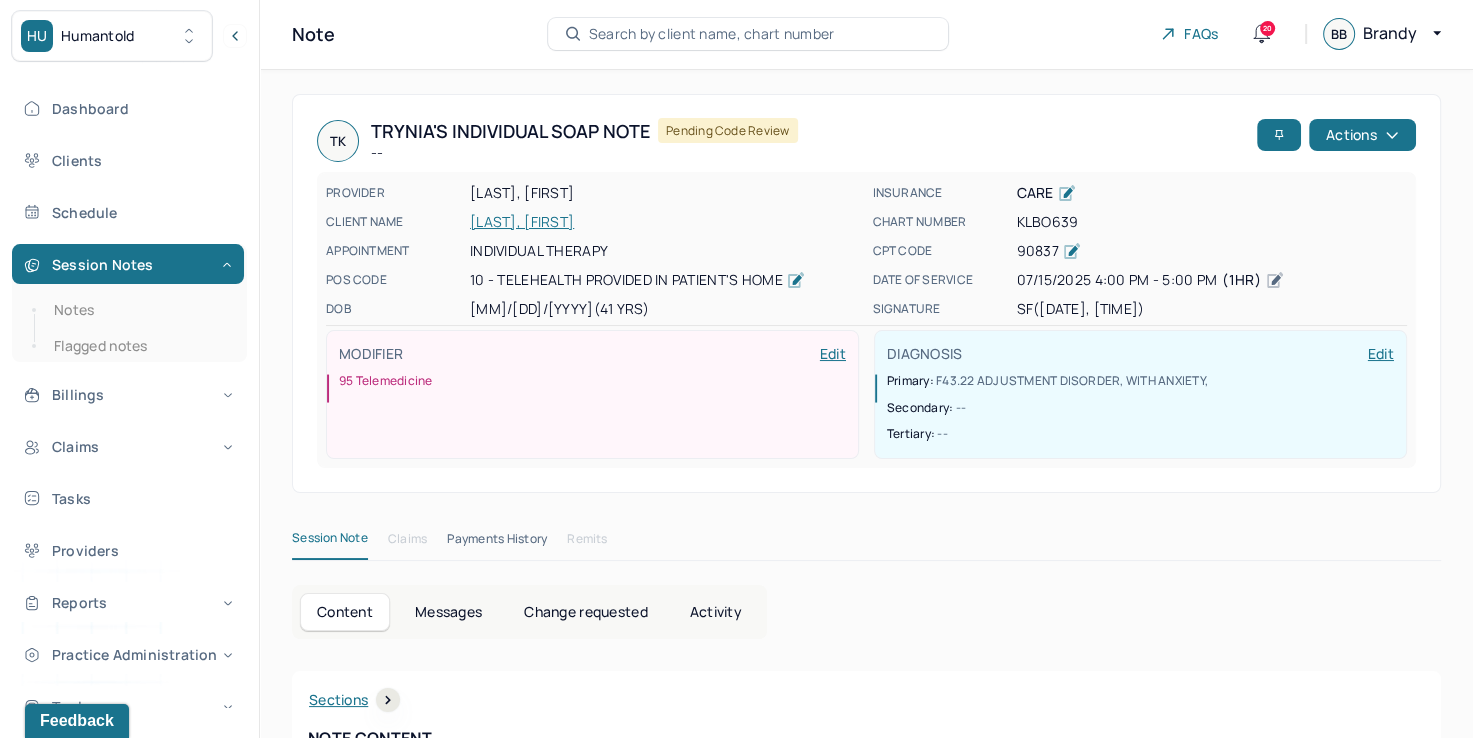 scroll, scrollTop: 0, scrollLeft: 0, axis: both 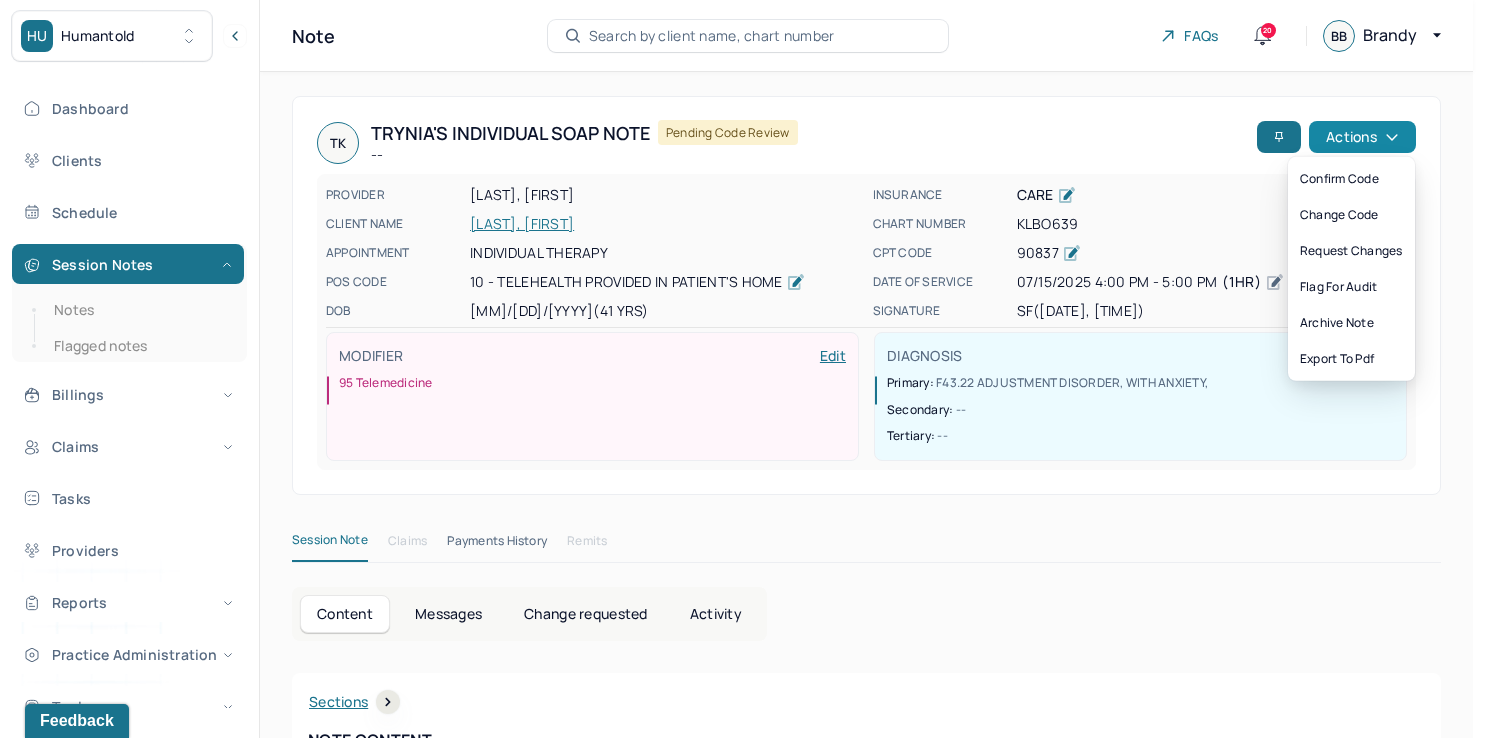 click on "Actions" at bounding box center [1362, 137] 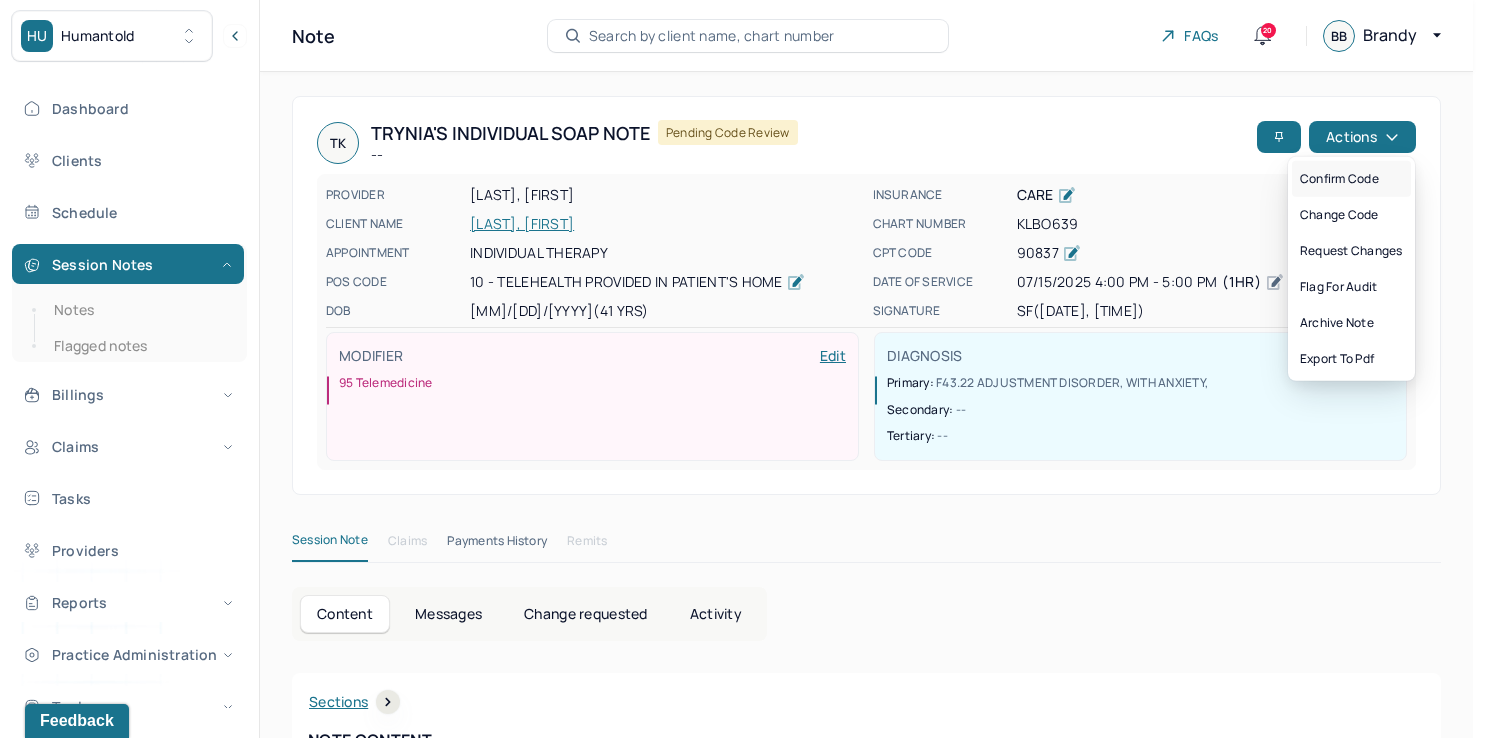 click on "Confirm code" at bounding box center [1351, 179] 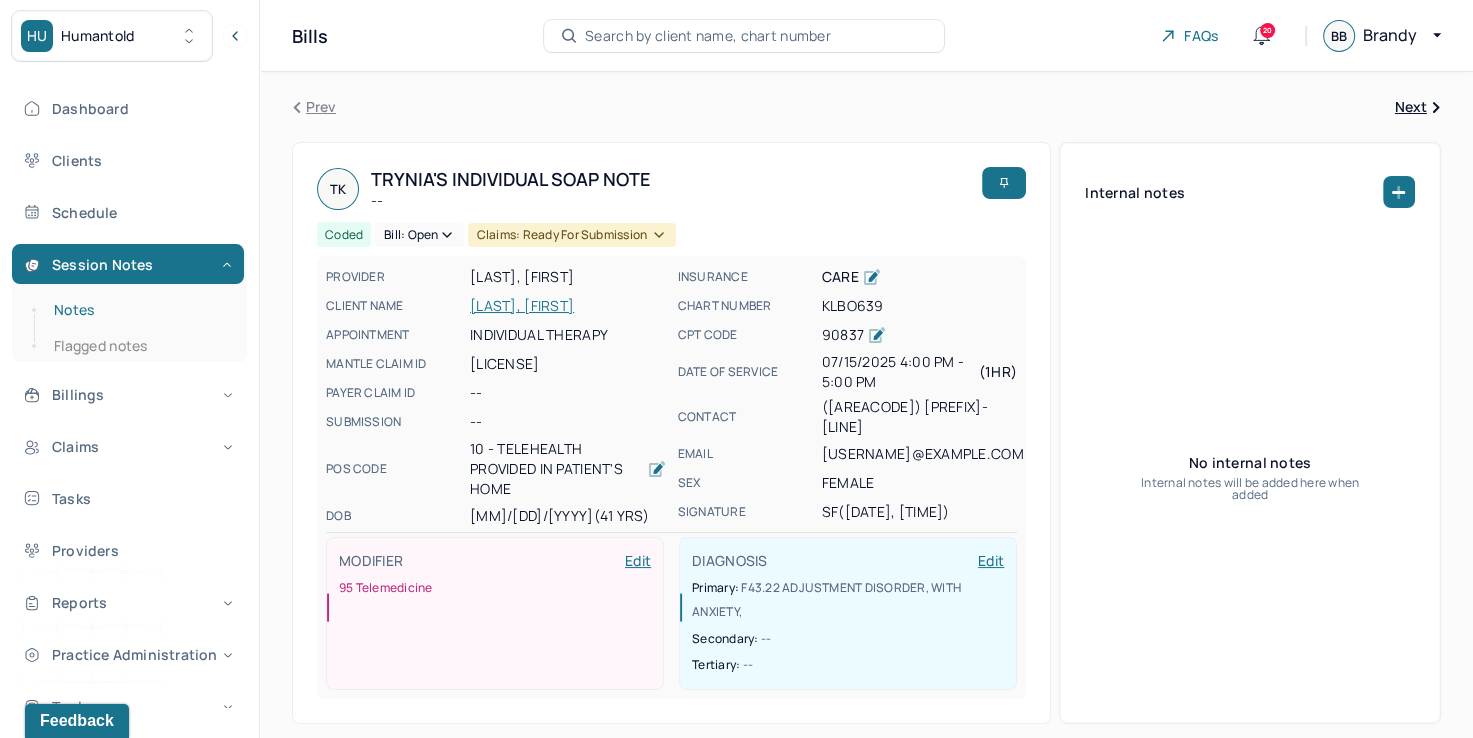click on "Notes" at bounding box center [139, 310] 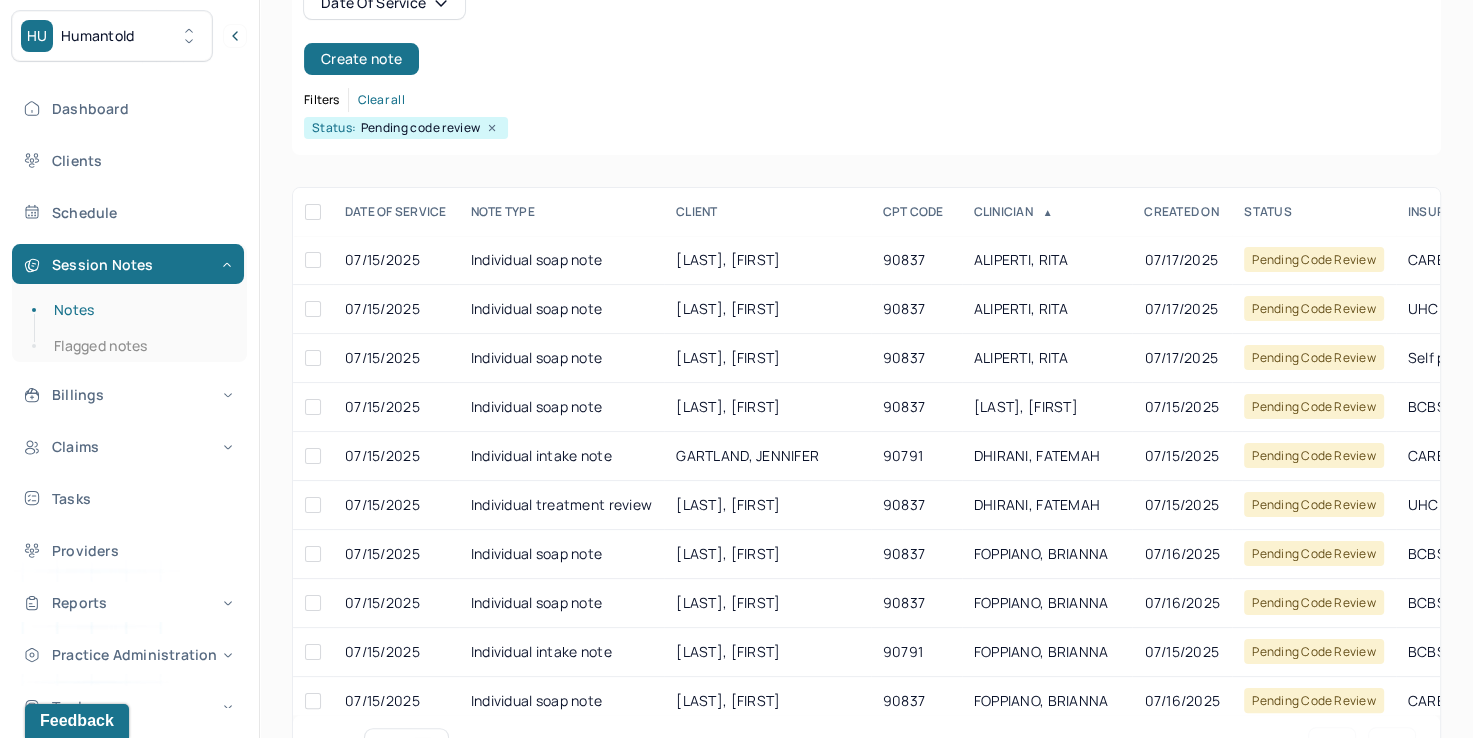 scroll, scrollTop: 288, scrollLeft: 0, axis: vertical 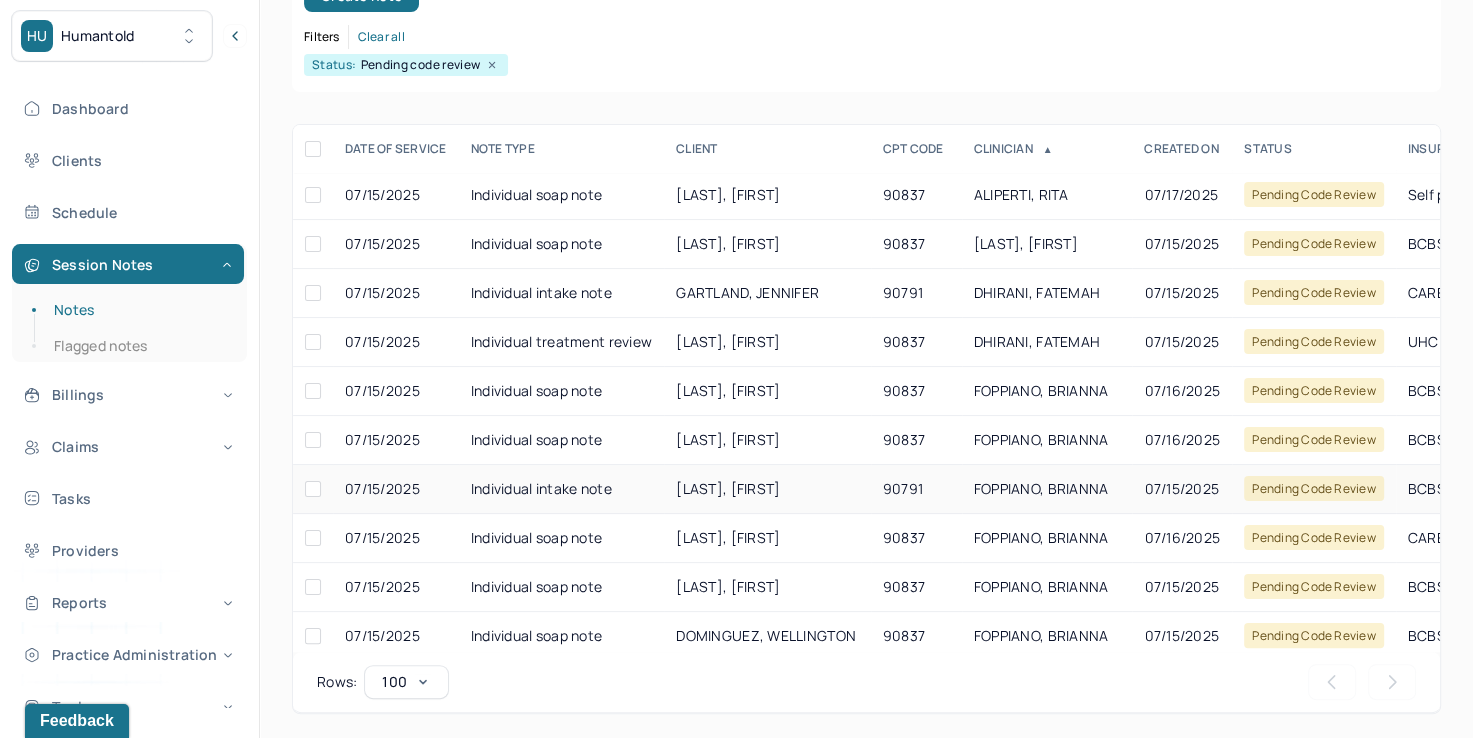 click on "FOPPIANO, BRIANNA" at bounding box center [1047, 489] 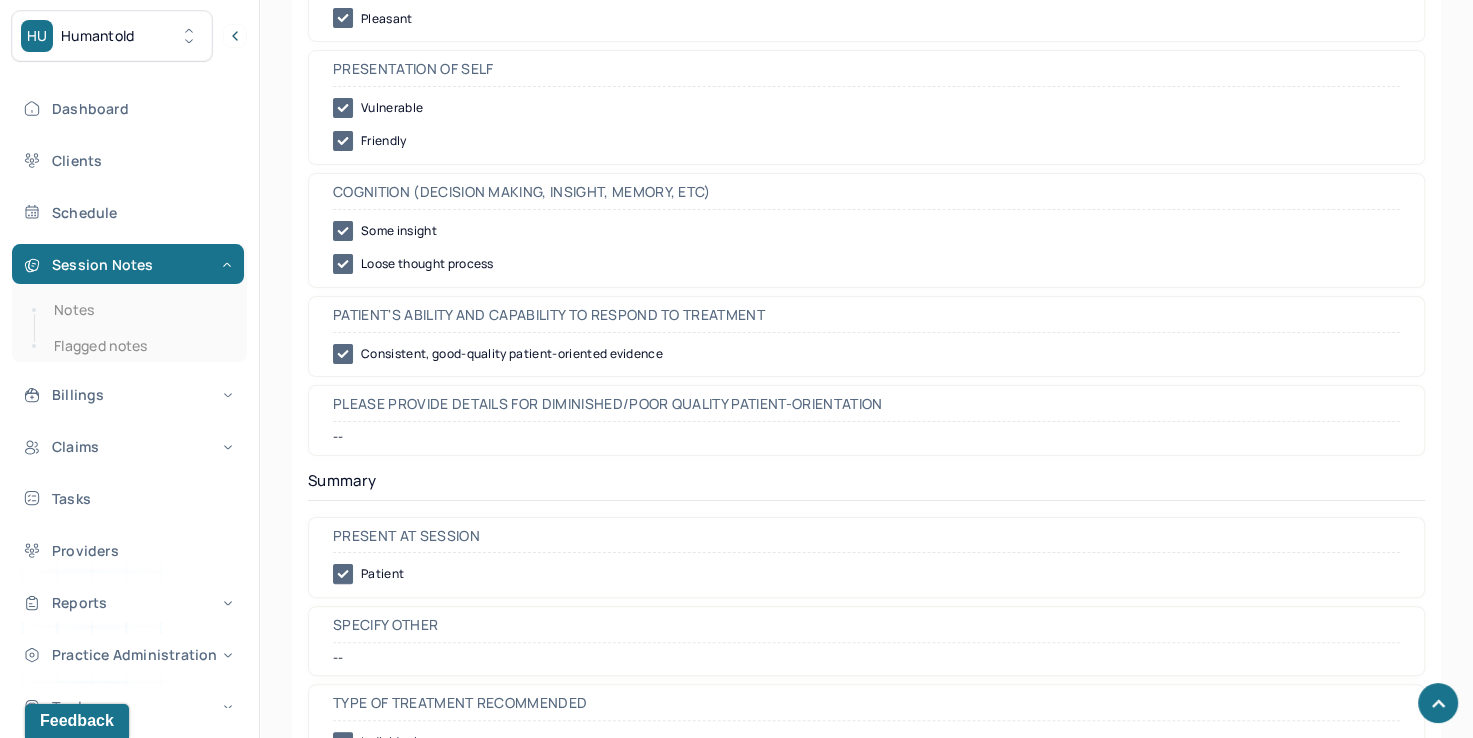 scroll, scrollTop: 7192, scrollLeft: 0, axis: vertical 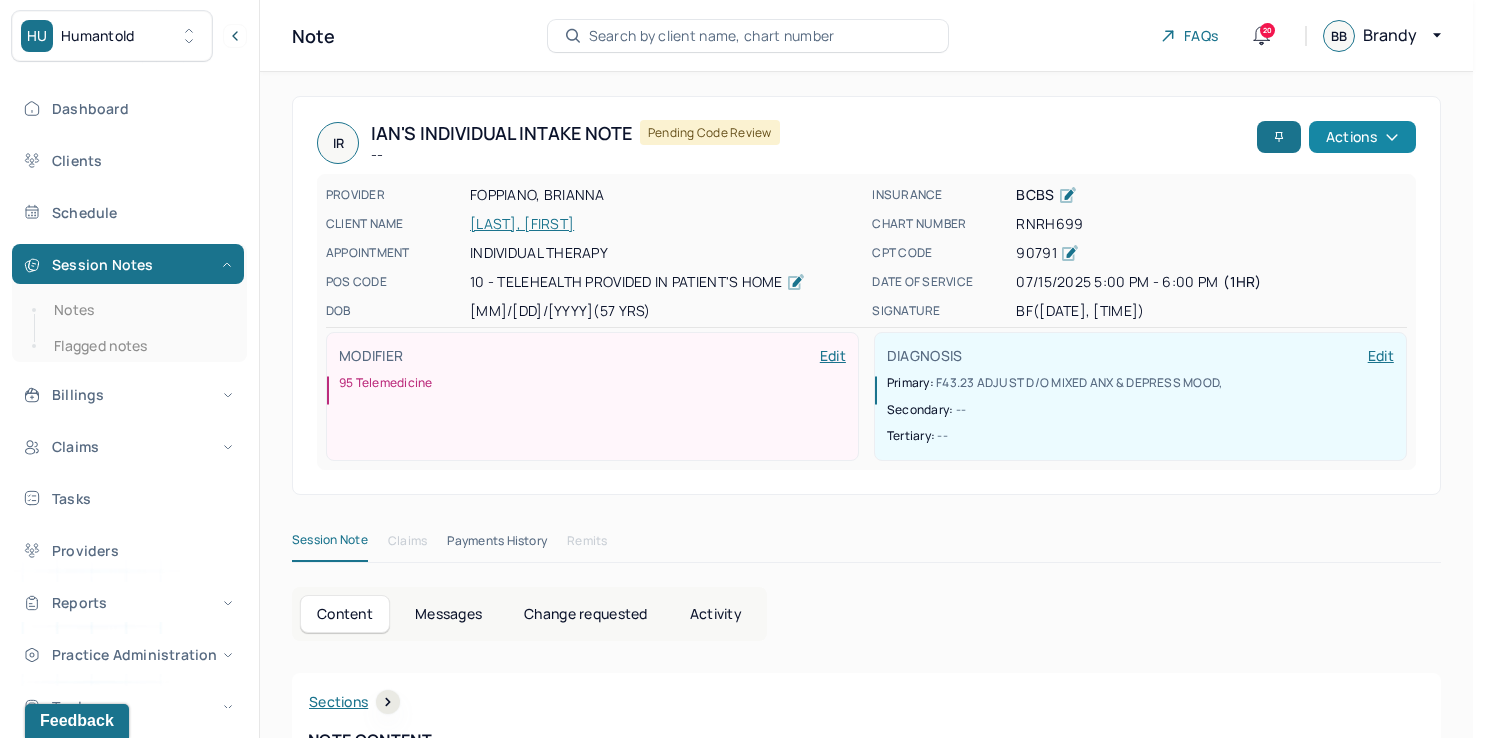 click on "Actions" at bounding box center [1362, 137] 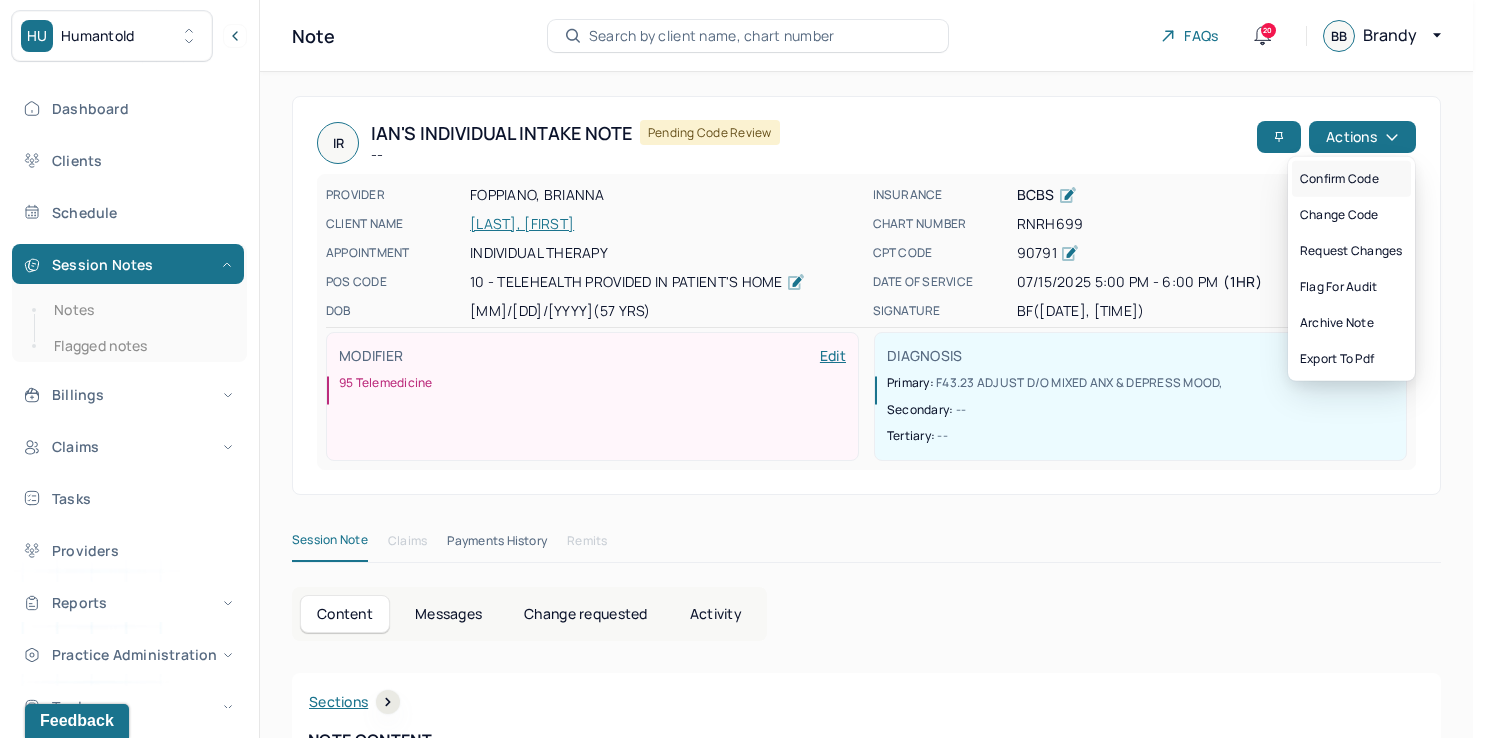 click on "Confirm code" at bounding box center (1351, 179) 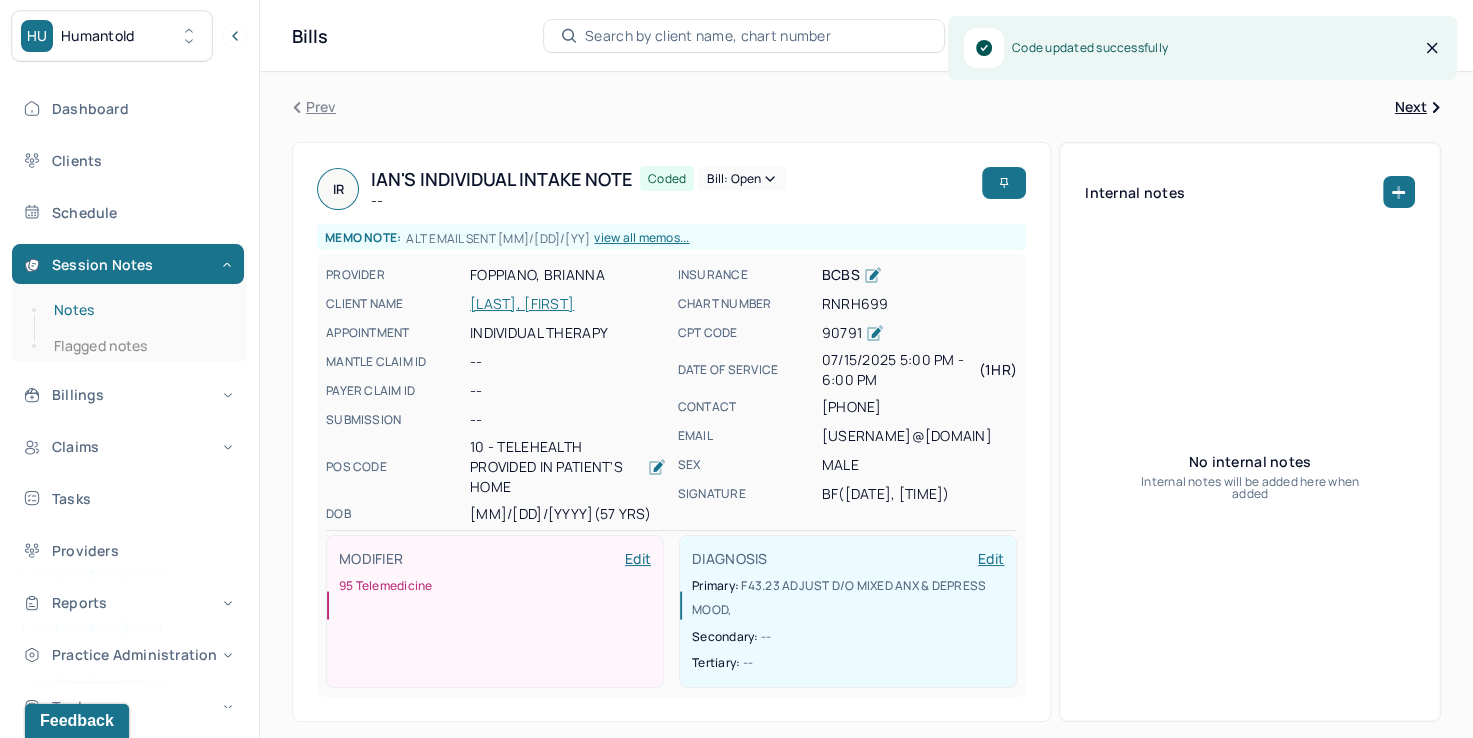 click on "Notes" at bounding box center [139, 310] 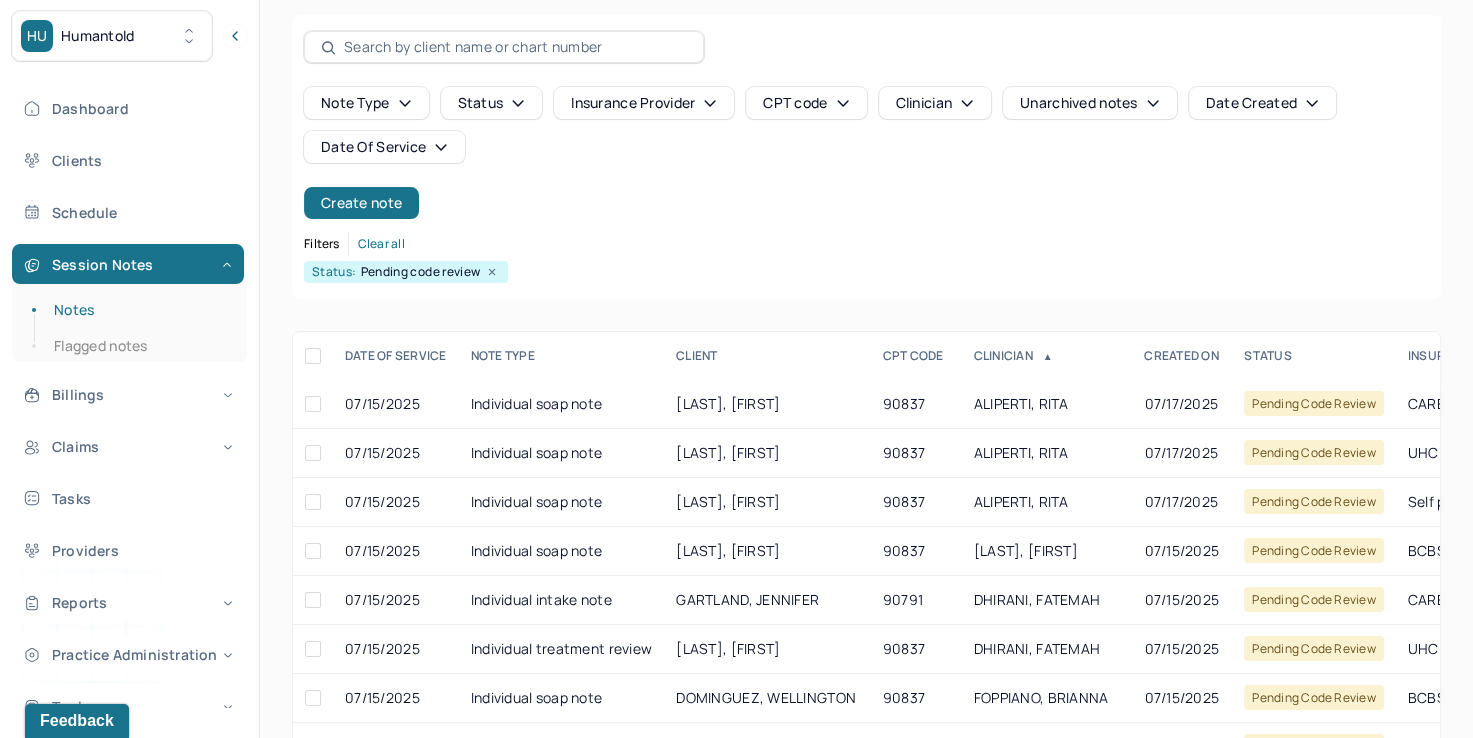 scroll, scrollTop: 200, scrollLeft: 0, axis: vertical 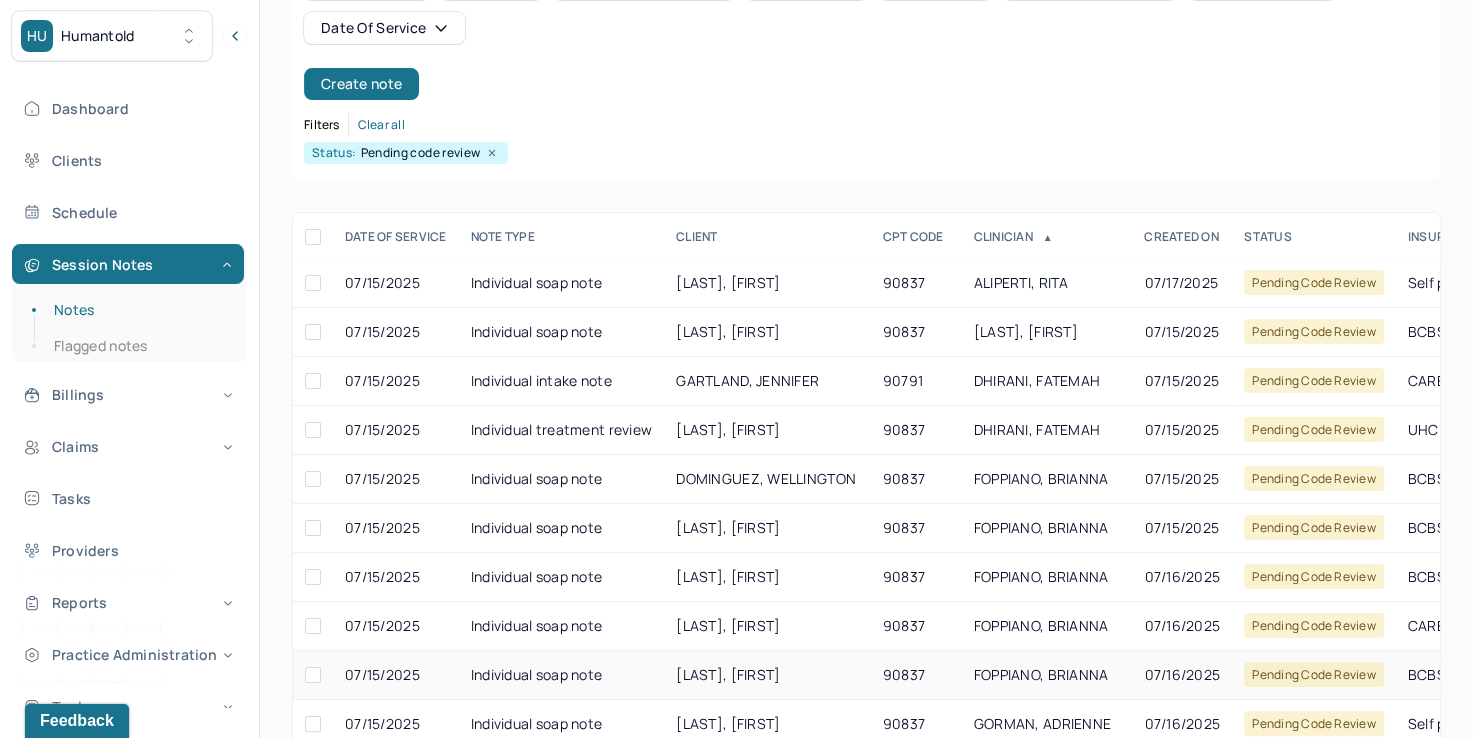 click on "FOPPIANO, BRIANNA" at bounding box center (1041, 674) 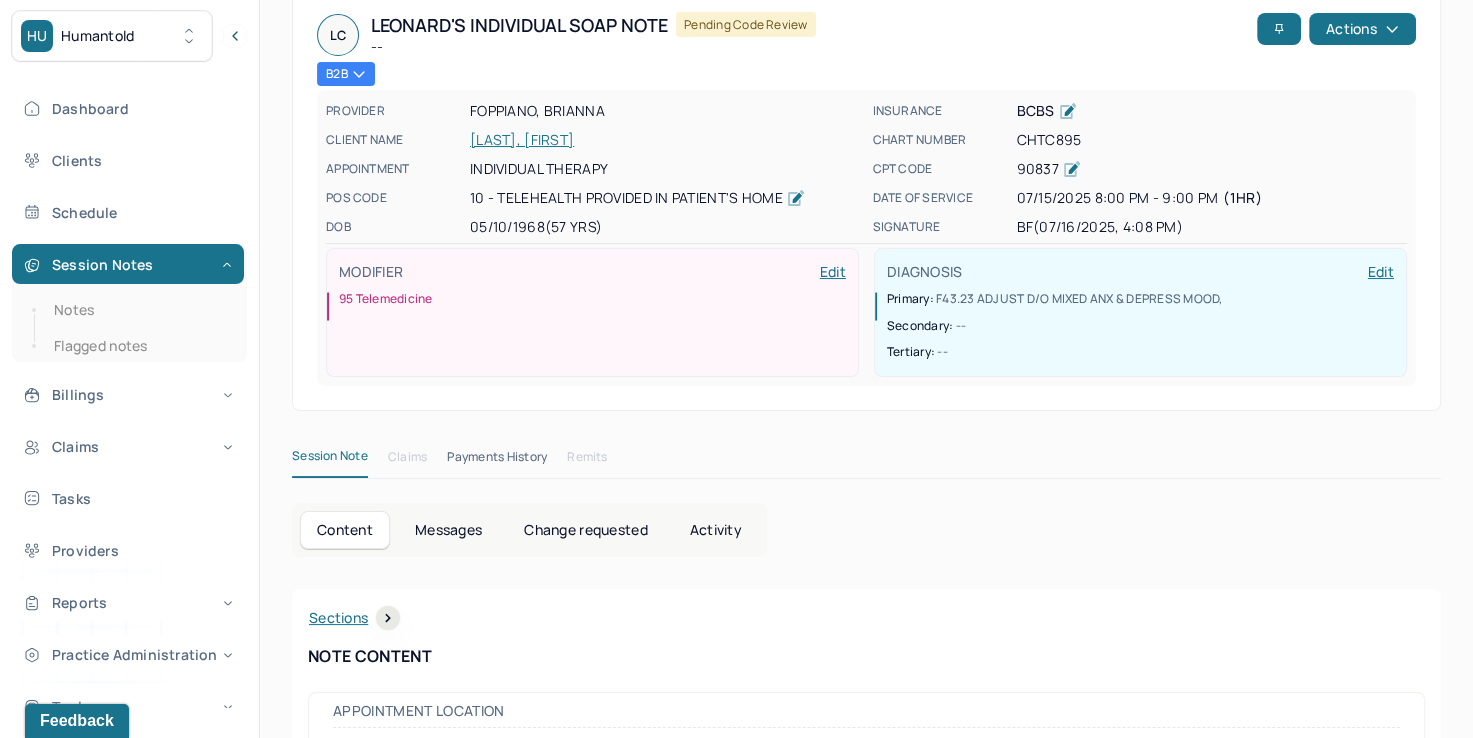 scroll, scrollTop: 0, scrollLeft: 0, axis: both 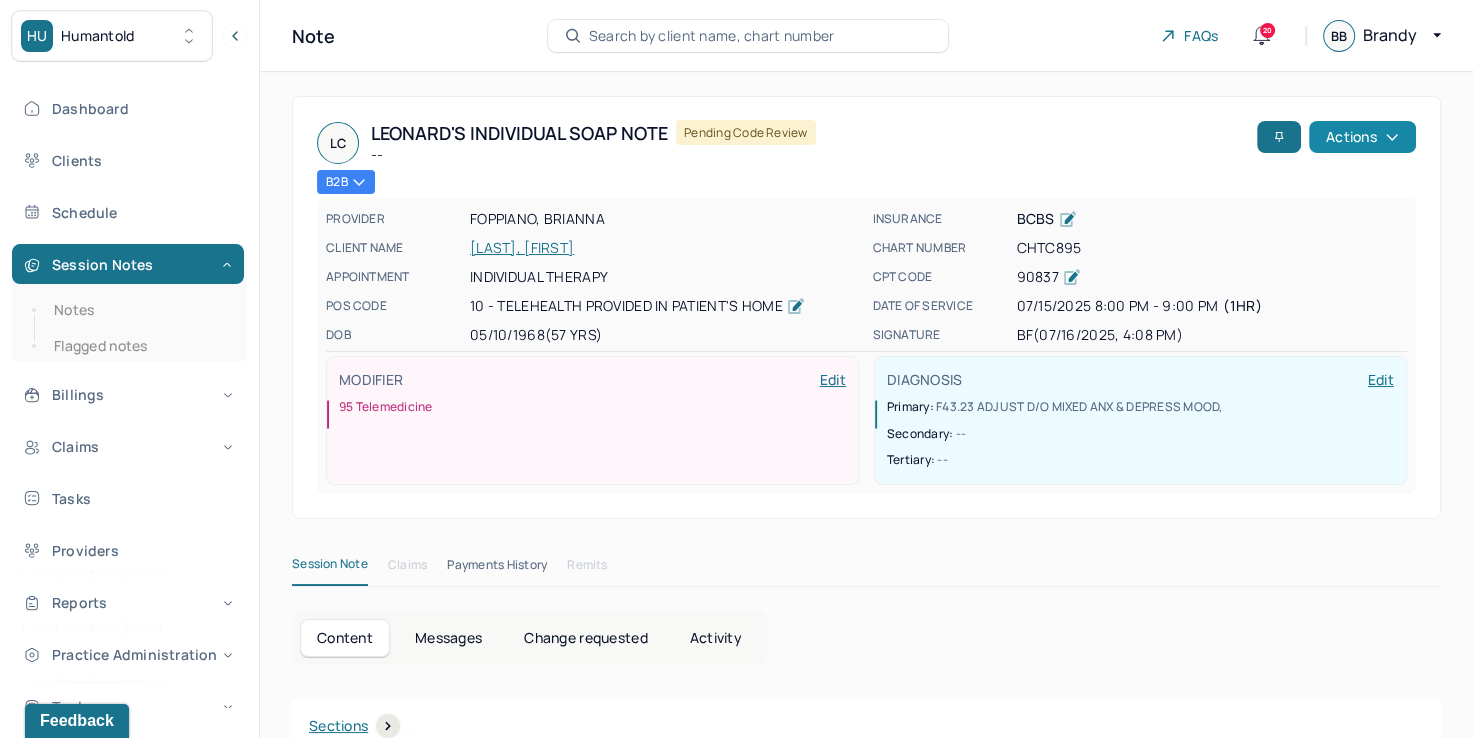 click on "Actions" at bounding box center [1362, 137] 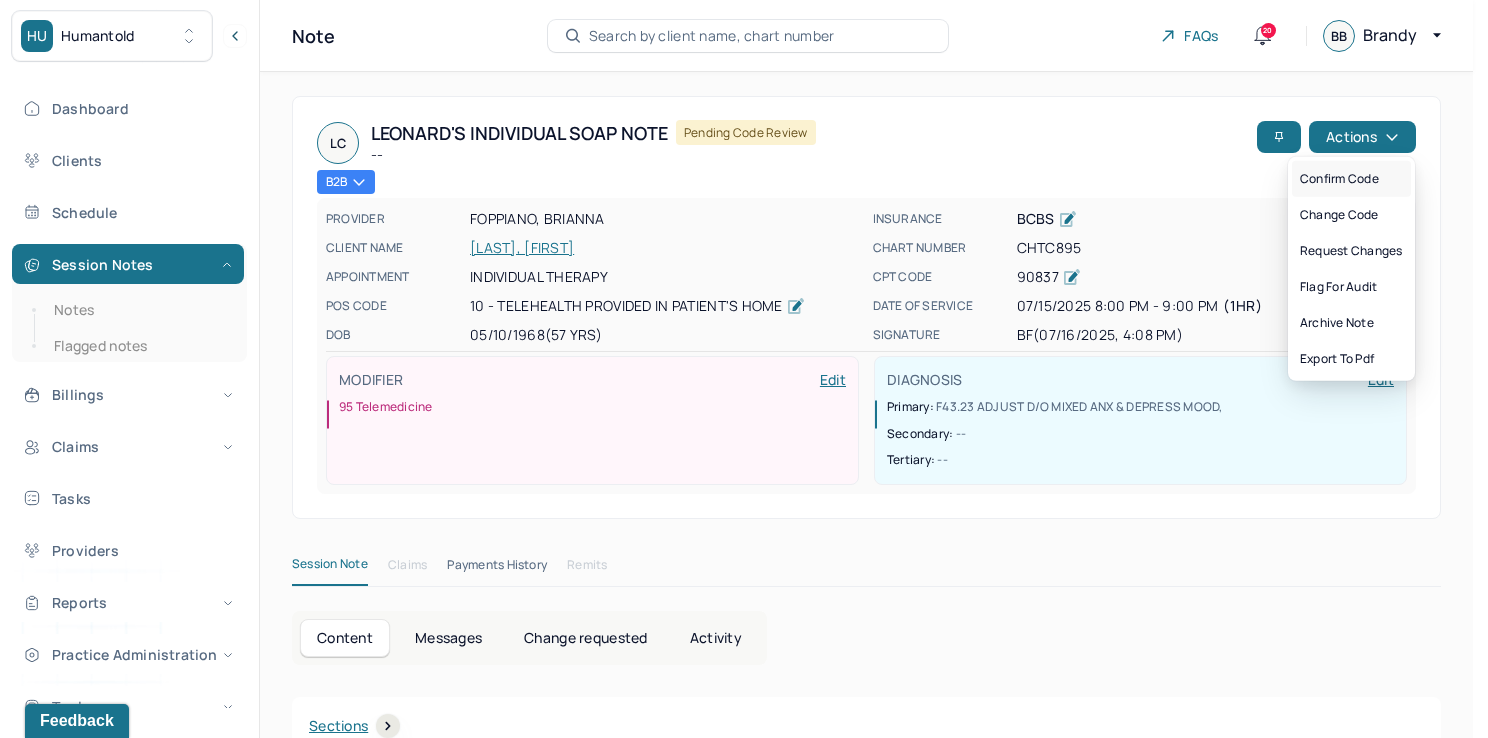 click on "Confirm code" at bounding box center (1351, 179) 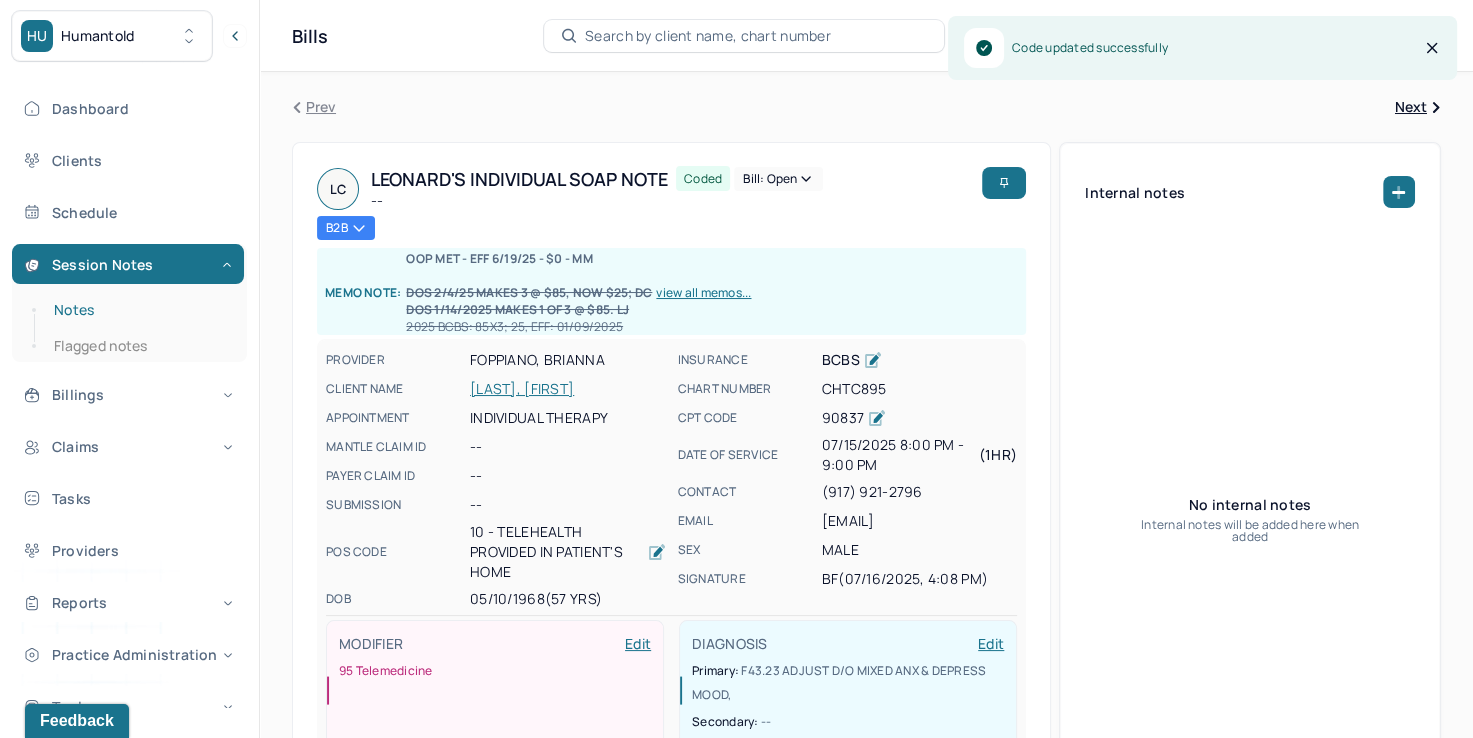 click on "Notes" at bounding box center [139, 310] 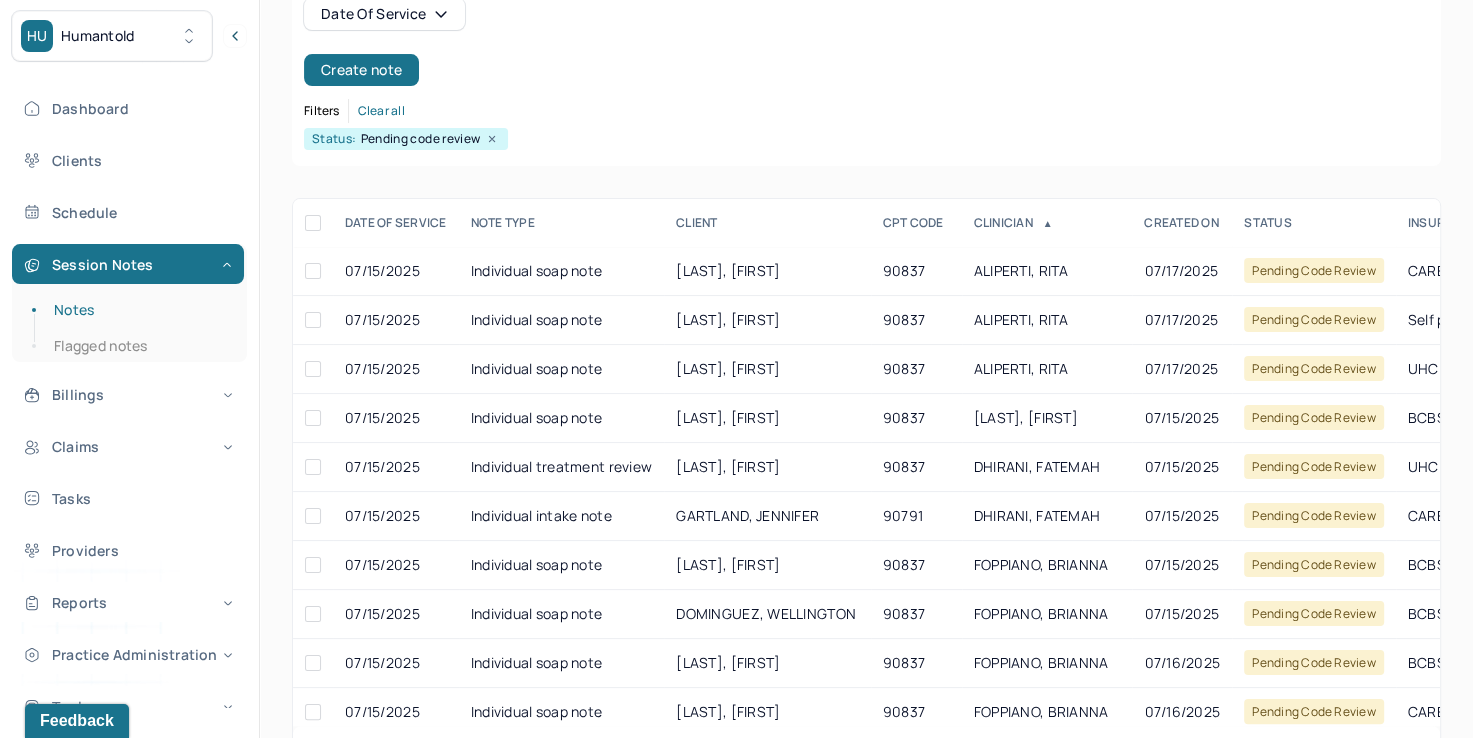scroll, scrollTop: 288, scrollLeft: 0, axis: vertical 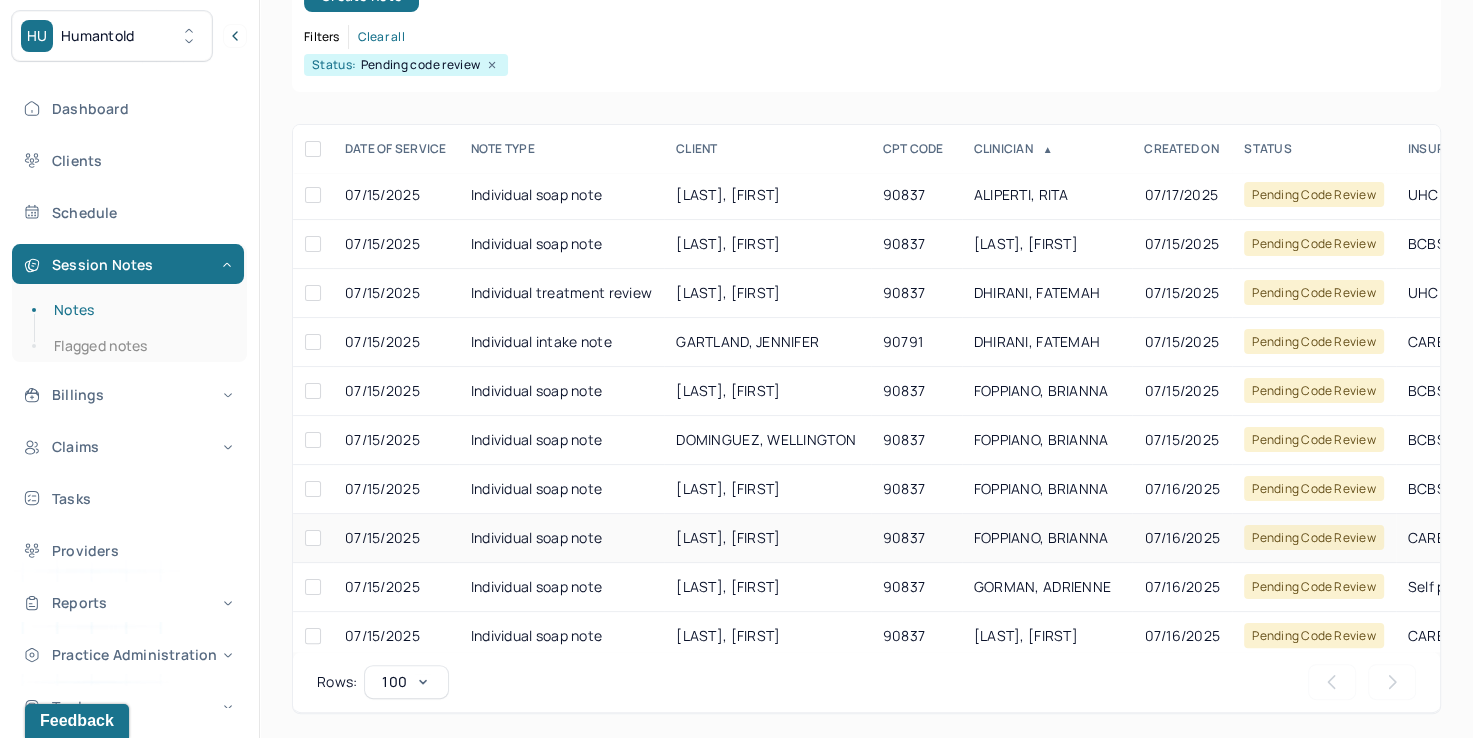 click on "FOPPIANO, BRIANNA" at bounding box center (1041, 537) 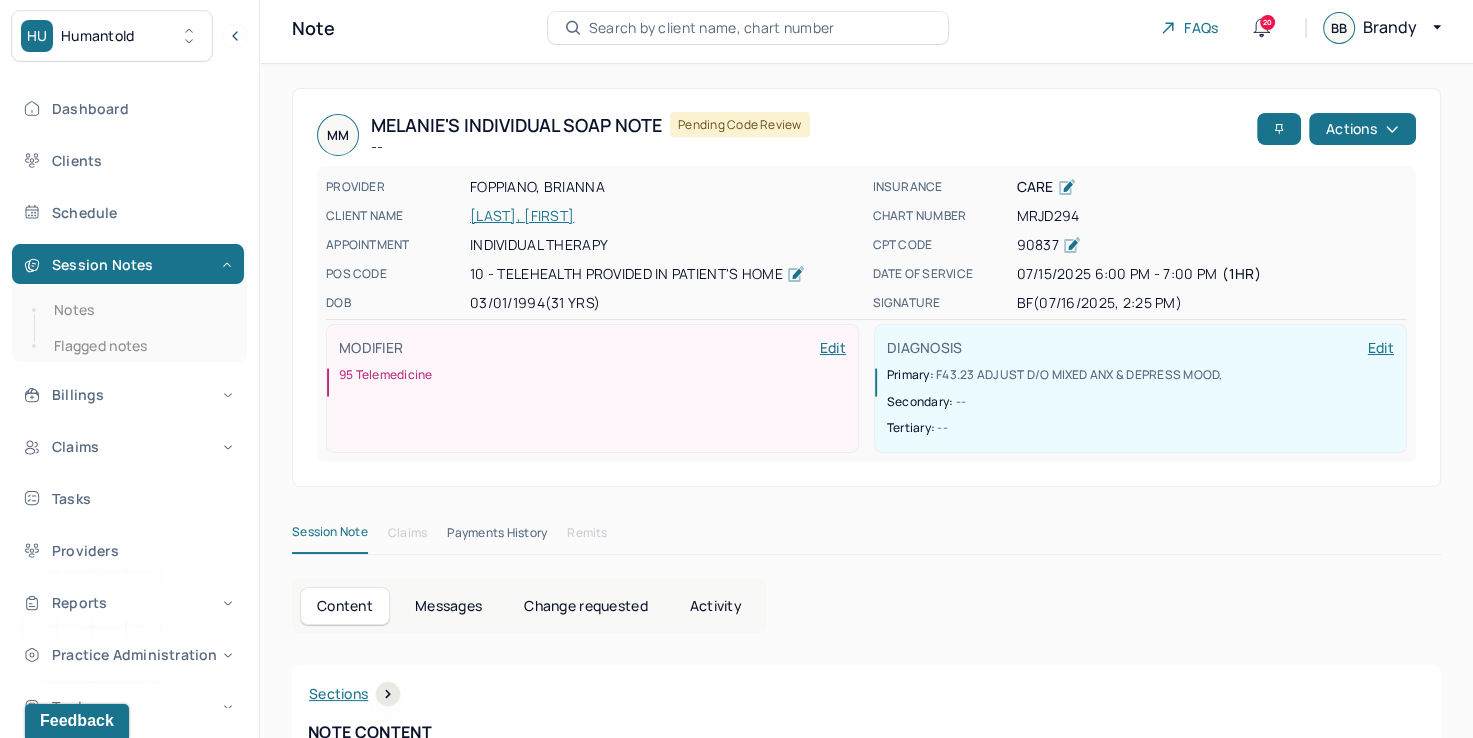 scroll, scrollTop: 0, scrollLeft: 0, axis: both 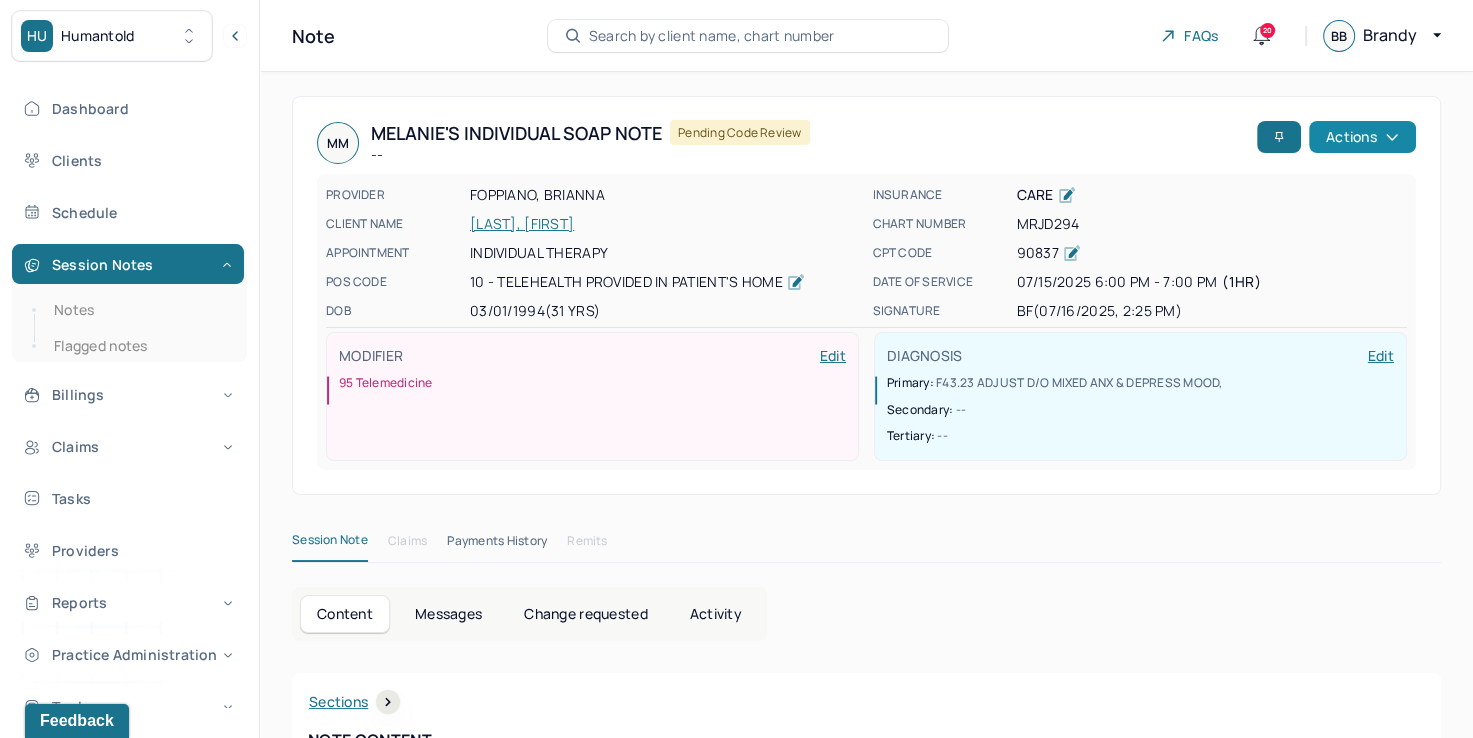 click on "Actions" at bounding box center [1362, 137] 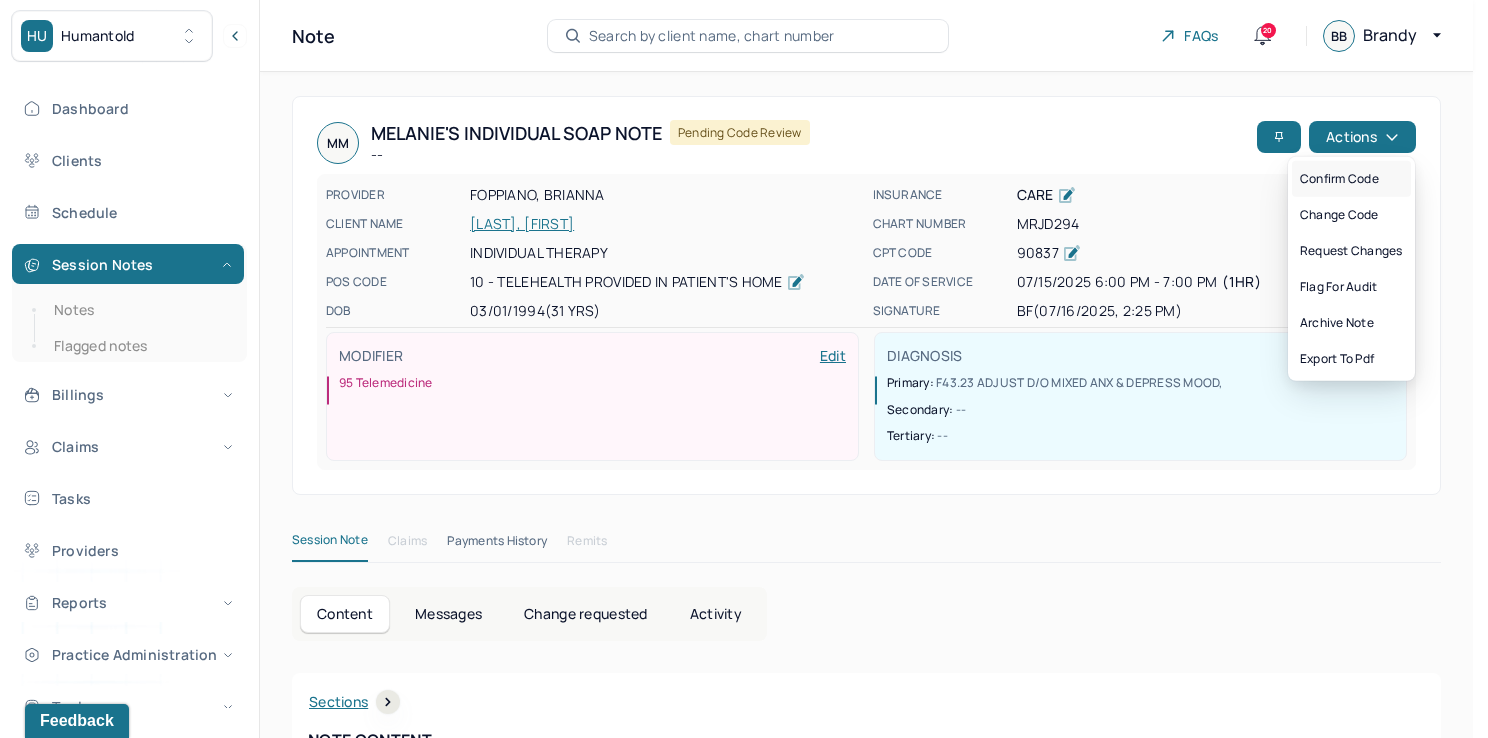 click on "Confirm code" at bounding box center [1351, 179] 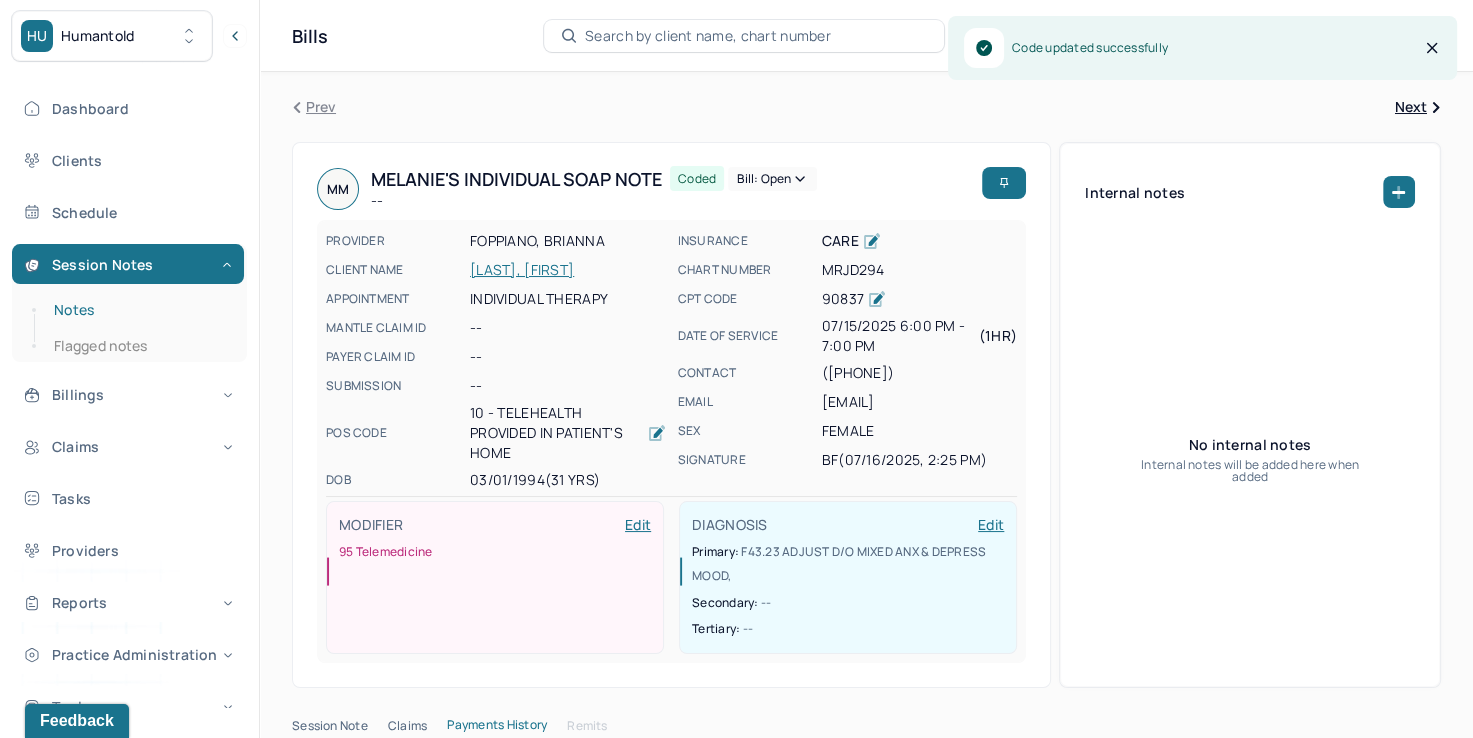 drag, startPoint x: 128, startPoint y: 318, endPoint x: 218, endPoint y: 318, distance: 90 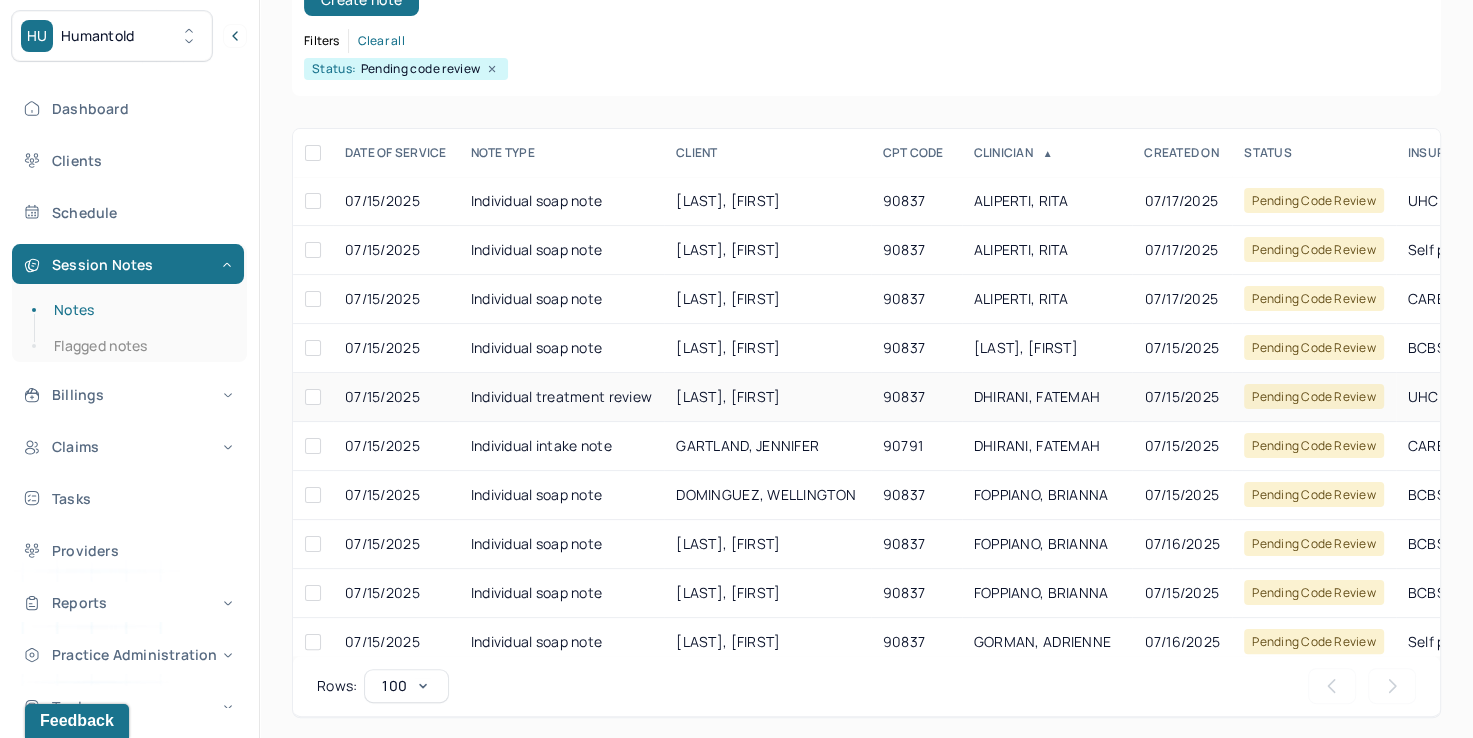 scroll, scrollTop: 288, scrollLeft: 0, axis: vertical 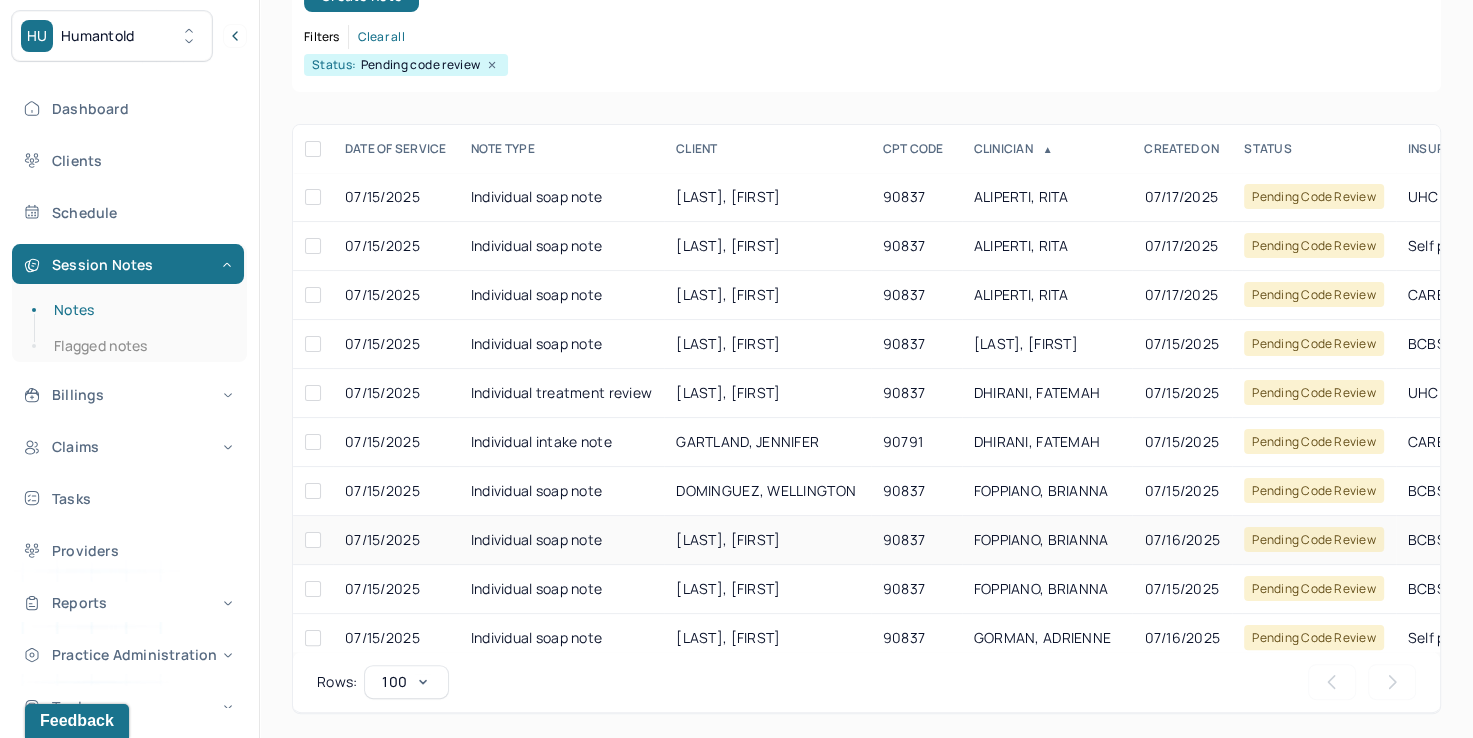 click on "FOPPIANO, BRIANNA" at bounding box center (1041, 539) 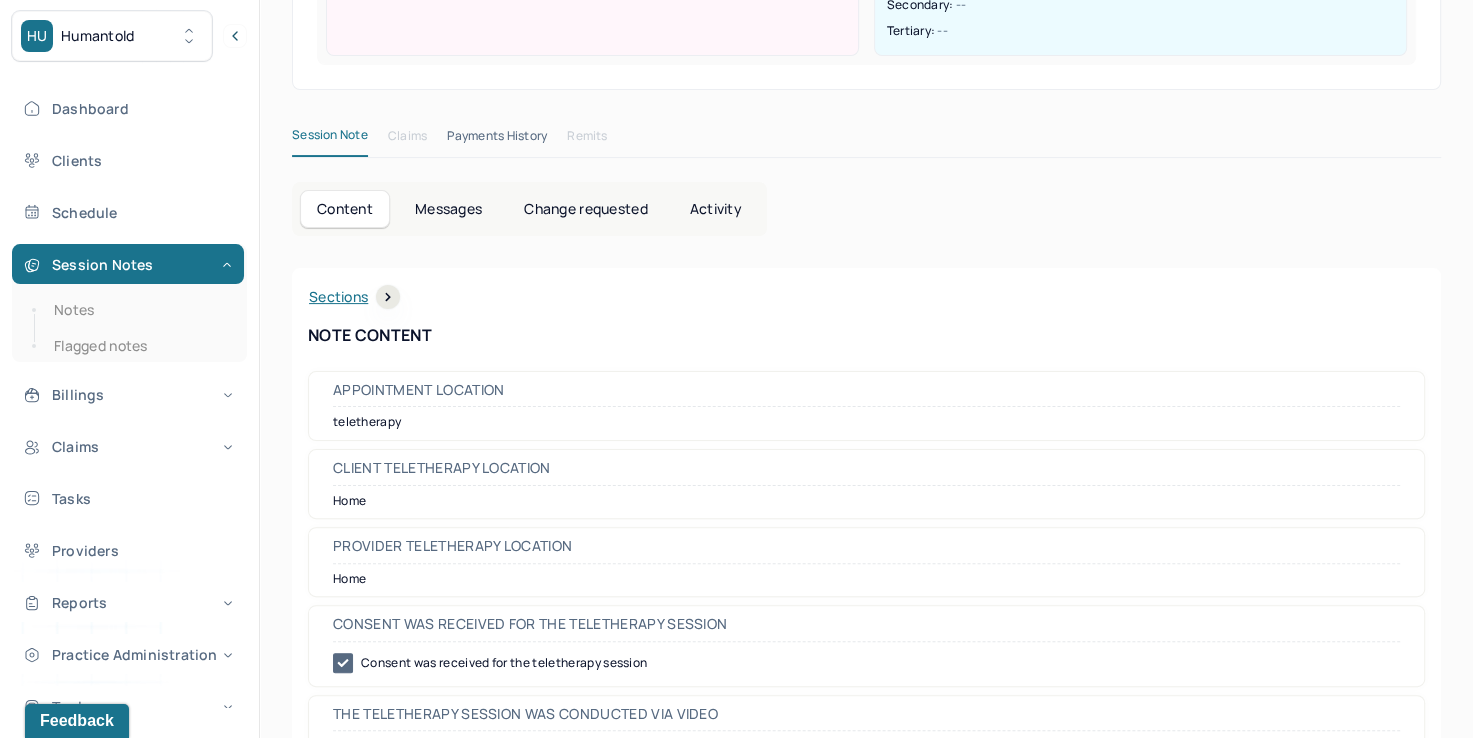 scroll, scrollTop: 0, scrollLeft: 0, axis: both 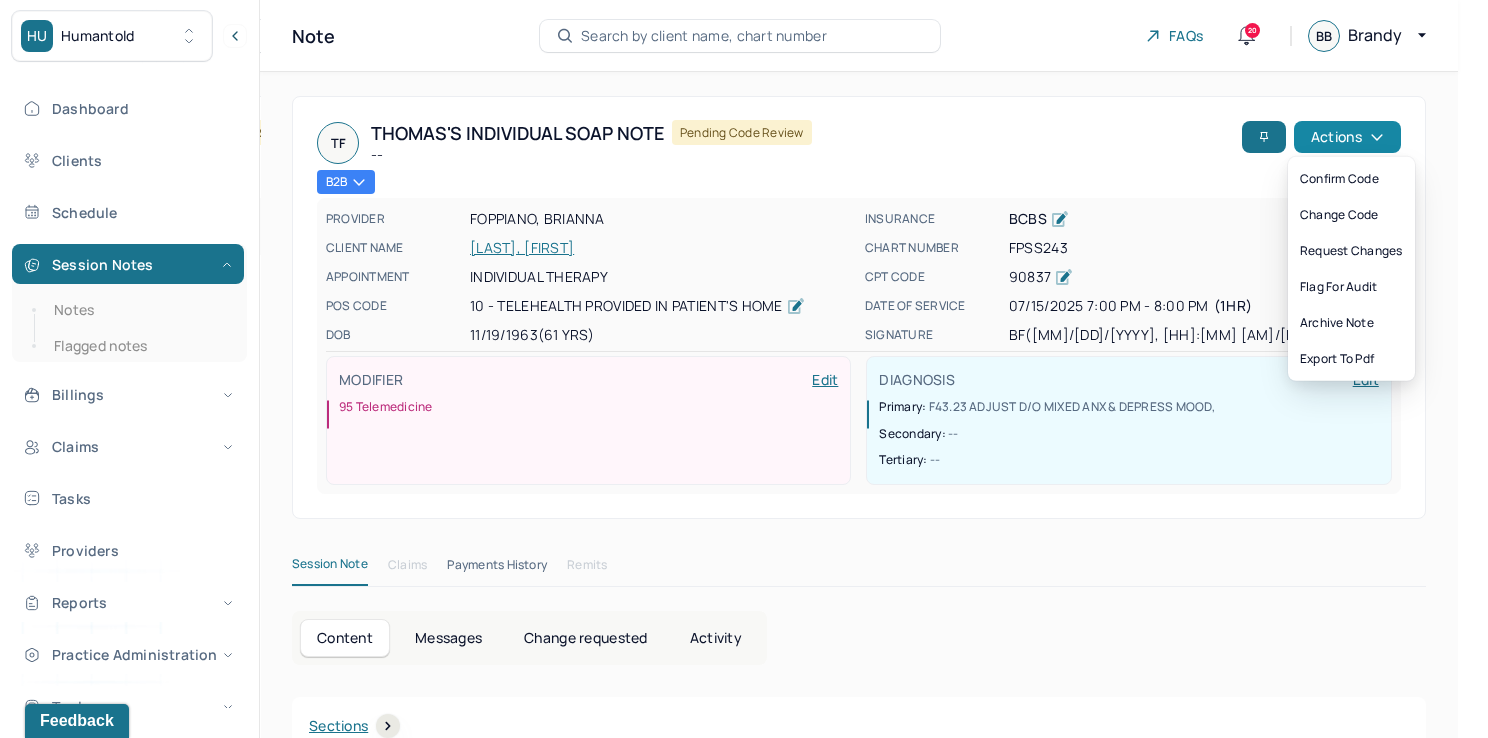 click on "Actions" at bounding box center [1347, 137] 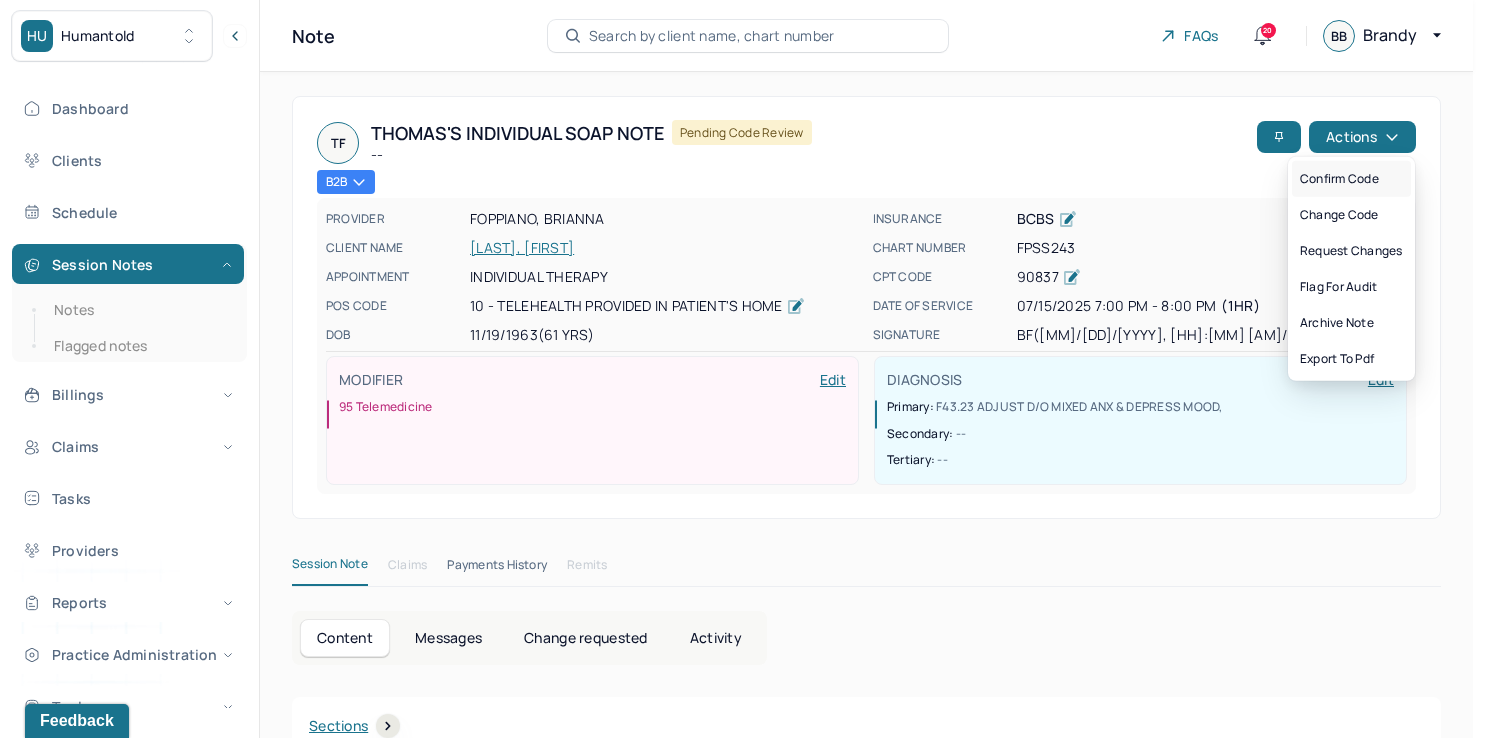click on "Confirm code" at bounding box center (1351, 179) 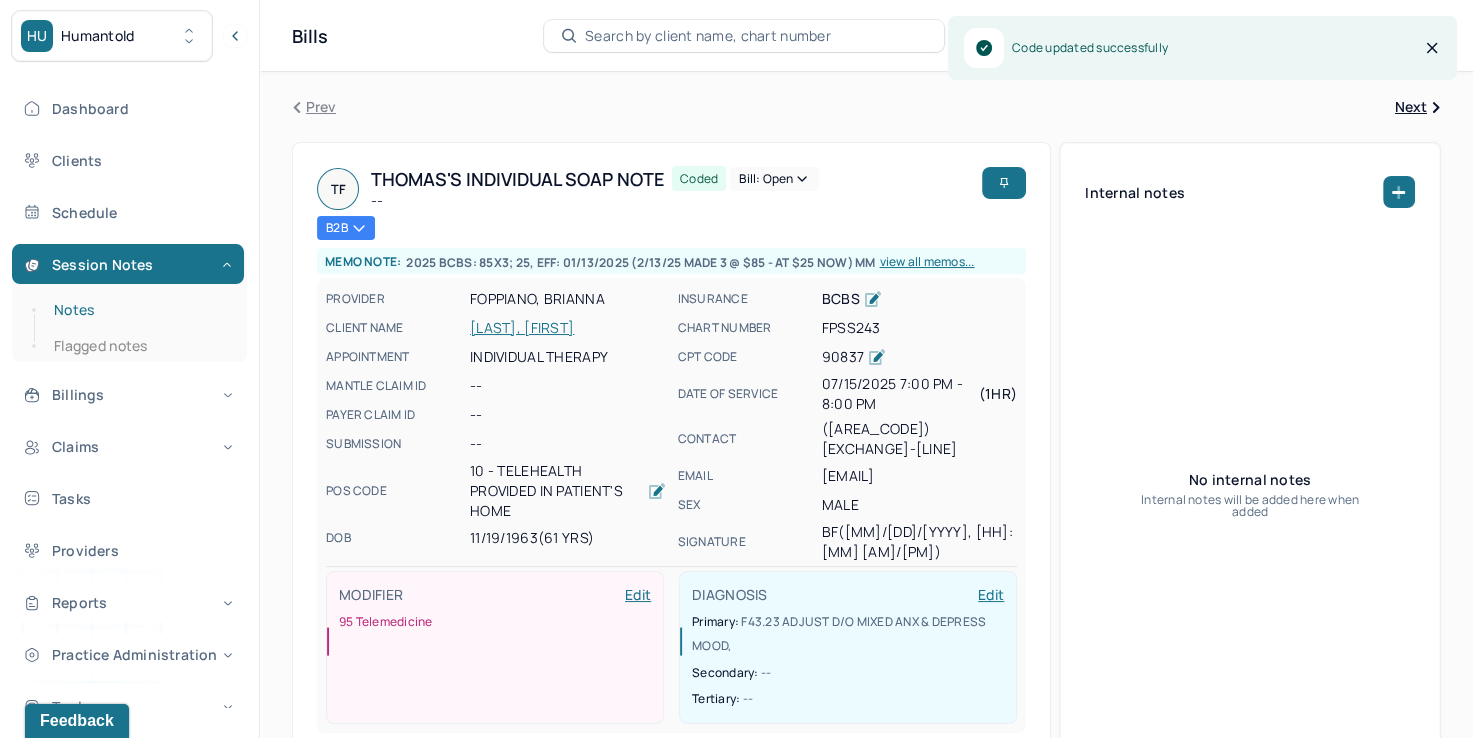 click on "Notes" at bounding box center [139, 310] 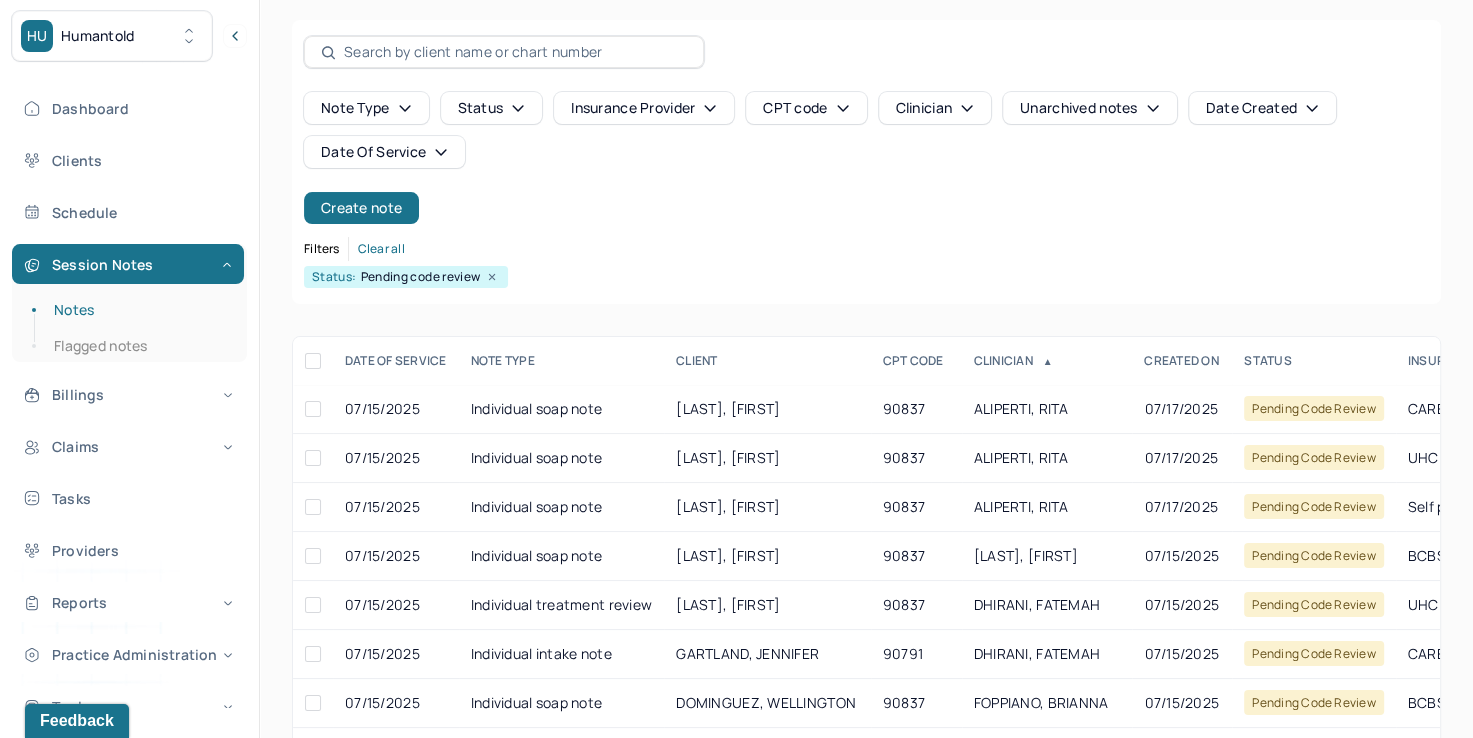 scroll, scrollTop: 288, scrollLeft: 0, axis: vertical 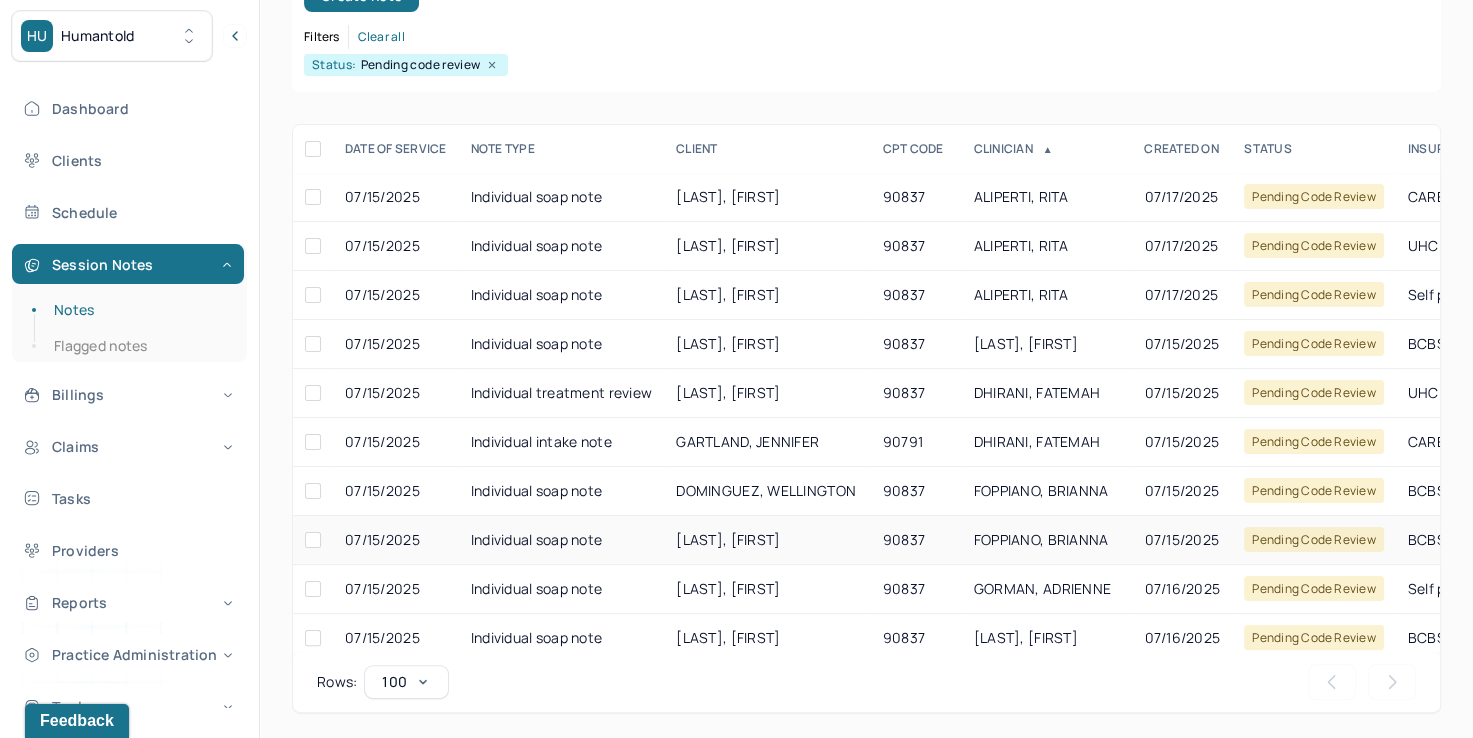 click on "FOPPIANO, BRIANNA" at bounding box center [1047, 540] 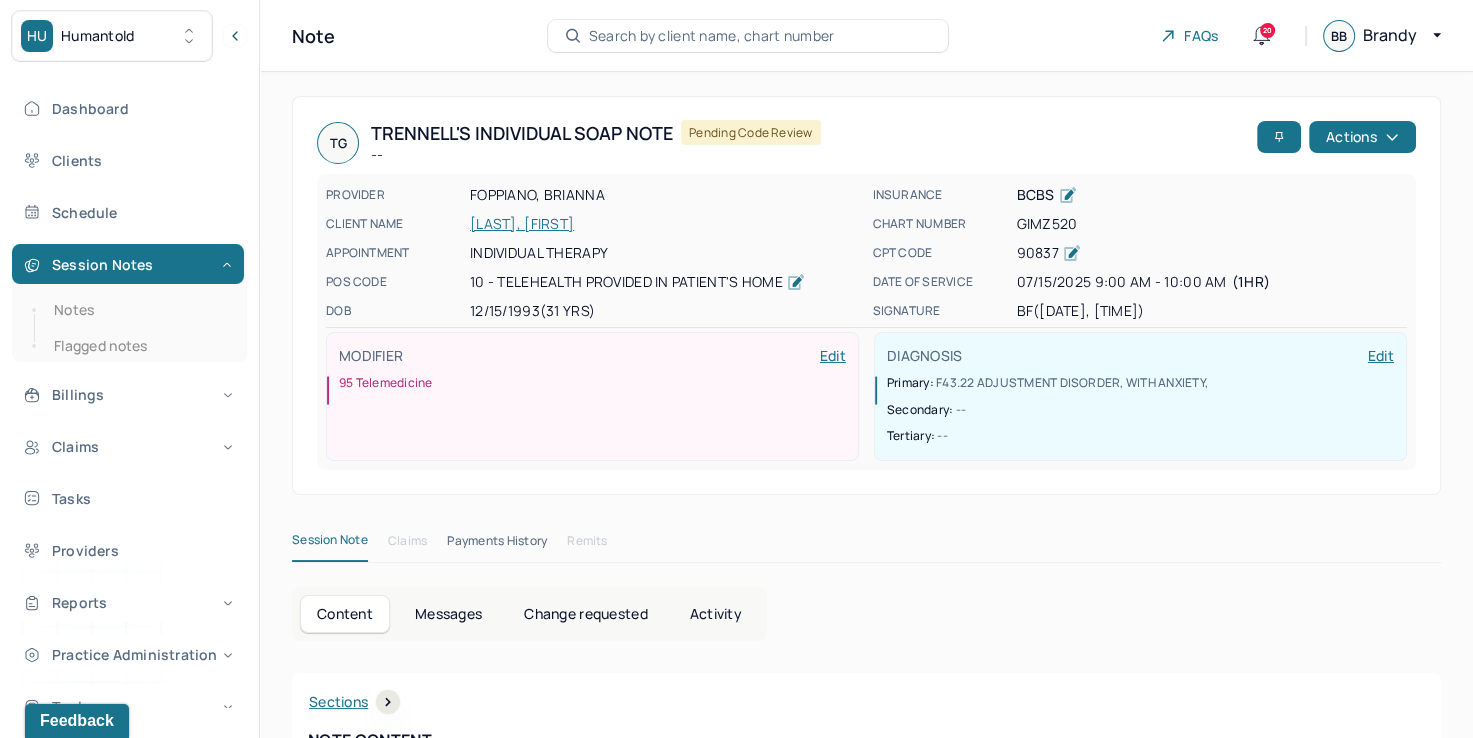 scroll, scrollTop: 0, scrollLeft: 0, axis: both 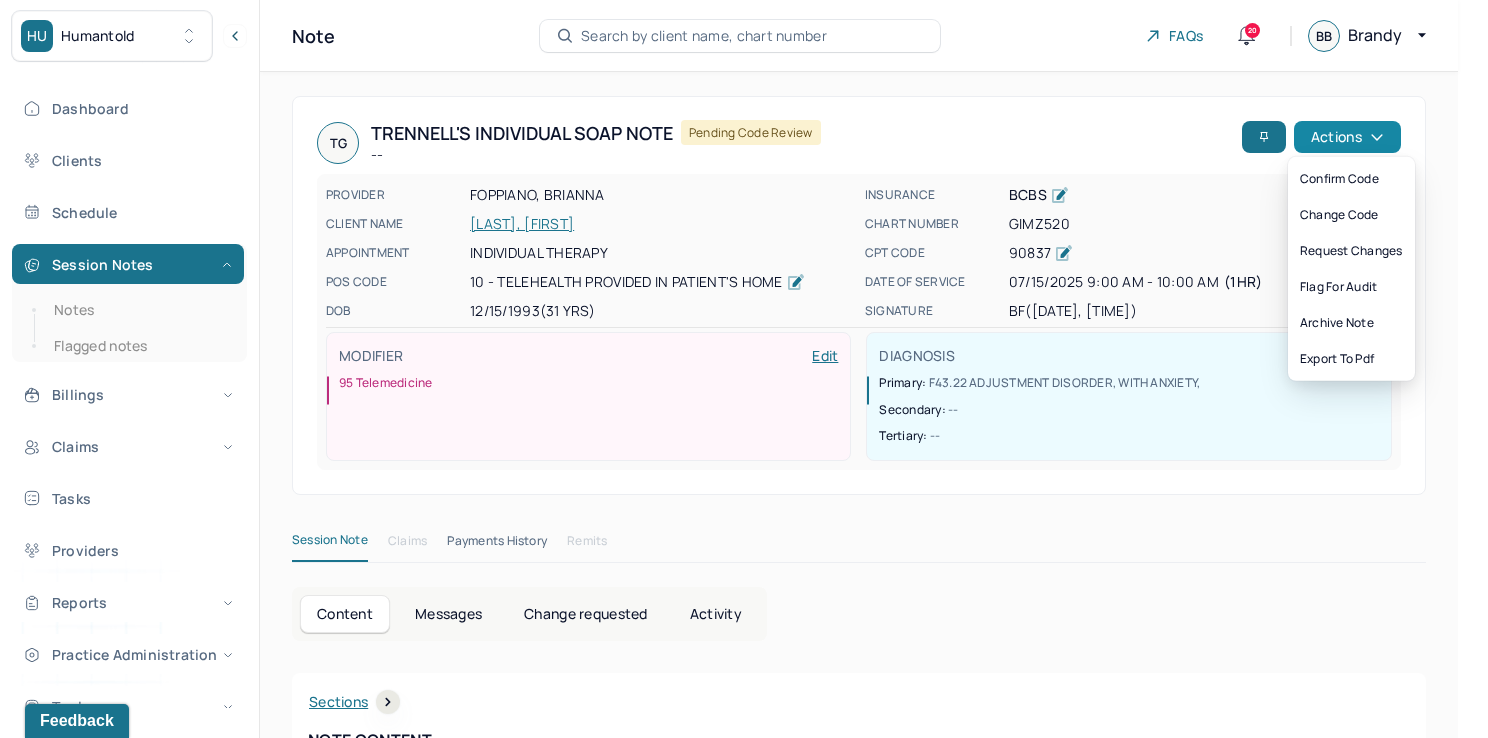 click 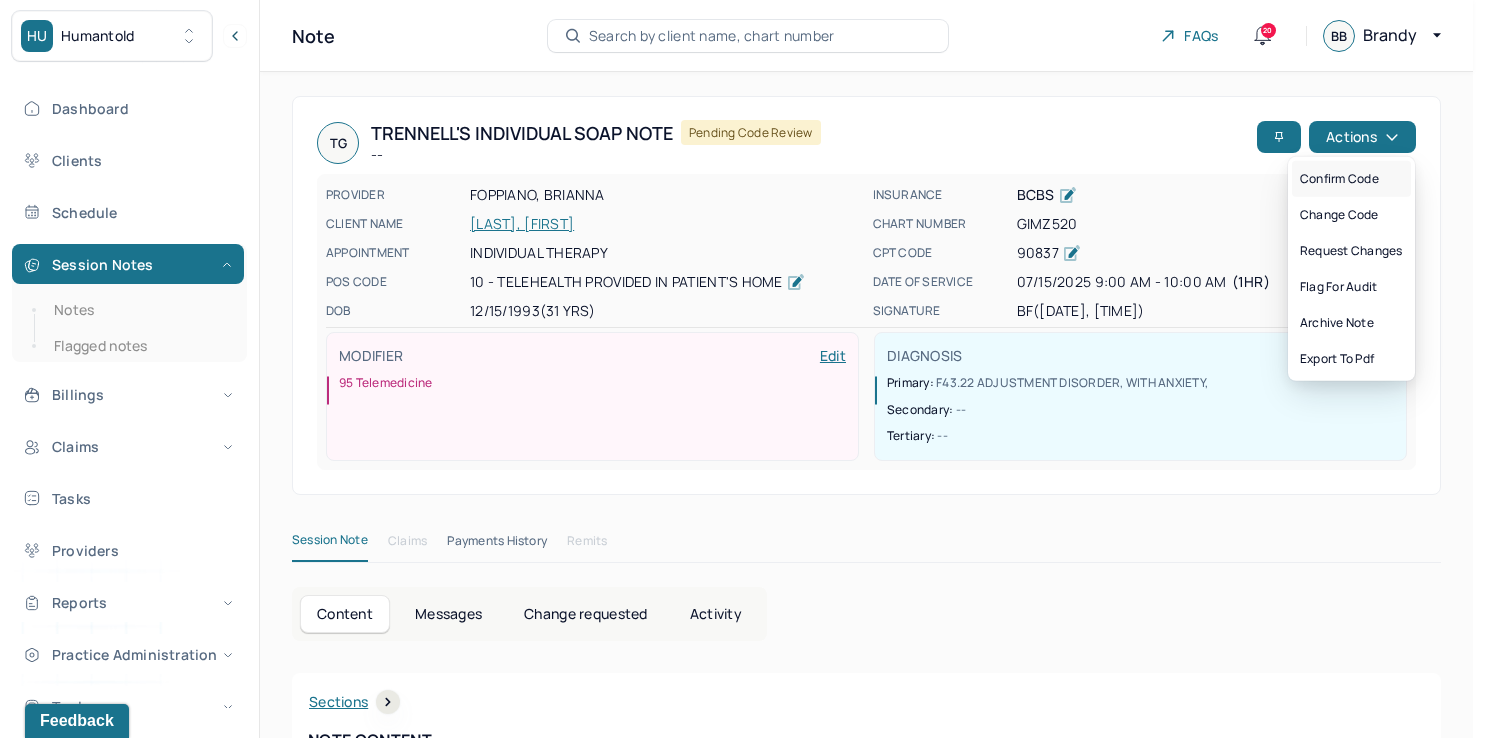 click on "Confirm code" at bounding box center [1351, 179] 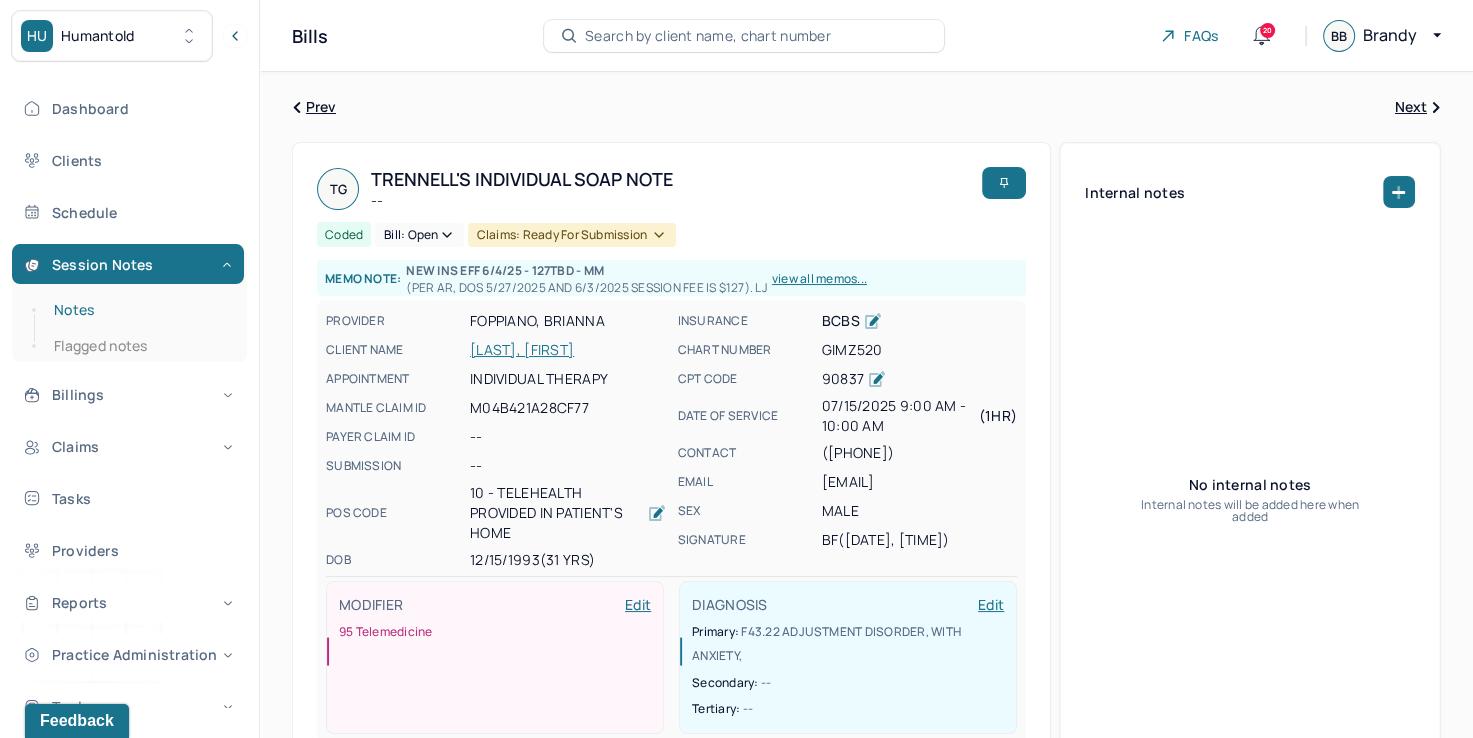 click on "Notes" at bounding box center [139, 310] 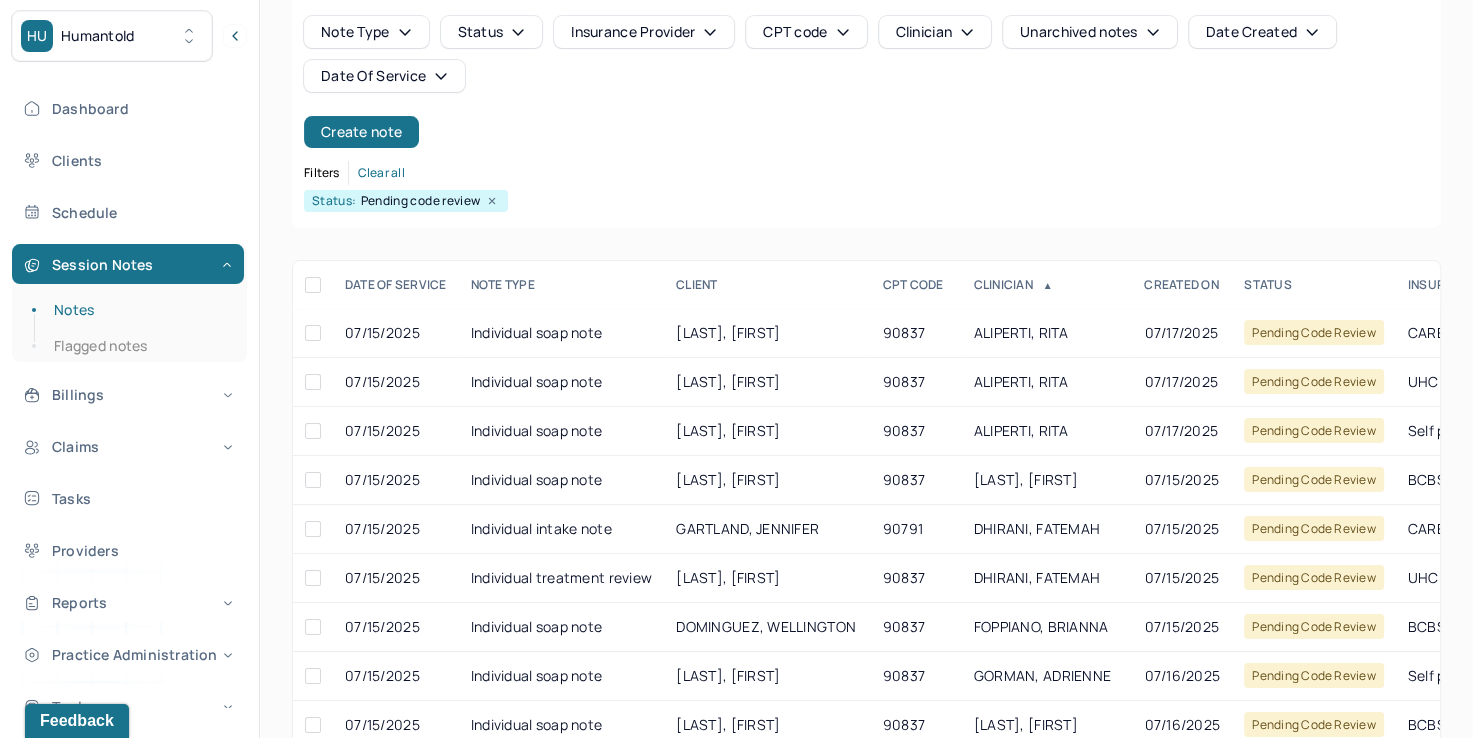 scroll, scrollTop: 200, scrollLeft: 0, axis: vertical 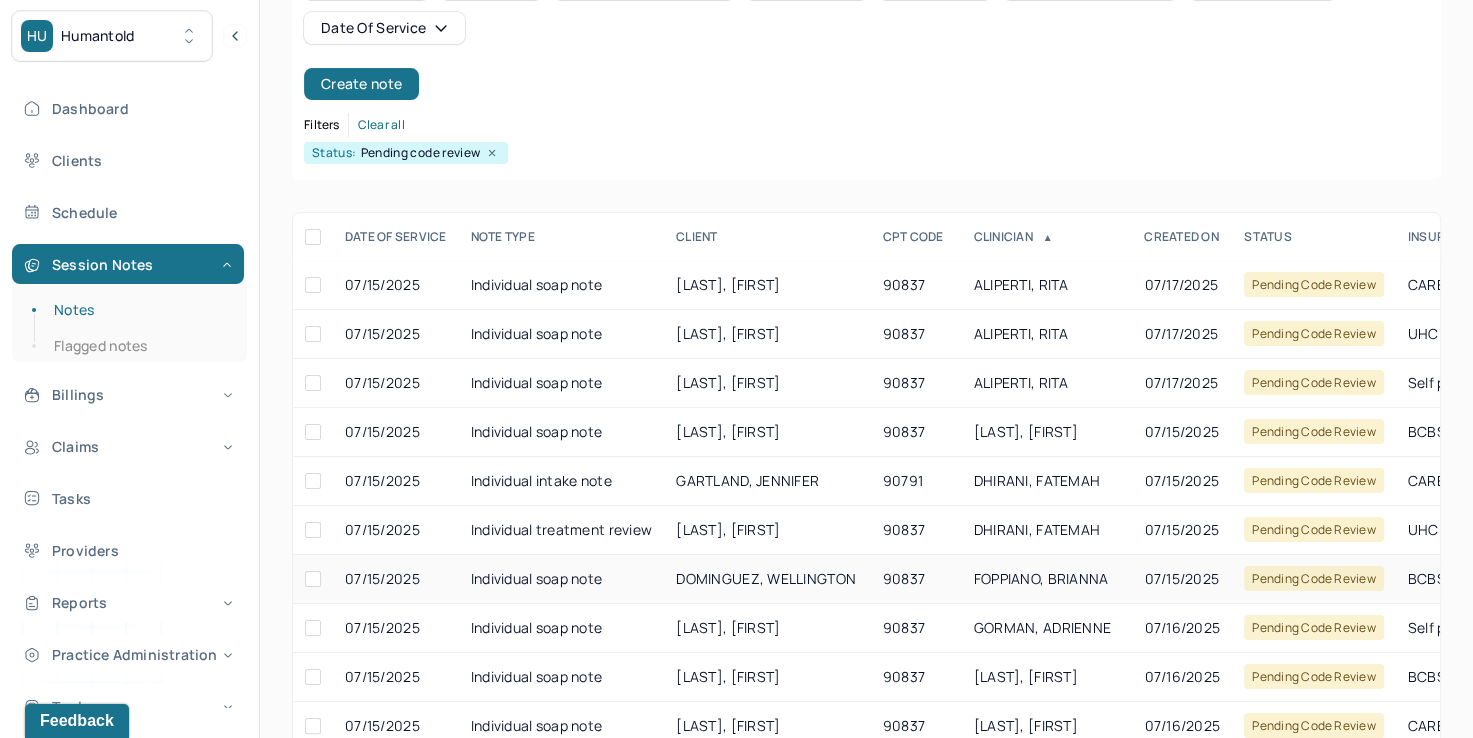 click on "FOPPIANO, BRIANNA" at bounding box center [1041, 578] 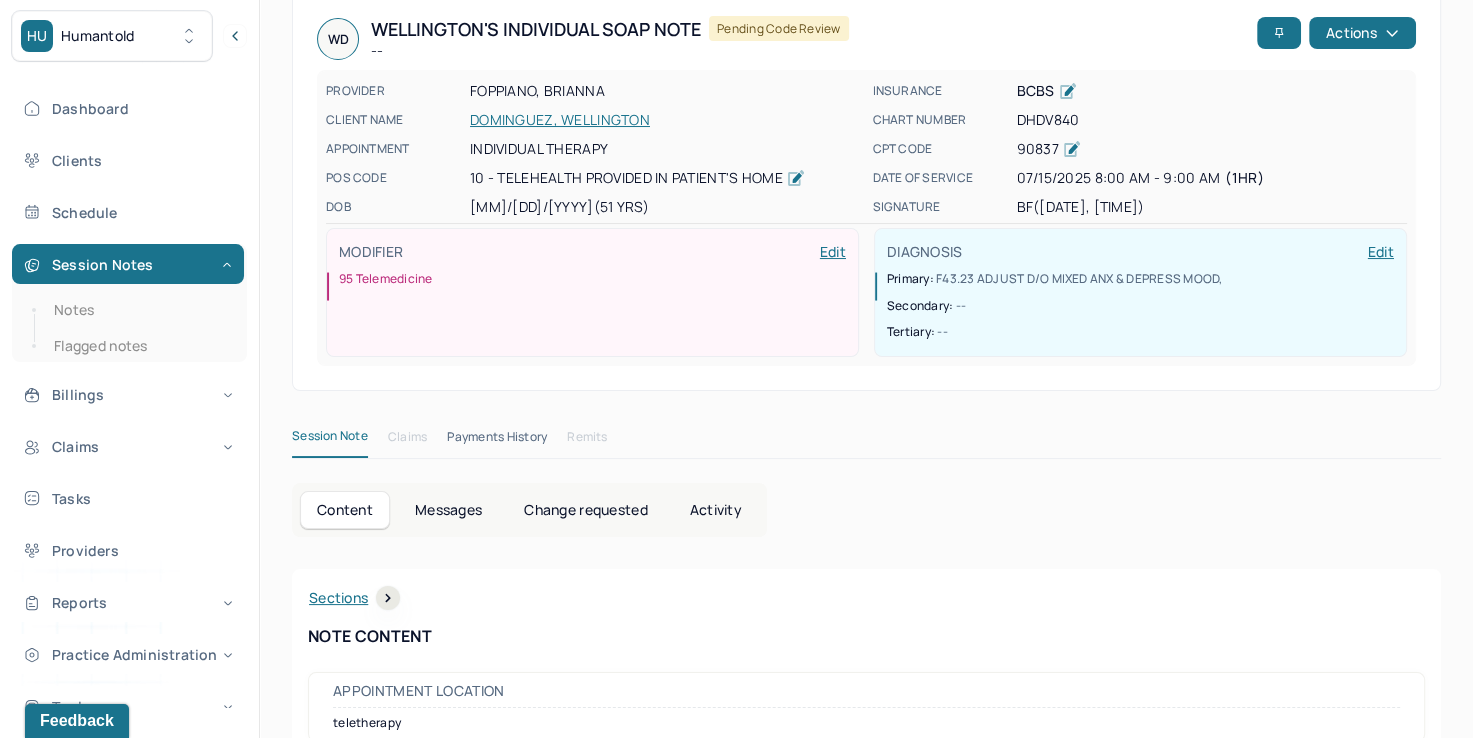 scroll, scrollTop: 0, scrollLeft: 0, axis: both 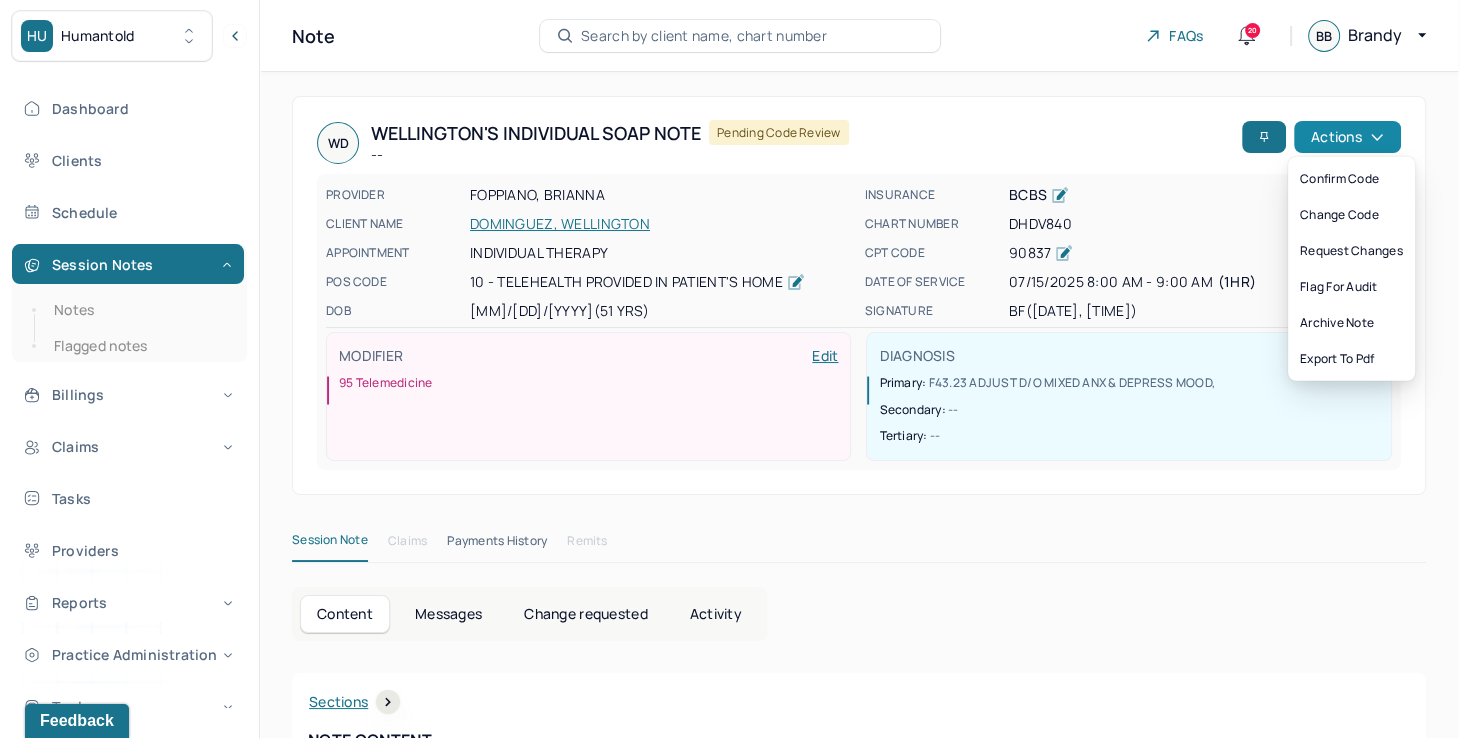 click 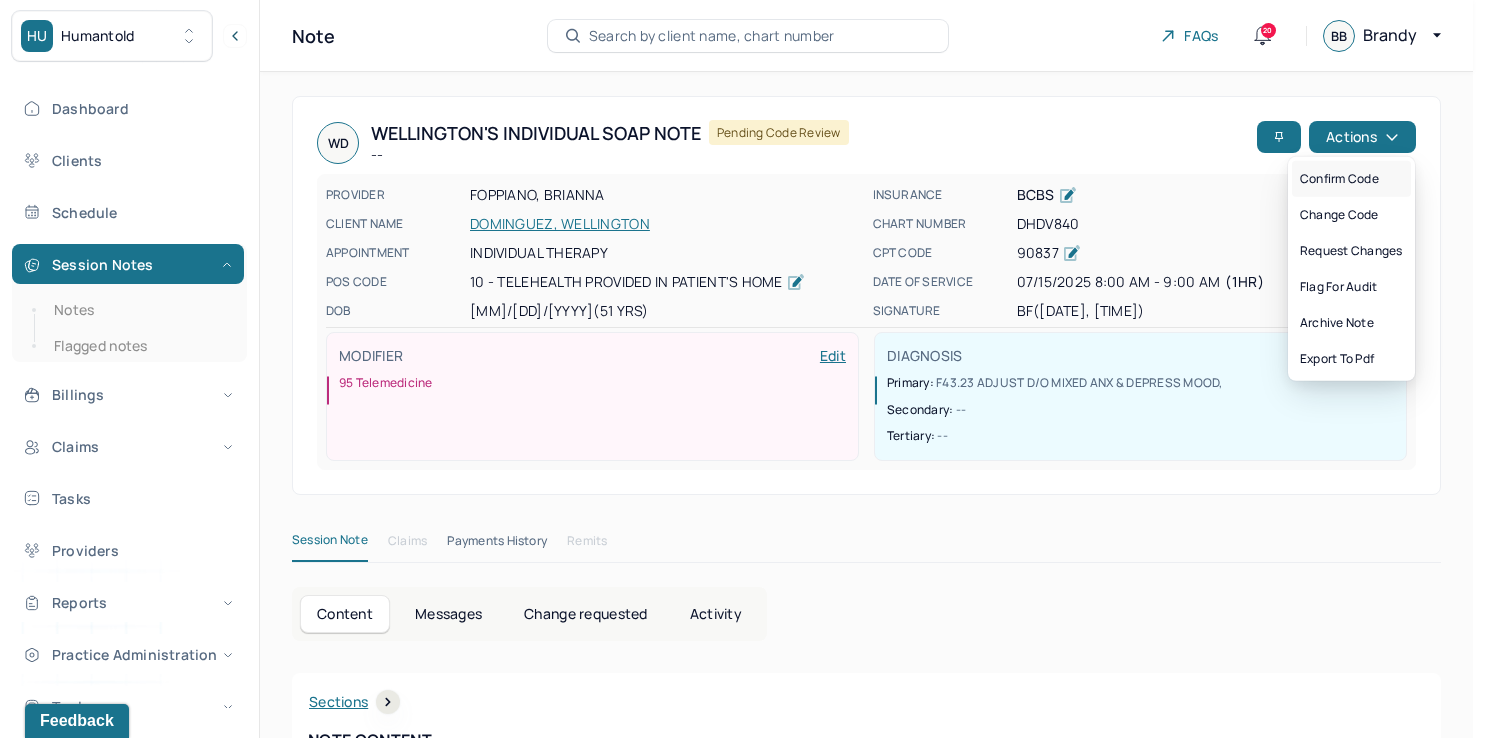 click on "Confirm code" at bounding box center [1351, 179] 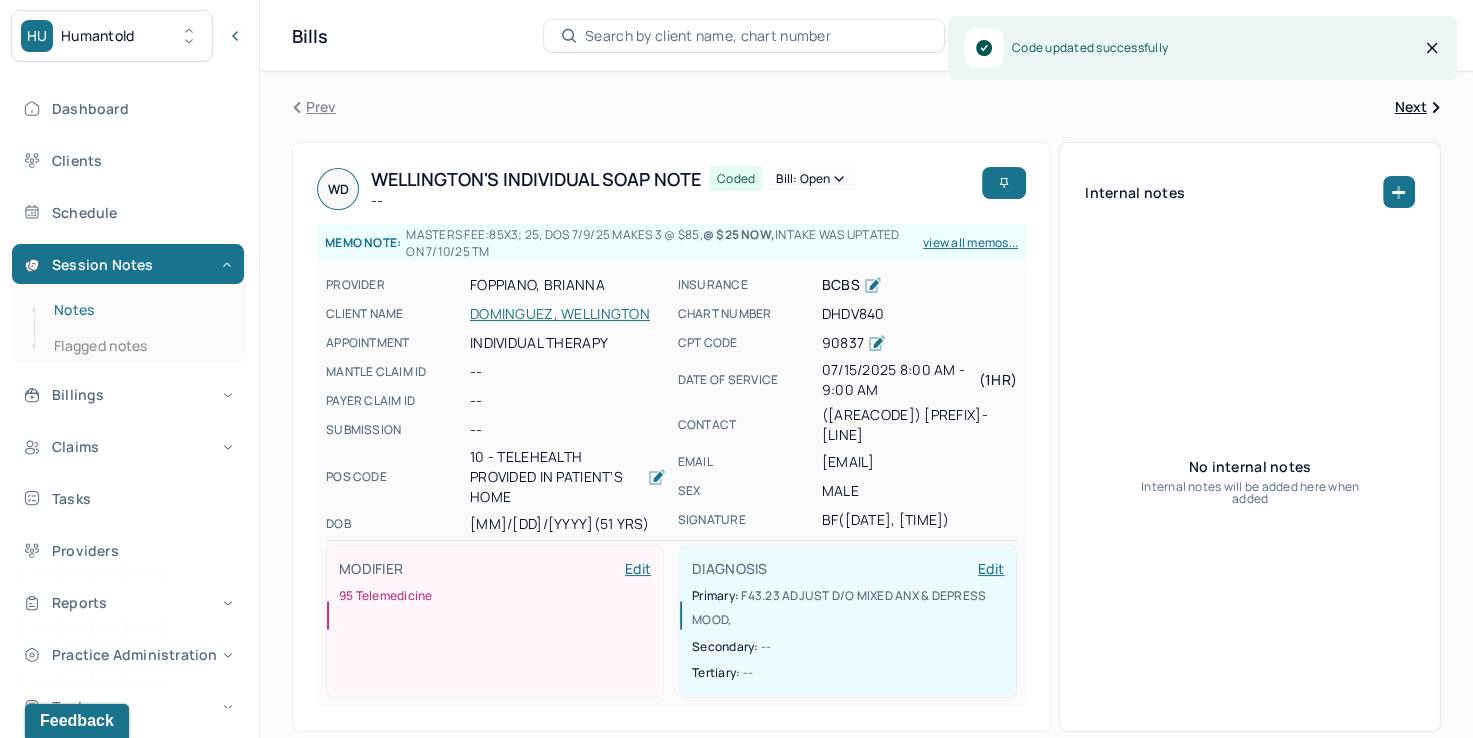 click on "Notes" at bounding box center [139, 310] 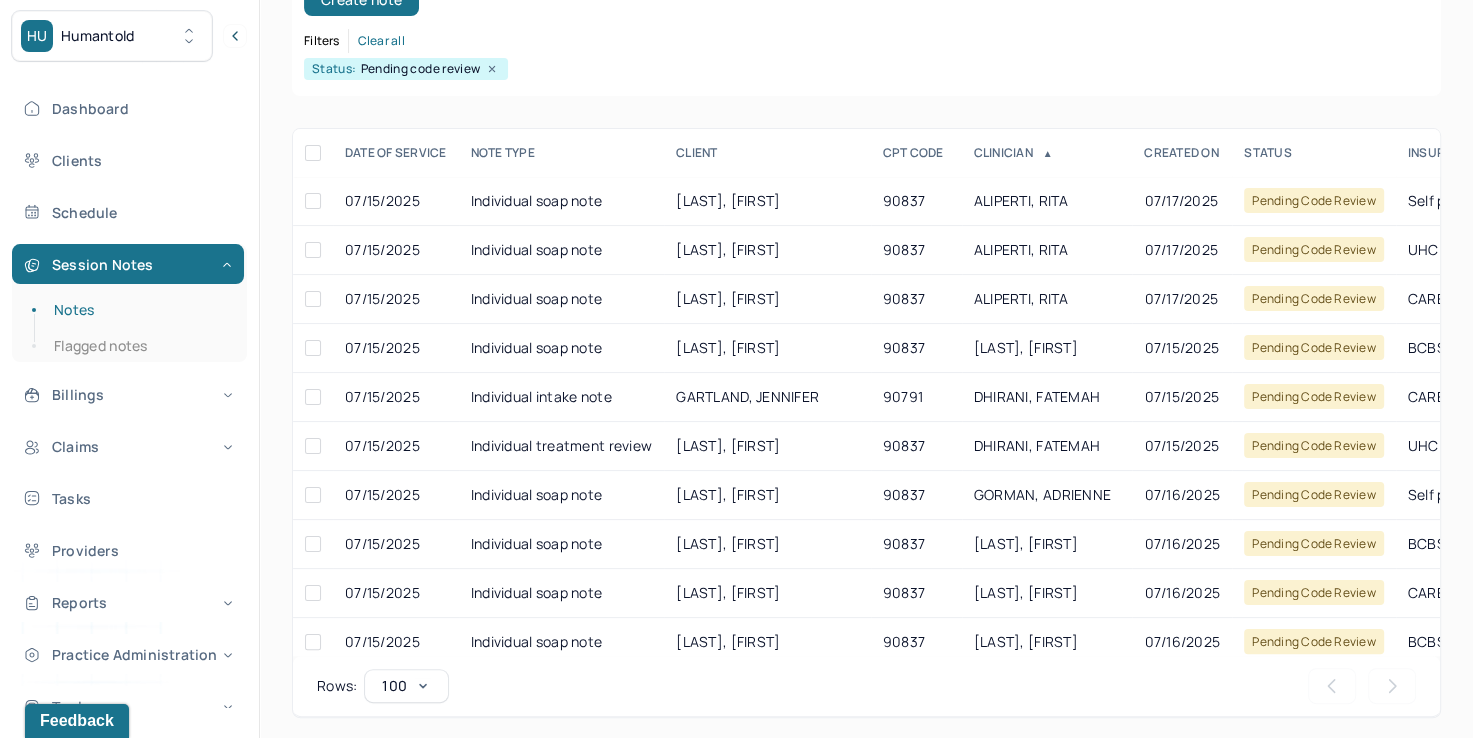 scroll, scrollTop: 288, scrollLeft: 0, axis: vertical 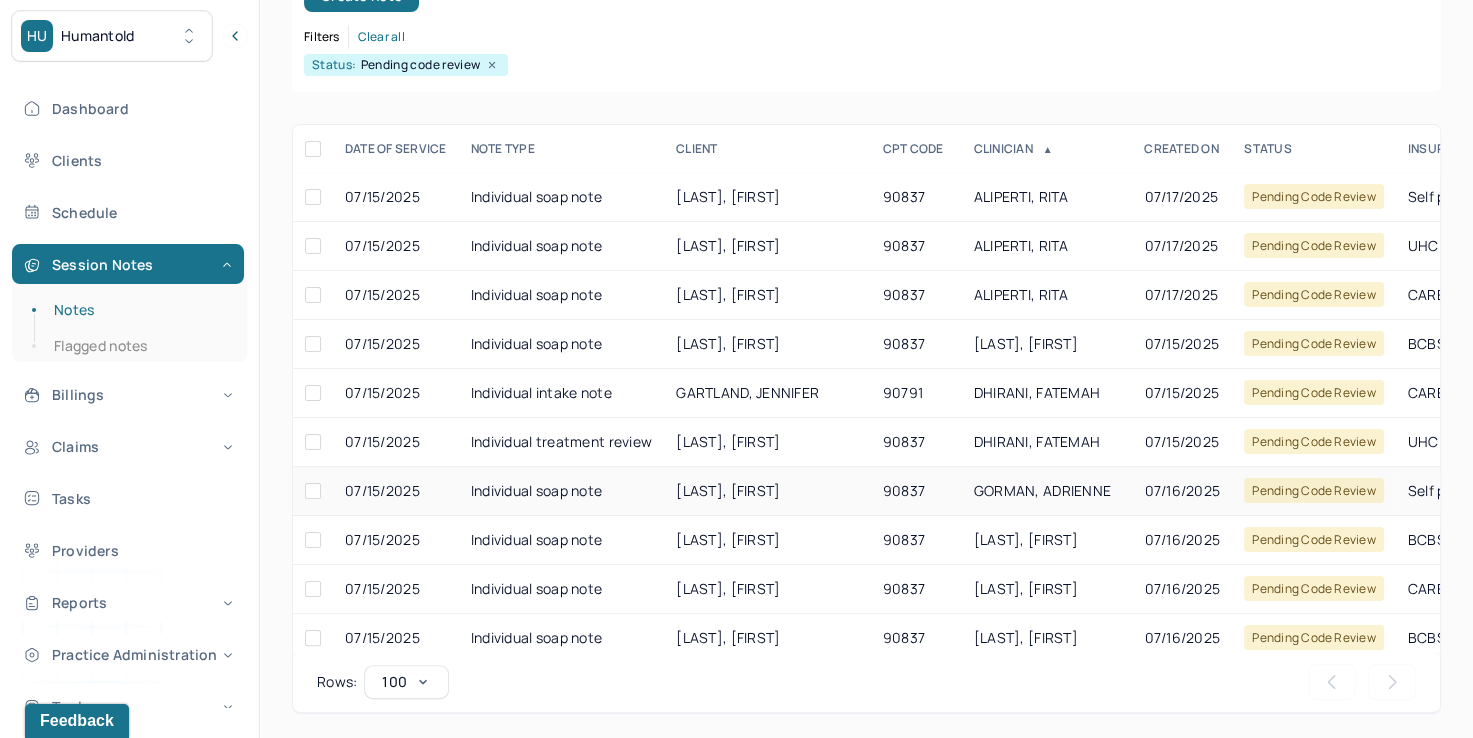 click on "GORMAN, ADRIENNE" at bounding box center [1042, 490] 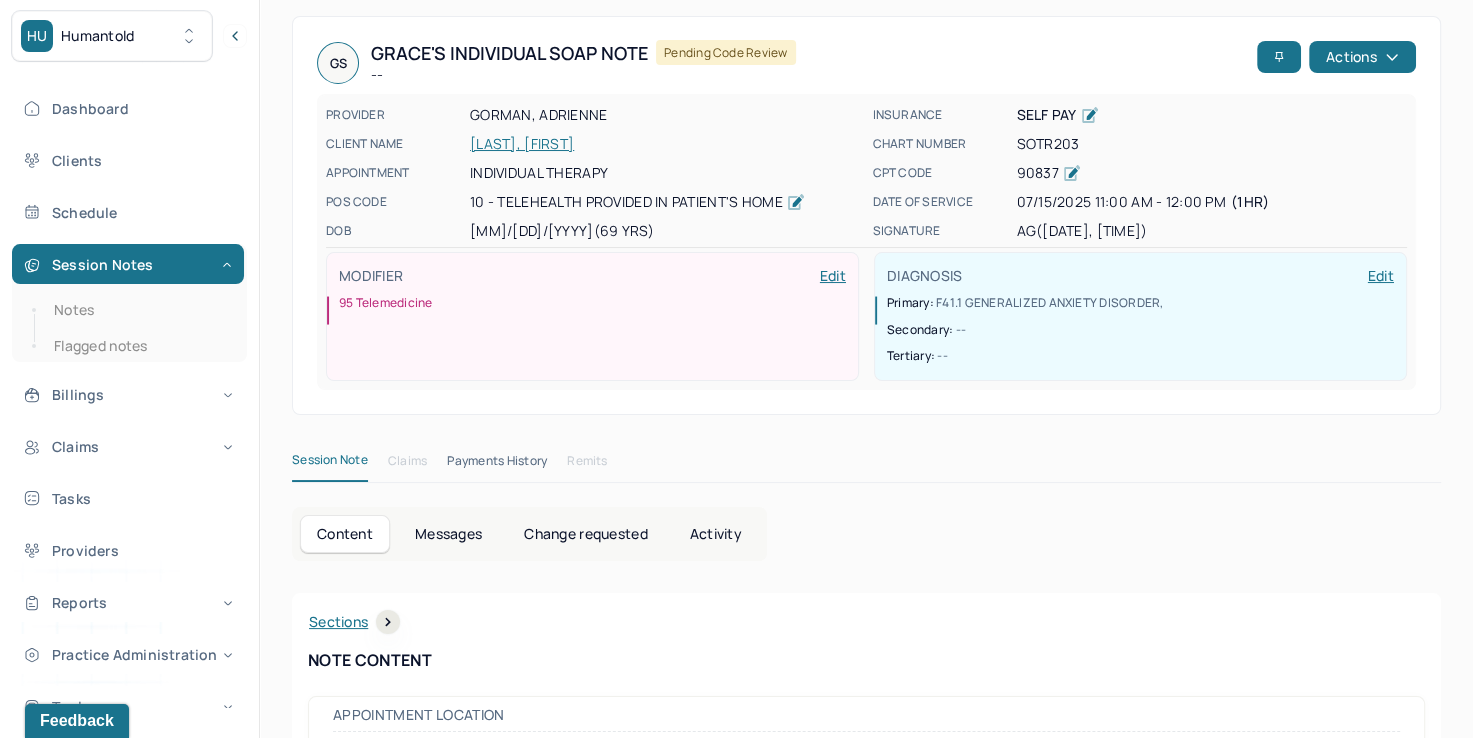 scroll, scrollTop: 0, scrollLeft: 0, axis: both 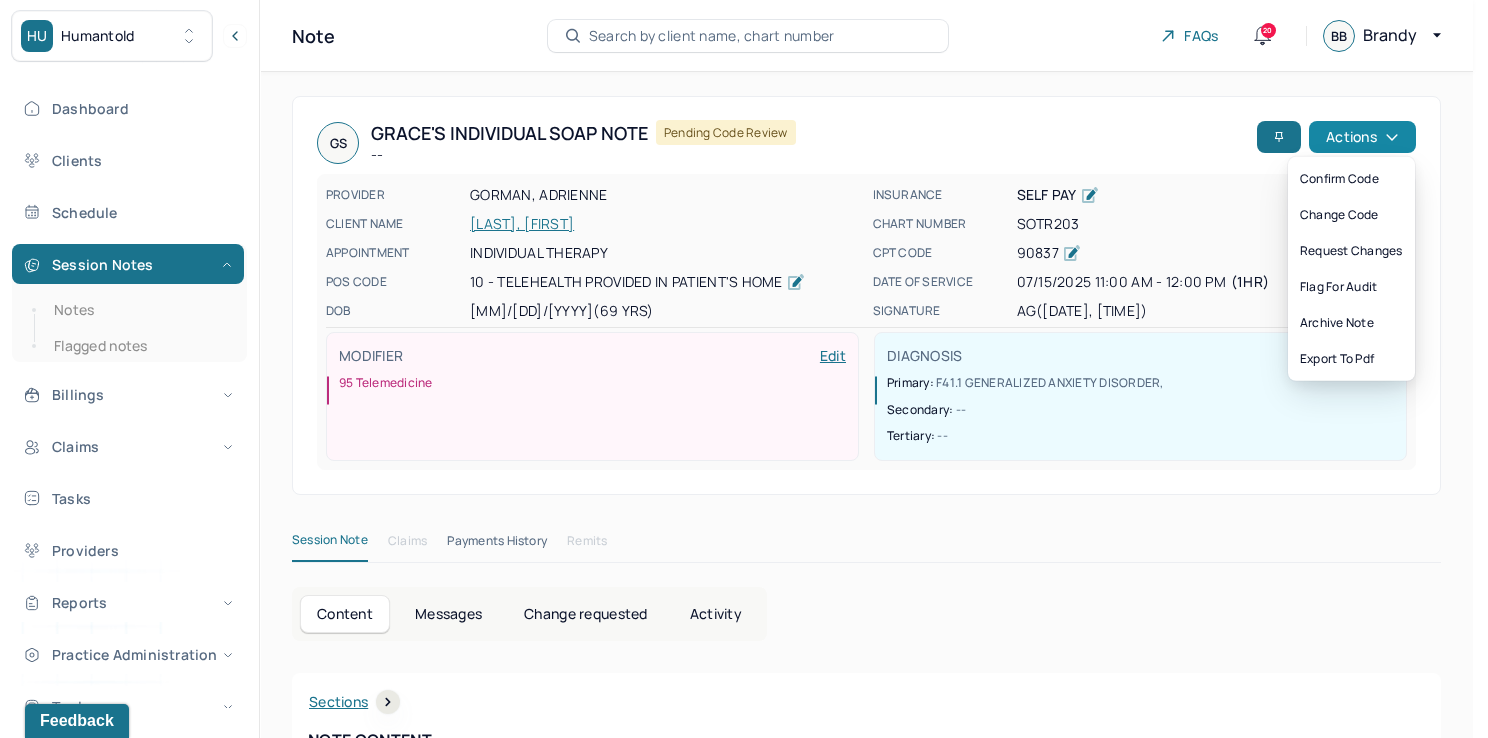 click 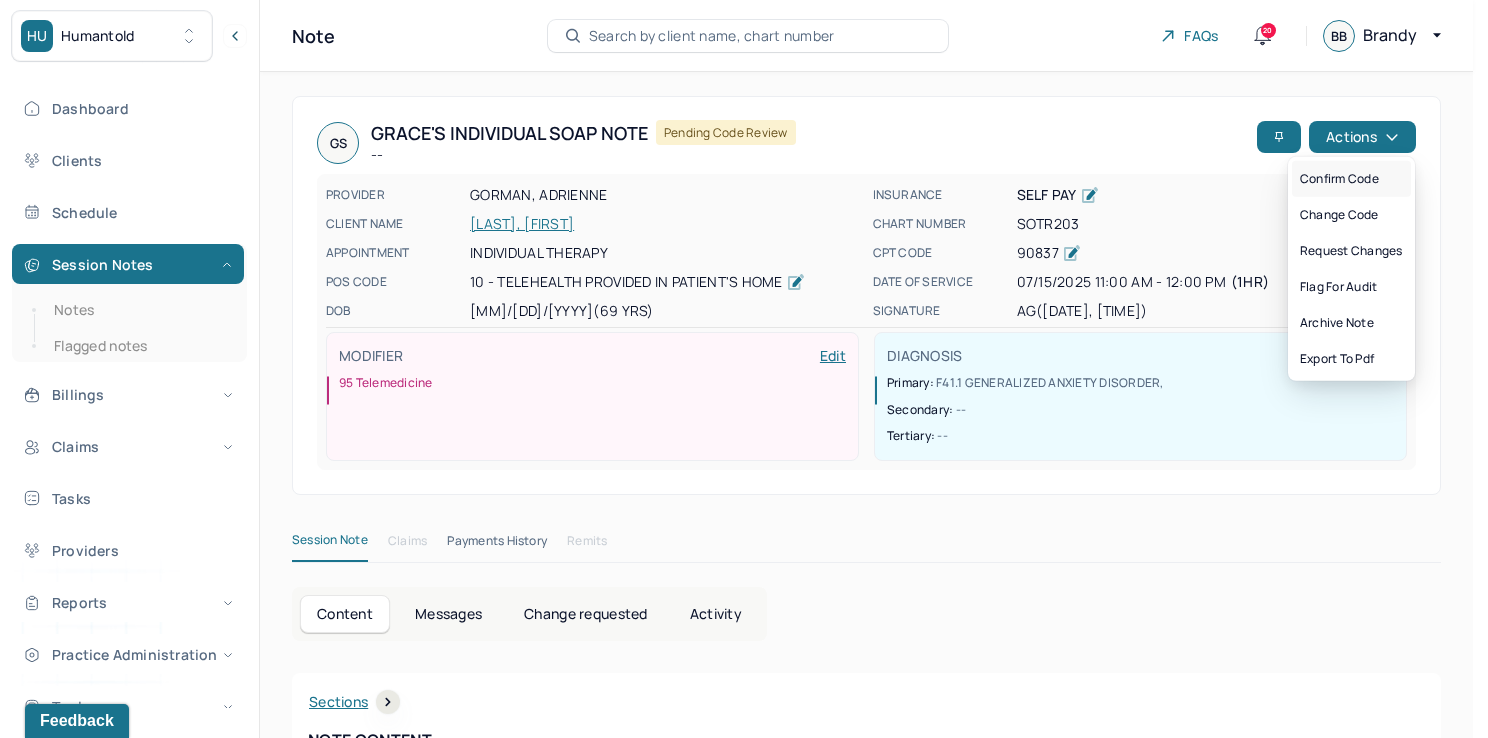 click on "Confirm code" at bounding box center [1351, 179] 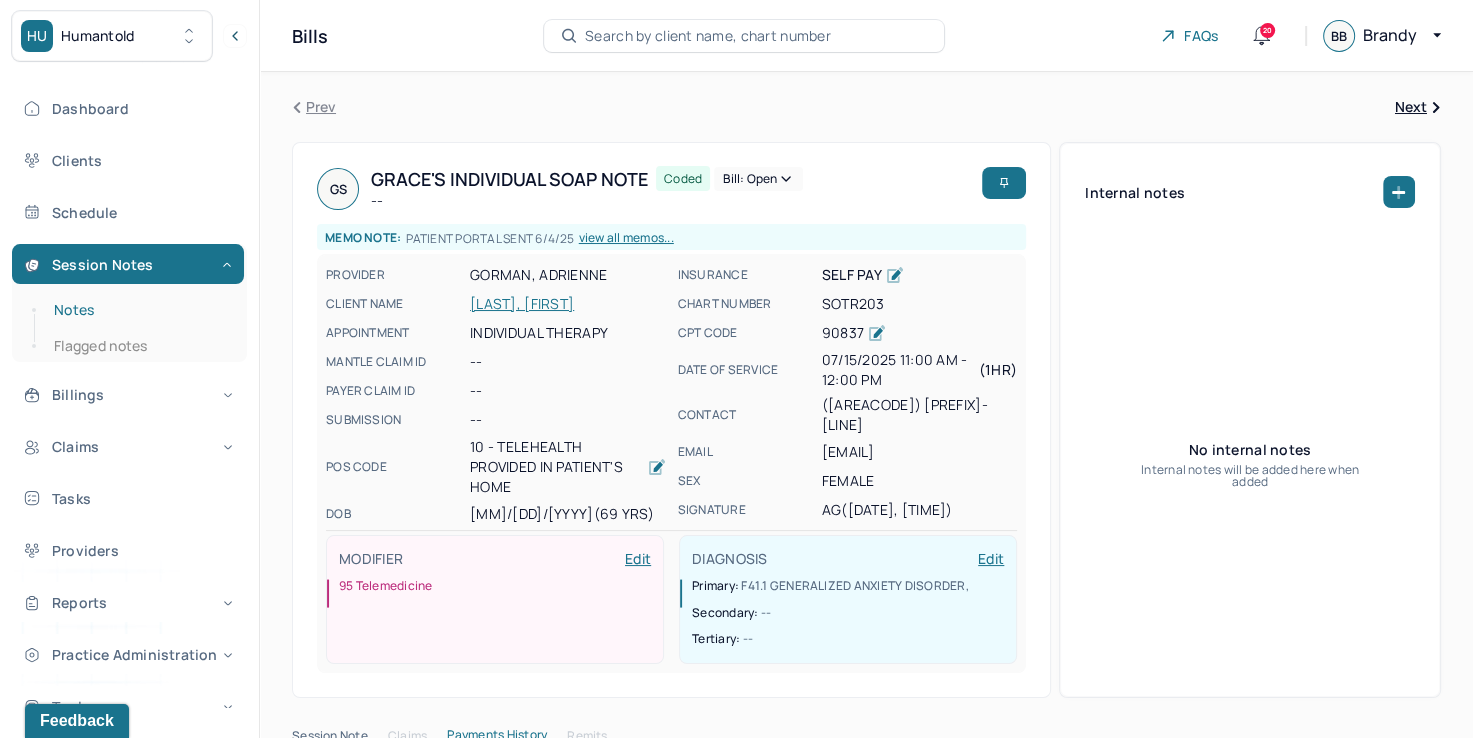 click on "Notes" at bounding box center (139, 310) 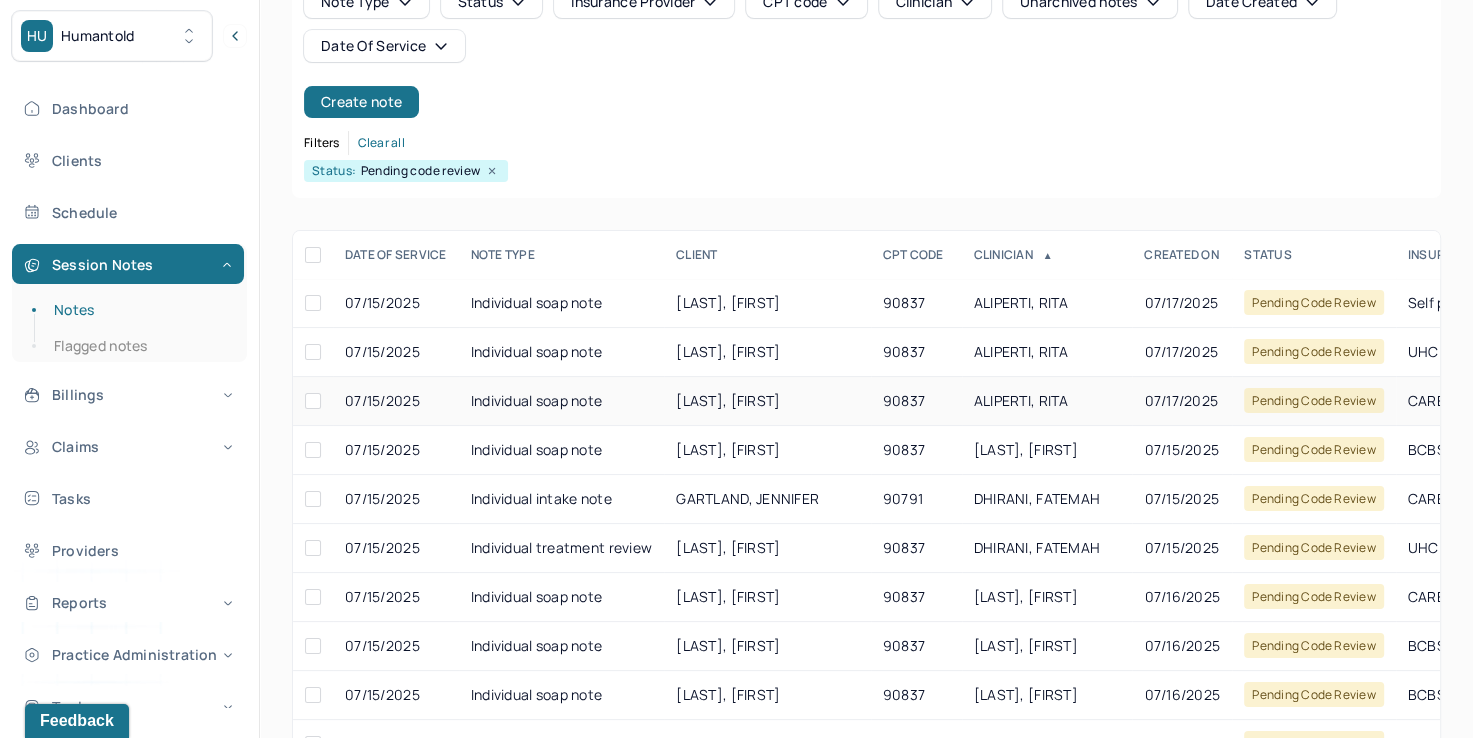 scroll, scrollTop: 200, scrollLeft: 0, axis: vertical 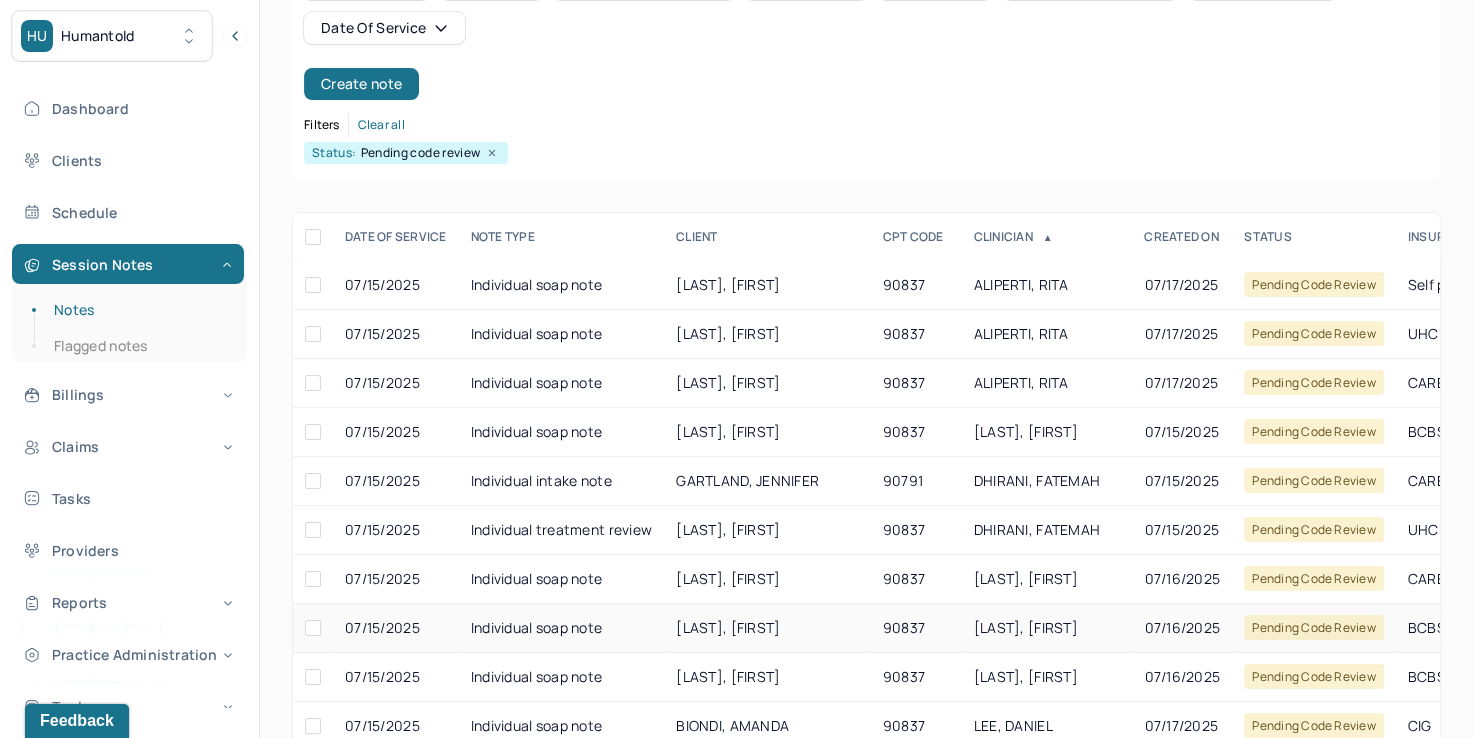 click on "[LAST], [FIRST]" at bounding box center (1047, 628) 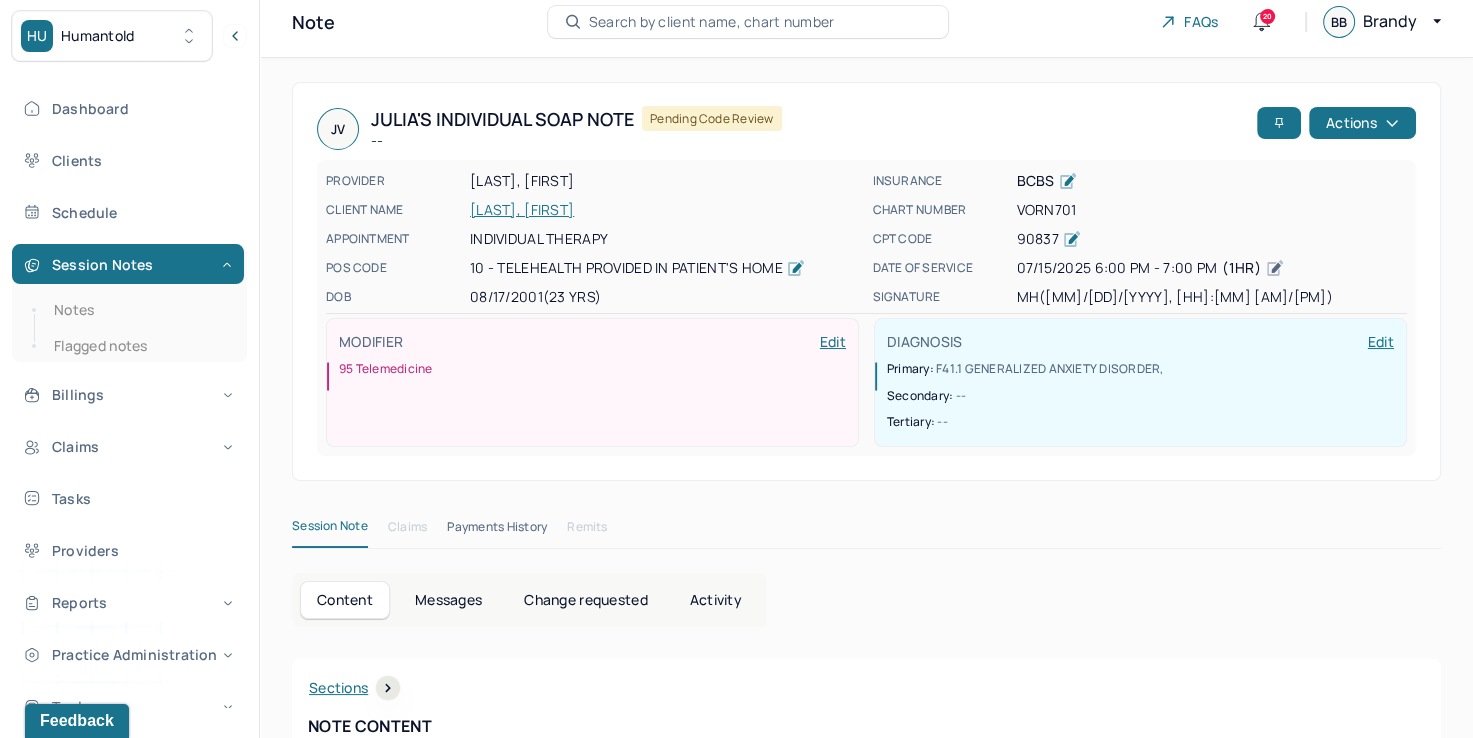scroll, scrollTop: 0, scrollLeft: 0, axis: both 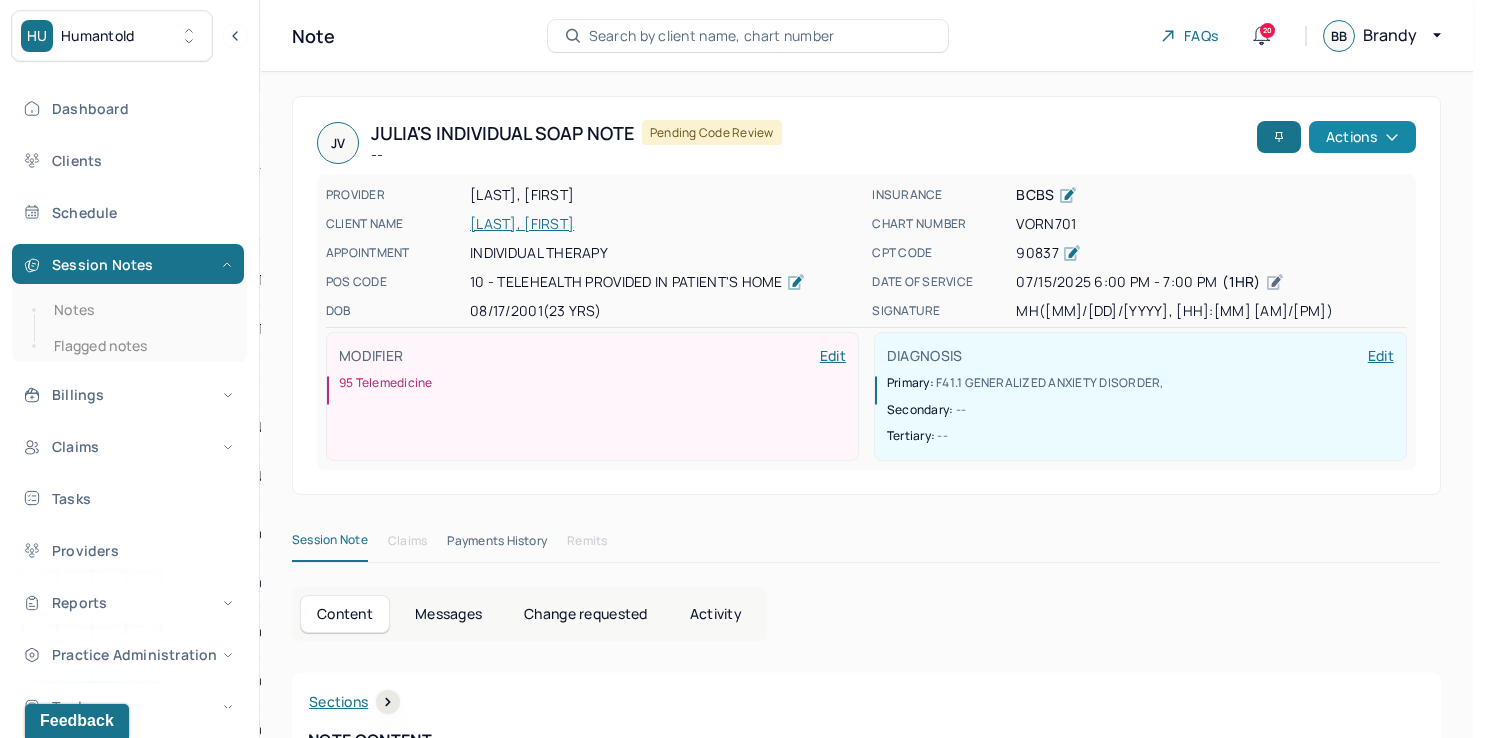 click on "Actions" at bounding box center [1362, 137] 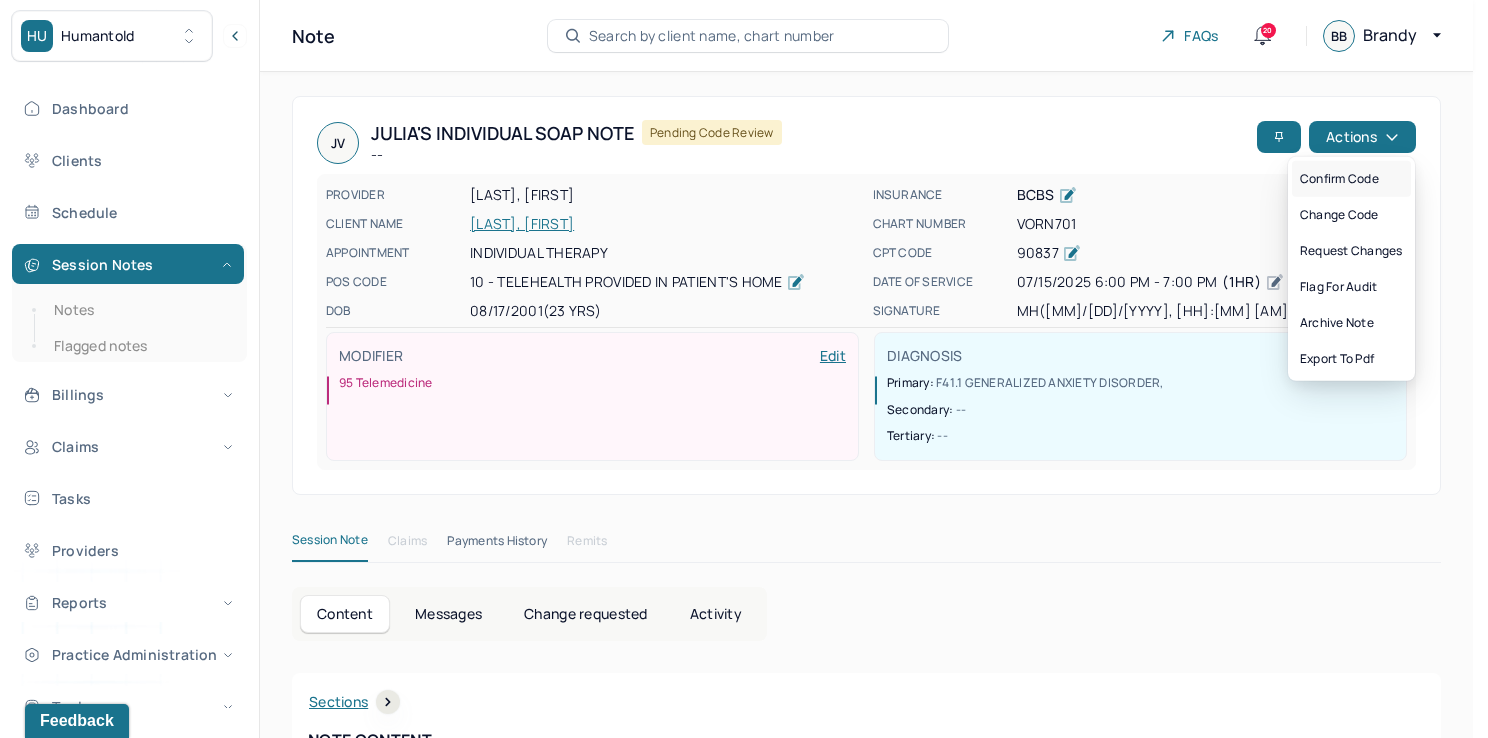 click on "Confirm code" at bounding box center [1351, 179] 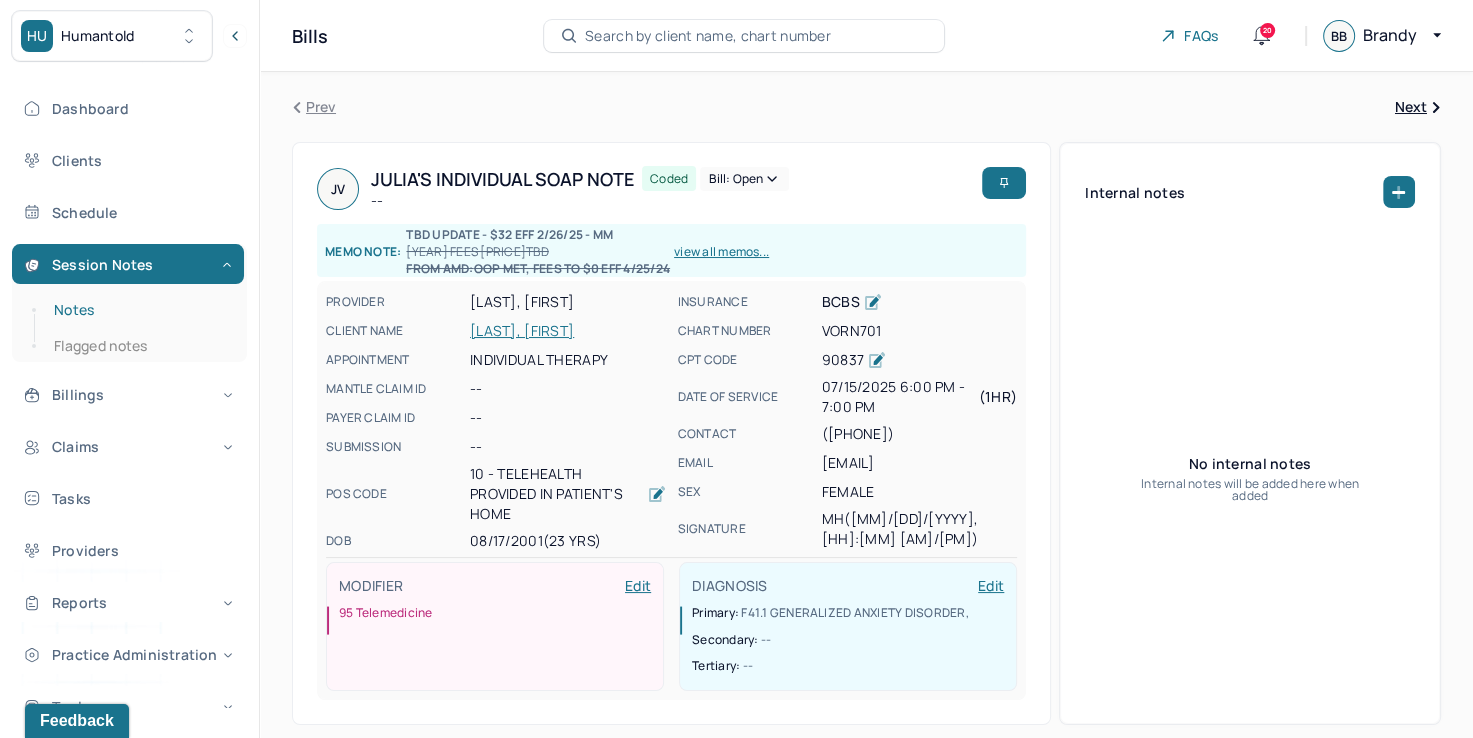 click on "Notes" at bounding box center [139, 310] 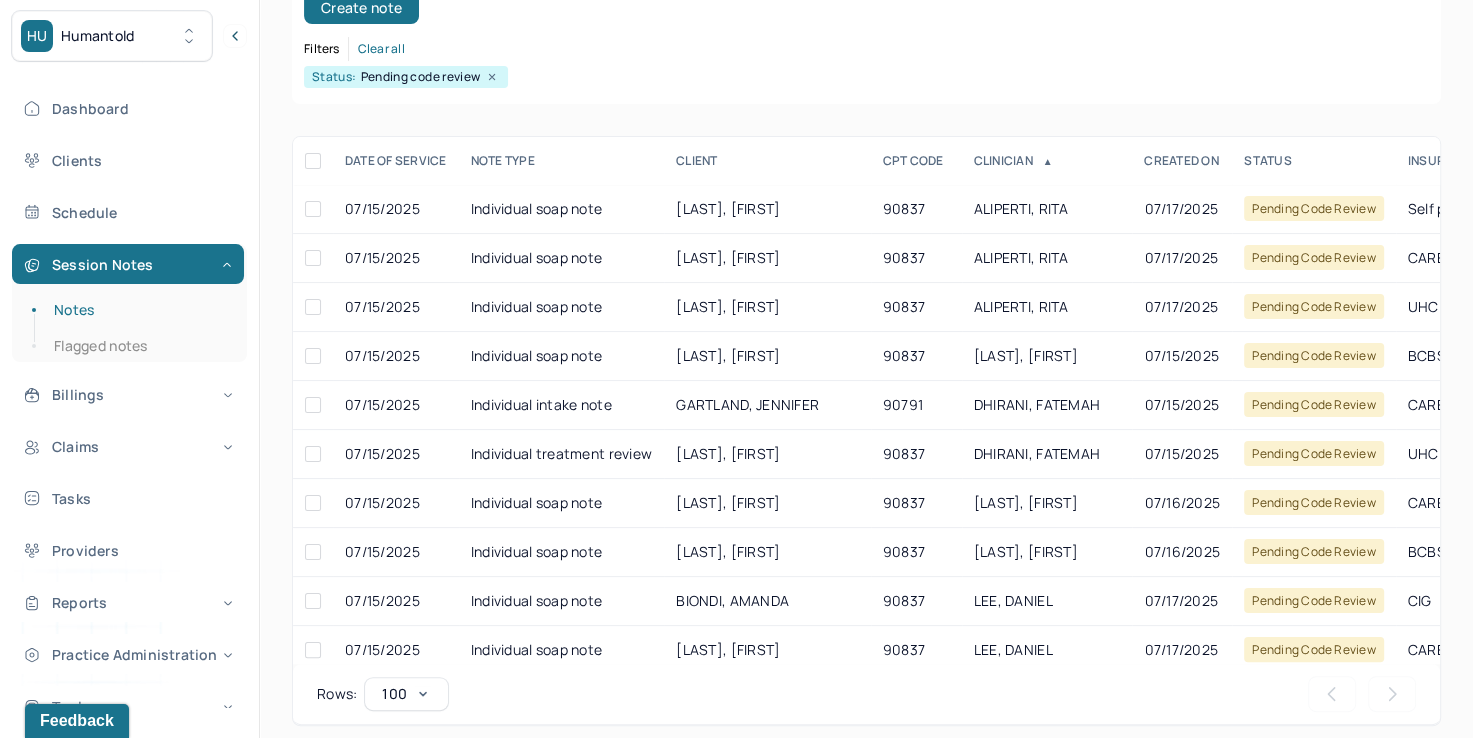 scroll, scrollTop: 288, scrollLeft: 0, axis: vertical 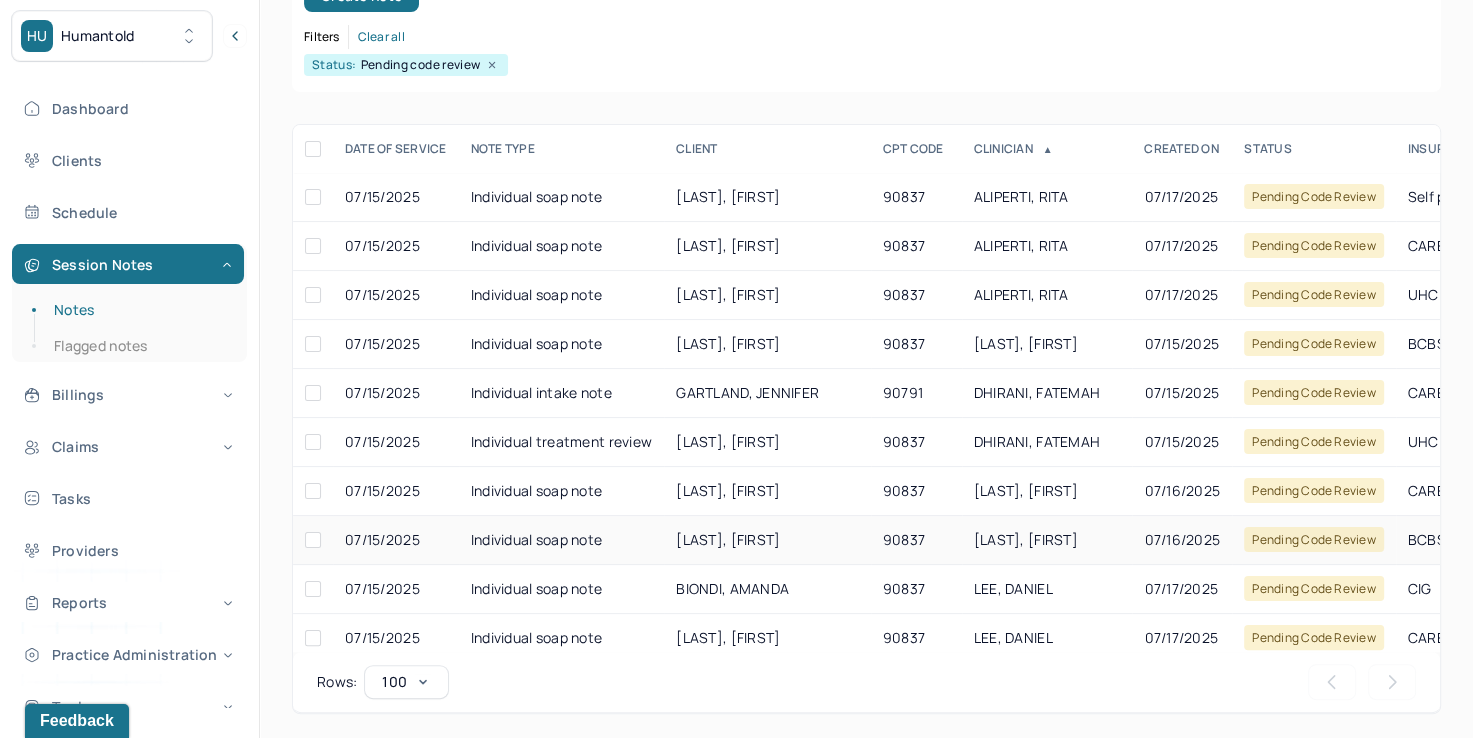 click on "[LAST], [FIRST]" at bounding box center (1026, 539) 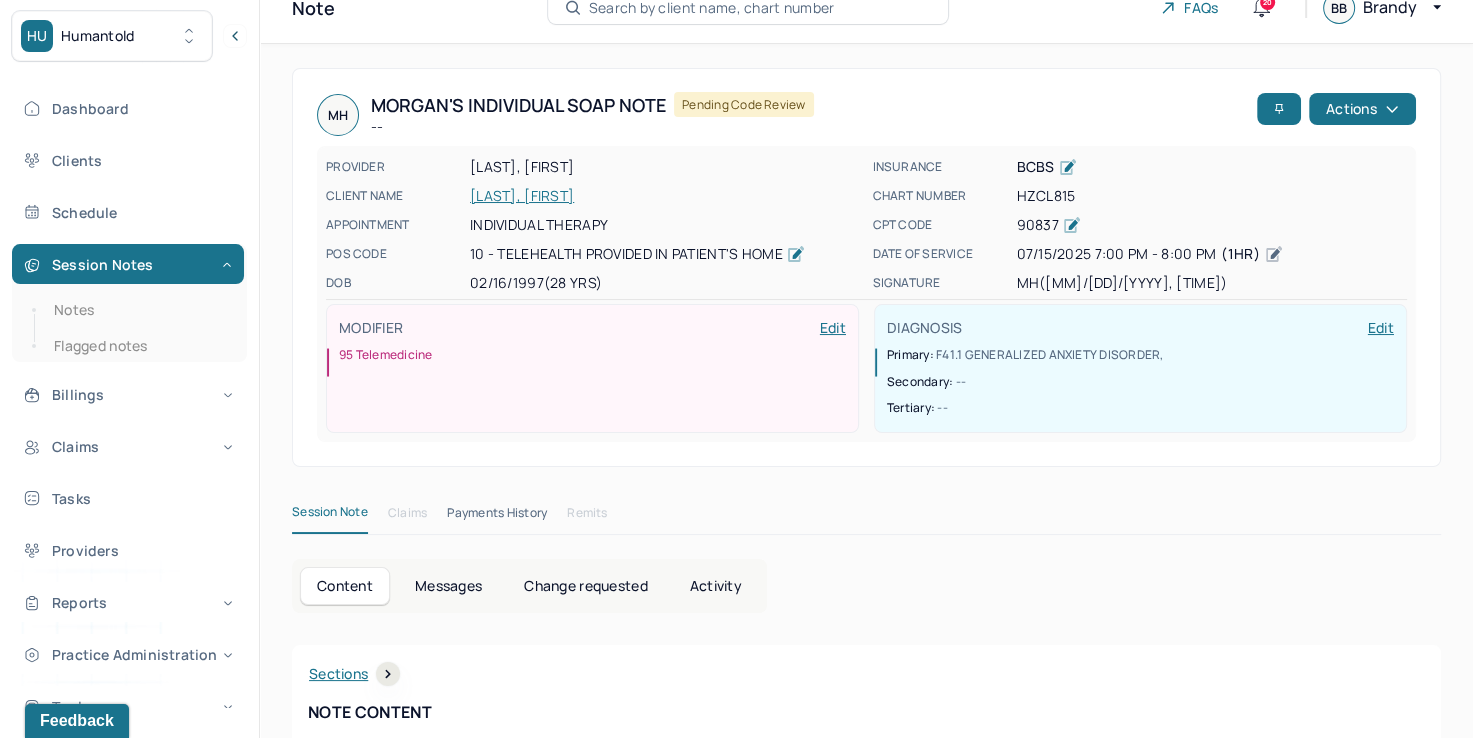 scroll, scrollTop: 0, scrollLeft: 0, axis: both 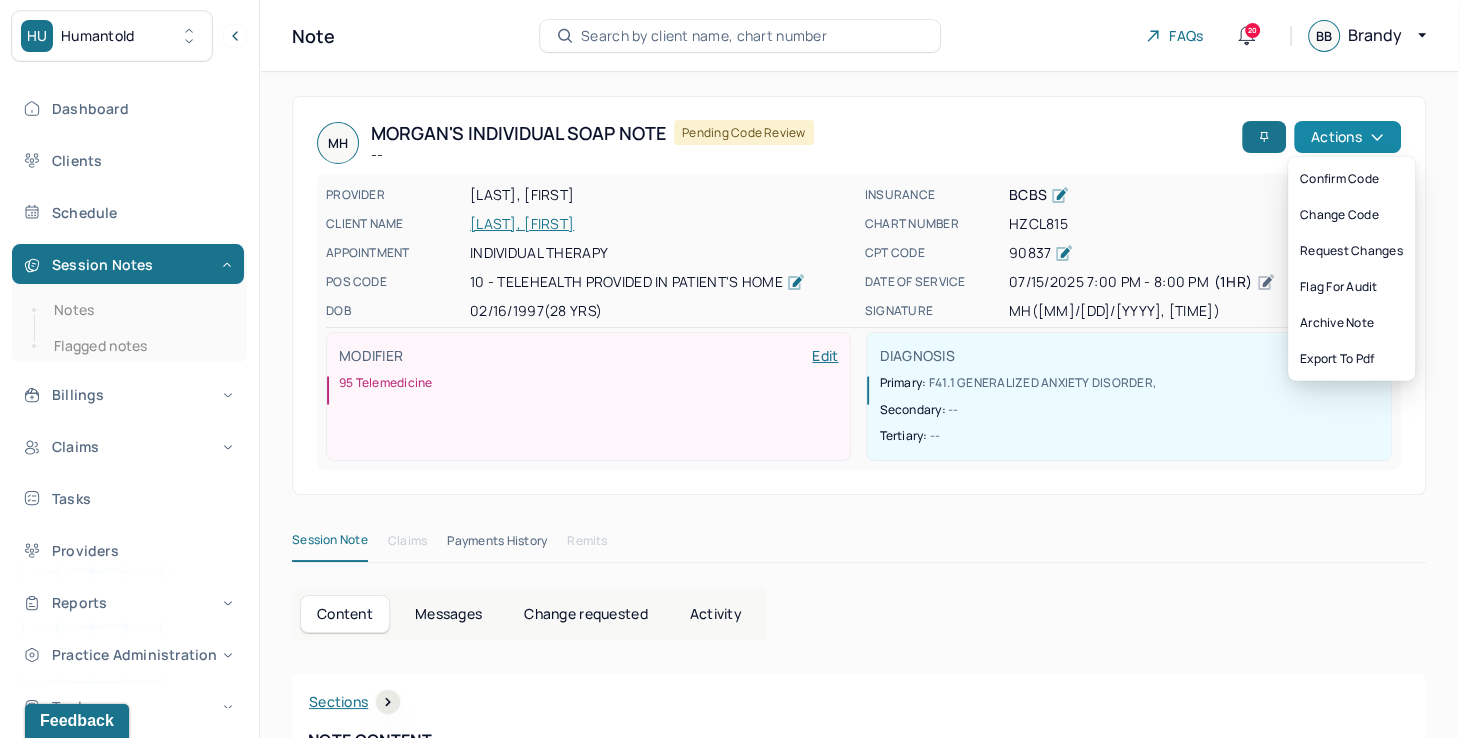 click on "Actions" at bounding box center (1347, 137) 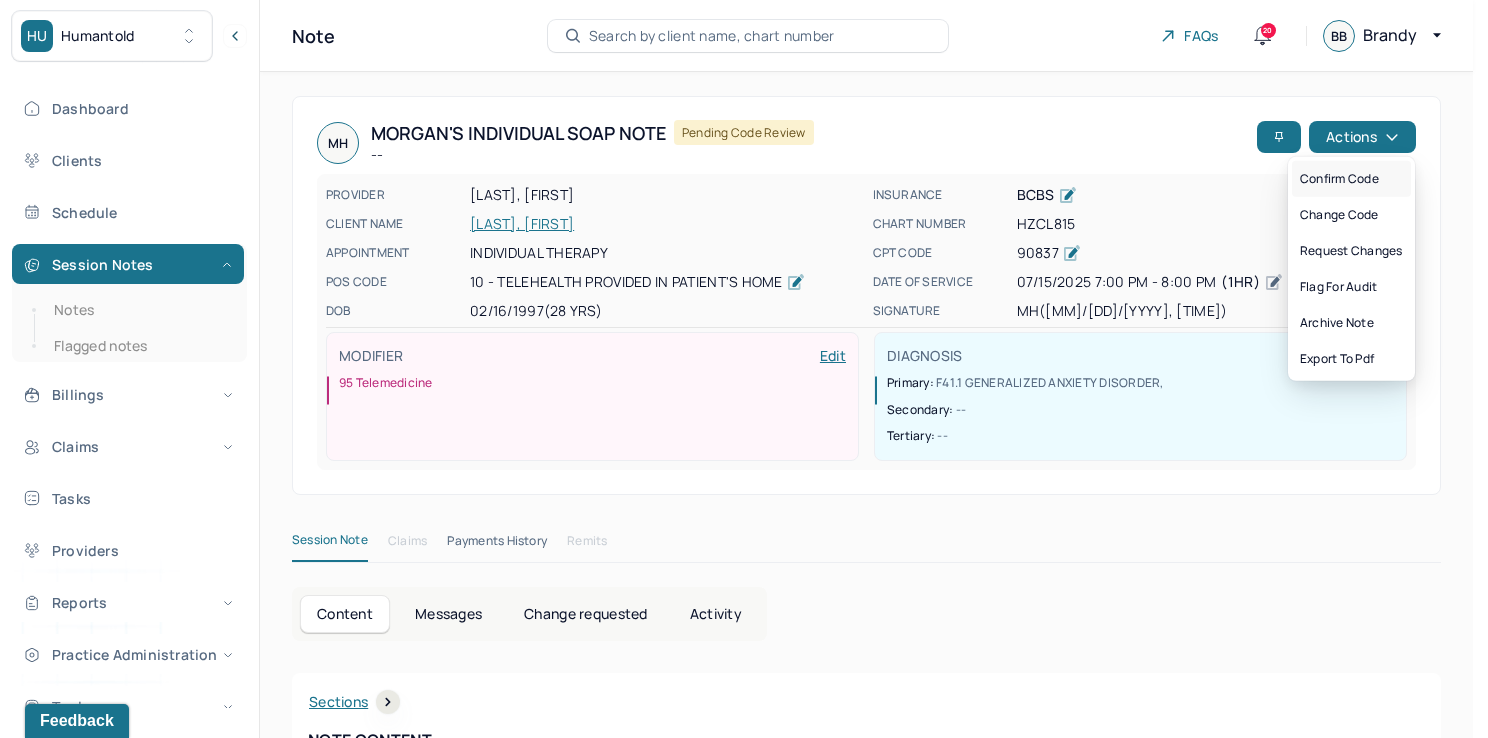 click on "Confirm code" at bounding box center [1351, 179] 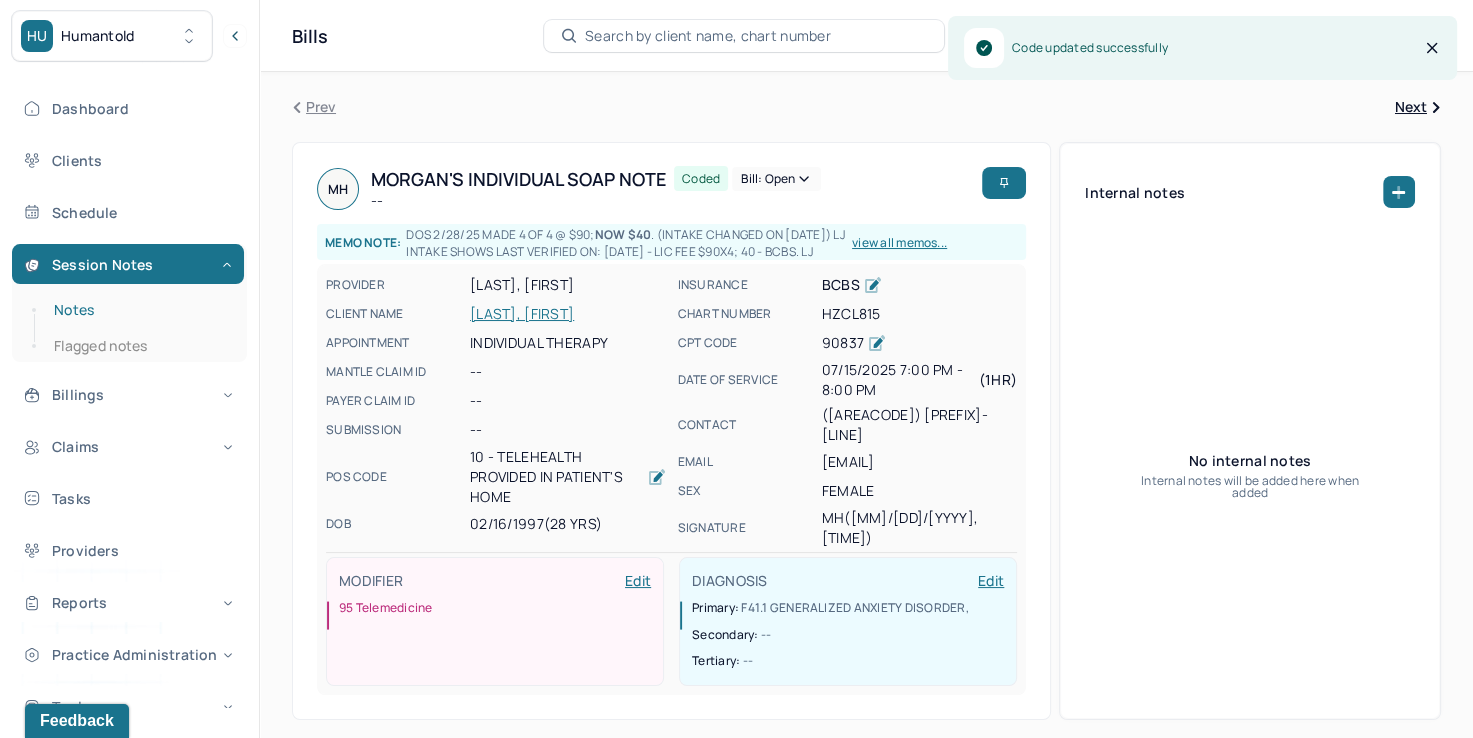 click on "Notes" at bounding box center [139, 310] 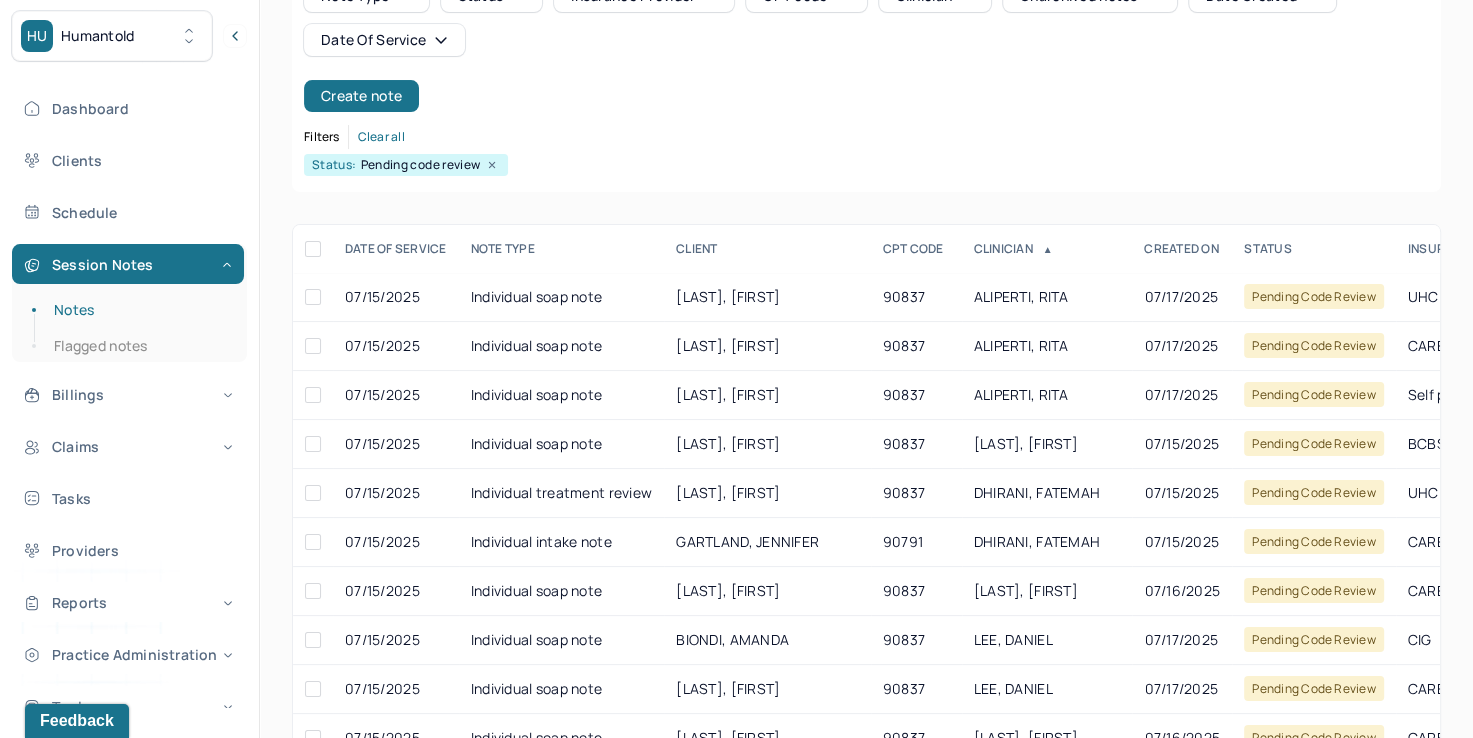 scroll, scrollTop: 200, scrollLeft: 0, axis: vertical 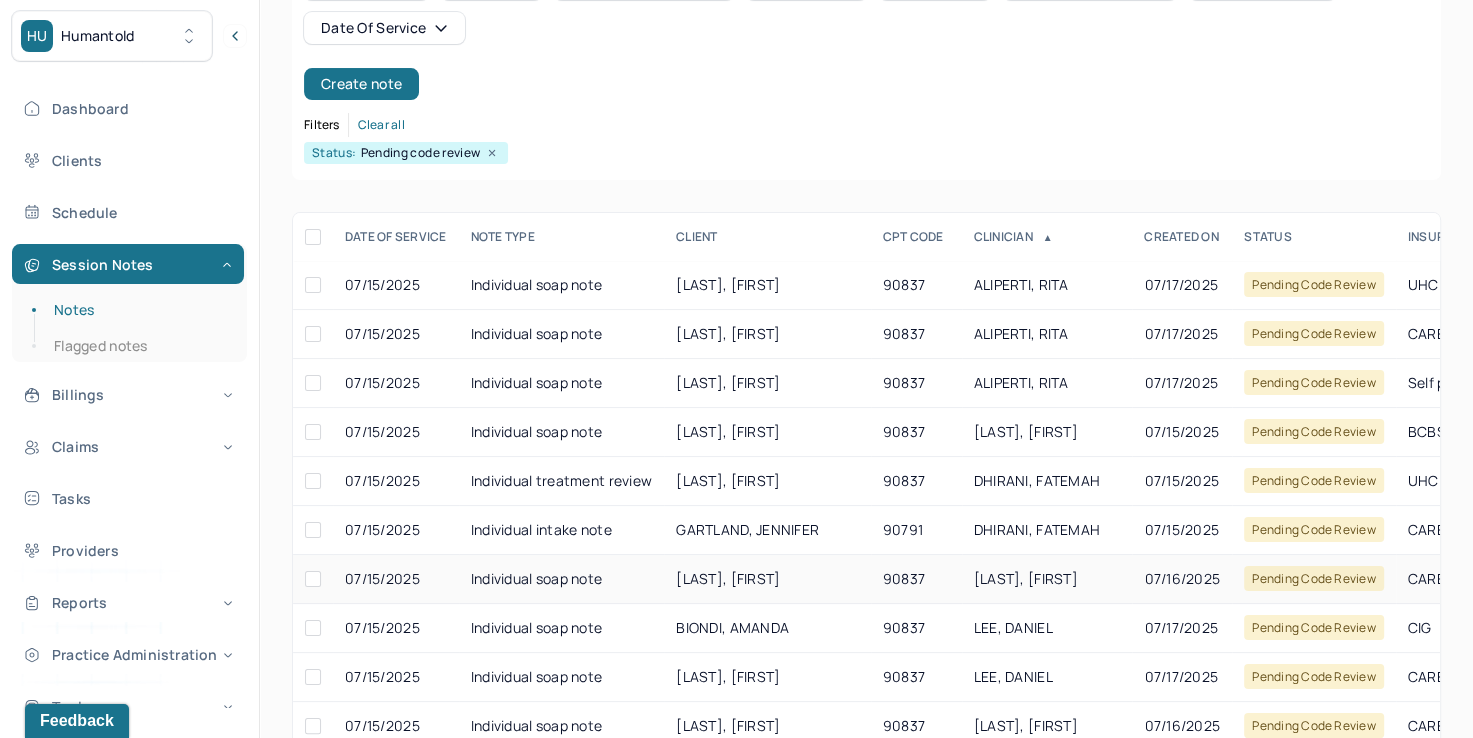 click on "[LAST], [FIRST]" at bounding box center (1026, 578) 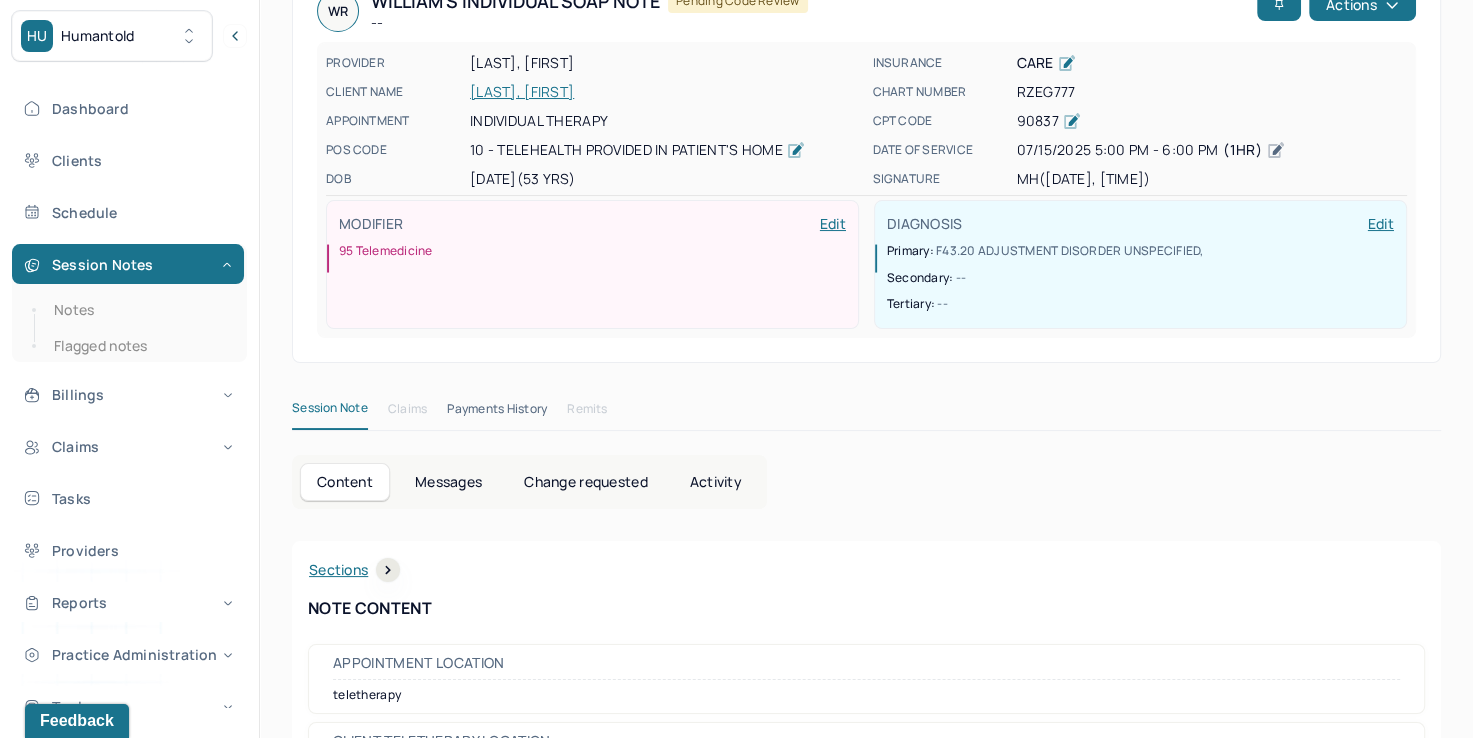 scroll, scrollTop: 76, scrollLeft: 0, axis: vertical 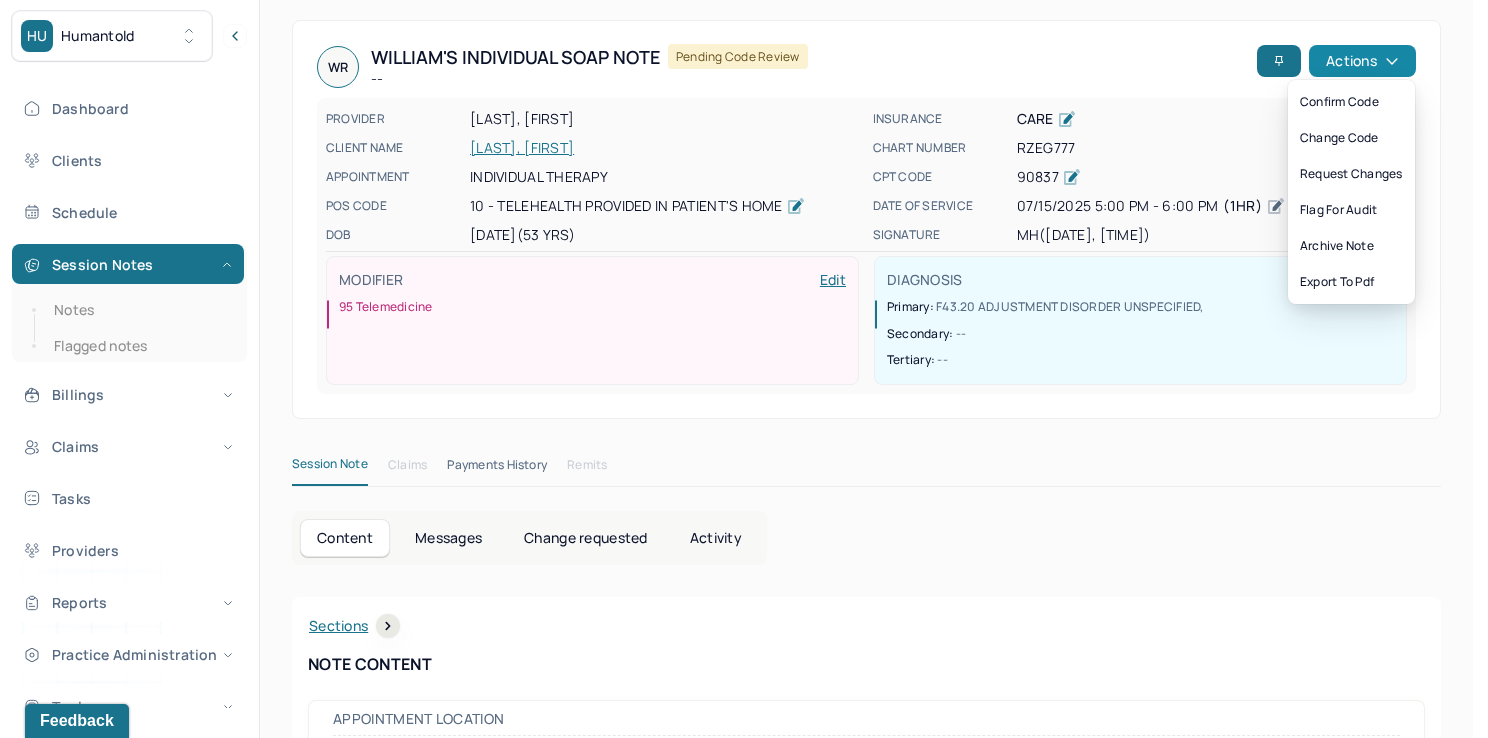 click on "Actions" at bounding box center (1362, 61) 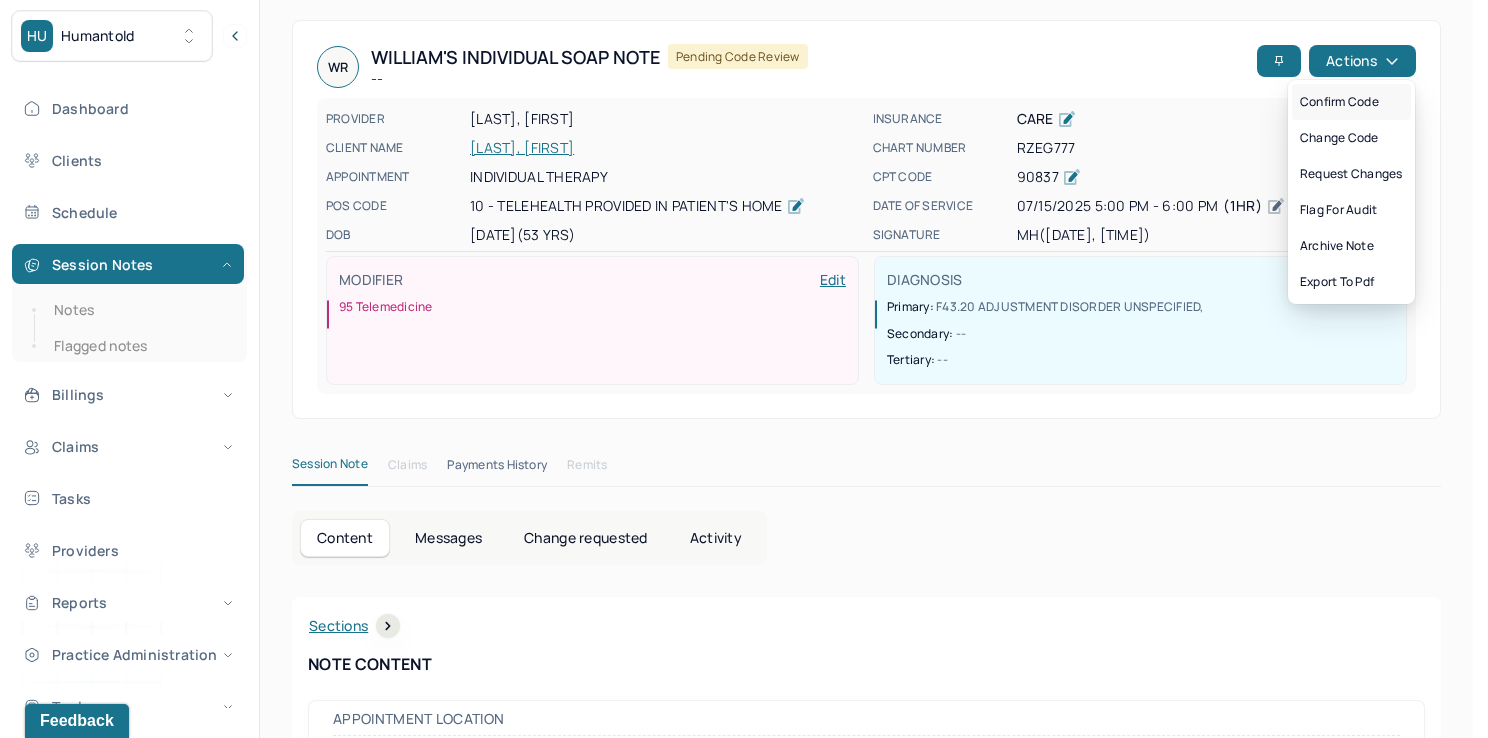 click on "Confirm code" at bounding box center (1351, 102) 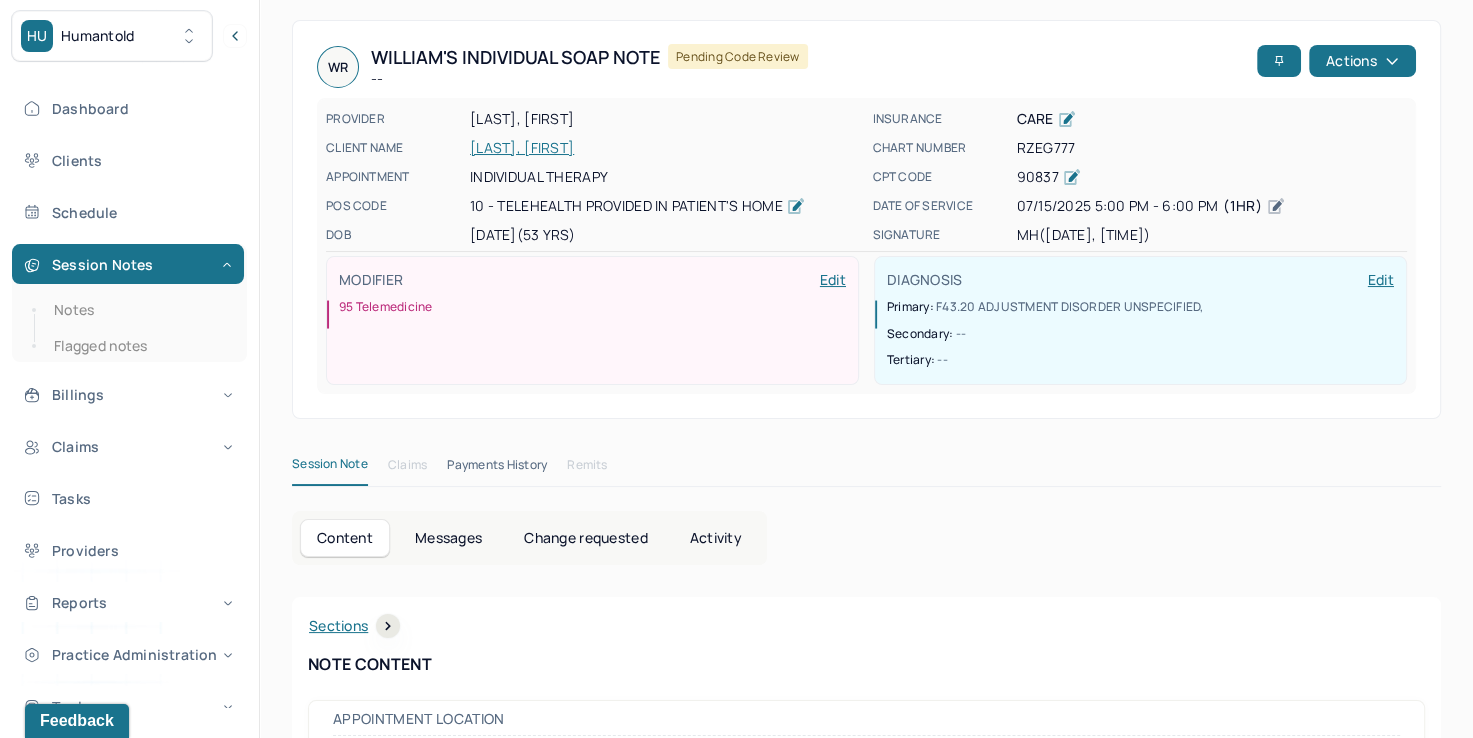 scroll, scrollTop: 4, scrollLeft: 0, axis: vertical 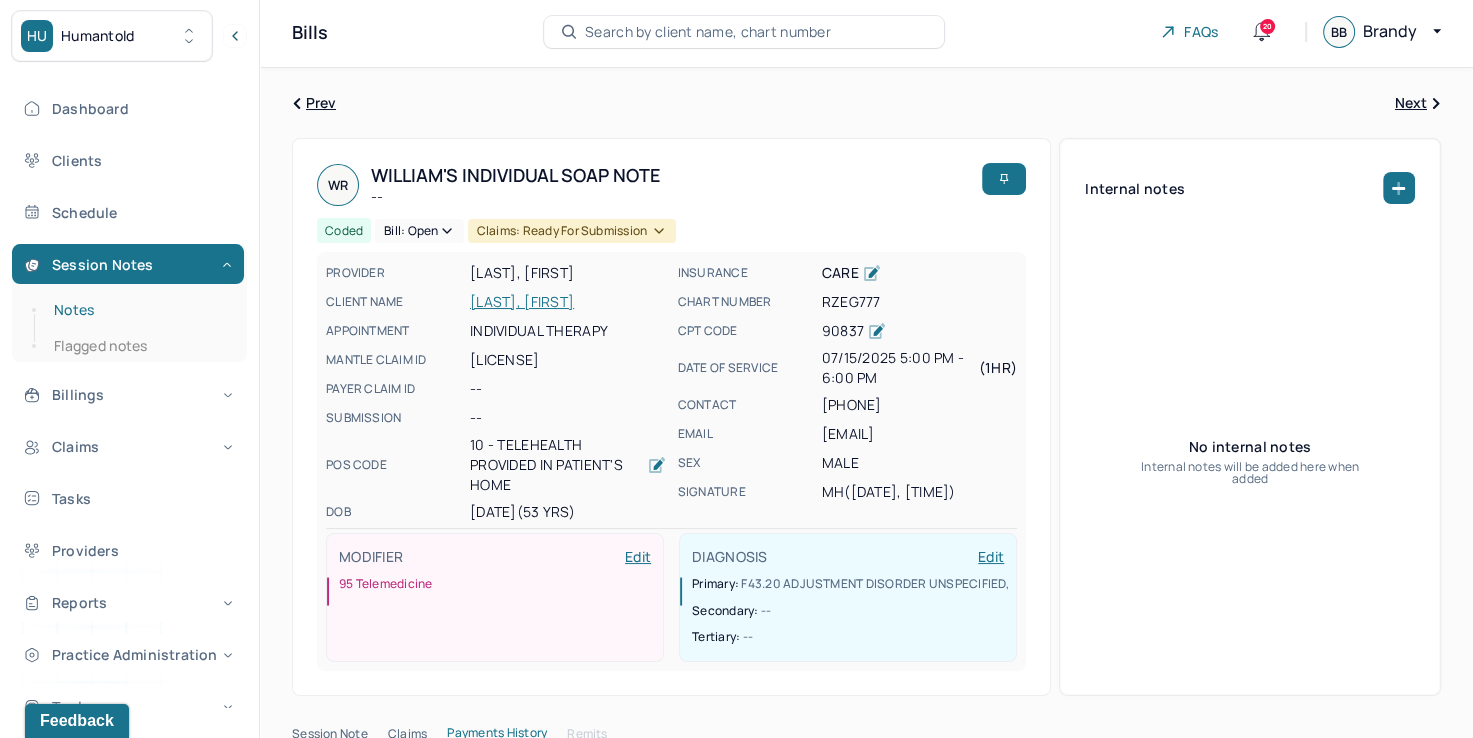 click on "Notes" at bounding box center (139, 310) 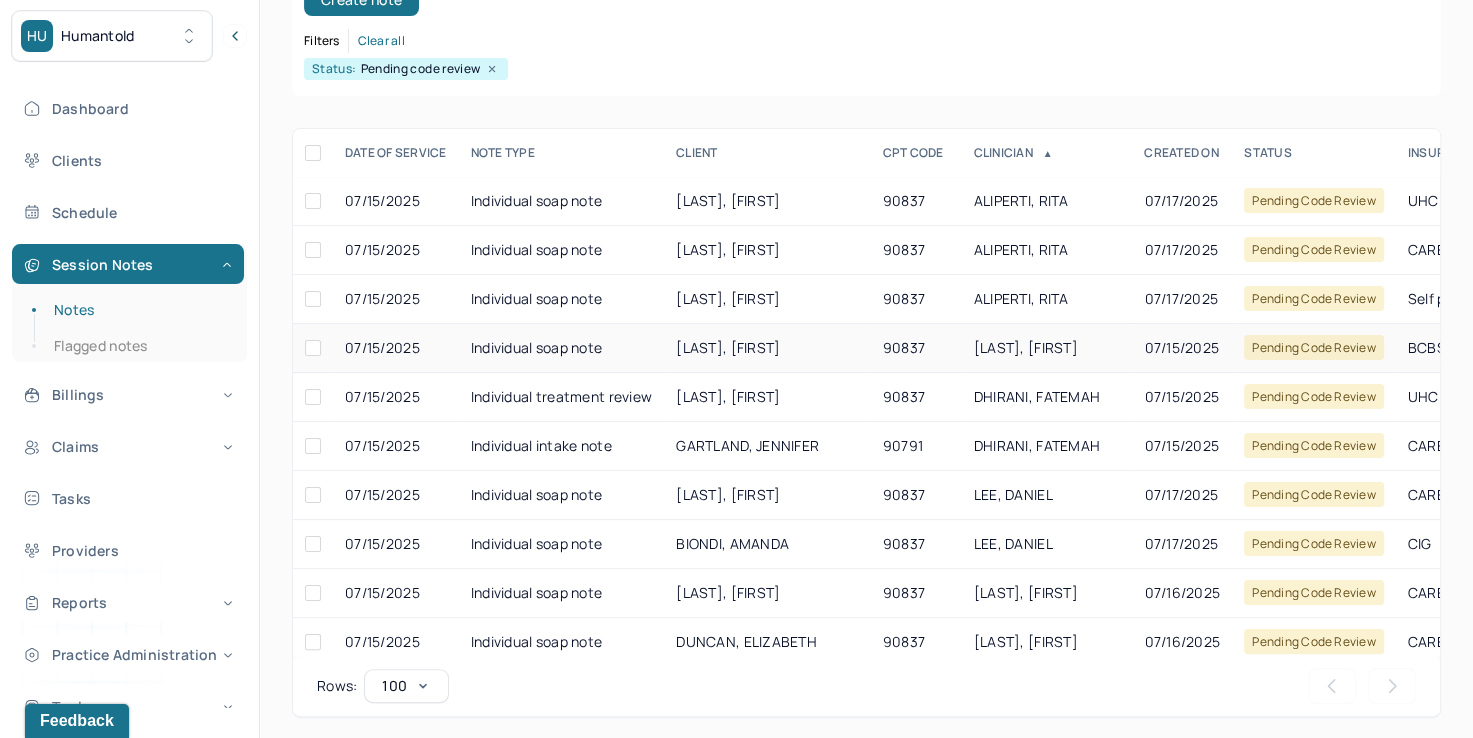 scroll, scrollTop: 288, scrollLeft: 0, axis: vertical 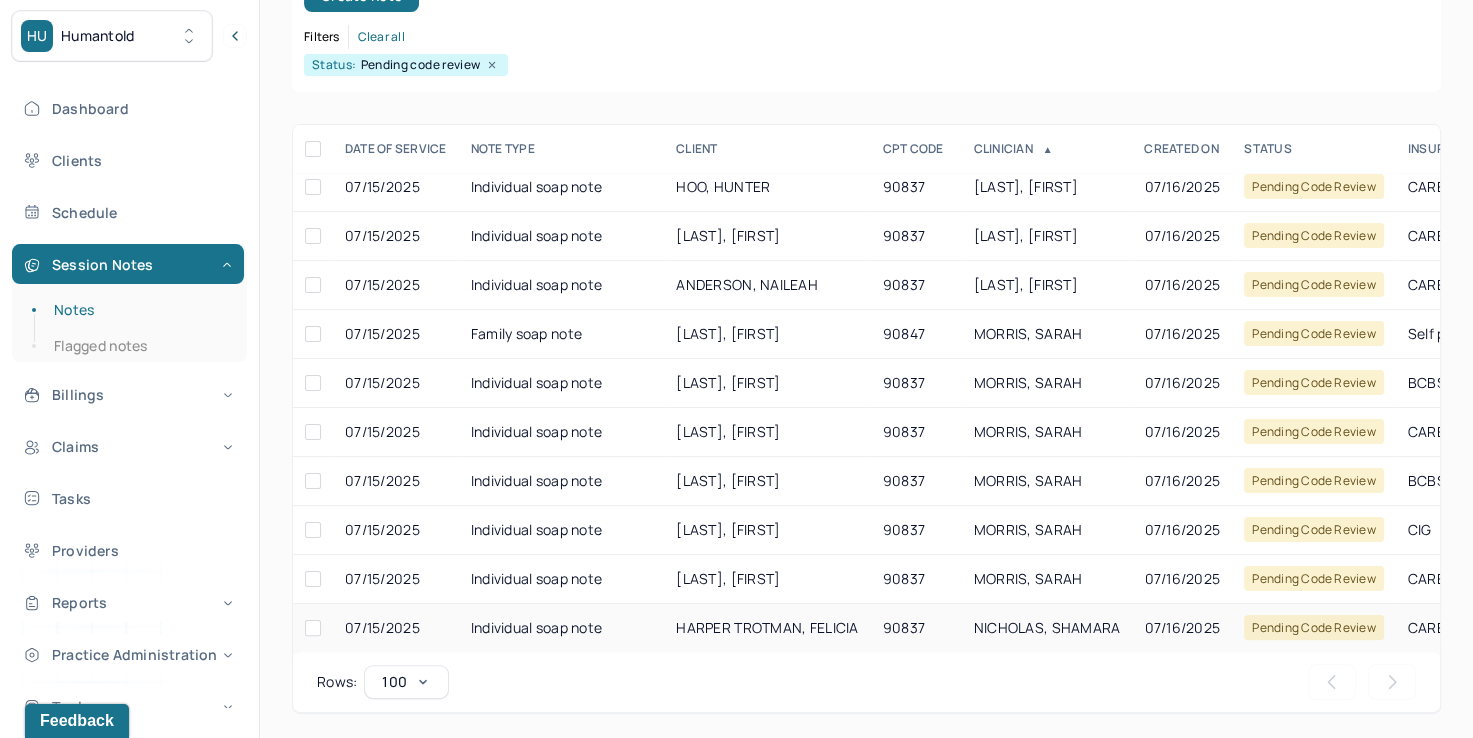 click on "NICHOLAS, SHAMARA" at bounding box center [1047, 627] 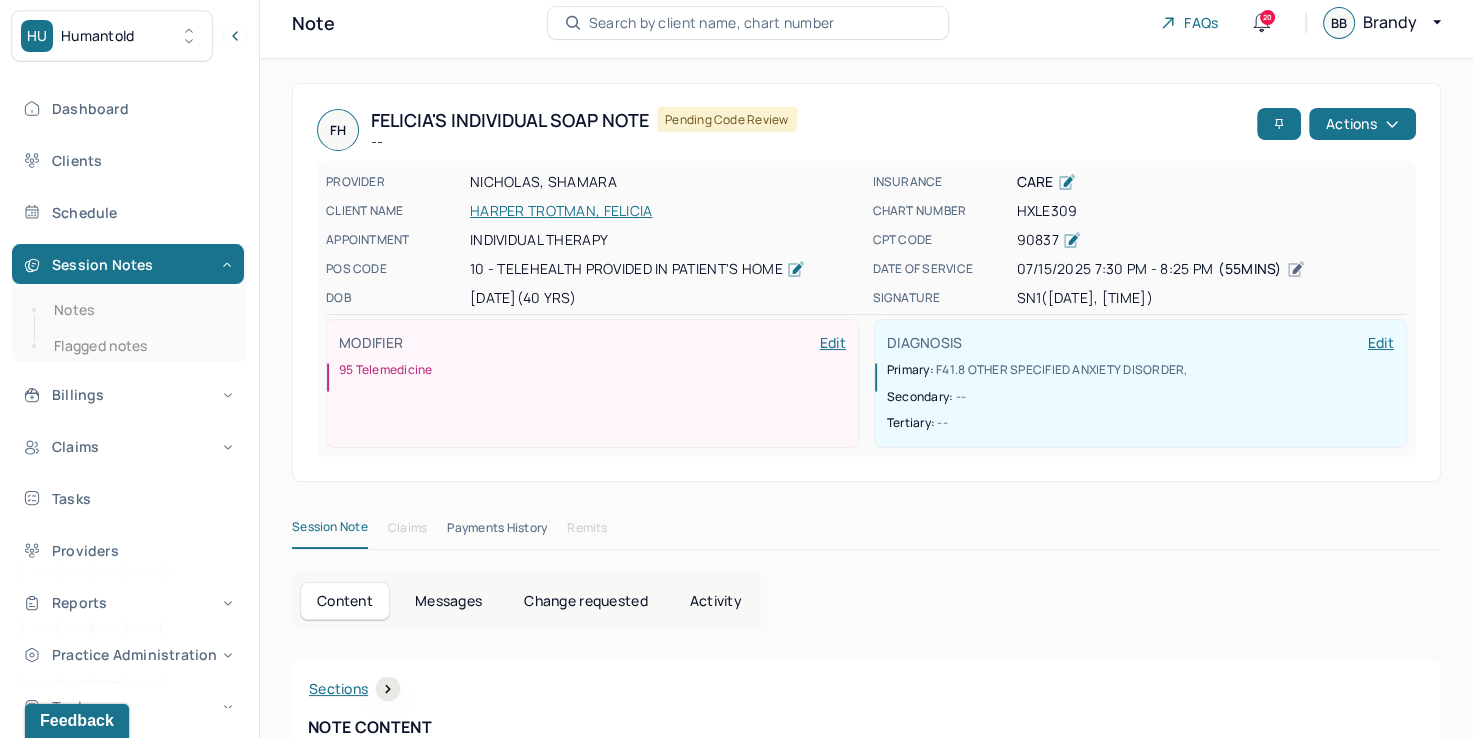 scroll, scrollTop: 0, scrollLeft: 0, axis: both 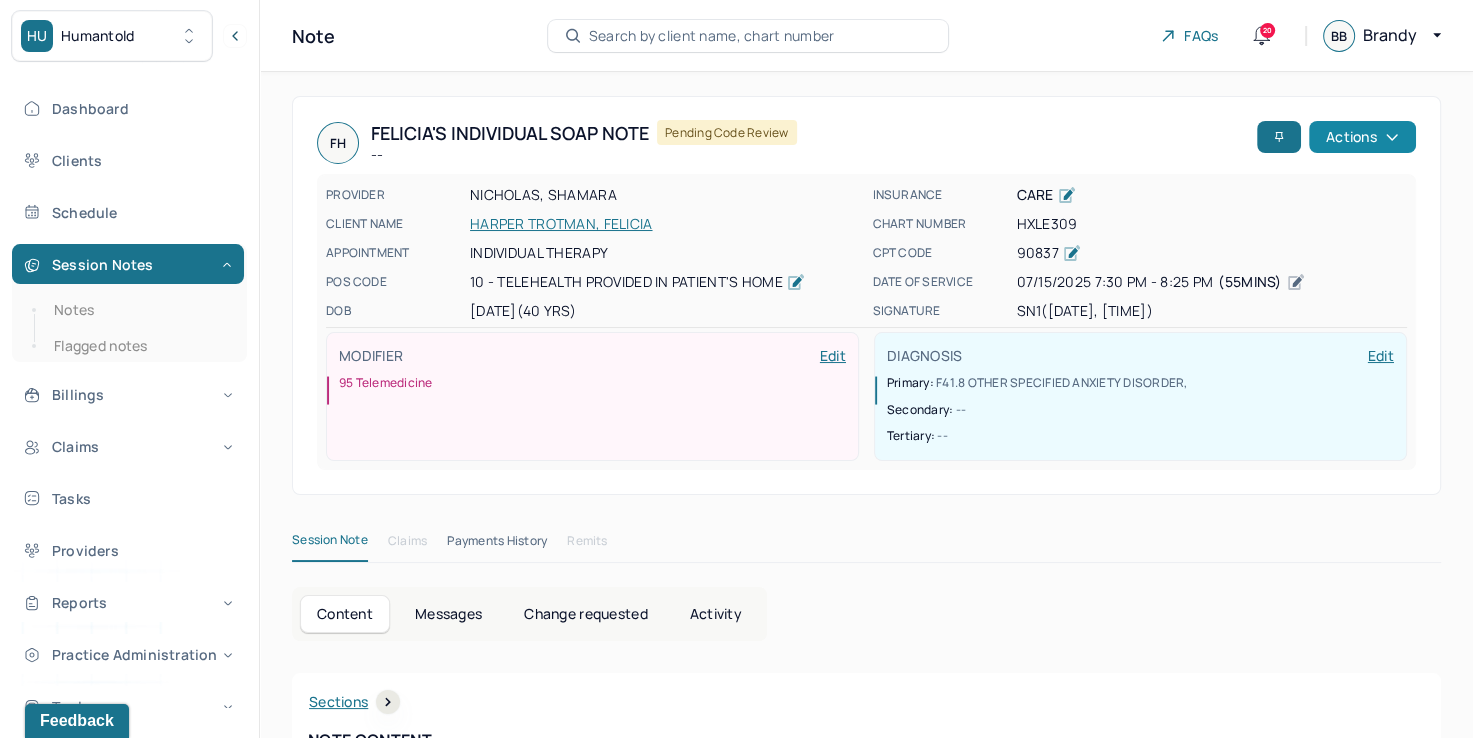 click on "Actions" at bounding box center (1362, 137) 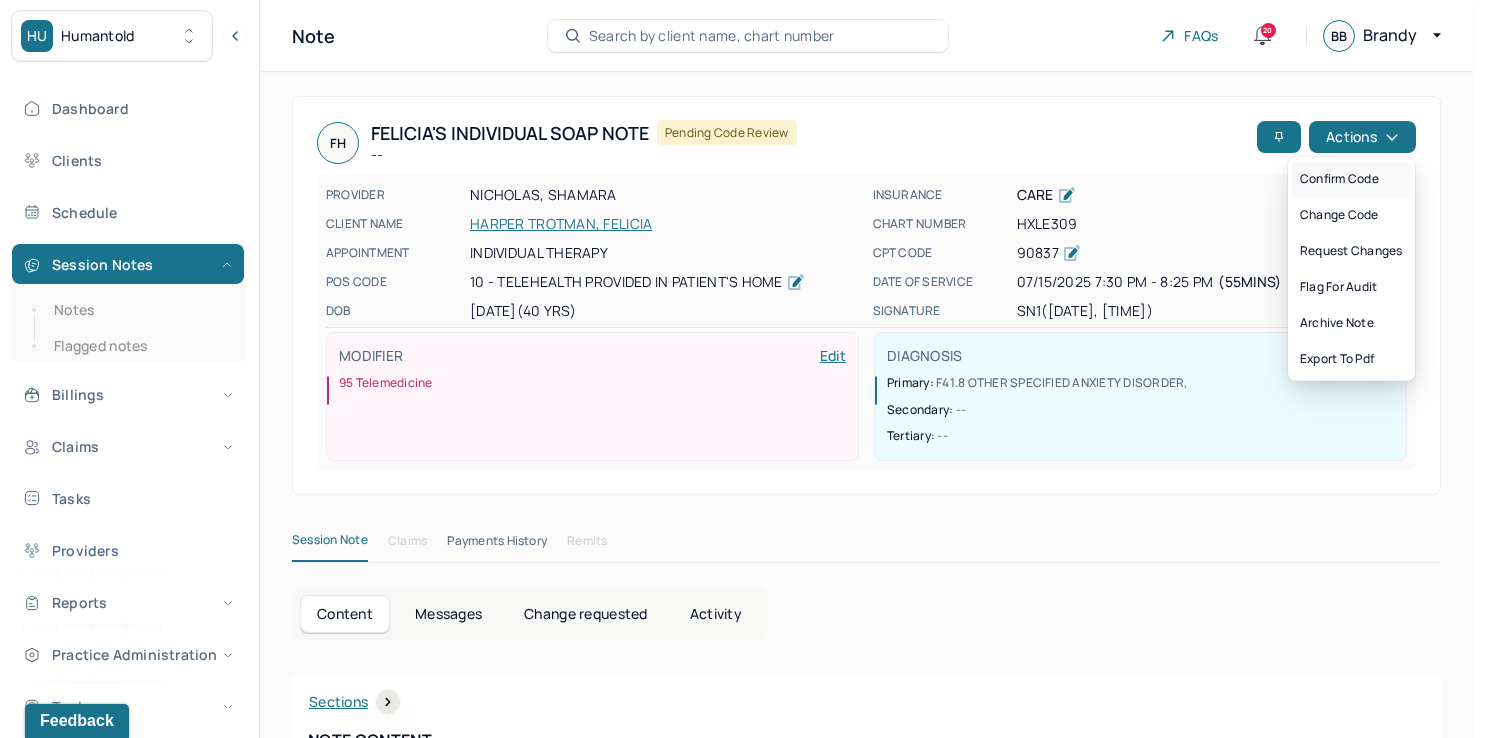 click on "Confirm code" at bounding box center [1351, 179] 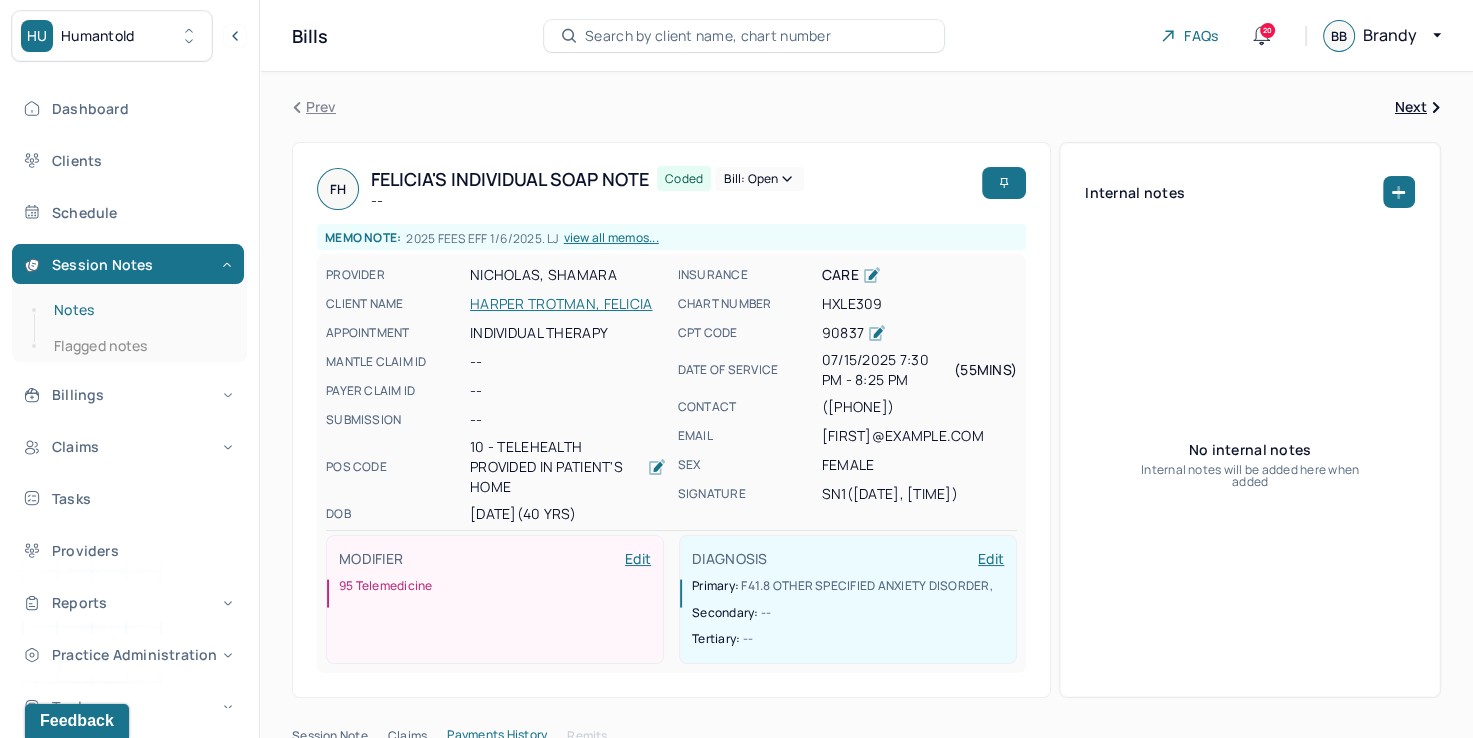 drag, startPoint x: 127, startPoint y: 299, endPoint x: 159, endPoint y: 298, distance: 32.01562 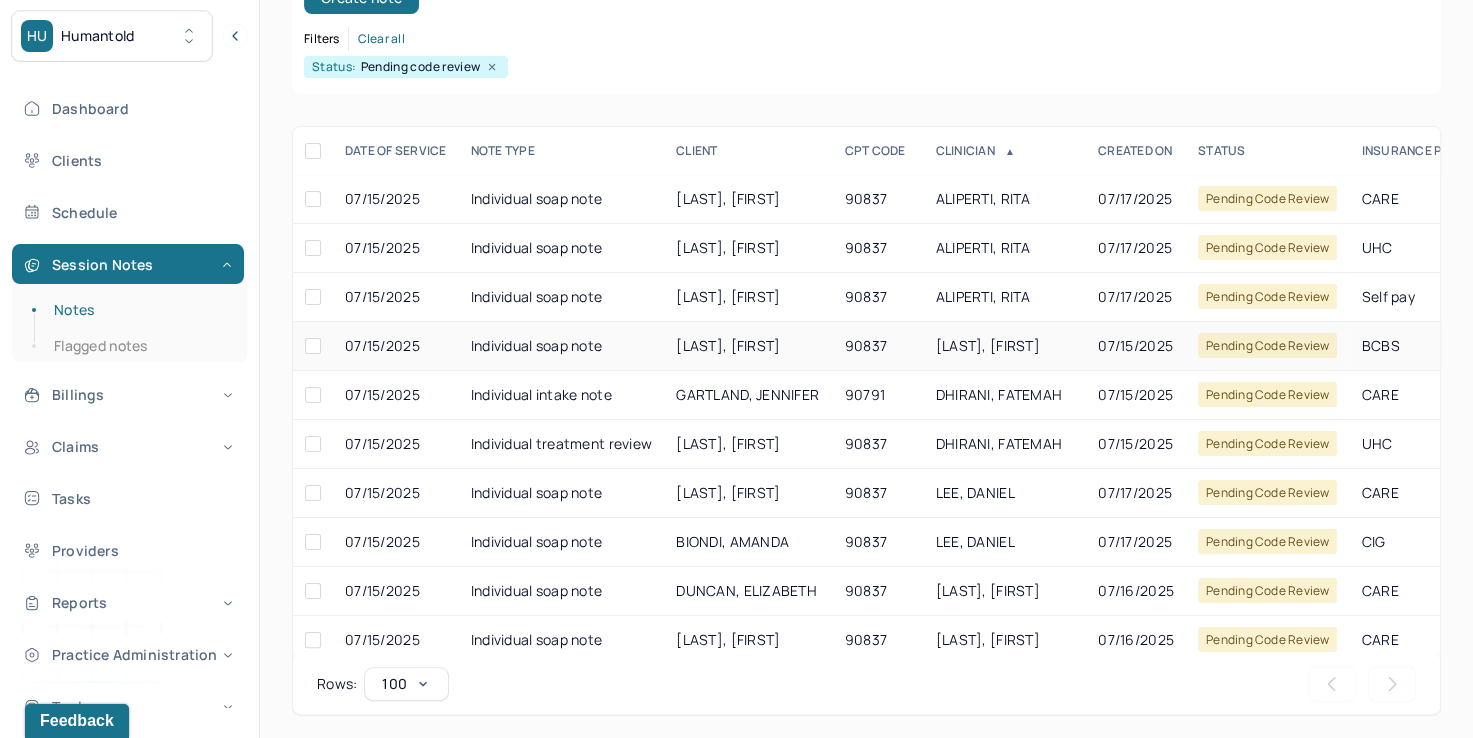 scroll, scrollTop: 288, scrollLeft: 0, axis: vertical 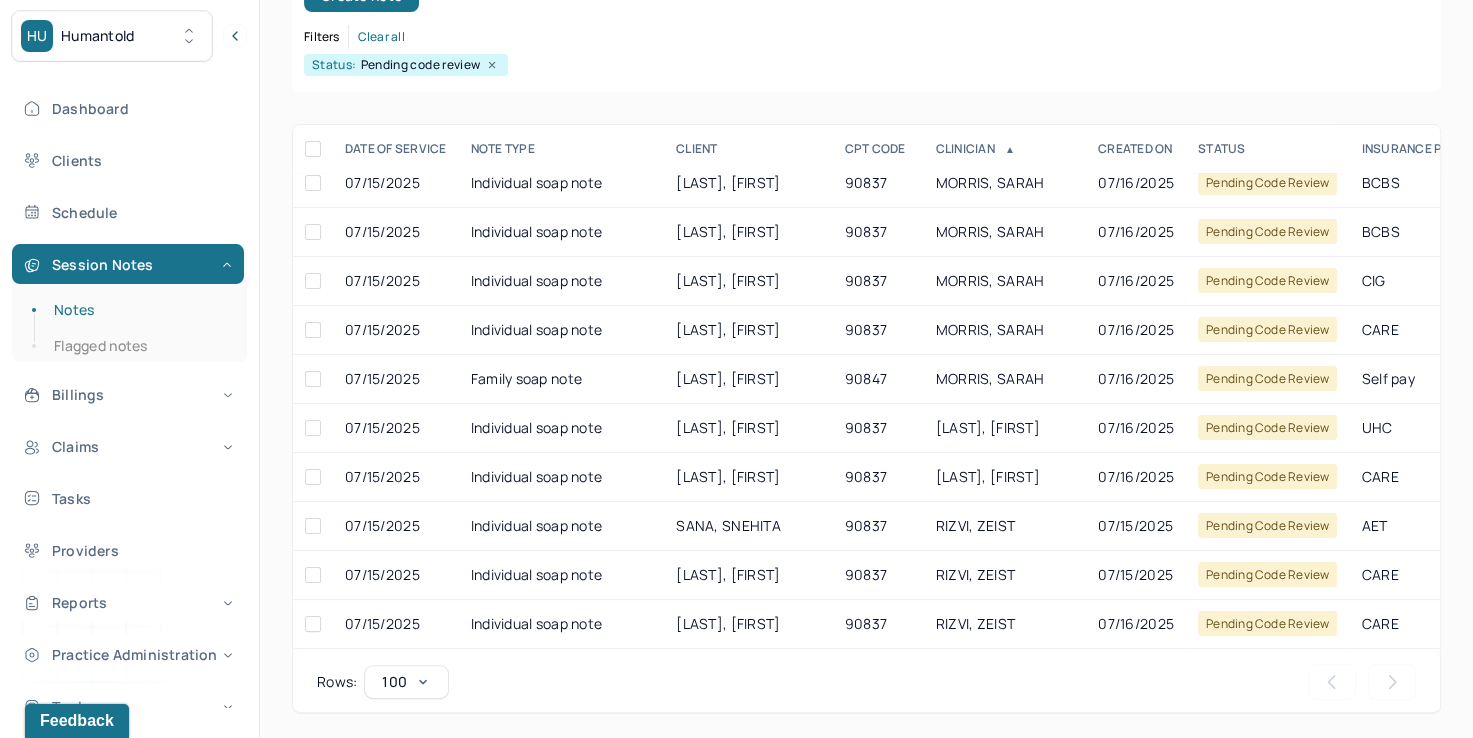 click on "[LAST], [FIRST]" at bounding box center (1005, 428) 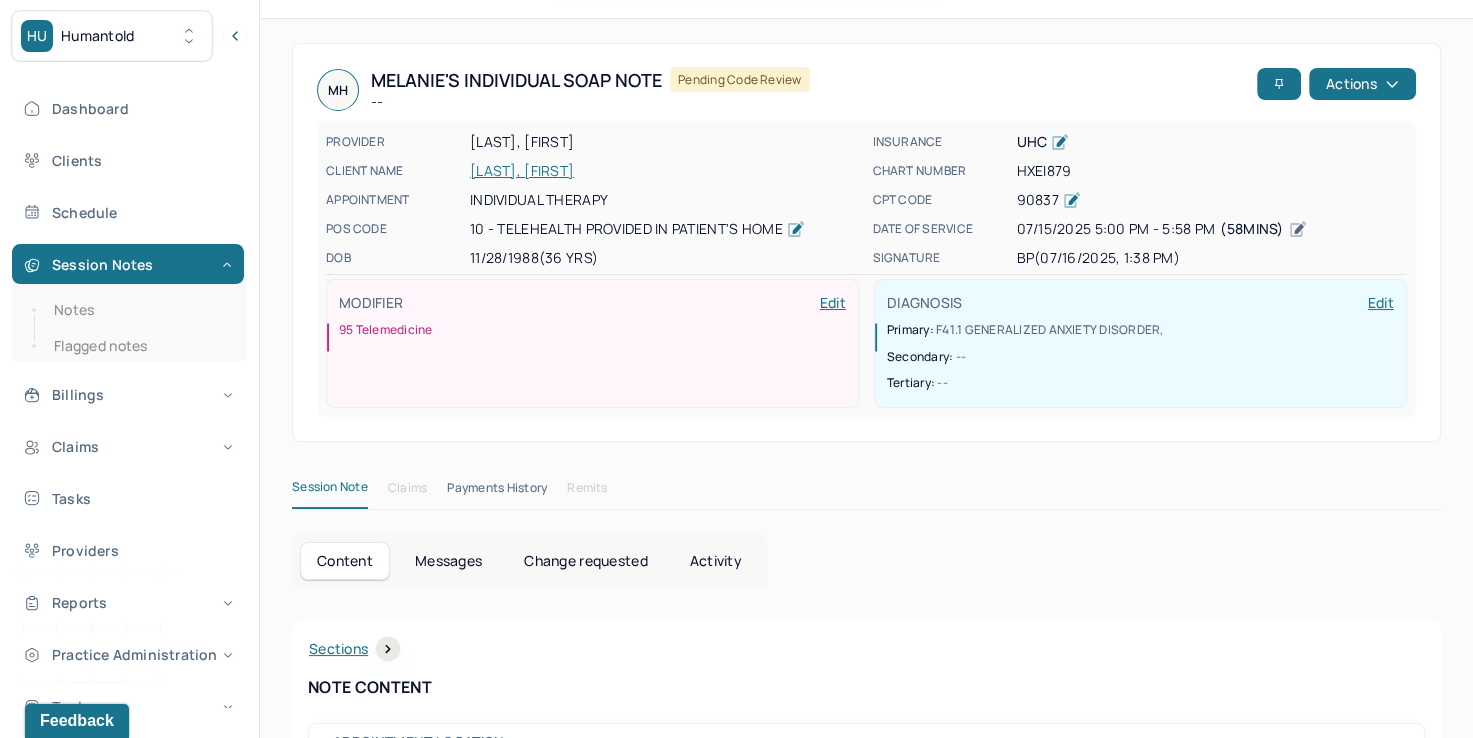 scroll, scrollTop: 0, scrollLeft: 0, axis: both 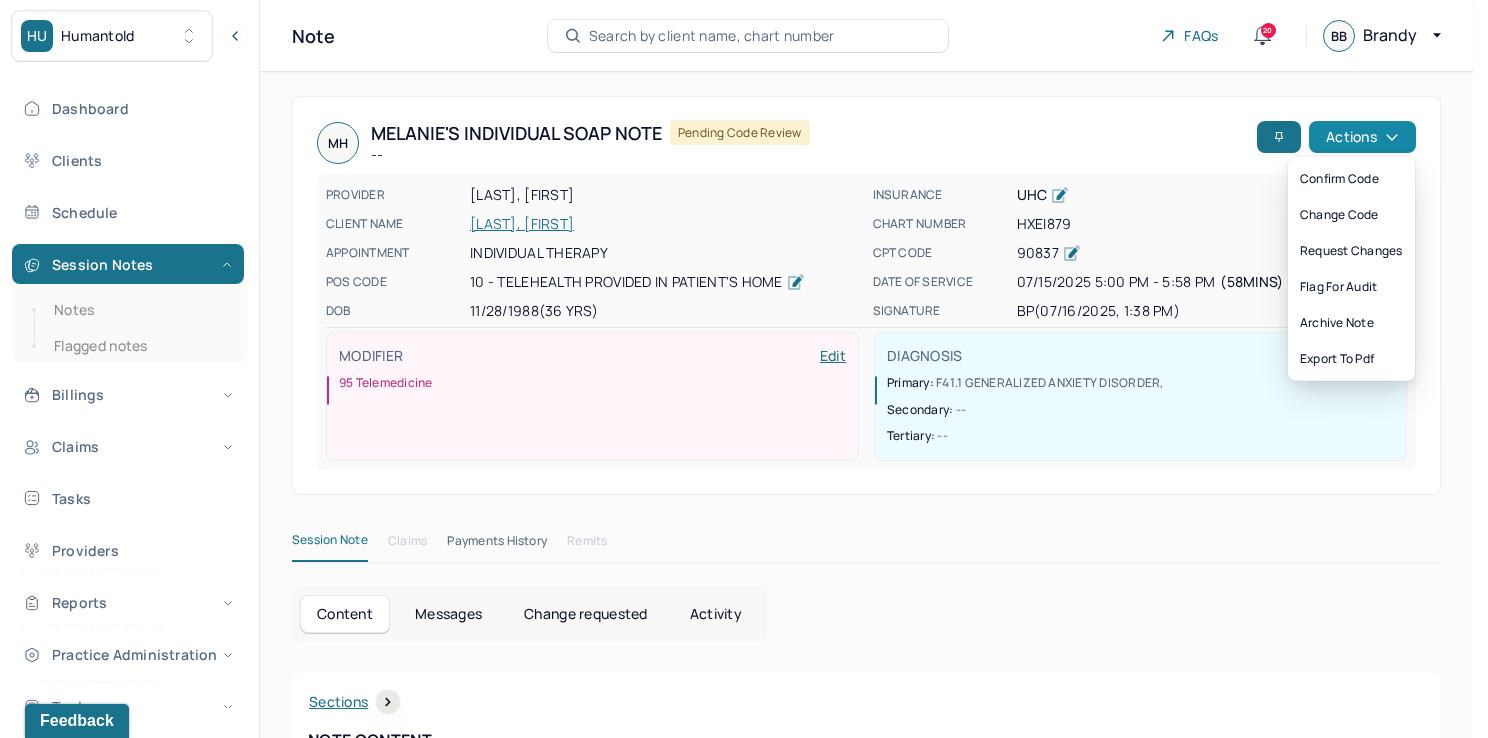 click on "Actions" at bounding box center [1362, 137] 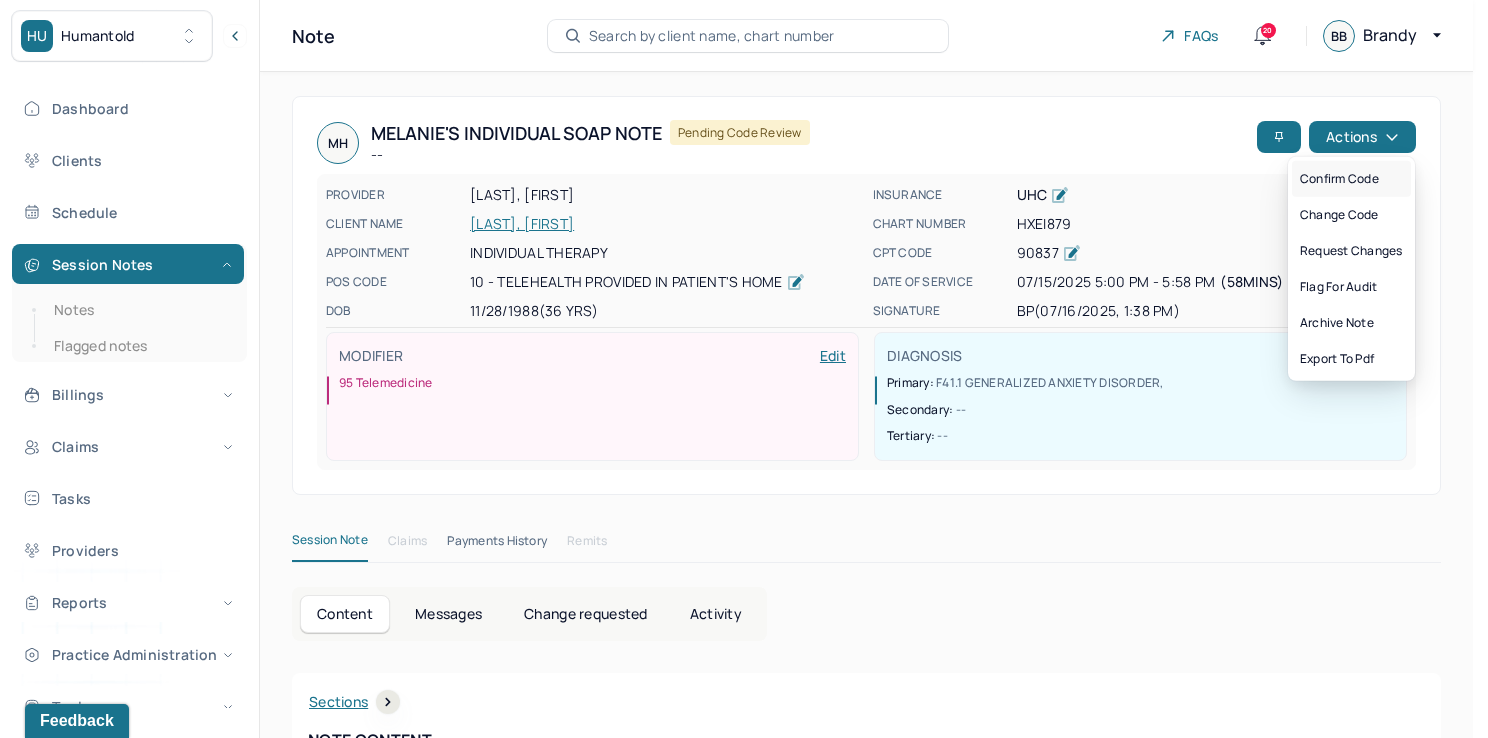 click on "Confirm code" at bounding box center [1351, 179] 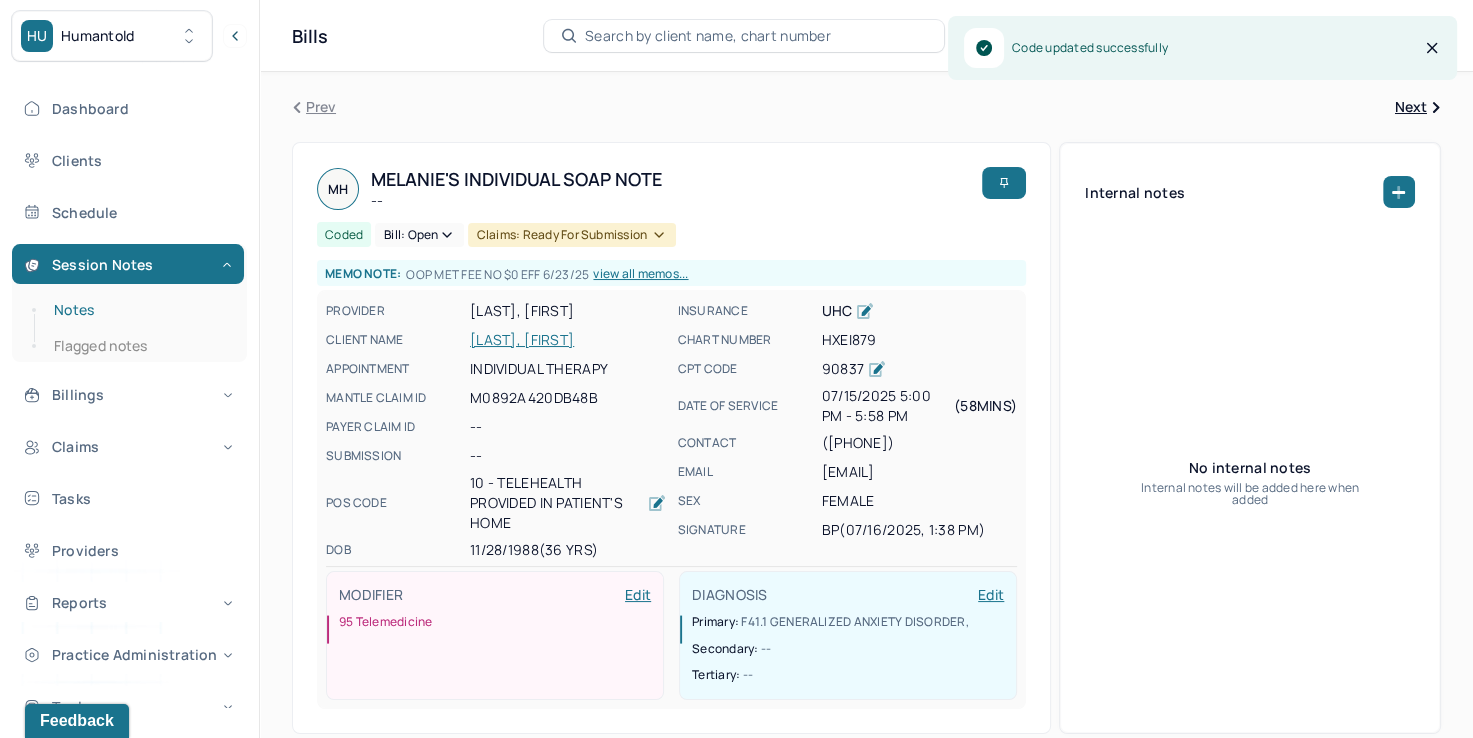 click on "Notes" at bounding box center [139, 310] 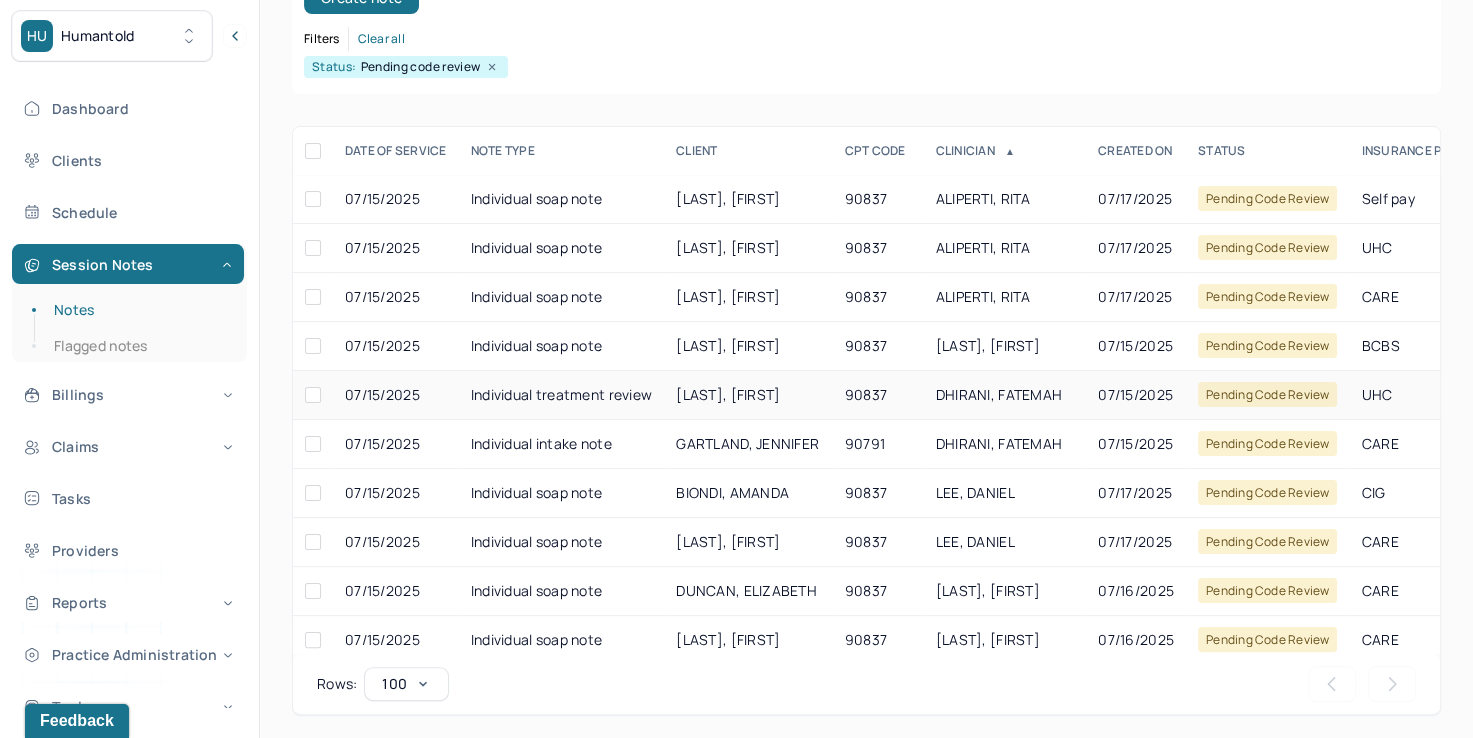 scroll, scrollTop: 288, scrollLeft: 0, axis: vertical 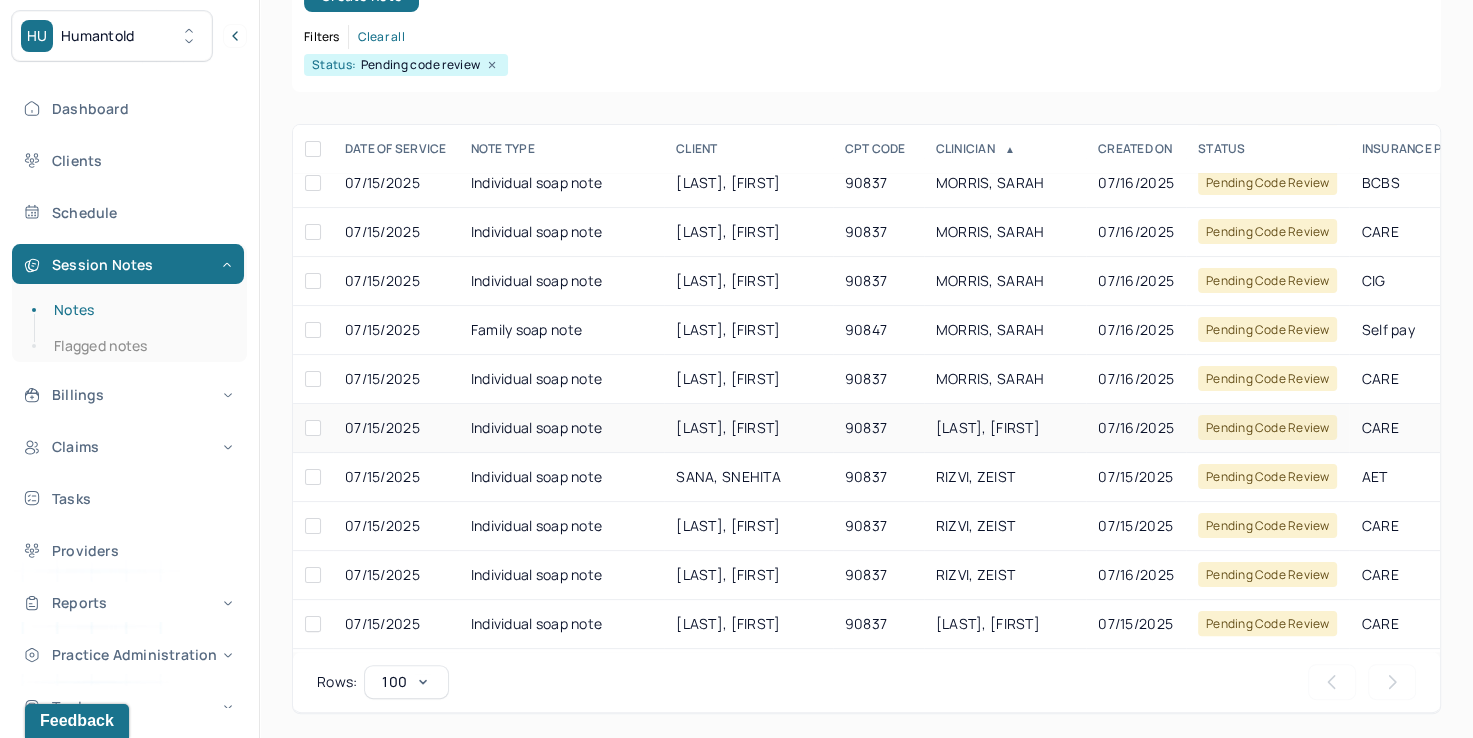 click on "[LAST], [FIRST]" at bounding box center (988, 427) 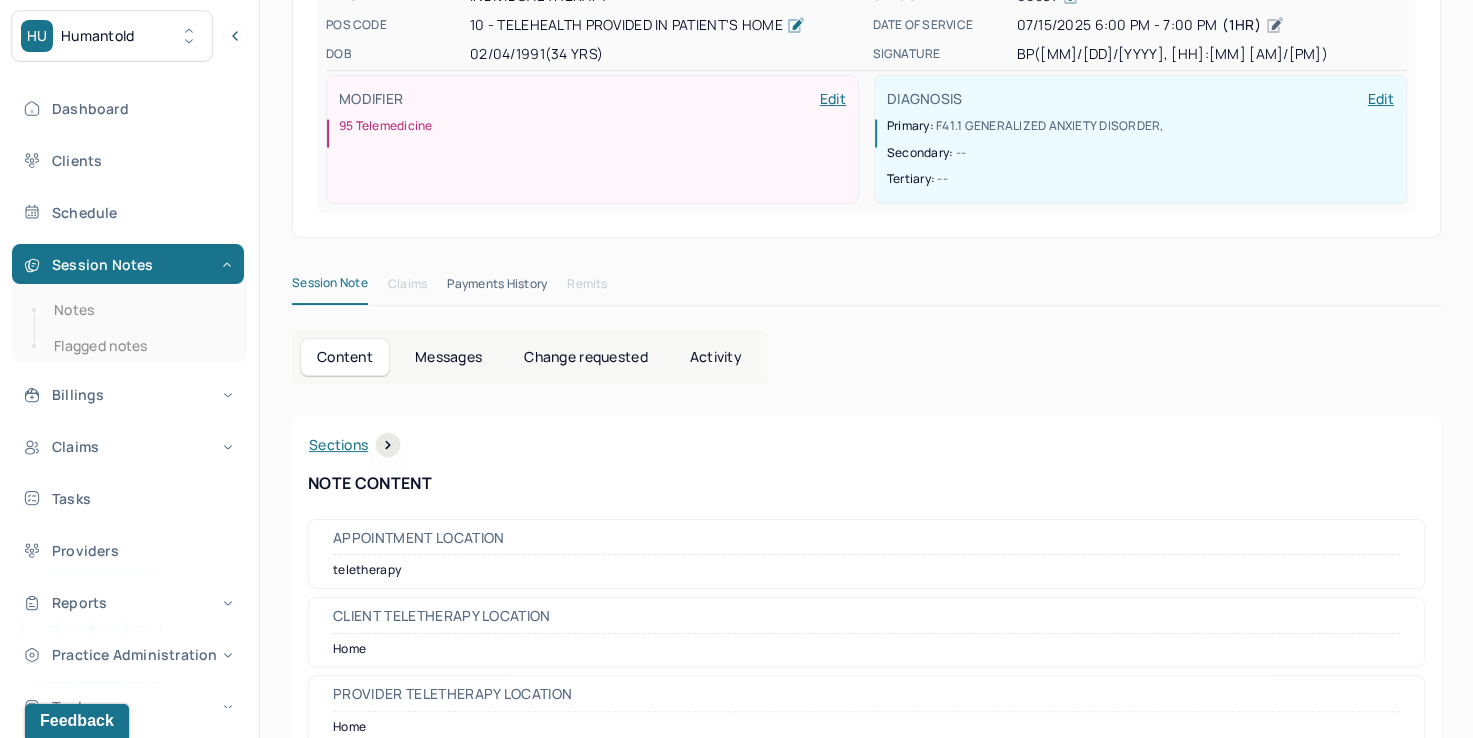 scroll, scrollTop: 0, scrollLeft: 0, axis: both 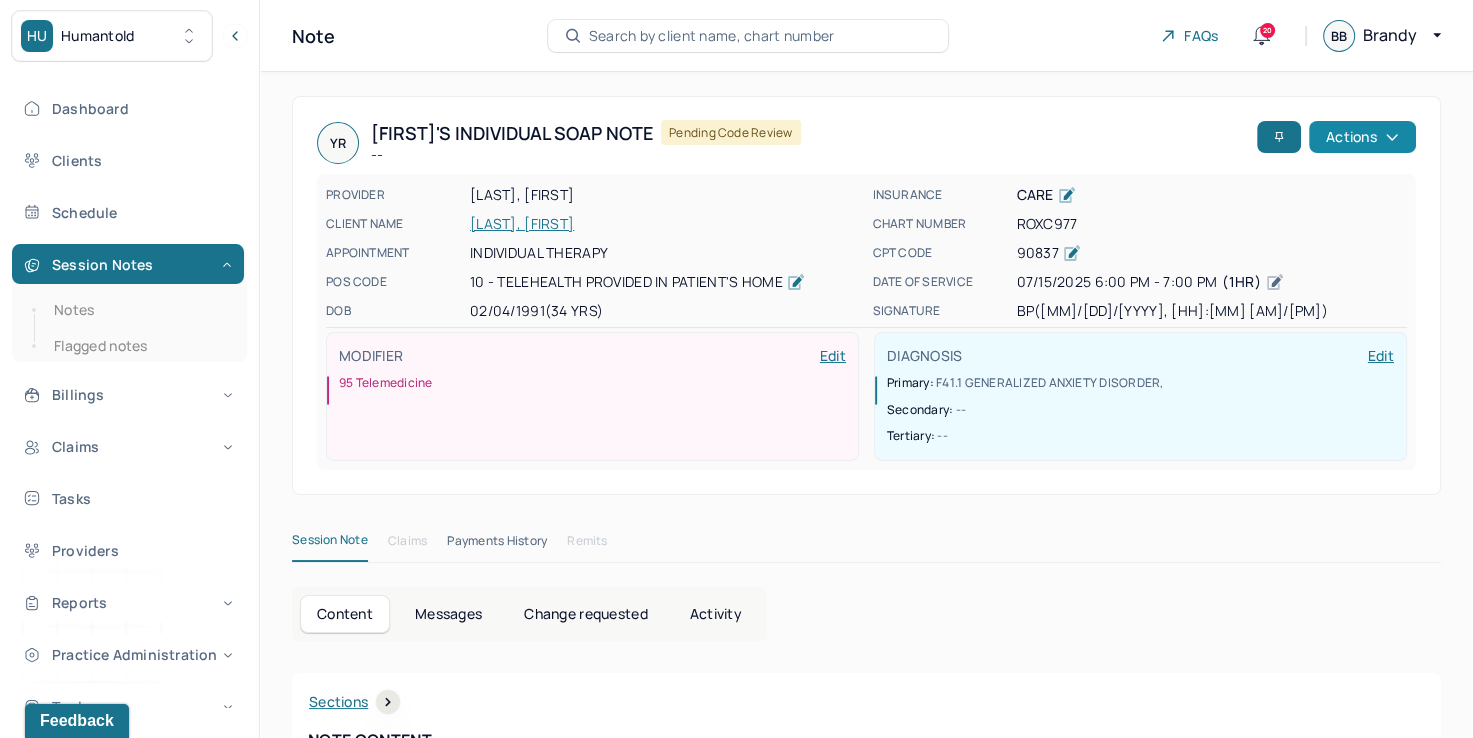 click on "Actions" at bounding box center [1362, 137] 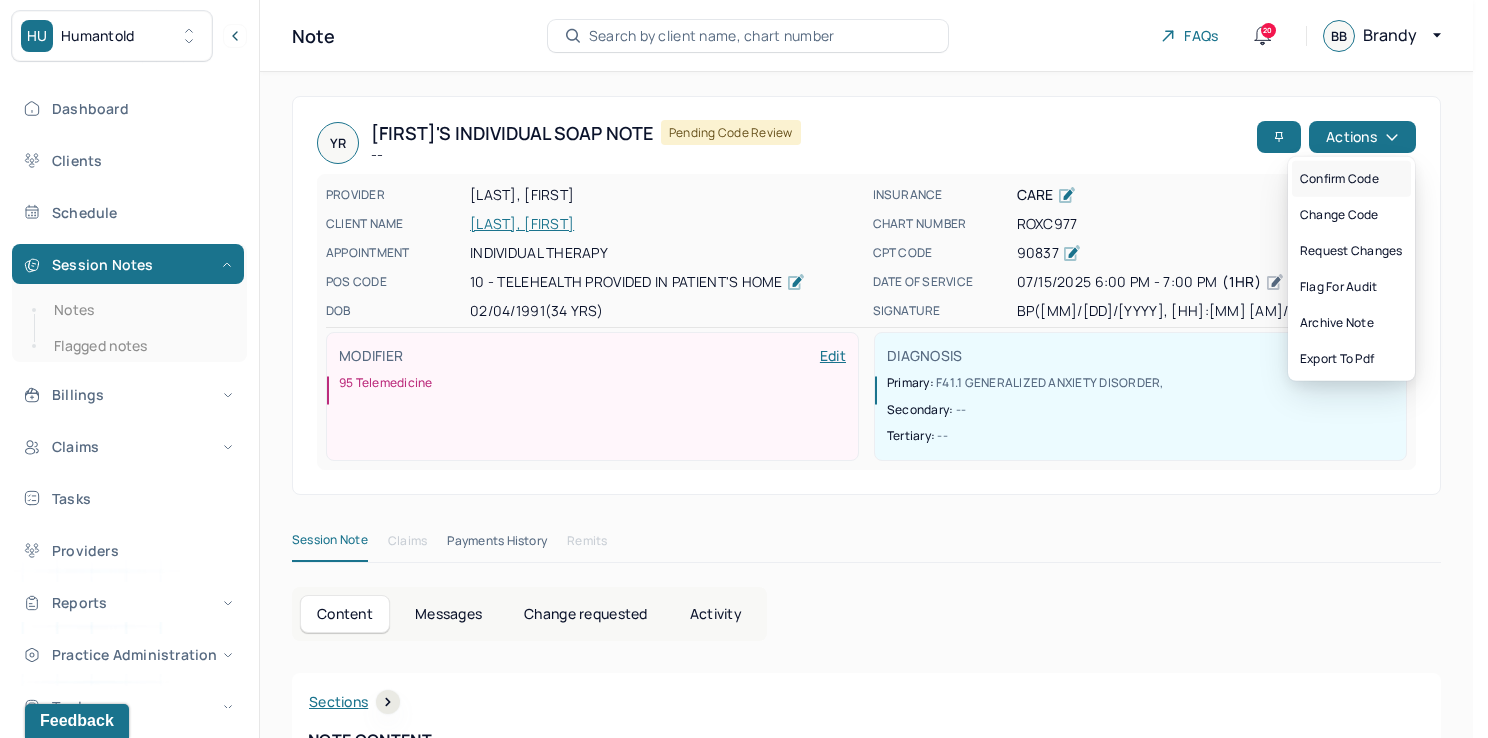 click on "Confirm code" at bounding box center [1351, 179] 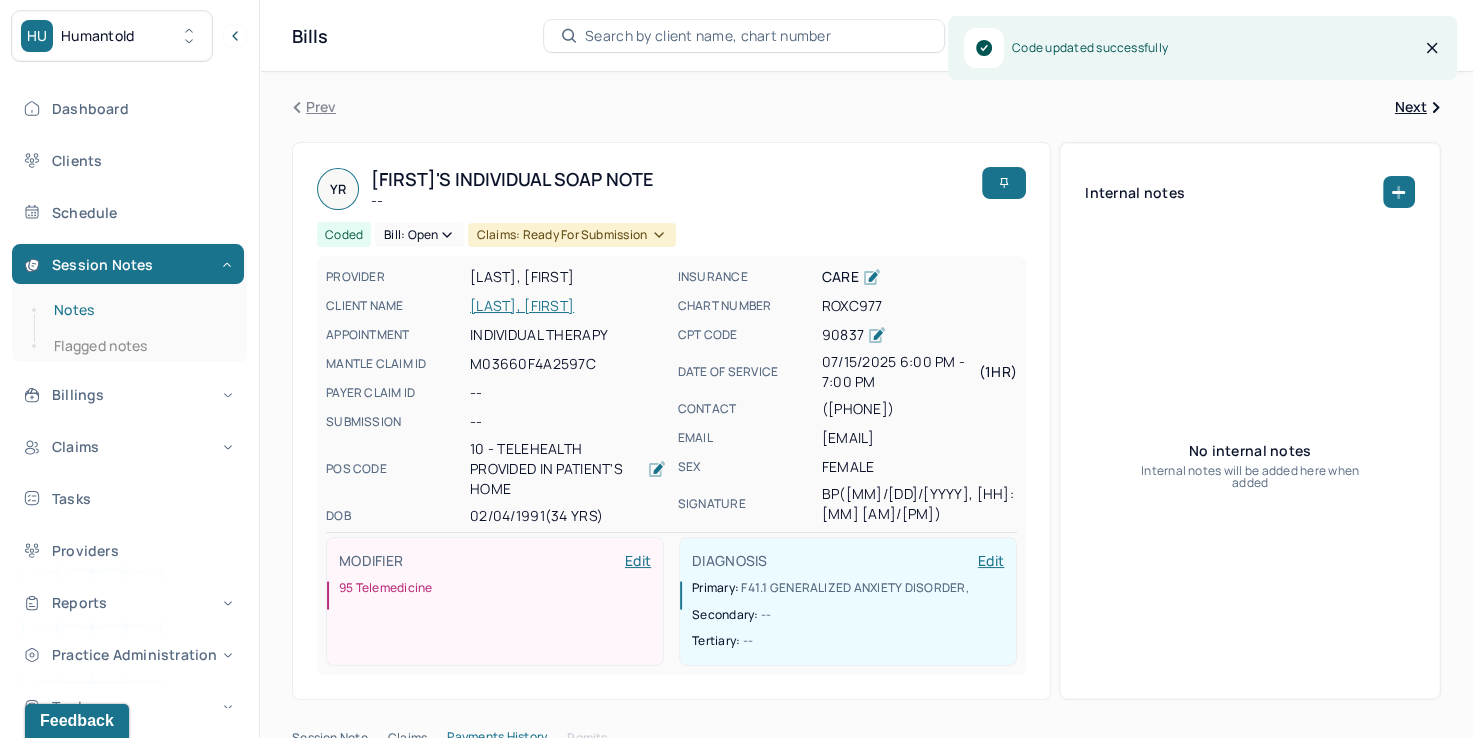 click on "Notes" at bounding box center [139, 310] 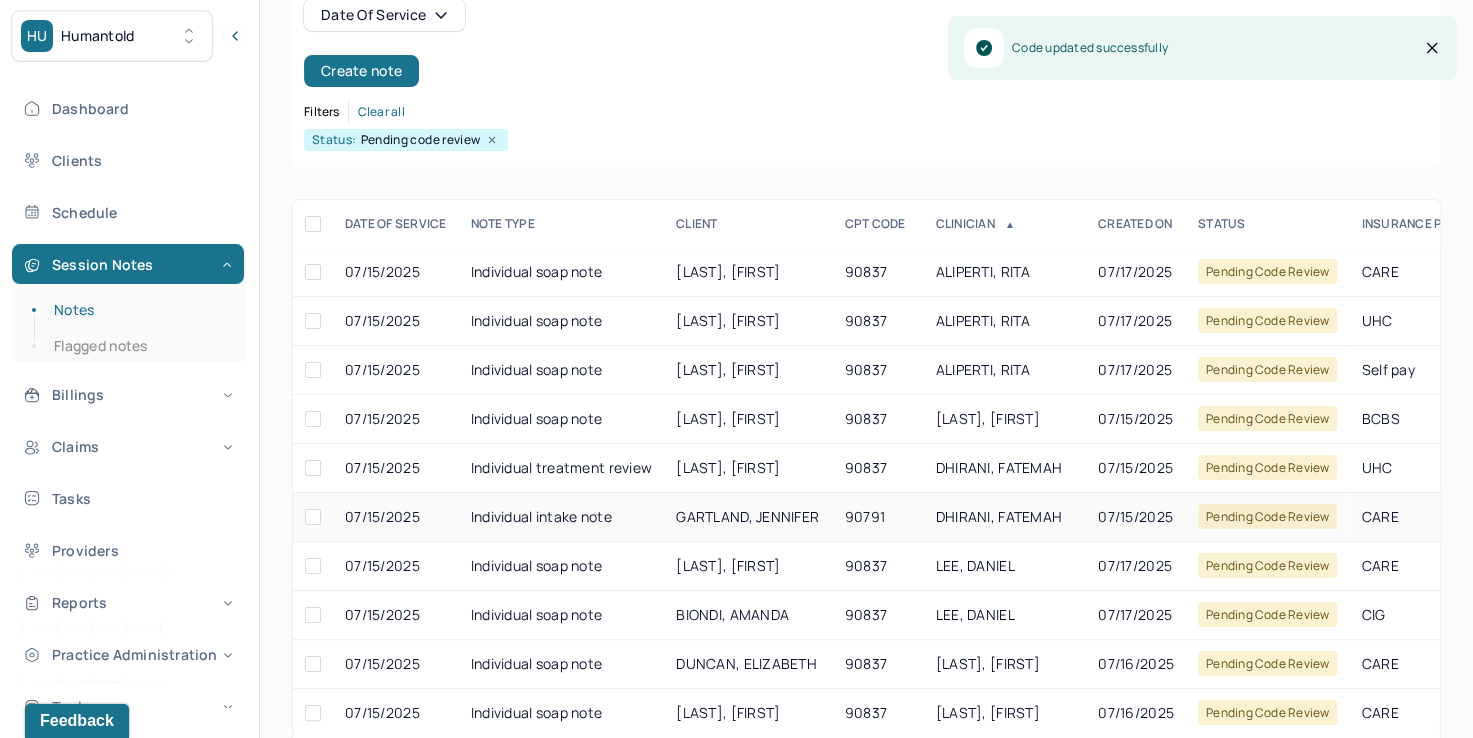 scroll, scrollTop: 288, scrollLeft: 0, axis: vertical 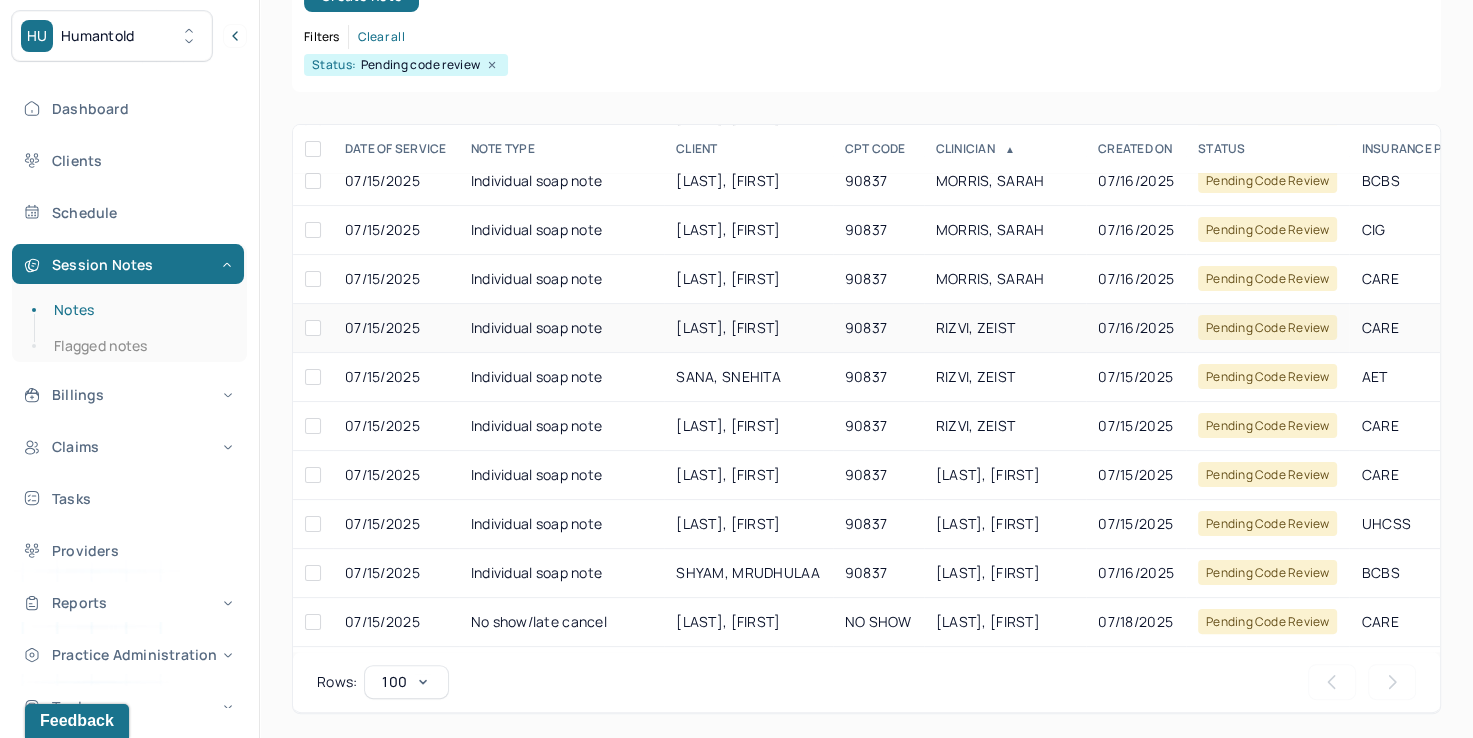 click on "RIZVI, ZEIST" at bounding box center (975, 327) 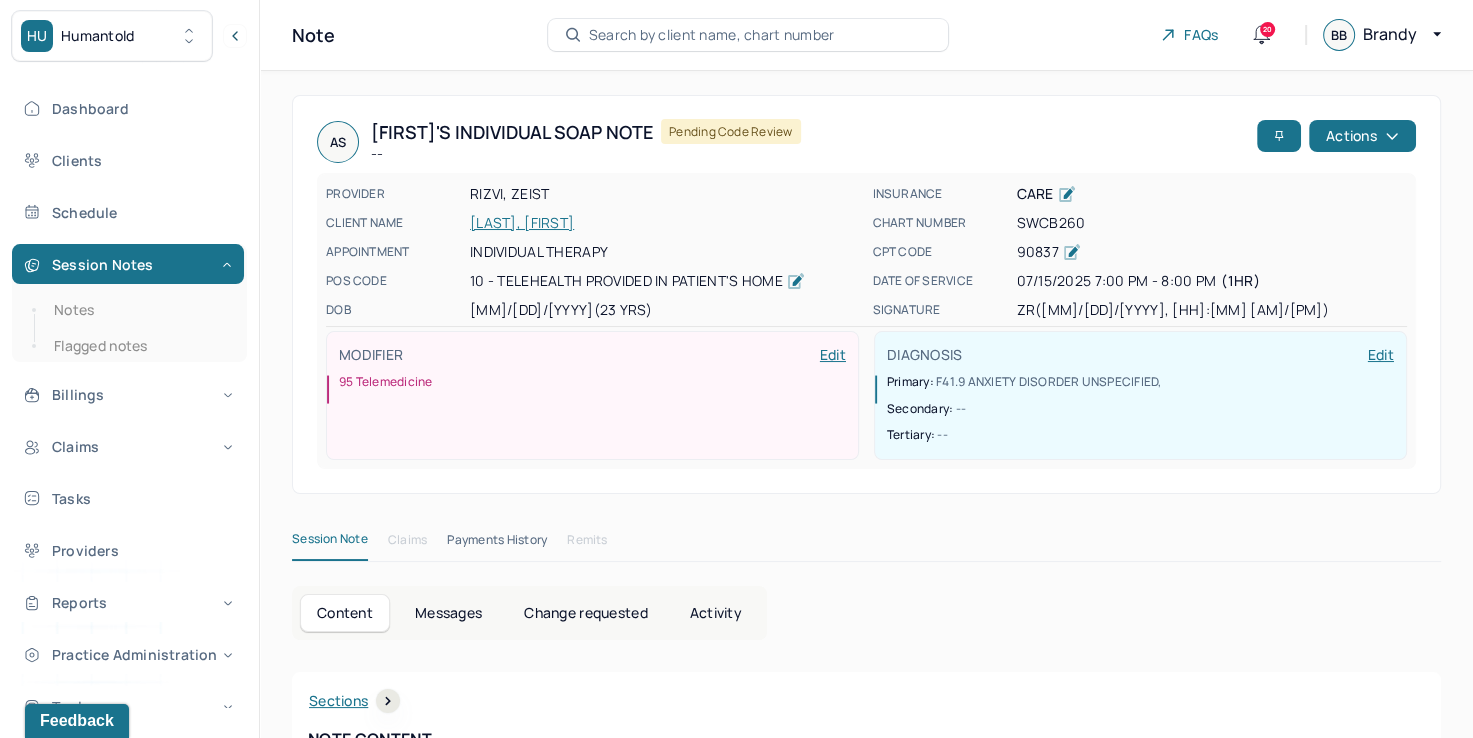 scroll, scrollTop: 0, scrollLeft: 0, axis: both 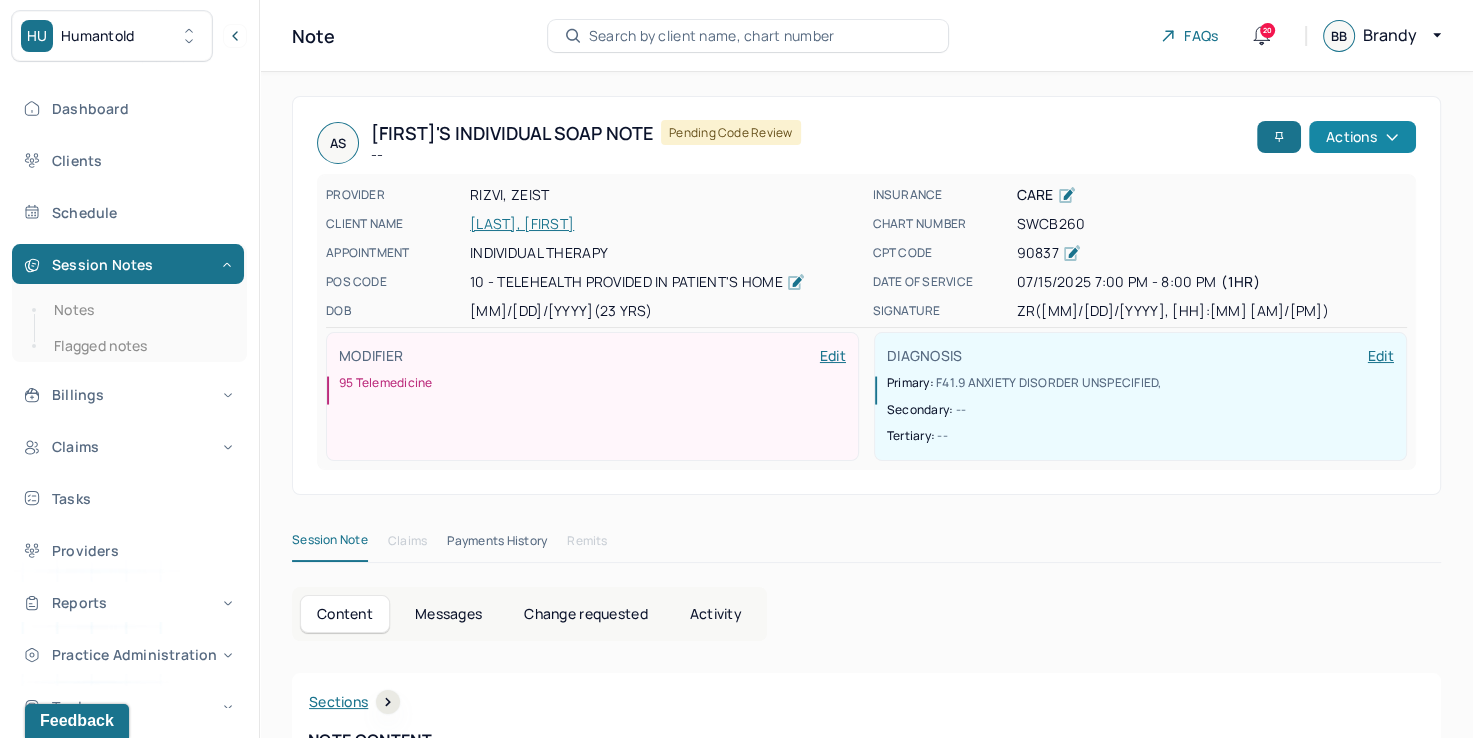 click 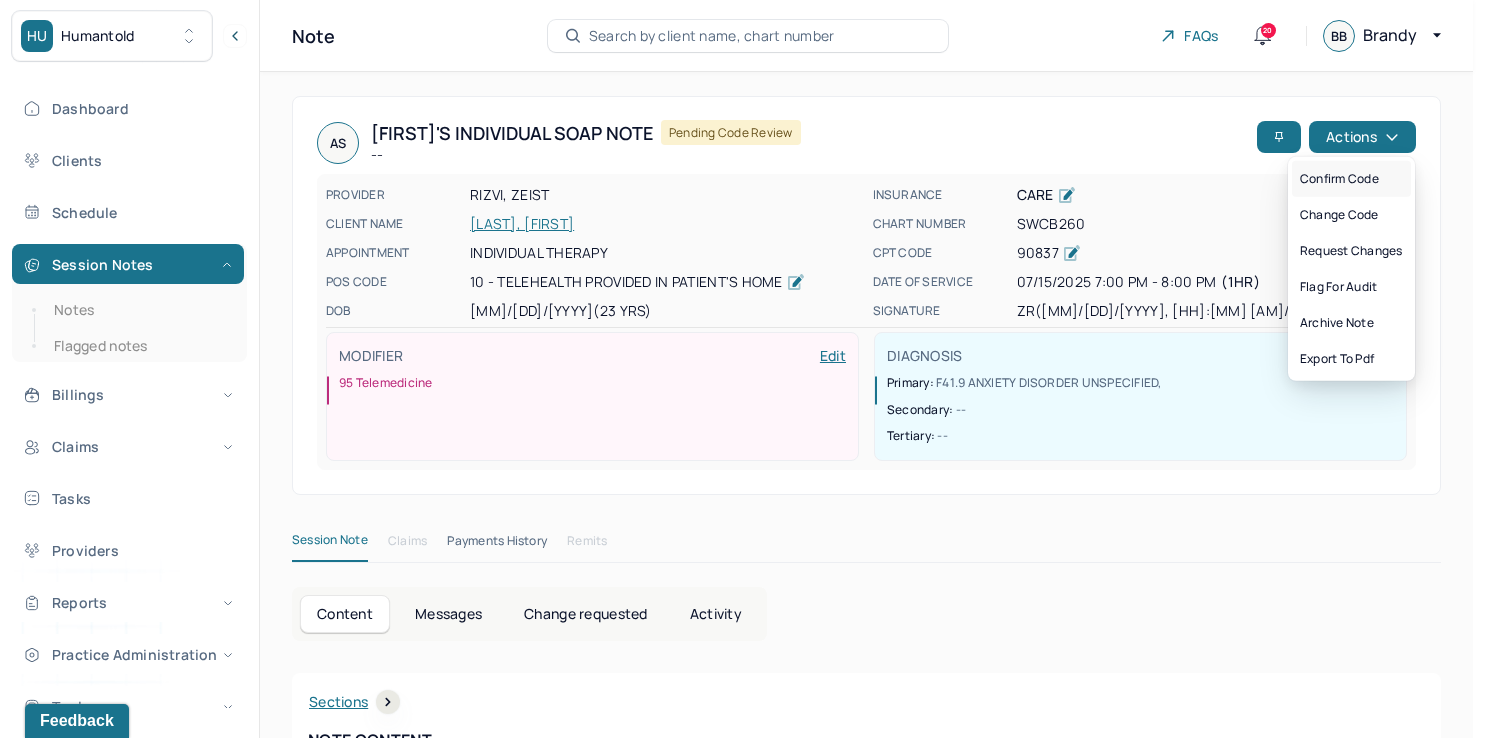 click on "Confirm code" at bounding box center (1351, 179) 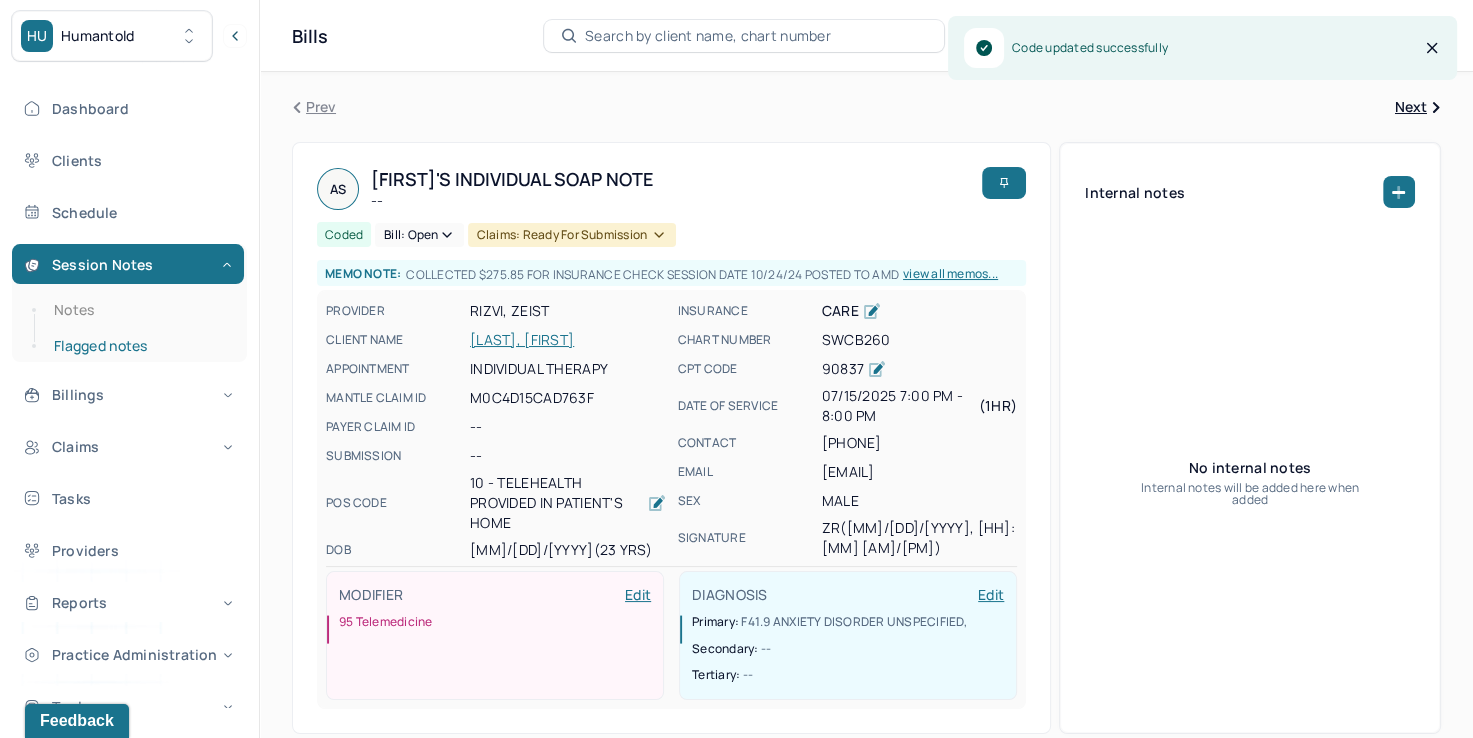 click on "Flagged notes" at bounding box center [139, 346] 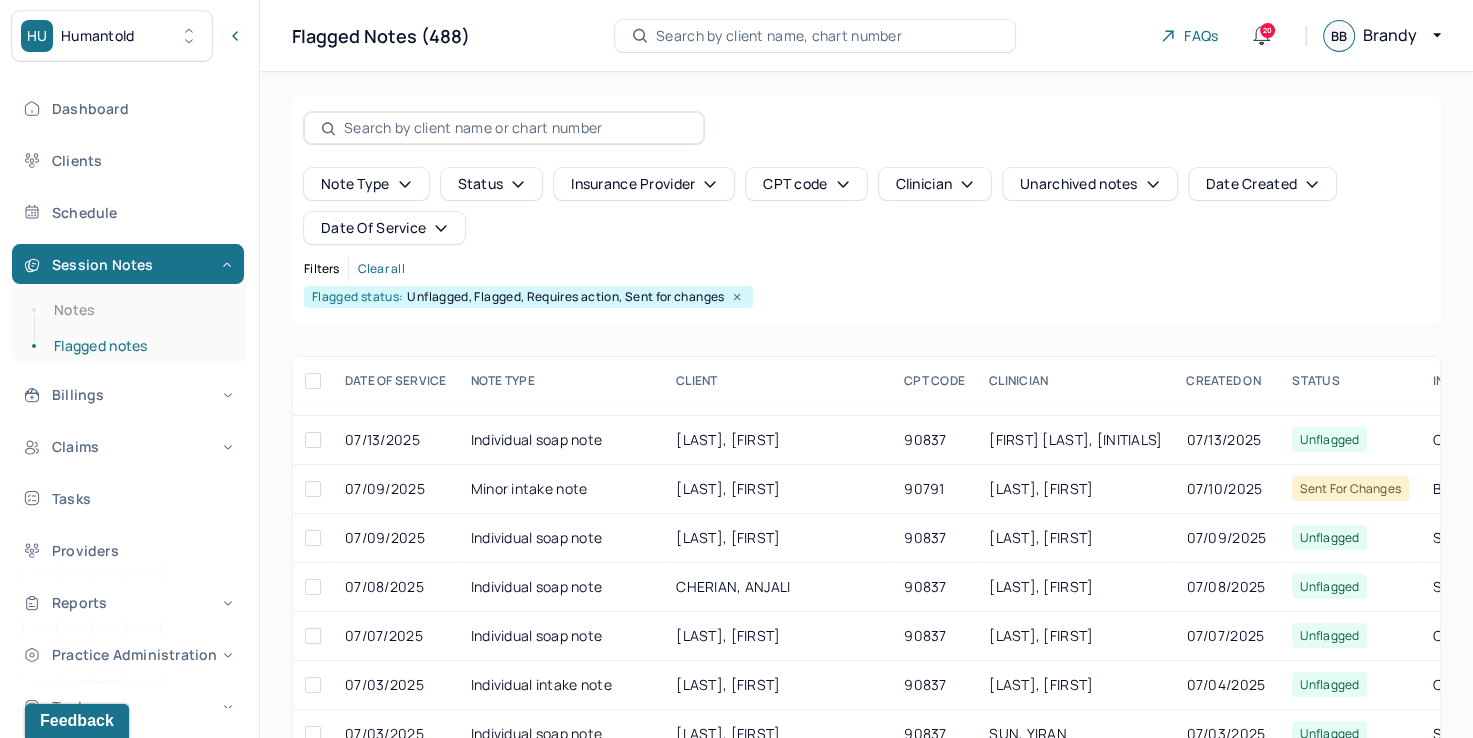 scroll, scrollTop: 400, scrollLeft: 0, axis: vertical 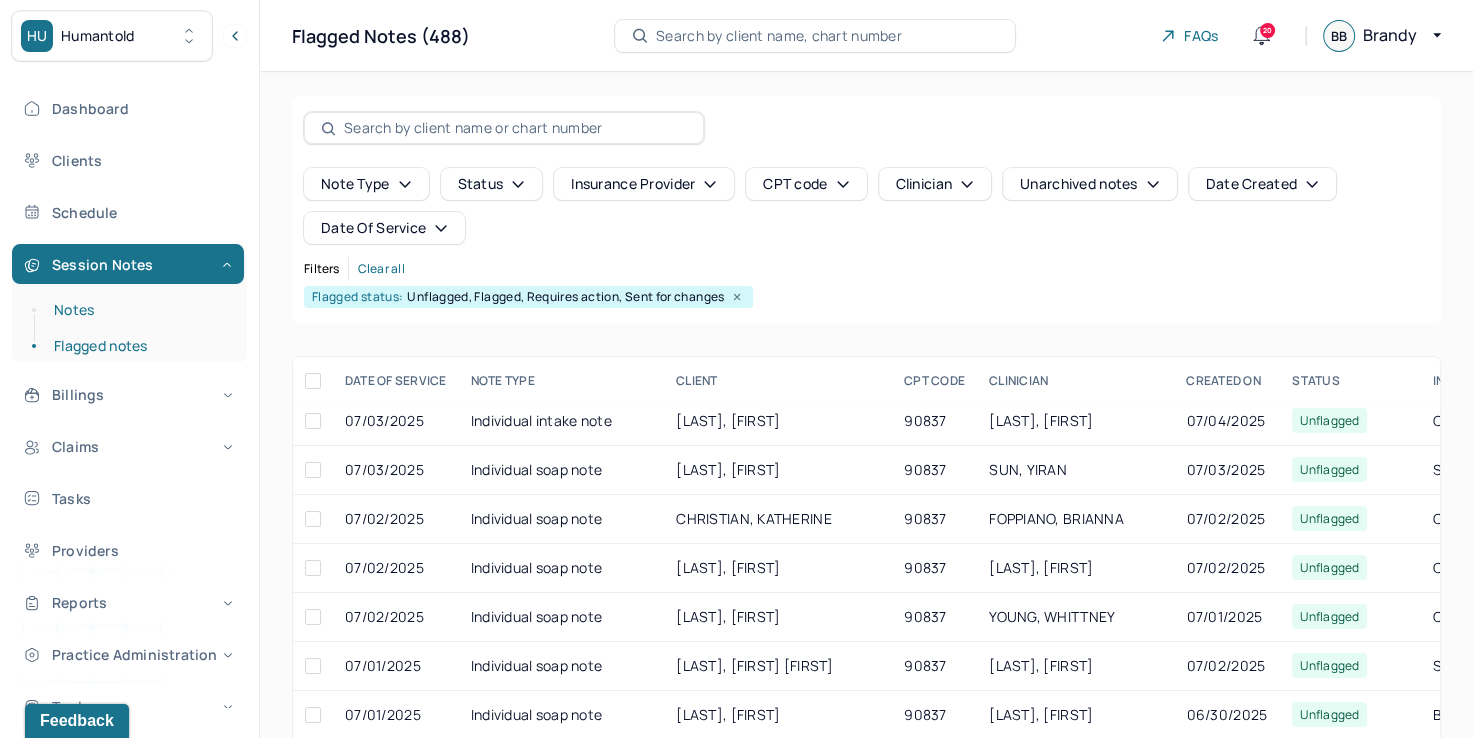 click on "Notes" at bounding box center [139, 310] 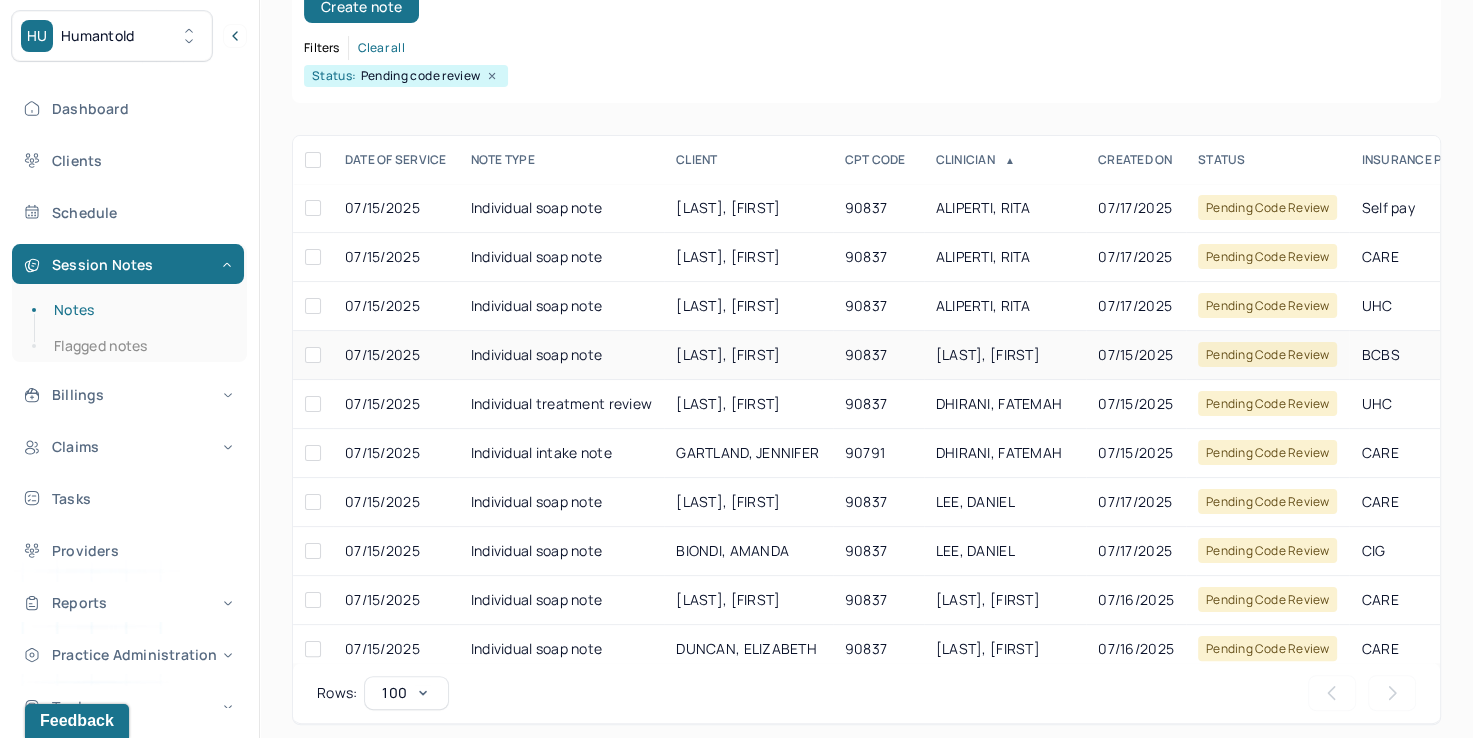 scroll, scrollTop: 288, scrollLeft: 0, axis: vertical 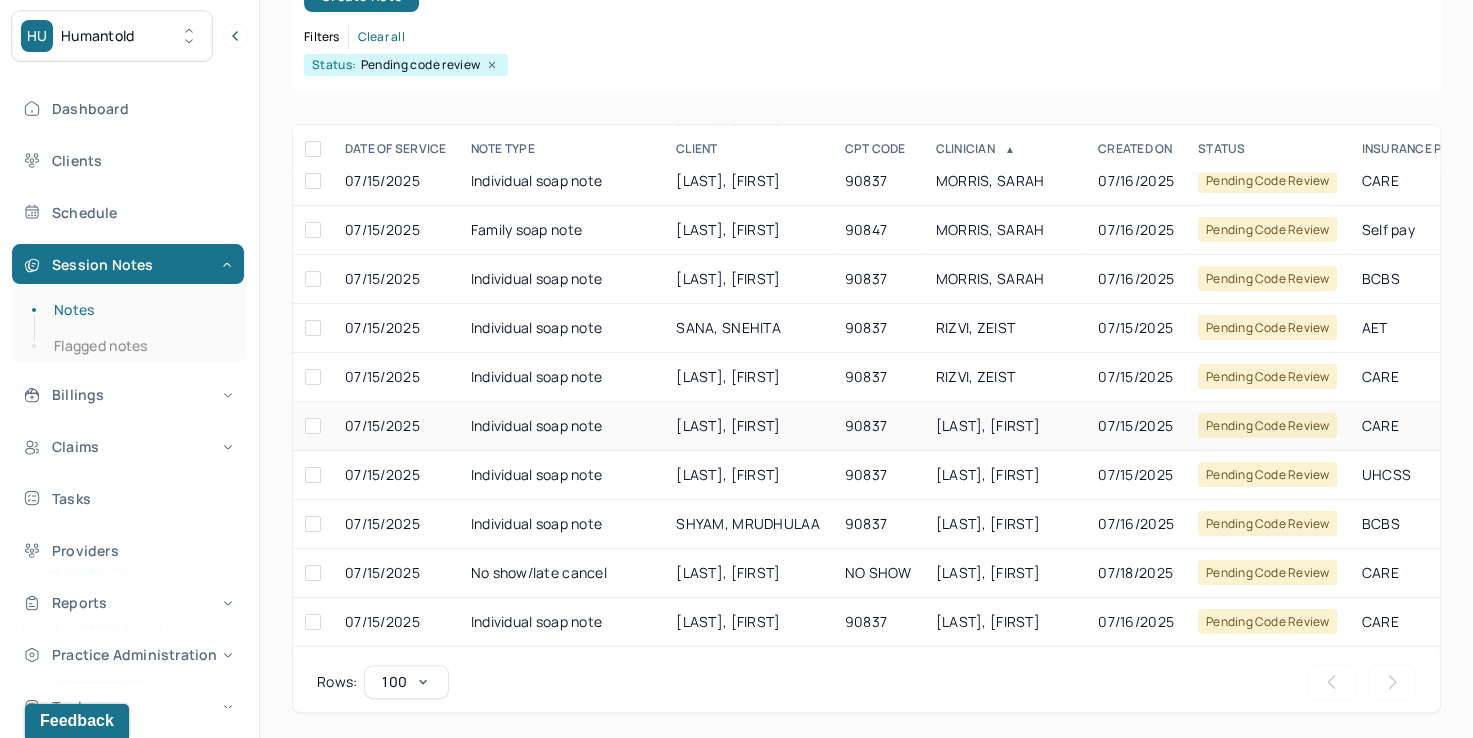 click on "[LAST], [FIRST]" at bounding box center (988, 425) 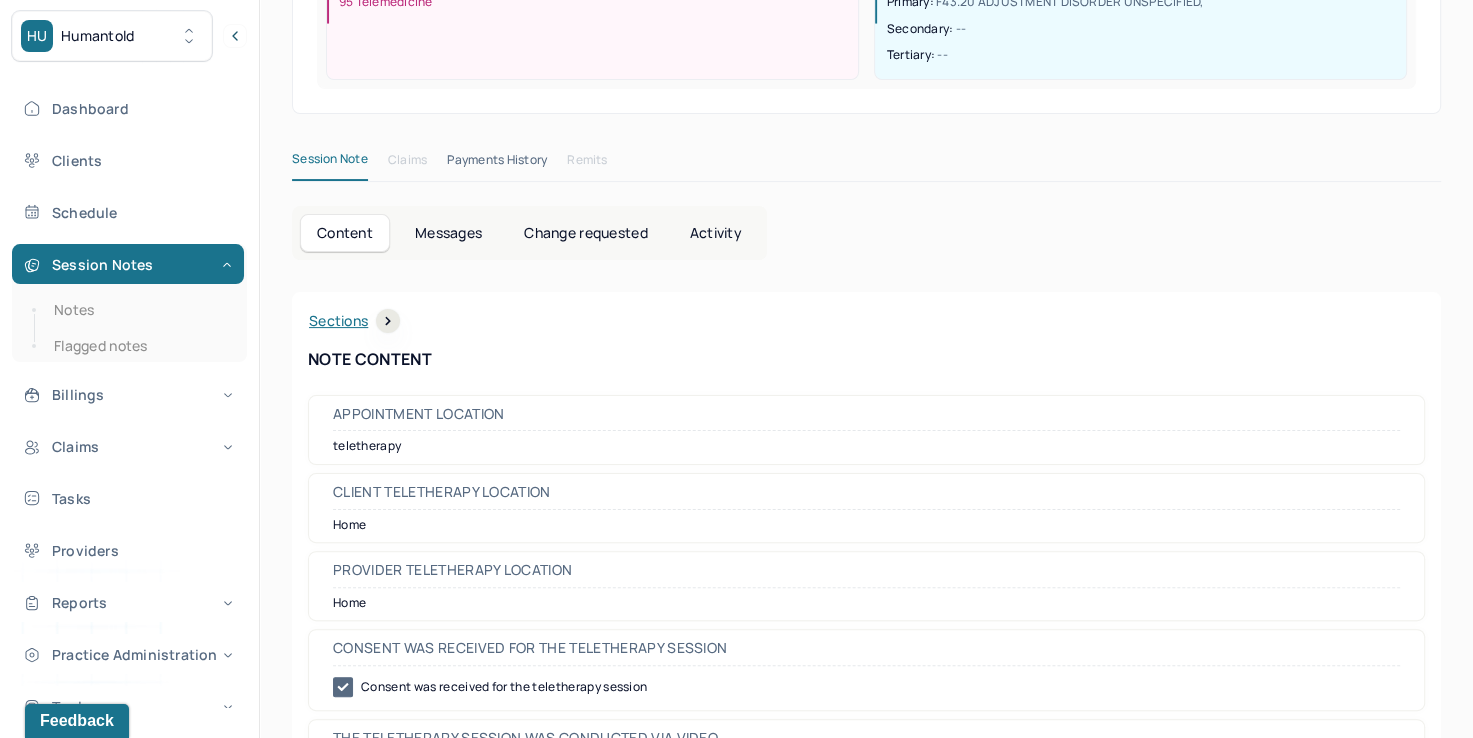 scroll, scrollTop: 0, scrollLeft: 0, axis: both 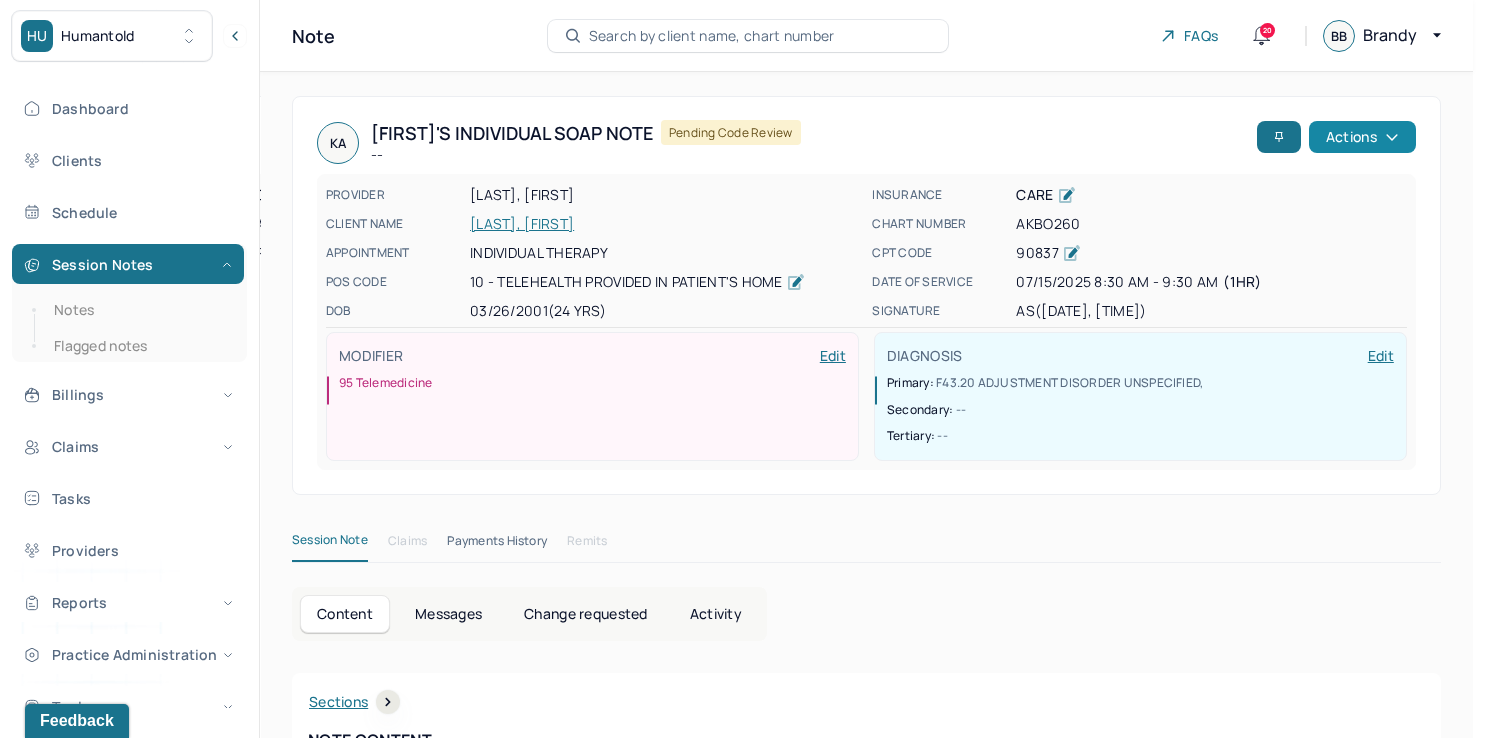 click on "Actions" at bounding box center (1362, 137) 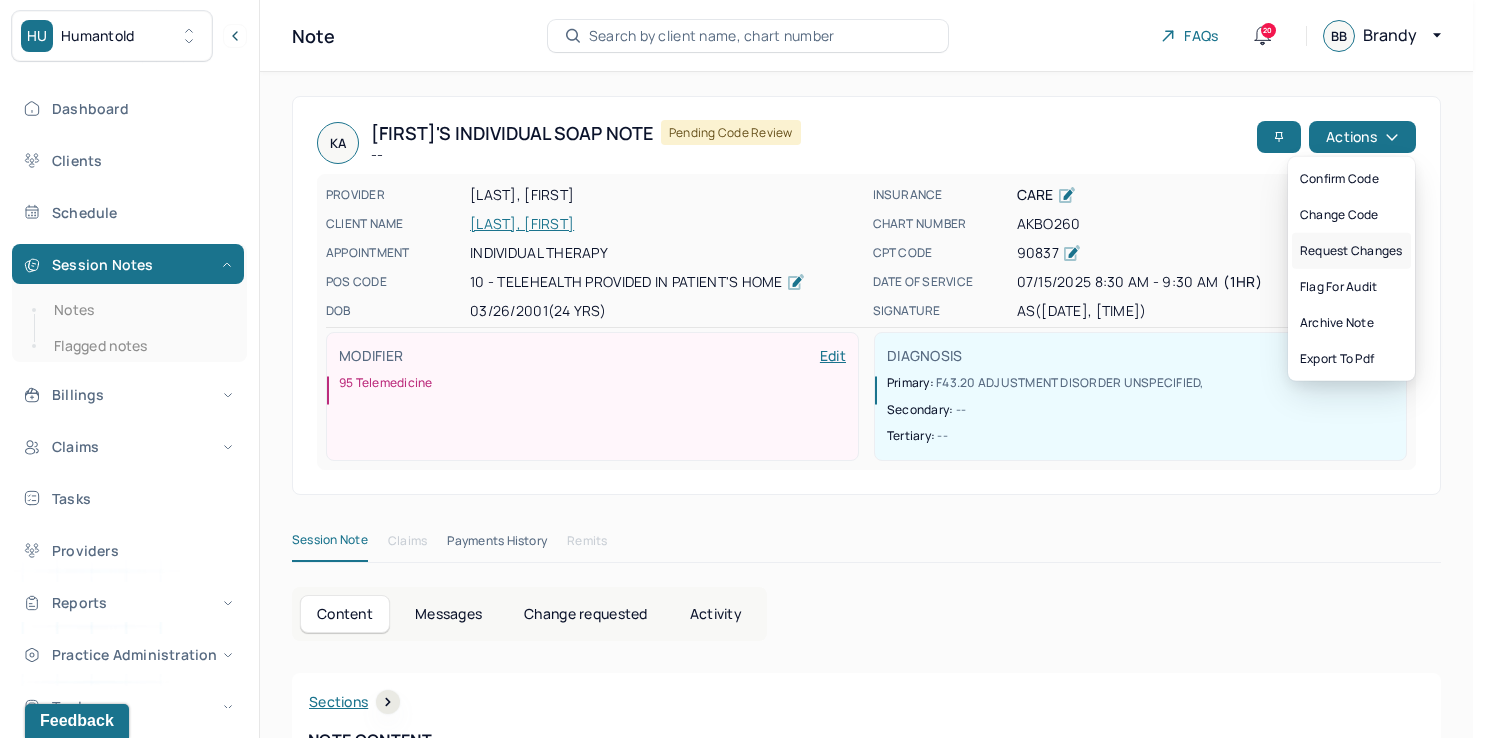 click on "Request changes" at bounding box center [1351, 251] 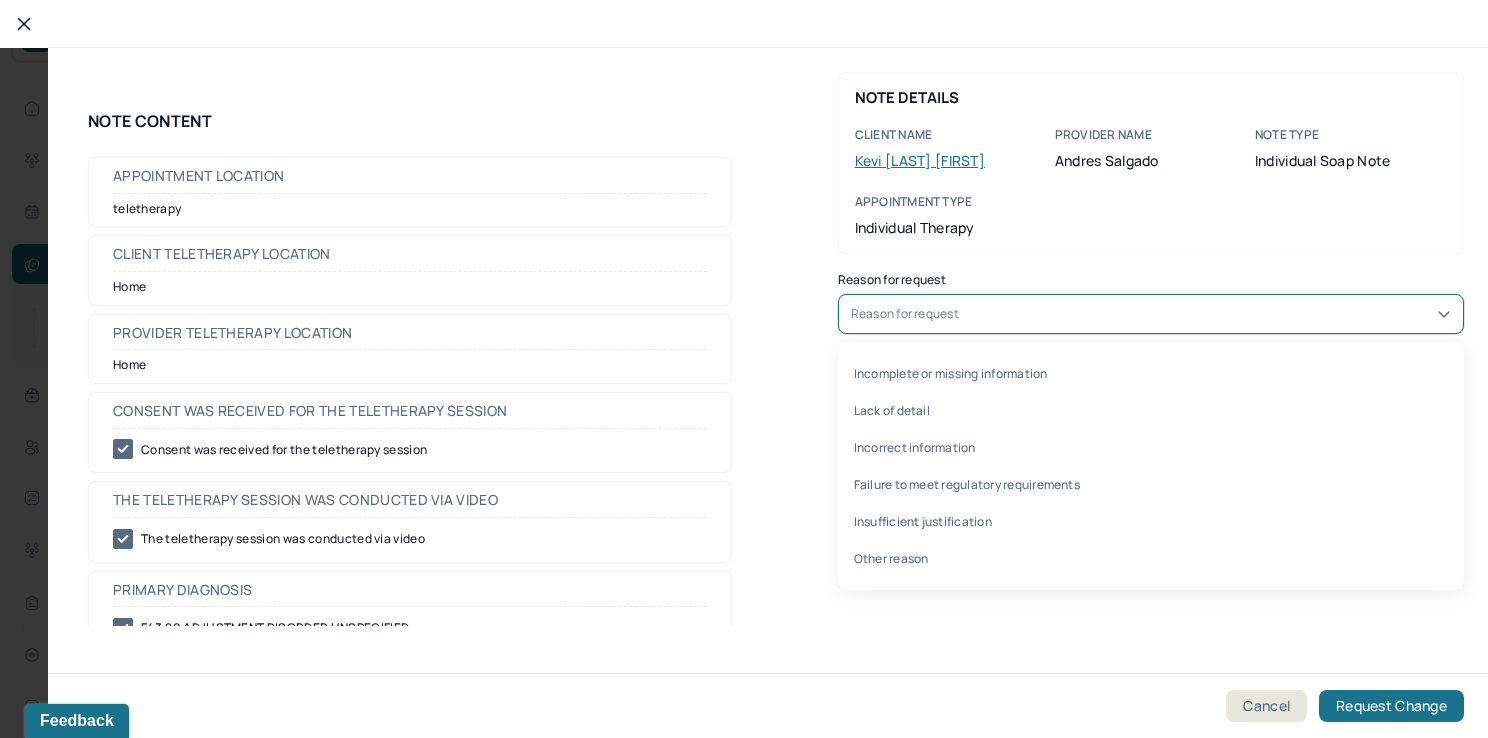 click on "Reason for request" at bounding box center [1151, 314] 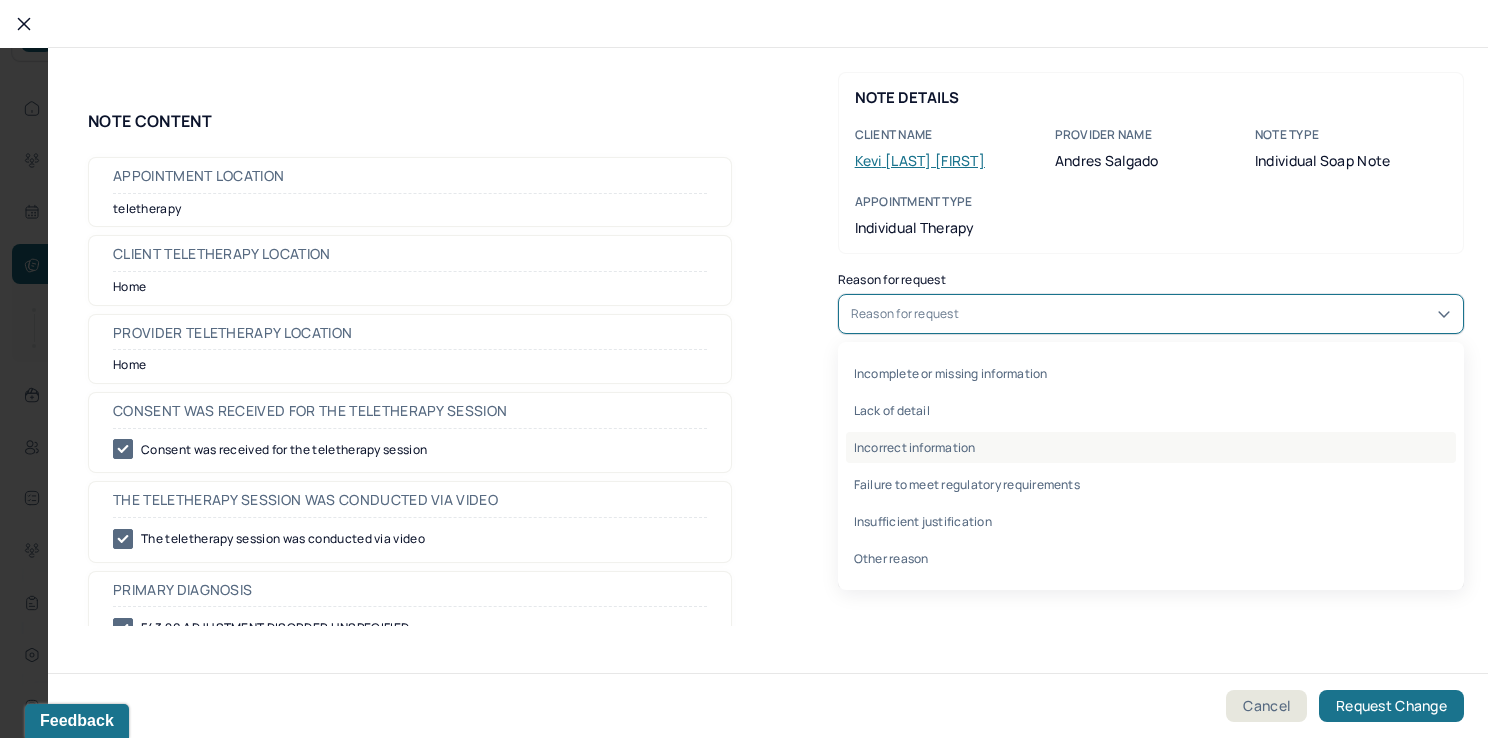 click on "Incorrect information" at bounding box center [1151, 447] 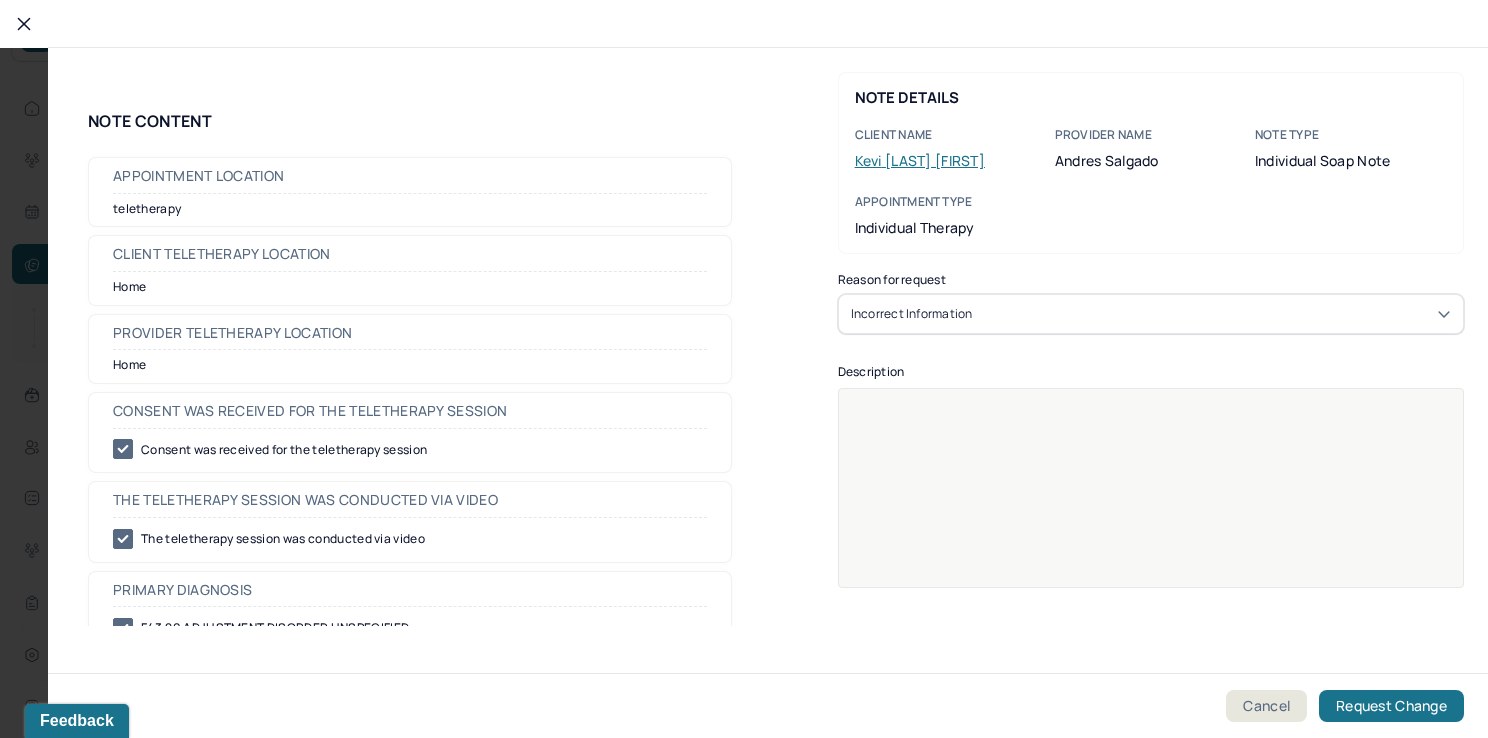 click at bounding box center [1151, 501] 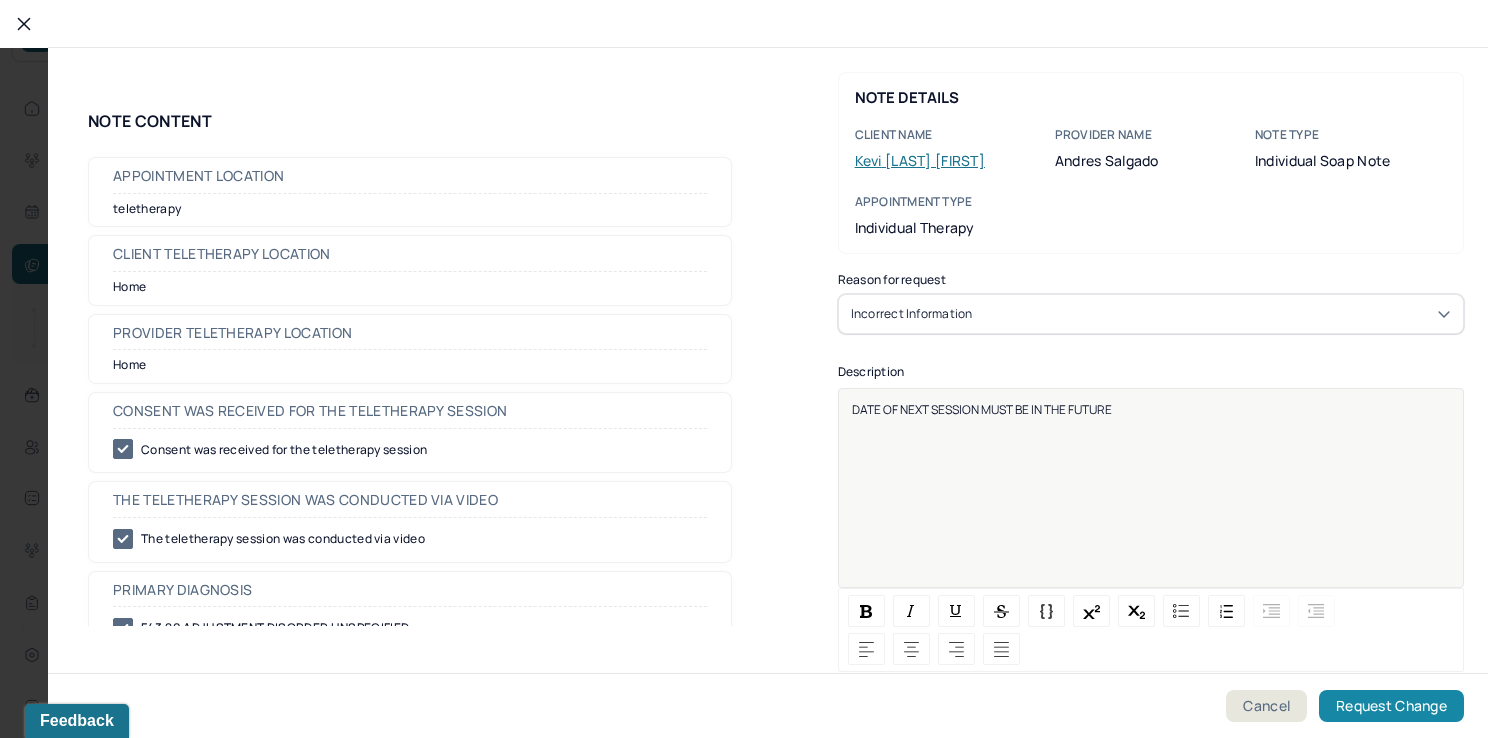 click on "Request Change" at bounding box center (1391, 706) 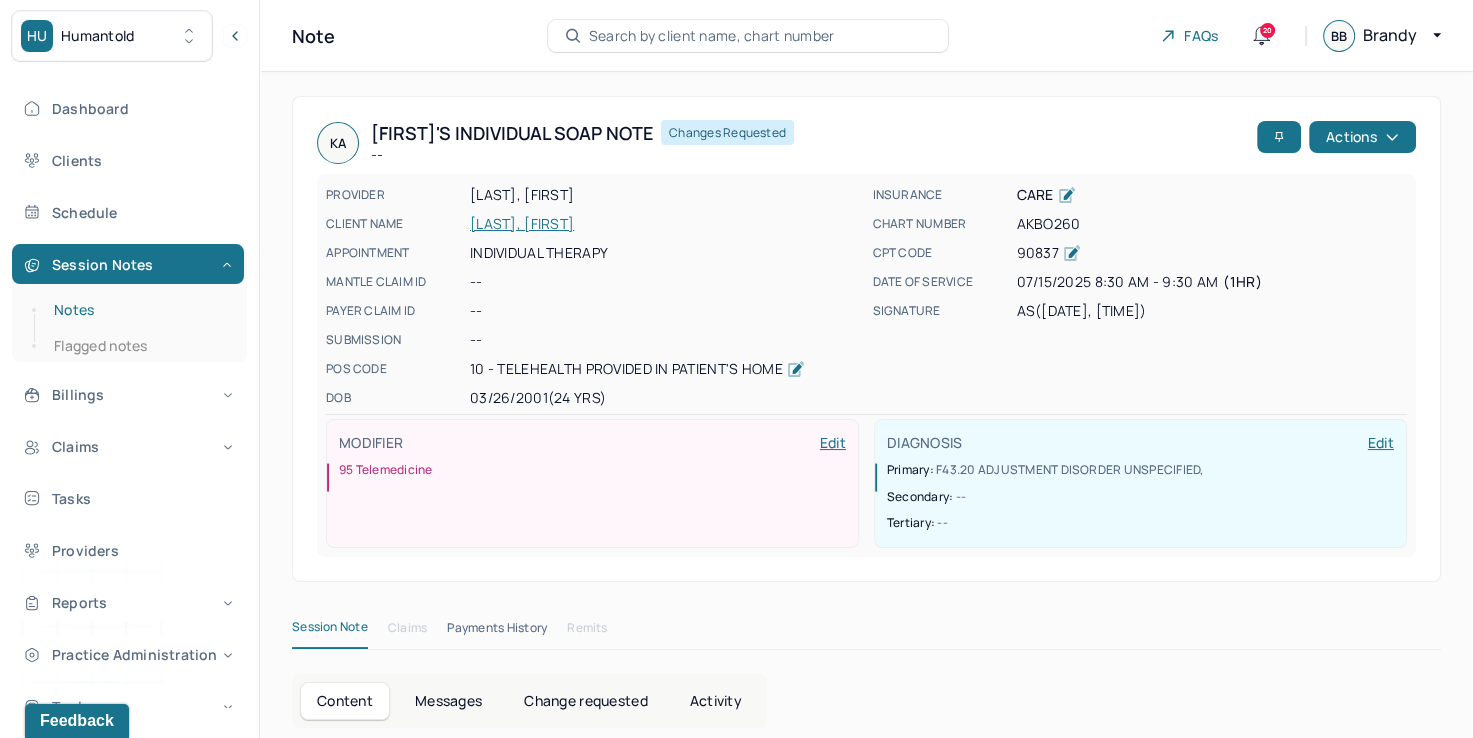 click on "Notes" at bounding box center (139, 310) 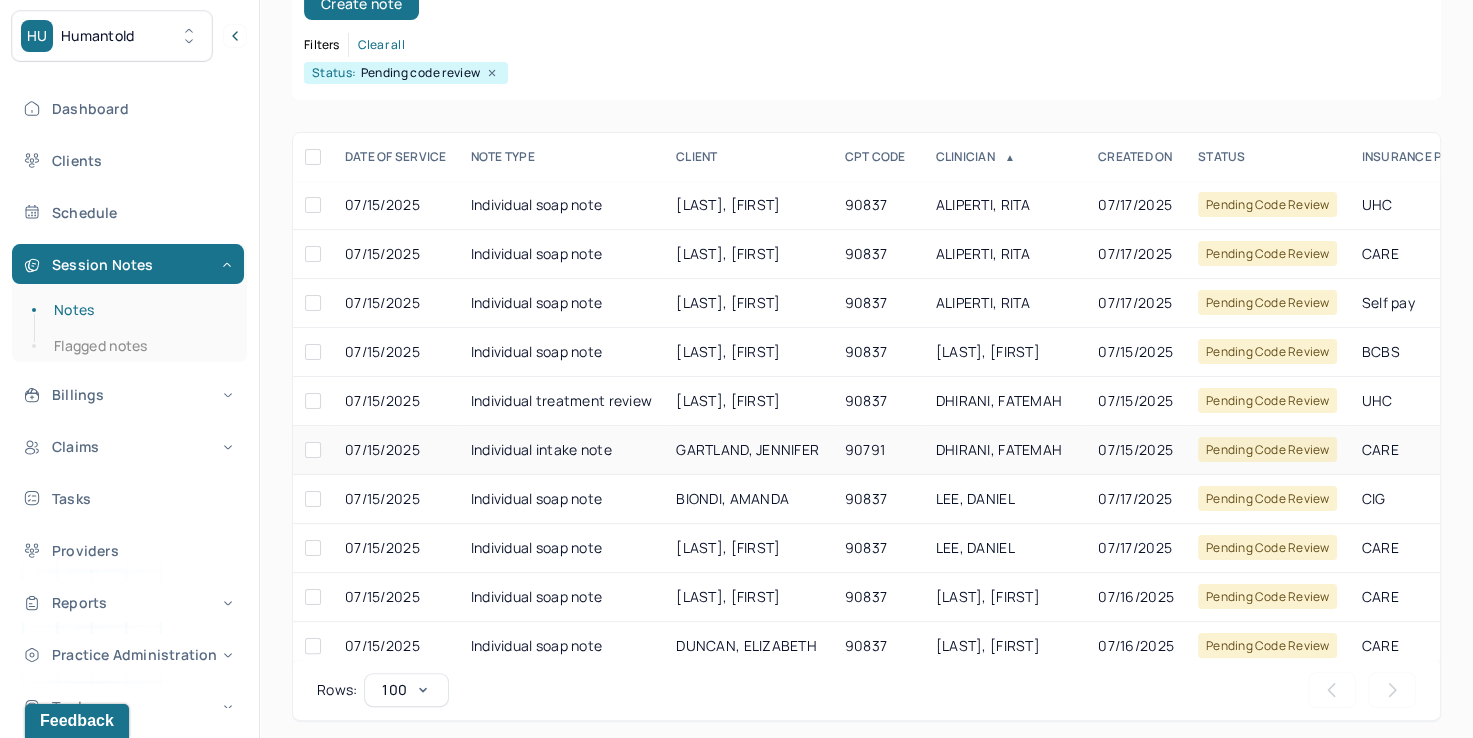 scroll, scrollTop: 288, scrollLeft: 0, axis: vertical 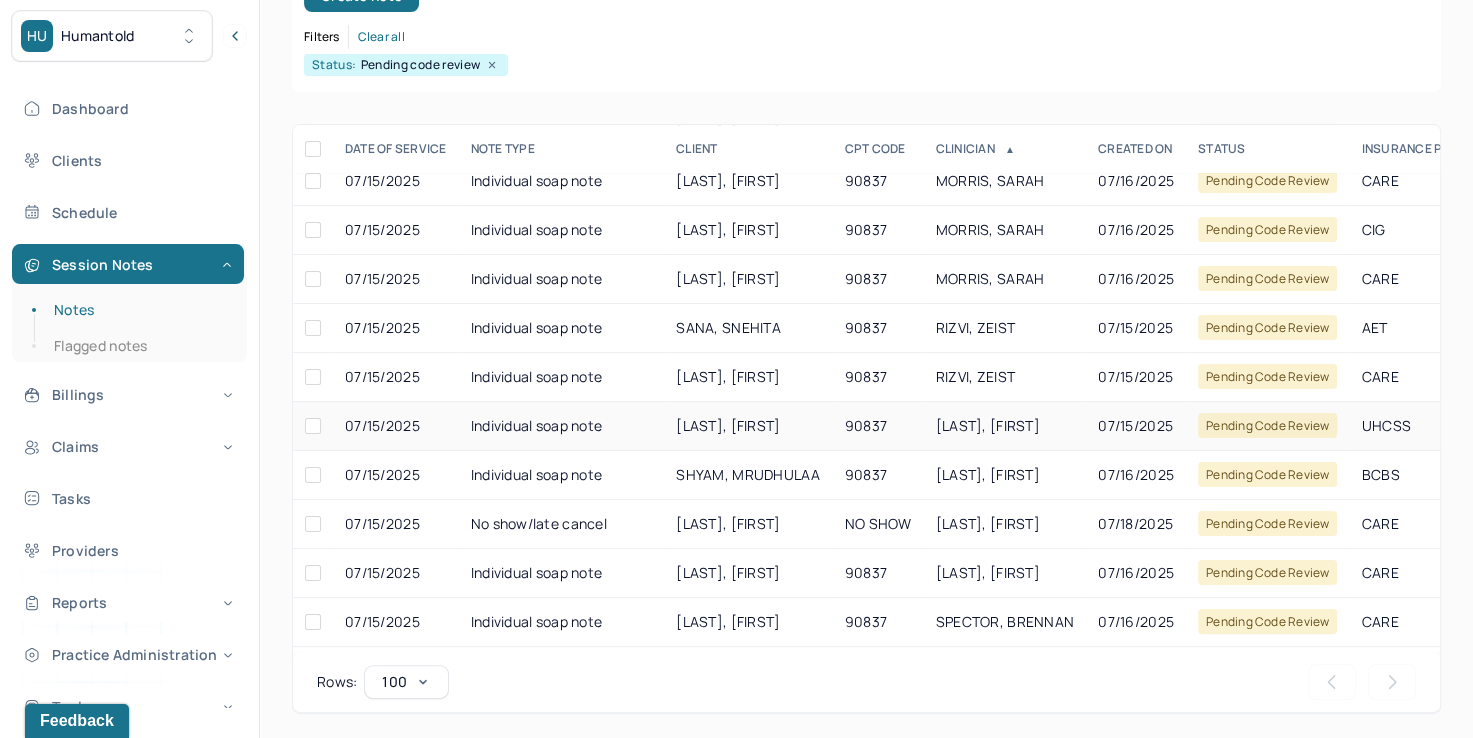 click on "[LAST], [FIRST]" at bounding box center (988, 425) 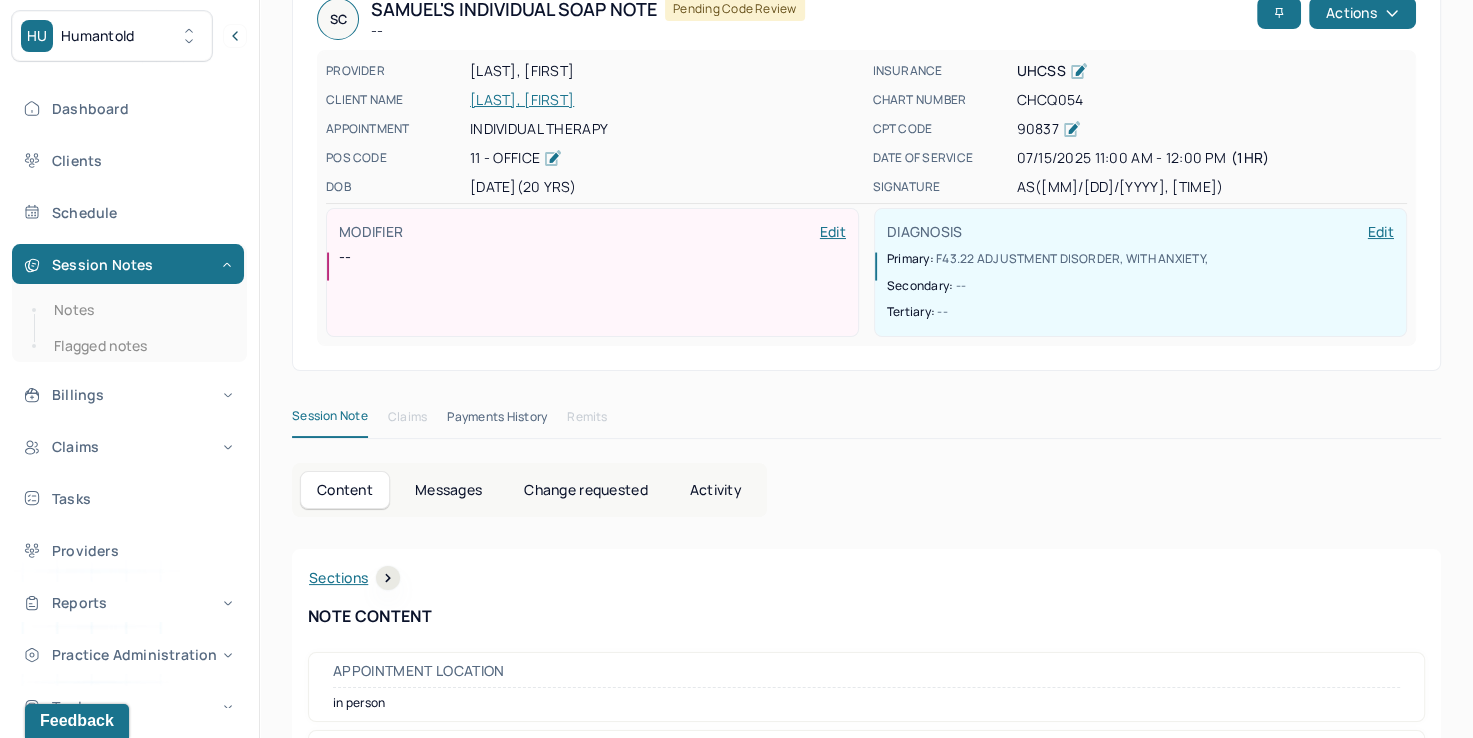 scroll, scrollTop: 0, scrollLeft: 0, axis: both 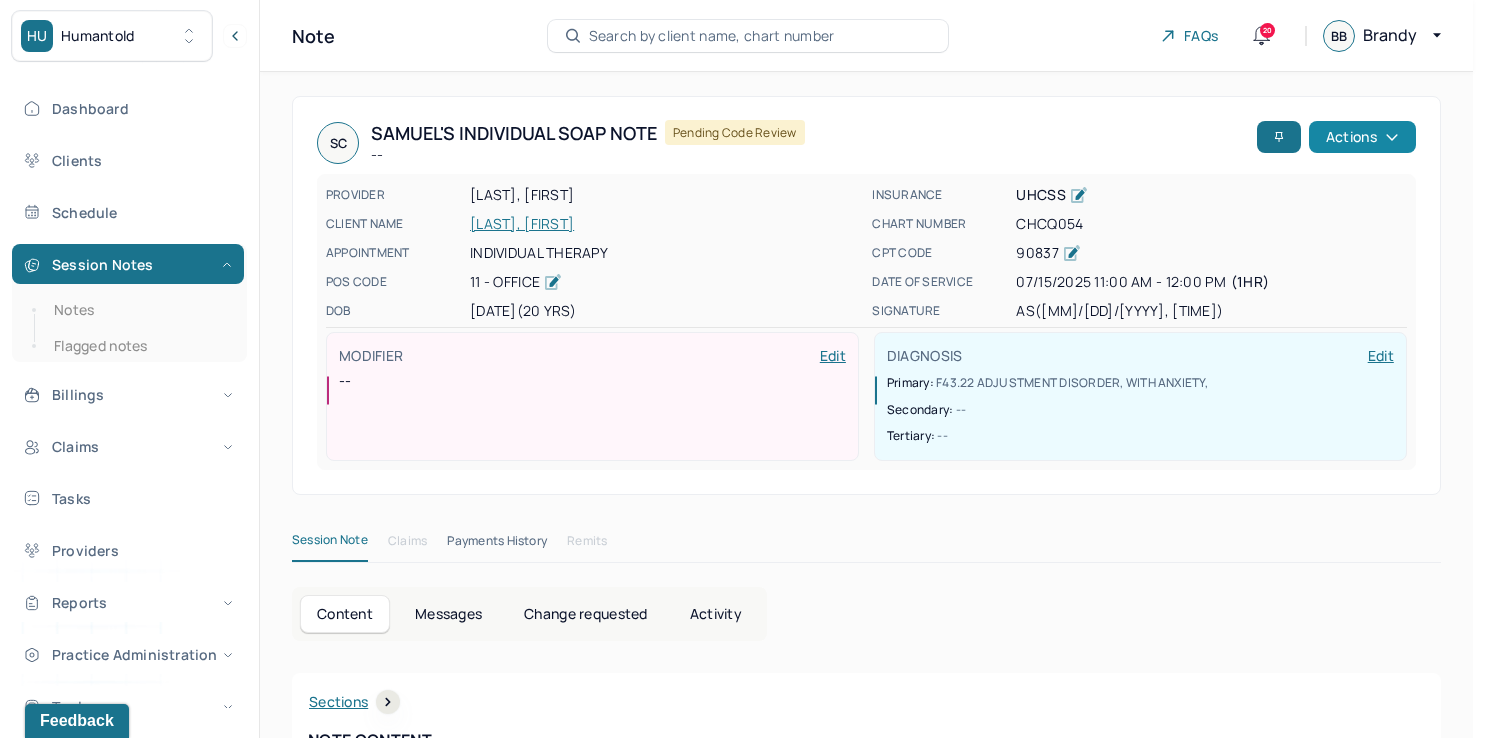 click on "Actions" at bounding box center [1362, 137] 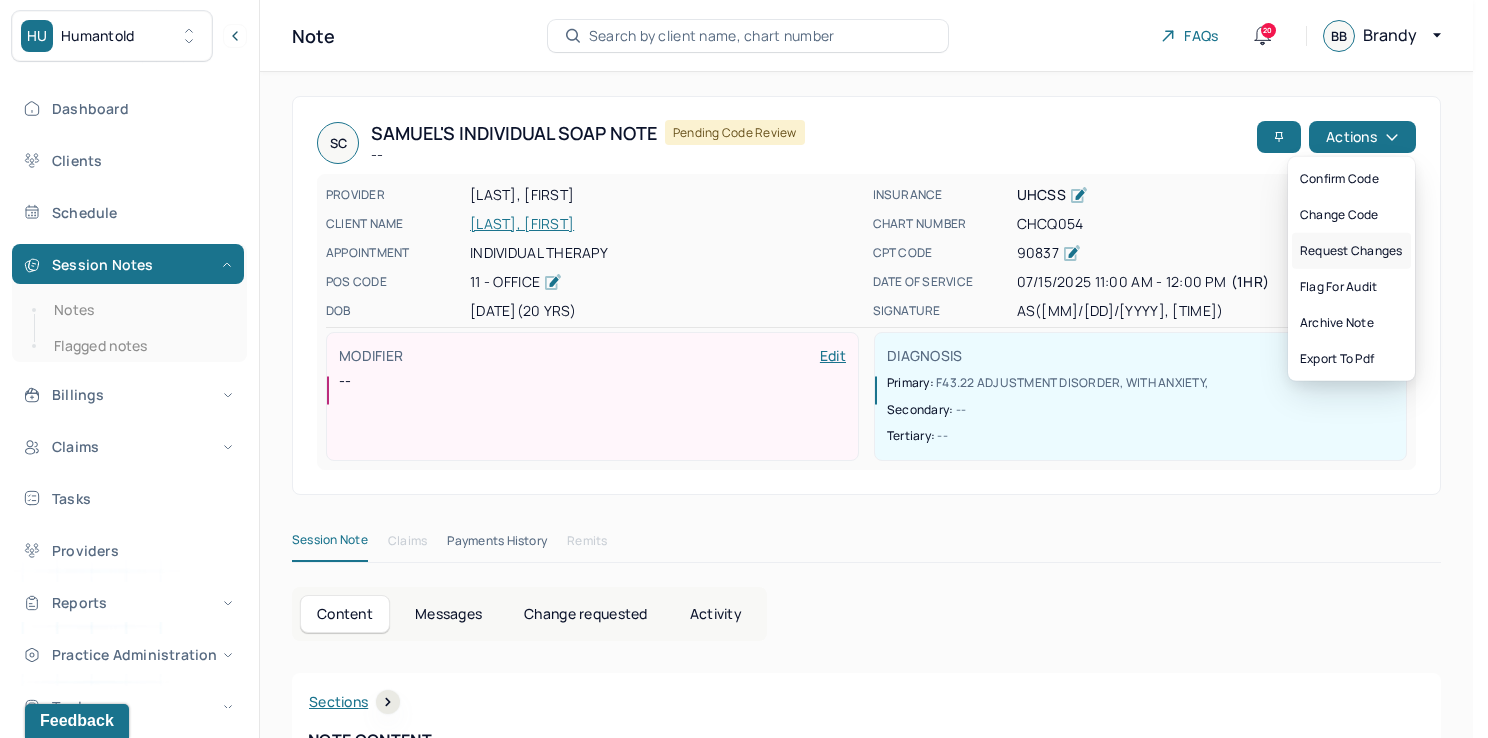 click on "Request changes" at bounding box center [1351, 251] 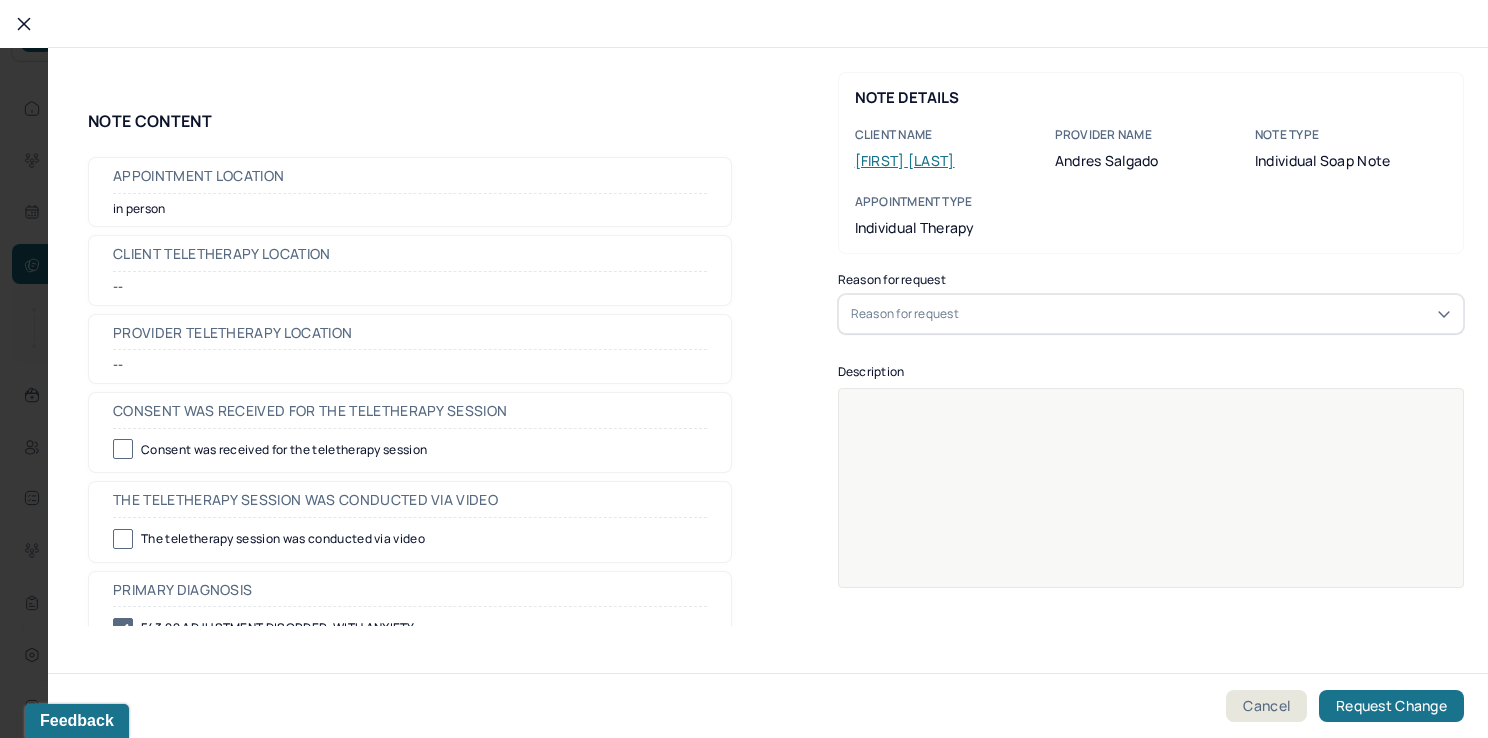 click on "Reason for request" at bounding box center [1151, 314] 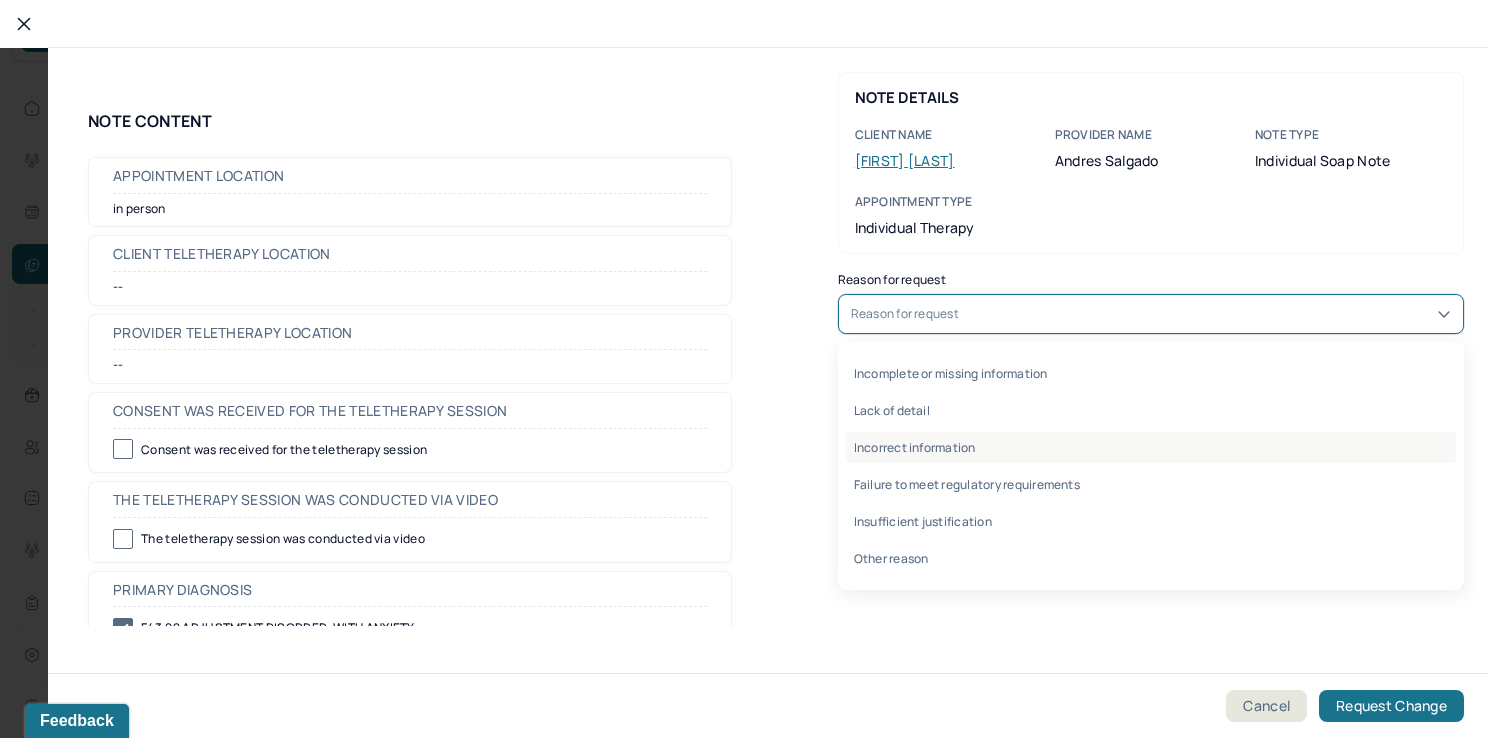 click on "Incorrect information" at bounding box center (1151, 447) 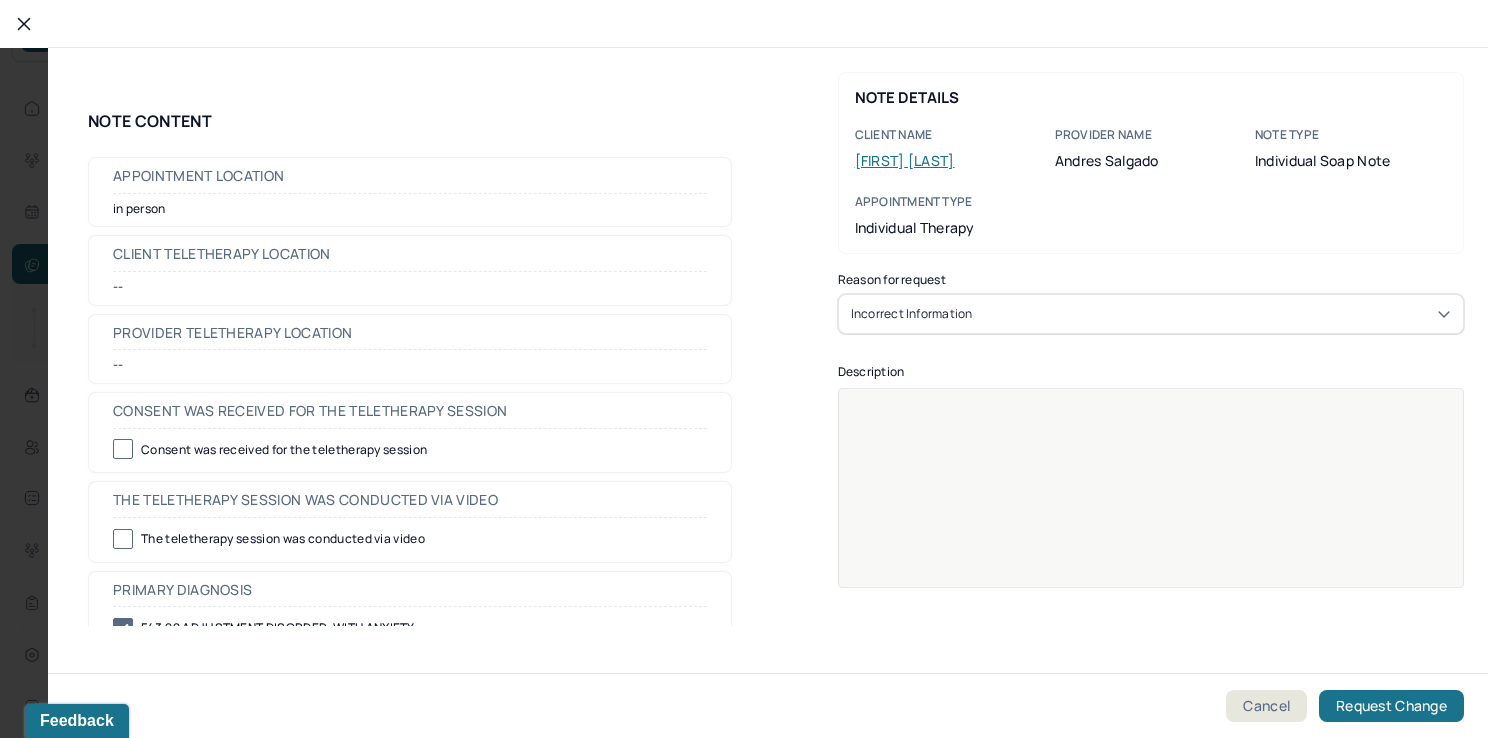 click at bounding box center [1151, 501] 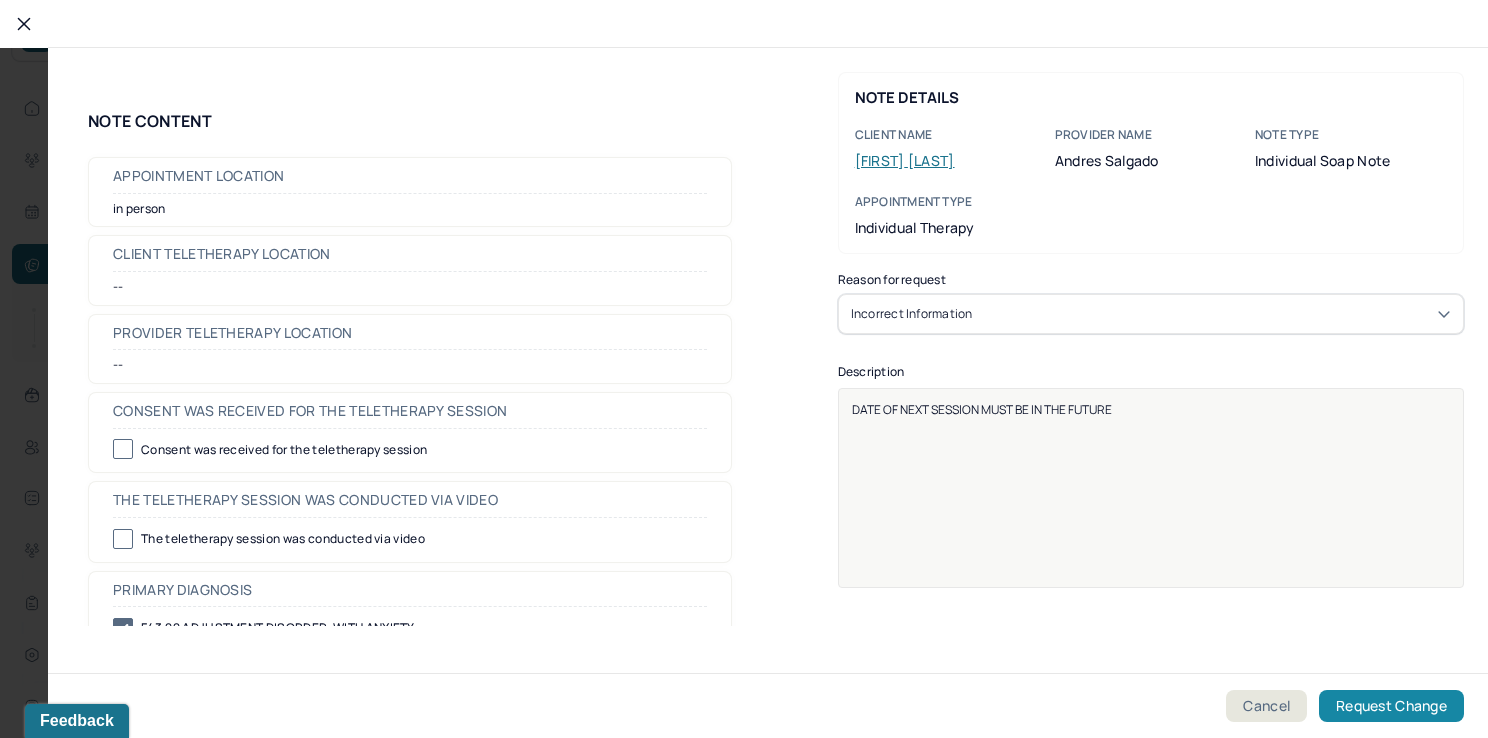 click on "Request Change" at bounding box center (1391, 706) 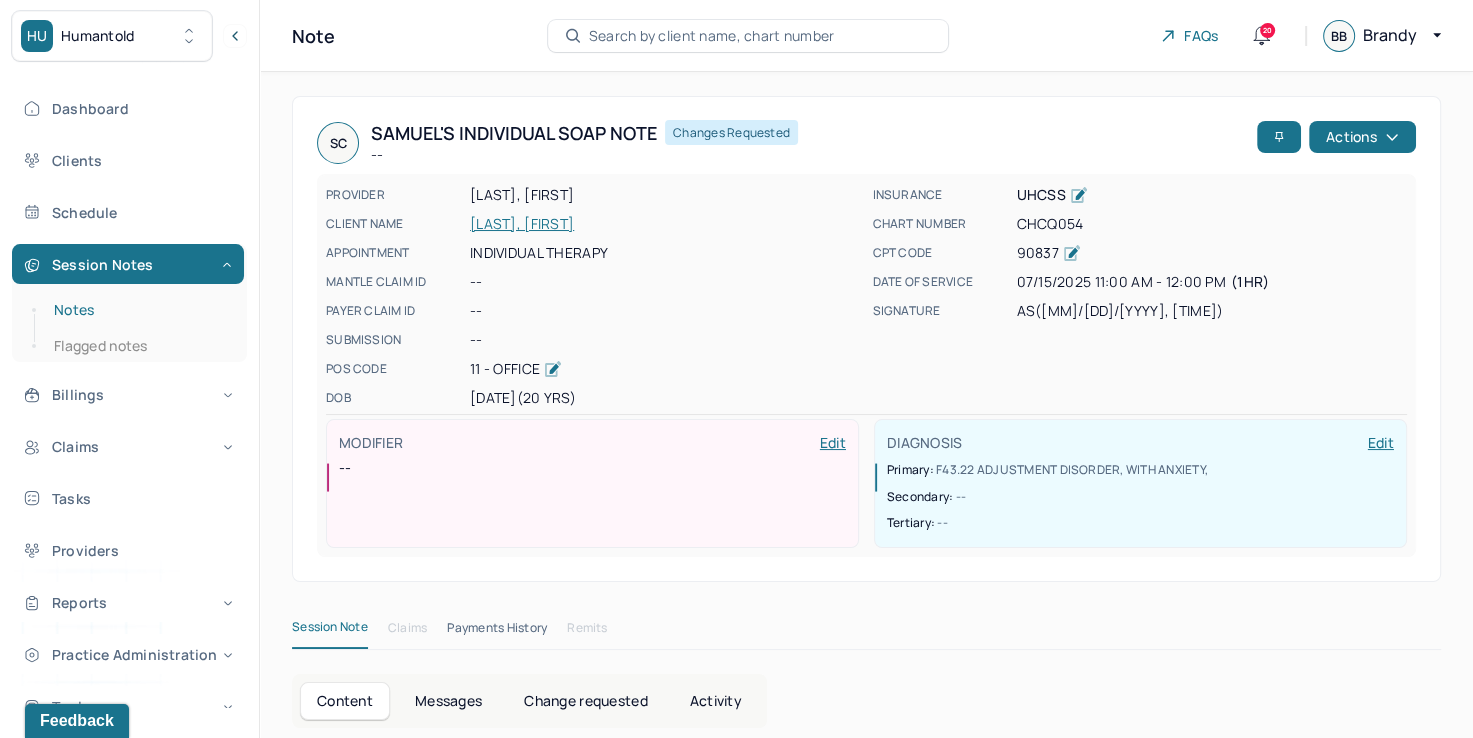click on "Notes" at bounding box center [139, 310] 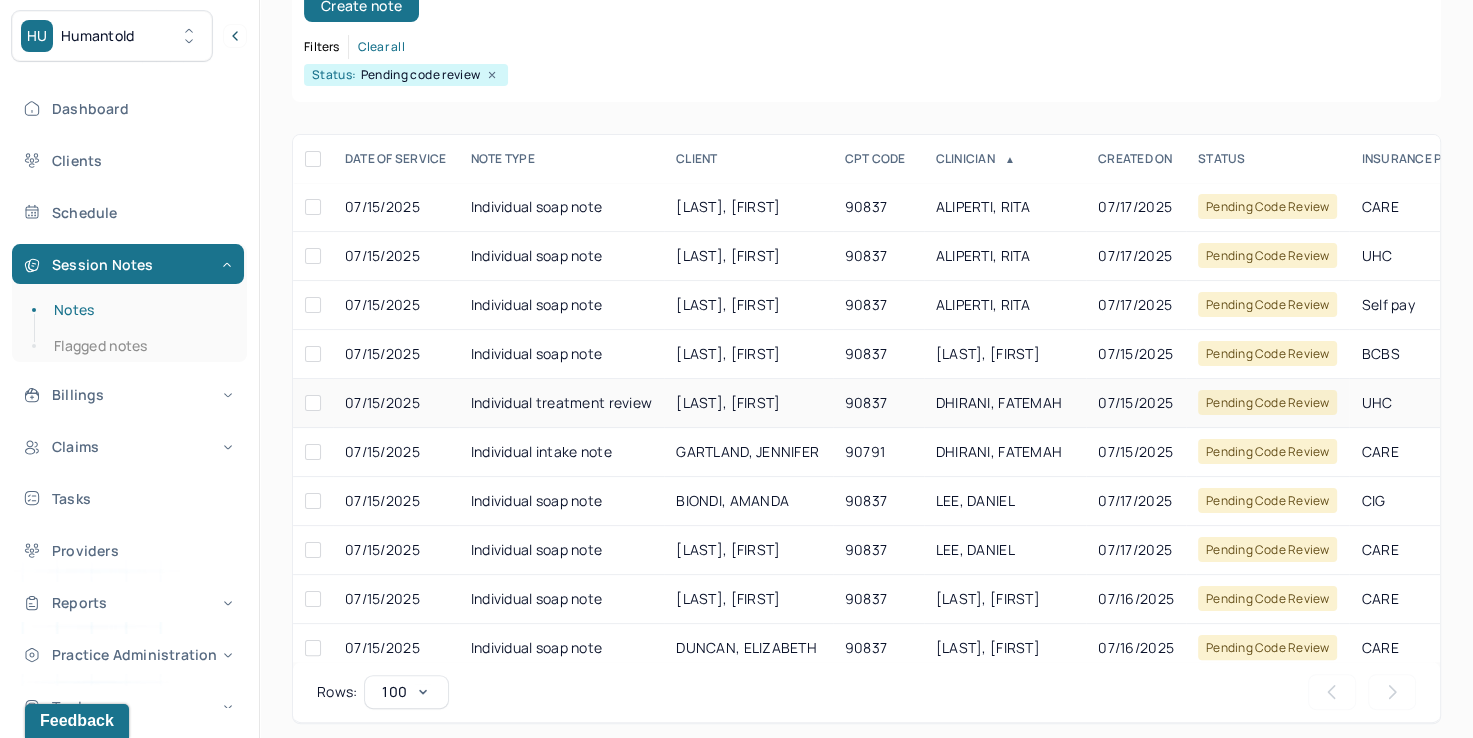 scroll, scrollTop: 288, scrollLeft: 0, axis: vertical 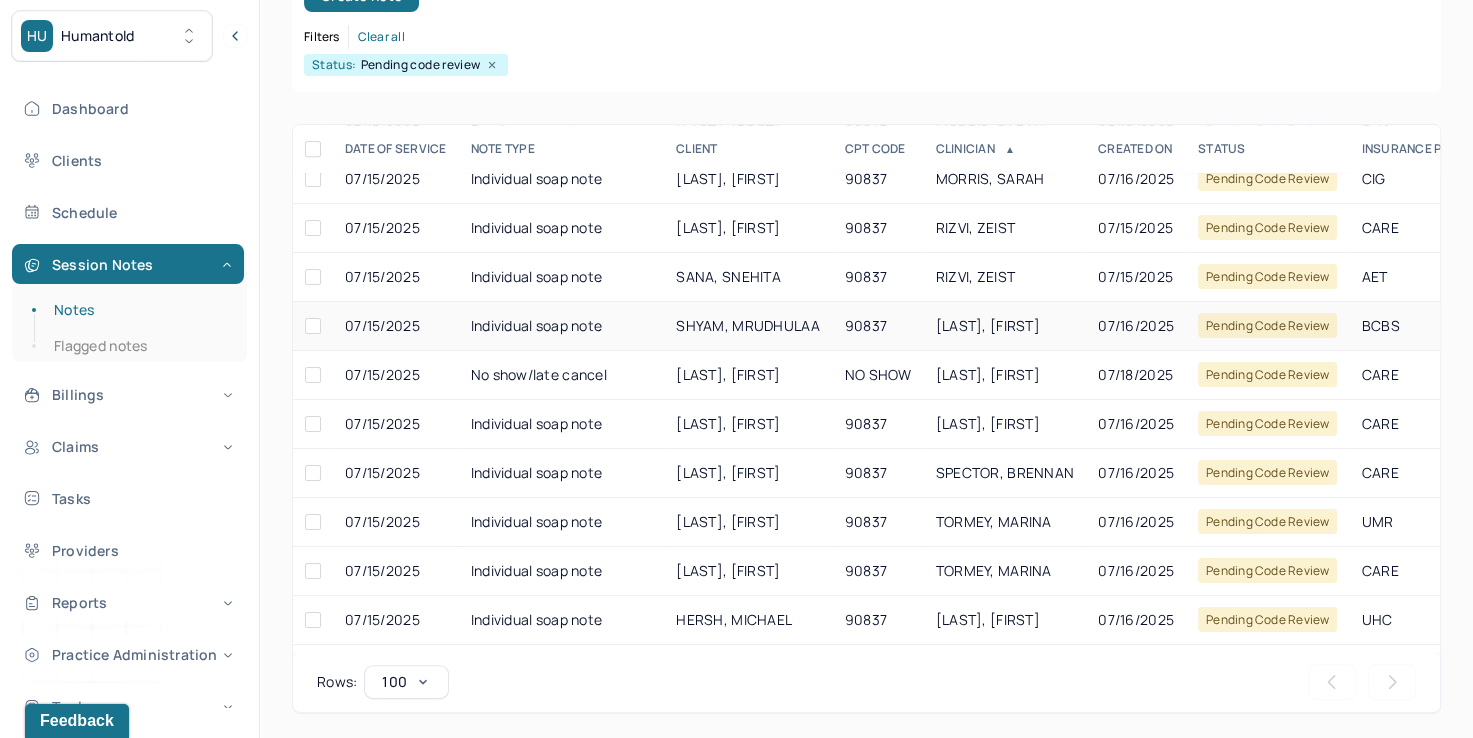 click on "[LAST], [FIRST]" at bounding box center (1005, 326) 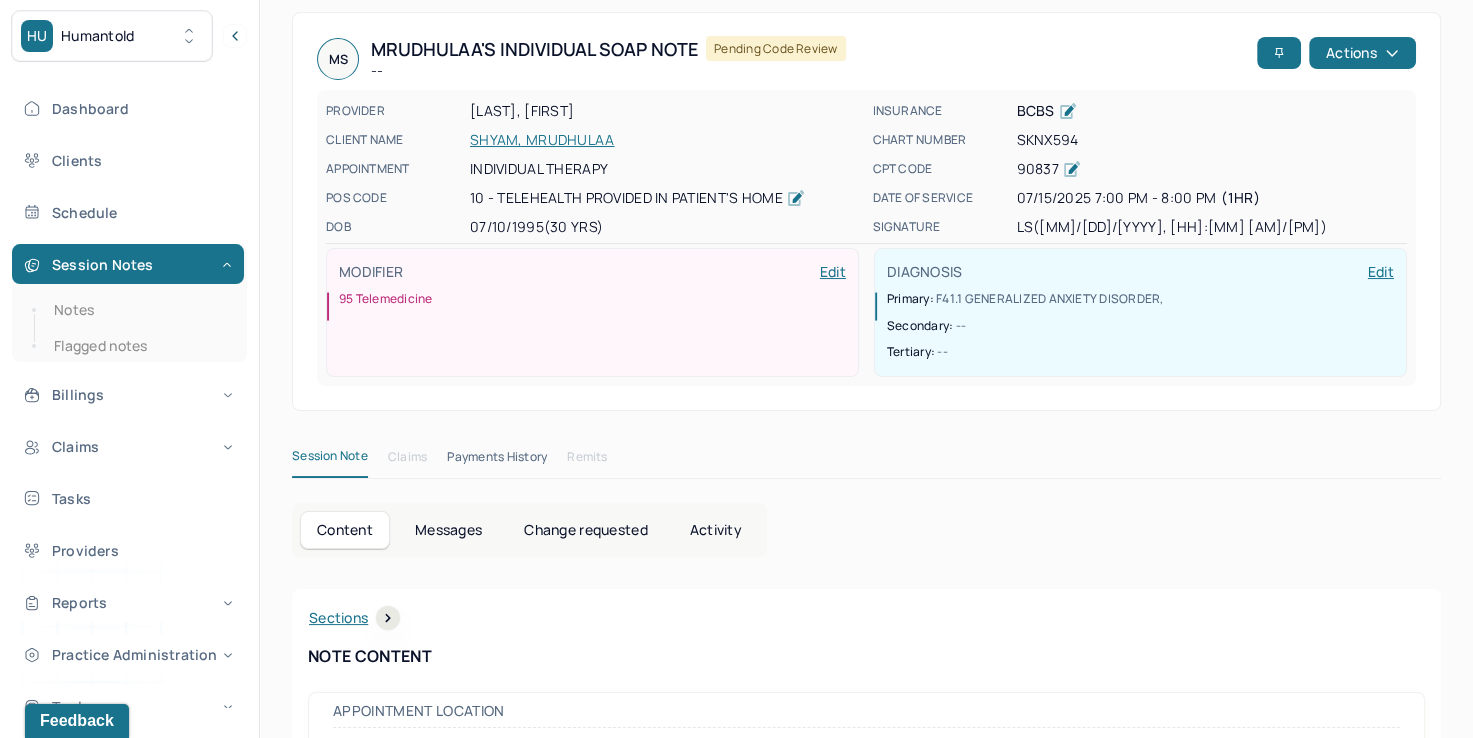 scroll, scrollTop: 0, scrollLeft: 0, axis: both 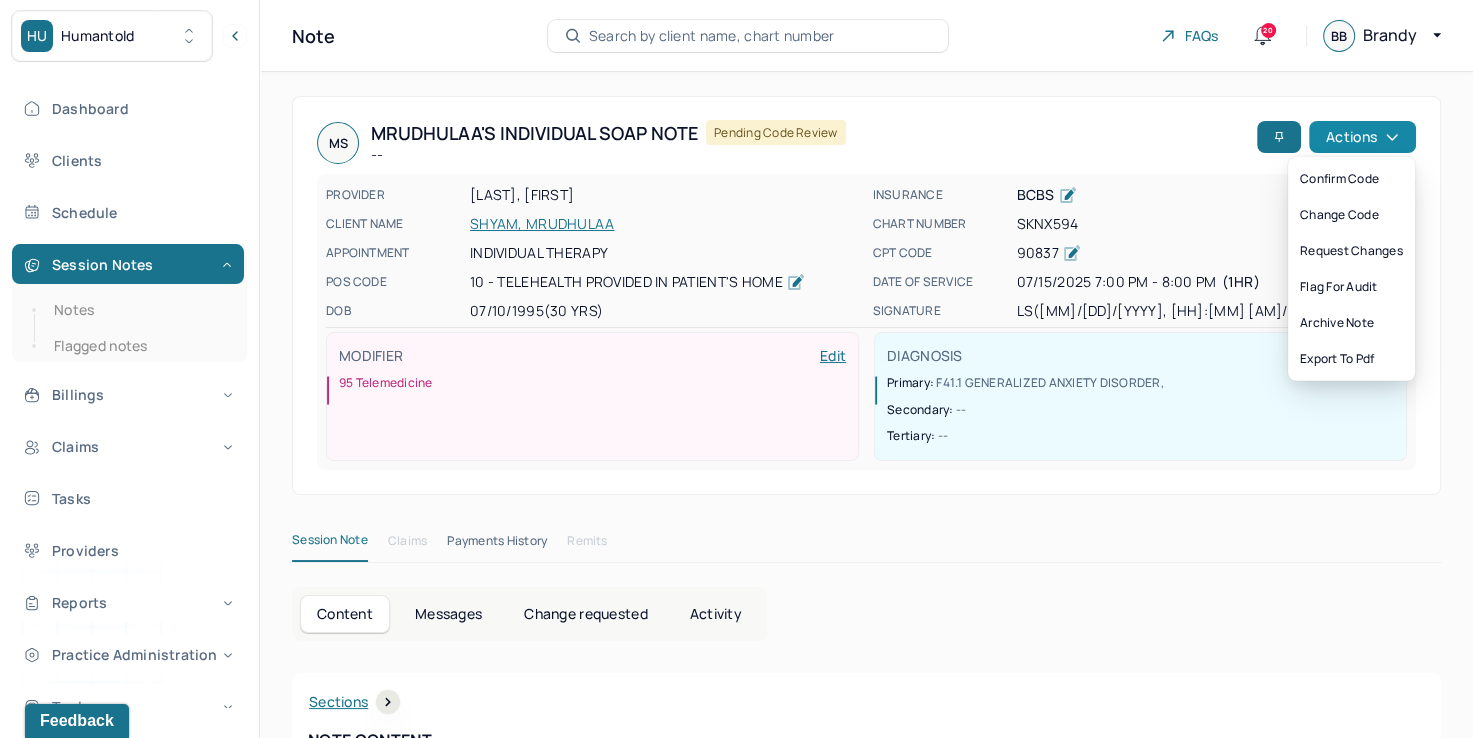 click on "Actions" at bounding box center [1362, 137] 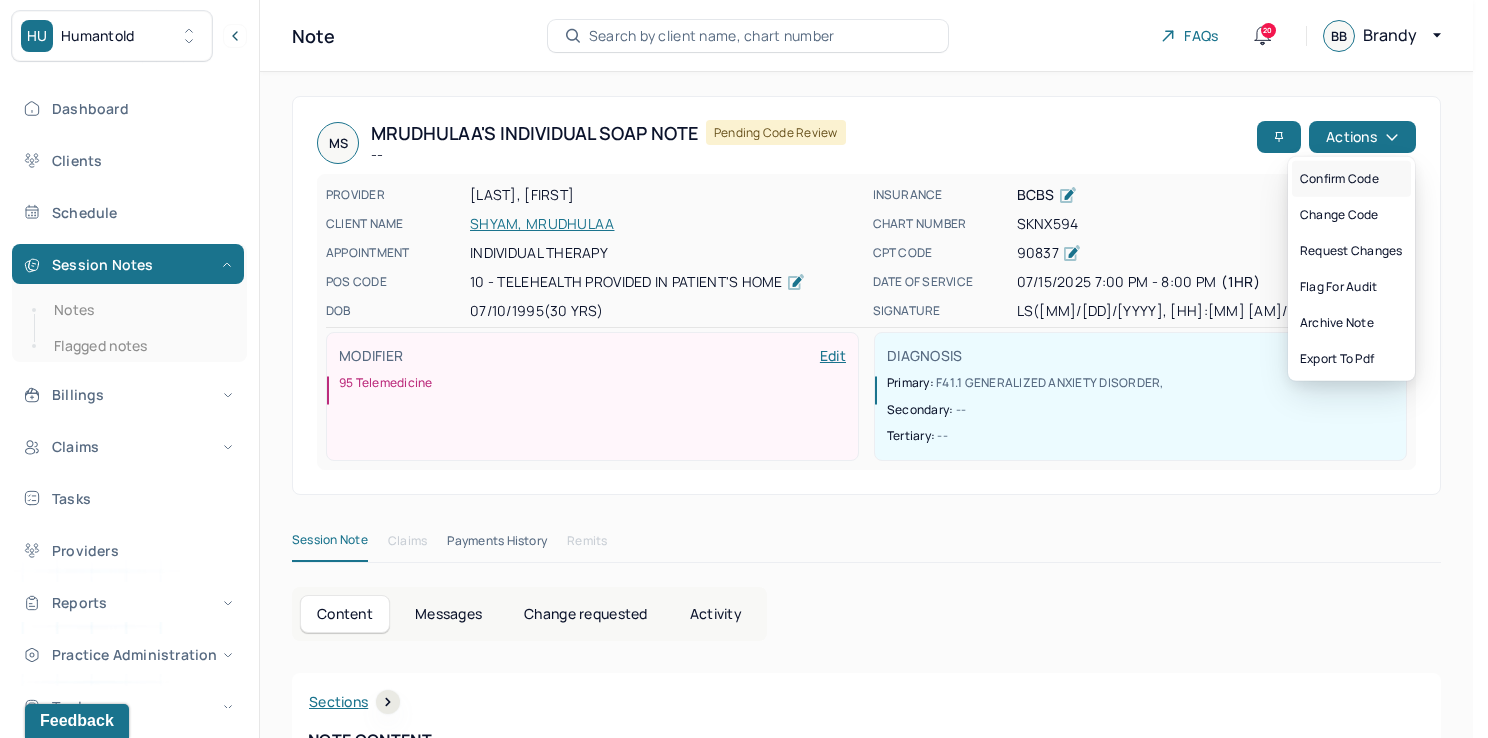 click on "Confirm code" at bounding box center (1351, 179) 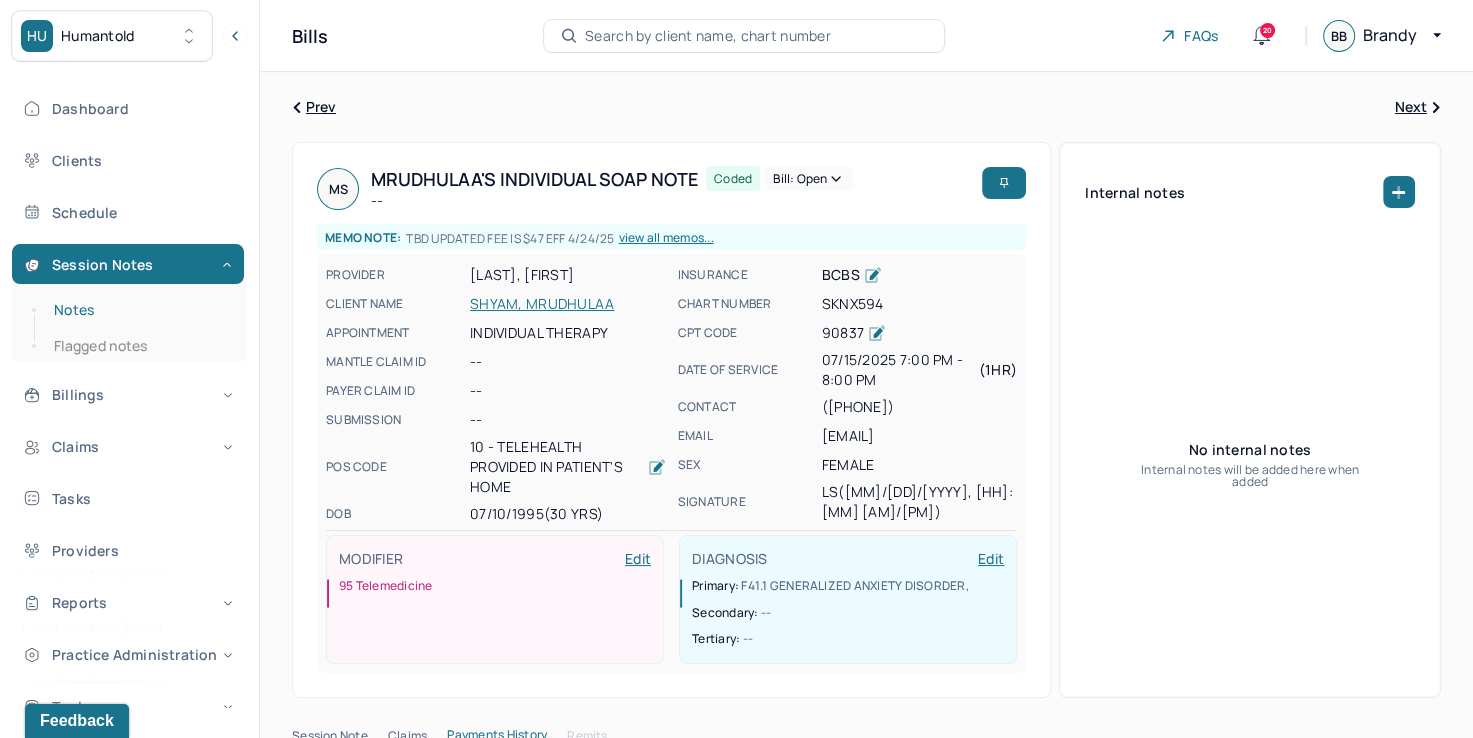 click on "Notes" at bounding box center (139, 310) 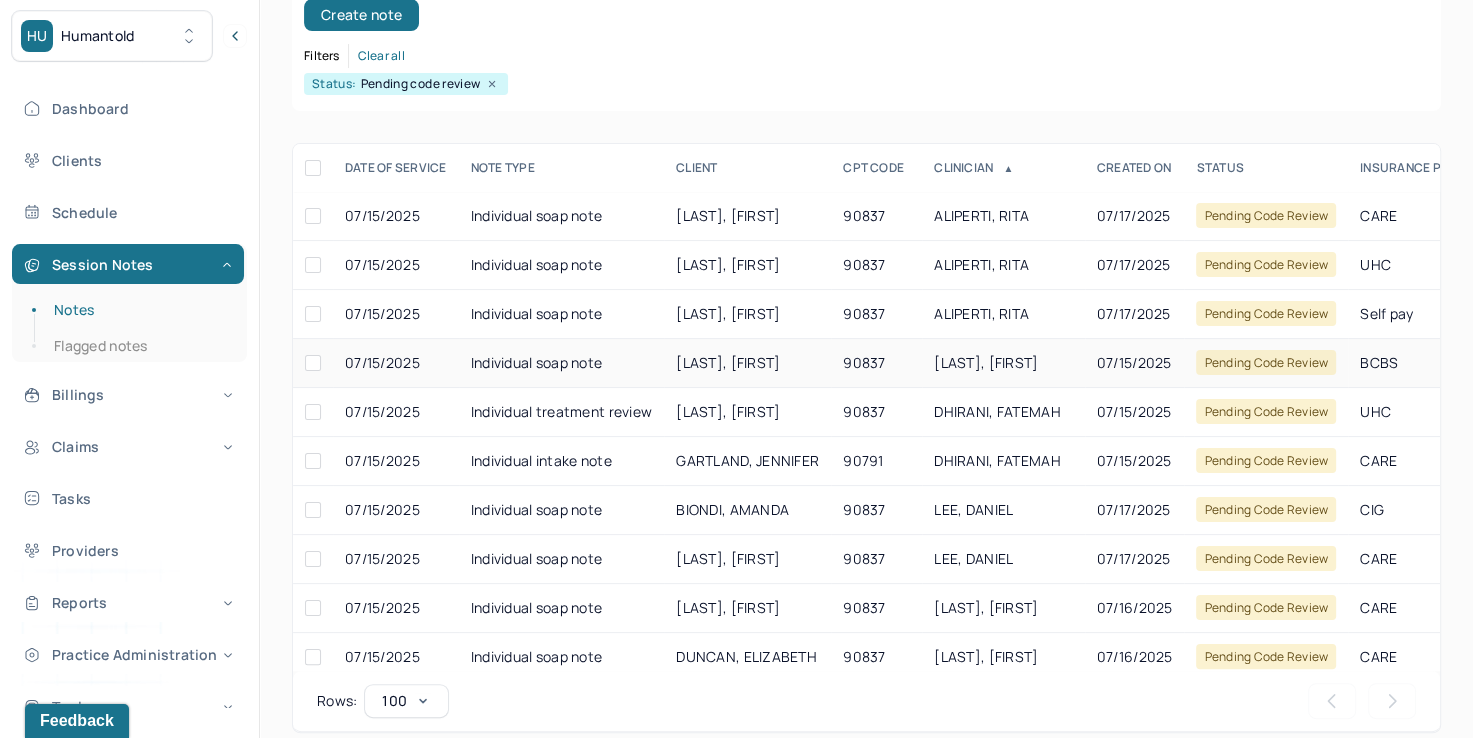 scroll, scrollTop: 288, scrollLeft: 0, axis: vertical 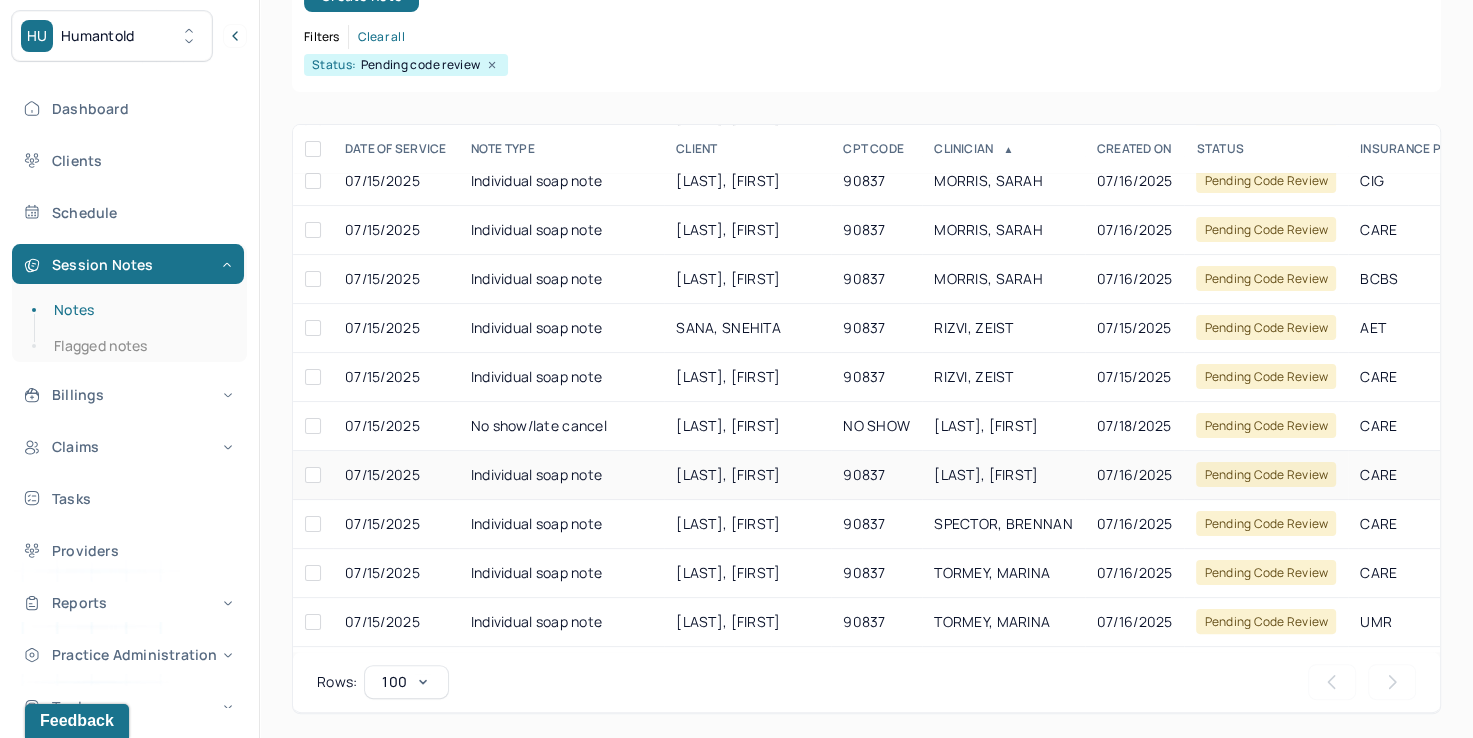 click on "[LAST], [FIRST]" at bounding box center [986, 474] 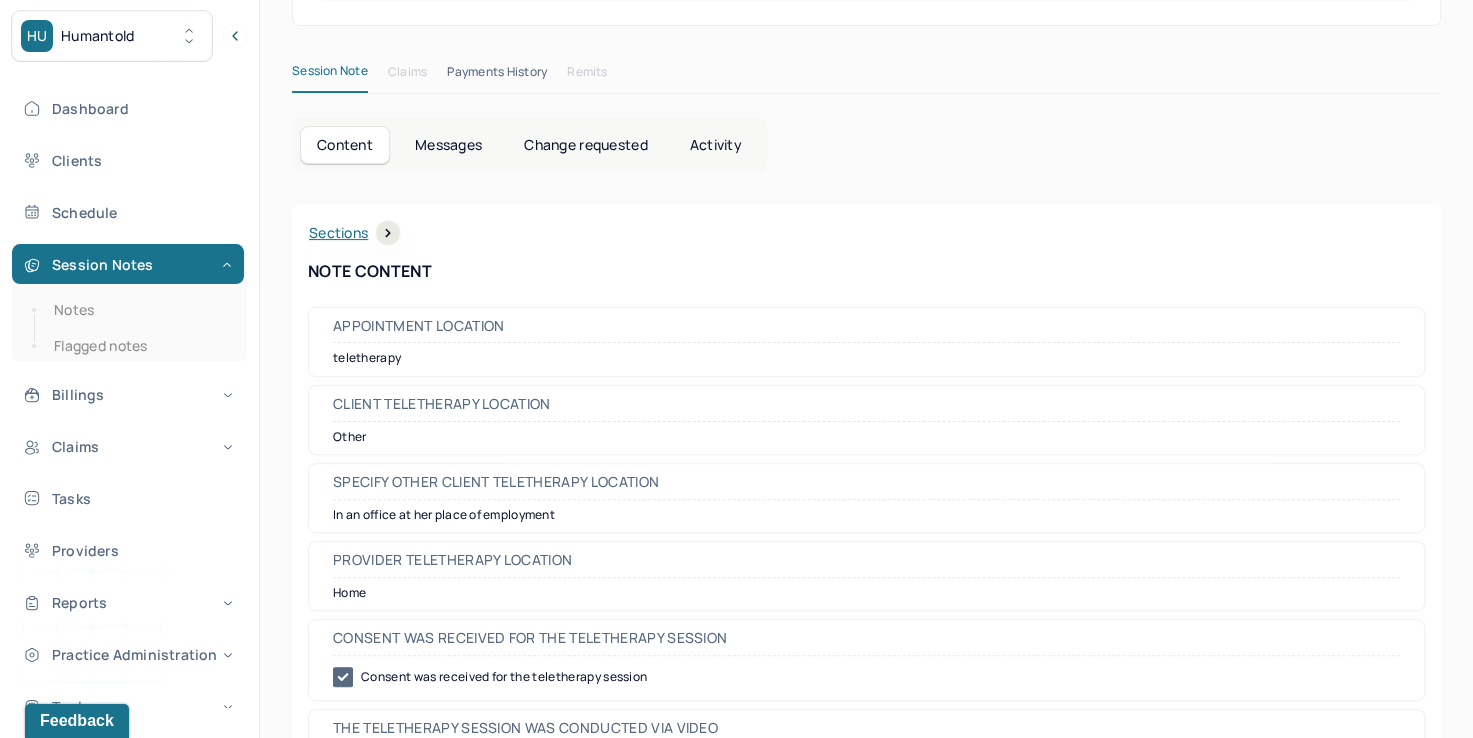 scroll, scrollTop: 0, scrollLeft: 0, axis: both 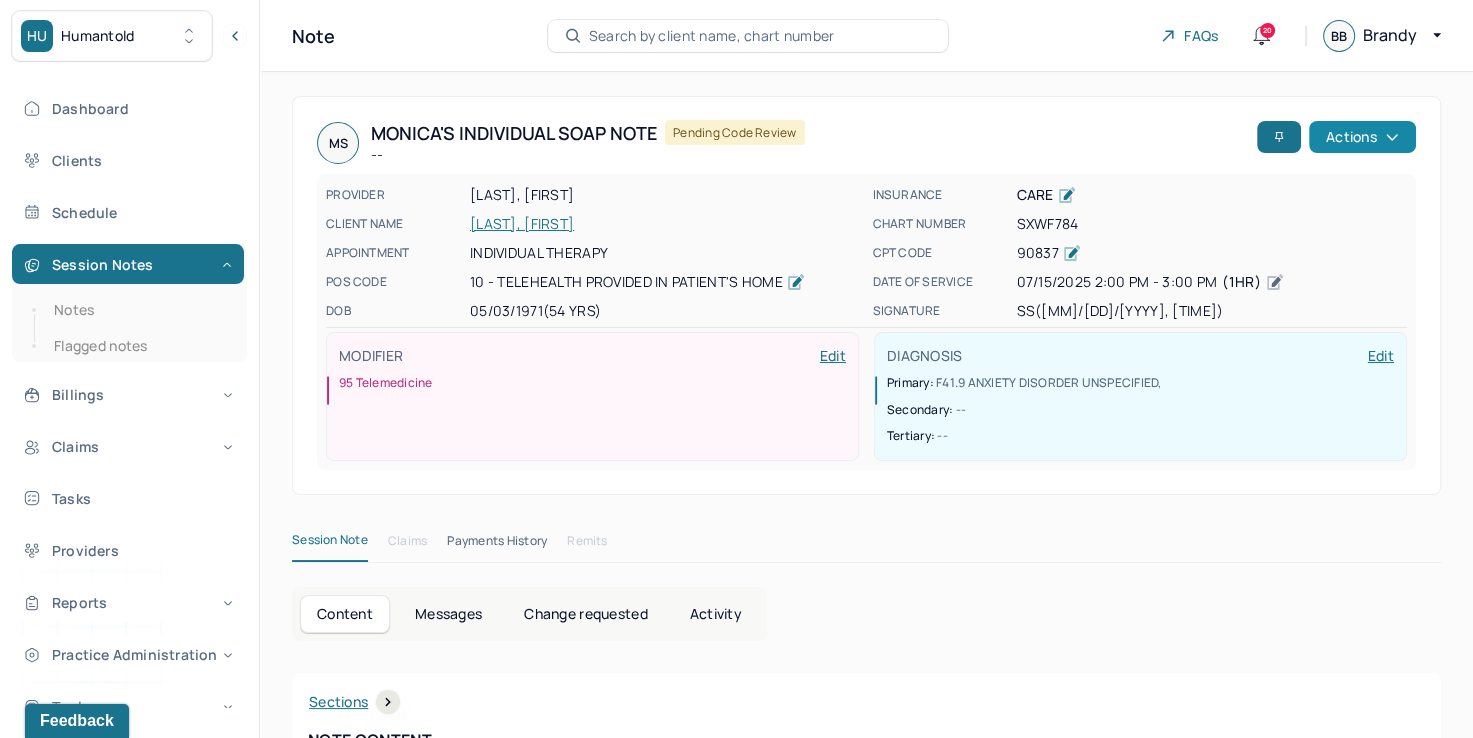 click 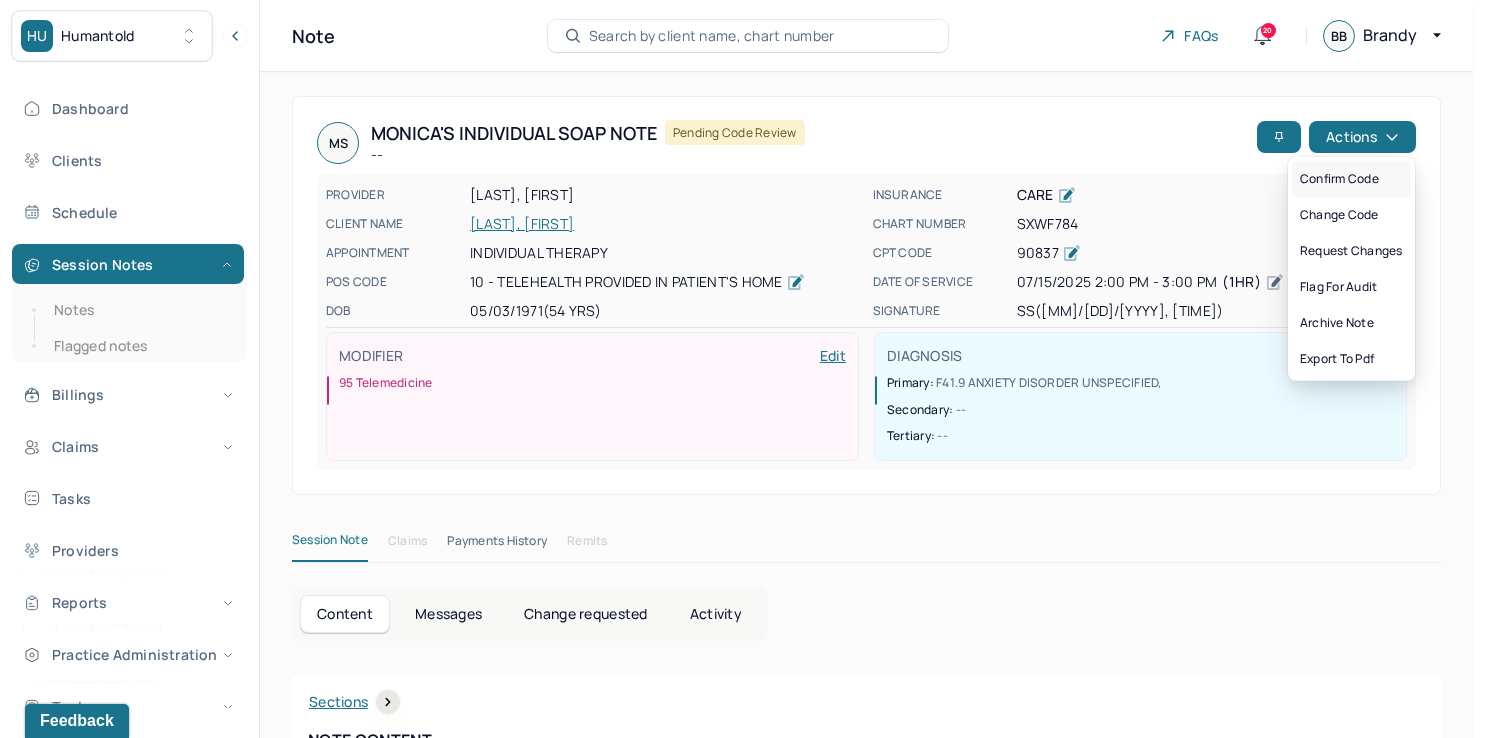 click on "Confirm code" at bounding box center (1351, 179) 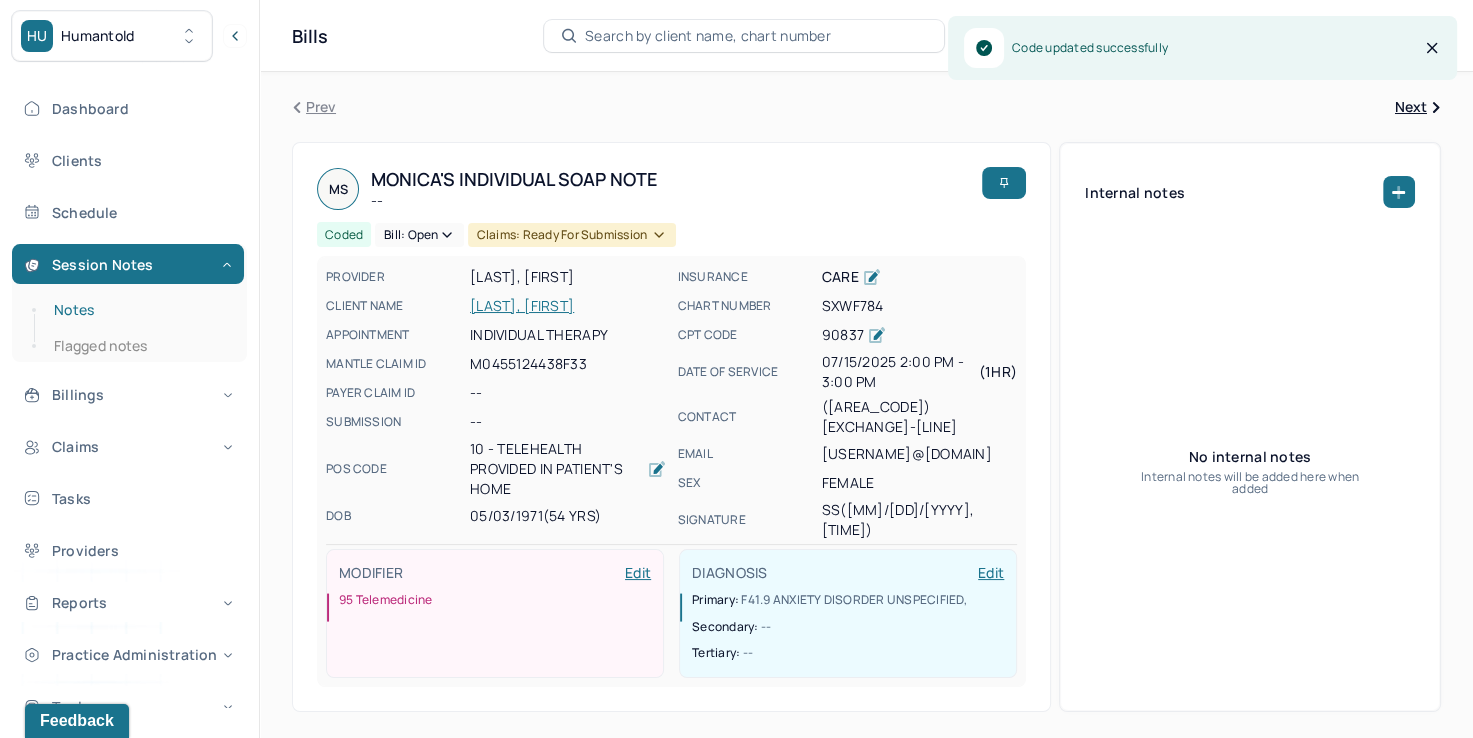 click on "Notes" at bounding box center (139, 310) 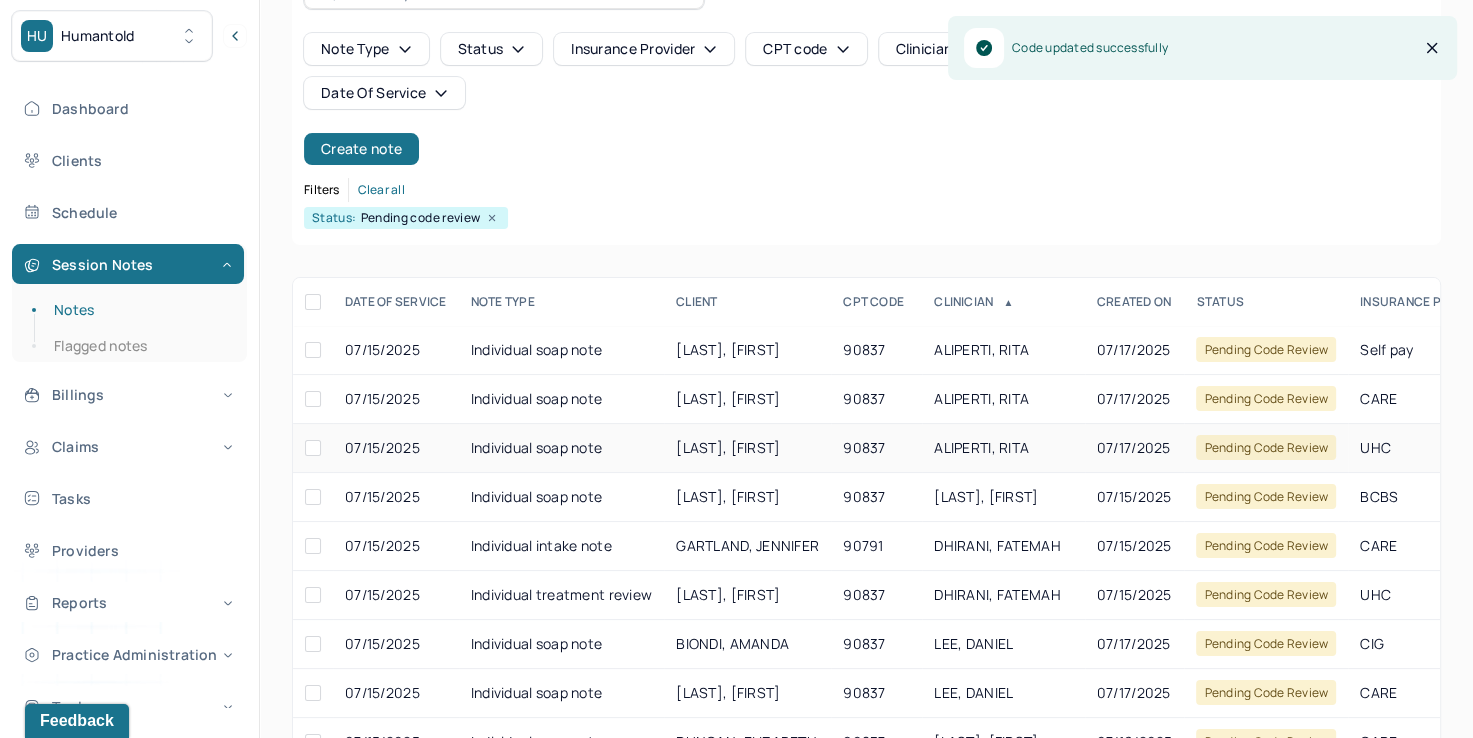 scroll, scrollTop: 288, scrollLeft: 0, axis: vertical 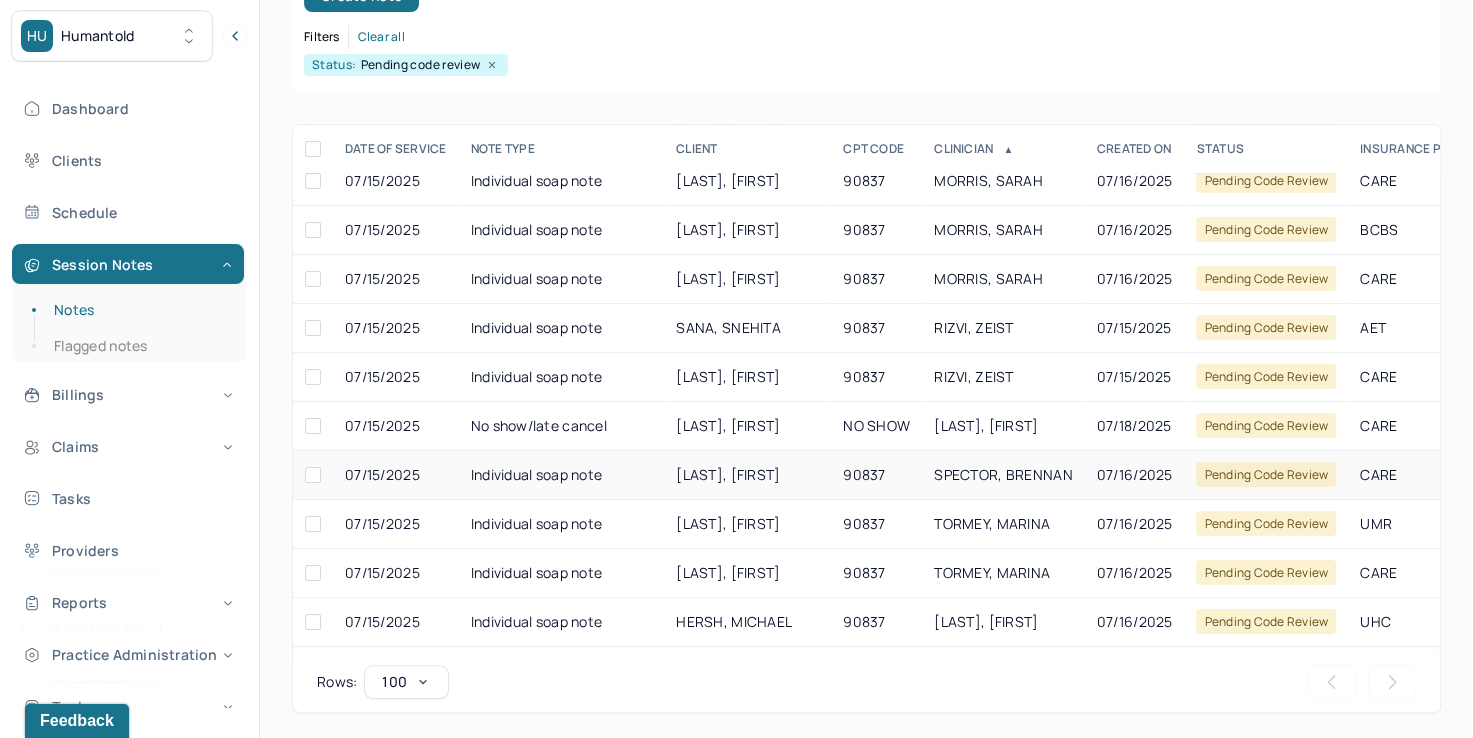 click on "SPECTOR, BRENNAN" at bounding box center [1003, 474] 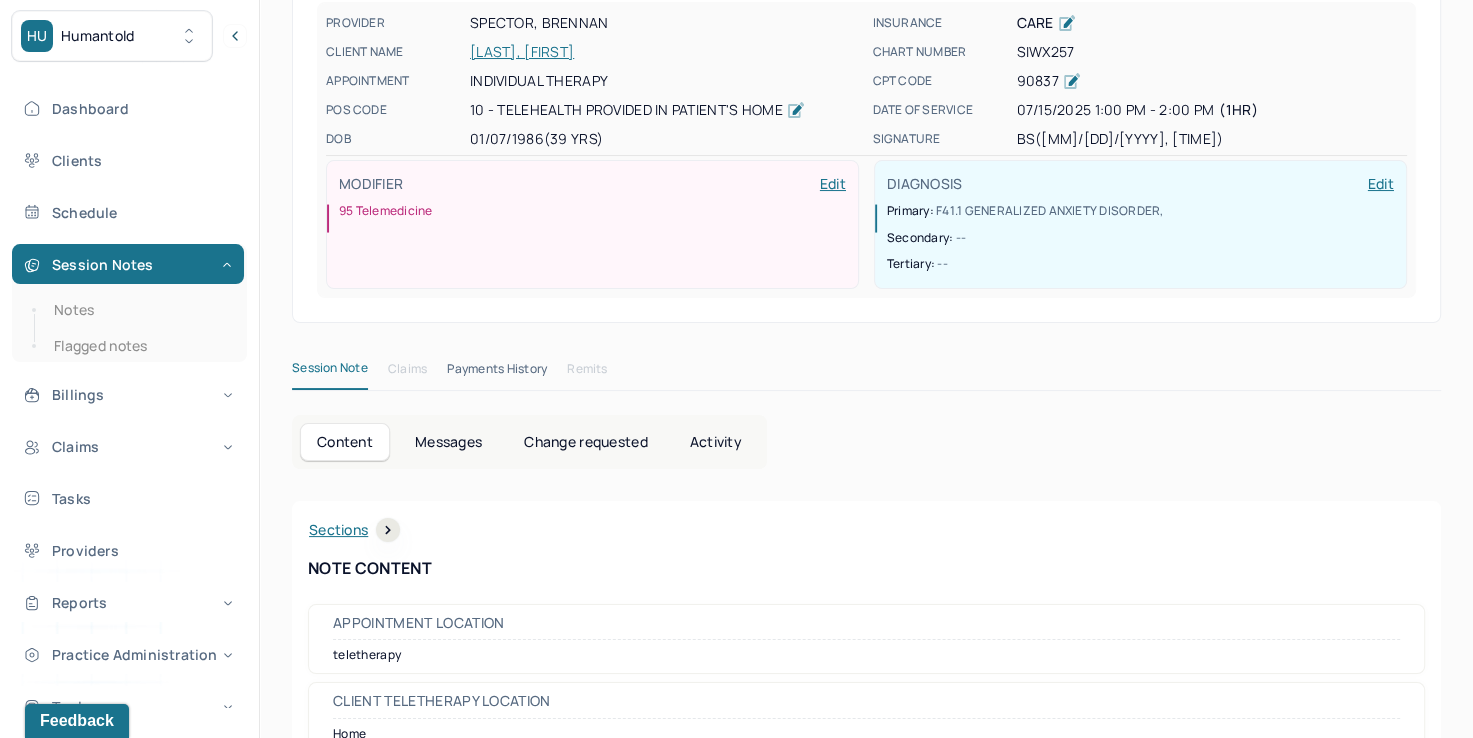 scroll, scrollTop: 0, scrollLeft: 0, axis: both 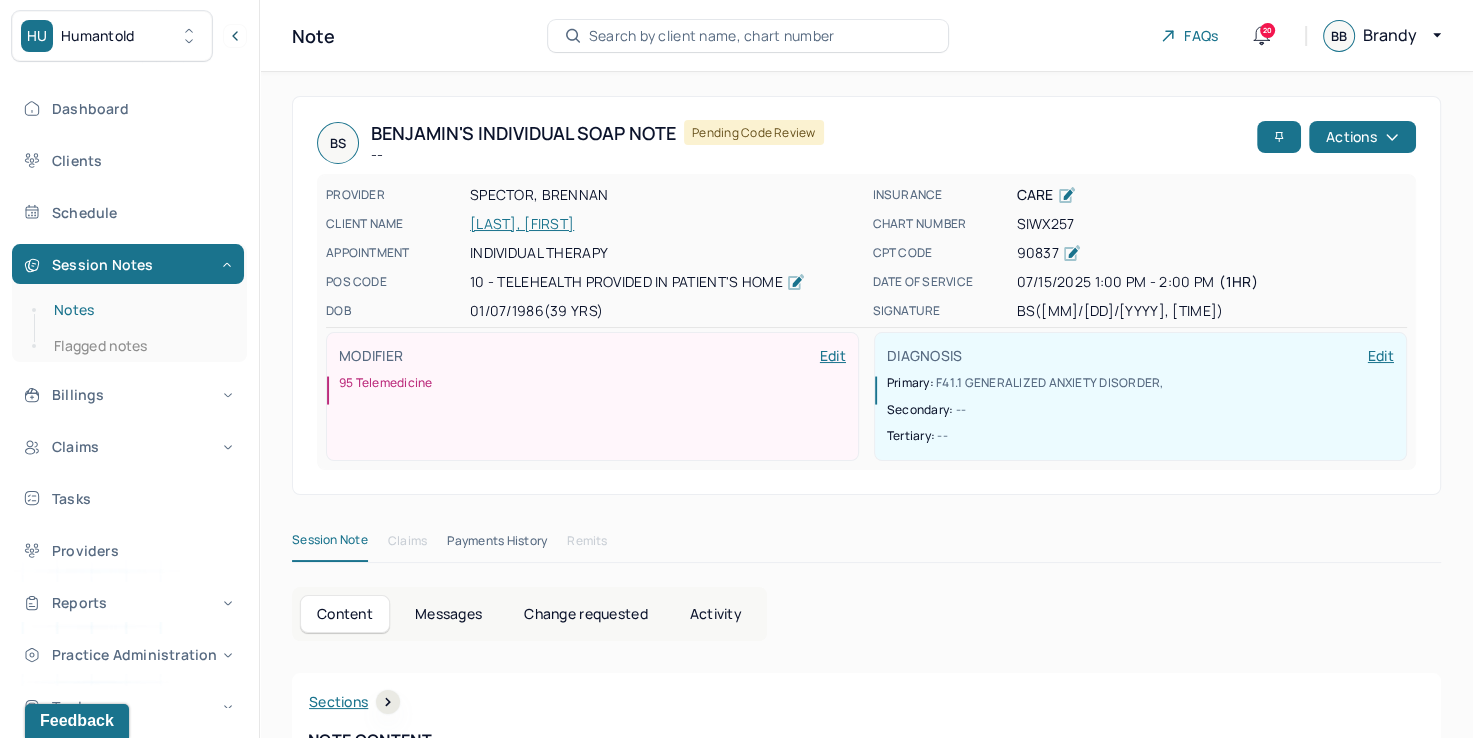 drag, startPoint x: 145, startPoint y: 309, endPoint x: 194, endPoint y: 314, distance: 49.25444 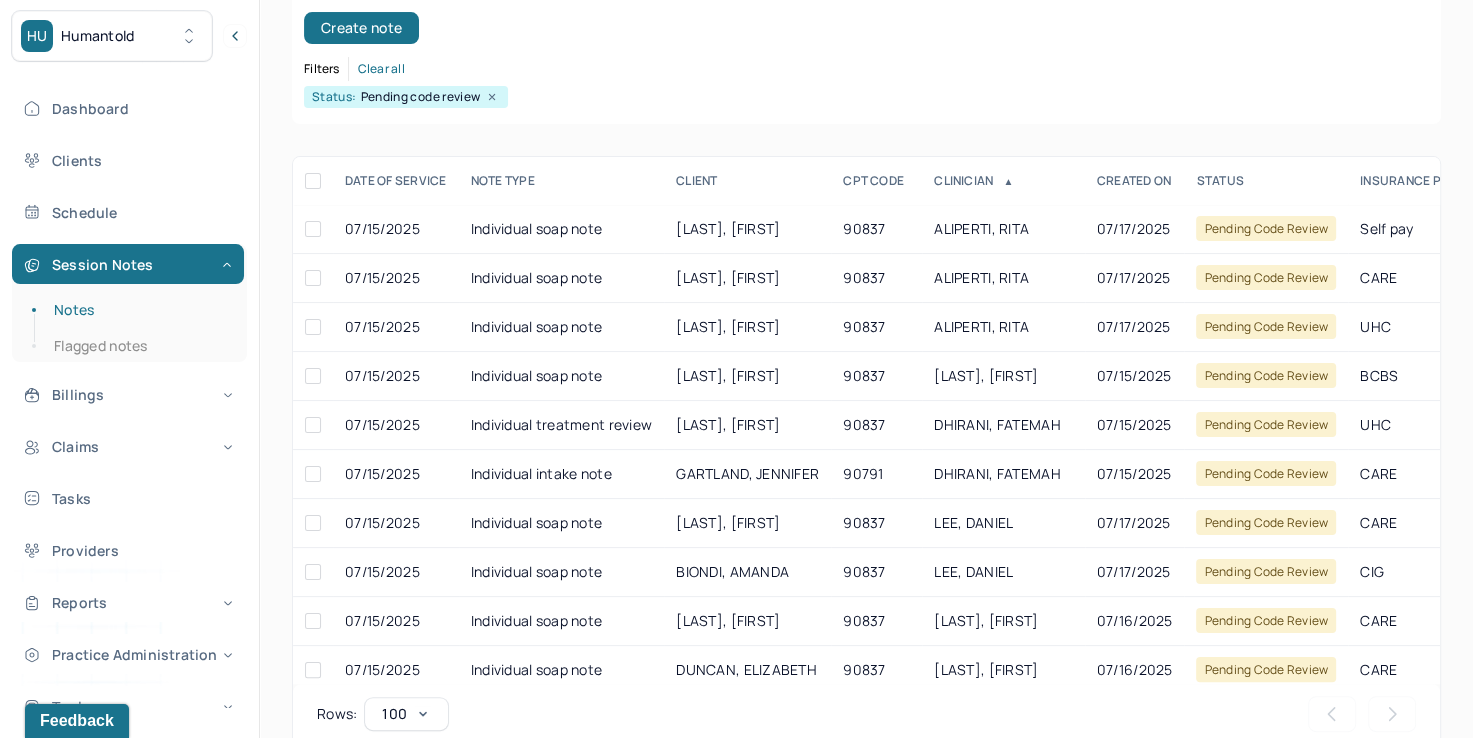 scroll, scrollTop: 288, scrollLeft: 0, axis: vertical 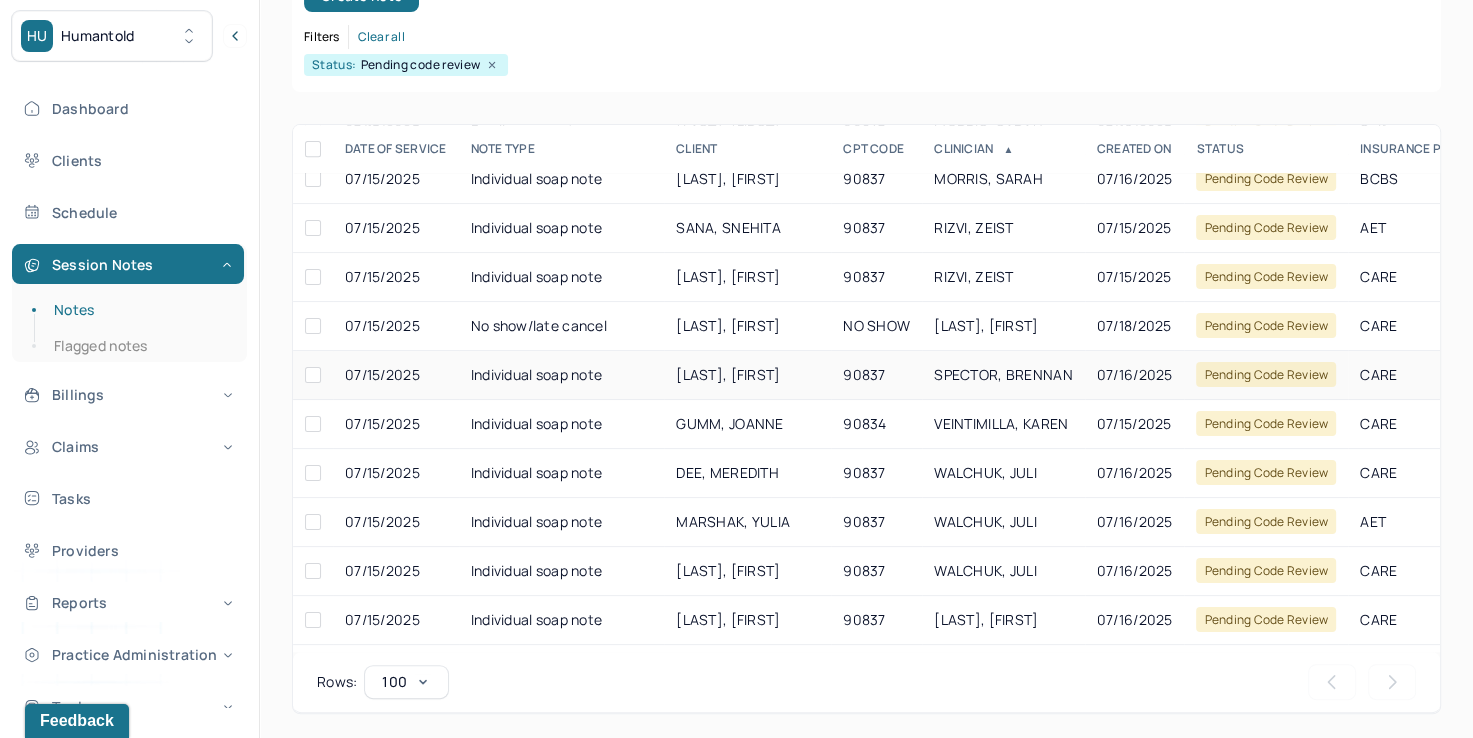 click on "SPECTOR, BRENNAN" at bounding box center [1003, 374] 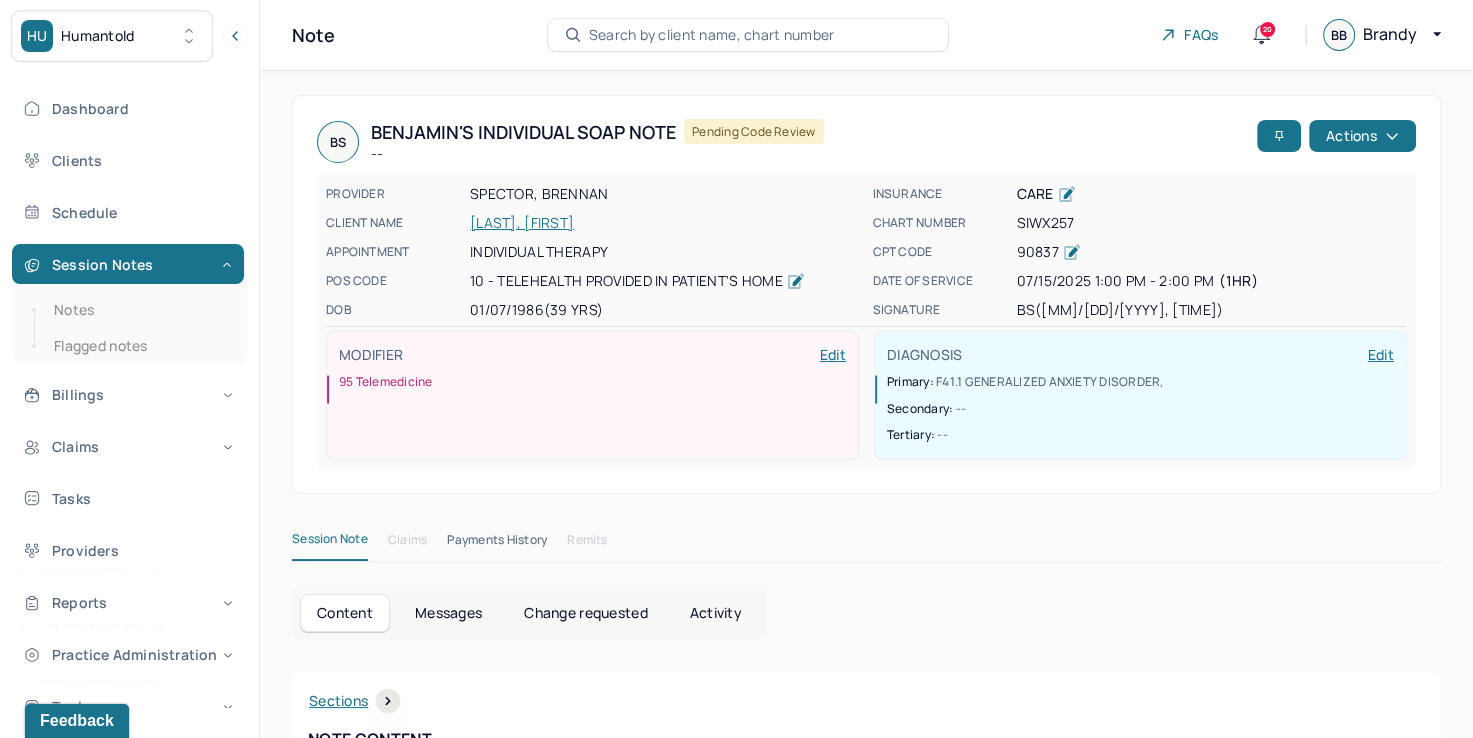 scroll, scrollTop: 0, scrollLeft: 0, axis: both 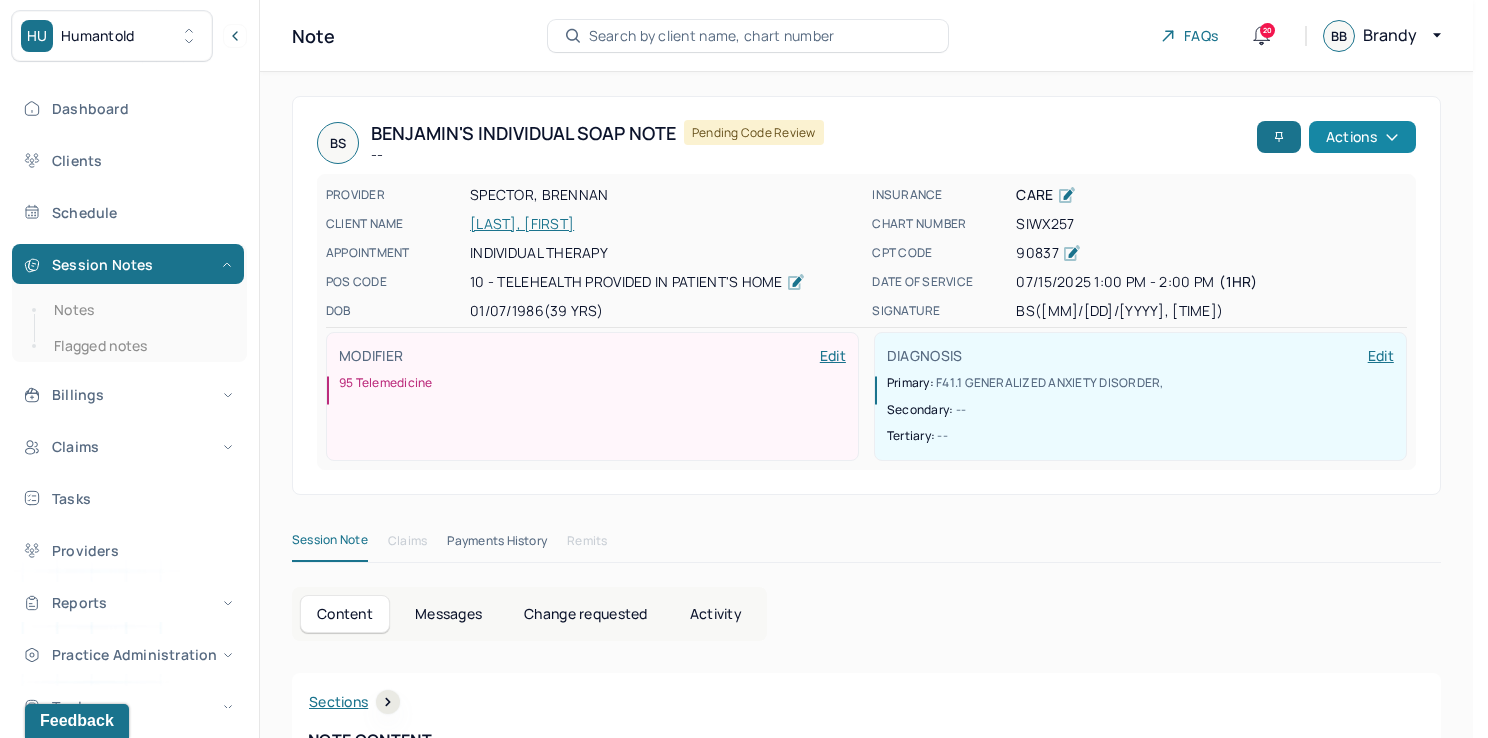 click on "Actions" at bounding box center [1362, 137] 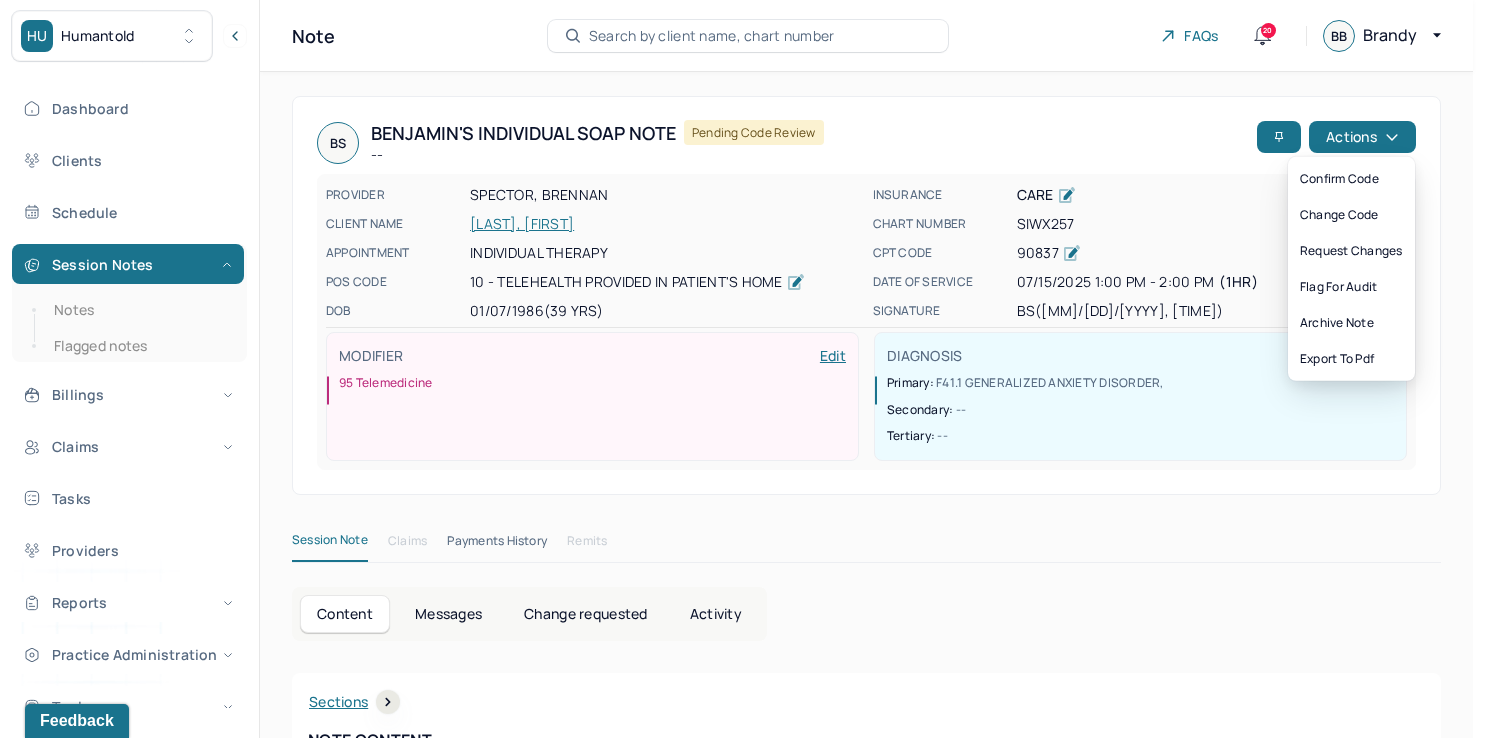 click on "Session Note     Claims     Payments History     Remits     Content     Messages     Change requested     Activity       Sections Session note Therapy intervention techniques Treatment plan/ progress   Sections   NOTE CONTENT Appointment location teletherapy Client Teletherapy Location Home Provider Teletherapy Location Home Consent was received for the teletherapy session Consent was received for the teletherapy session The teletherapy session was conducted via video The teletherapy session was conducted via video Primary diagnosis F41.1 GENERALIZED ANXIETY DISORDER Secondary diagnosis -- Tertiary diagnosis -- Emotional / Behavioural symptoms demonstrated Client demonstrated self-doubt, anxiety, and intellectualization.  Causing Maladaptive Functioning Intention for Session Encourage personality growth and development Session Note Subjective Objective Assessment Therapy Intervention Techniques Cognitive-Behavioral therapies Mindfulness Based Cognitive Therapy Relationship based Interventions -- Other Plan" at bounding box center (866, 2027) 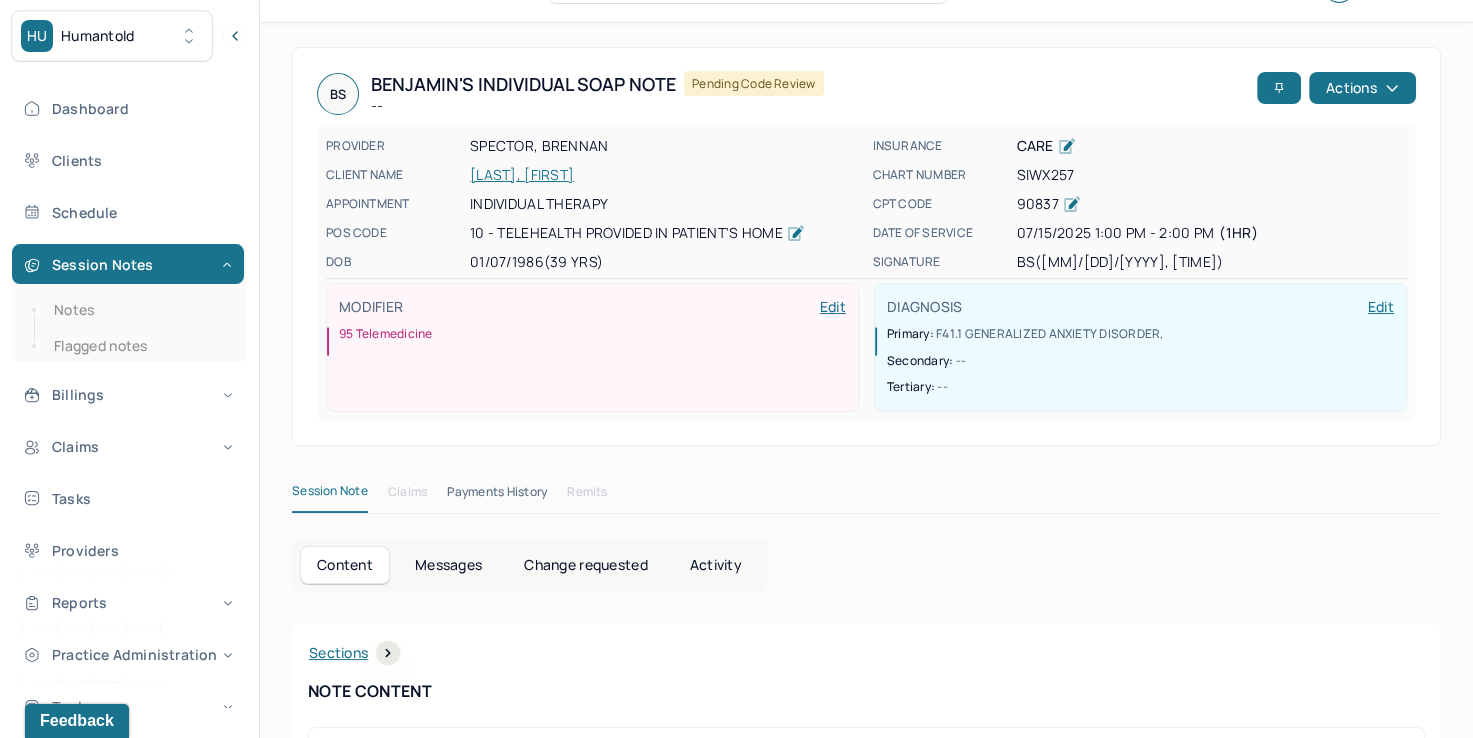 scroll, scrollTop: 0, scrollLeft: 0, axis: both 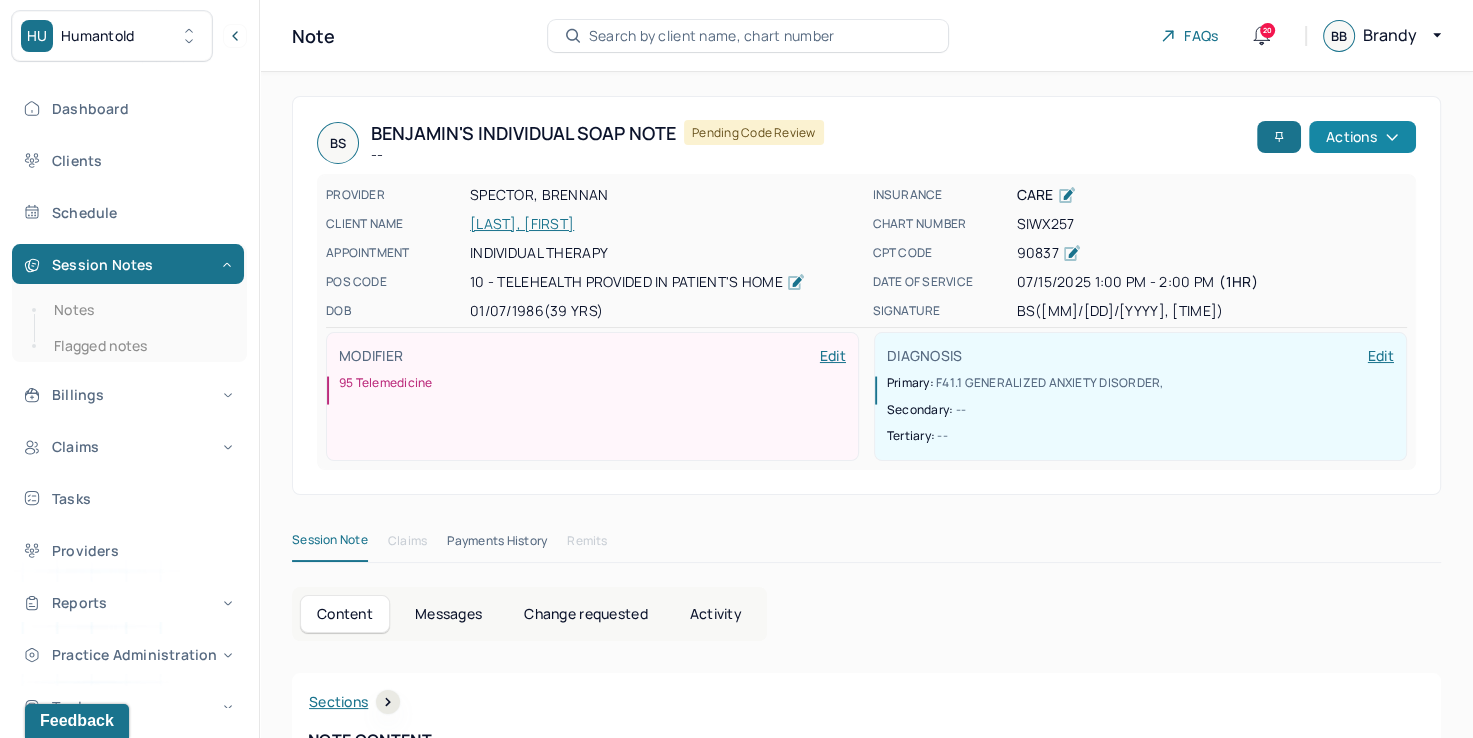 click 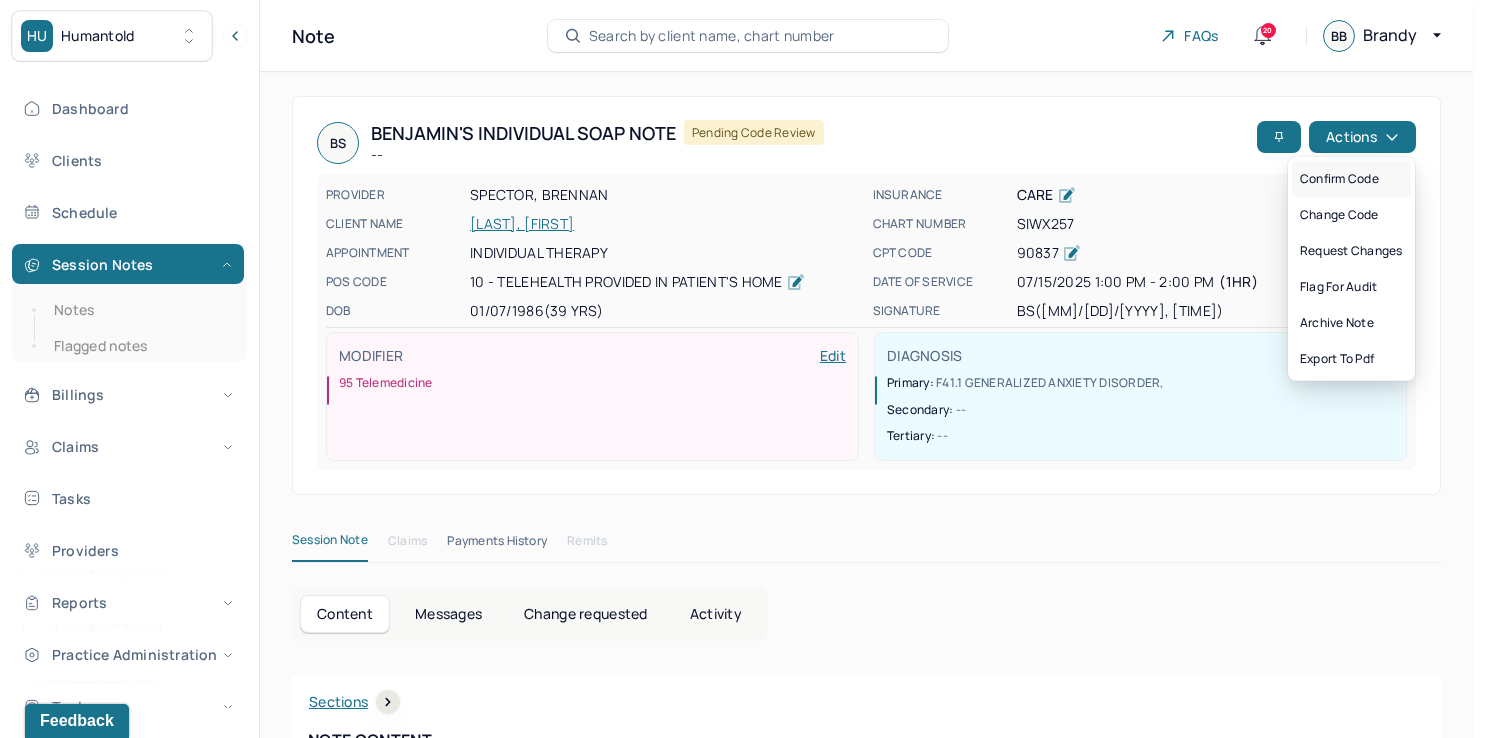click on "Confirm code" at bounding box center (1351, 179) 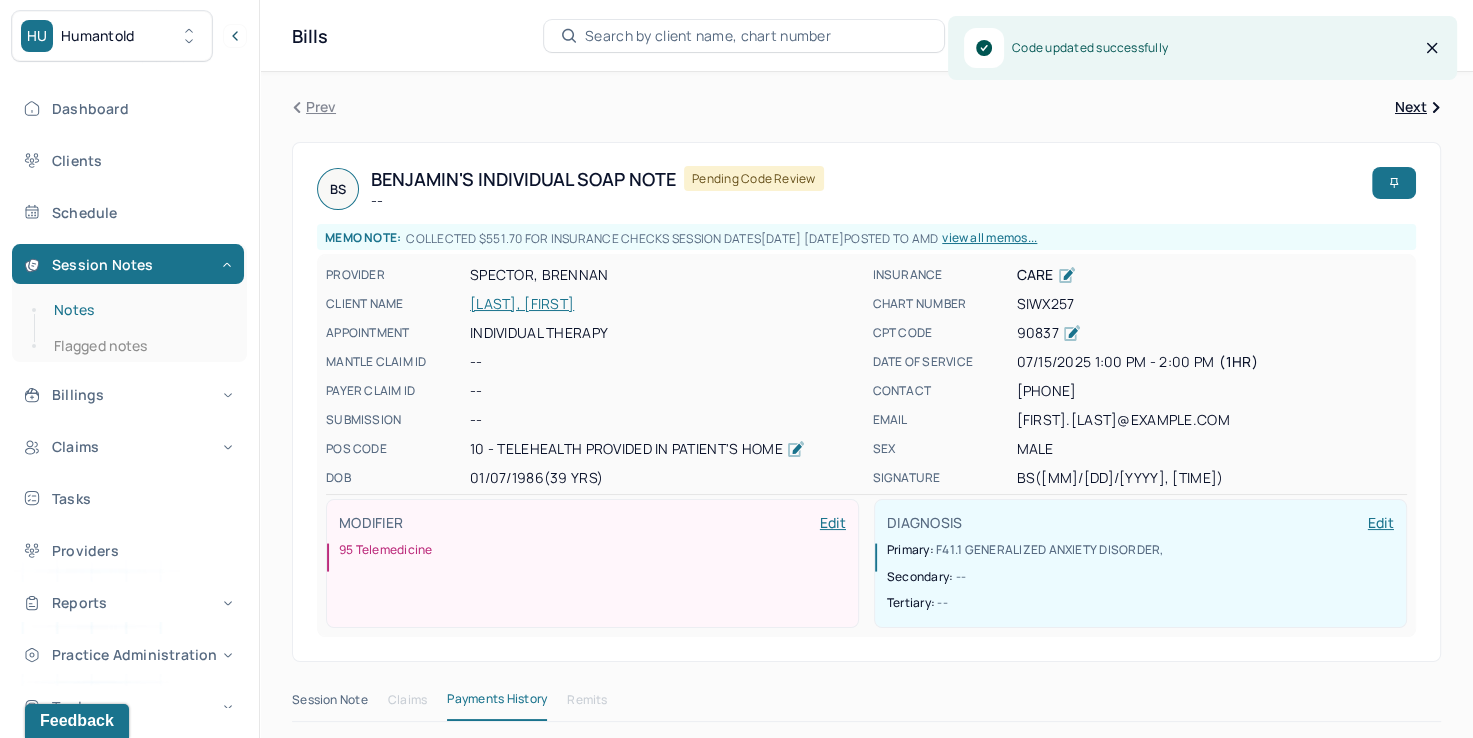 click on "Notes" at bounding box center (139, 310) 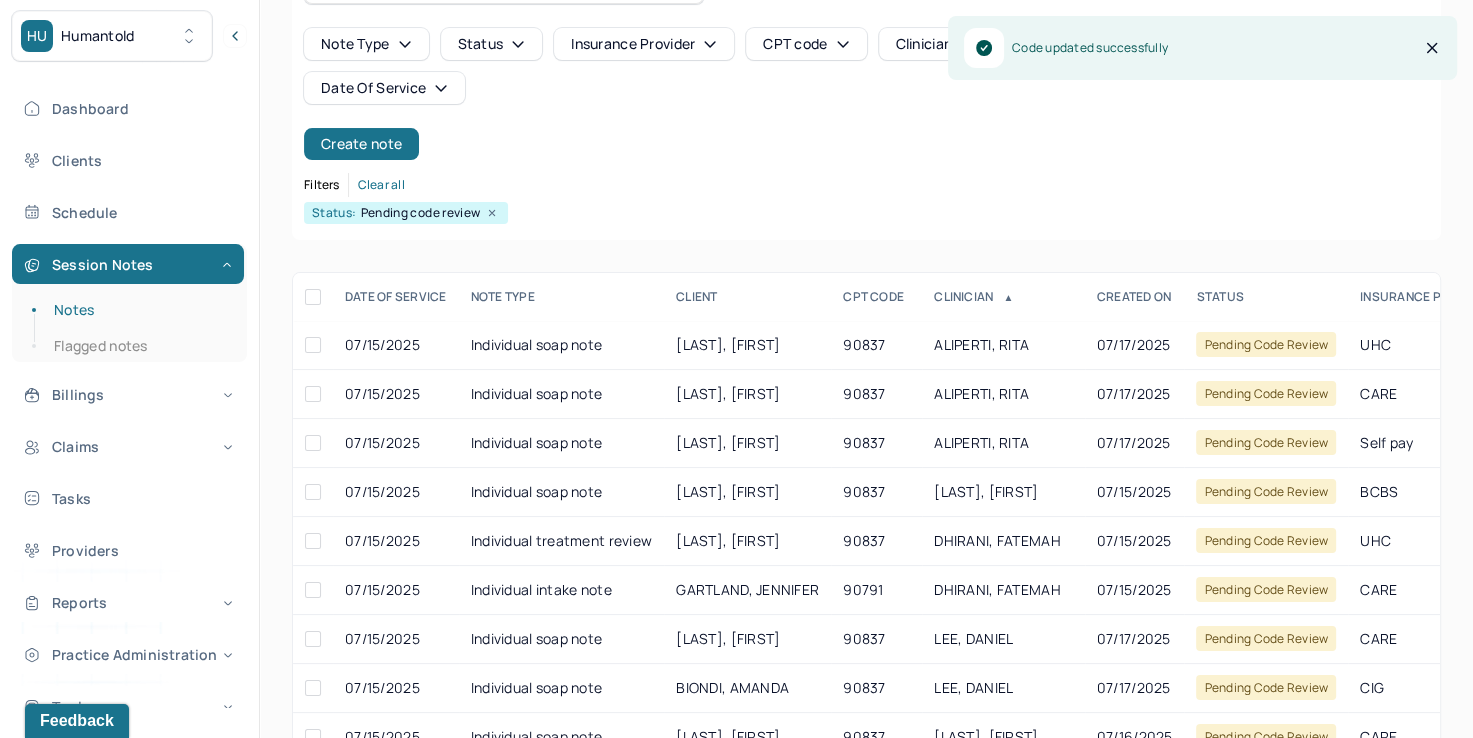 scroll, scrollTop: 288, scrollLeft: 0, axis: vertical 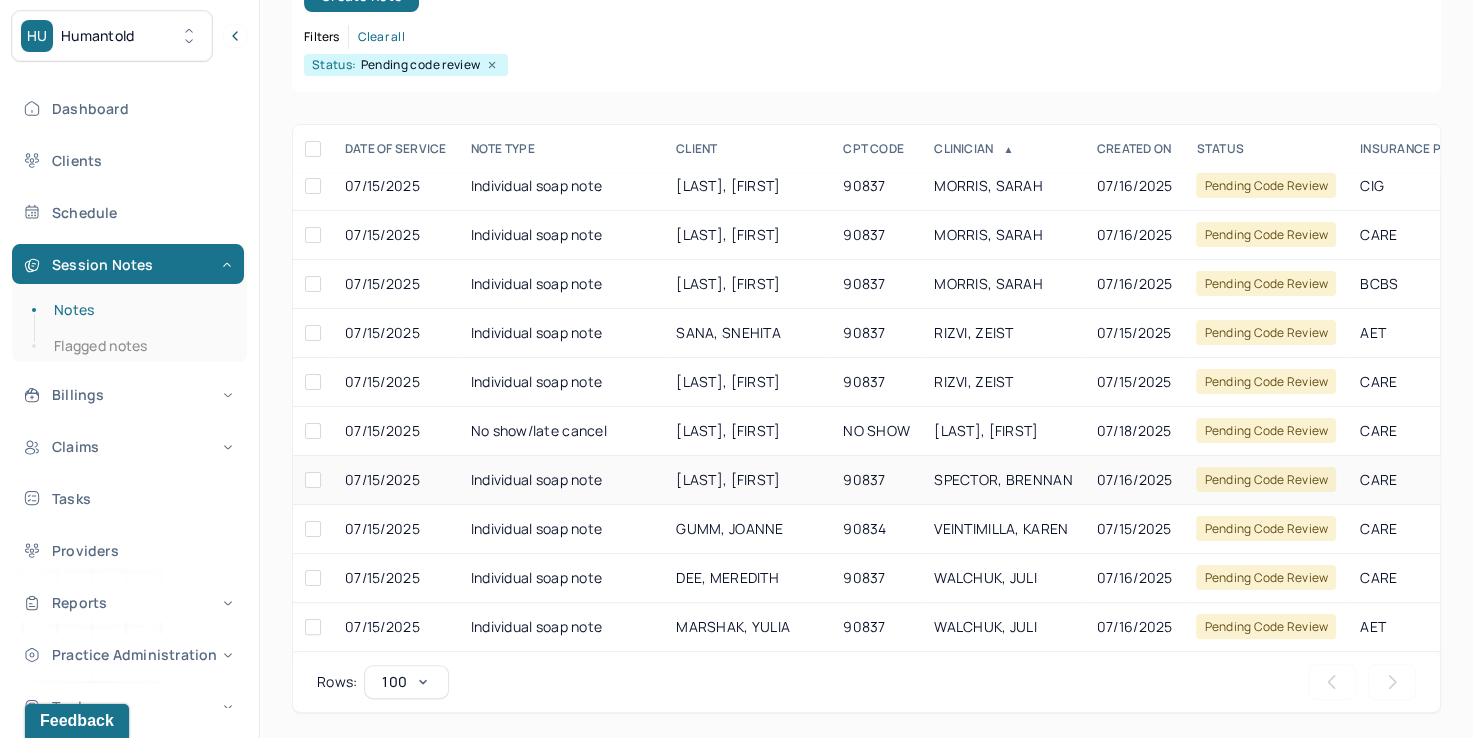 click on "SPECTOR, BRENNAN" at bounding box center [1003, 480] 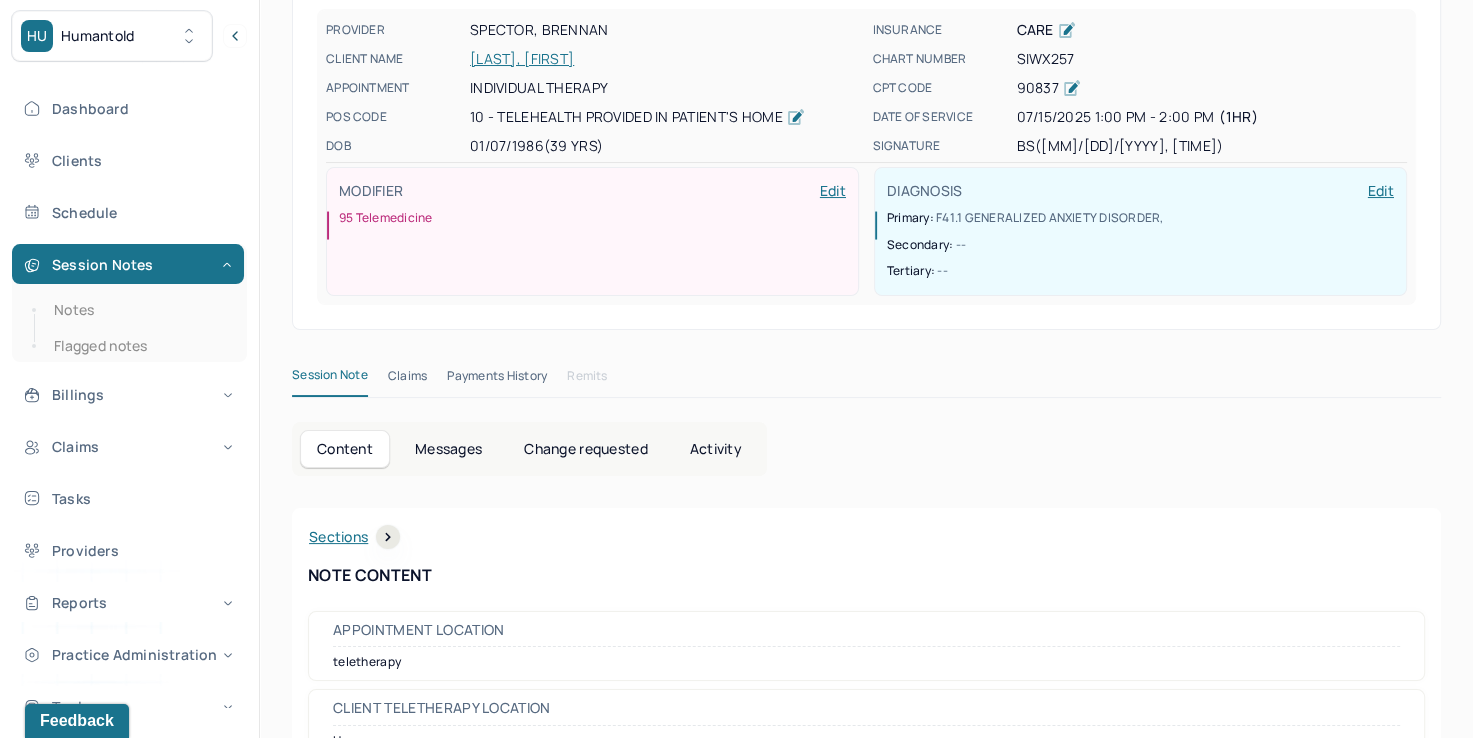 scroll, scrollTop: 0, scrollLeft: 0, axis: both 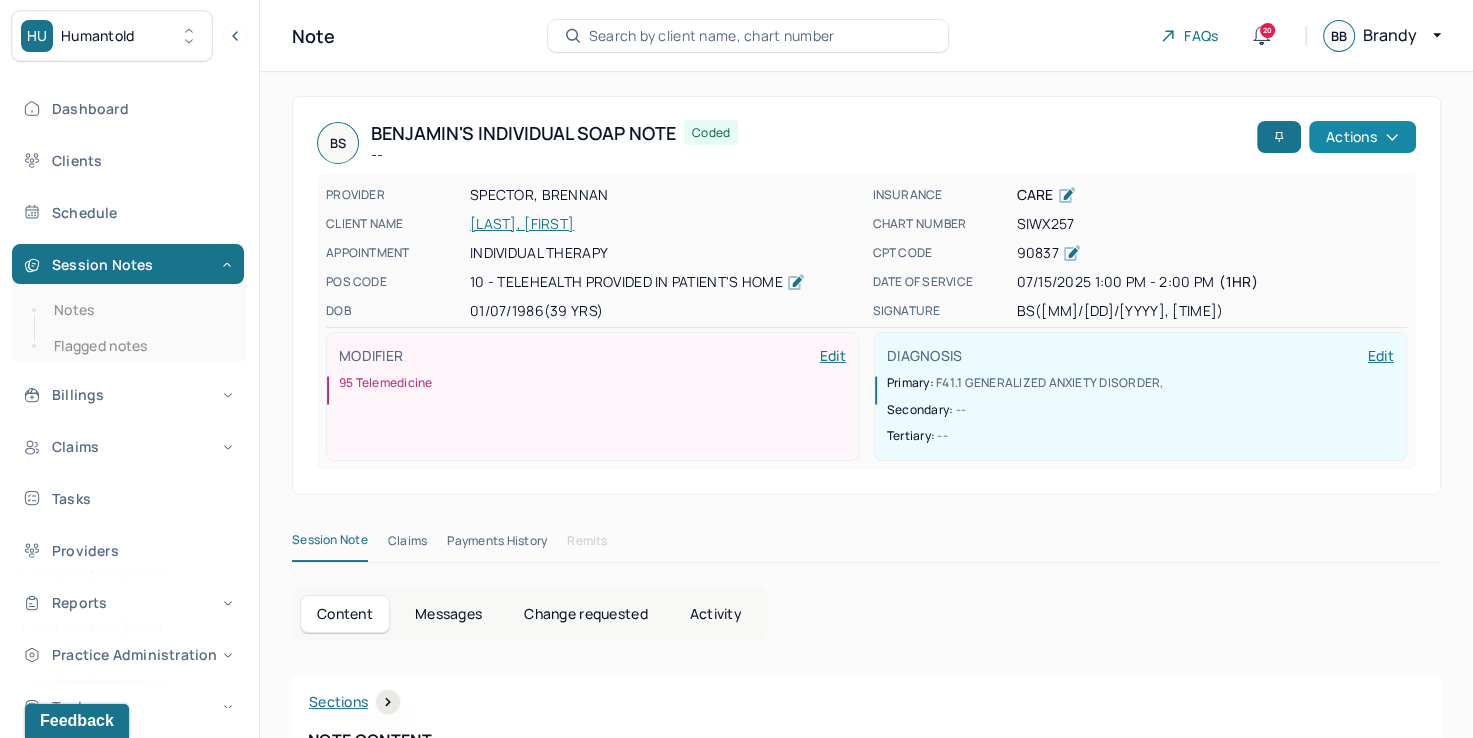 click 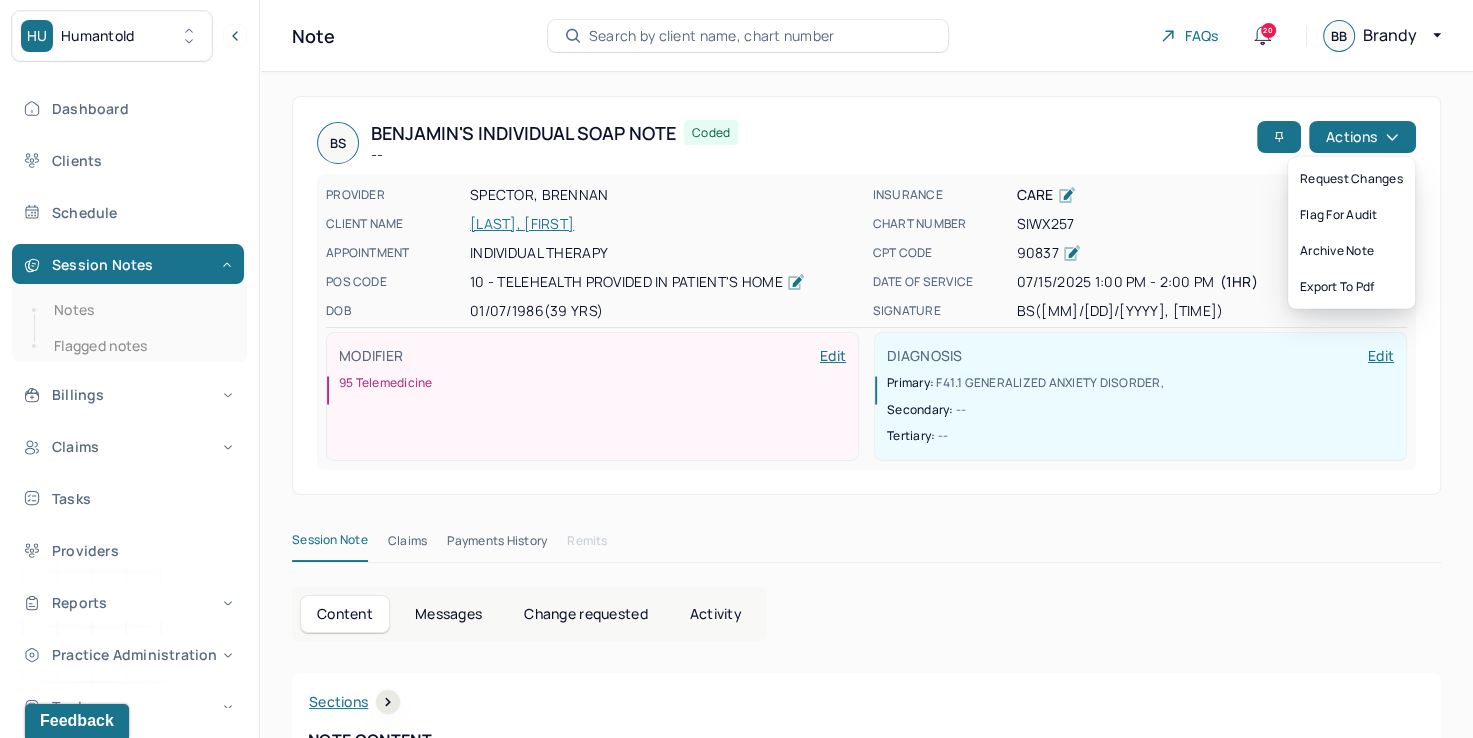 click on "BS [FIRST]'s Individual soap note -- Coded" at bounding box center [783, 143] 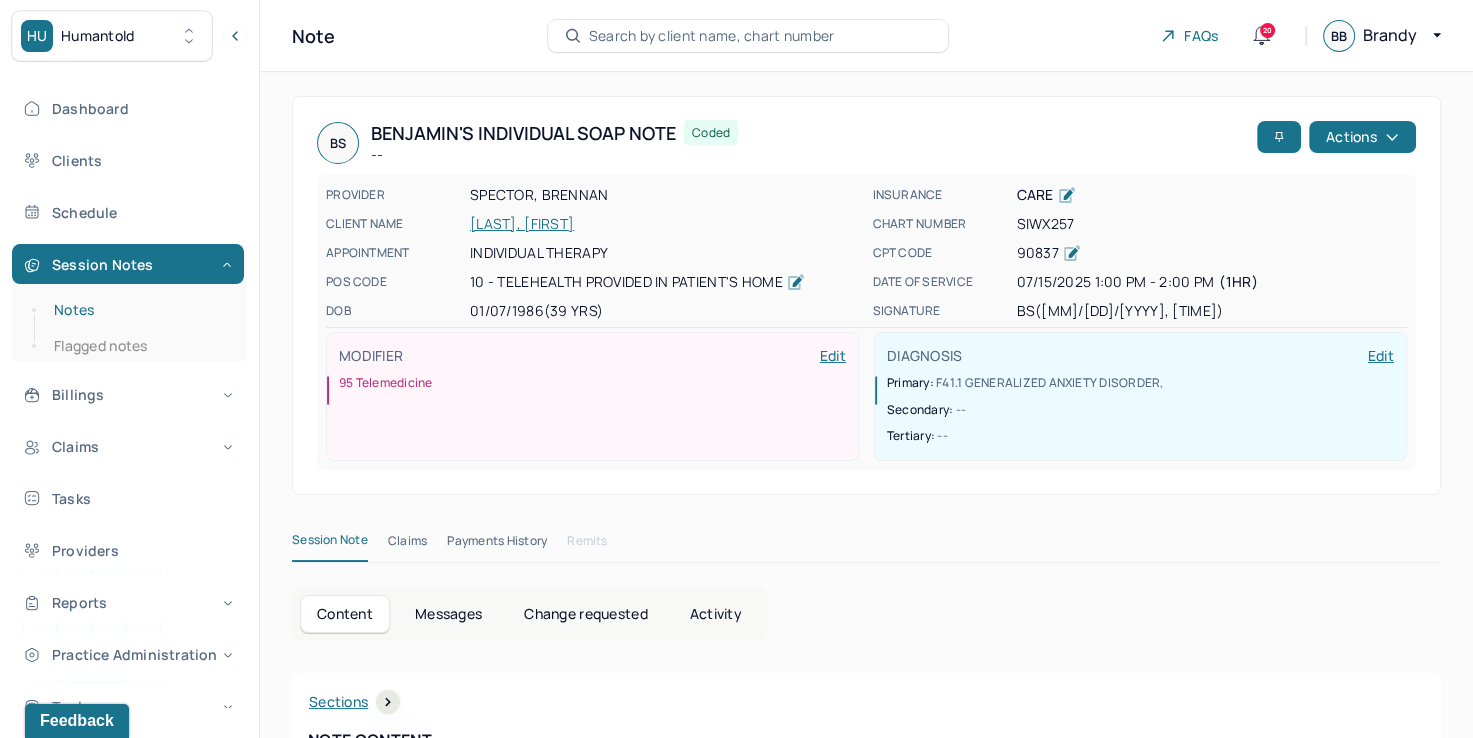 click on "Notes" at bounding box center (139, 310) 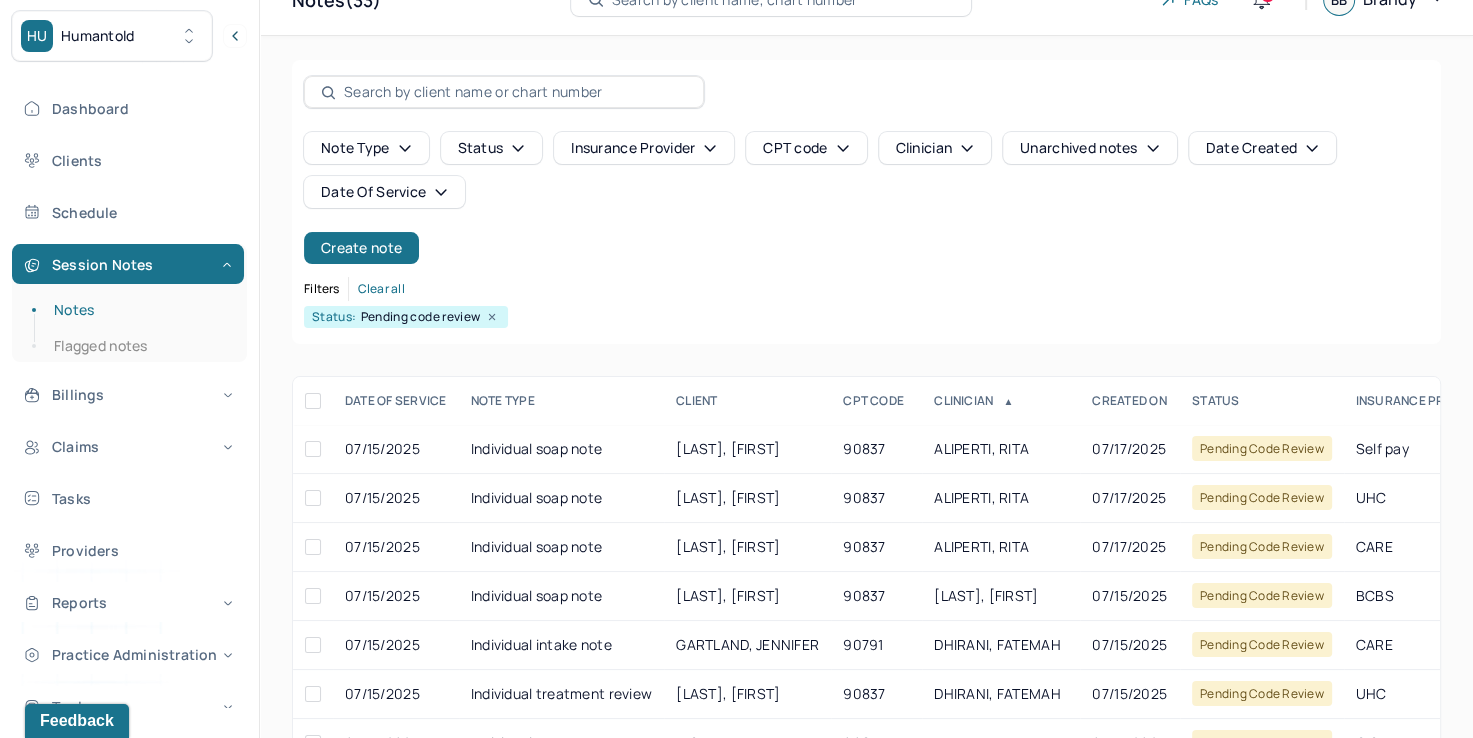 scroll, scrollTop: 288, scrollLeft: 0, axis: vertical 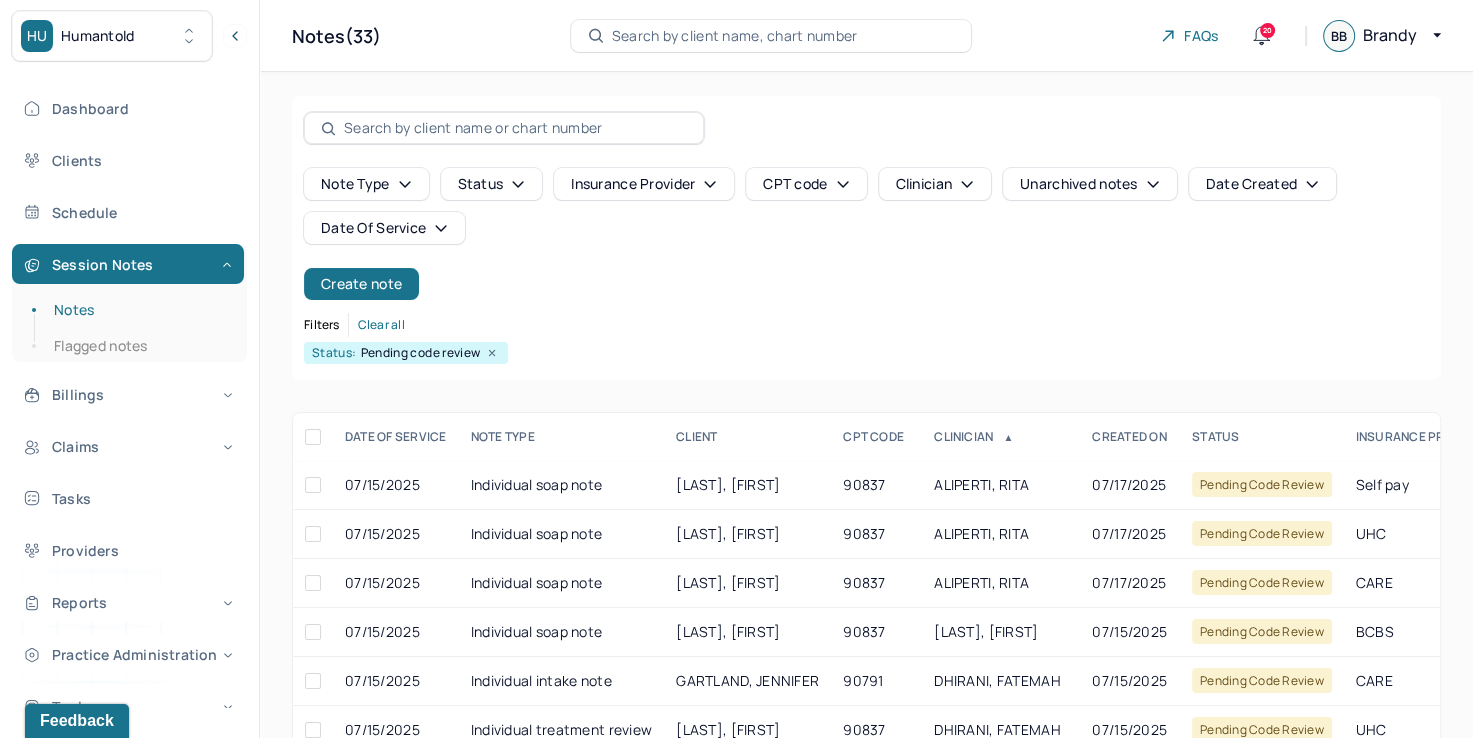 click 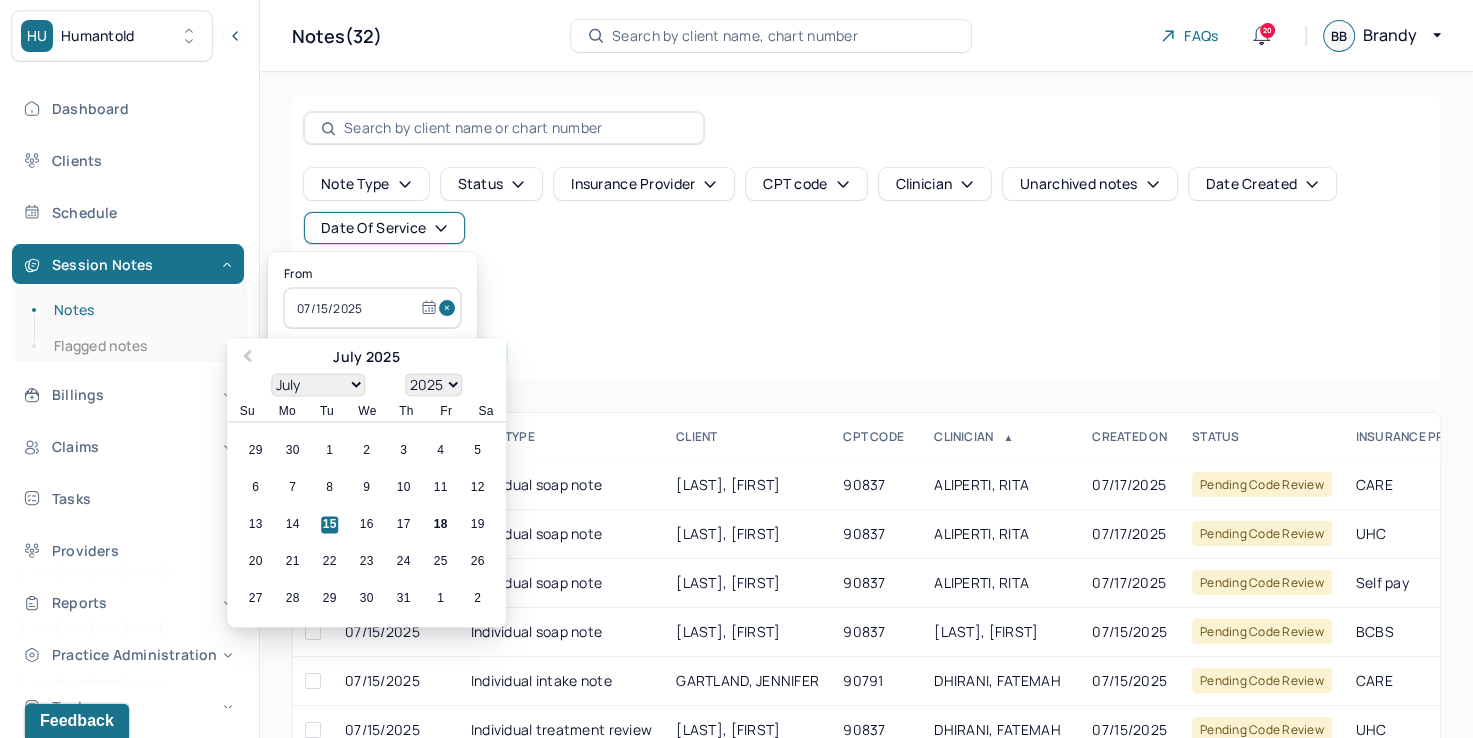 click at bounding box center (450, 308) 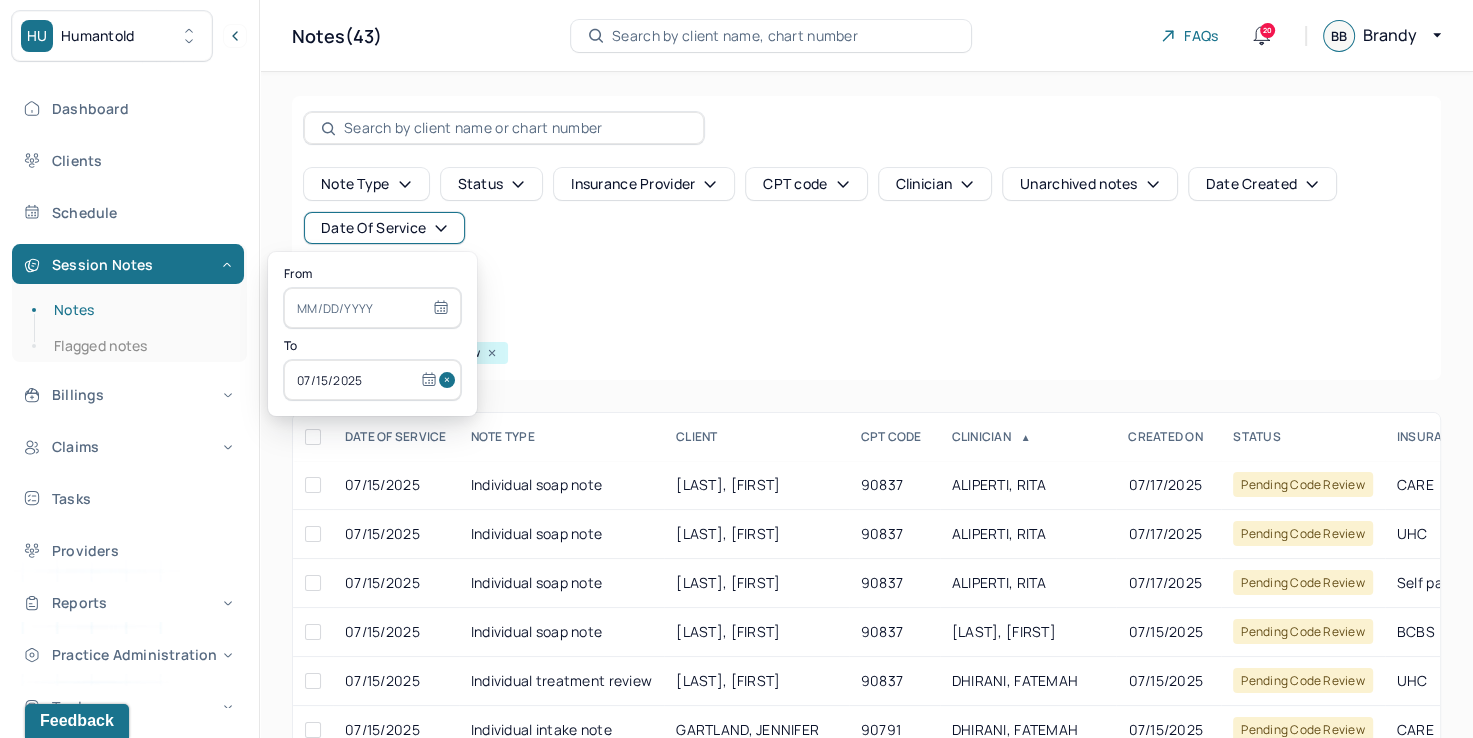 click at bounding box center (450, 380) 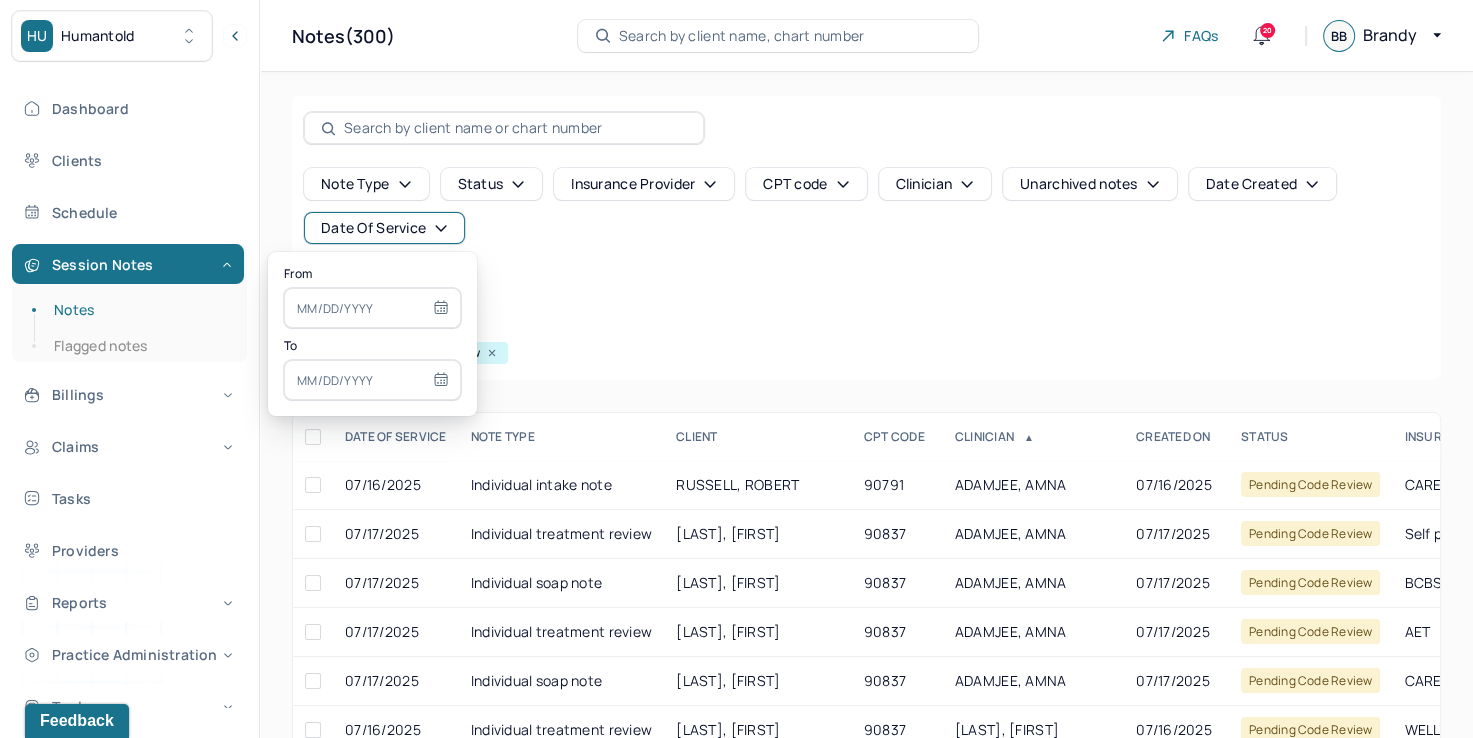 click at bounding box center [372, 308] 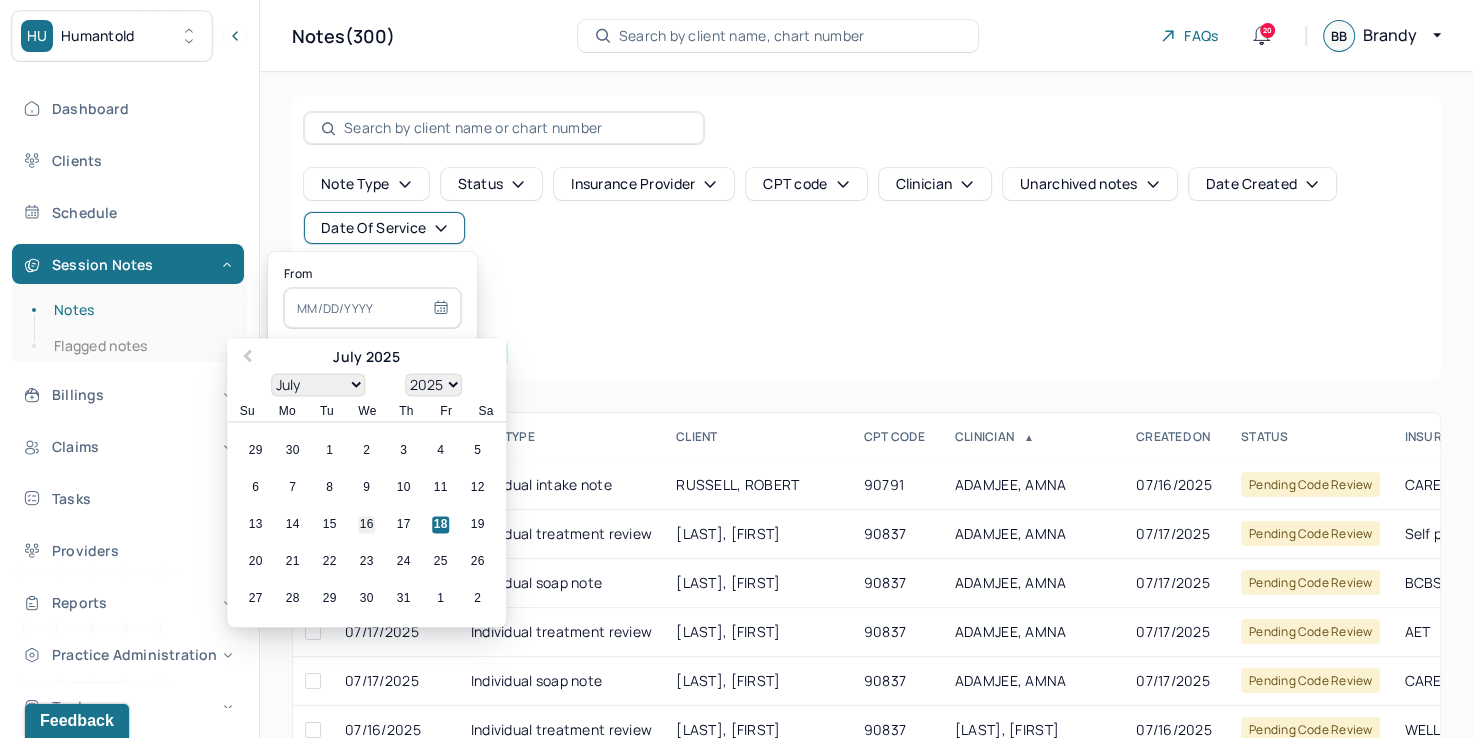 click on "16" at bounding box center (366, 525) 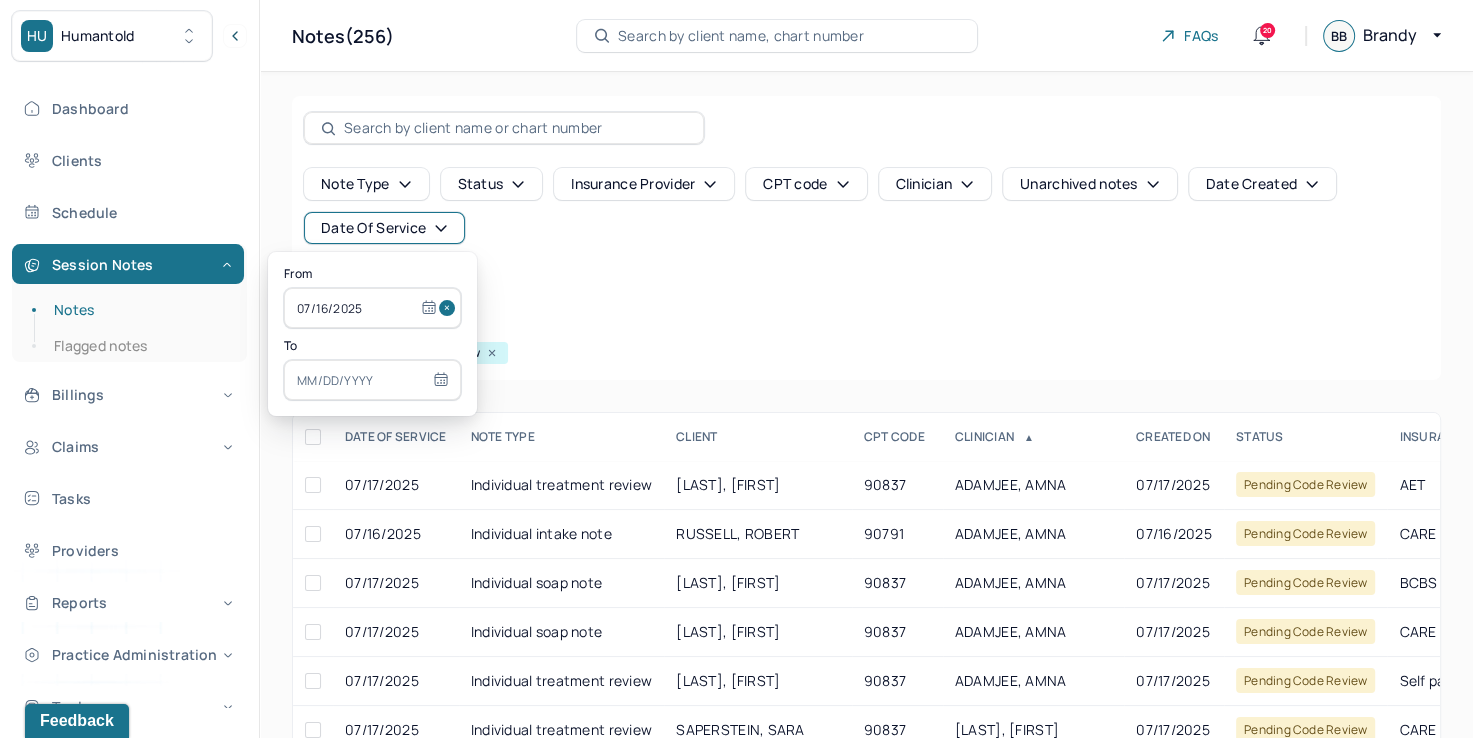 click at bounding box center (372, 380) 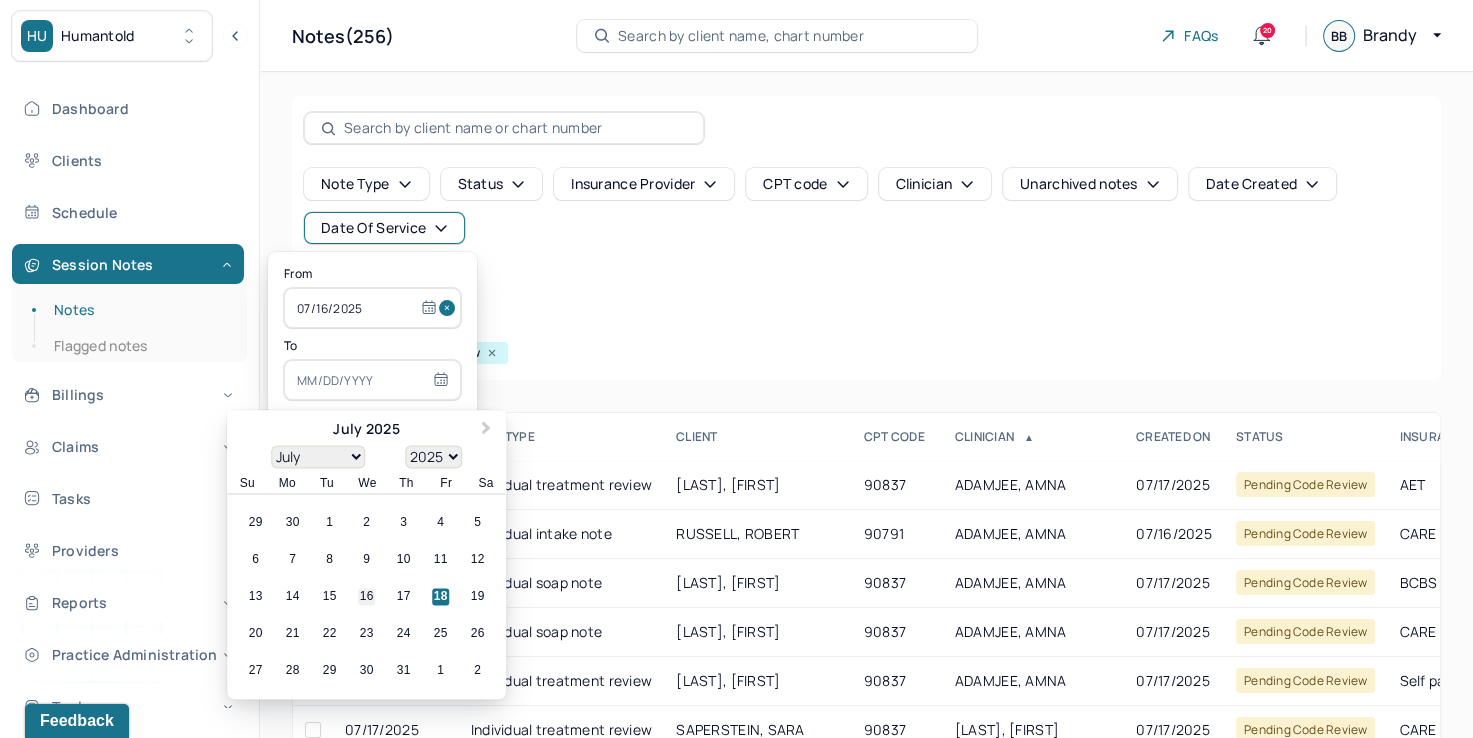click on "16" at bounding box center [366, 597] 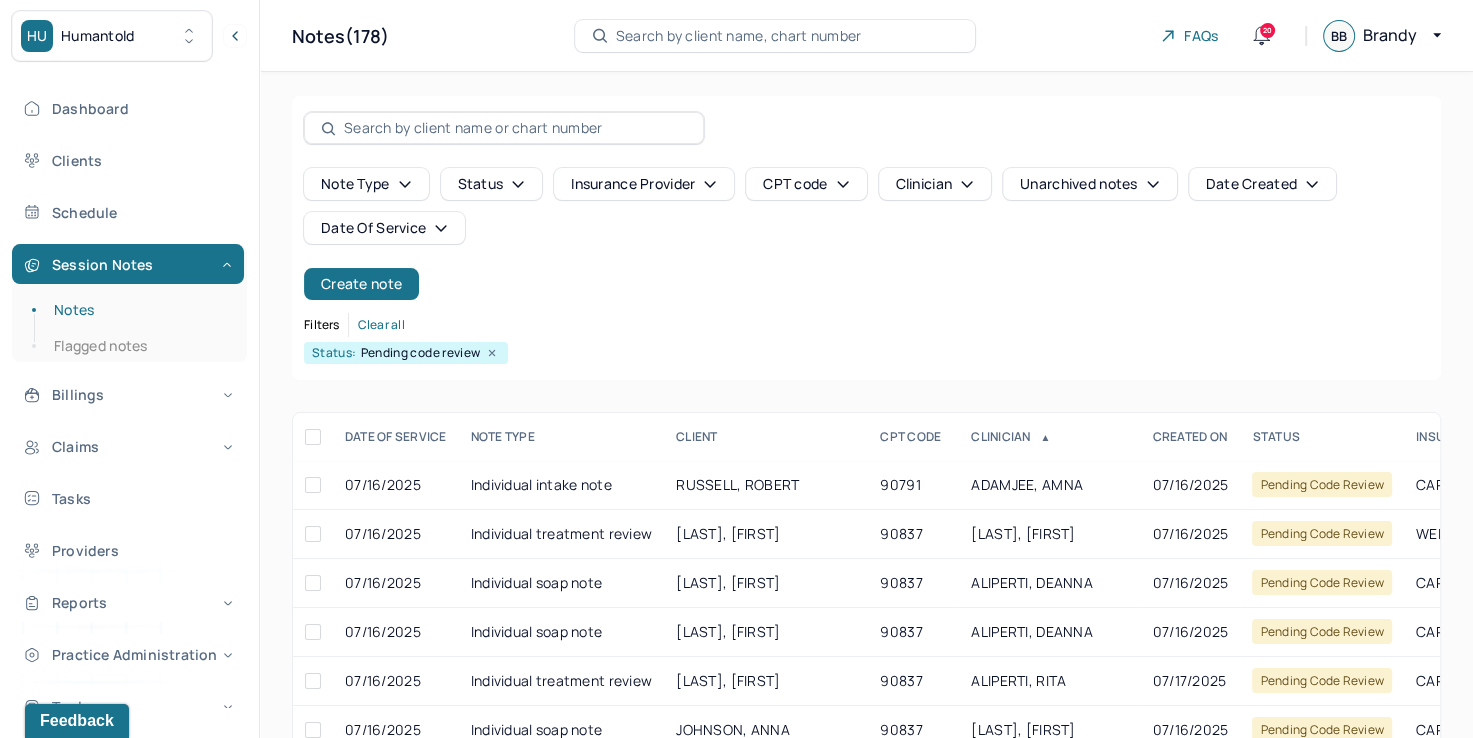 click on "Note type     Status     Insurance provider     CPT code     Clinician     Unarchived notes     Date Created     Date Of Service" at bounding box center (866, 206) 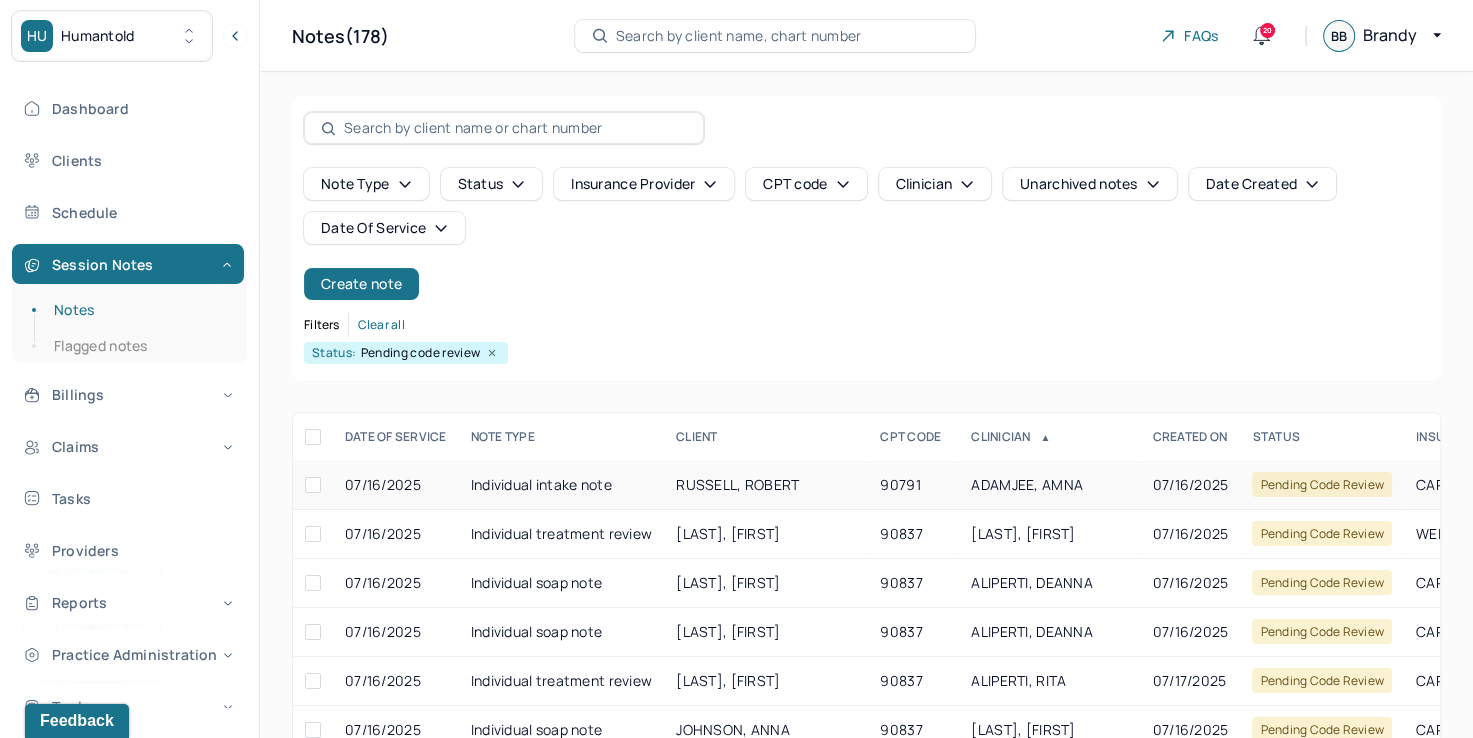 click on "90791" at bounding box center (913, 485) 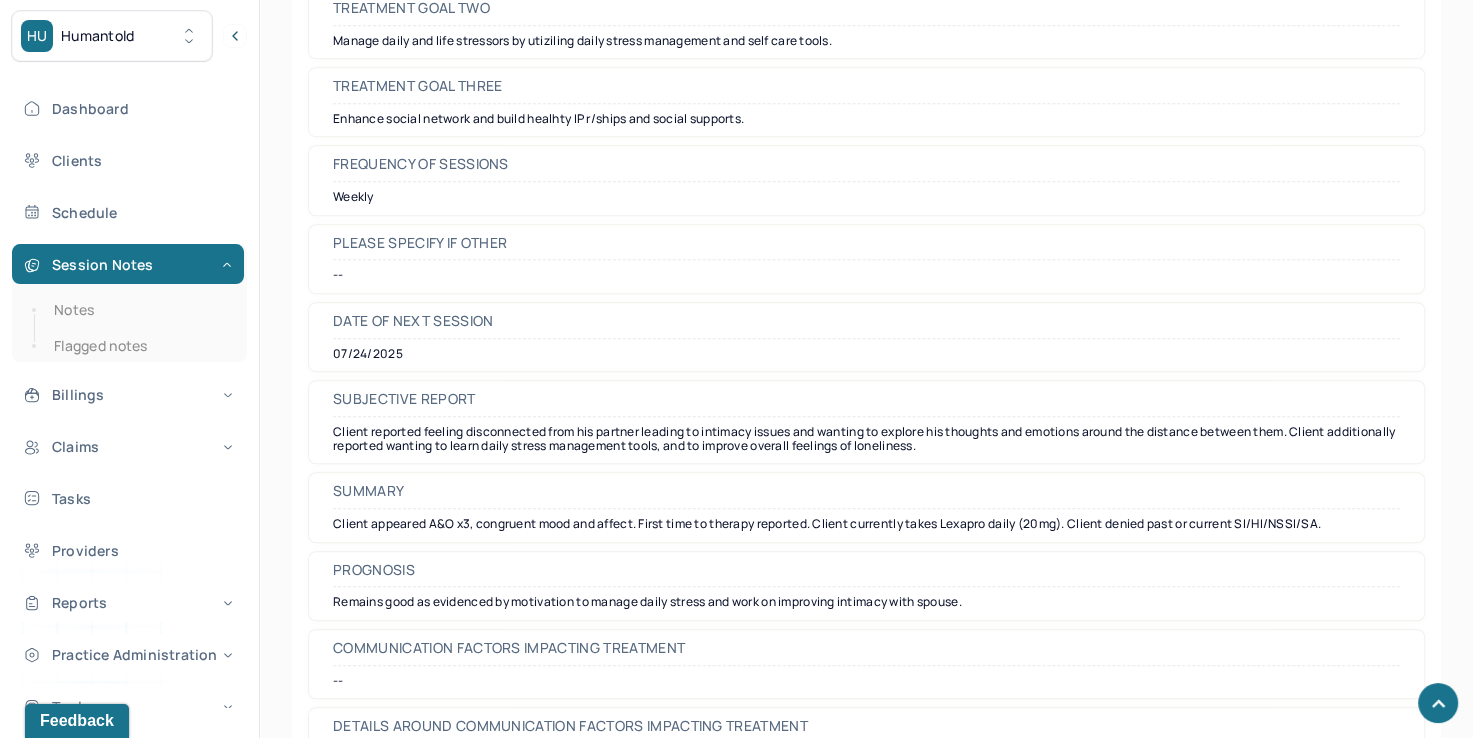 scroll, scrollTop: 8788, scrollLeft: 0, axis: vertical 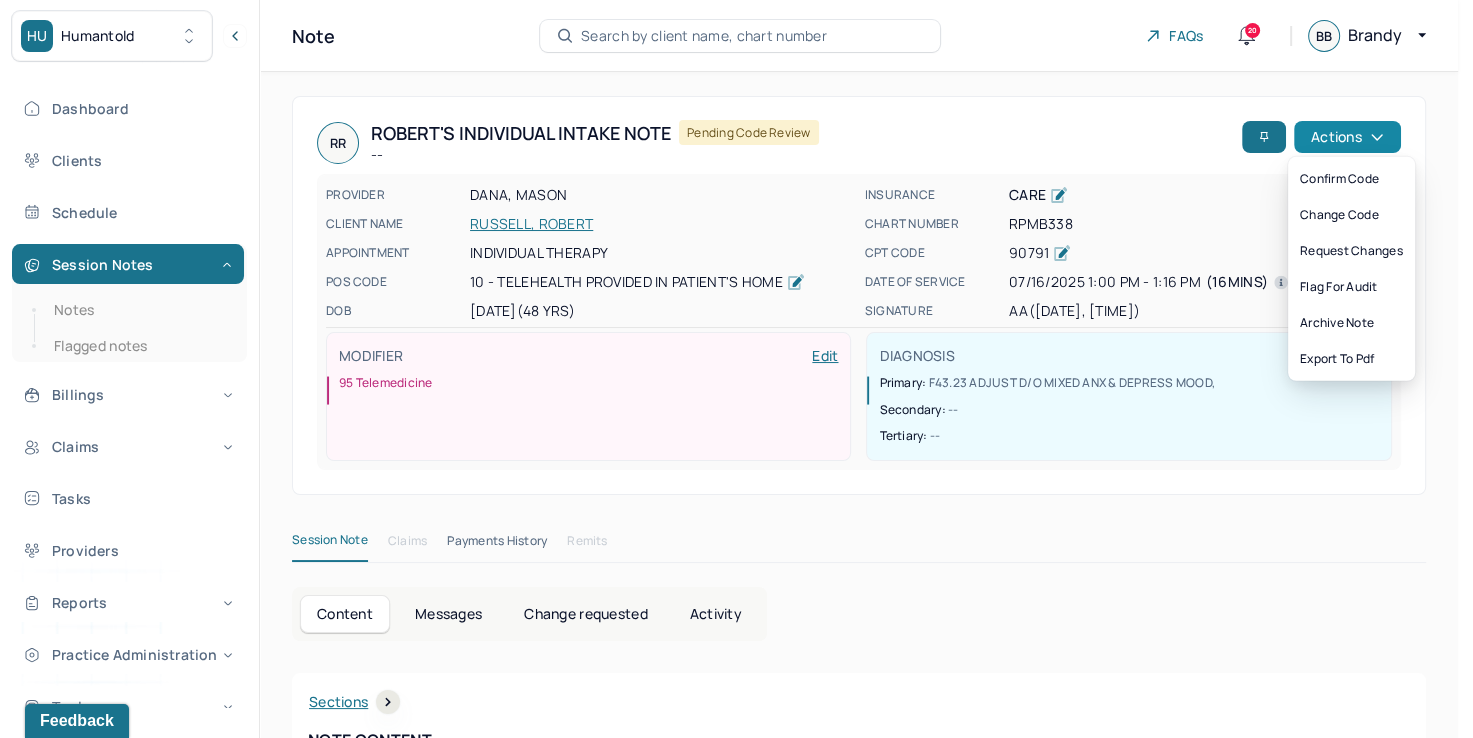 click 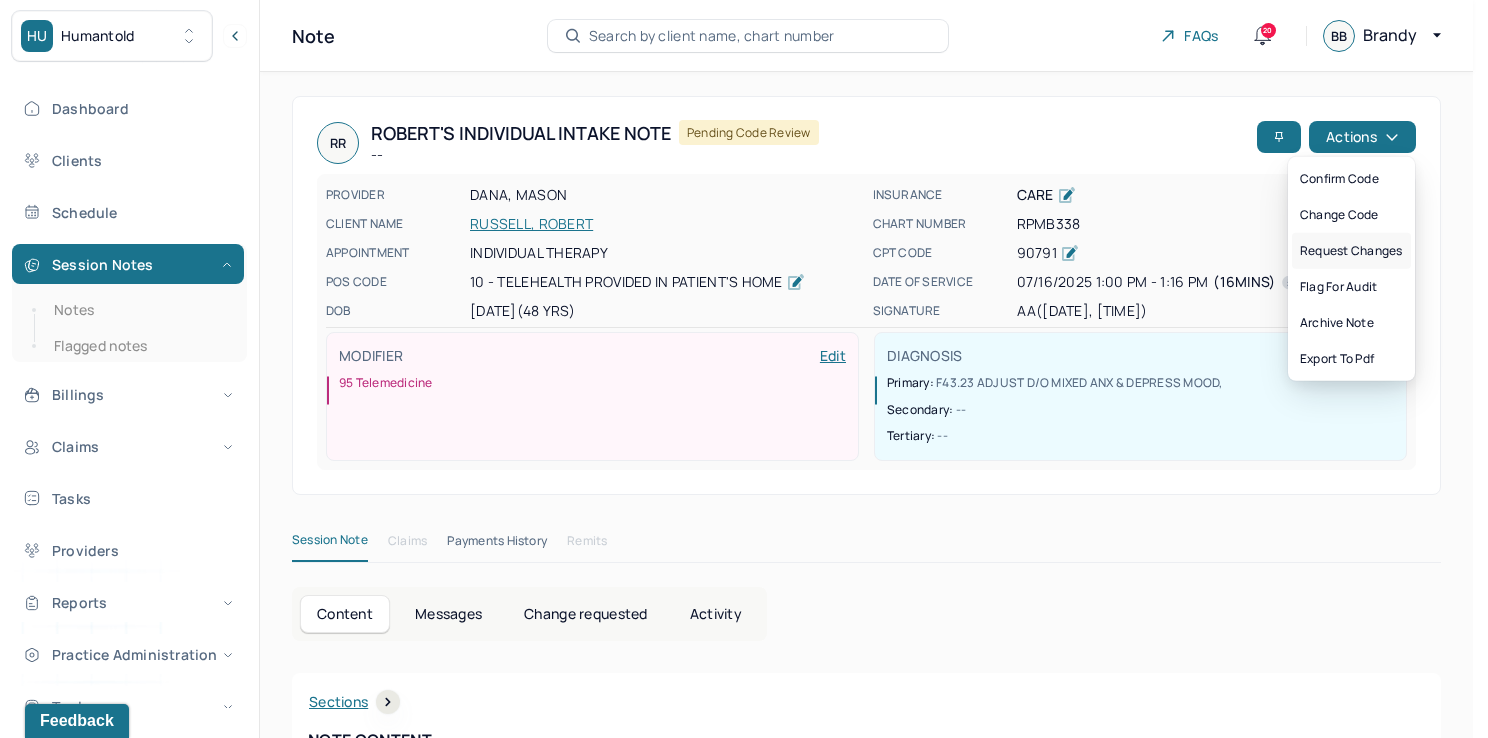 click on "Request changes" at bounding box center [1351, 251] 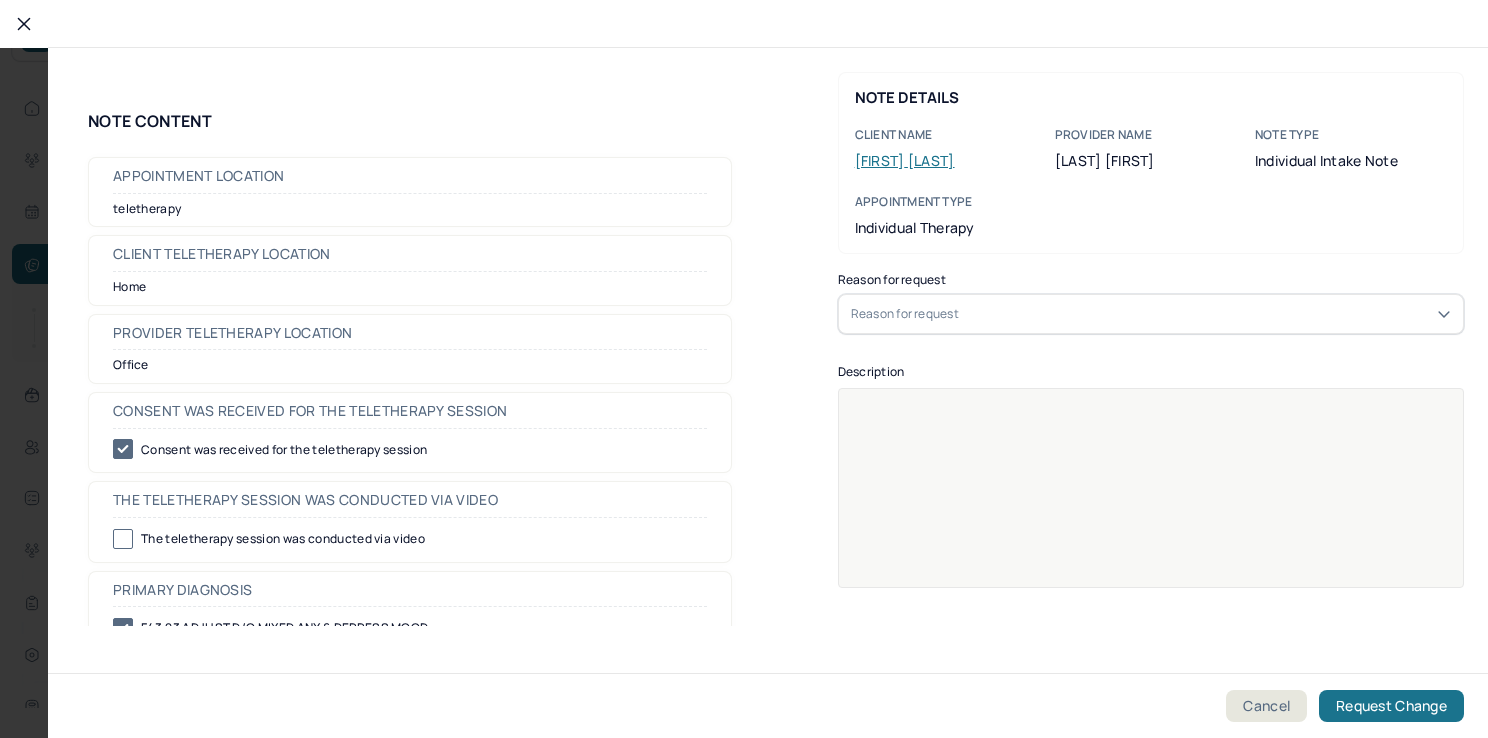 scroll, scrollTop: 0, scrollLeft: 0, axis: both 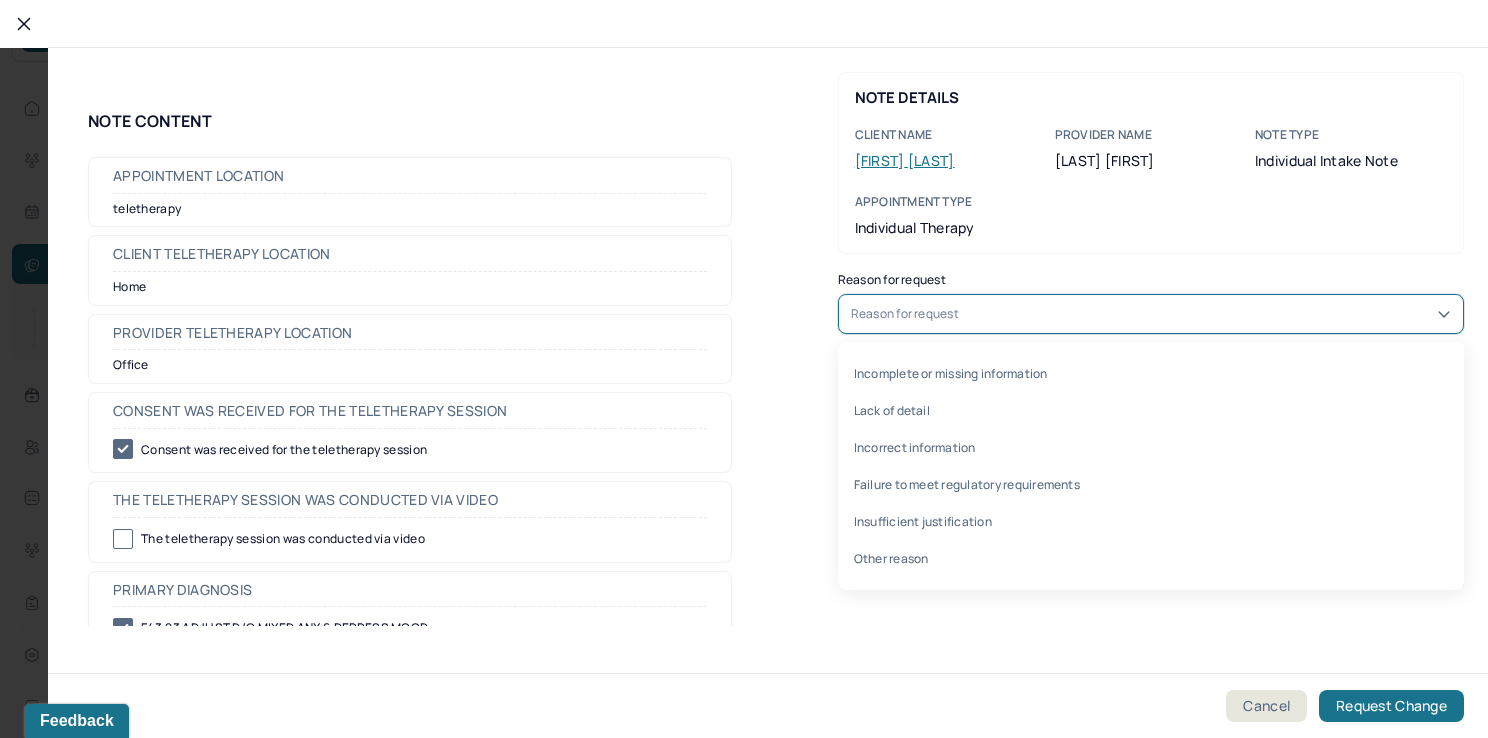 click on "Reason for request" at bounding box center (905, 314) 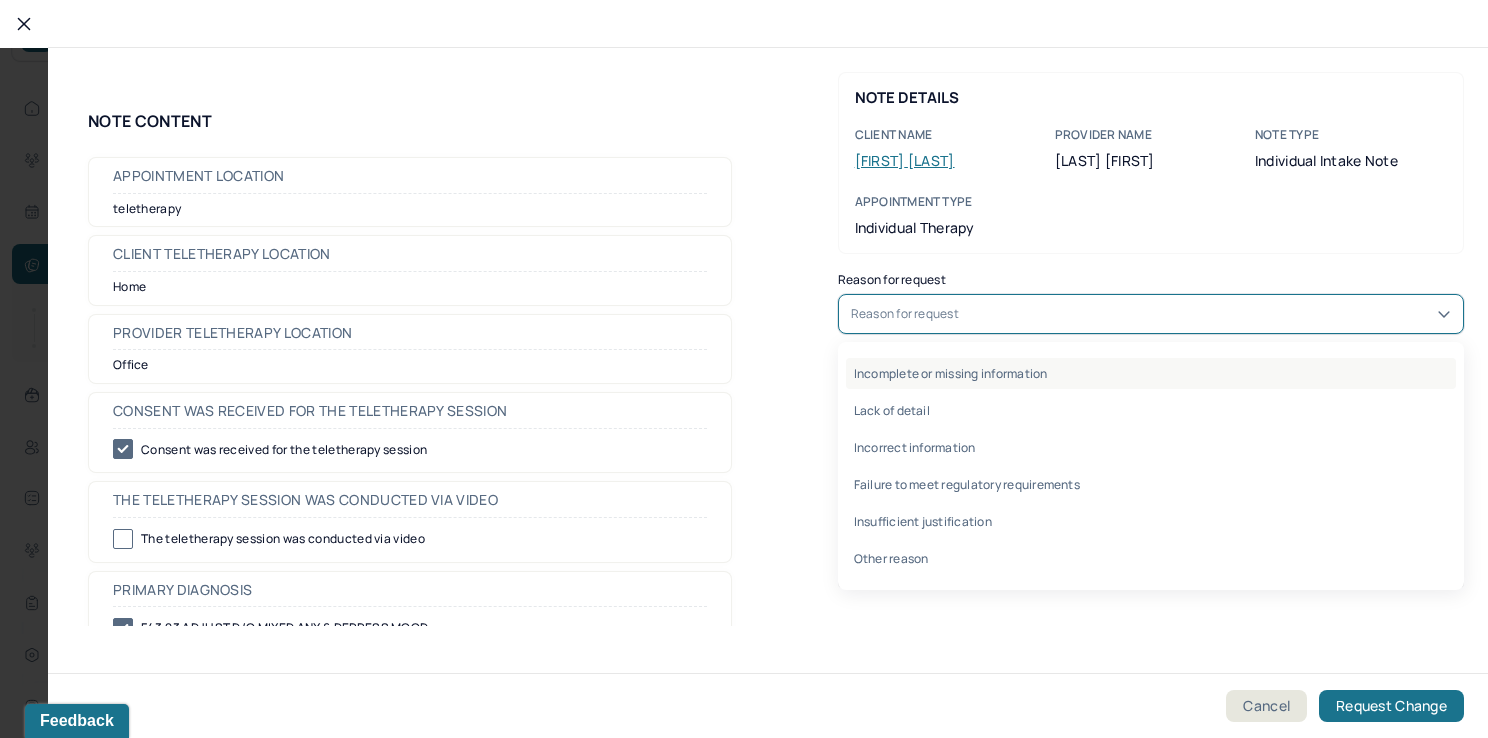 click on "Incomplete or missing information" at bounding box center [1151, 373] 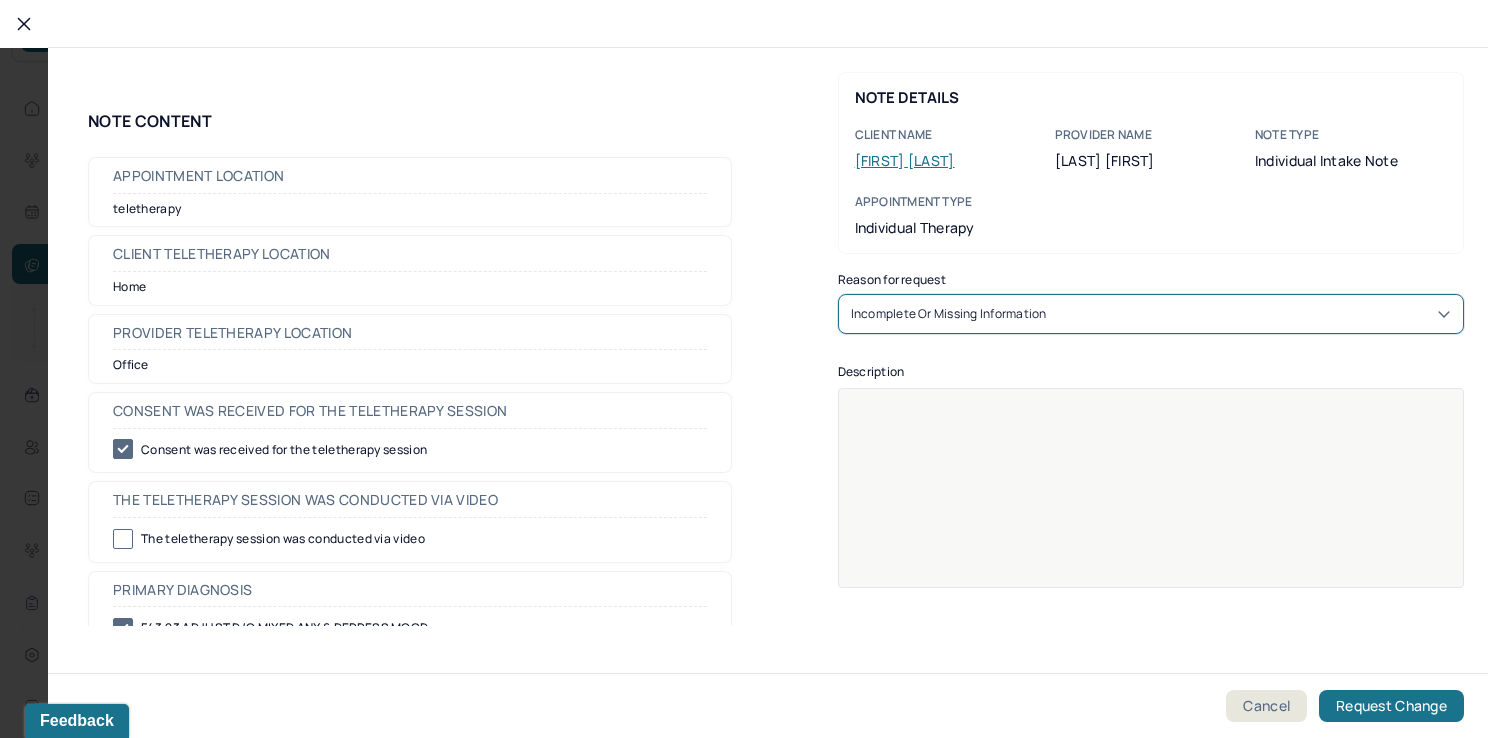 click at bounding box center (1151, 501) 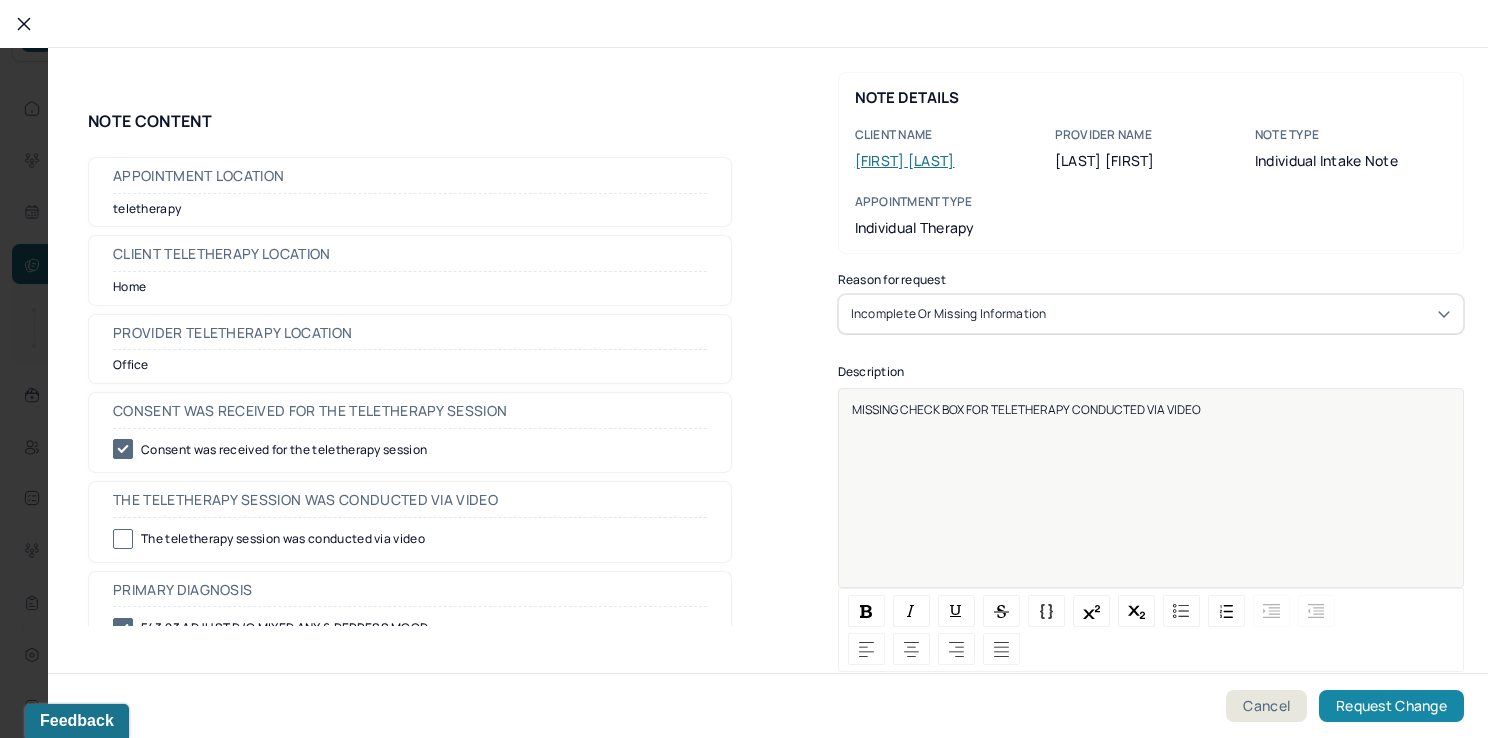 click on "Request Change" at bounding box center (1391, 706) 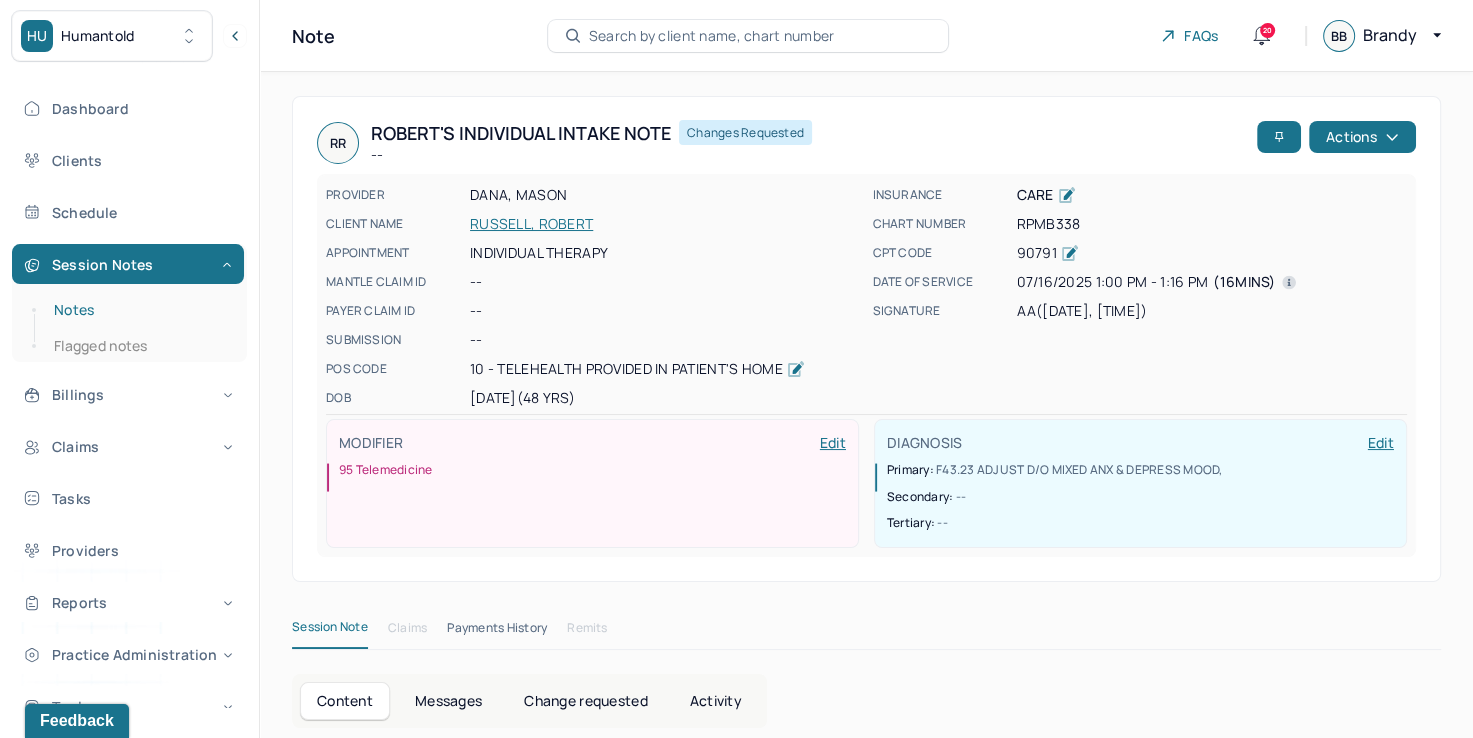 click on "Notes" at bounding box center (139, 310) 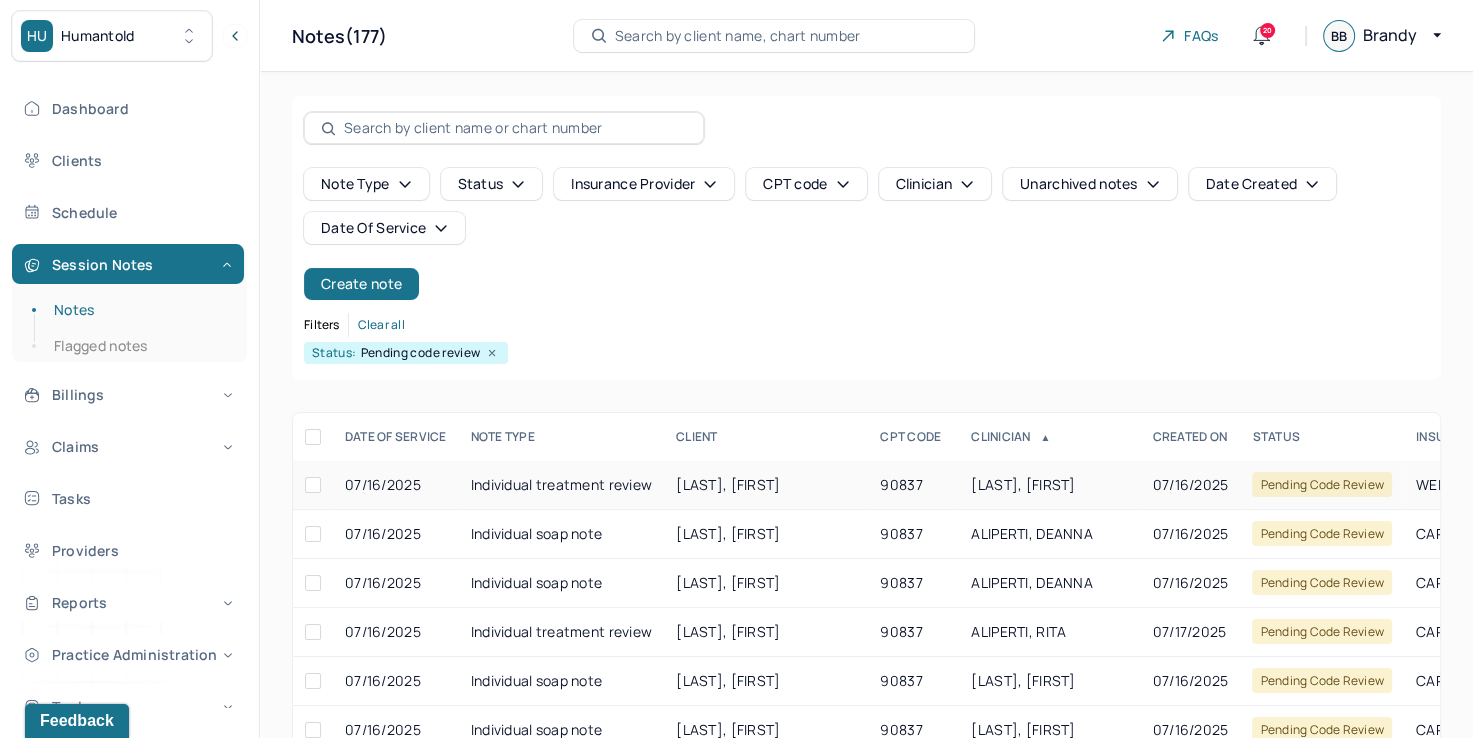 click on "90837" at bounding box center [913, 485] 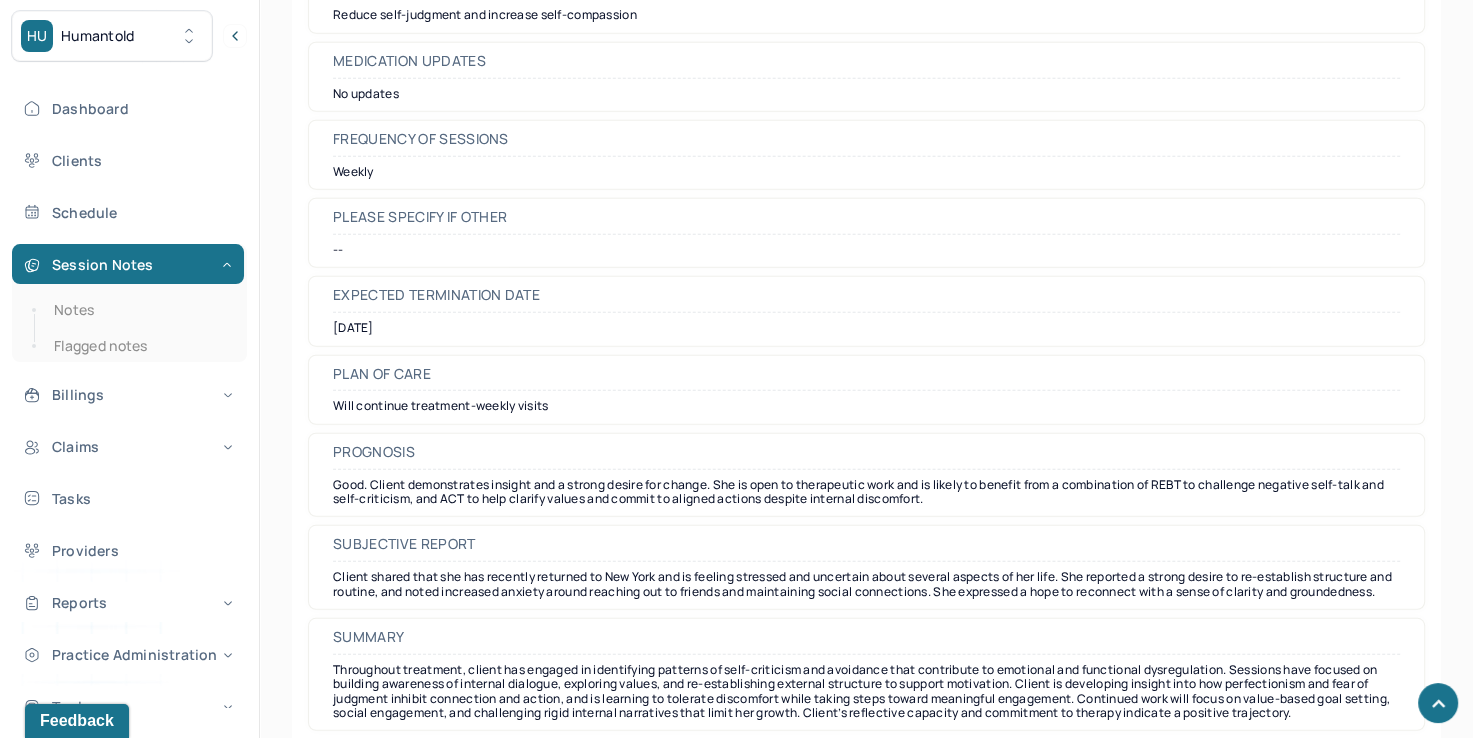 scroll, scrollTop: 5329, scrollLeft: 0, axis: vertical 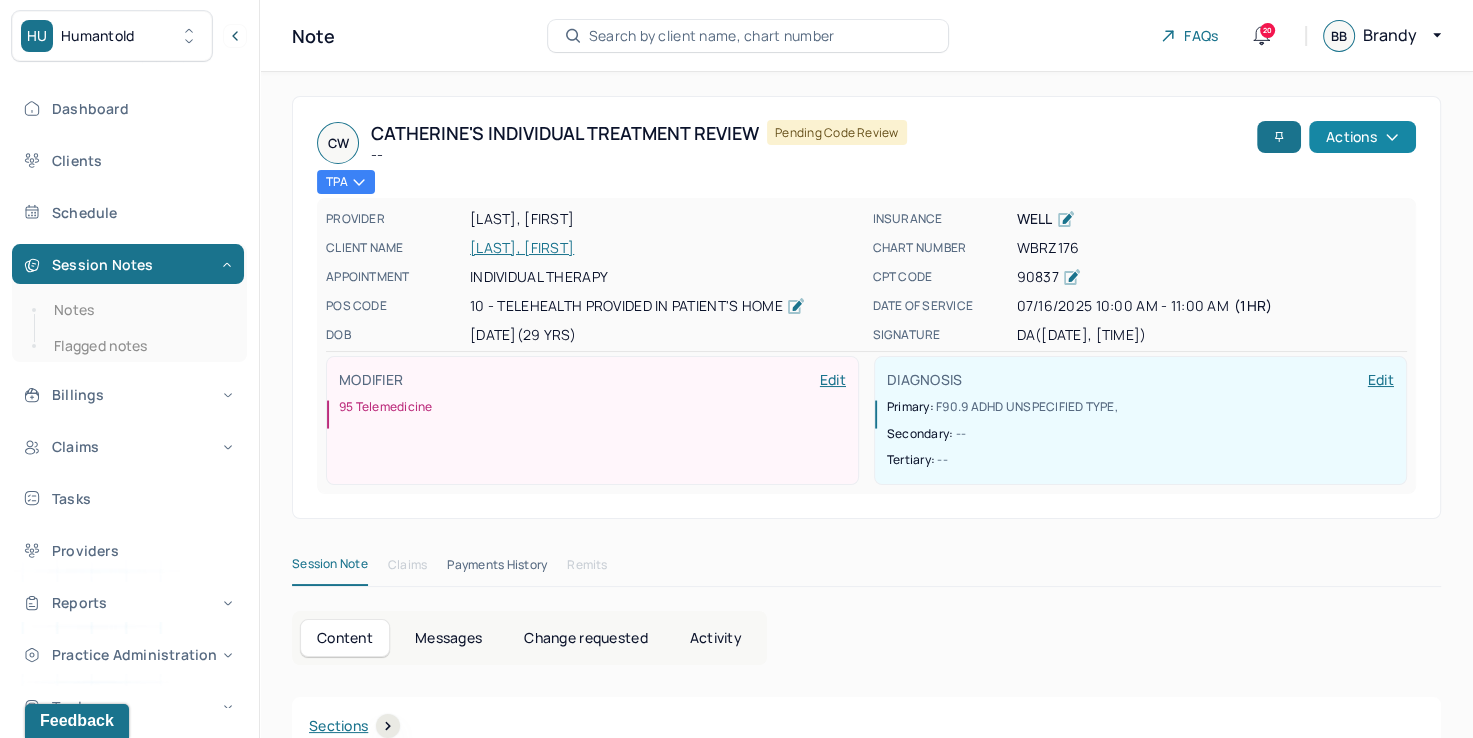click on "Actions" at bounding box center [1362, 137] 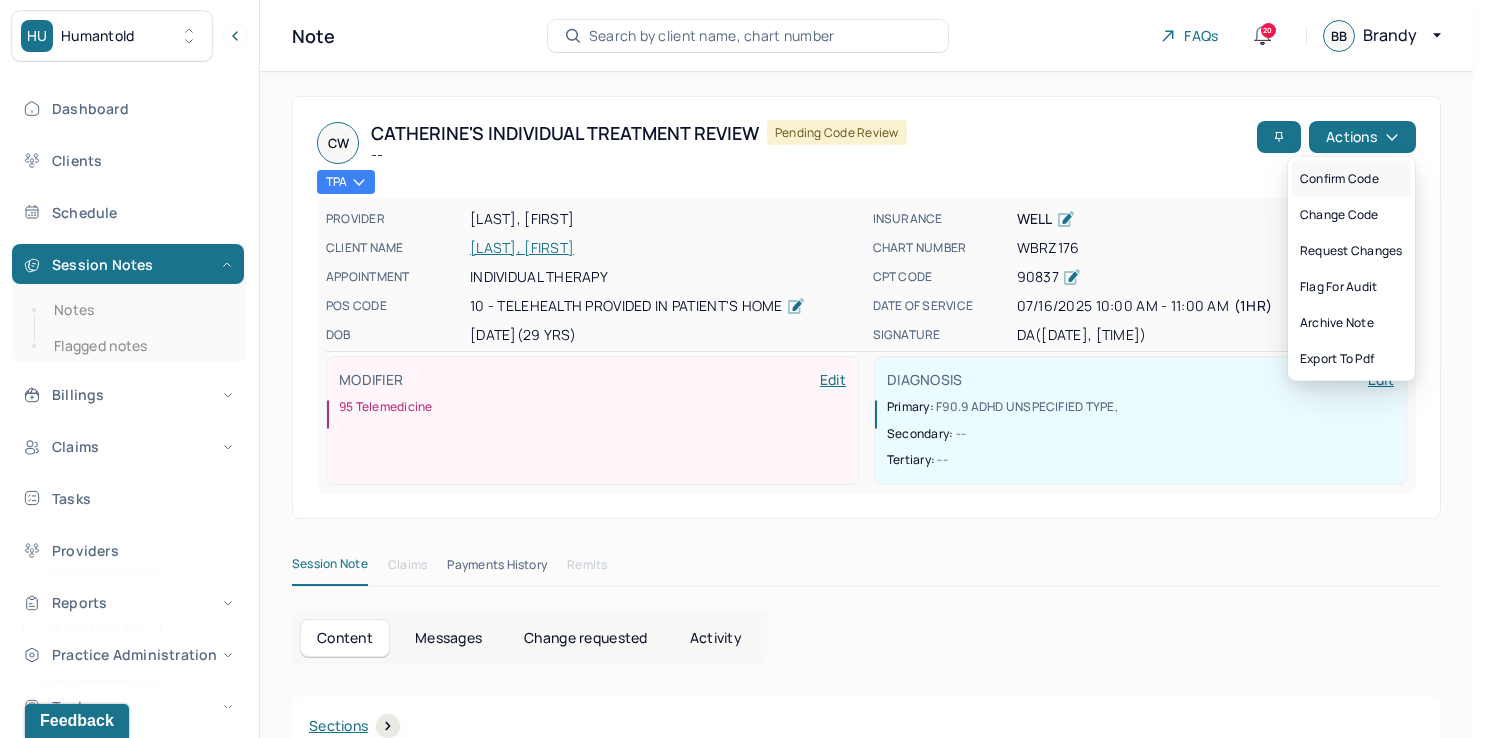 click on "Confirm code" at bounding box center [1351, 179] 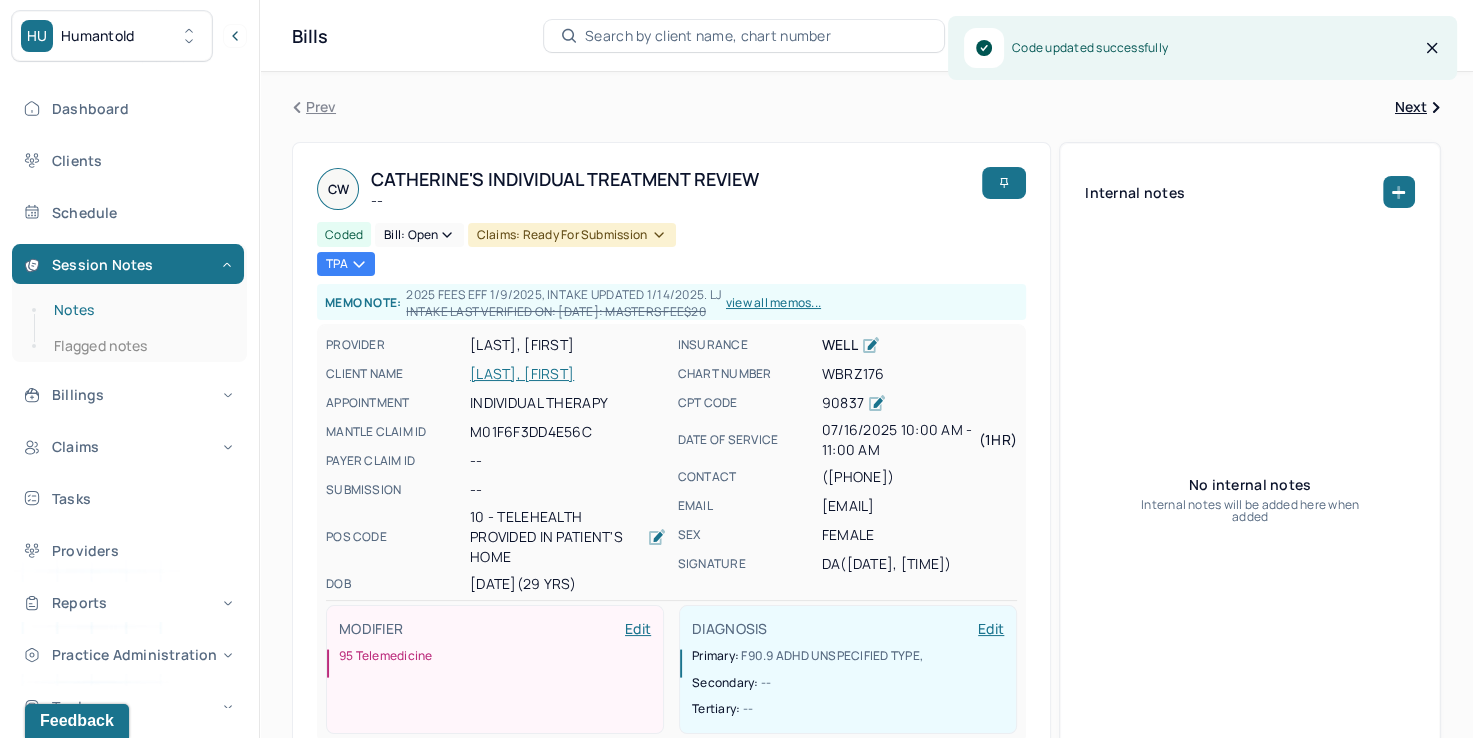 drag, startPoint x: 140, startPoint y: 301, endPoint x: 184, endPoint y: 301, distance: 44 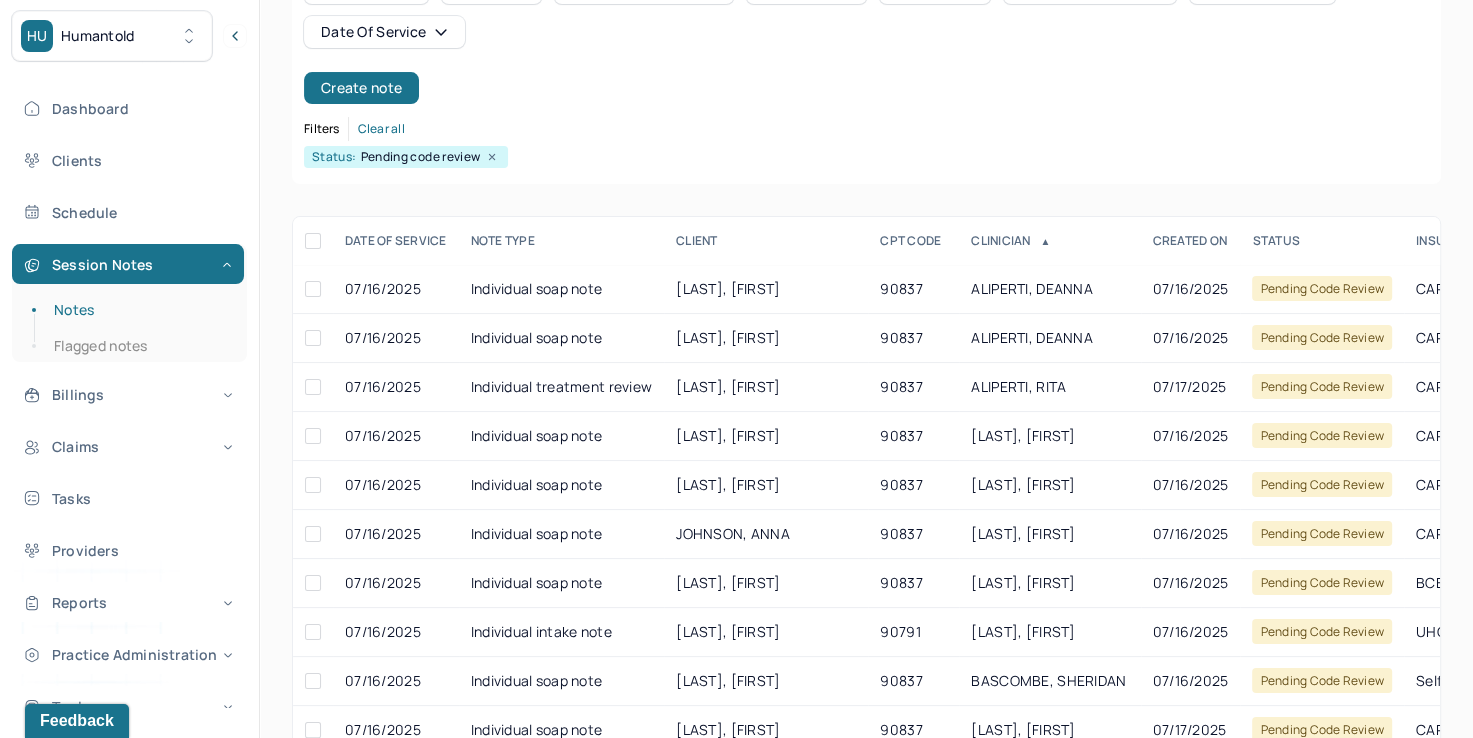 scroll, scrollTop: 200, scrollLeft: 0, axis: vertical 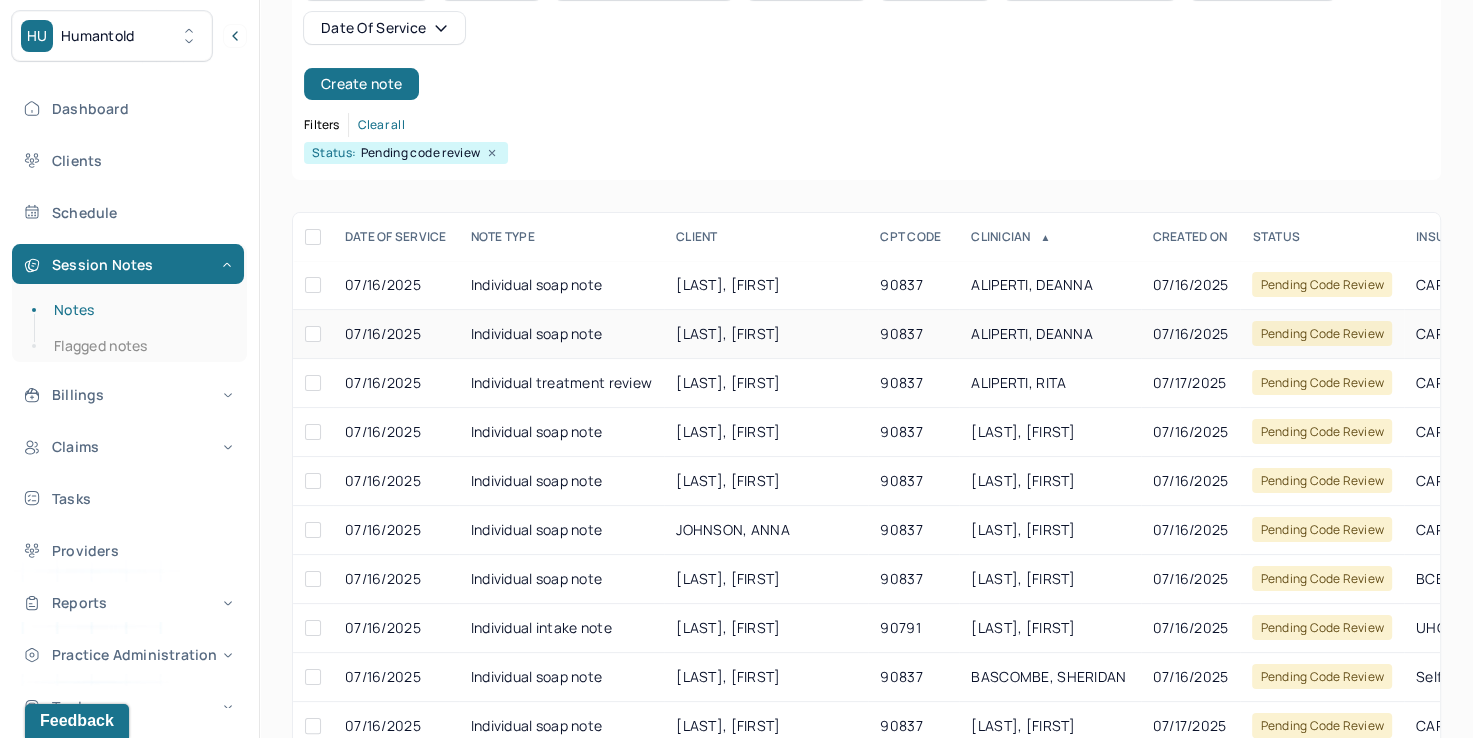 click on "ALIPERTI, DEANNA" at bounding box center (1049, 334) 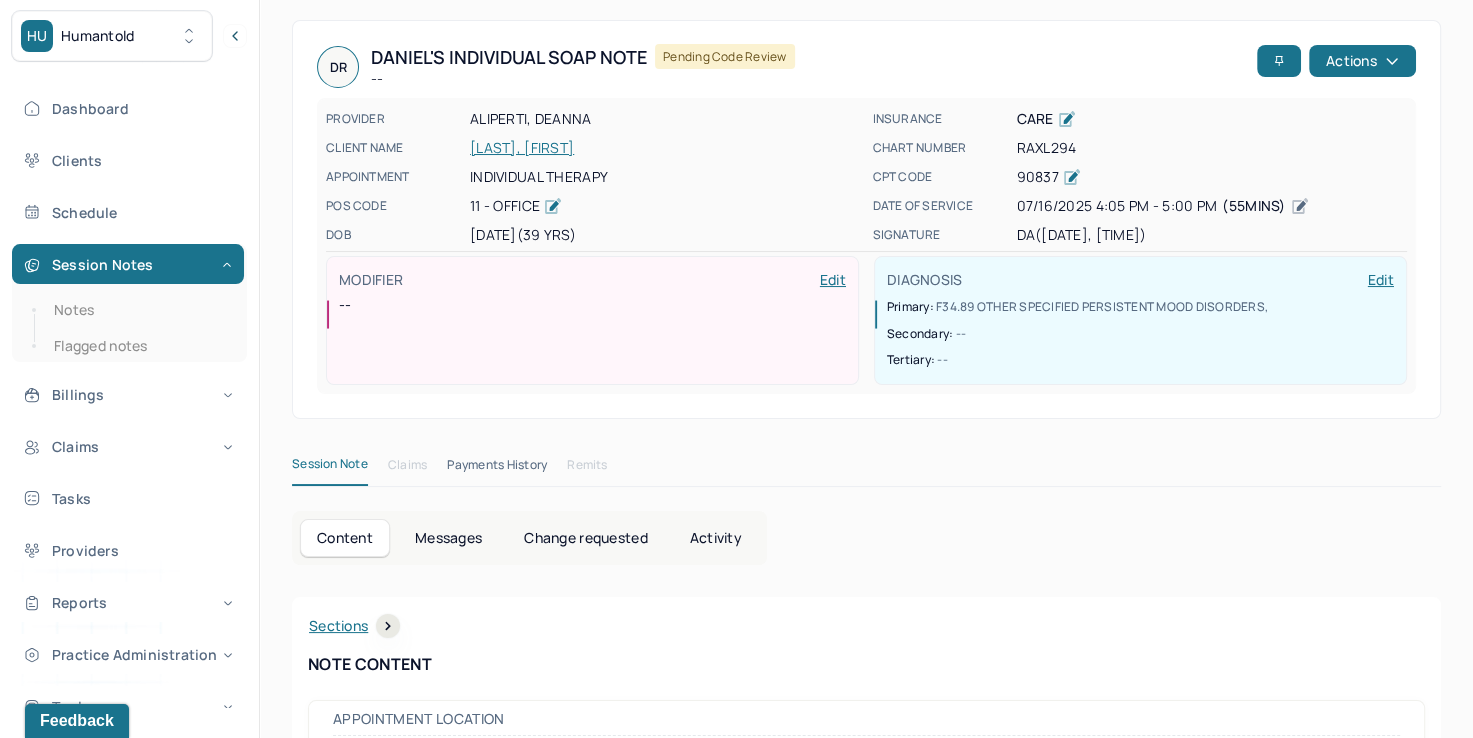 scroll, scrollTop: 0, scrollLeft: 0, axis: both 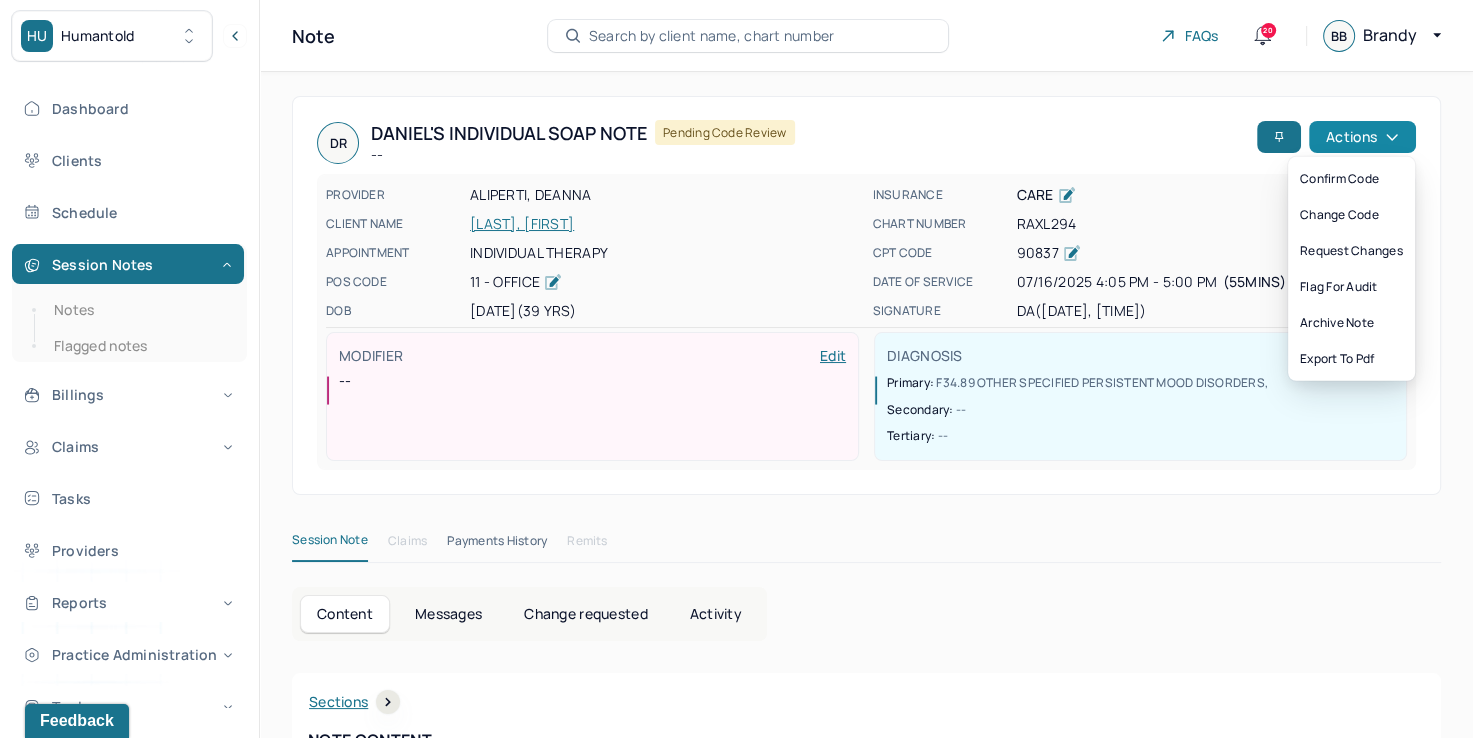 click on "Actions" at bounding box center (1362, 137) 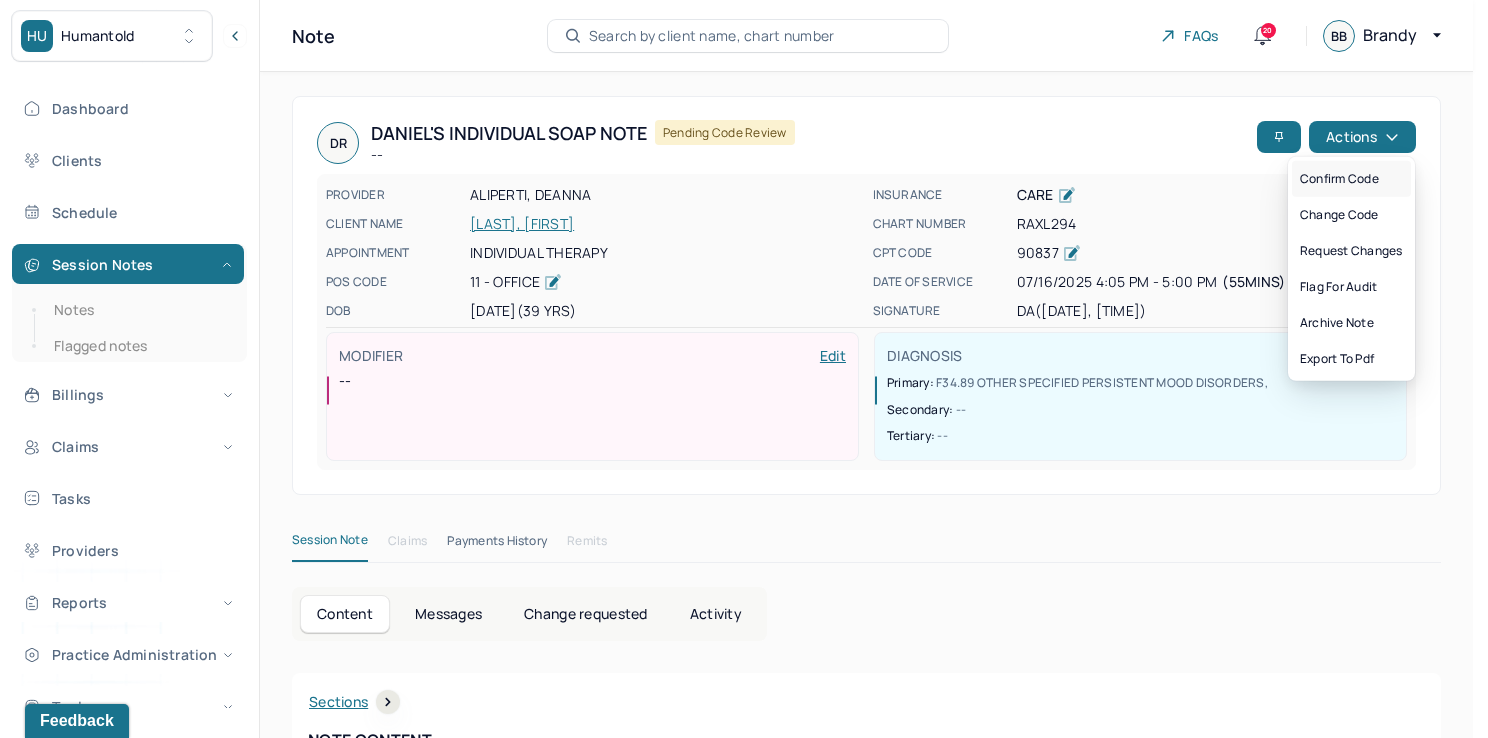 click on "Confirm code" at bounding box center (1351, 179) 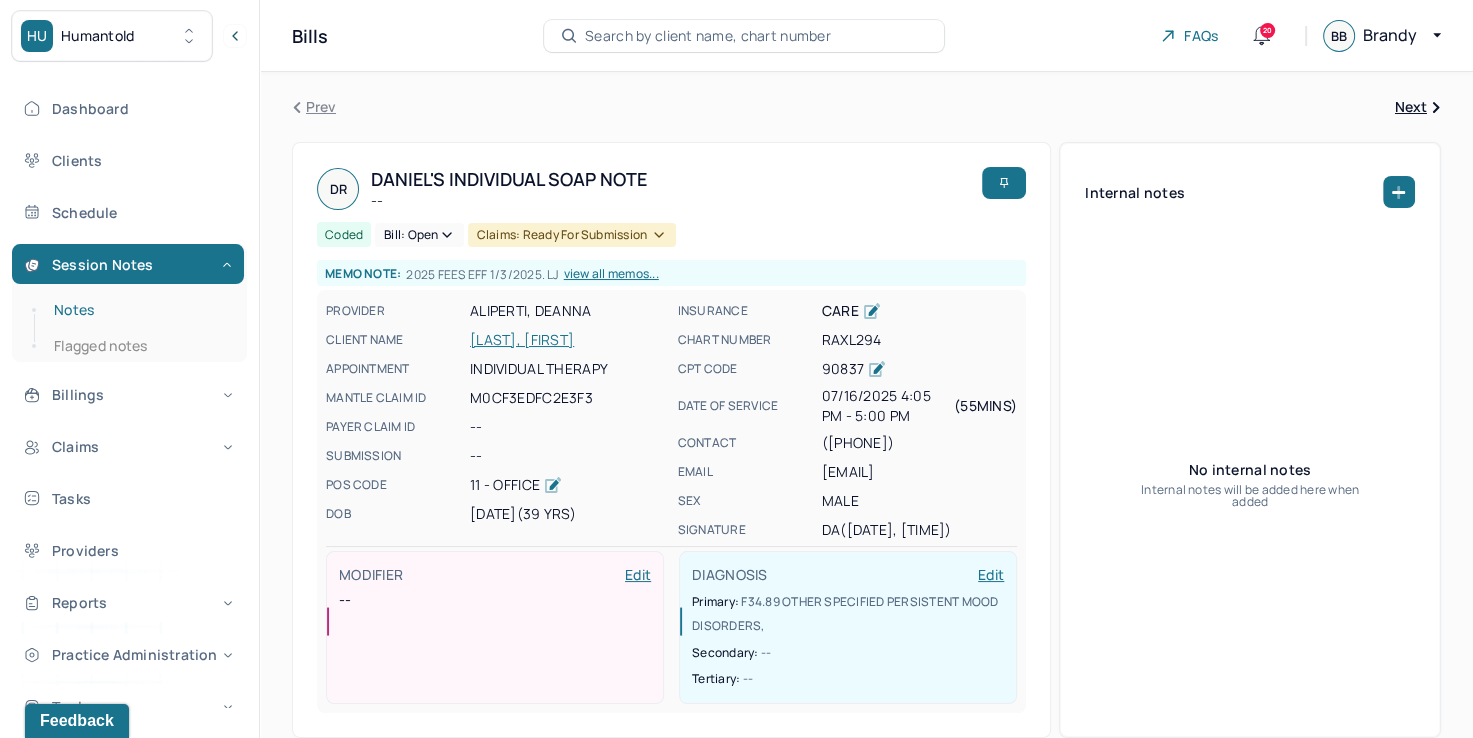 click on "Notes" at bounding box center (139, 310) 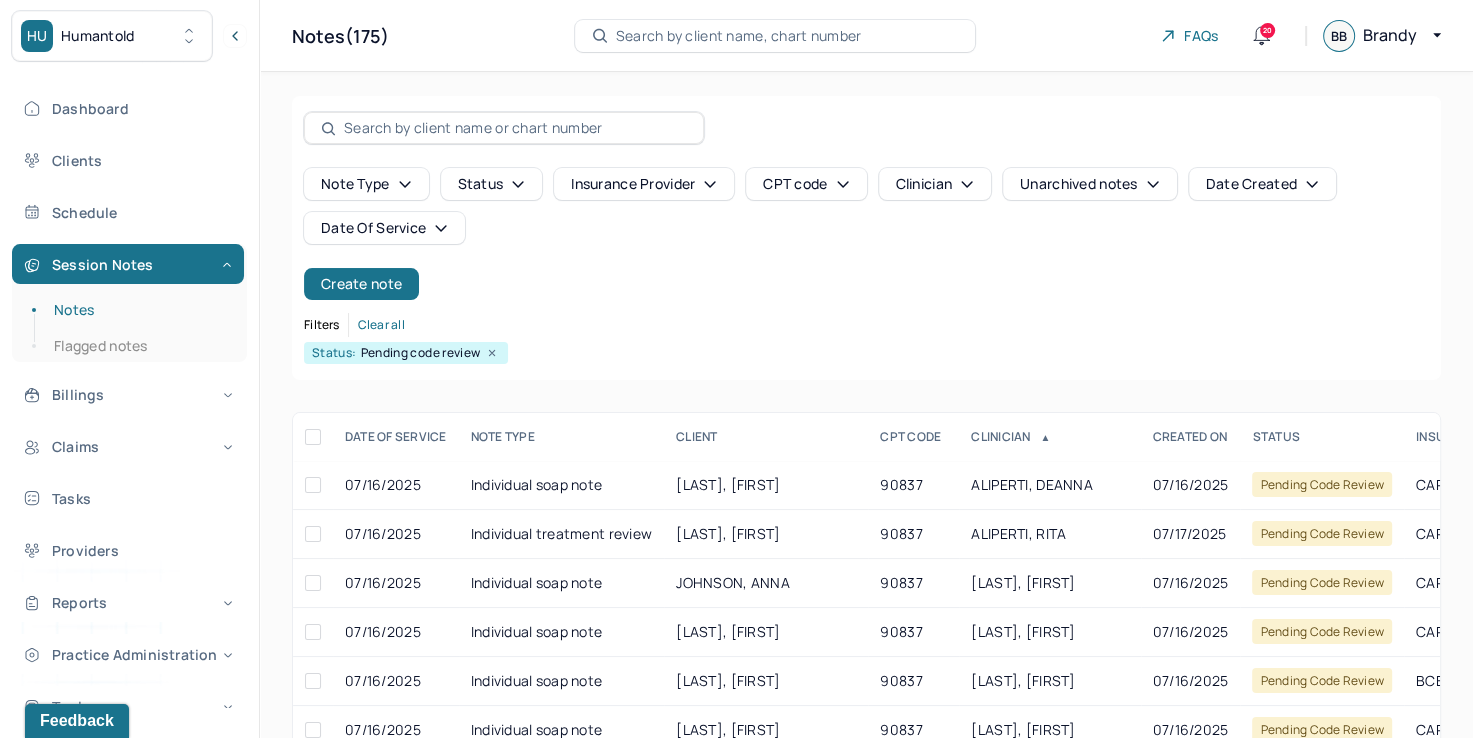 scroll, scrollTop: 100, scrollLeft: 0, axis: vertical 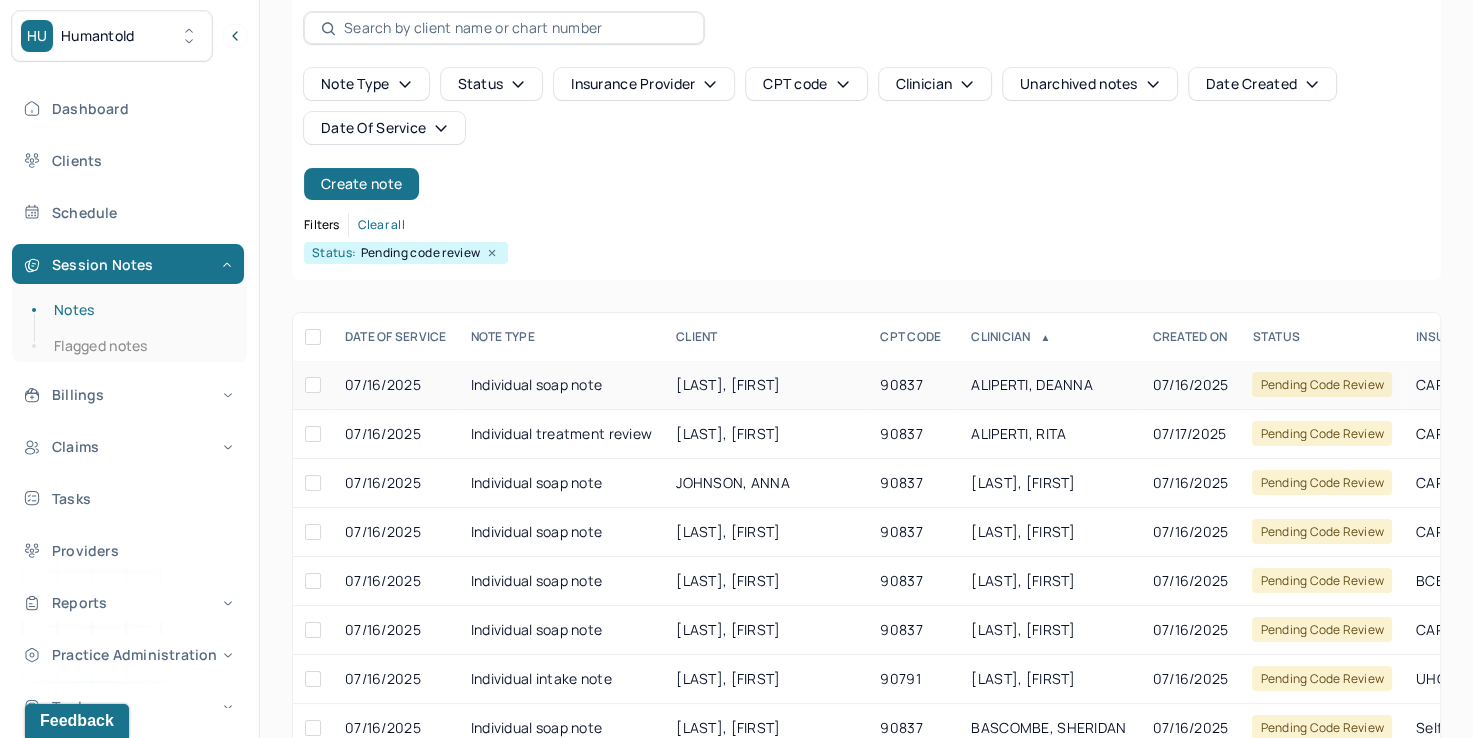 click on "90837" at bounding box center [913, 385] 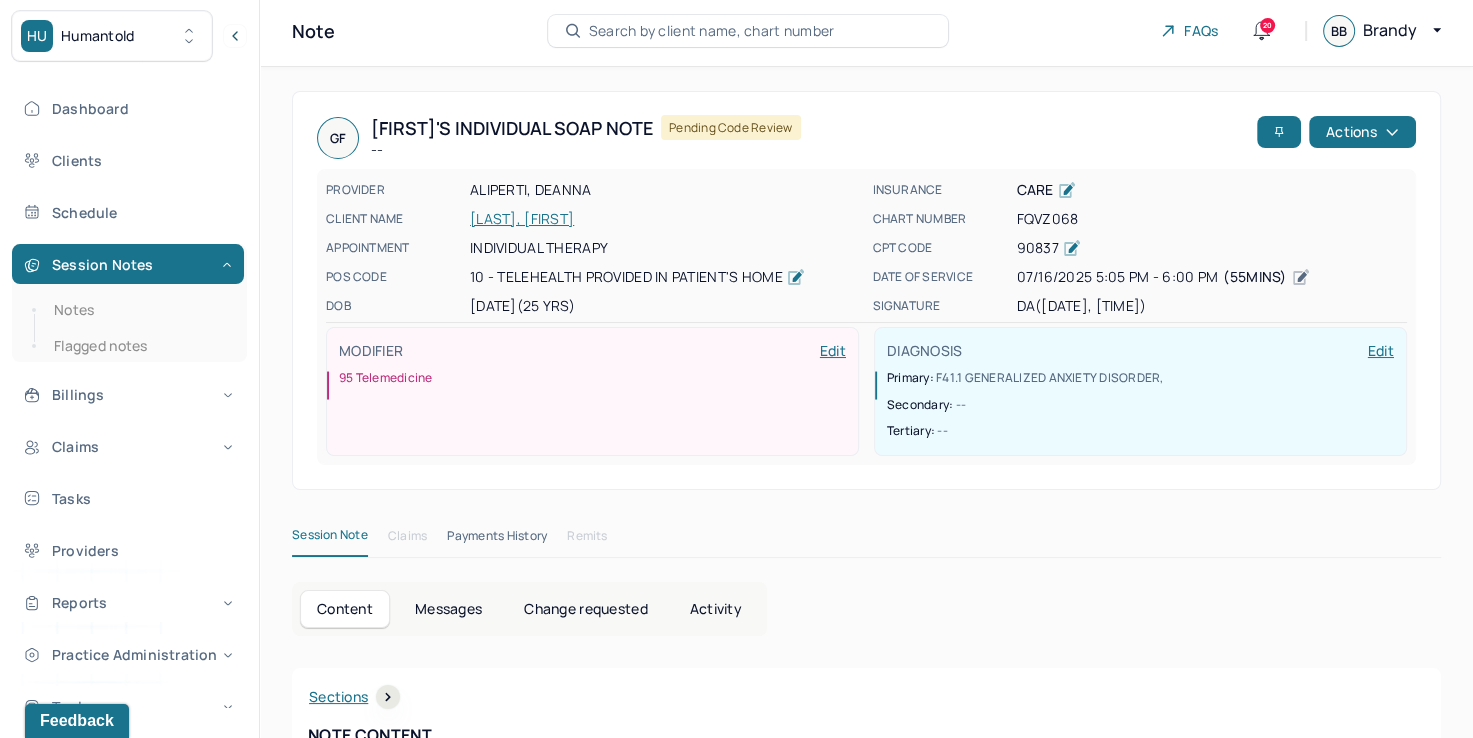 scroll, scrollTop: 0, scrollLeft: 0, axis: both 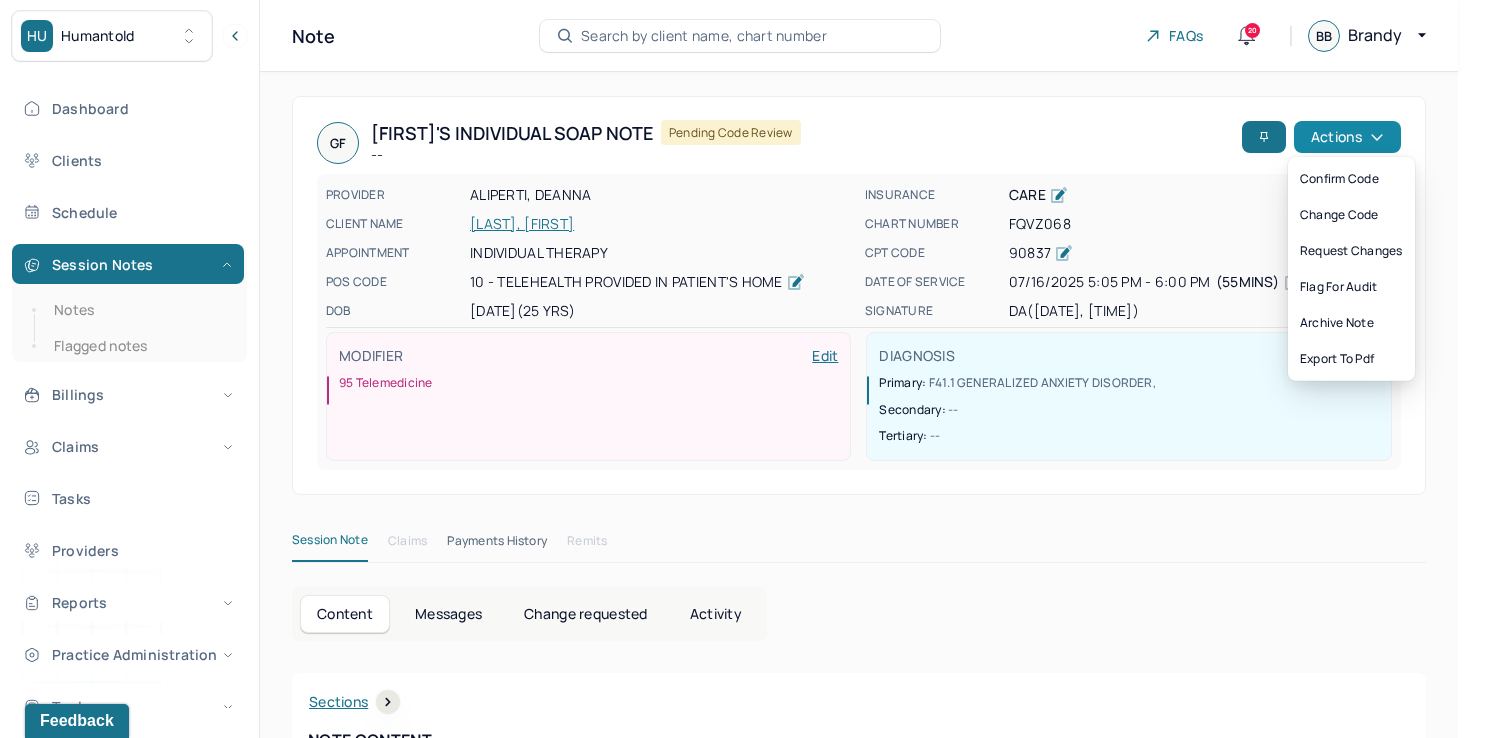 click on "Actions" at bounding box center [1347, 137] 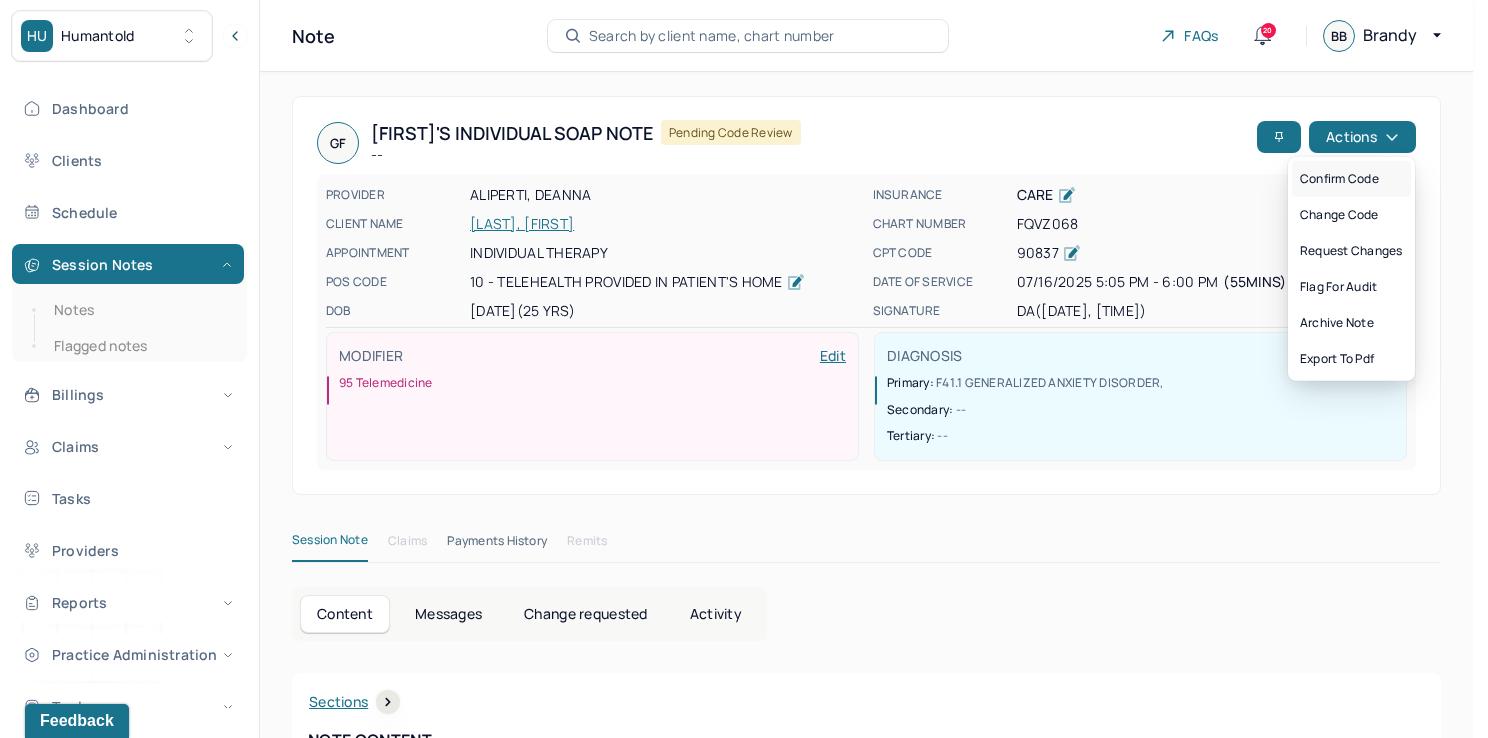 click on "Confirm code" at bounding box center [1351, 179] 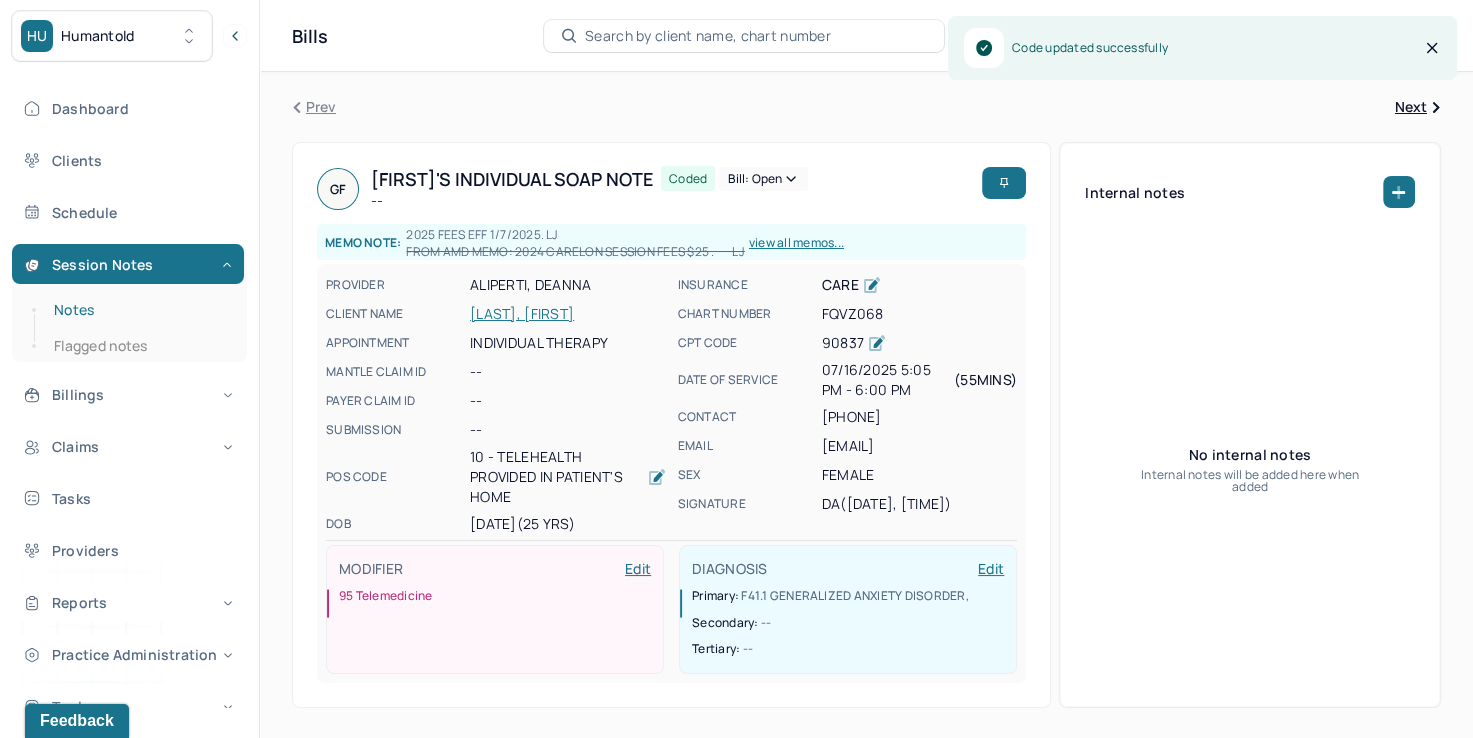 click on "Notes" at bounding box center (139, 310) 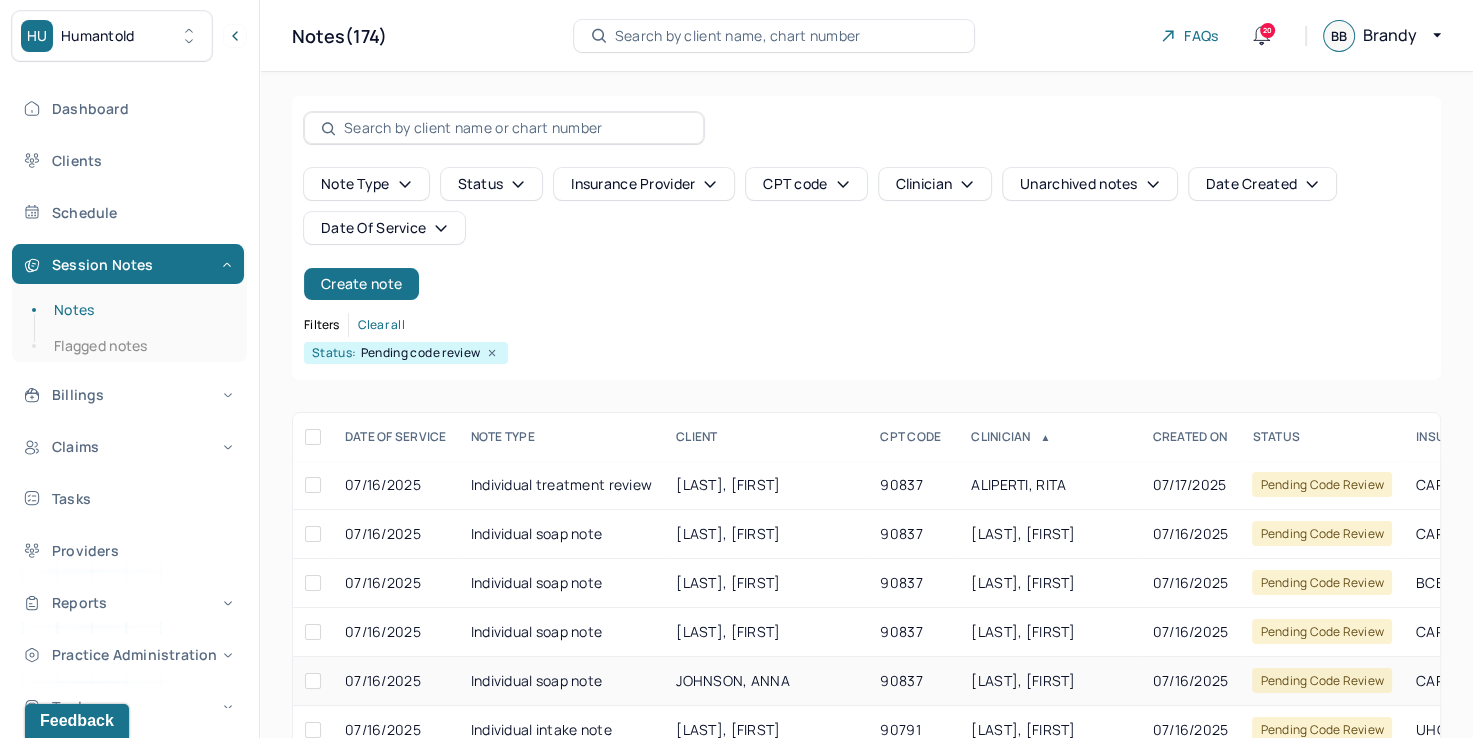 click on "[LAST], [FIRST]" at bounding box center [1023, 680] 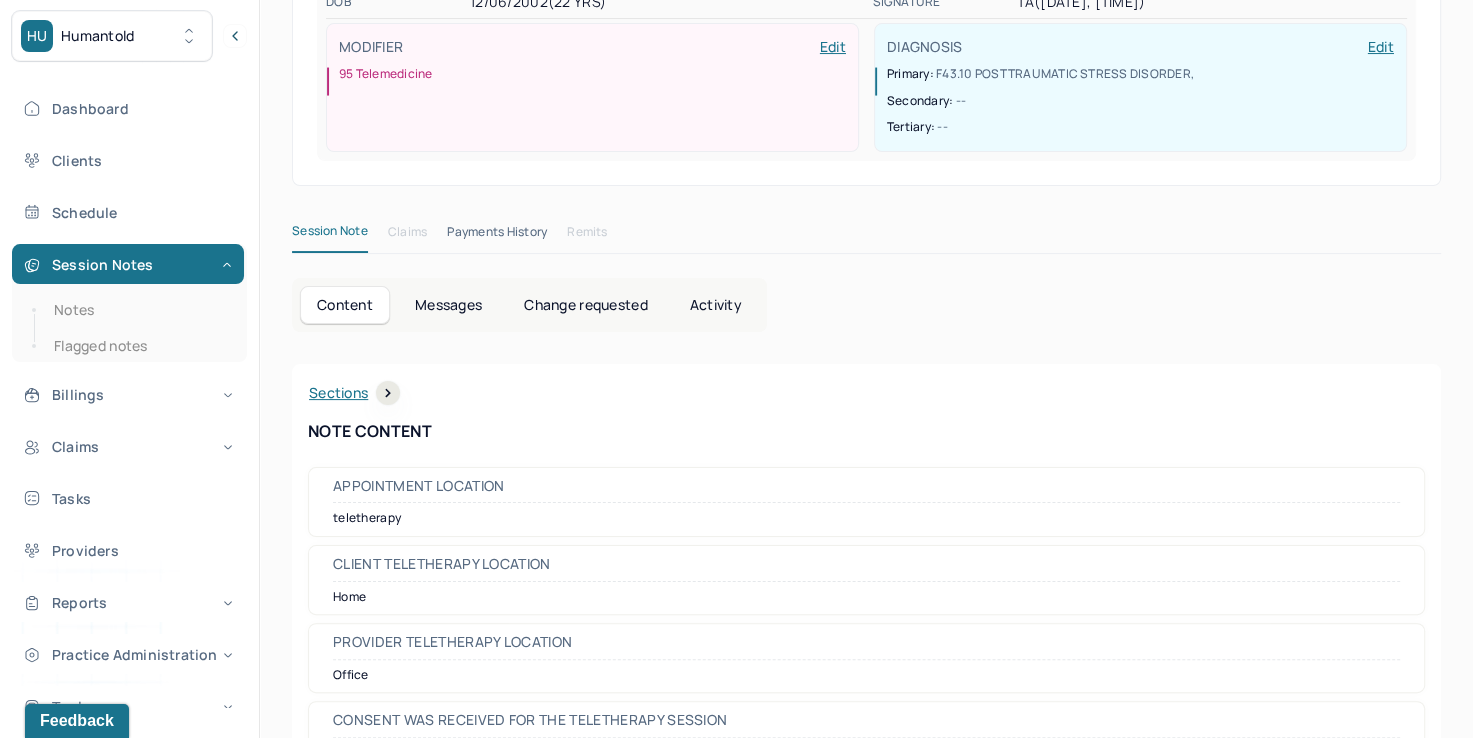scroll, scrollTop: 0, scrollLeft: 0, axis: both 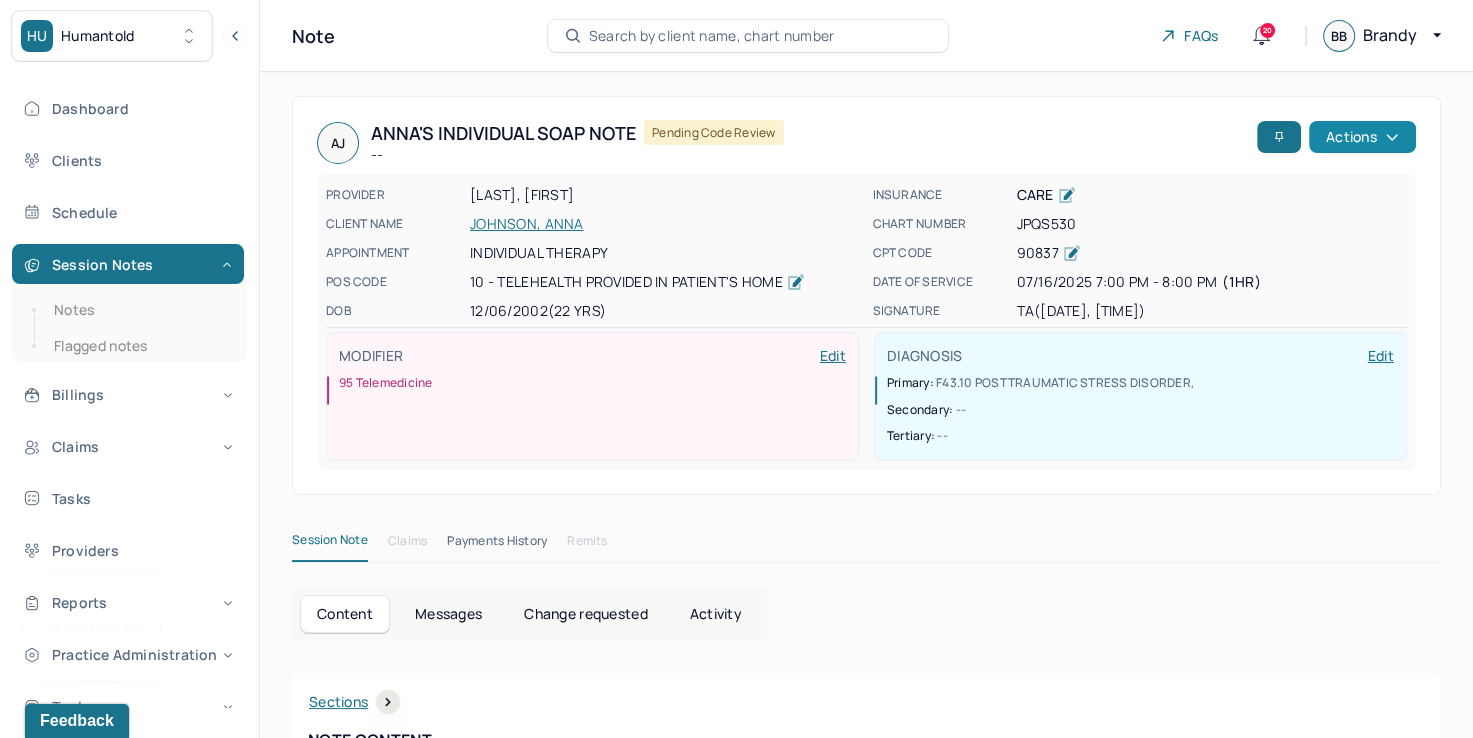 click on "Actions" at bounding box center (1362, 137) 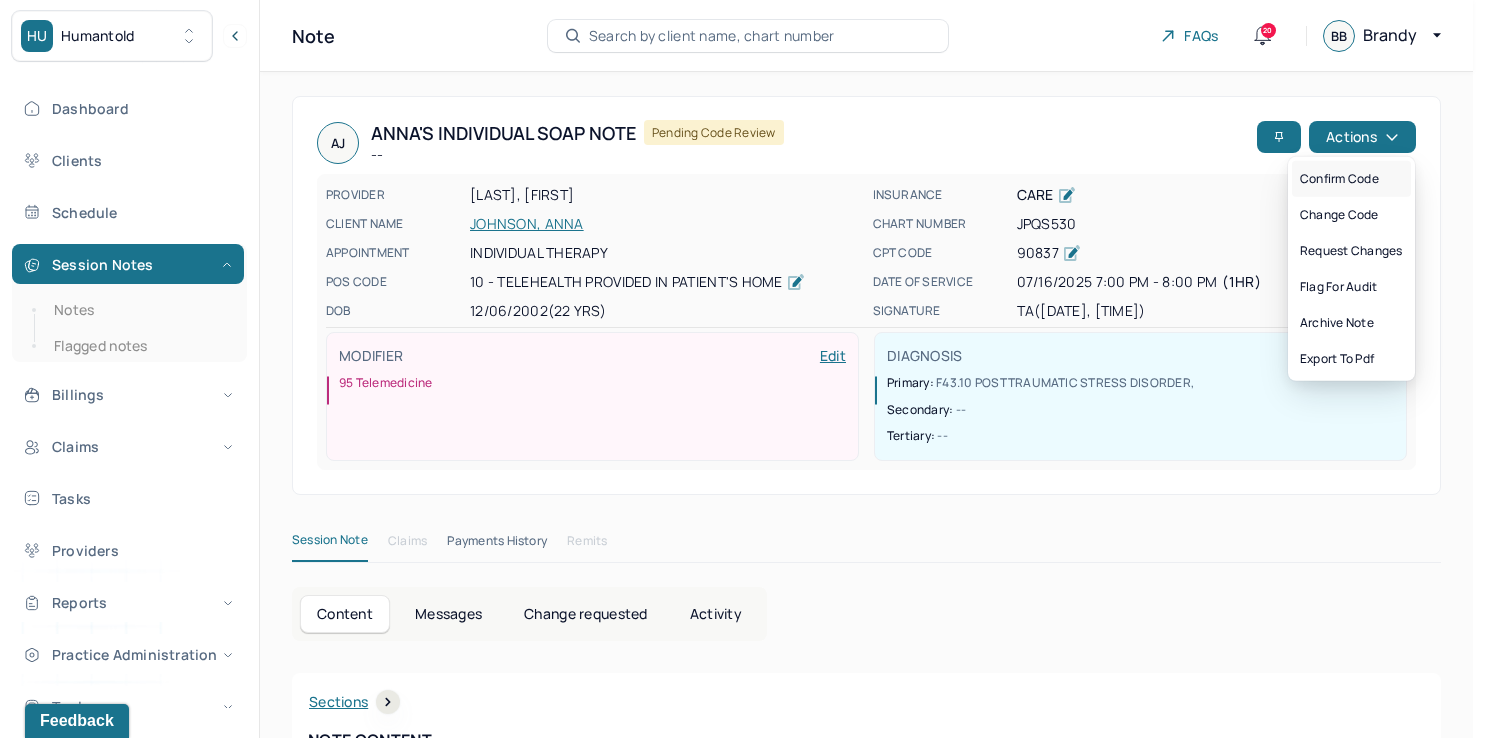click on "Confirm code" at bounding box center [1351, 179] 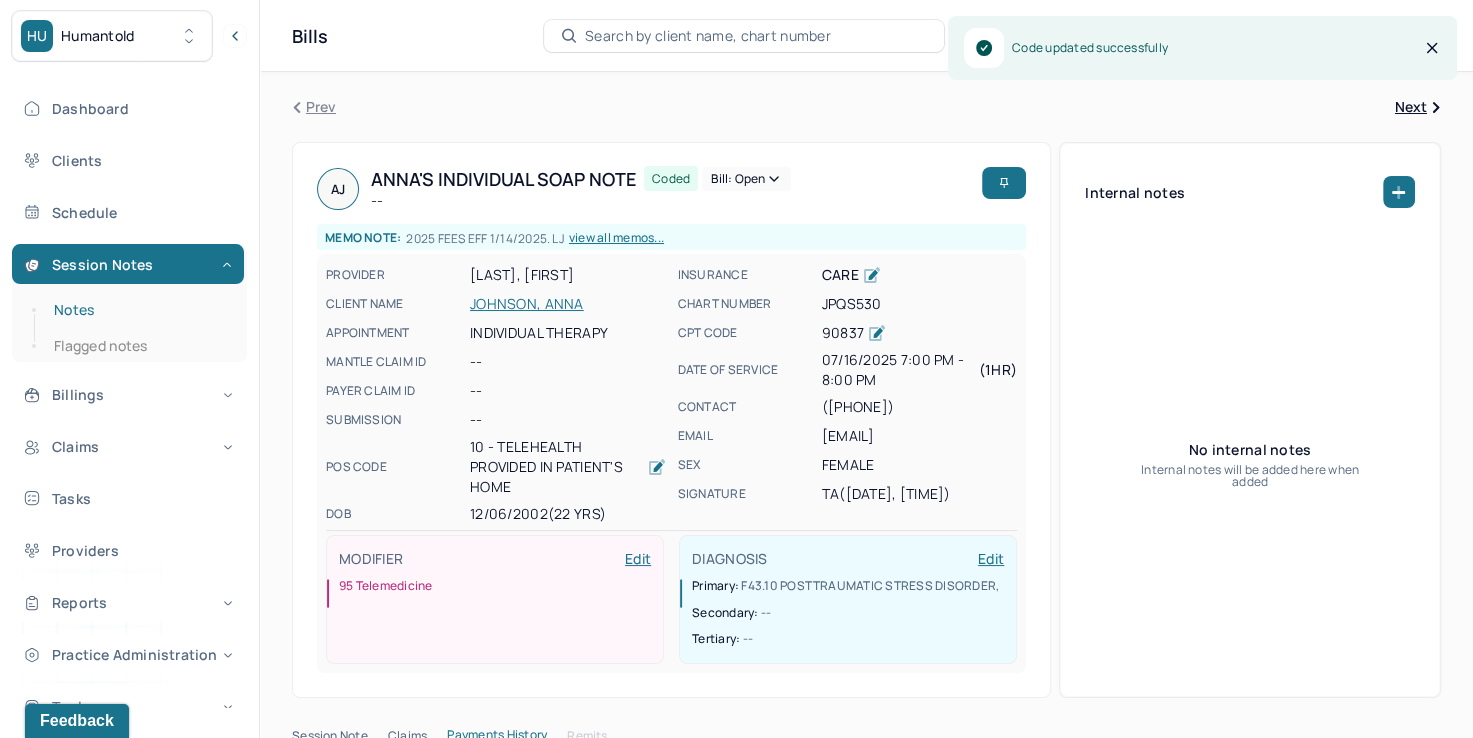click on "Notes" at bounding box center (139, 310) 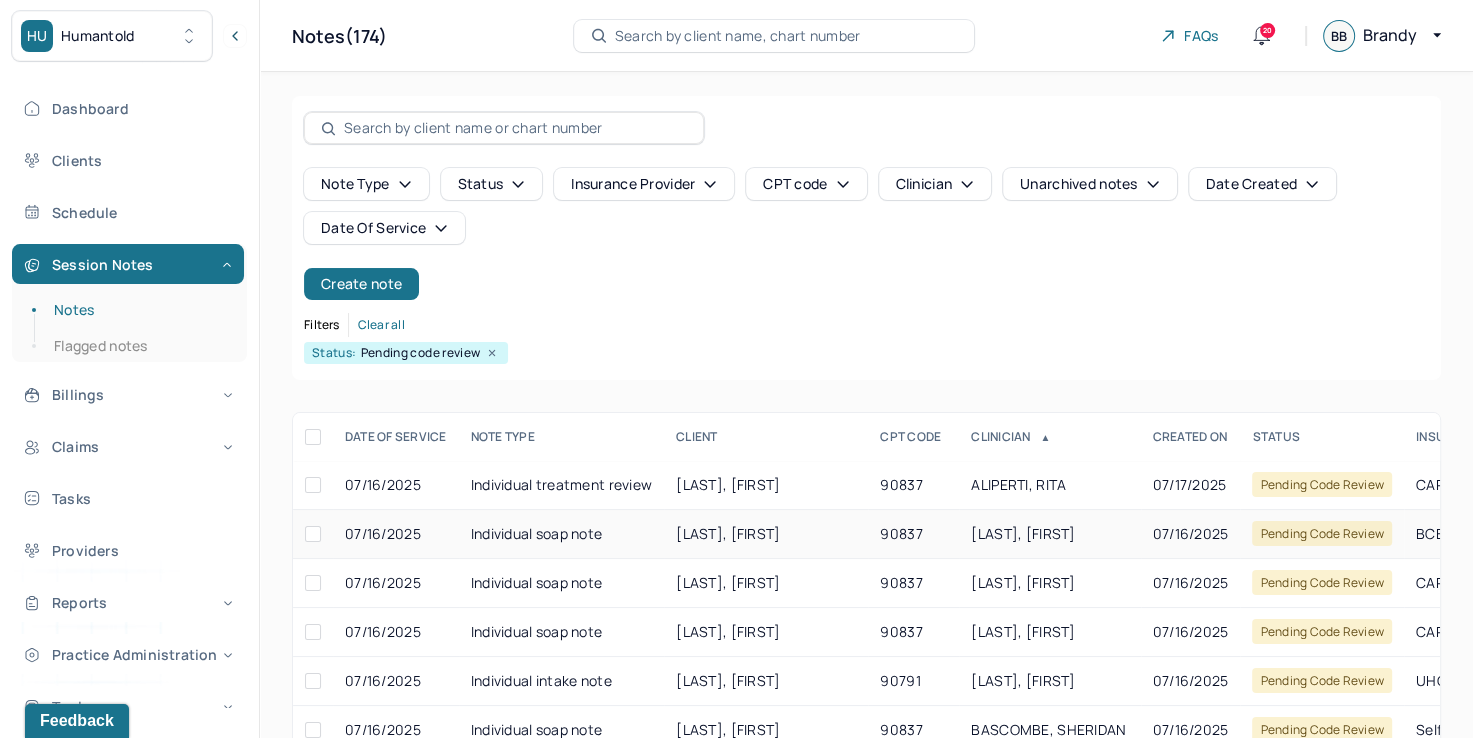 click on "[LAST], [FIRST]" at bounding box center (1023, 533) 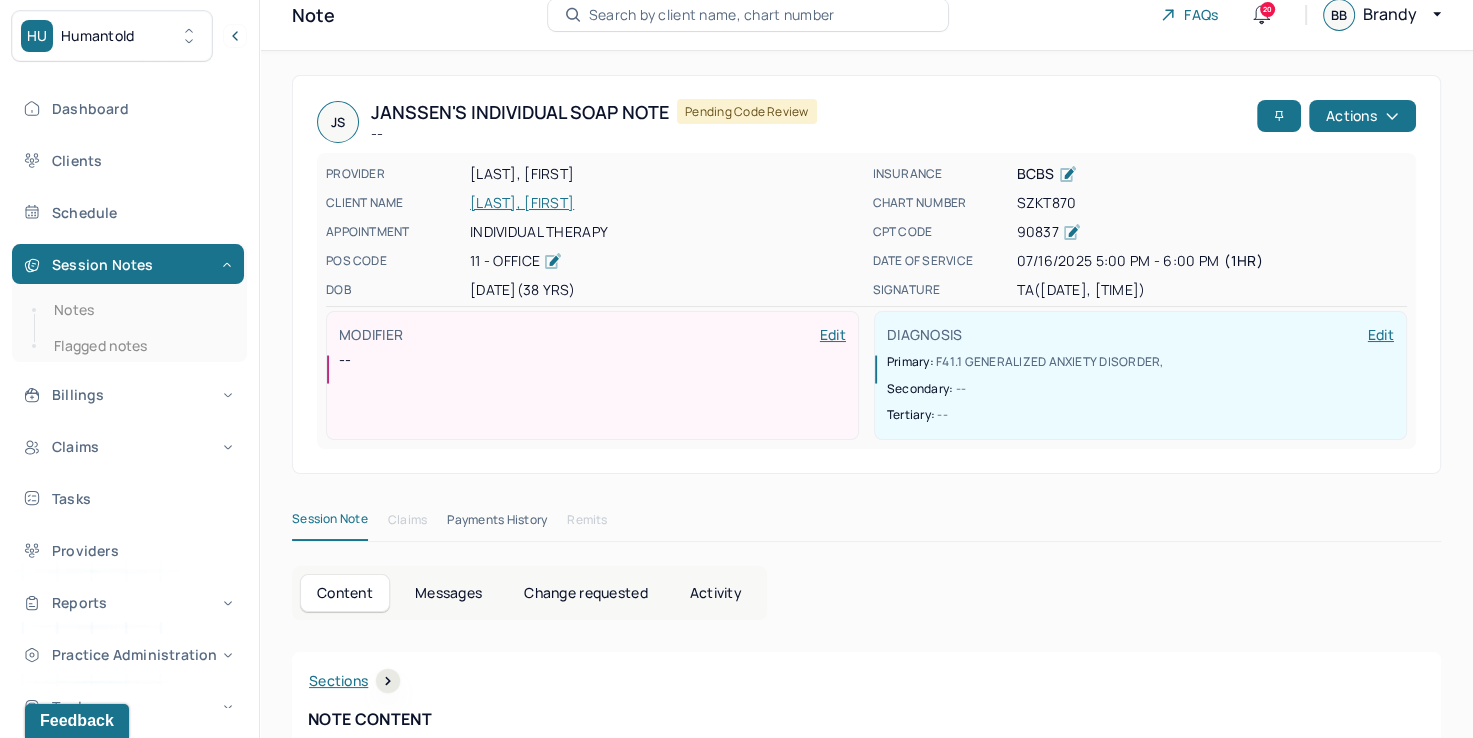 scroll, scrollTop: 0, scrollLeft: 0, axis: both 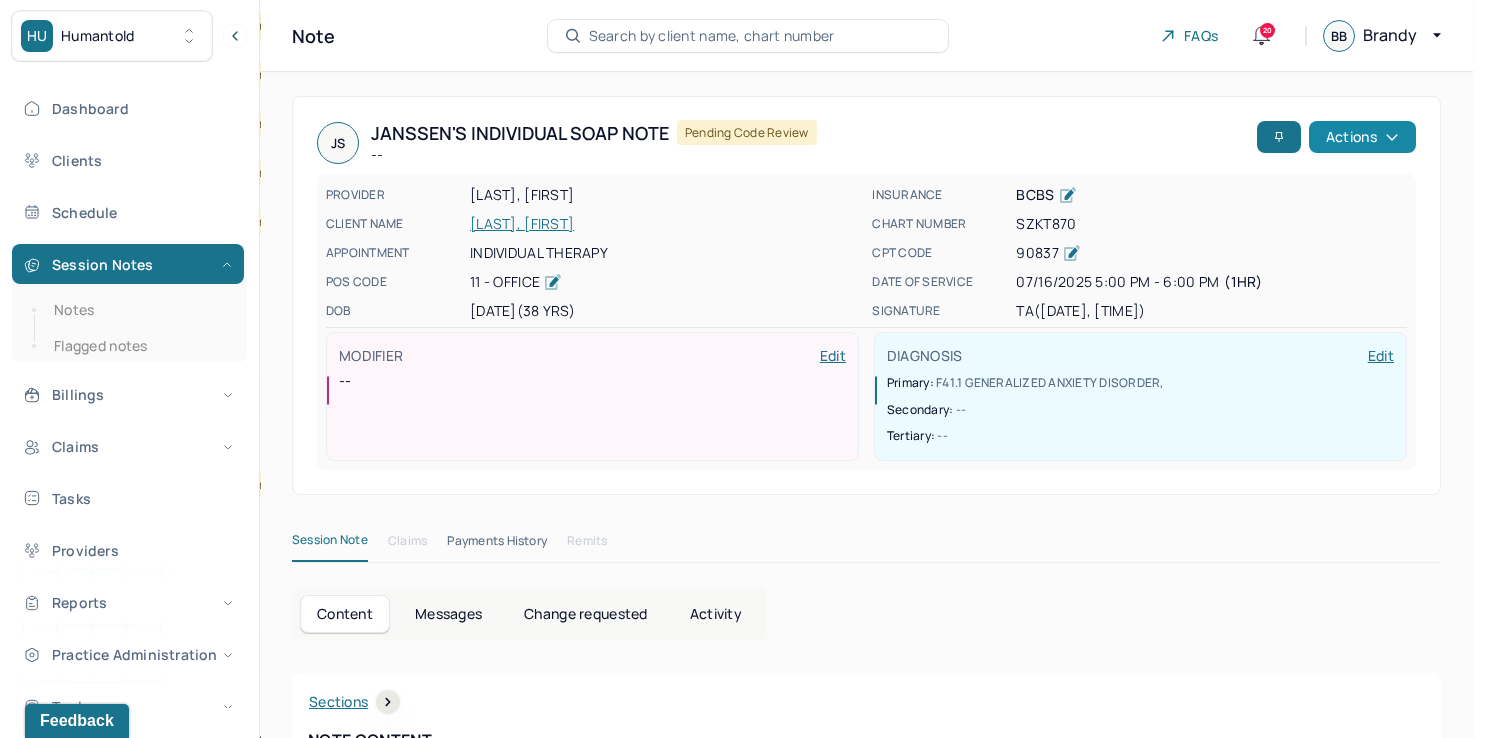 click 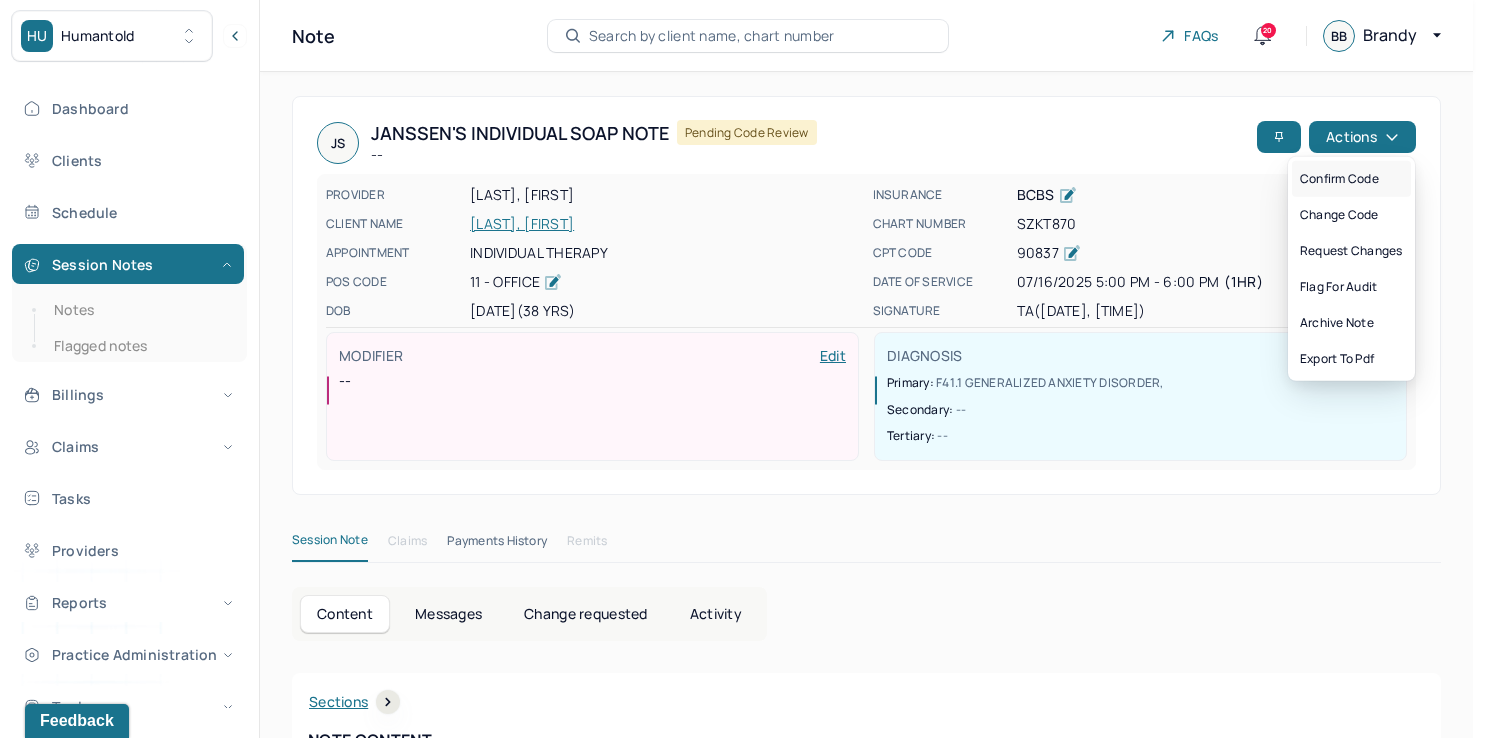 click on "Confirm code" at bounding box center (1351, 179) 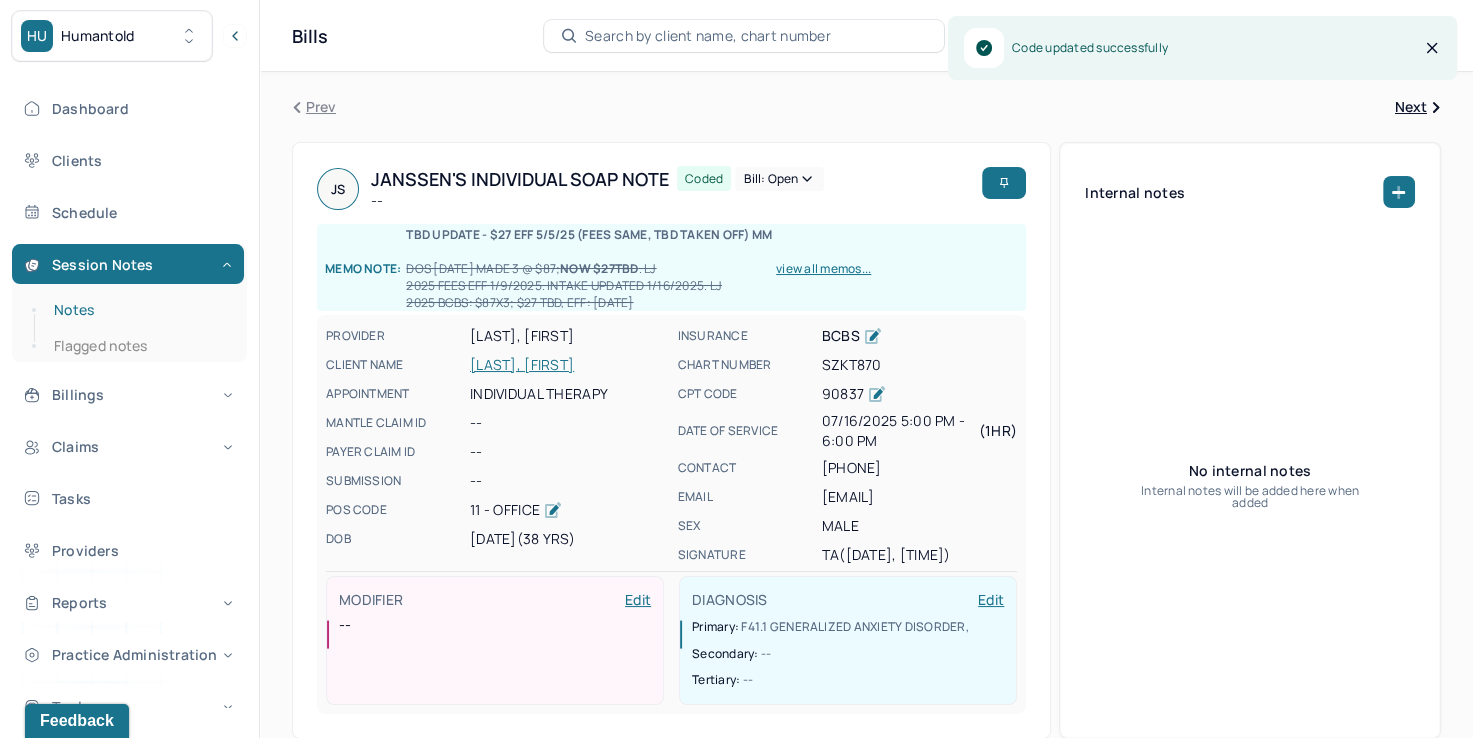 drag, startPoint x: 115, startPoint y: 310, endPoint x: 228, endPoint y: 318, distance: 113.28283 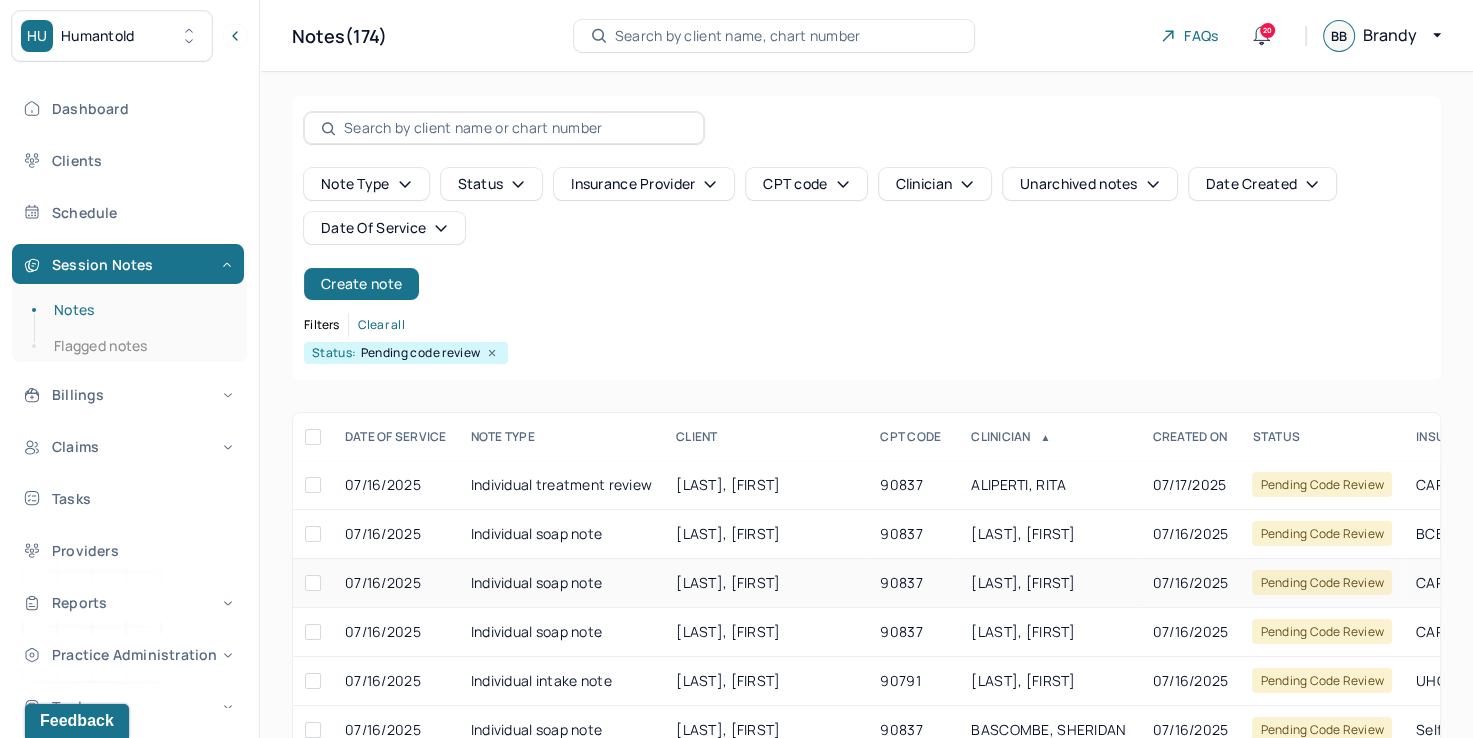 click on "[LAST], [FIRST]" at bounding box center [1023, 582] 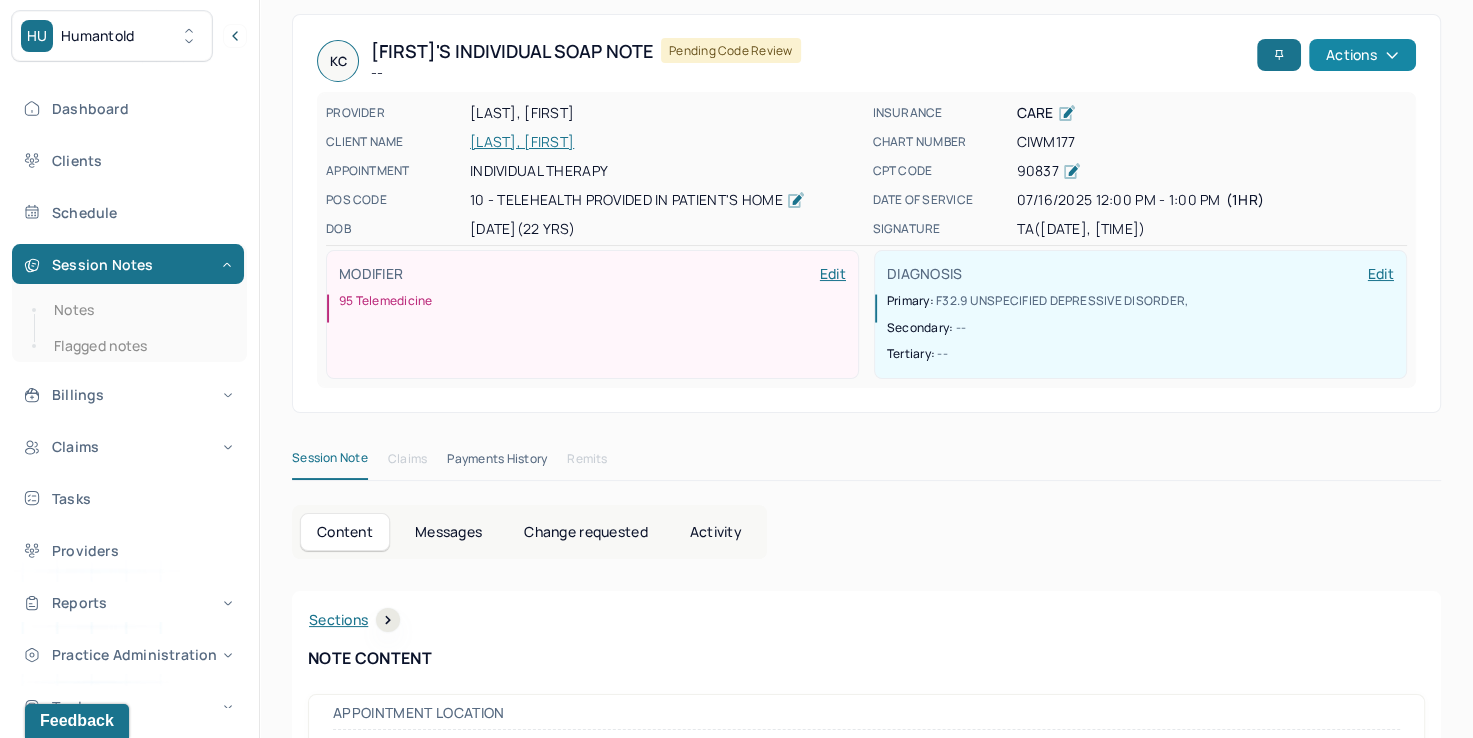 scroll, scrollTop: 0, scrollLeft: 0, axis: both 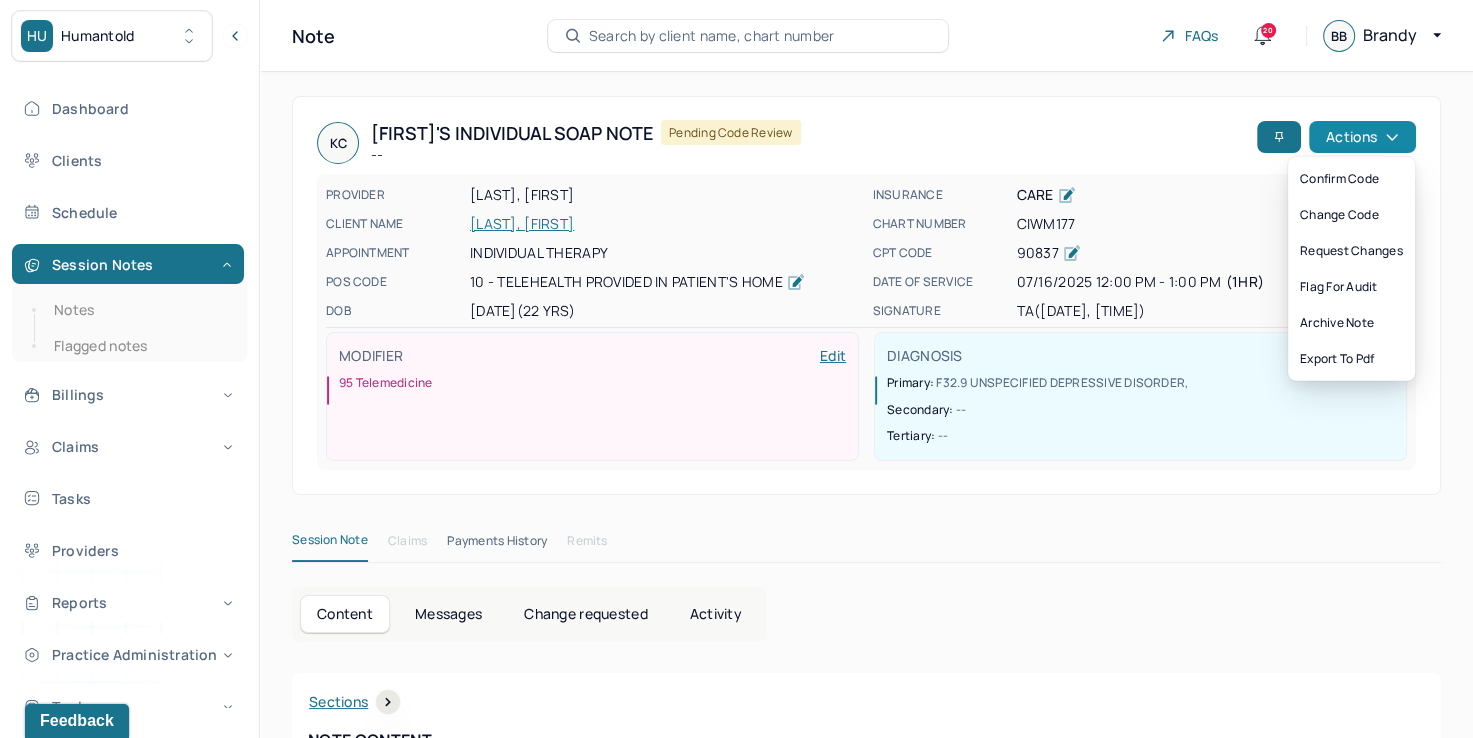 click 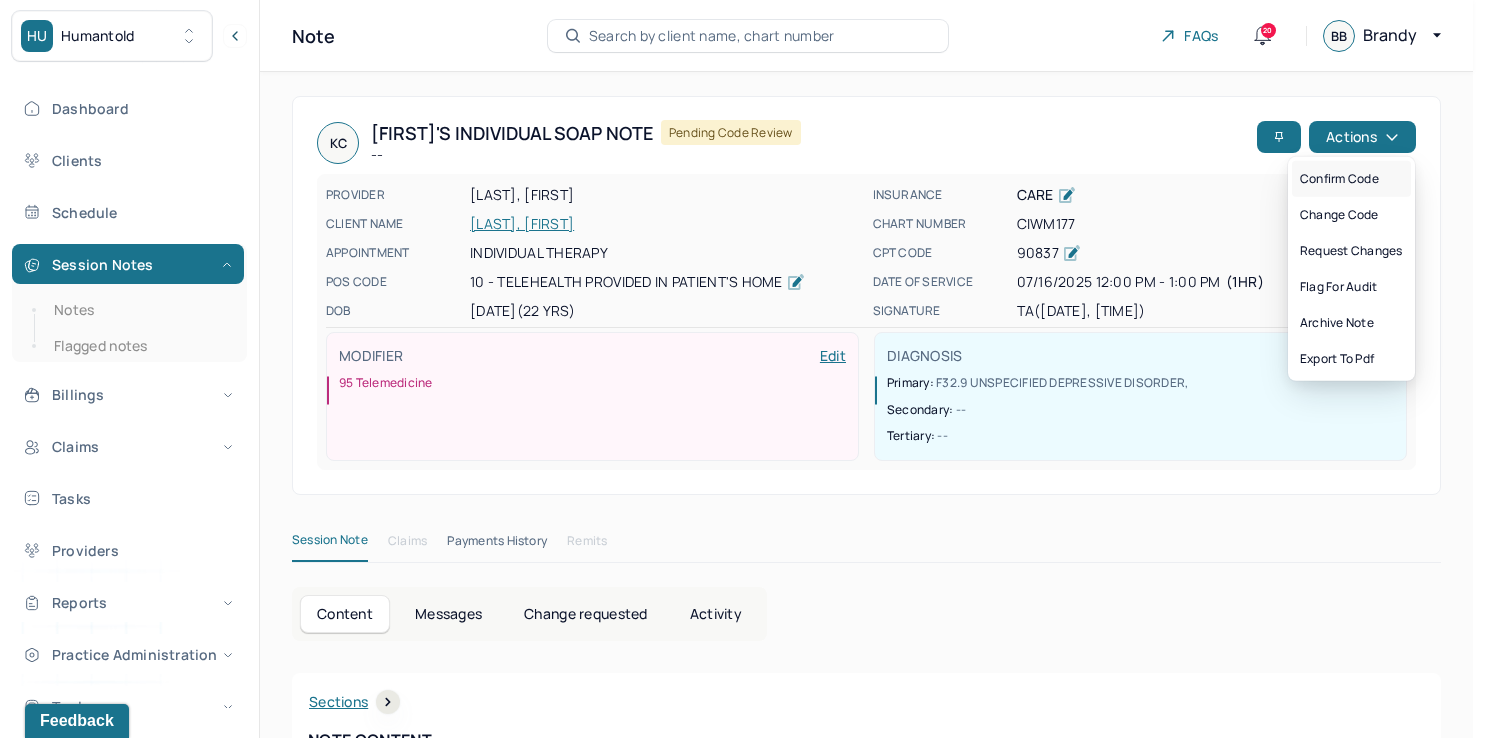 click on "Confirm code" at bounding box center [1351, 179] 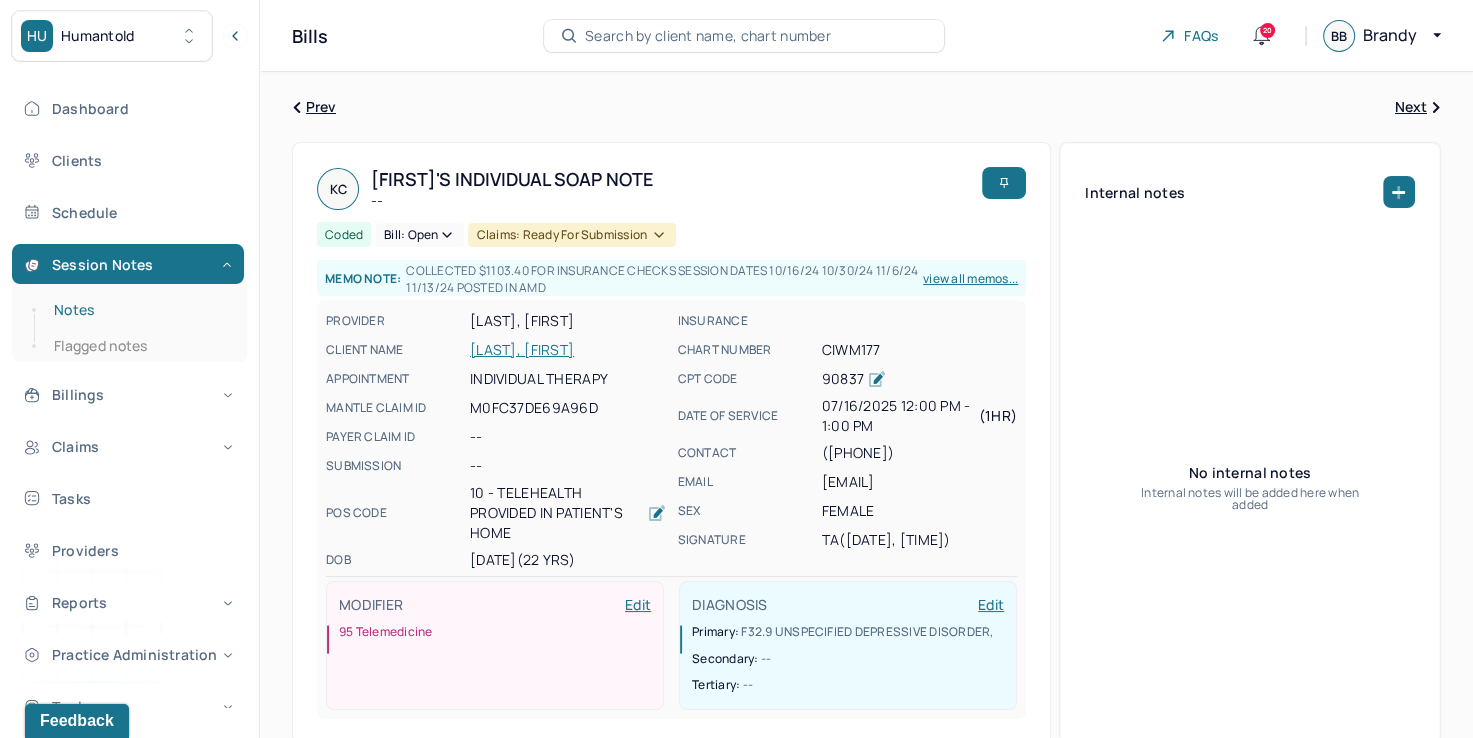 drag, startPoint x: 104, startPoint y: 314, endPoint x: 160, endPoint y: 318, distance: 56.142673 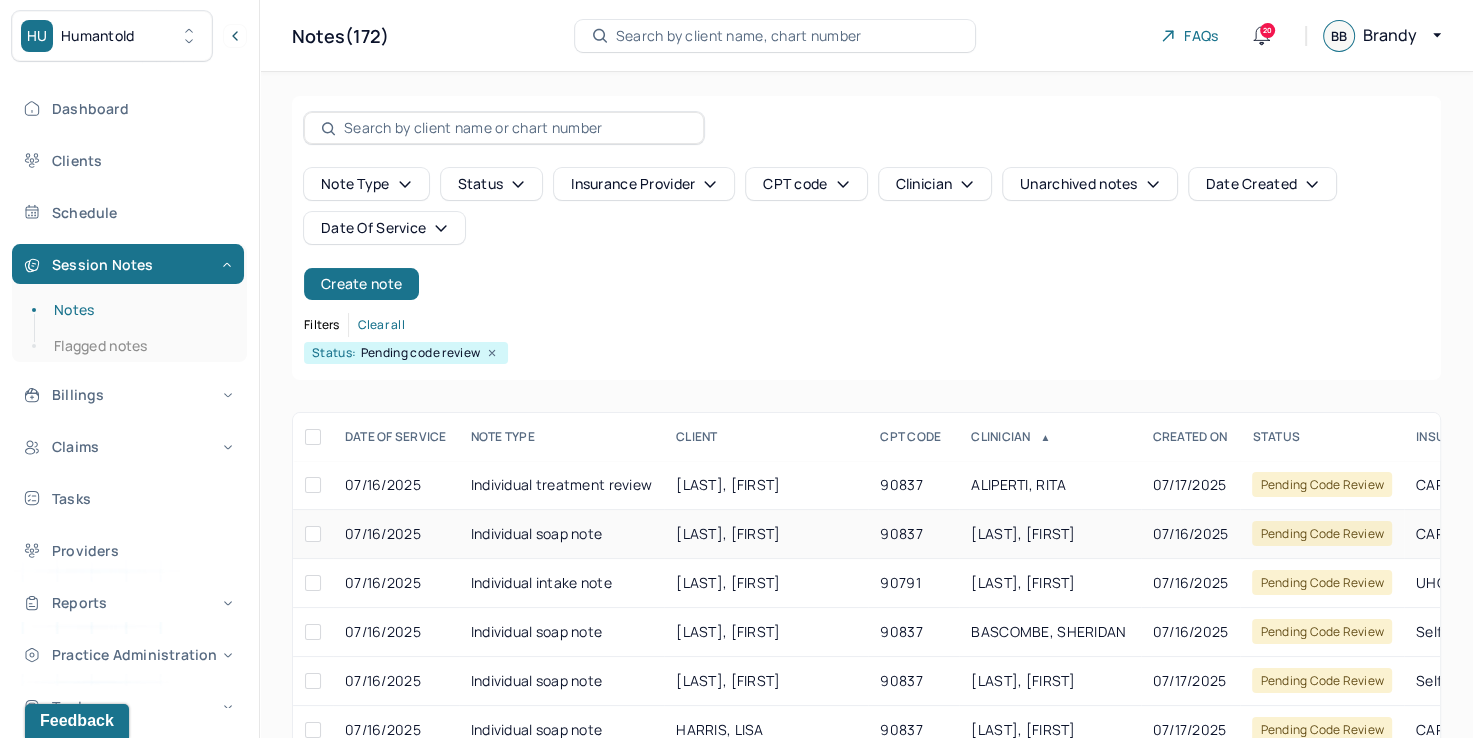 click on "90837" at bounding box center [913, 534] 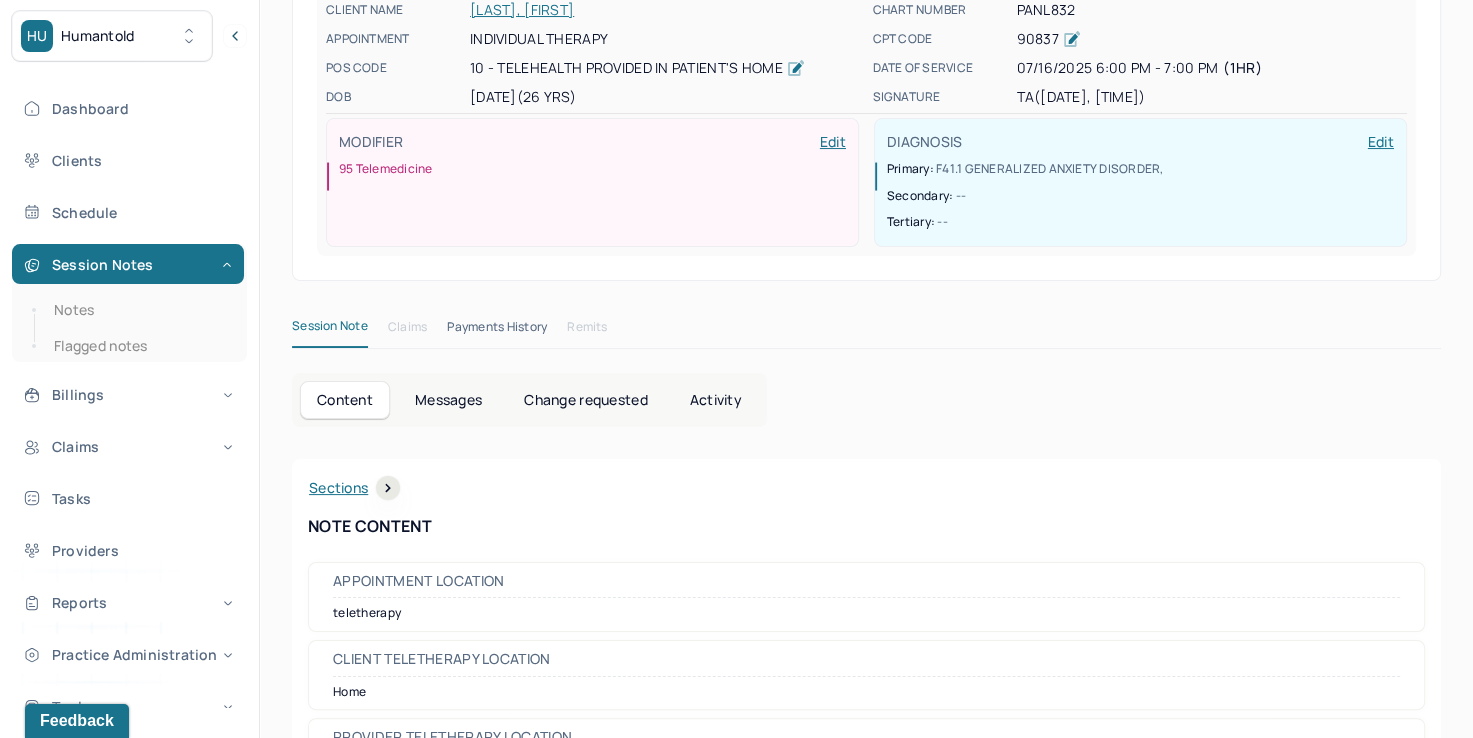 scroll, scrollTop: 0, scrollLeft: 0, axis: both 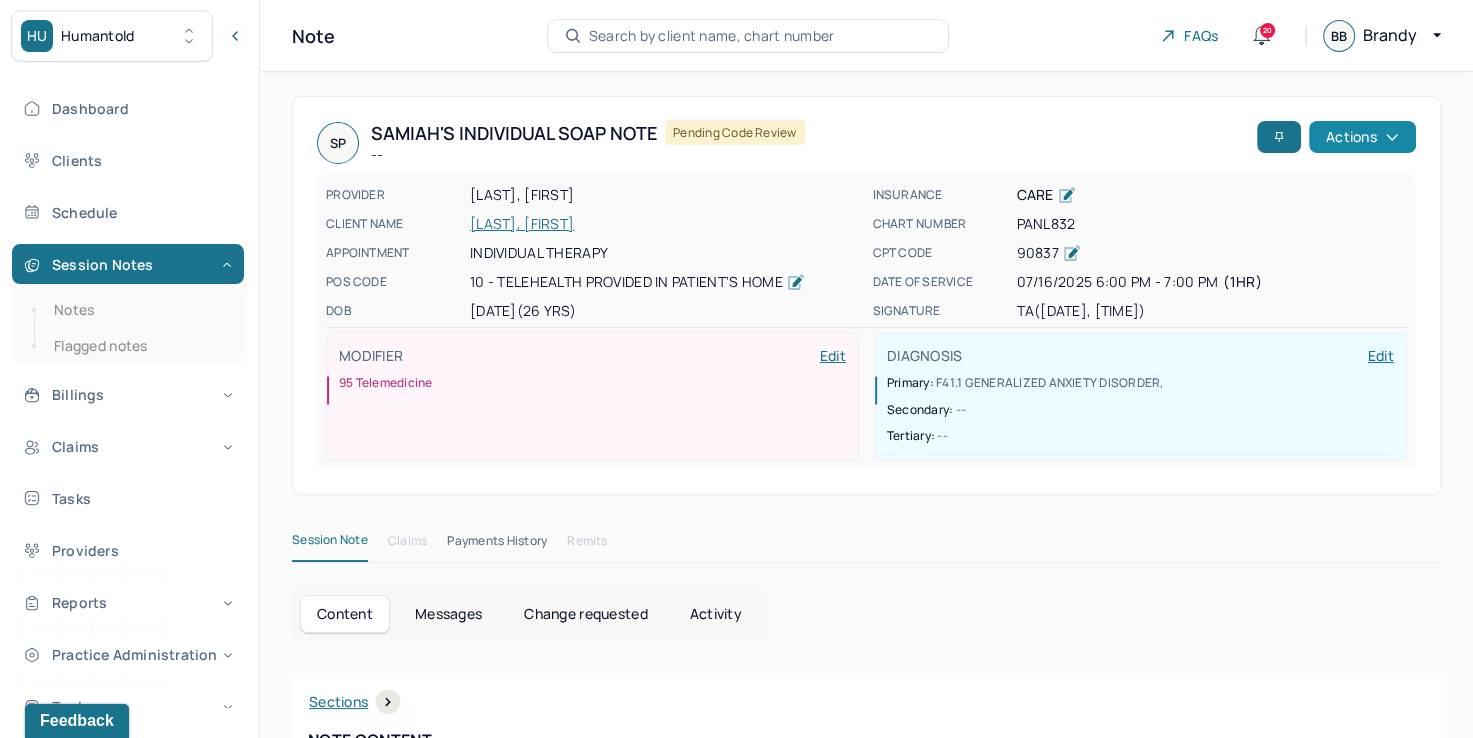 click on "Actions" at bounding box center [1362, 137] 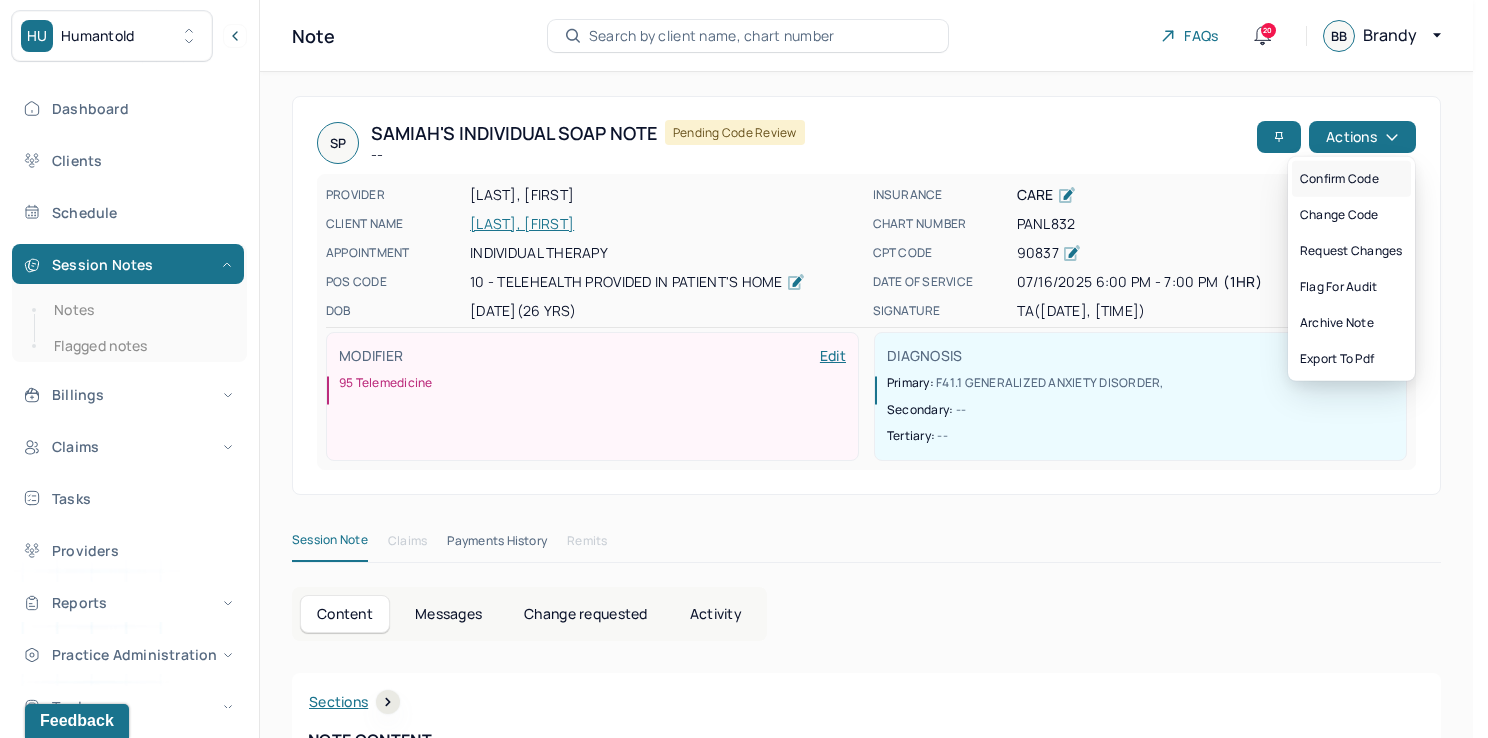 click on "Confirm code" at bounding box center [1351, 179] 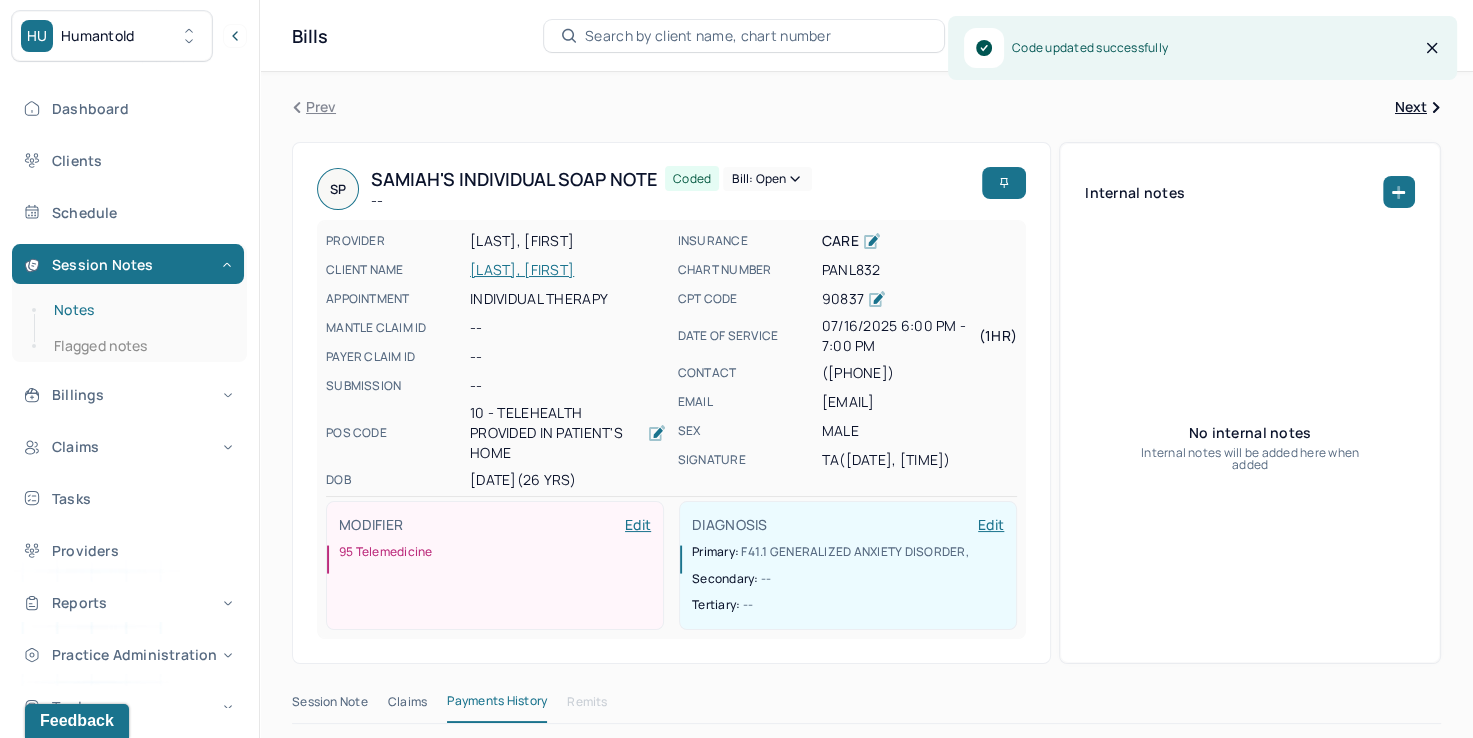 click on "Notes" at bounding box center [139, 310] 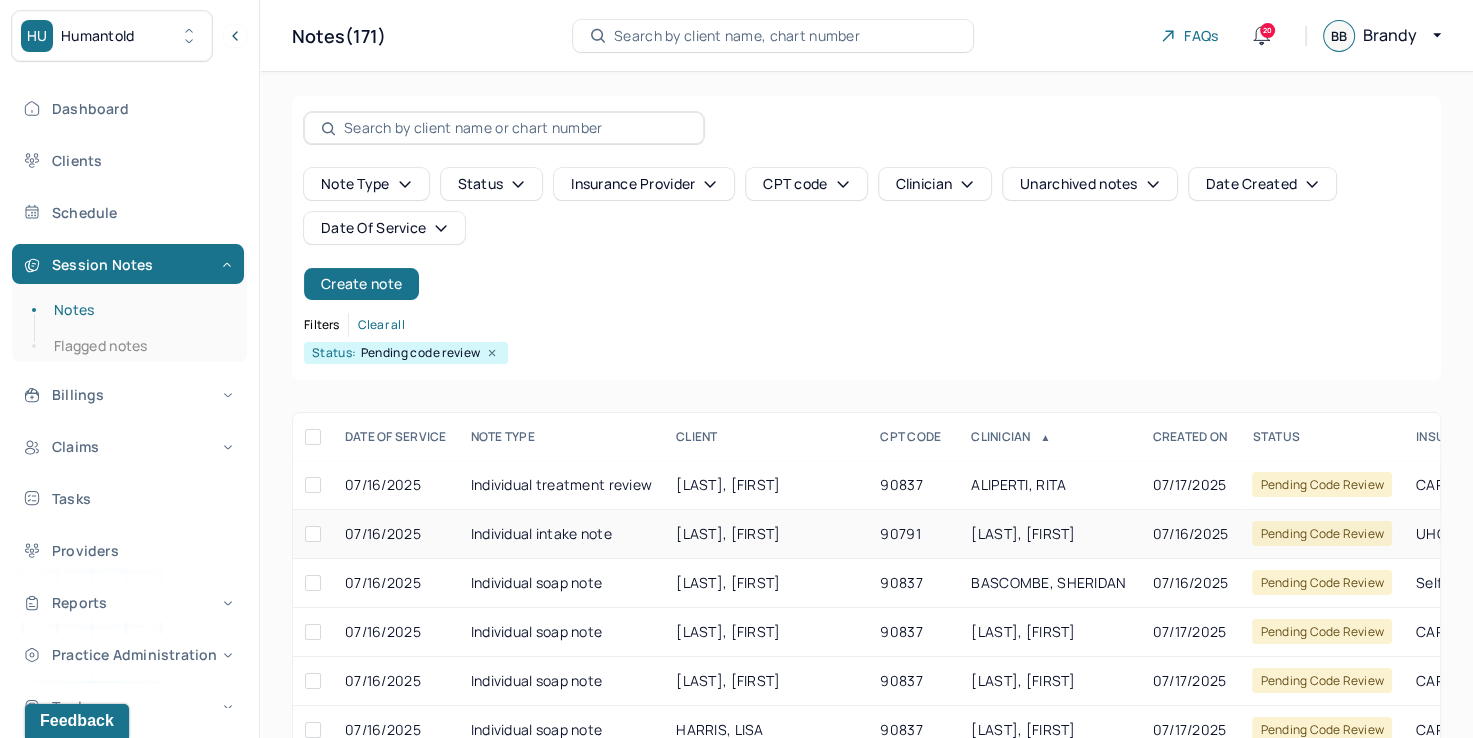 click on "90791" at bounding box center (913, 534) 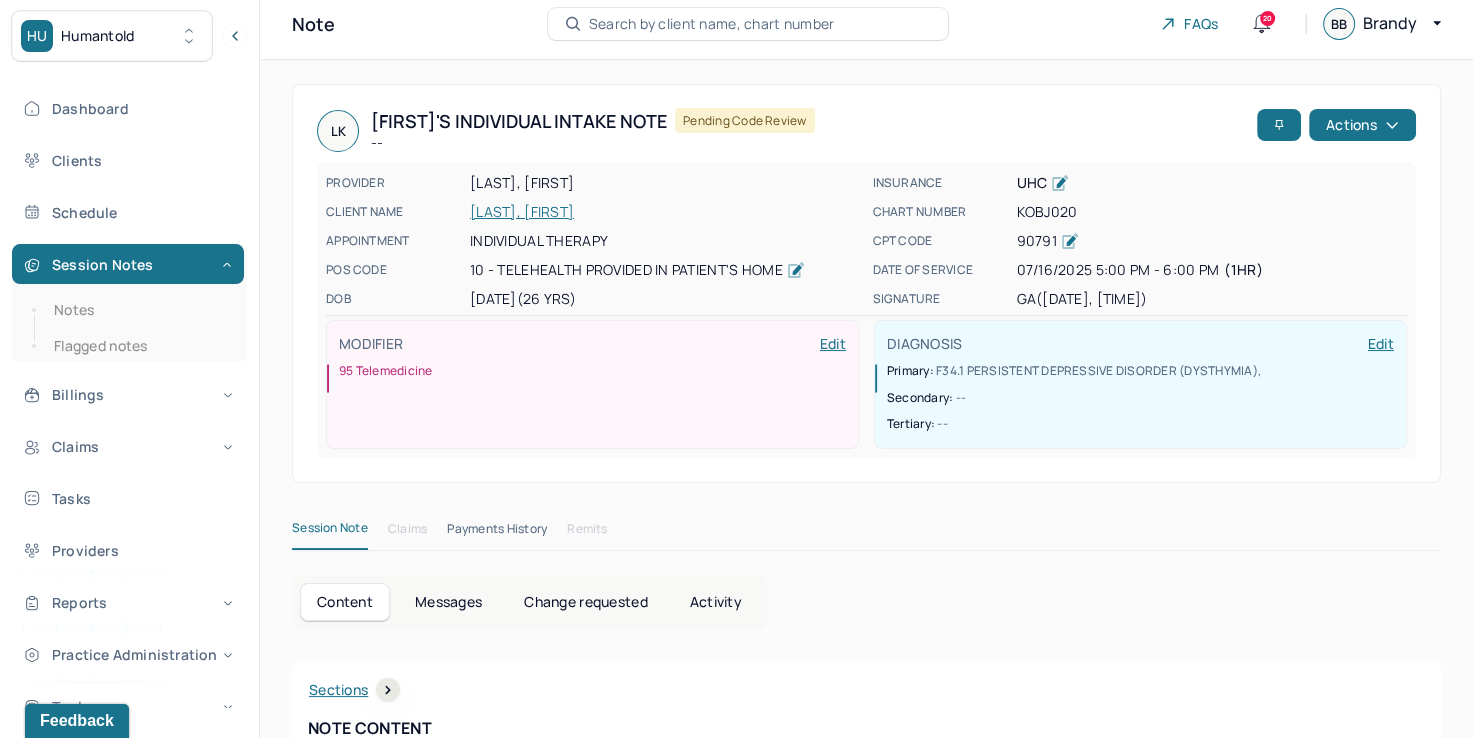 scroll, scrollTop: 0, scrollLeft: 0, axis: both 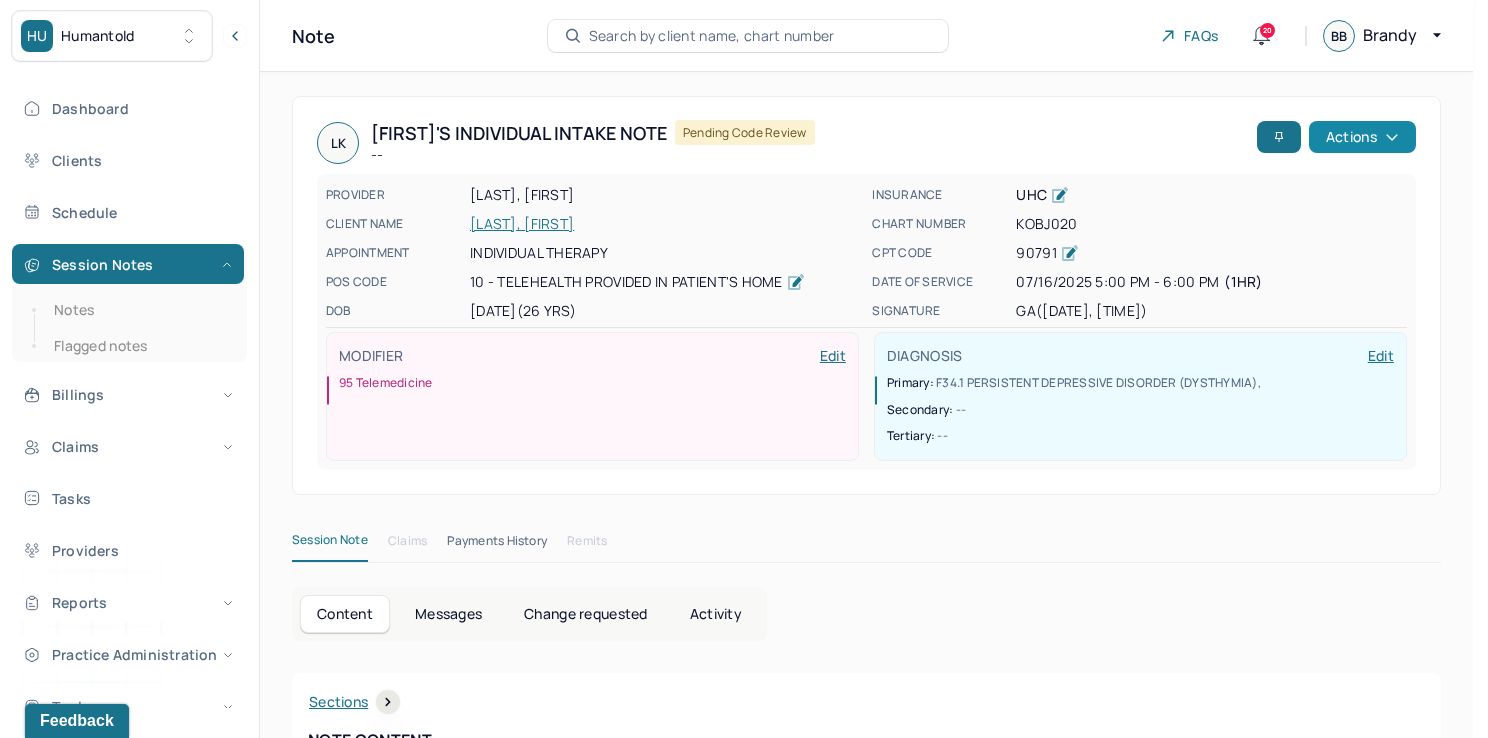 click on "Actions" at bounding box center (1362, 137) 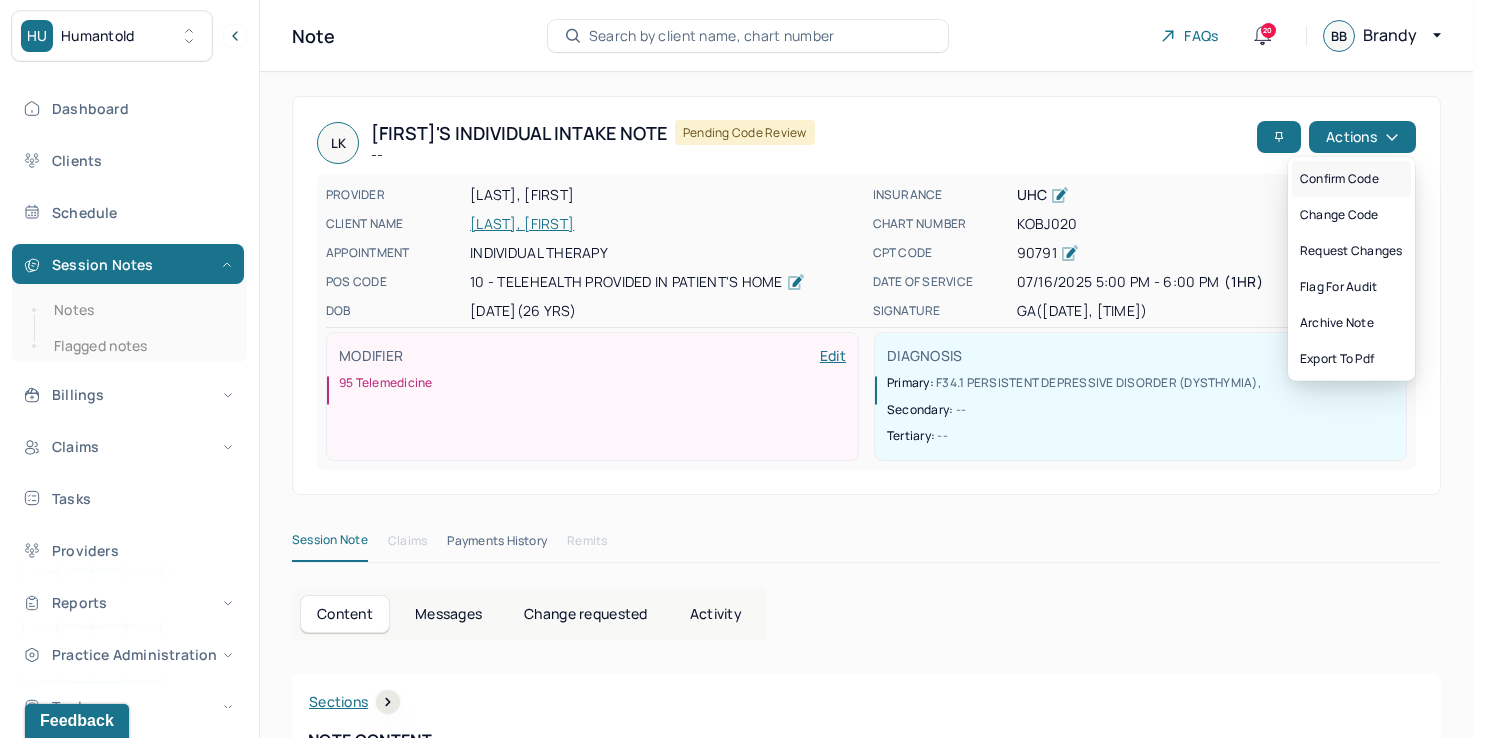 click on "Confirm code" at bounding box center (1351, 179) 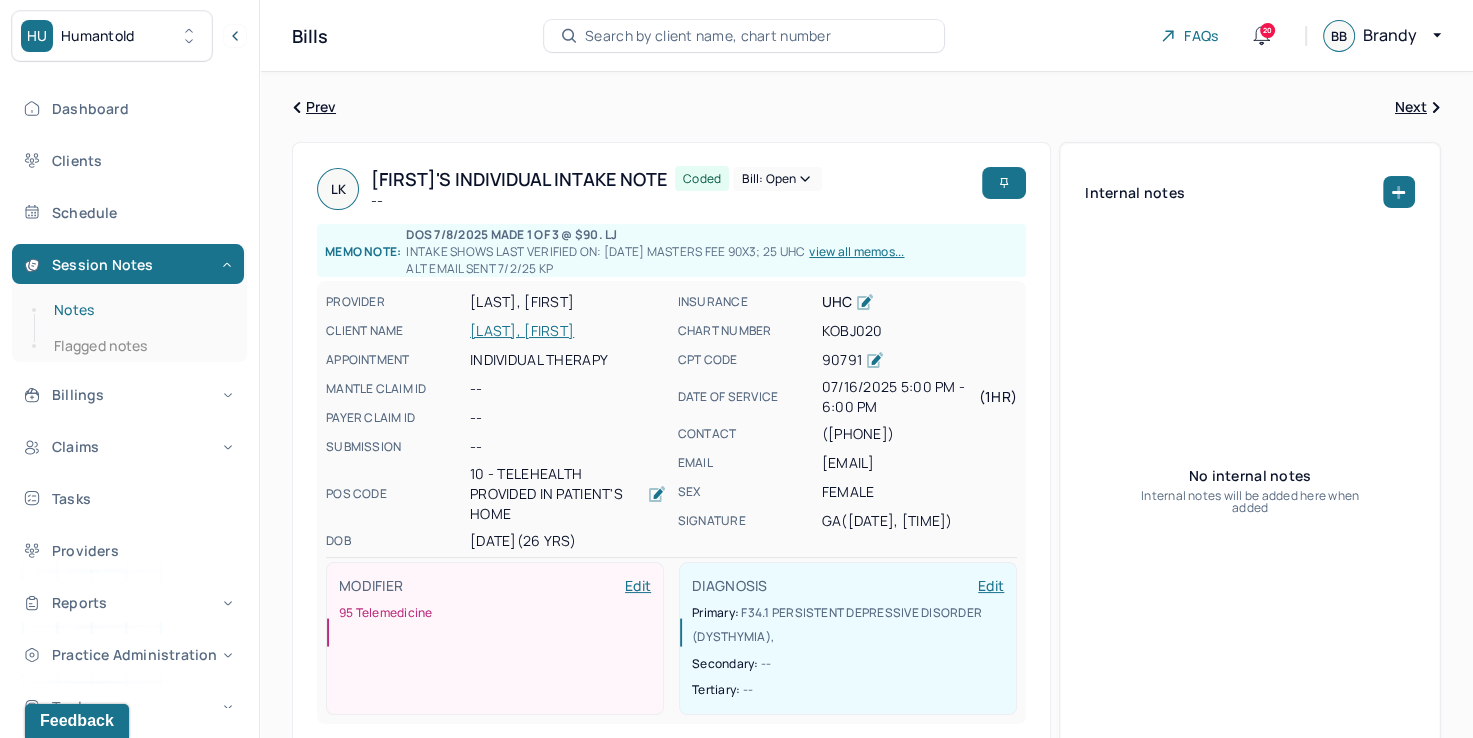 click on "Notes" at bounding box center (139, 310) 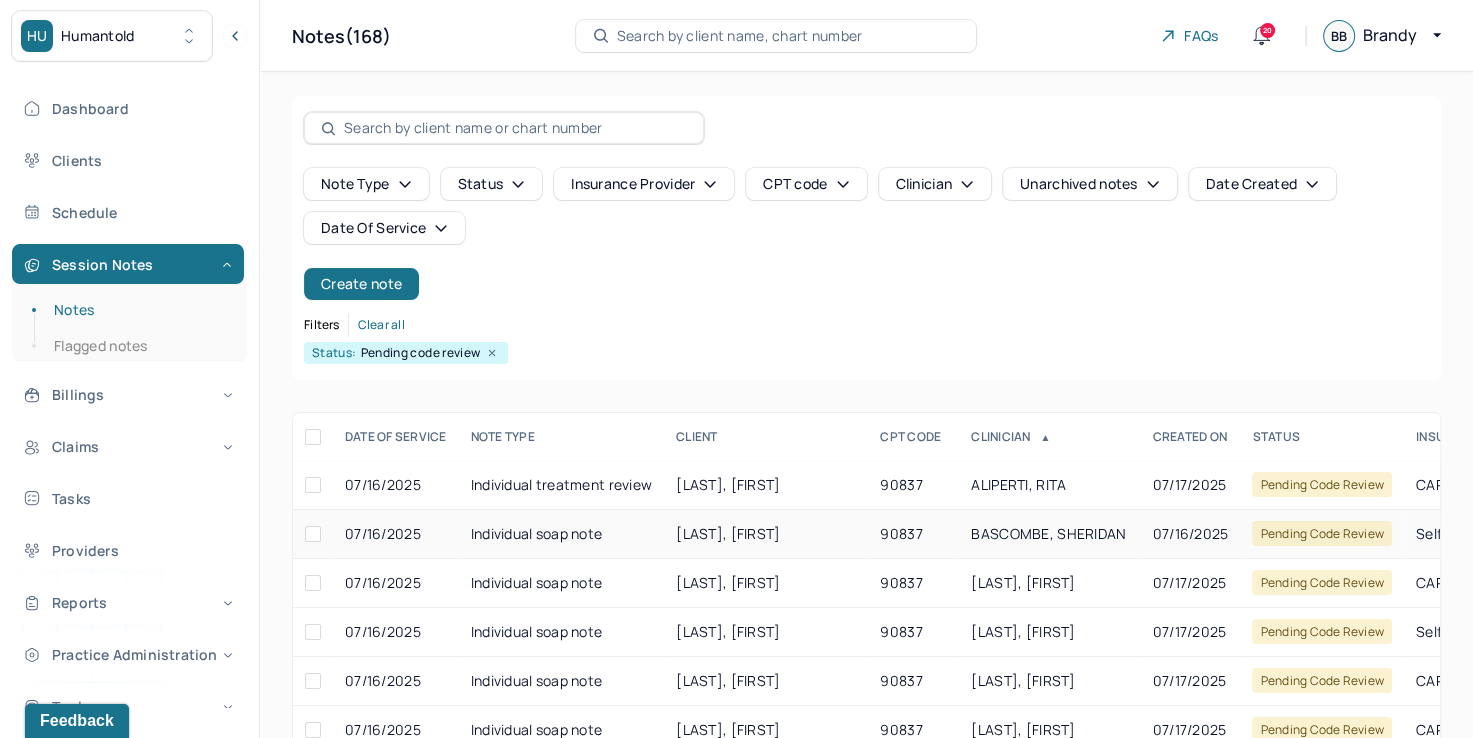 click on "90837" at bounding box center [913, 534] 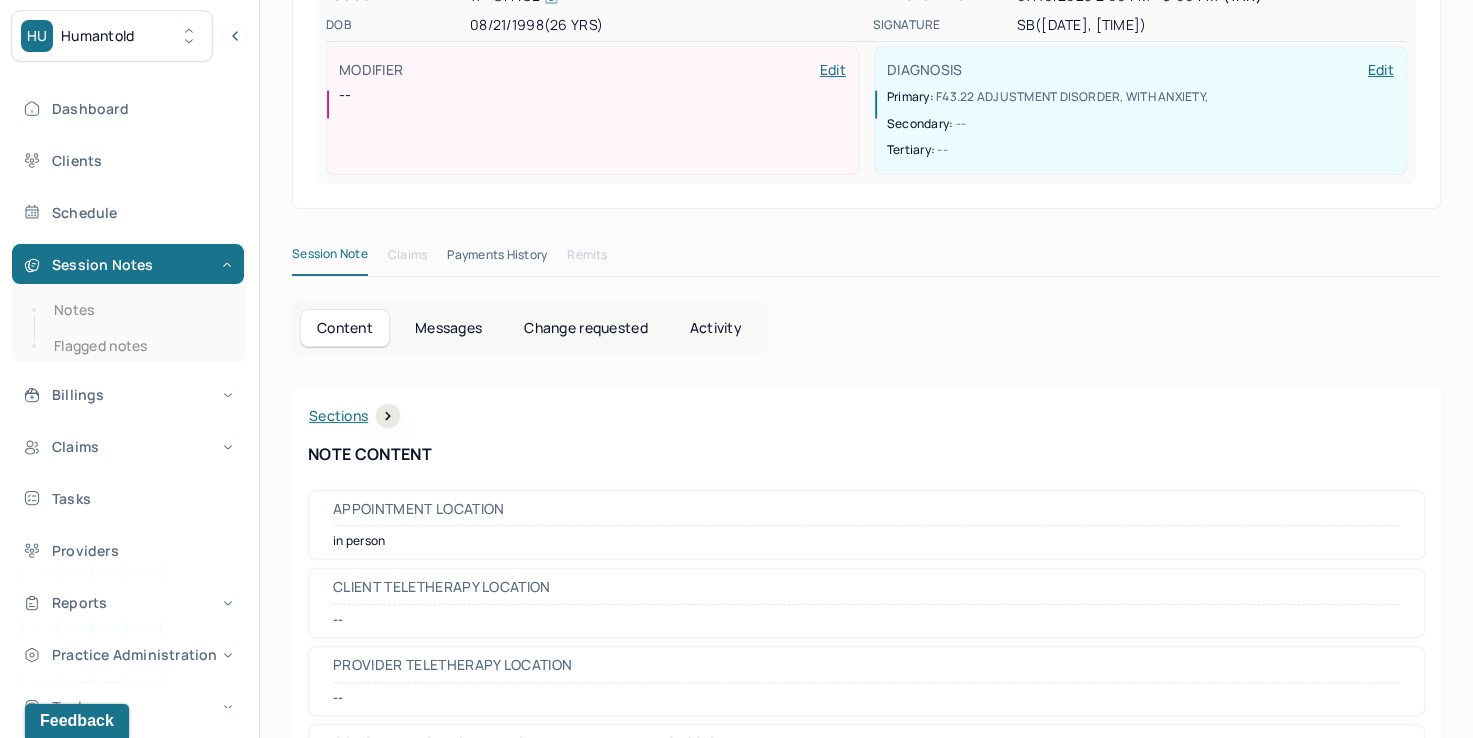 scroll, scrollTop: 0, scrollLeft: 0, axis: both 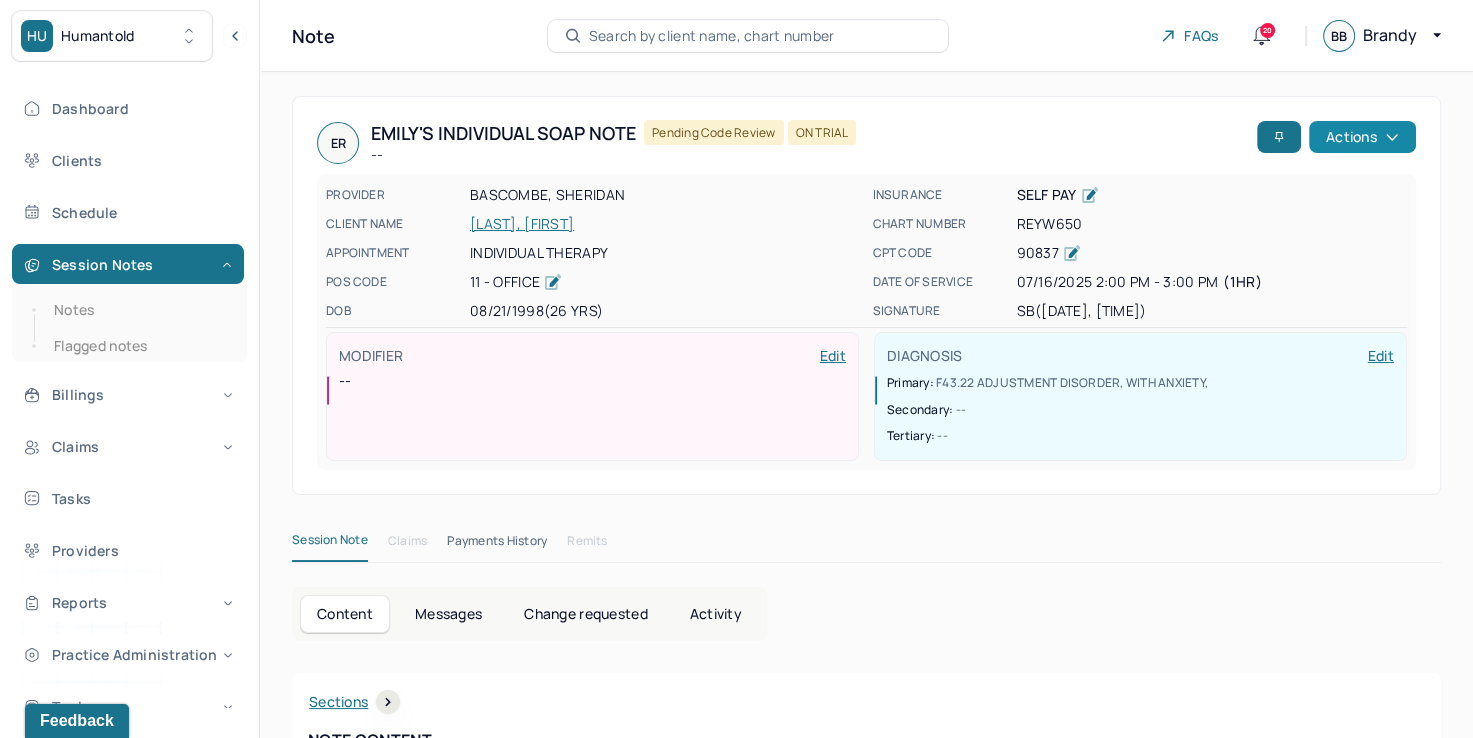 click on "Actions" at bounding box center [1362, 137] 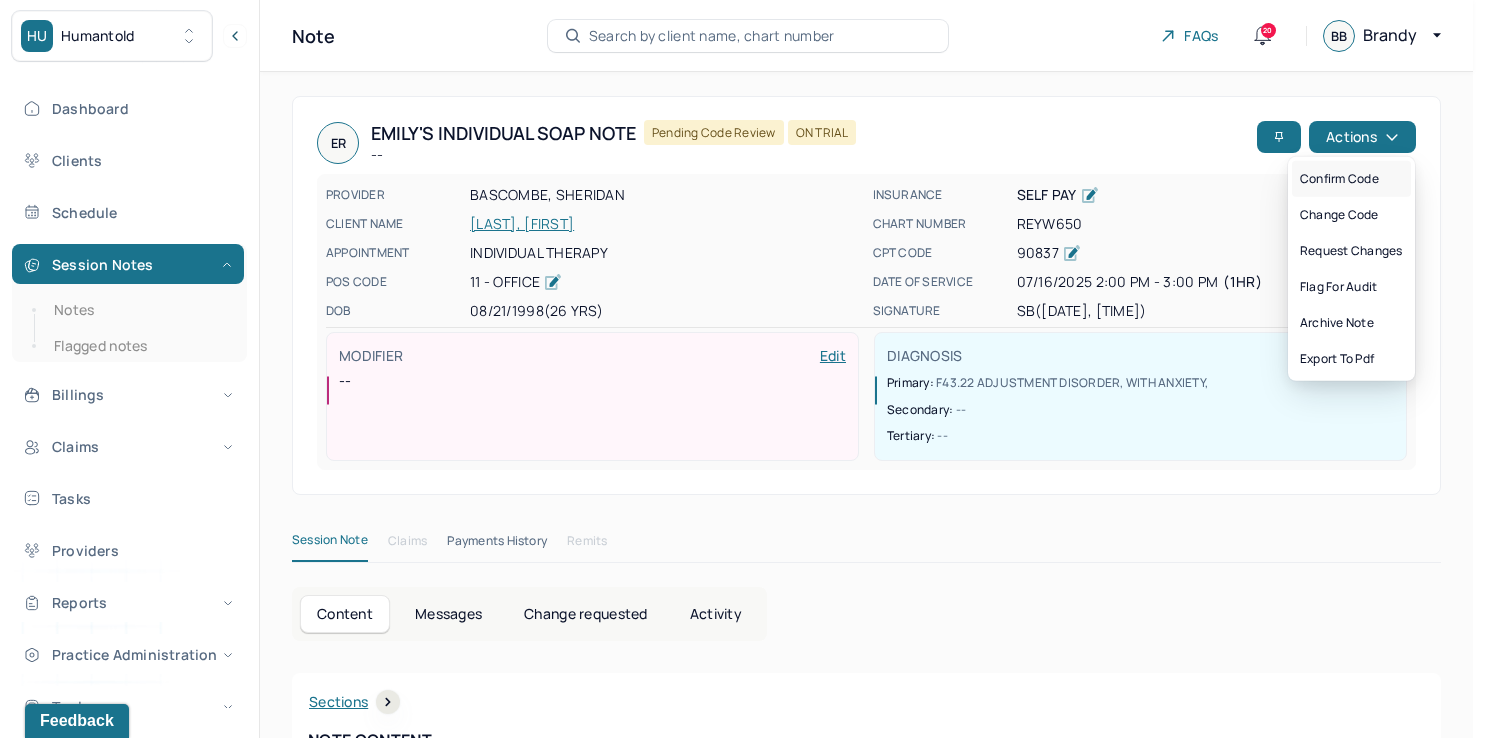 click on "Confirm code" at bounding box center (1351, 179) 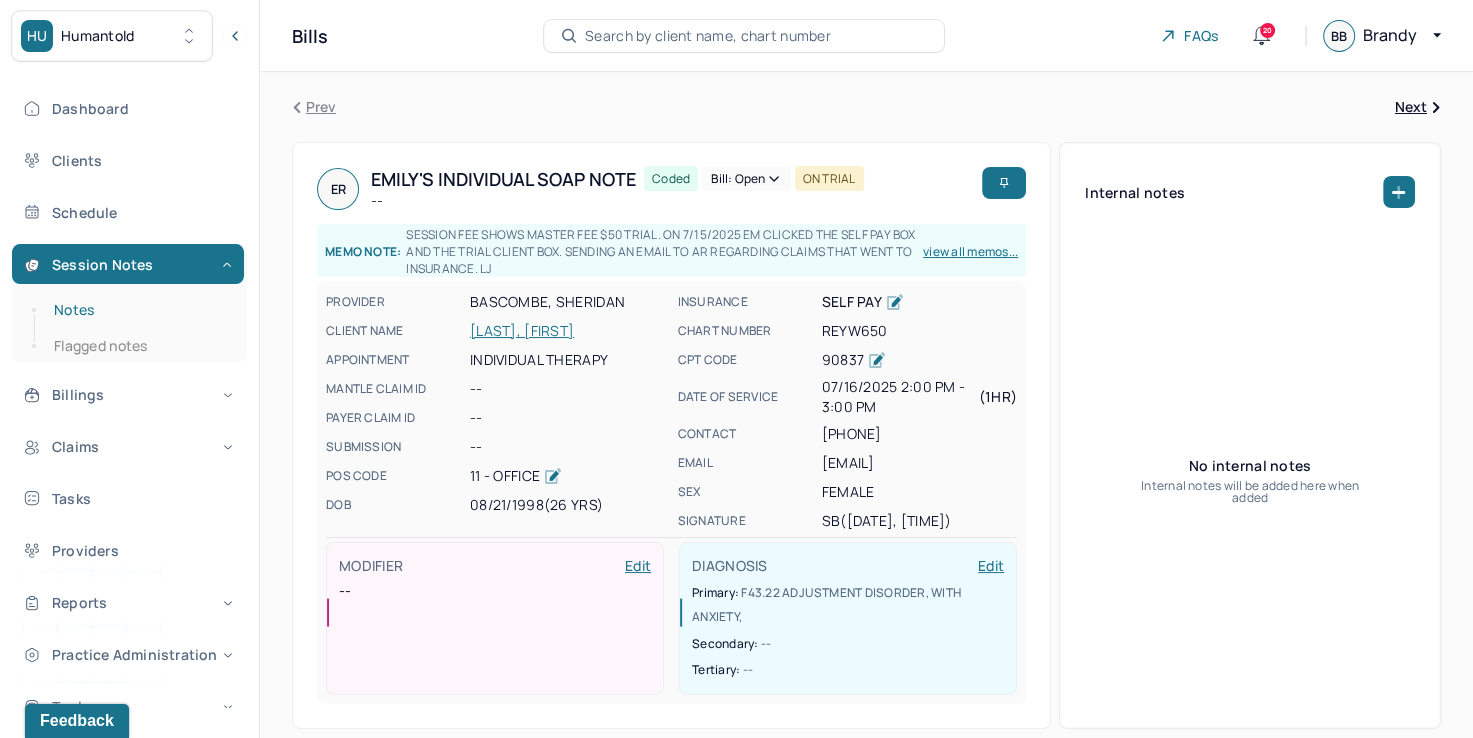 click on "Notes" at bounding box center (139, 310) 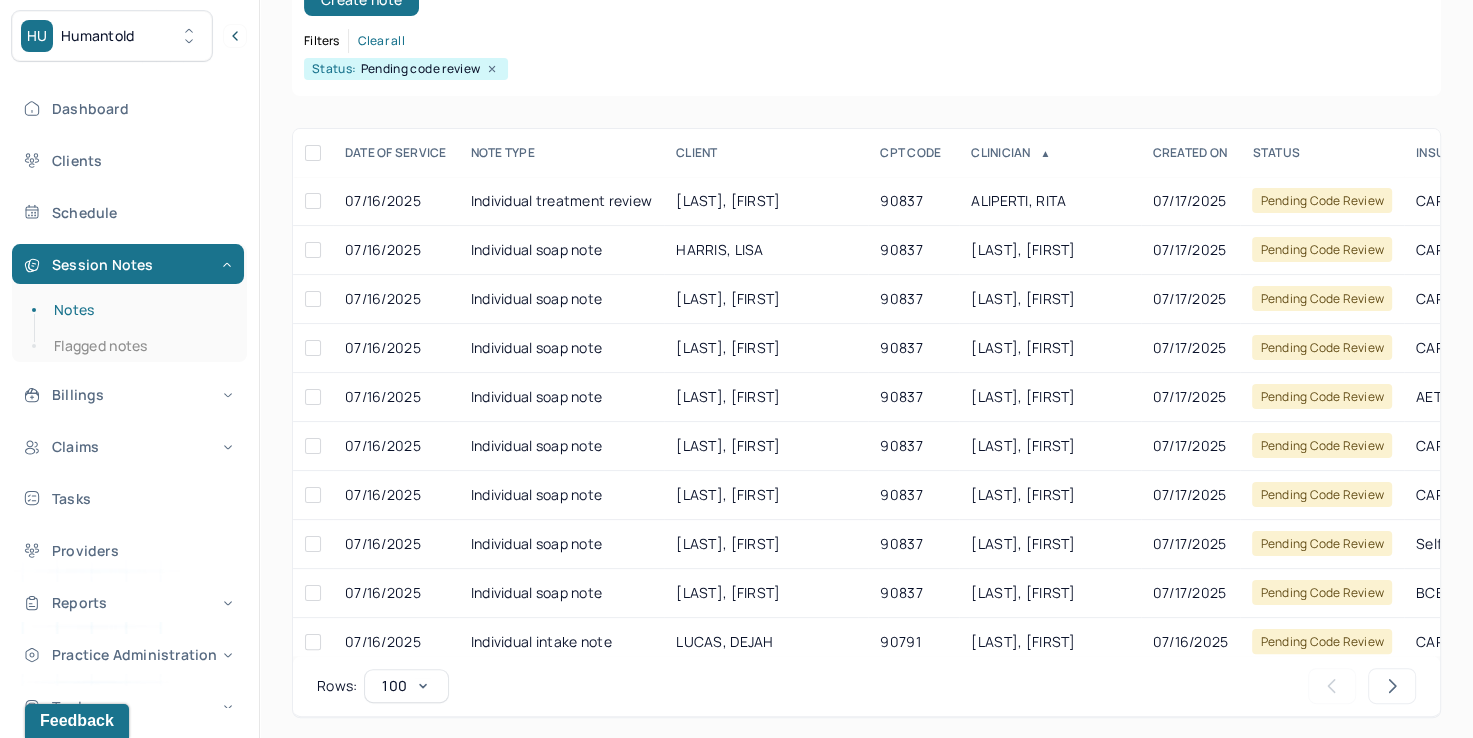 scroll, scrollTop: 288, scrollLeft: 0, axis: vertical 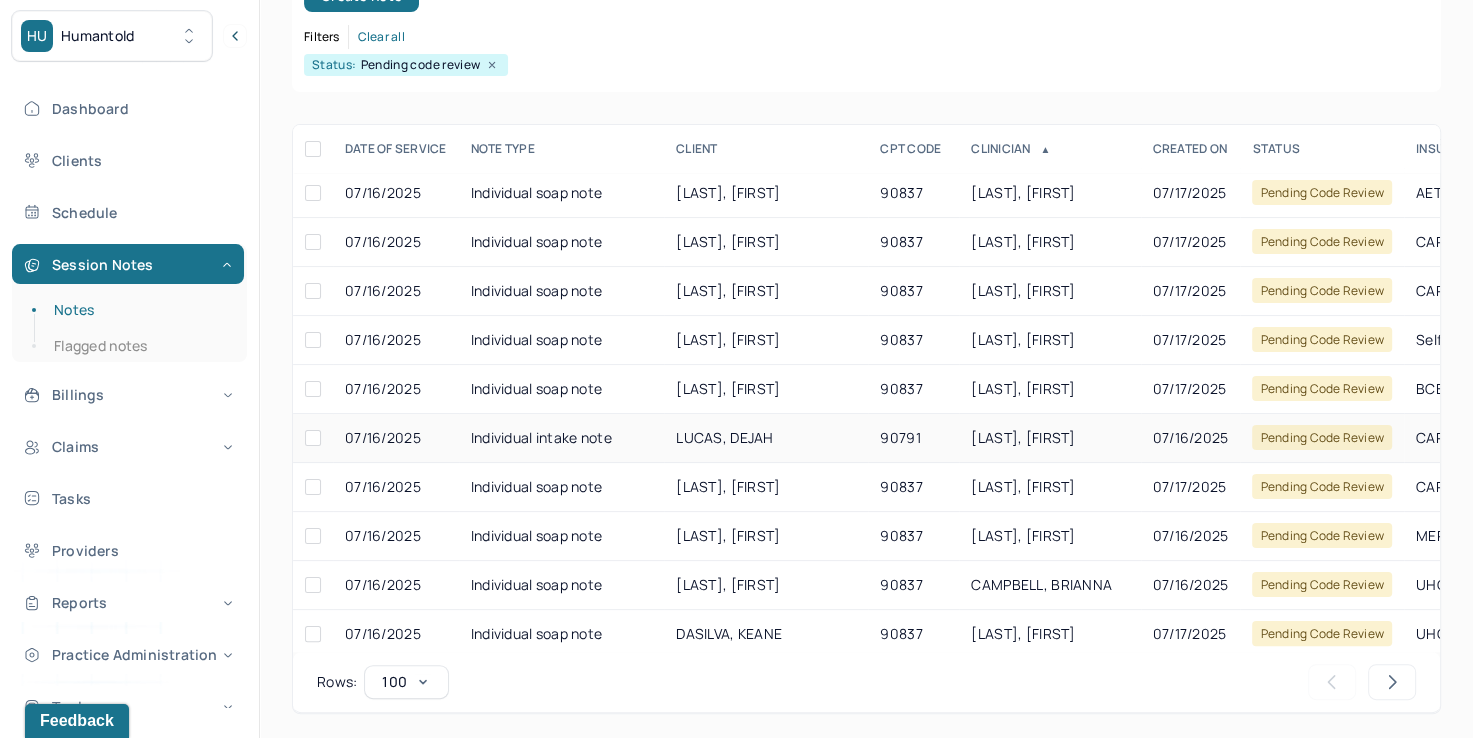 click on "[LAST], [FIRST]" at bounding box center (1023, 437) 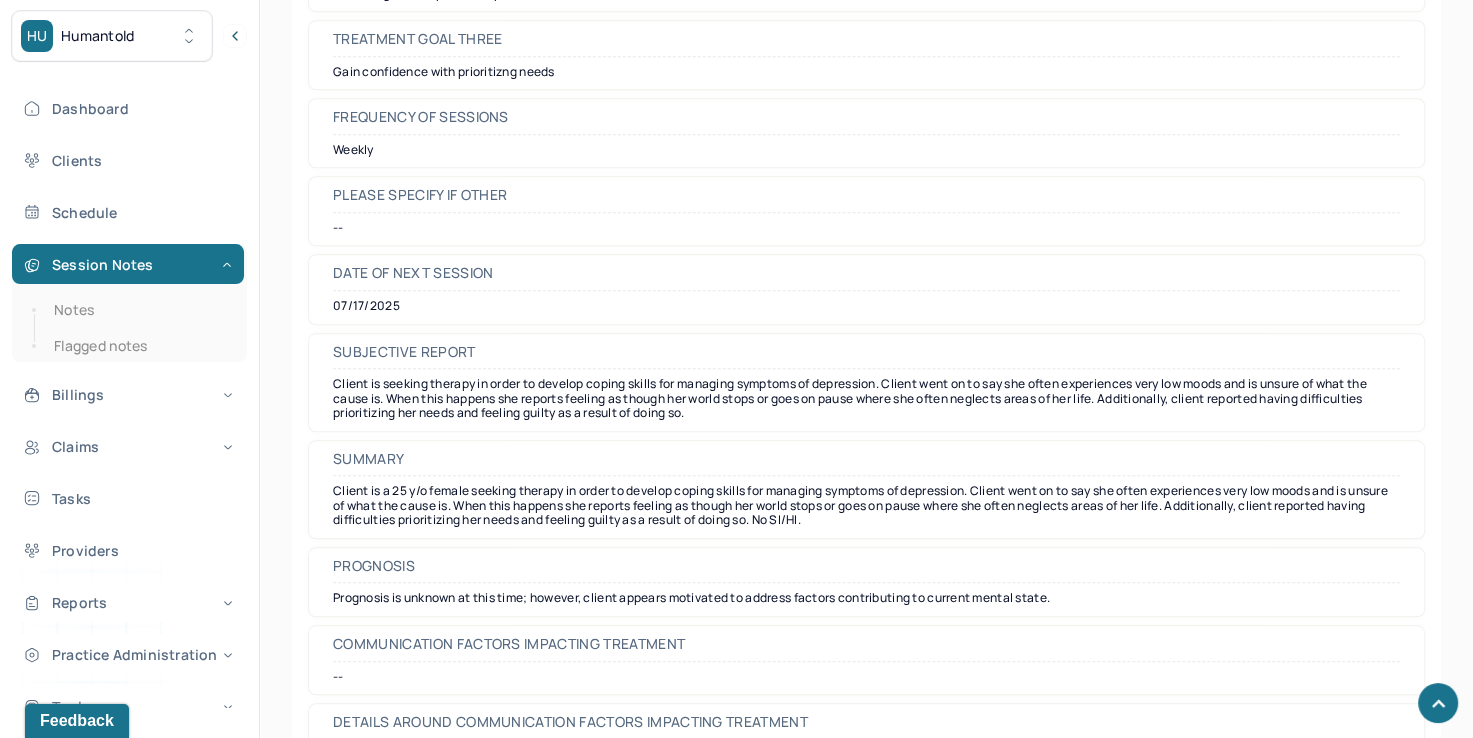 scroll, scrollTop: 9134, scrollLeft: 0, axis: vertical 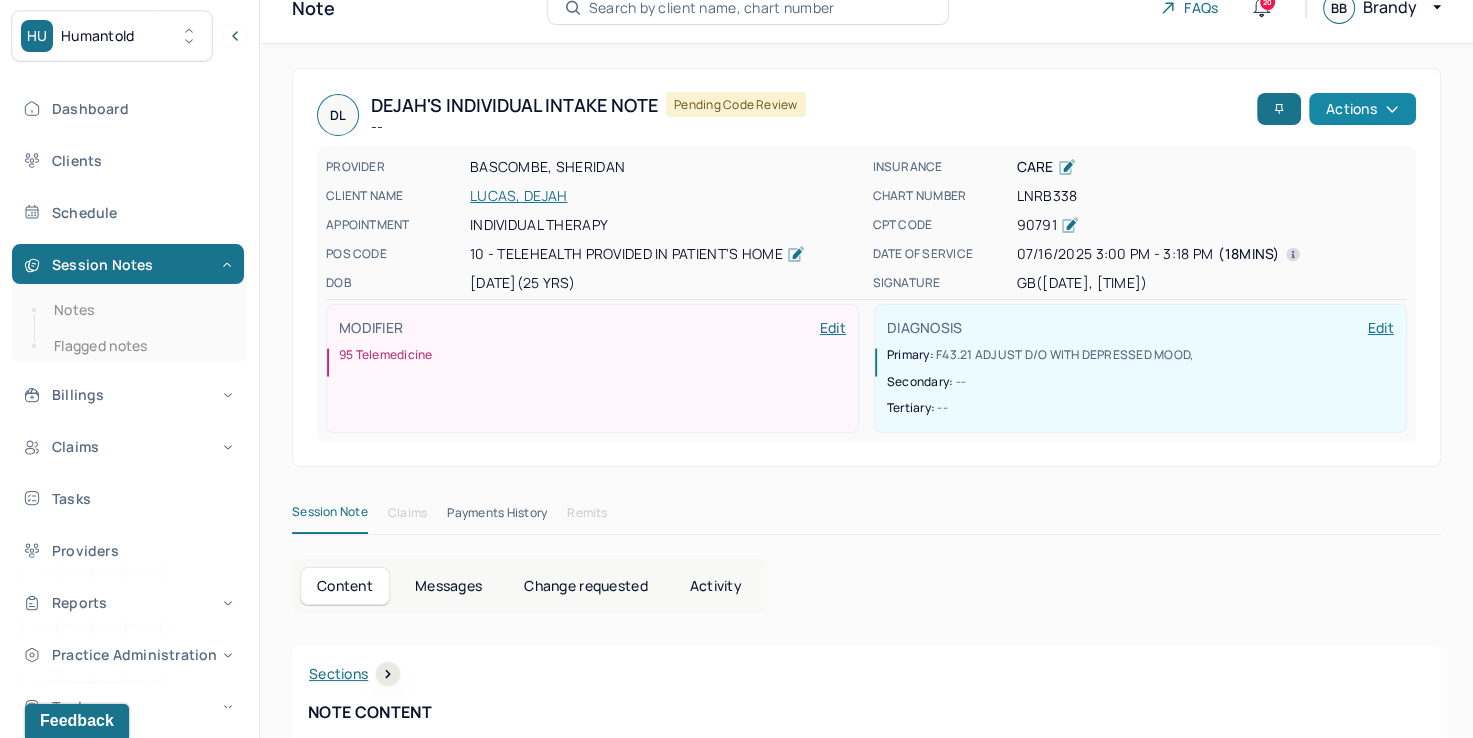 click on "Actions" at bounding box center (1362, 109) 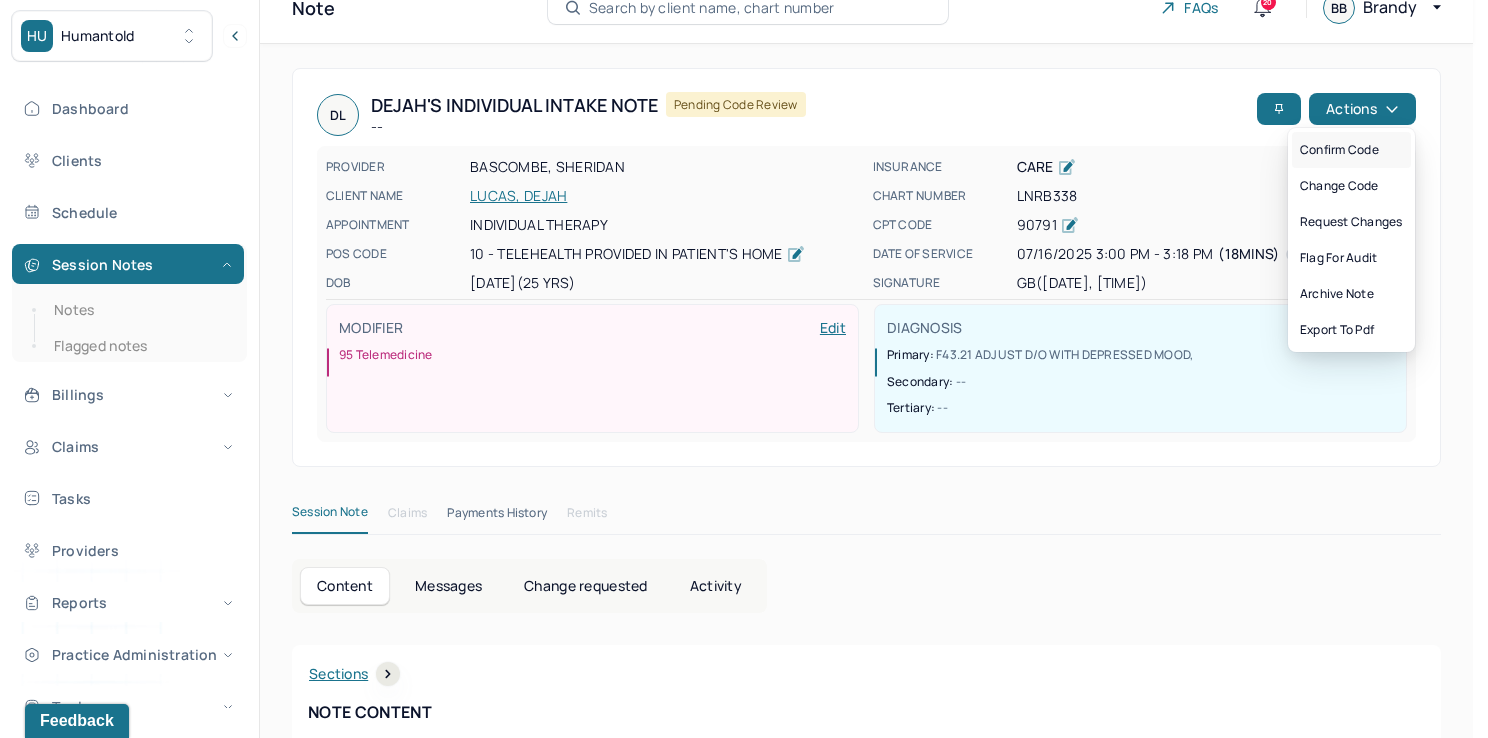 click on "Confirm code" at bounding box center [1351, 150] 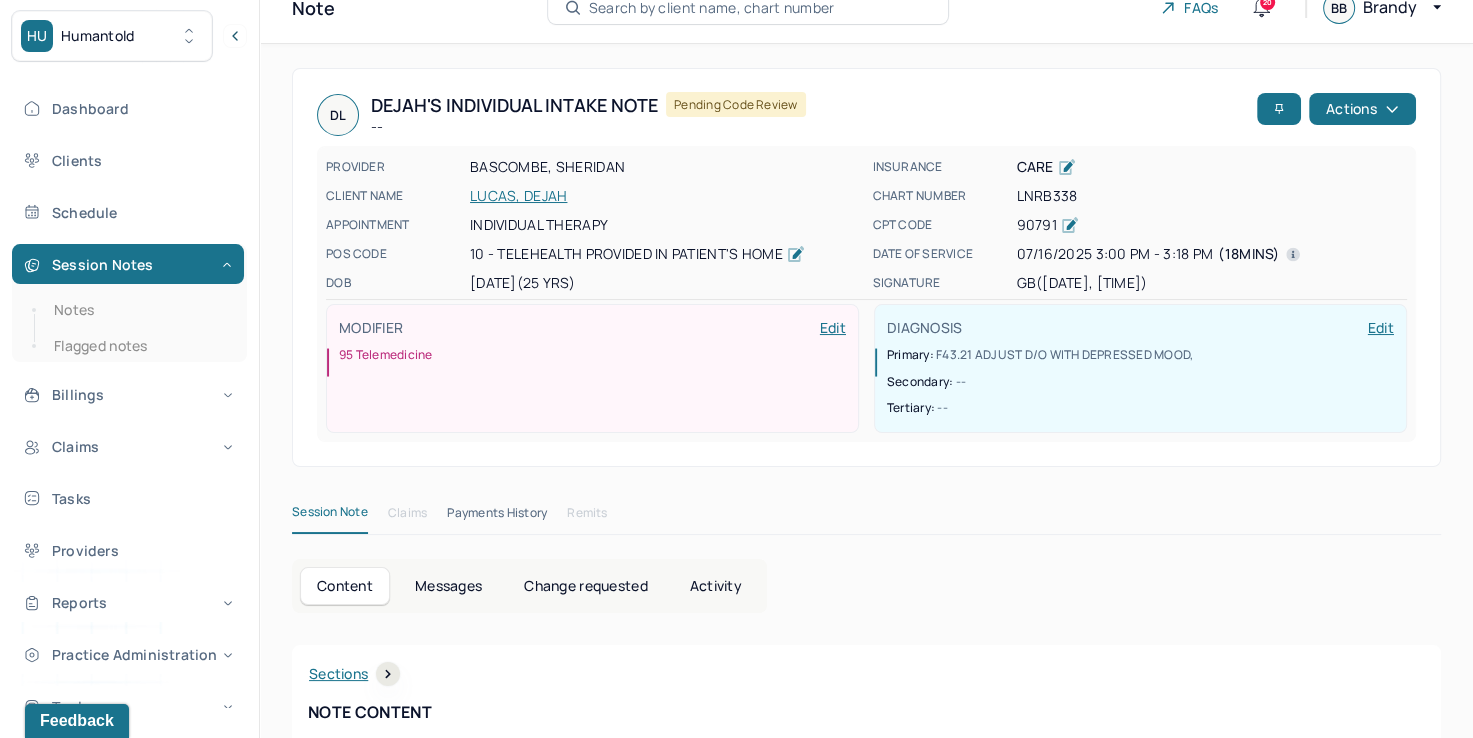 scroll, scrollTop: 0, scrollLeft: 0, axis: both 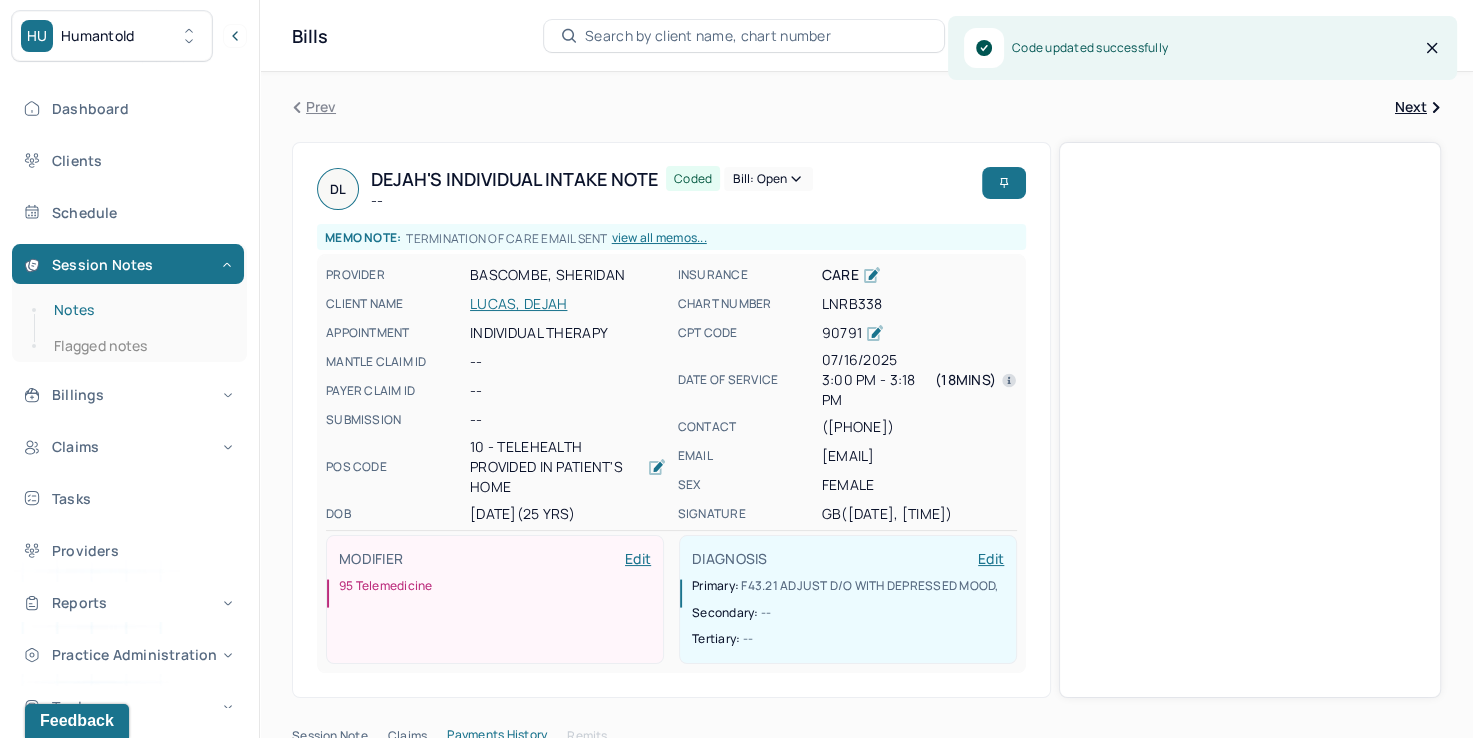 drag, startPoint x: 104, startPoint y: 310, endPoint x: 121, endPoint y: 310, distance: 17 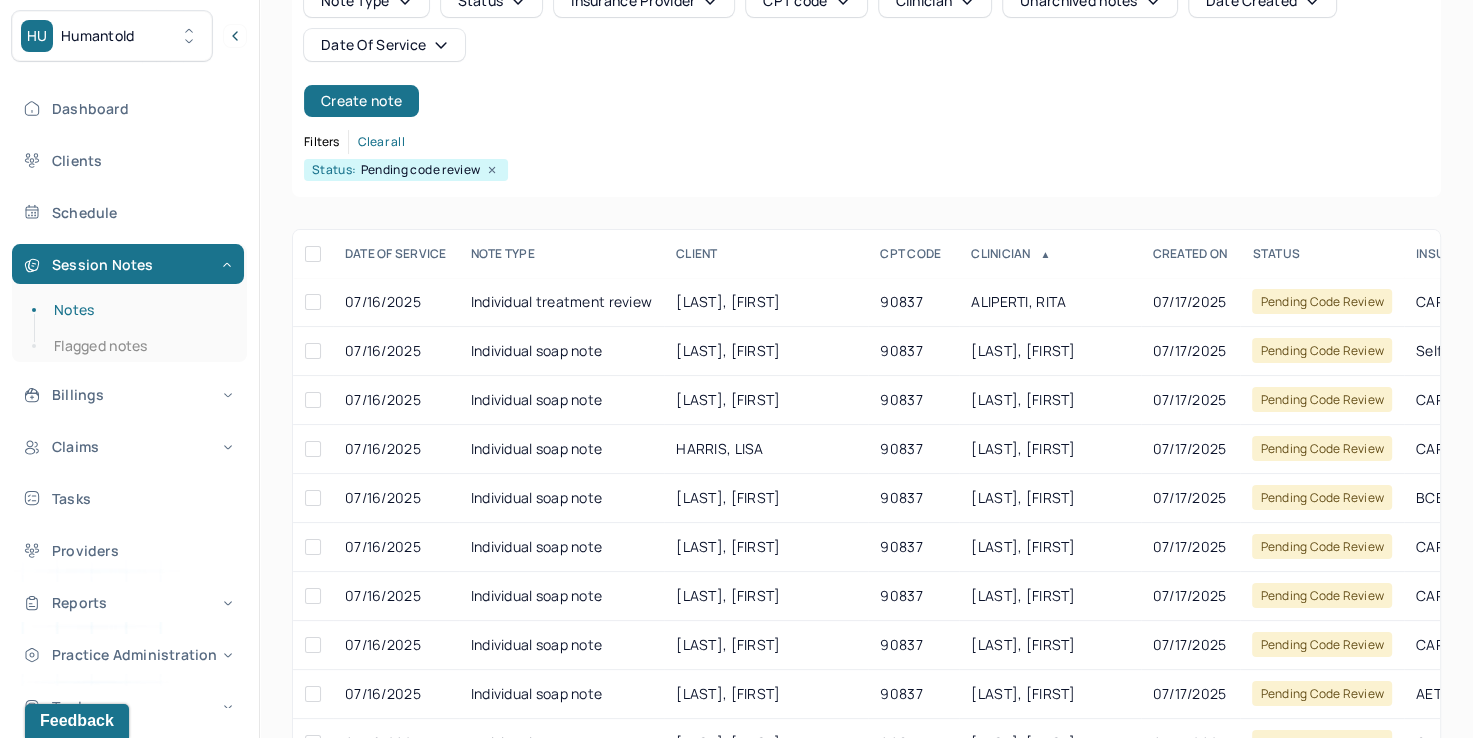 scroll, scrollTop: 200, scrollLeft: 0, axis: vertical 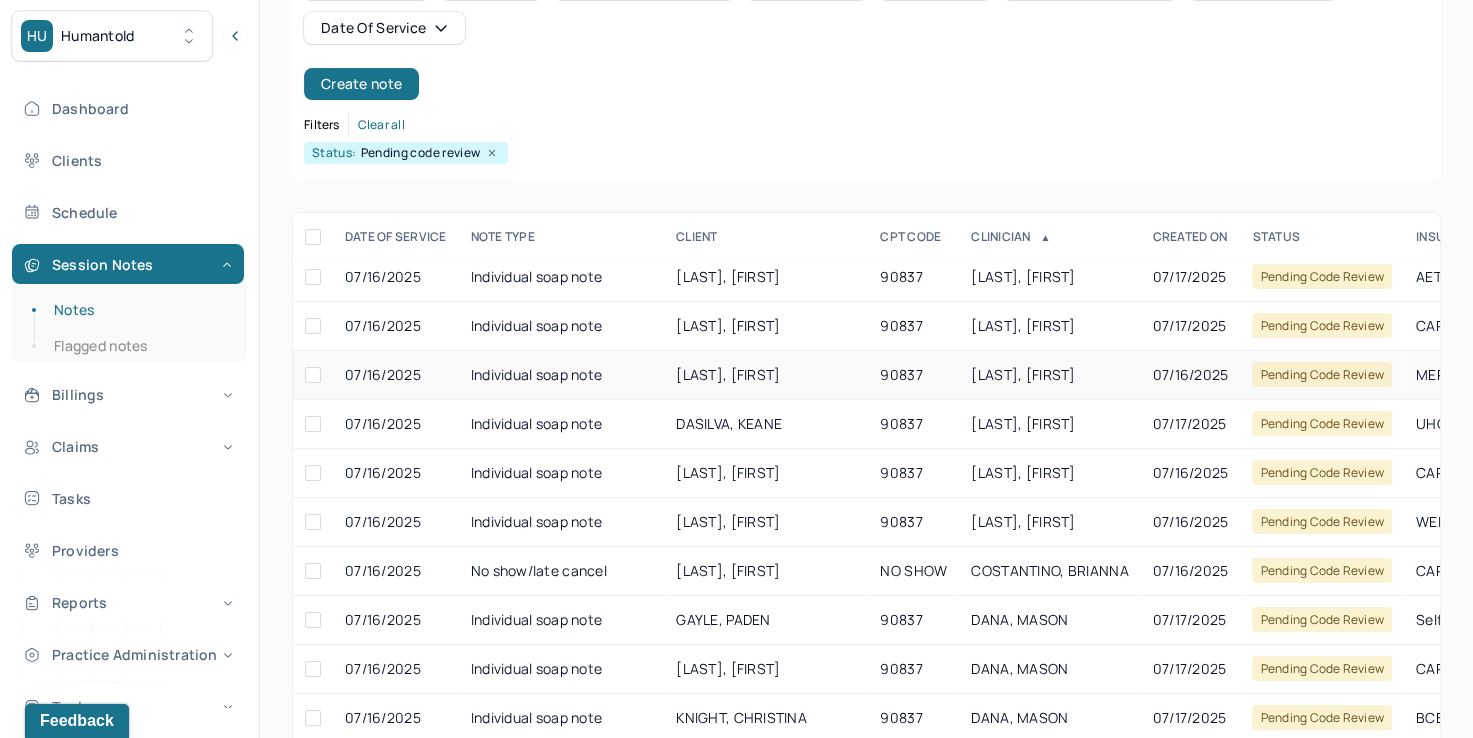 click on "[LAST], [FIRST]" at bounding box center (1049, 375) 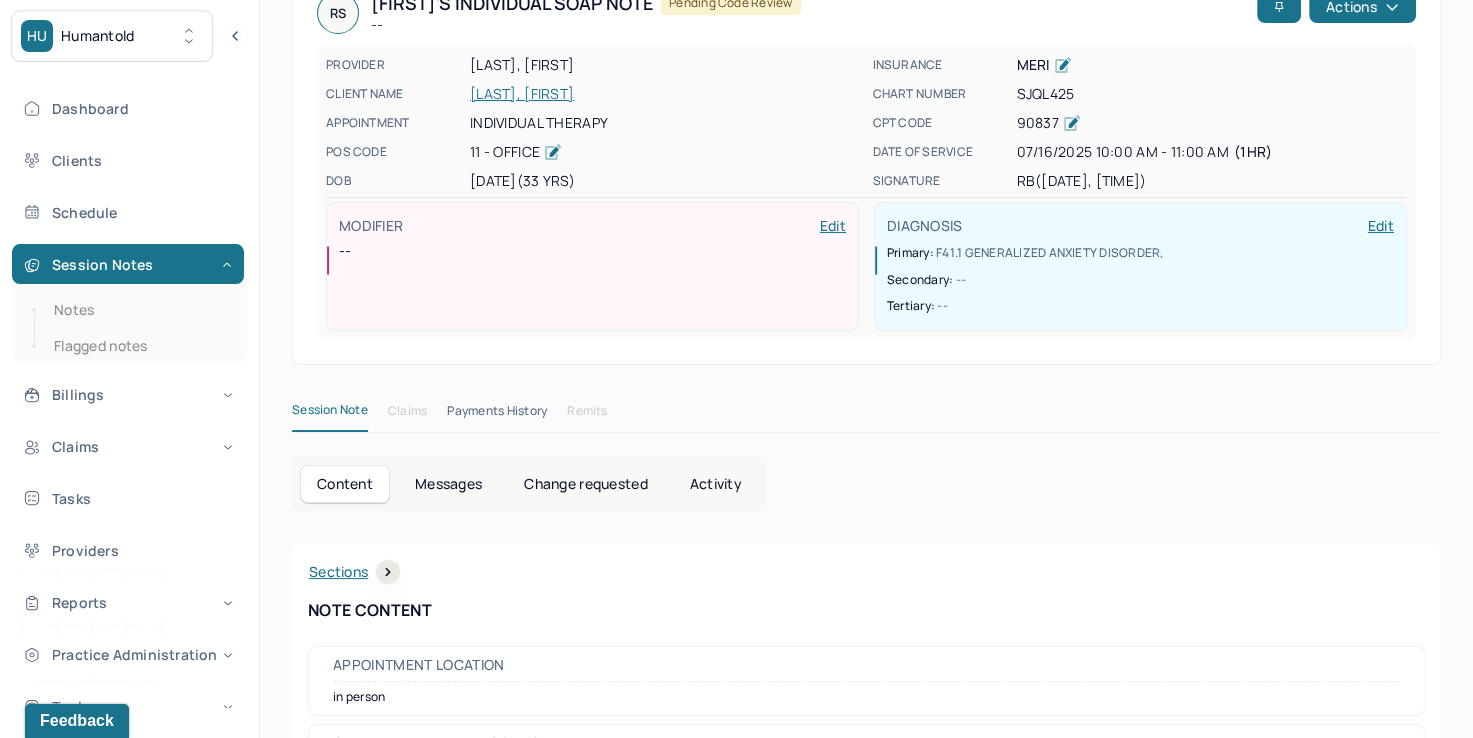scroll, scrollTop: 0, scrollLeft: 0, axis: both 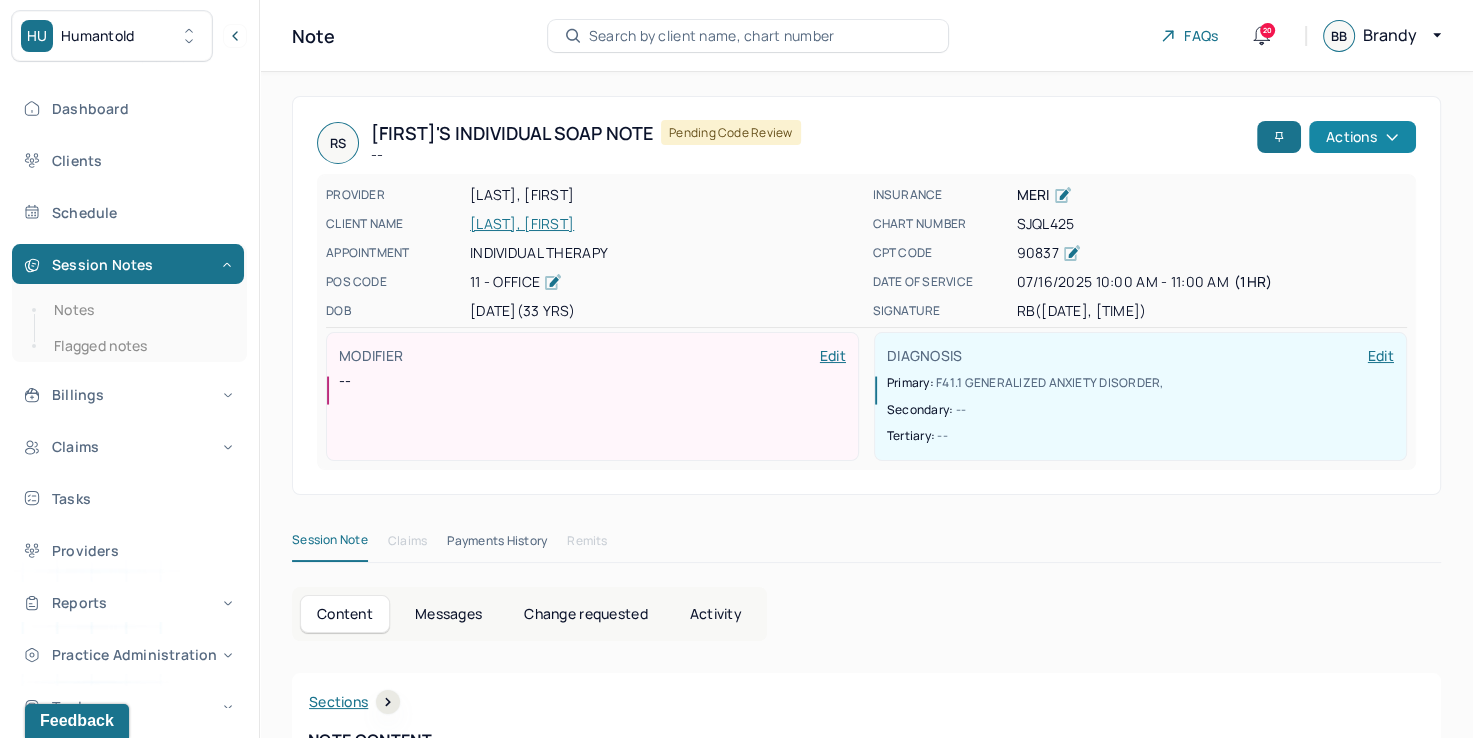 click on "Actions" at bounding box center (1362, 137) 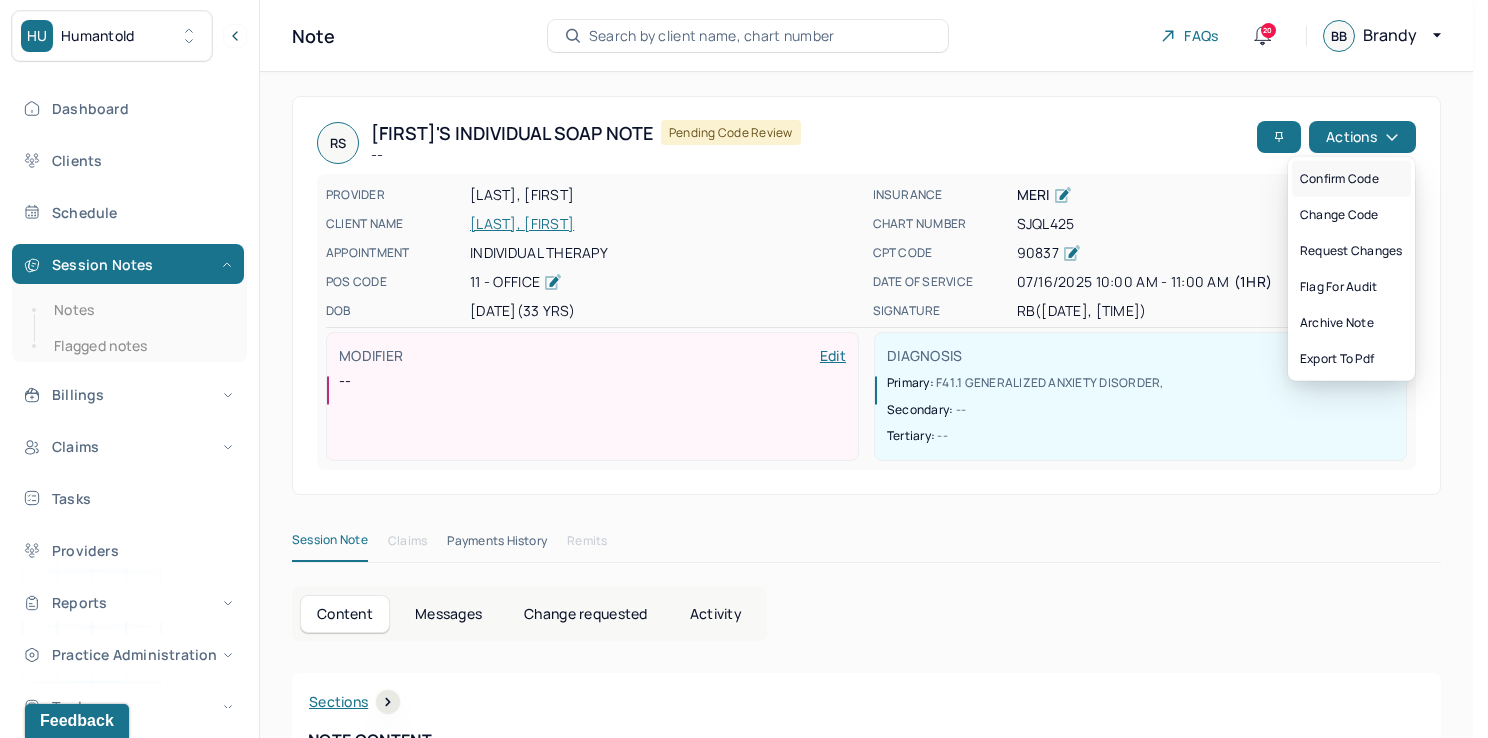 click on "Confirm code" at bounding box center [1351, 179] 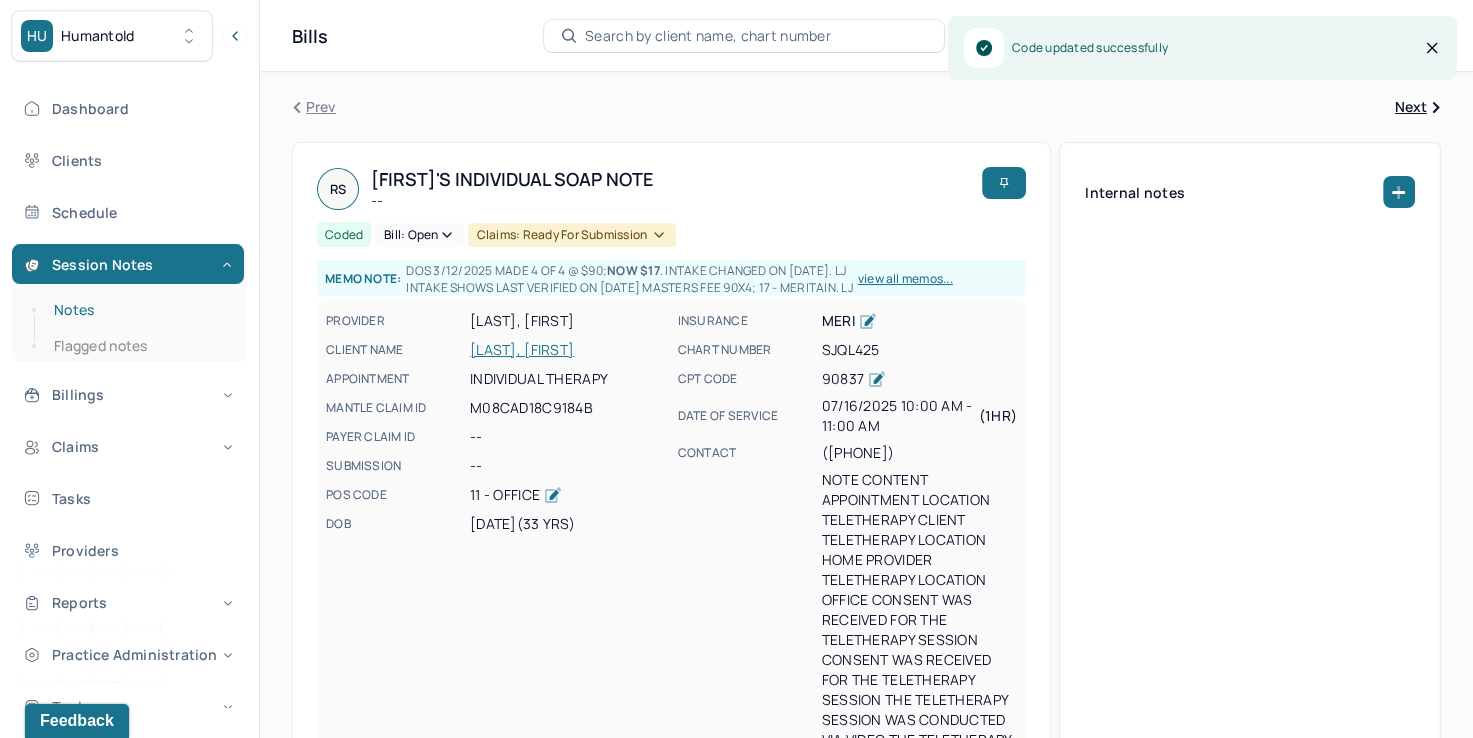 click on "Notes" at bounding box center (139, 310) 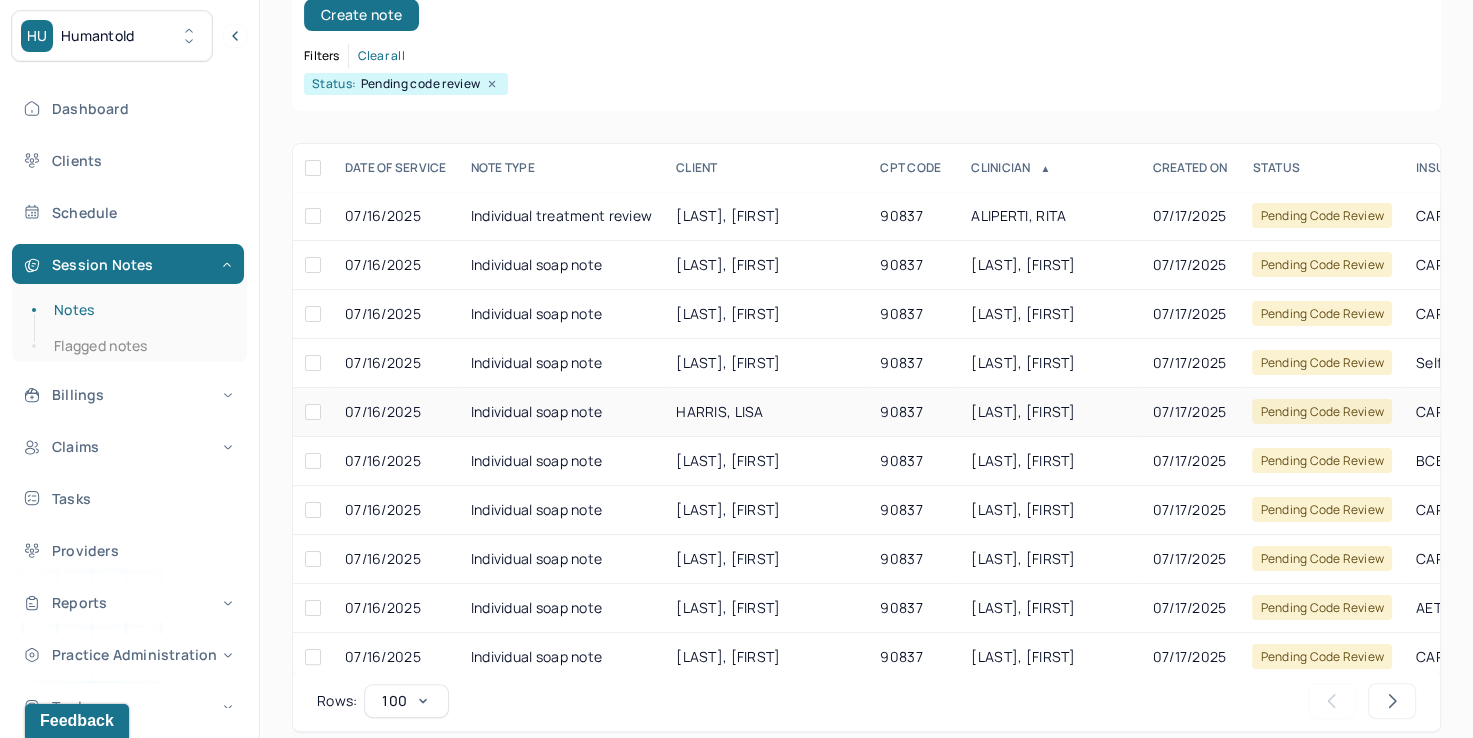 scroll, scrollTop: 288, scrollLeft: 0, axis: vertical 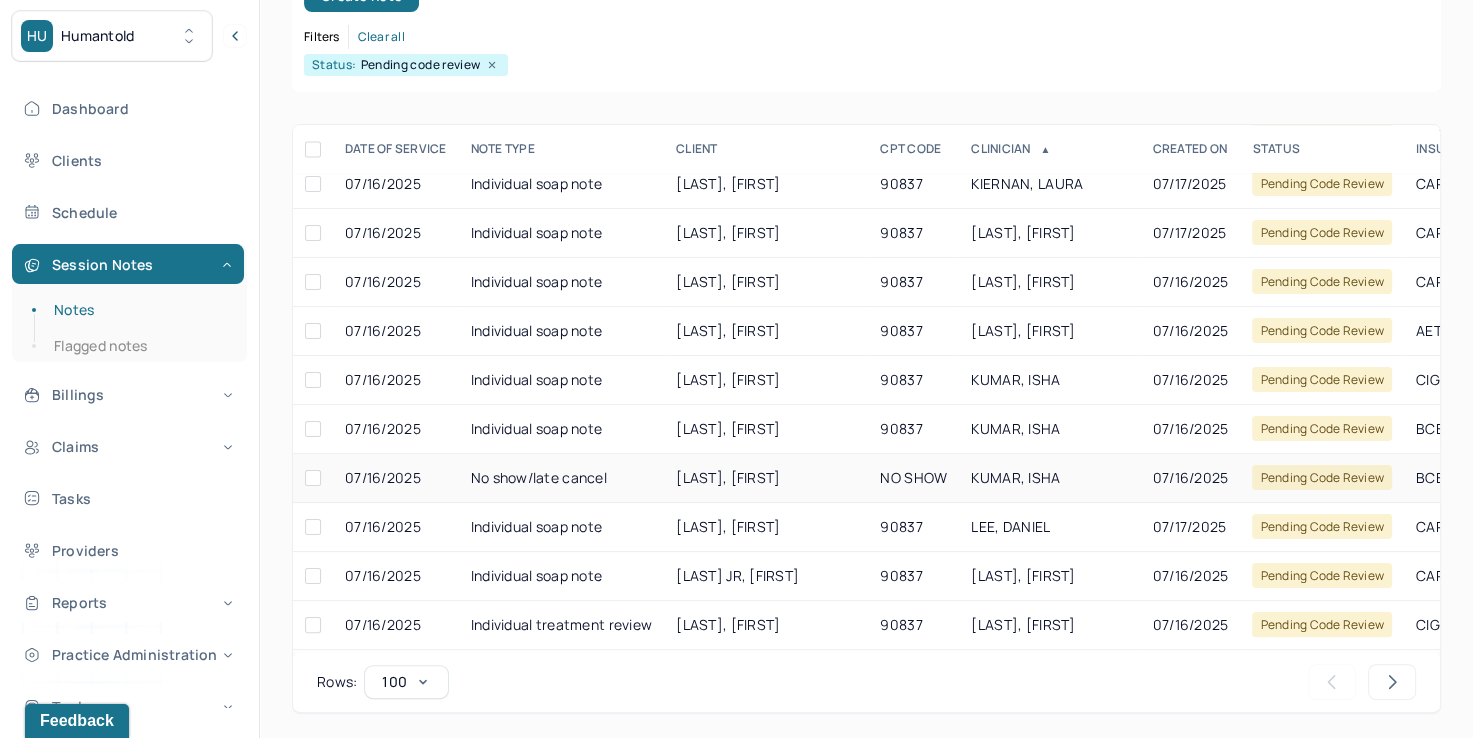 click on "KUMAR, ISHA" at bounding box center (1015, 477) 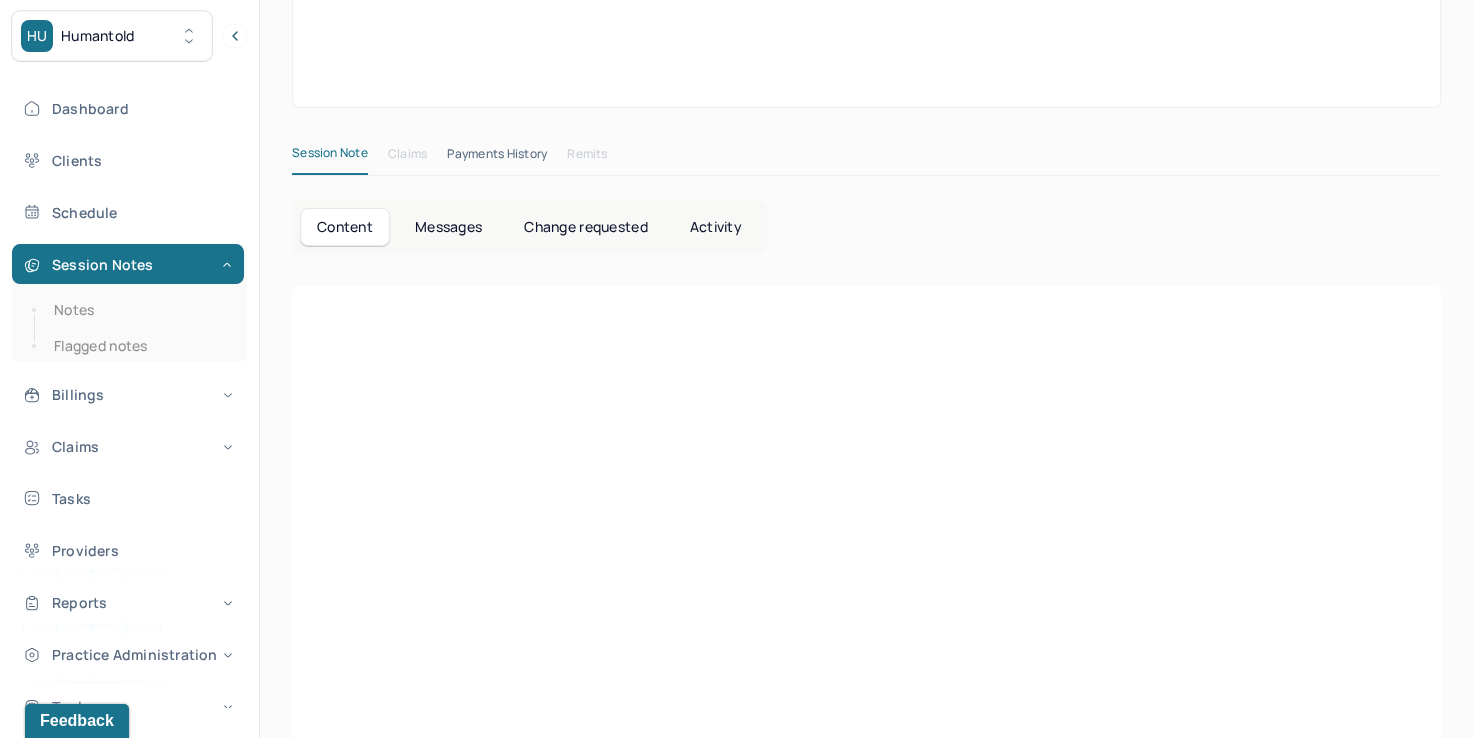 scroll, scrollTop: 0, scrollLeft: 0, axis: both 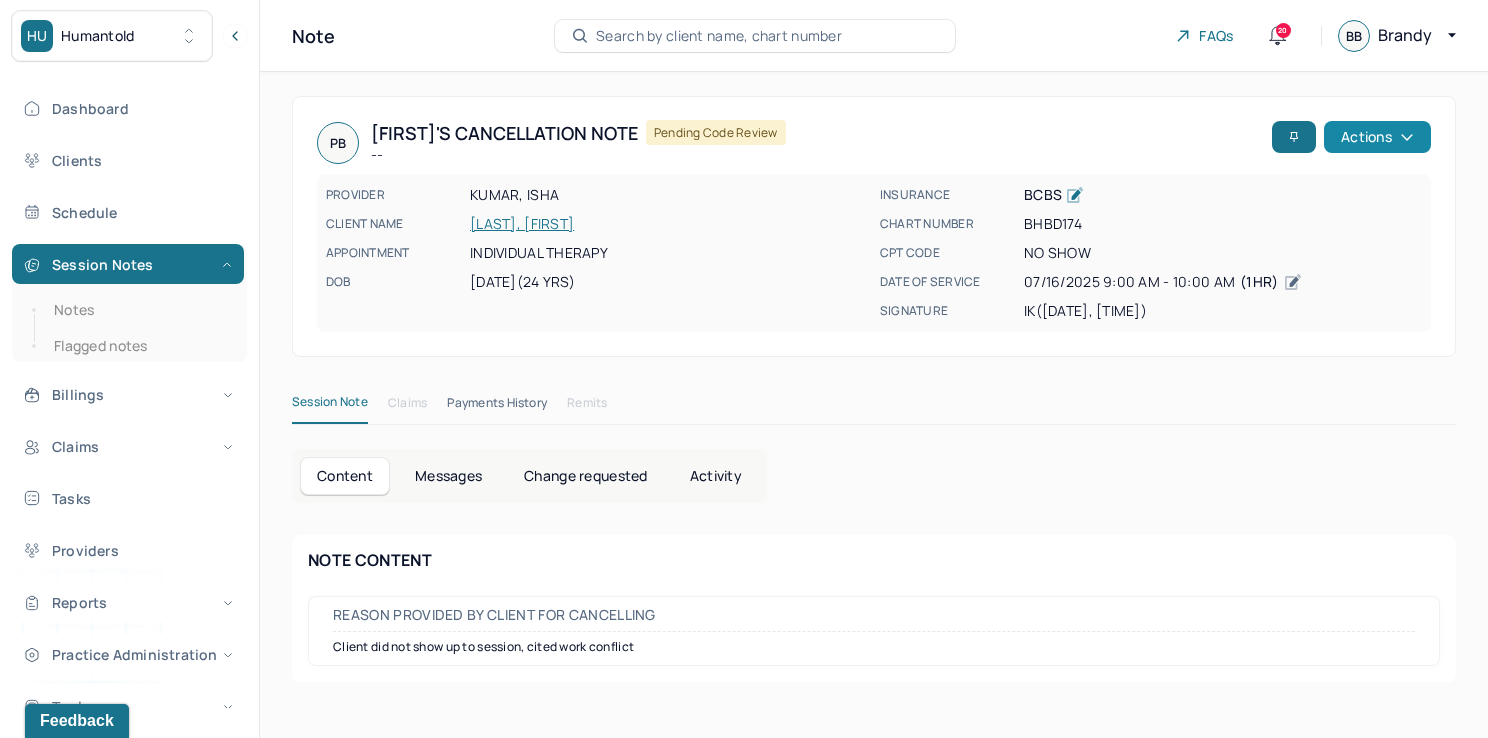 click on "PB Priyanka's   Cancellation note -- Pending code review       Actions   PROVIDER KUMAR, ISHA CLIENT NAME BARVE, PRIYANKA APPOINTMENT Individual therapy DOB 01/10/2001  (24 Yrs) INSURANCE BCBS     CHART NUMBER BHBD174 CPT CODE NO SHOW DATE OF SERVICE 07/16/2025   9:00 AM   -   10:00 AM ( 1hr )     SIGNATURE IK  (07/16/2025, 12:32 PM)" at bounding box center (874, 226) 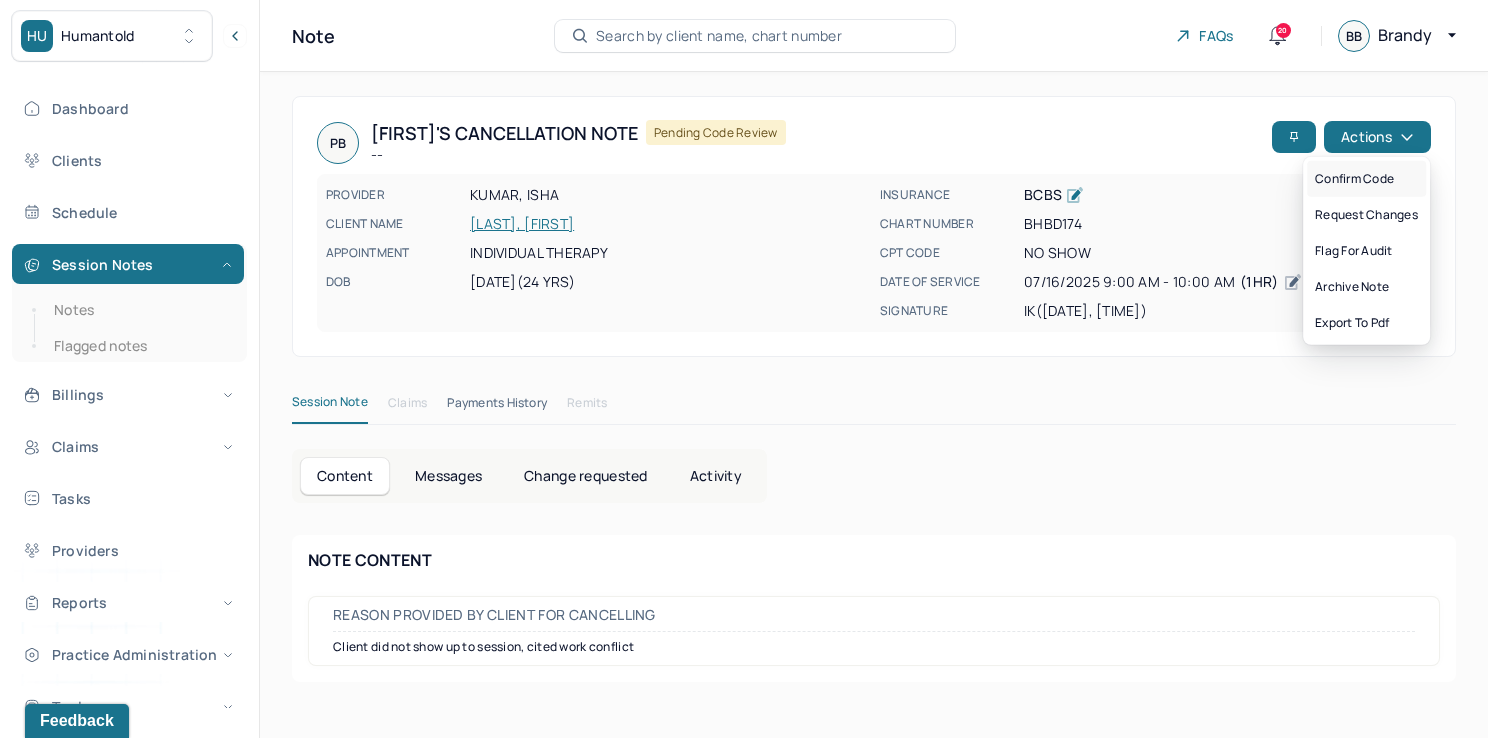 click on "Confirm code" at bounding box center [1366, 179] 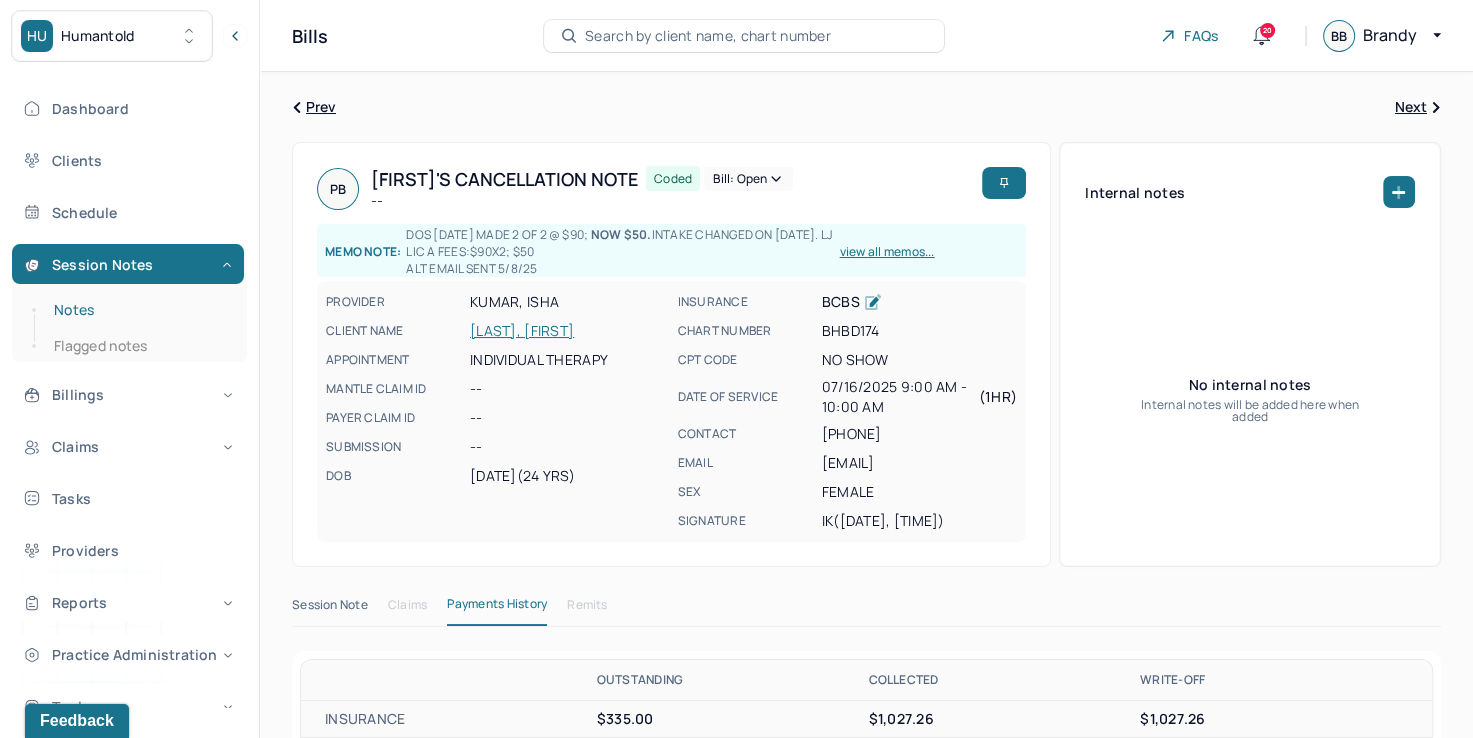 drag, startPoint x: 100, startPoint y: 316, endPoint x: 165, endPoint y: 312, distance: 65.12296 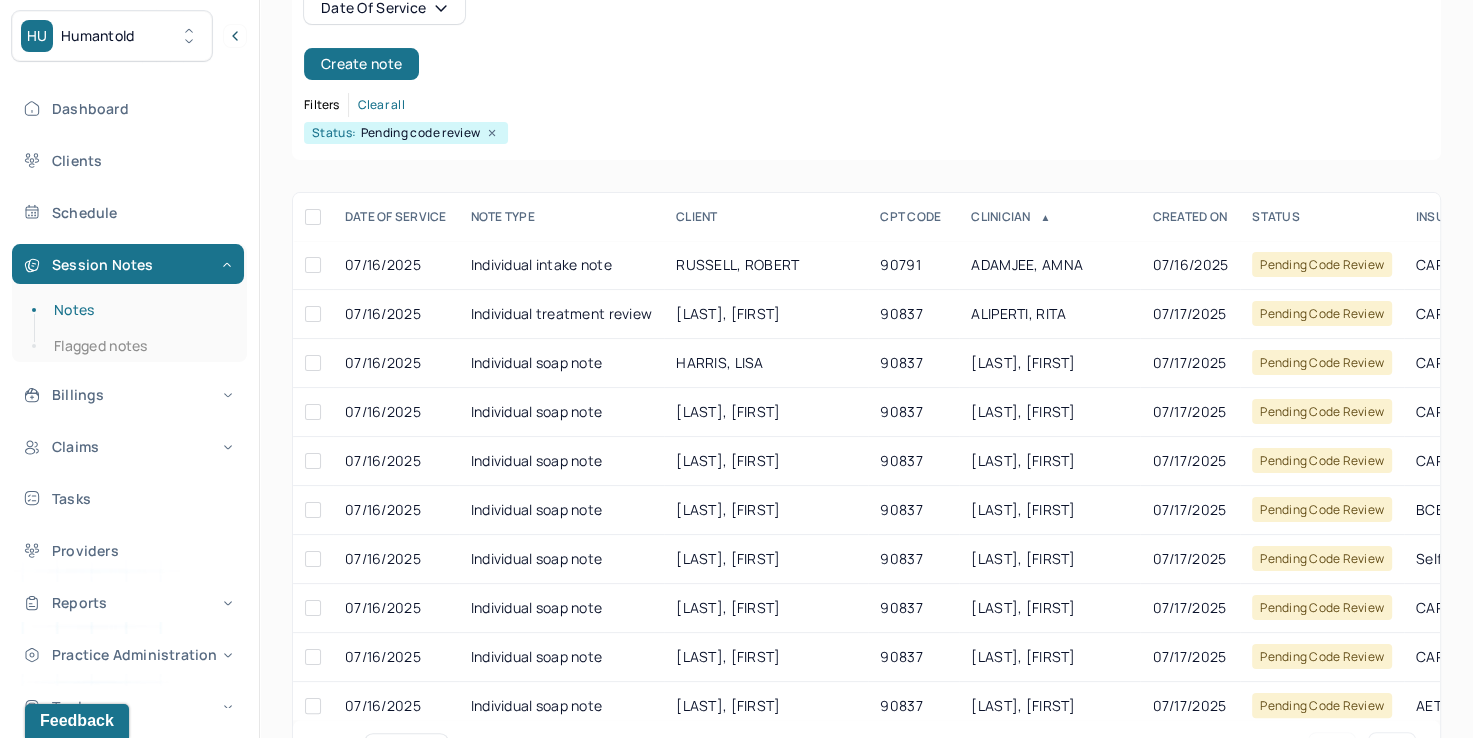 scroll, scrollTop: 288, scrollLeft: 0, axis: vertical 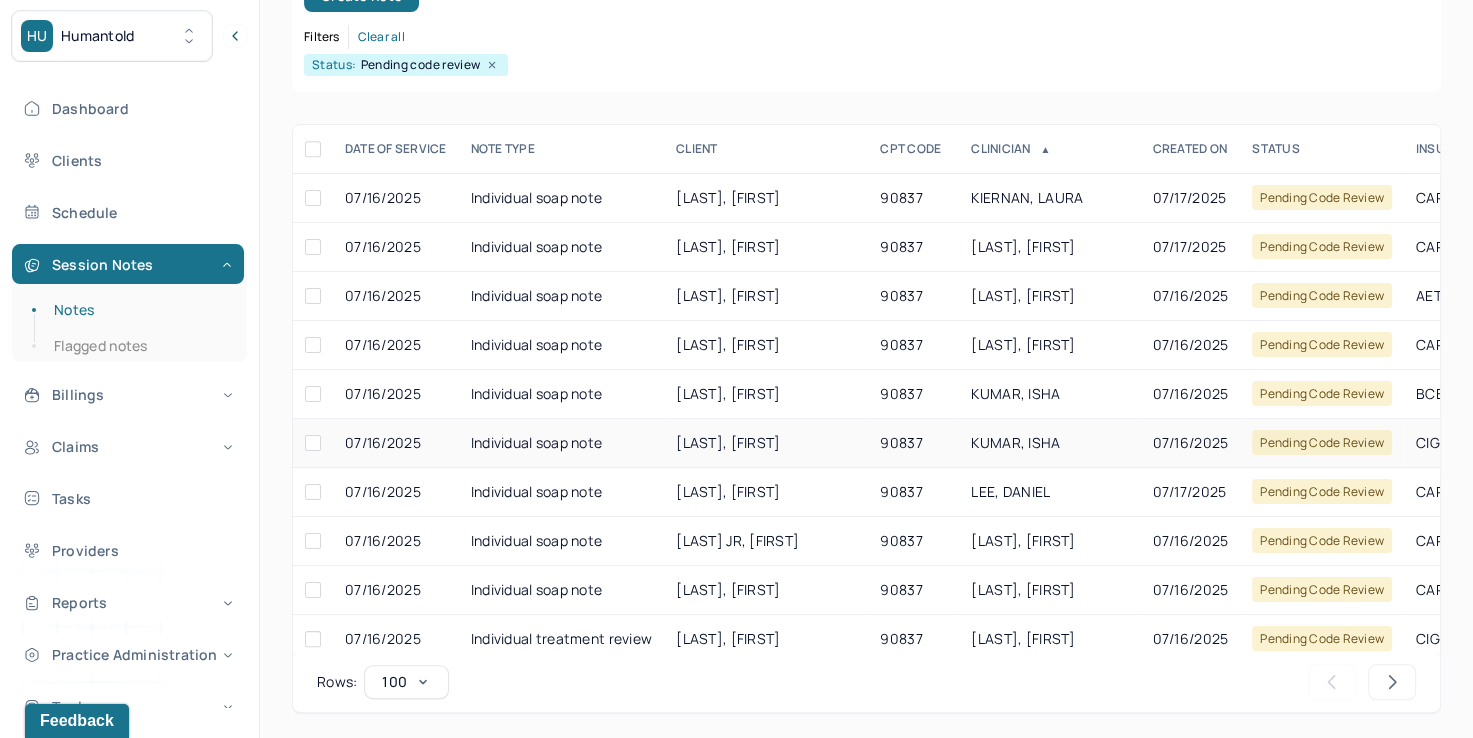 click on "KUMAR, ISHA" at bounding box center (1015, 442) 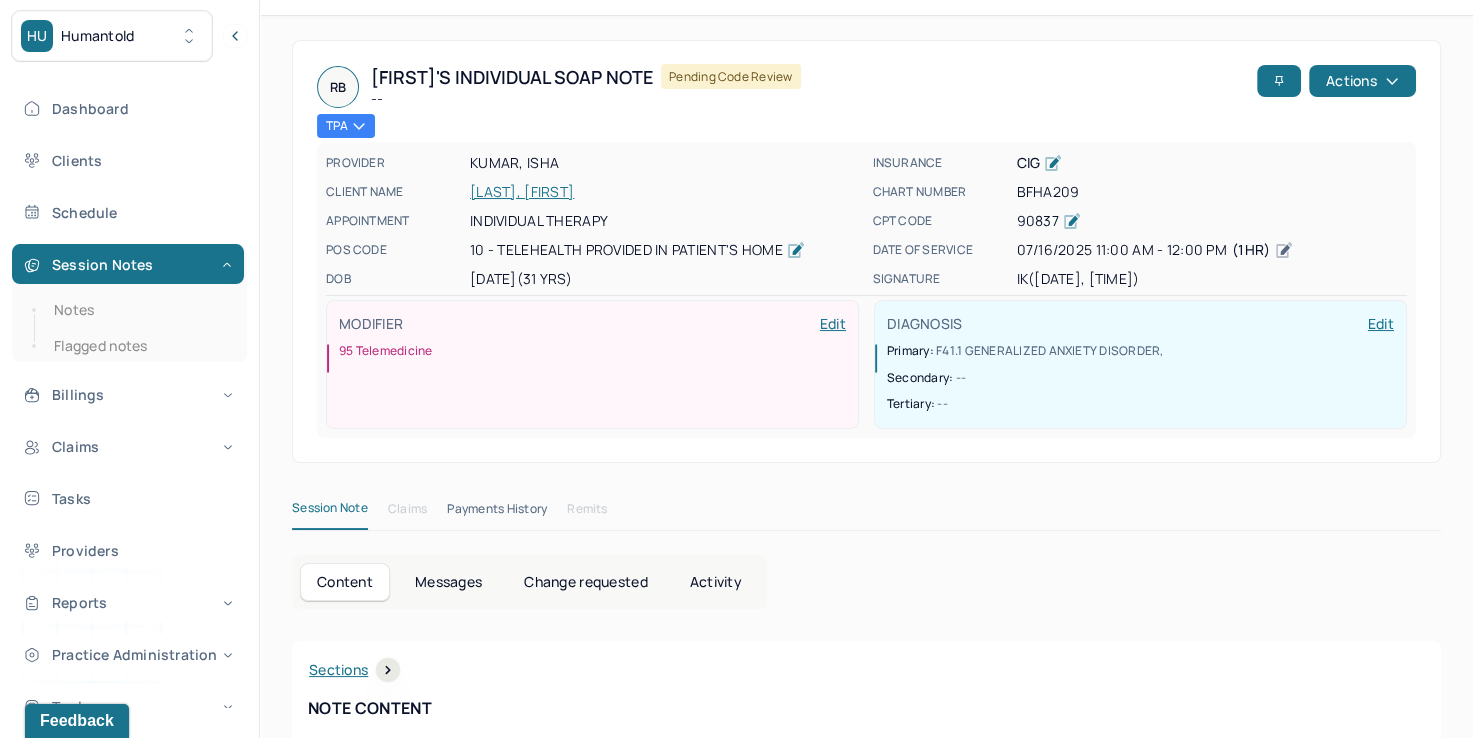 scroll, scrollTop: 0, scrollLeft: 0, axis: both 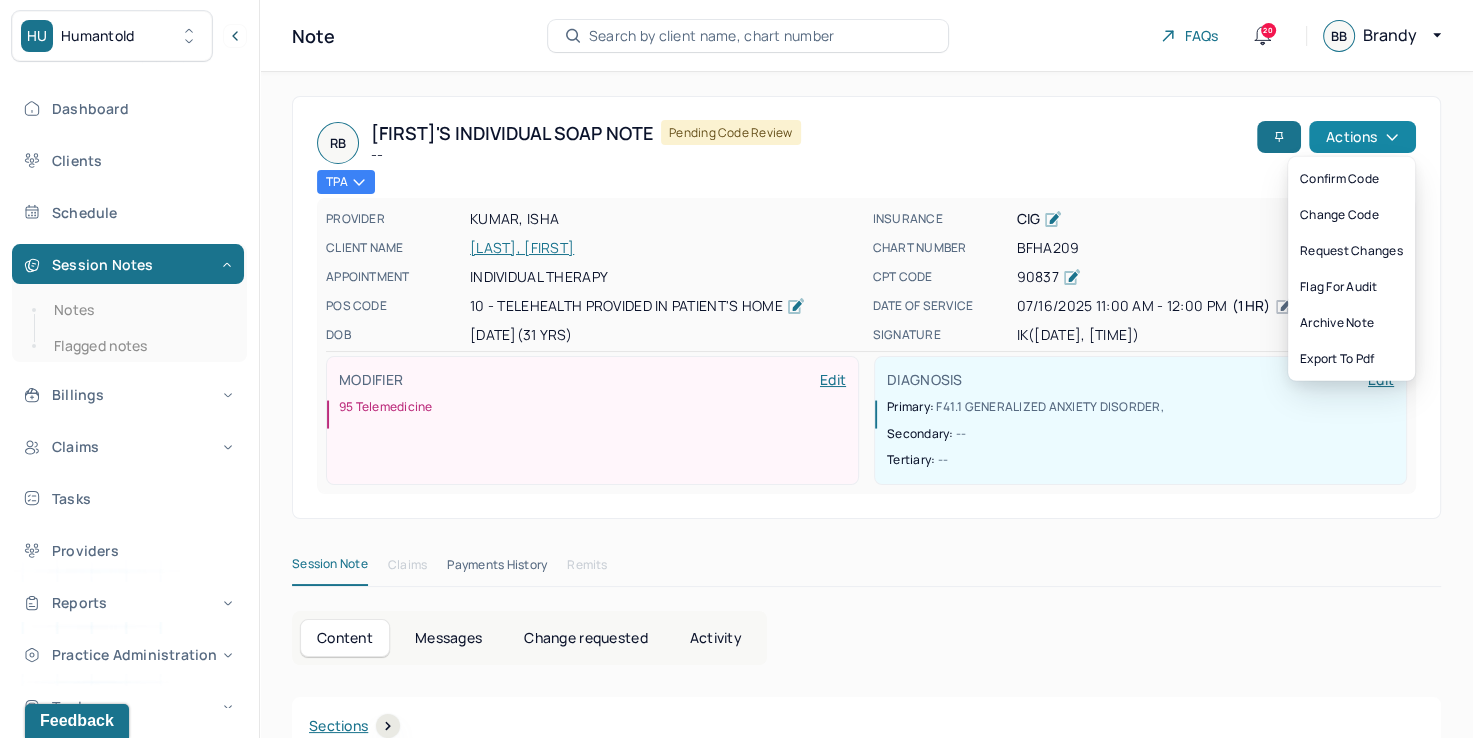 click 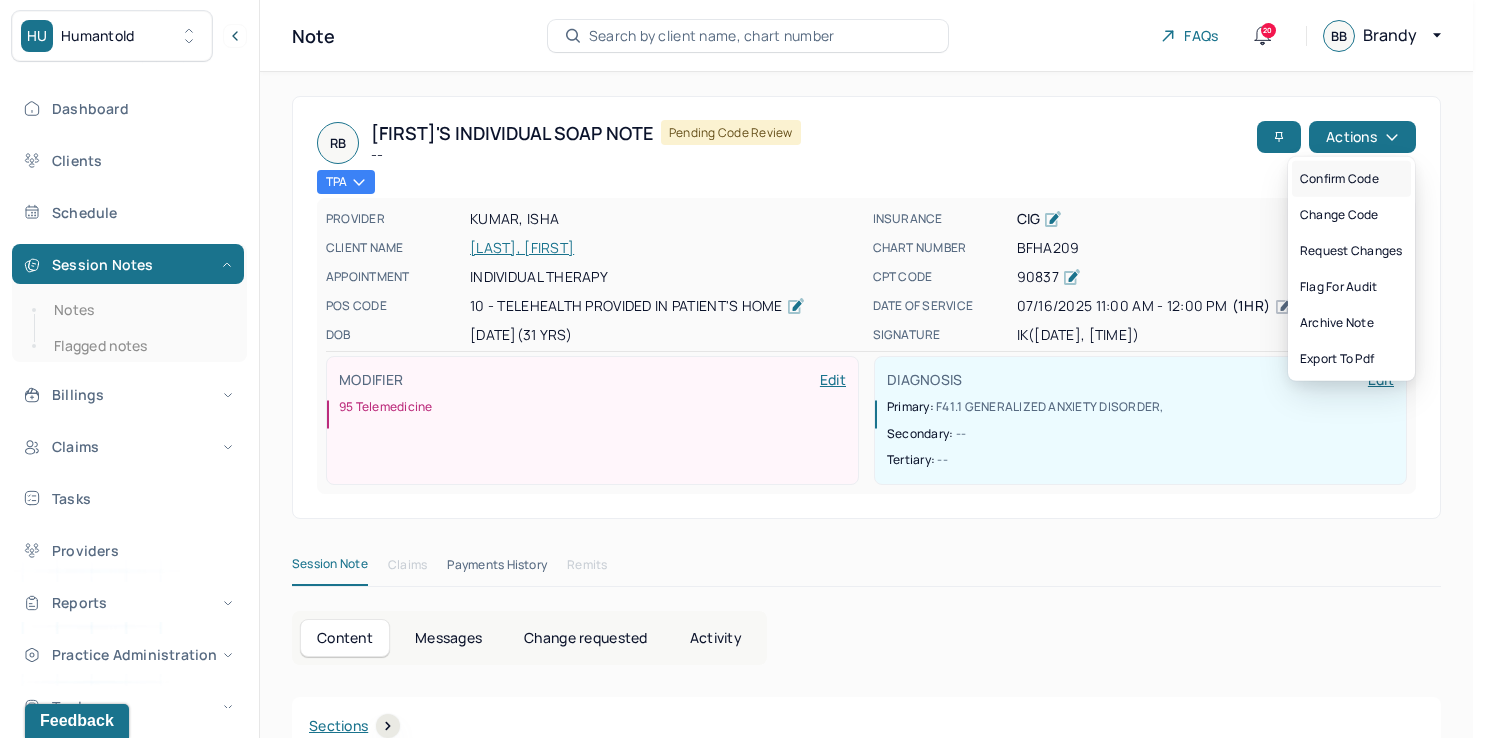 click on "Confirm code" at bounding box center (1351, 179) 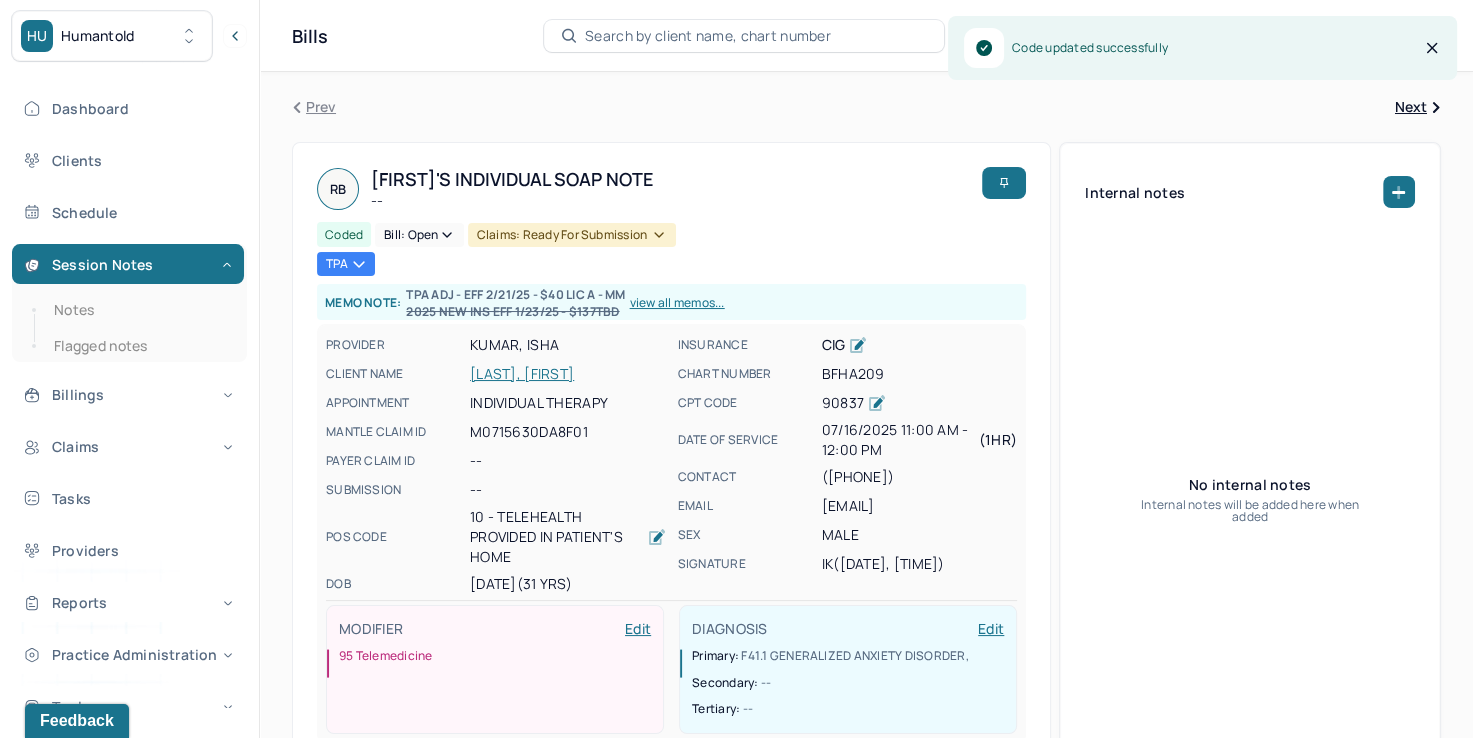 drag, startPoint x: 116, startPoint y: 318, endPoint x: 244, endPoint y: 287, distance: 131.70042 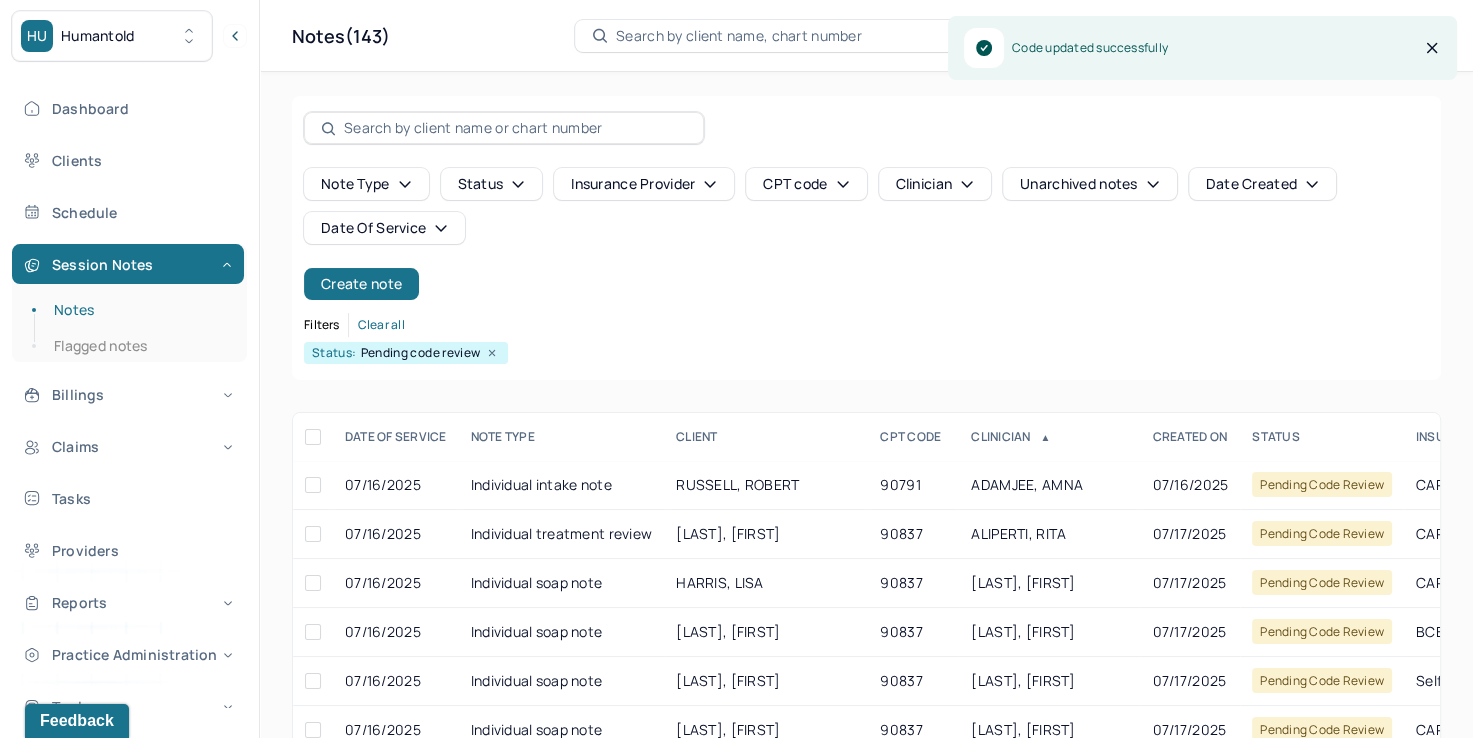 scroll, scrollTop: 288, scrollLeft: 0, axis: vertical 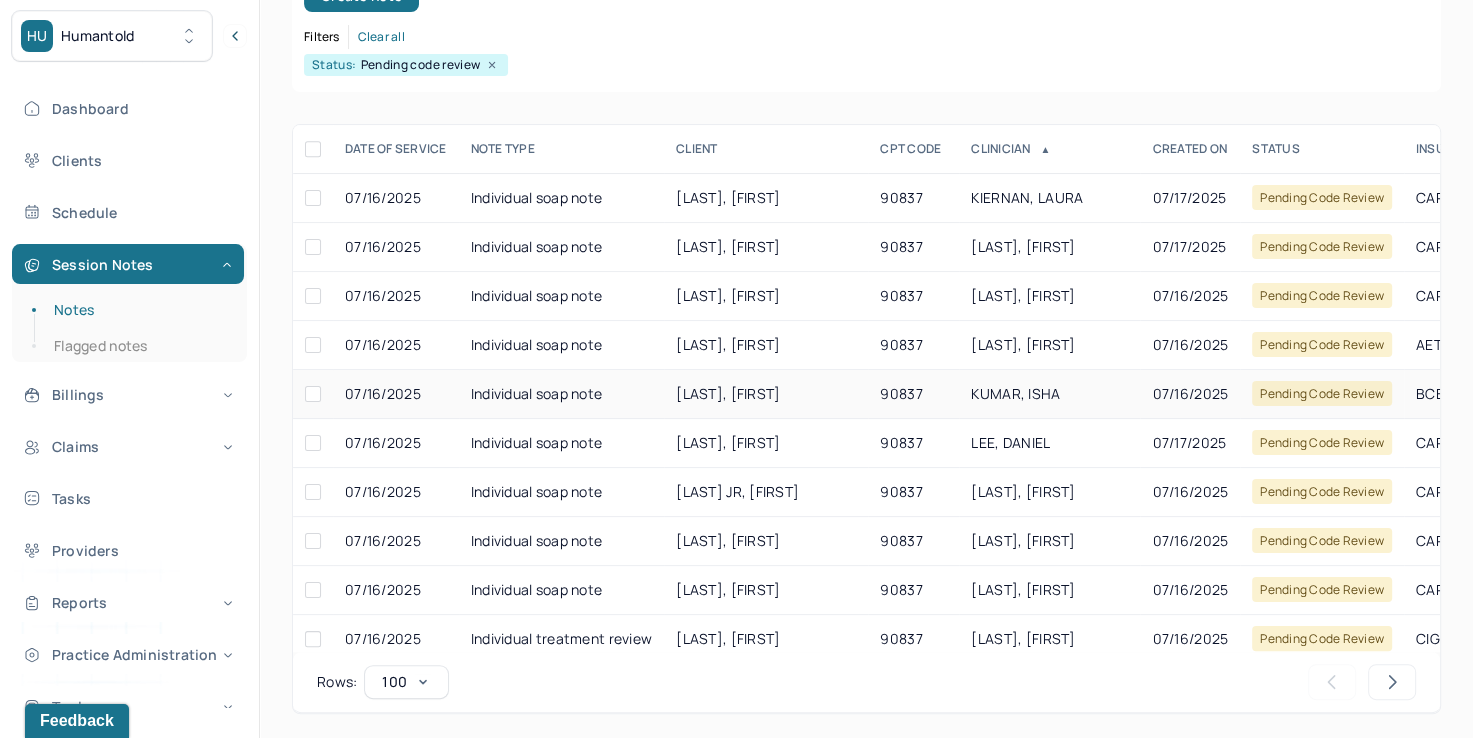 click on "KUMAR, ISHA" at bounding box center (1015, 393) 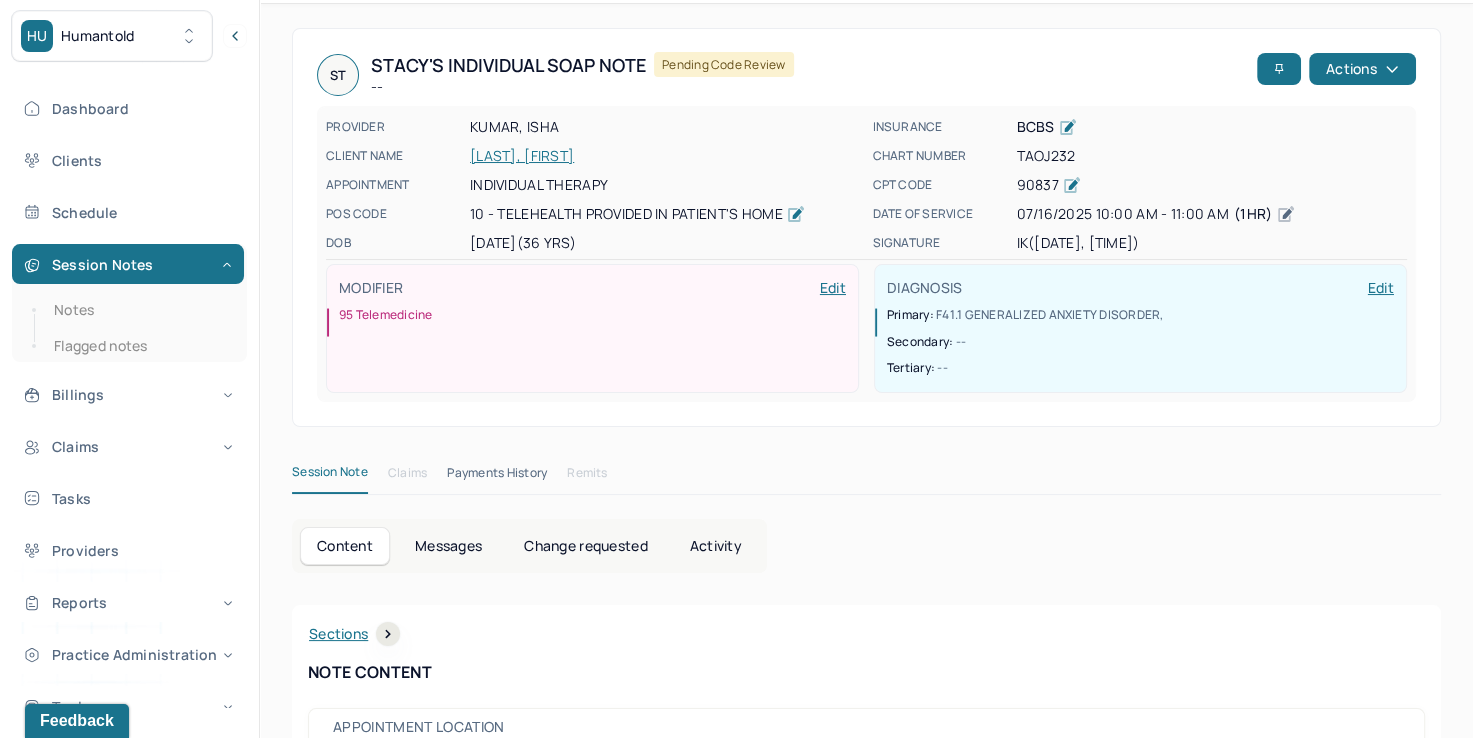 scroll, scrollTop: 0, scrollLeft: 0, axis: both 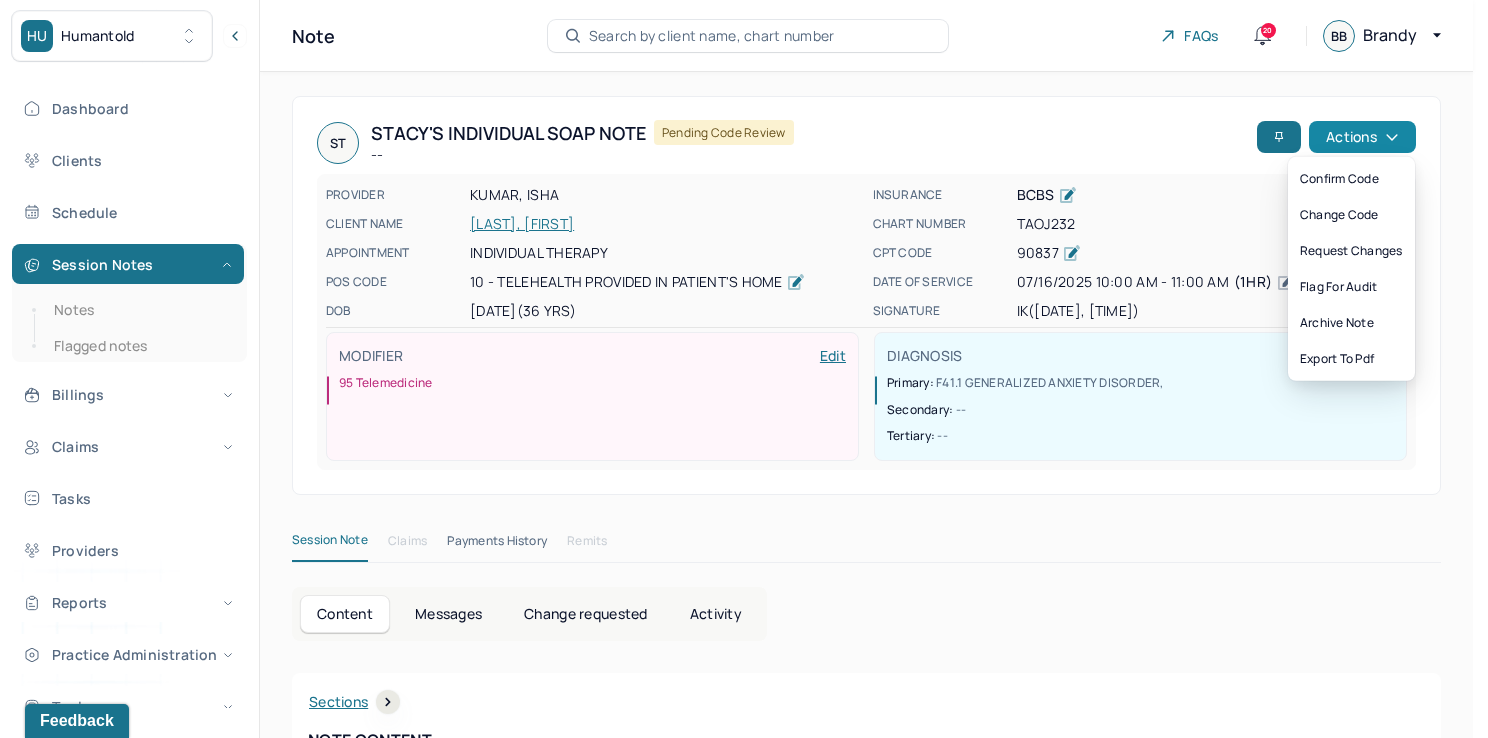 click 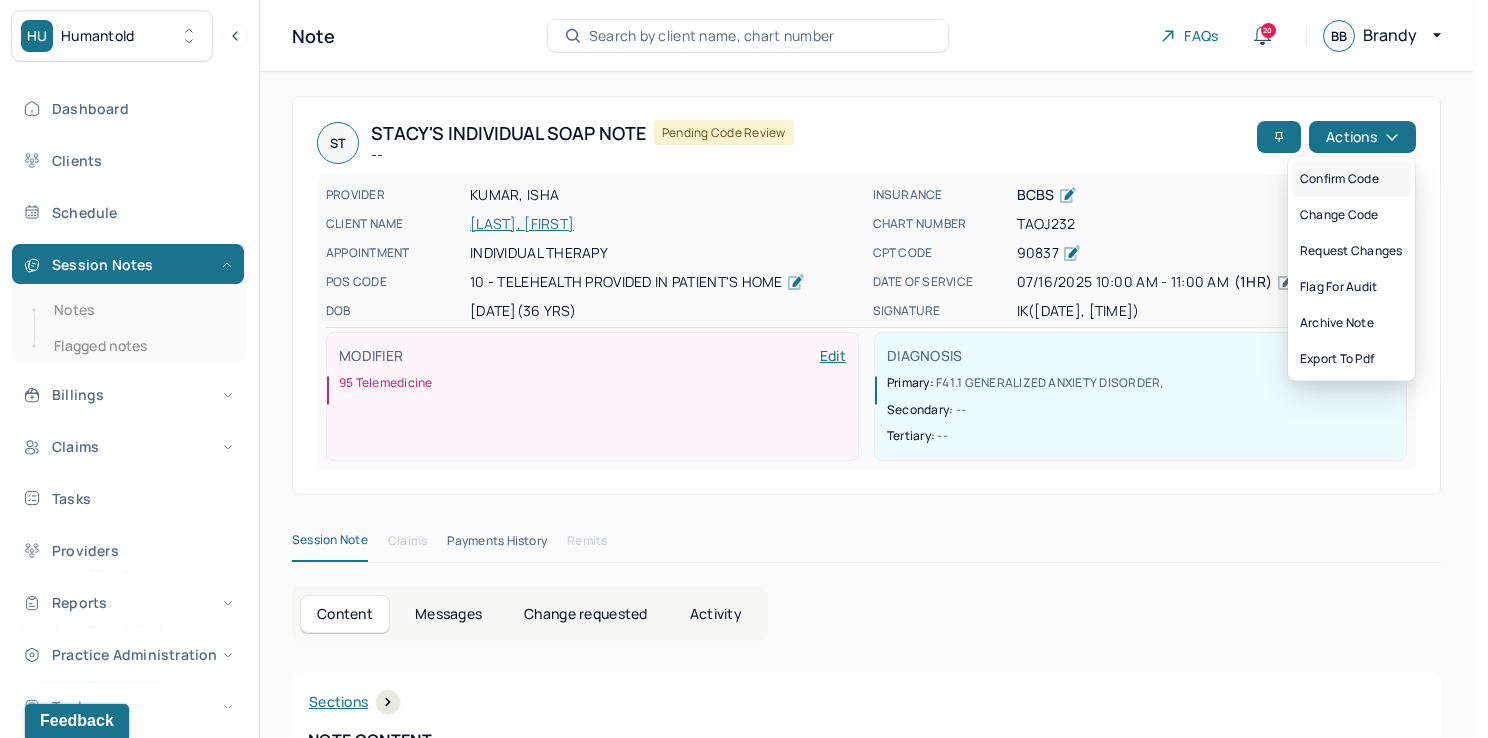 click on "Confirm code" at bounding box center [1351, 179] 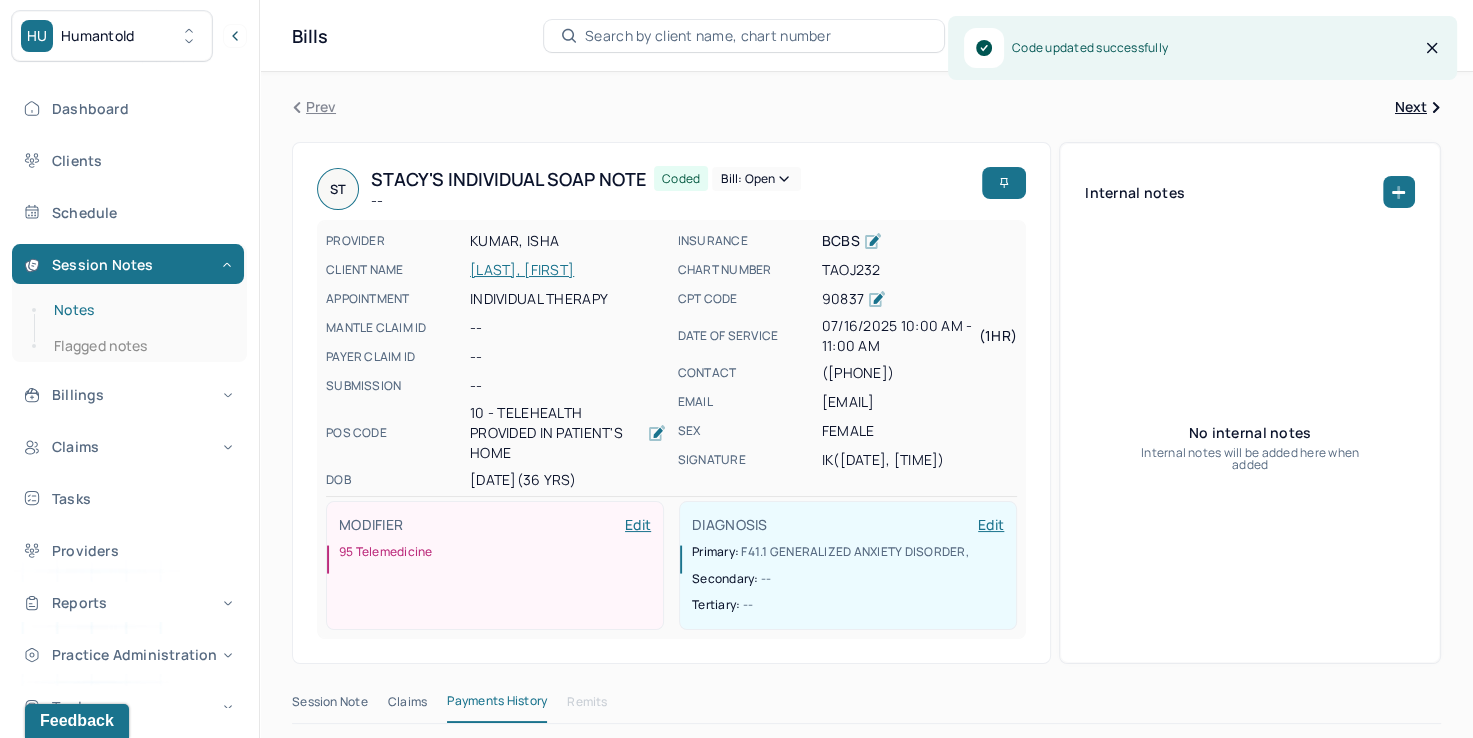 click on "Notes" at bounding box center (139, 310) 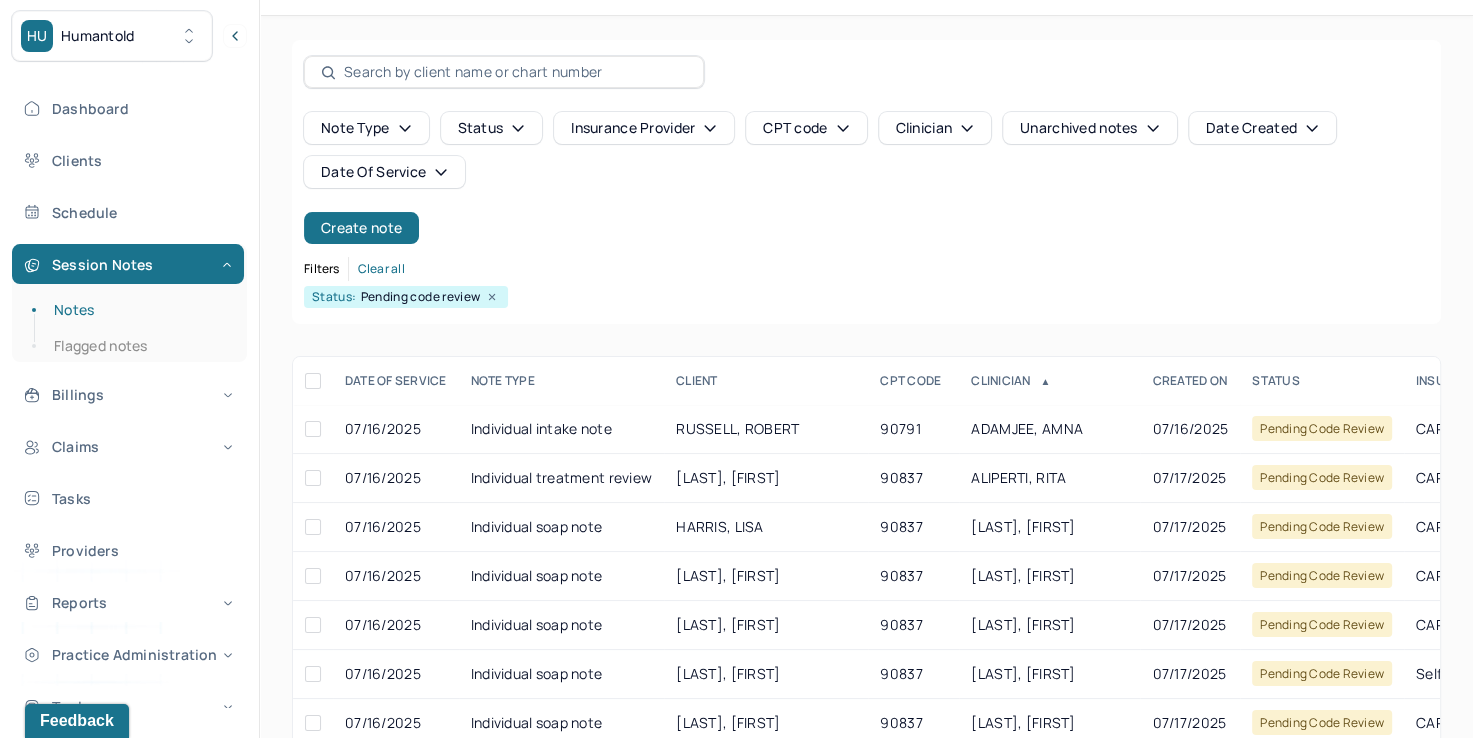 scroll, scrollTop: 288, scrollLeft: 0, axis: vertical 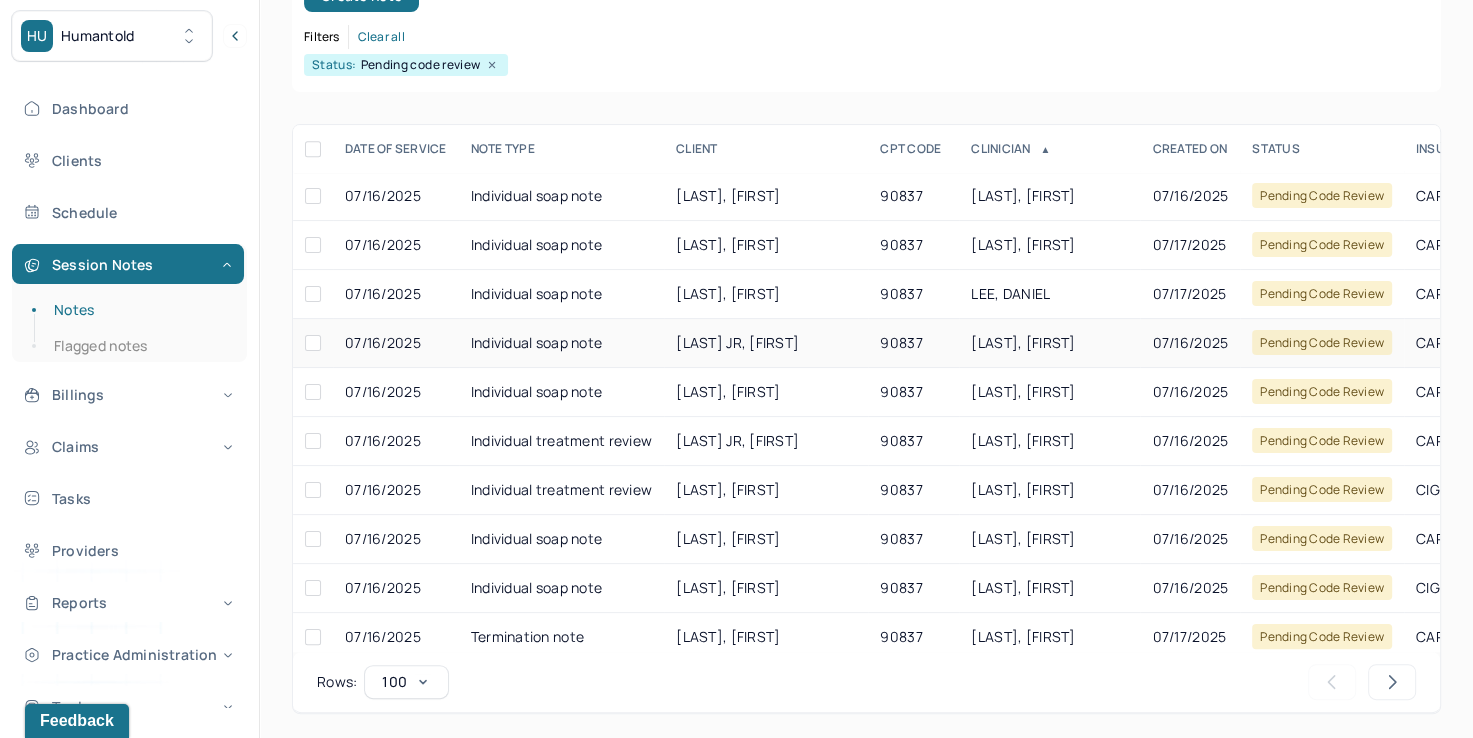 click on "[LAST], [FIRST]" at bounding box center (1049, 343) 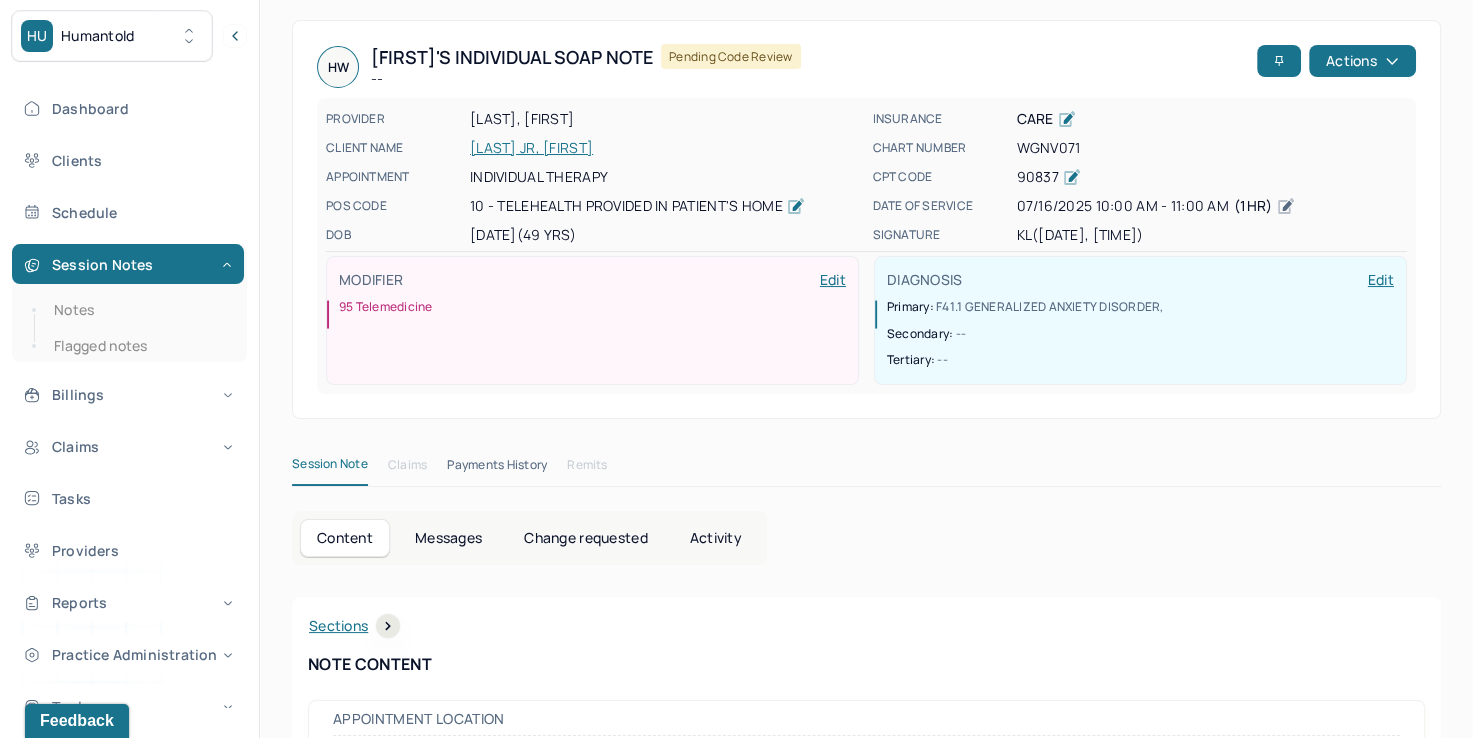 scroll, scrollTop: 0, scrollLeft: 0, axis: both 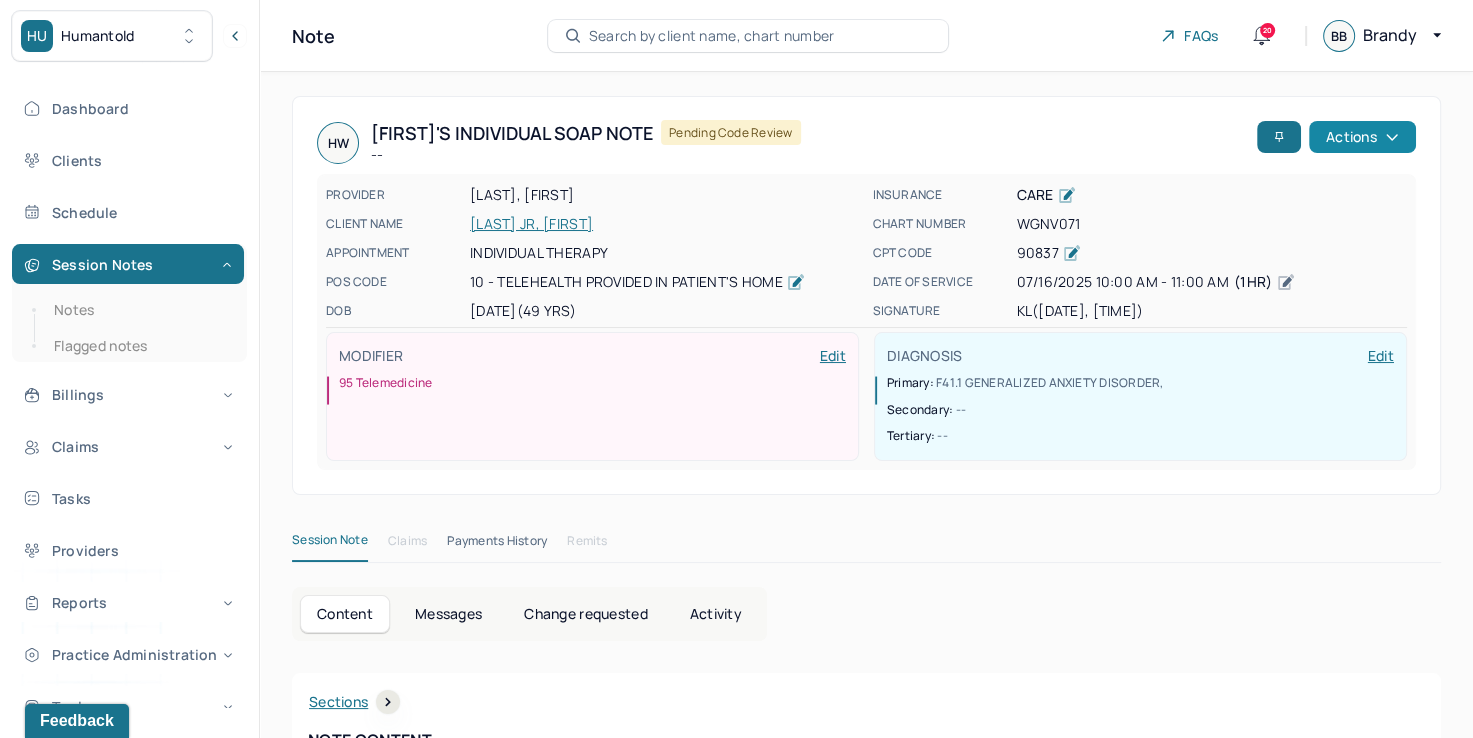 click 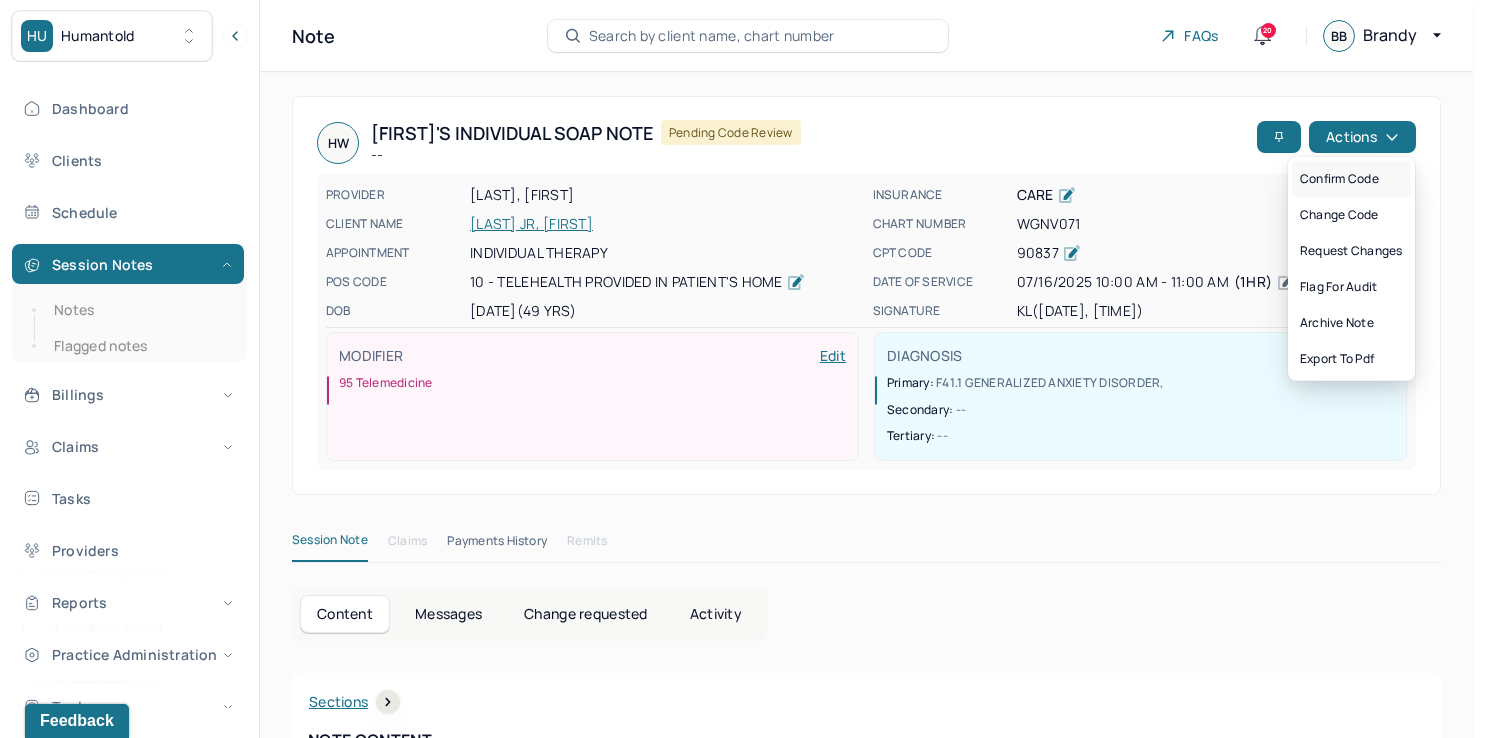 click on "Confirm code" at bounding box center (1351, 179) 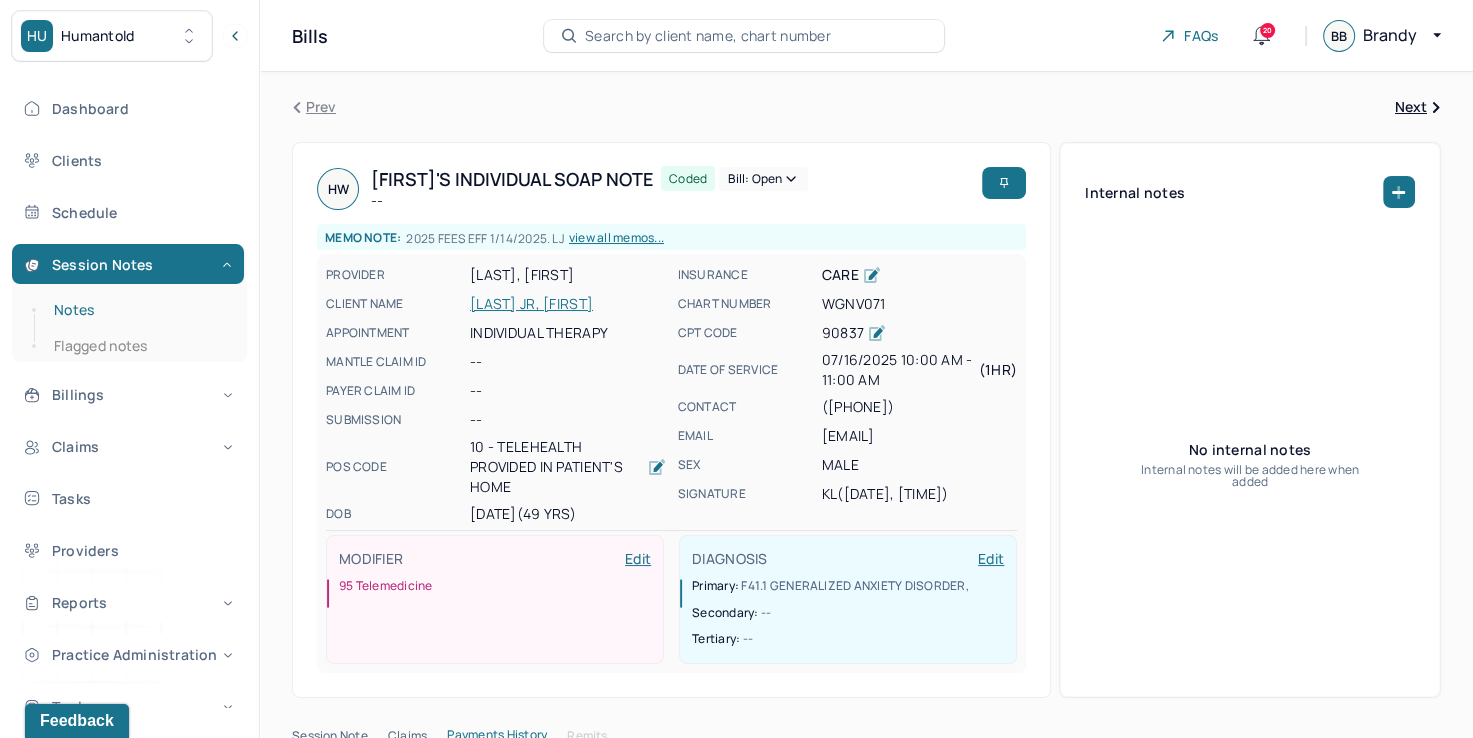 click on "Notes" at bounding box center (139, 310) 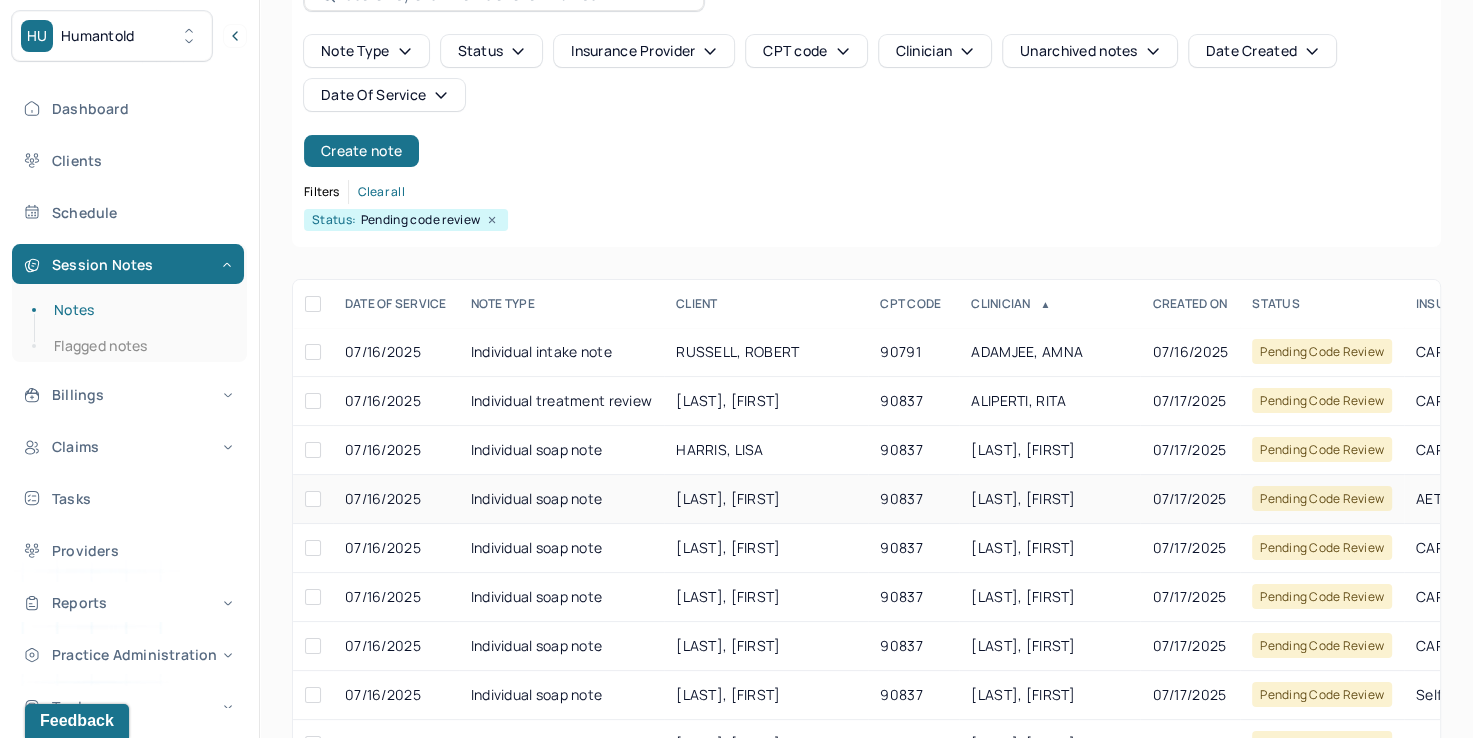 scroll, scrollTop: 288, scrollLeft: 0, axis: vertical 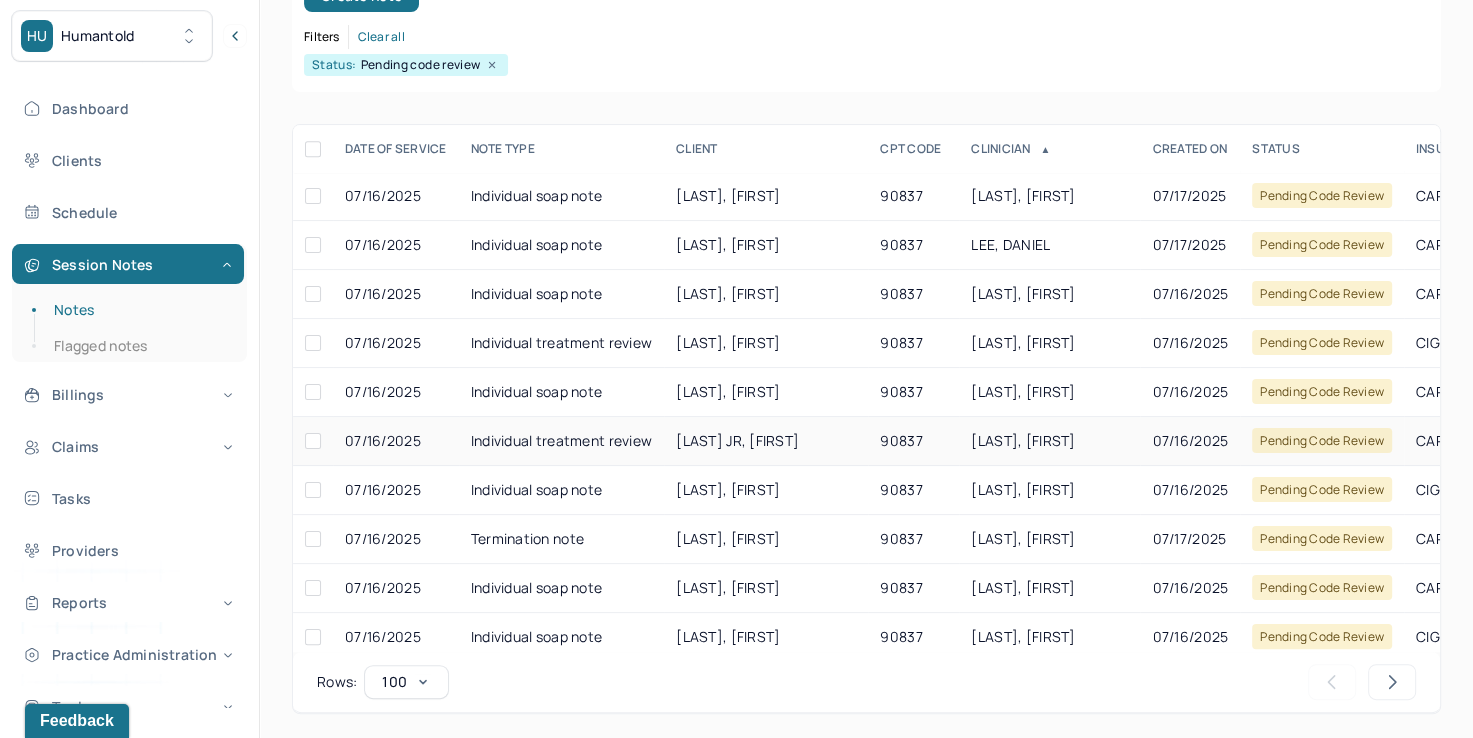 click on "[LAST], [FIRST]" at bounding box center [1049, 441] 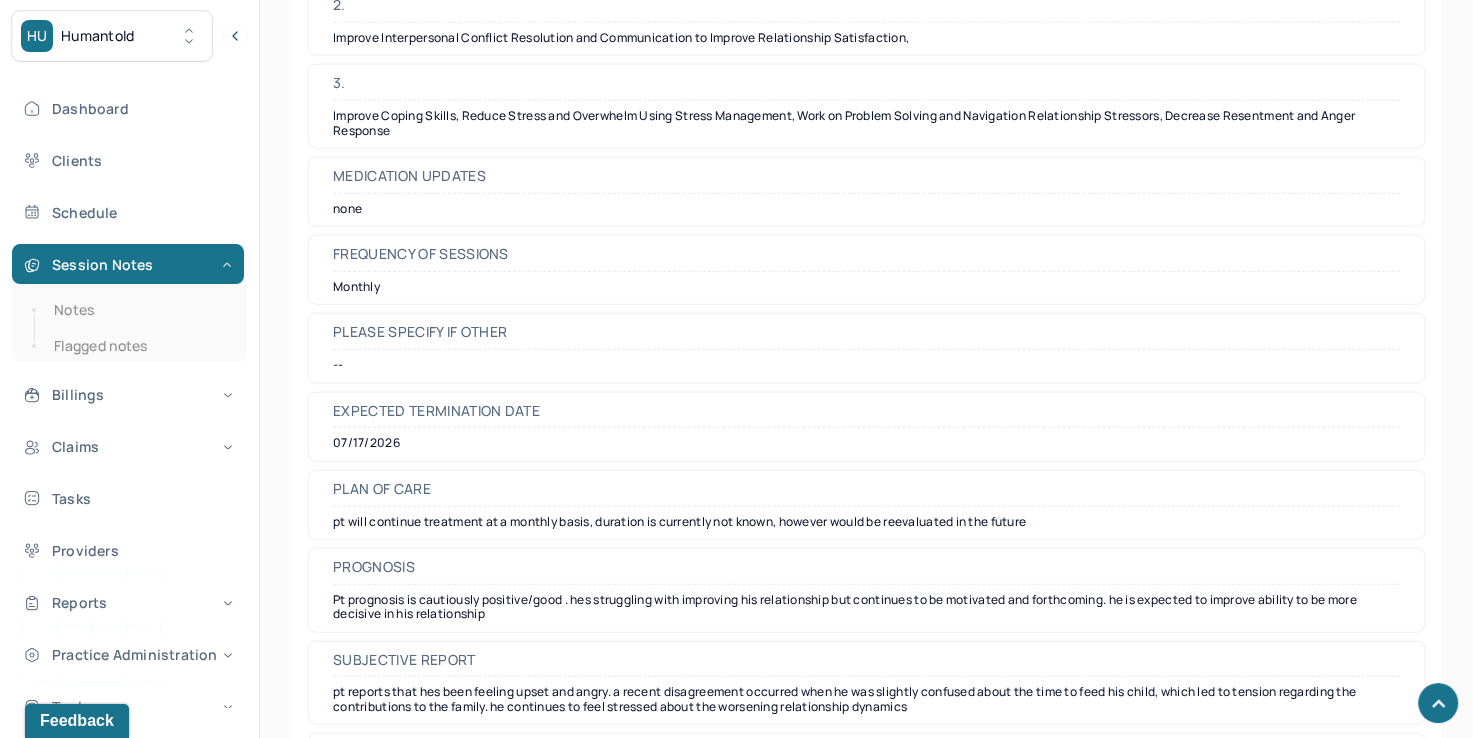 scroll, scrollTop: 5188, scrollLeft: 0, axis: vertical 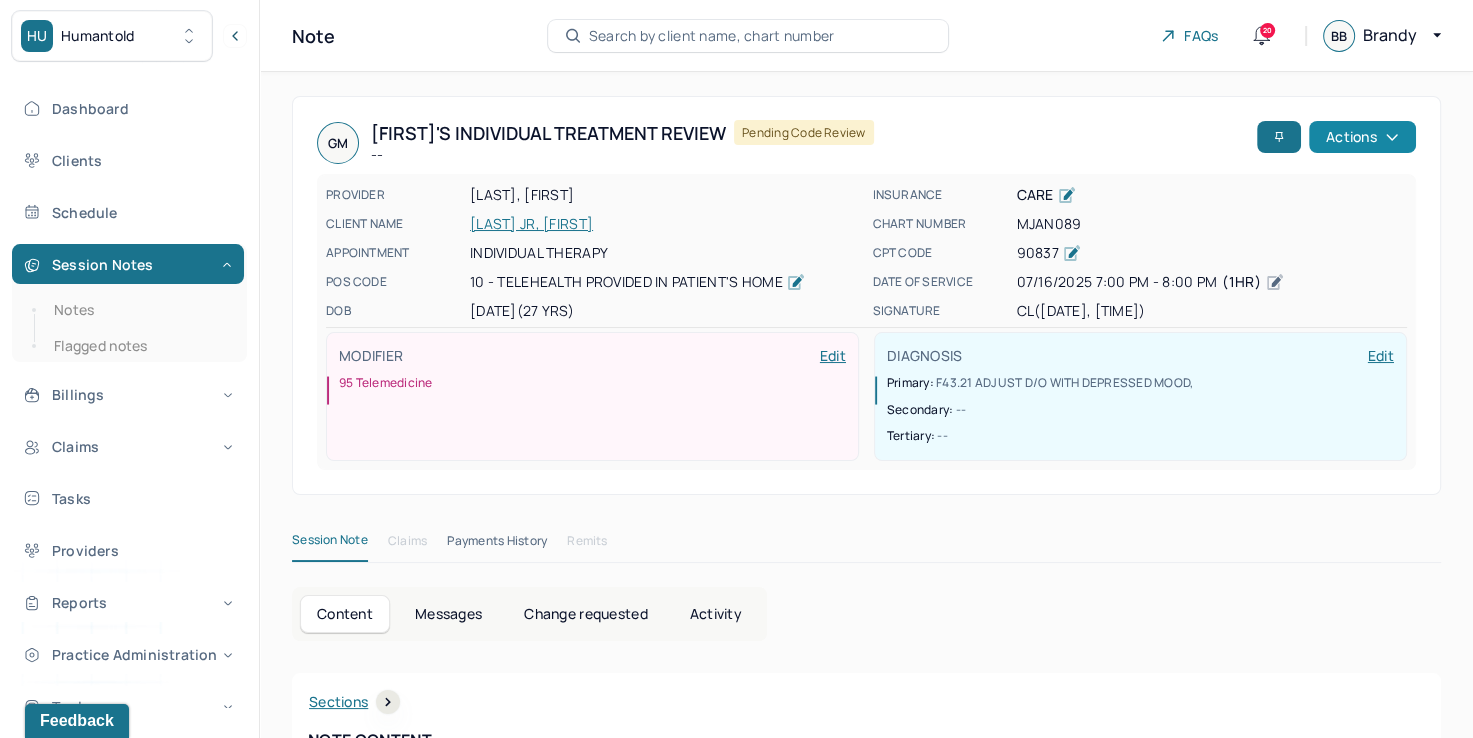 click on "Actions" at bounding box center [1362, 137] 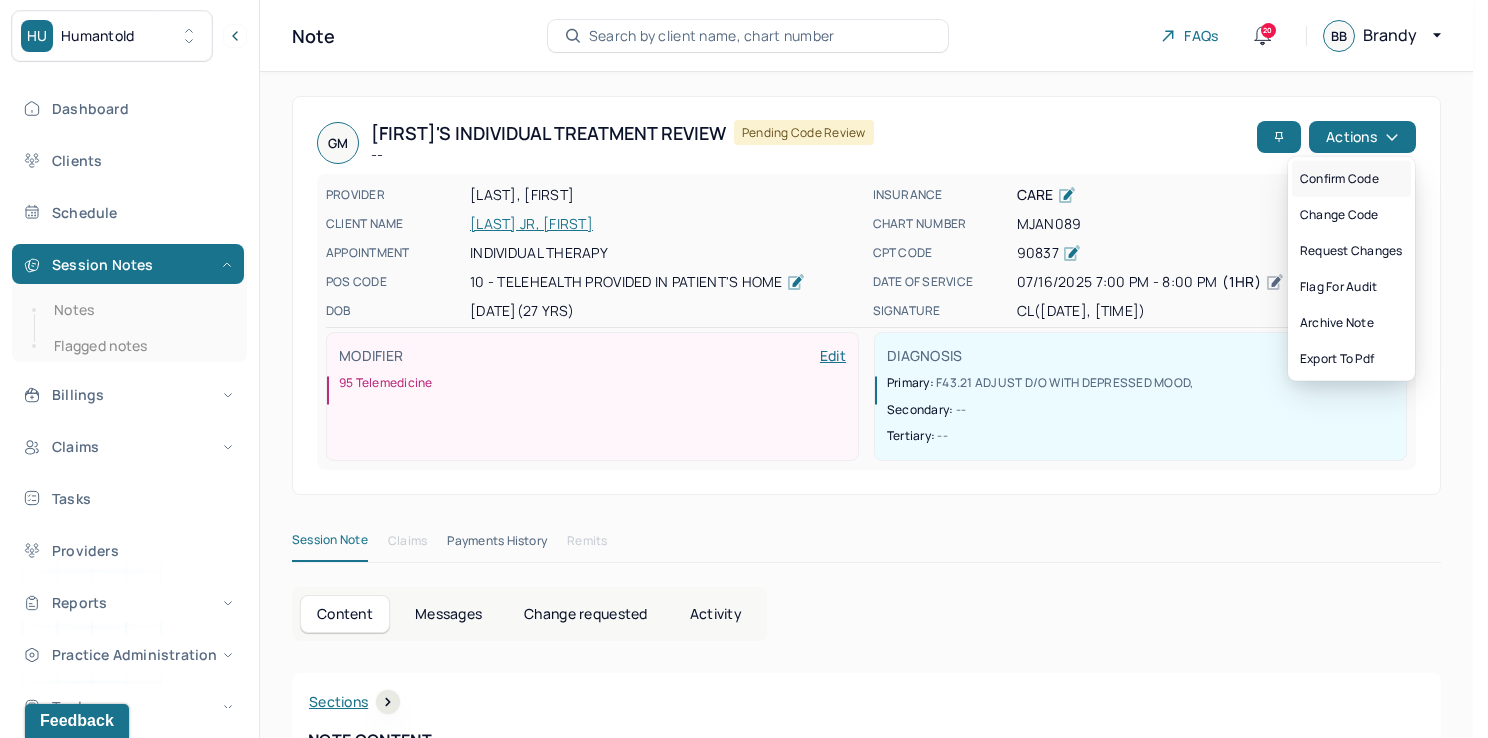 click on "Confirm code" at bounding box center (1351, 179) 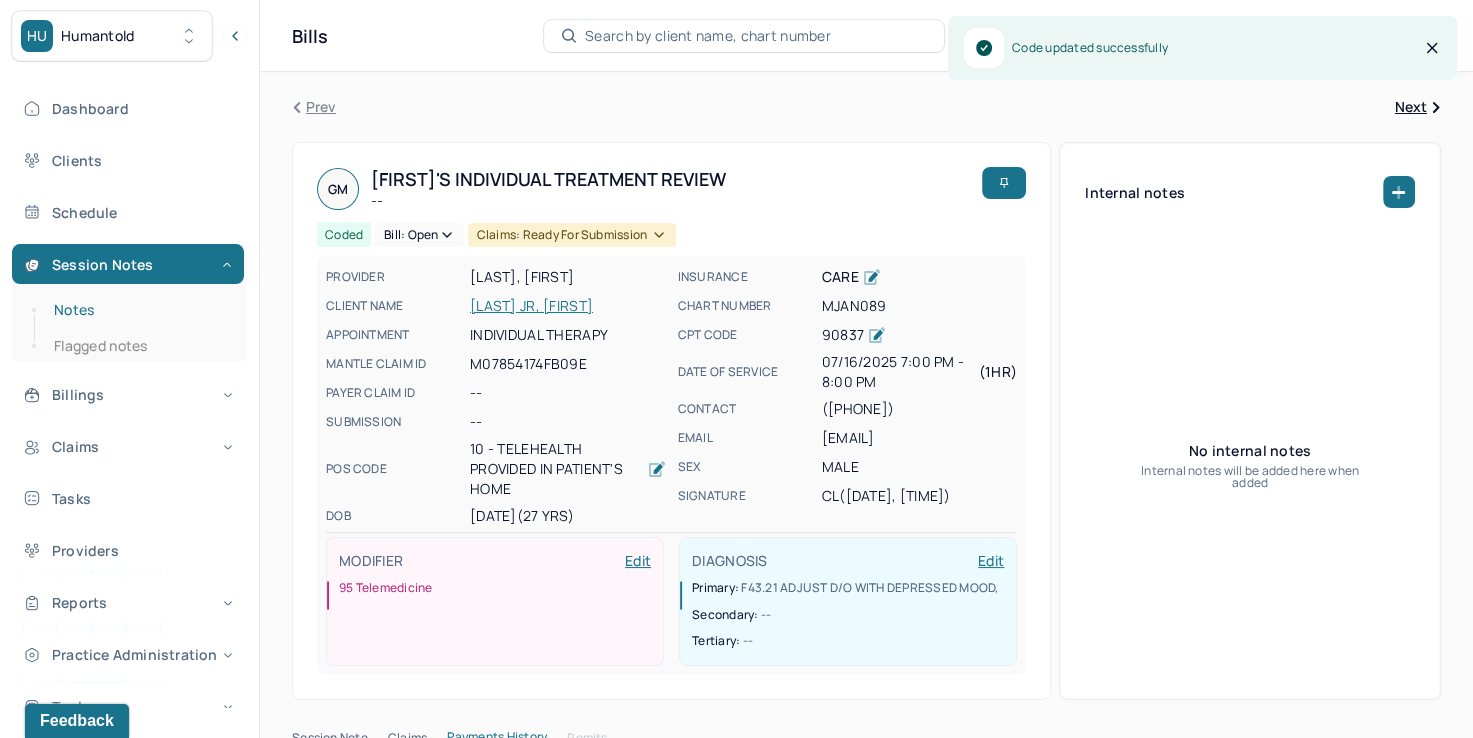 click on "Notes" at bounding box center [139, 310] 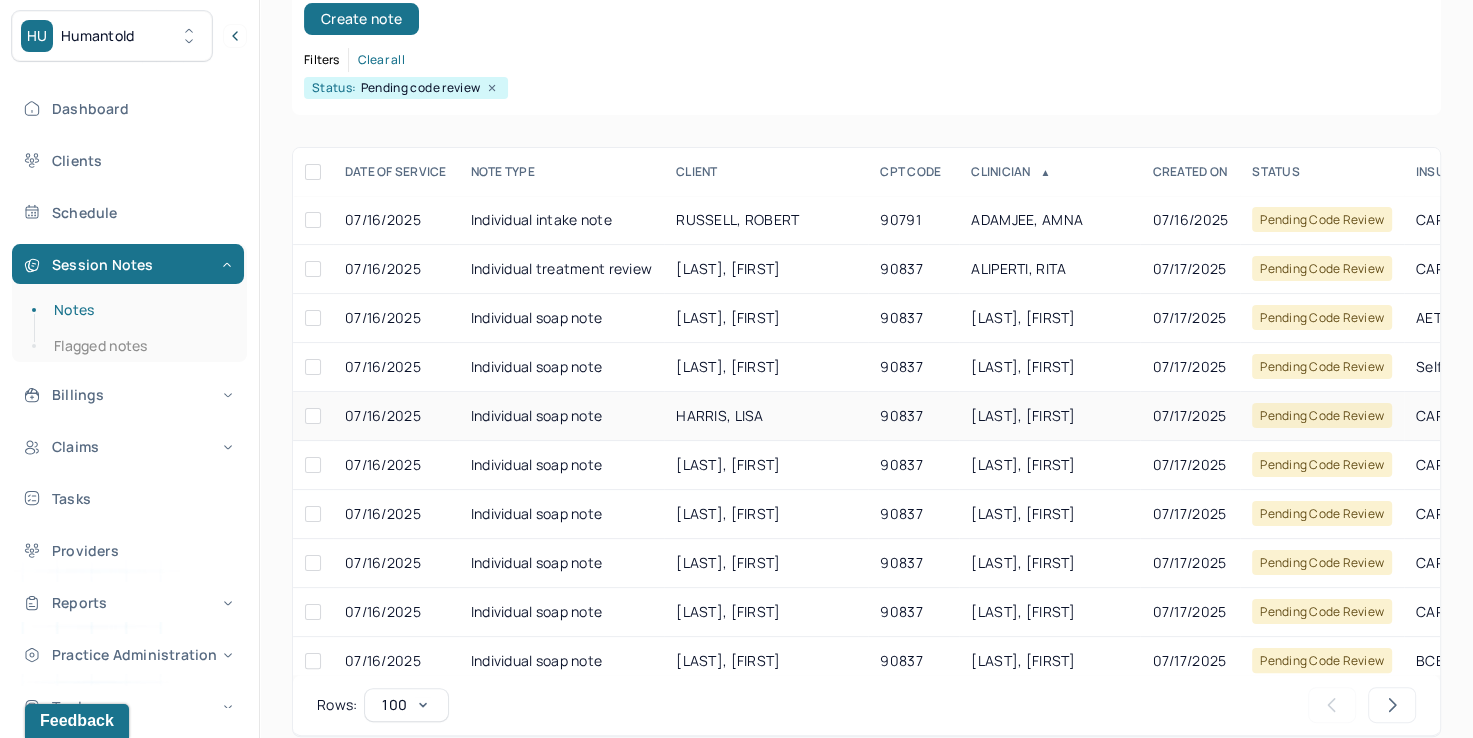 scroll, scrollTop: 288, scrollLeft: 0, axis: vertical 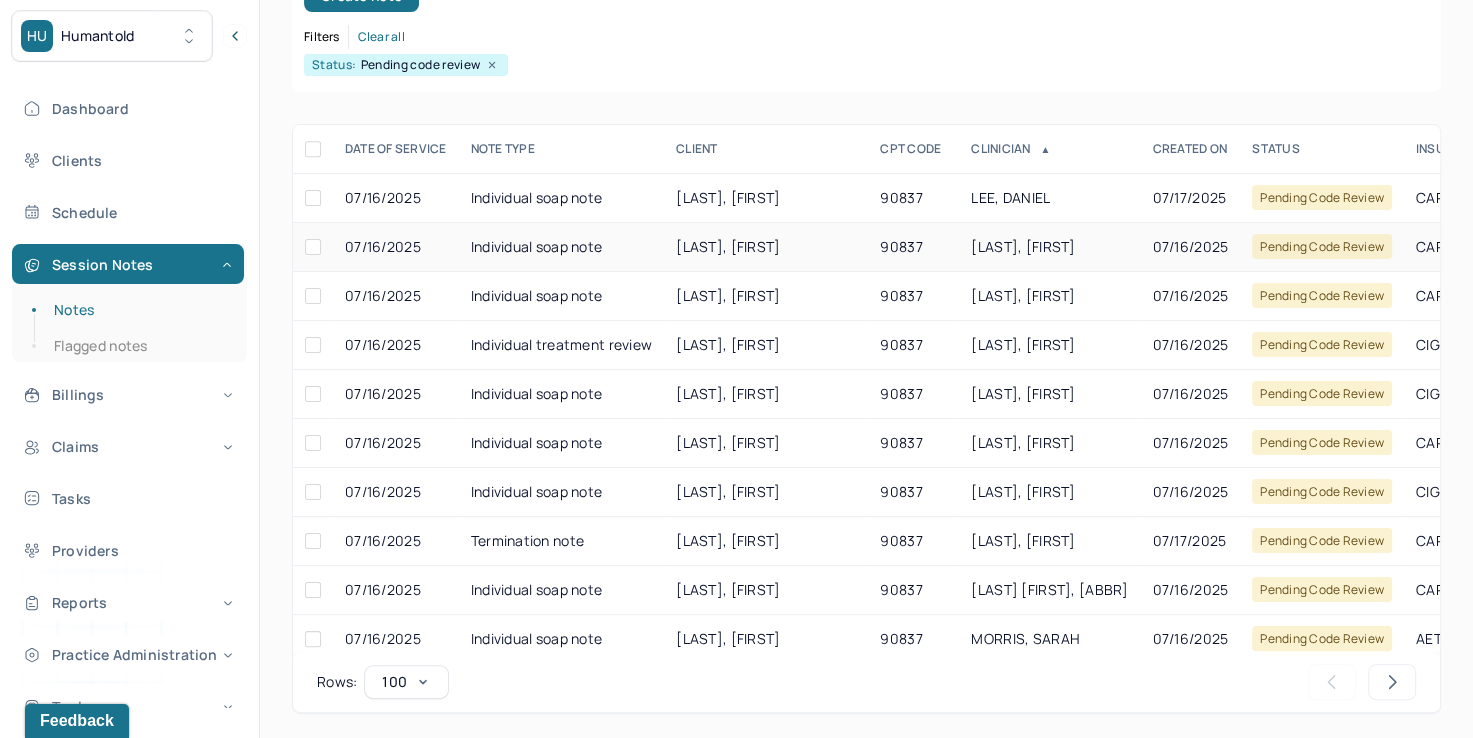 click on "[LAST], [FIRST]" at bounding box center (1023, 246) 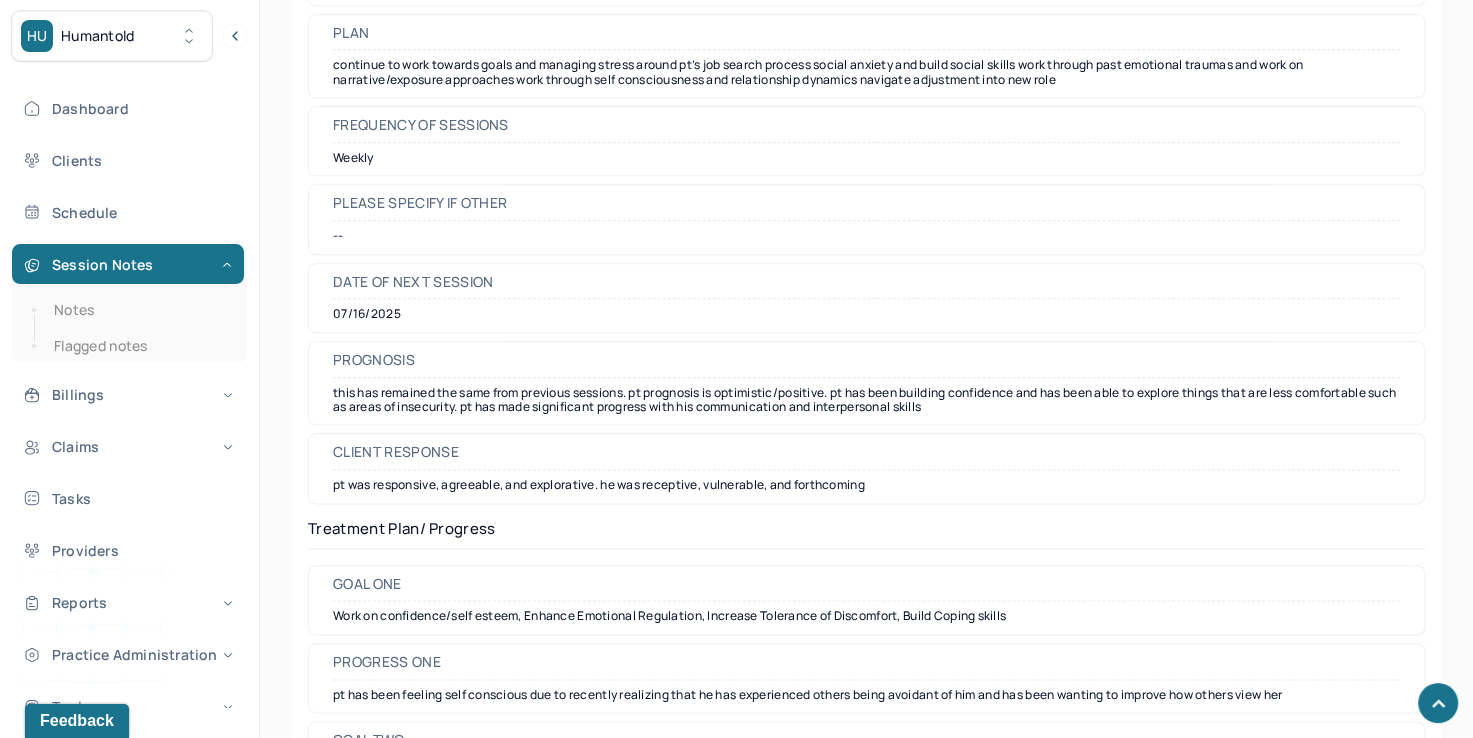 scroll, scrollTop: 2400, scrollLeft: 0, axis: vertical 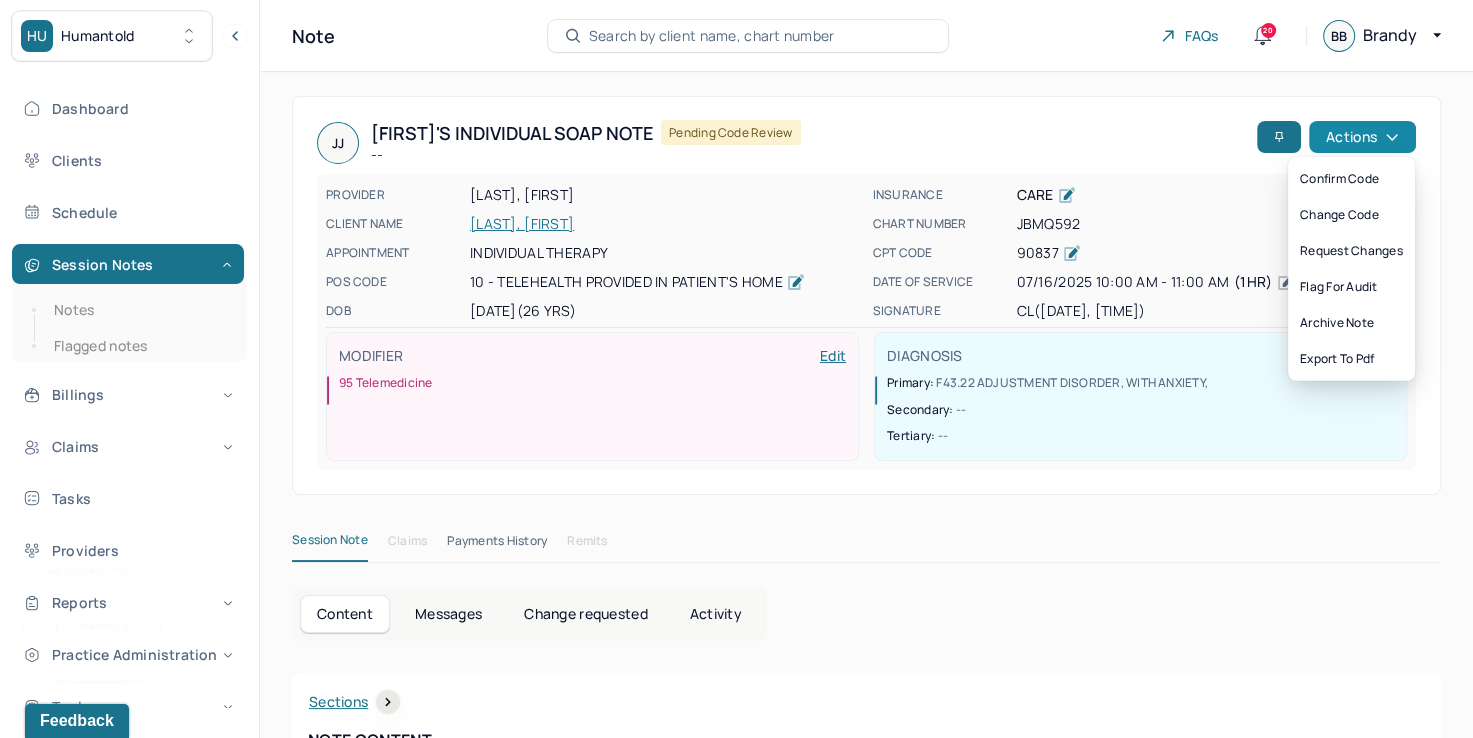 click on "Actions" at bounding box center (1362, 137) 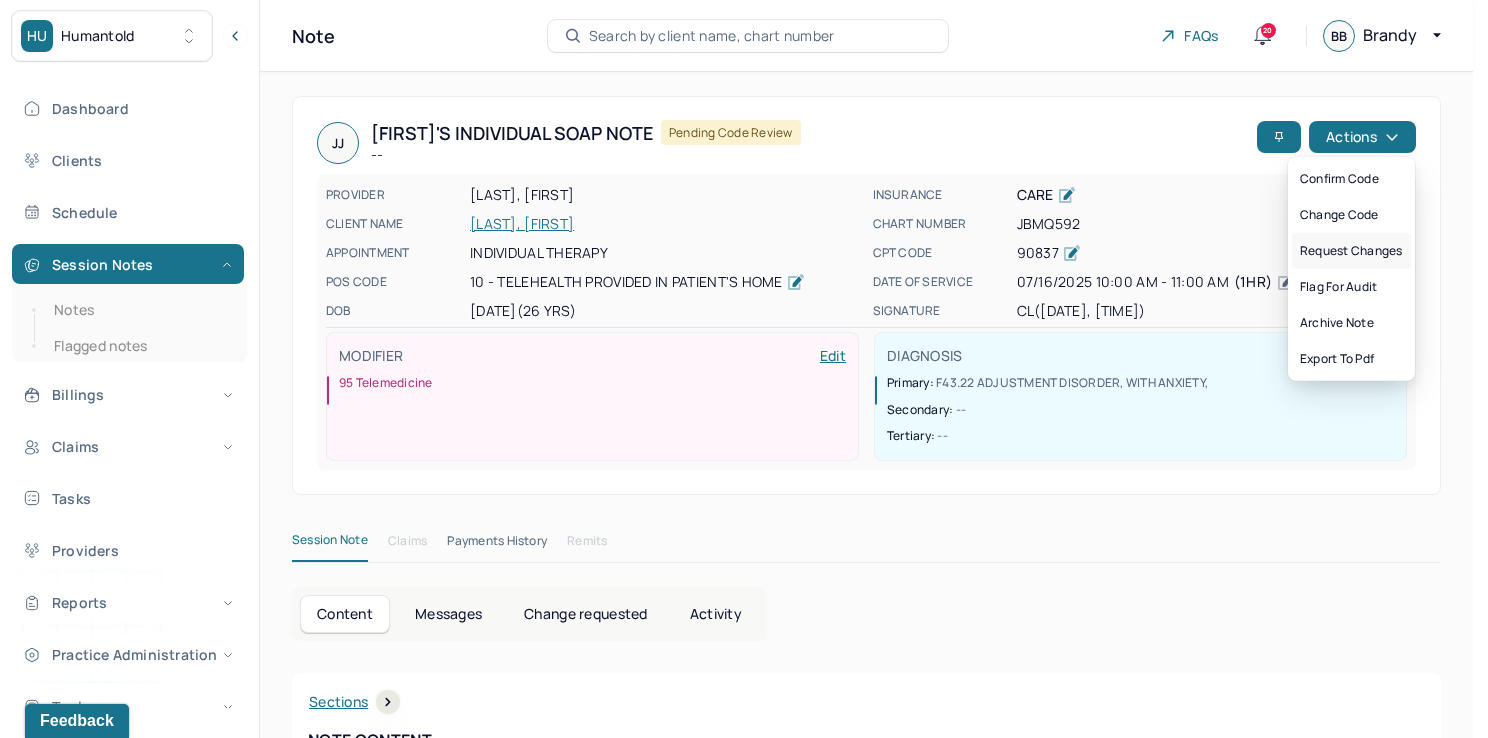 click on "Request changes" at bounding box center (1351, 251) 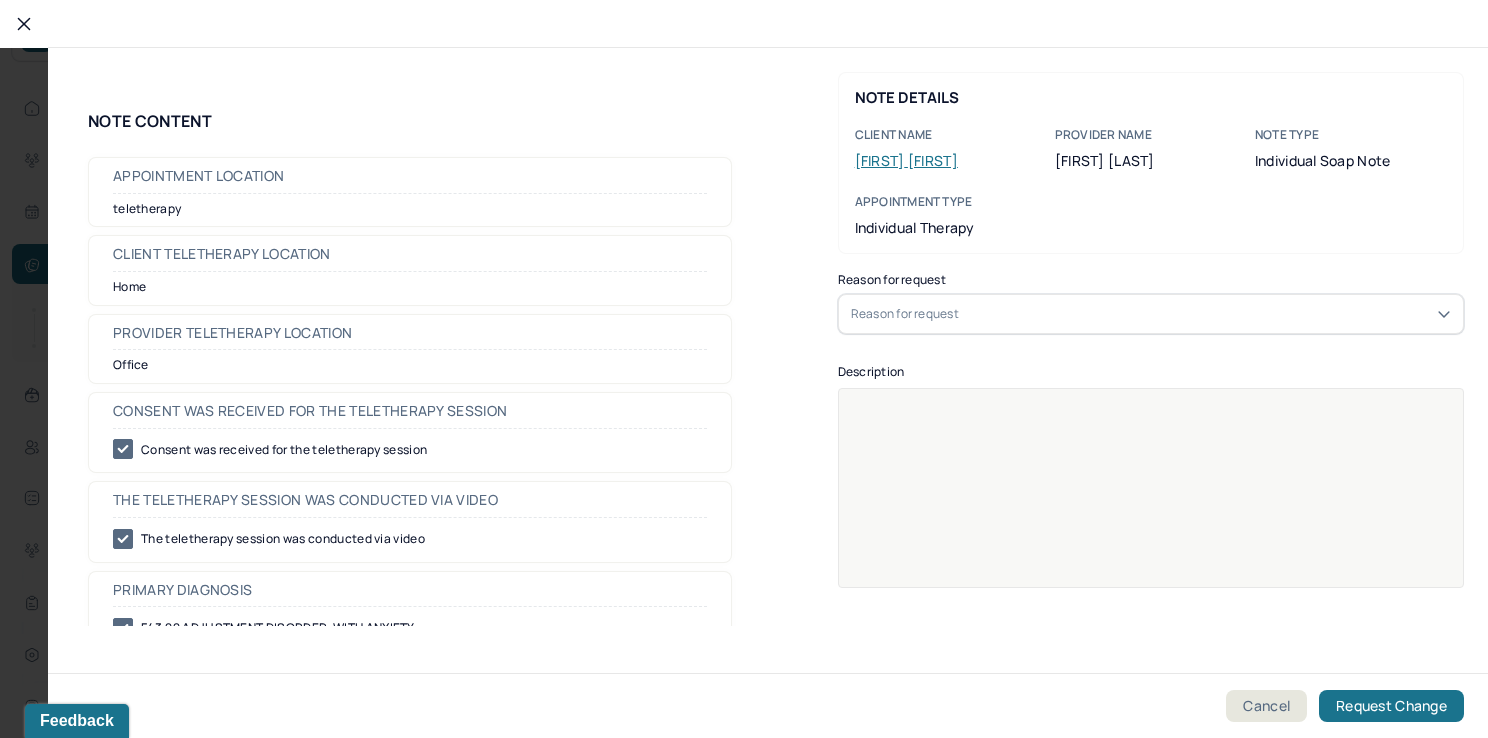 click on "Reason for request" at bounding box center [1151, 314] 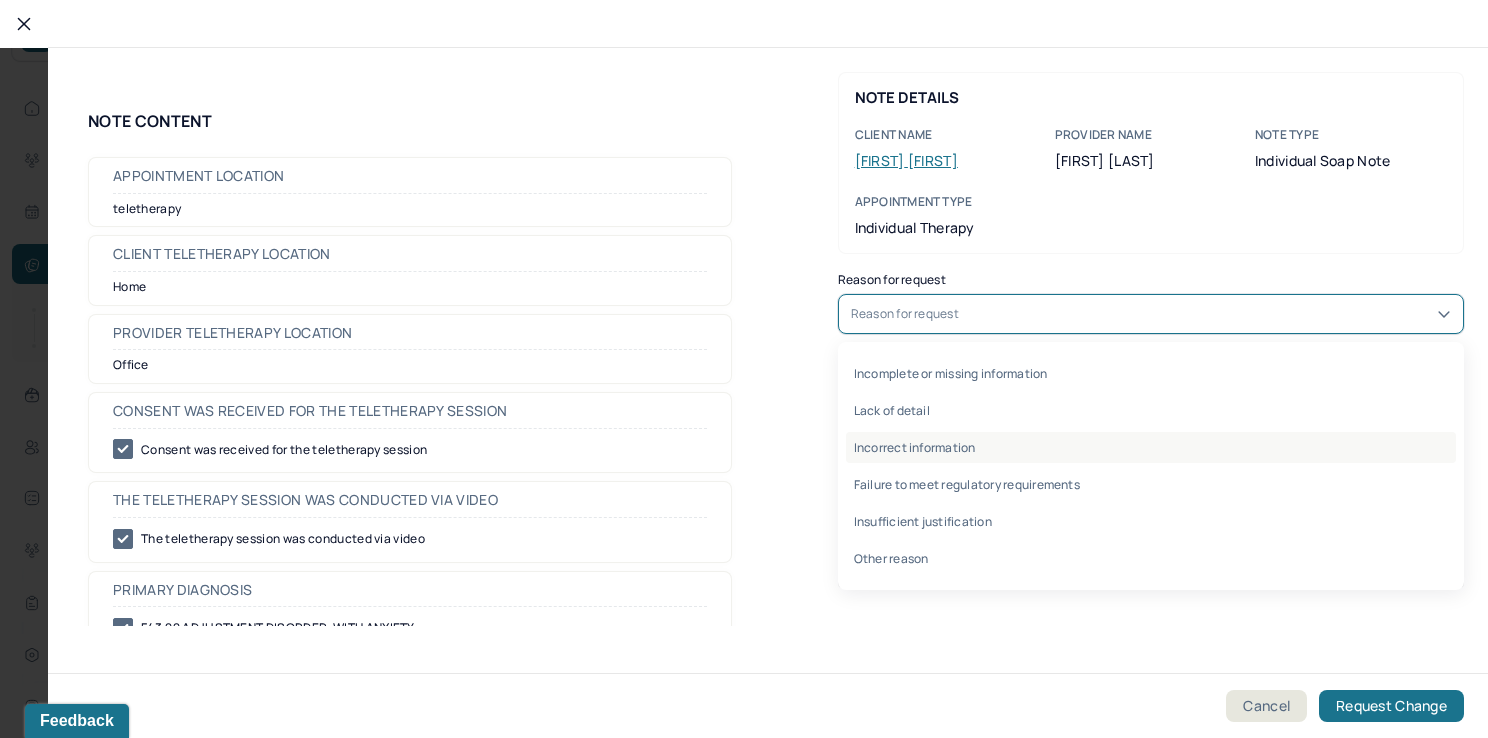 click on "Incorrect information" at bounding box center (1151, 447) 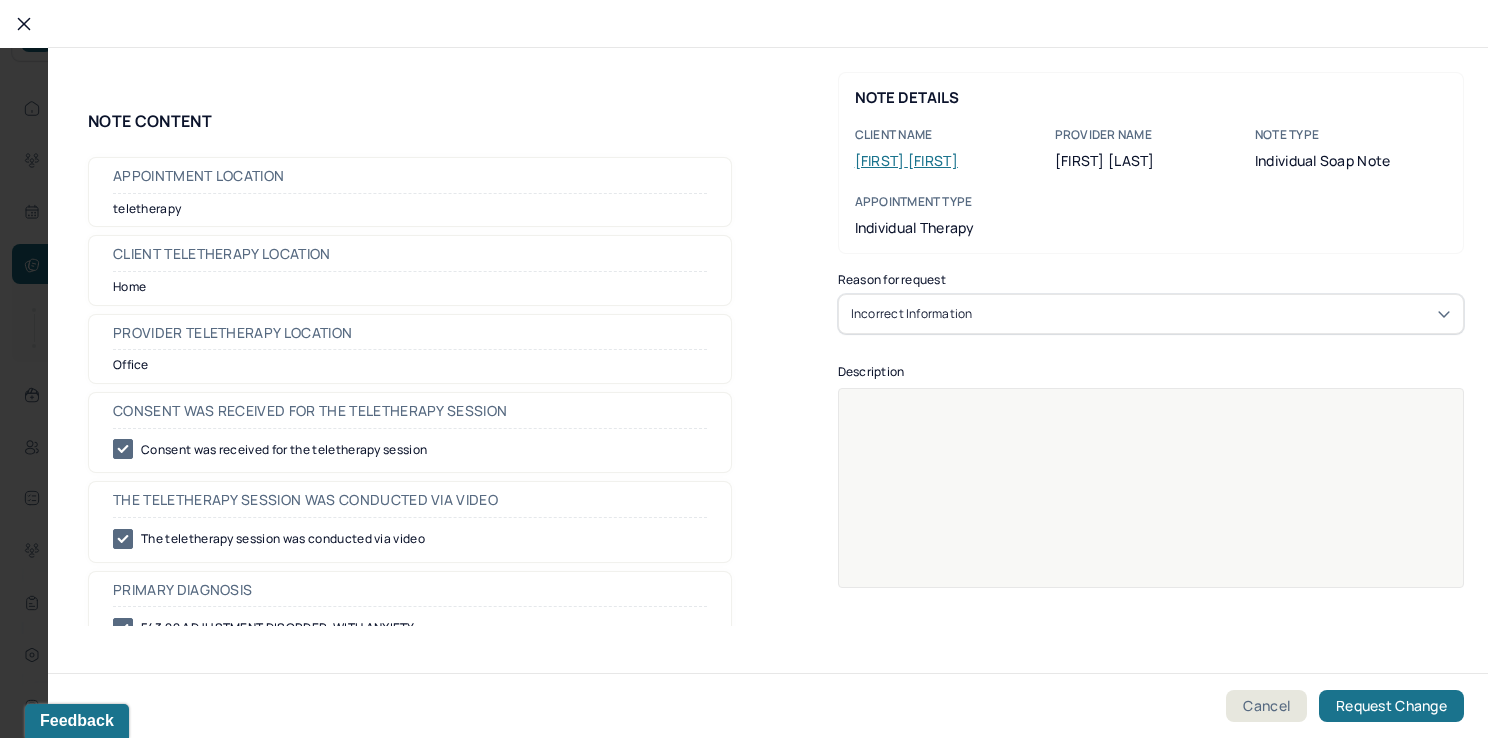 click at bounding box center [1151, 501] 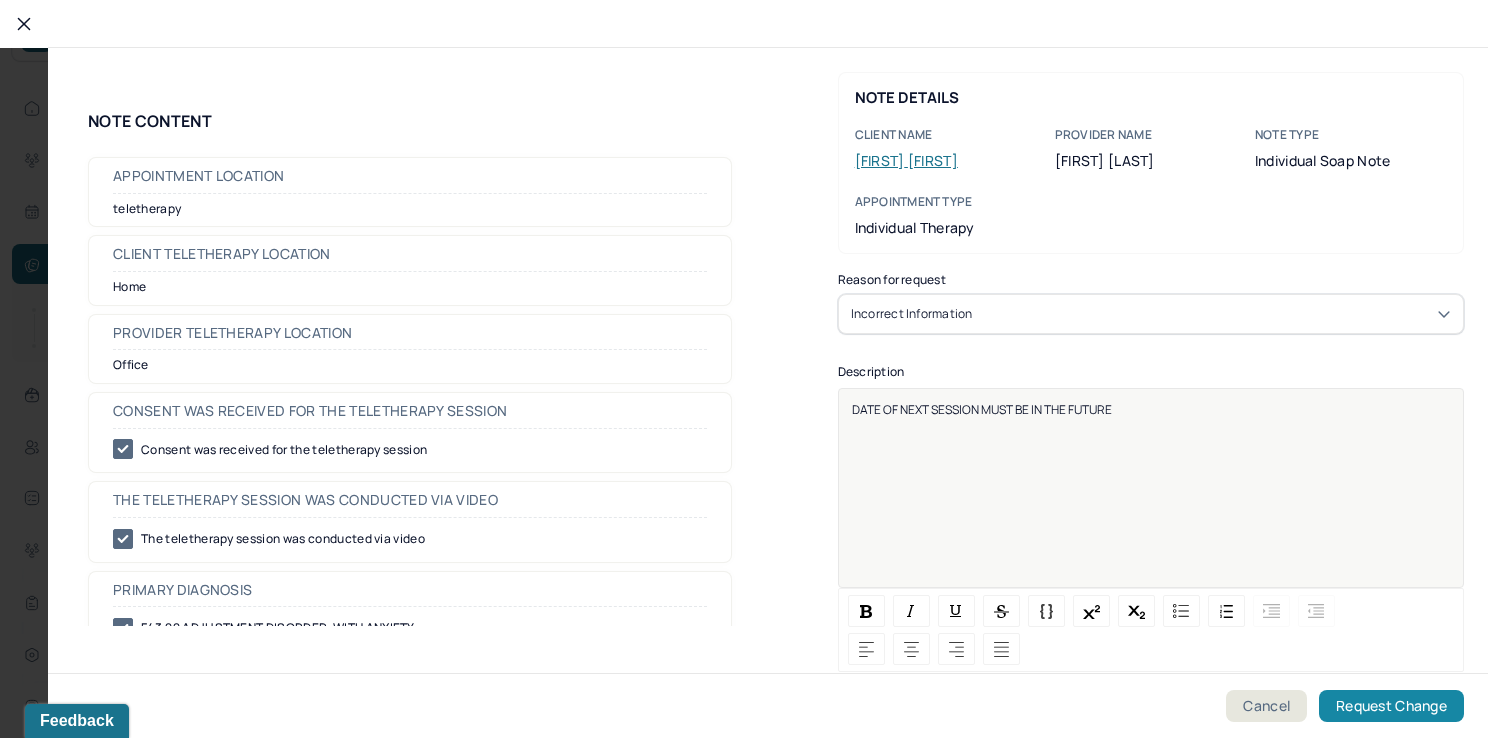 click on "Request Change" at bounding box center [1391, 706] 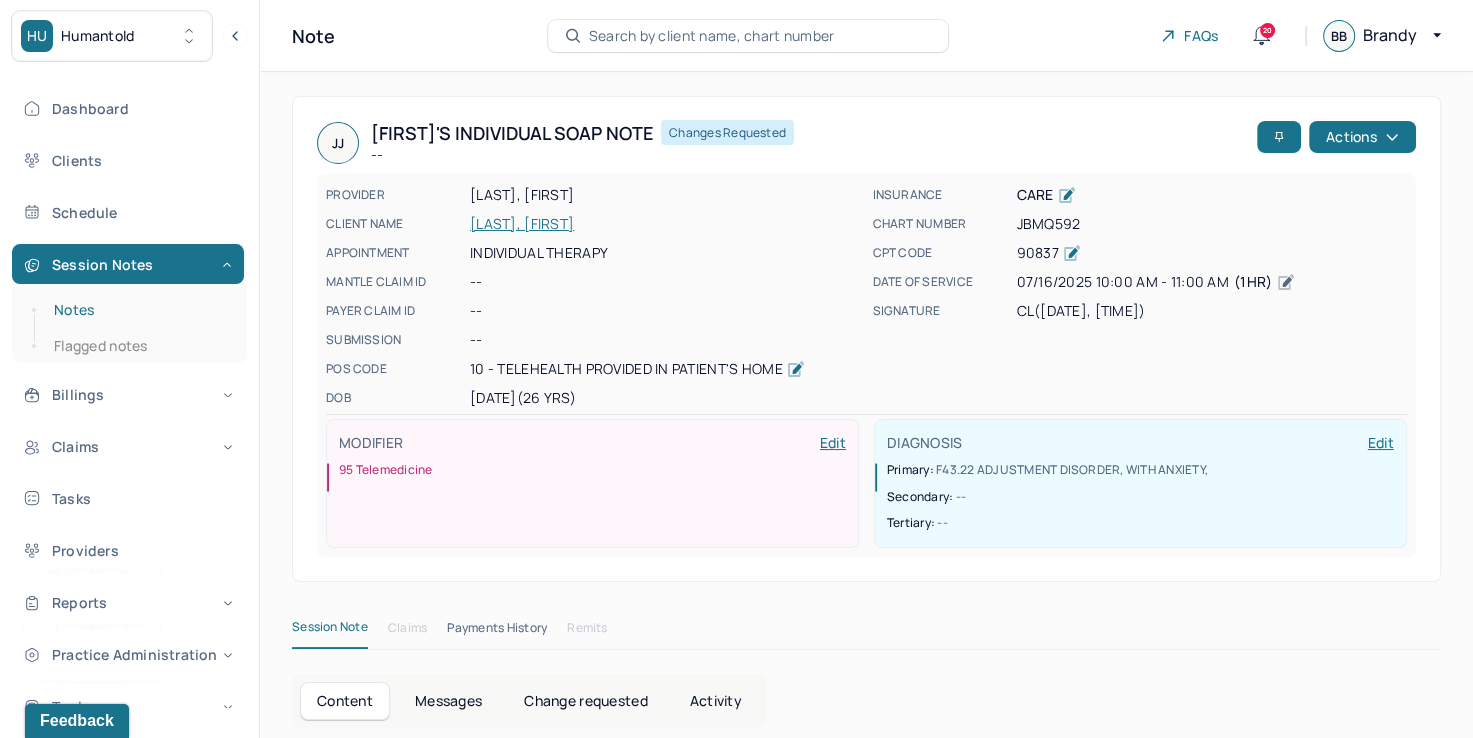 click on "Notes" at bounding box center (139, 310) 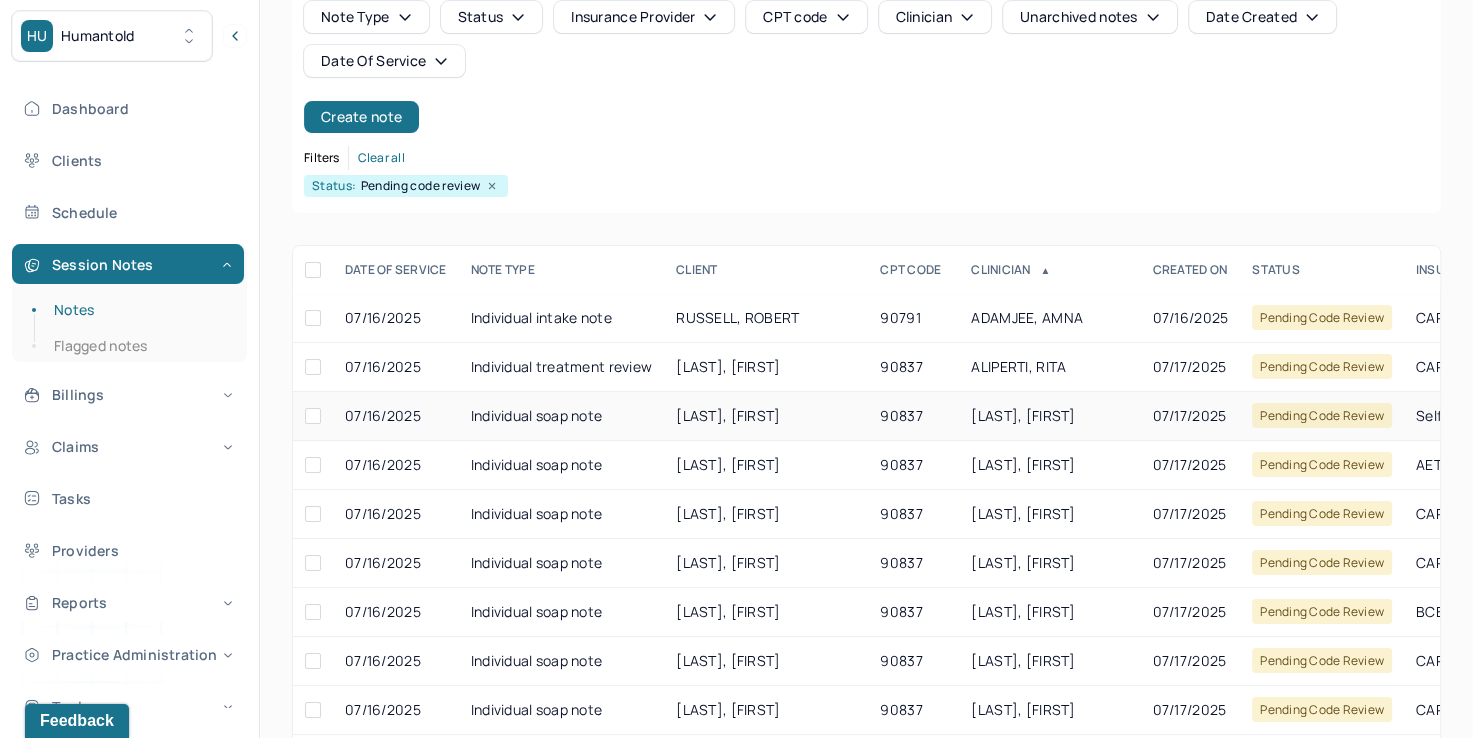 scroll, scrollTop: 288, scrollLeft: 0, axis: vertical 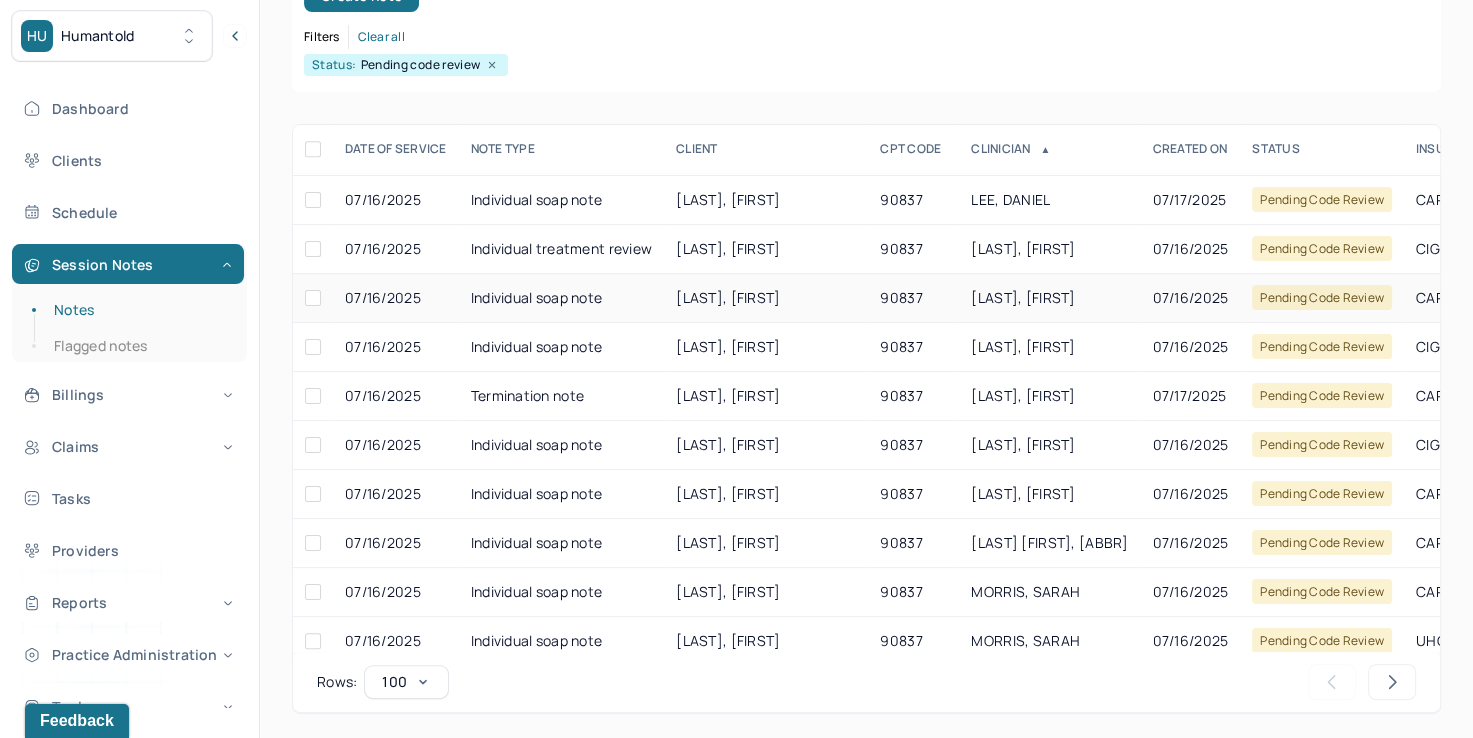 click on "[LAST], [FIRST]" at bounding box center (1049, 298) 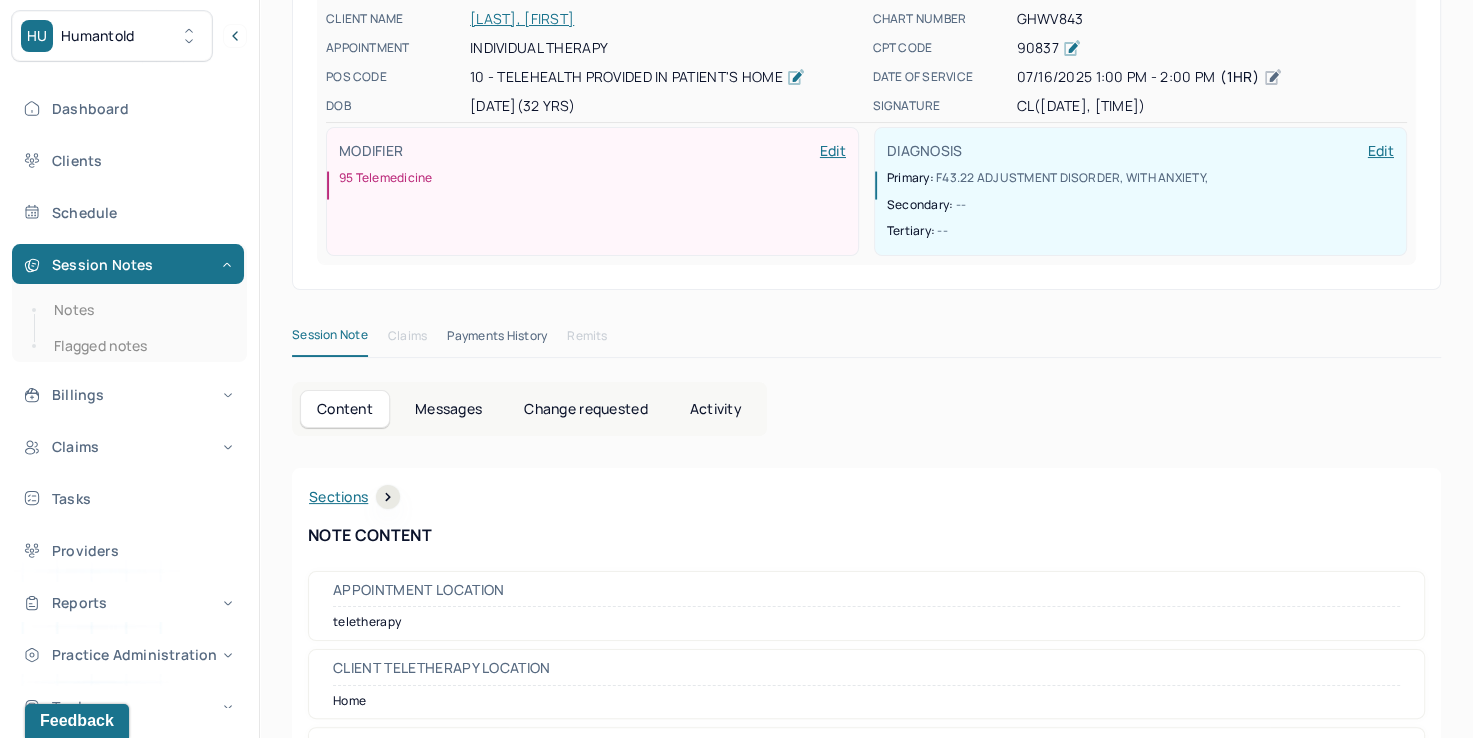 scroll, scrollTop: 4, scrollLeft: 0, axis: vertical 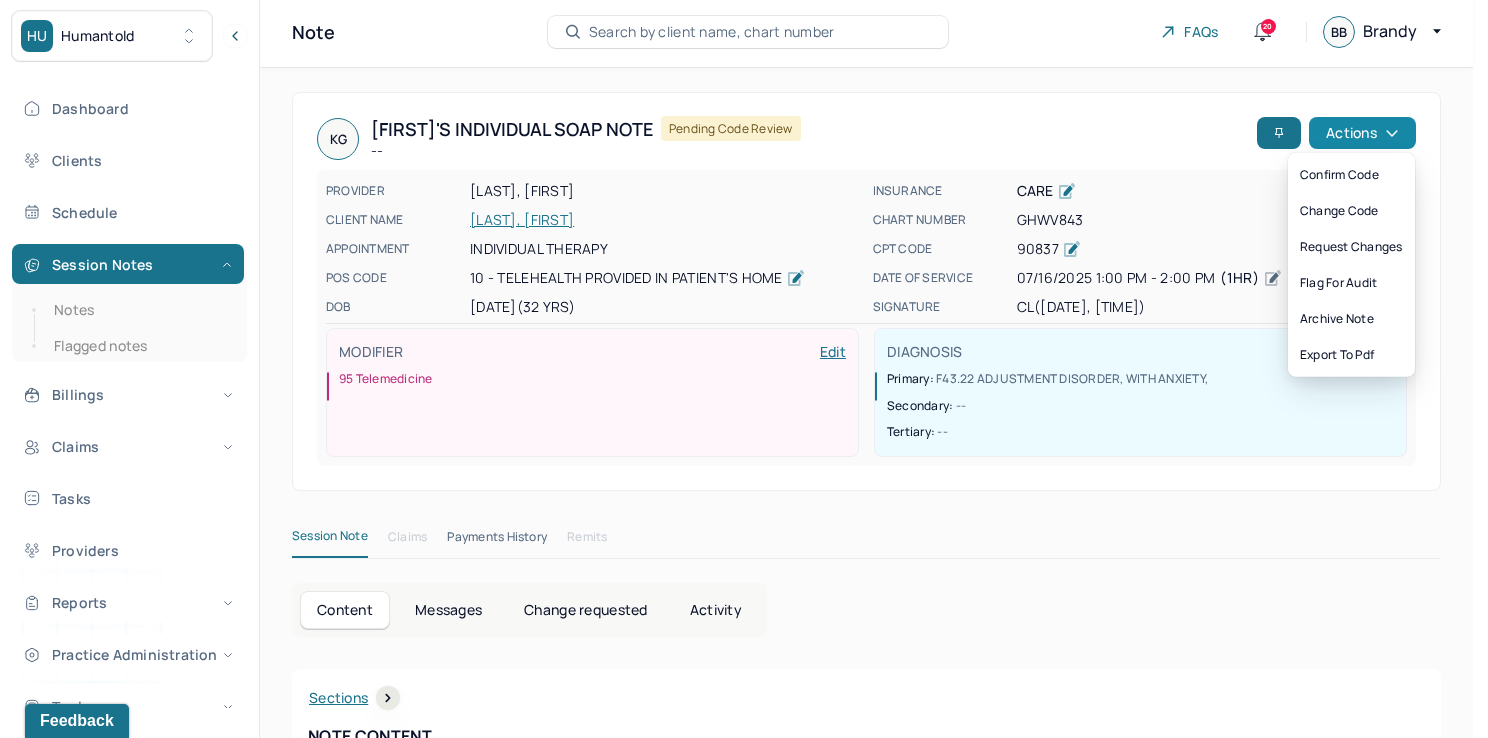 click on "Actions" at bounding box center [1362, 133] 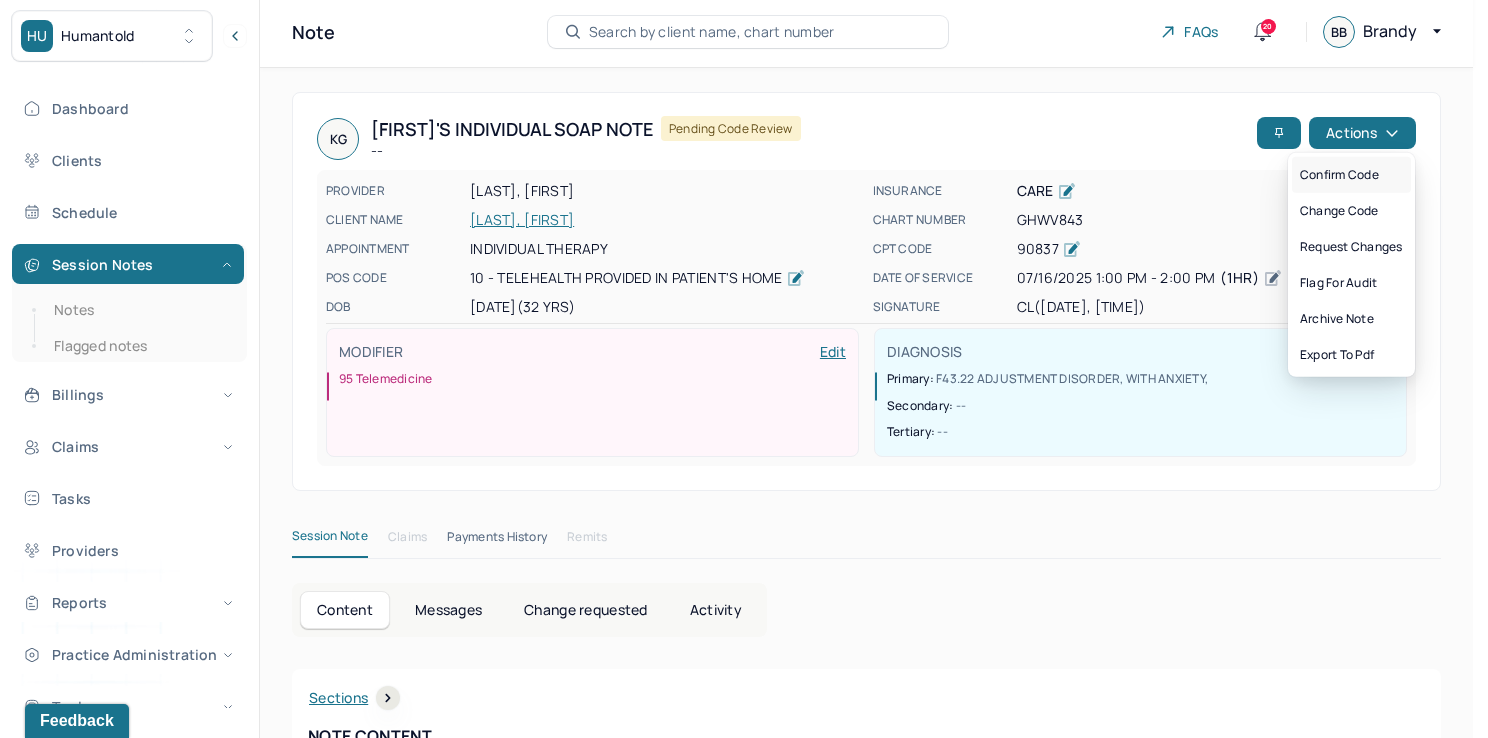 click on "Confirm code" at bounding box center (1351, 175) 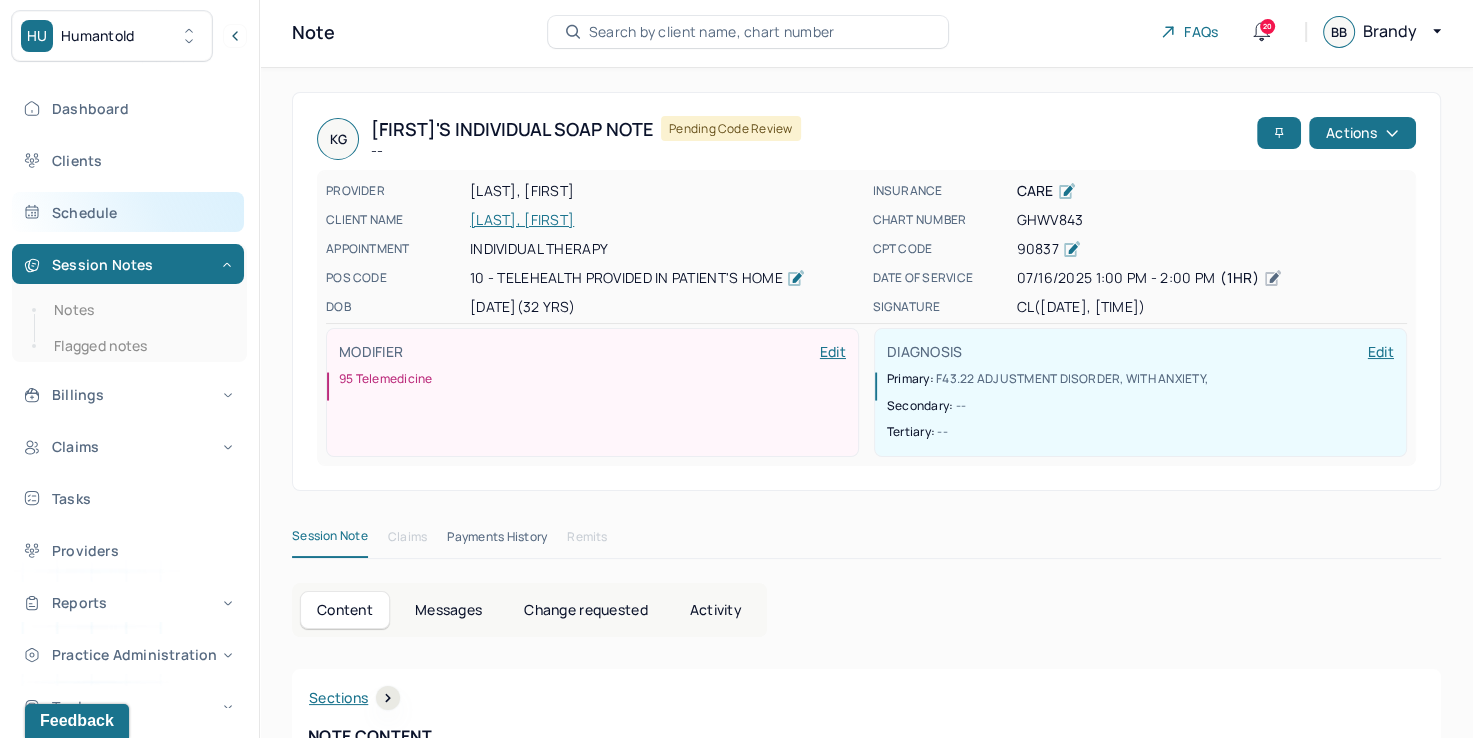 scroll, scrollTop: 0, scrollLeft: 0, axis: both 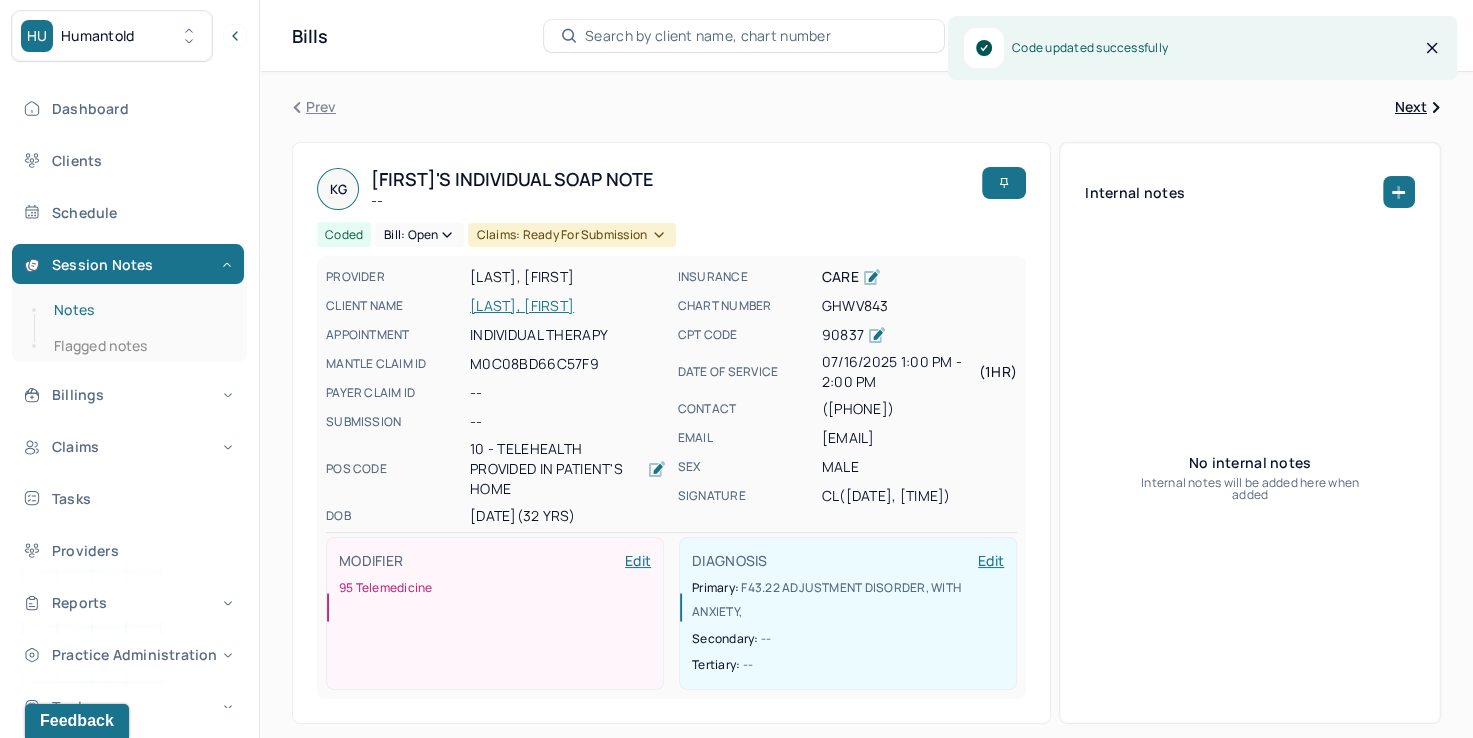 click on "Notes" at bounding box center [139, 310] 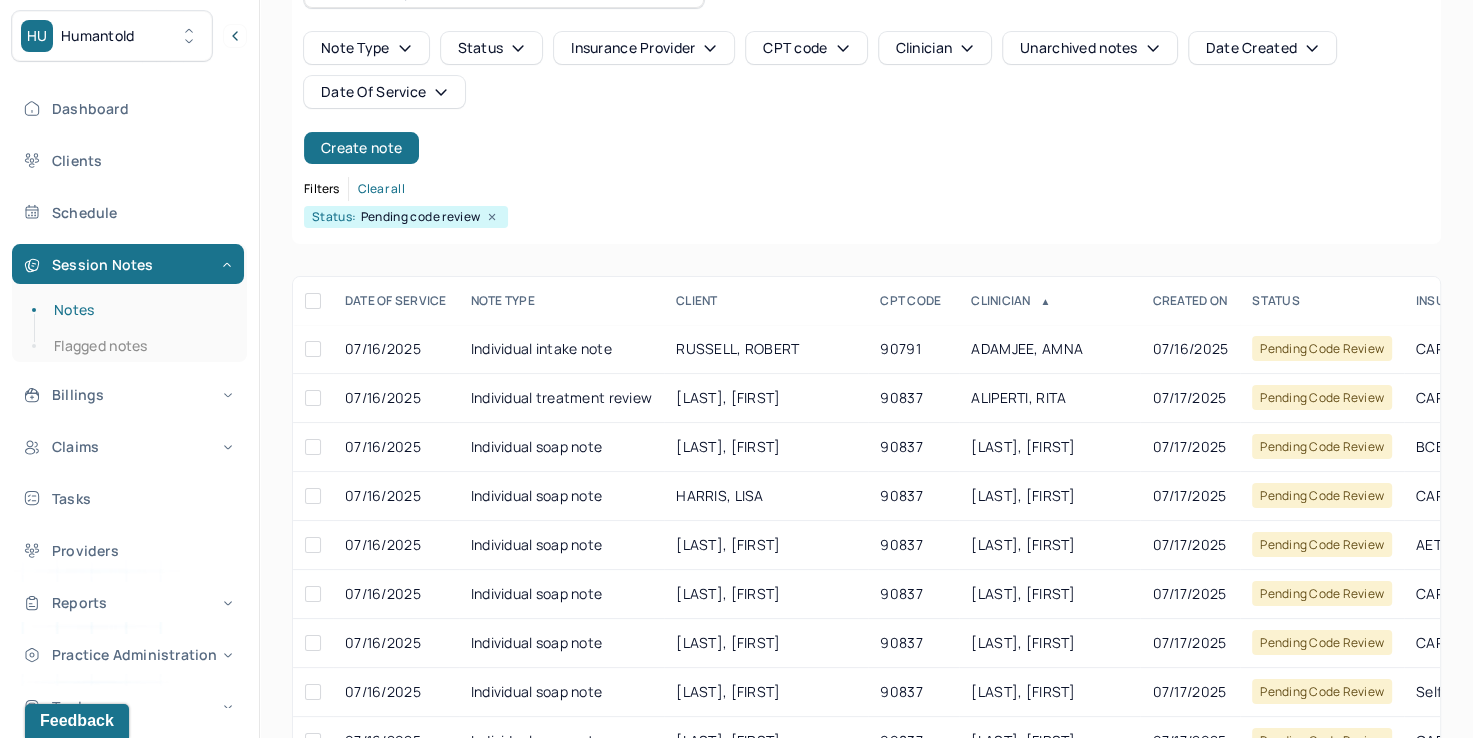 scroll, scrollTop: 288, scrollLeft: 0, axis: vertical 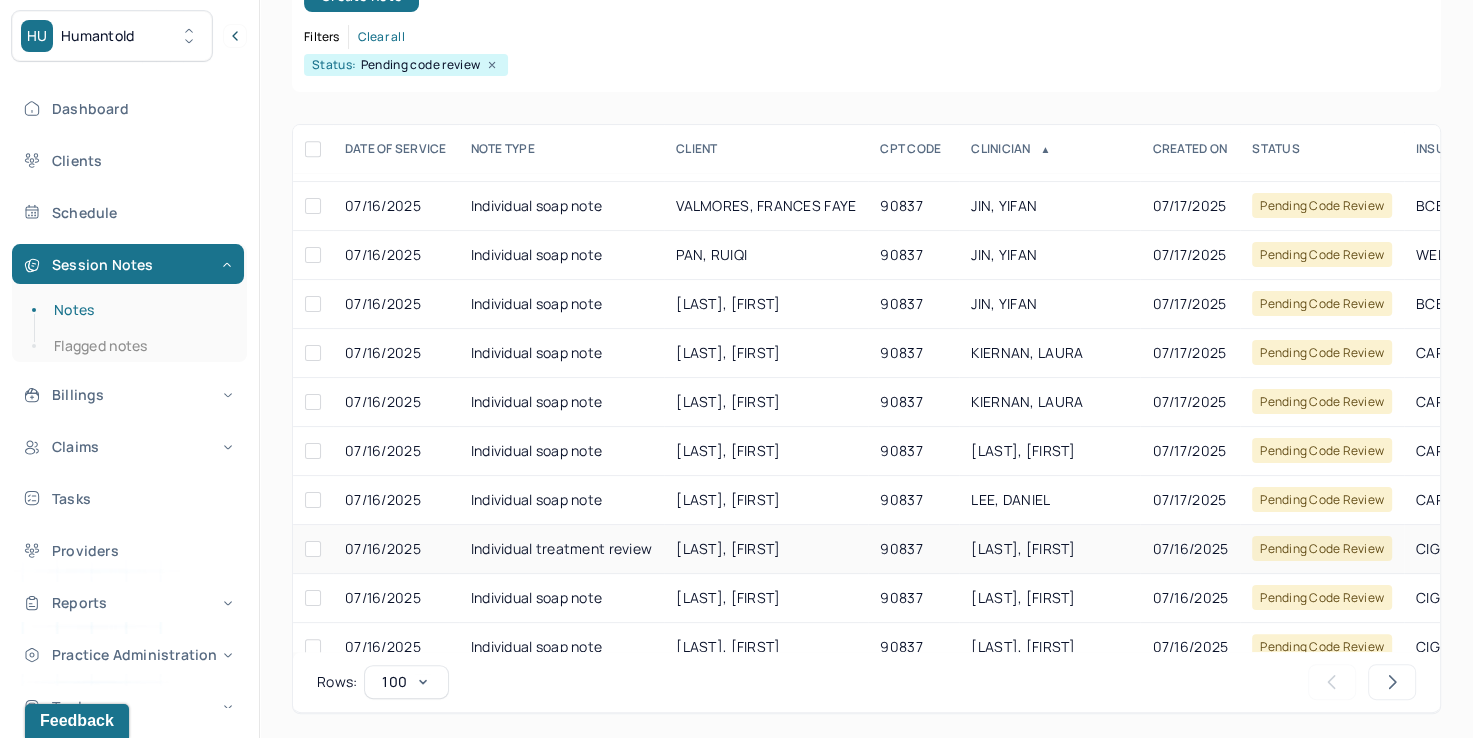 click on "[LAST], [FIRST]" at bounding box center (1023, 548) 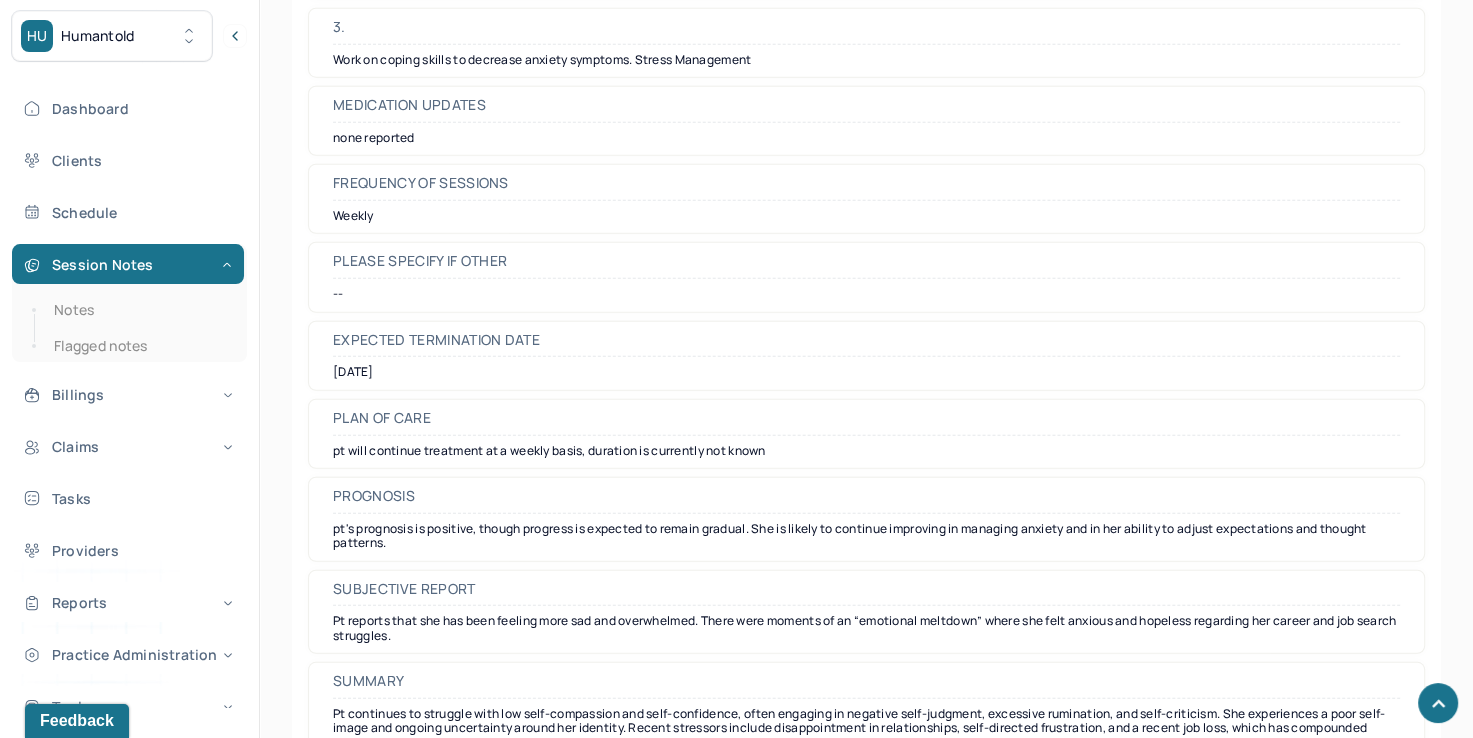 scroll, scrollTop: 5212, scrollLeft: 0, axis: vertical 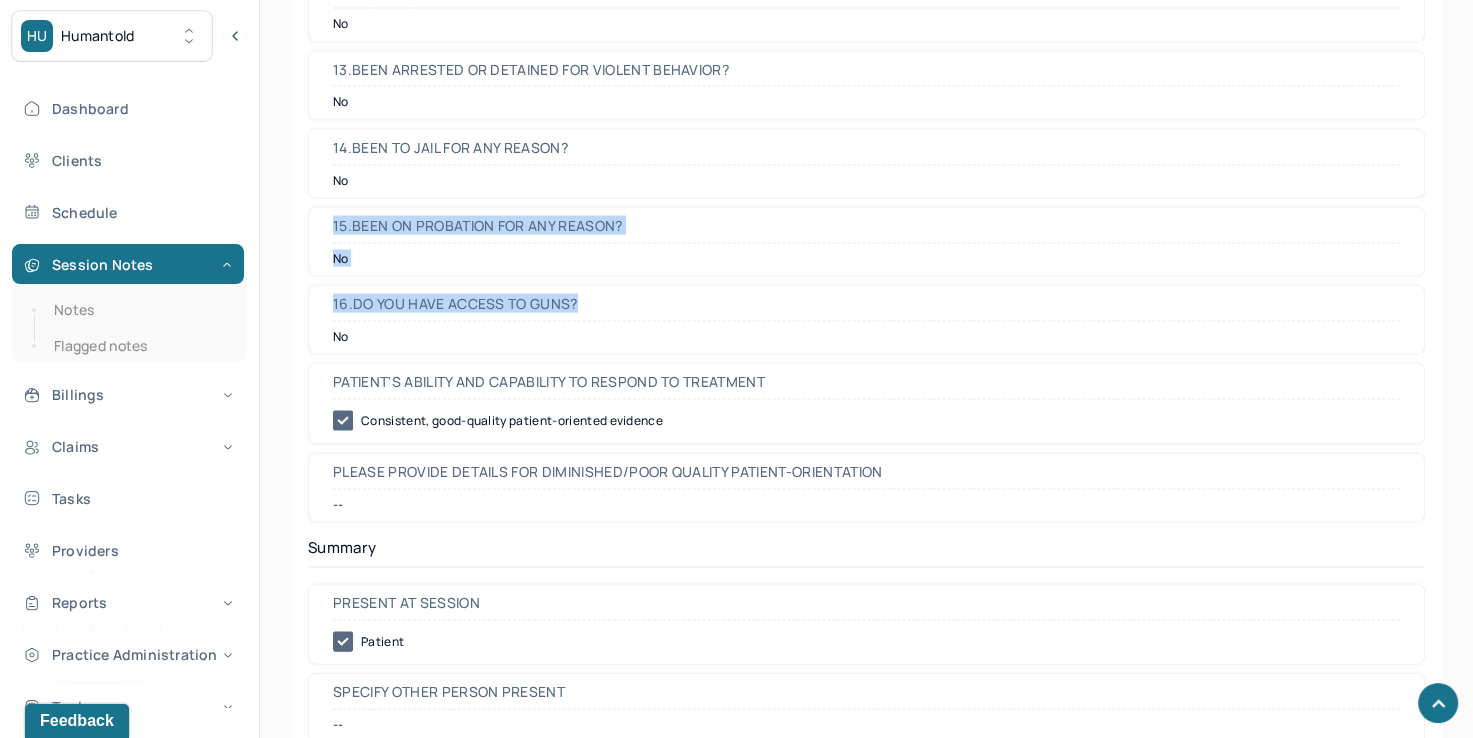 drag, startPoint x: 1448, startPoint y: 208, endPoint x: 1465, endPoint y: 118, distance: 91.591484 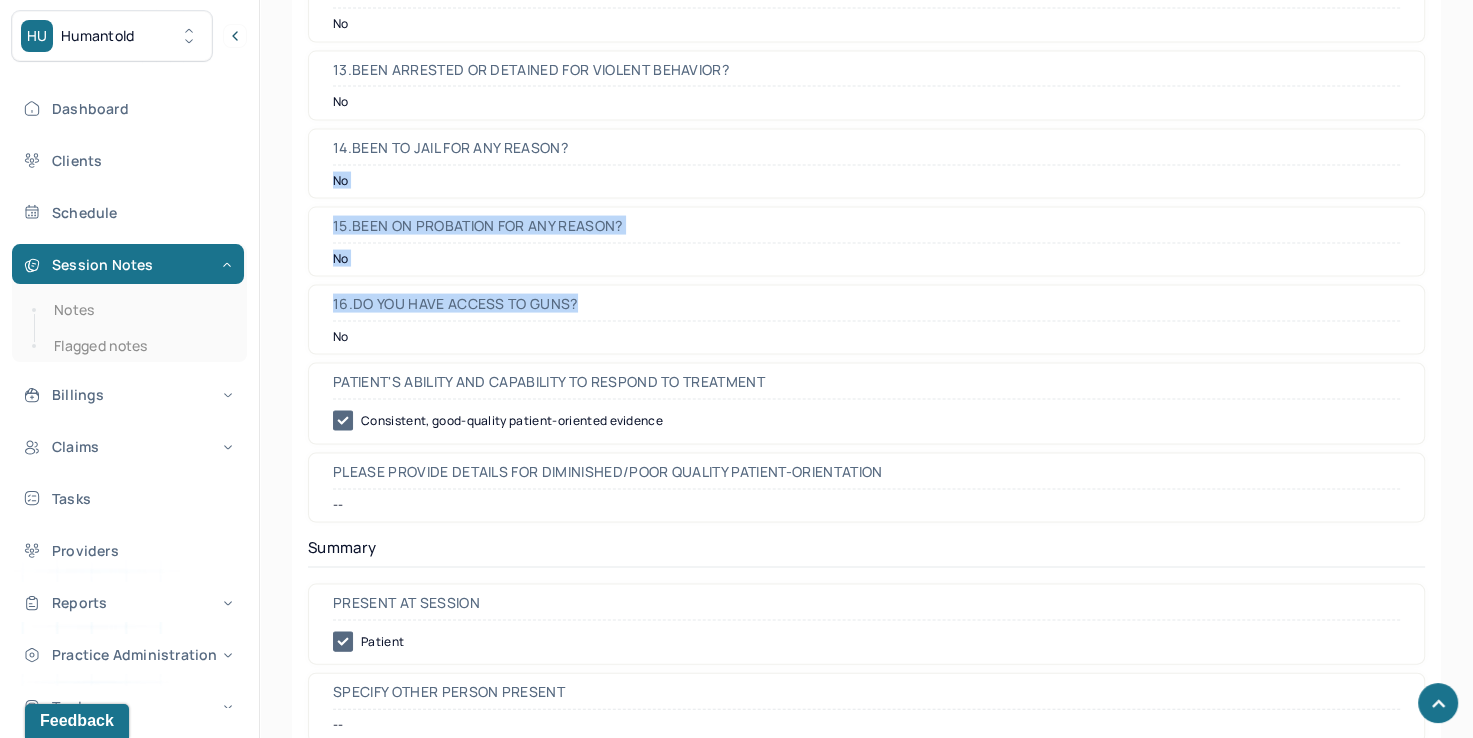 click on "Sections   NOTE CONTENT Appointment location teletherapy Client Teletherapy Location Home Provider Teletherapy Location Office Consent was received for the teletherapy session   Consent was received for the teletherapy session The teletherapy session was conducted via video   The teletherapy session was conducted via video Primary diagnosis F43.22 ADJUSTMENT DISORDER, WITH ANXIETY Secondary diagnosis -- Tertiary diagnosis -- What are the problem(s) you are seeking help for? Pt was initially seeking help for her anxiety and her internal conflicts, most of which are related to work. She was struggling with her transition to her new work role. She presents with anxiety and self judgment about her level of productivity and stagnation in accomplishments.  she has recently been laid off in recent months which has exacerbated and worsened symptoms significantly.  Symptoms Anxiety Anxiety Anxiety frequency weekly Anxiety details Panic attacks Panic attacks Panic attacks frequency -- Panic attacks details -- -- --" at bounding box center (866, -626) 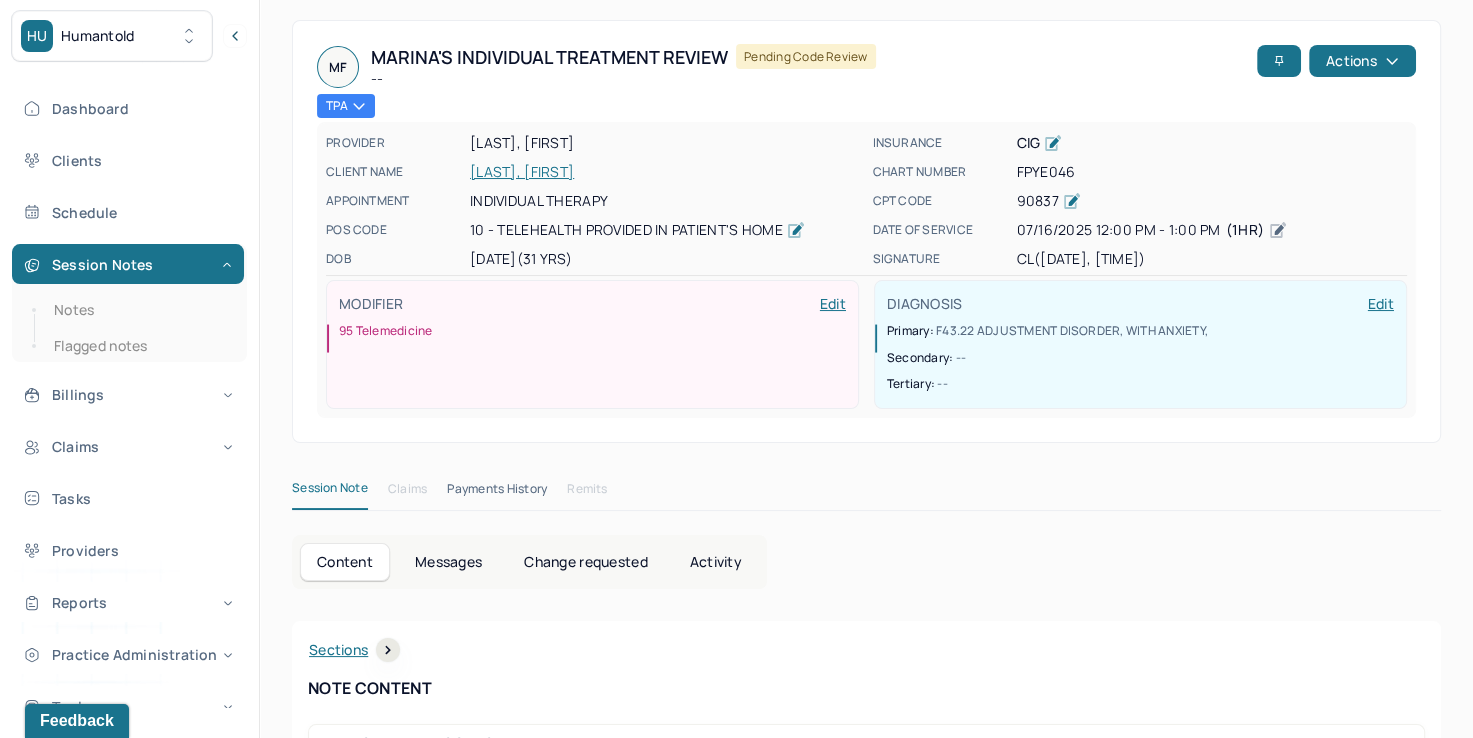 scroll, scrollTop: 61, scrollLeft: 0, axis: vertical 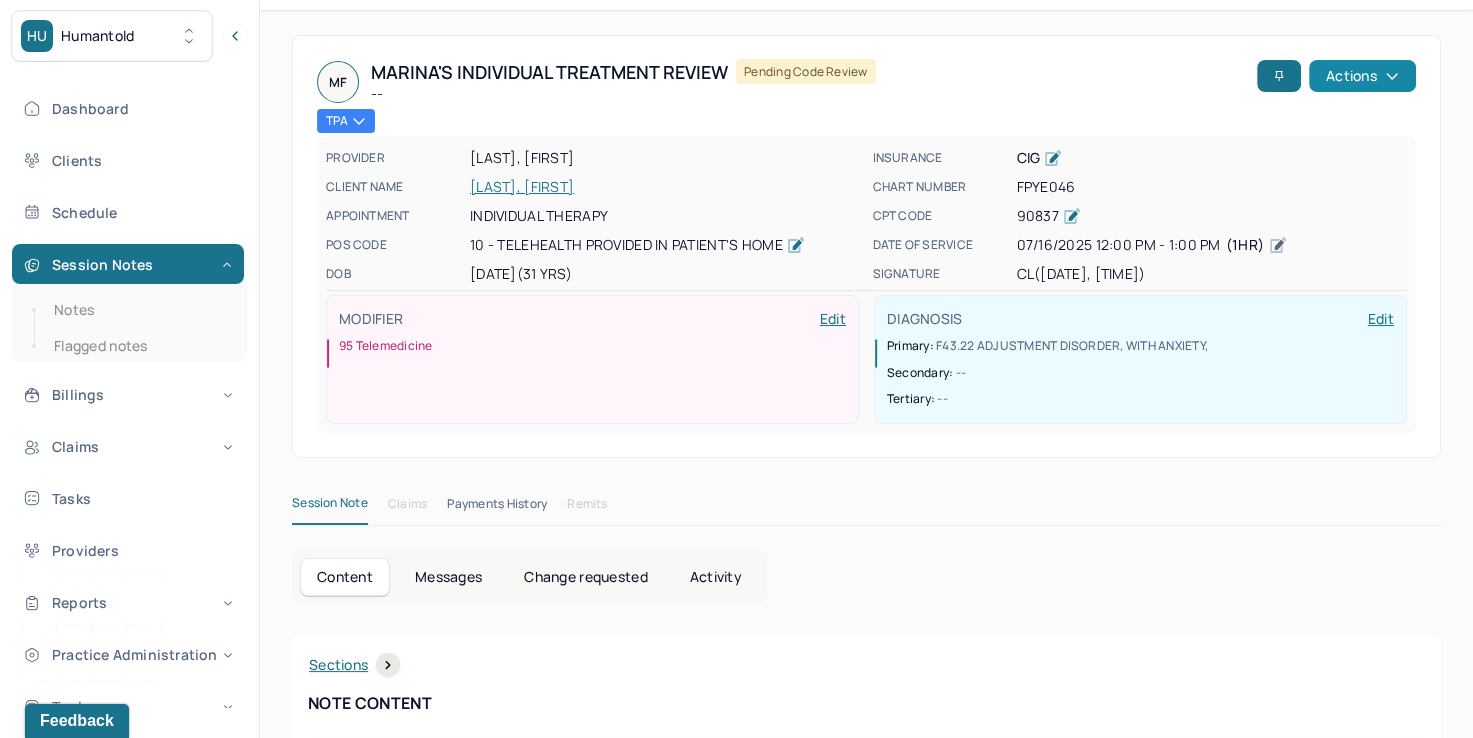 click 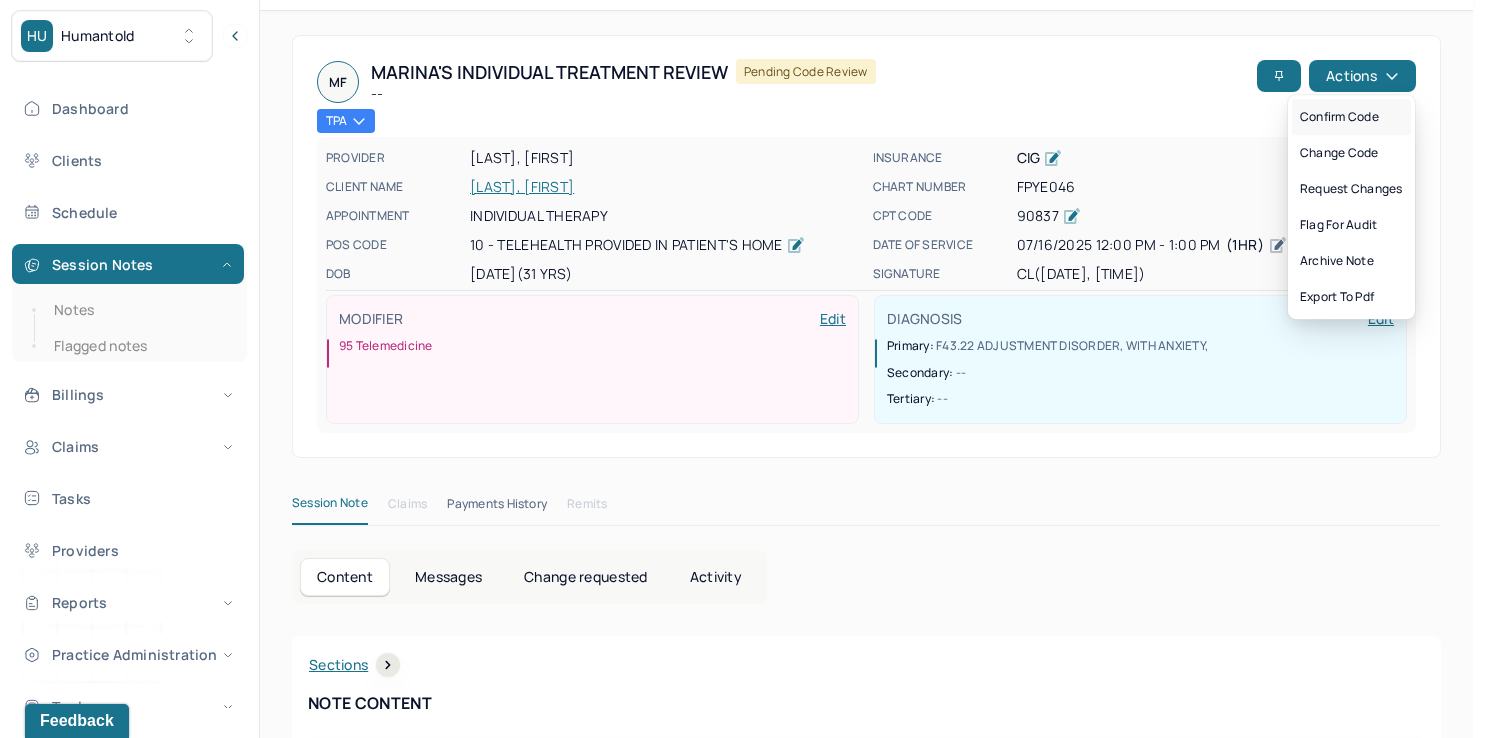 click on "Confirm code" at bounding box center [1351, 117] 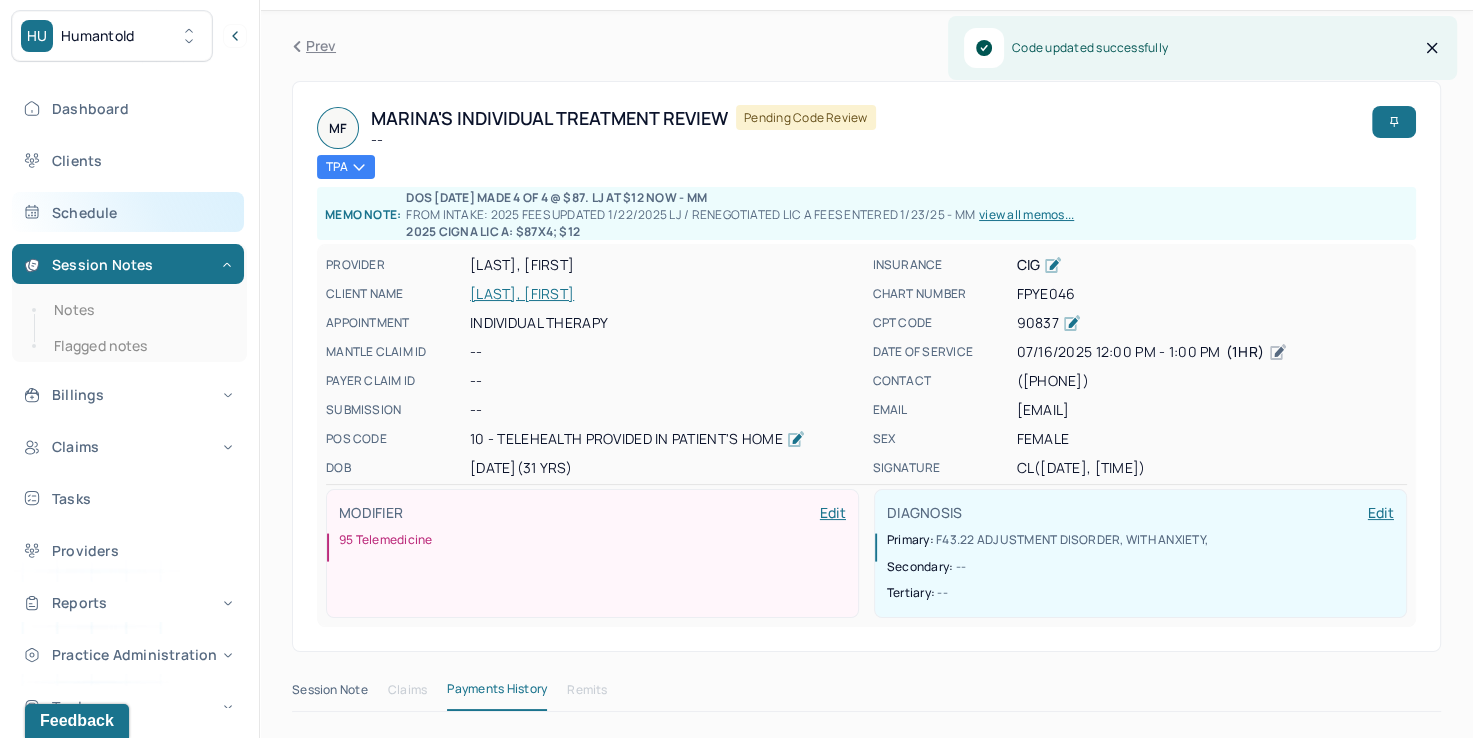 scroll, scrollTop: 0, scrollLeft: 0, axis: both 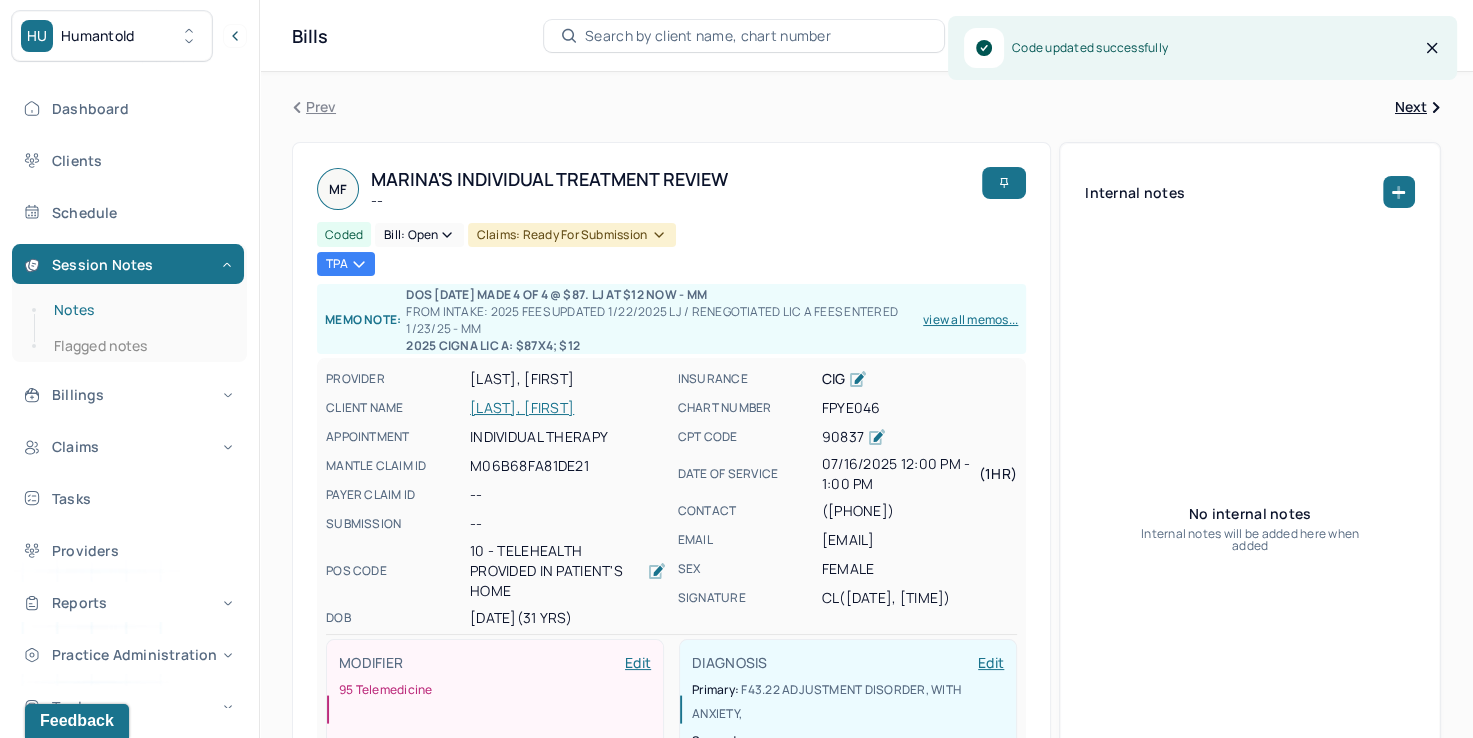 click on "Notes" at bounding box center (139, 310) 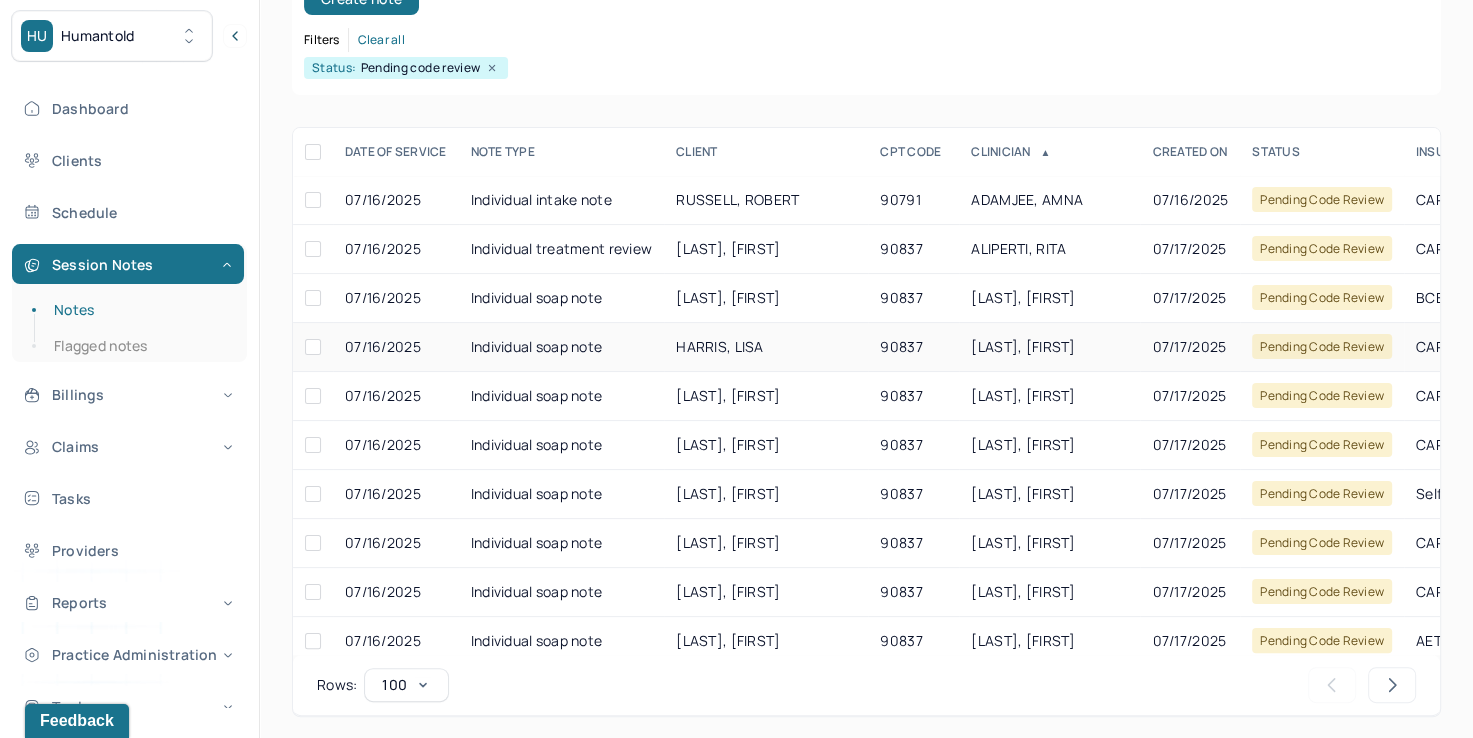 scroll, scrollTop: 288, scrollLeft: 0, axis: vertical 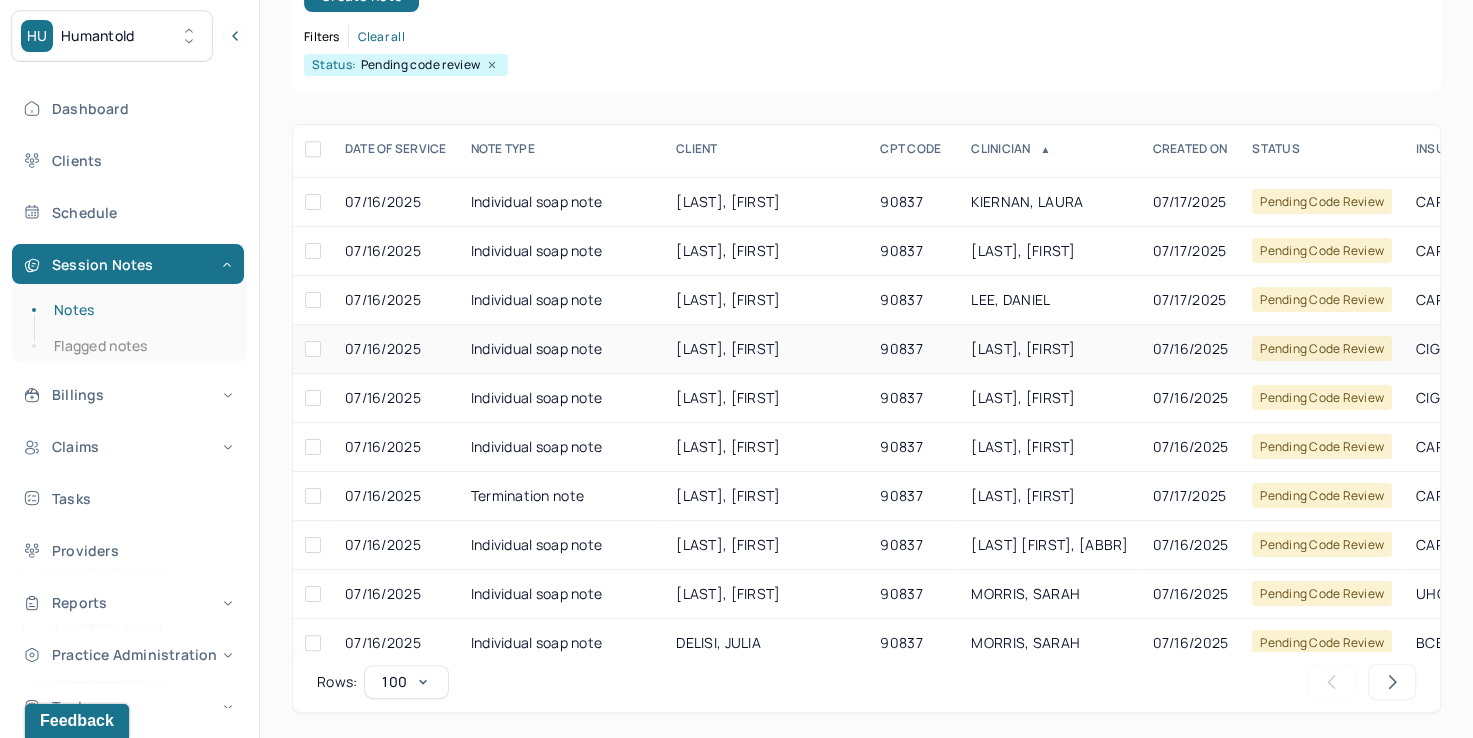 click on "[LAST], [FIRST]" at bounding box center (1023, 348) 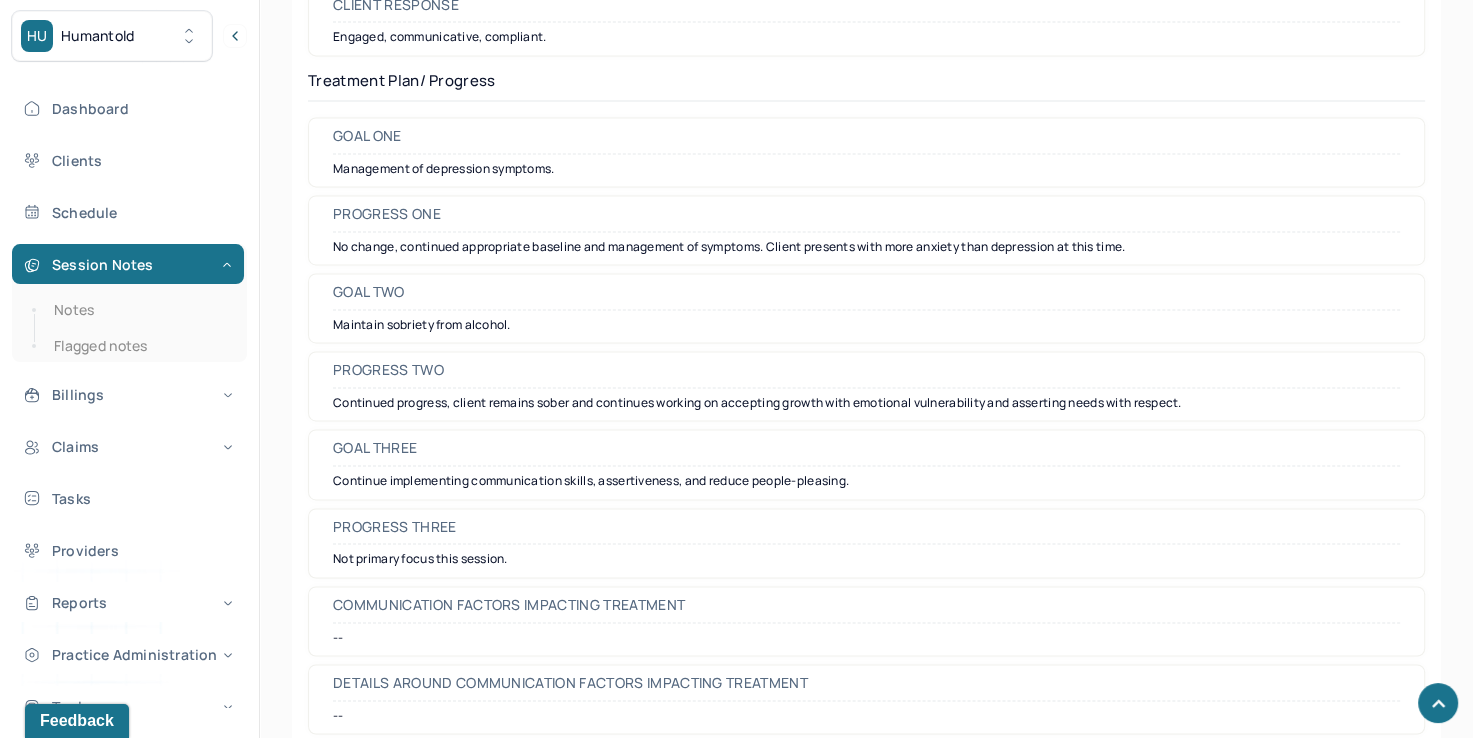 scroll, scrollTop: 2930, scrollLeft: 0, axis: vertical 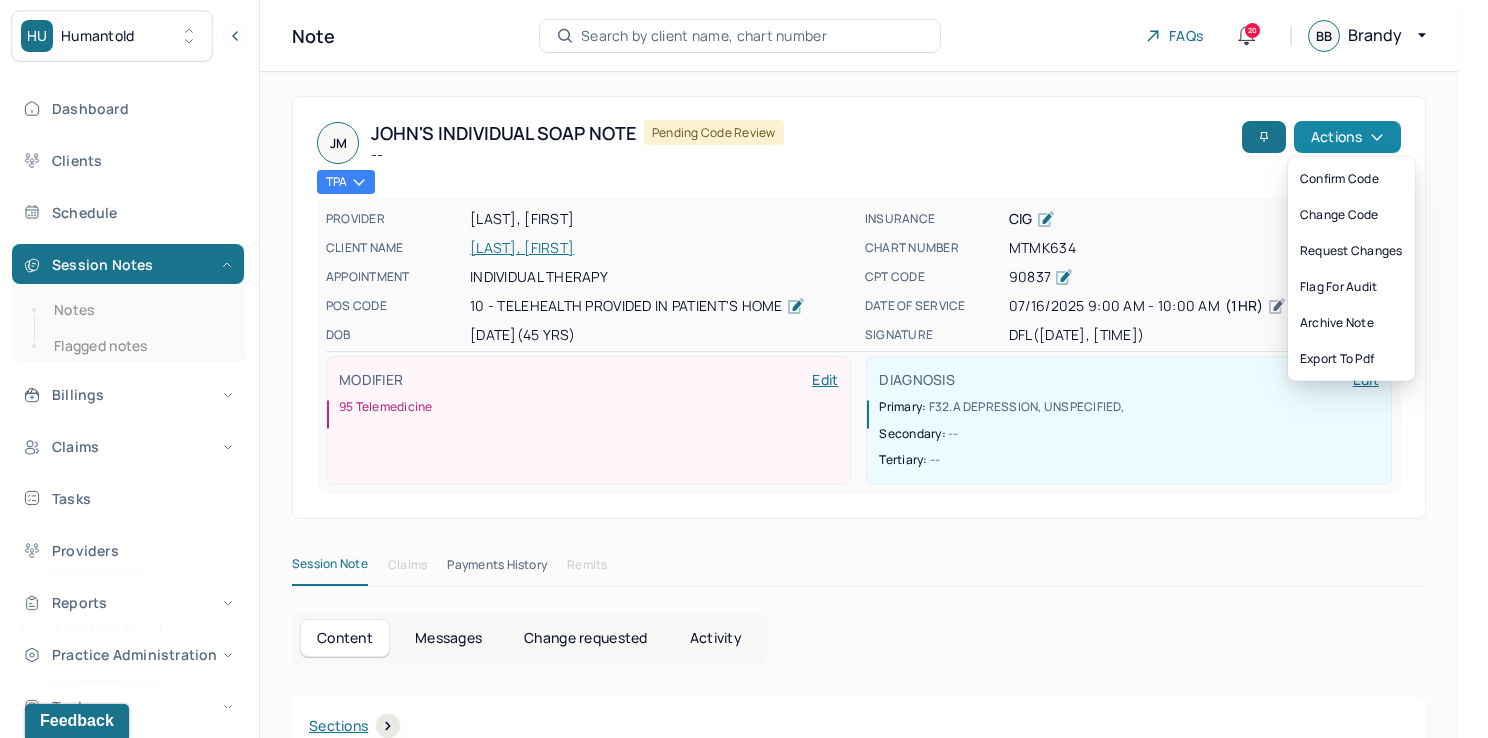 click on "Actions" at bounding box center [1347, 137] 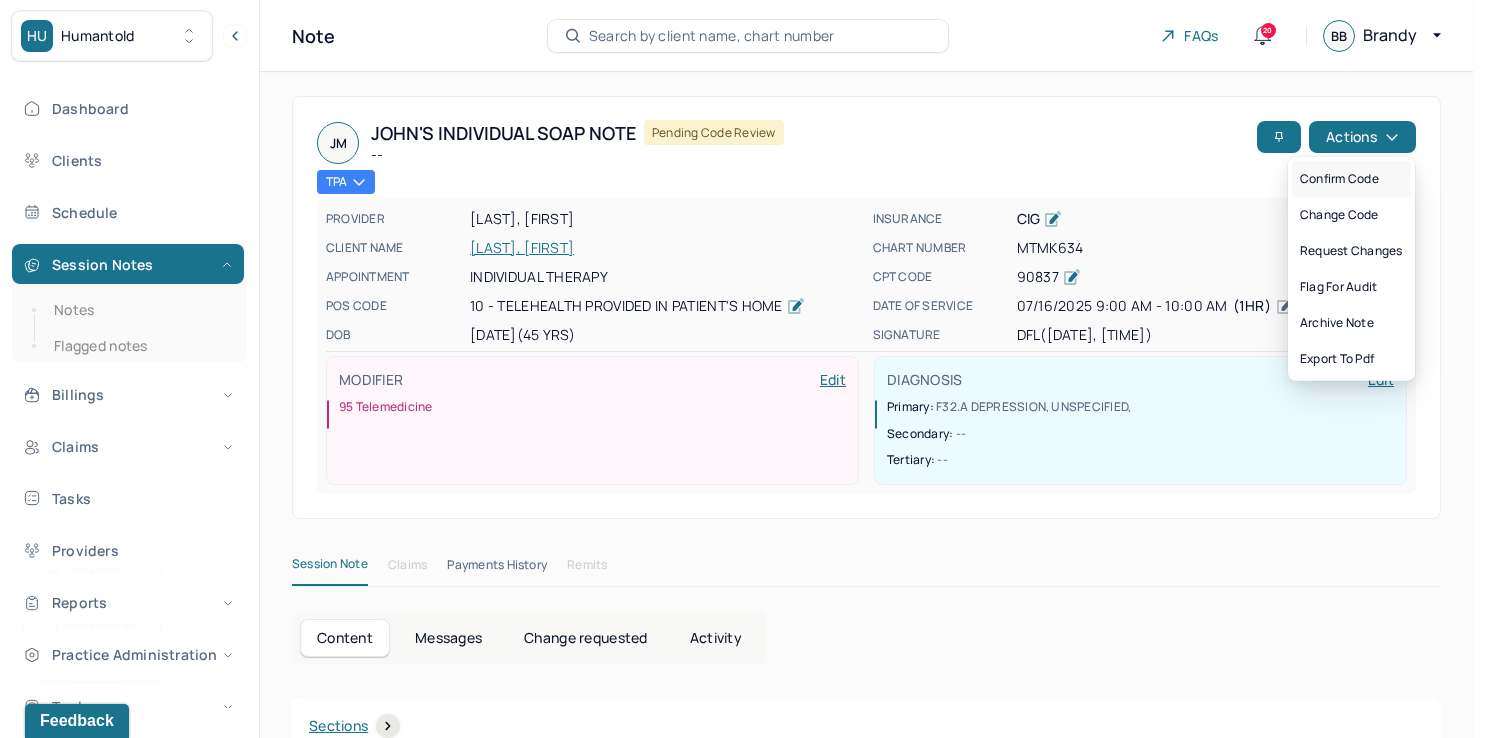 click on "Confirm code" at bounding box center (1351, 179) 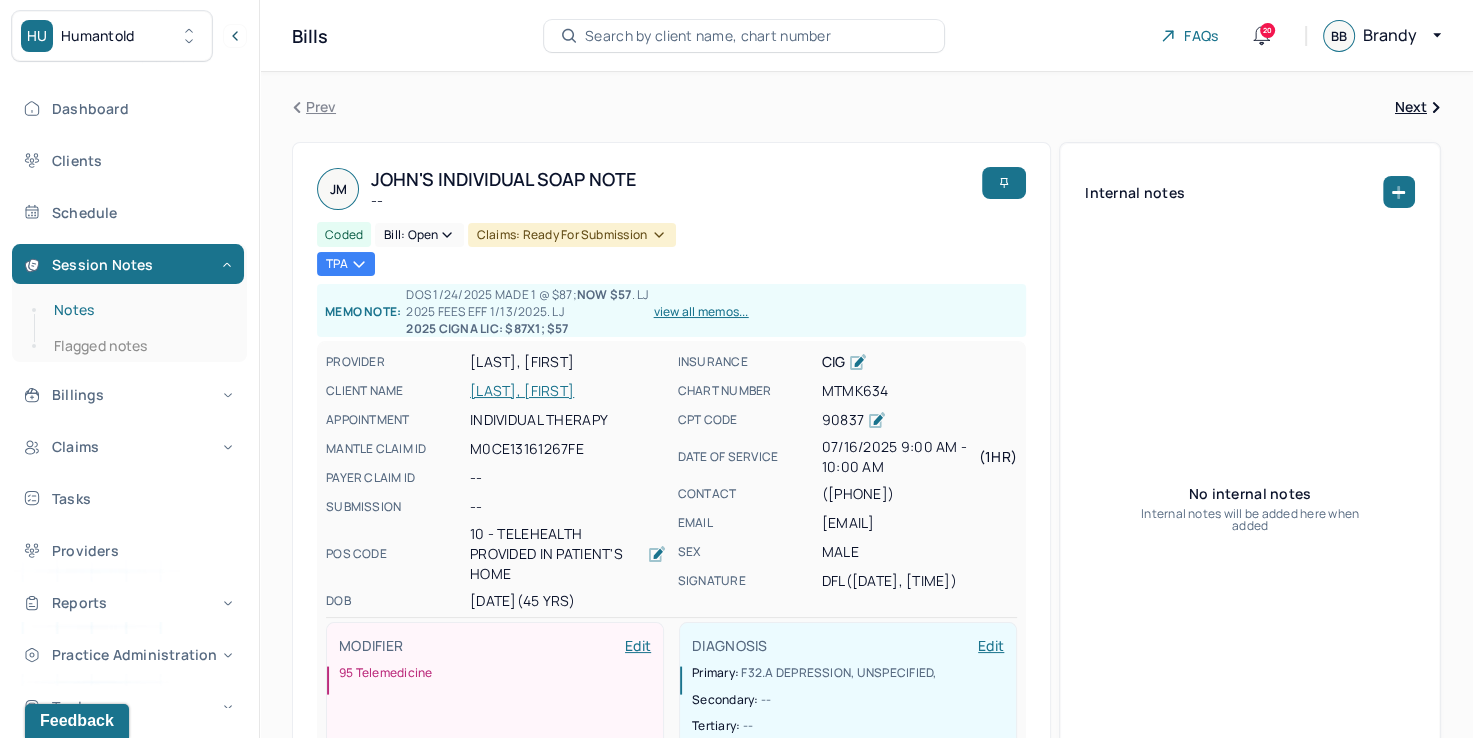 click on "Notes" at bounding box center (139, 310) 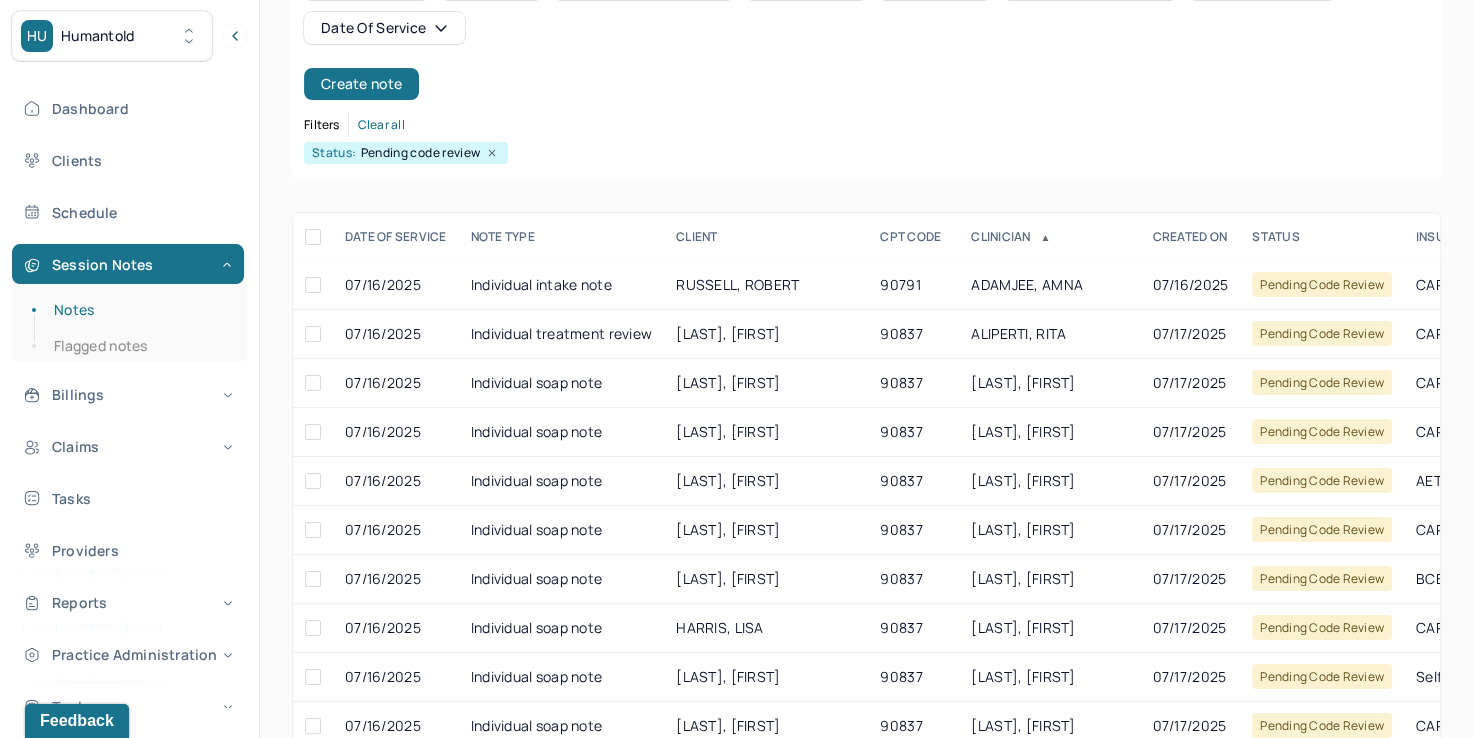 scroll, scrollTop: 288, scrollLeft: 0, axis: vertical 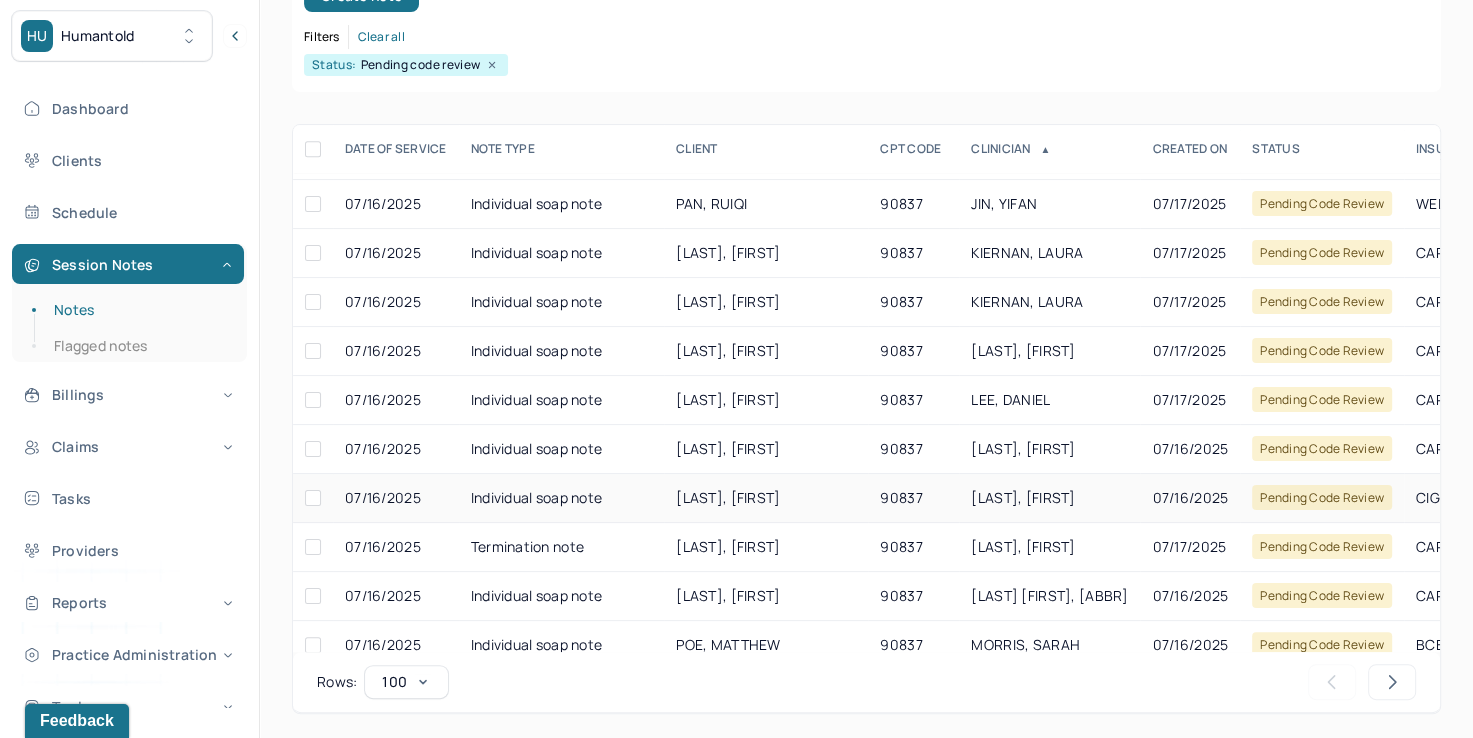 click on "[LAST], [FIRST]" at bounding box center (1023, 497) 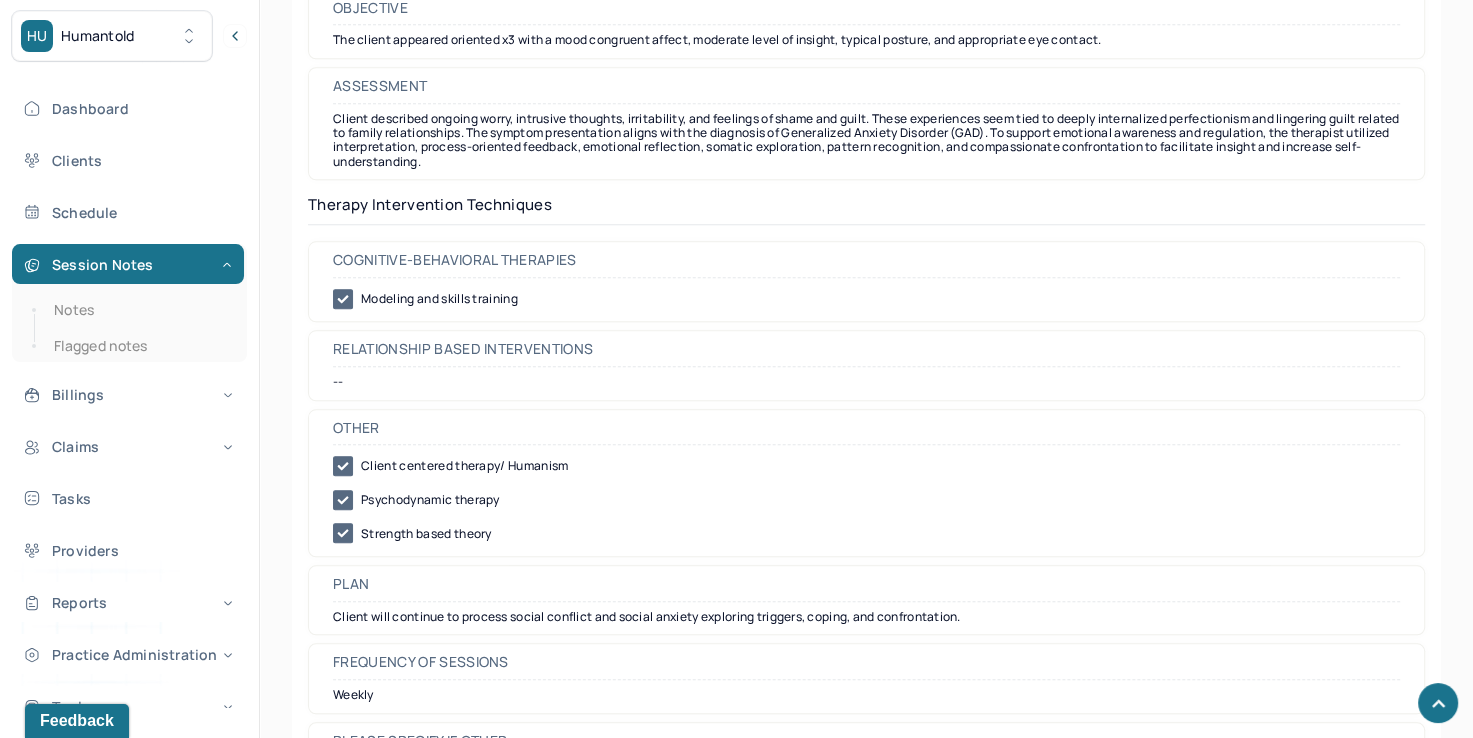 scroll, scrollTop: 1800, scrollLeft: 0, axis: vertical 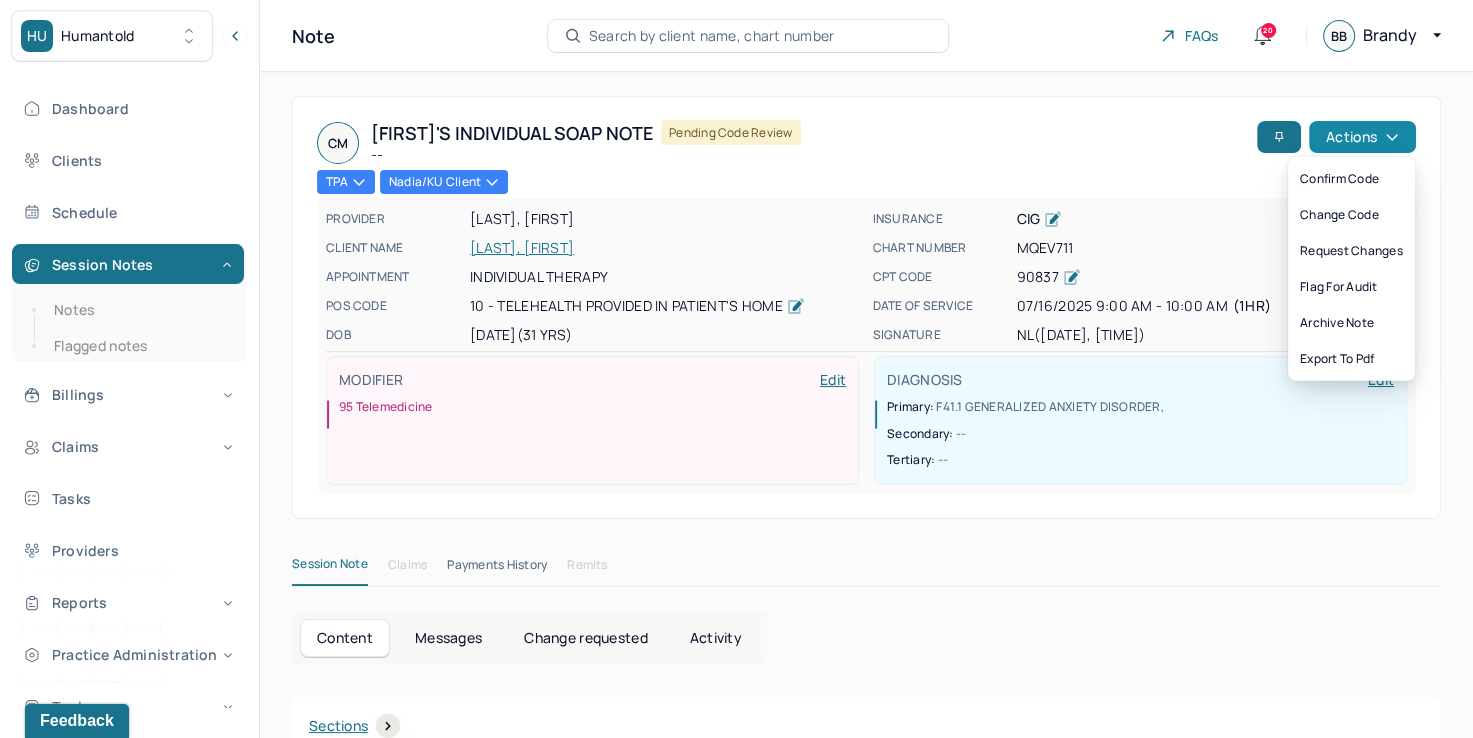 click 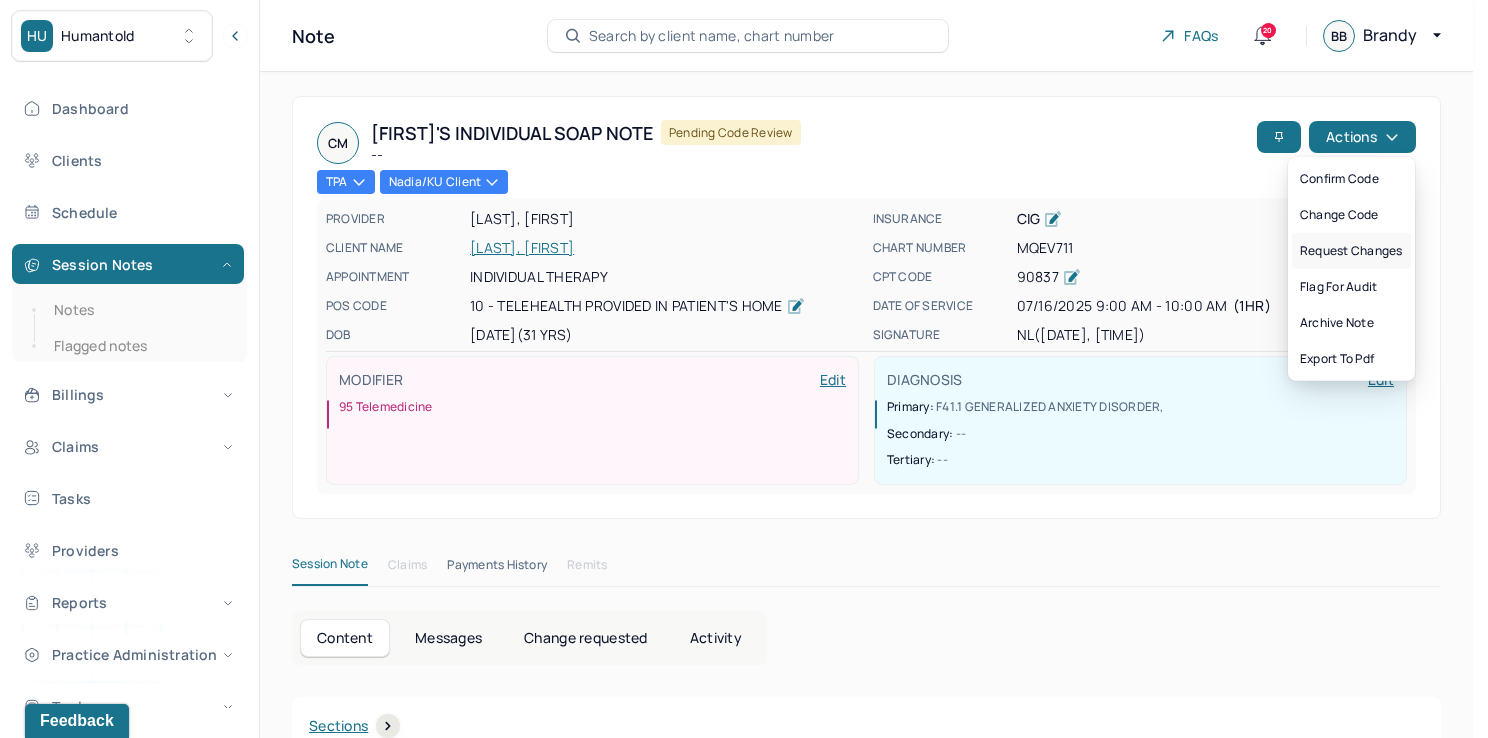 click on "Request changes" at bounding box center (1351, 251) 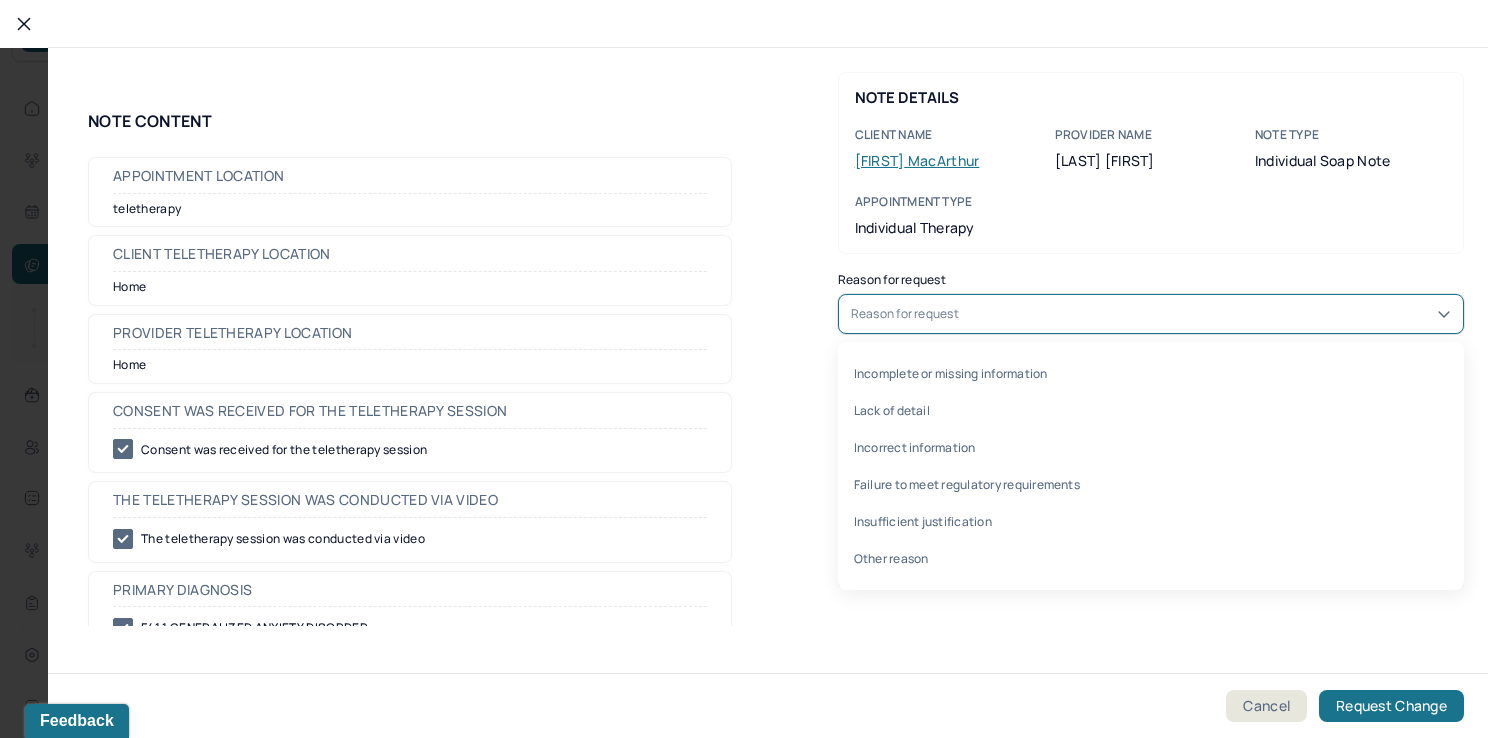 click on "Reason for request" at bounding box center [1151, 314] 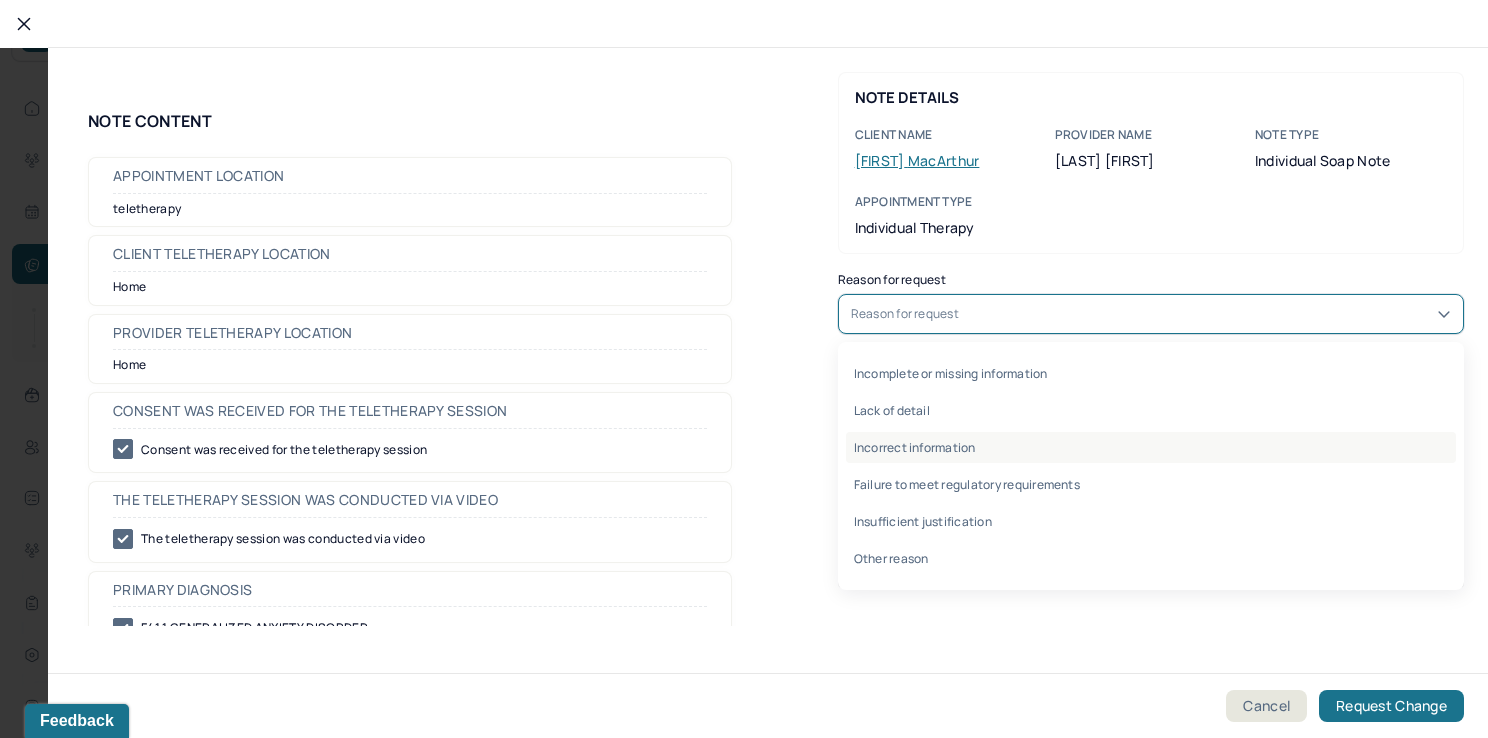 click on "Incorrect information" at bounding box center [1151, 447] 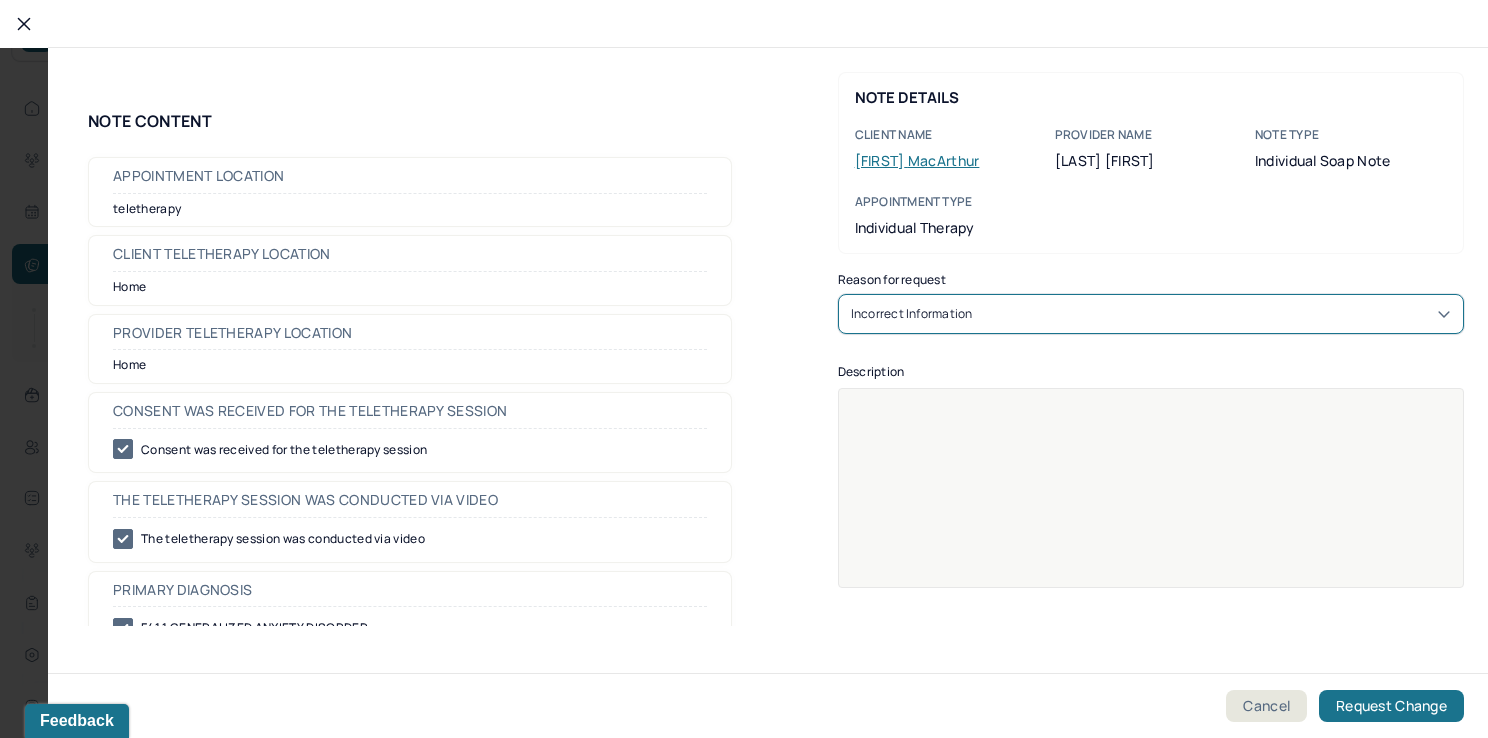 click at bounding box center [1151, 501] 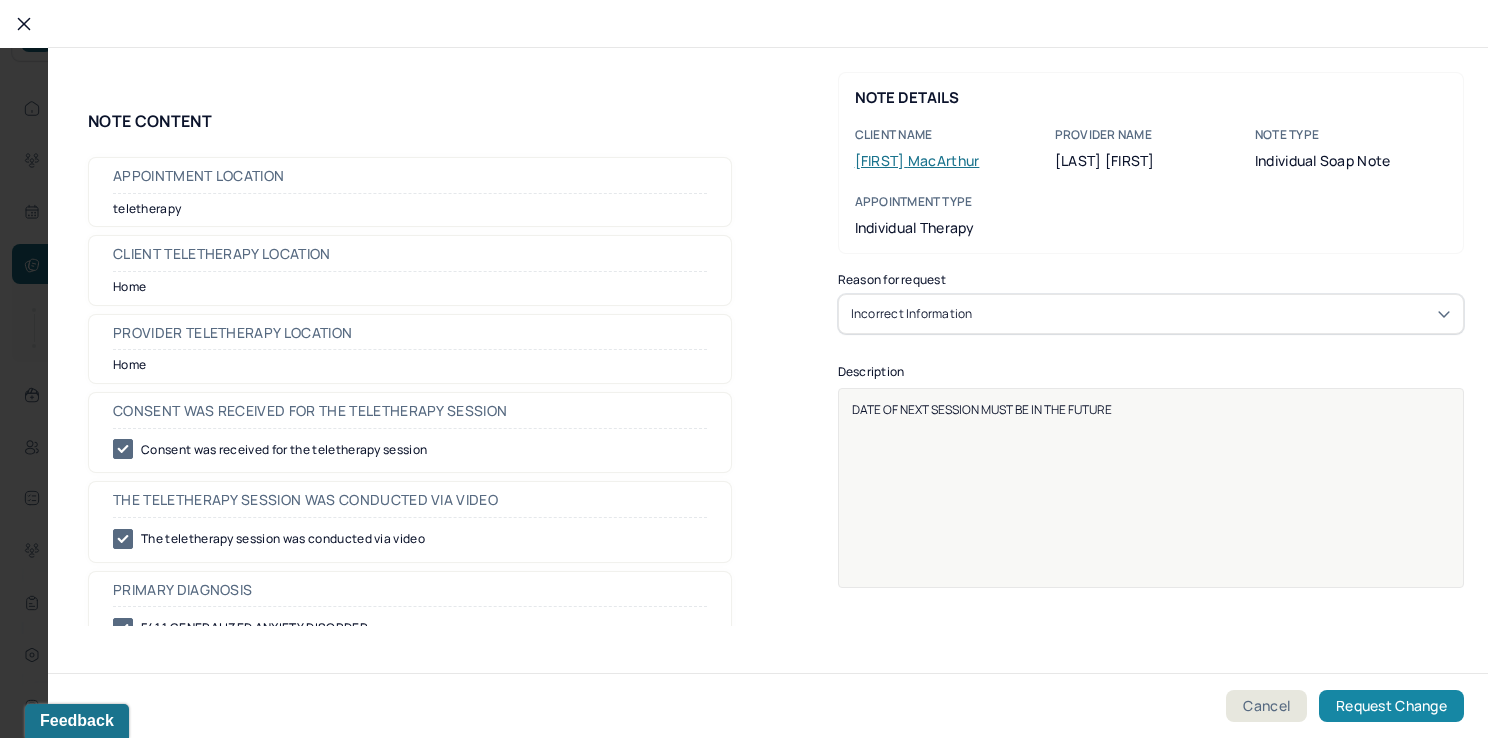 drag, startPoint x: 1379, startPoint y: 696, endPoint x: 1331, endPoint y: 697, distance: 48.010414 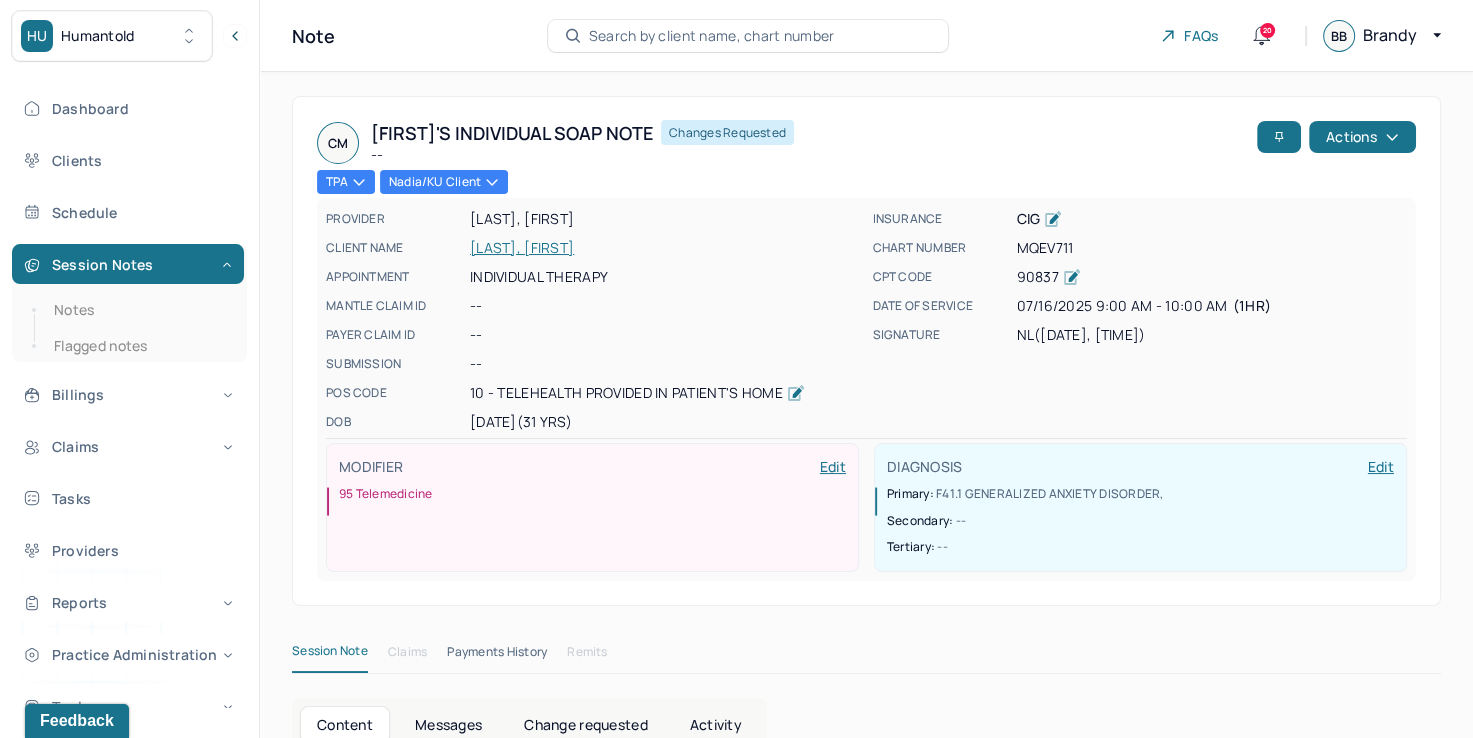 click on "Notes Flagged notes" at bounding box center [129, 328] 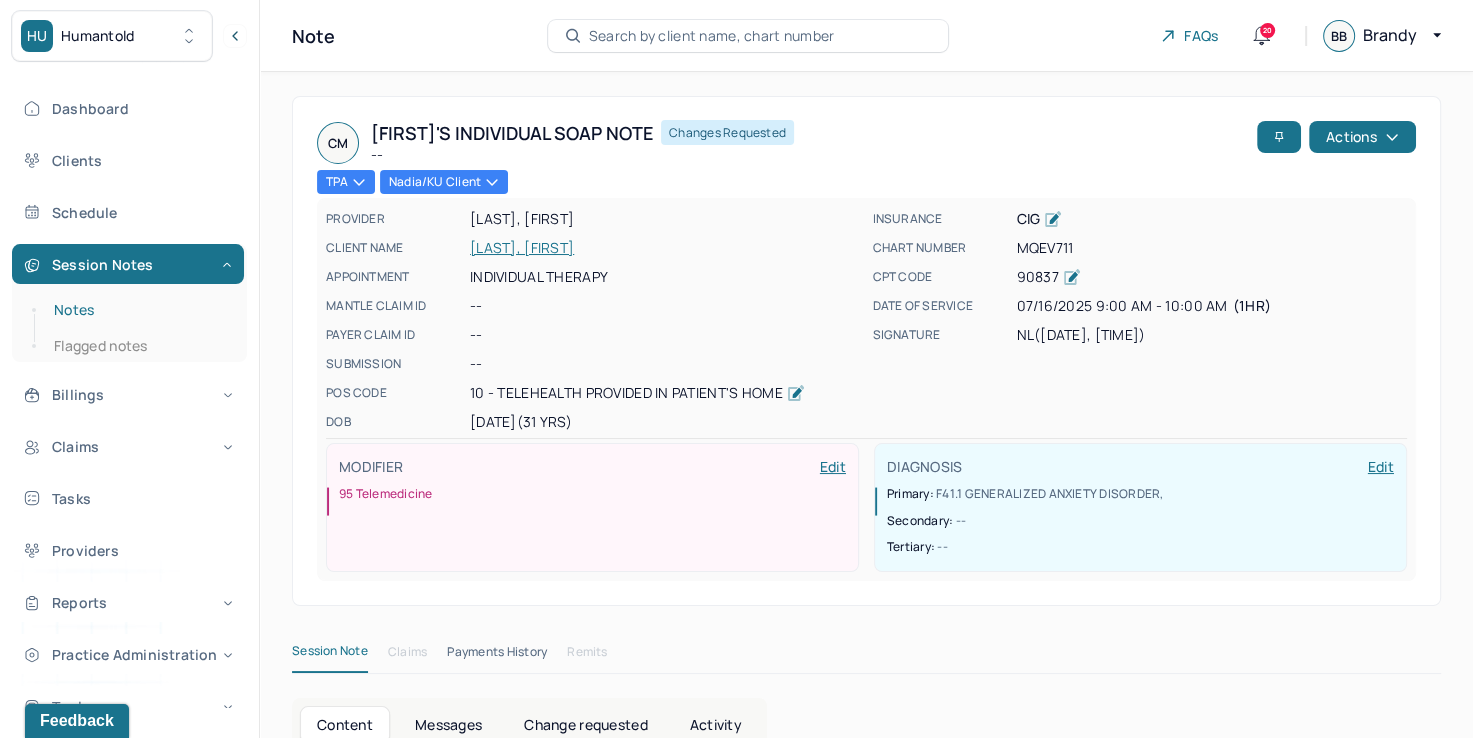 click on "Notes" at bounding box center [139, 310] 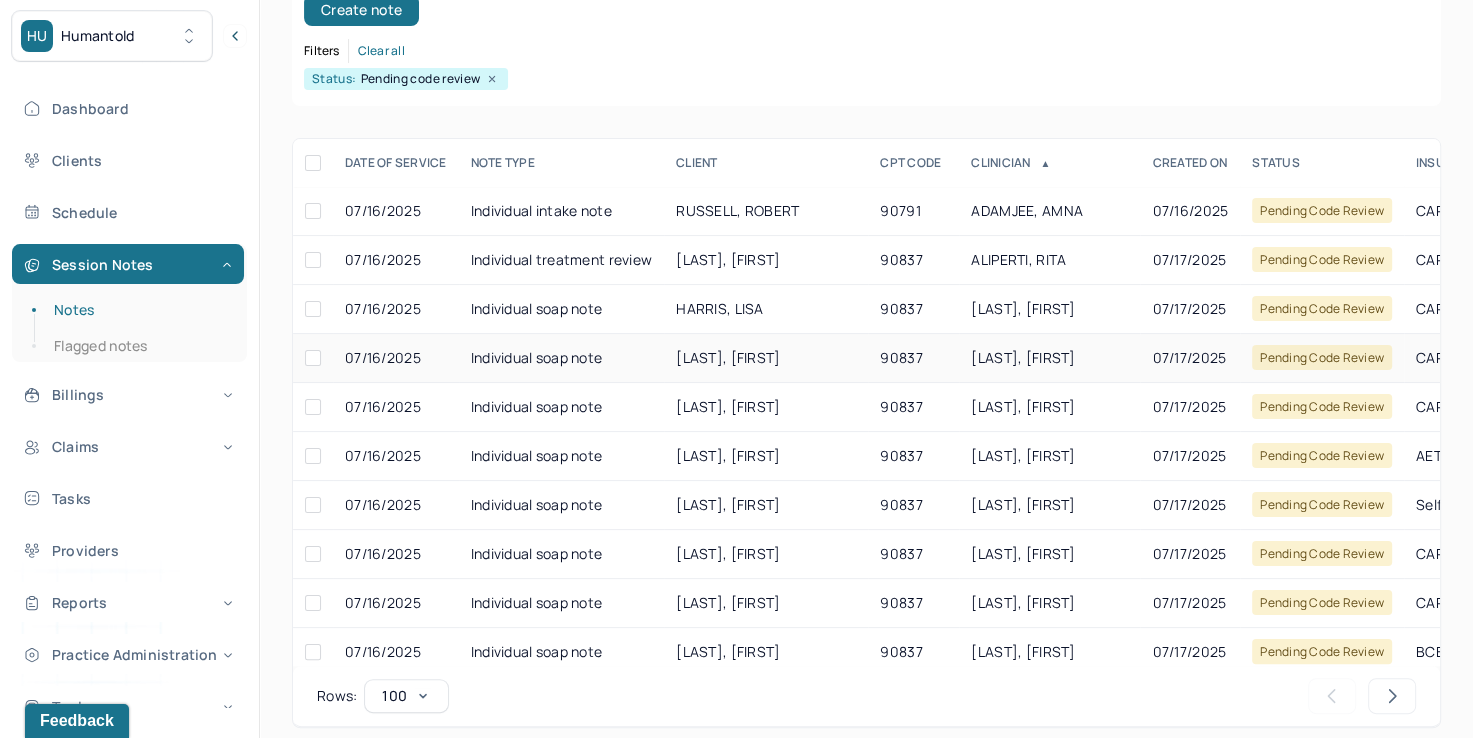 scroll, scrollTop: 288, scrollLeft: 0, axis: vertical 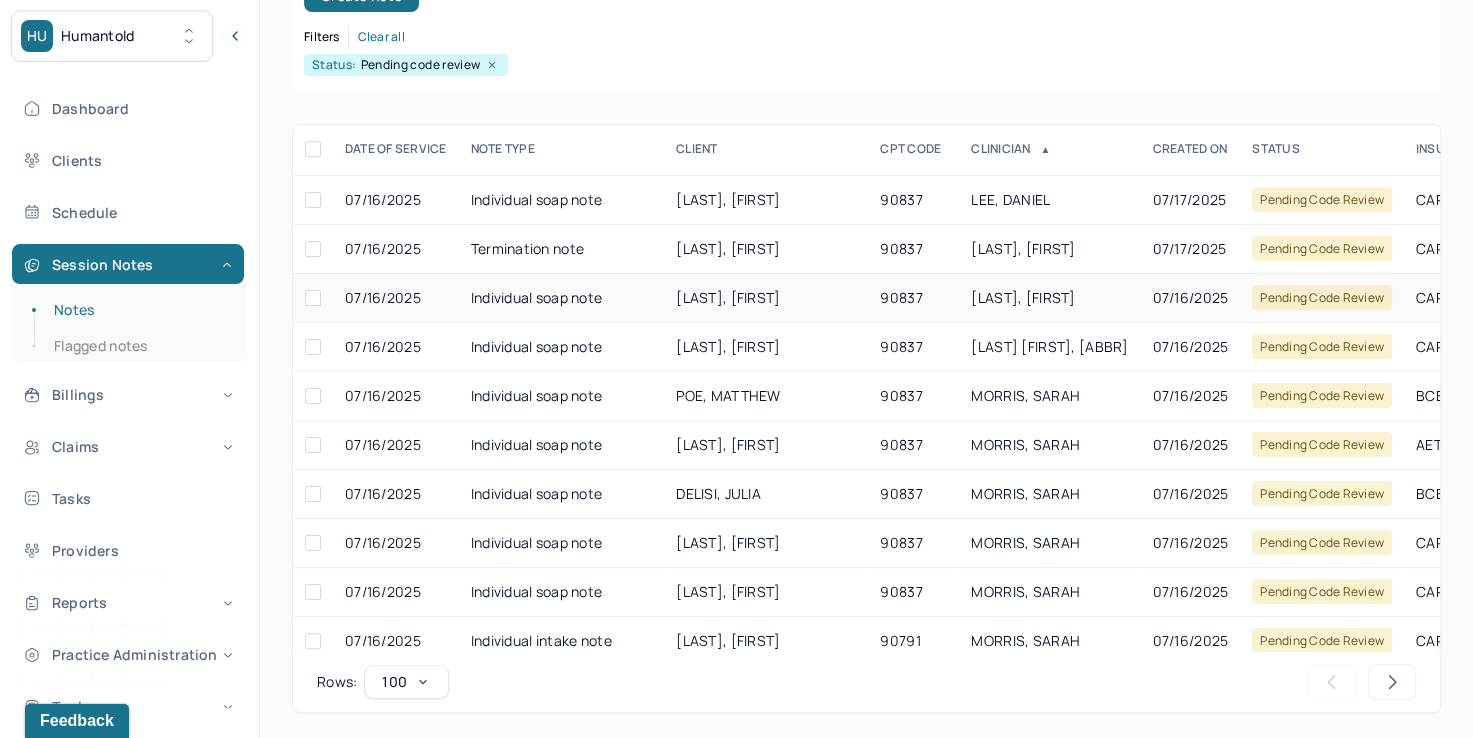 click on "[LAST], [FIRST]" at bounding box center [1023, 297] 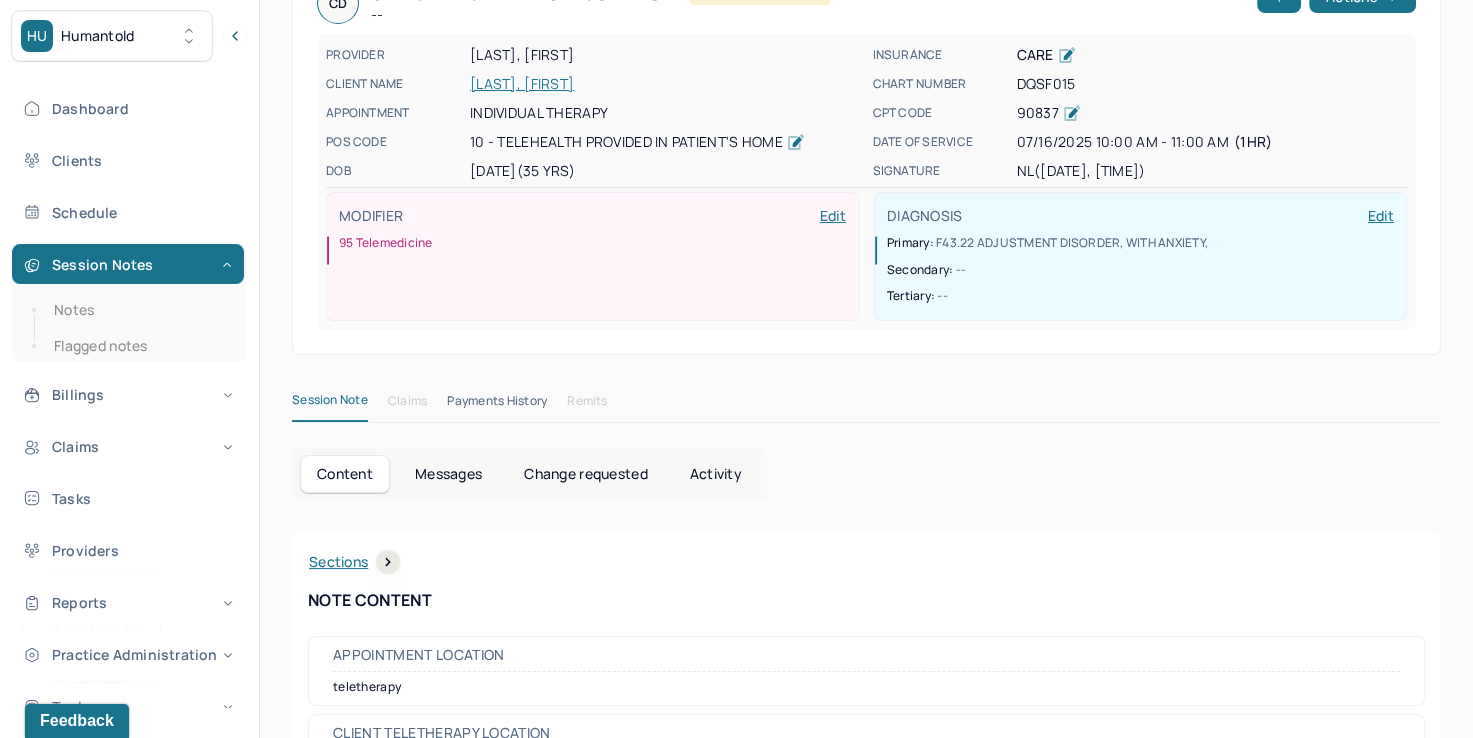scroll, scrollTop: 0, scrollLeft: 0, axis: both 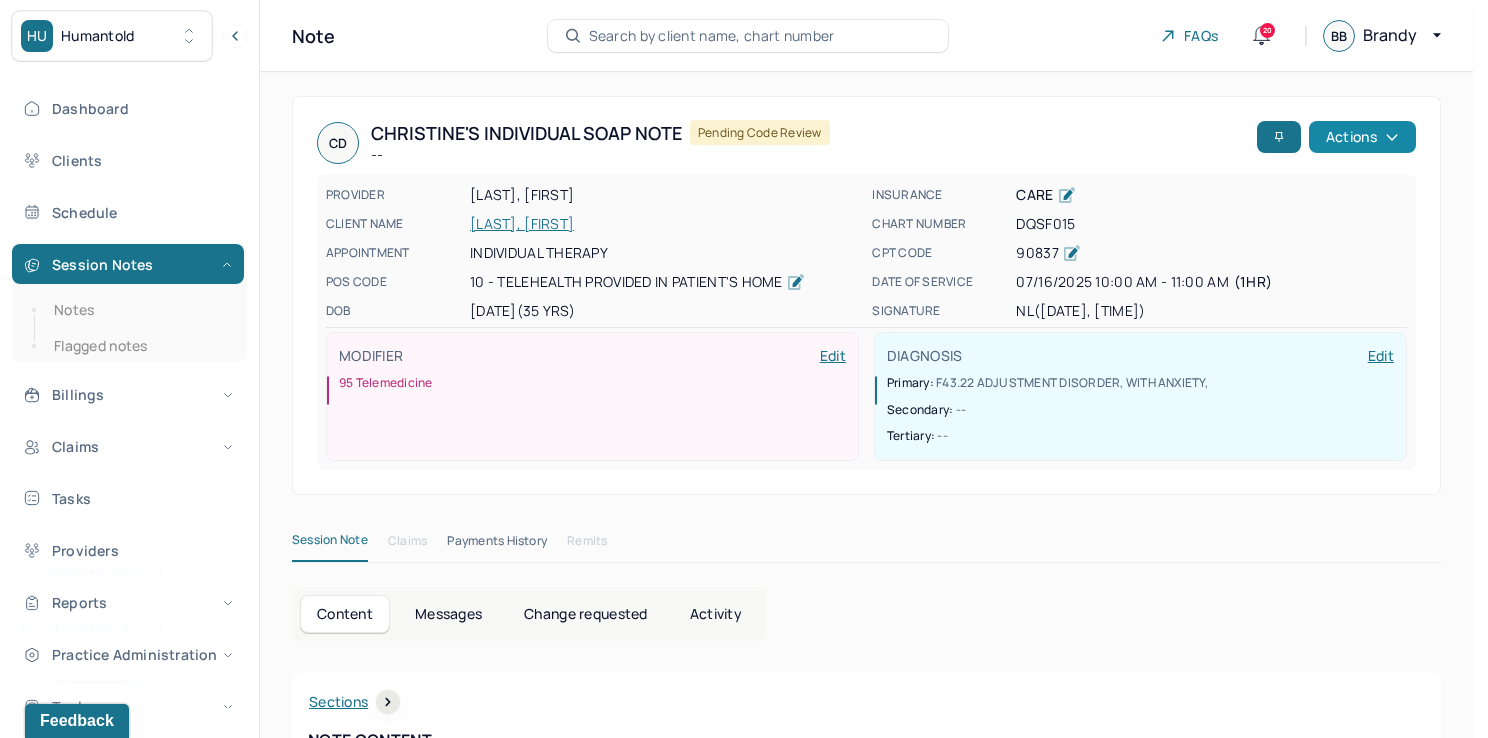 click on "Actions" at bounding box center (1362, 137) 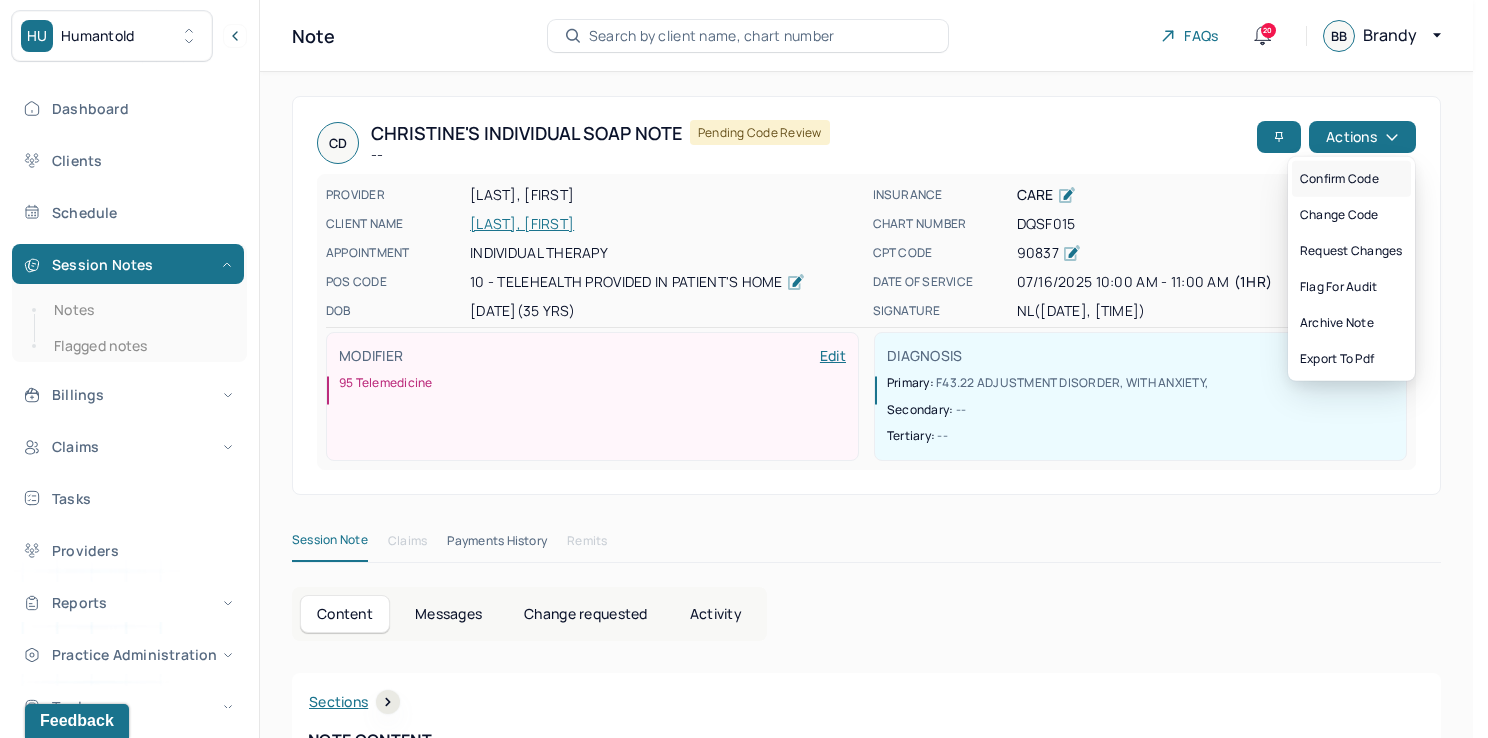 drag, startPoint x: 1364, startPoint y: 182, endPoint x: 1031, endPoint y: 242, distance: 338.36224 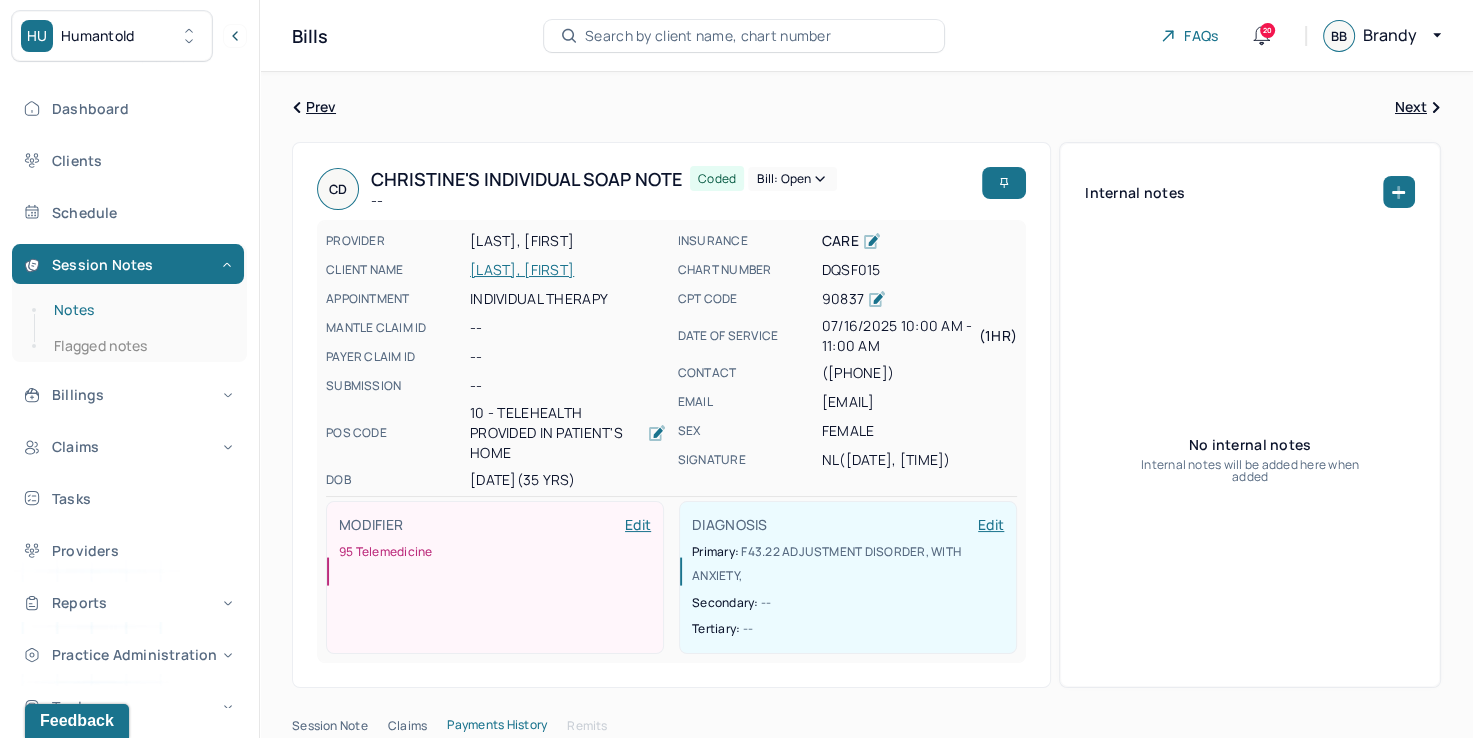click on "Notes" at bounding box center [139, 310] 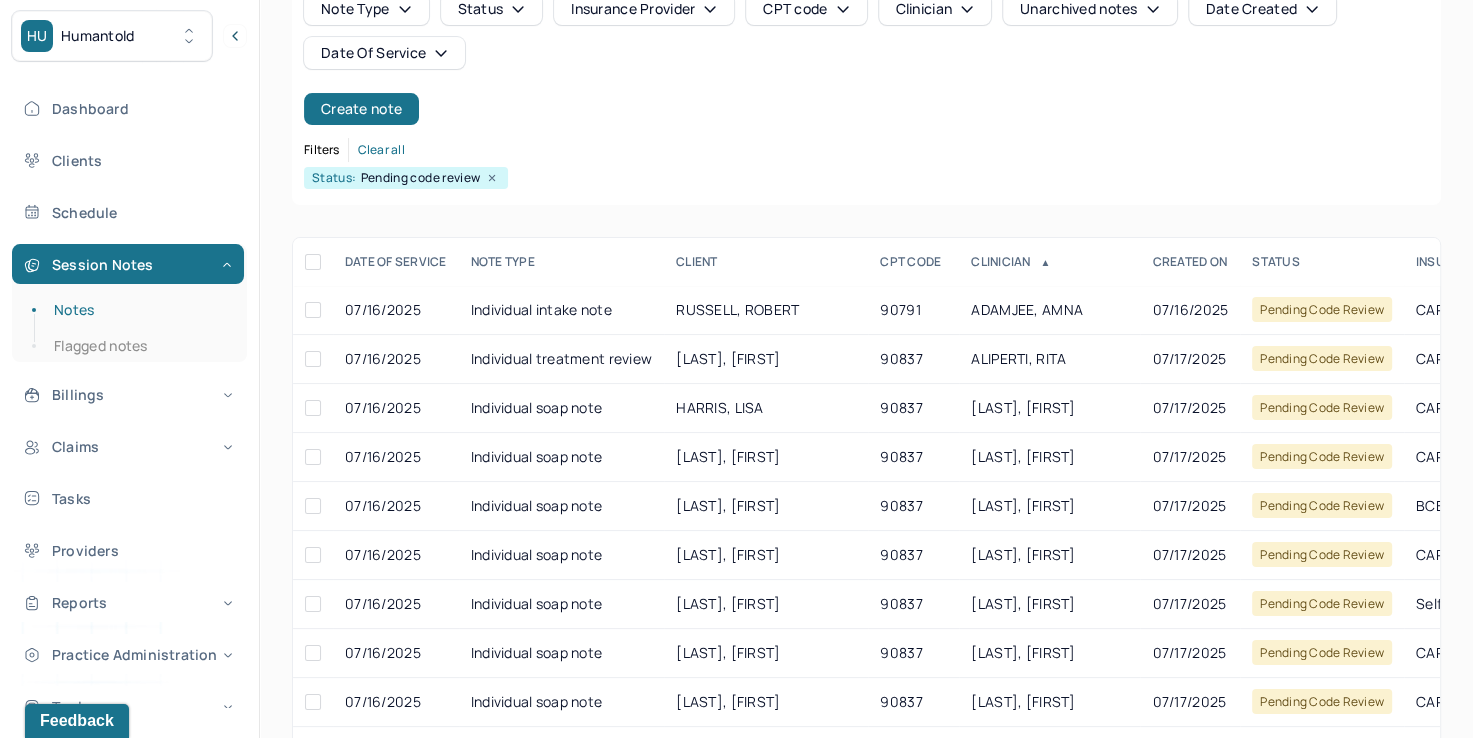scroll, scrollTop: 288, scrollLeft: 0, axis: vertical 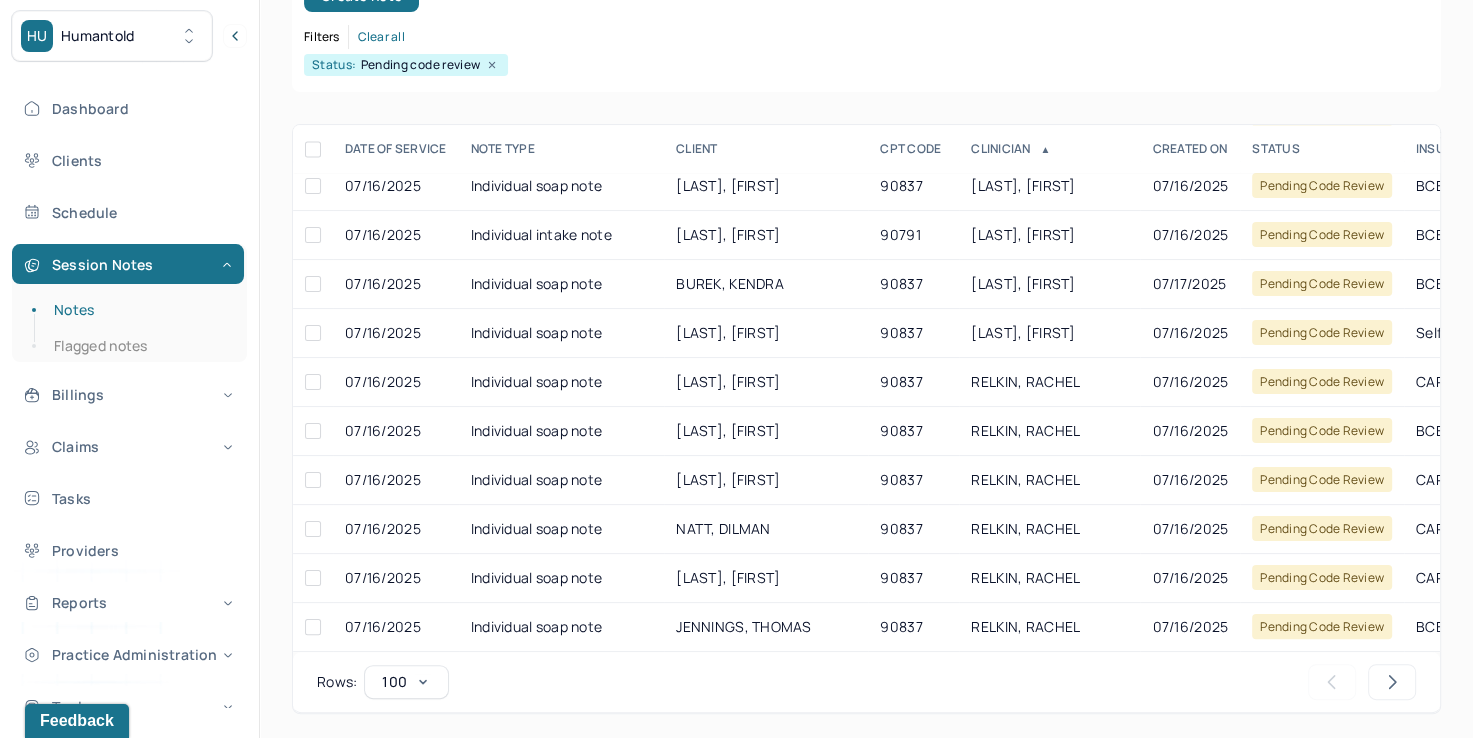 click on "RELKIN, RACHEL" at bounding box center (1025, 381) 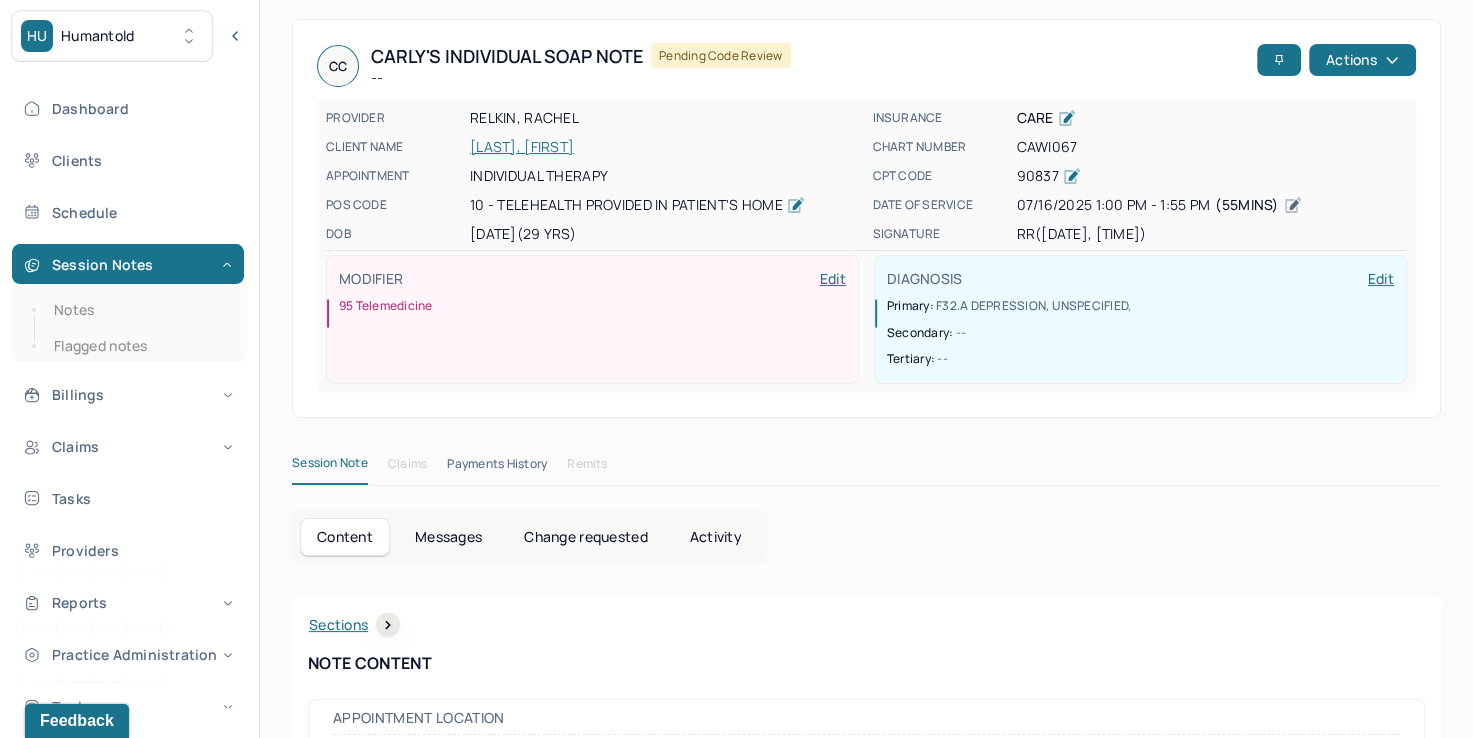 scroll, scrollTop: 0, scrollLeft: 0, axis: both 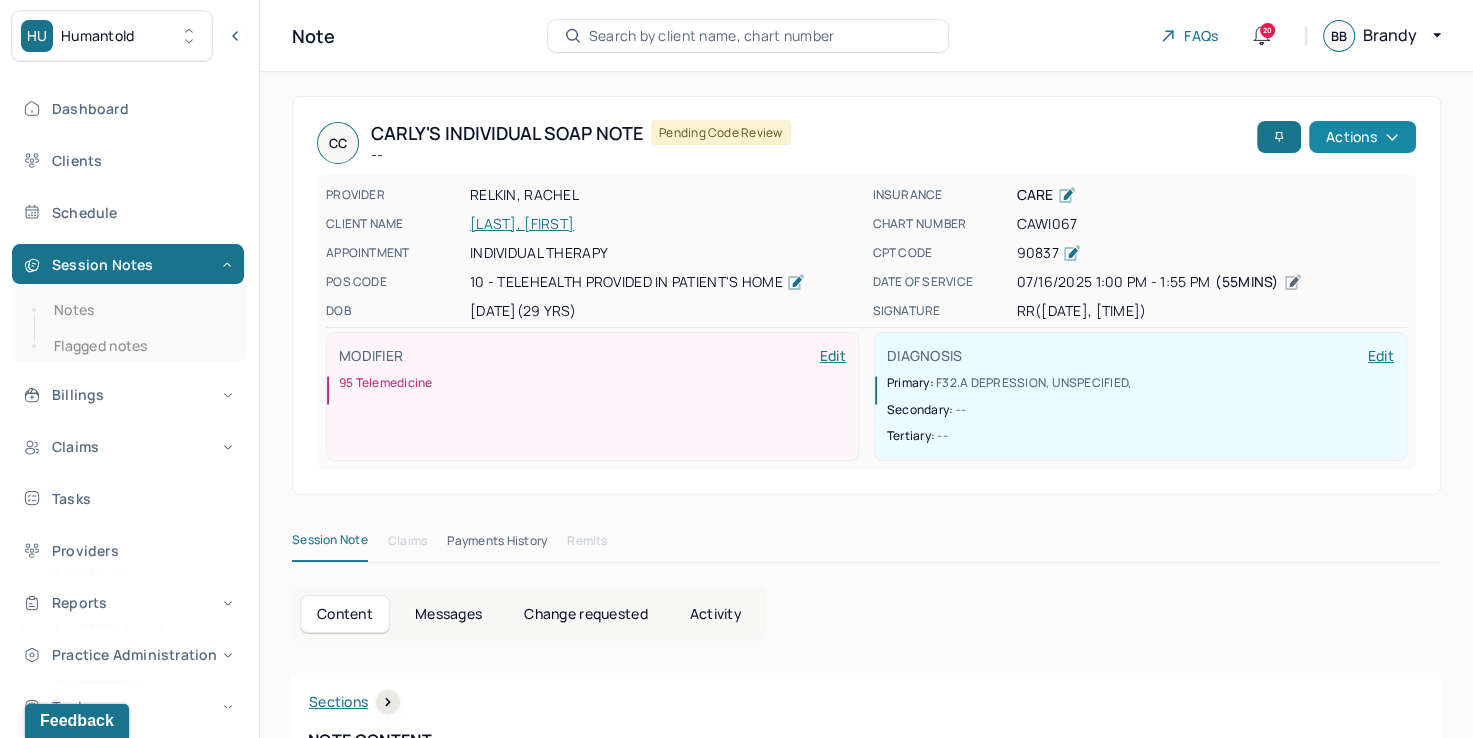 click on "Actions" at bounding box center (1362, 137) 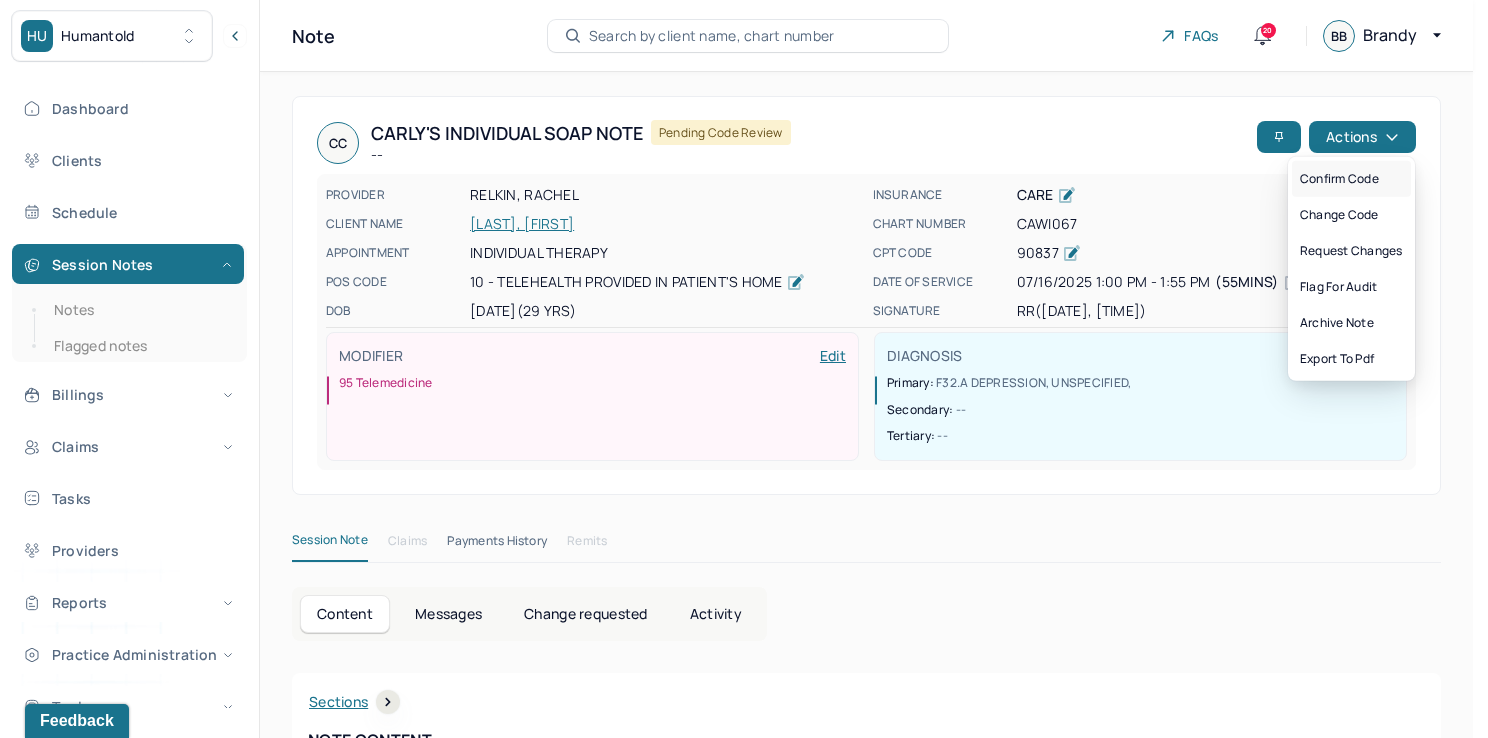 click on "Confirm code" at bounding box center (1351, 179) 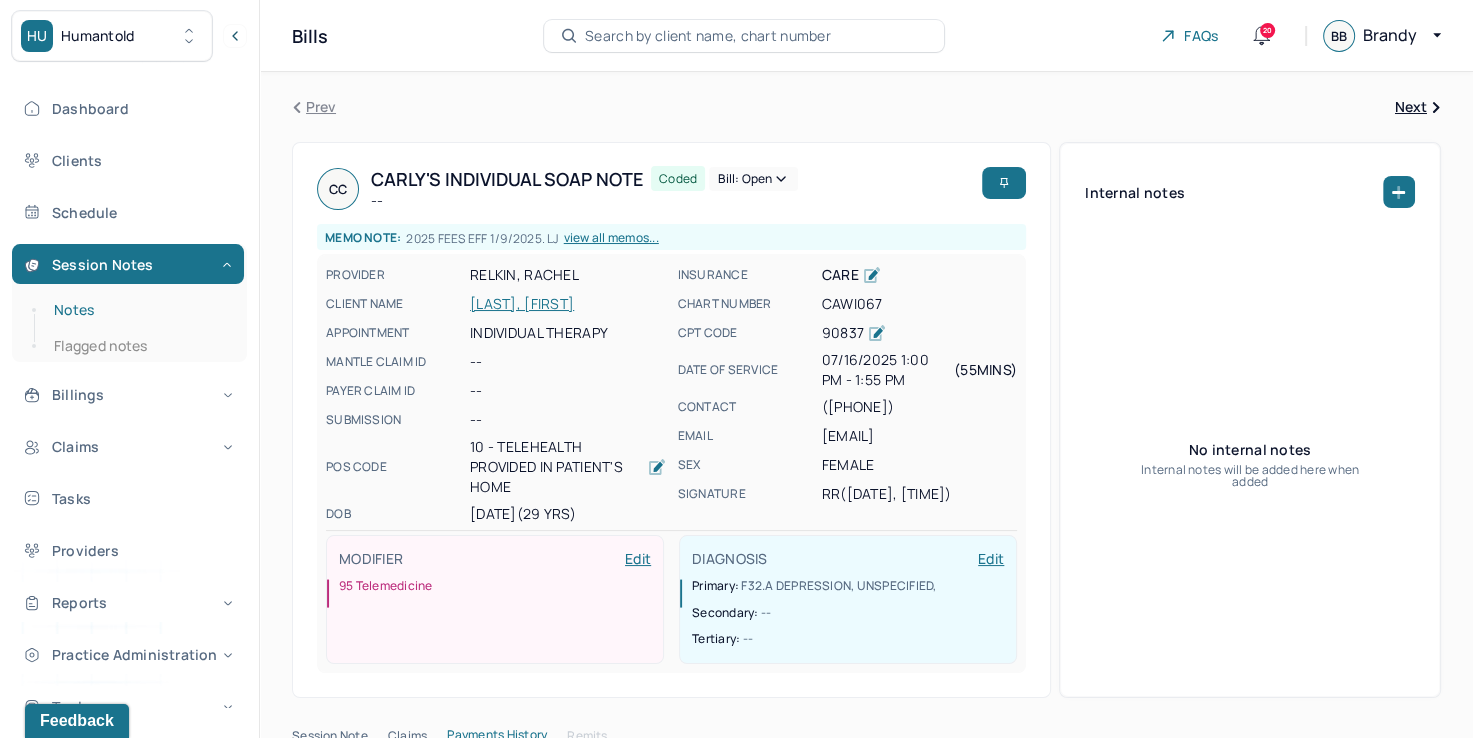 click on "Notes" at bounding box center (139, 310) 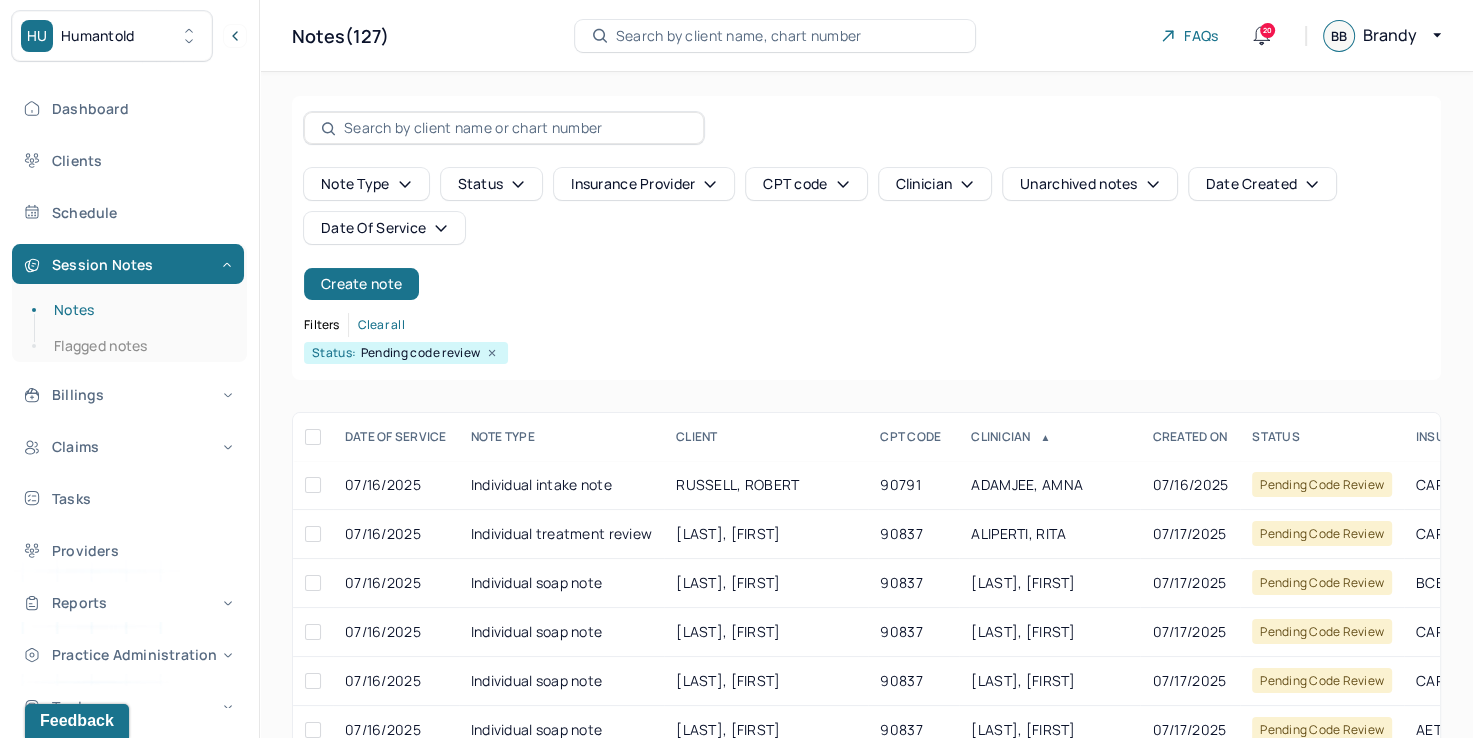 scroll, scrollTop: 288, scrollLeft: 0, axis: vertical 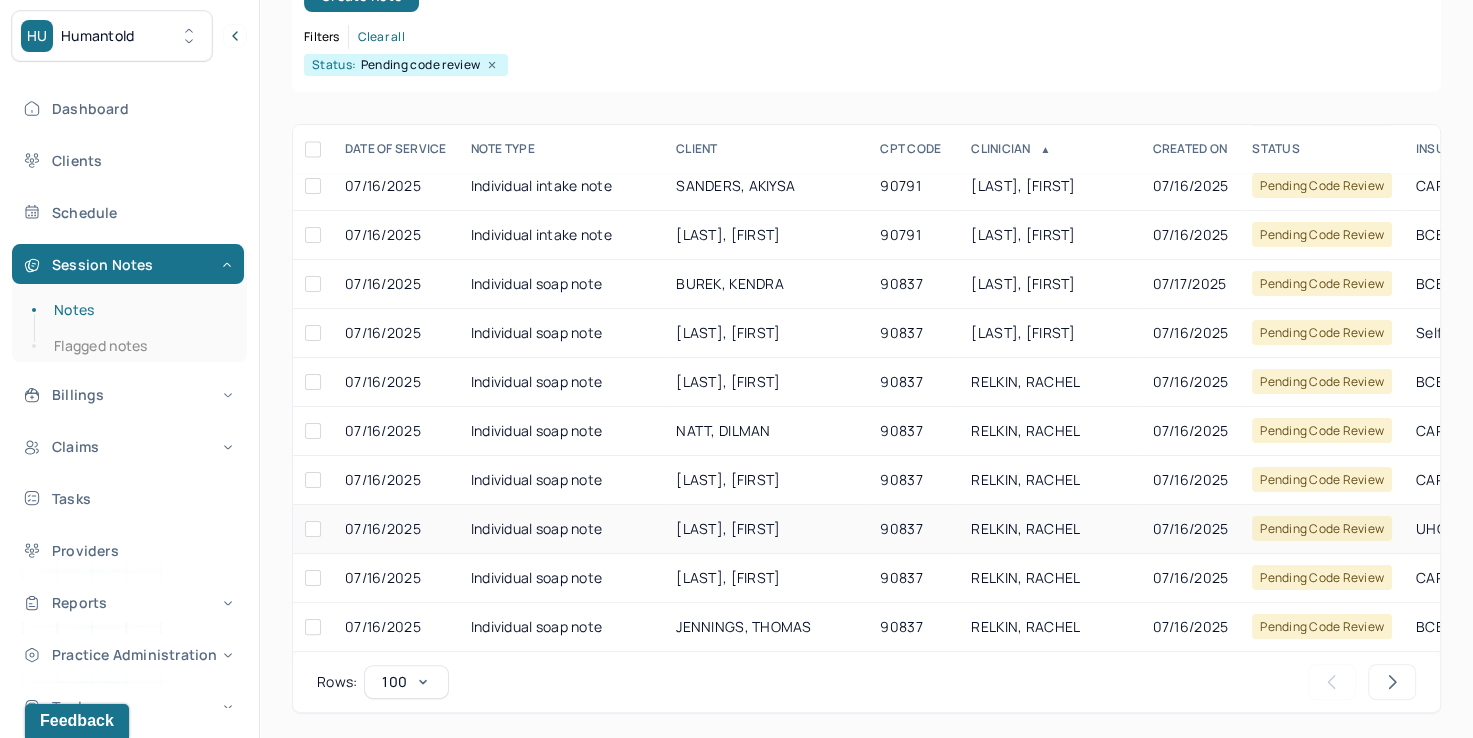 click on "RELKIN, RACHEL" at bounding box center (1049, 529) 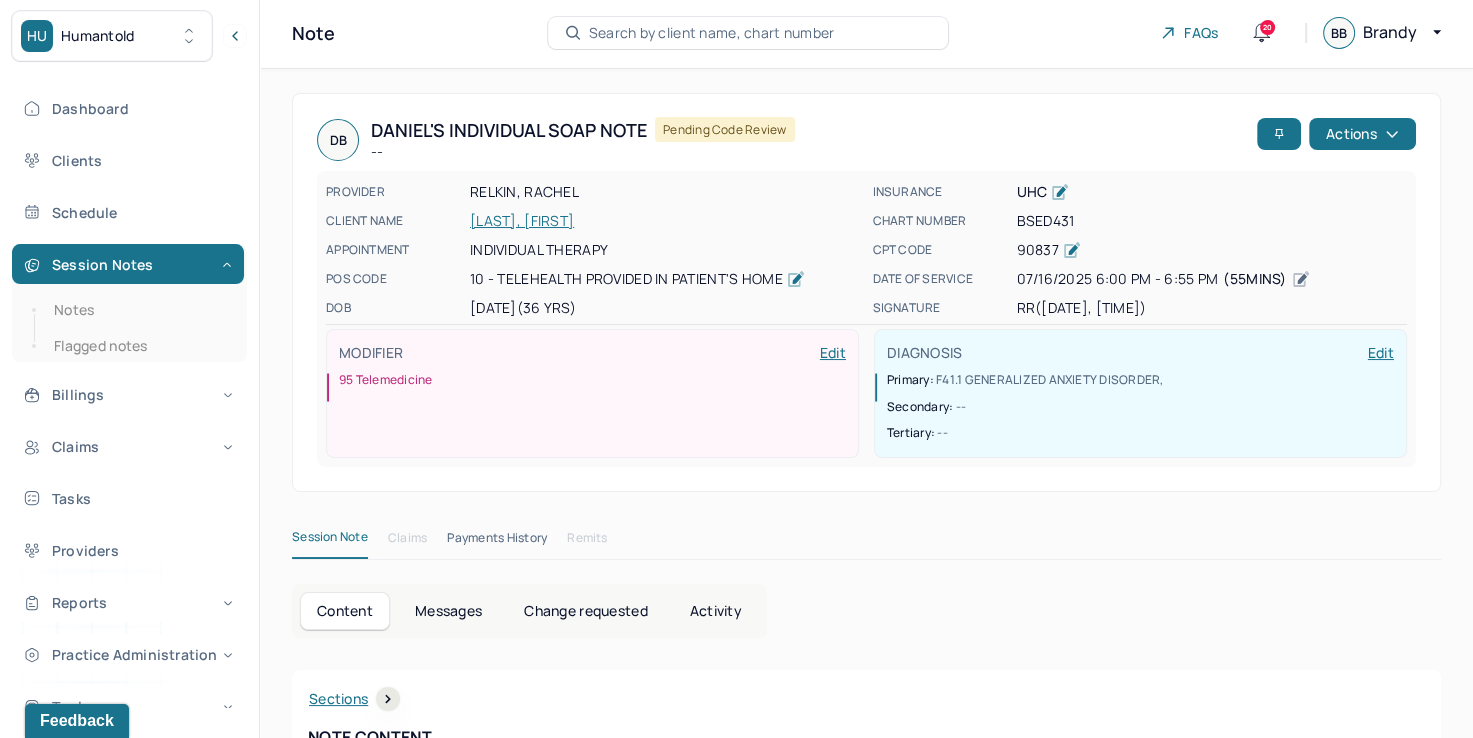 scroll, scrollTop: 0, scrollLeft: 0, axis: both 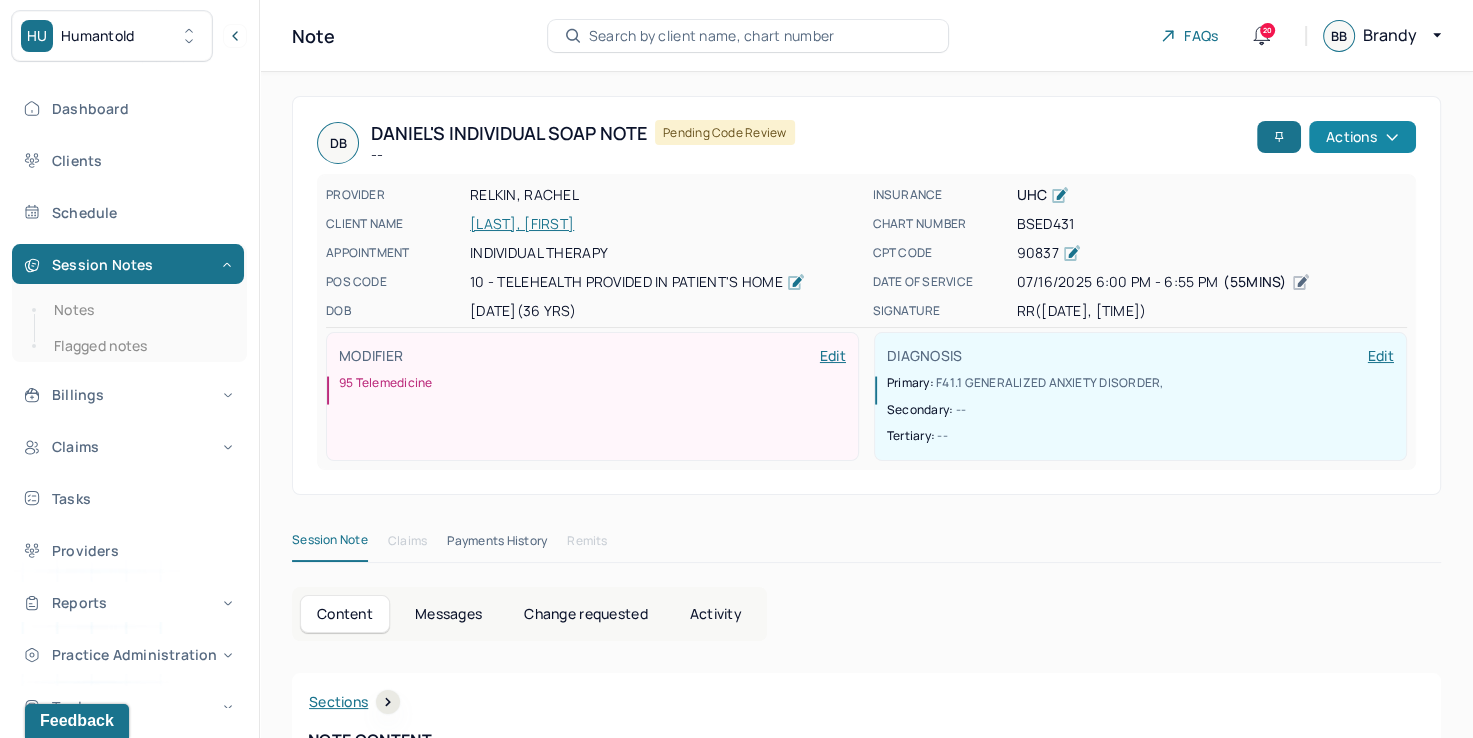 click on "Actions" at bounding box center [1362, 137] 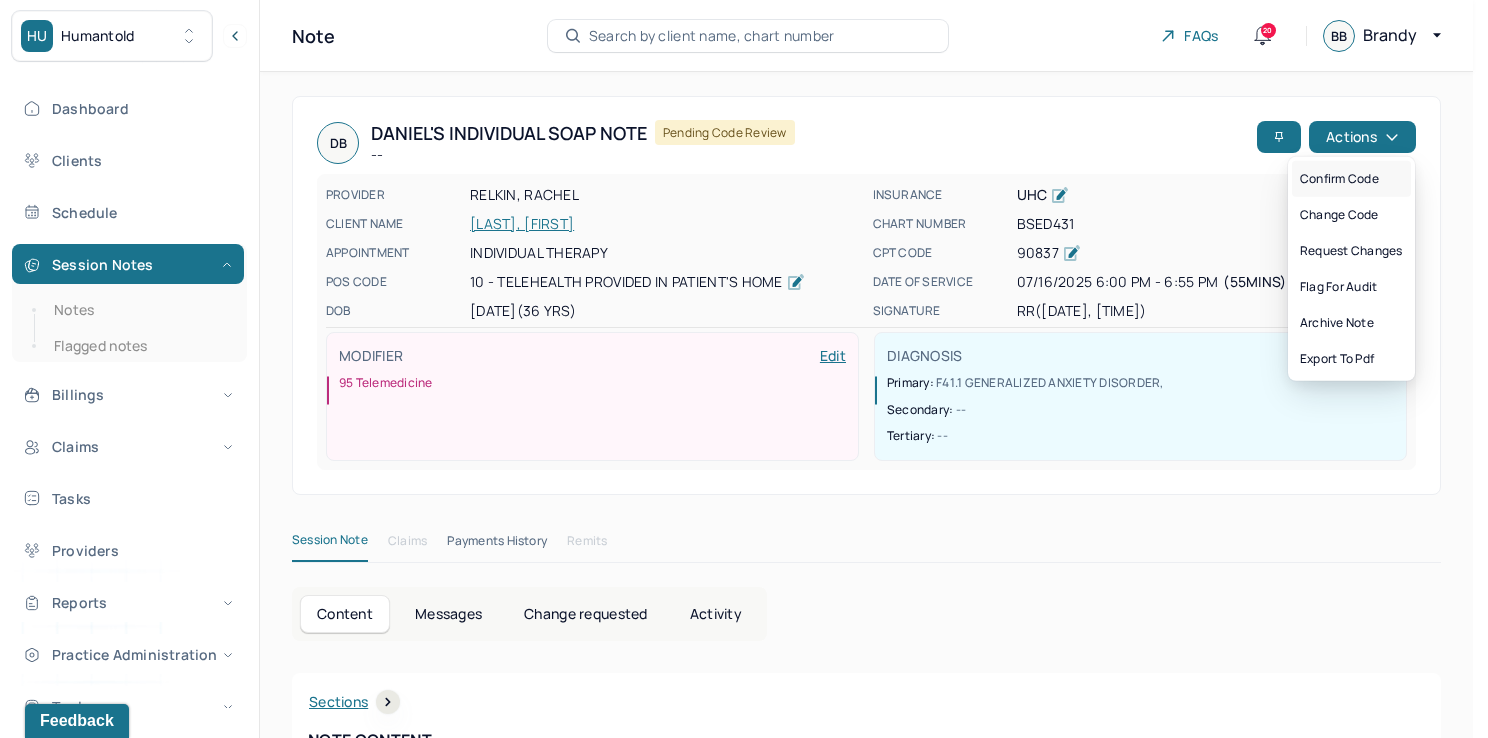 click on "Confirm code" at bounding box center [1351, 179] 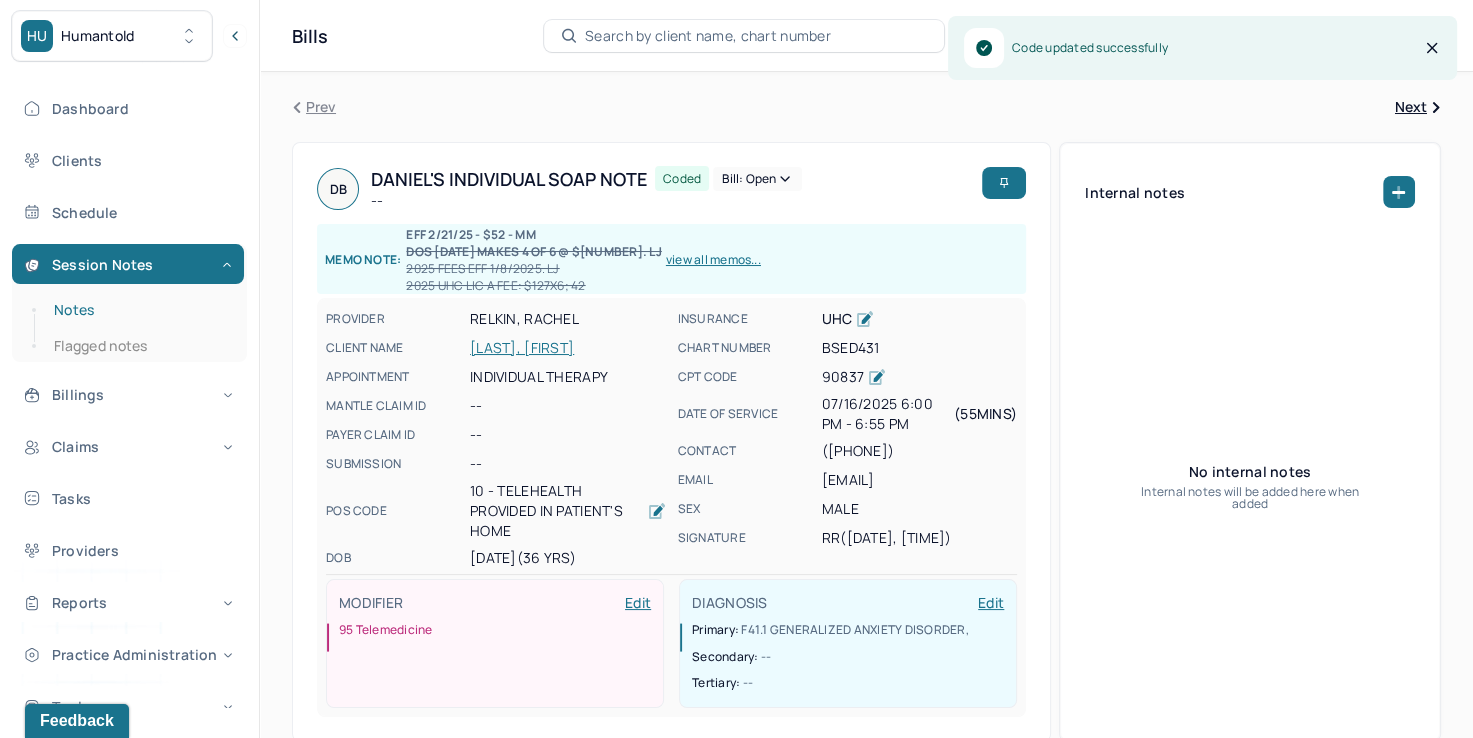 drag, startPoint x: 105, startPoint y: 318, endPoint x: 204, endPoint y: 318, distance: 99 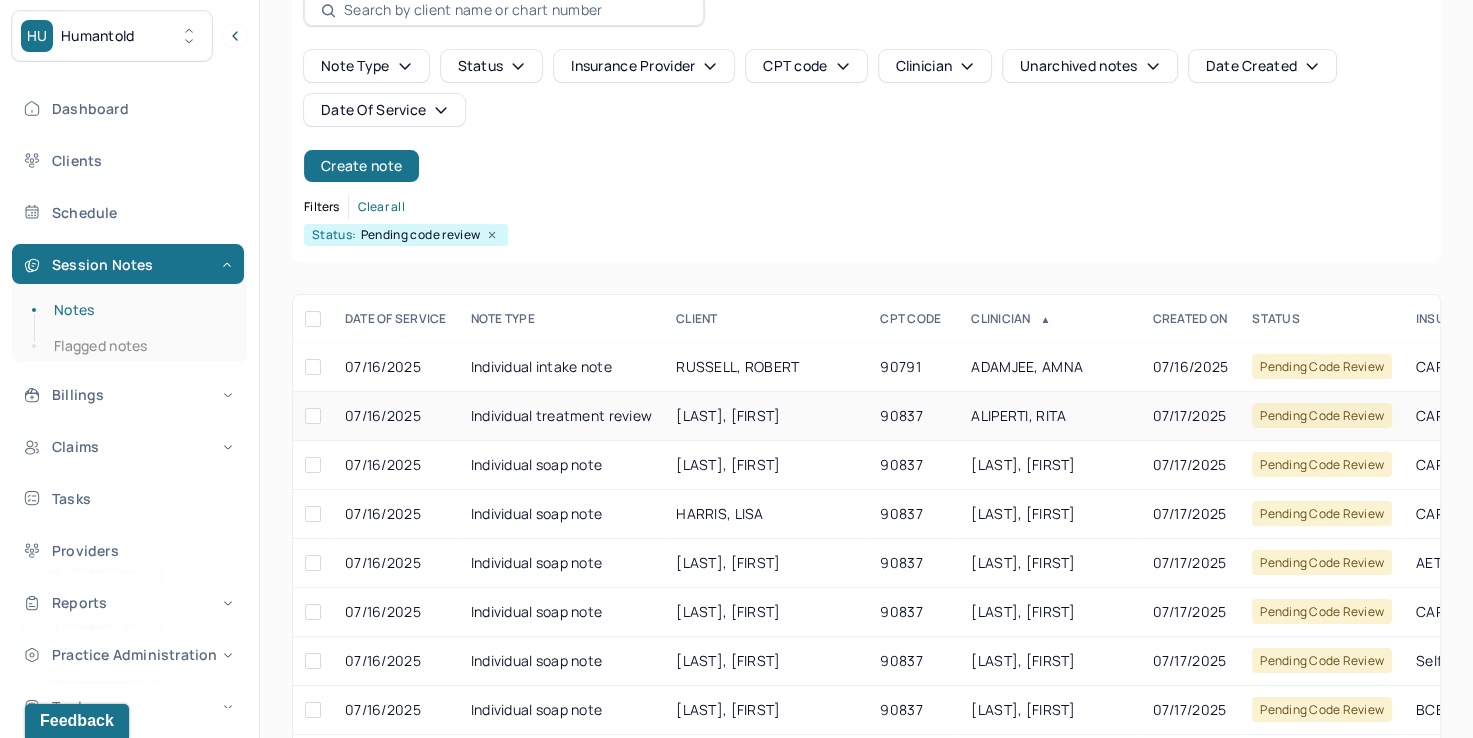 scroll, scrollTop: 288, scrollLeft: 0, axis: vertical 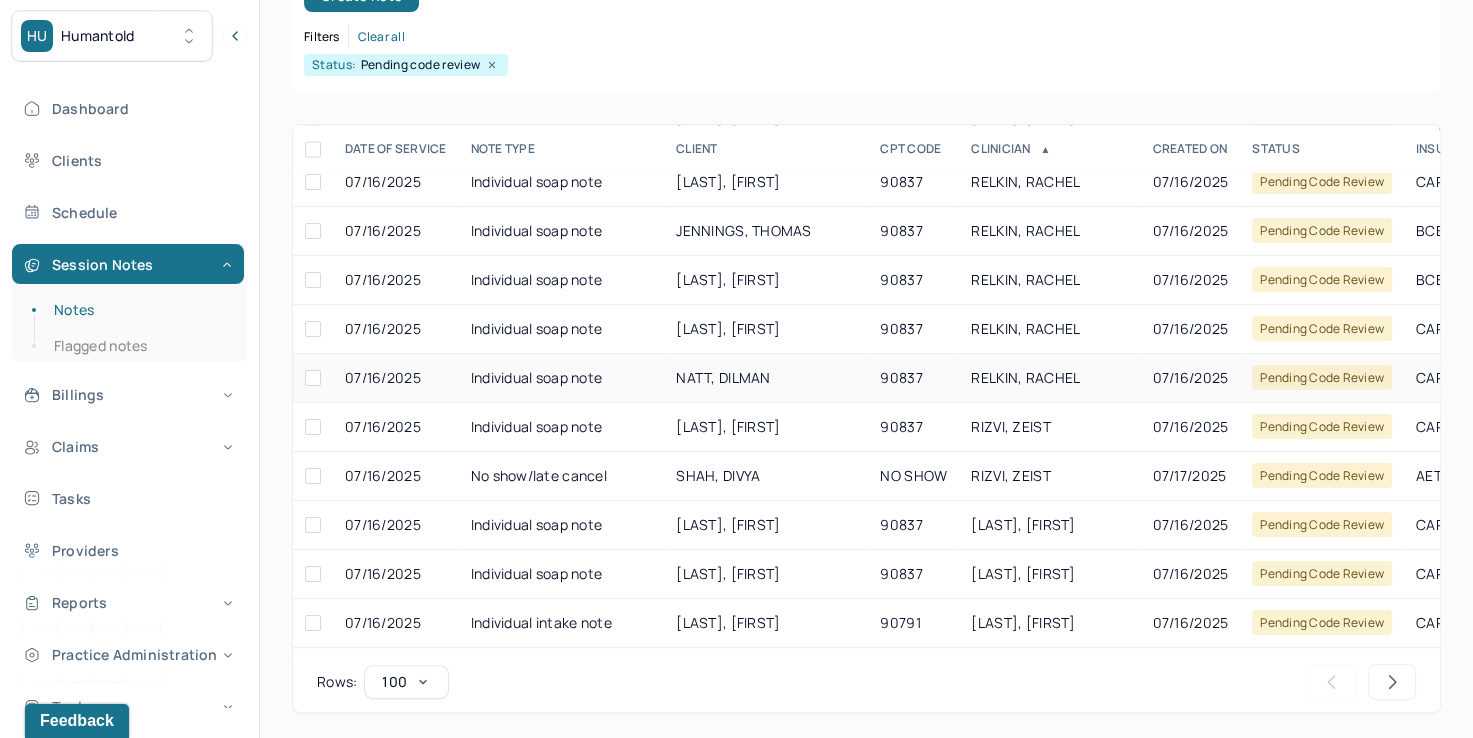 click on "RELKIN, RACHEL" at bounding box center (1025, 377) 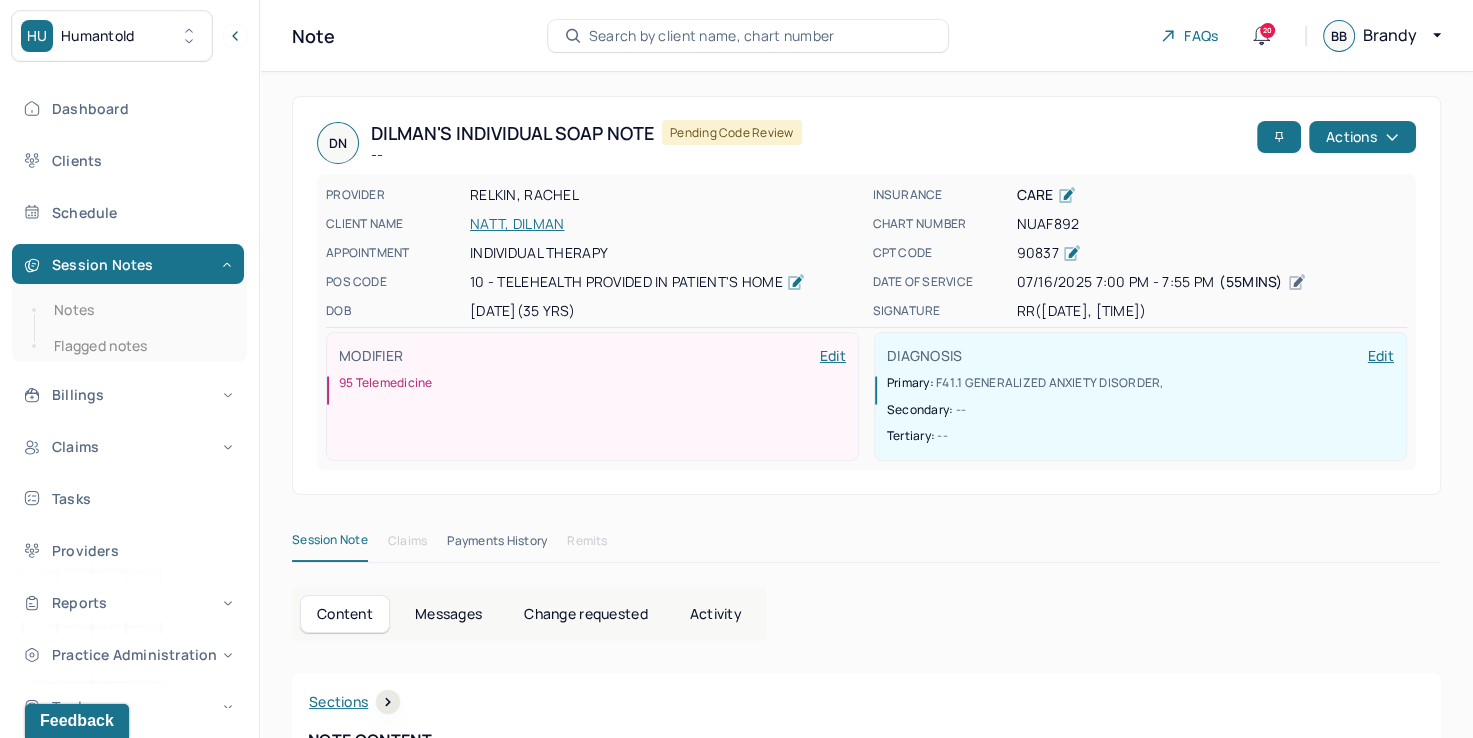 scroll, scrollTop: 0, scrollLeft: 0, axis: both 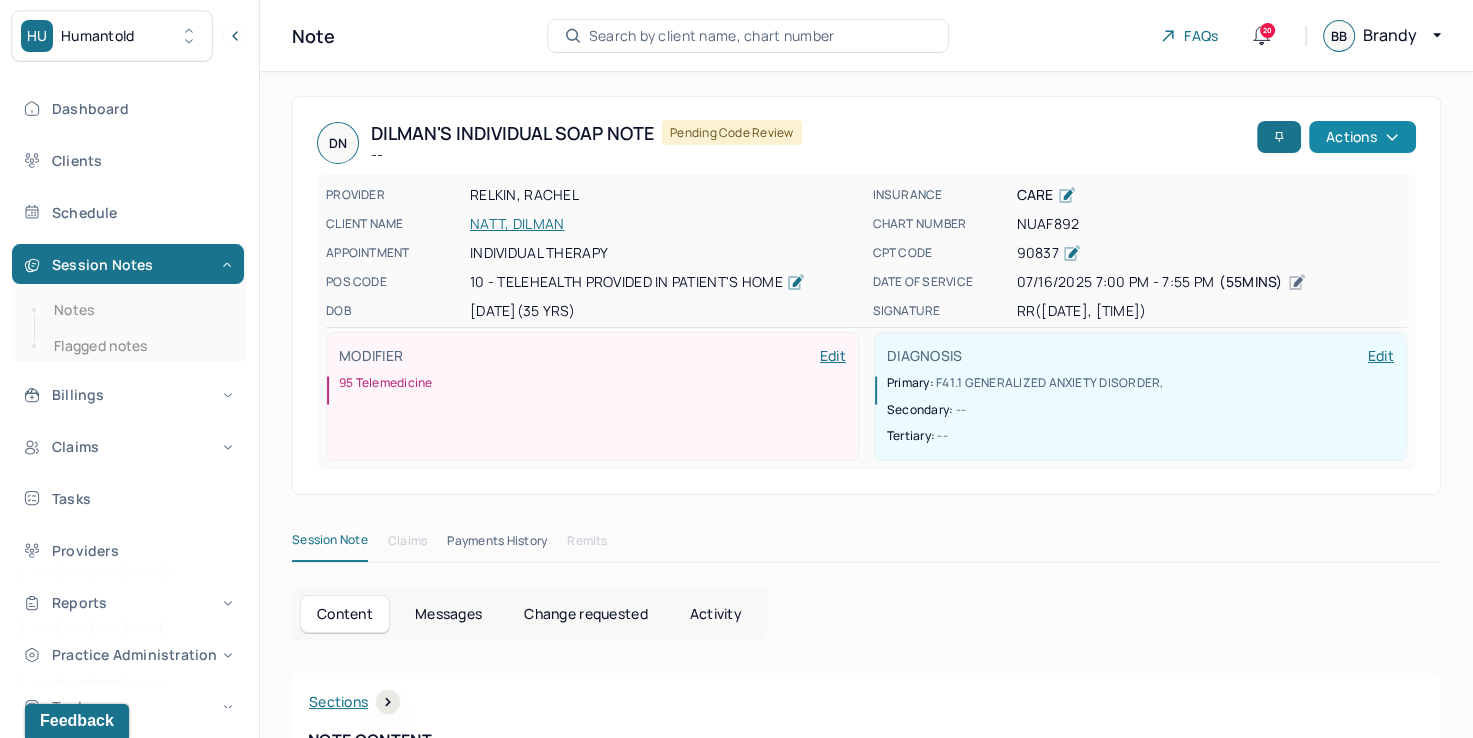 click on "Actions" at bounding box center [1362, 137] 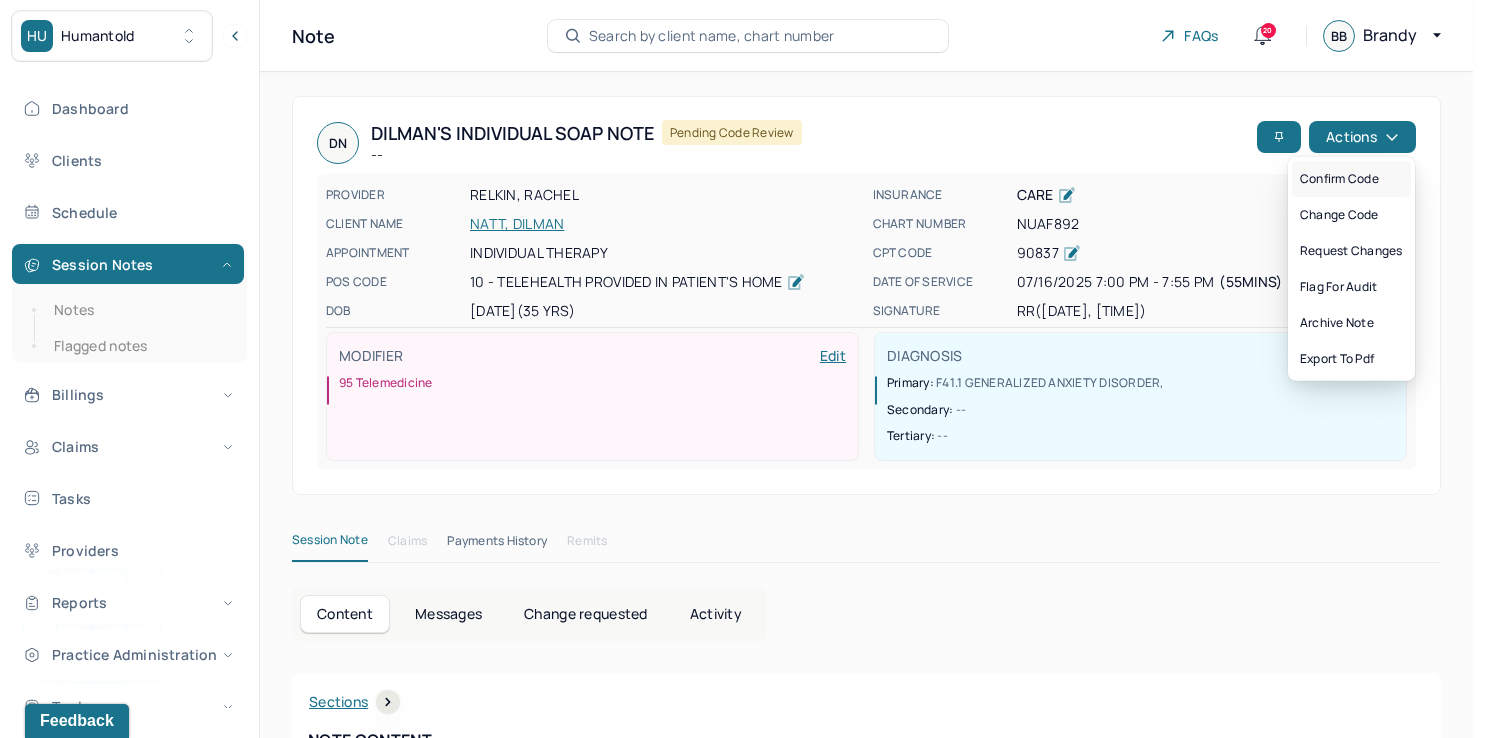 click on "Confirm code" at bounding box center (1351, 179) 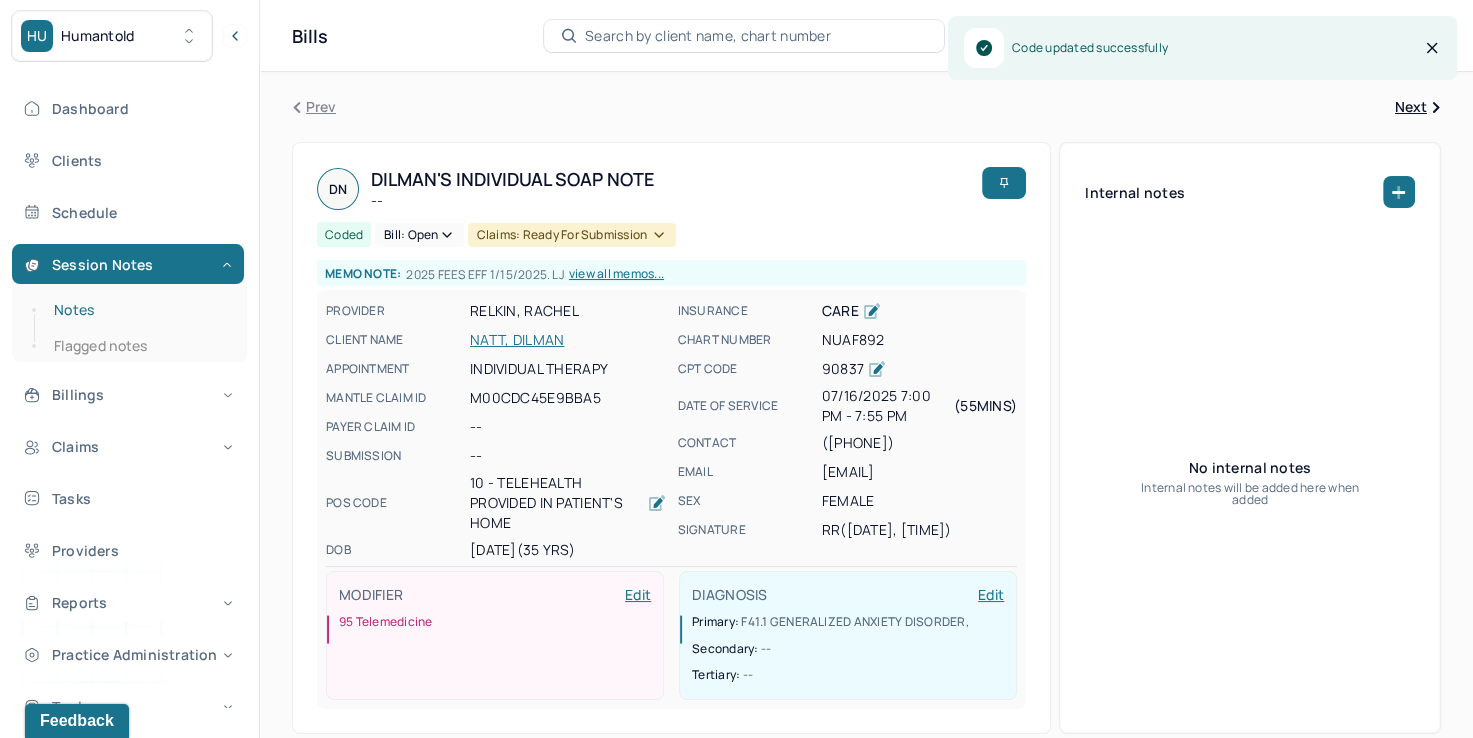 click on "Notes" at bounding box center [139, 310] 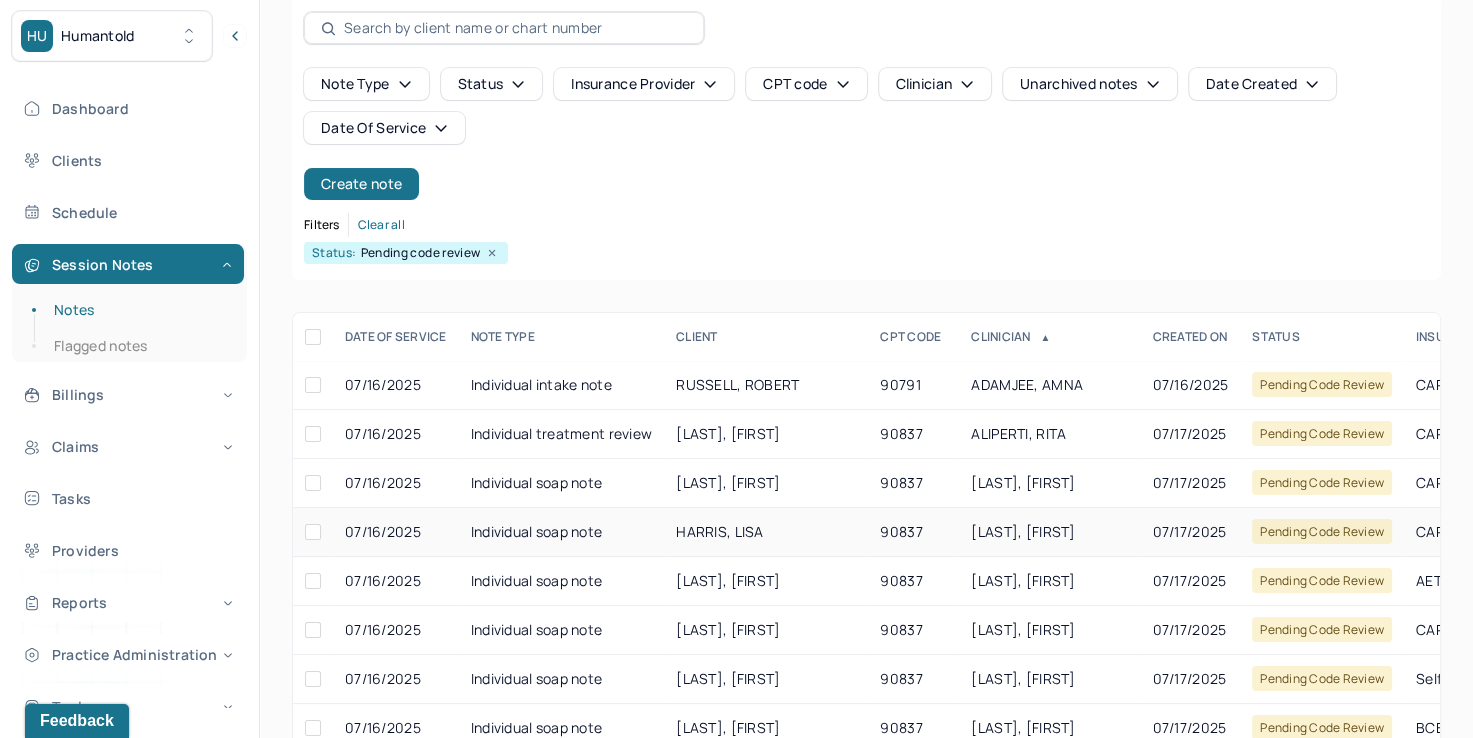 scroll, scrollTop: 288, scrollLeft: 0, axis: vertical 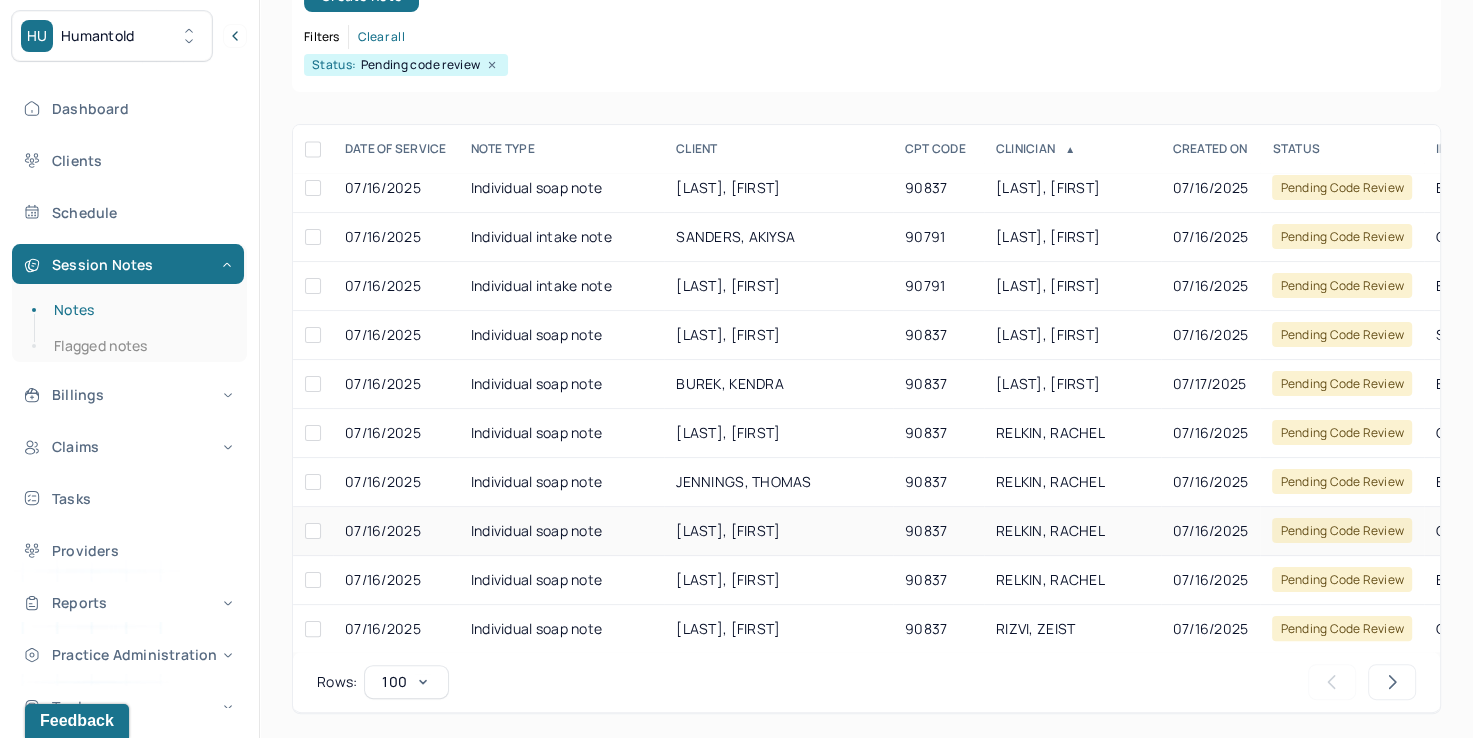 click on "RELKIN, RACHEL" at bounding box center [1072, 531] 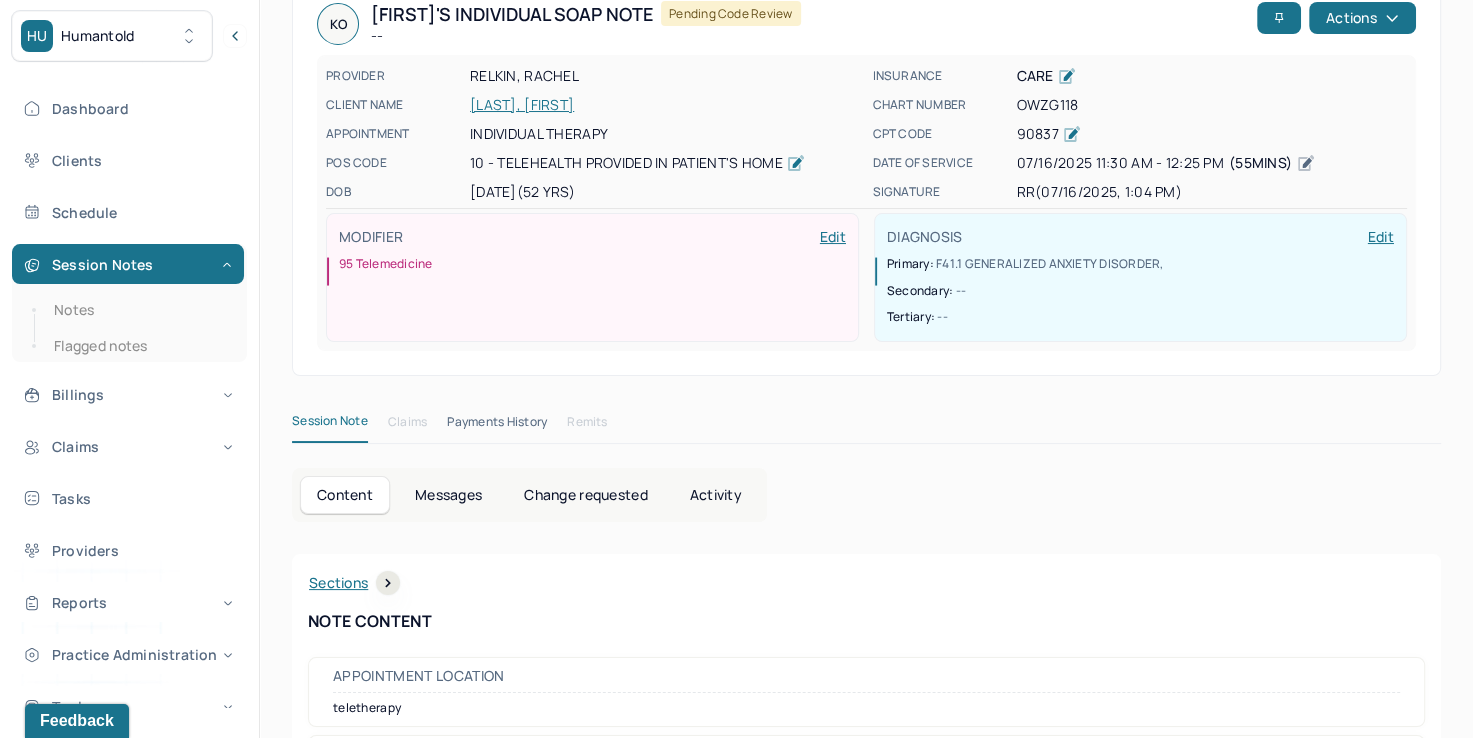 scroll, scrollTop: 0, scrollLeft: 0, axis: both 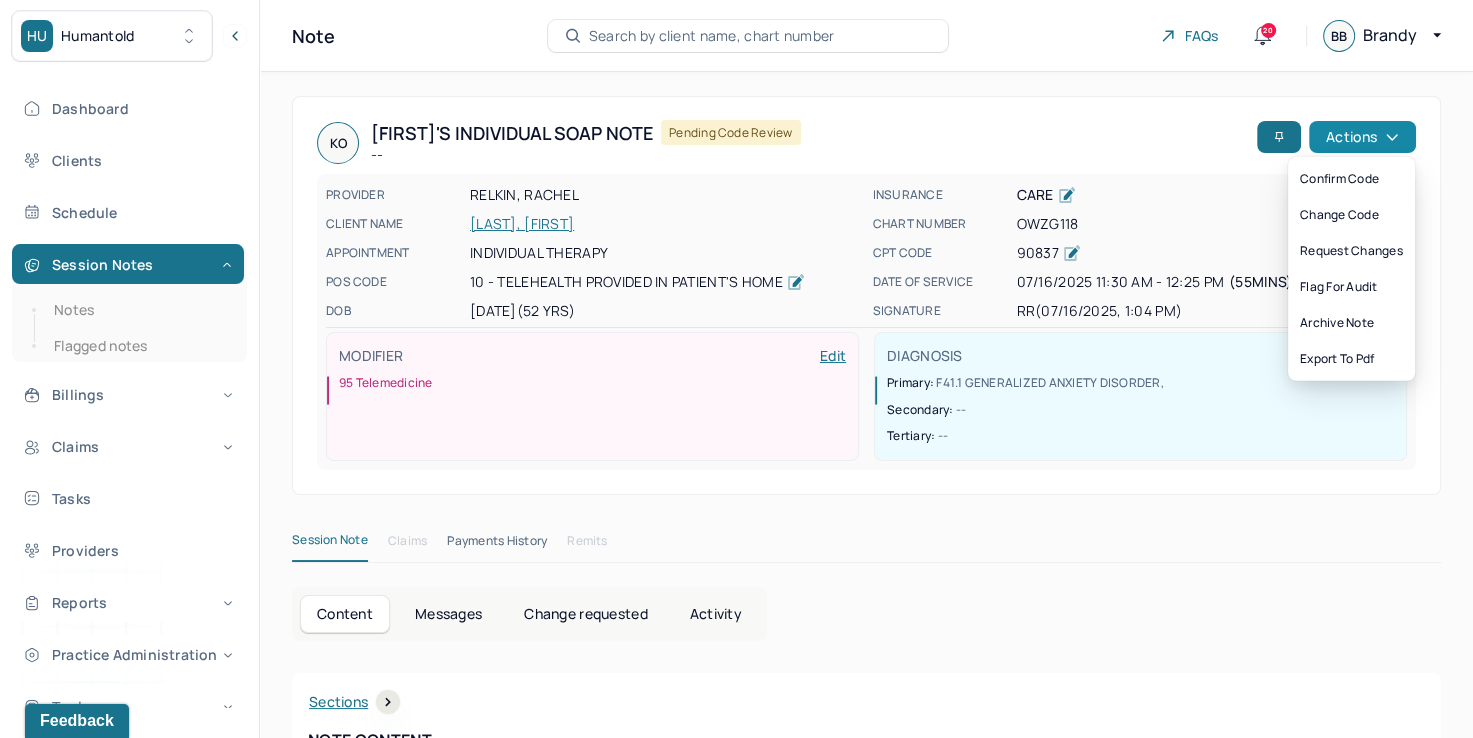 click on "Actions" at bounding box center (1362, 137) 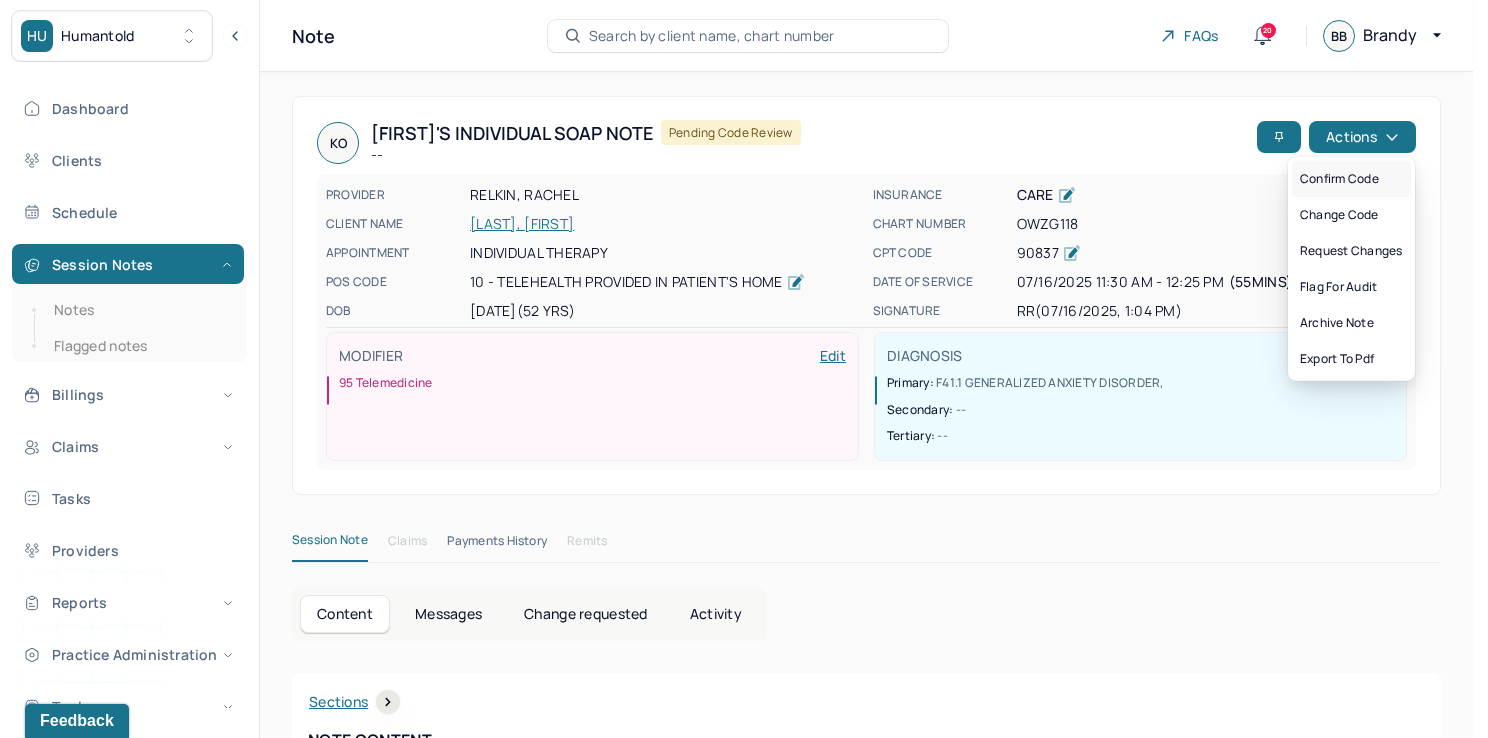 click on "Confirm code" at bounding box center [1351, 179] 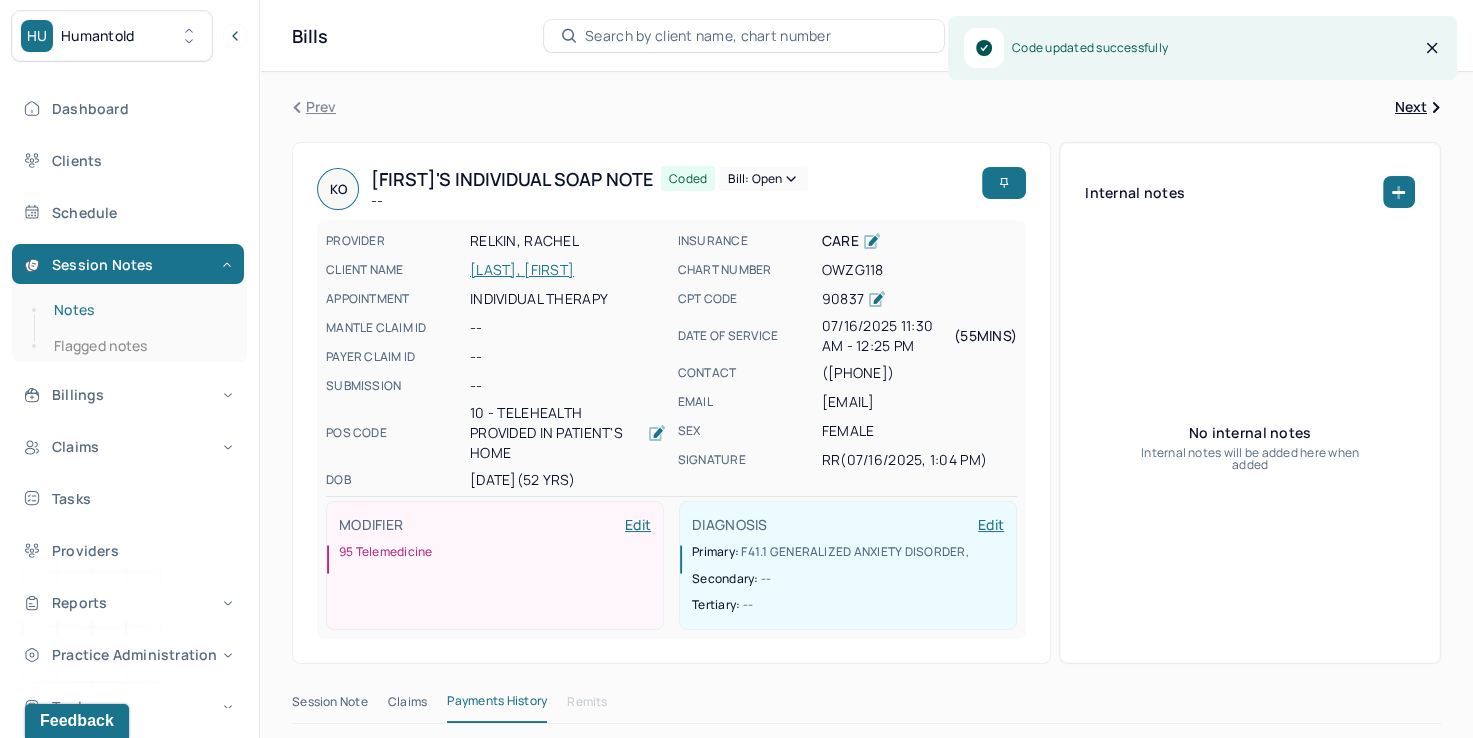 click on "Notes" at bounding box center [139, 310] 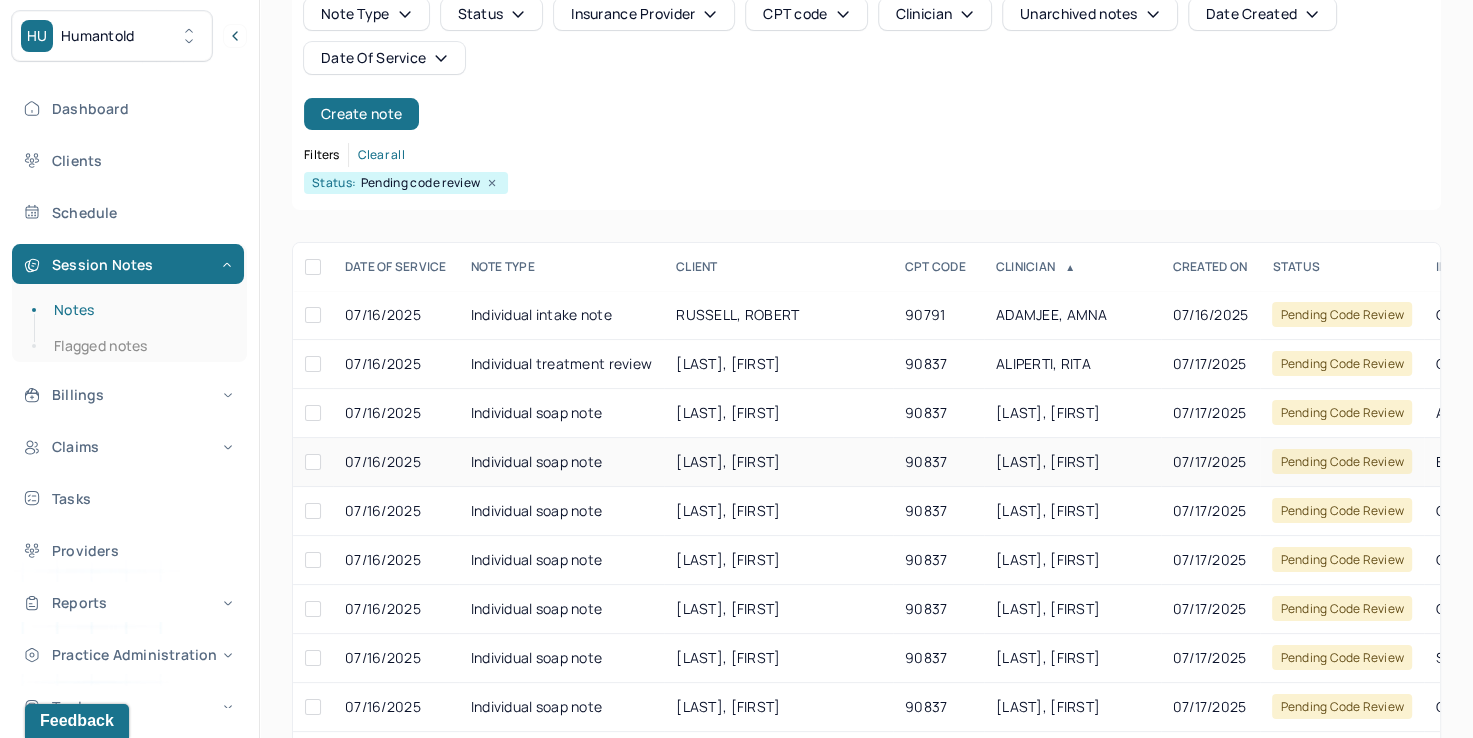 scroll, scrollTop: 288, scrollLeft: 0, axis: vertical 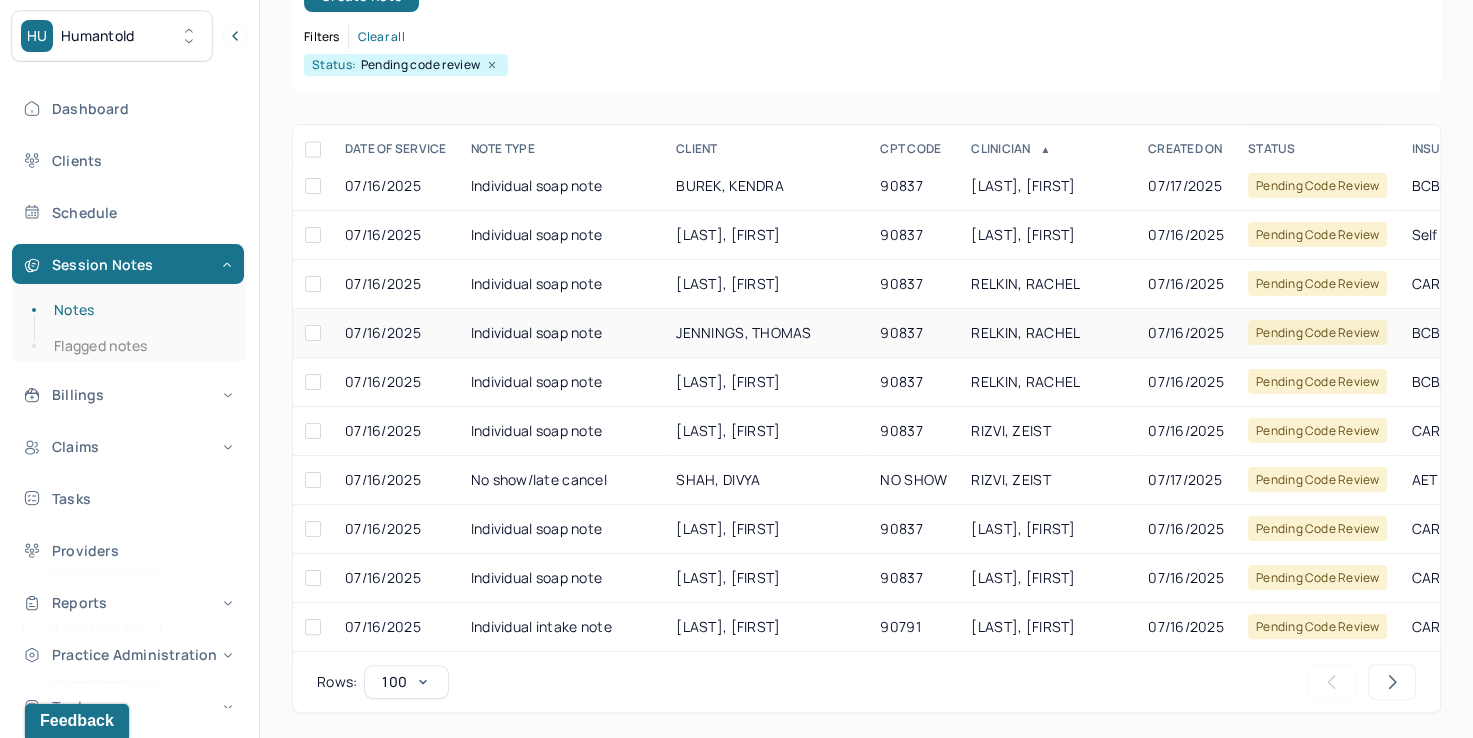 click on "RELKIN, RACHEL" at bounding box center (1025, 332) 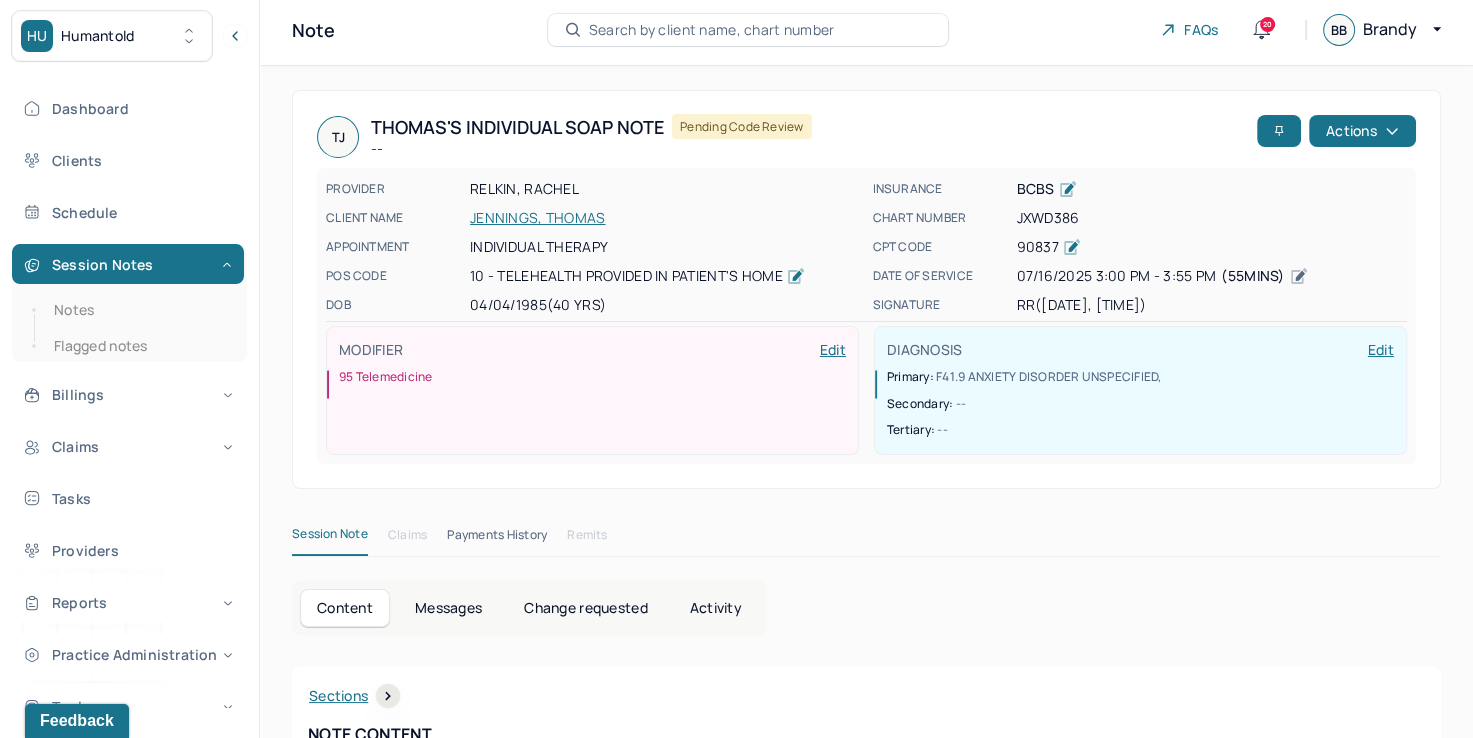 scroll, scrollTop: 0, scrollLeft: 0, axis: both 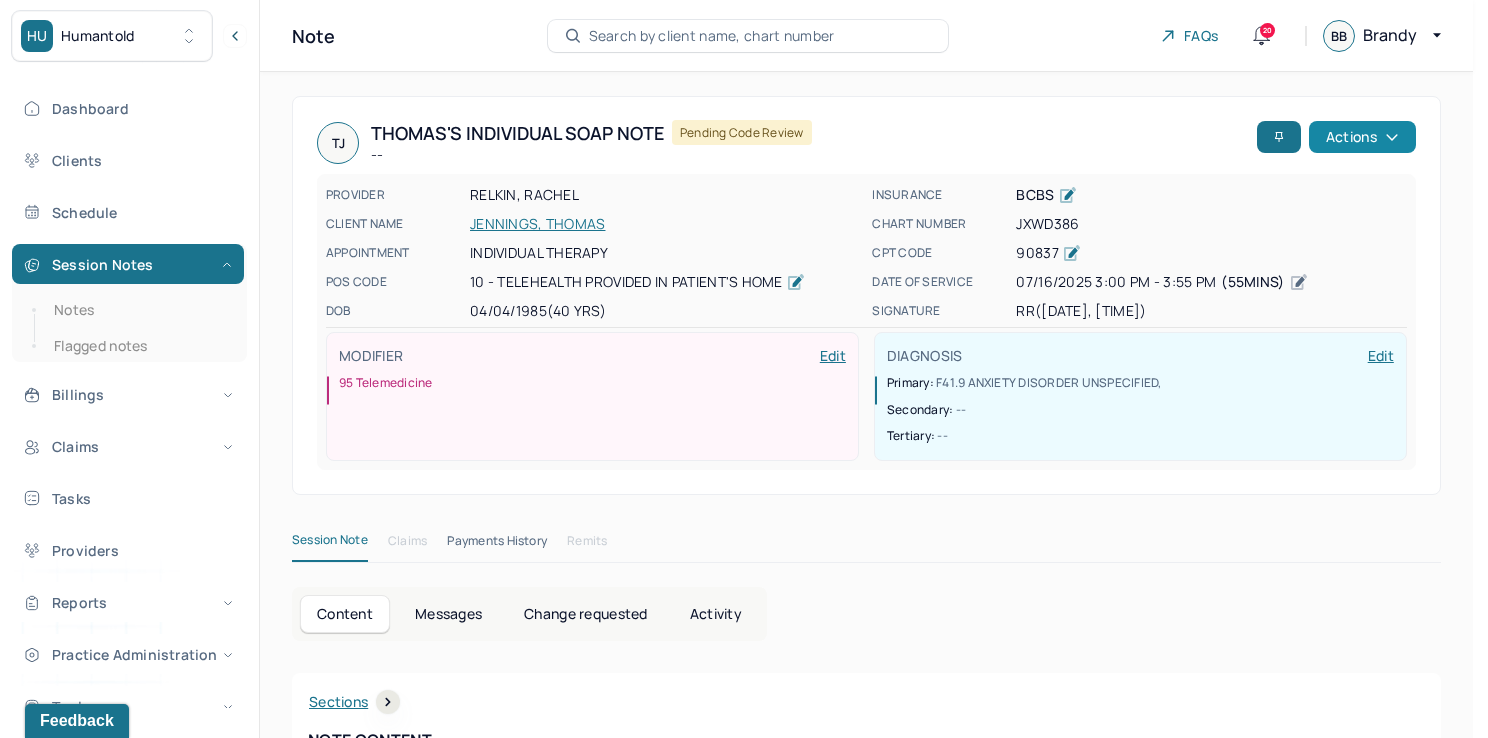 click on "Actions" at bounding box center [1362, 137] 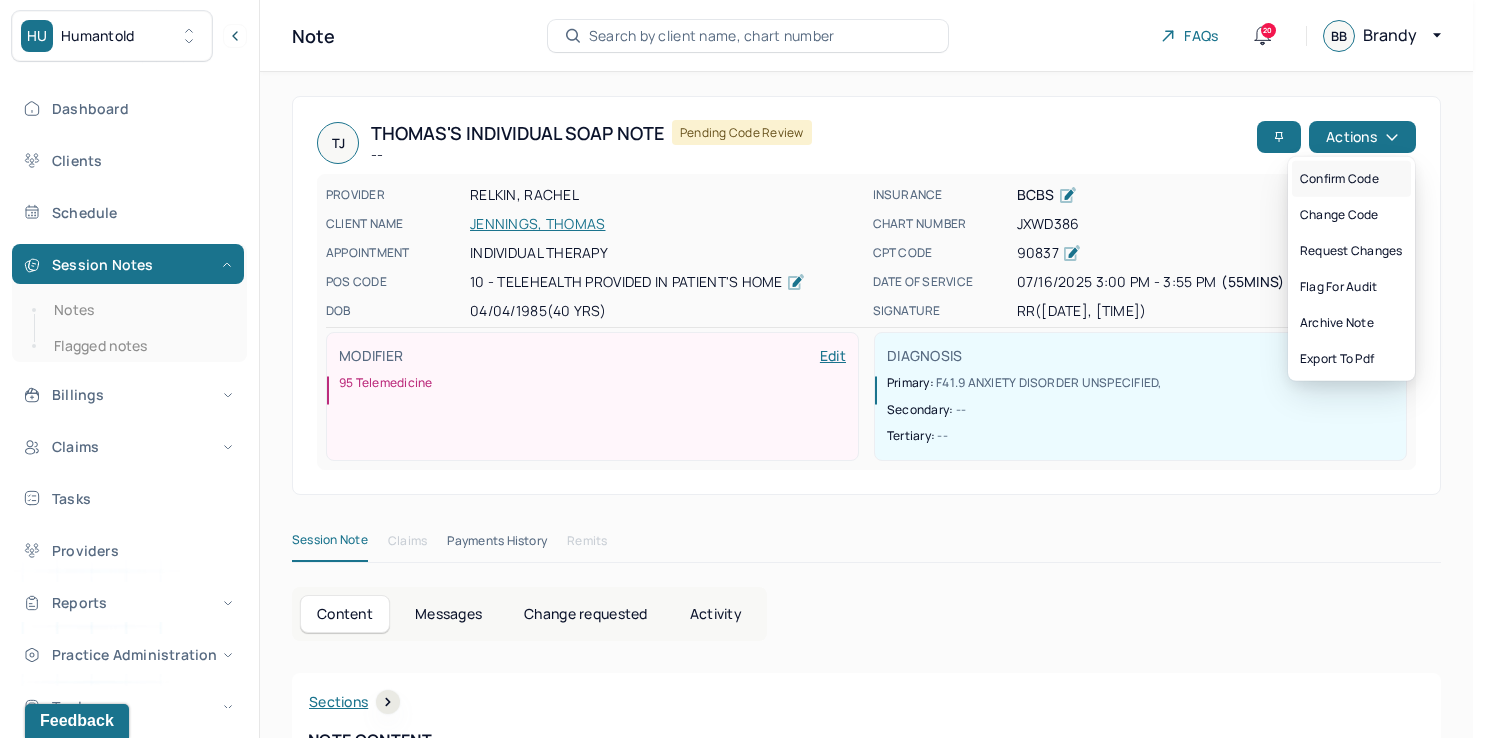 click on "Confirm code" at bounding box center [1351, 179] 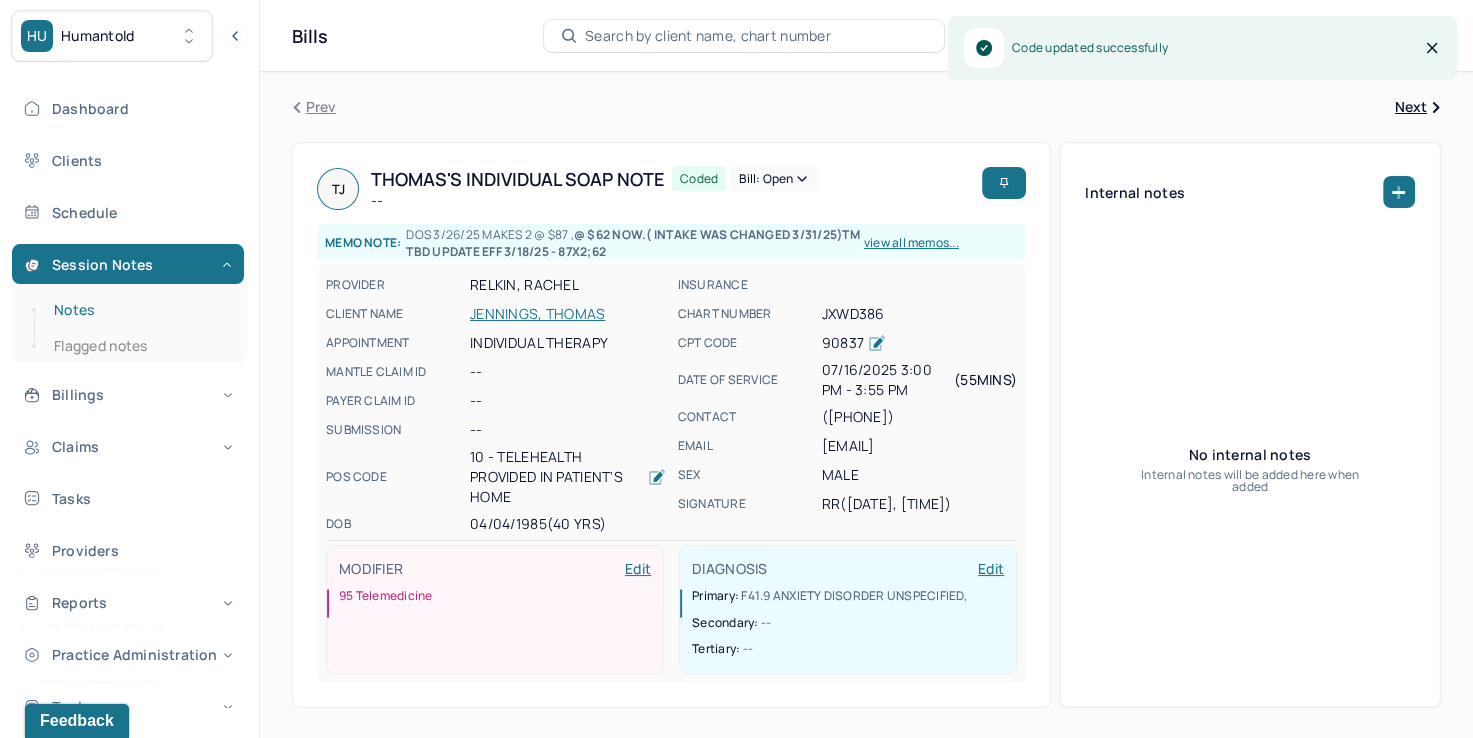 drag, startPoint x: 77, startPoint y: 316, endPoint x: 157, endPoint y: 321, distance: 80.1561 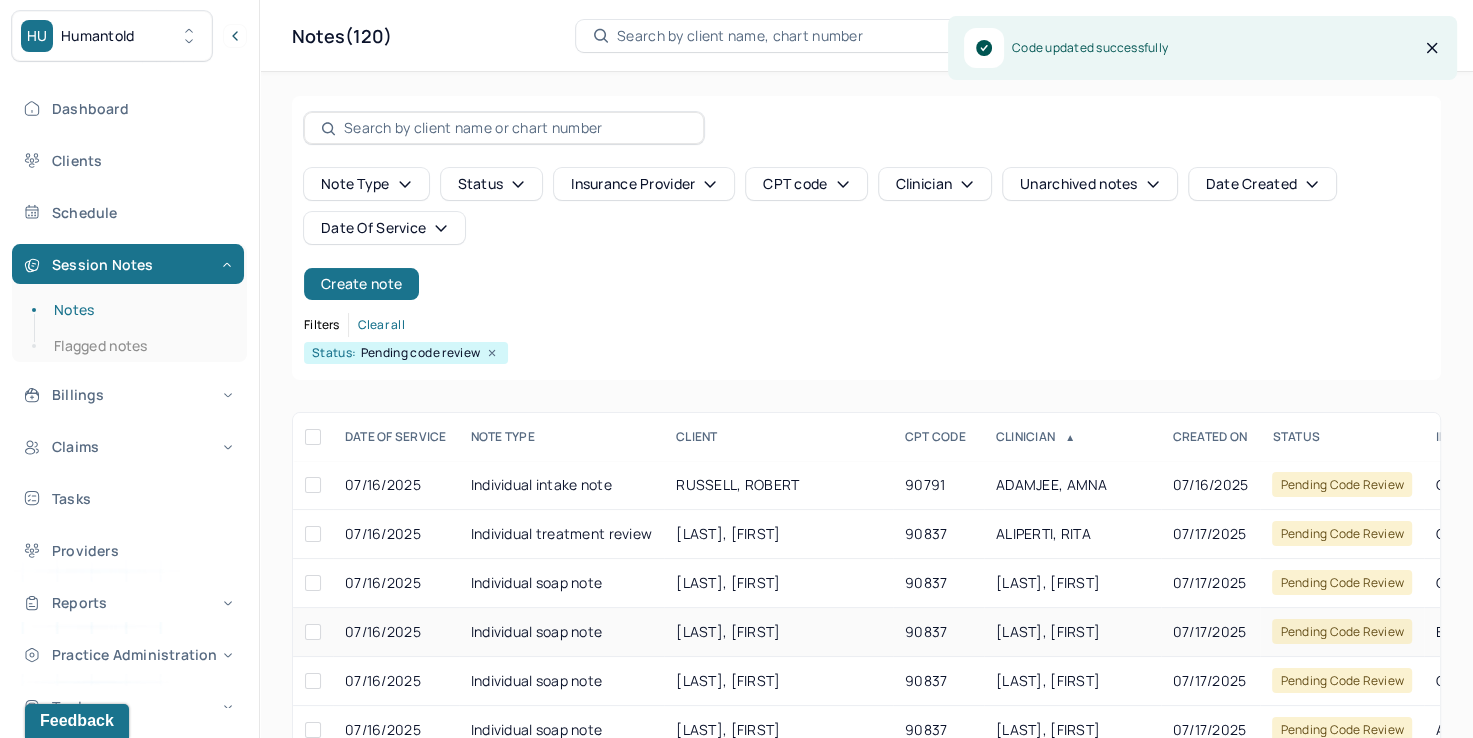 scroll, scrollTop: 288, scrollLeft: 0, axis: vertical 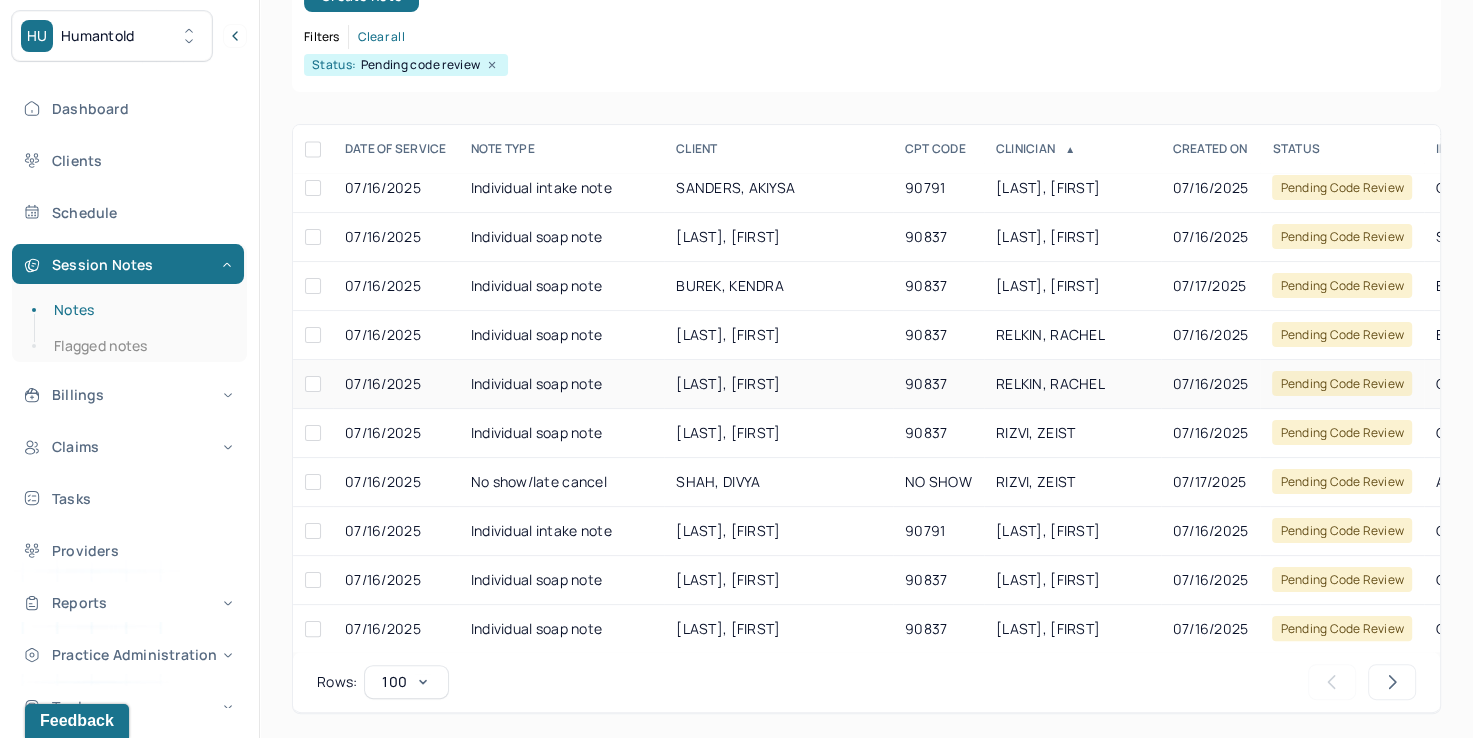 click on "RELKIN, RACHEL" at bounding box center [1050, 383] 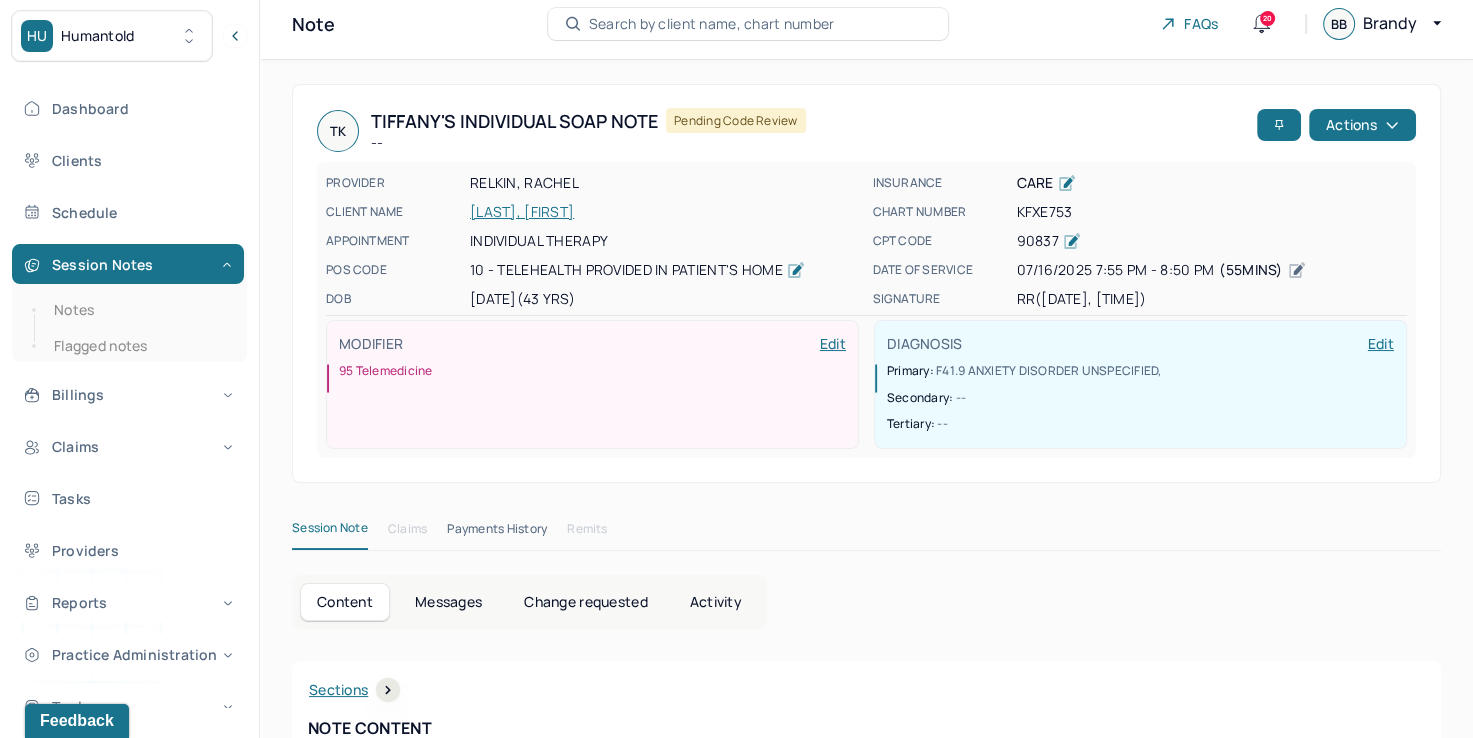 scroll, scrollTop: 0, scrollLeft: 0, axis: both 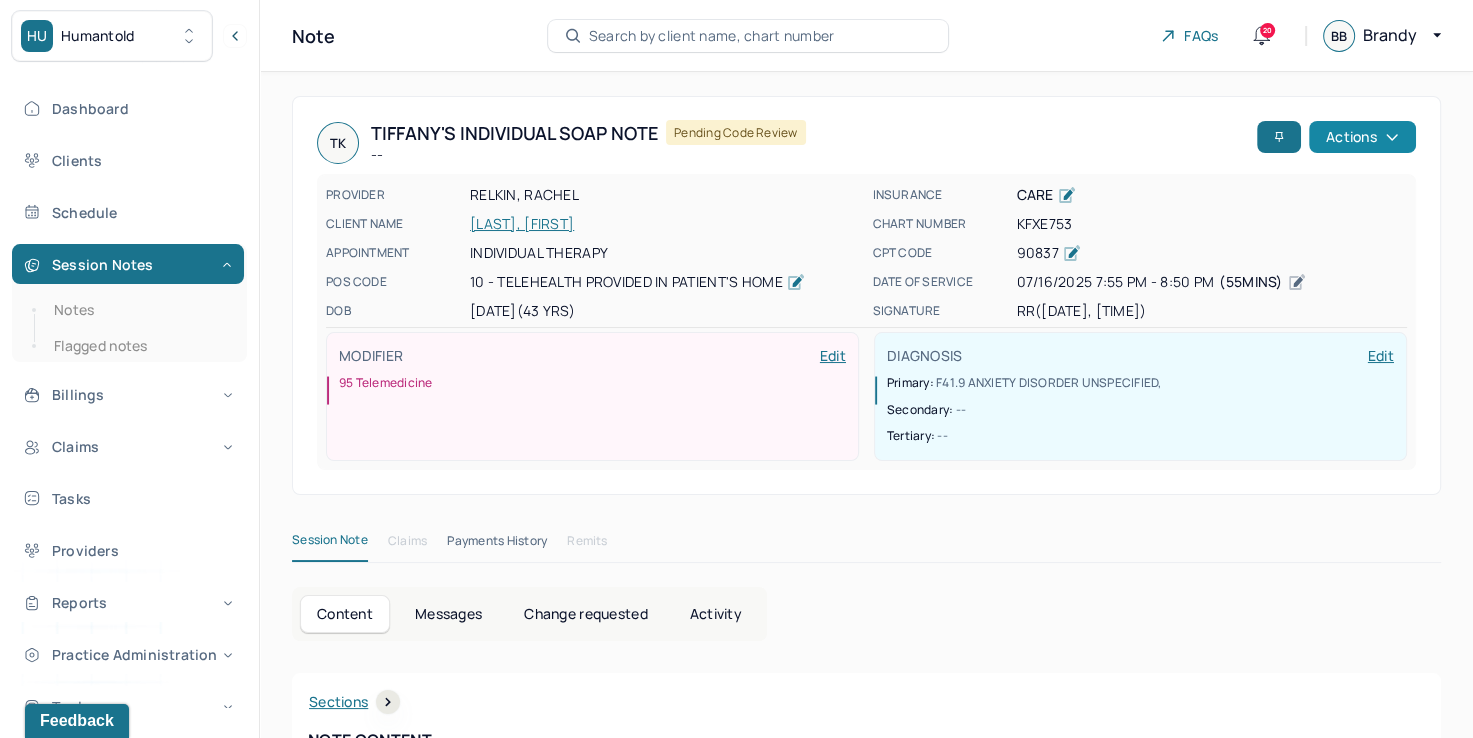 click 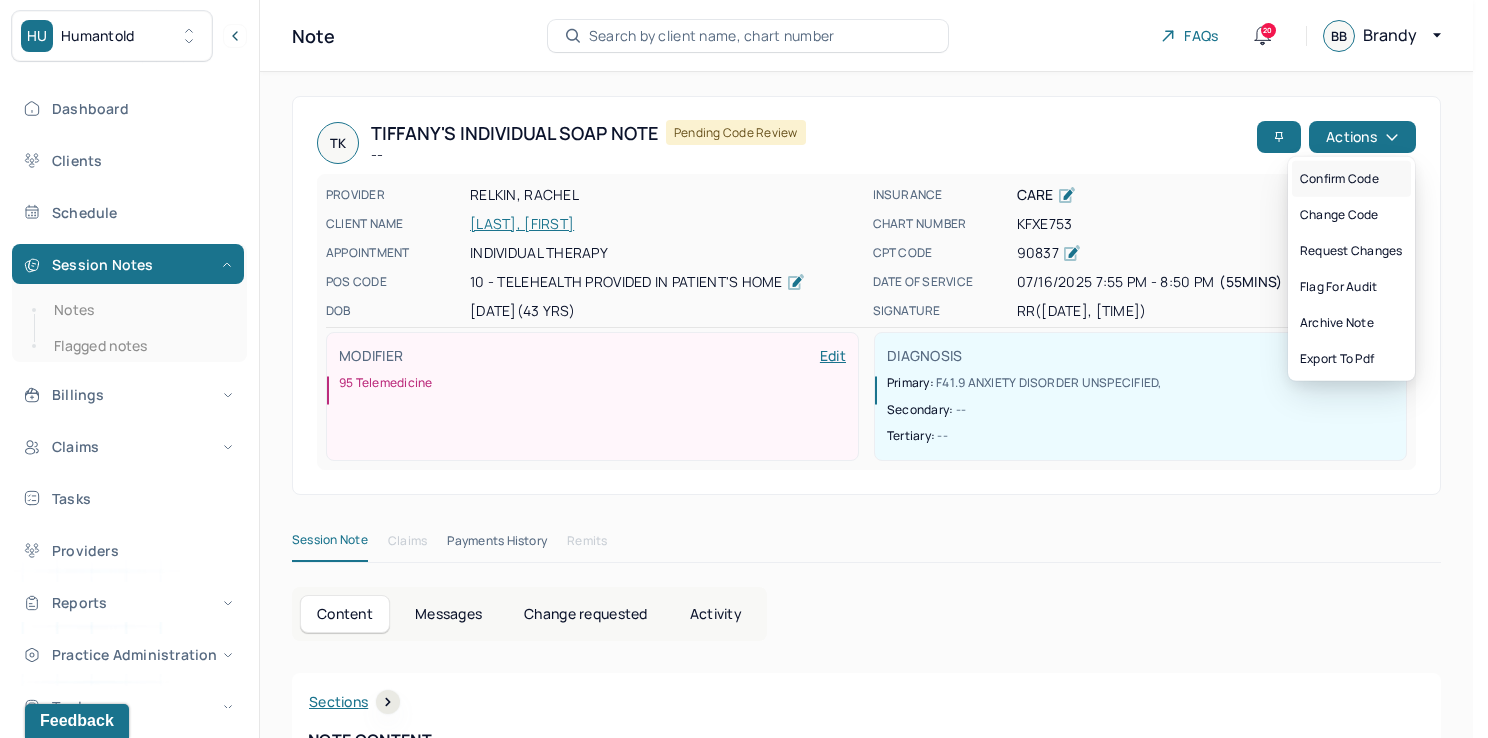 click on "Confirm code" at bounding box center [1351, 179] 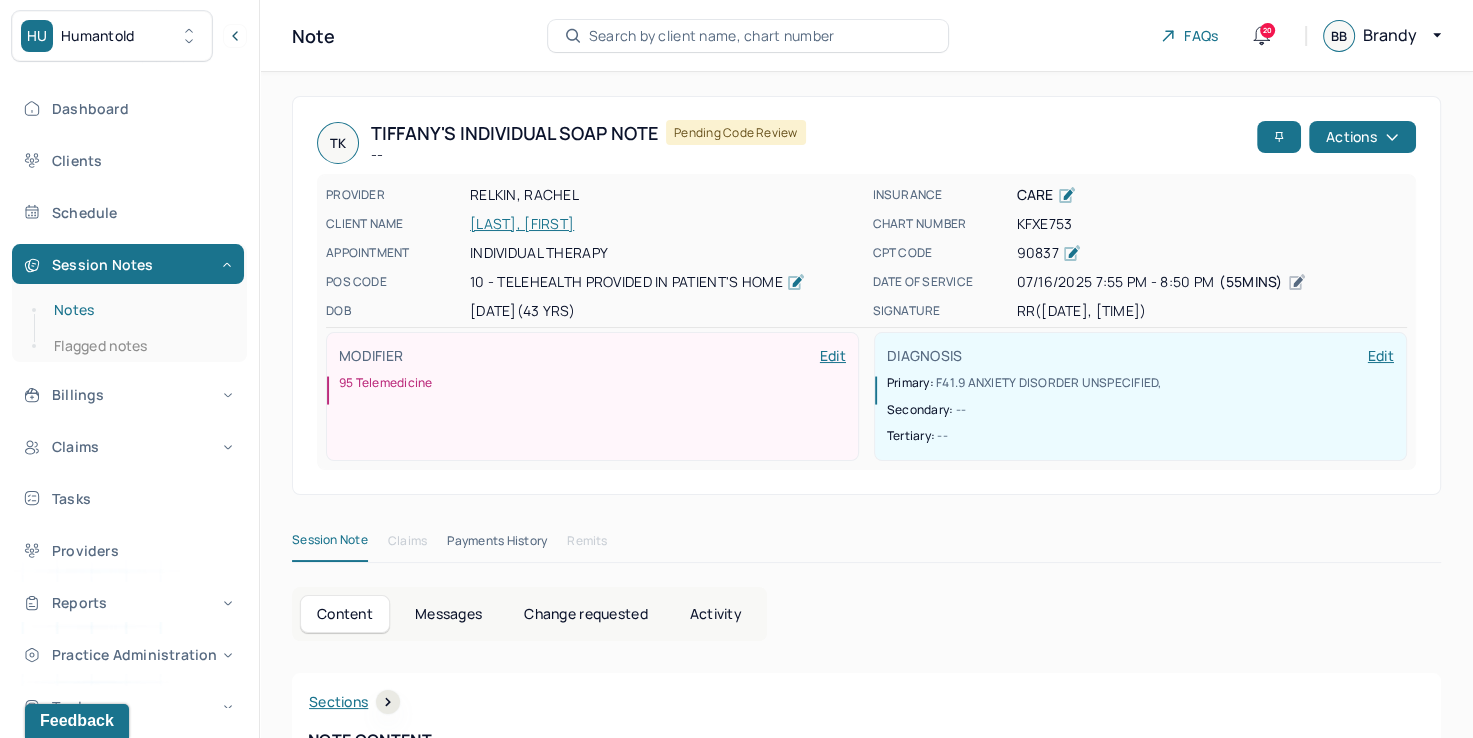 click on "Notes" at bounding box center (139, 310) 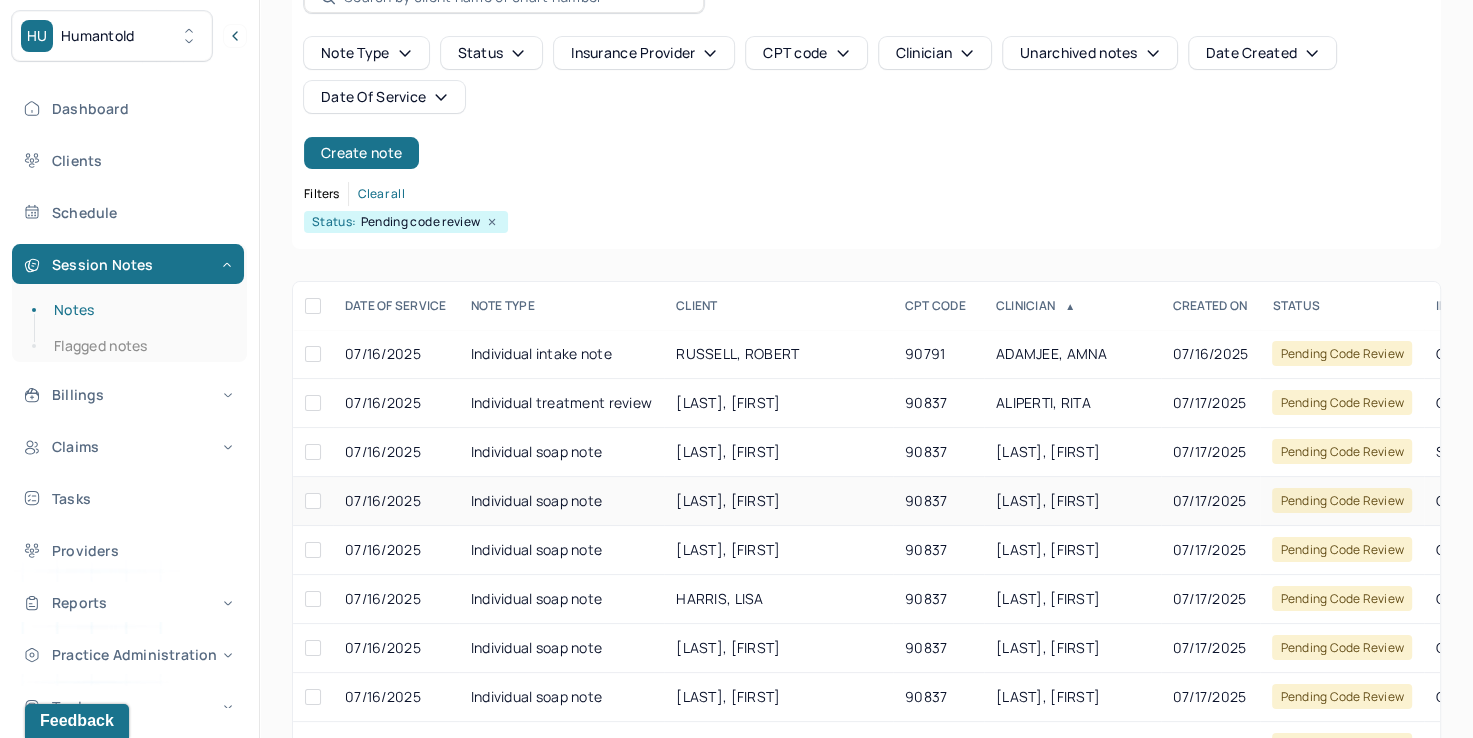 scroll, scrollTop: 288, scrollLeft: 0, axis: vertical 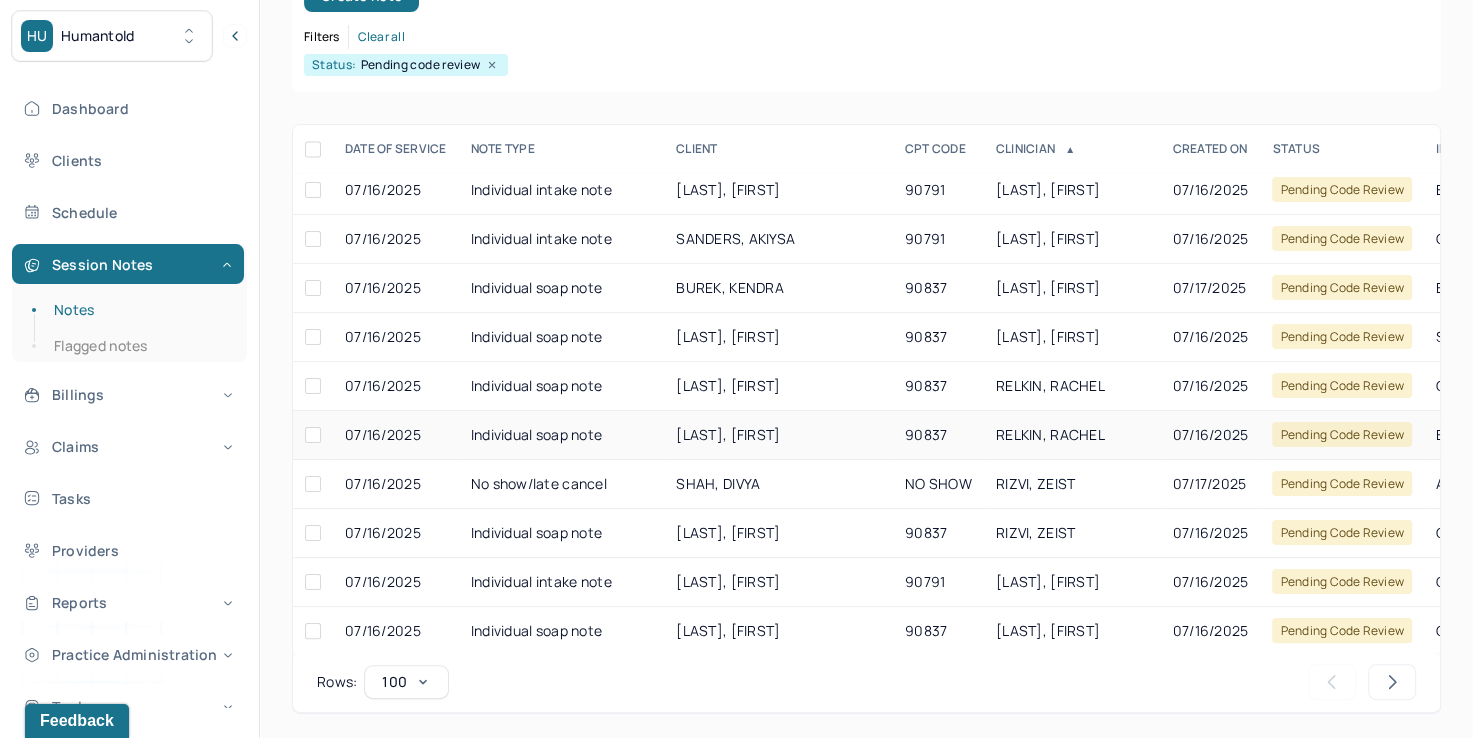 click on "RELKIN, RACHEL" at bounding box center [1050, 434] 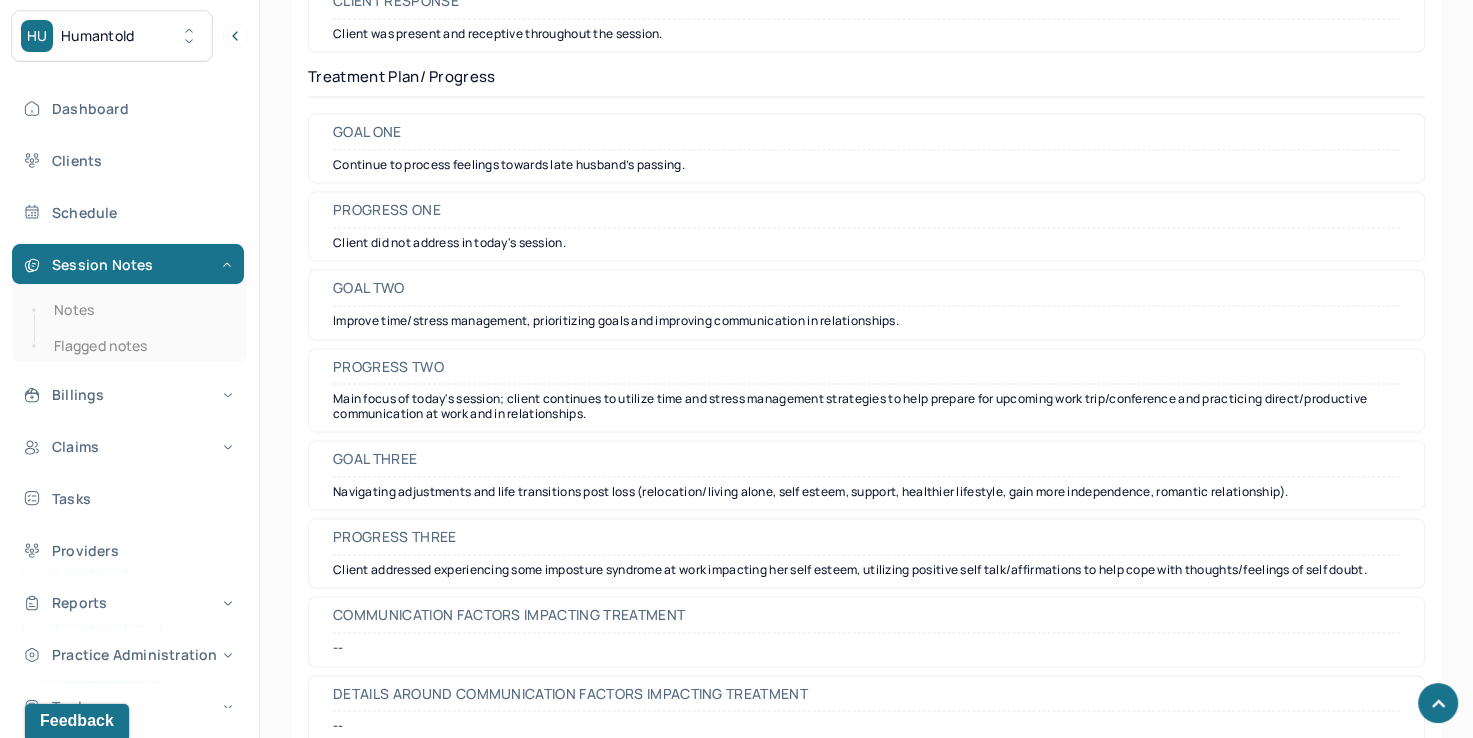 scroll, scrollTop: 2932, scrollLeft: 0, axis: vertical 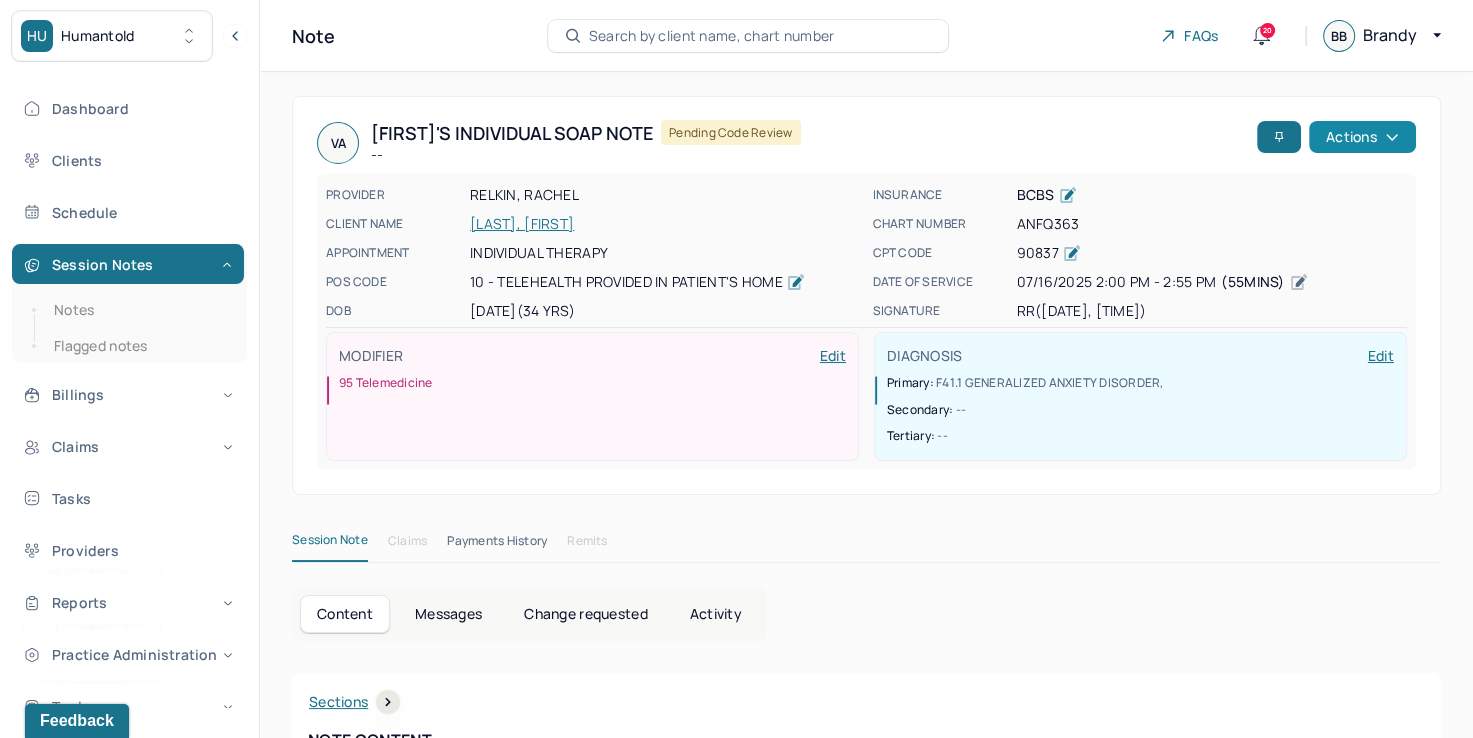 click 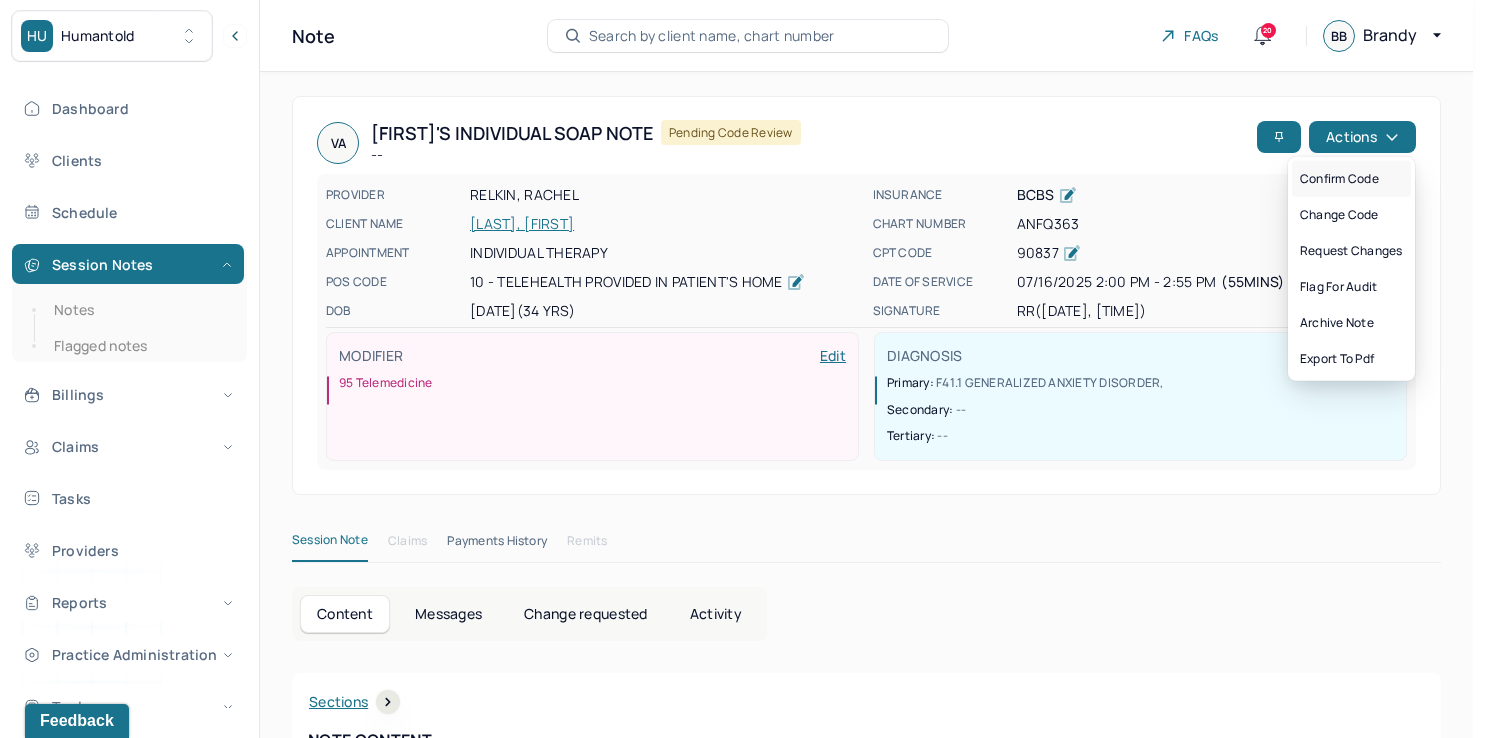 click on "Confirm code" at bounding box center [1351, 179] 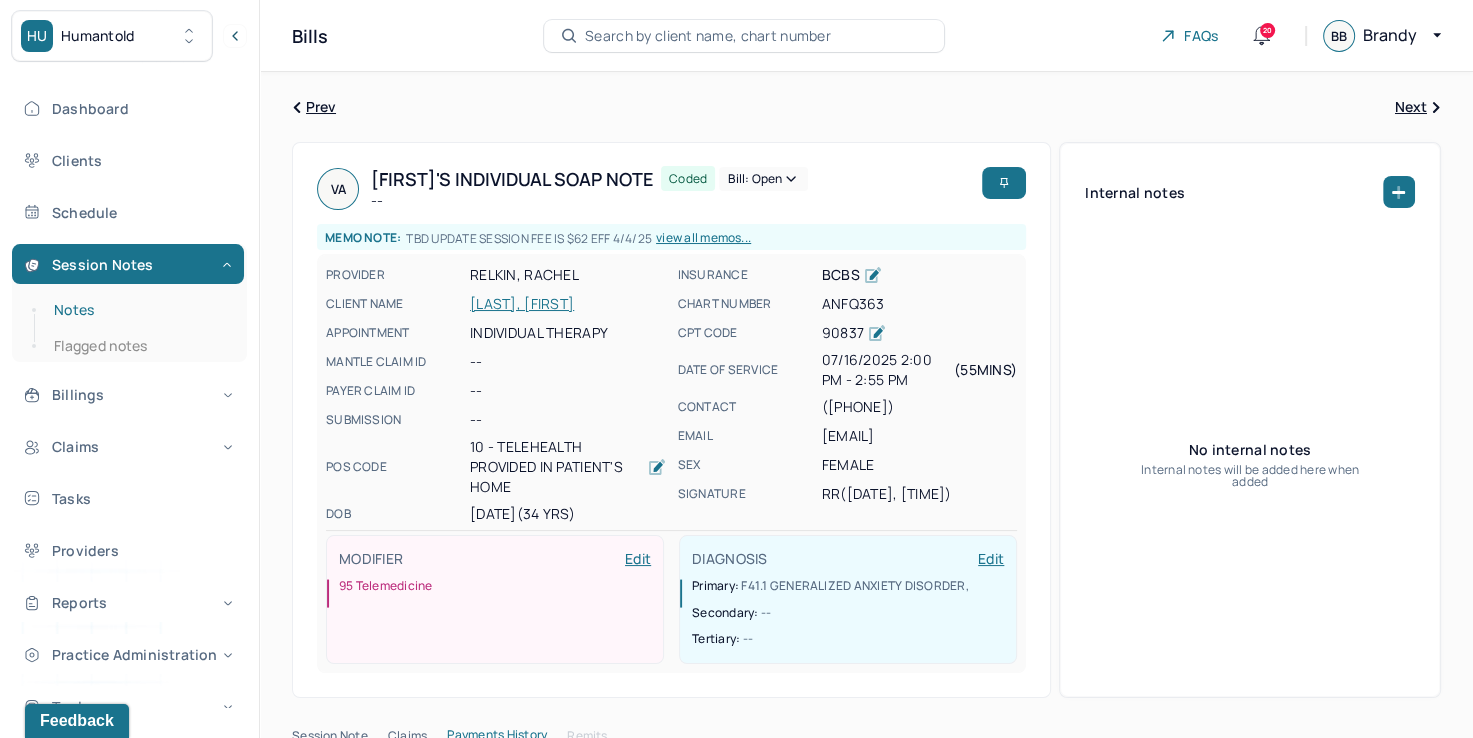click on "Notes" at bounding box center (139, 310) 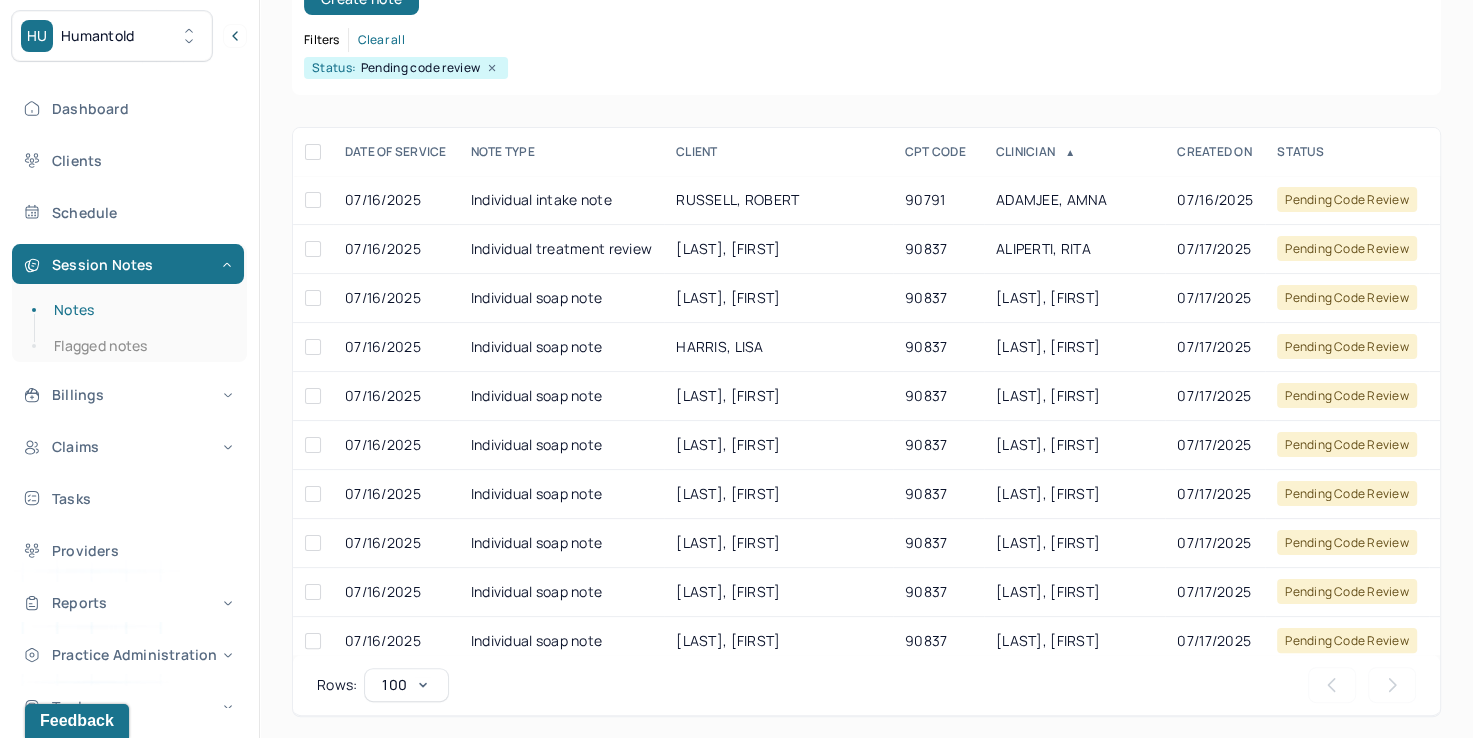 scroll, scrollTop: 288, scrollLeft: 0, axis: vertical 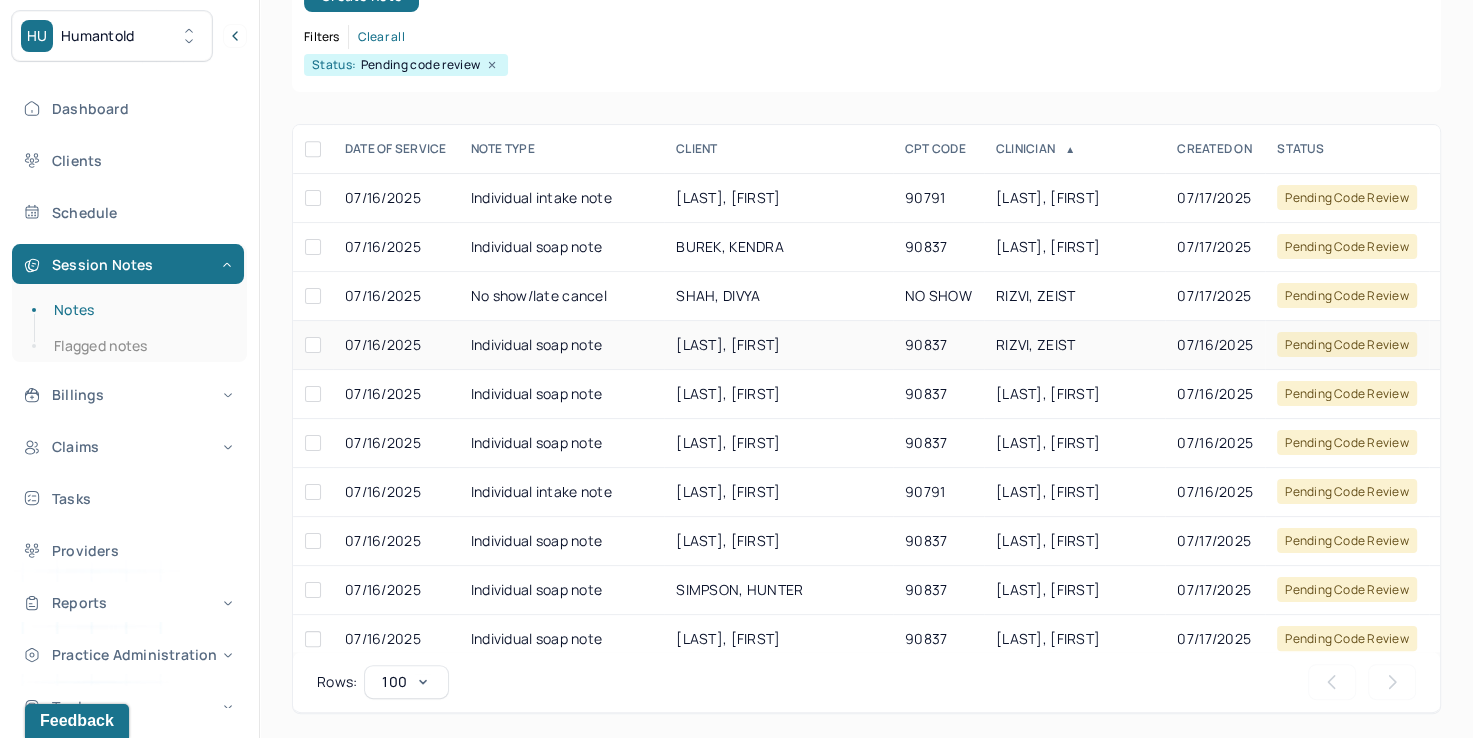 click on "90837" at bounding box center [938, 345] 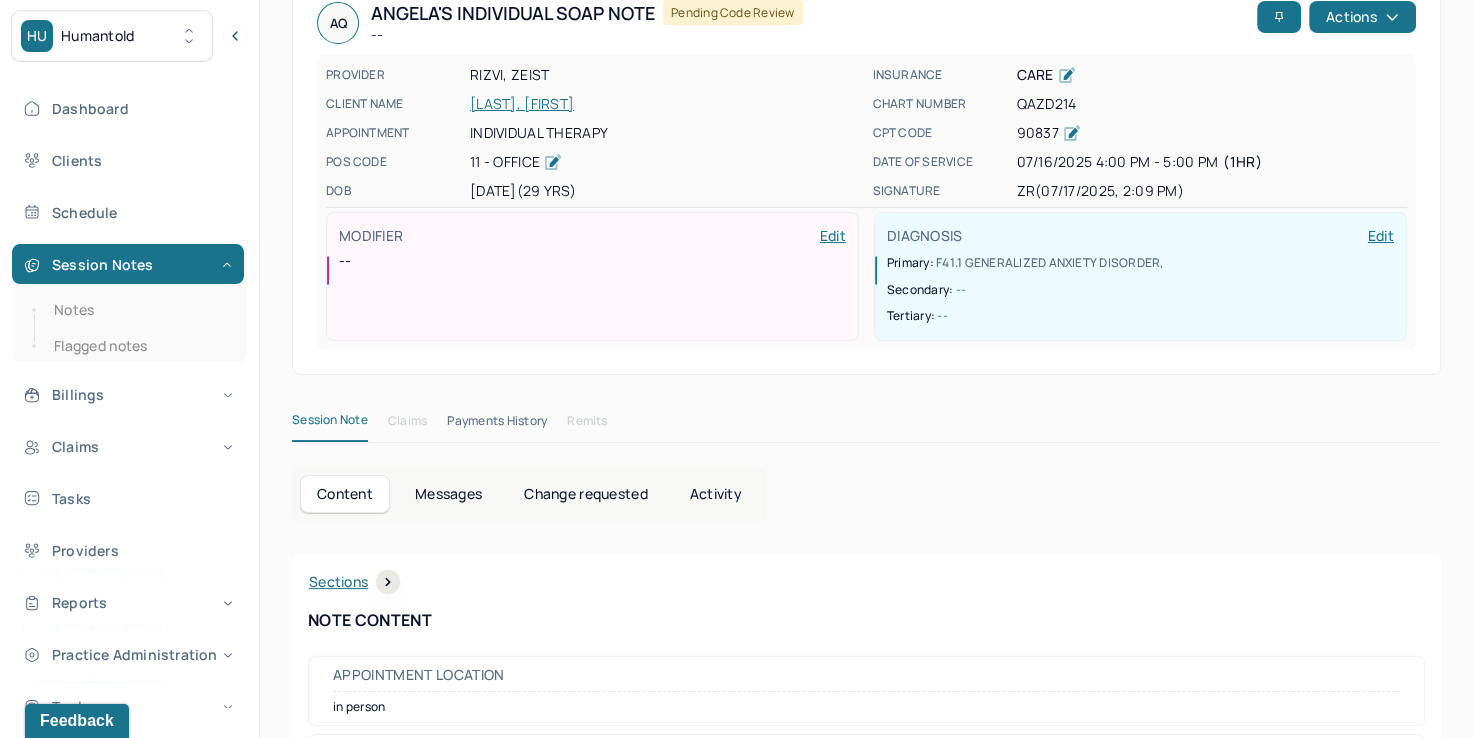 scroll, scrollTop: 0, scrollLeft: 0, axis: both 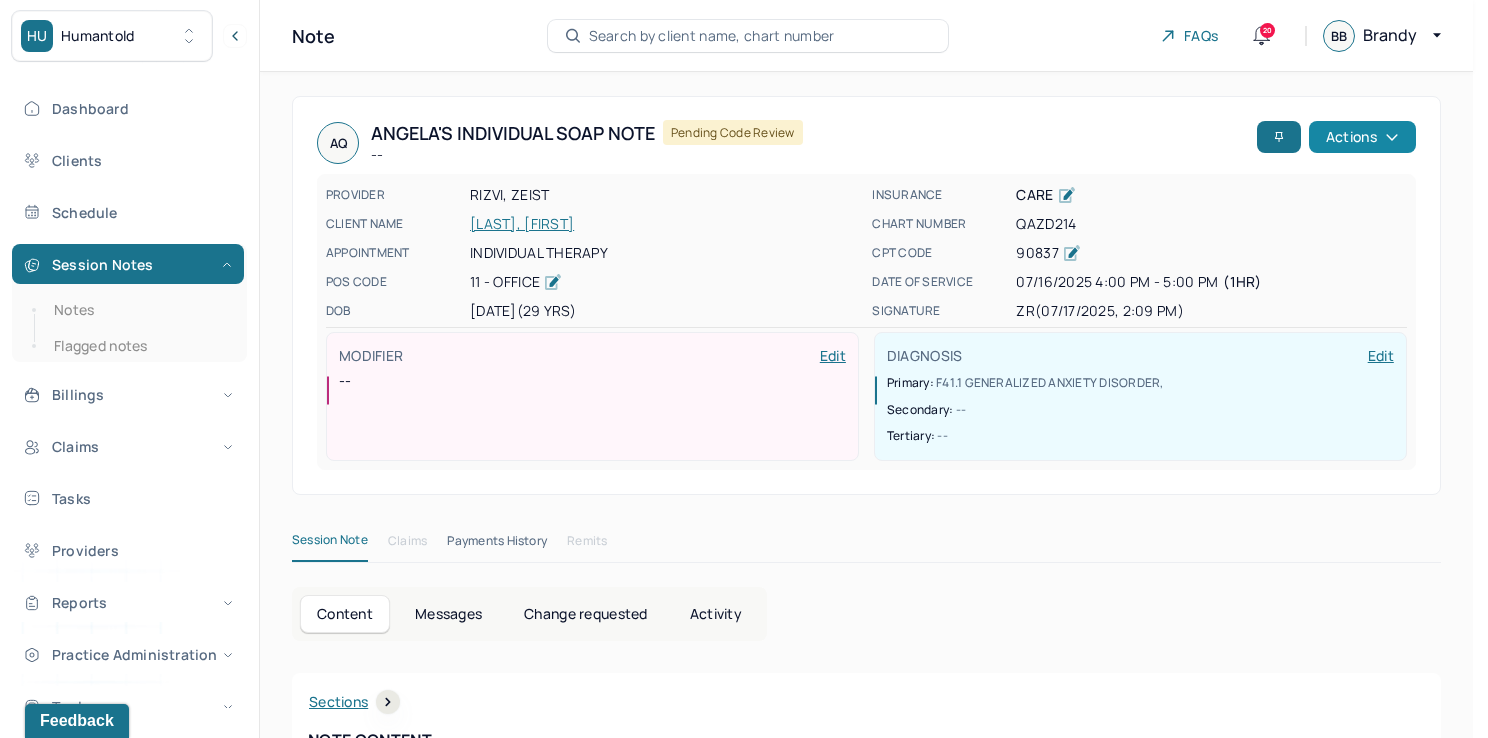 click 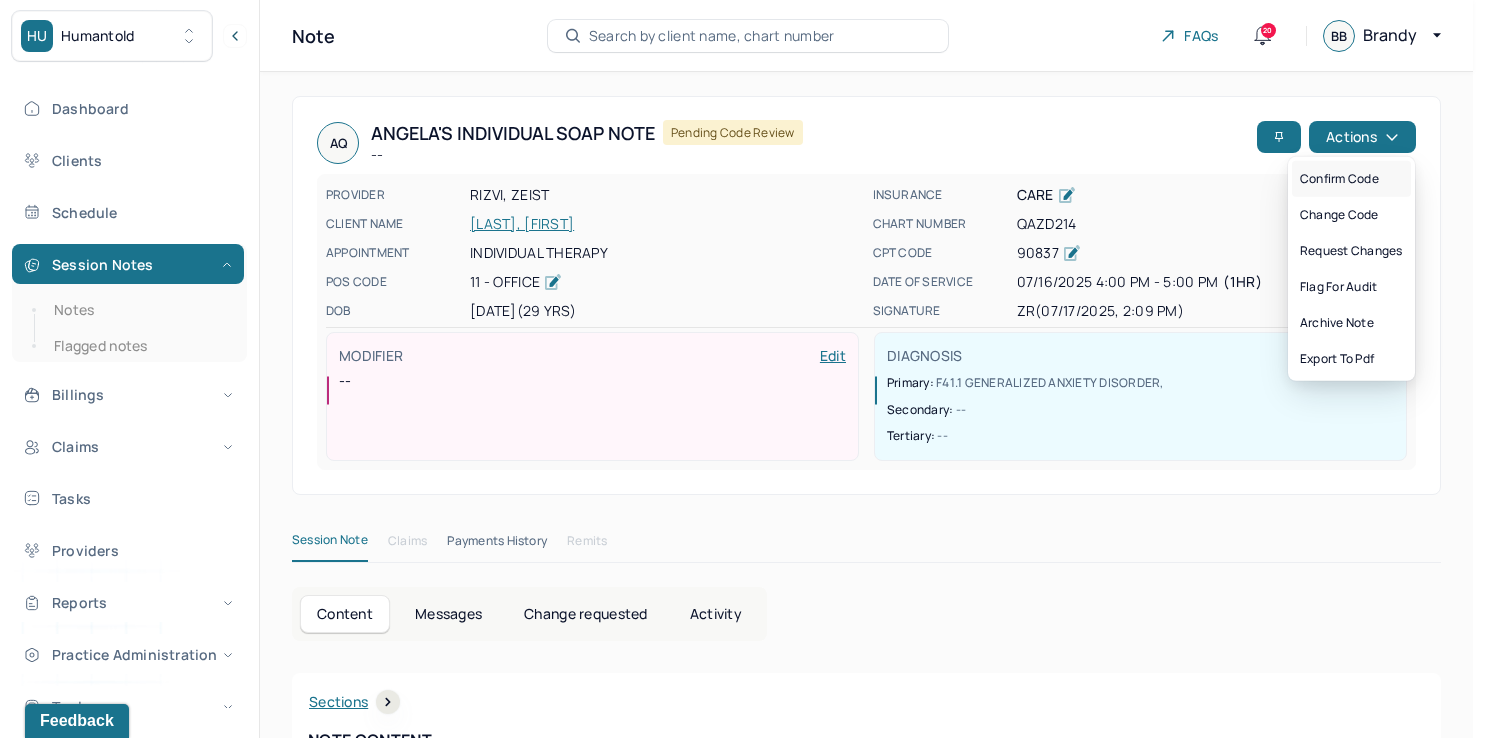 click on "Confirm code" at bounding box center (1351, 179) 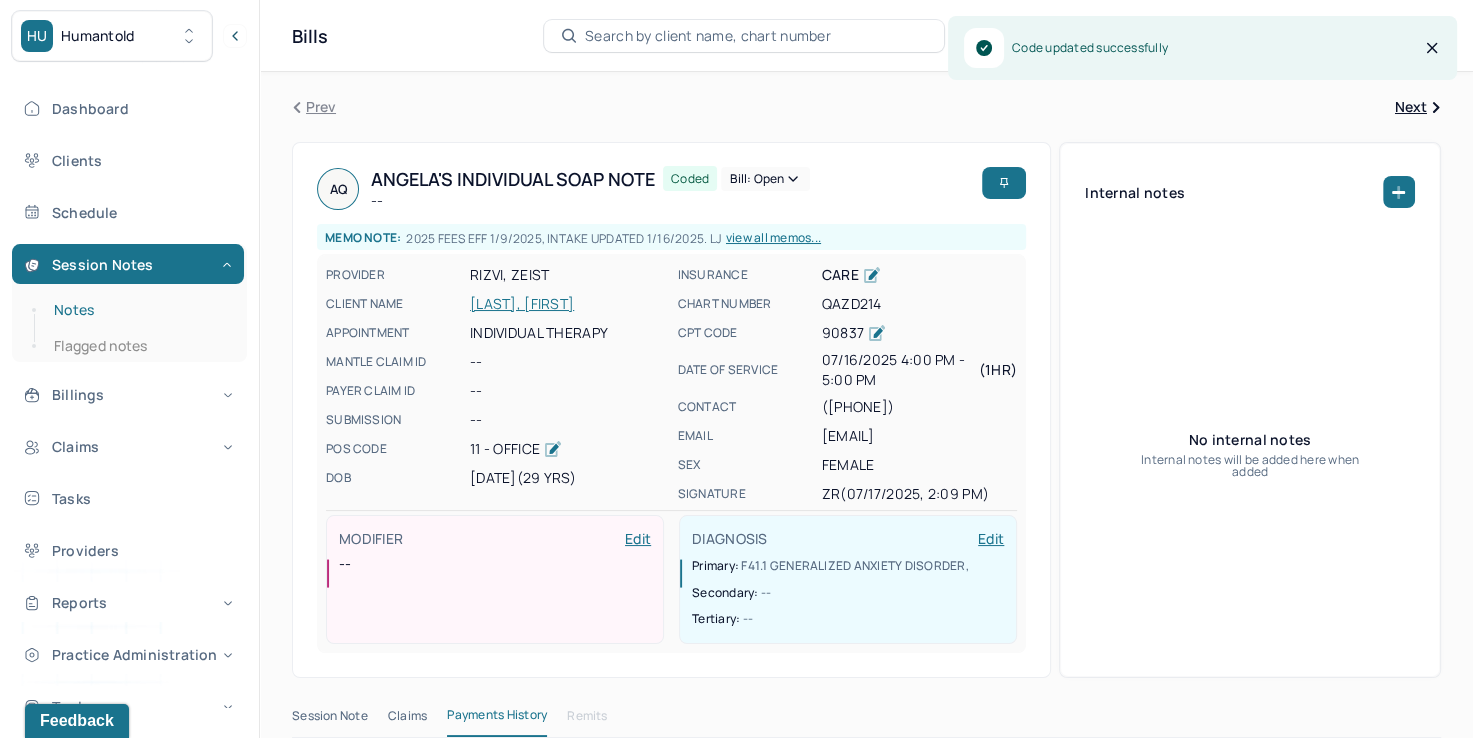 drag, startPoint x: 82, startPoint y: 306, endPoint x: 101, endPoint y: 300, distance: 19.924858 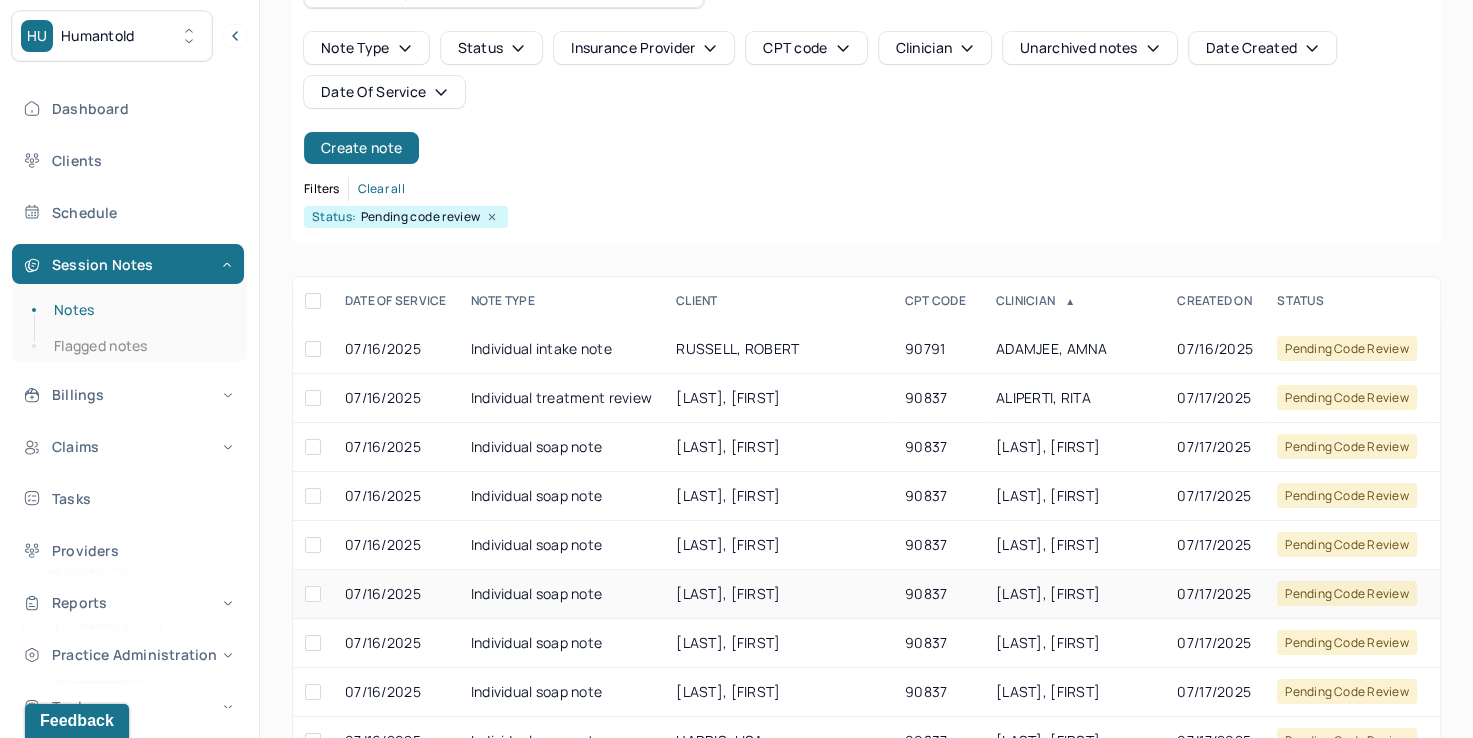 scroll, scrollTop: 288, scrollLeft: 0, axis: vertical 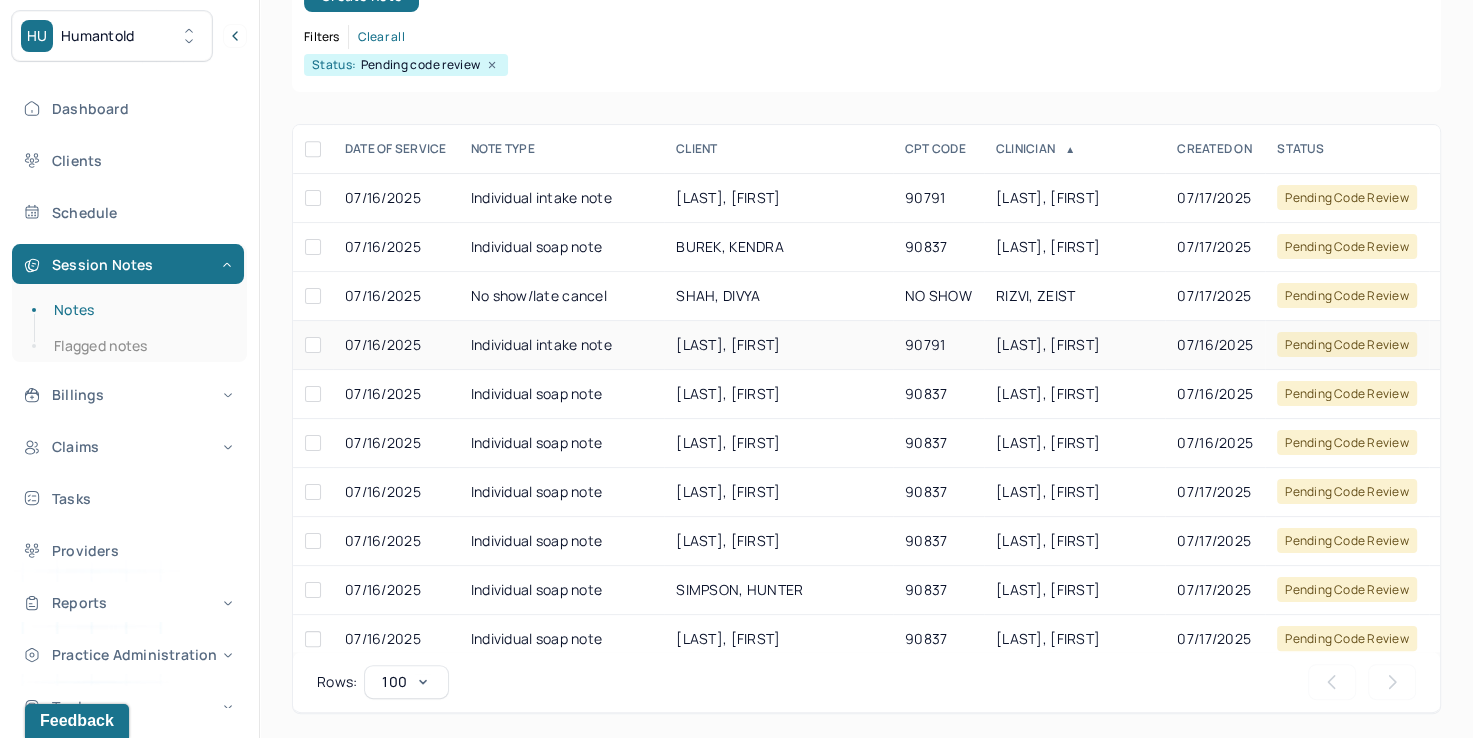 click on "90791" at bounding box center [938, 345] 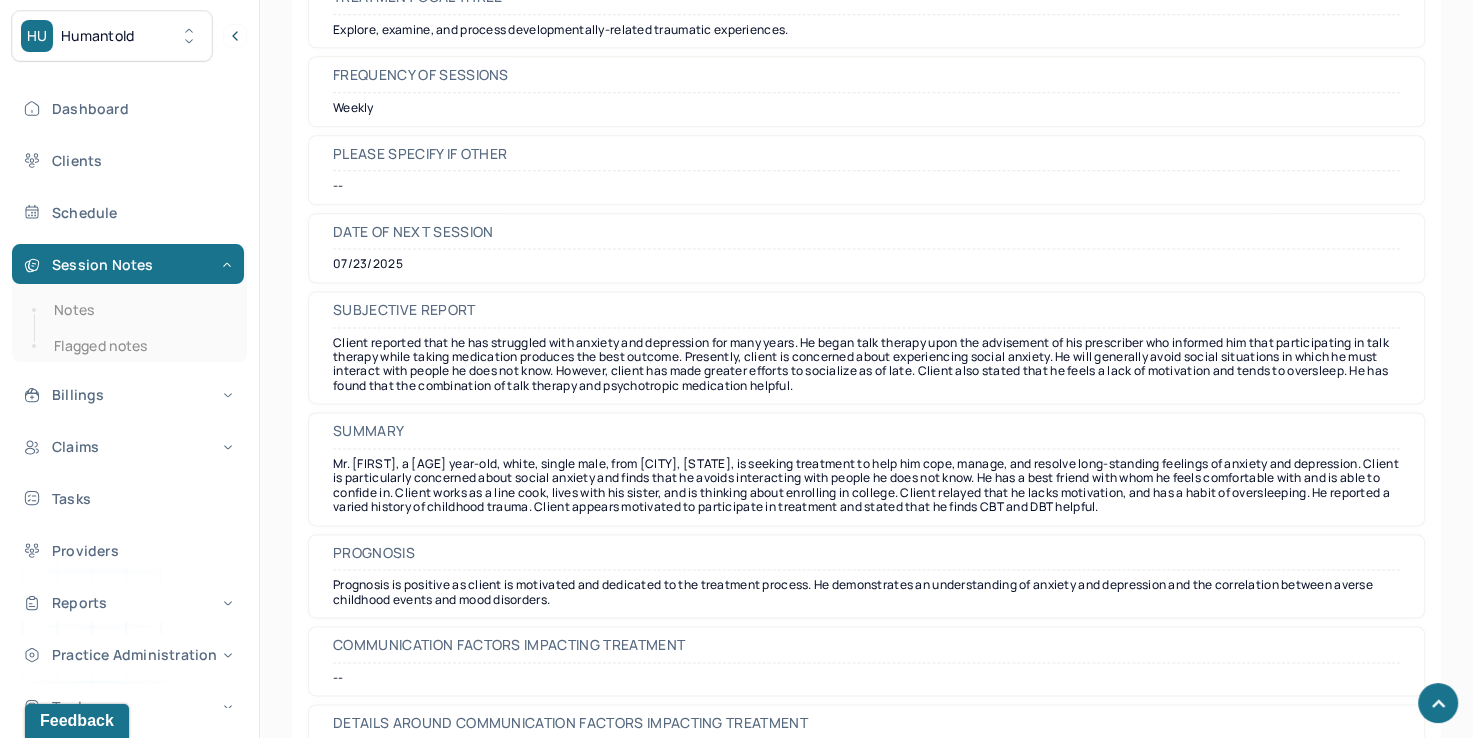 scroll, scrollTop: 9920, scrollLeft: 0, axis: vertical 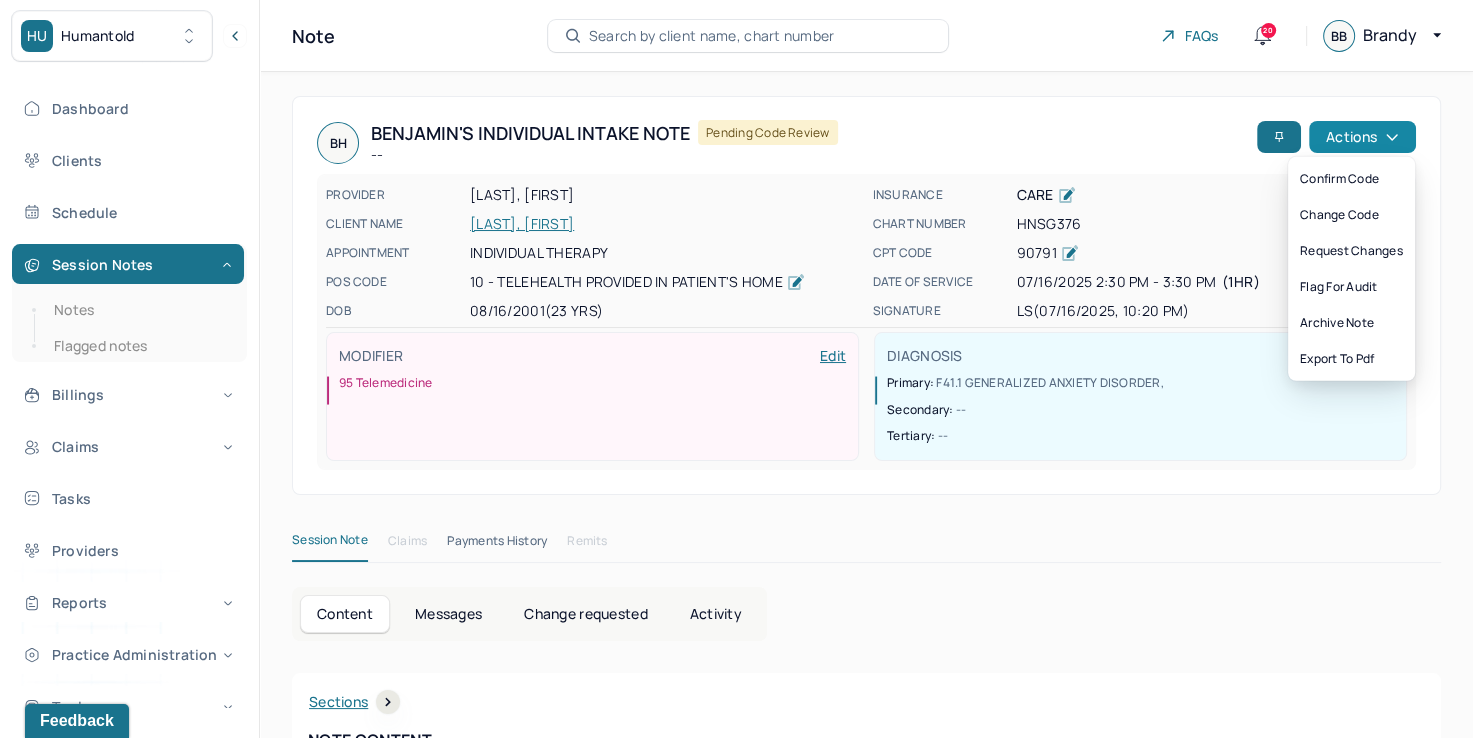 click on "Actions" at bounding box center [1362, 137] 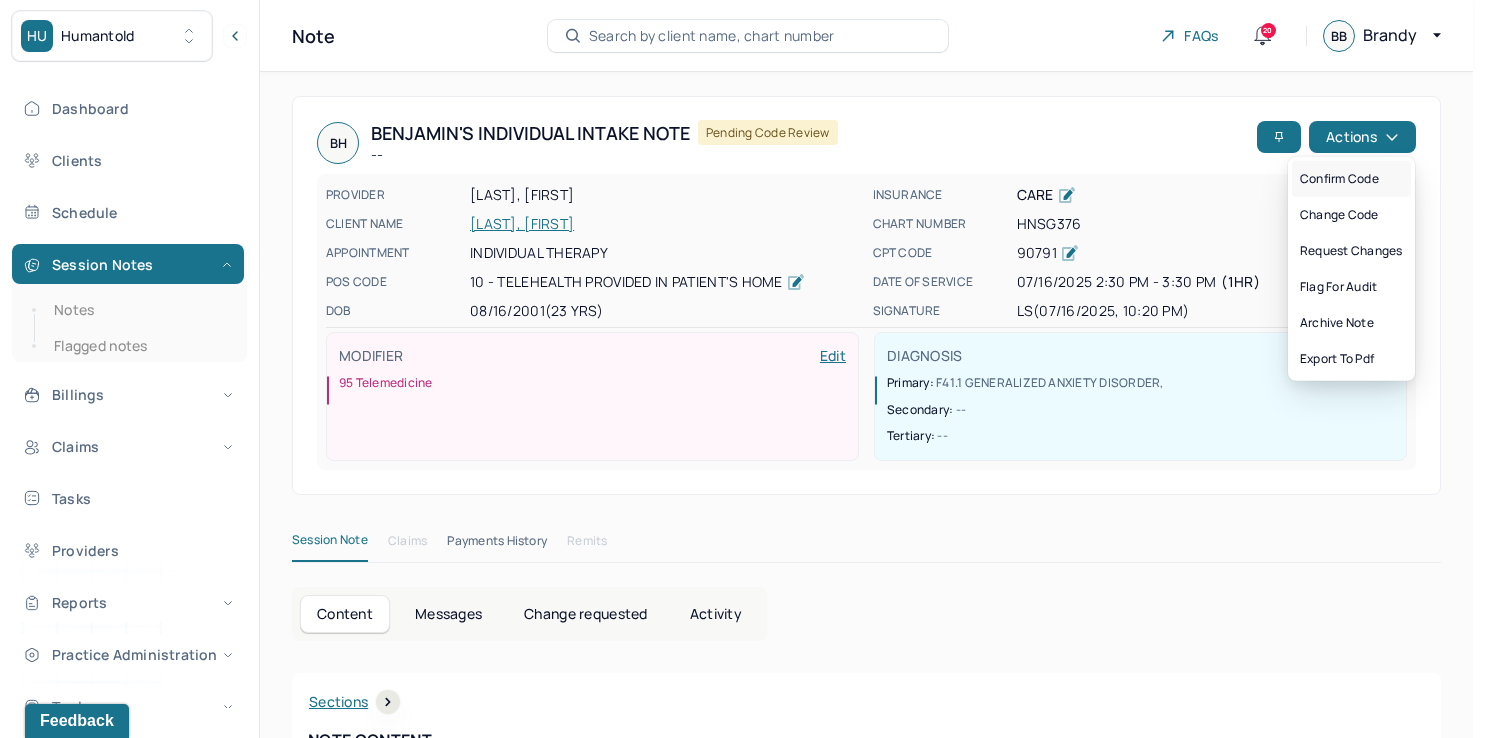 drag, startPoint x: 1357, startPoint y: 178, endPoint x: 1300, endPoint y: 186, distance: 57.558666 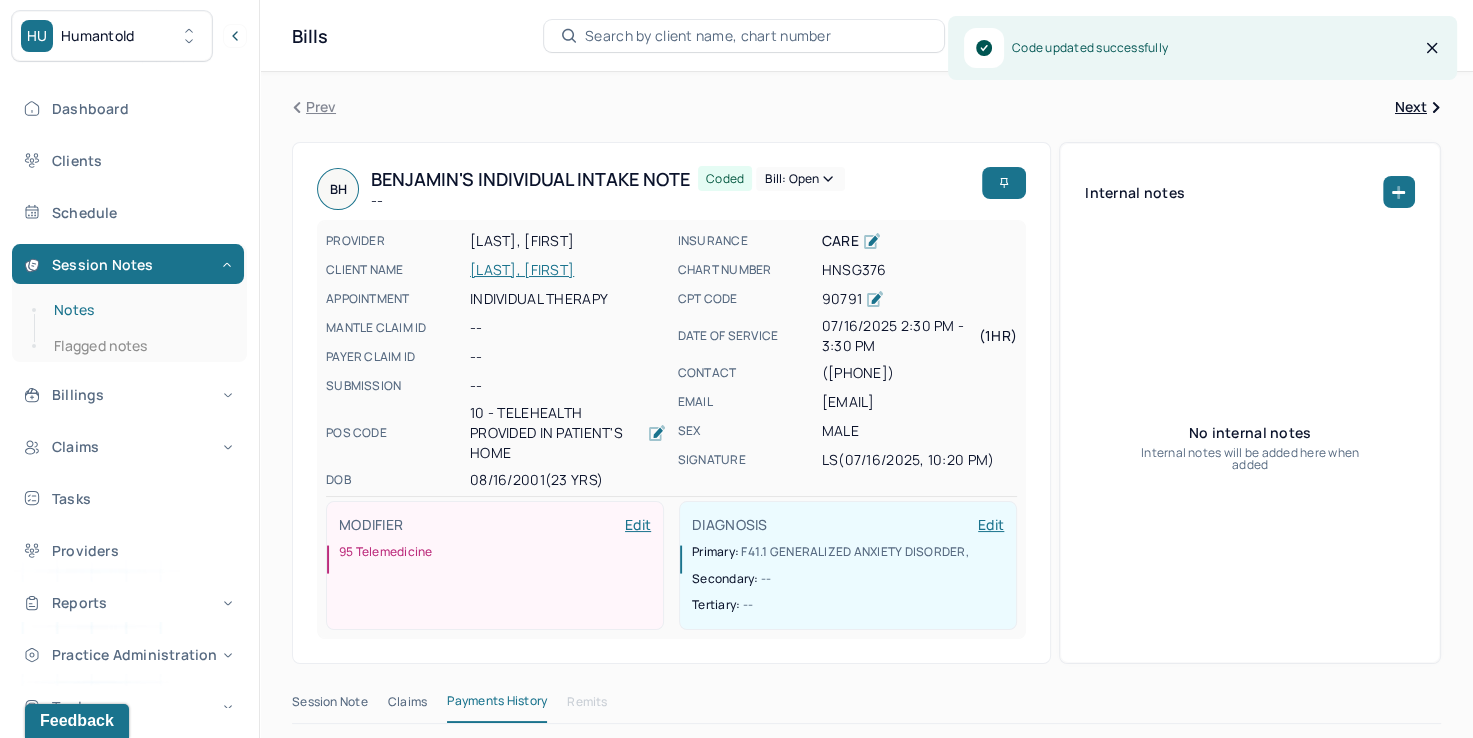 click on "Notes" at bounding box center [139, 310] 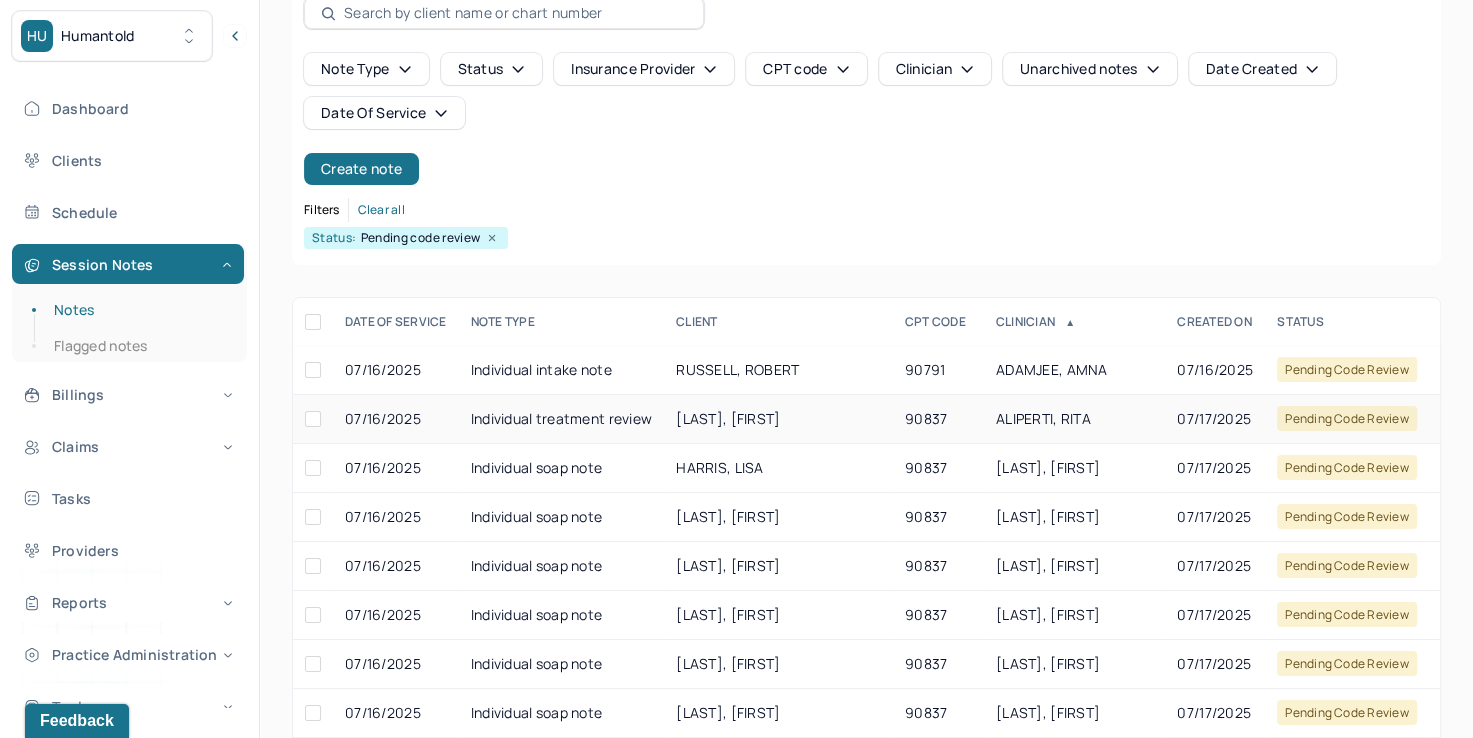 scroll, scrollTop: 288, scrollLeft: 0, axis: vertical 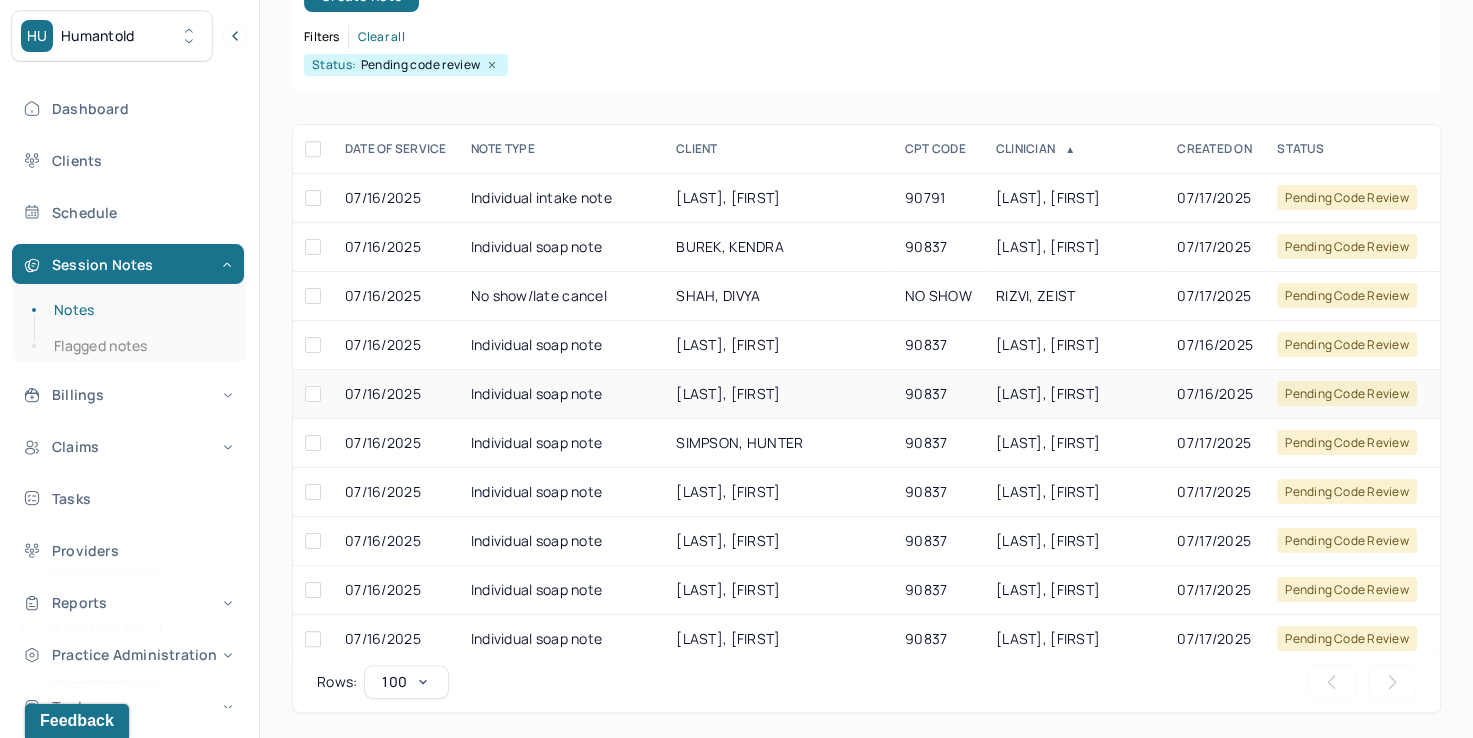 click on "[LAST], [FIRST]" at bounding box center [1074, 394] 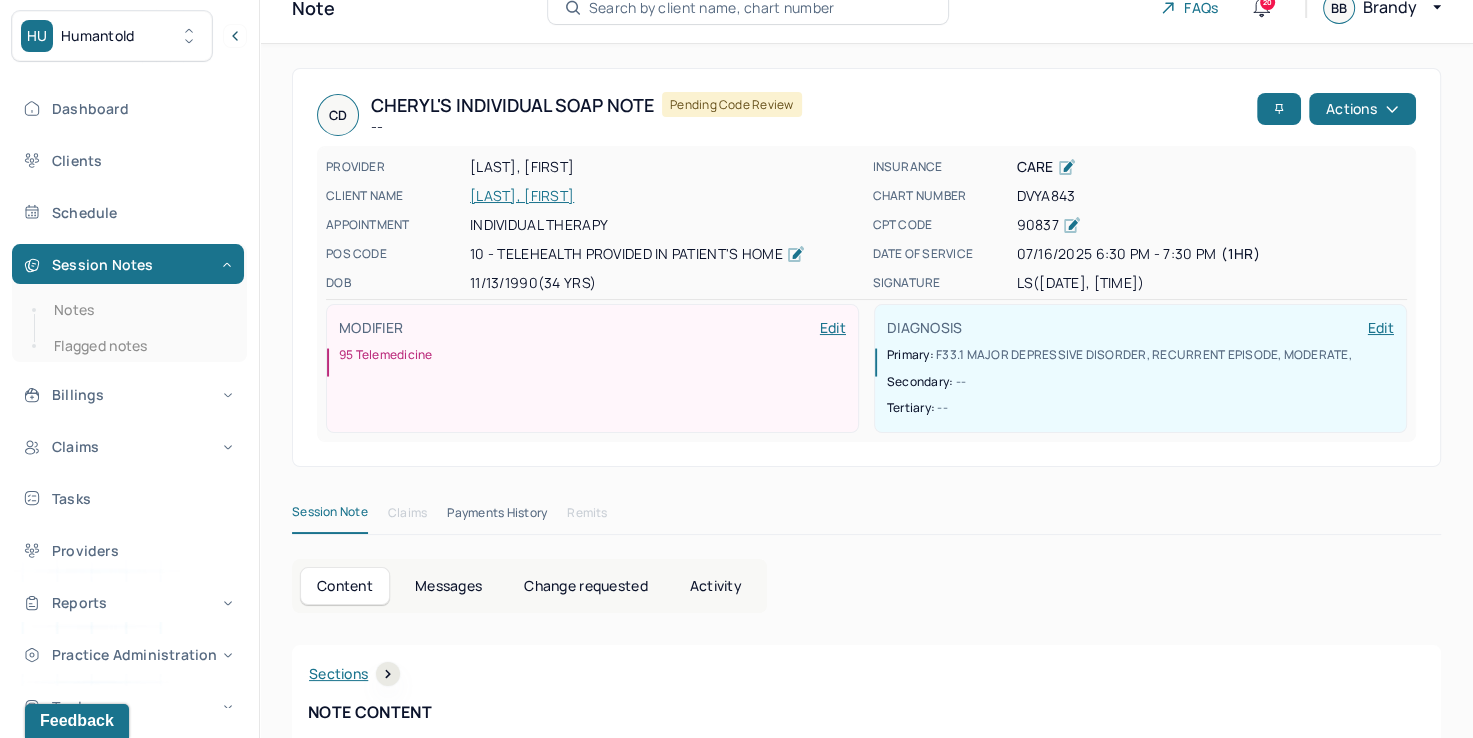 scroll, scrollTop: 0, scrollLeft: 0, axis: both 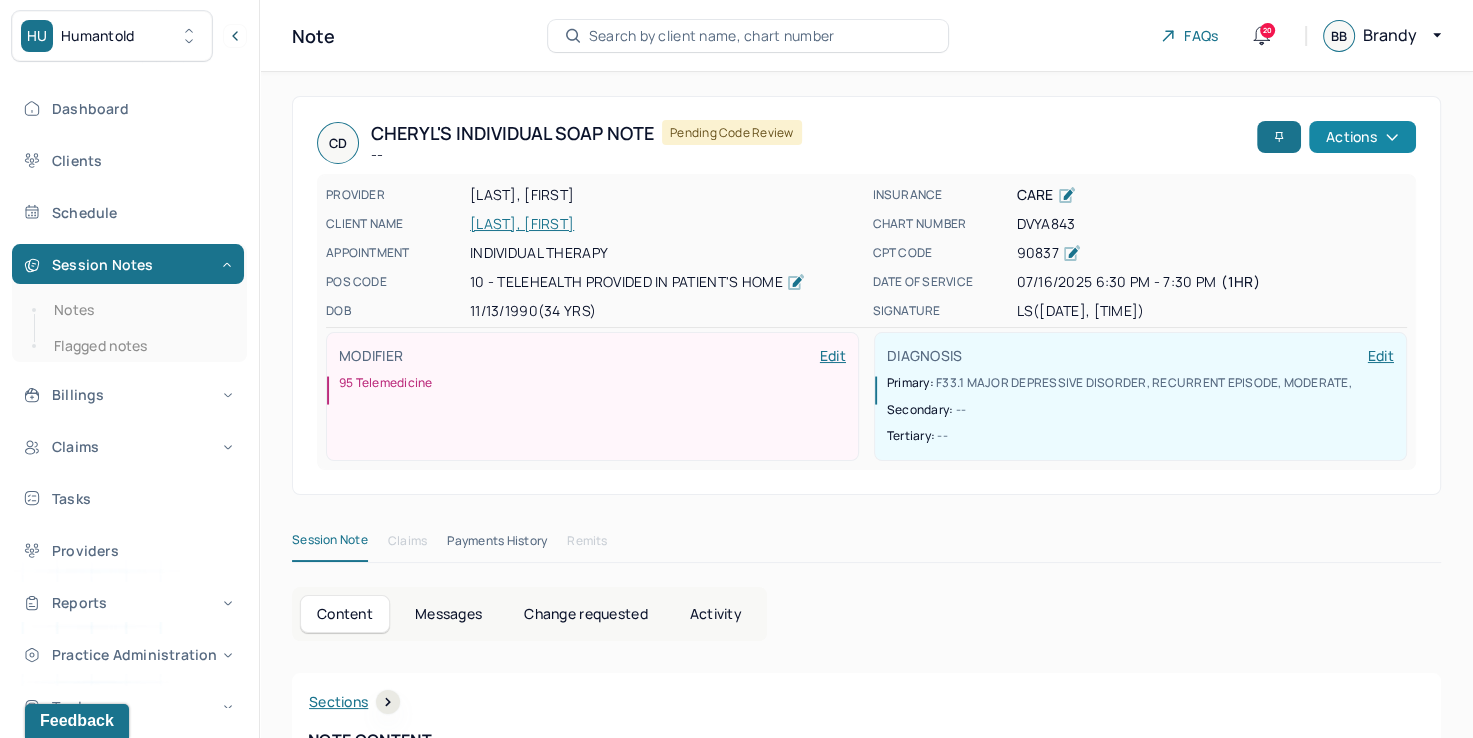 click on "Actions" at bounding box center (1362, 137) 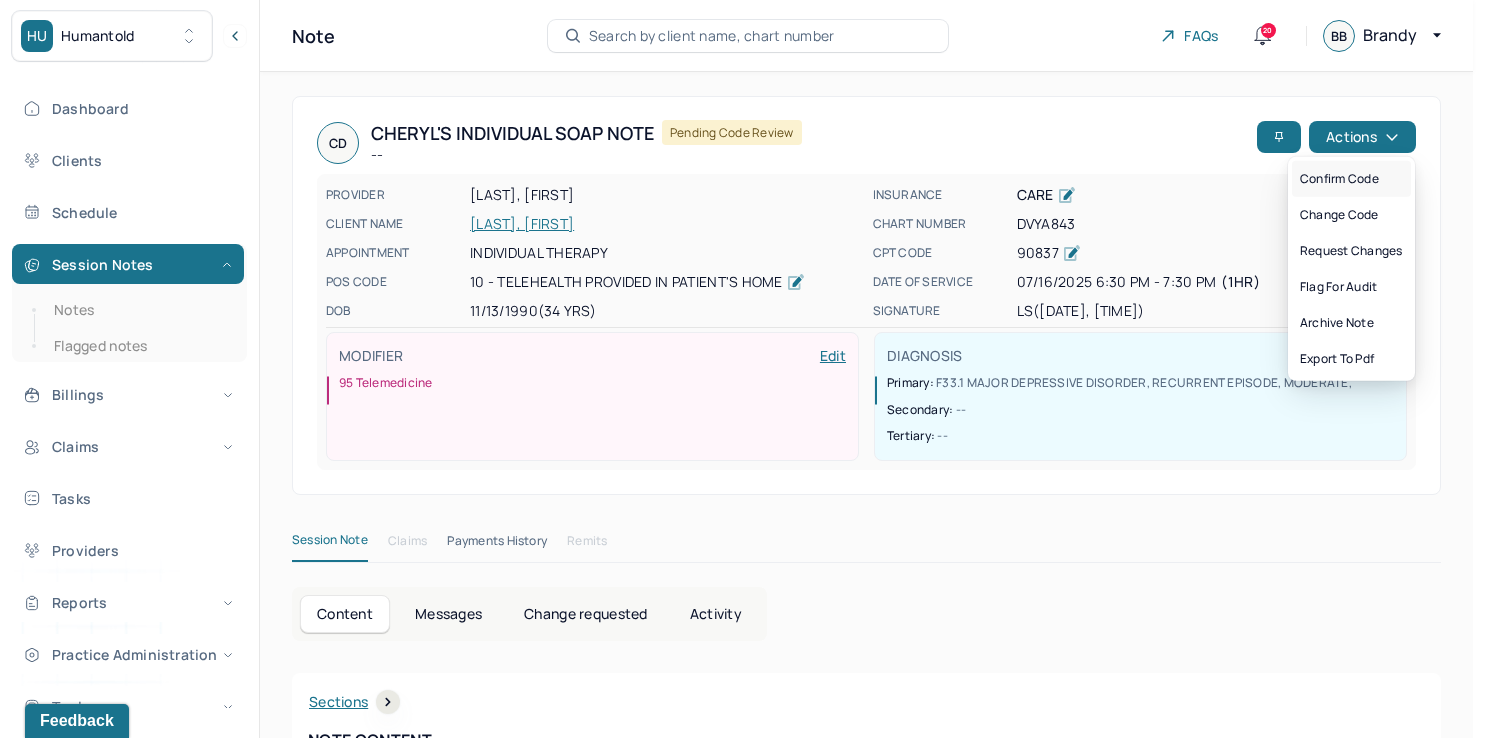 click on "Confirm code" at bounding box center [1351, 179] 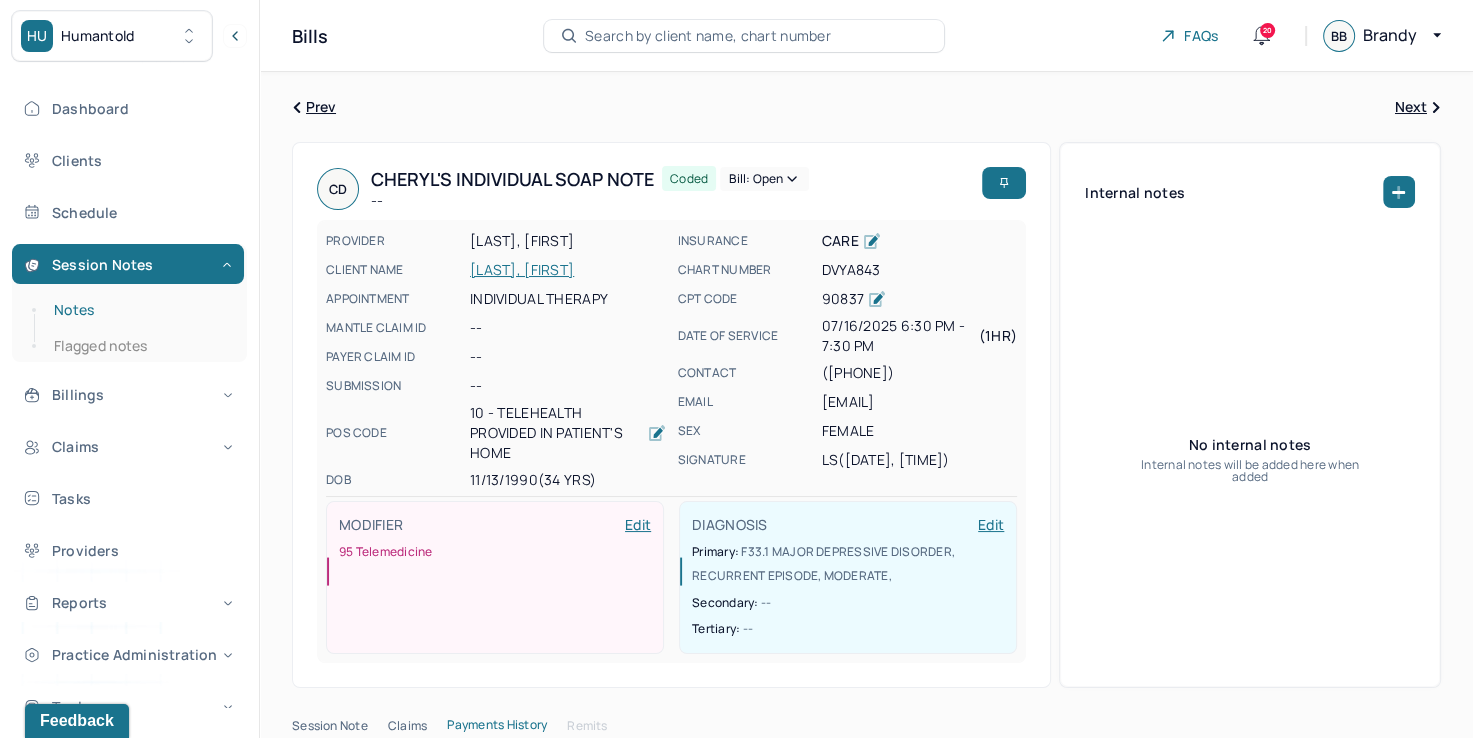 drag, startPoint x: 101, startPoint y: 318, endPoint x: 121, endPoint y: 315, distance: 20.22375 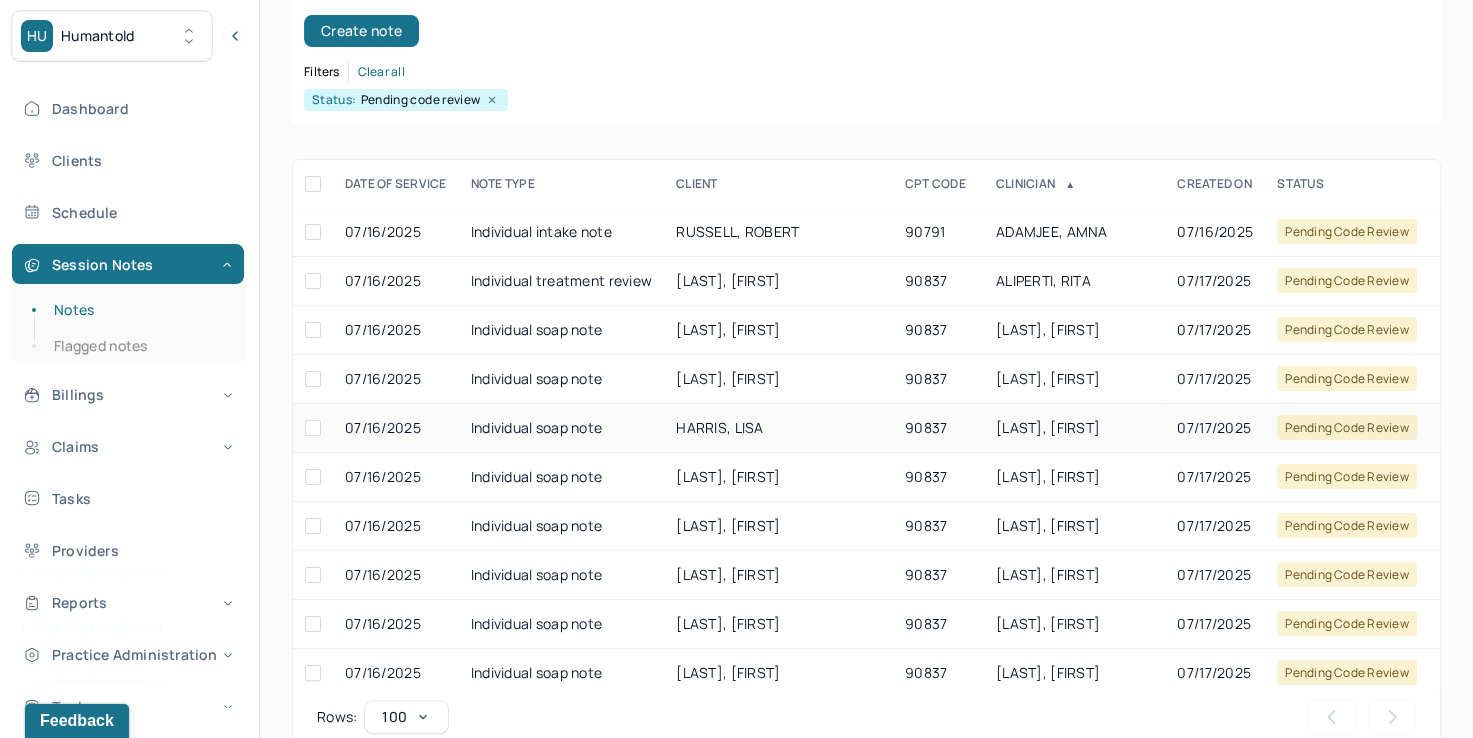scroll, scrollTop: 288, scrollLeft: 0, axis: vertical 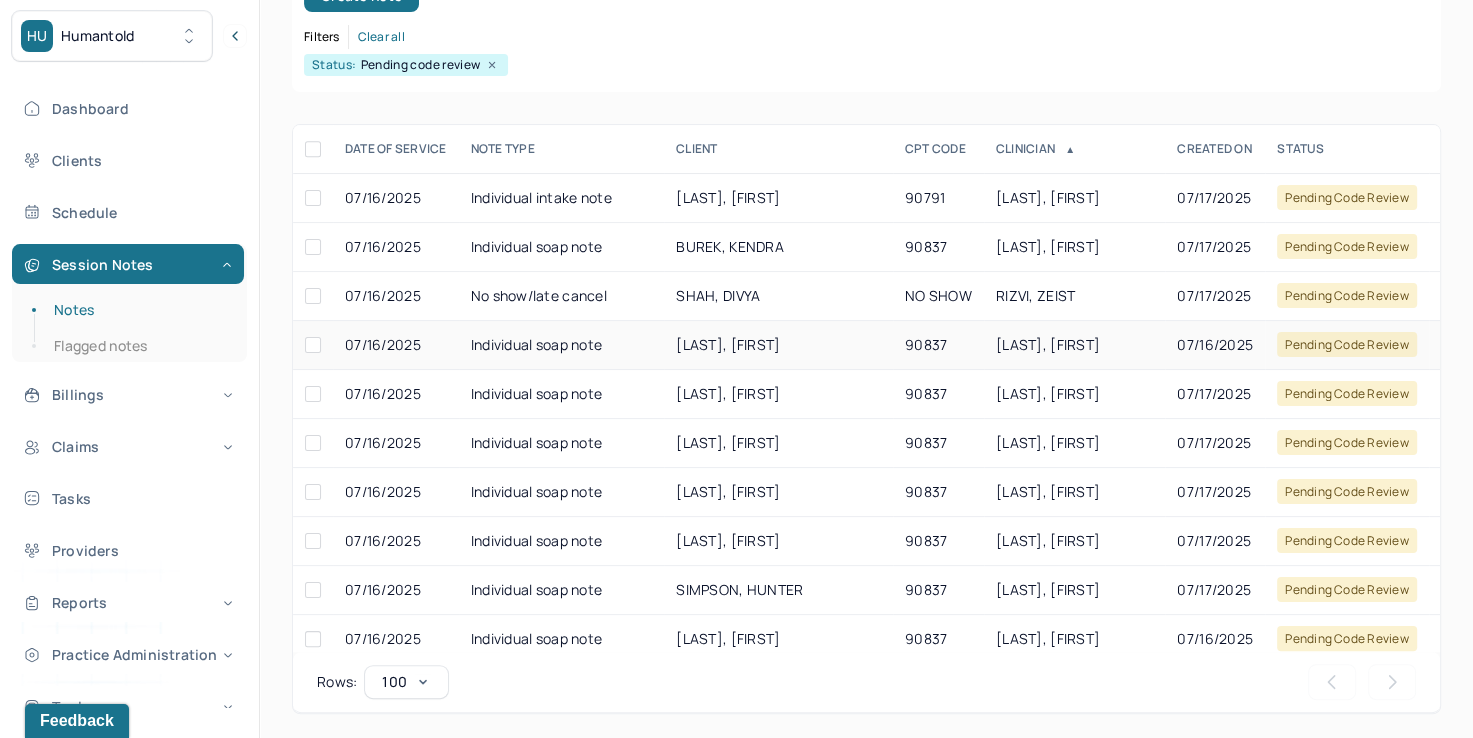 click on "[LAST], [FIRST]" at bounding box center (1048, 344) 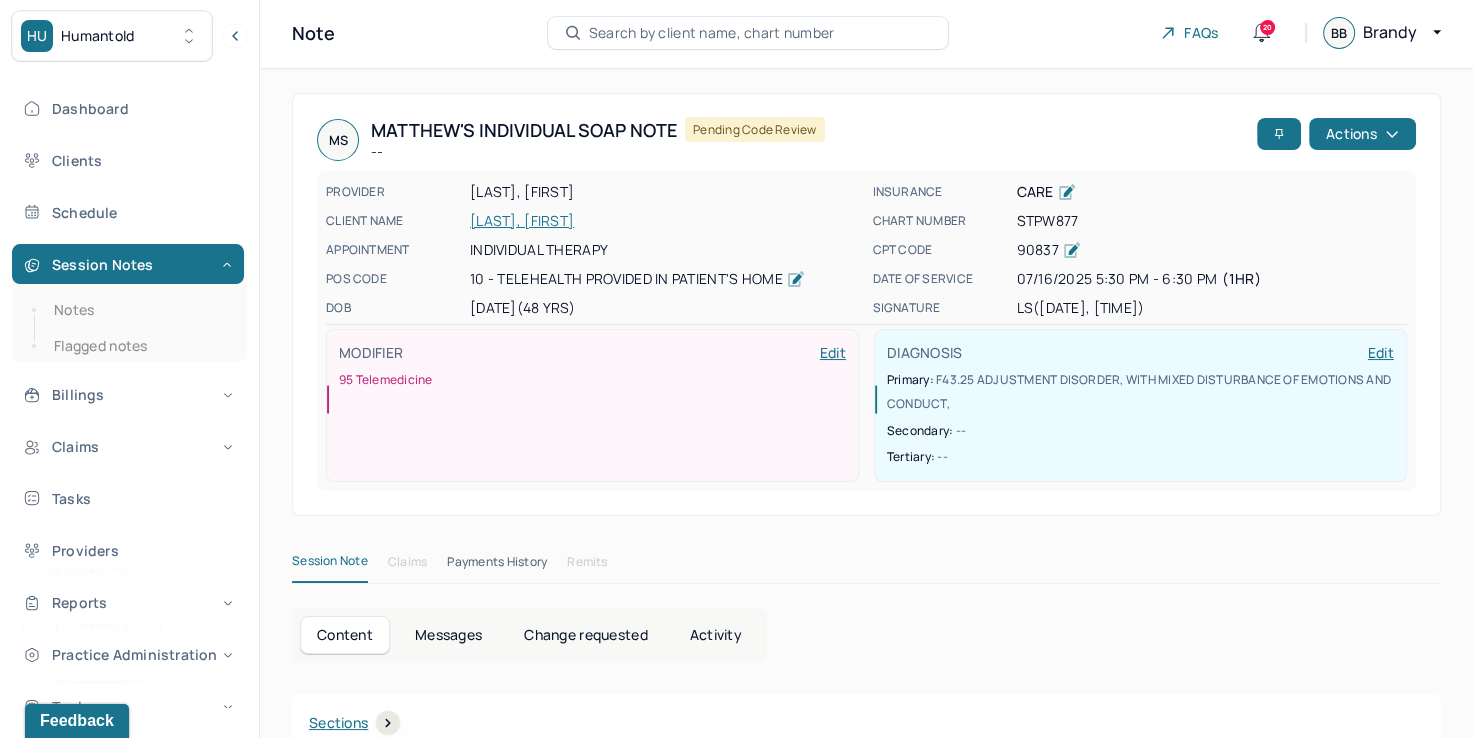 scroll, scrollTop: 0, scrollLeft: 0, axis: both 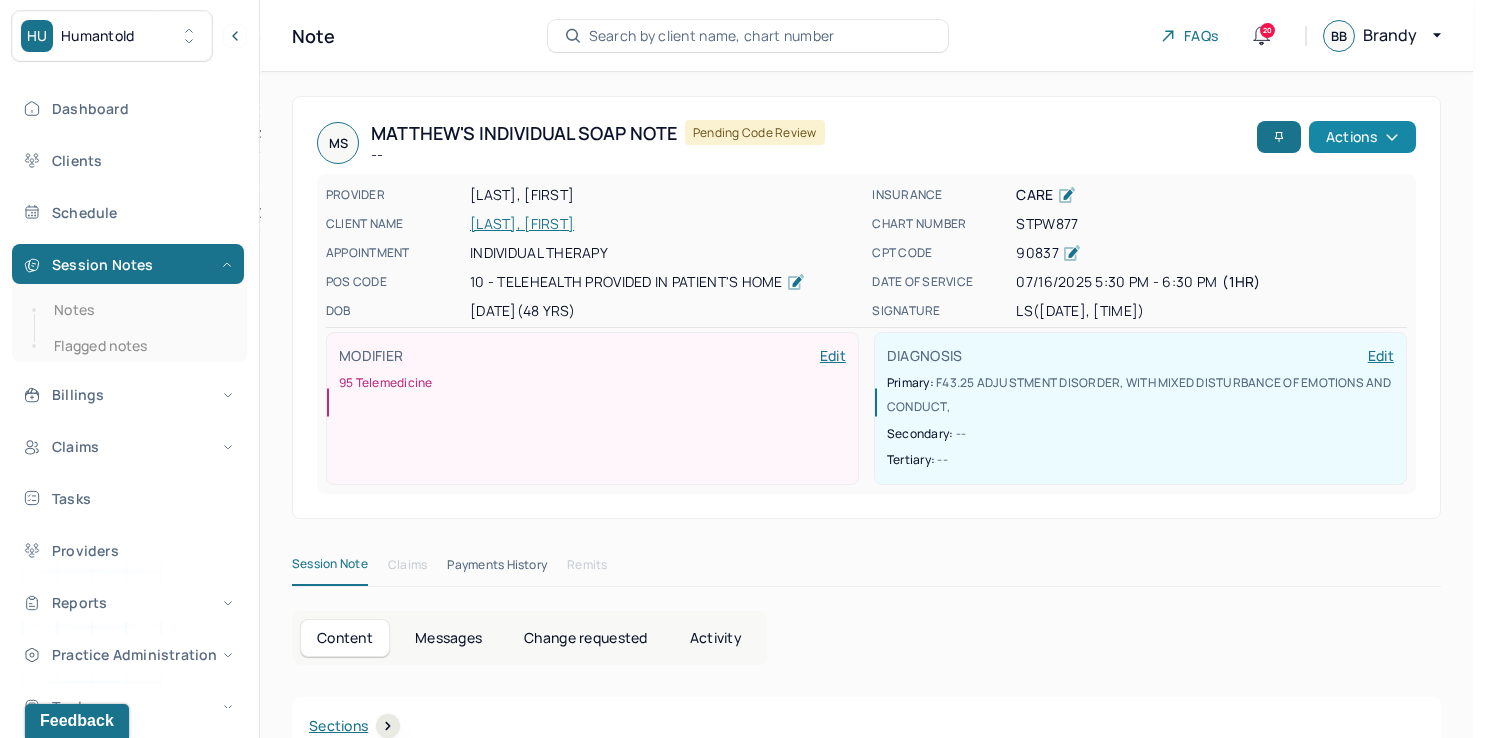 click on "Actions" at bounding box center [1362, 137] 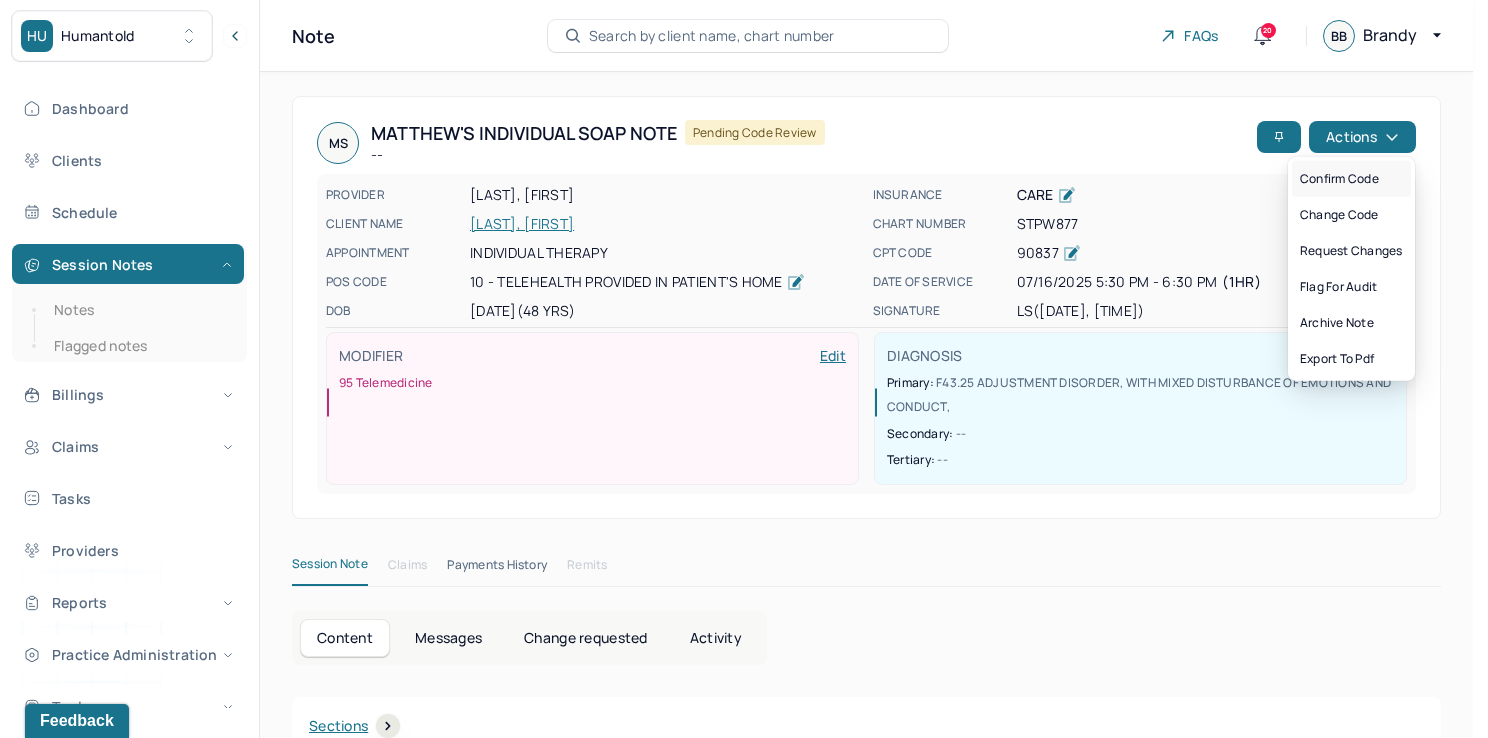 click on "Confirm code" at bounding box center (1351, 179) 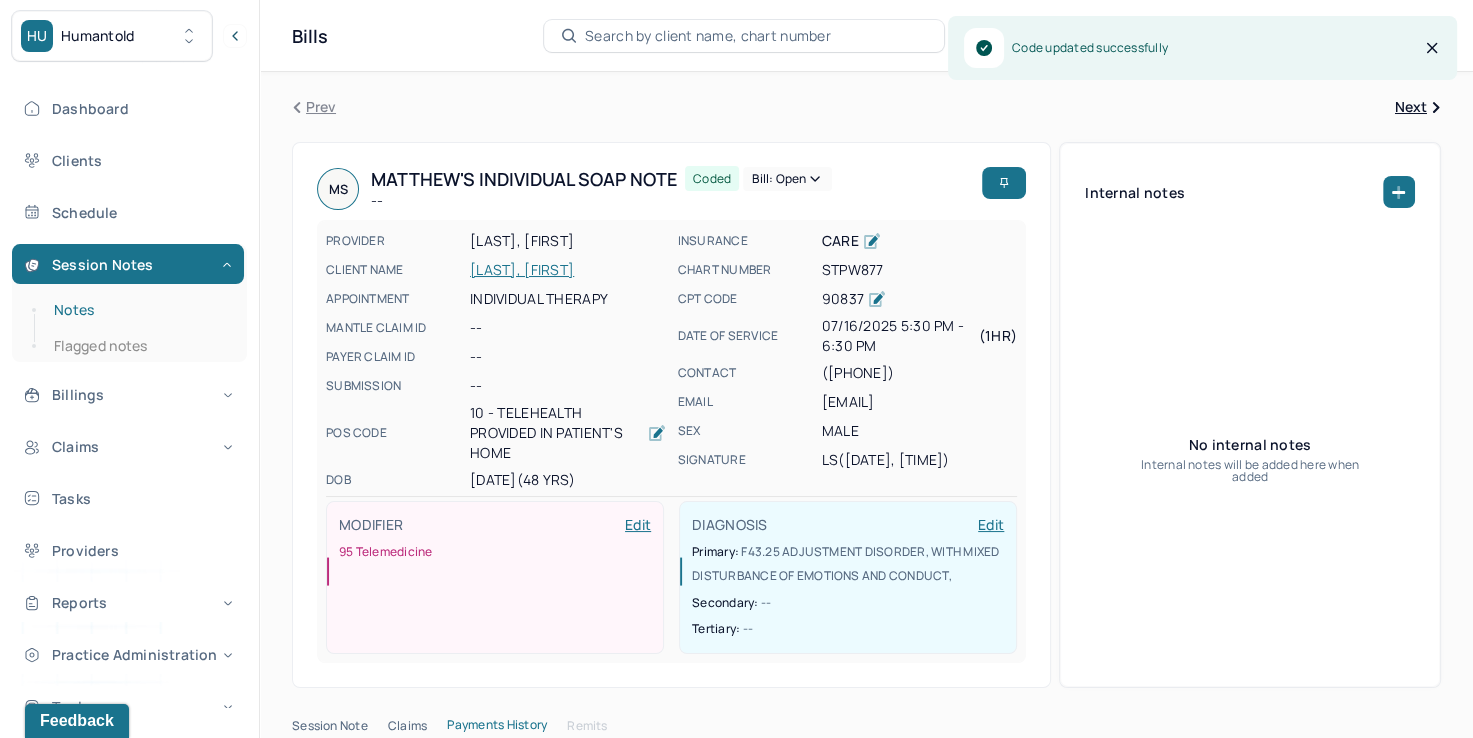 drag, startPoint x: 109, startPoint y: 305, endPoint x: 121, endPoint y: 306, distance: 12.0415945 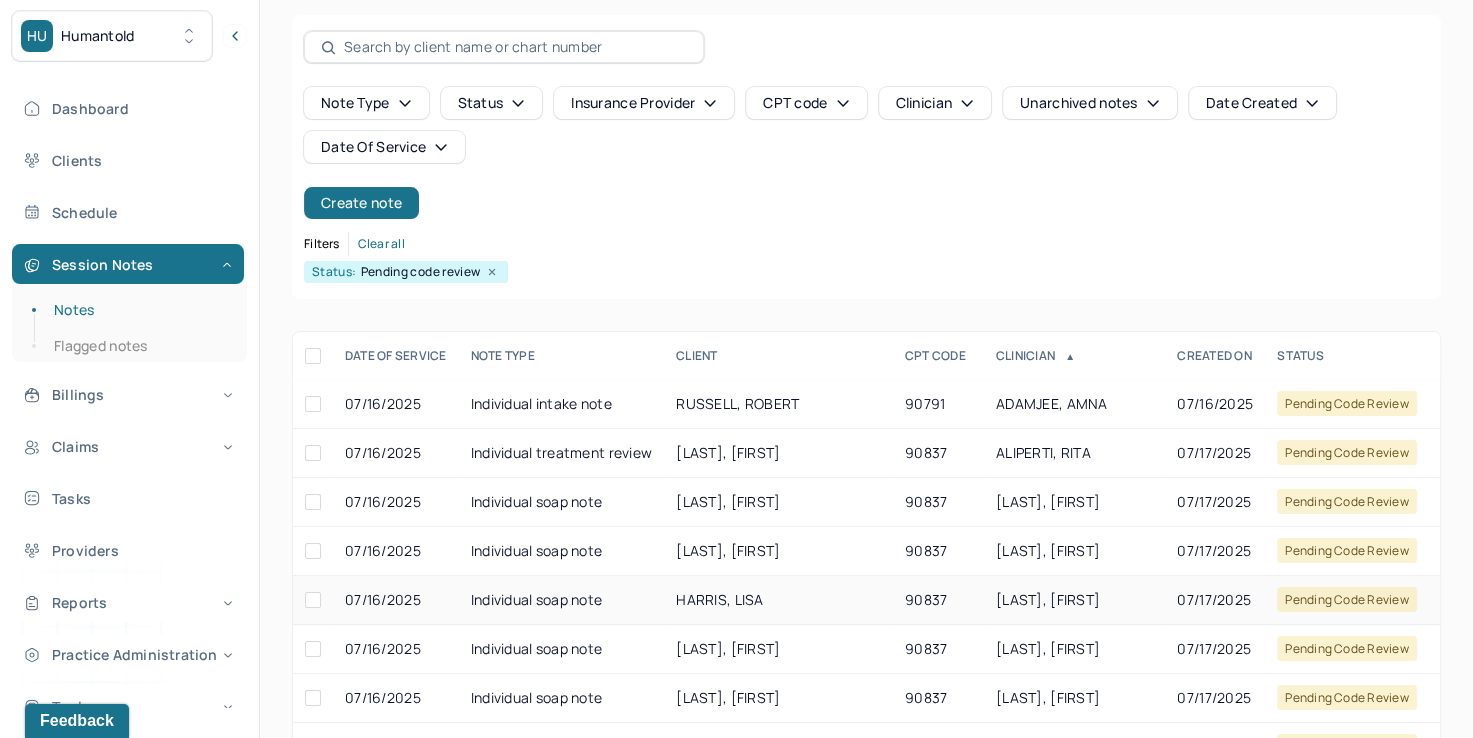 scroll, scrollTop: 288, scrollLeft: 0, axis: vertical 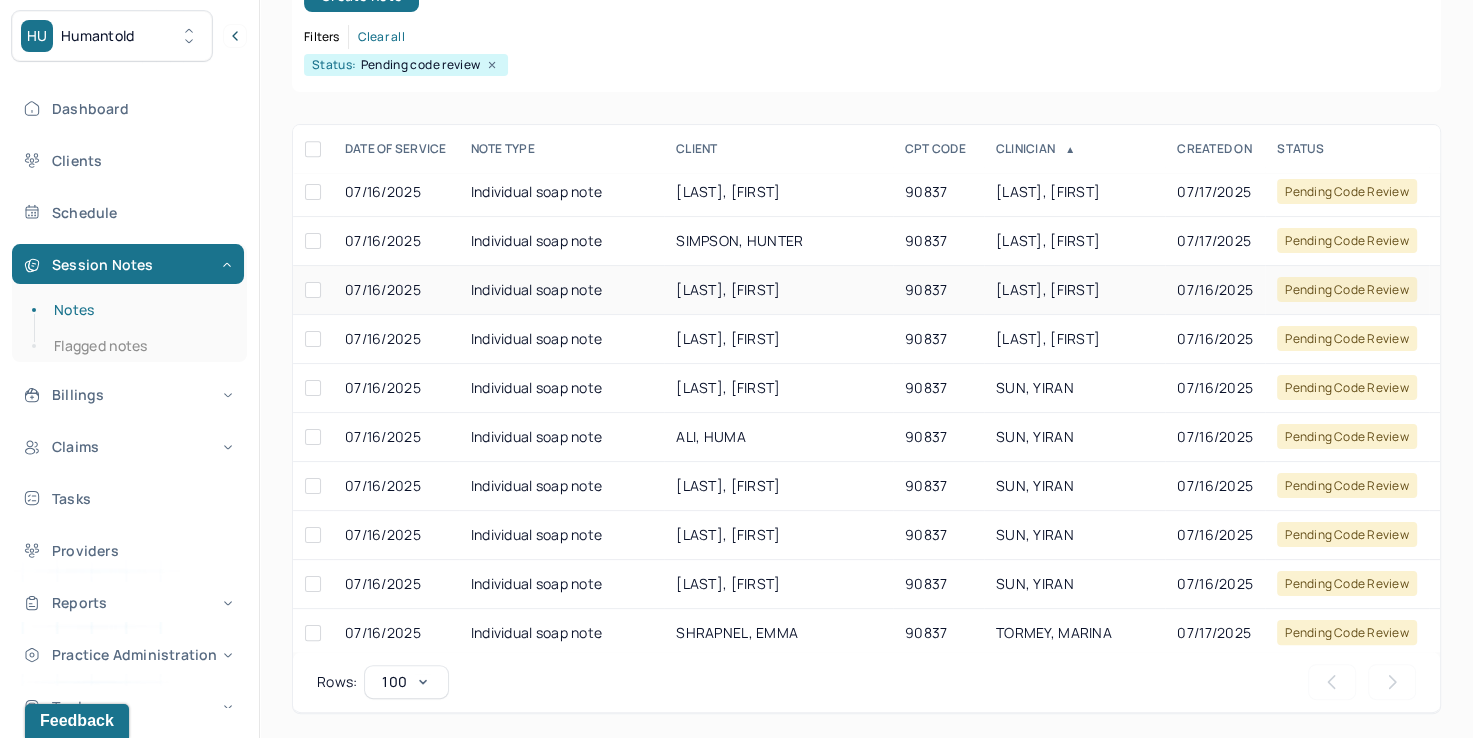 click on "[LAST], [FIRST]" at bounding box center [1048, 289] 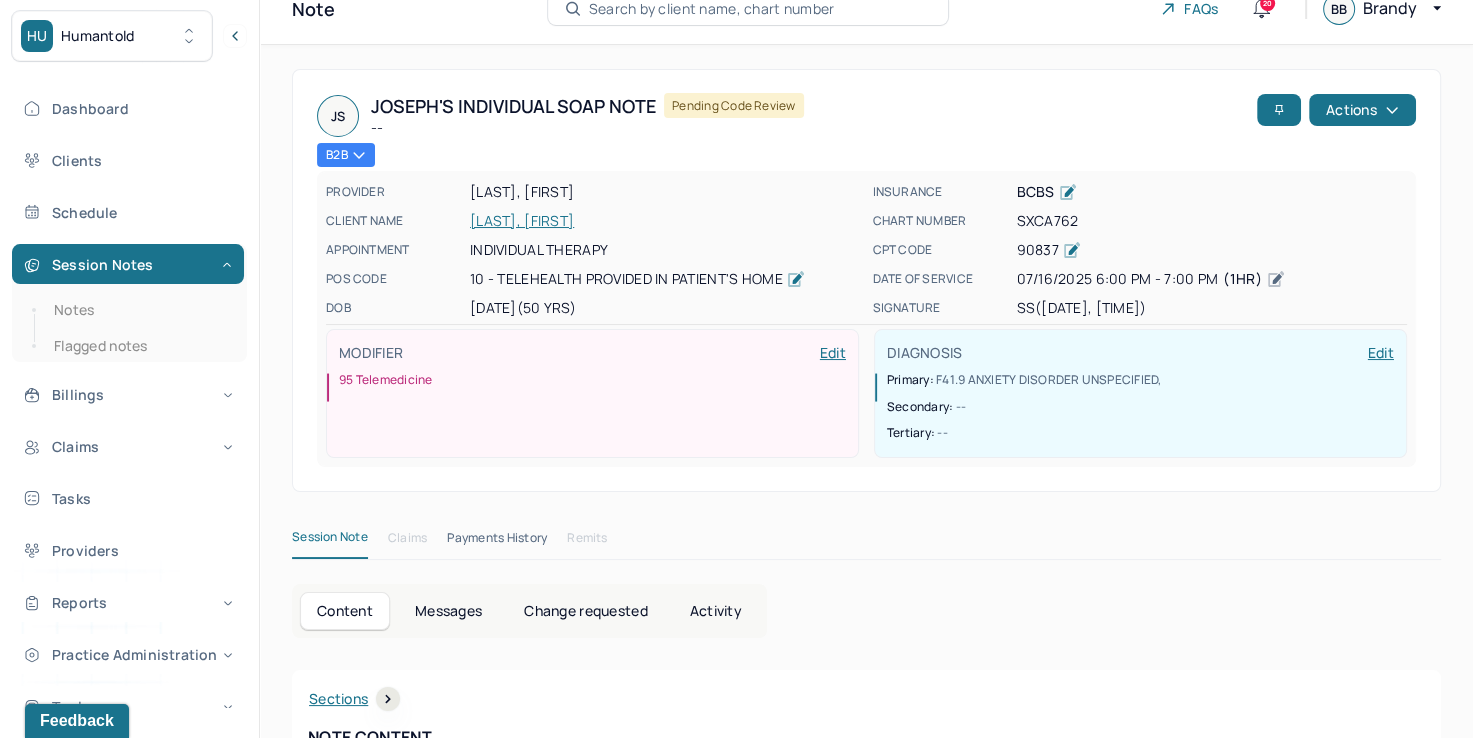 scroll, scrollTop: 0, scrollLeft: 0, axis: both 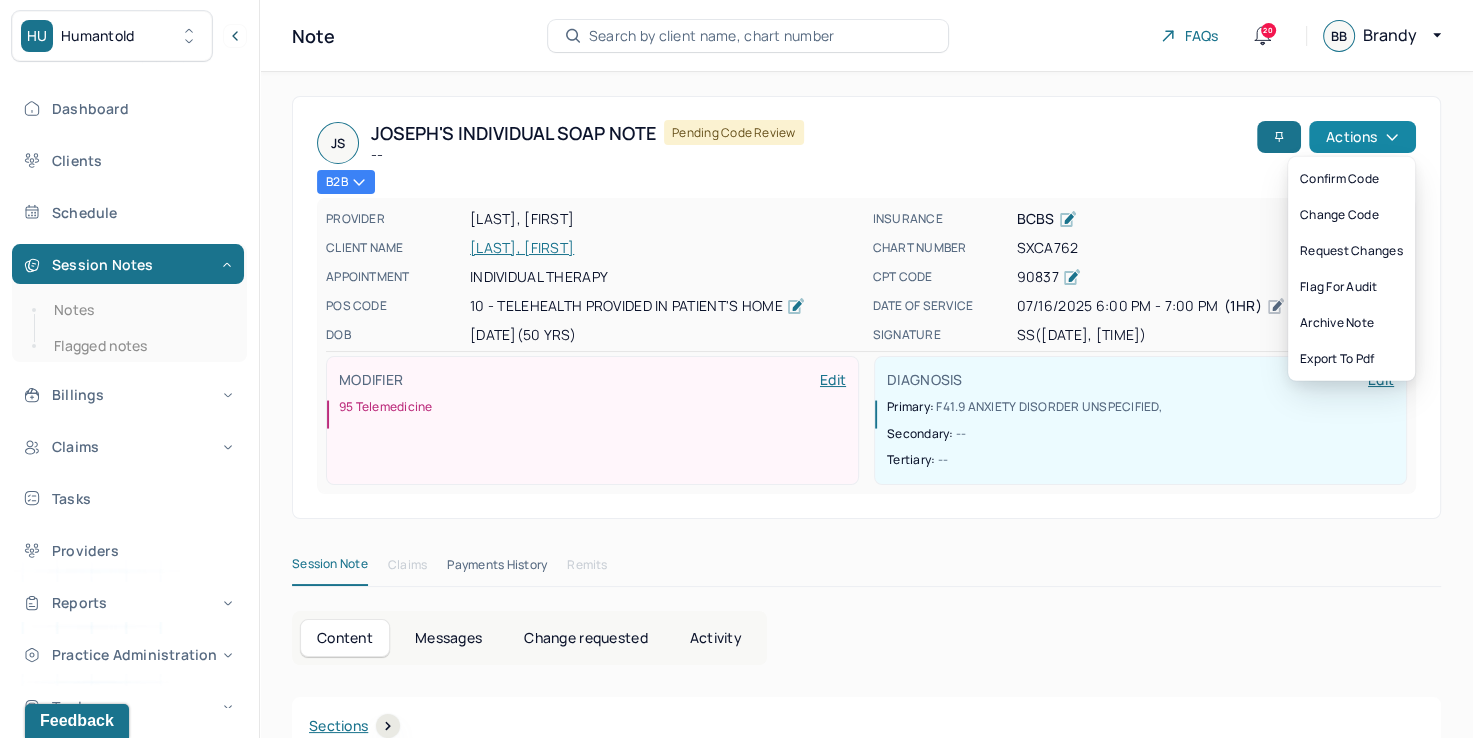 click 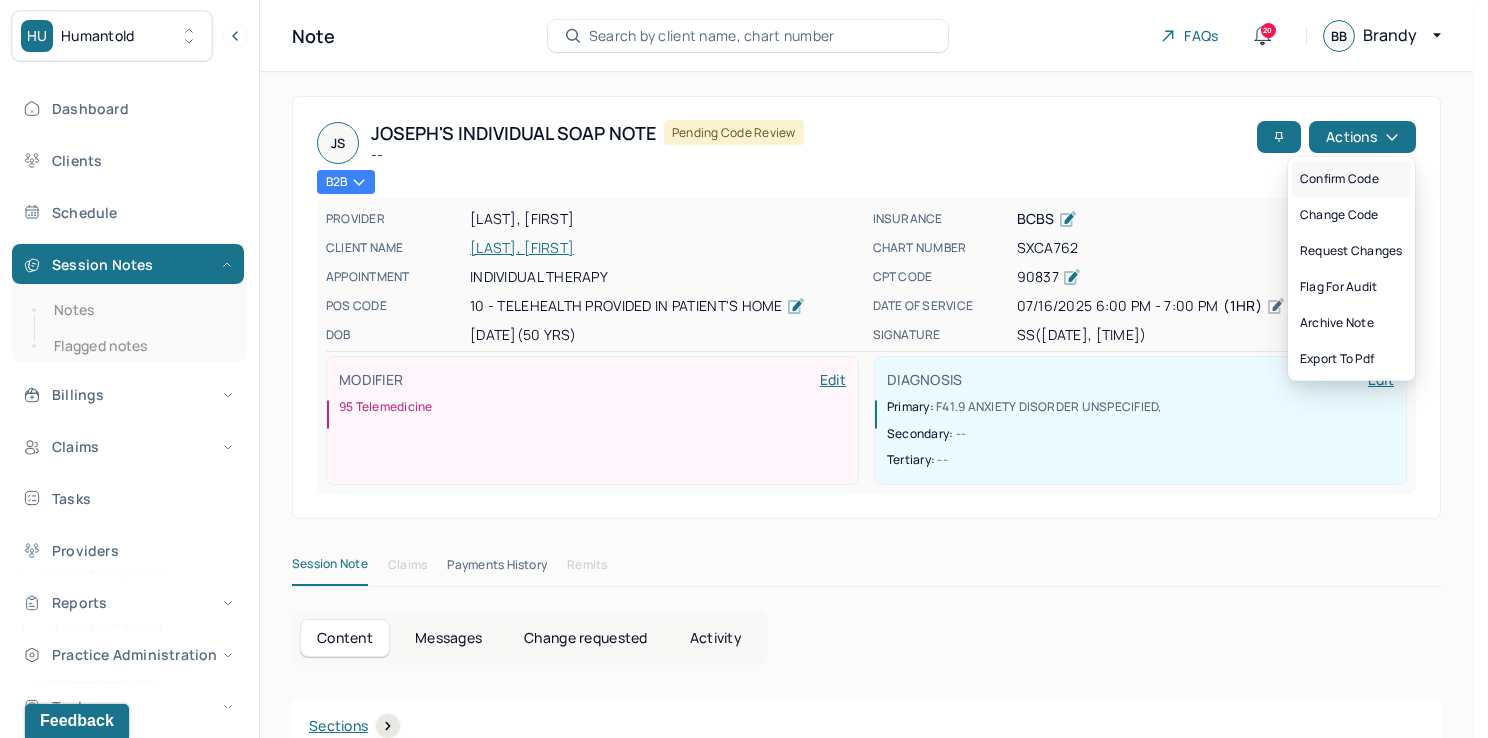 click on "Confirm code" at bounding box center [1351, 179] 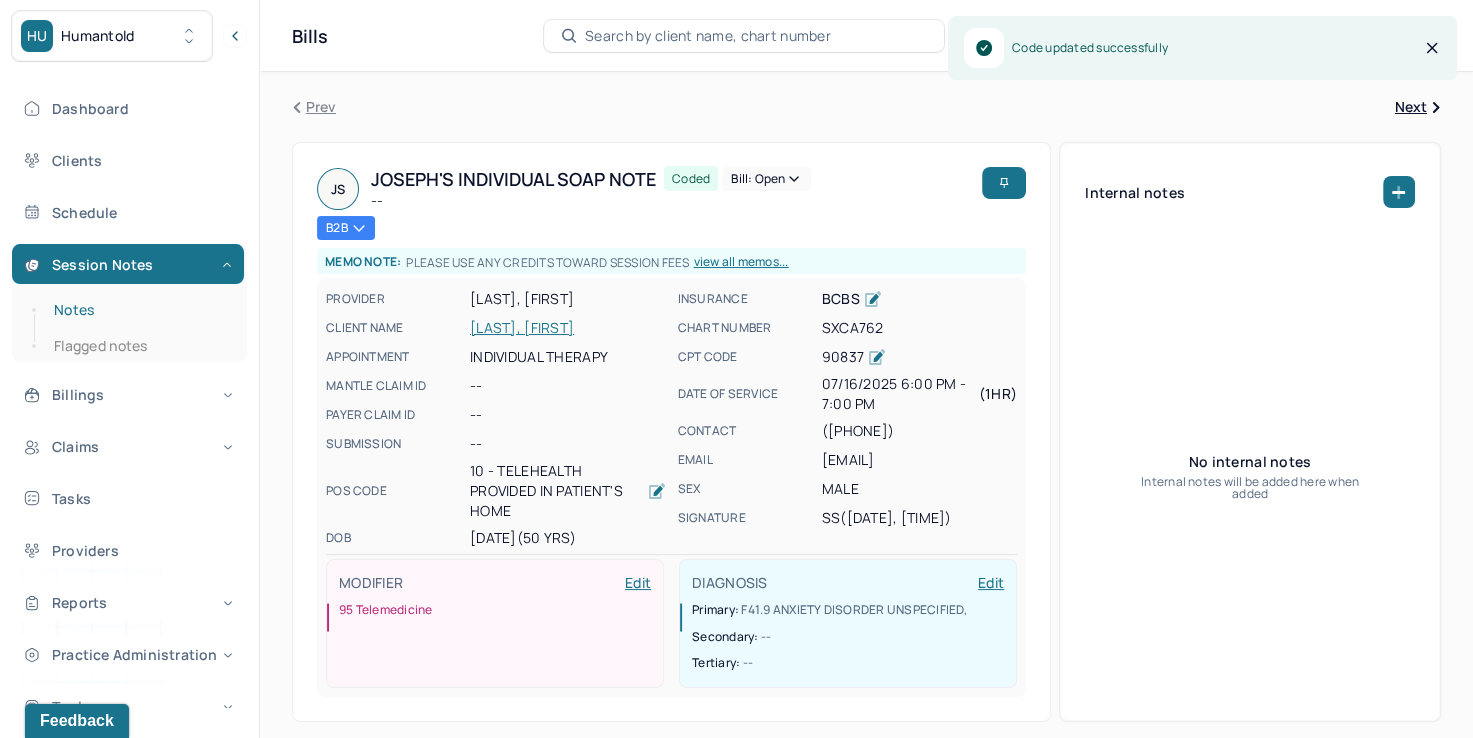 click on "Notes" at bounding box center (139, 310) 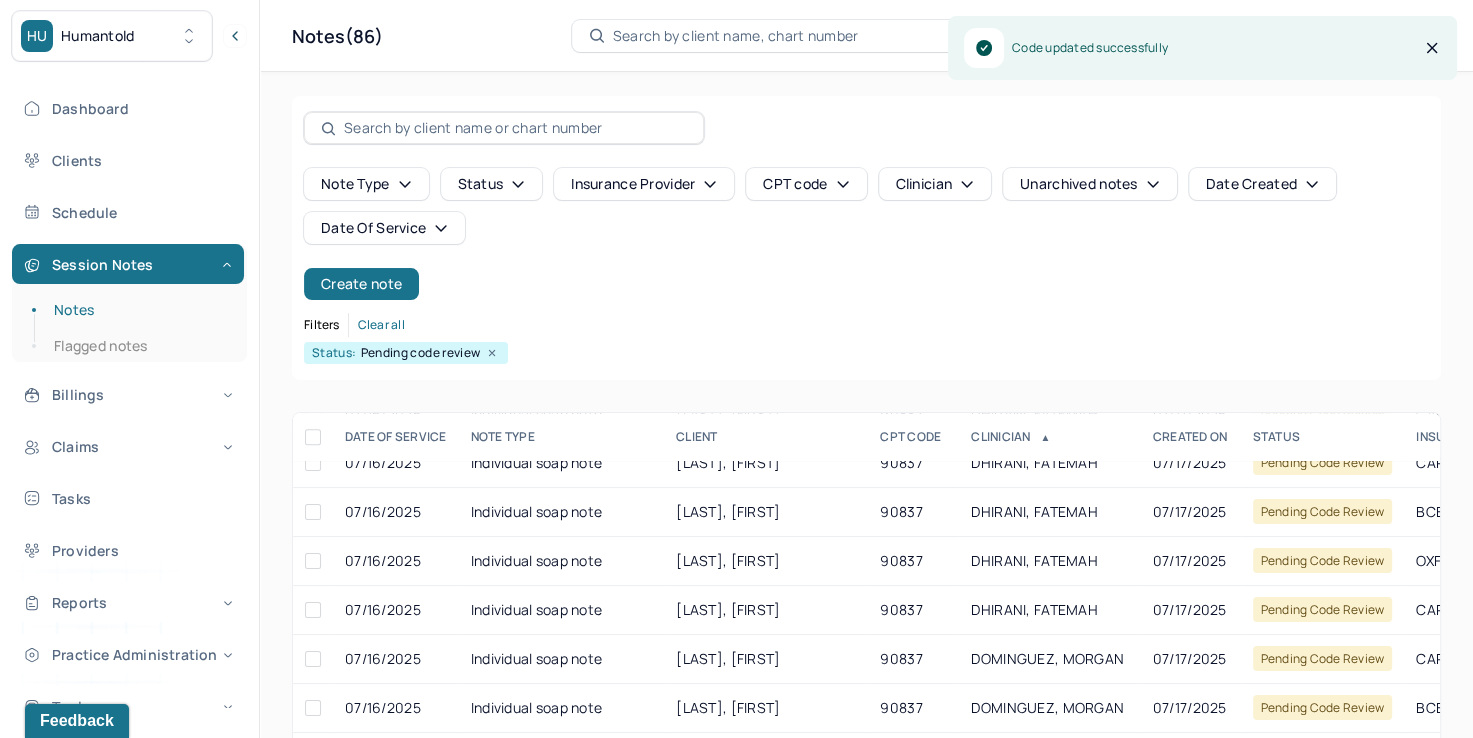 scroll, scrollTop: 1700, scrollLeft: 0, axis: vertical 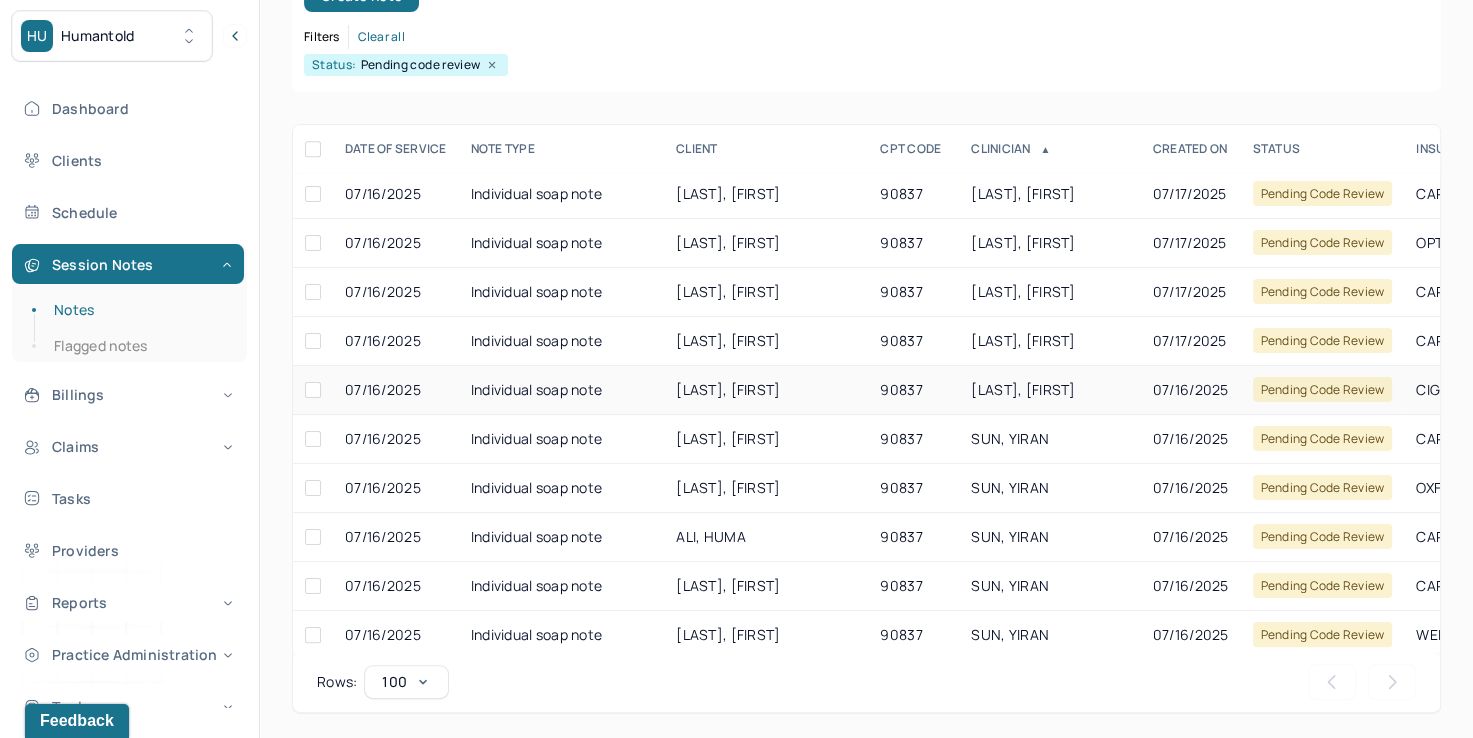 click on "[LAST], [FIRST]" at bounding box center [1023, 389] 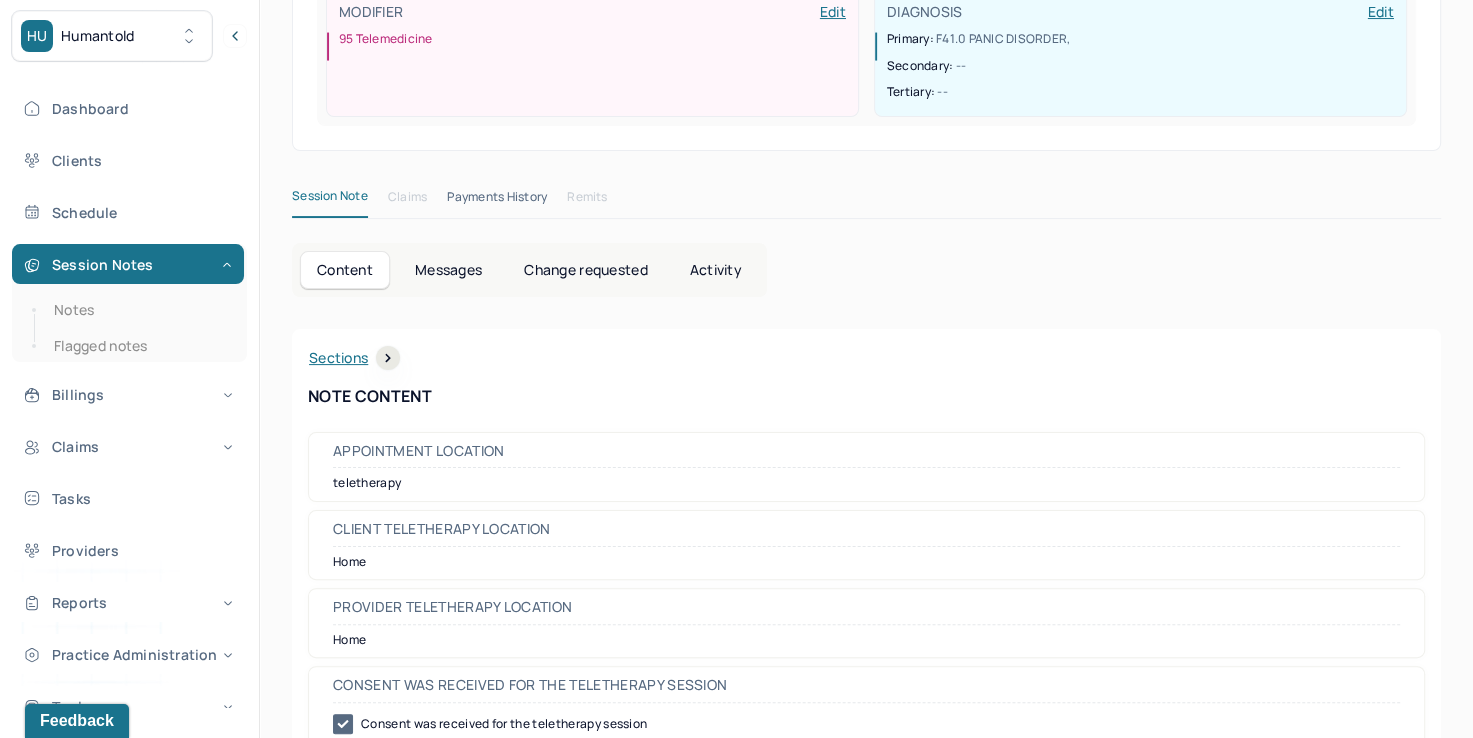 scroll, scrollTop: 0, scrollLeft: 0, axis: both 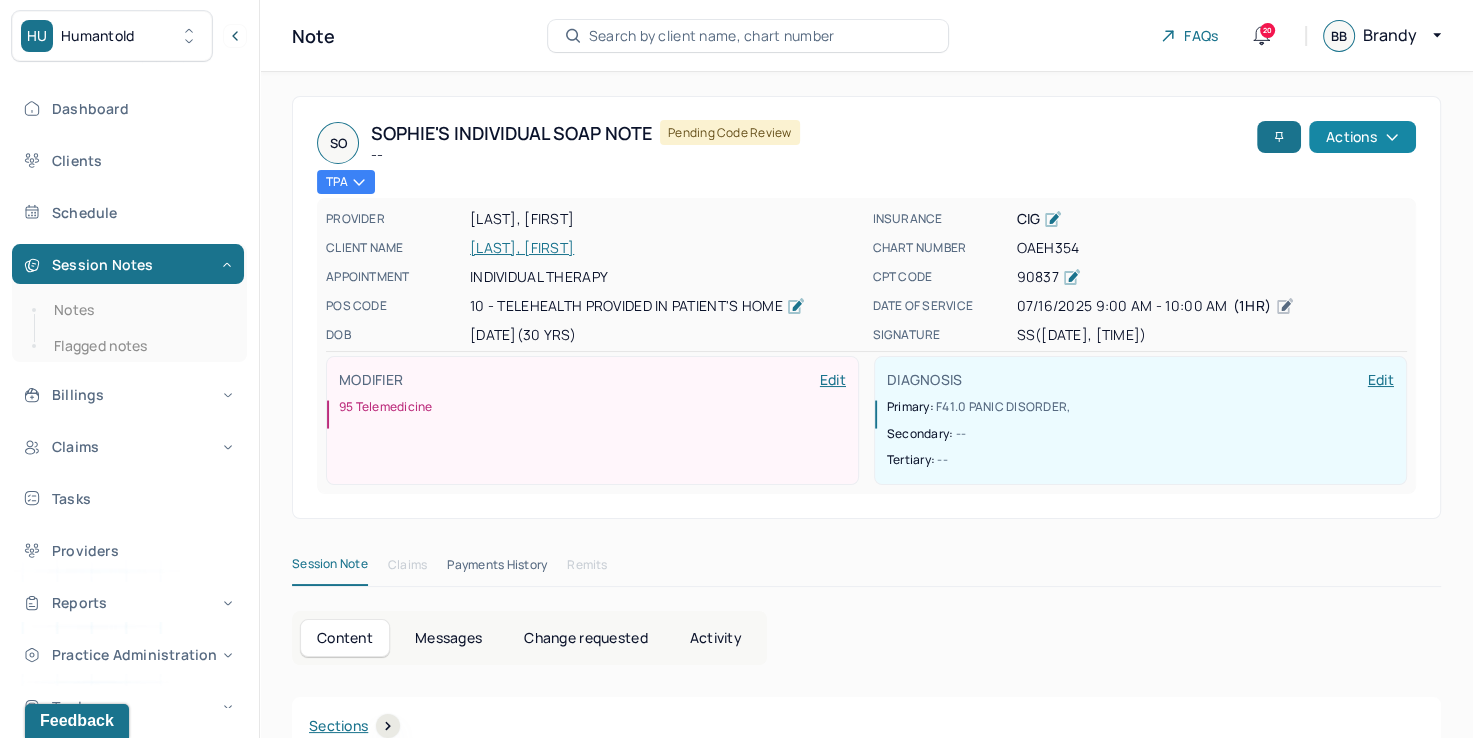 click on "Actions" at bounding box center [1362, 137] 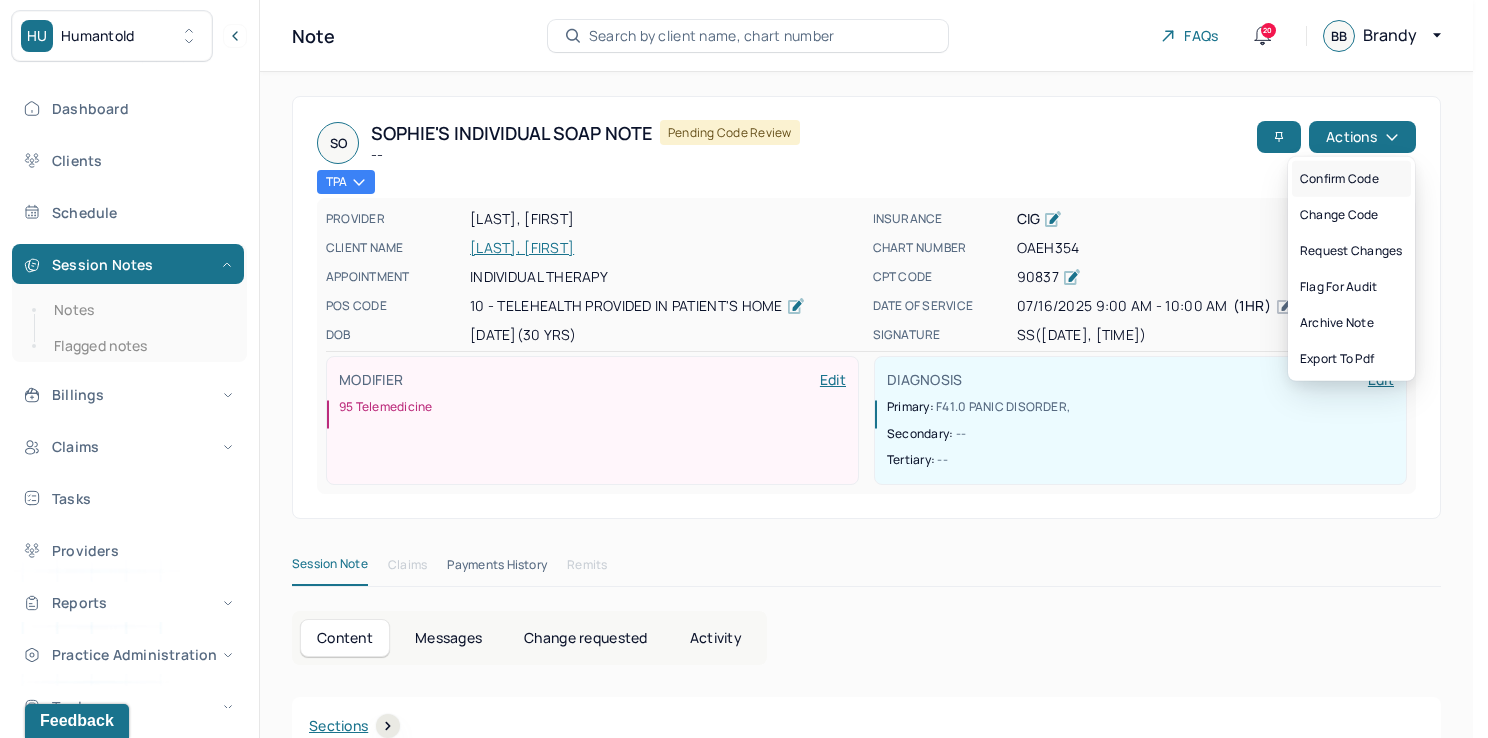 click on "Confirm code" at bounding box center [1351, 179] 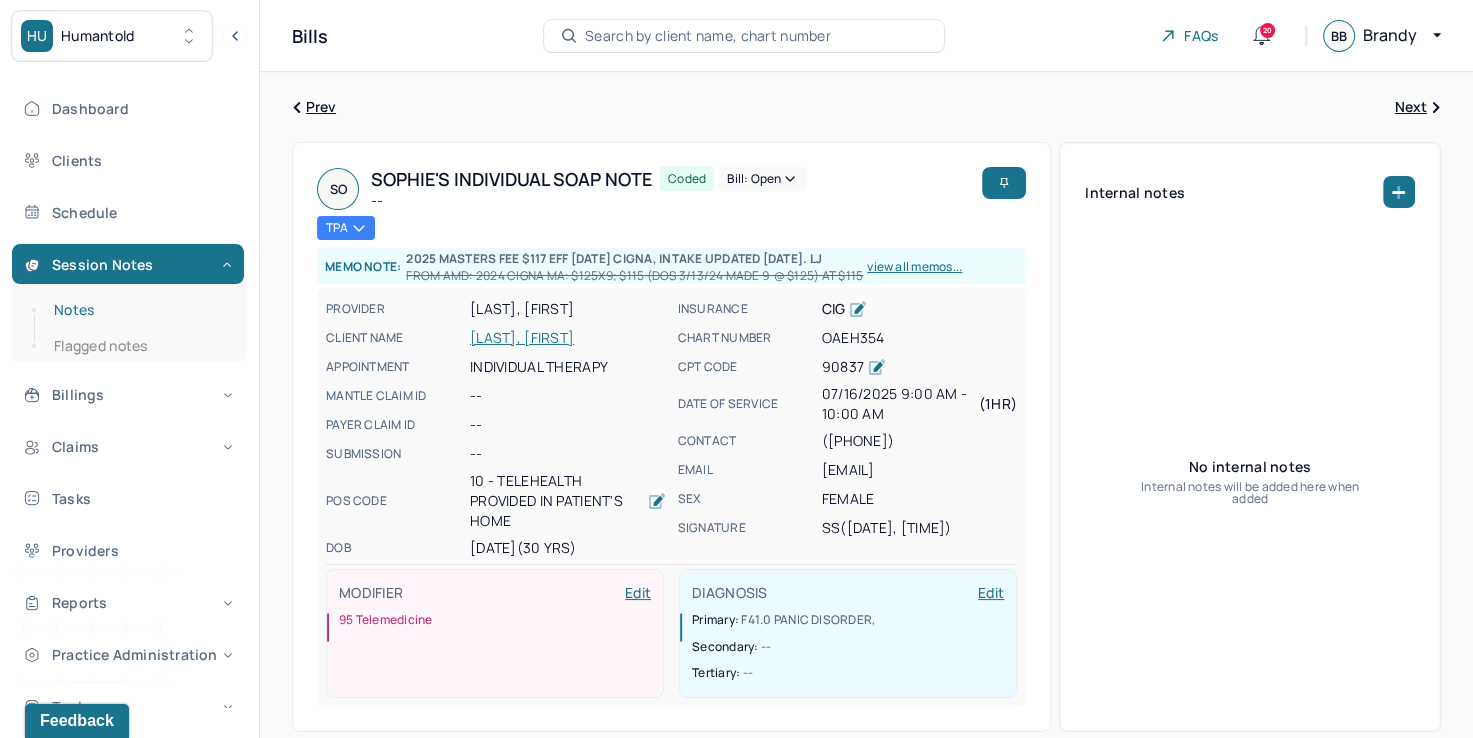 click on "Notes" at bounding box center [139, 310] 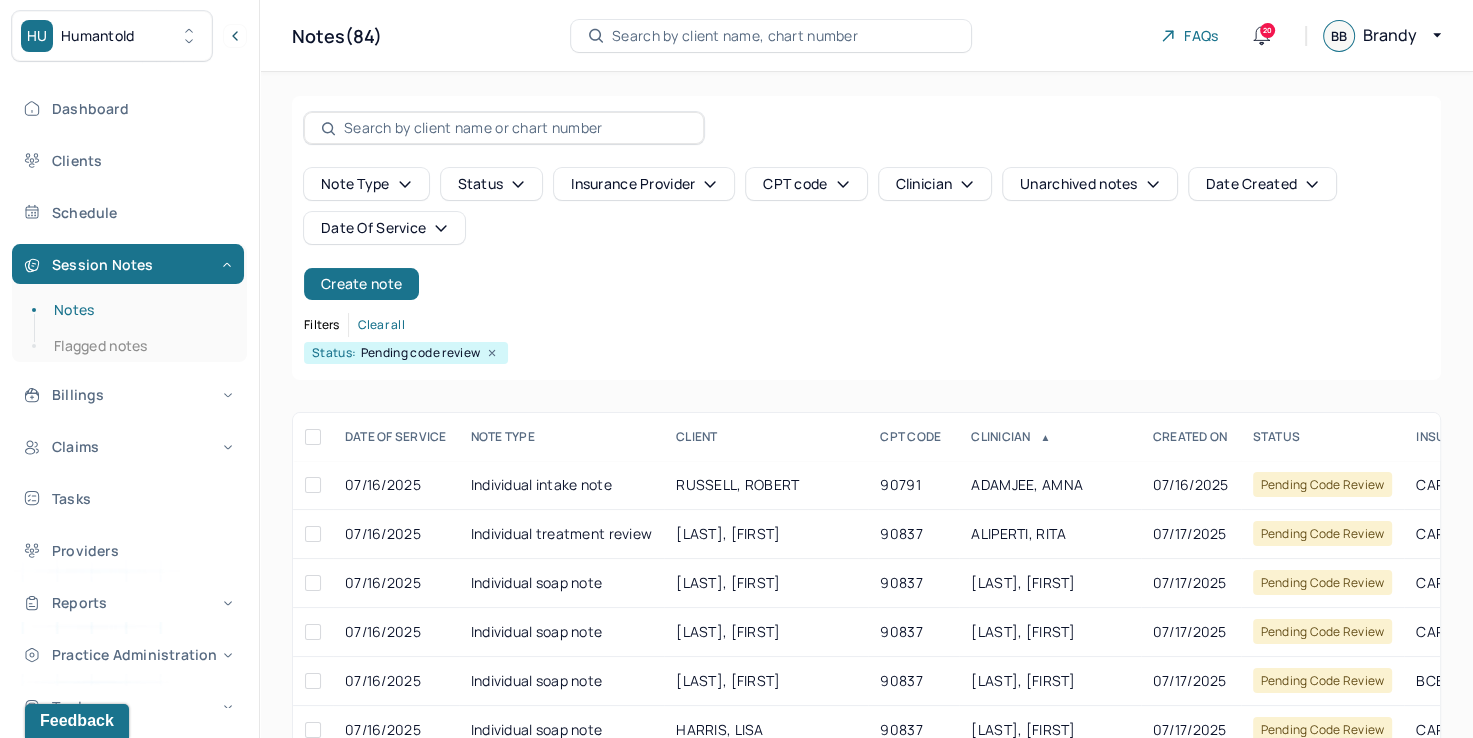 click 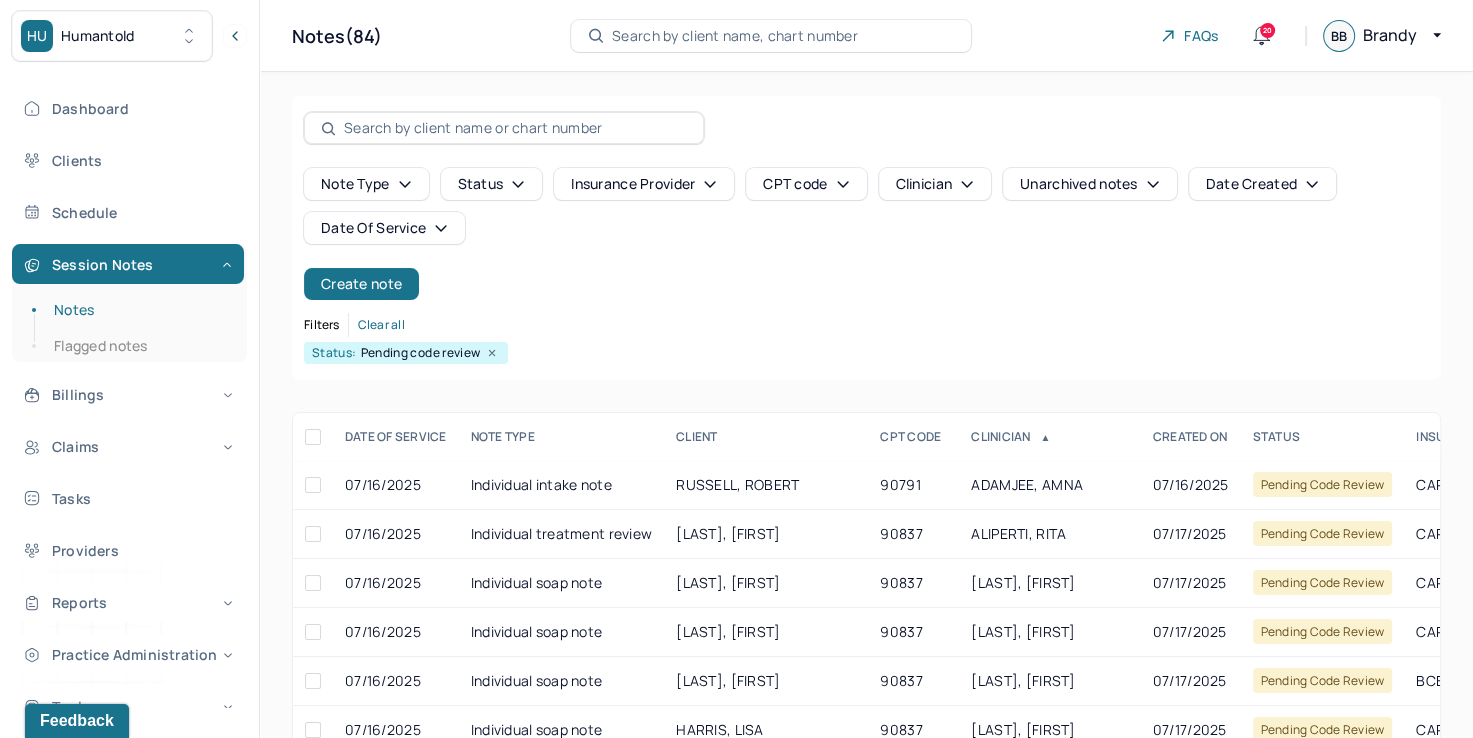 select on "6" 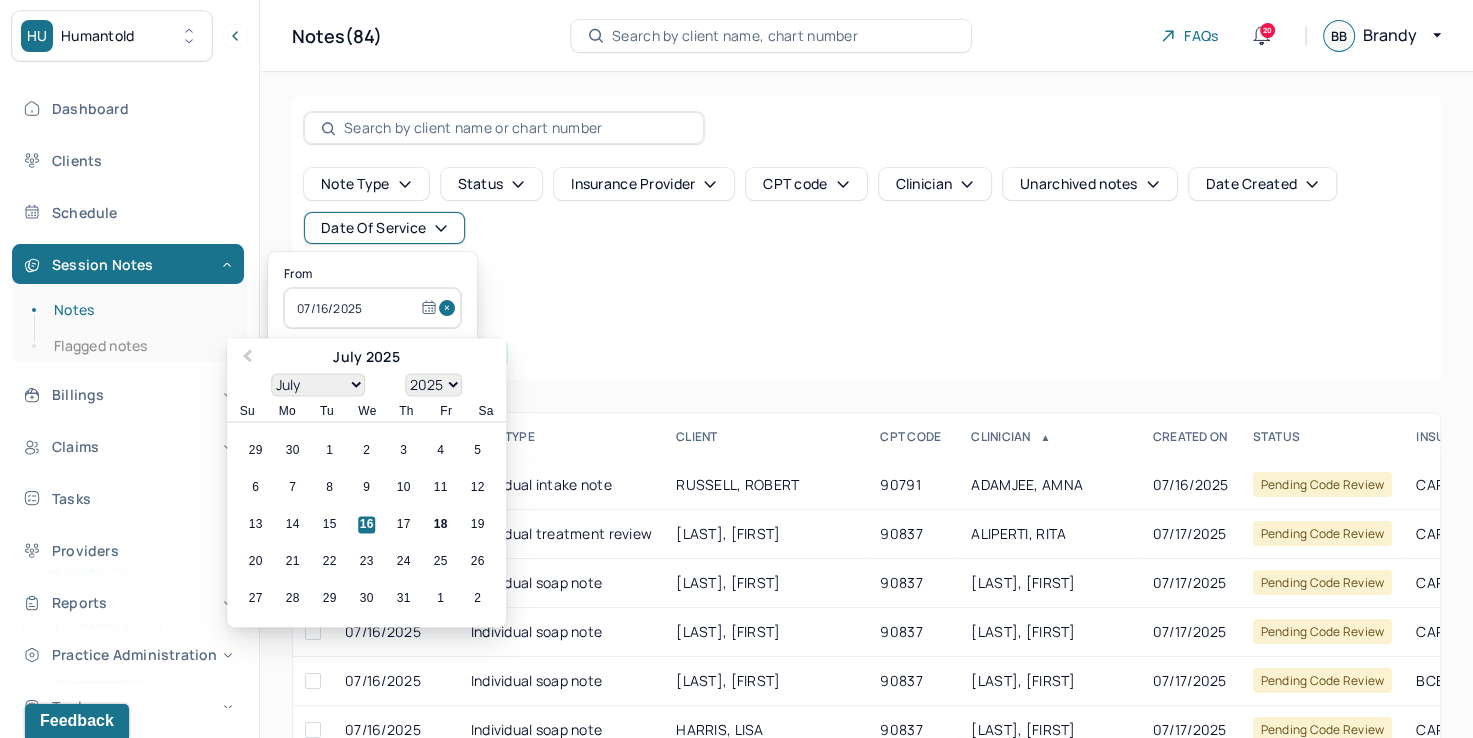 click at bounding box center [450, 308] 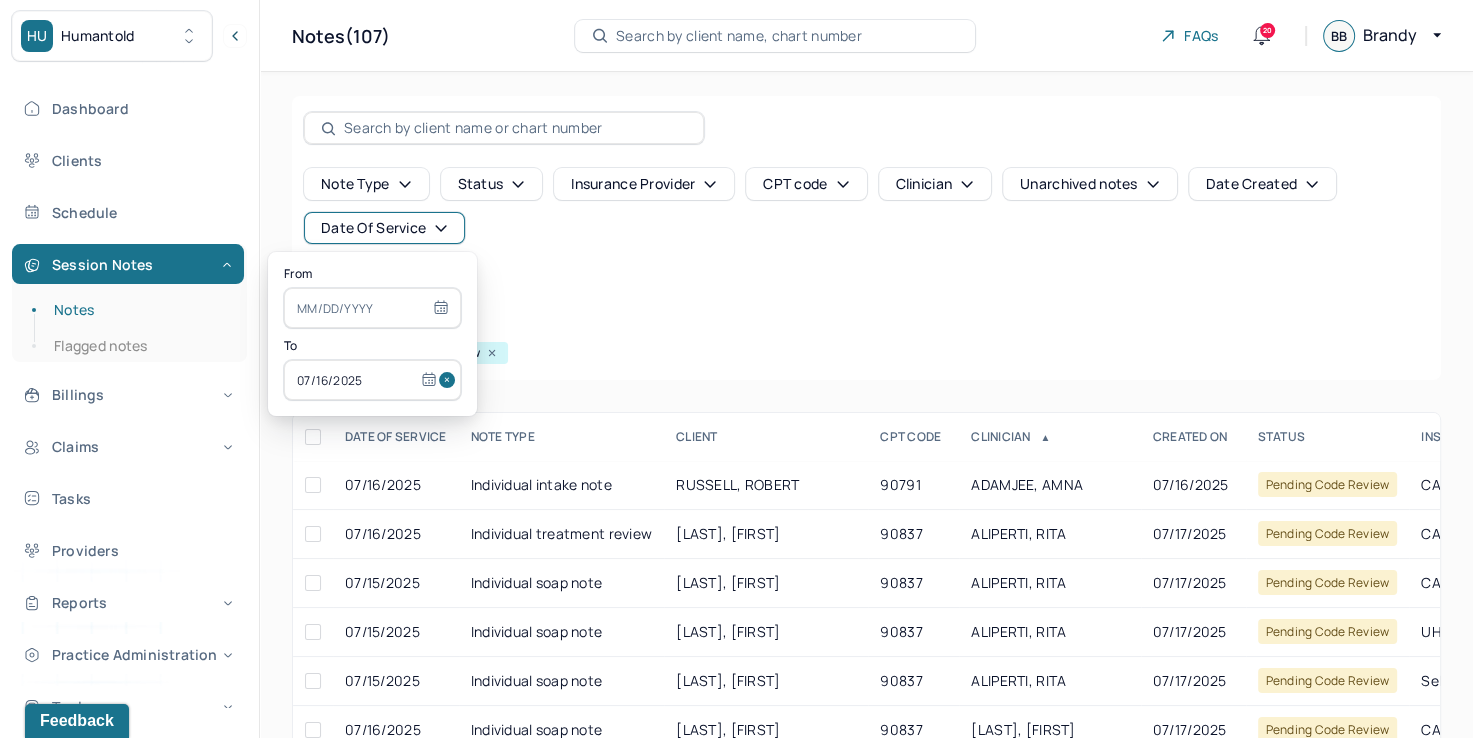 click at bounding box center [450, 380] 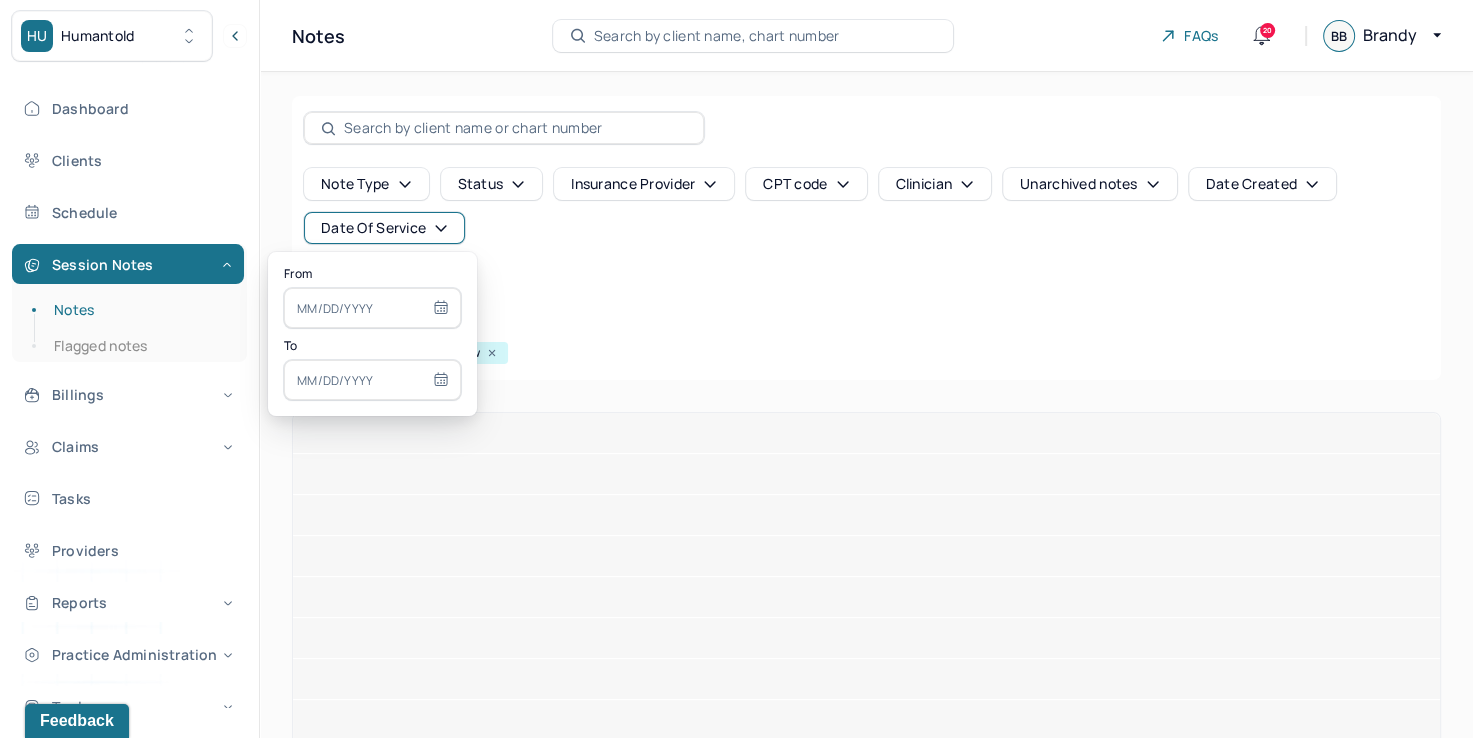 click at bounding box center [372, 308] 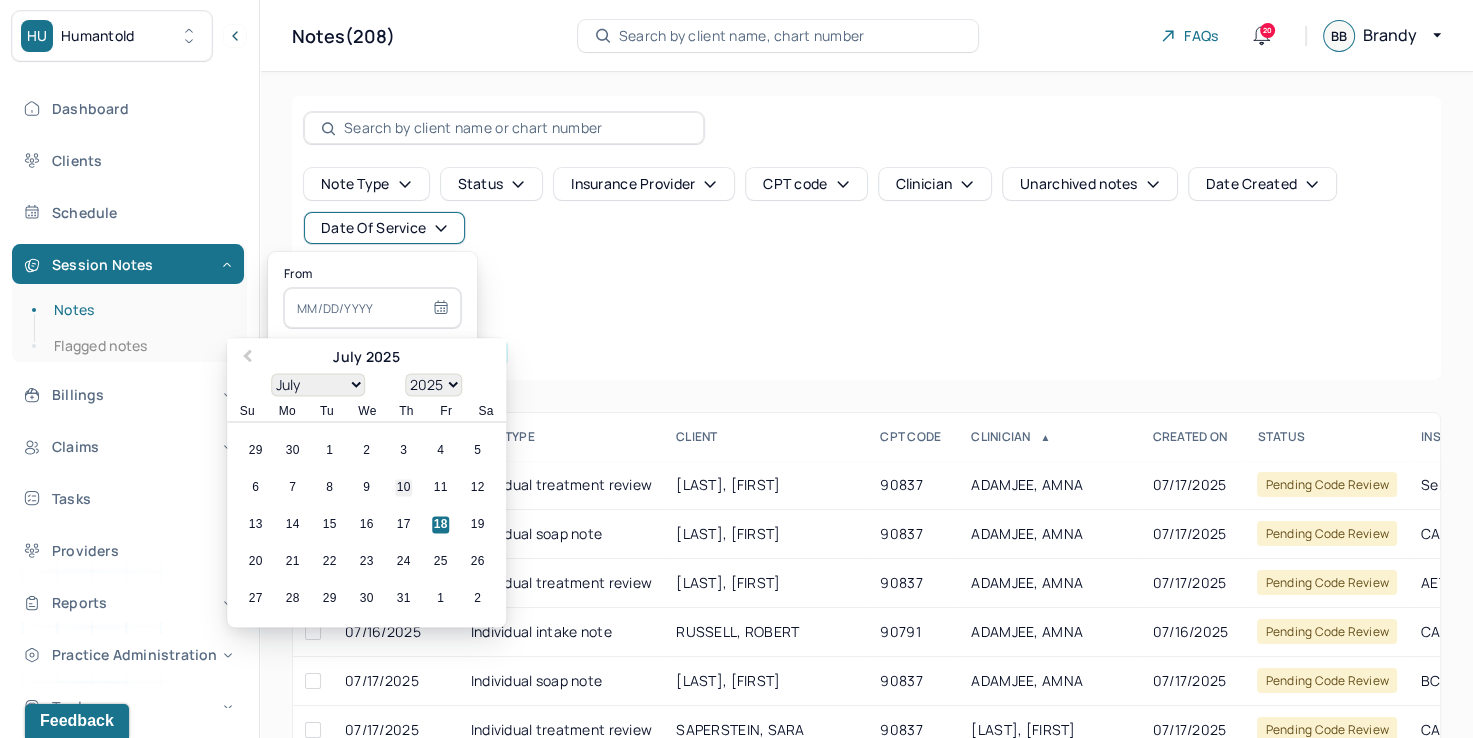 click on "10" at bounding box center [403, 488] 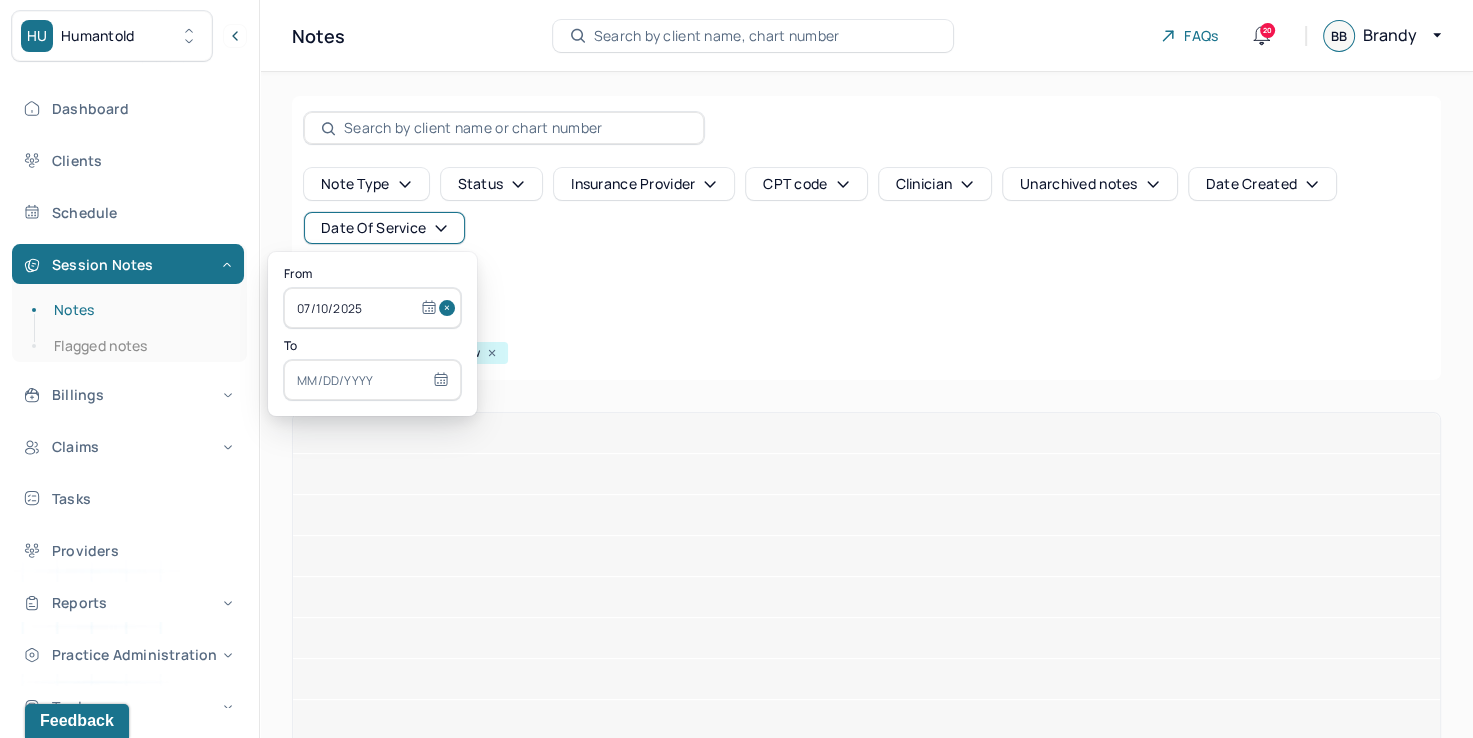 click at bounding box center [372, 380] 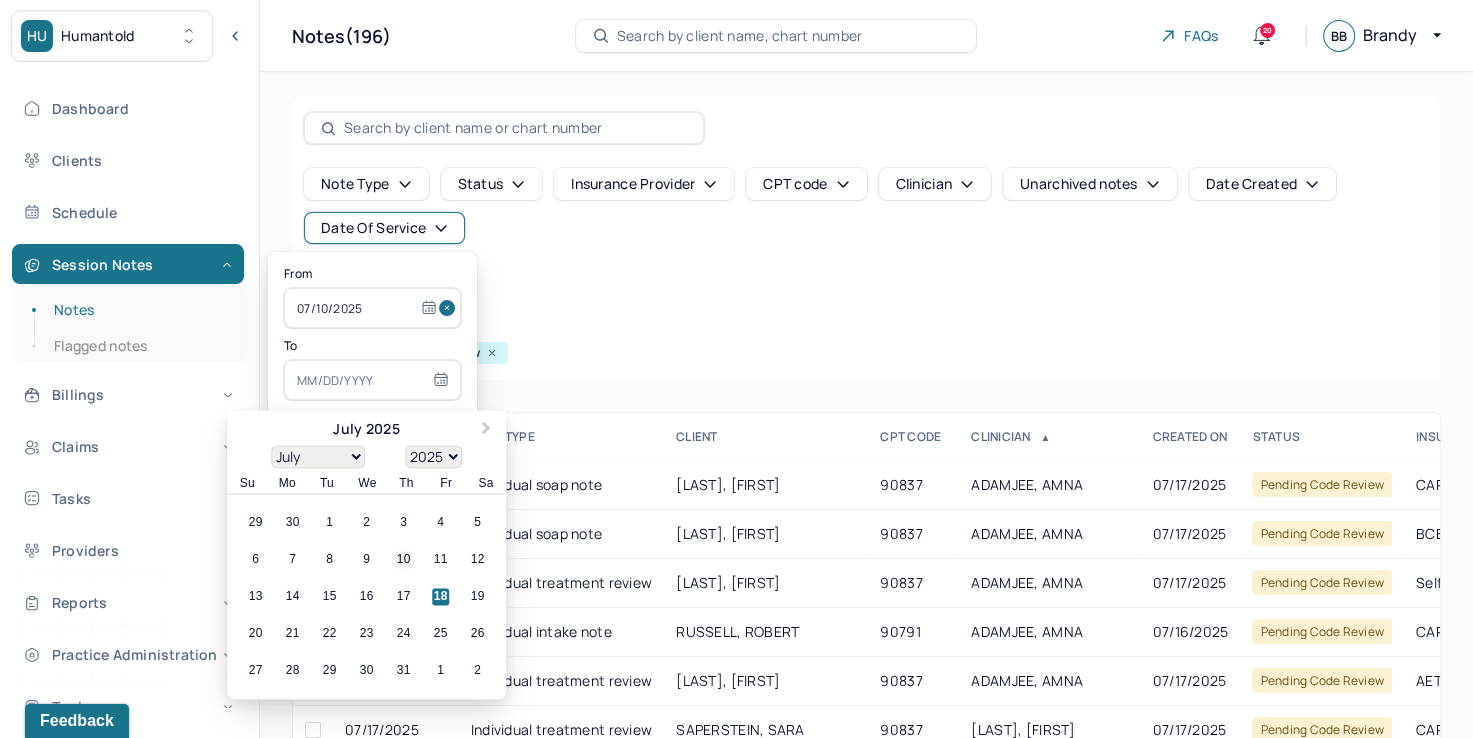 click on "10" at bounding box center [403, 560] 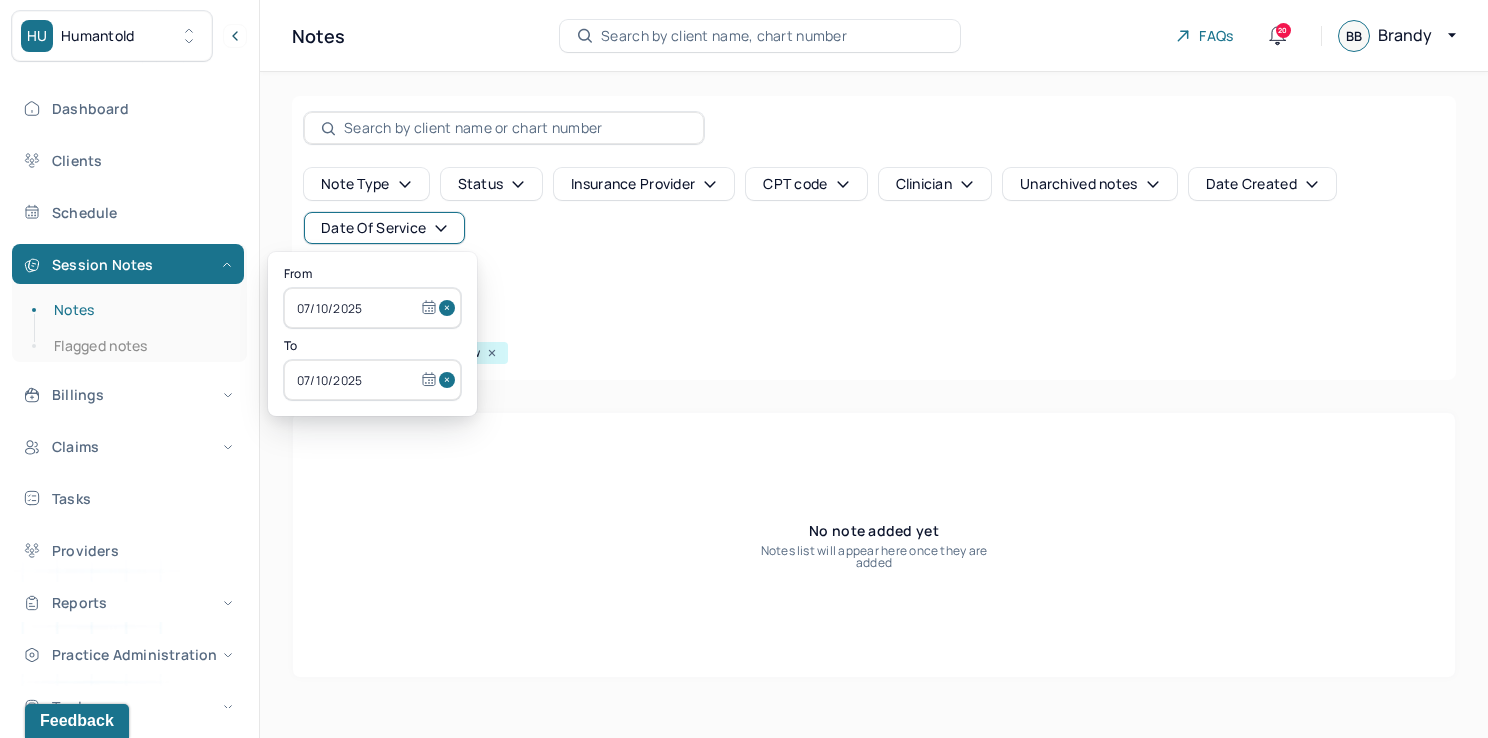 click at bounding box center (450, 308) 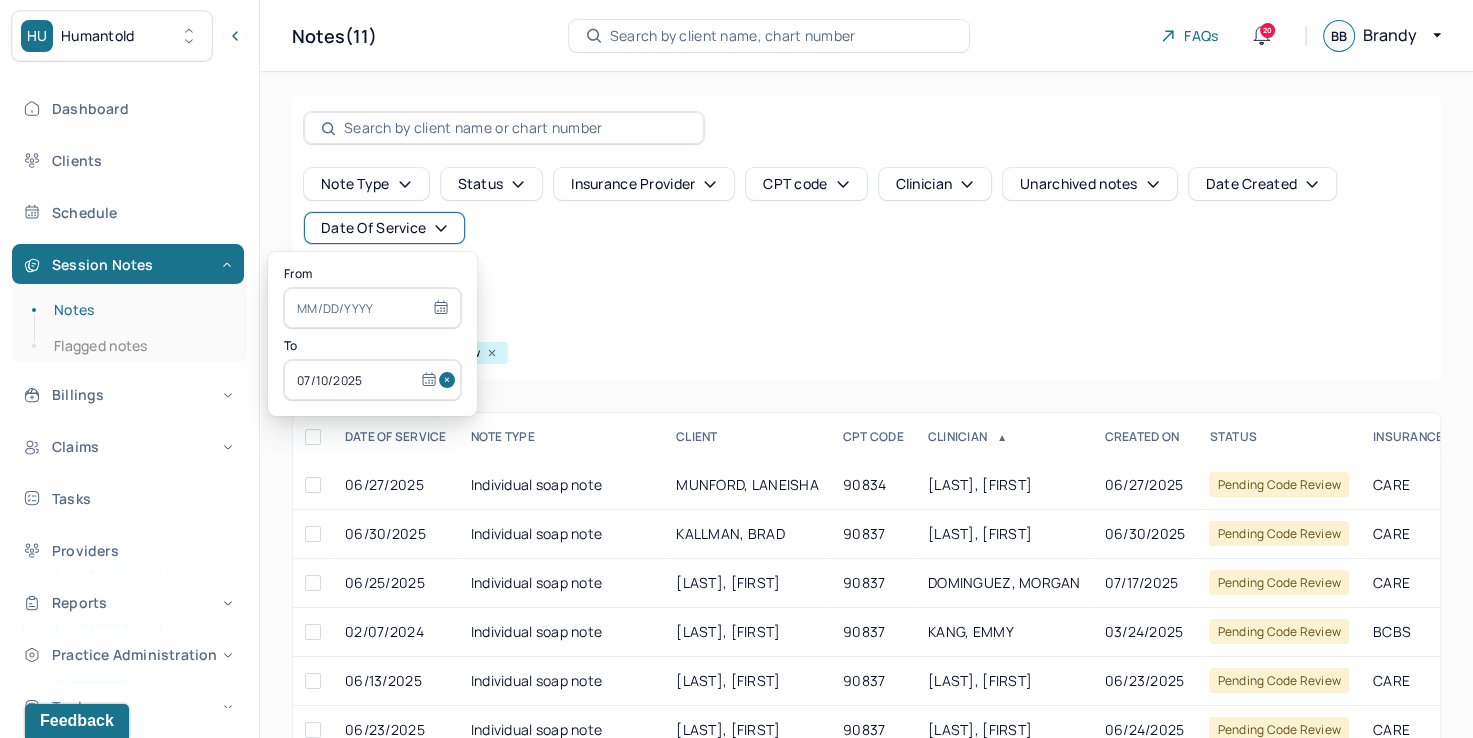 click at bounding box center (450, 380) 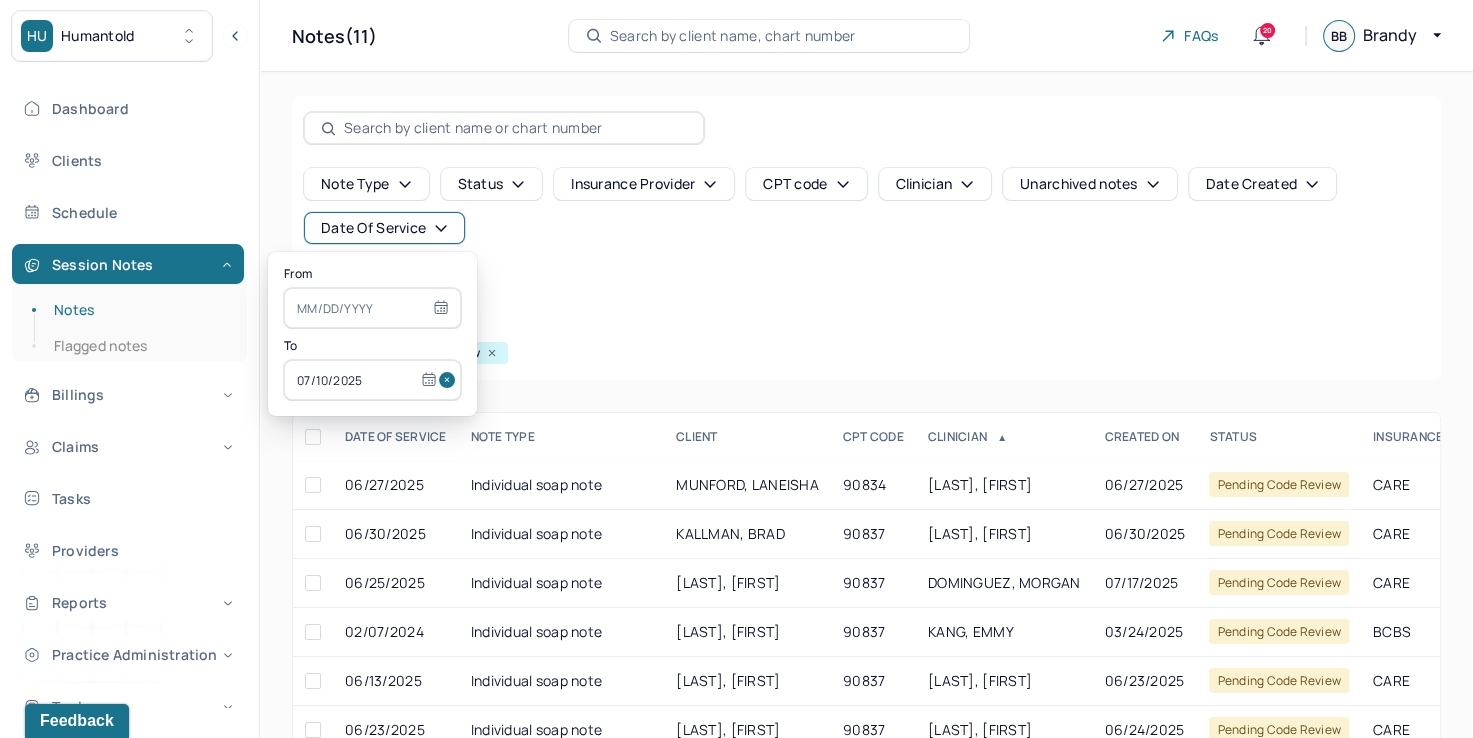 type 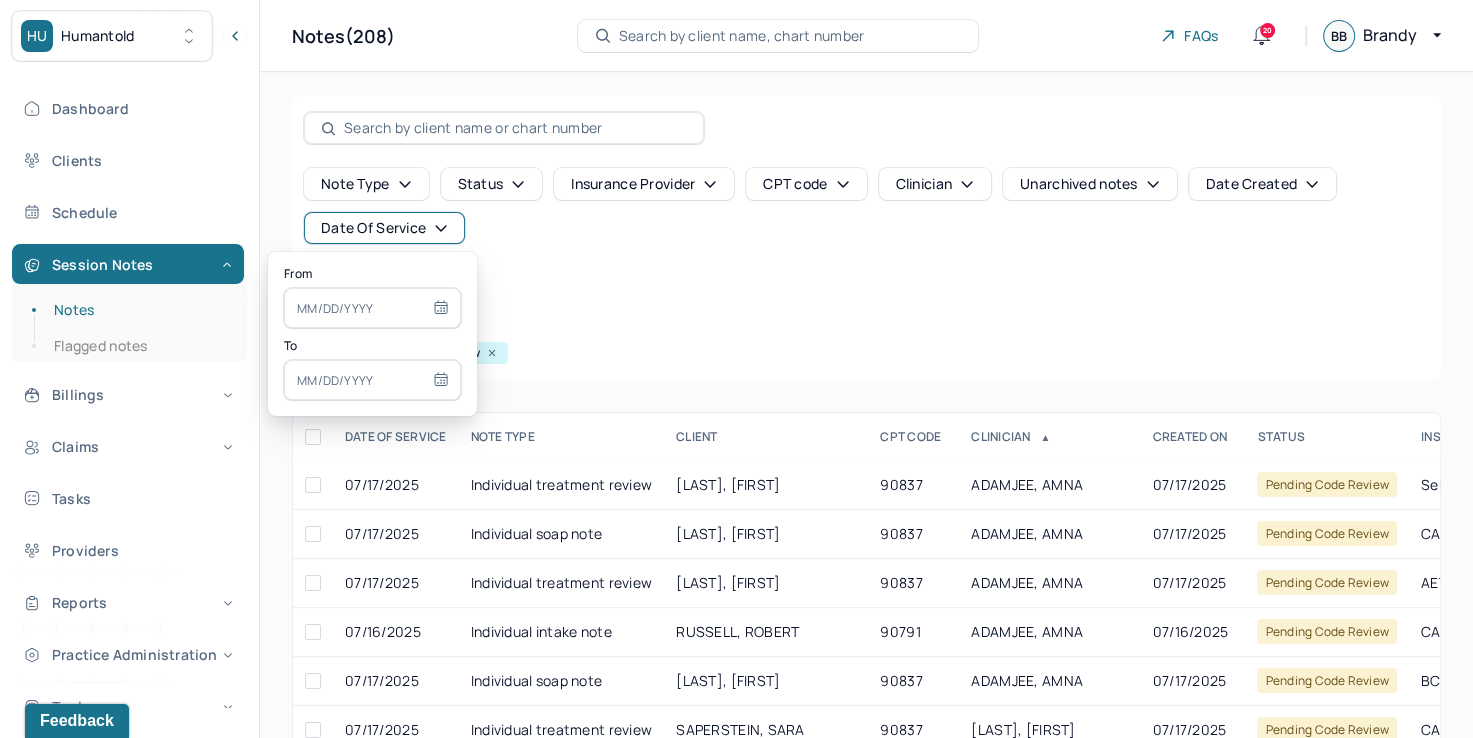 select on "6" 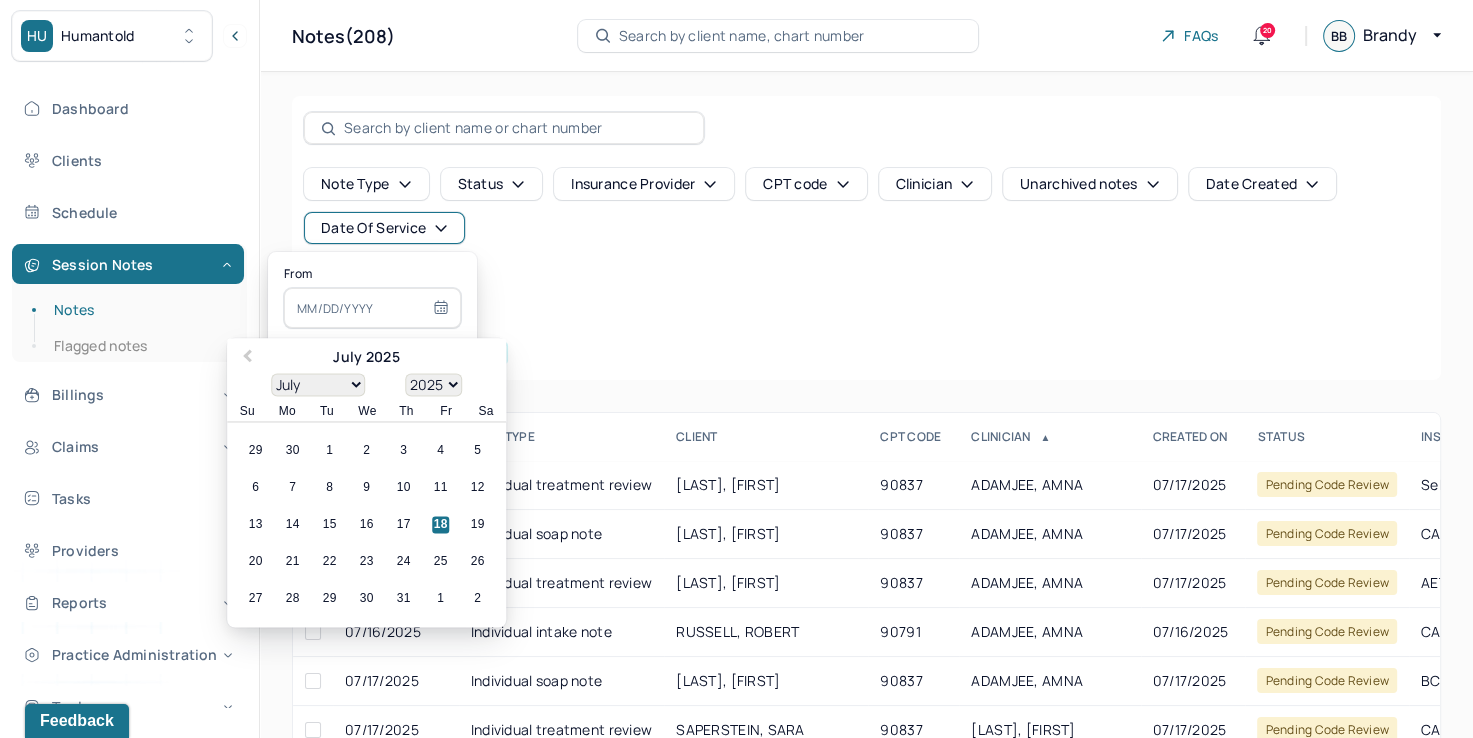 click at bounding box center (372, 308) 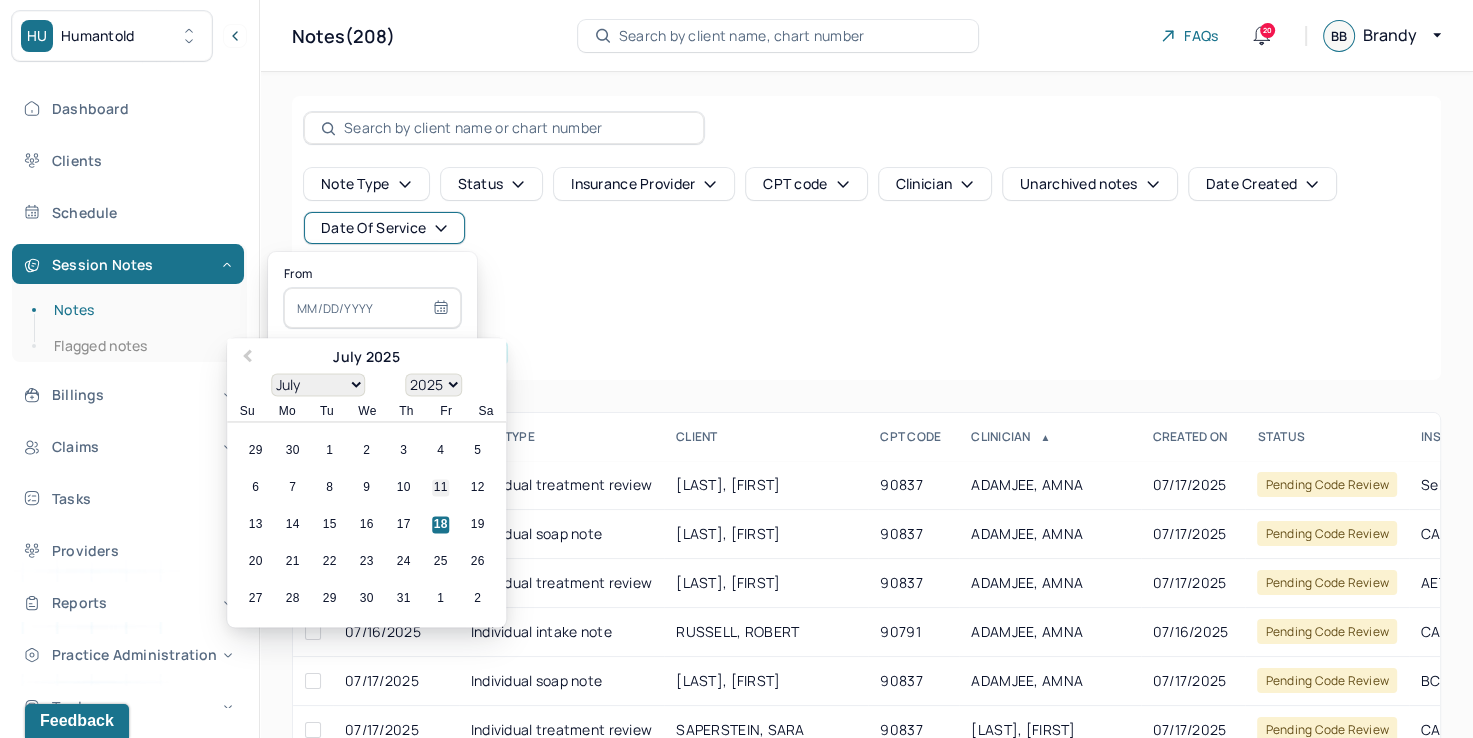 click on "11" at bounding box center (440, 488) 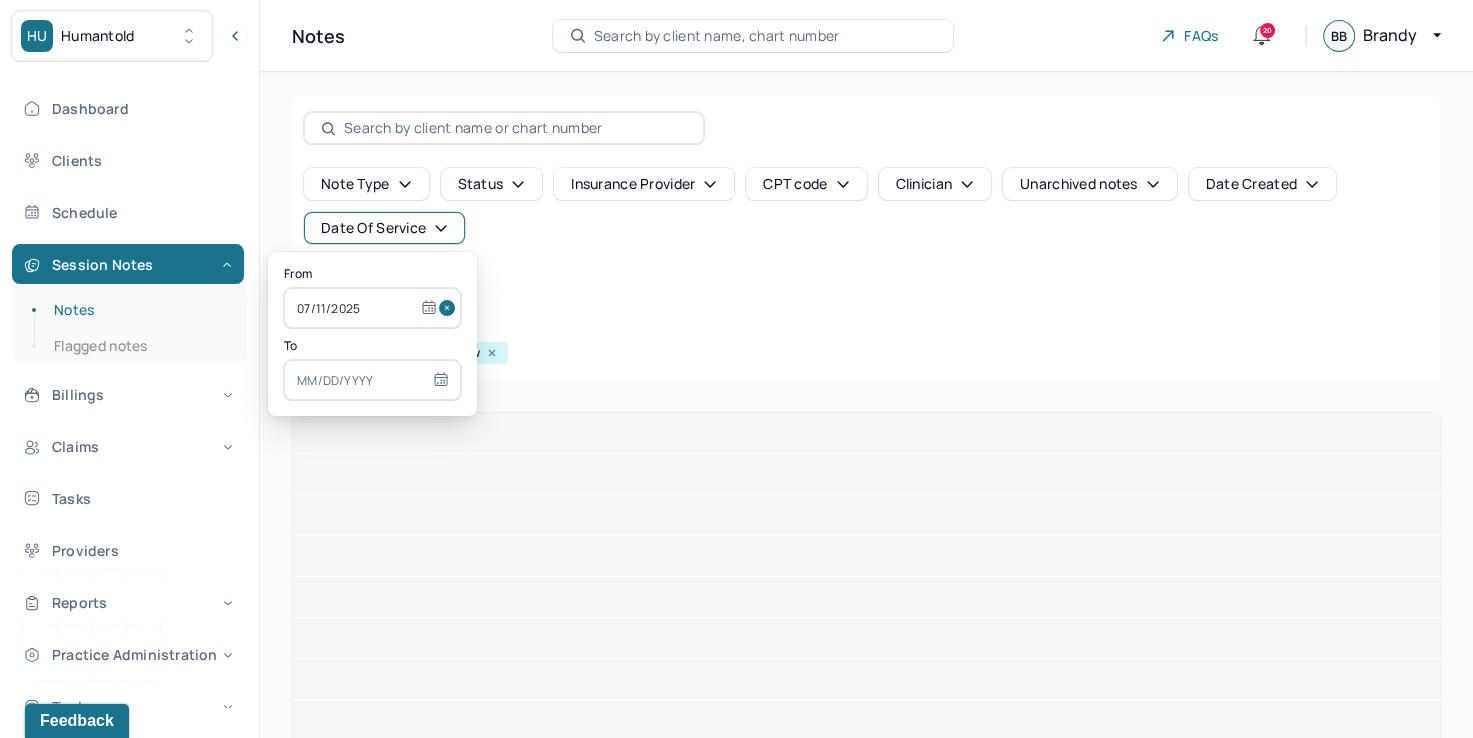 click at bounding box center [372, 380] 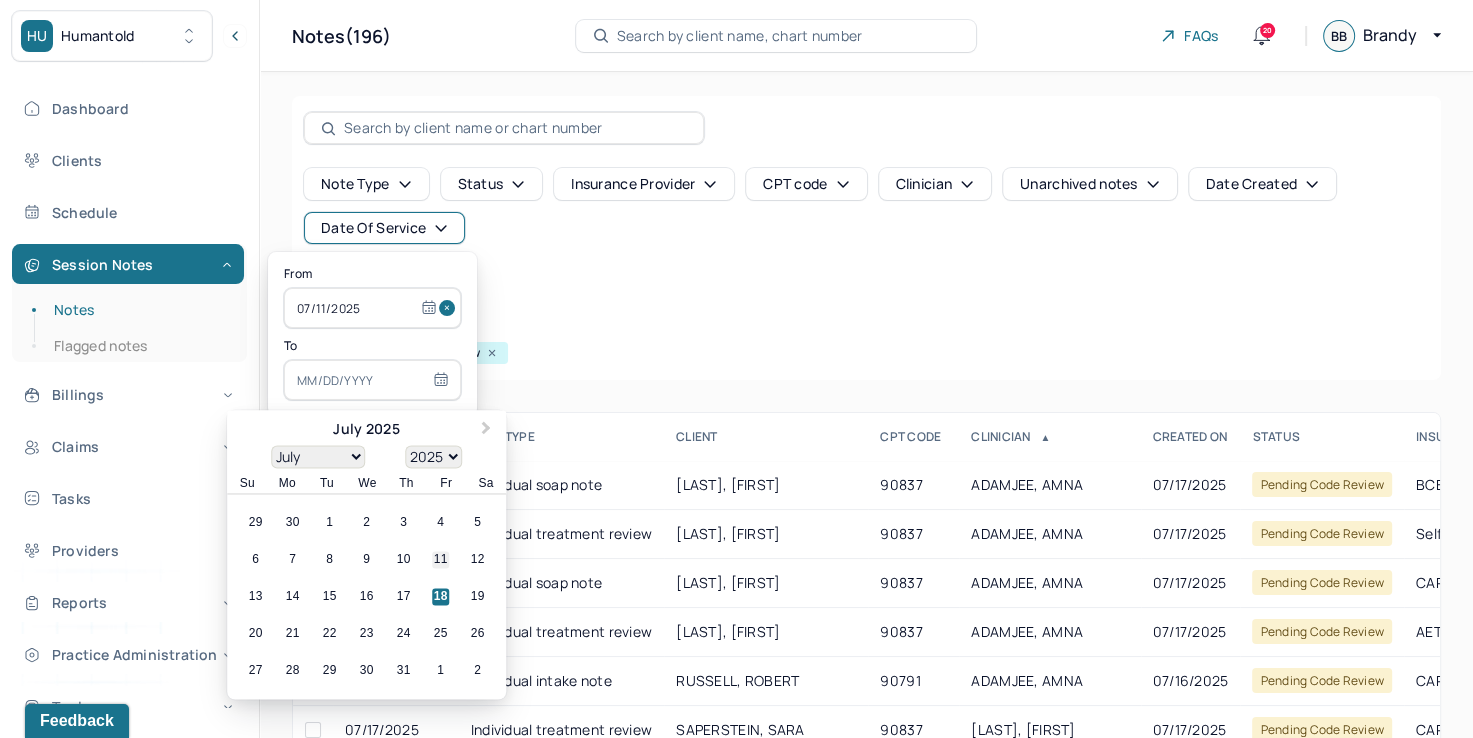 click on "11" at bounding box center [440, 560] 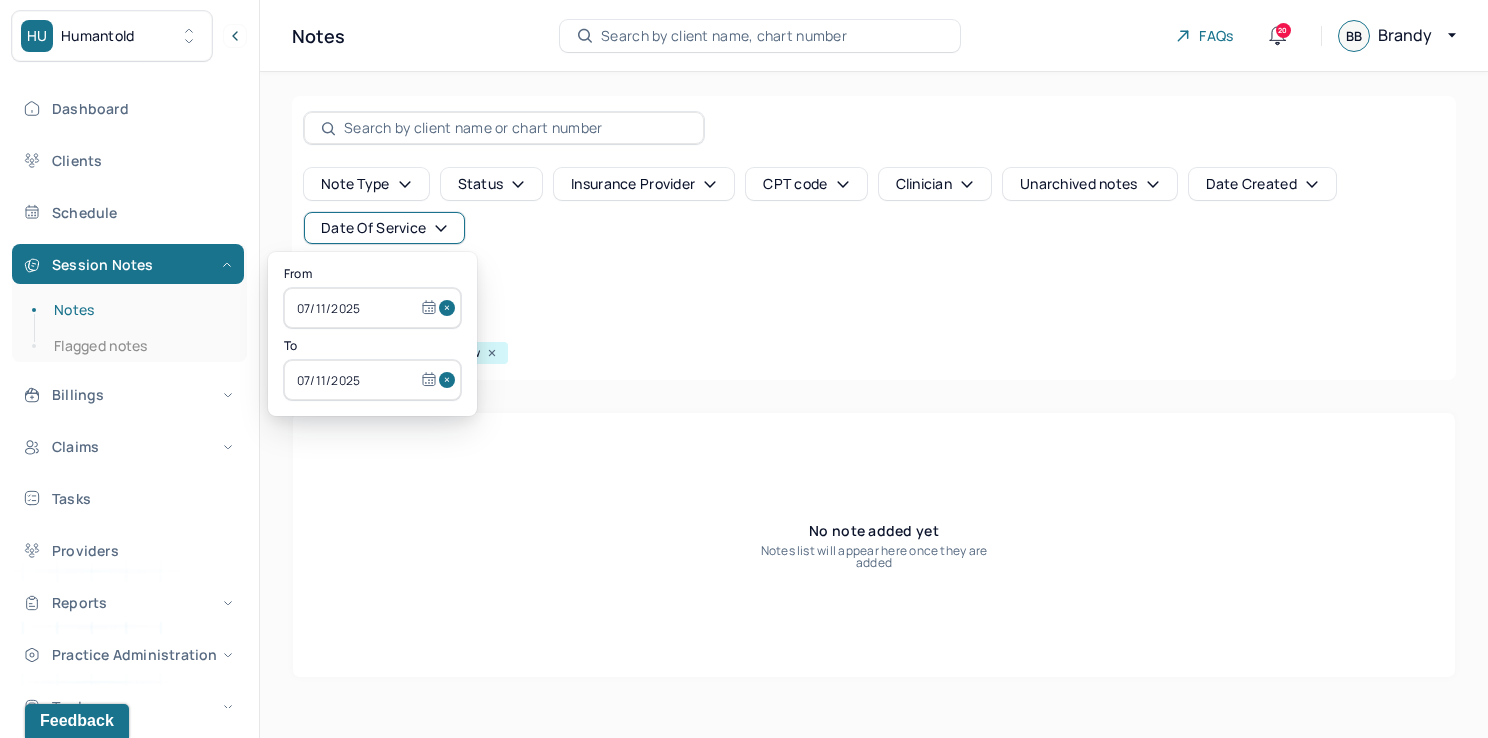 click at bounding box center [450, 308] 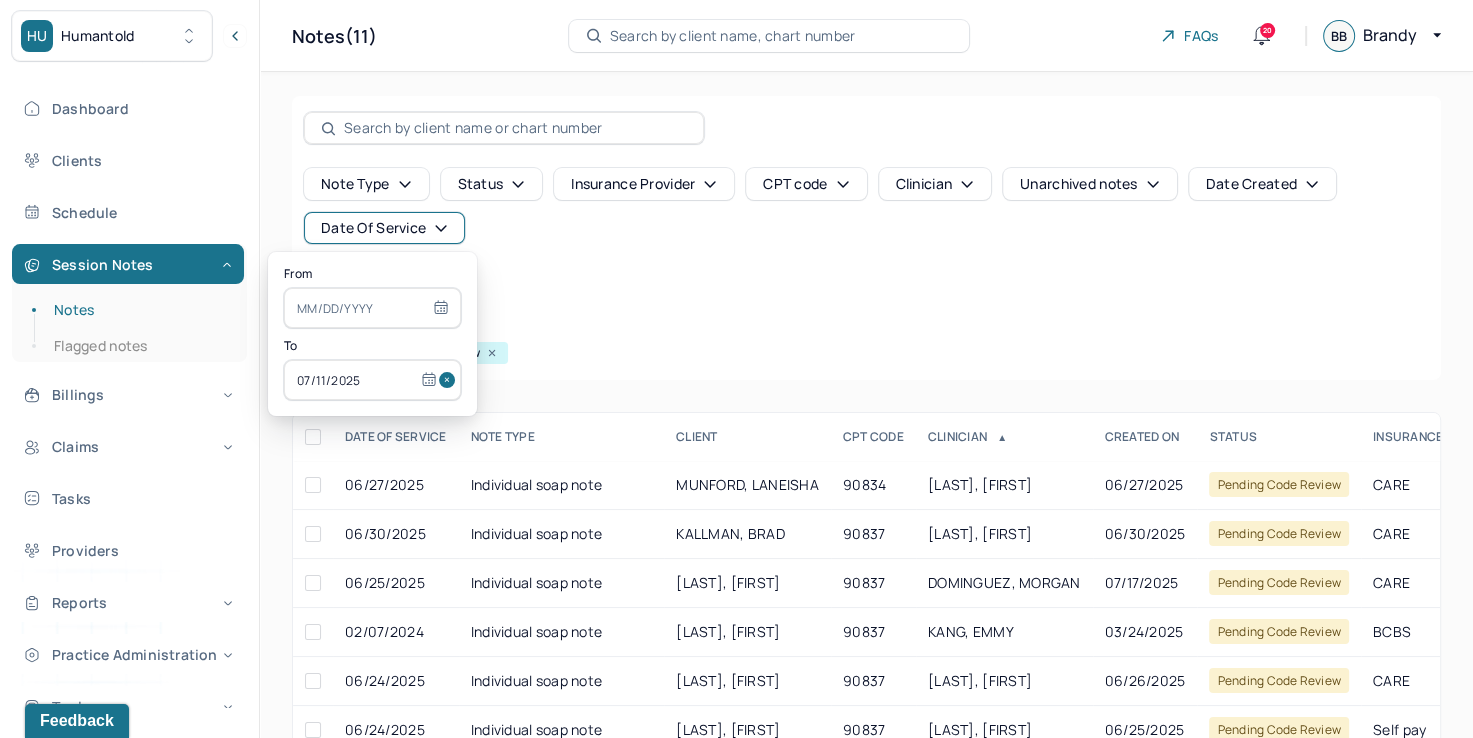 click at bounding box center [450, 380] 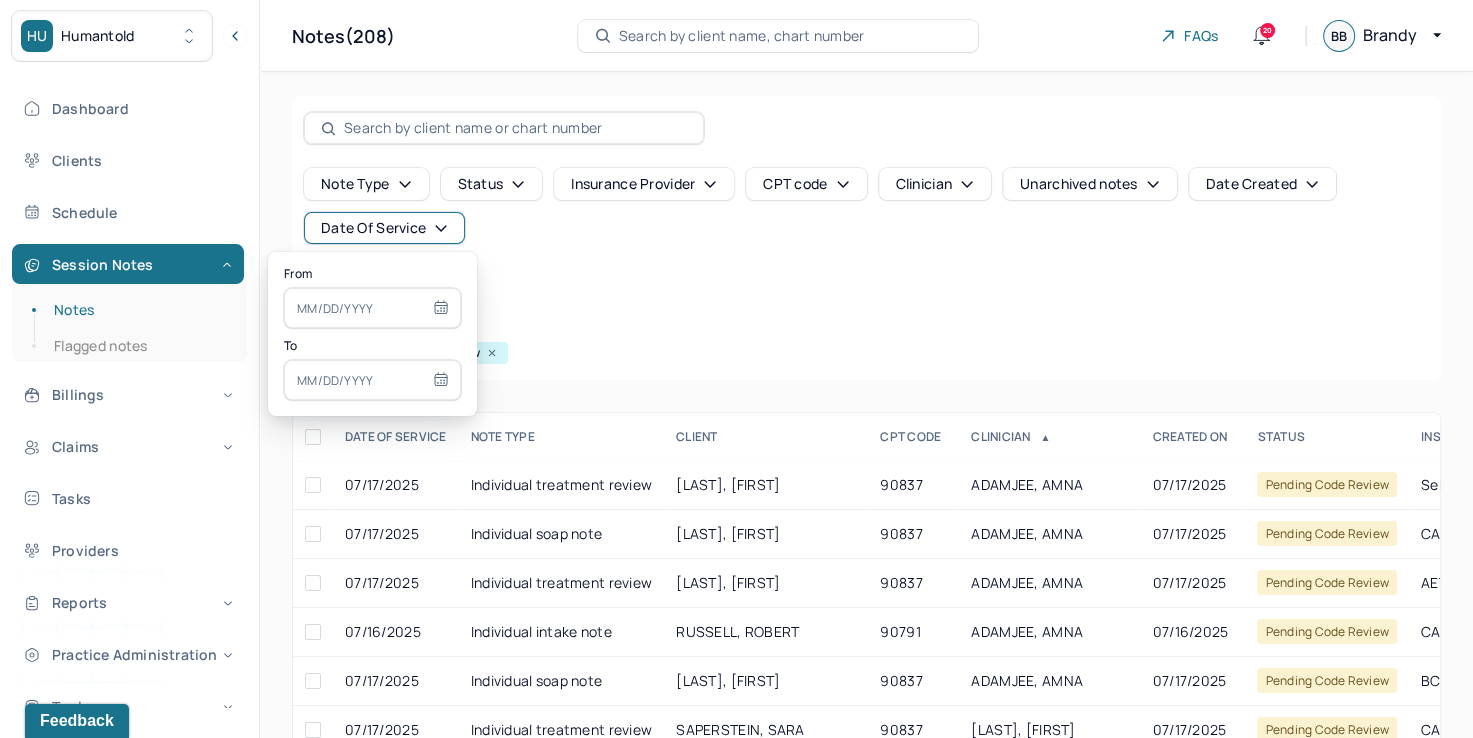 click at bounding box center [372, 308] 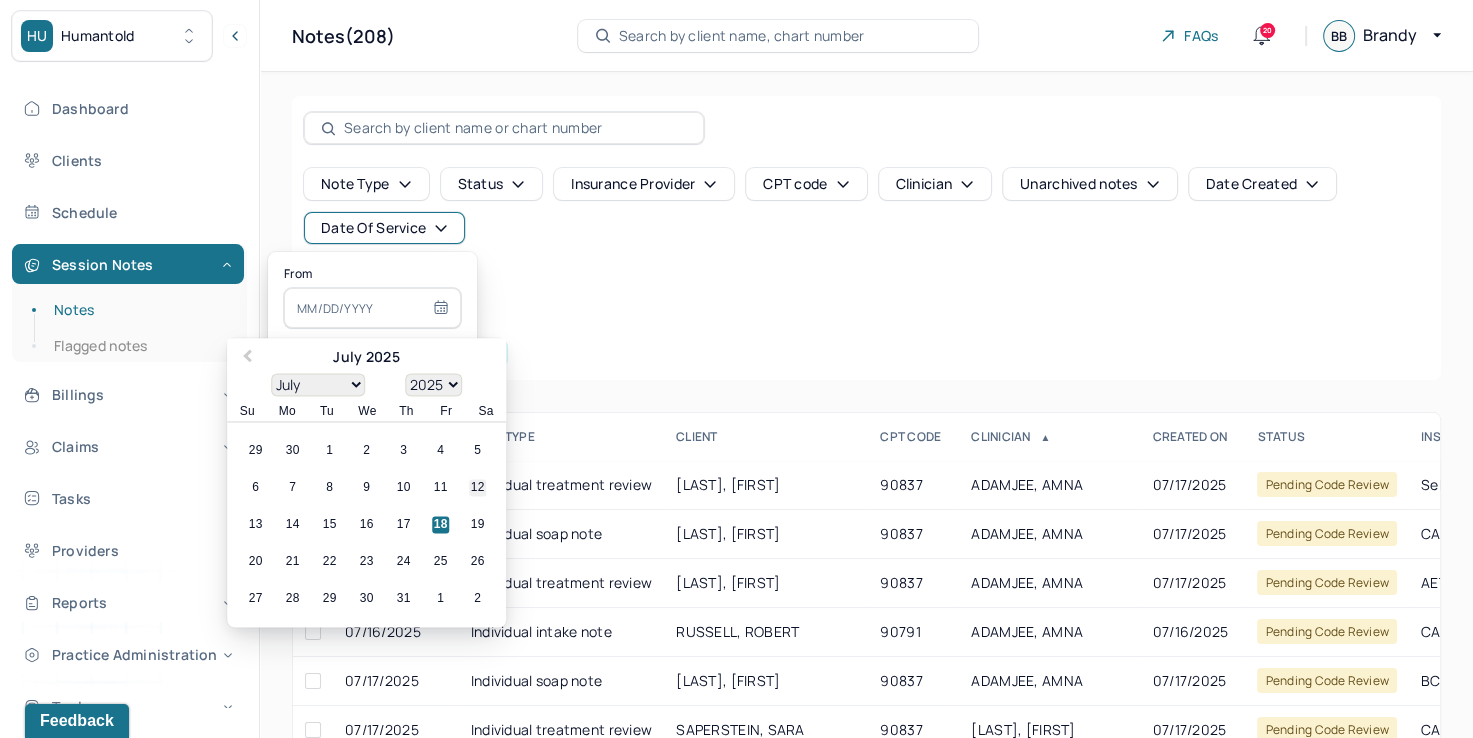 click on "12" at bounding box center [477, 488] 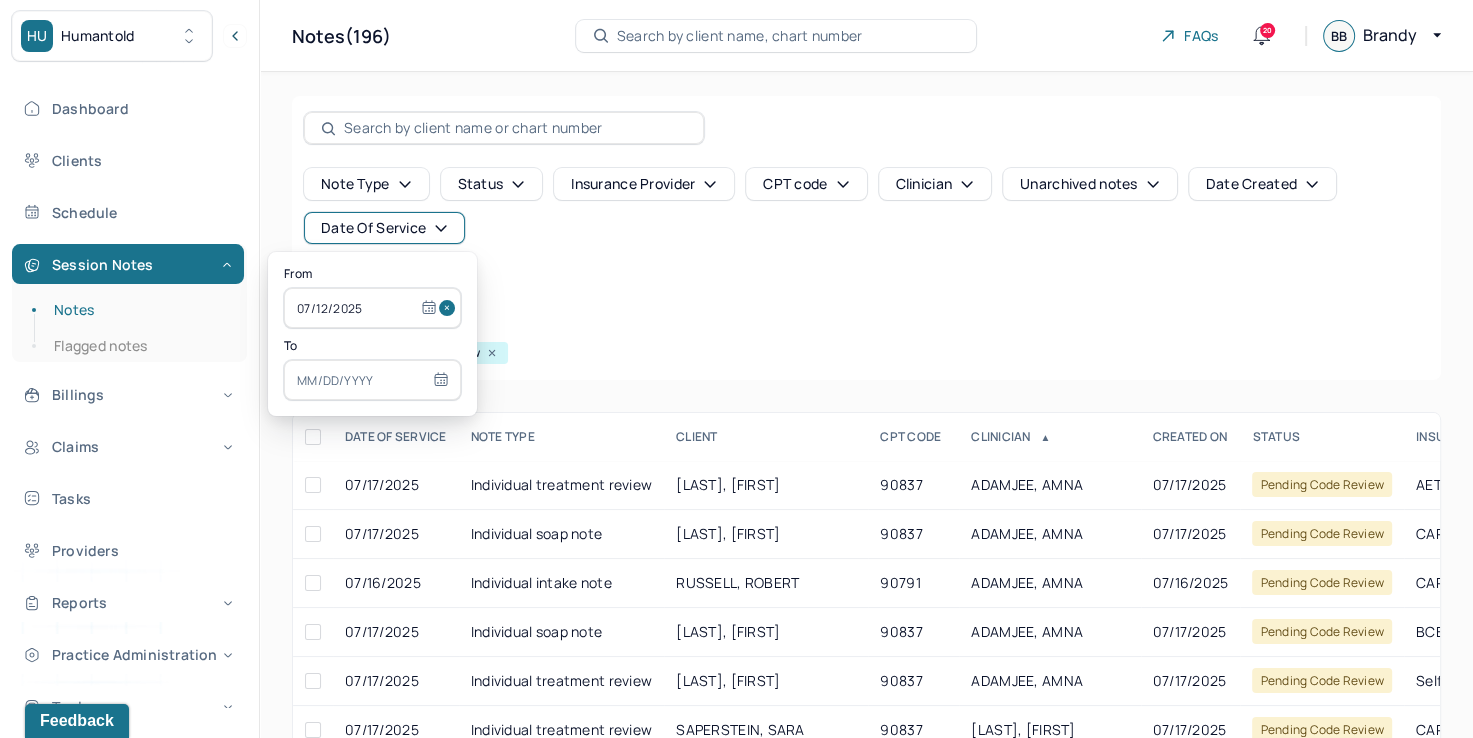 select on "6" 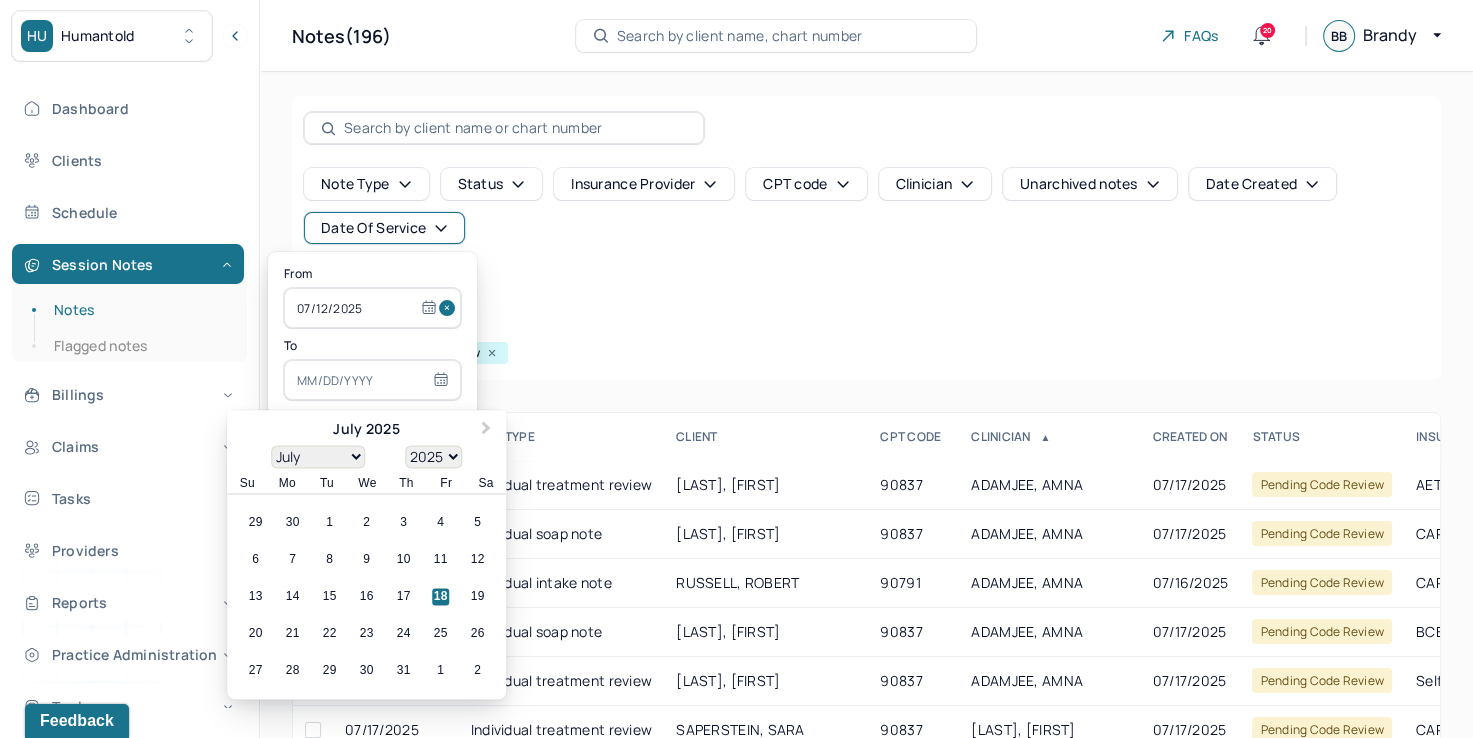 click at bounding box center [372, 380] 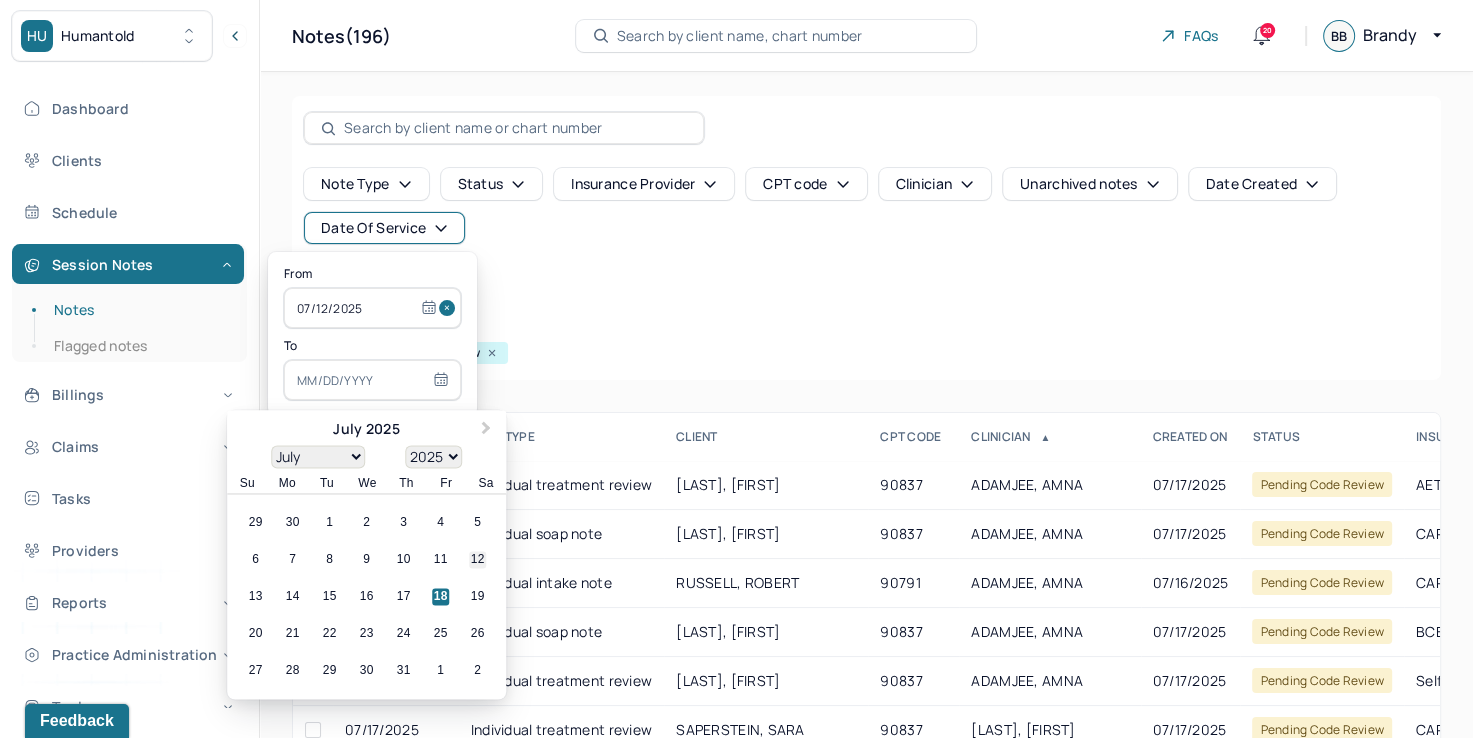 click on "12" at bounding box center (477, 560) 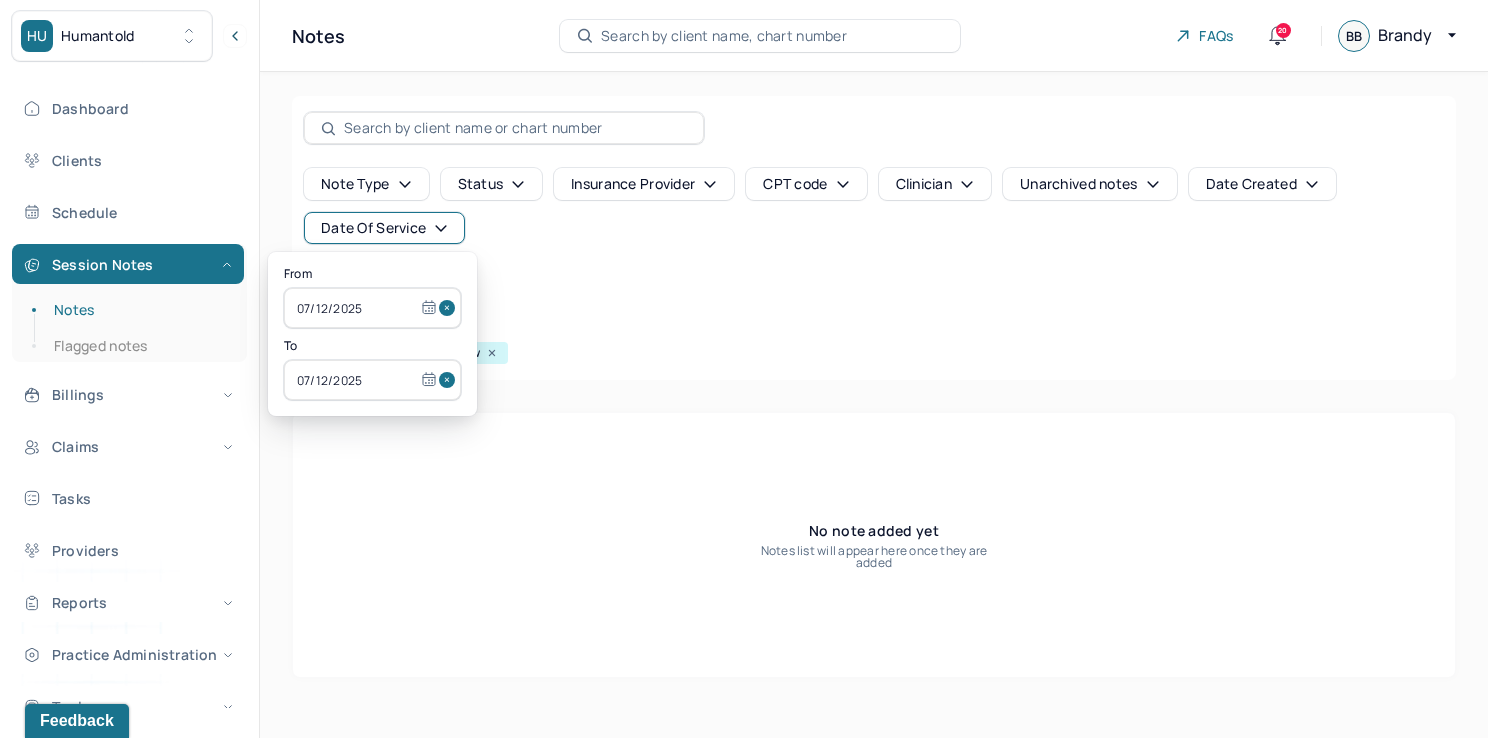 click at bounding box center (450, 308) 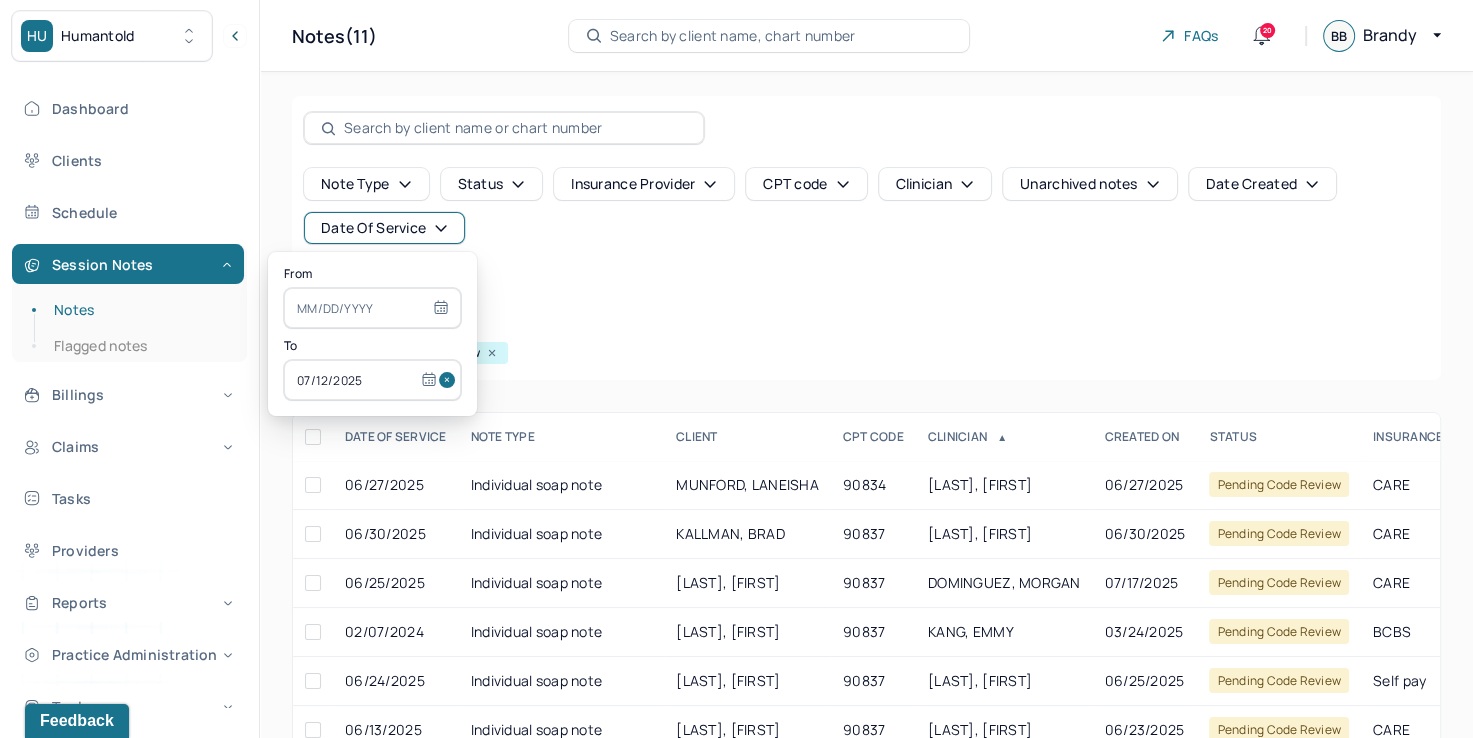 click at bounding box center [450, 380] 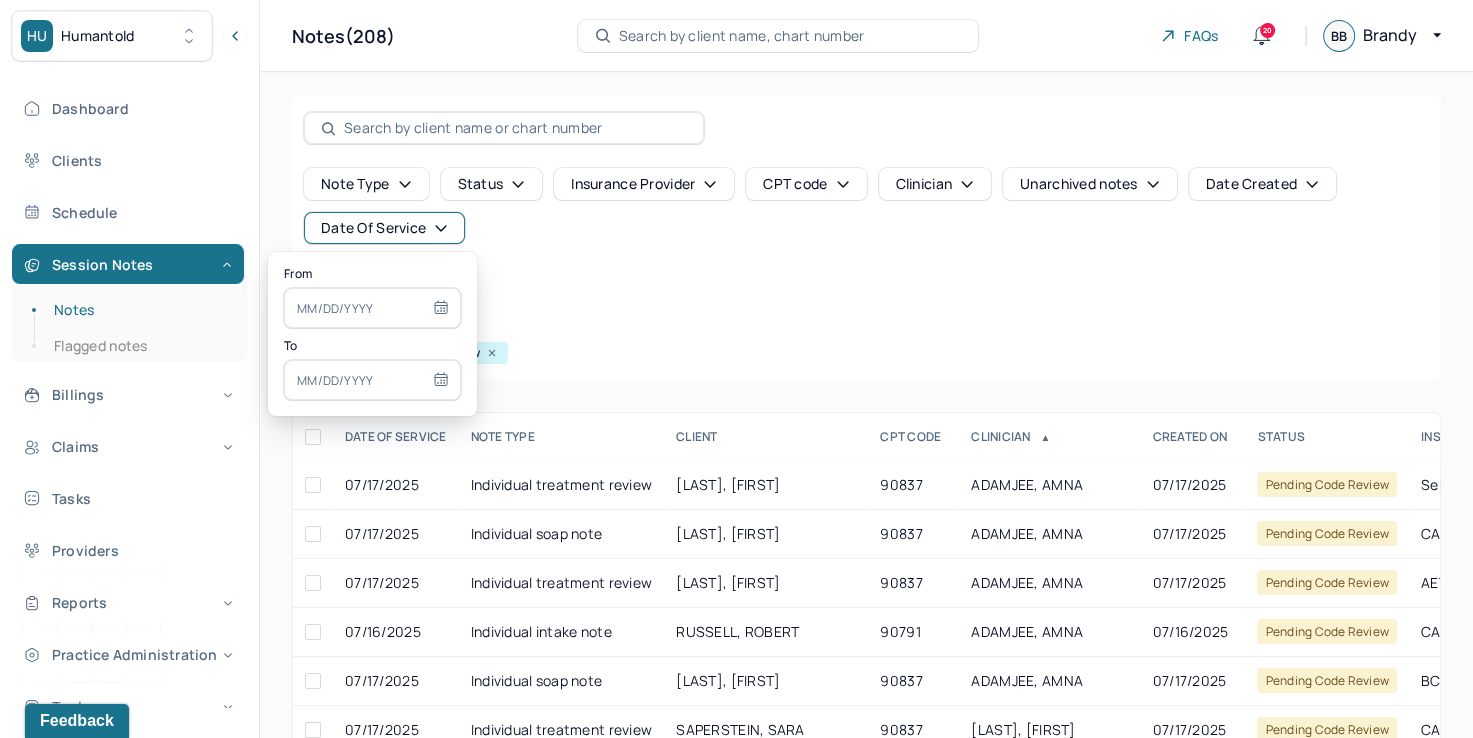 select on "6" 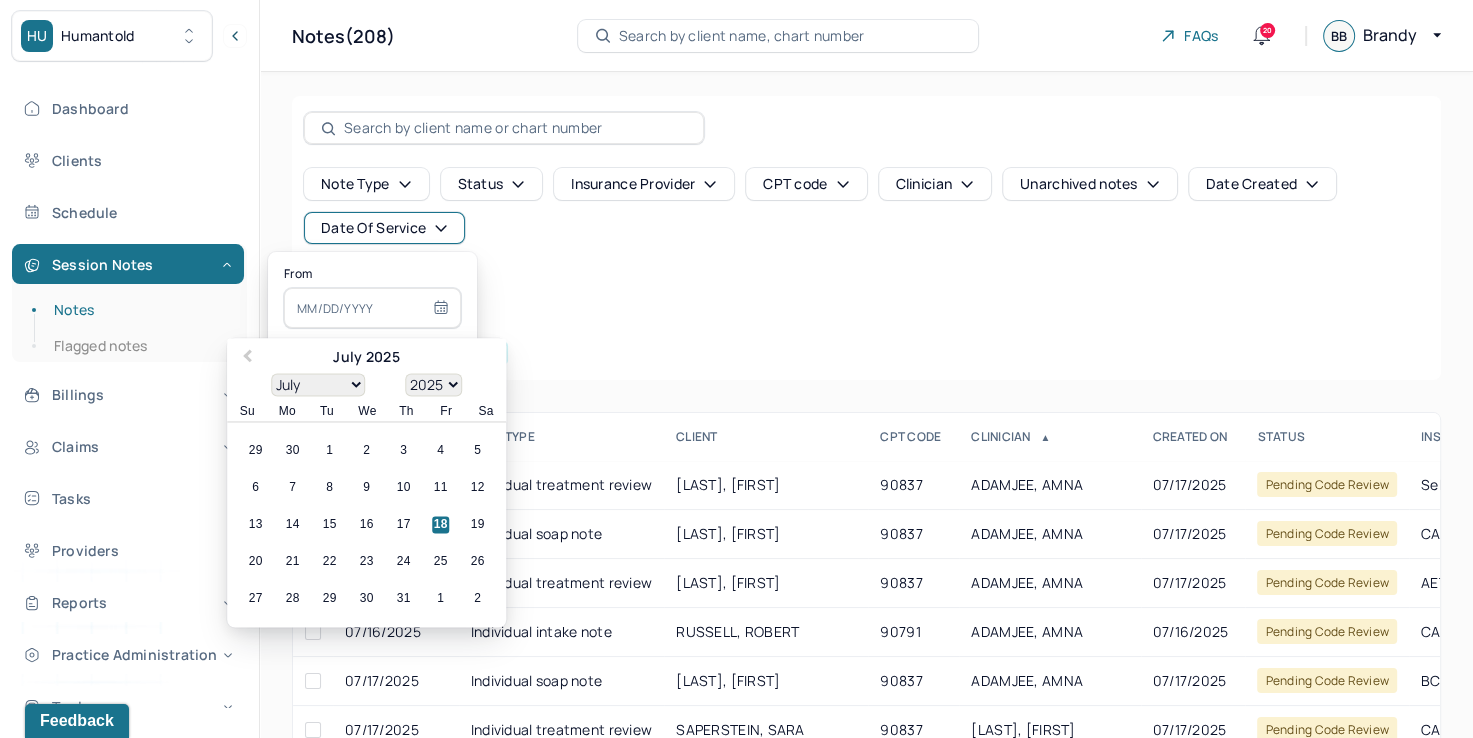 click at bounding box center [372, 308] 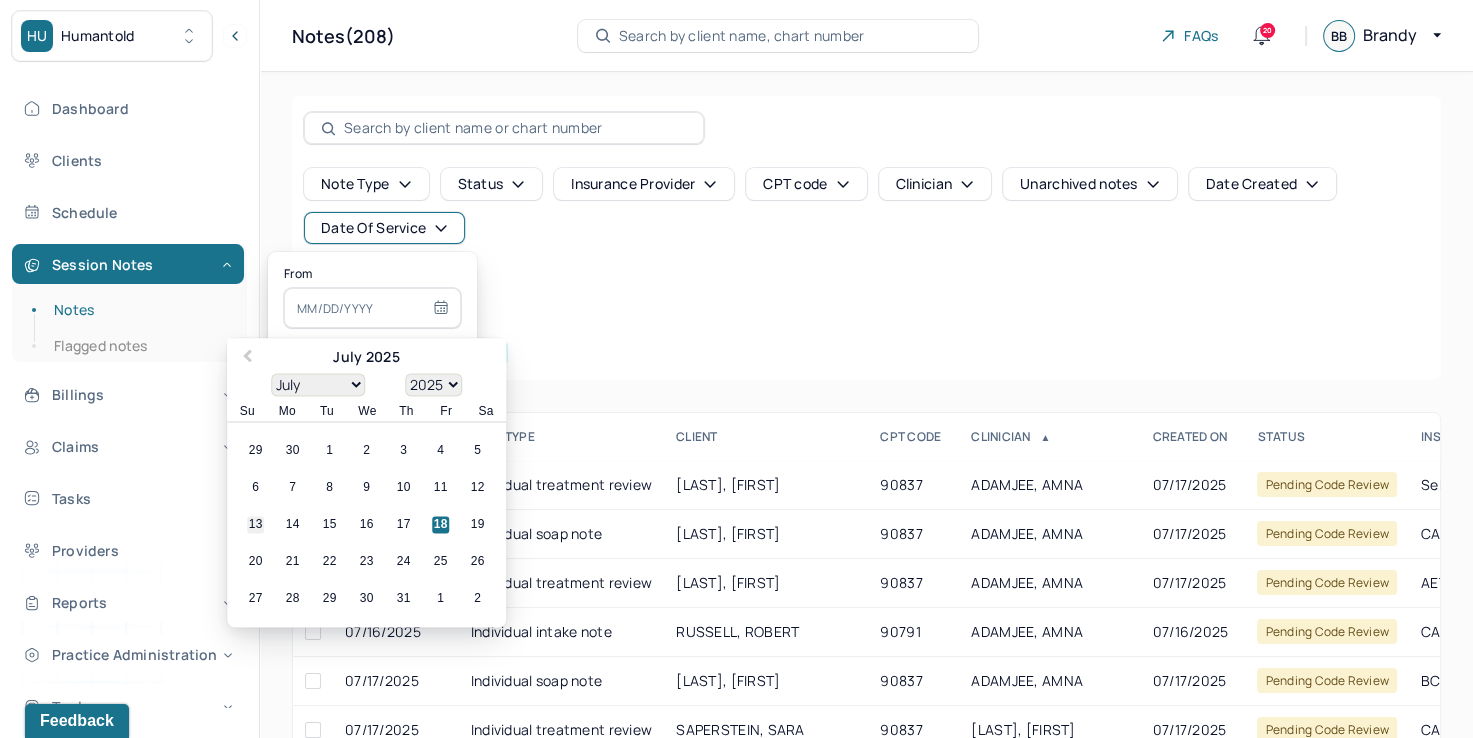 click on "13" at bounding box center [255, 525] 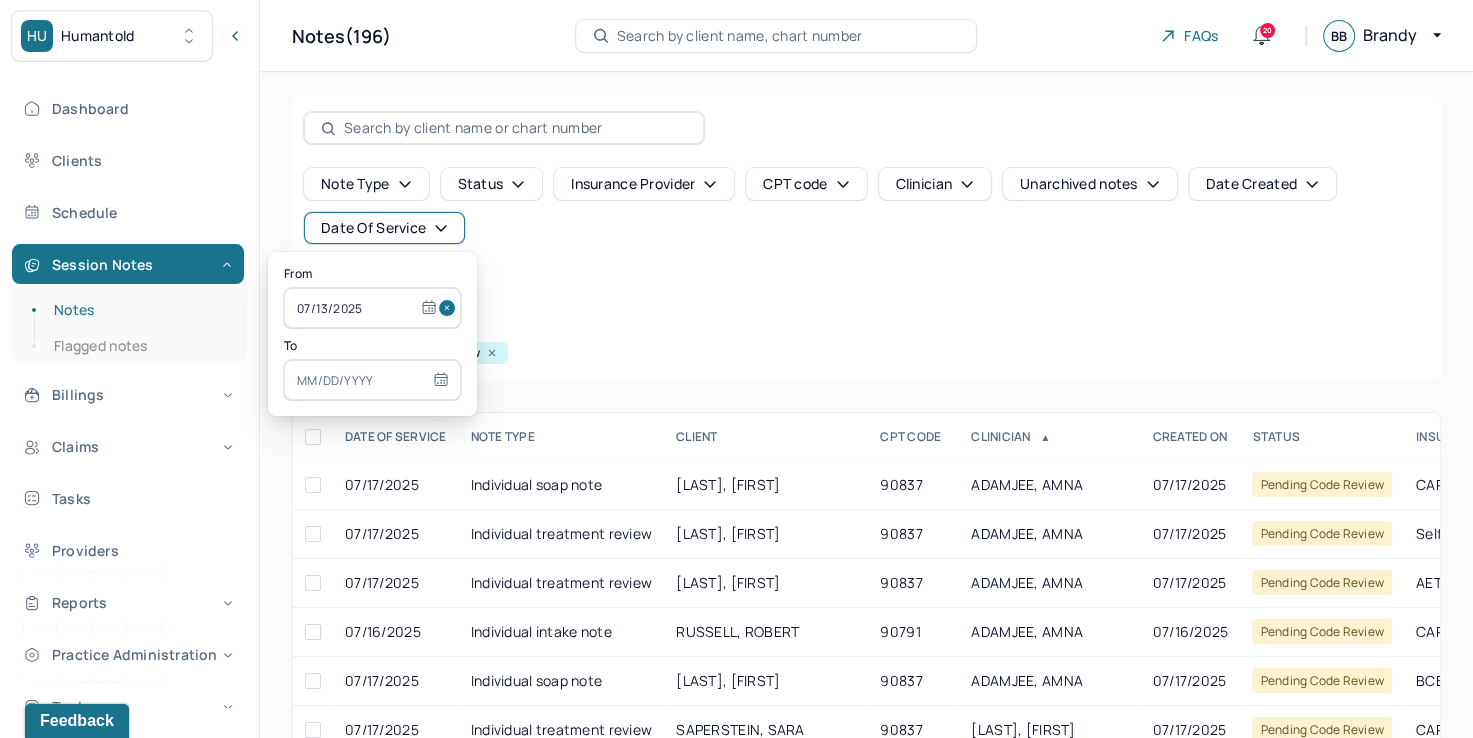 click at bounding box center [372, 380] 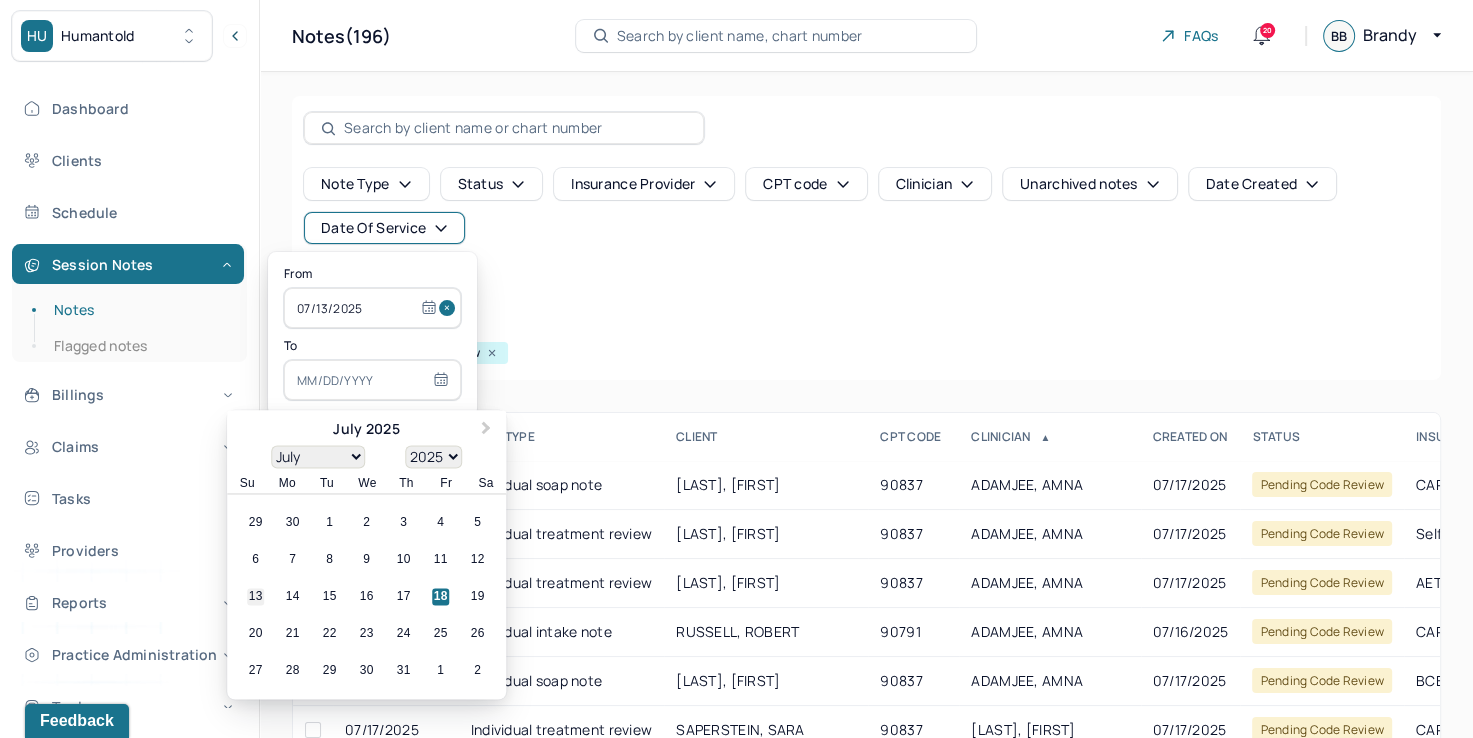click on "13" at bounding box center (255, 597) 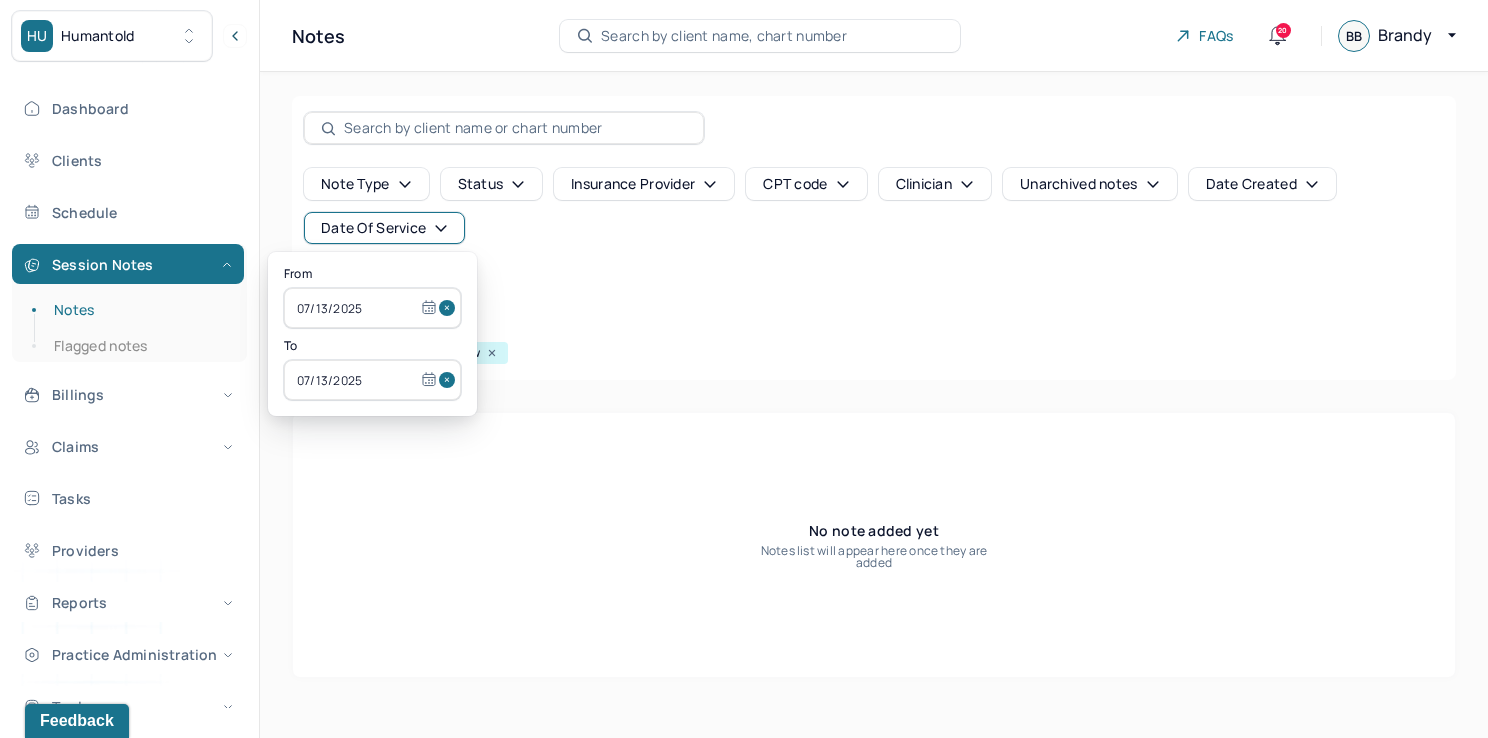 click at bounding box center (450, 308) 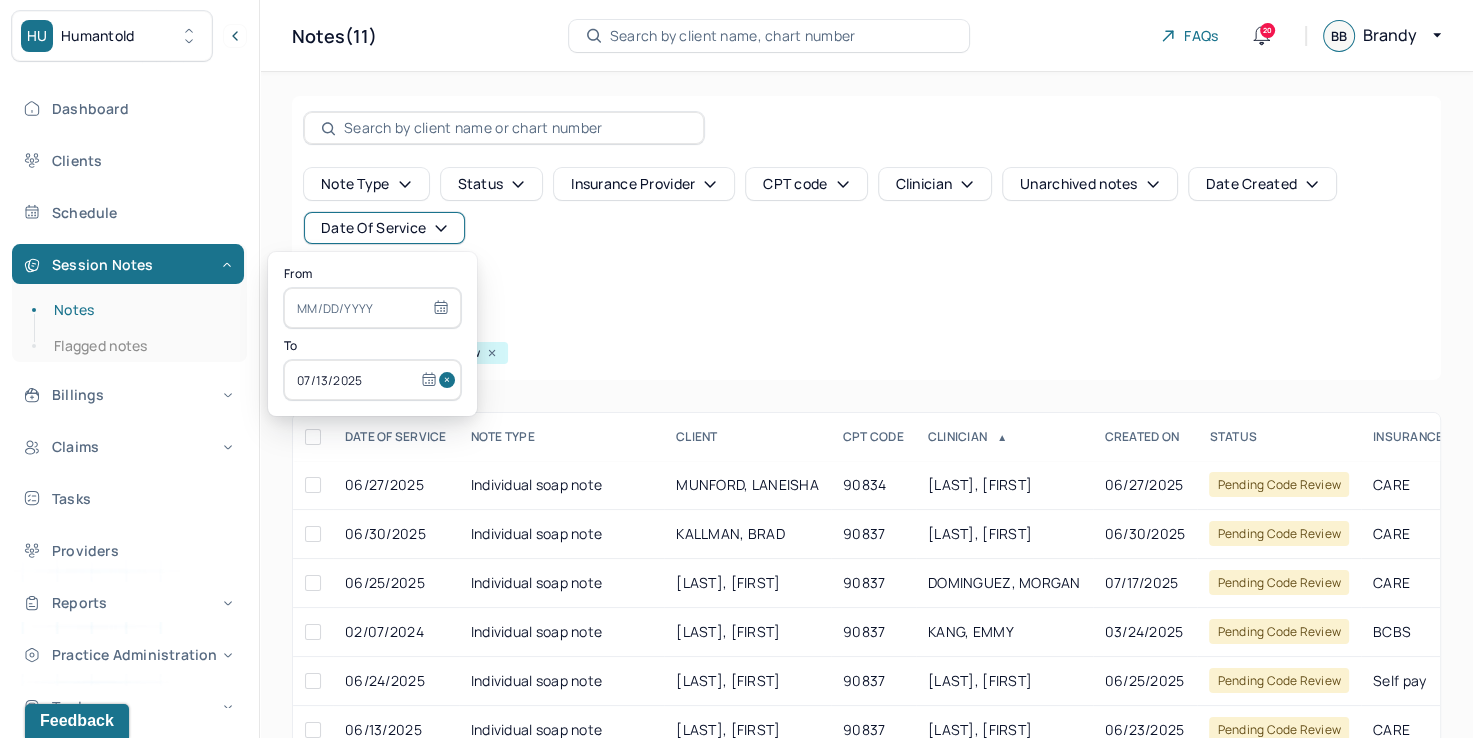 click at bounding box center (450, 380) 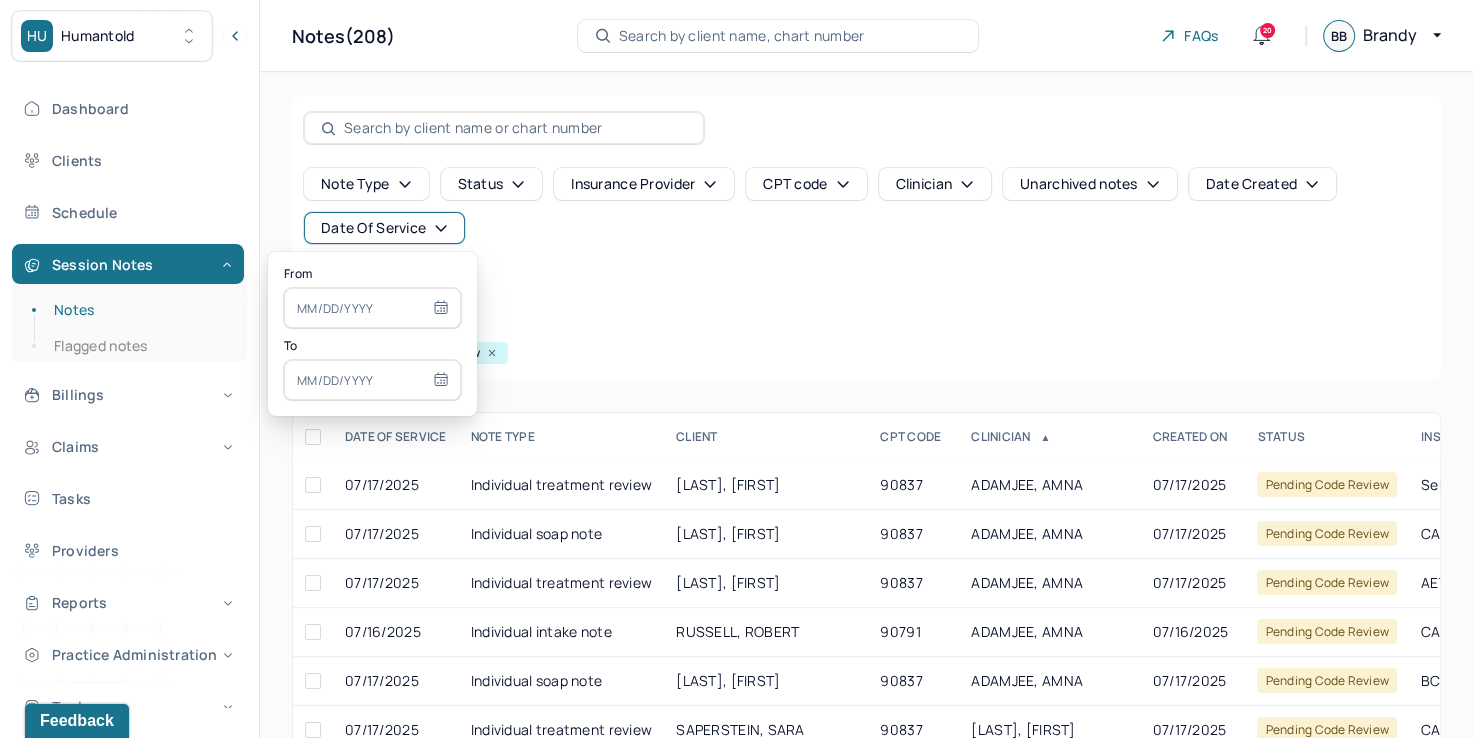 select on "6" 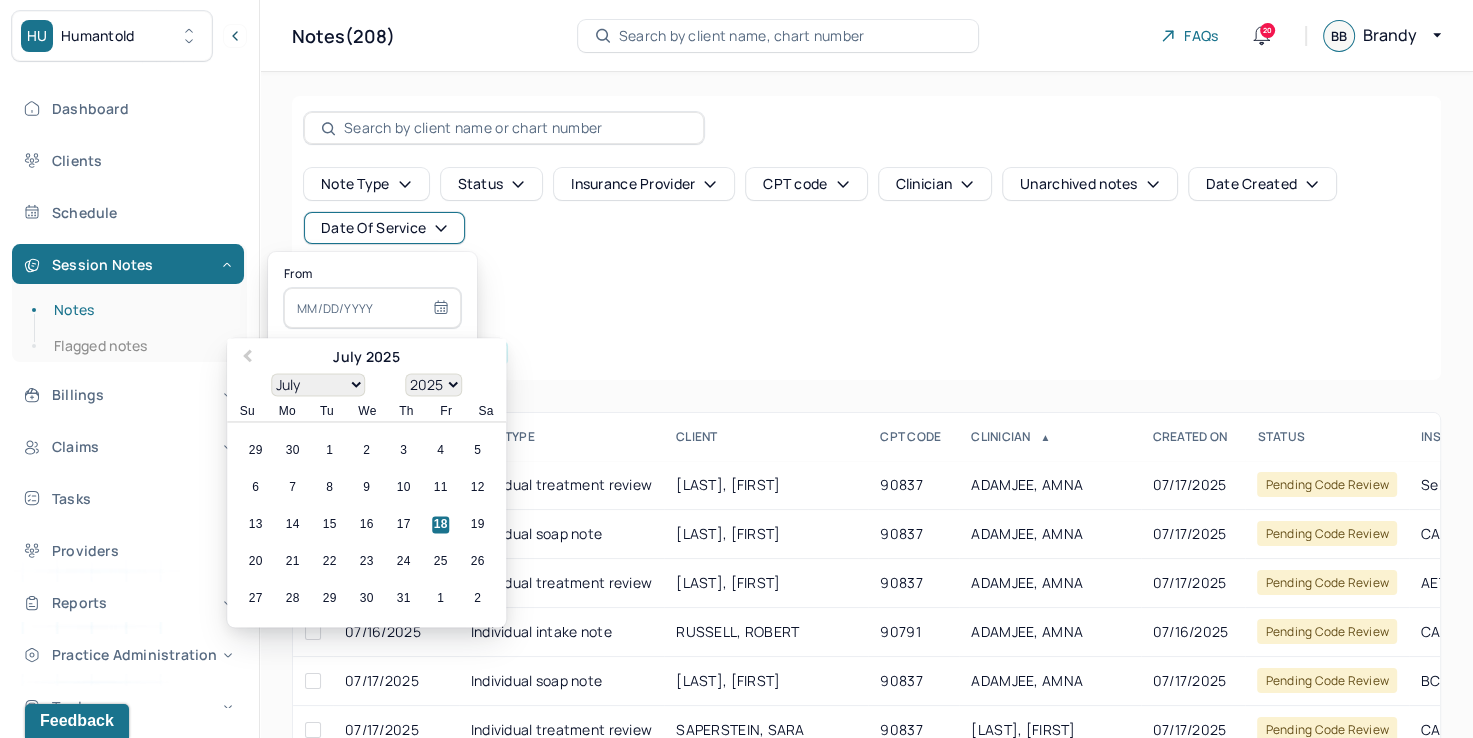 click at bounding box center [372, 308] 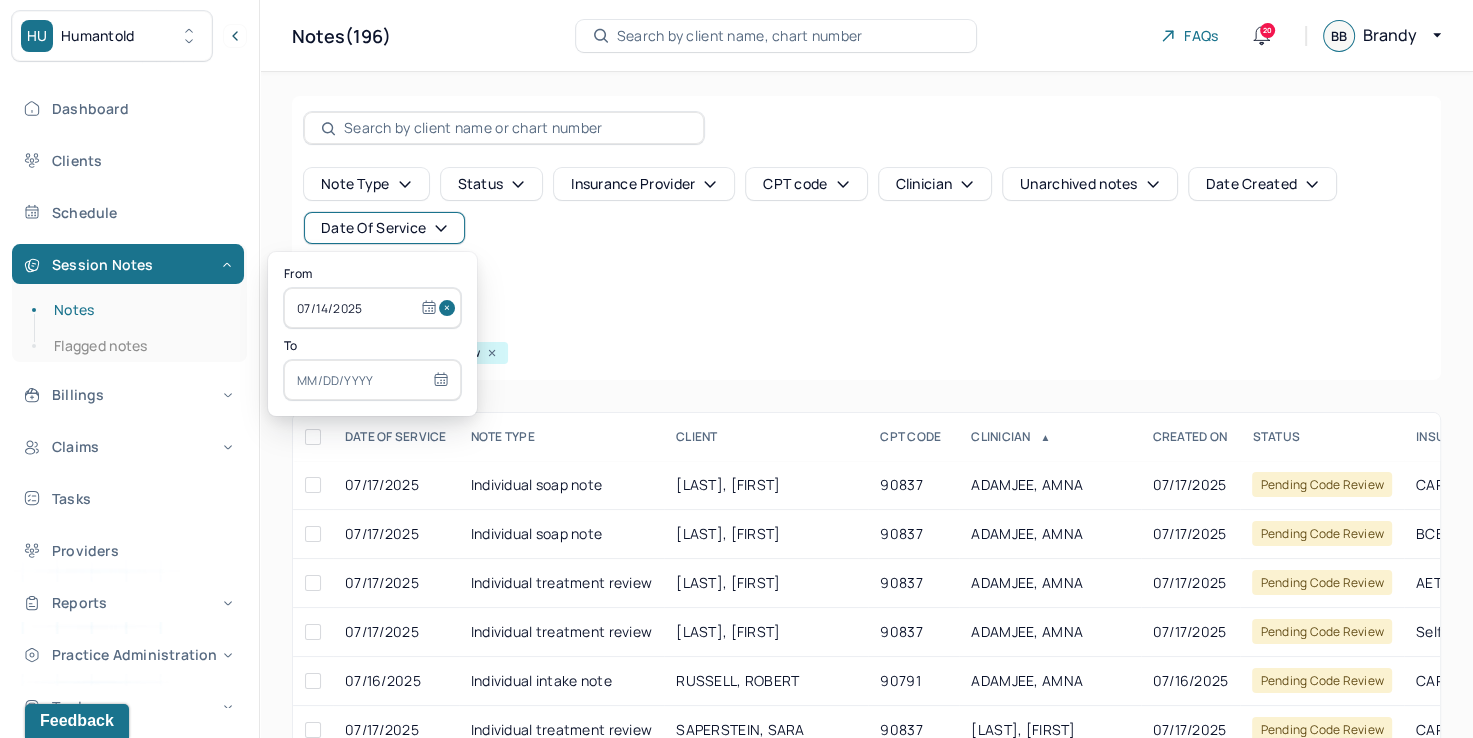 select on "6" 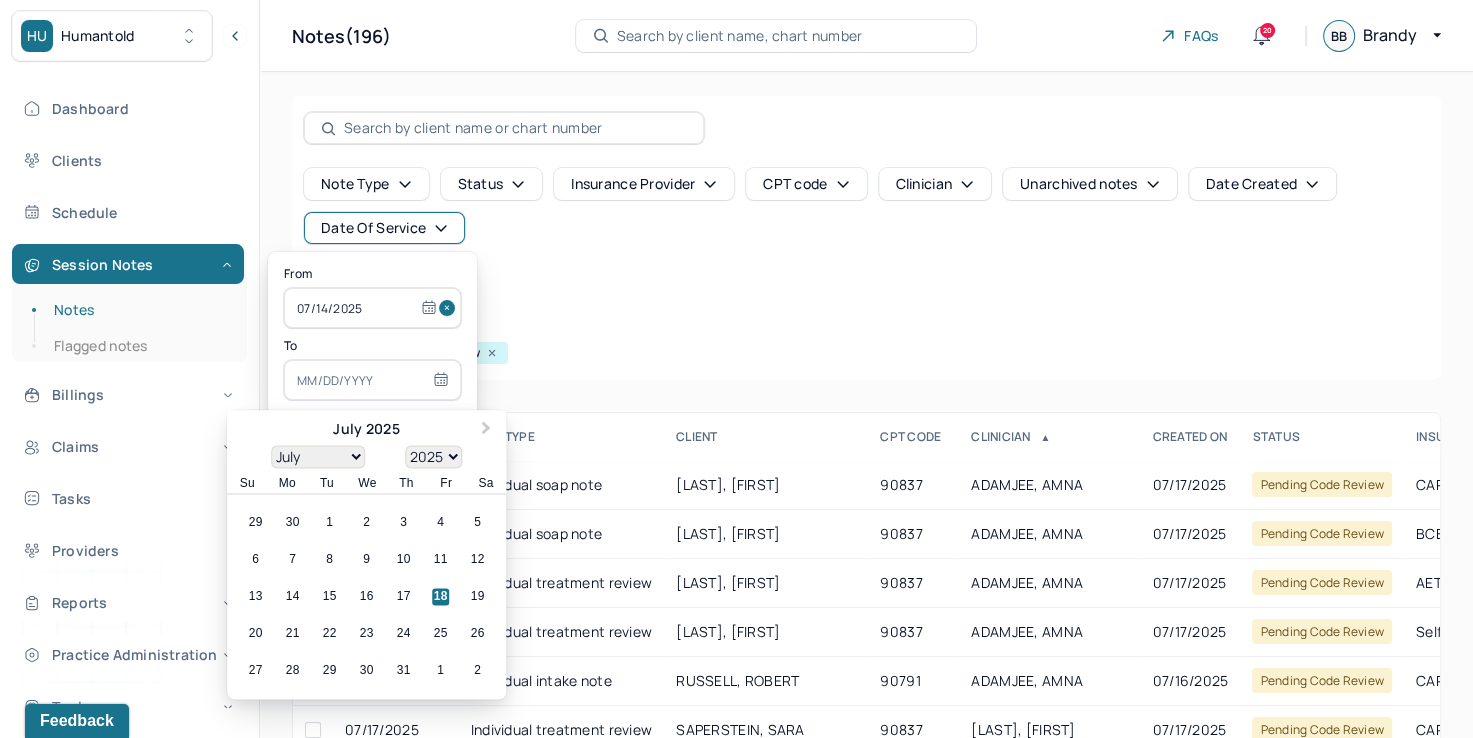 click at bounding box center [372, 380] 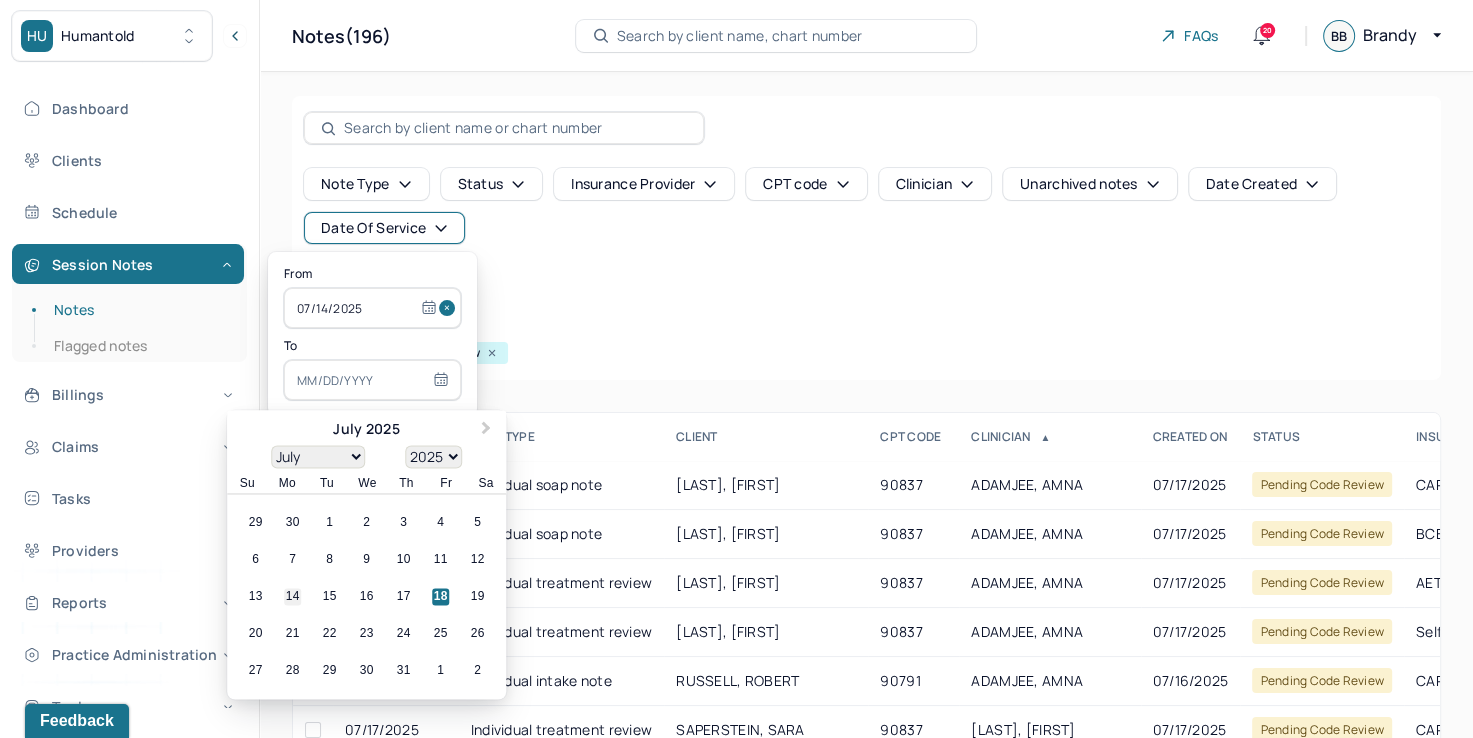 click on "14" at bounding box center [292, 597] 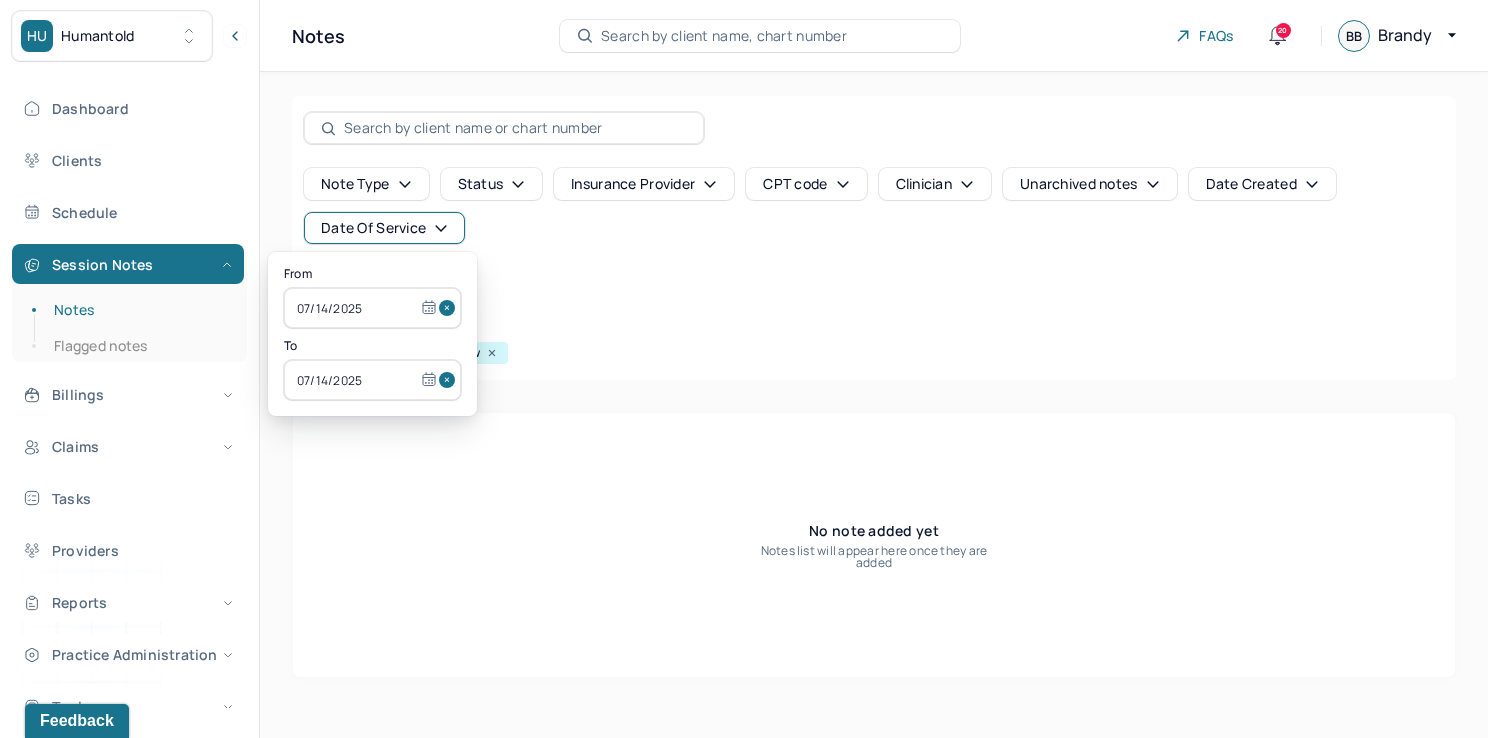 click at bounding box center (450, 308) 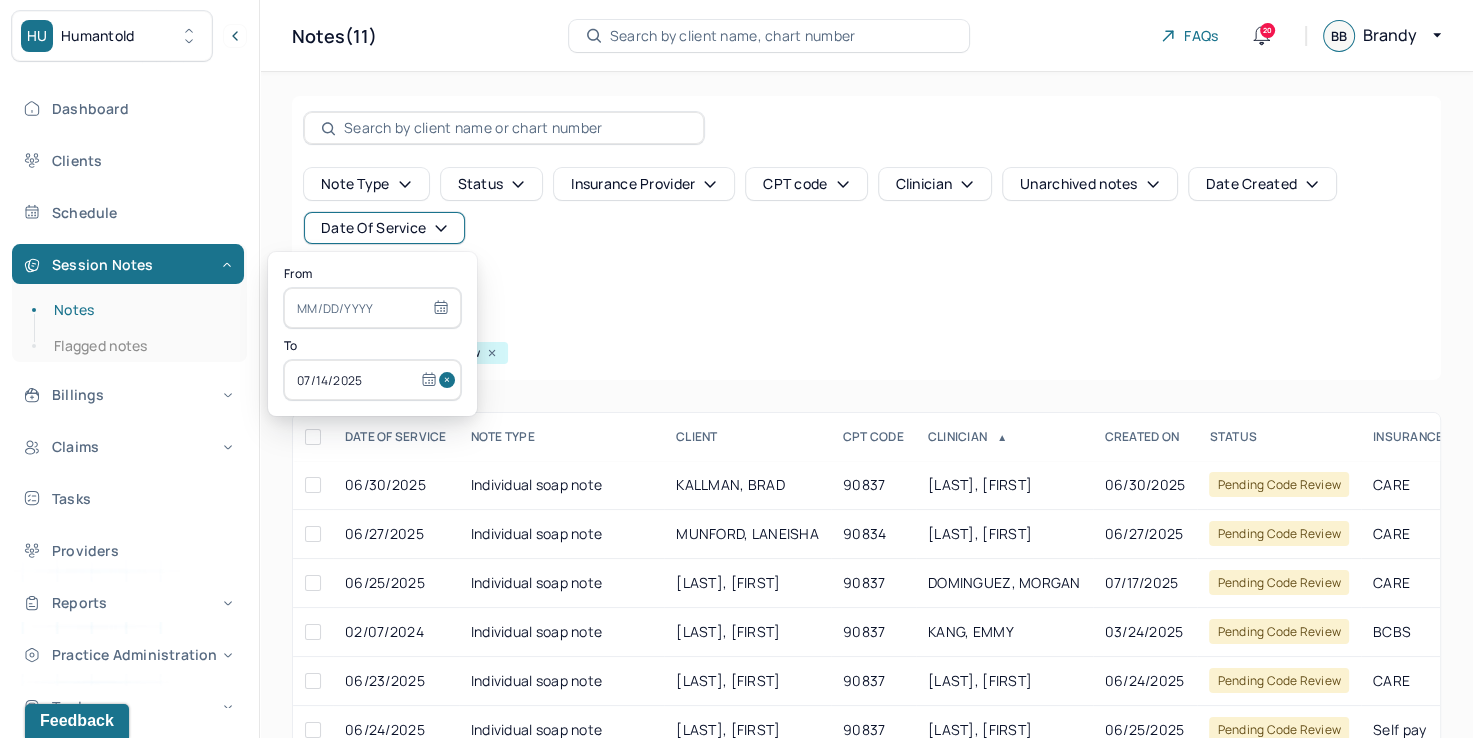 click at bounding box center (450, 380) 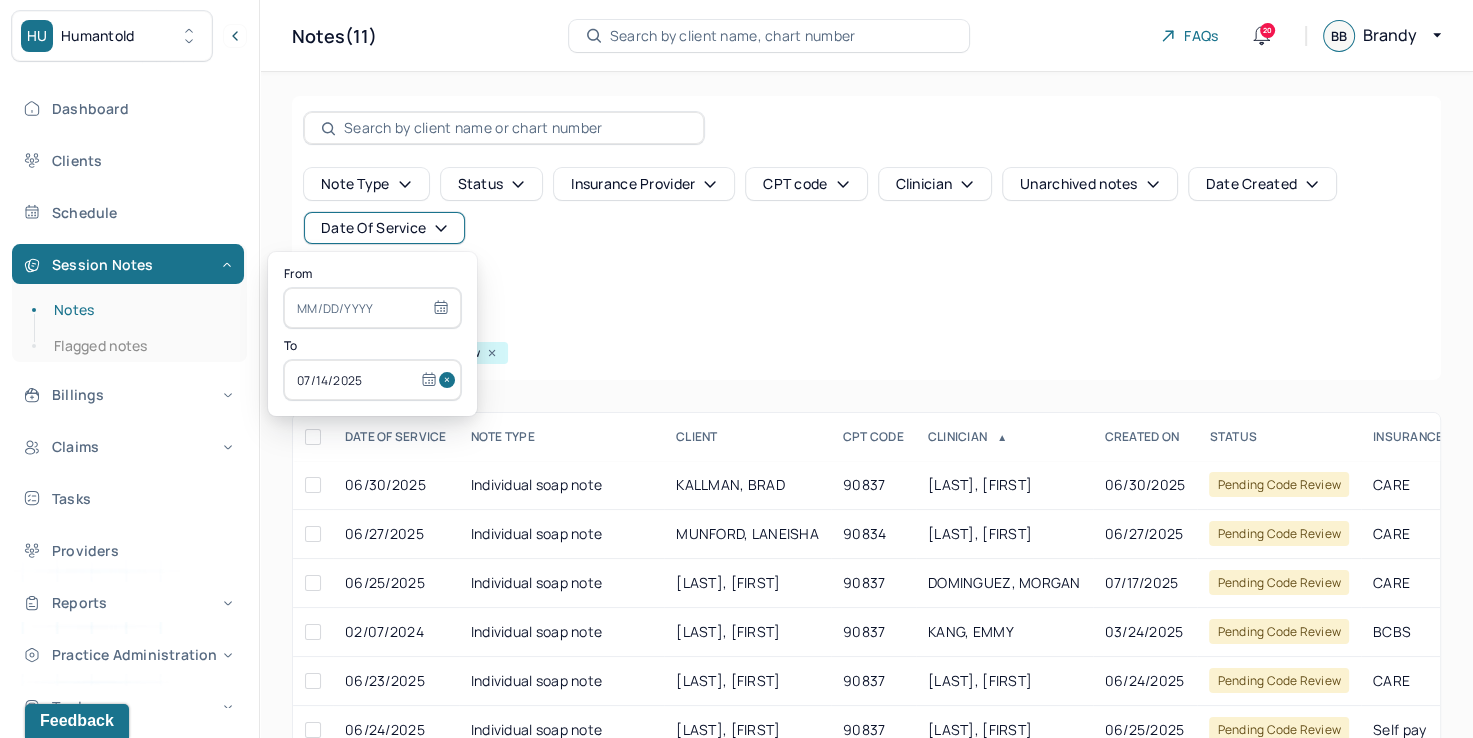 type 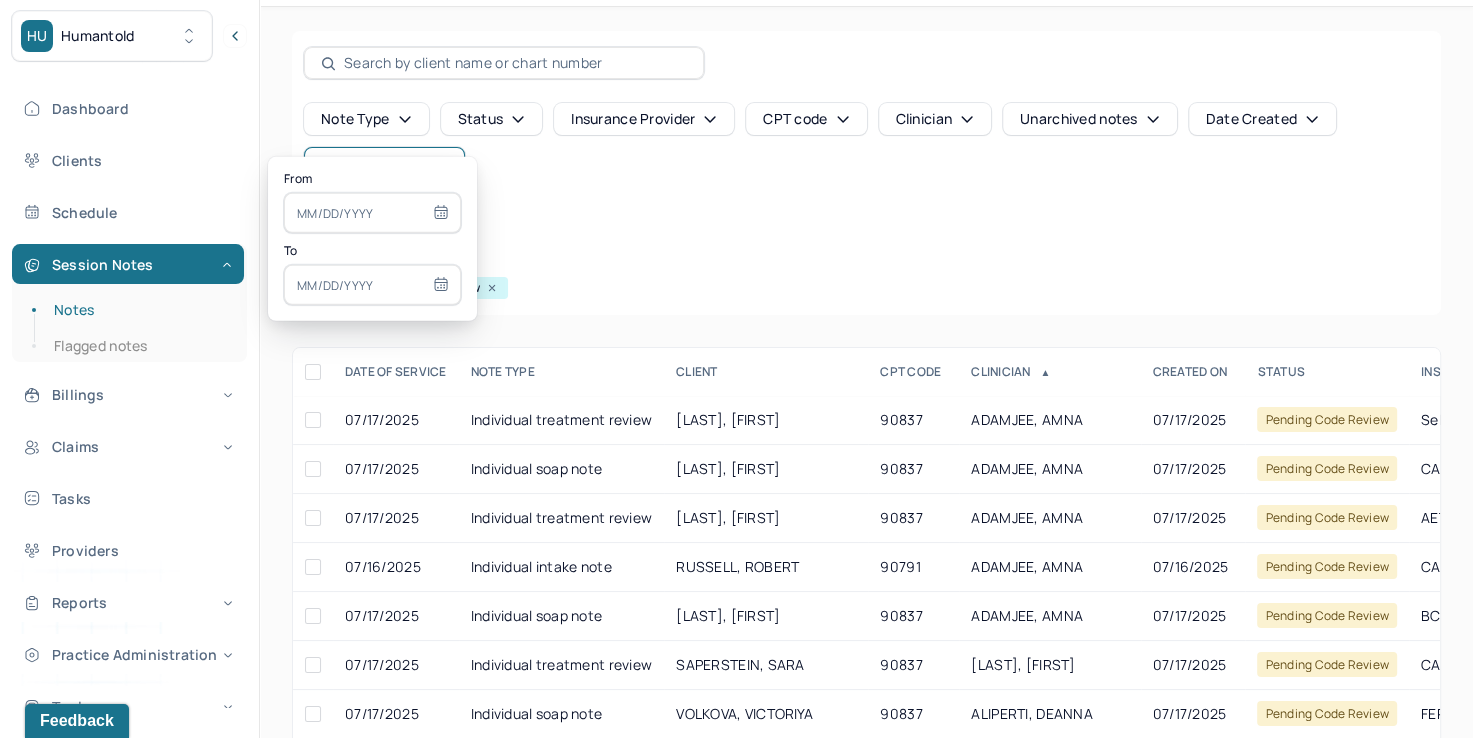 scroll, scrollTop: 100, scrollLeft: 0, axis: vertical 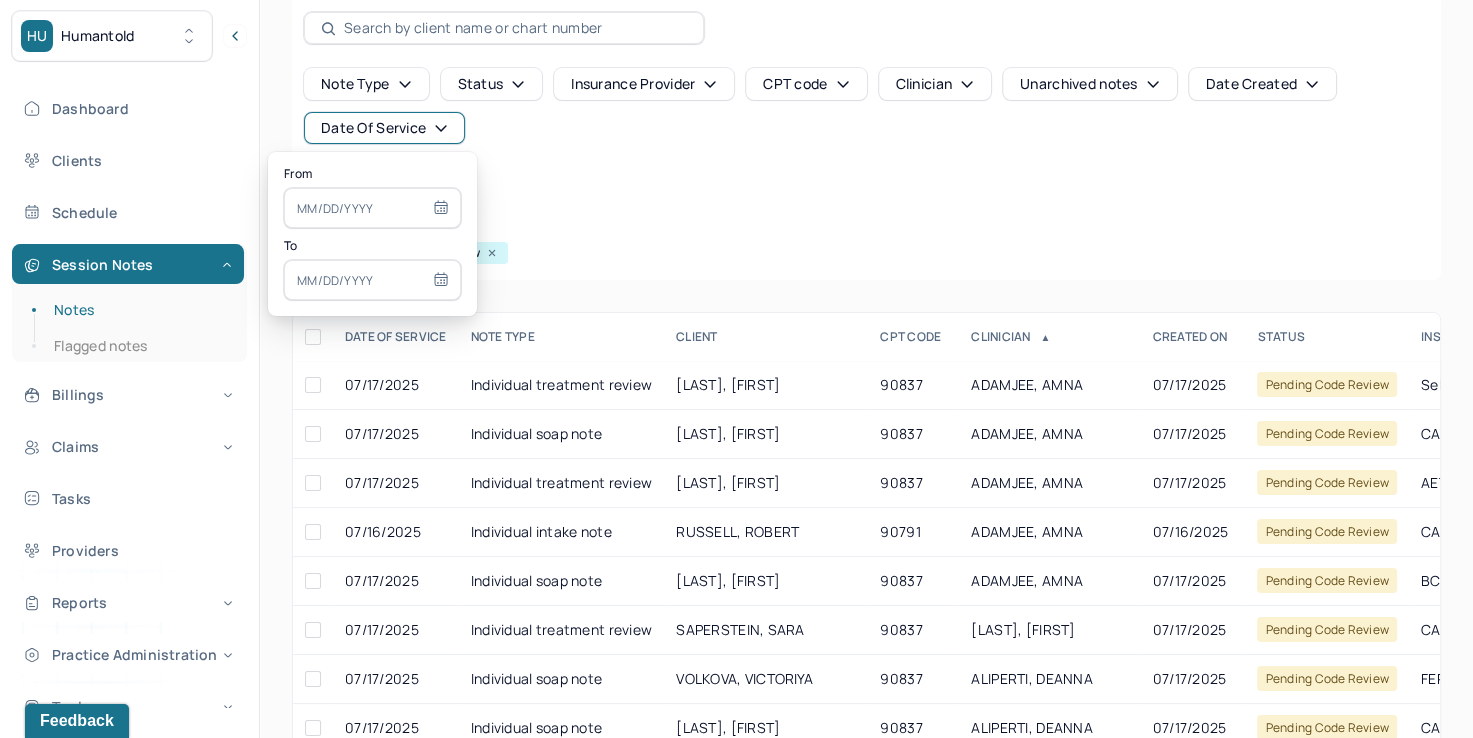 click on "Filters   Clear all" at bounding box center (866, 225) 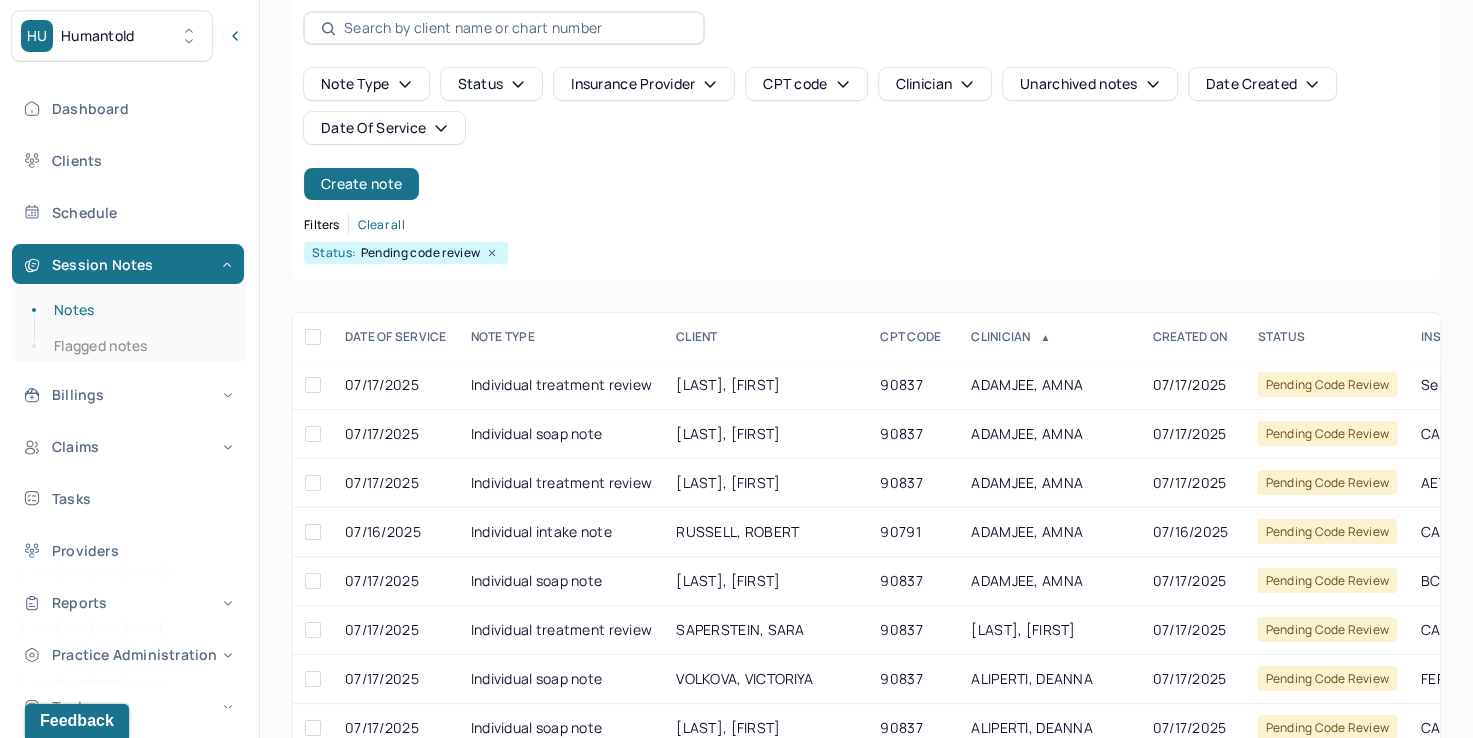 click 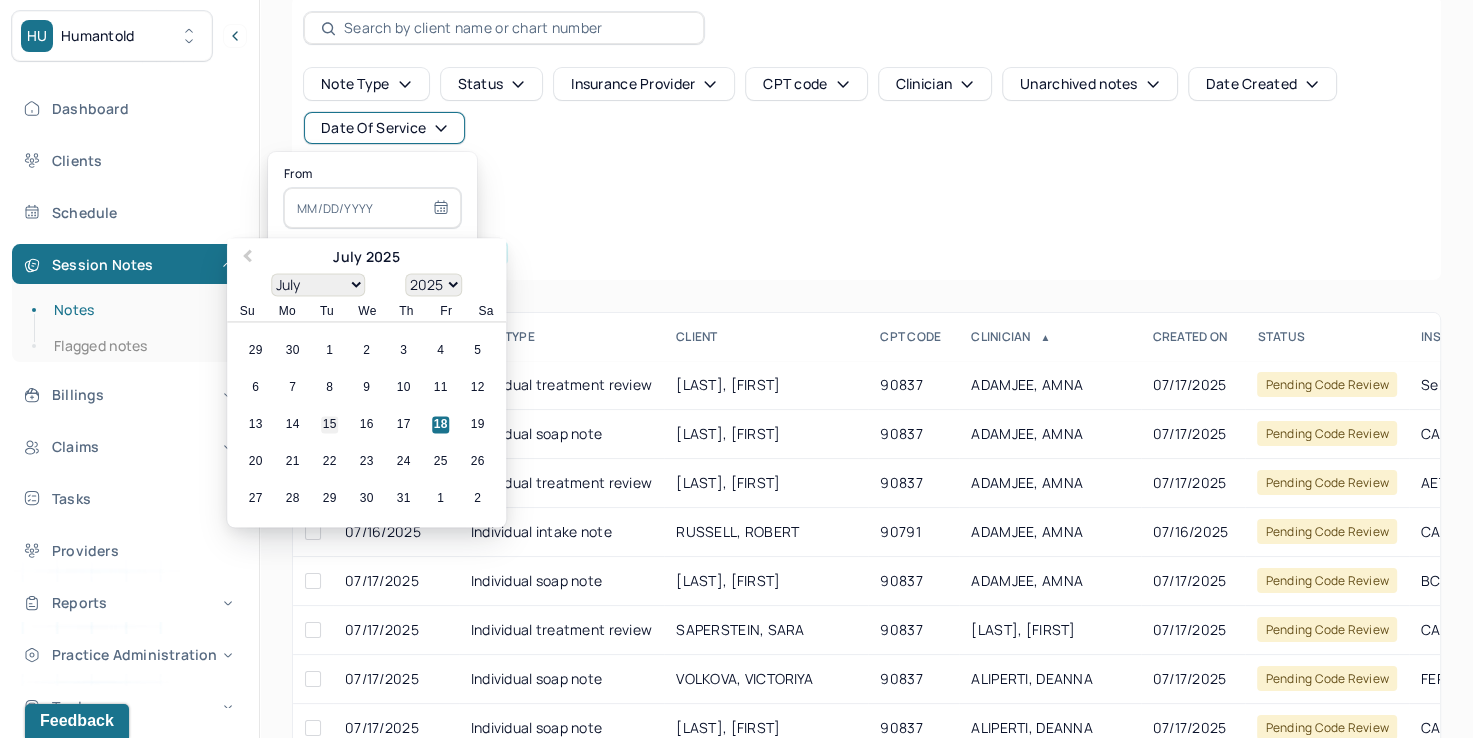 click on "15" at bounding box center [329, 425] 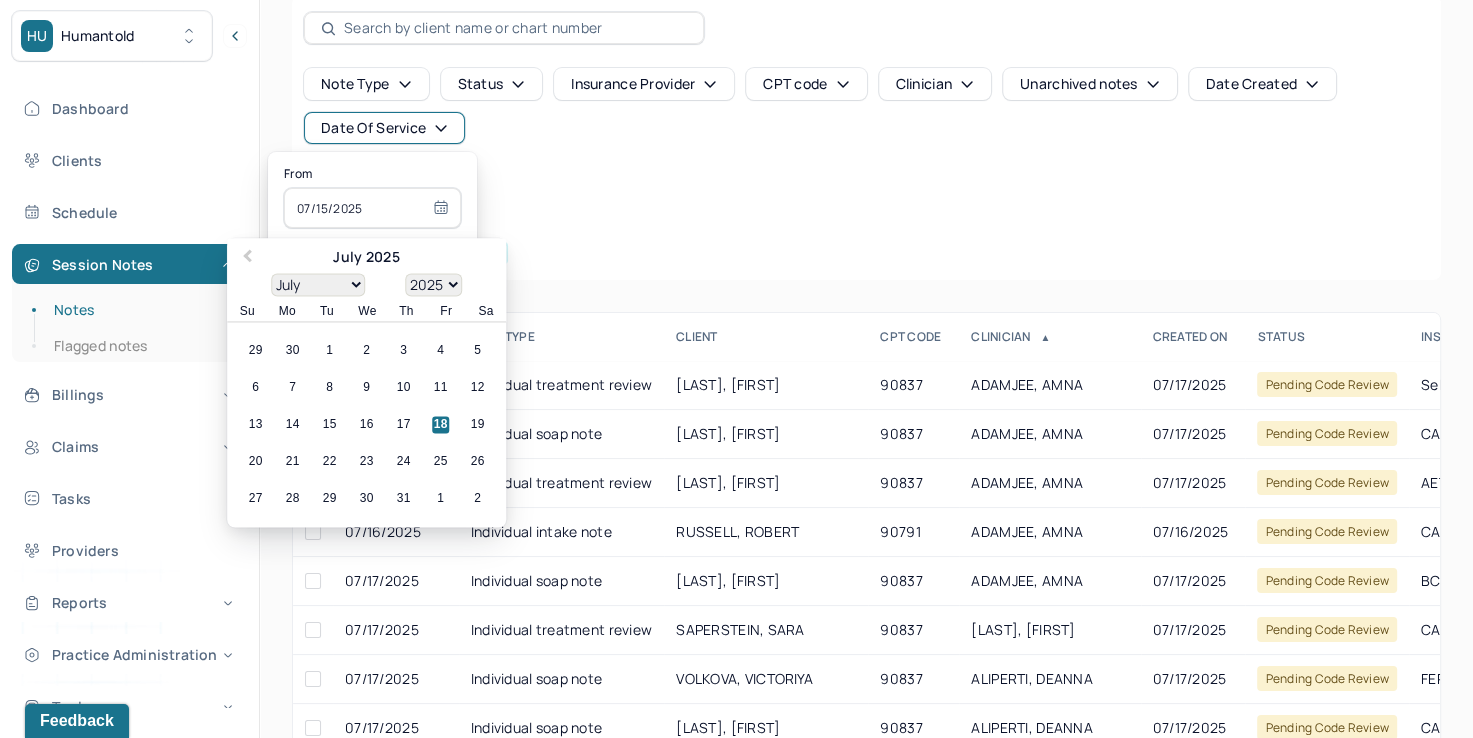 scroll, scrollTop: 0, scrollLeft: 0, axis: both 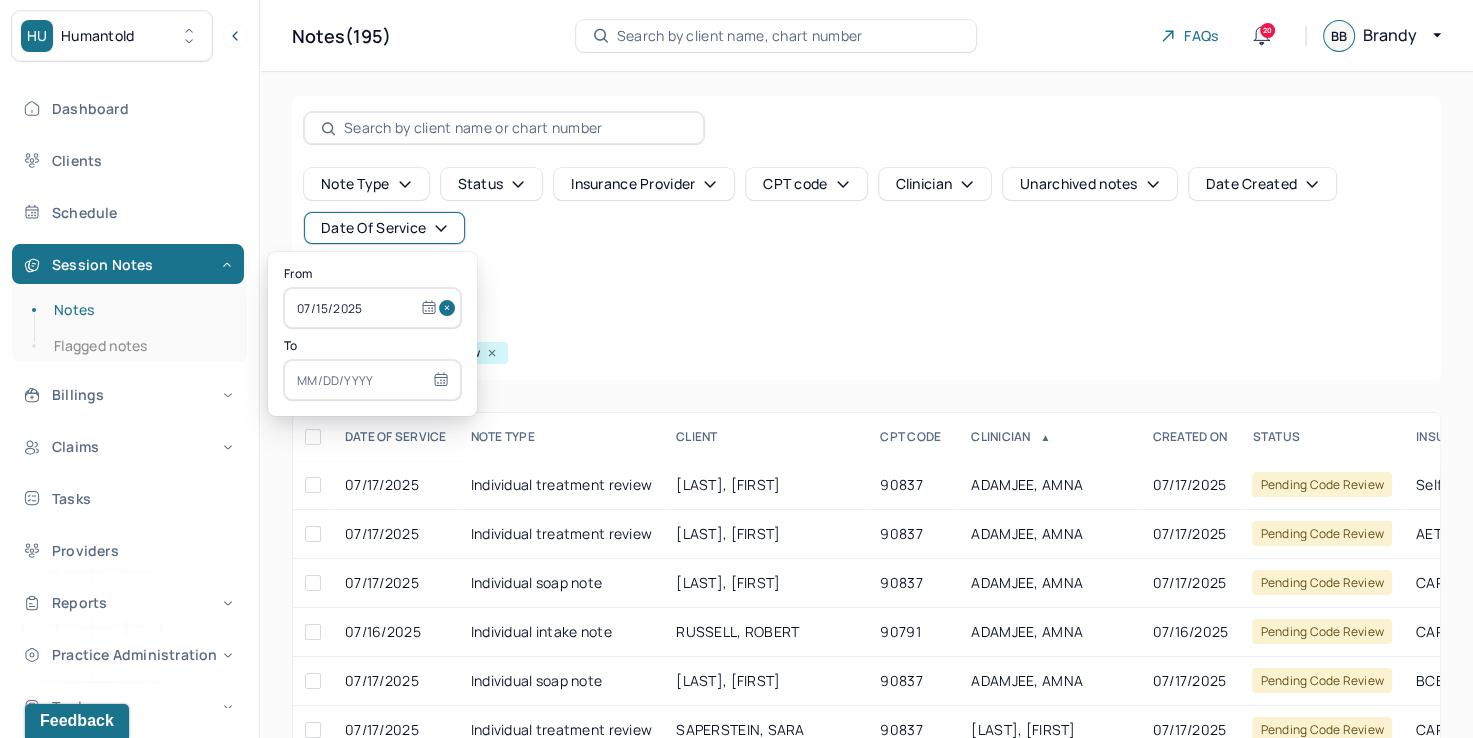 select on "6" 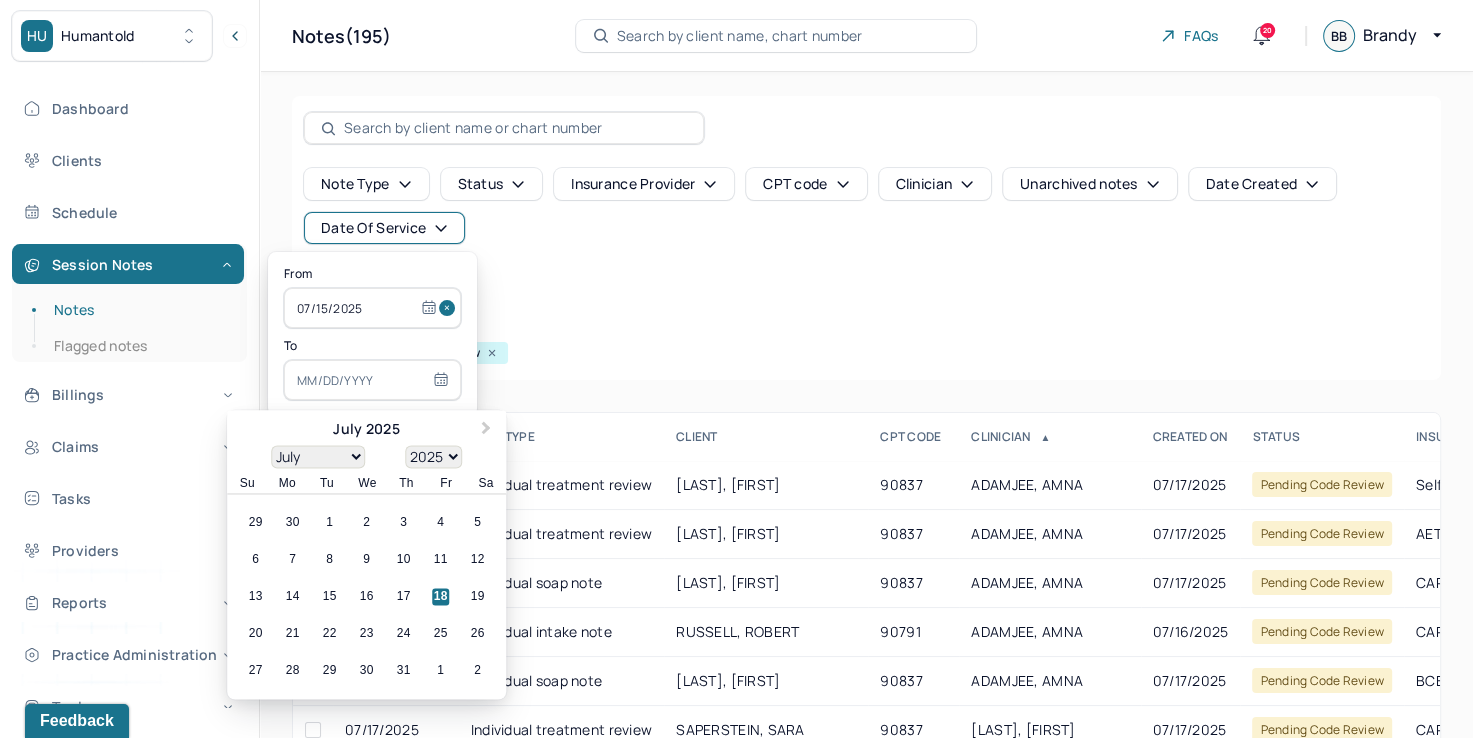 click at bounding box center [372, 380] 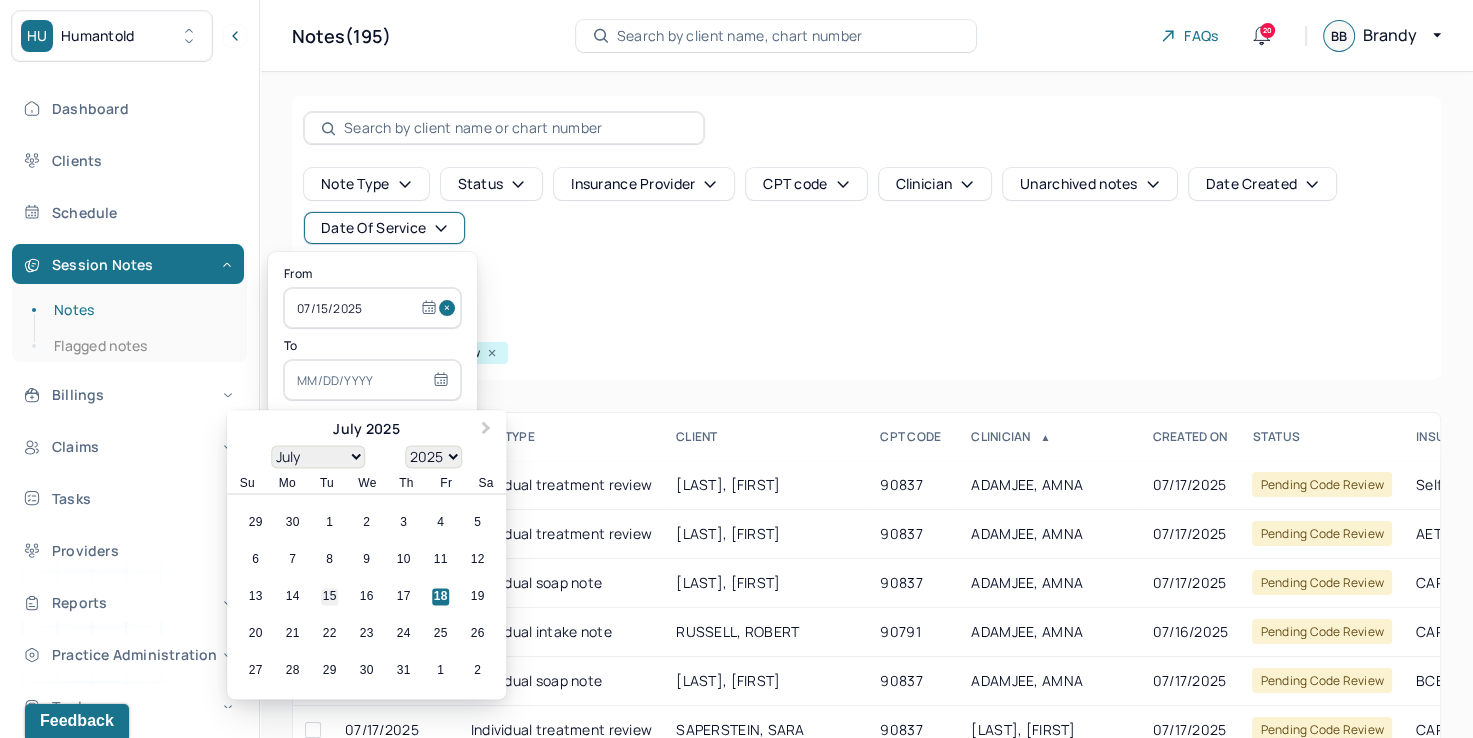 click on "15" at bounding box center [329, 597] 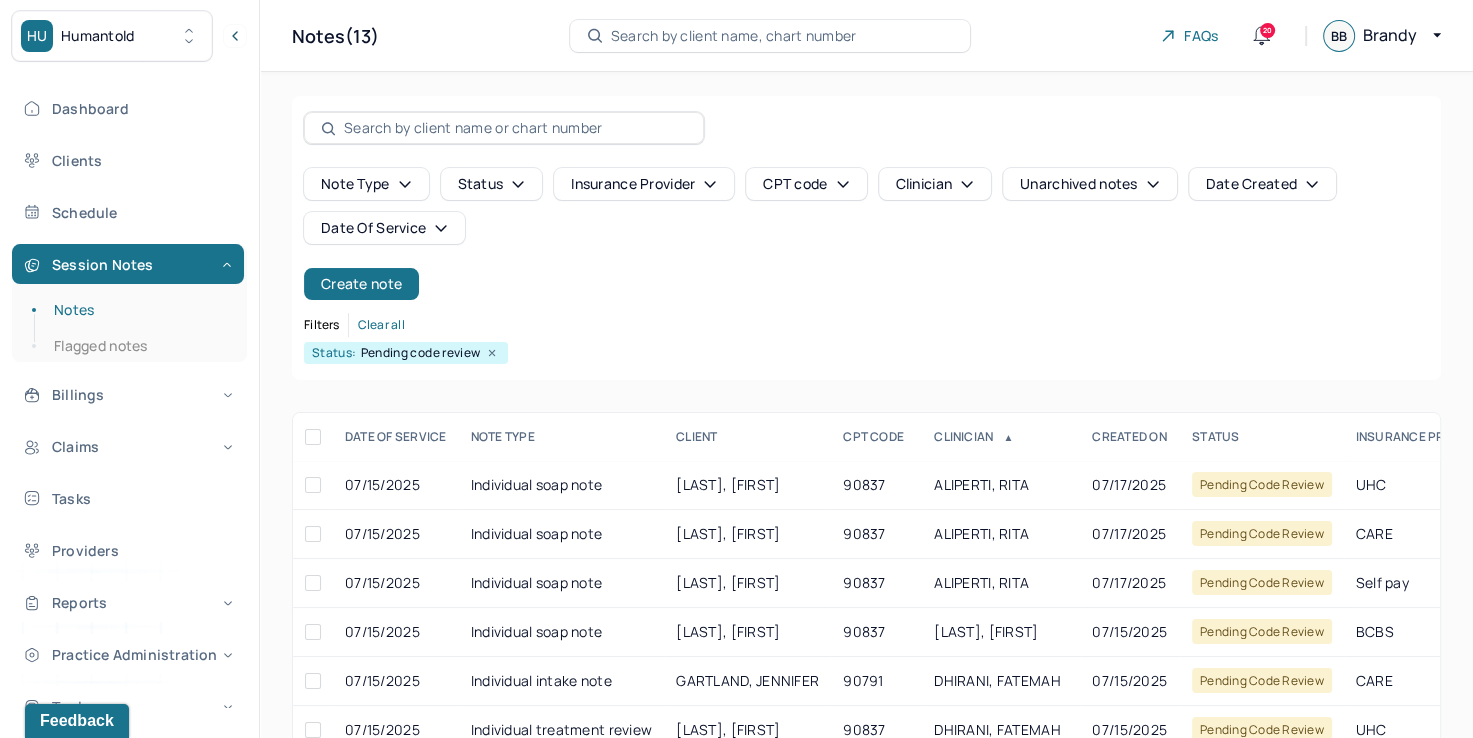 click on "Note type     Status     Insurance provider     CPT code     Clinician     Unarchived notes     Date Created     Date Of Service     Create note" at bounding box center [866, 234] 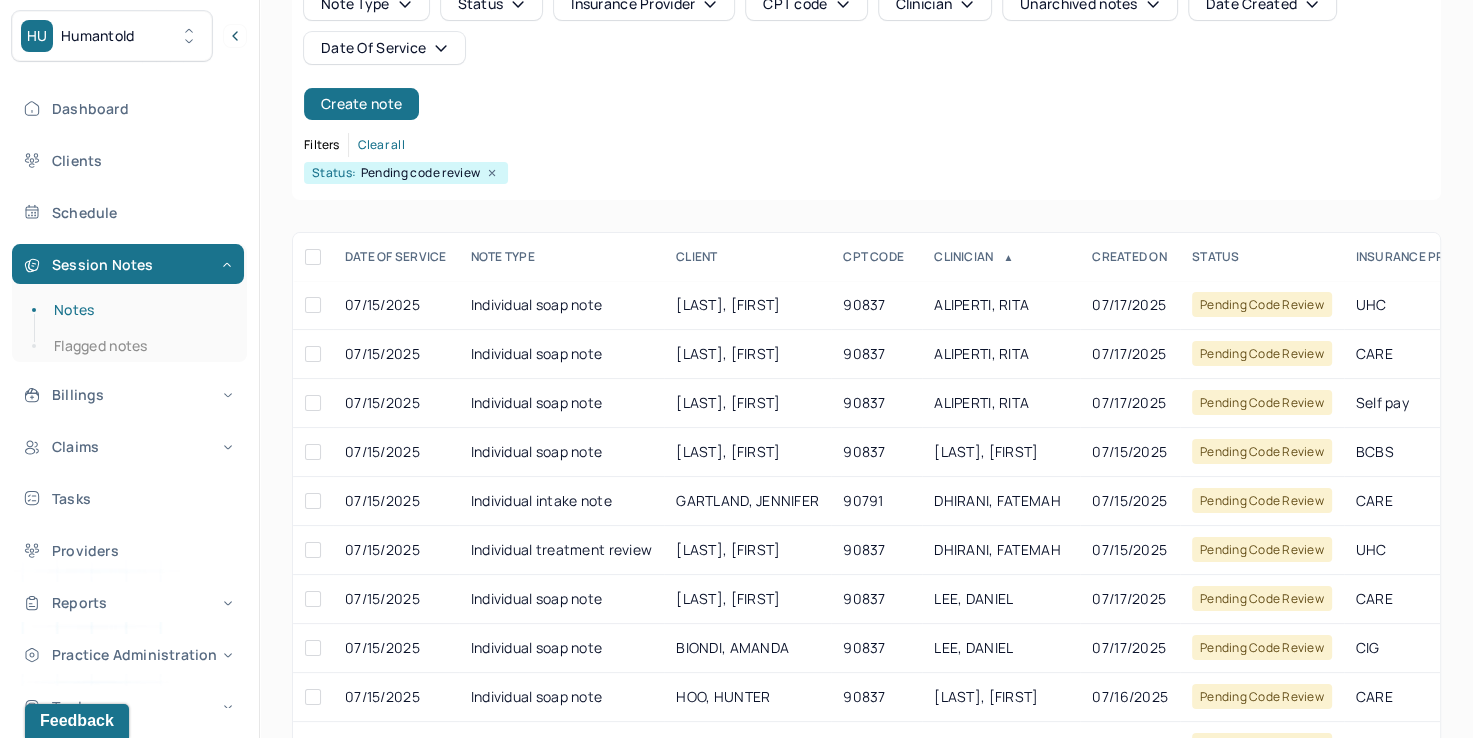 scroll, scrollTop: 200, scrollLeft: 0, axis: vertical 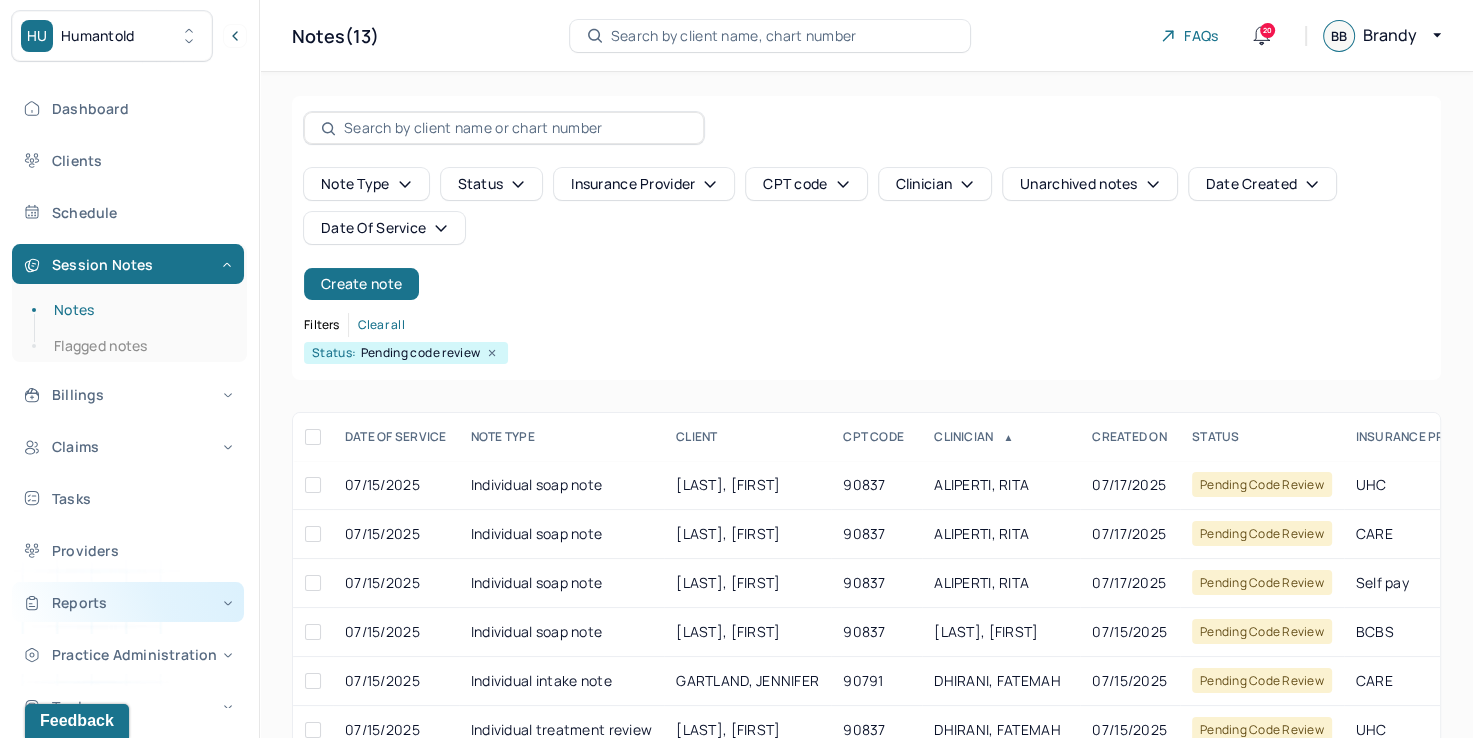 click on "Reports" at bounding box center [128, 602] 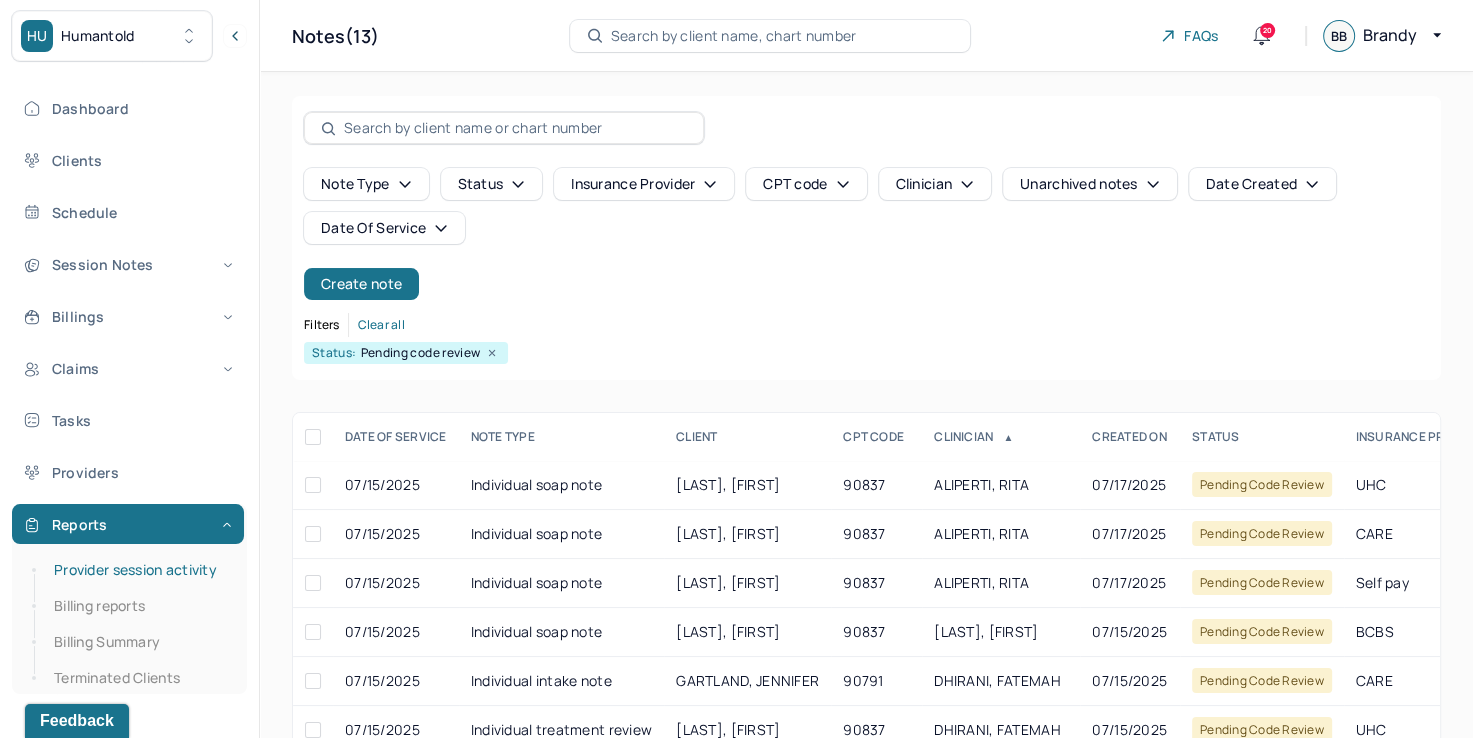 click on "Provider session activity" at bounding box center (139, 570) 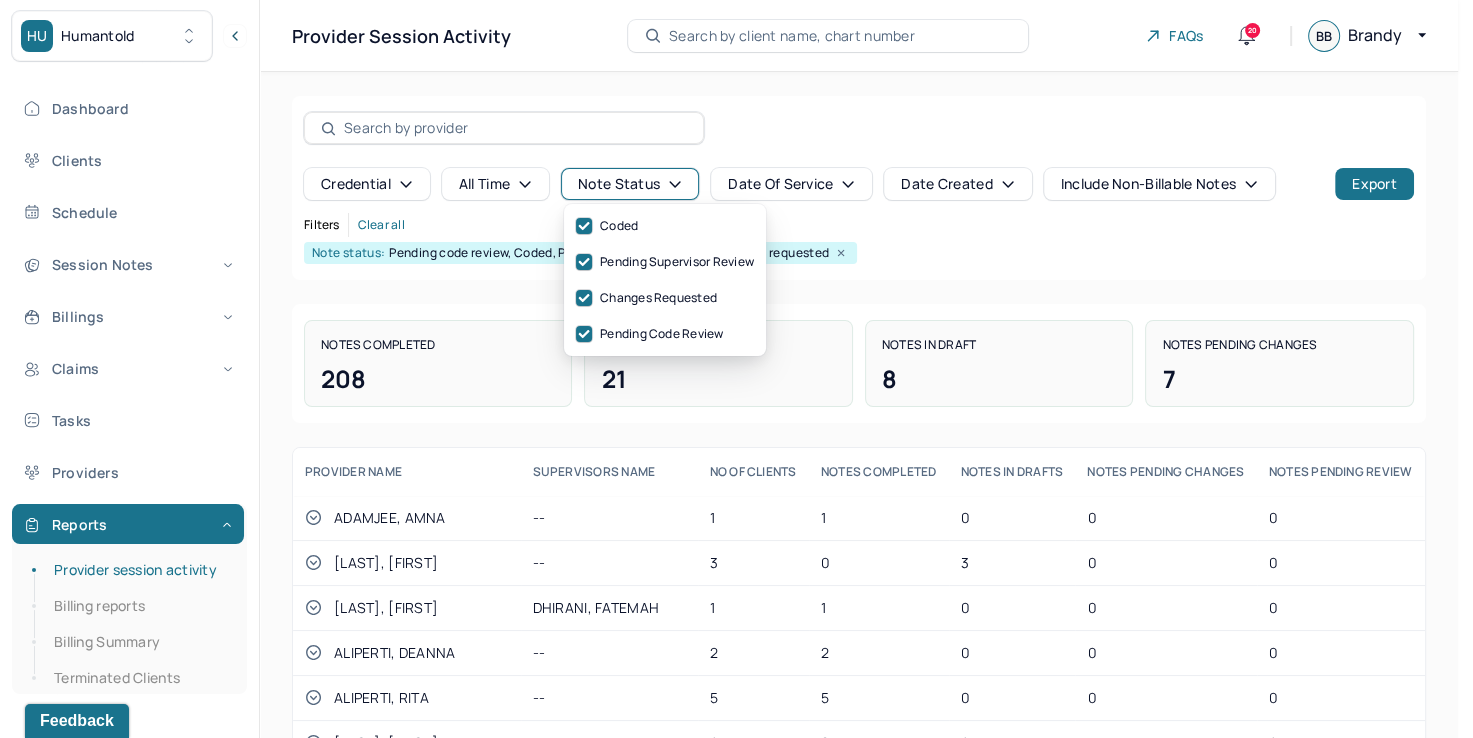 click on "Note status" at bounding box center [630, 184] 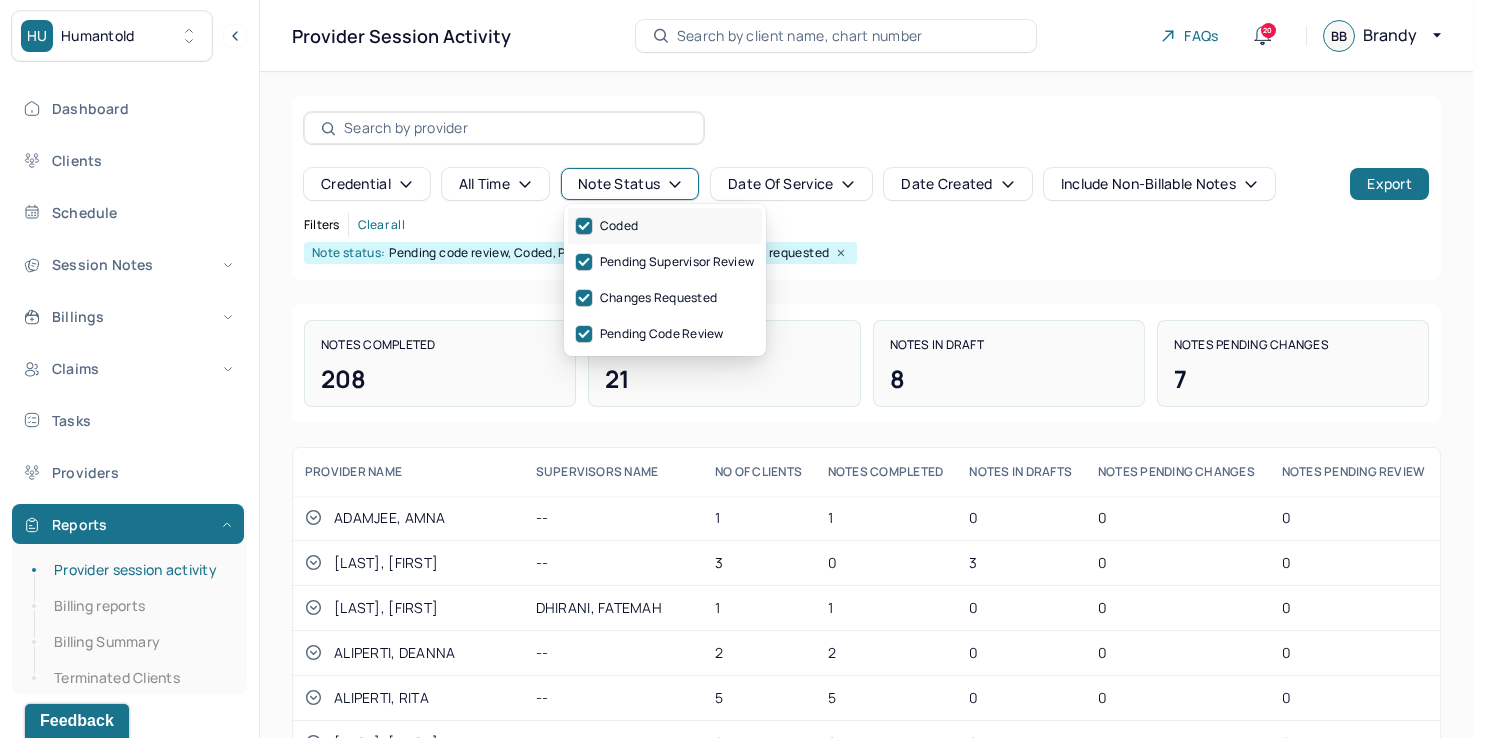 click at bounding box center (584, 226) 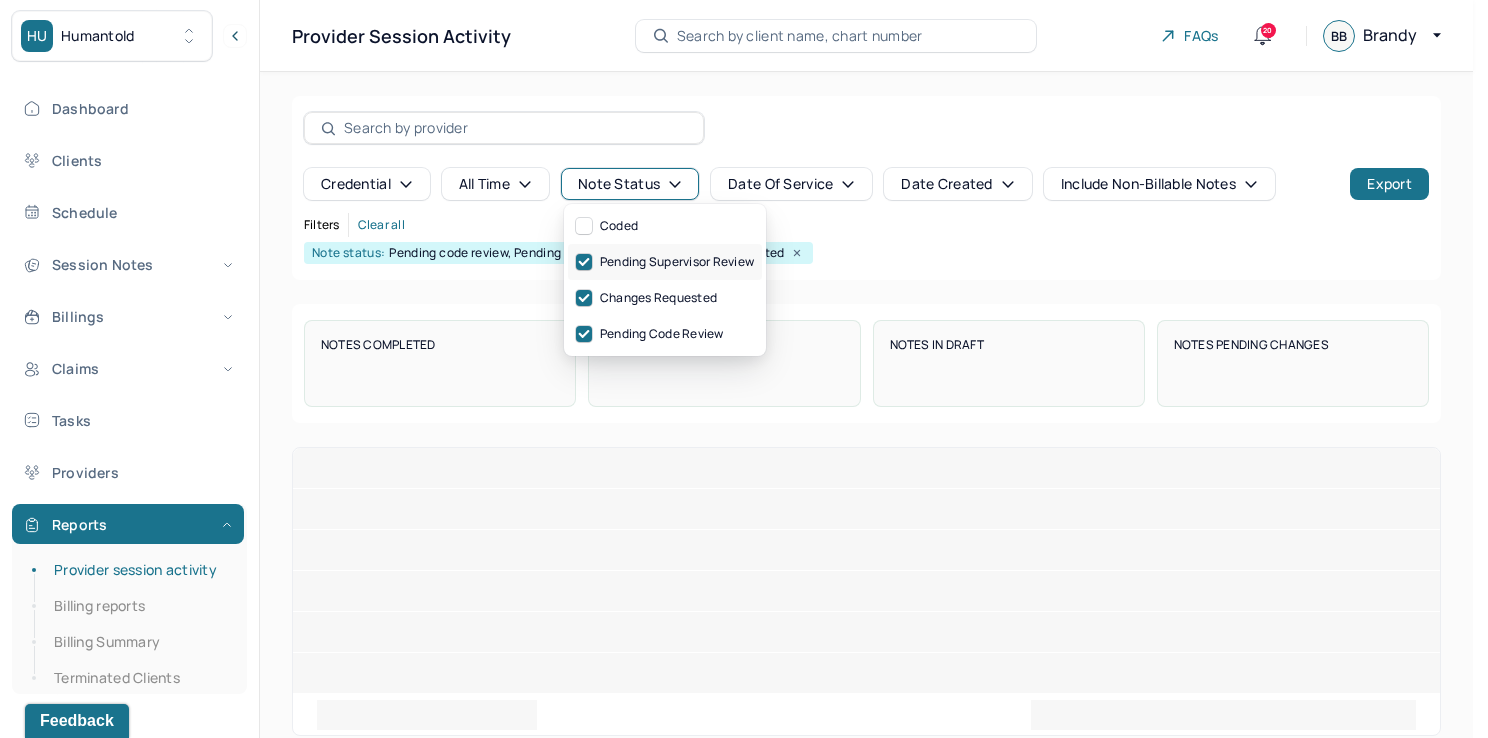 click 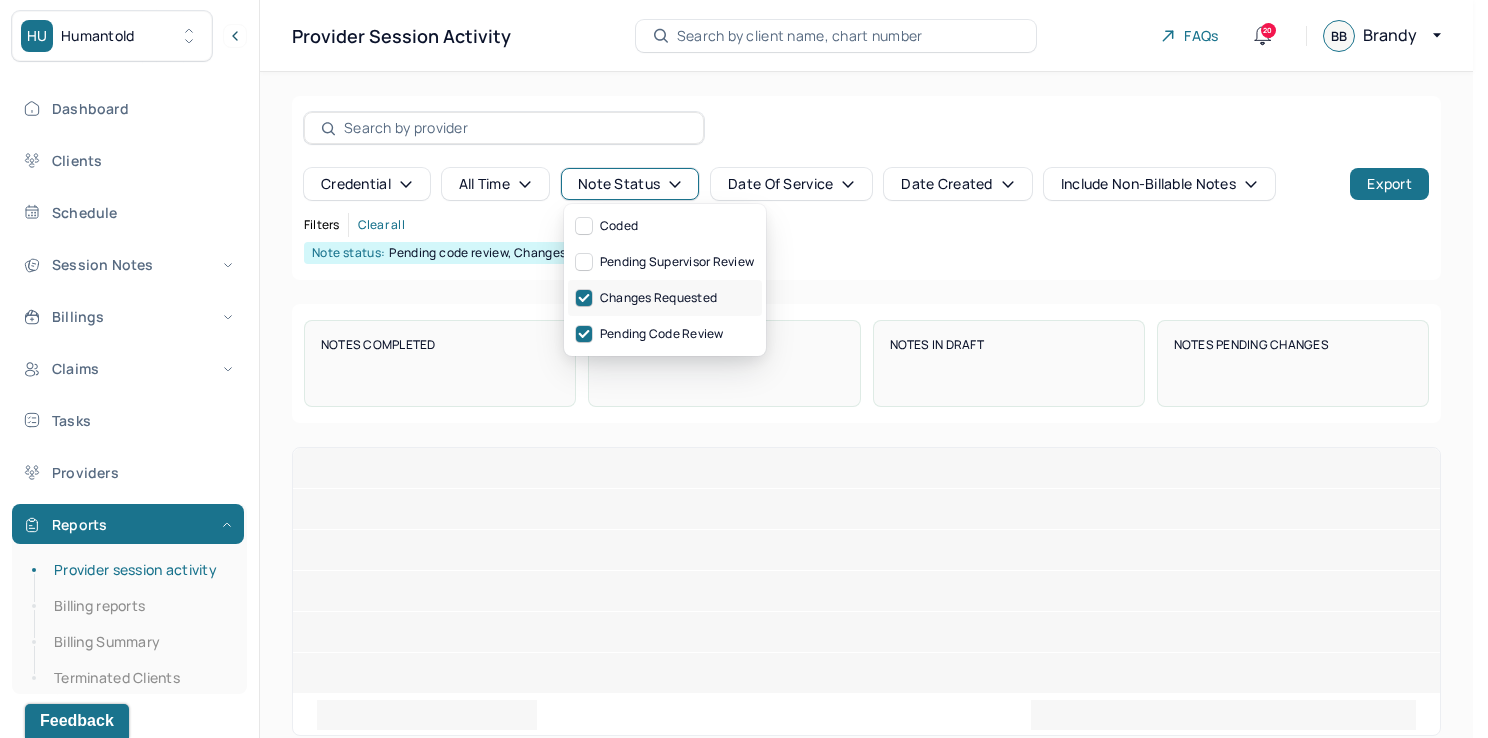 click 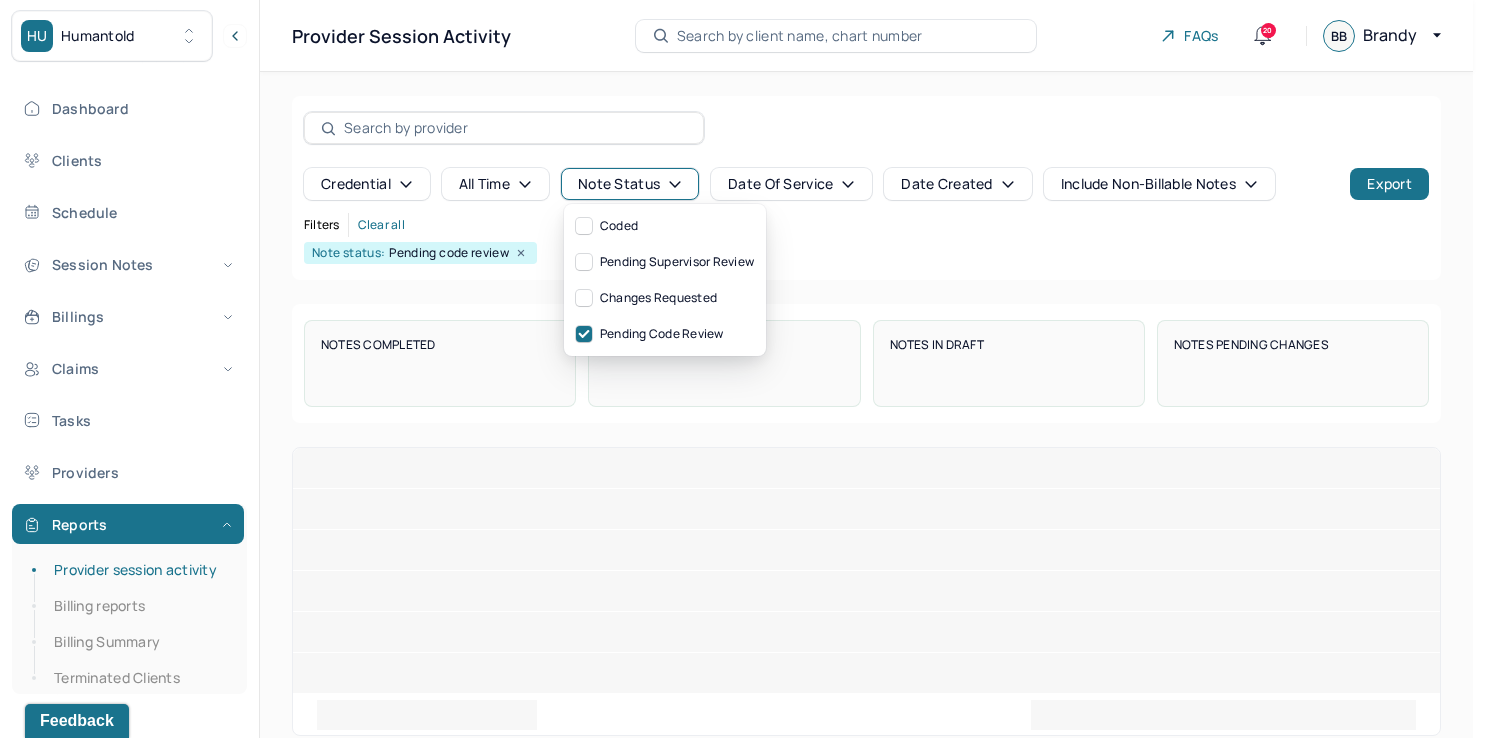 click on "Note status: Pending code review" at bounding box center [866, 253] 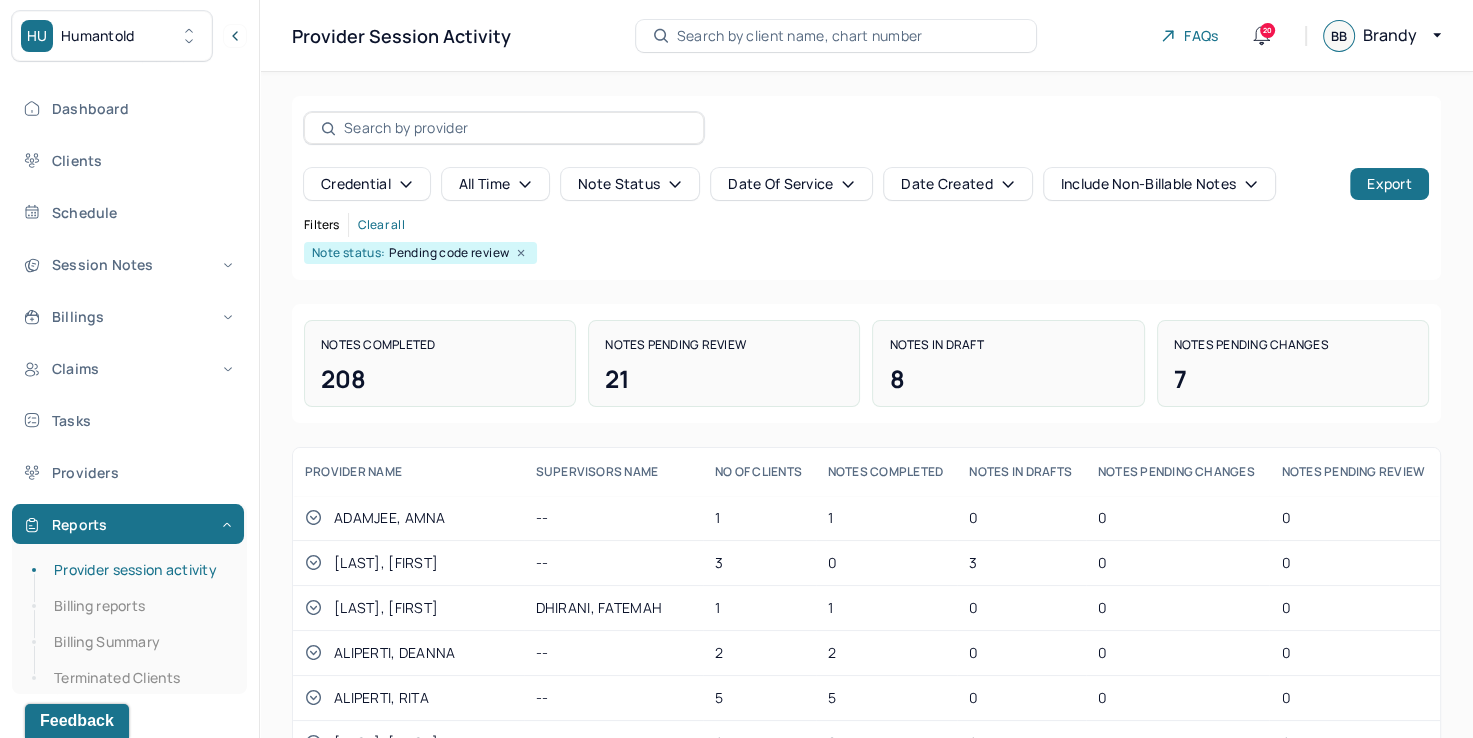click 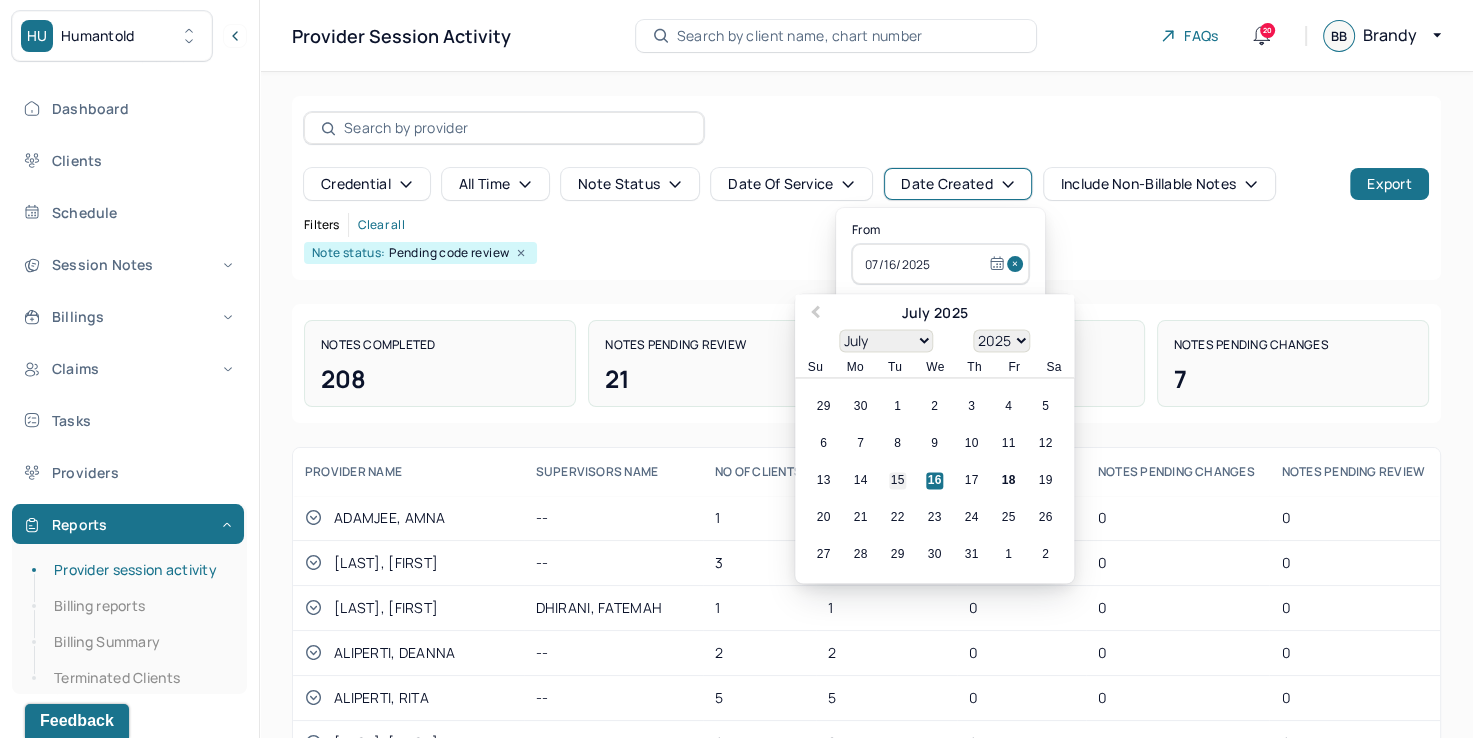 click on "15" at bounding box center (897, 481) 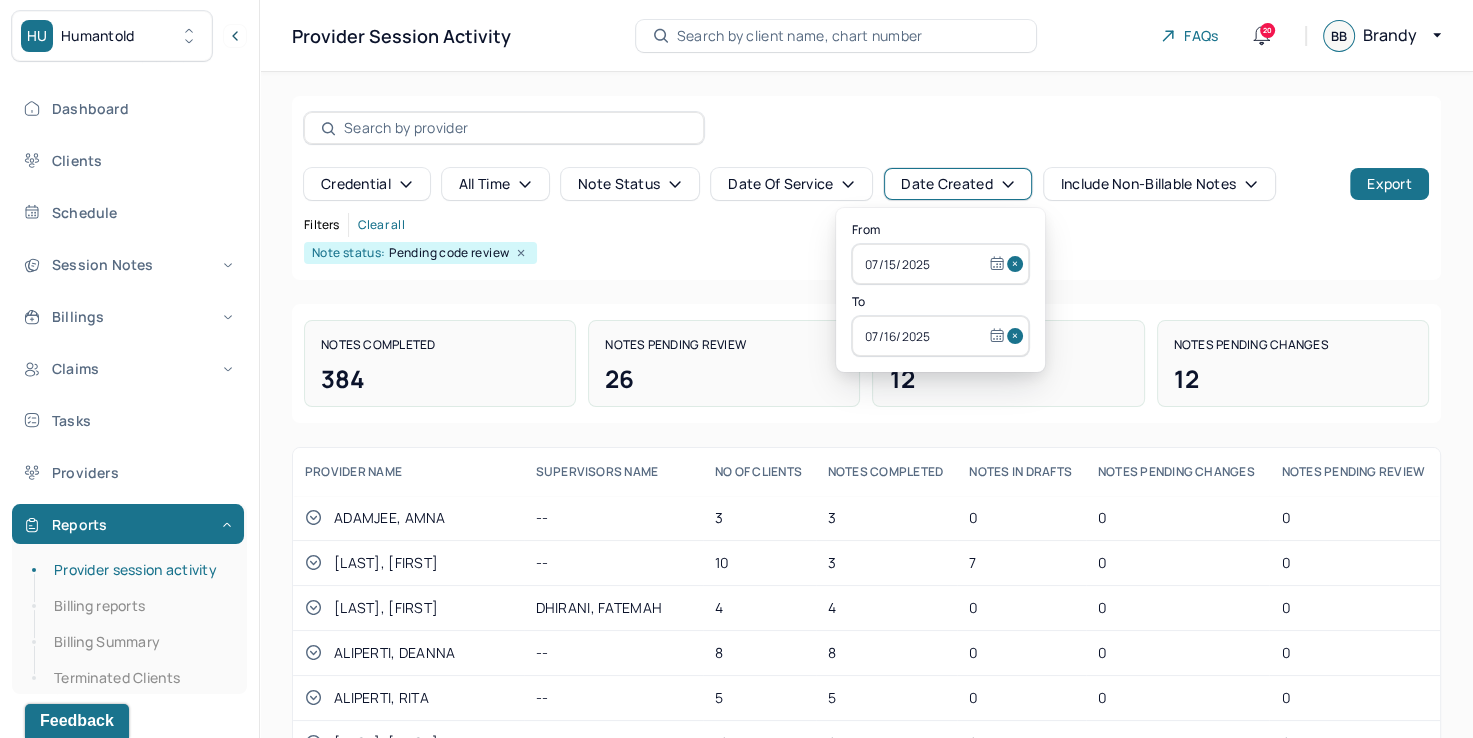 click at bounding box center (1018, 336) 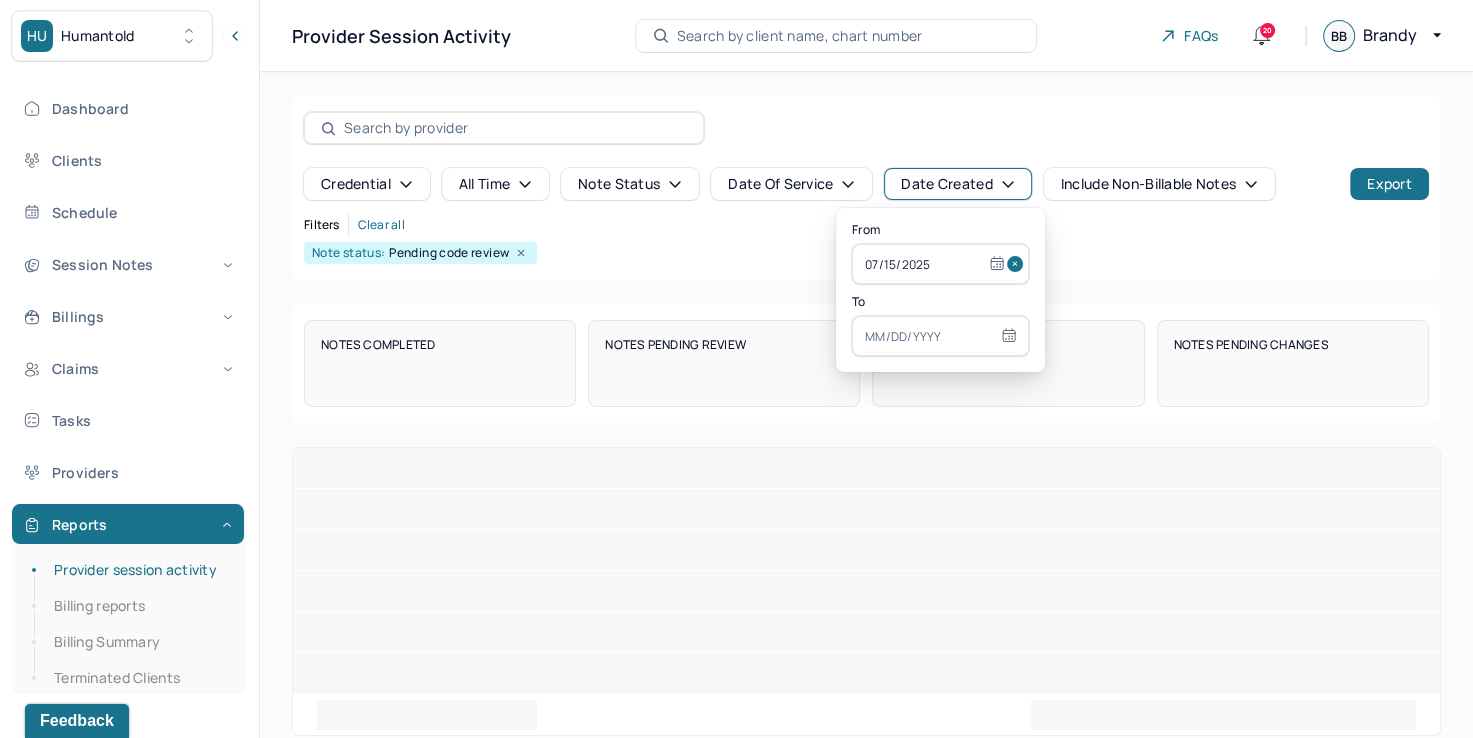 click at bounding box center (940, 336) 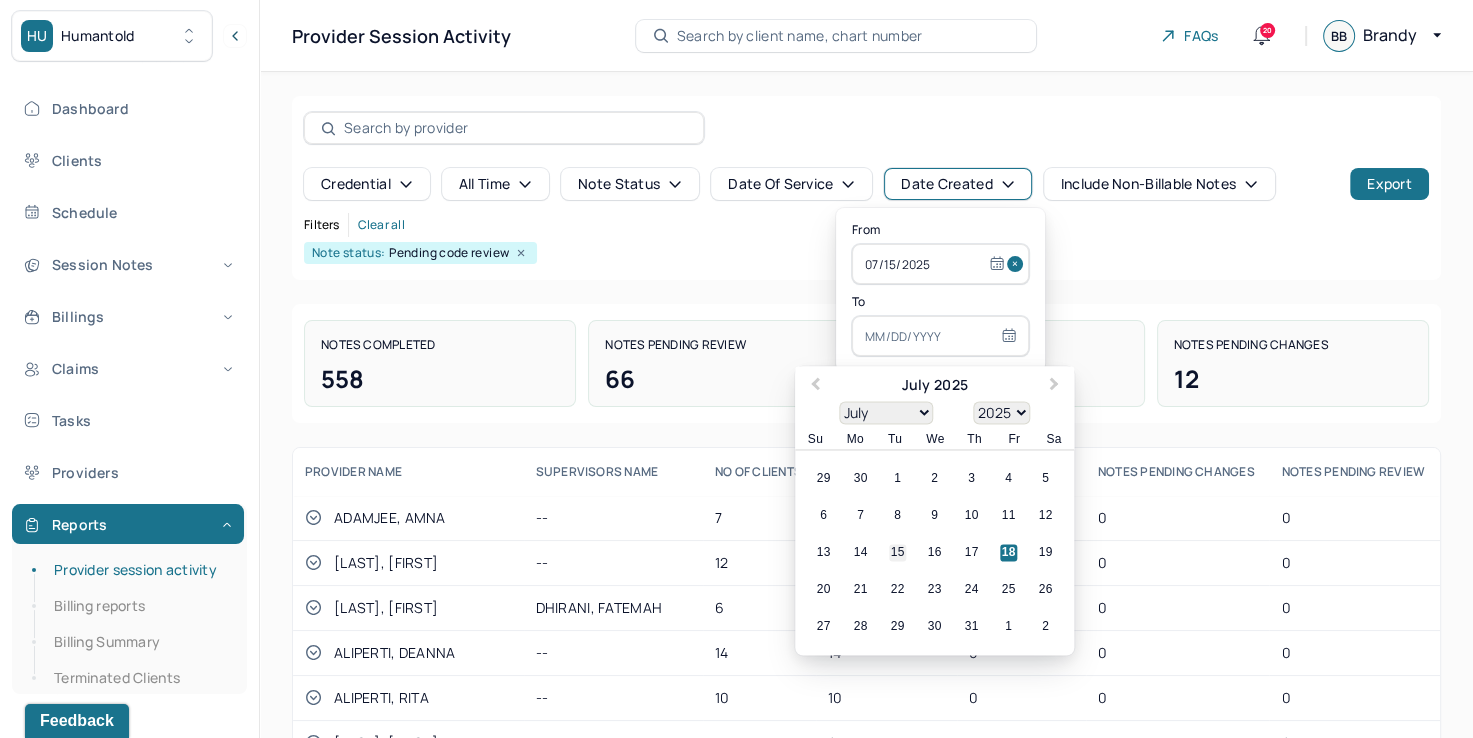 click on "15" at bounding box center (897, 553) 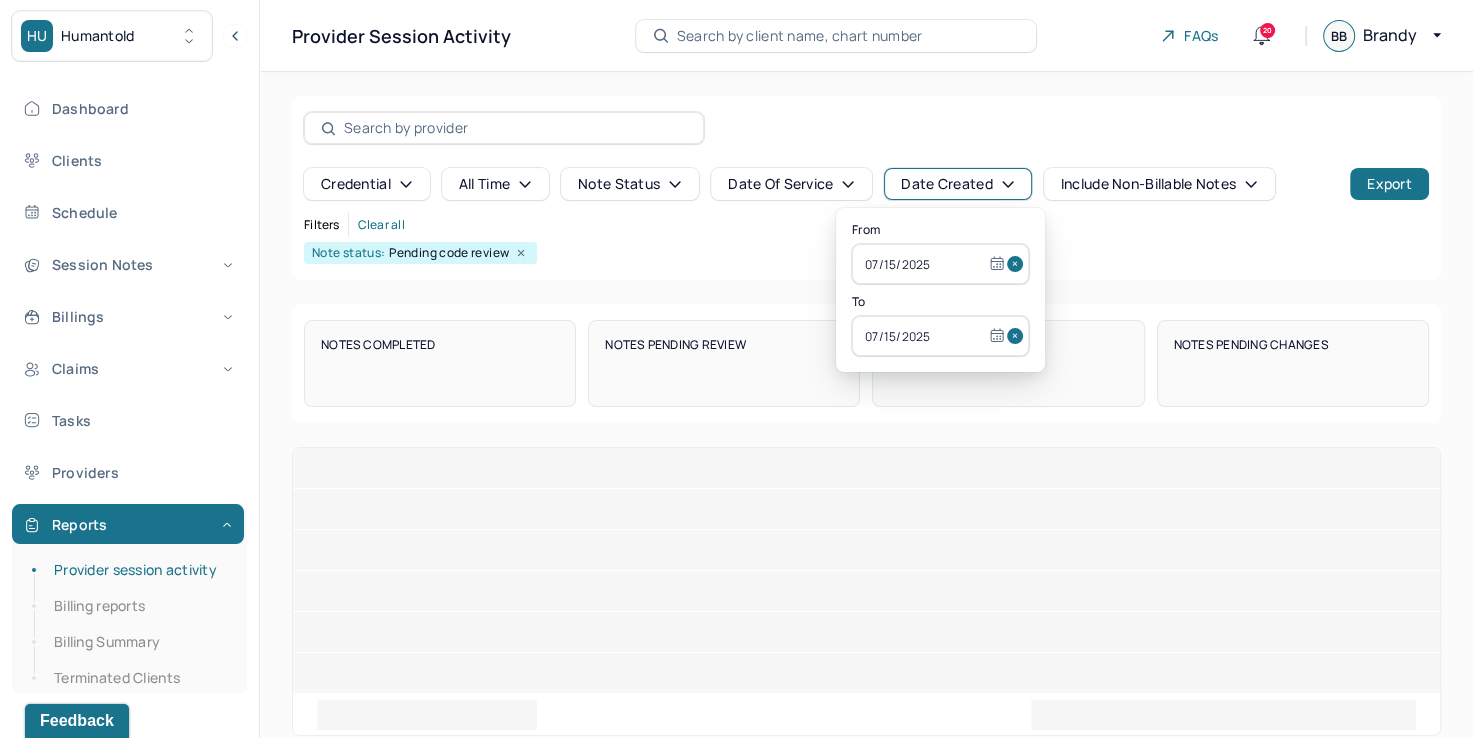 click on "Credential     all time     Note status     Date Of Service     Date Created     Include non-billable notes     Export   Filters   Clear all   Note status: Pending code review" at bounding box center [866, 188] 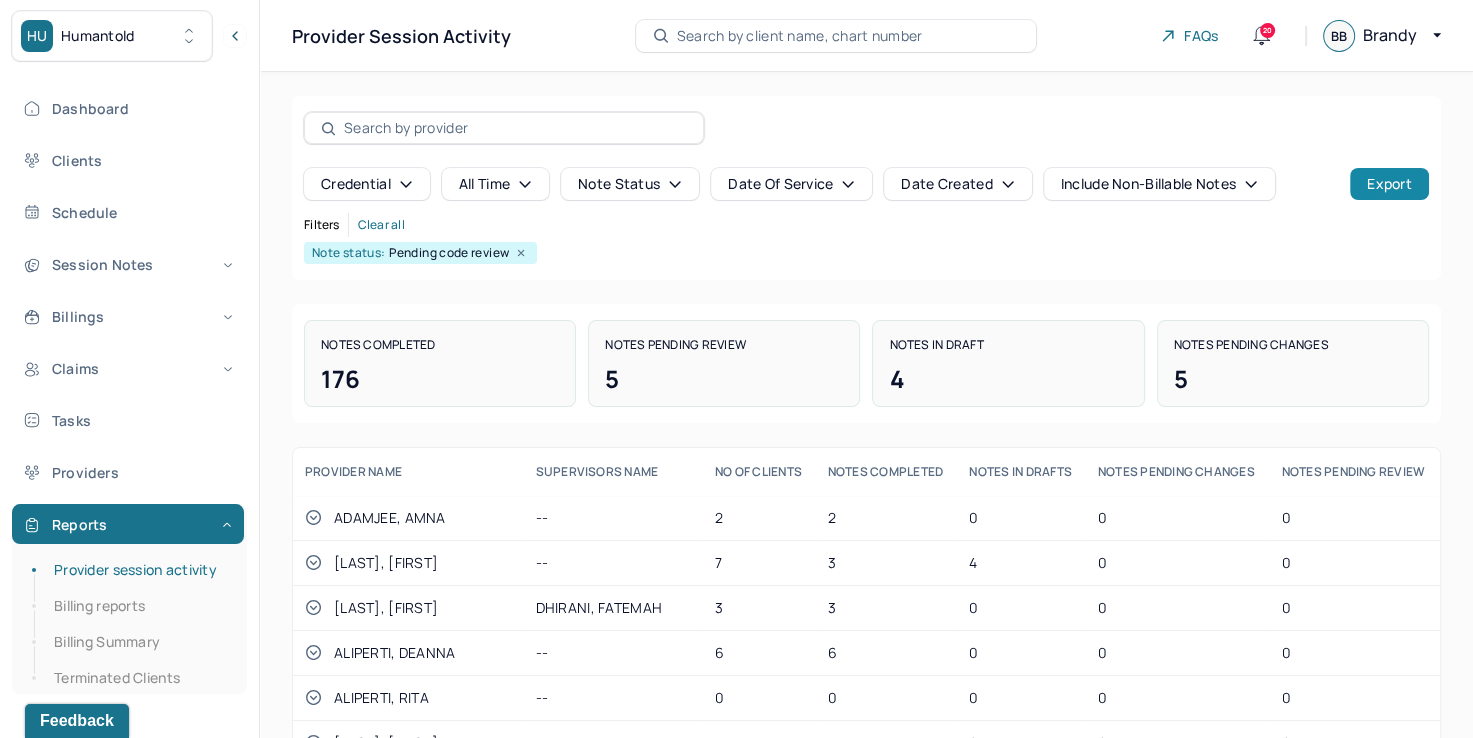 click on "Export" at bounding box center (1389, 184) 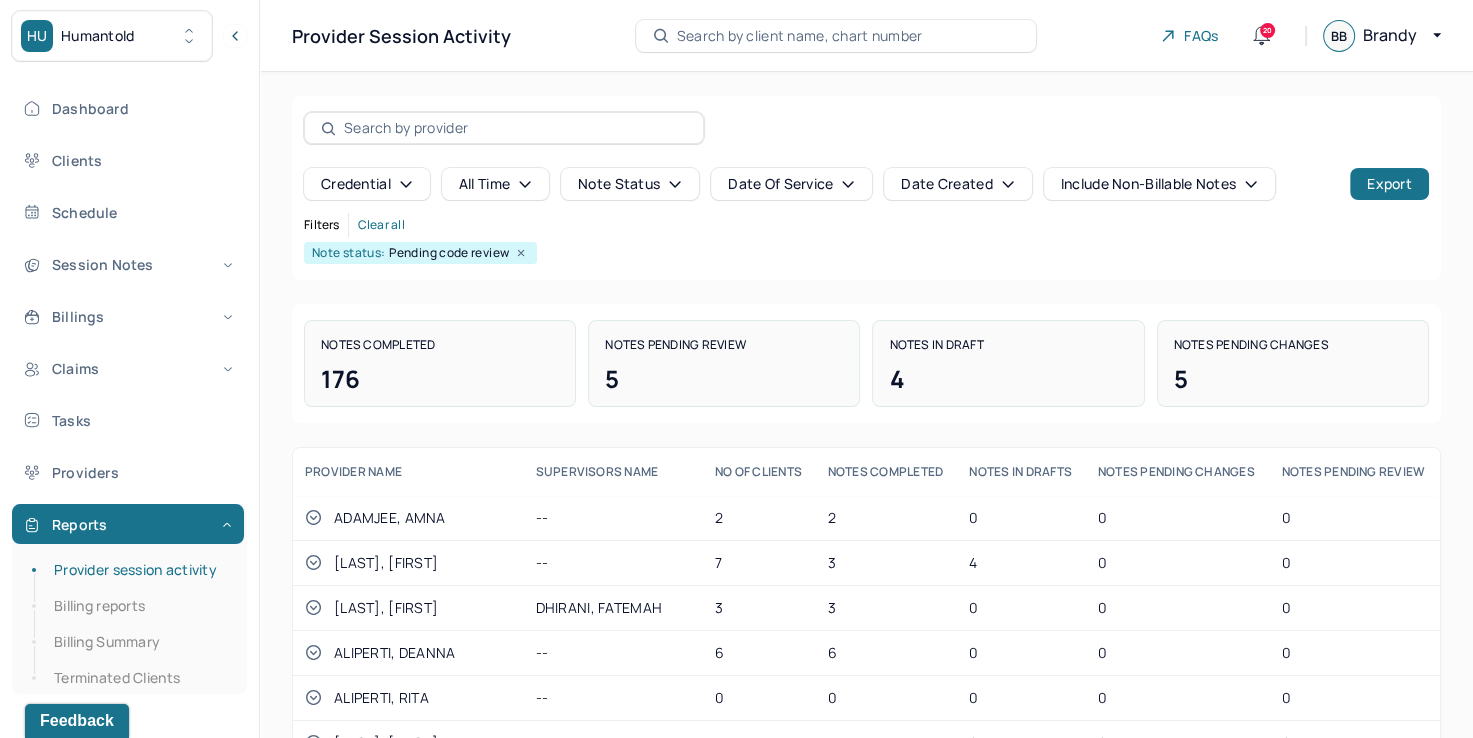 click on "Credential     all time     Note status     Date Of Service     Date Created     Include non-billable notes     Export   Filters   Clear all   Note status: Pending code review     Notes Completed 176 Notes pending review 5 Notes in draft 4 Notes pending changes 5 Provider name SUPERVISORS NAME NO OF CLIENTS NOTES COMPLETED NOTES IN DRAFTS NOTES PENDING CHANGES NOTES PENDING REVIEW     ADAMJEE, AMNA -- 2 2 0 0 0     AKCHAYAN, STEVE -- 7 3 4 0 0     ALGHAMDI, DANAH DHIRANI, FATEMAH 3 3 0 0 0     ALIPERTI, DEANNA -- 6 6 0 0 0     ALIPERTI, RITA -- 0 0 0 0 0     ANDERSON, TASHAY ALIPERTI, RITA 1 1 0 0 0     ANG, ANNABELLE BRUNETTI, ANDREA 0 0 0 0 0     ANTIGUA, RANDY MOREIRA, JAVIER 1 1 0 0 0     ARCERI, CHRISTINA -- 2 2 0 0 0     ARMSTRONG, CAITLIN -- 2 2 0 0 0     AULESTIA, ASHLEY LEE, DANIEL 0 0 0 0 0     AZIEVA, GULSANAM BAILEY, JANAY 3 3 0 0 0     BAILEY, JANAY -- 1 1 0 0 0     BASCOMBE, SHERIDAN BELL, GOMATTIE 1 1 0 0 0     BASS, MARGARET ADAMJEE, AMNA 0 0 0 0 0     BATELIC, JENNIFER -- 0 0 0 0 0     -- 3" at bounding box center [866, 566] 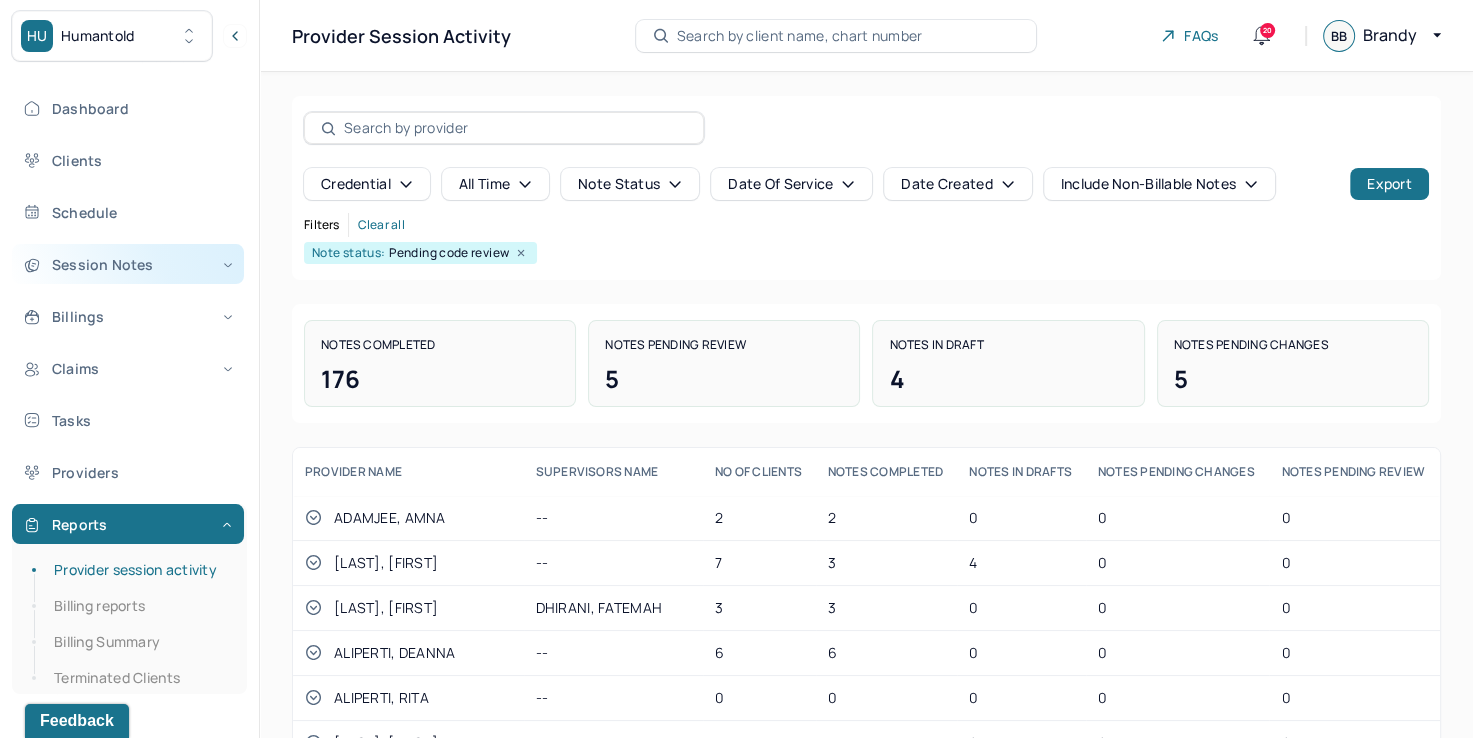 click on "Session Notes" at bounding box center (128, 264) 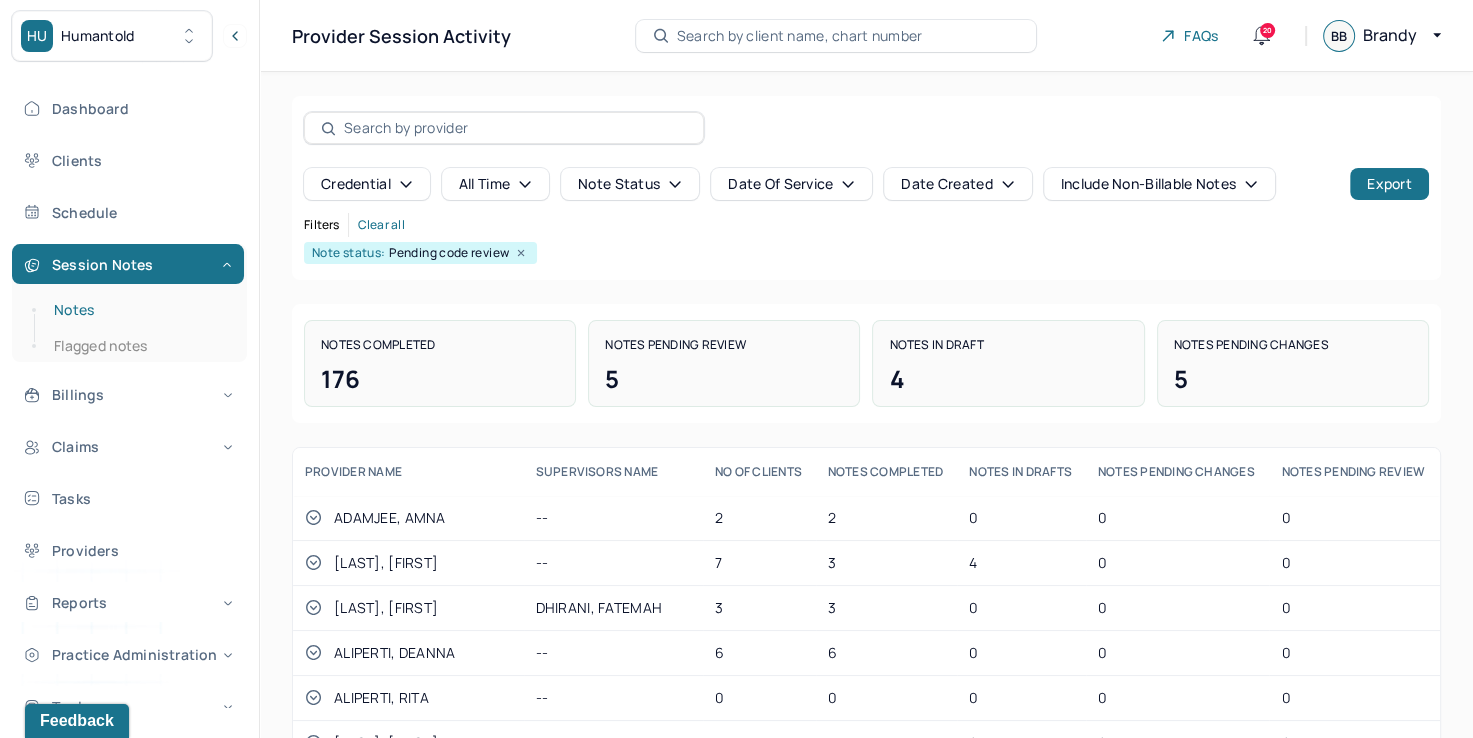 click on "Notes" at bounding box center [139, 310] 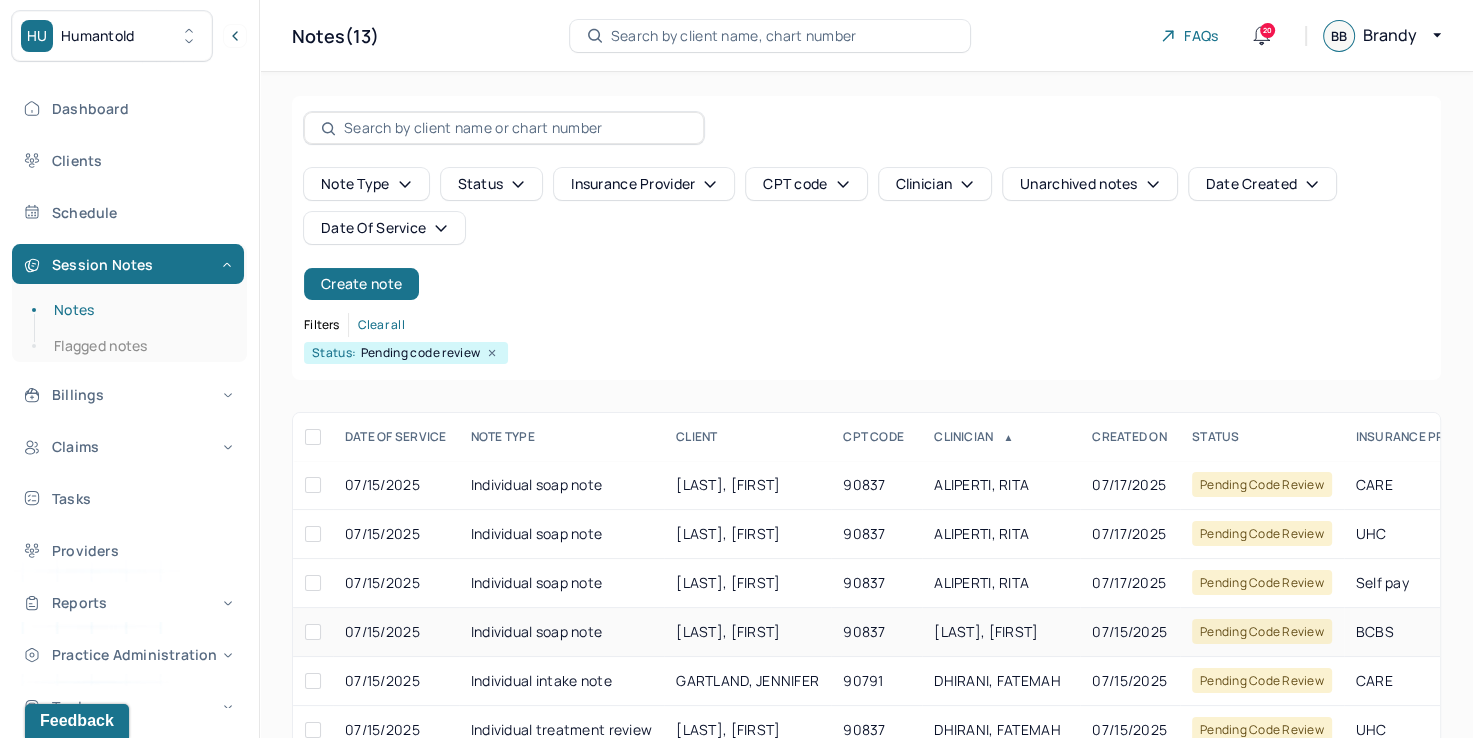 click on "90837" at bounding box center [876, 632] 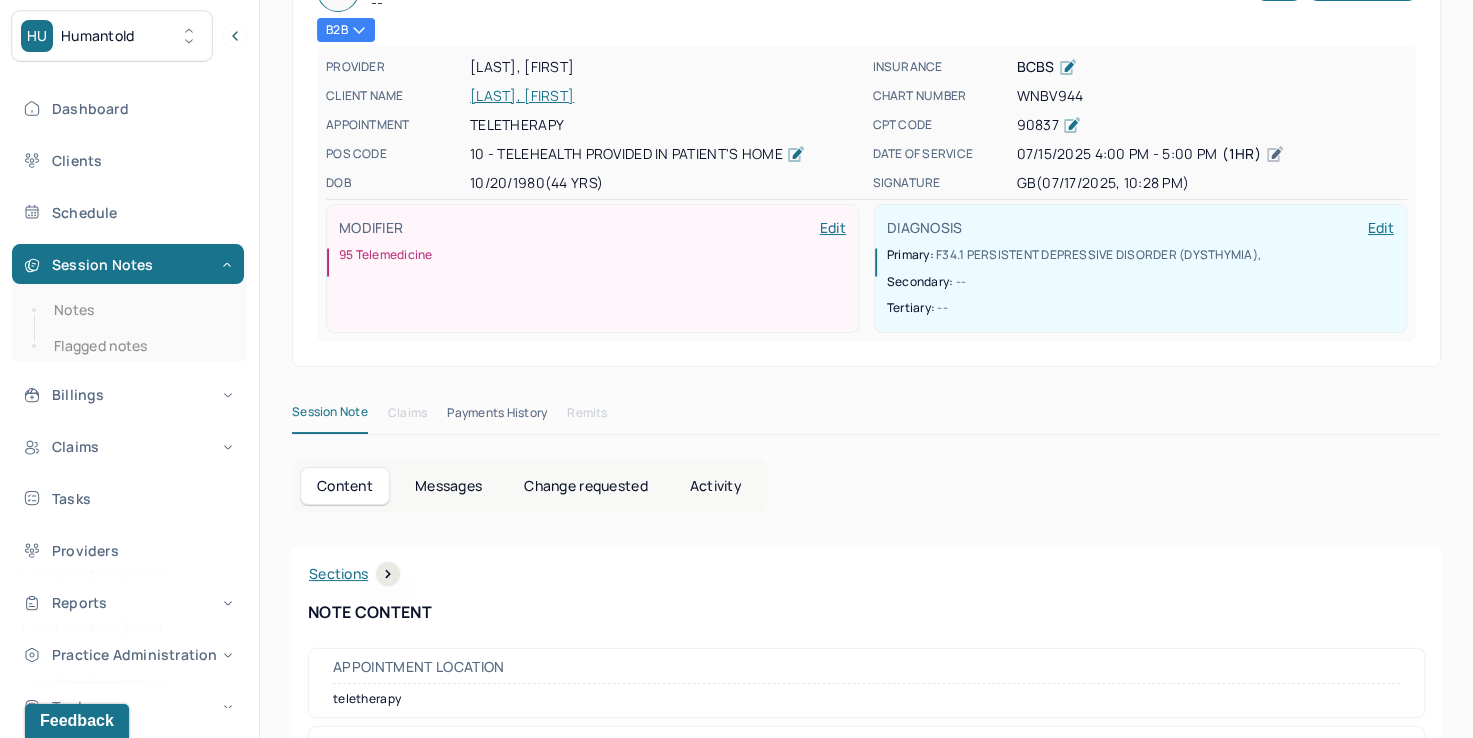 scroll, scrollTop: 0, scrollLeft: 0, axis: both 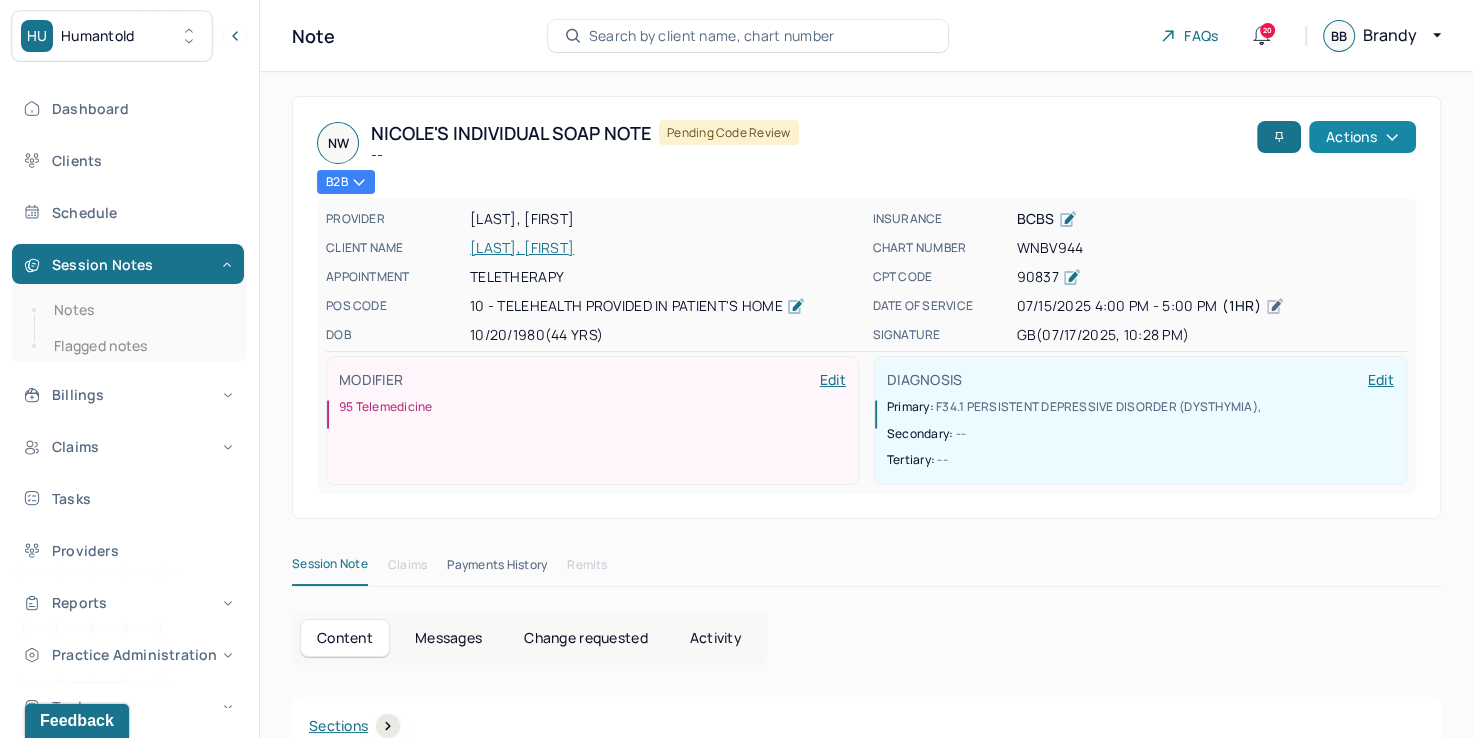 click on "Actions" at bounding box center [1362, 137] 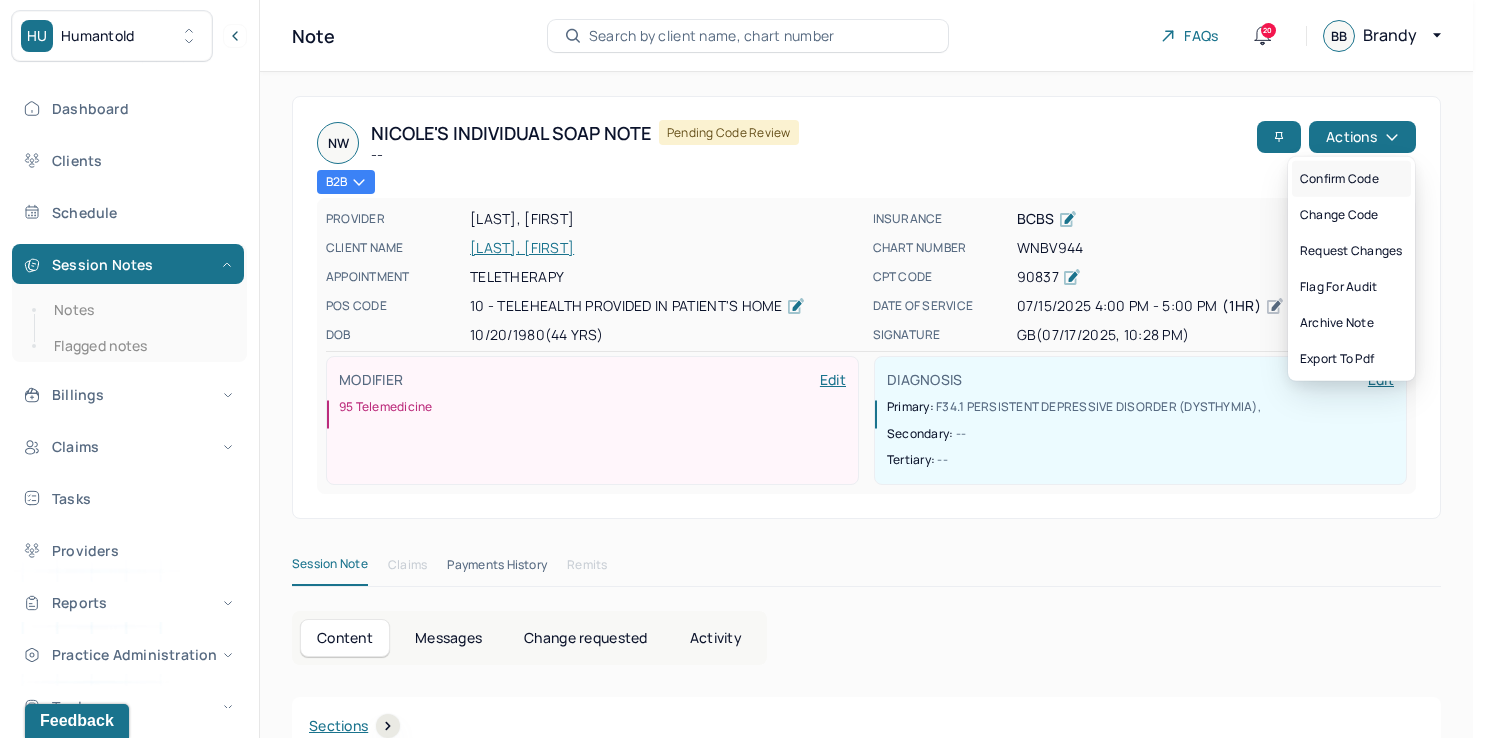 click on "Confirm code" at bounding box center (1351, 179) 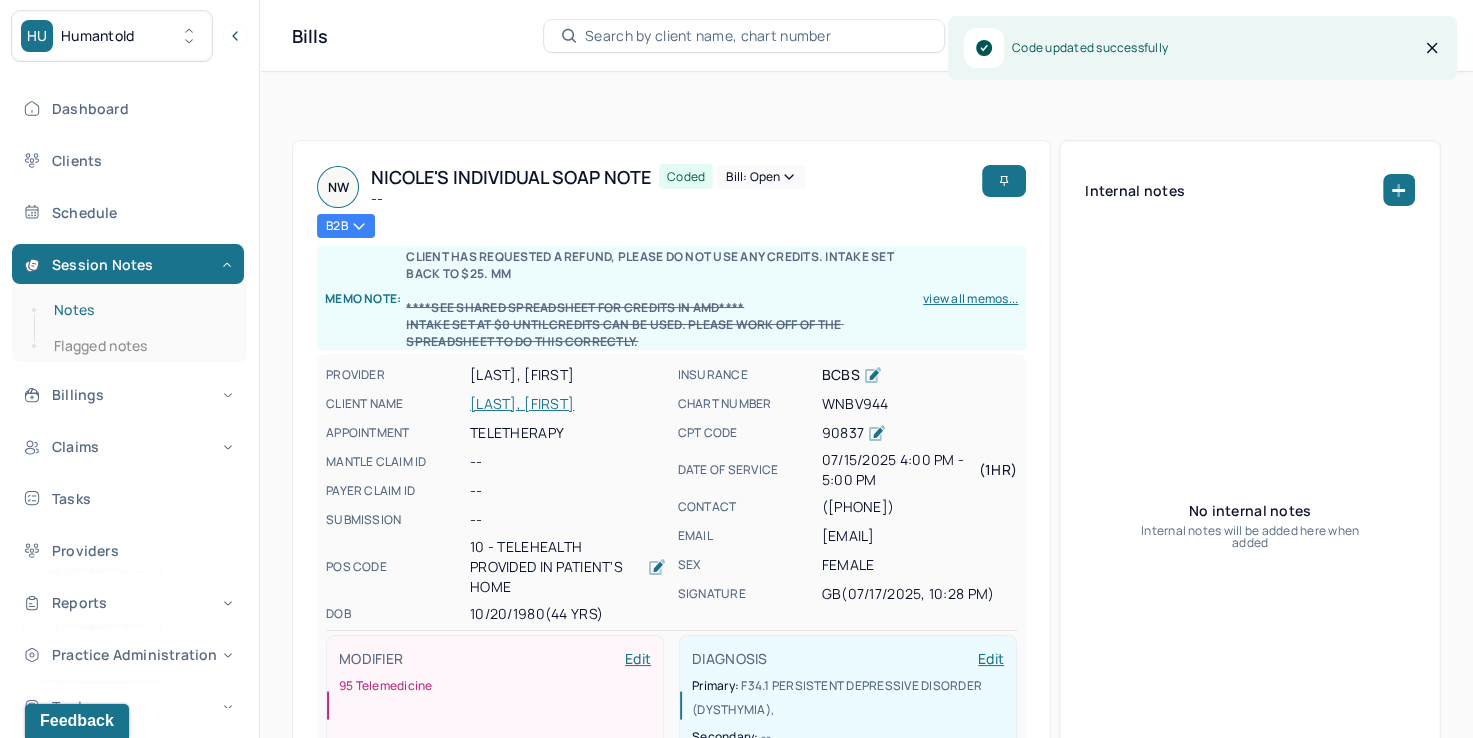 click on "Notes" at bounding box center [139, 310] 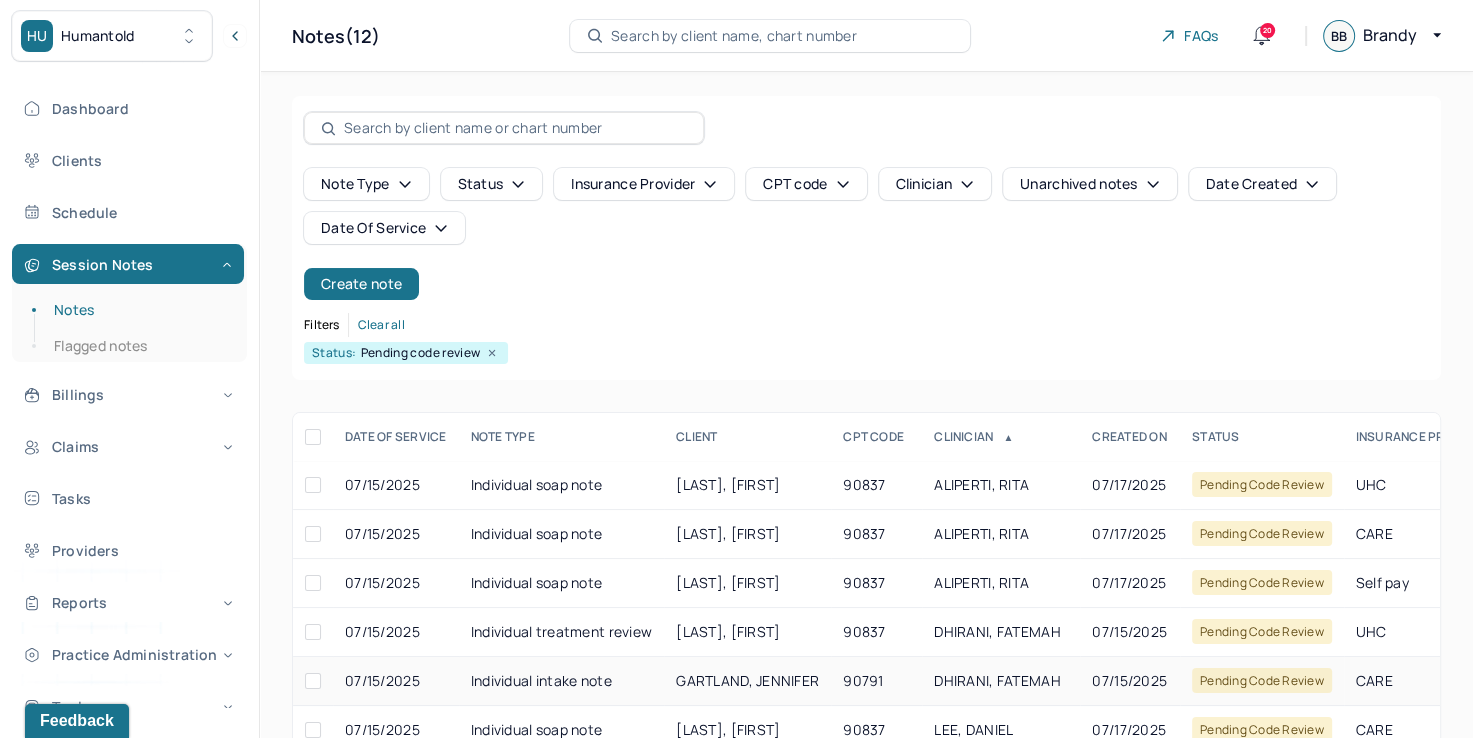 click on "DHIRANI, FATEMAH" at bounding box center [997, 680] 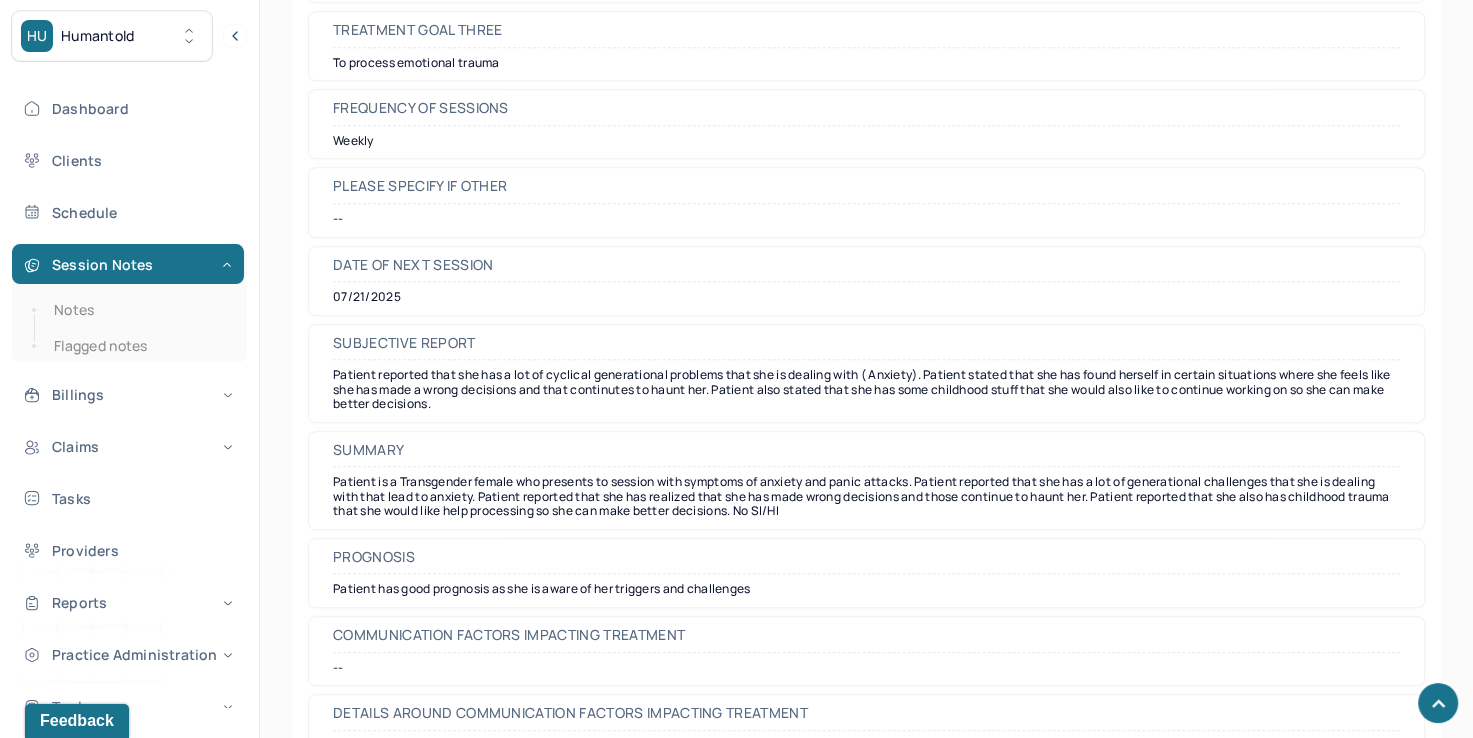 scroll, scrollTop: 8910, scrollLeft: 0, axis: vertical 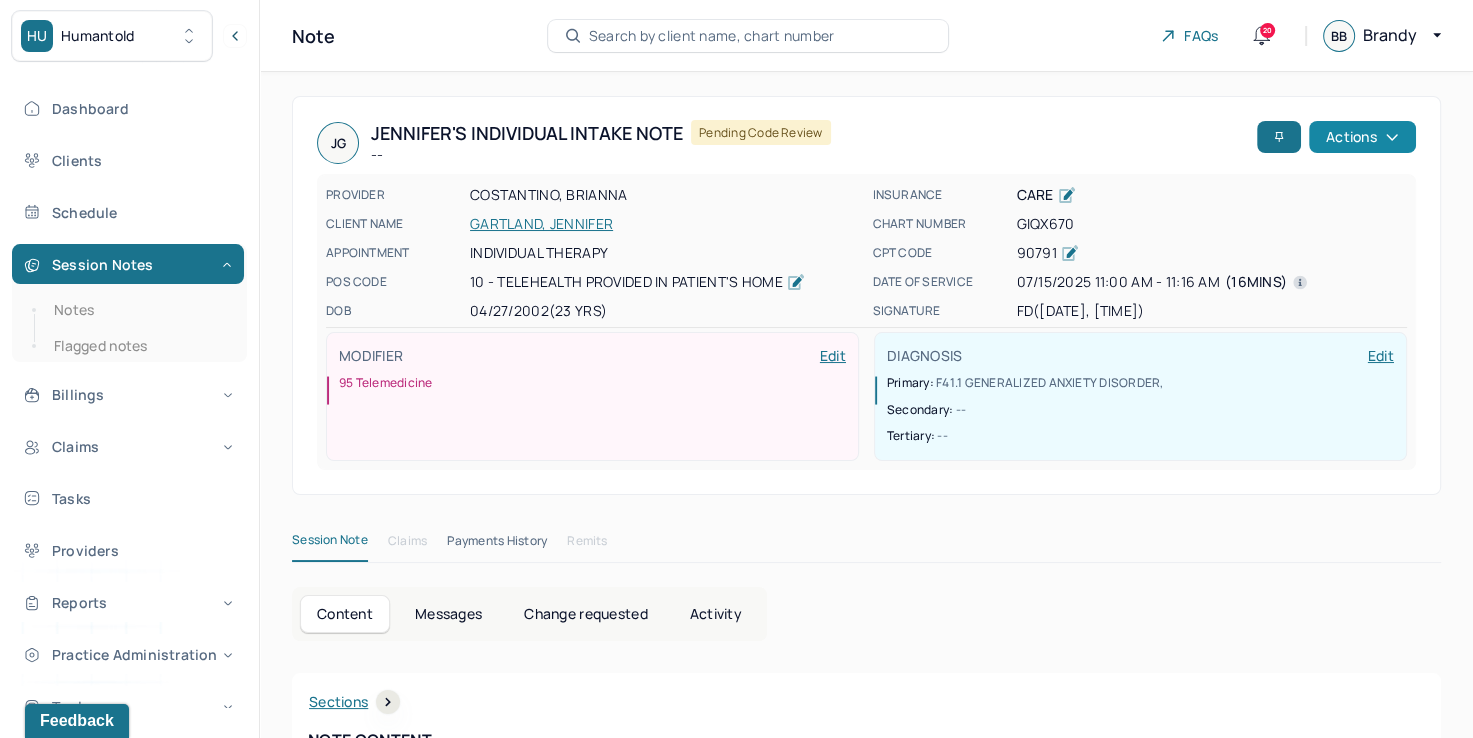 click 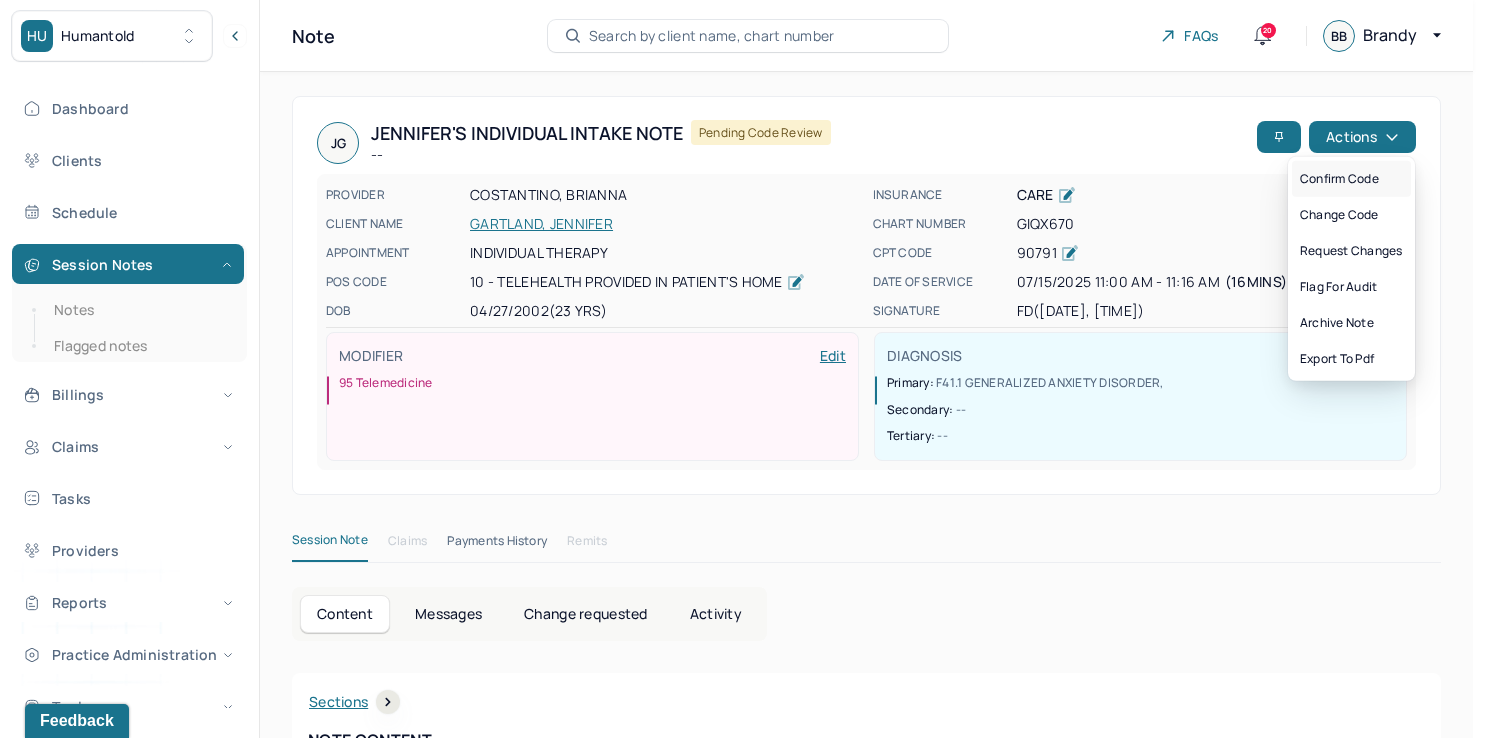 click on "Confirm code" at bounding box center [1351, 179] 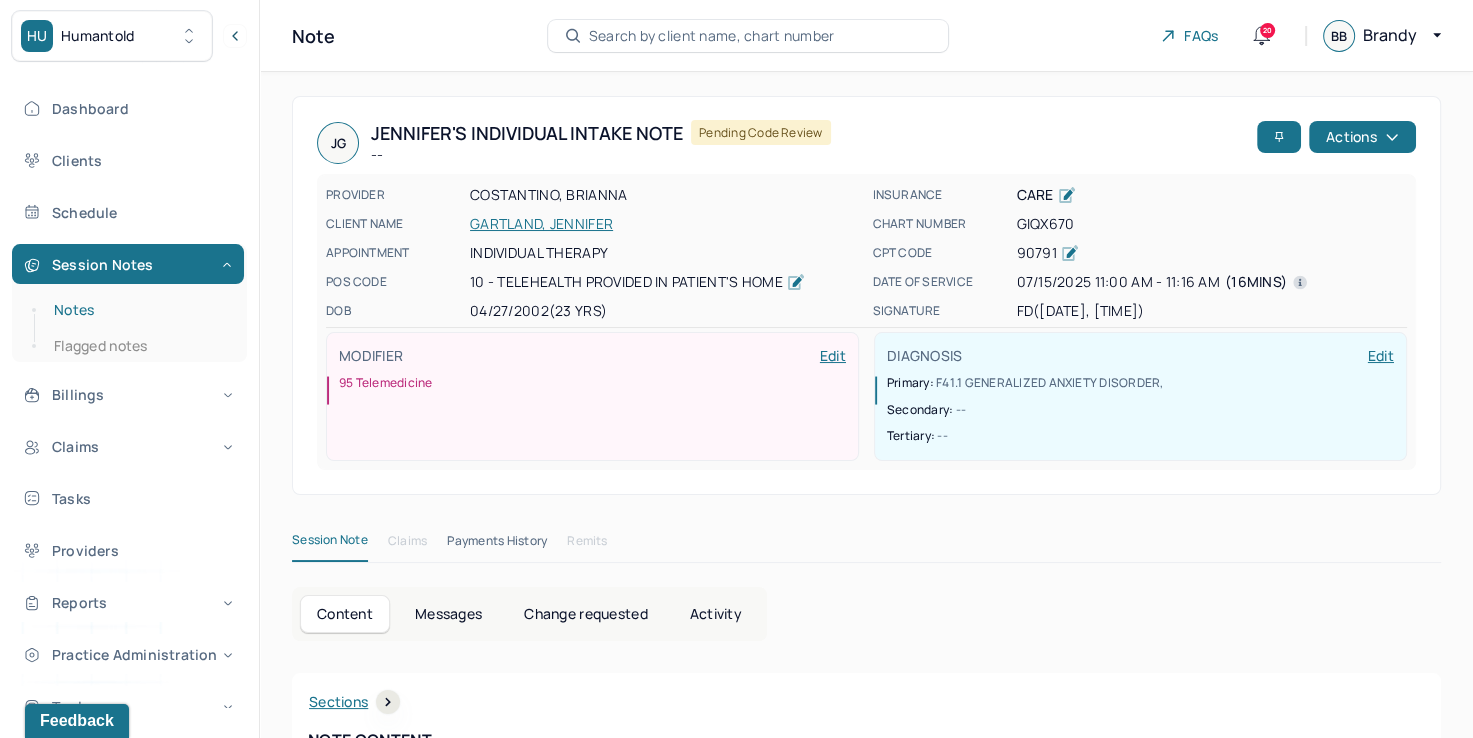 click on "Notes" at bounding box center [139, 310] 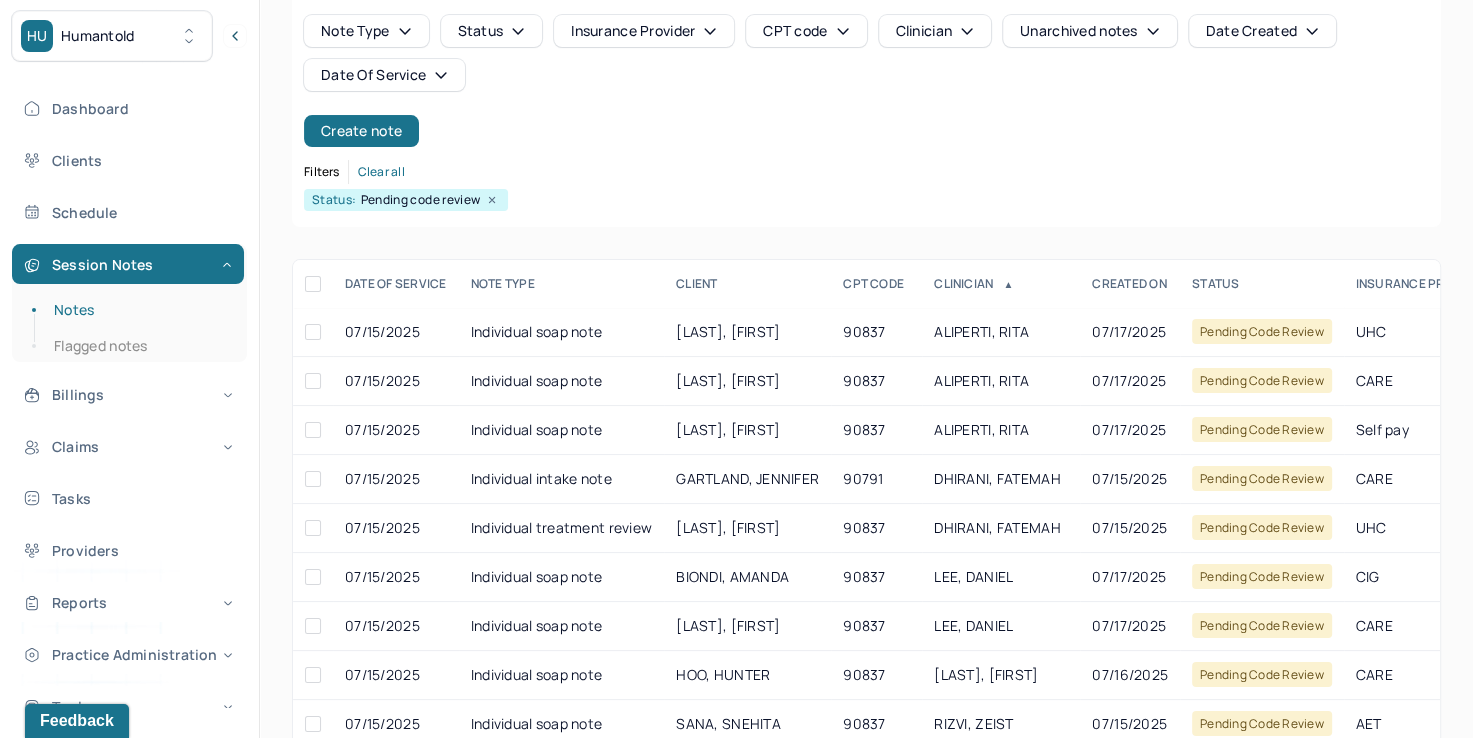 scroll, scrollTop: 288, scrollLeft: 0, axis: vertical 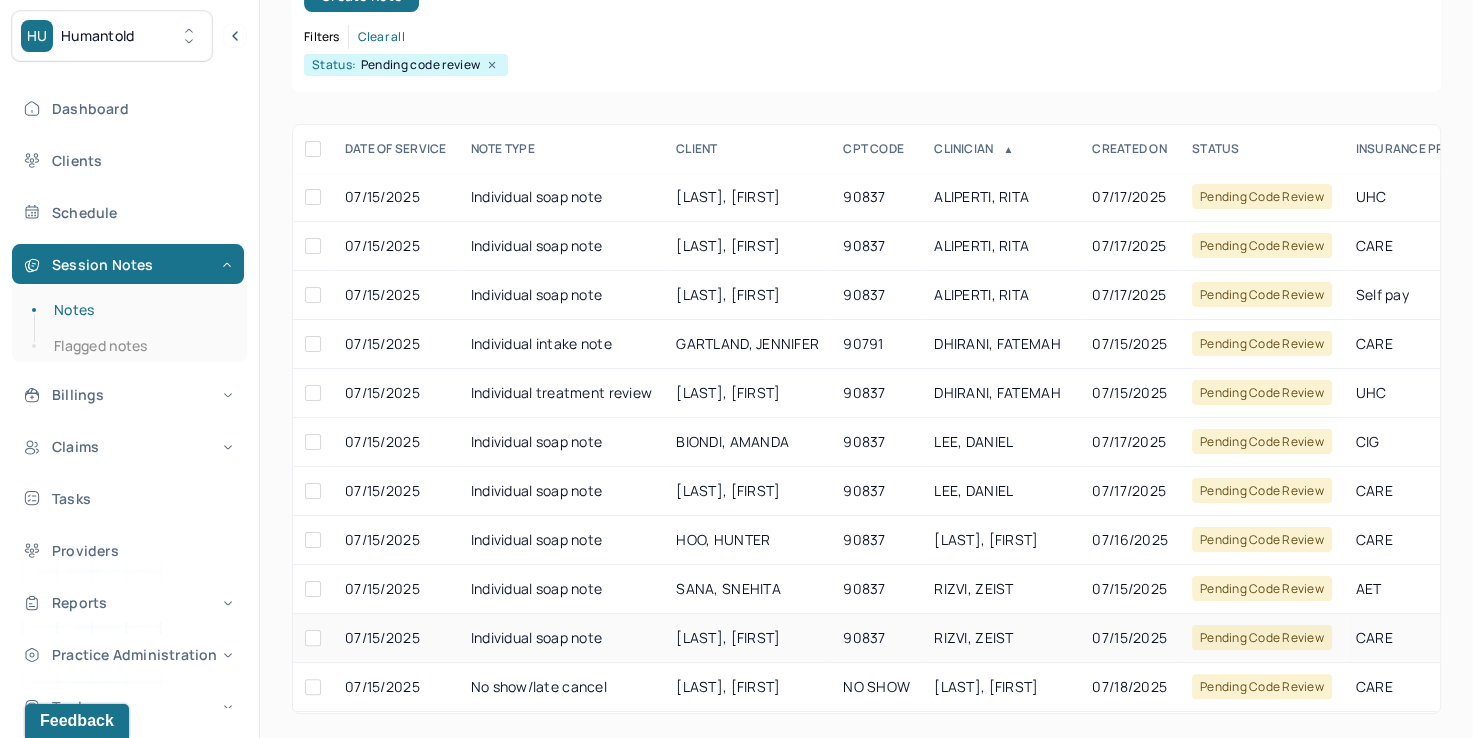 click on "RIZVI, ZEIST" at bounding box center [973, 637] 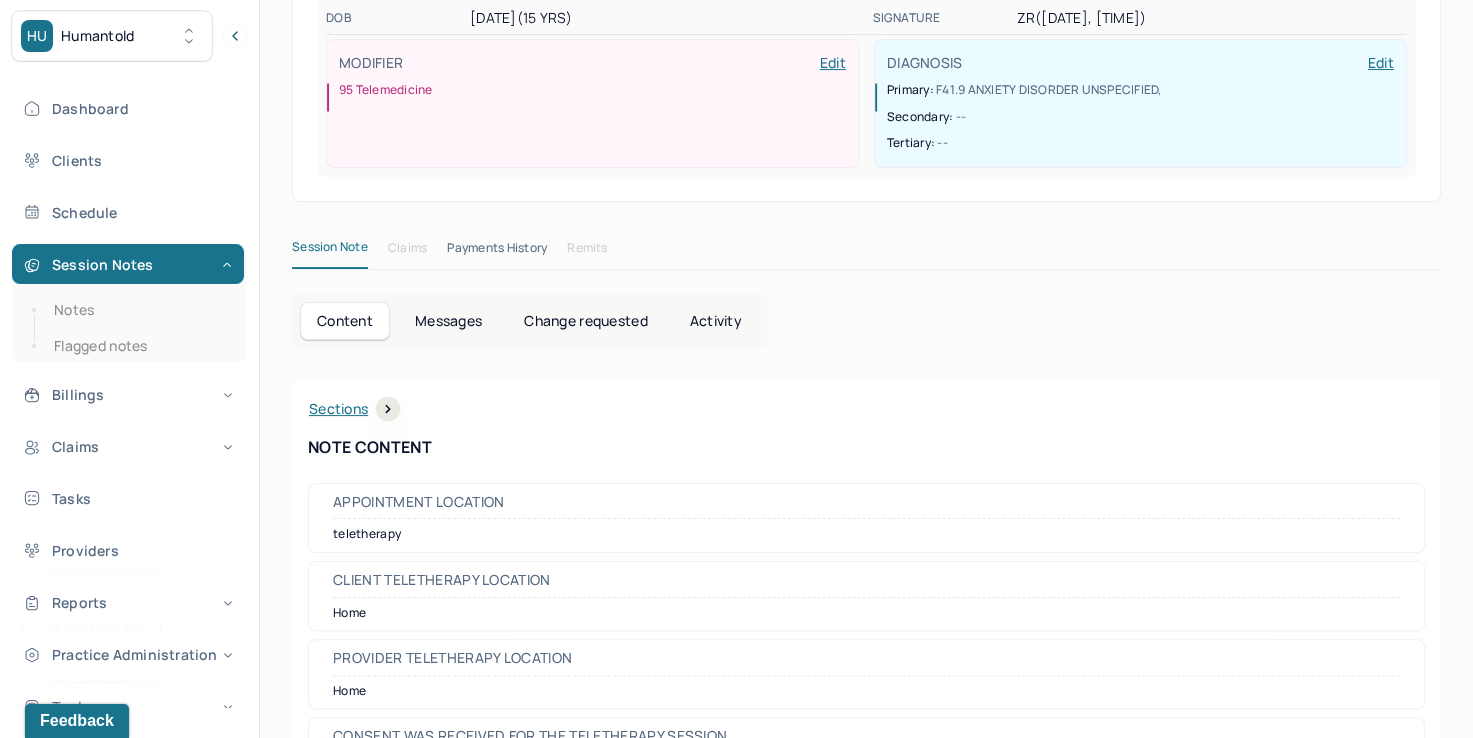 scroll, scrollTop: 0, scrollLeft: 0, axis: both 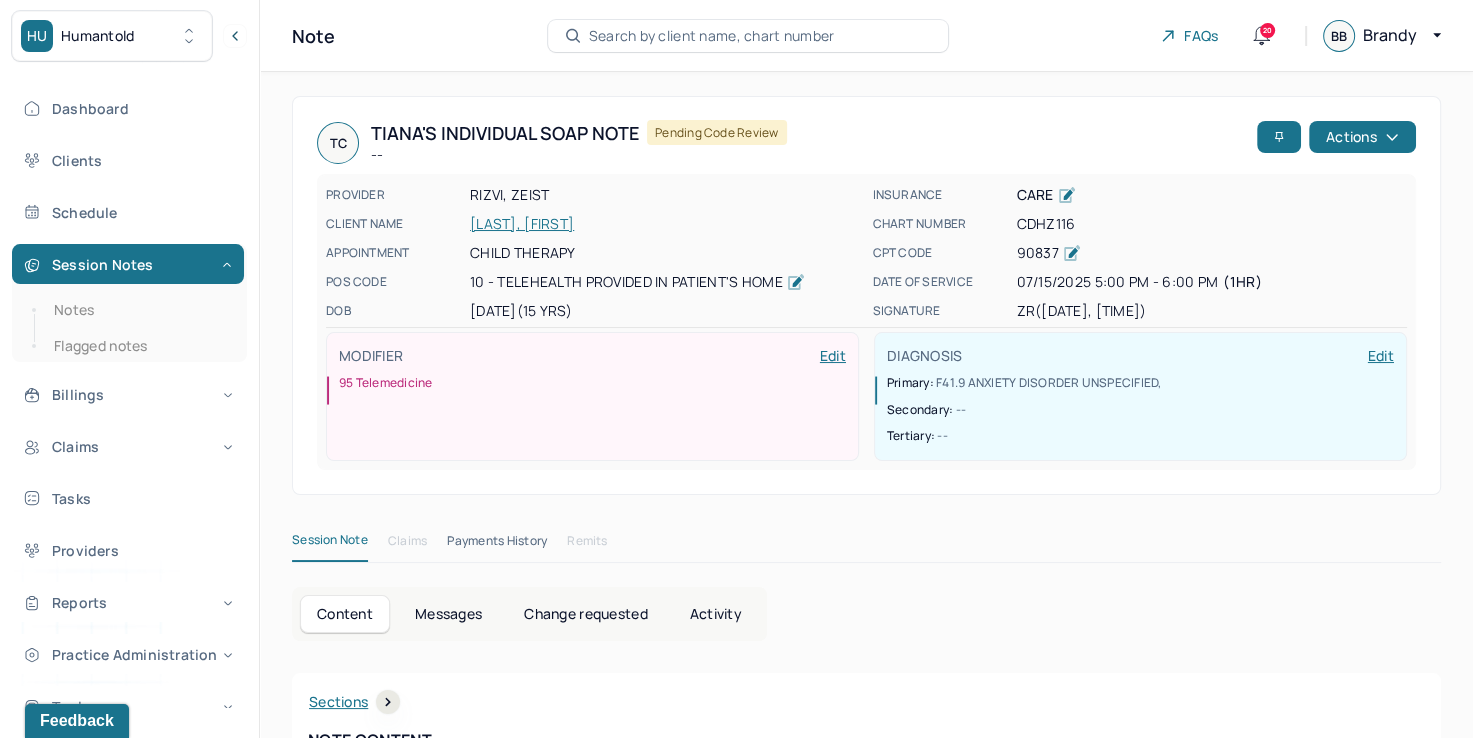 click on "TC Tiana's   Individual soap note -- Pending code review       Actions" at bounding box center (866, 143) 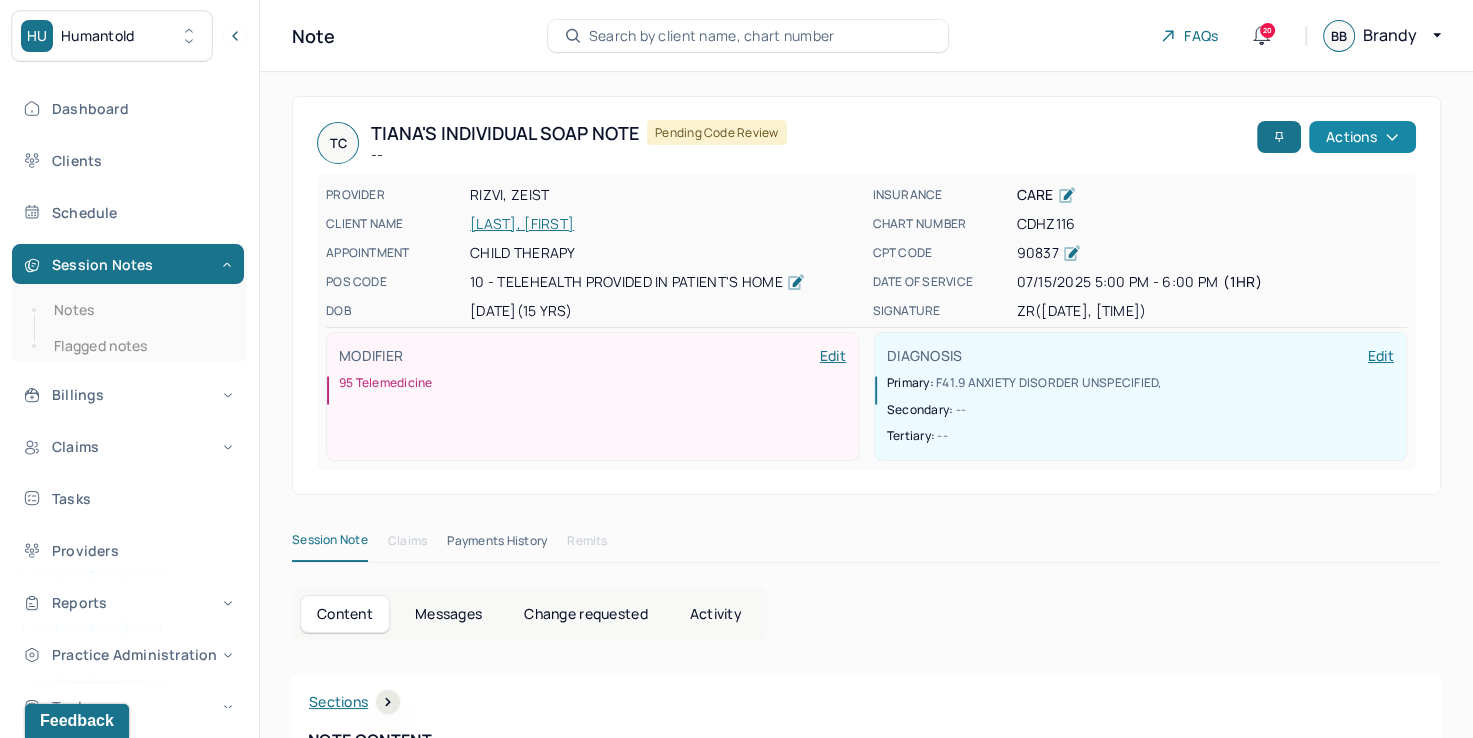 click 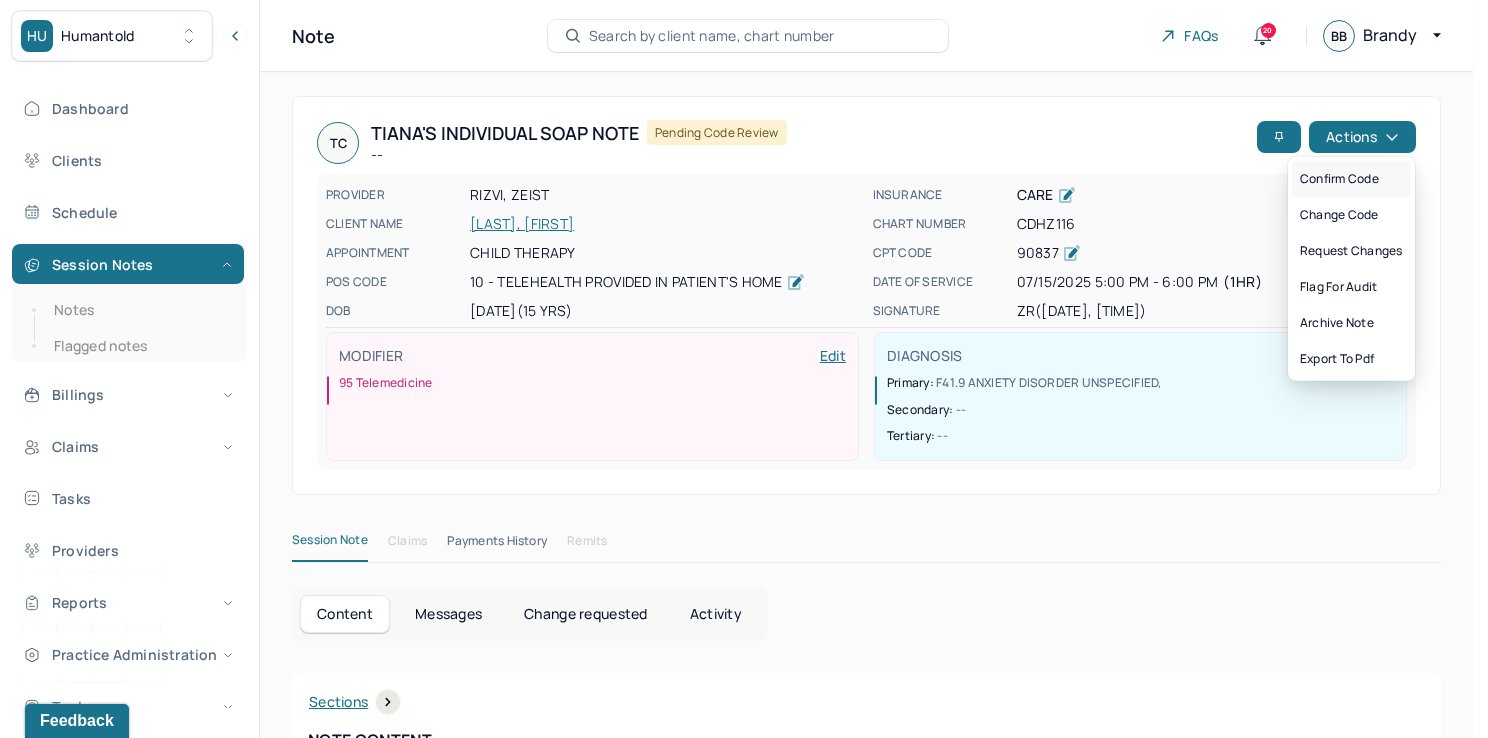 click on "Confirm code" at bounding box center (1351, 179) 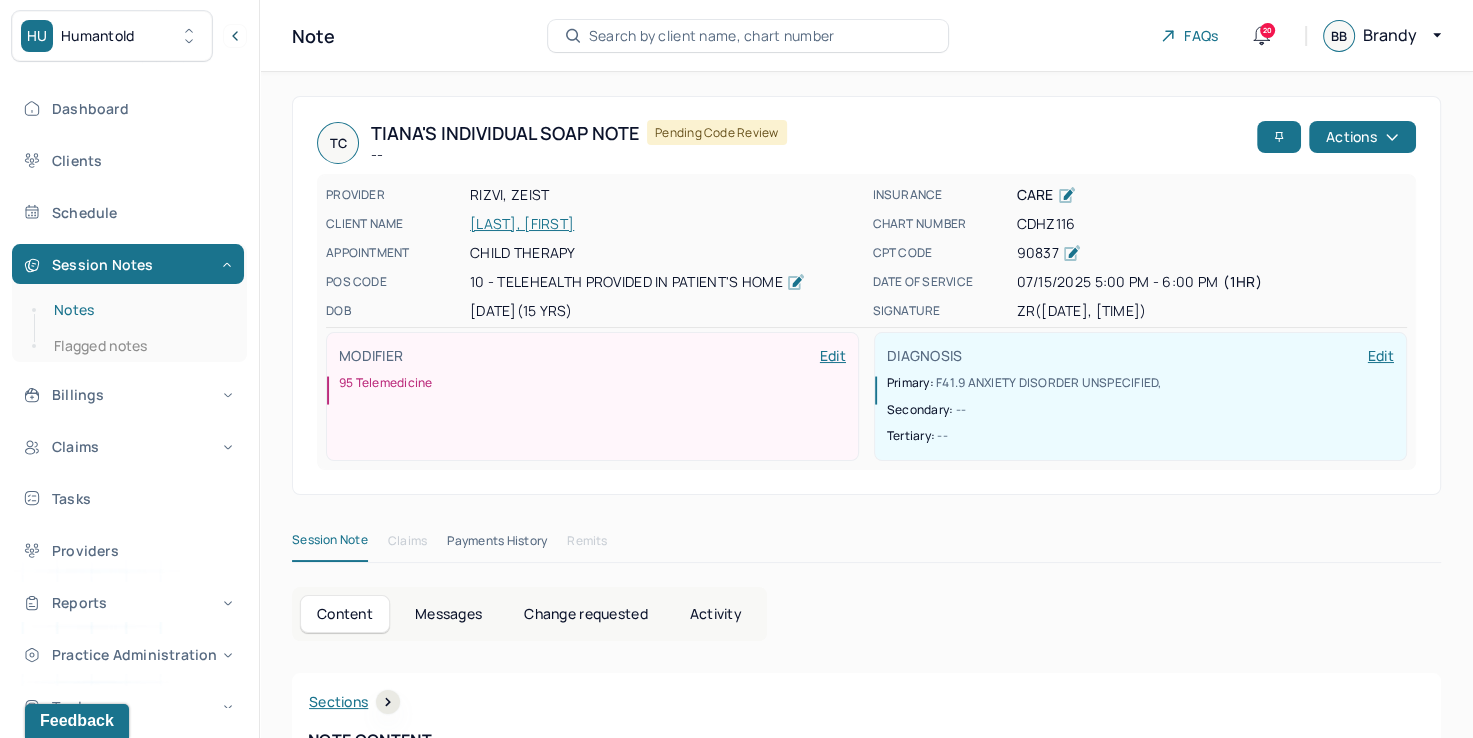 click on "Notes" at bounding box center [139, 310] 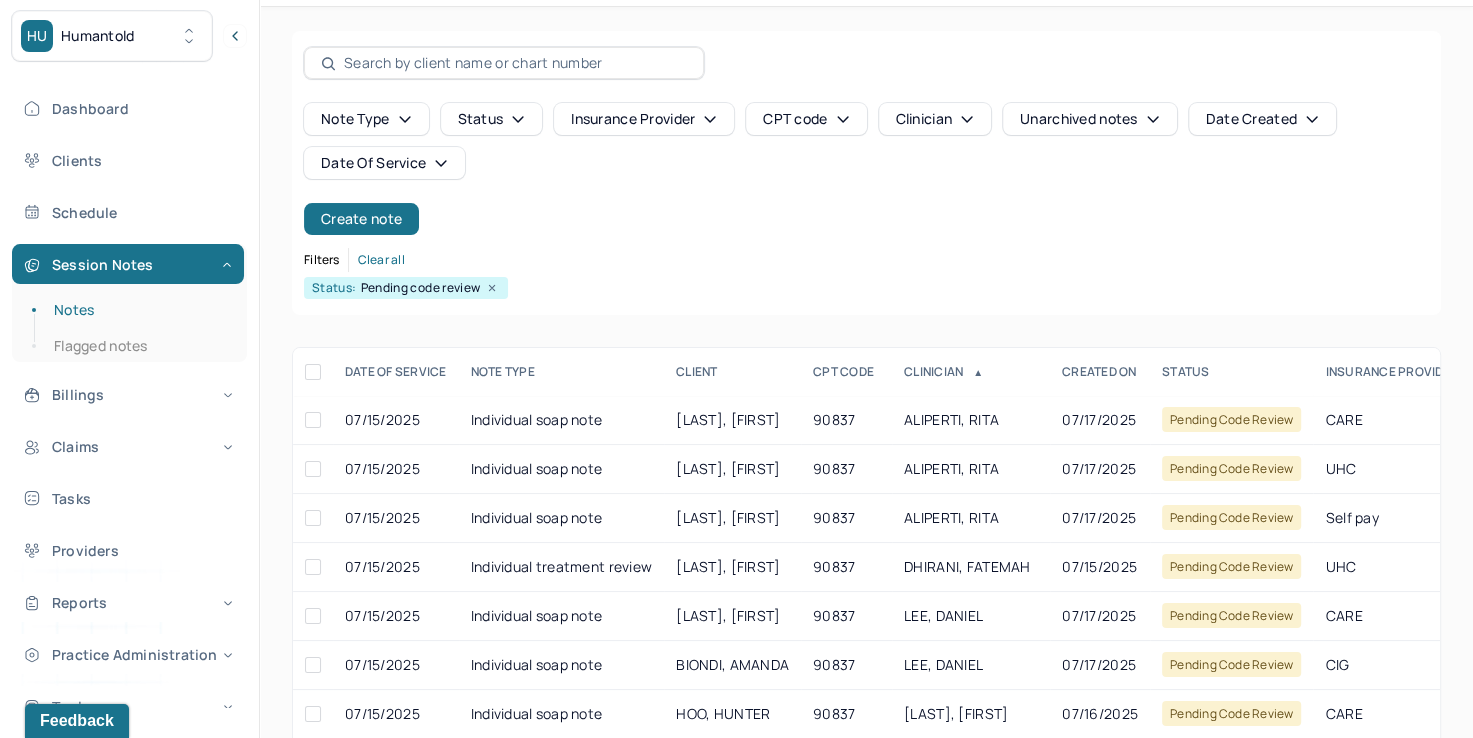 scroll, scrollTop: 100, scrollLeft: 0, axis: vertical 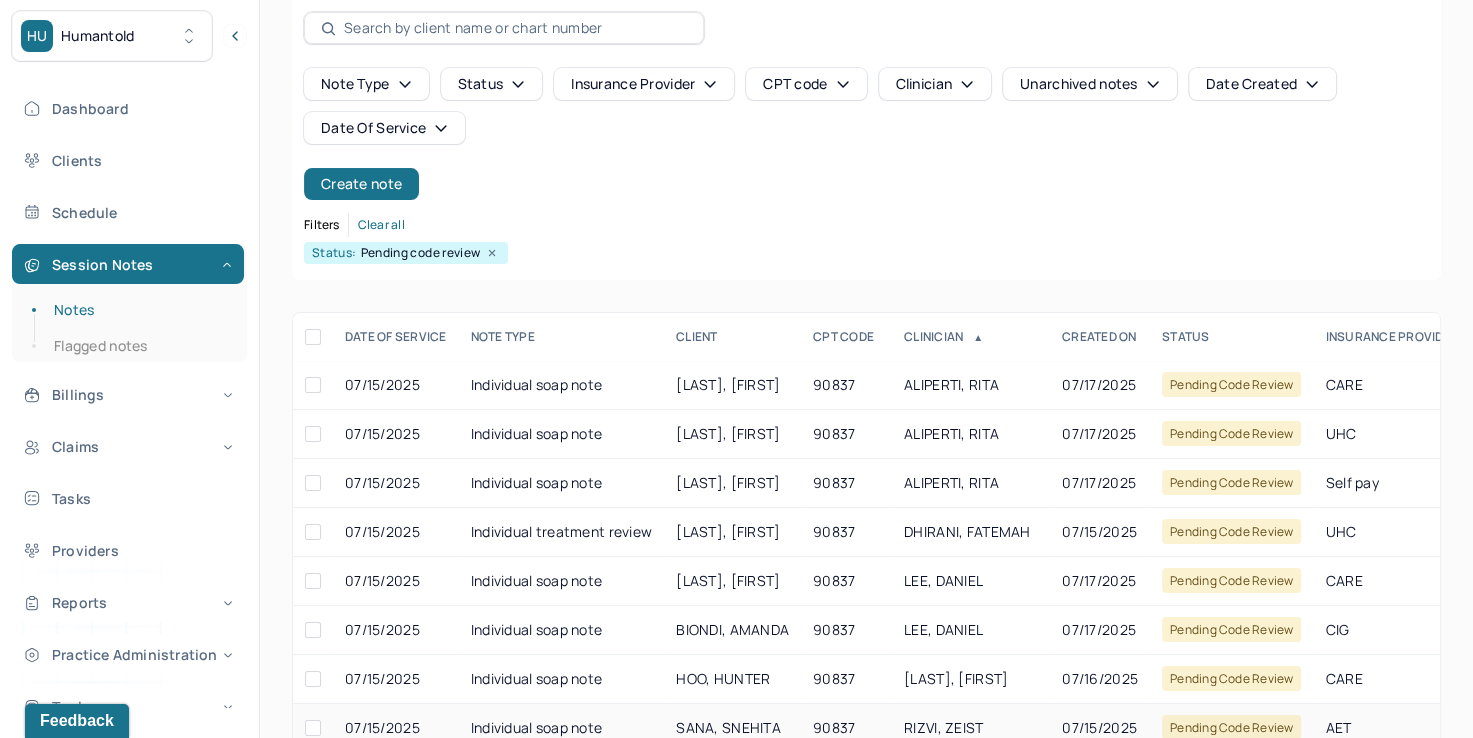 click on "RIZVI, ZEIST" at bounding box center [943, 727] 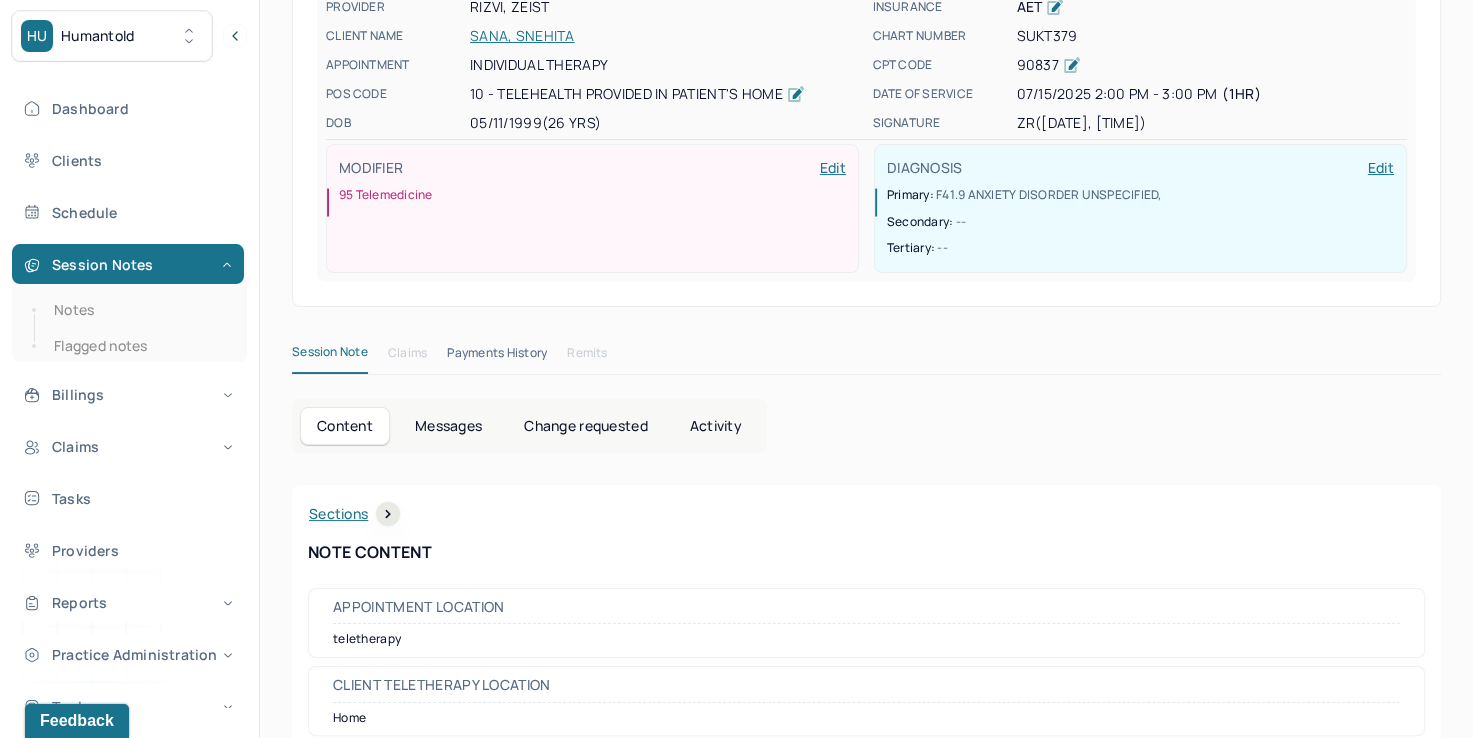 scroll, scrollTop: 0, scrollLeft: 0, axis: both 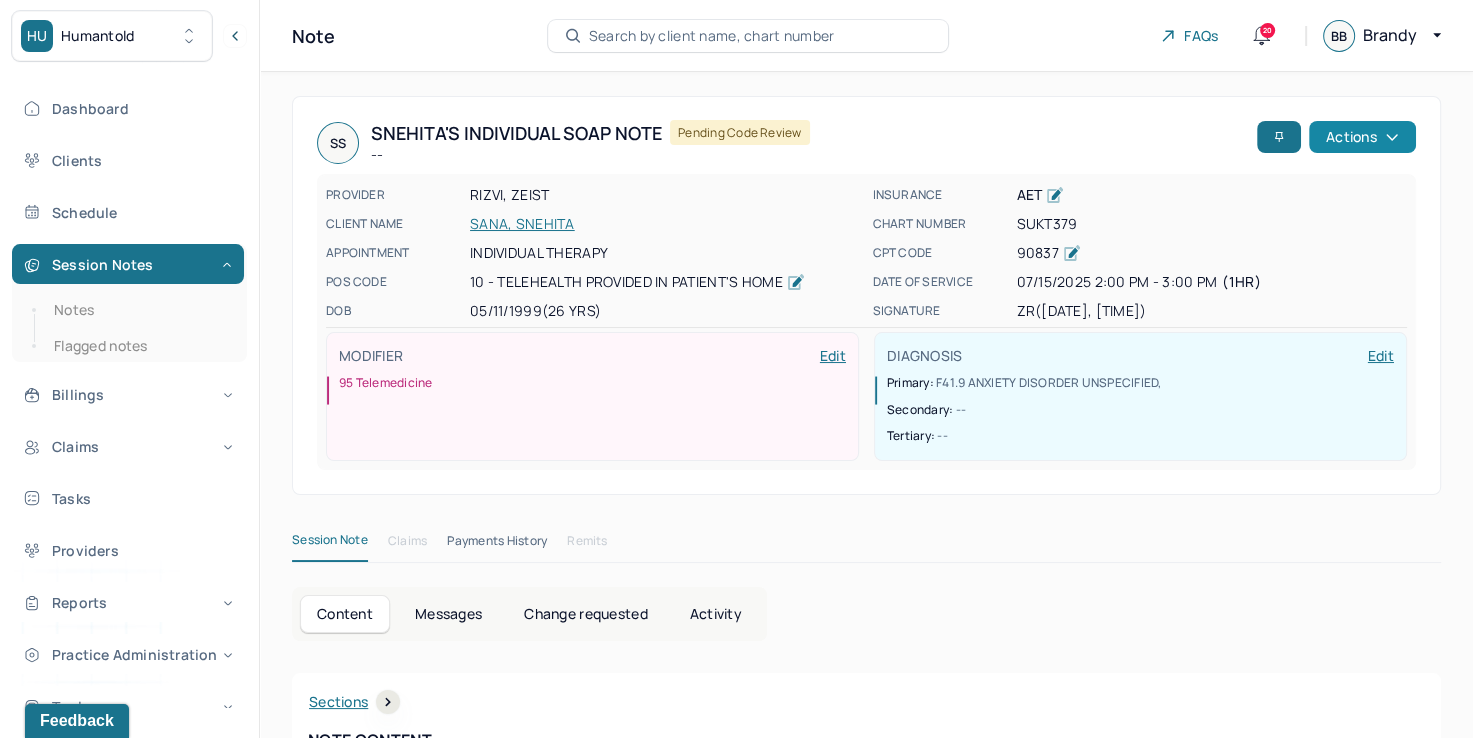 click 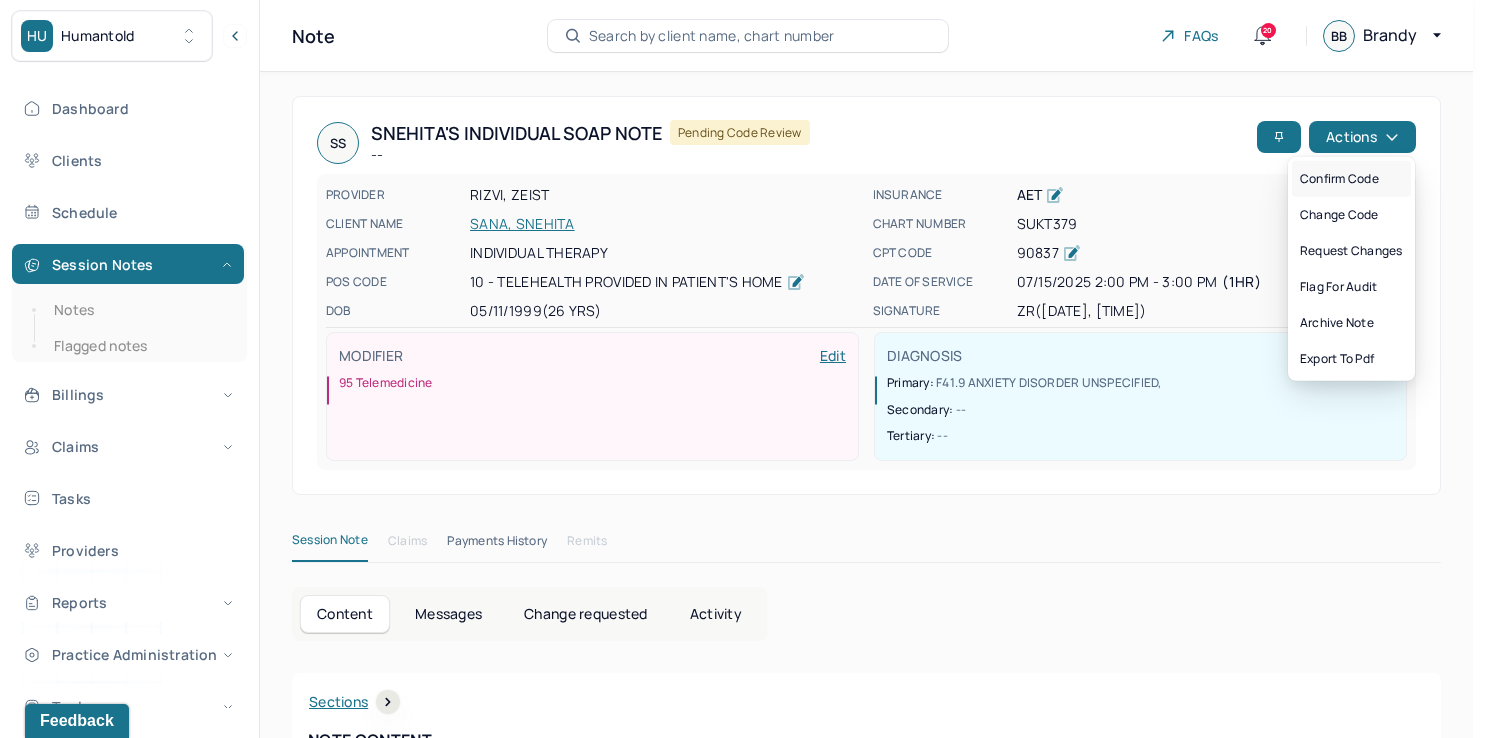click on "Confirm code" at bounding box center [1351, 179] 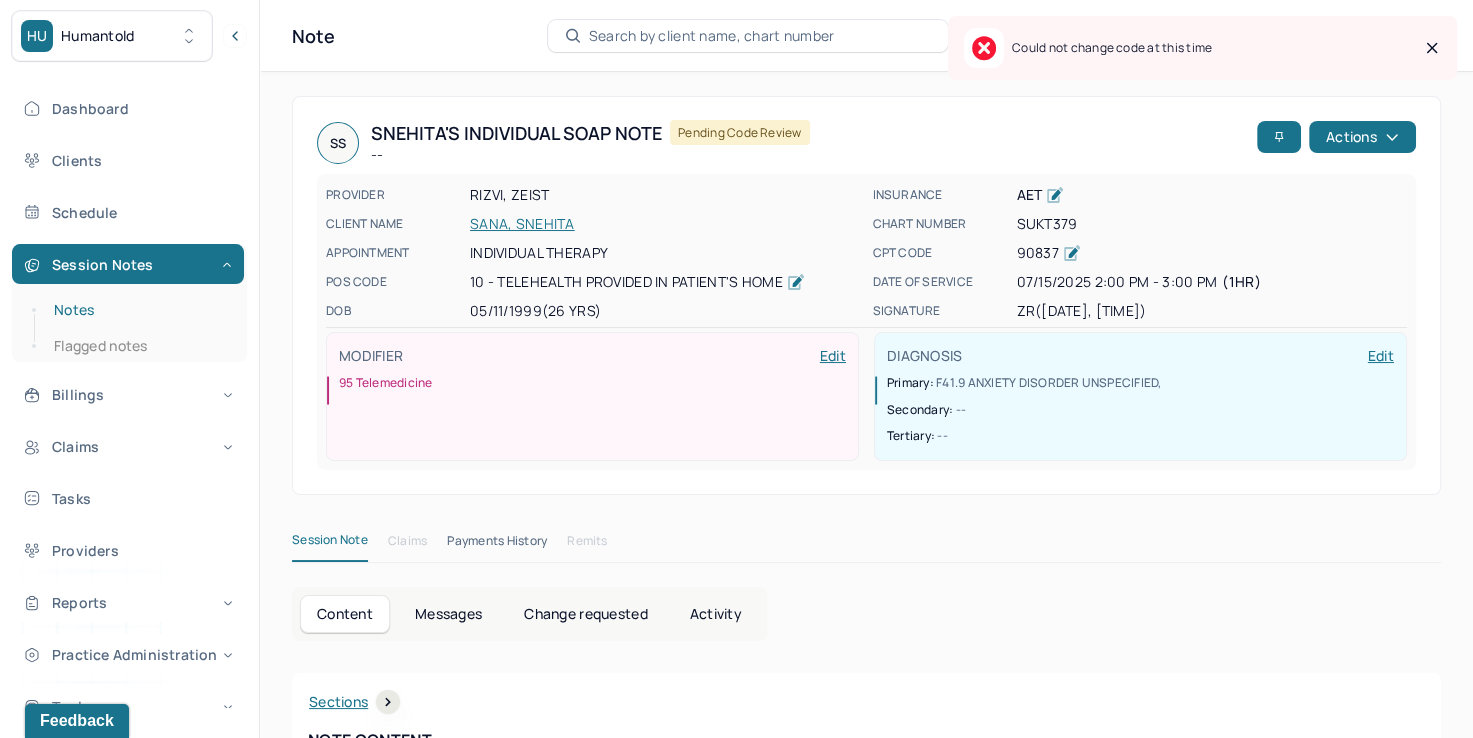 click on "Notes" at bounding box center [139, 310] 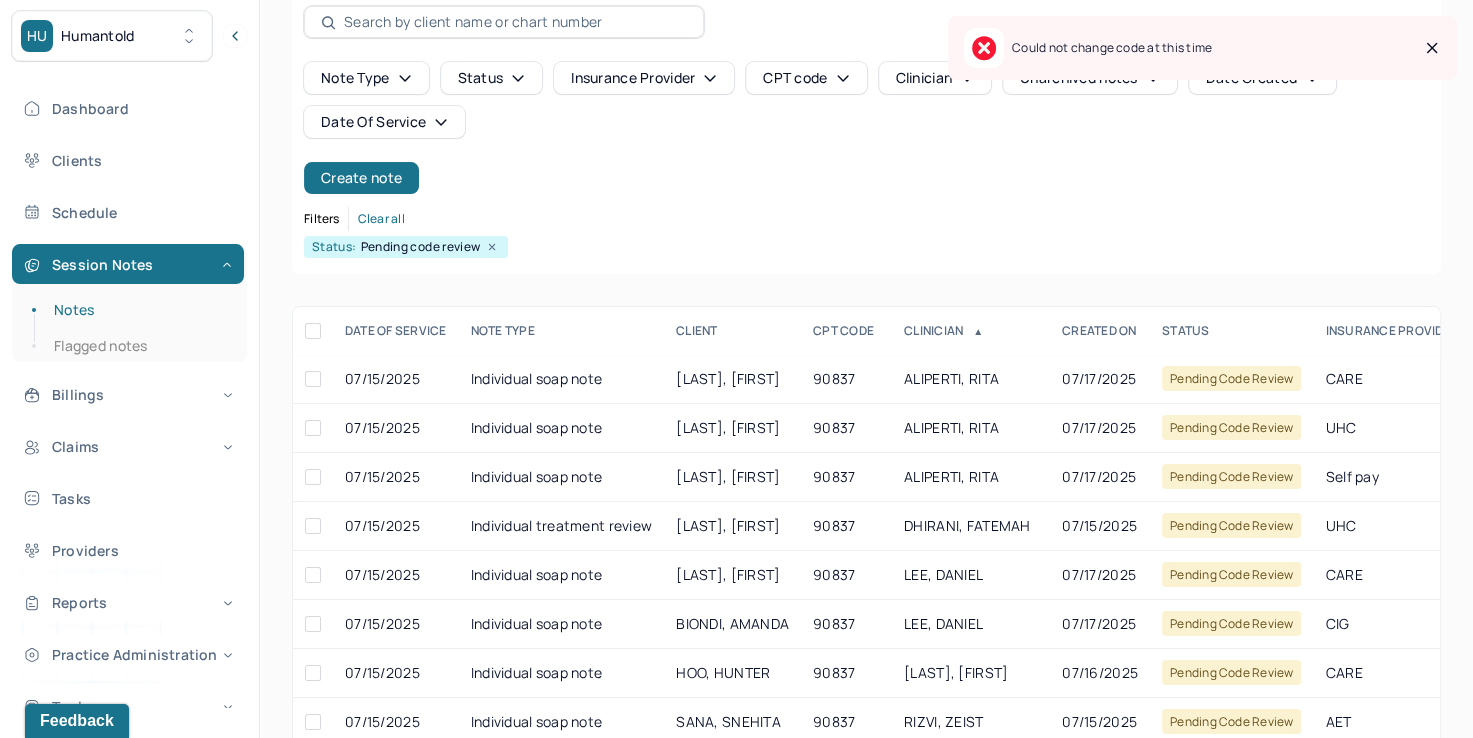 scroll, scrollTop: 288, scrollLeft: 0, axis: vertical 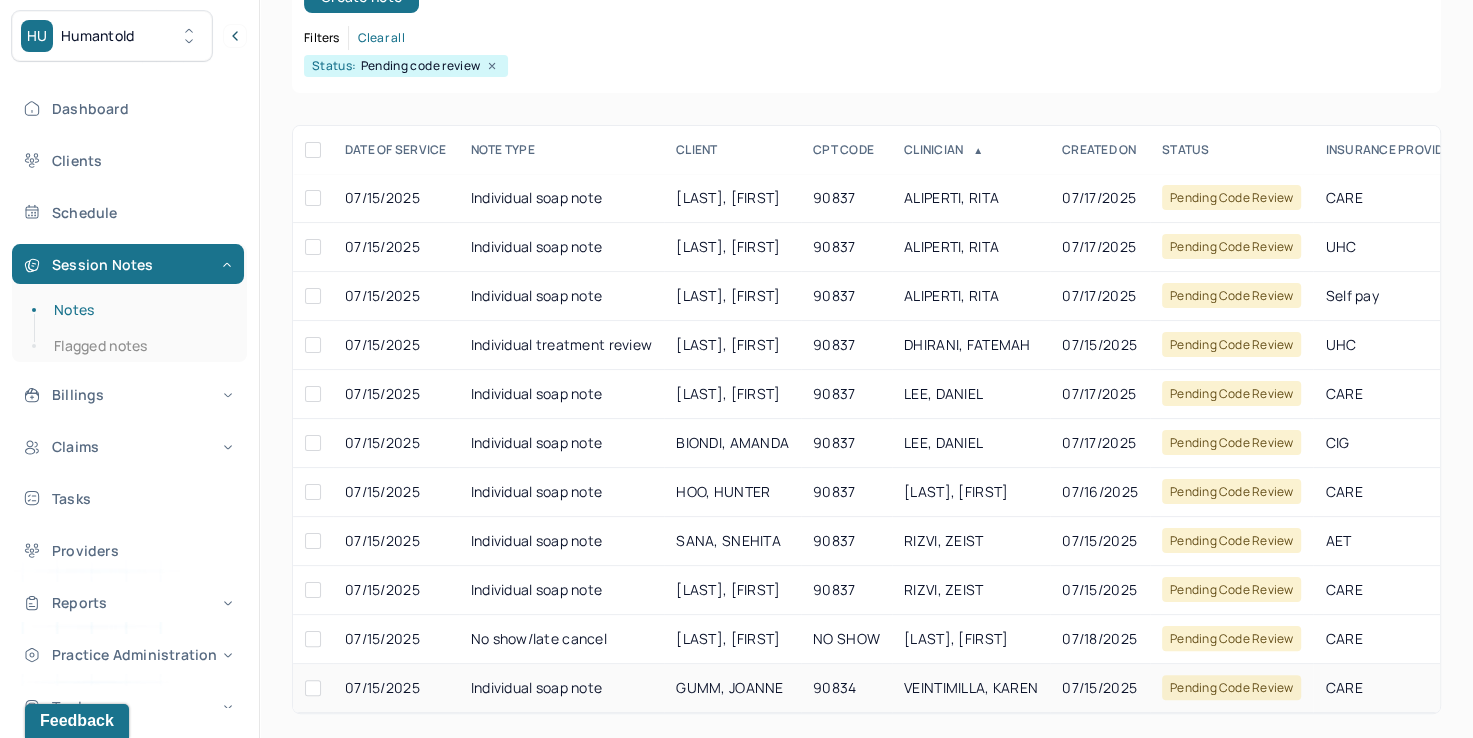 click on "VEINTIMILLA, KAREN" at bounding box center [971, 688] 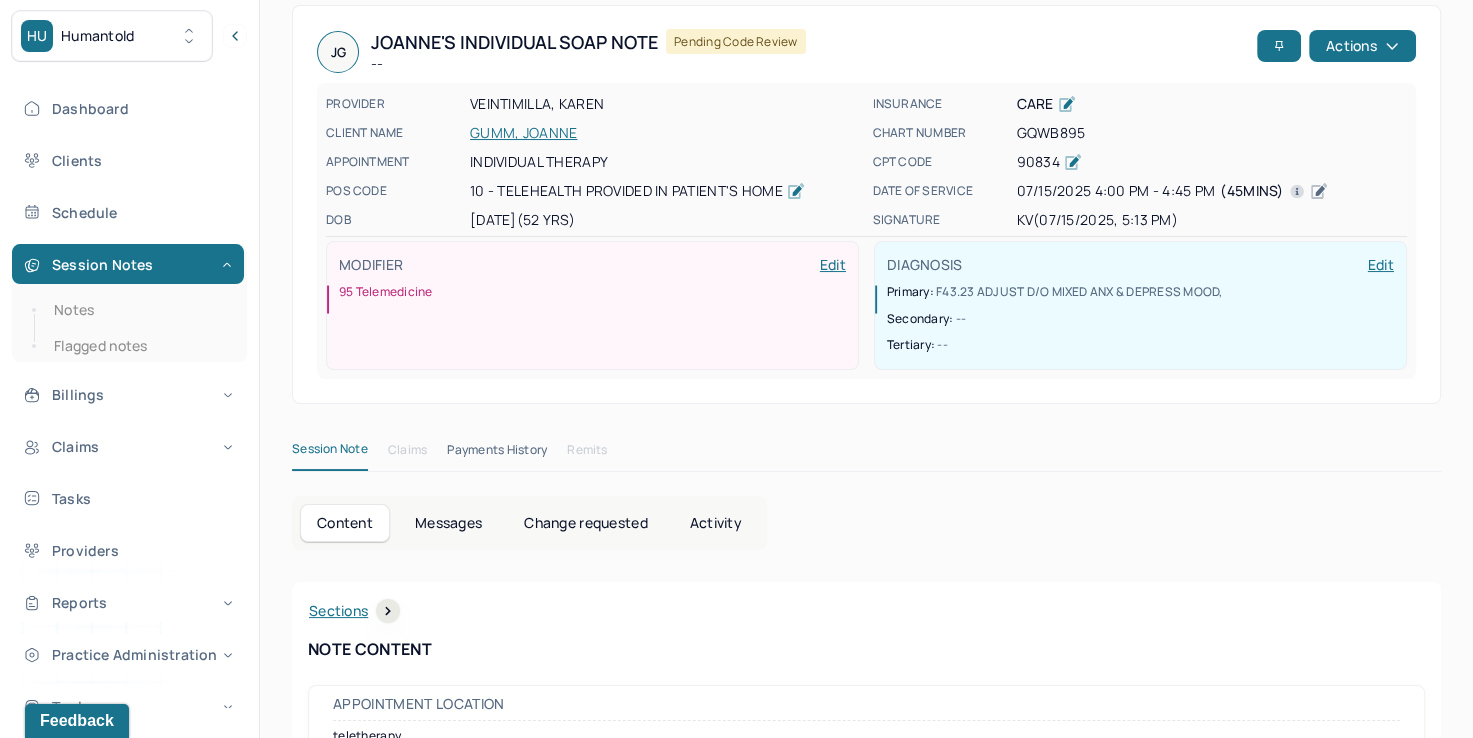 scroll, scrollTop: 0, scrollLeft: 0, axis: both 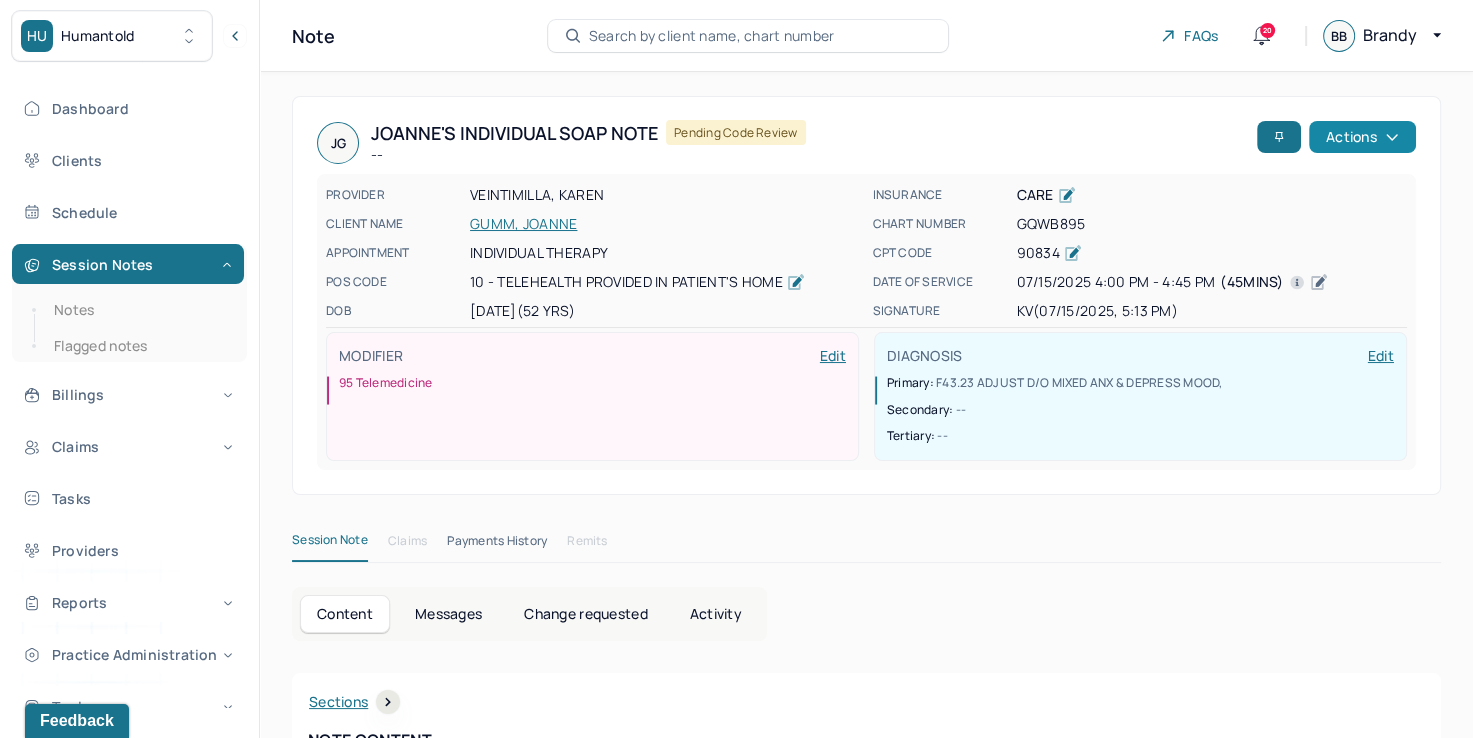 click 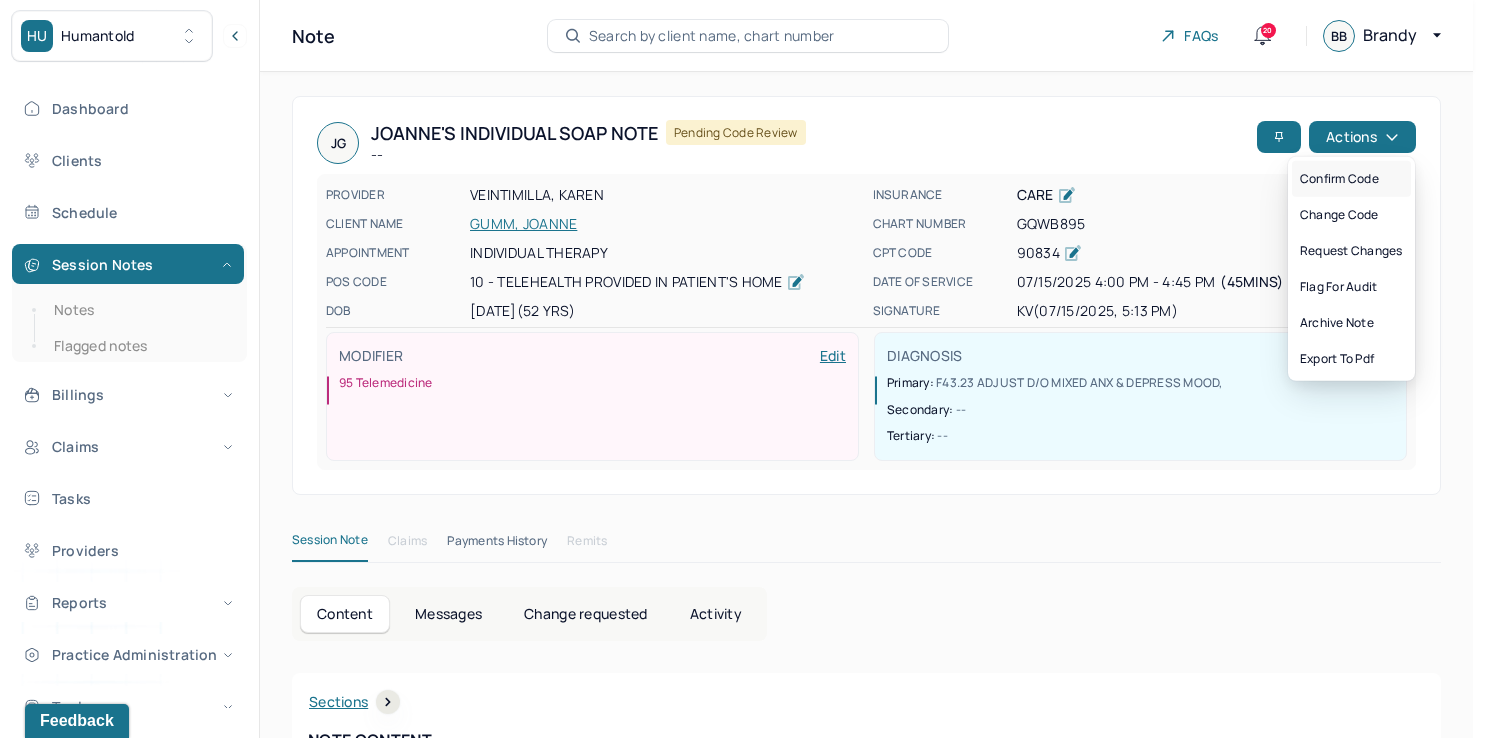 click on "Confirm code" at bounding box center (1351, 179) 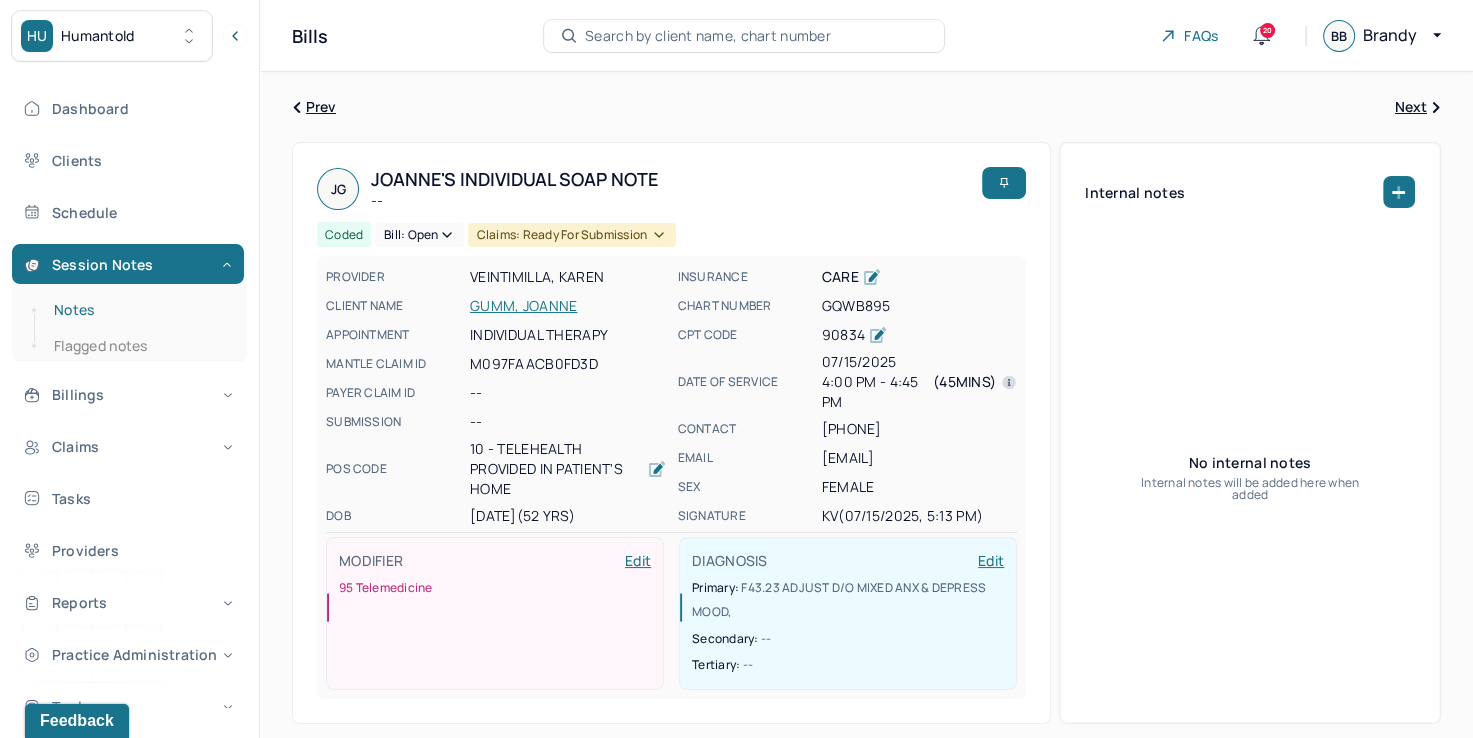 click on "Notes" at bounding box center (139, 310) 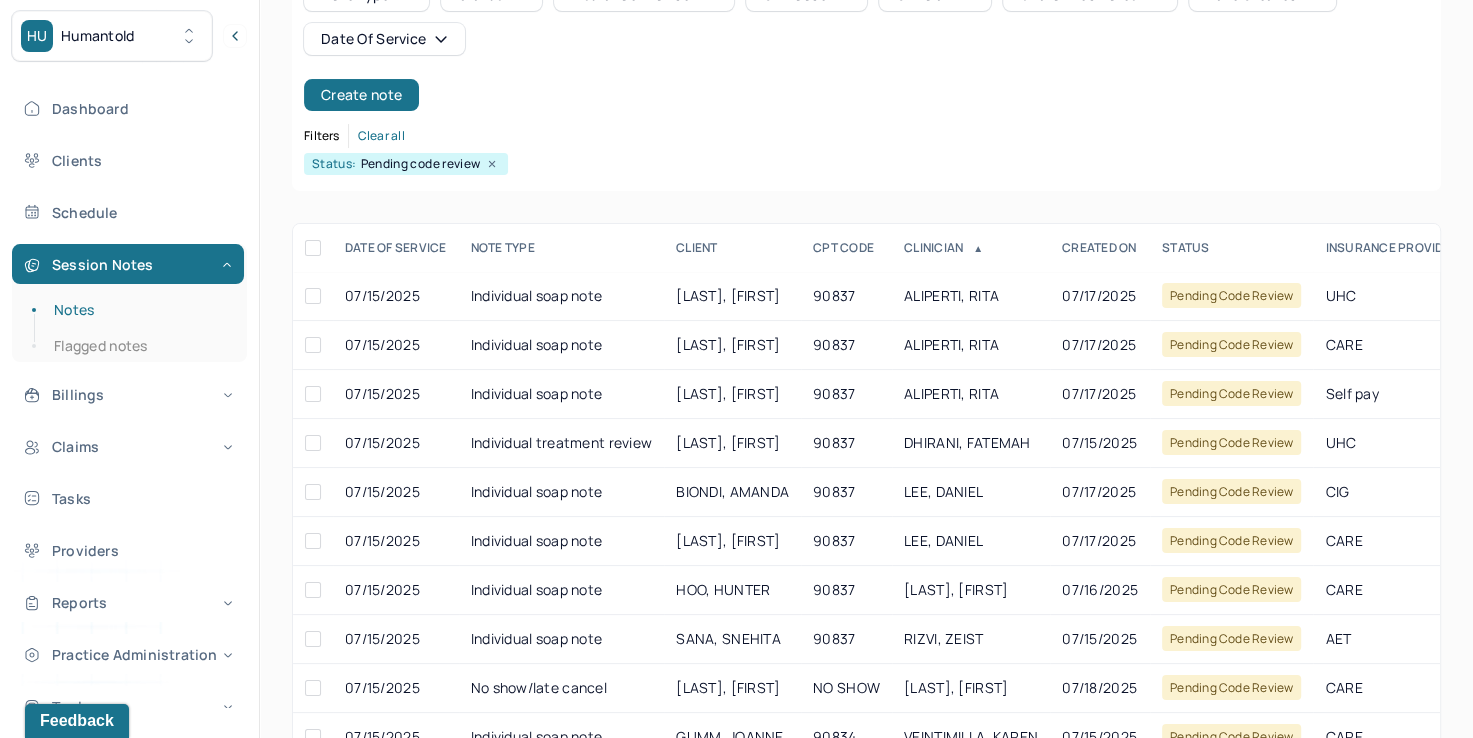 scroll, scrollTop: 200, scrollLeft: 0, axis: vertical 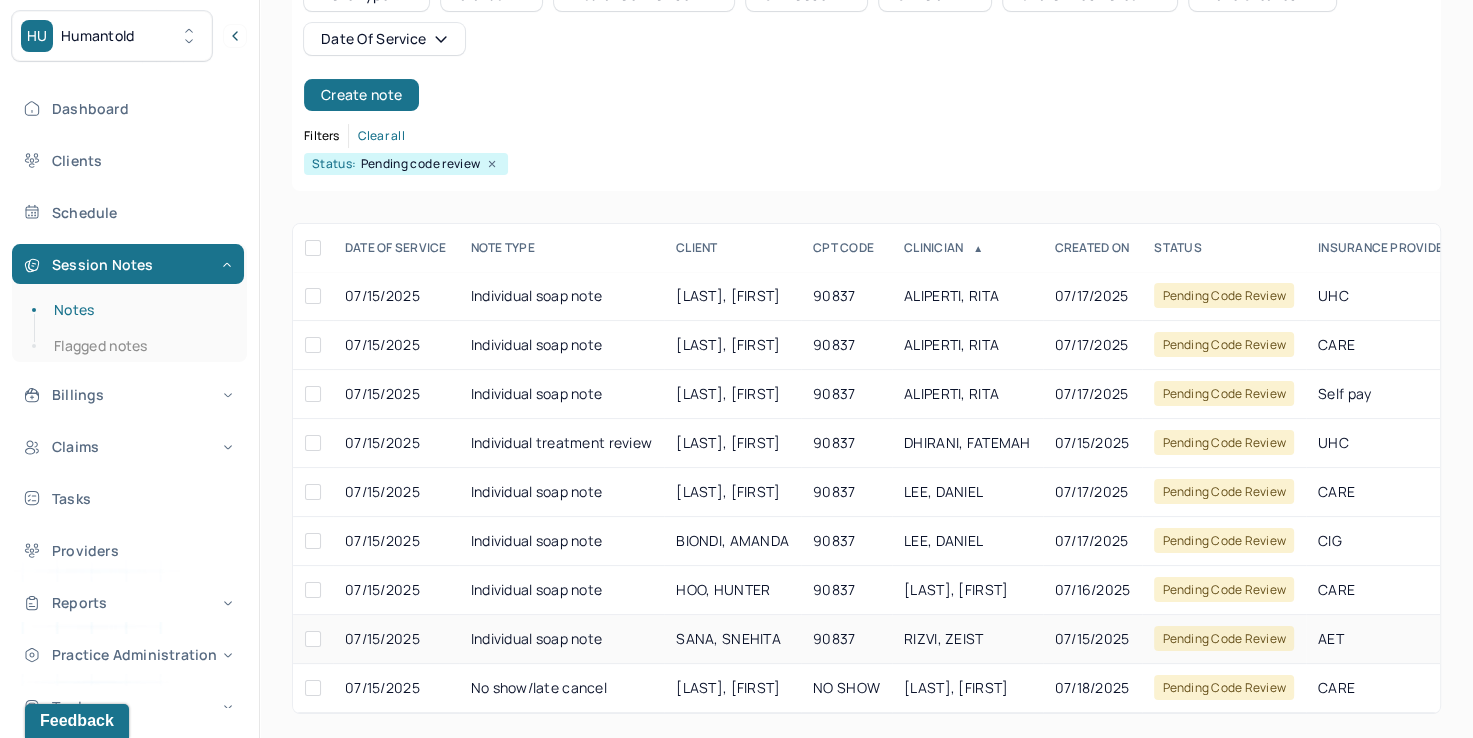 click on "07/15/2025" at bounding box center [1093, 639] 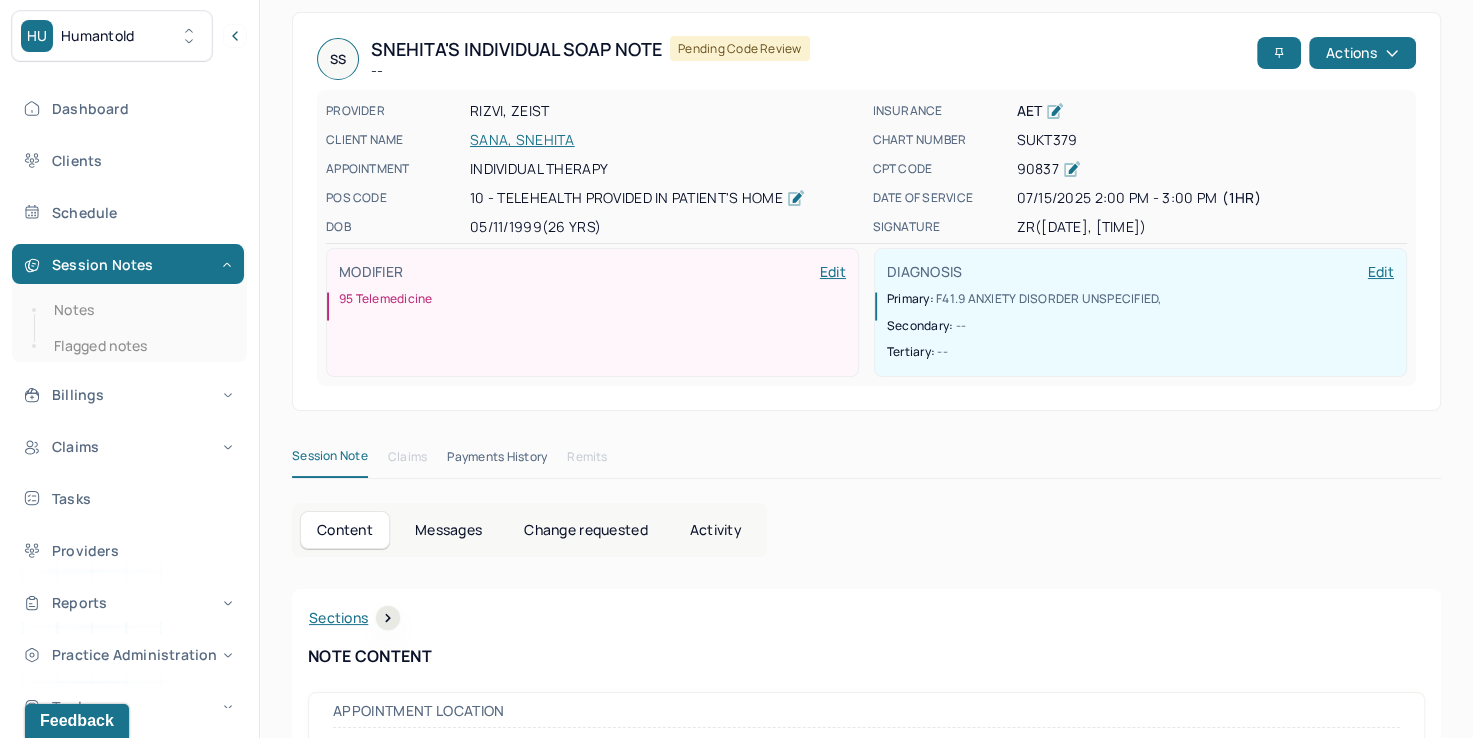 scroll, scrollTop: 0, scrollLeft: 0, axis: both 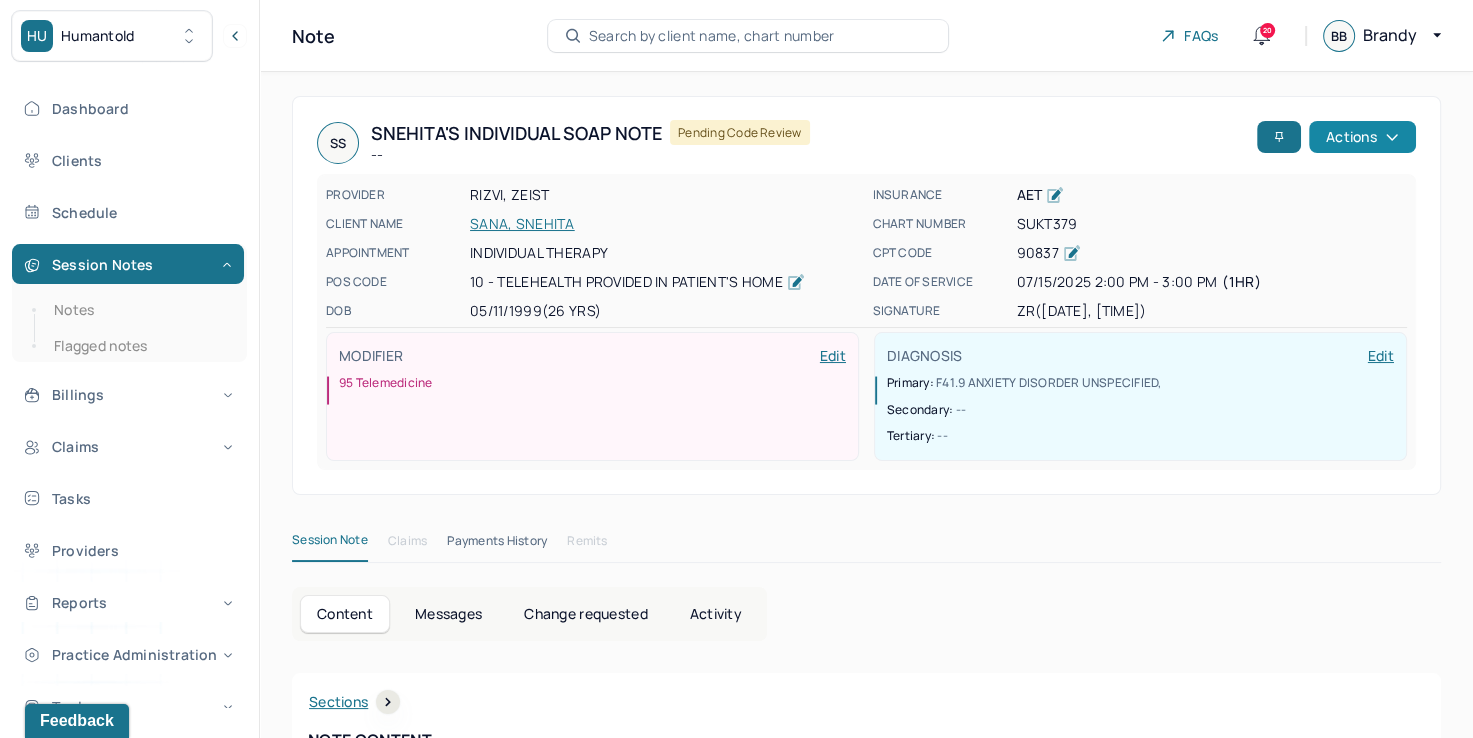 click on "Actions" at bounding box center (1362, 137) 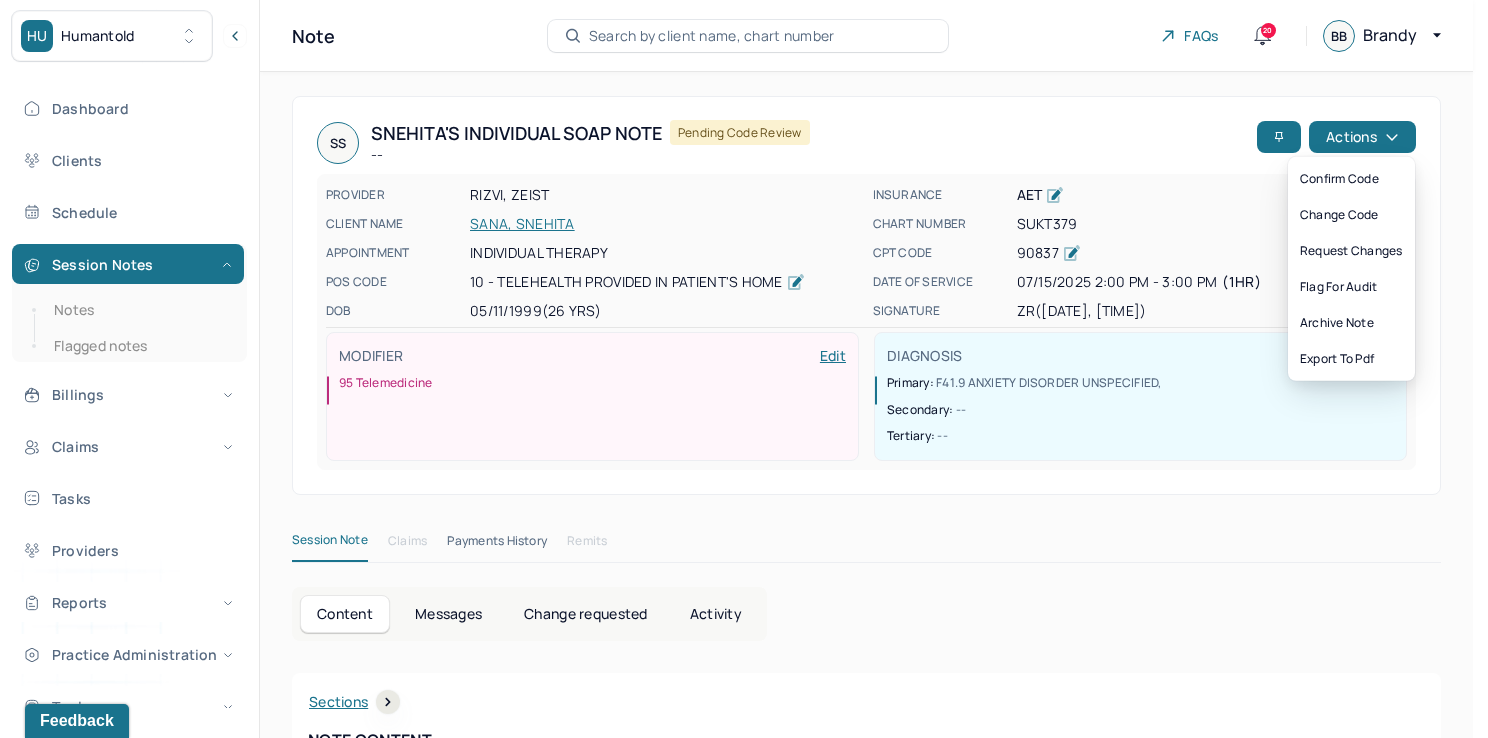 click on "SS Snehita's   Individual soap note -- Pending code review" at bounding box center (783, 143) 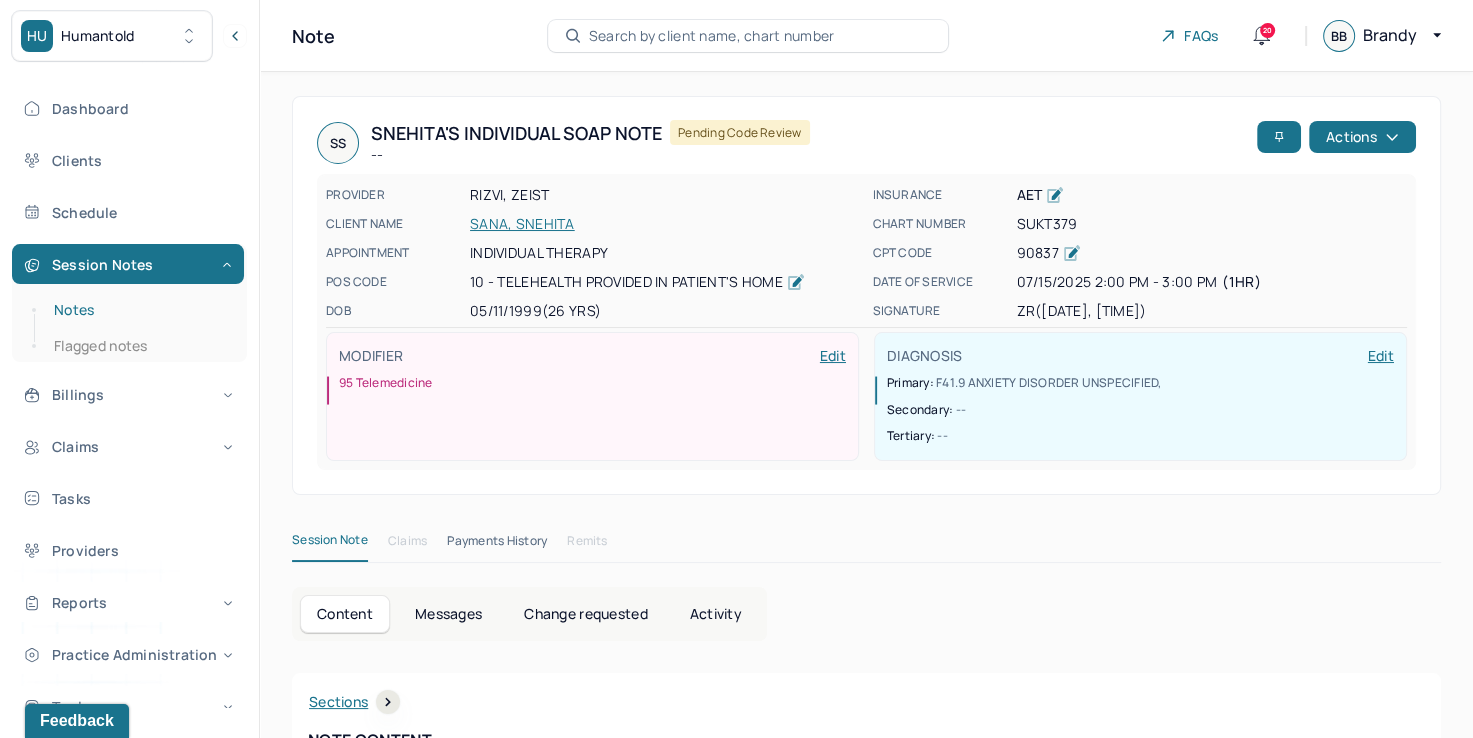 click on "Notes" at bounding box center (139, 310) 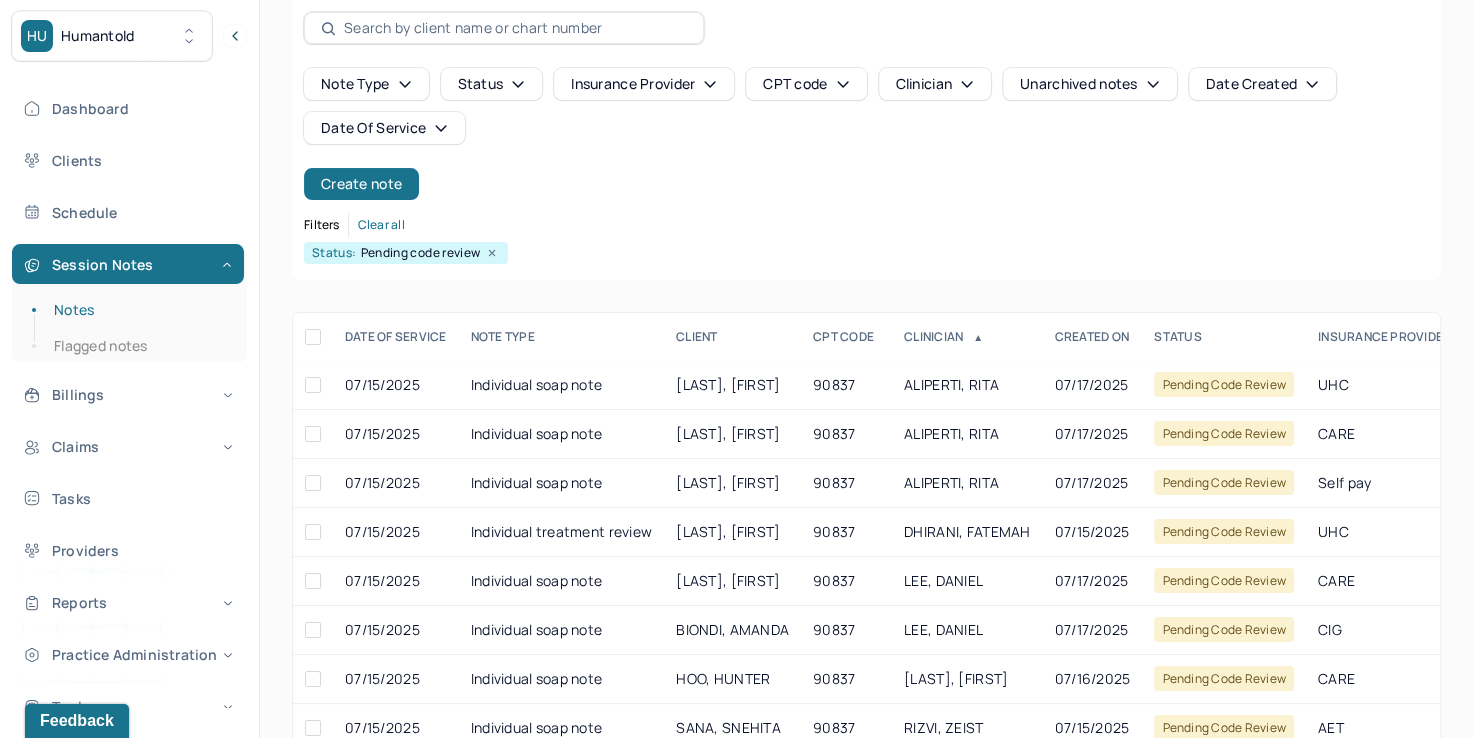 scroll, scrollTop: 200, scrollLeft: 0, axis: vertical 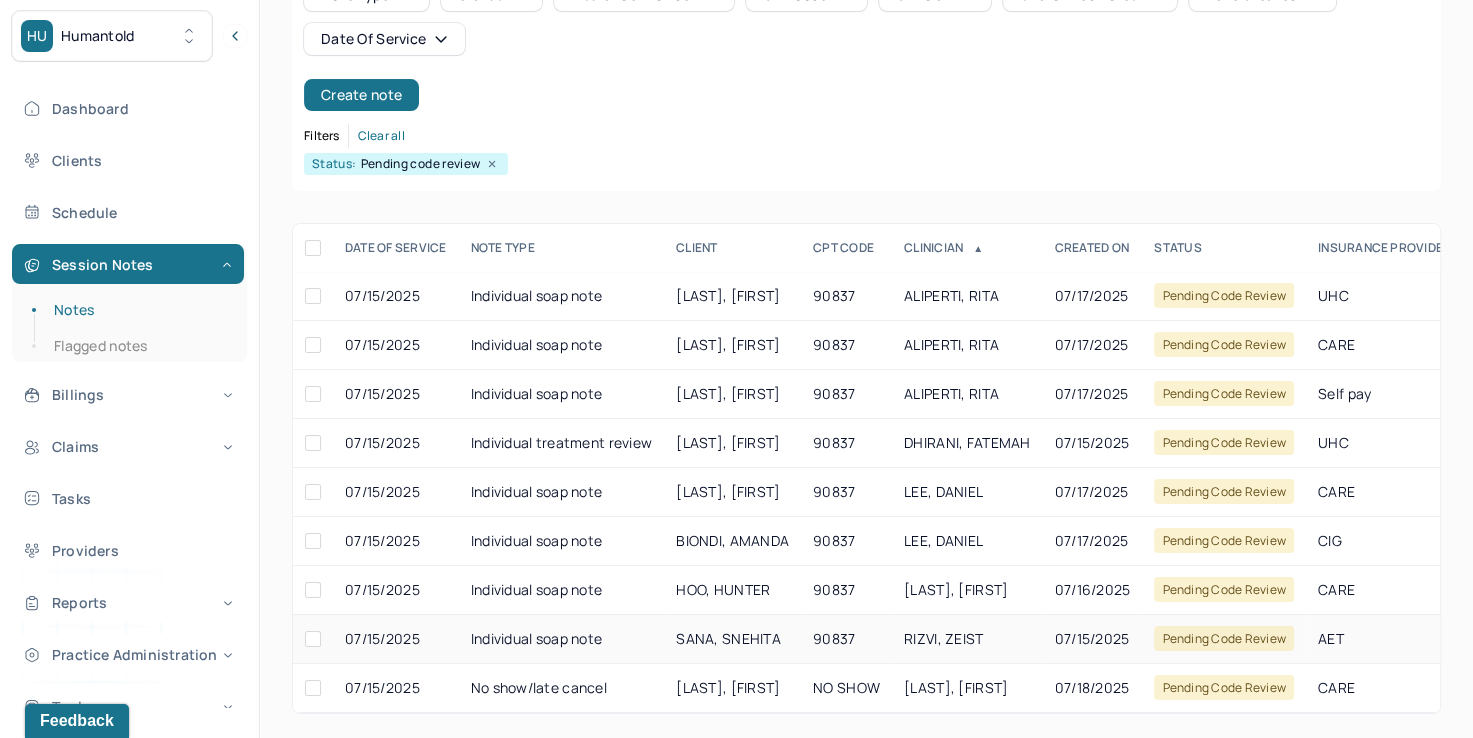 click on "RIZVI, ZEIST" at bounding box center [967, 639] 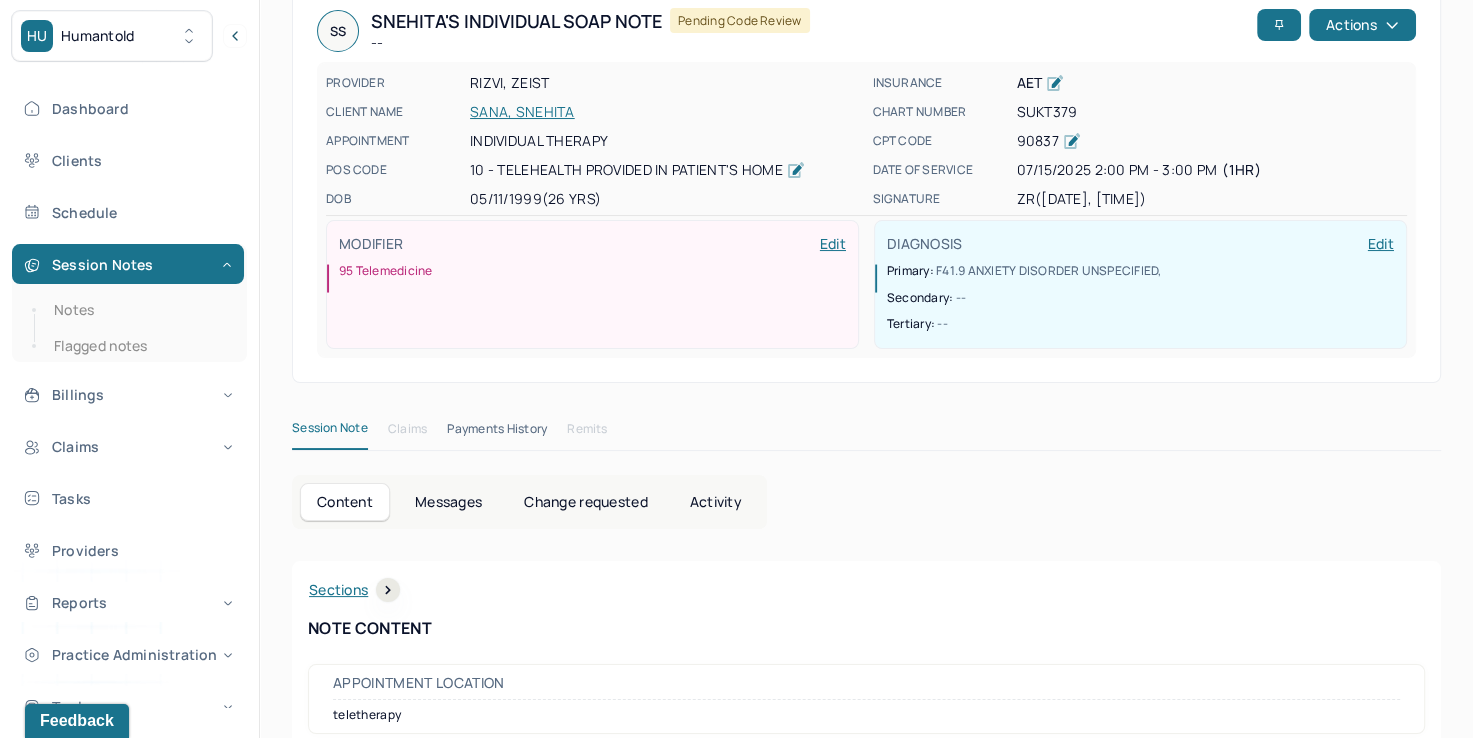 scroll, scrollTop: 0, scrollLeft: 0, axis: both 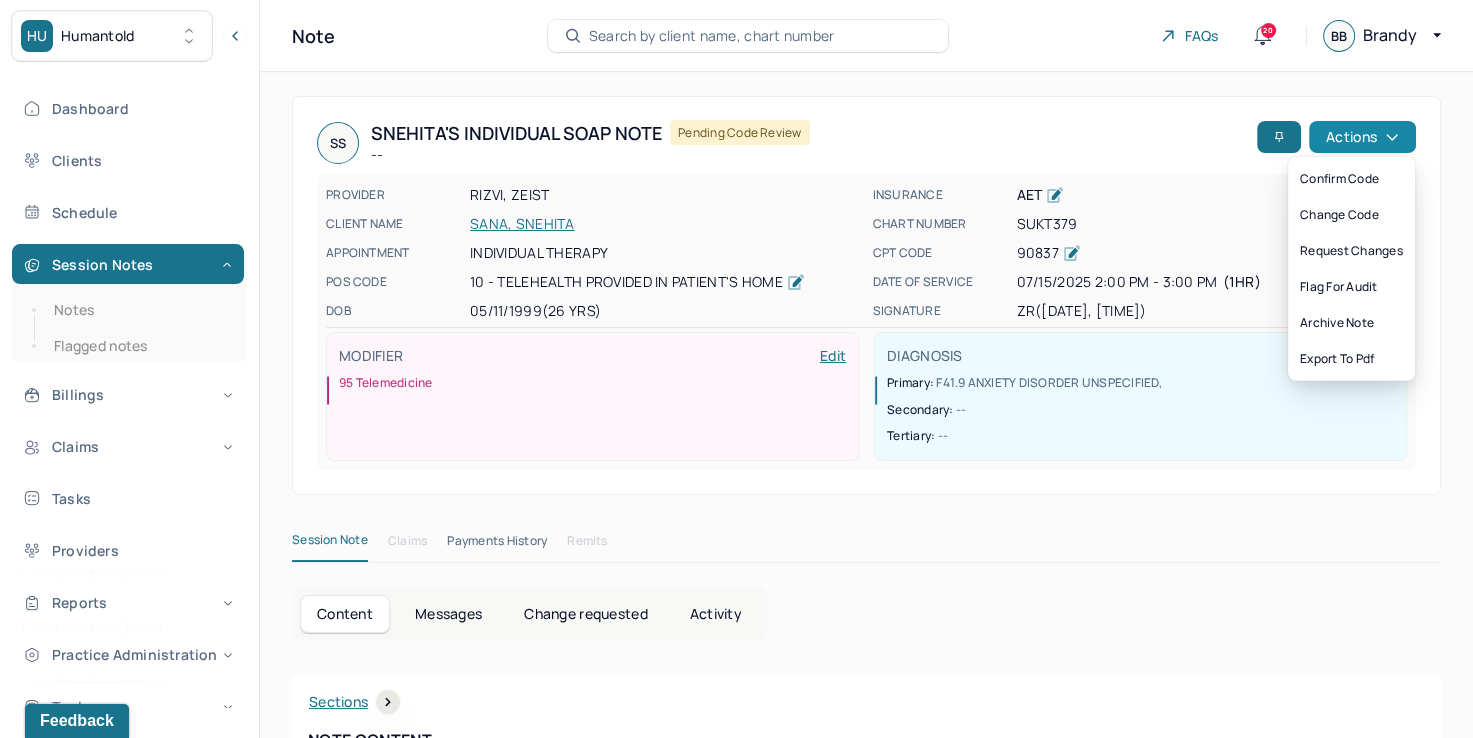 click on "Actions" at bounding box center [1362, 137] 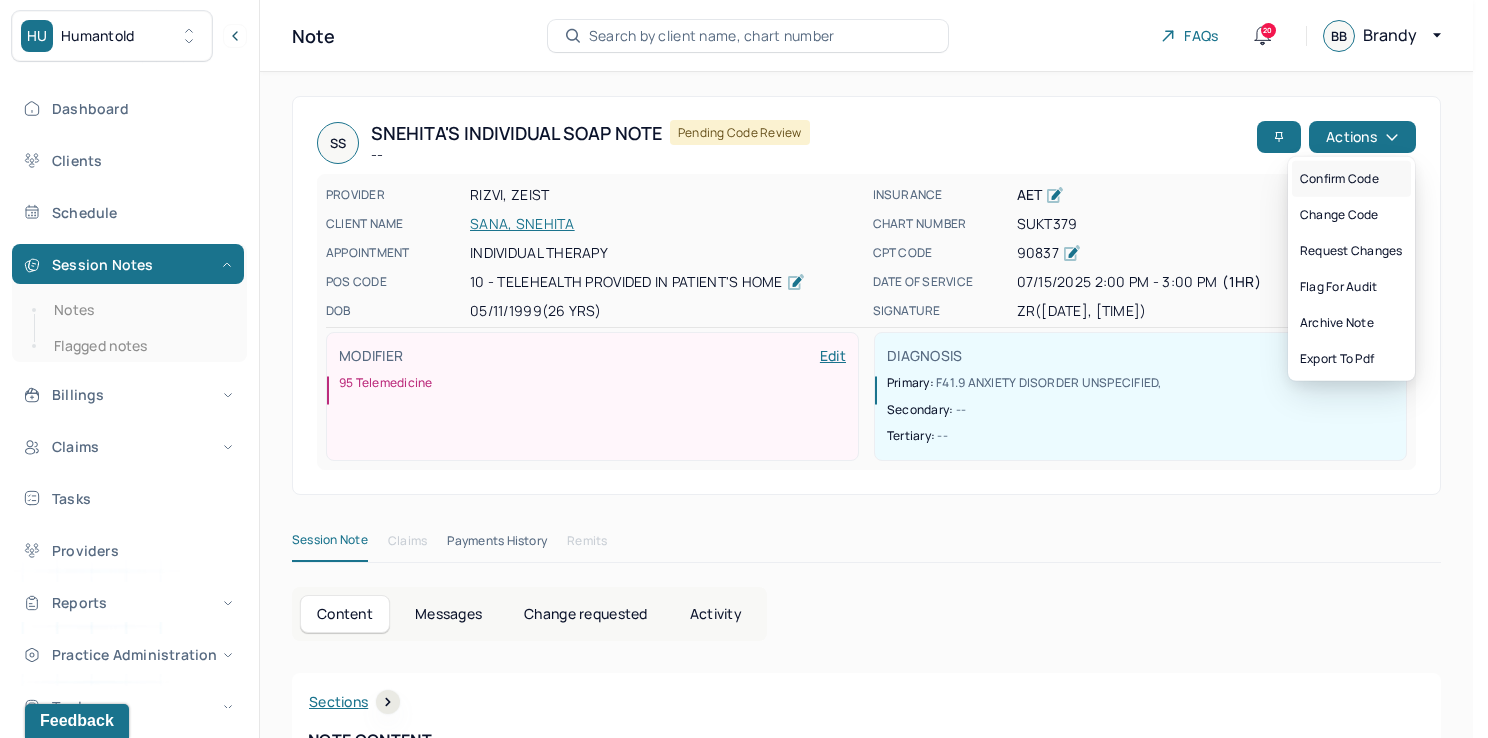 click on "Confirm code" at bounding box center [1351, 179] 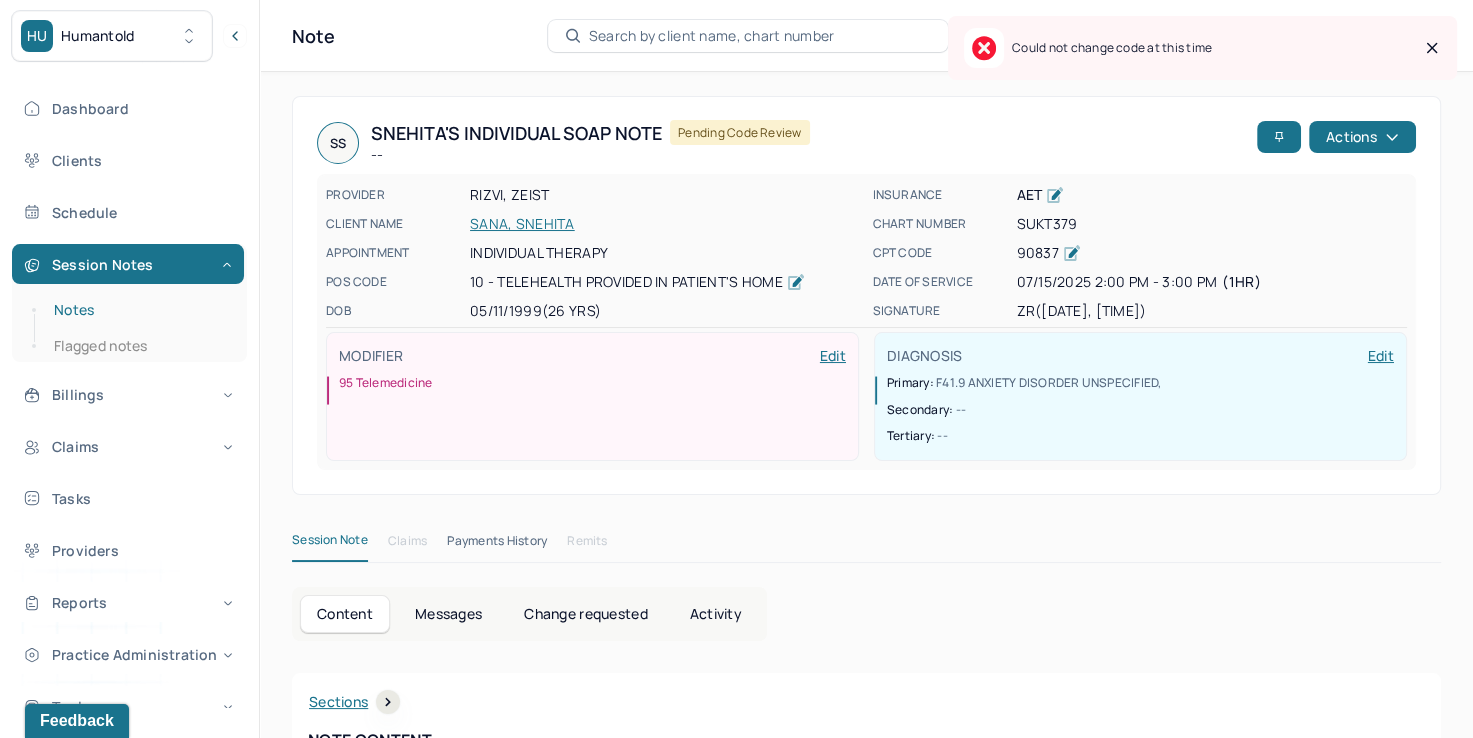 click on "Notes" at bounding box center [139, 310] 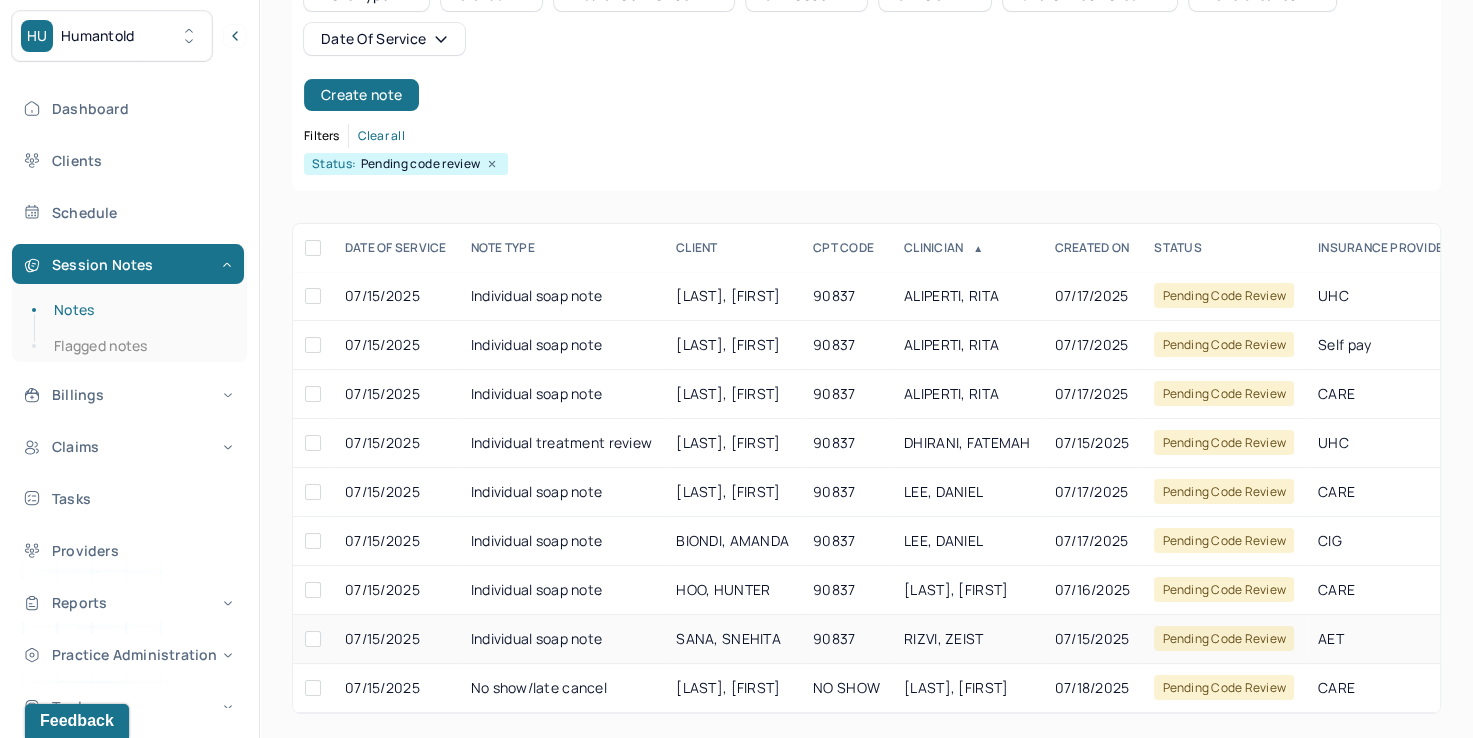 scroll, scrollTop: 102, scrollLeft: 0, axis: vertical 